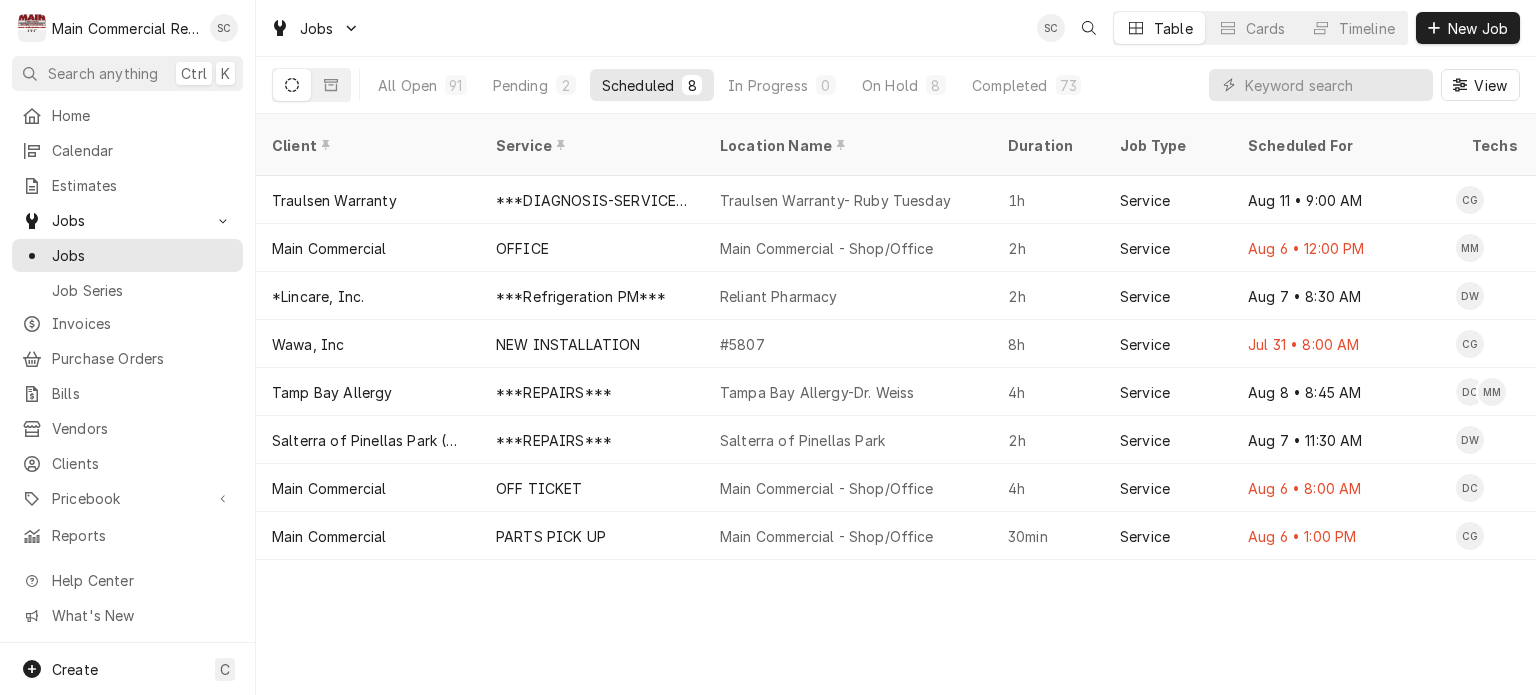 scroll, scrollTop: 0, scrollLeft: 0, axis: both 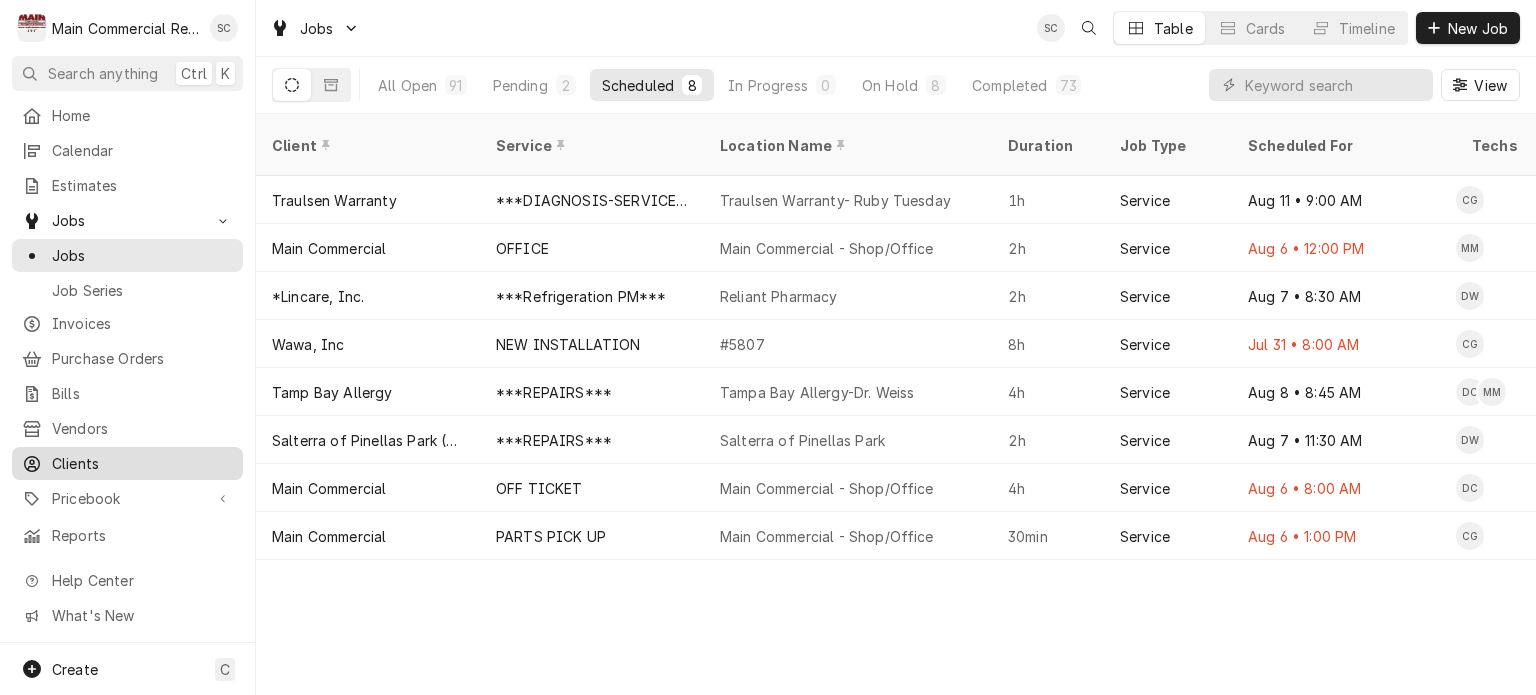 click on "Clients" at bounding box center (142, 463) 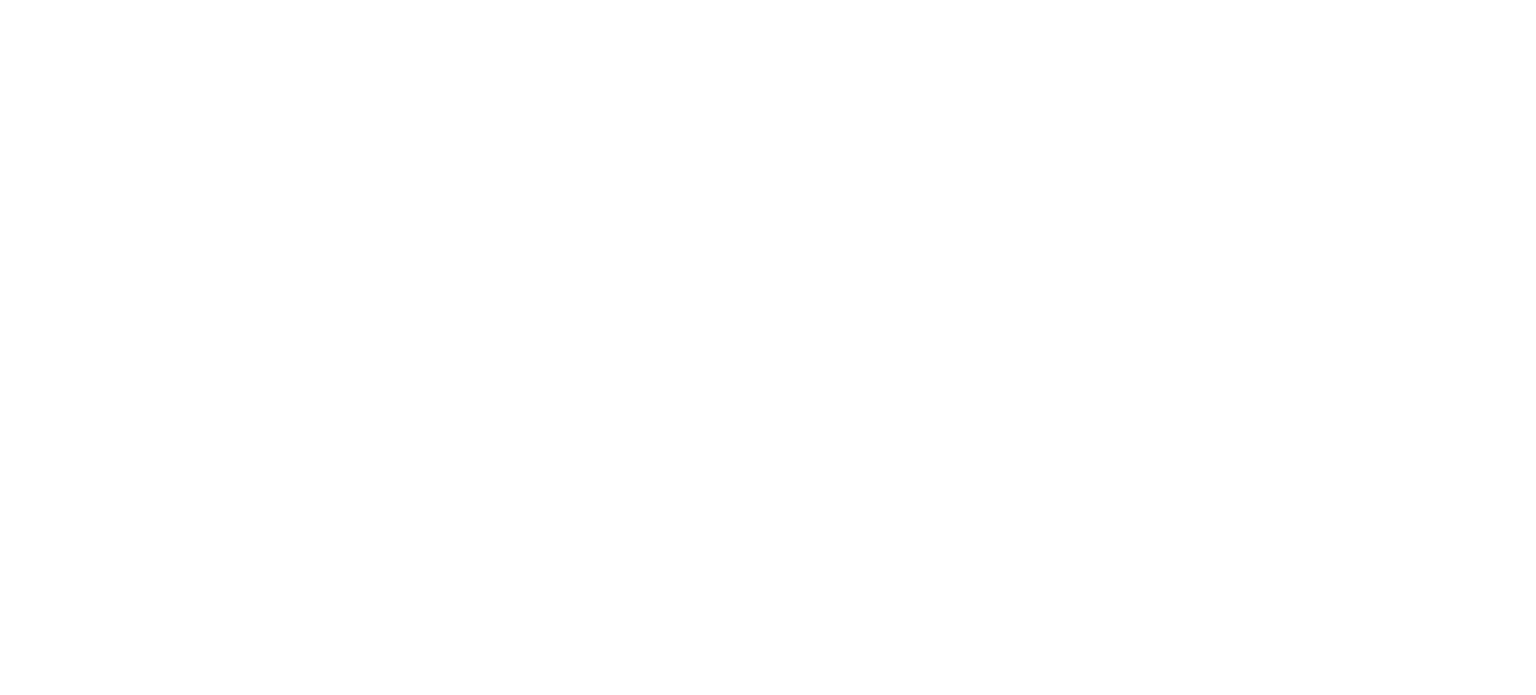 scroll, scrollTop: 0, scrollLeft: 0, axis: both 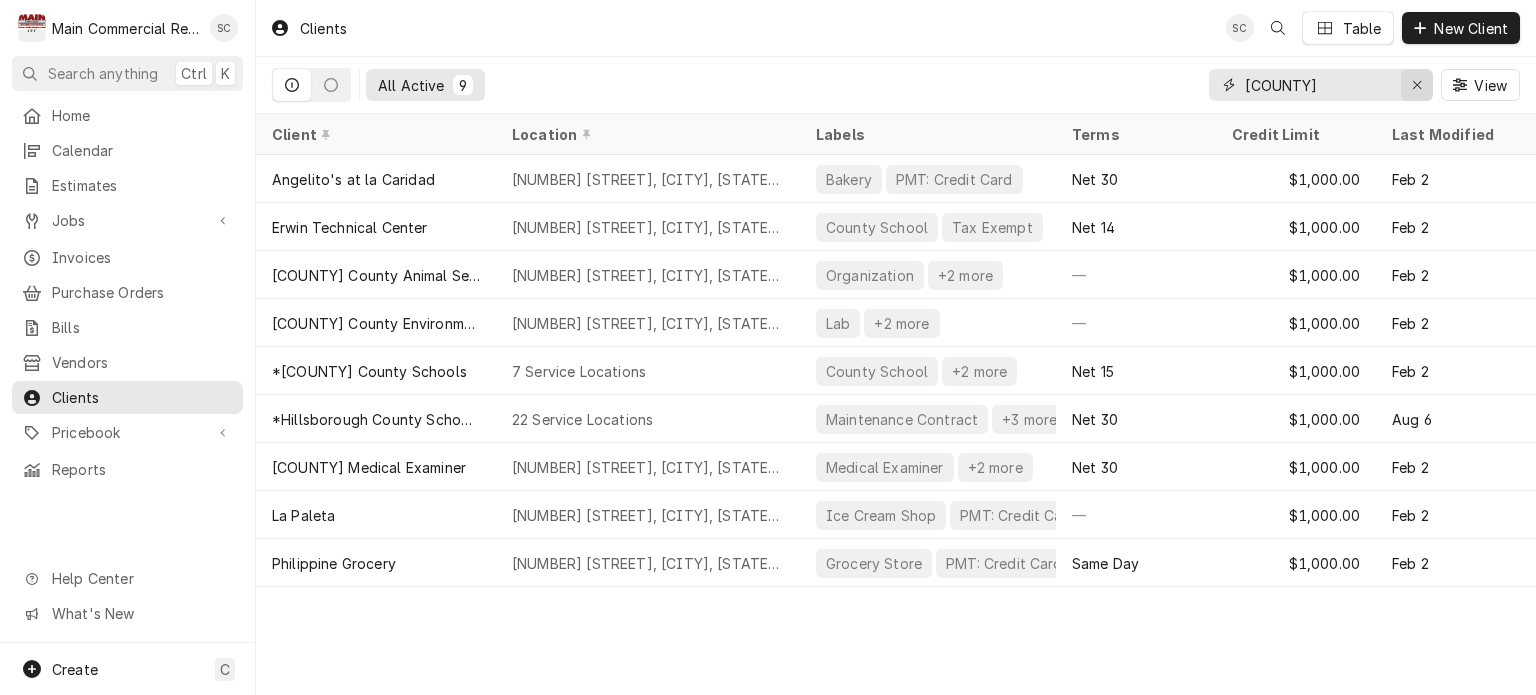 click 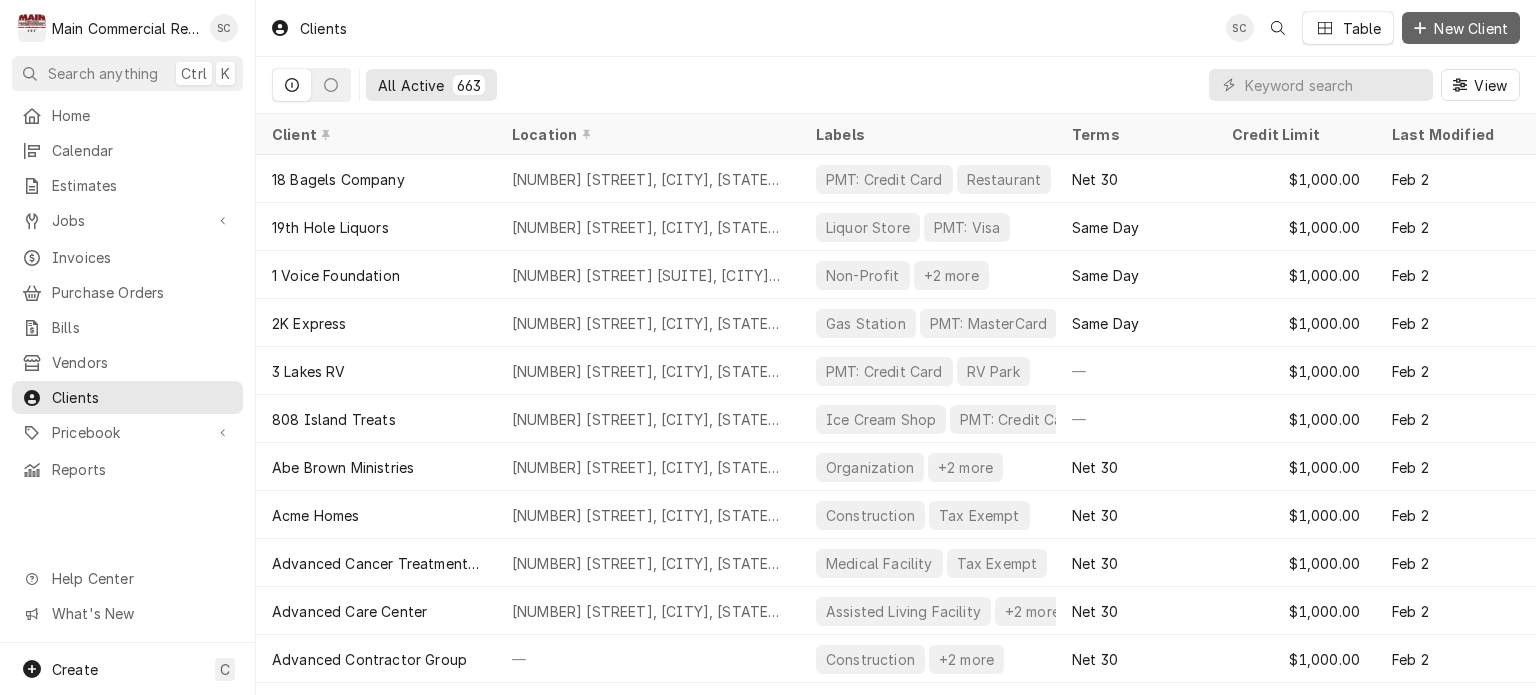 click on "New Client" at bounding box center (1471, 28) 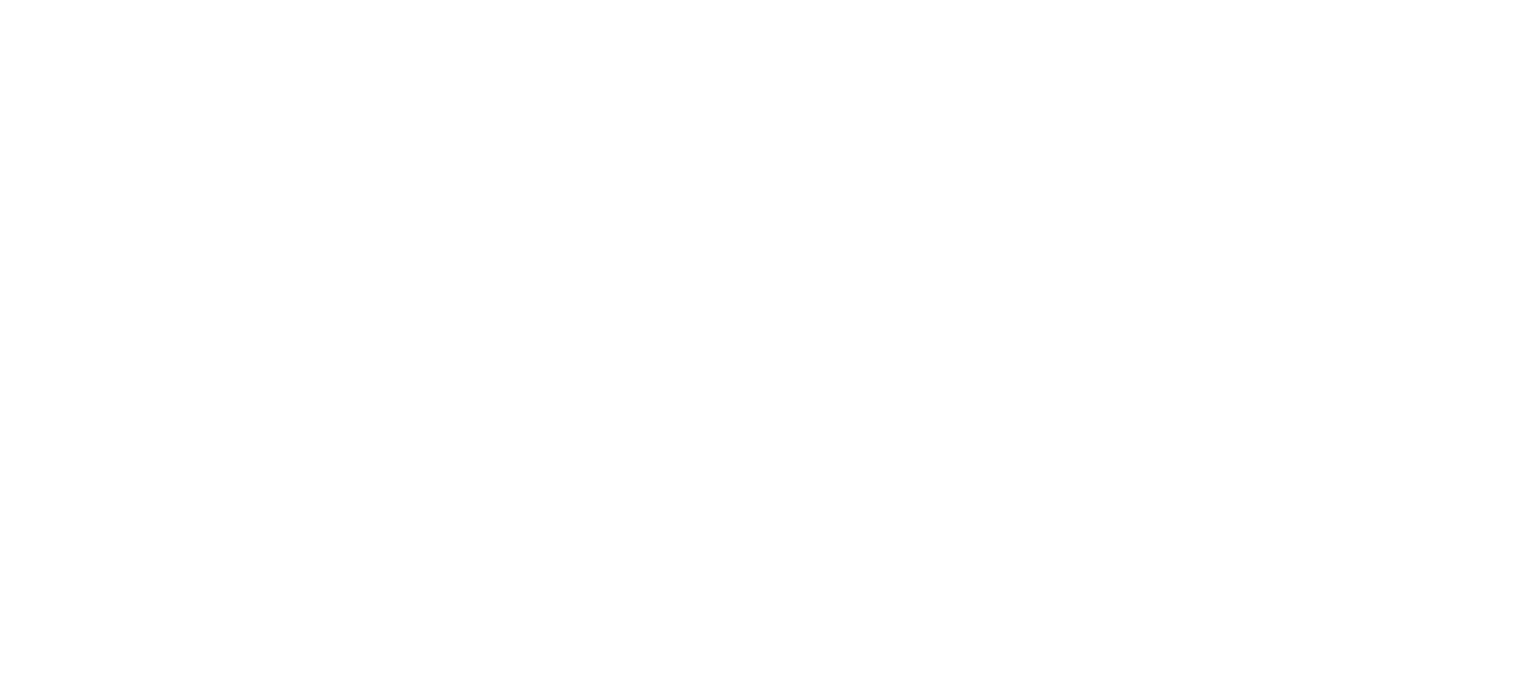 scroll, scrollTop: 0, scrollLeft: 0, axis: both 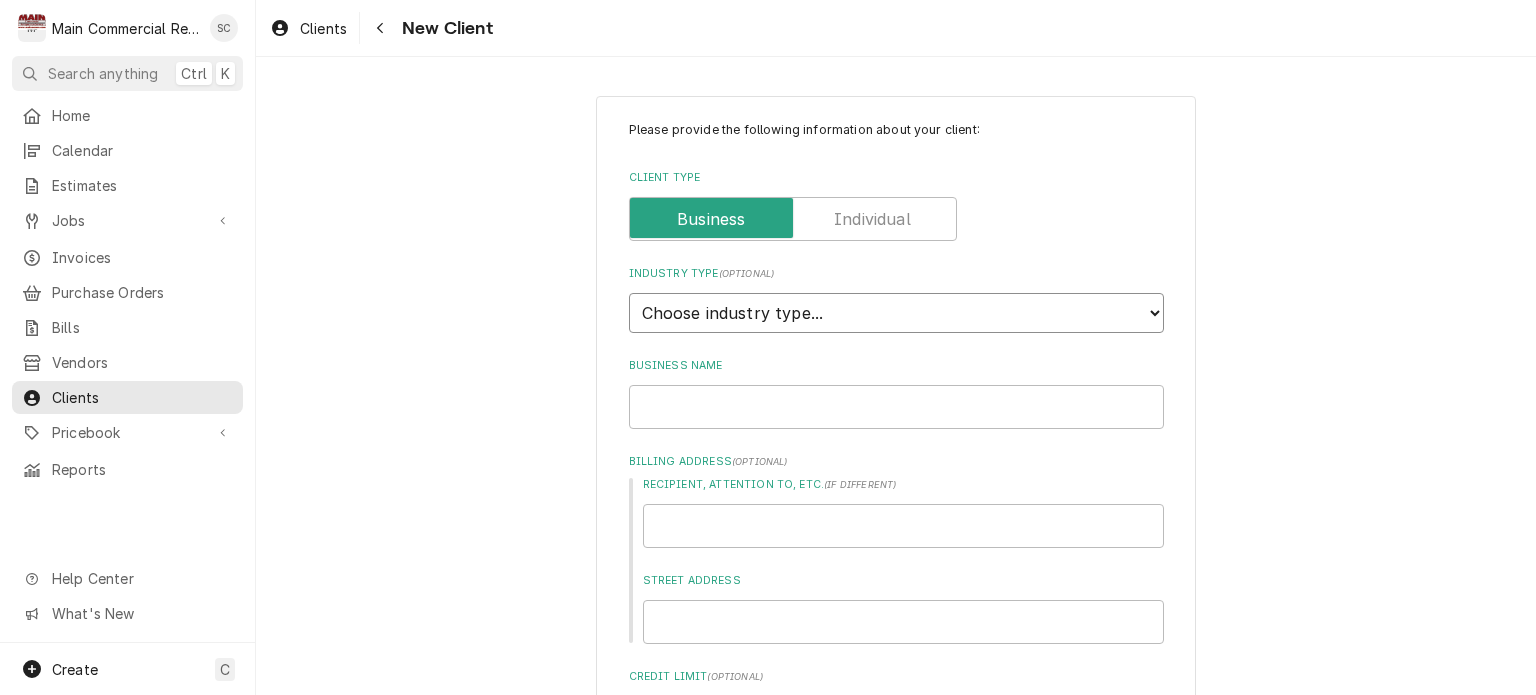 click on "Choose industry type... Residential Commercial Industrial Government" at bounding box center [896, 313] 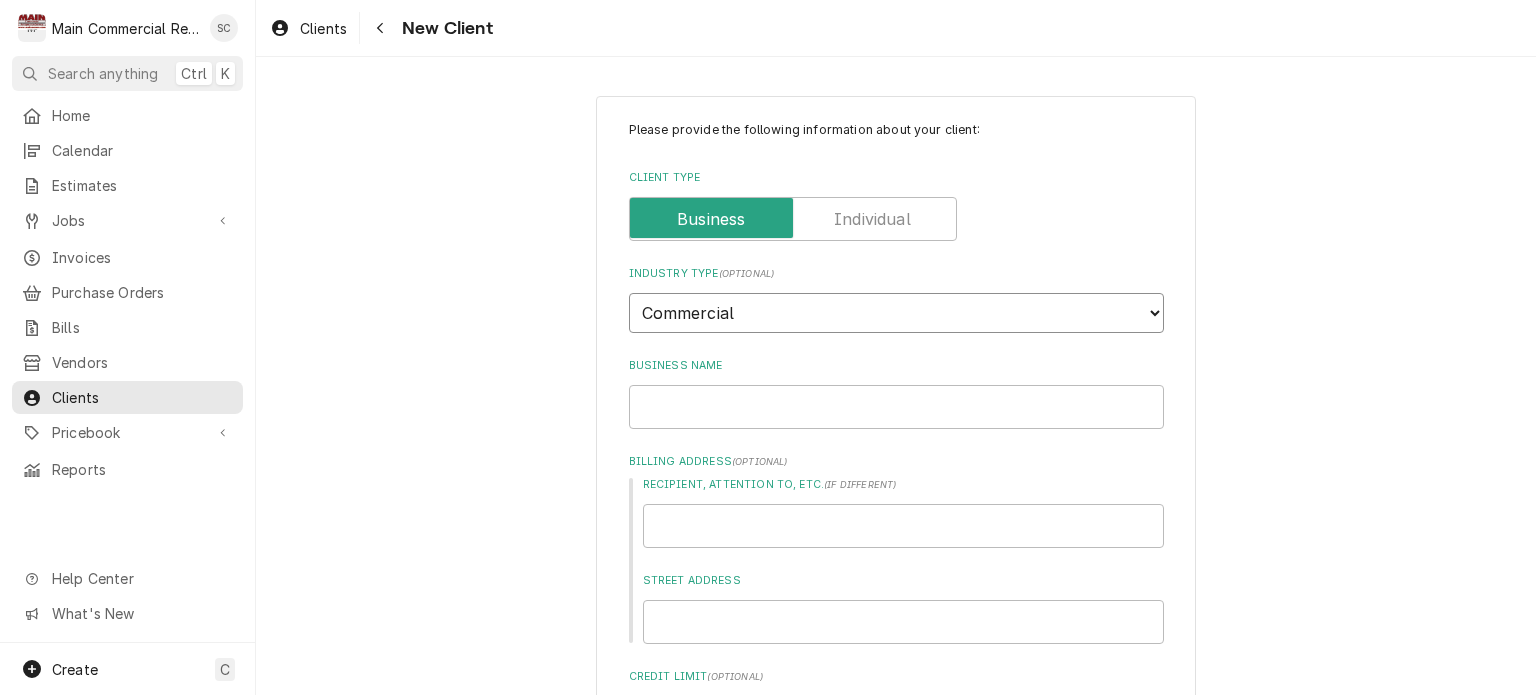 click on "Choose industry type... Residential Commercial Industrial Government" at bounding box center (896, 313) 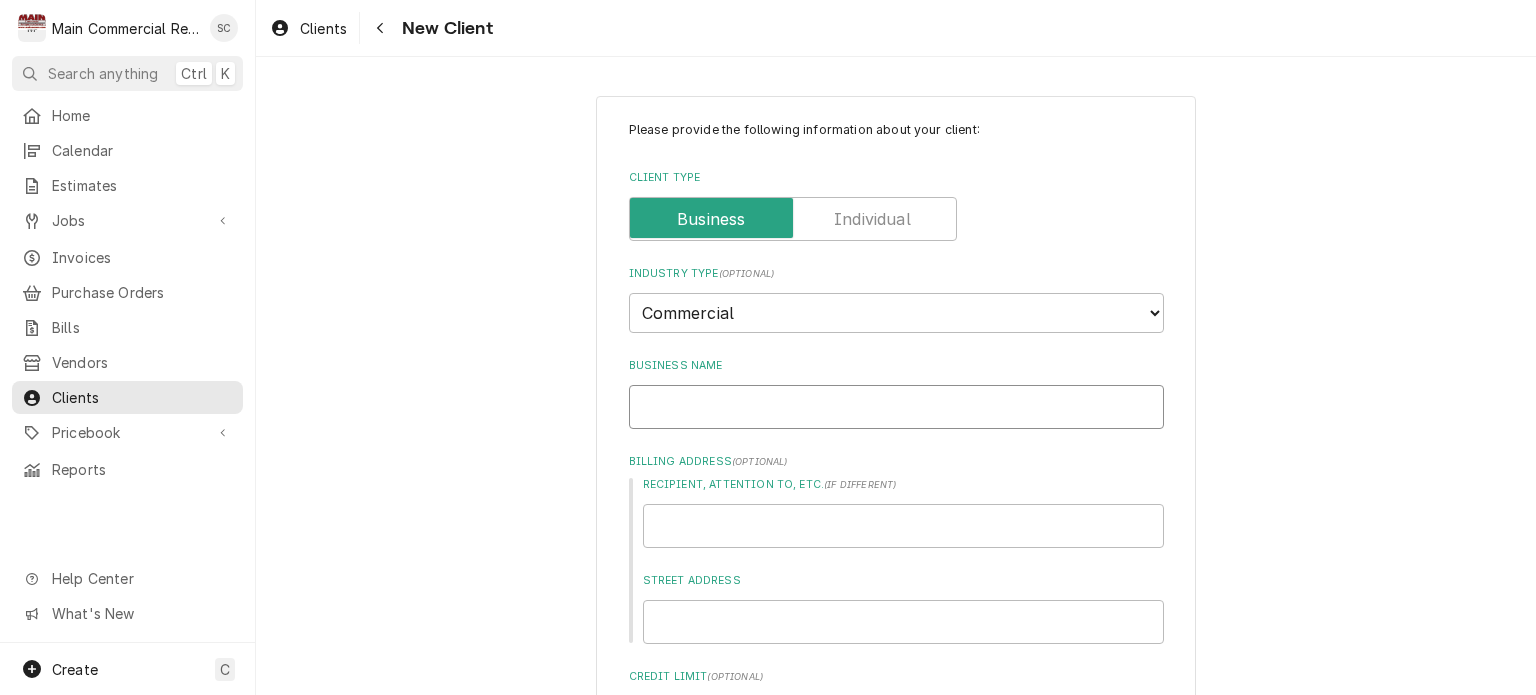 click on "Business Name" at bounding box center [896, 407] 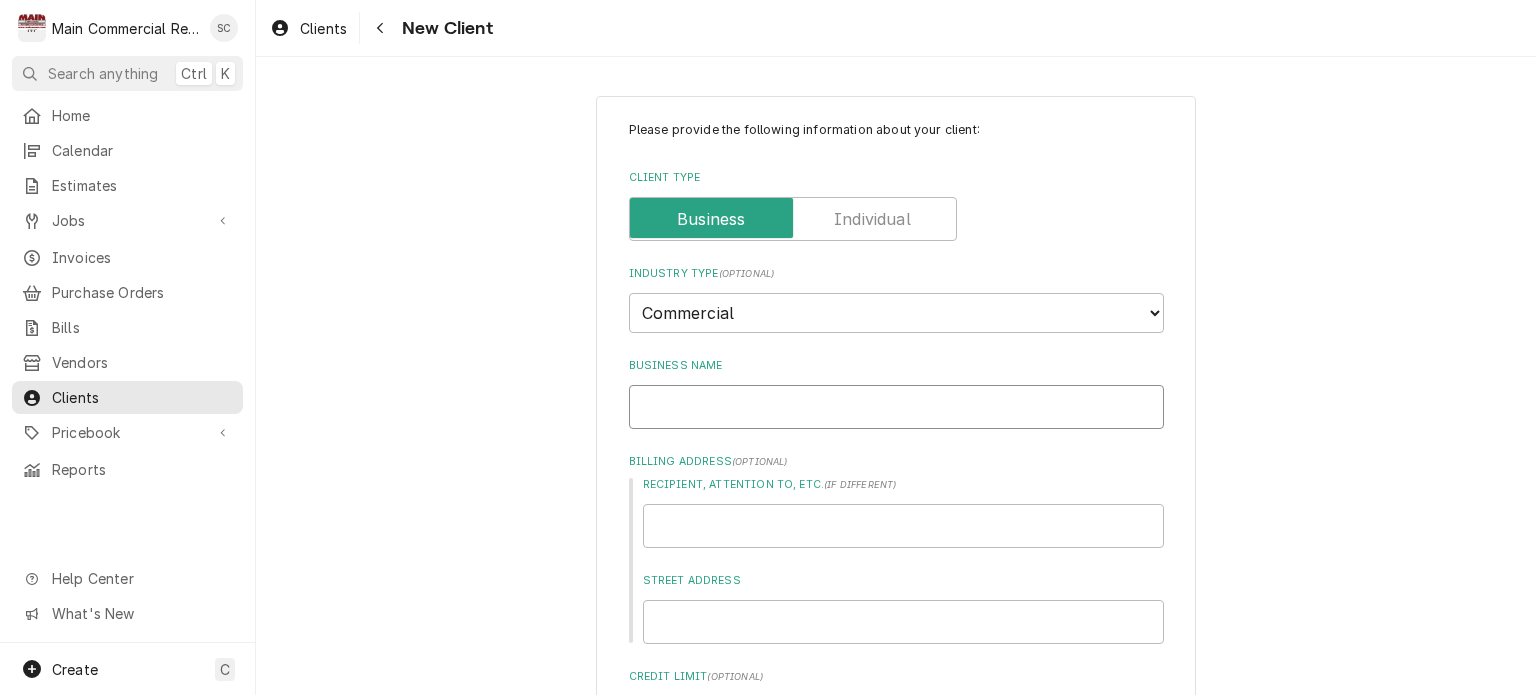type on "x" 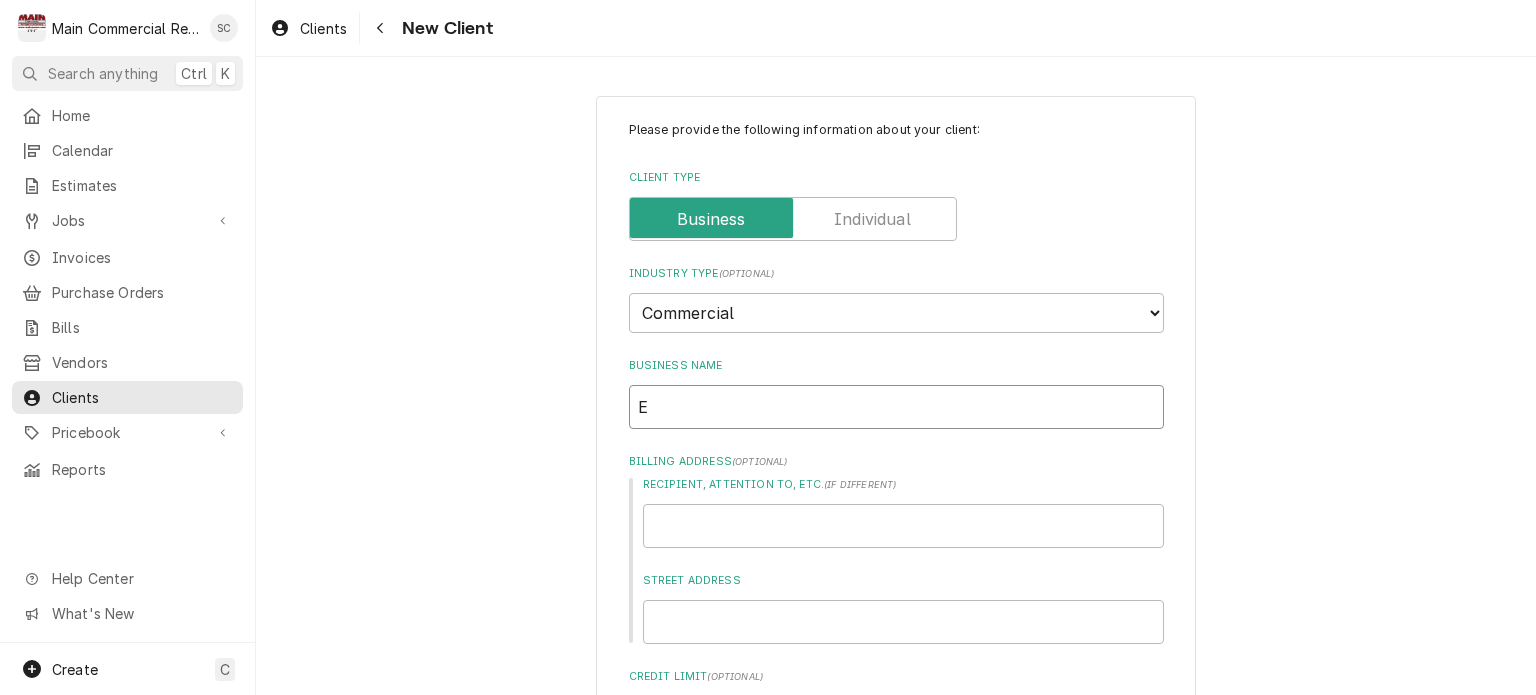 type on "x" 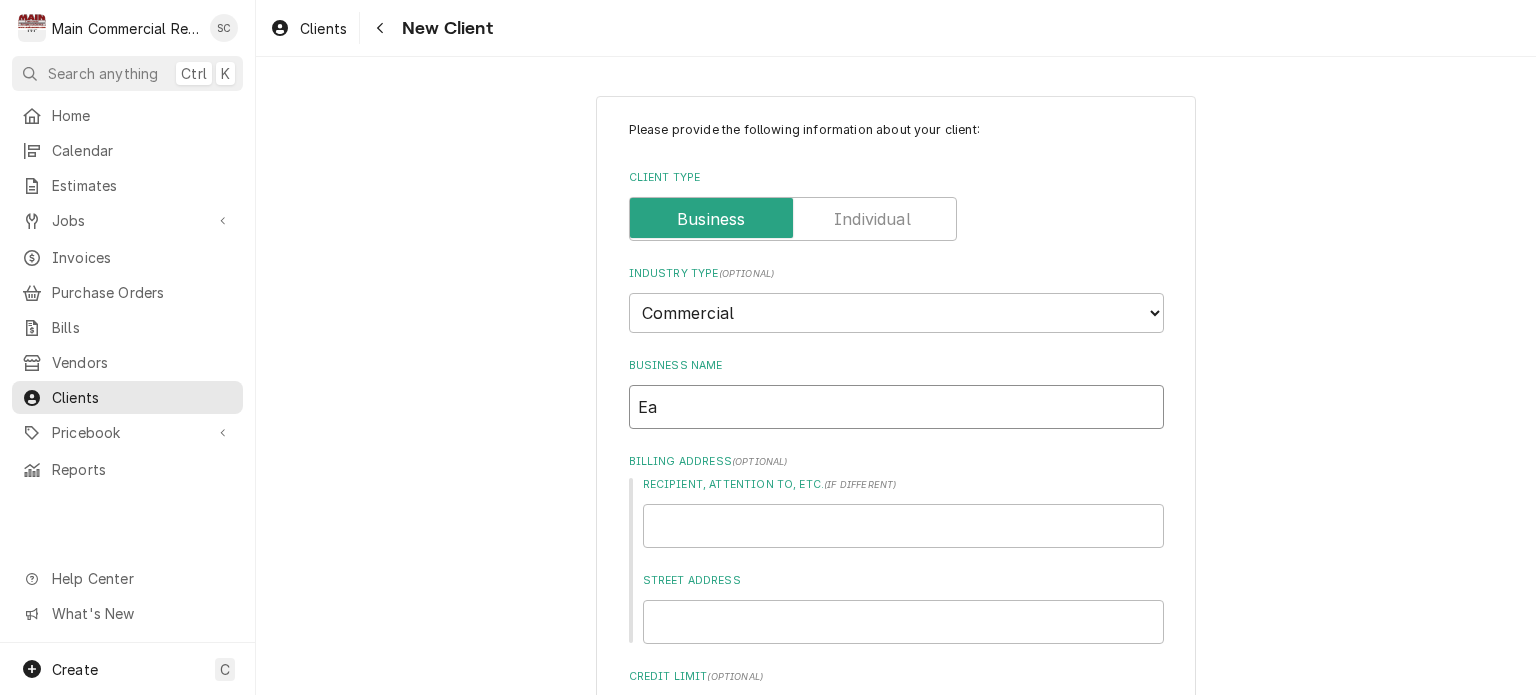 type on "x" 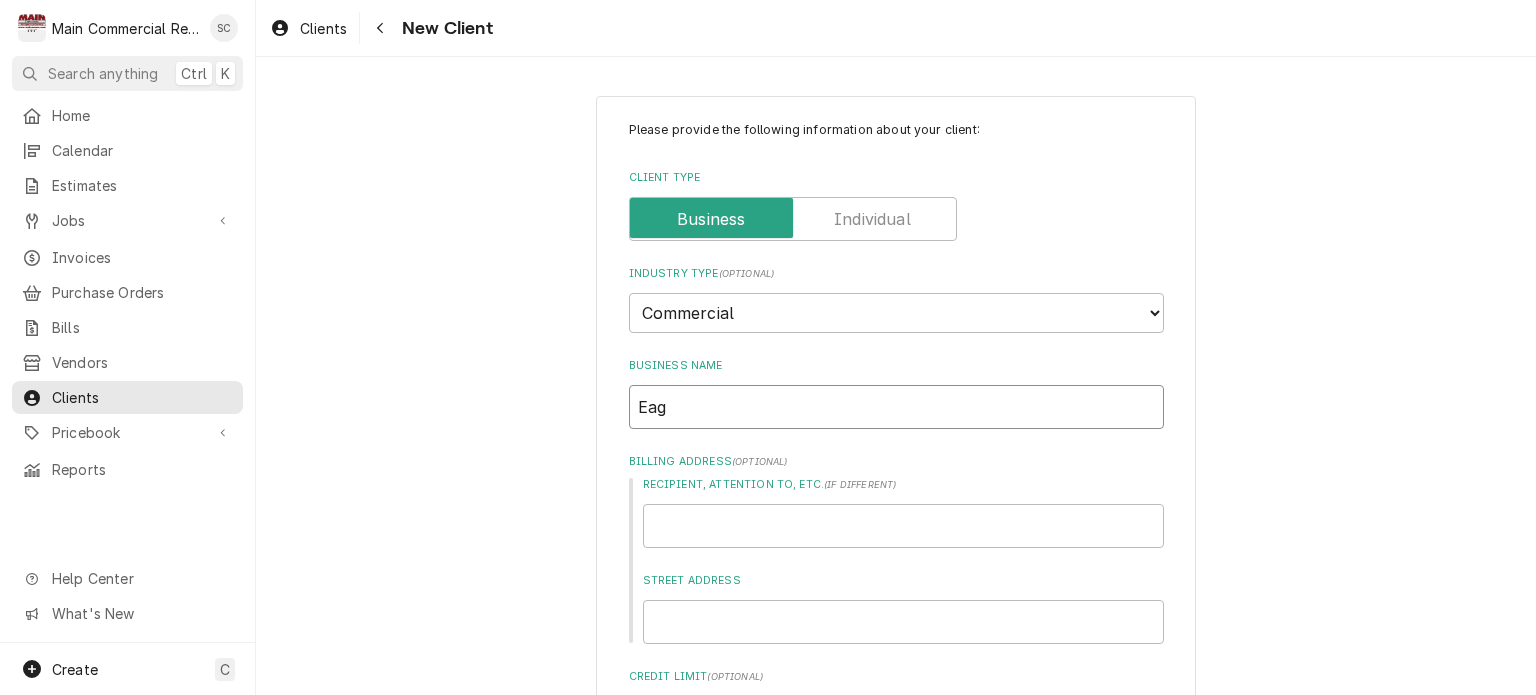 type on "x" 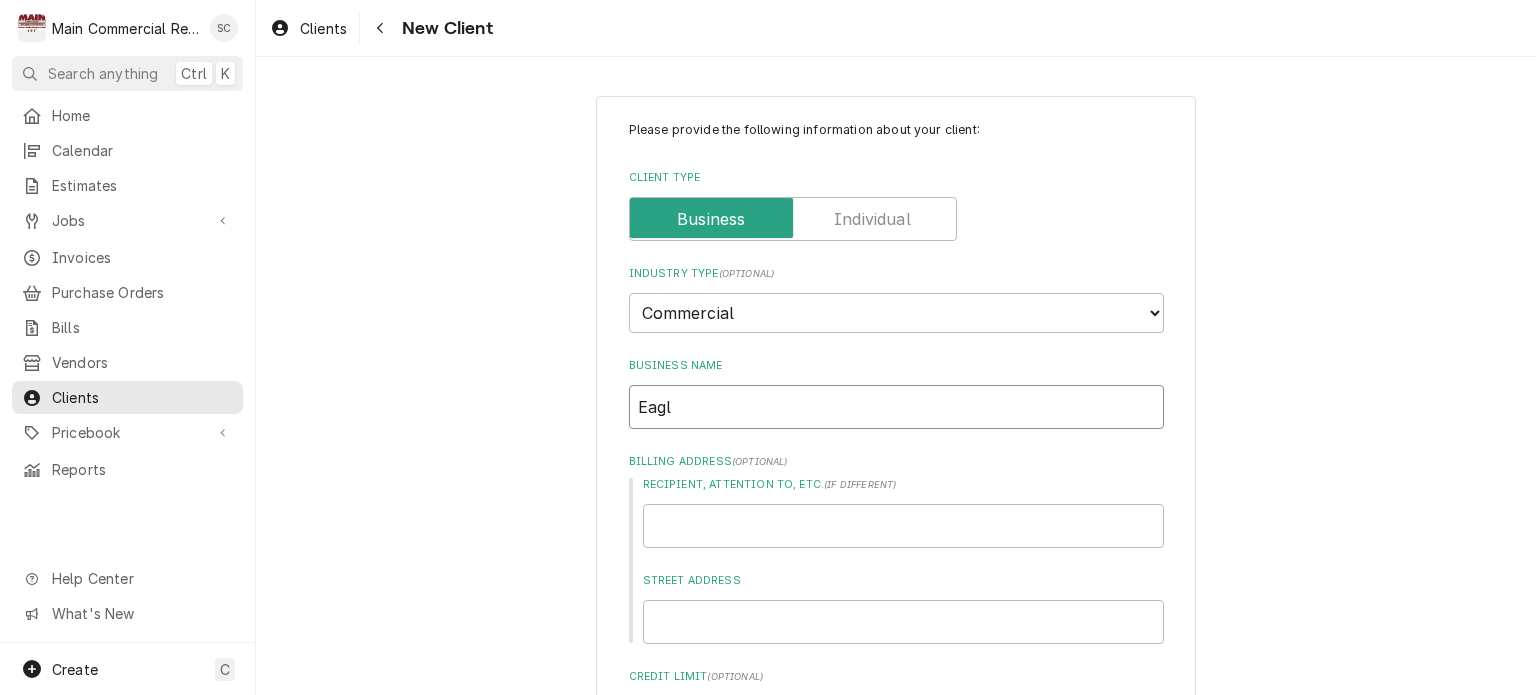 type on "x" 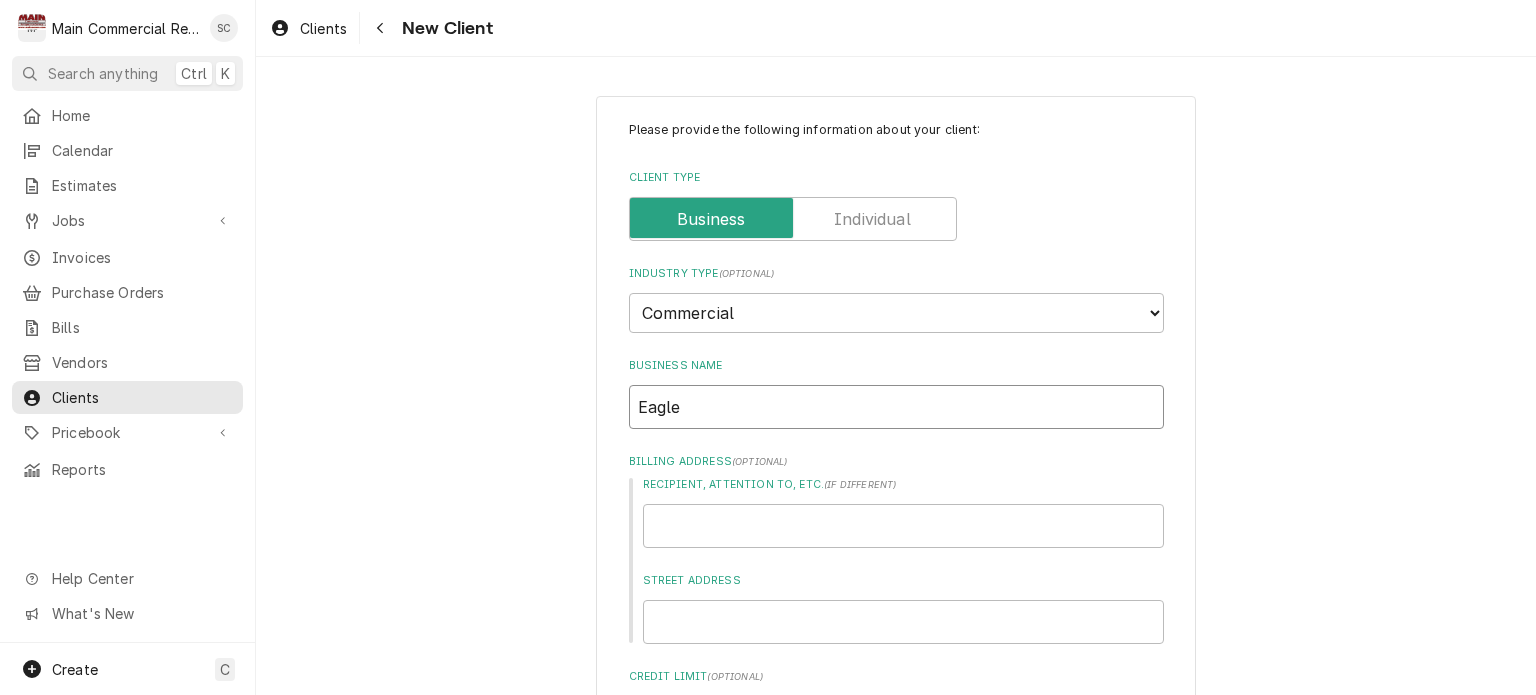 type on "x" 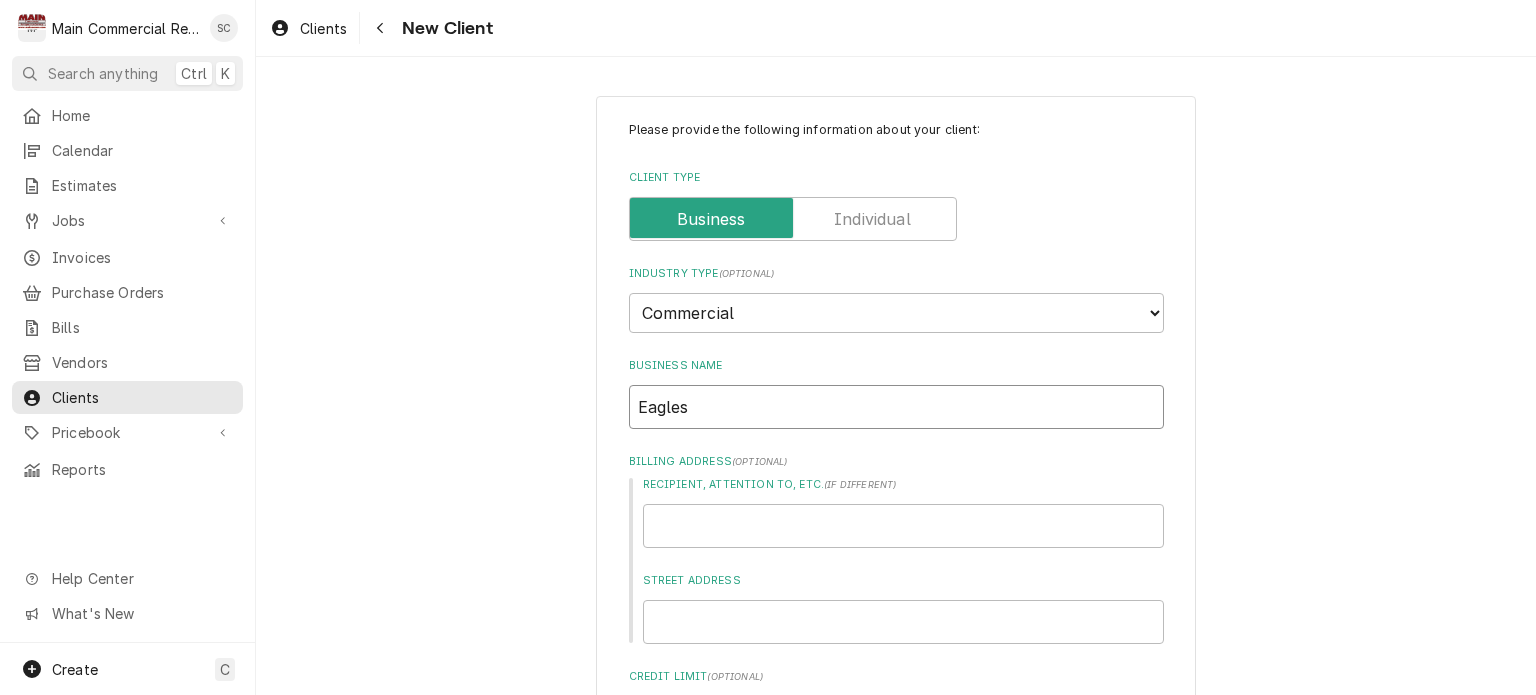 type on "x" 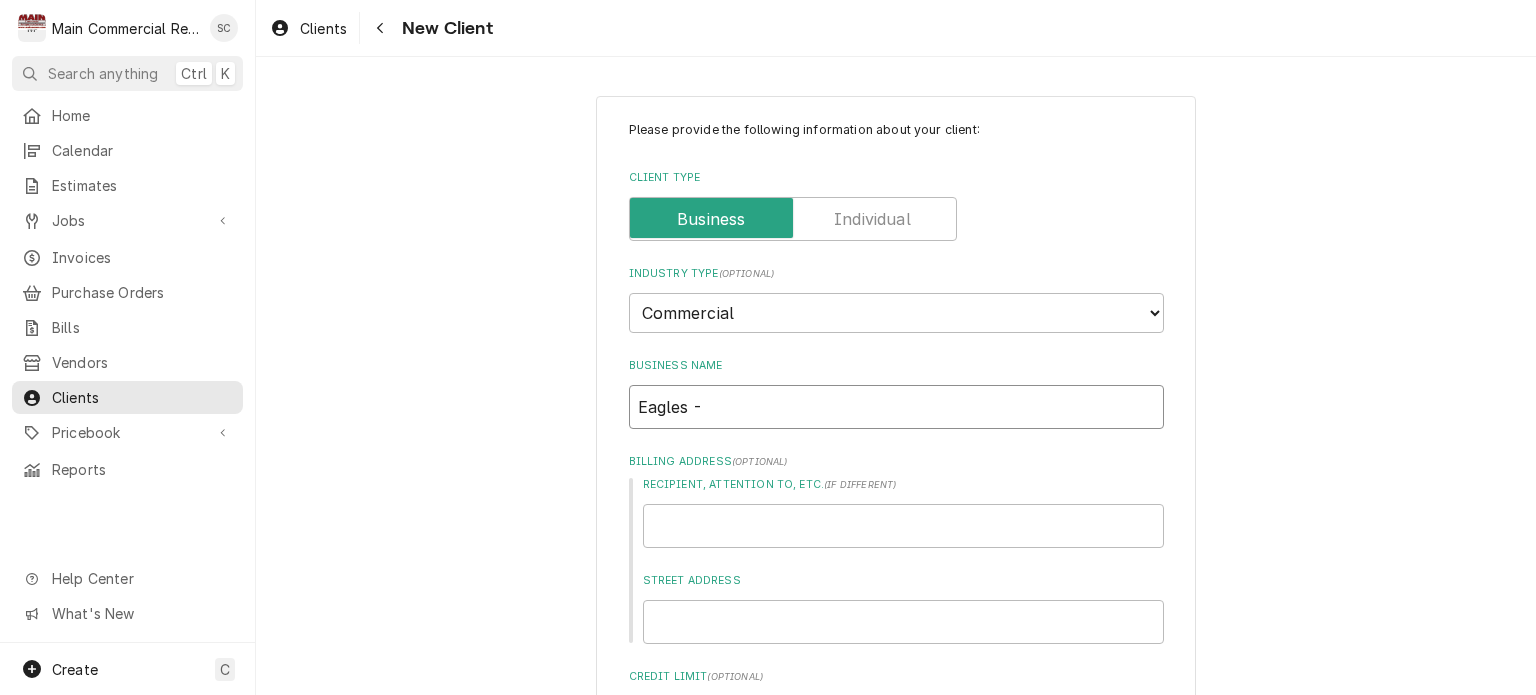 type on "x" 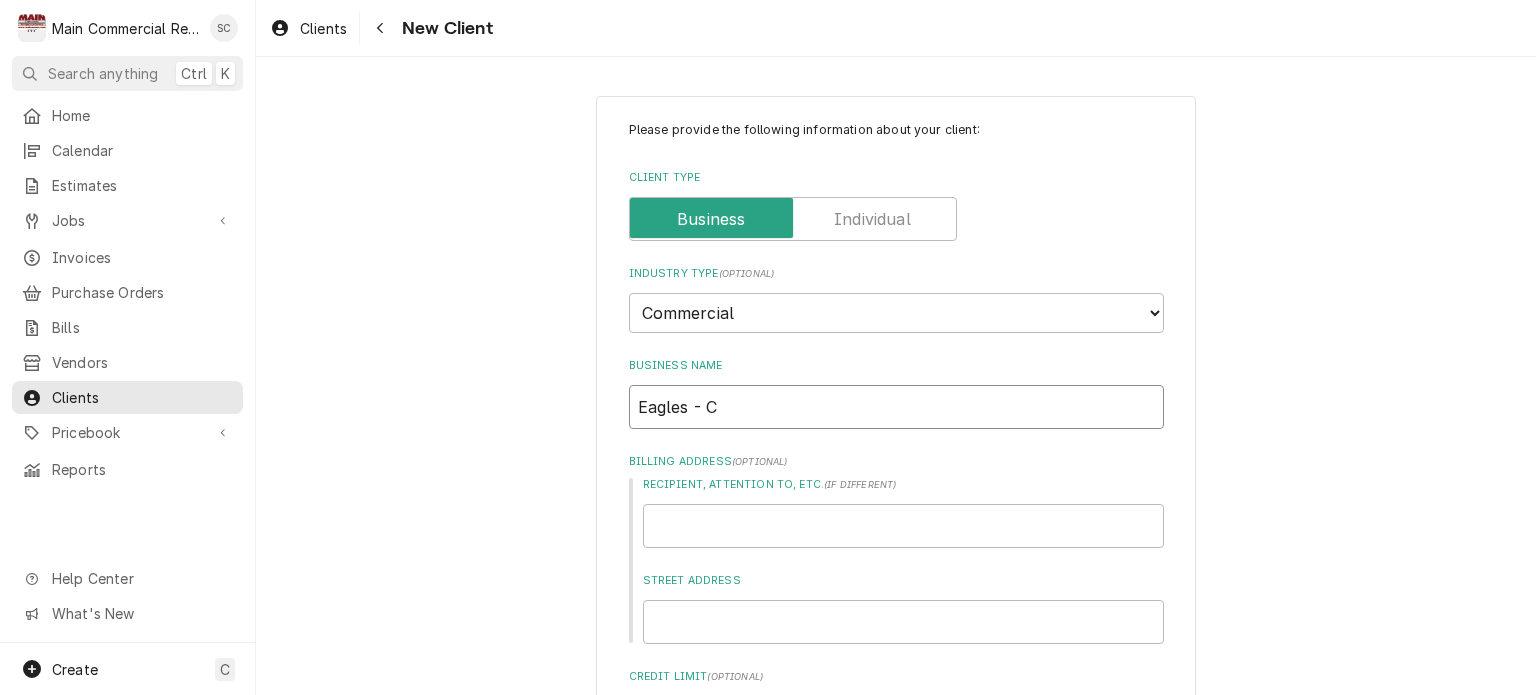 type on "x" 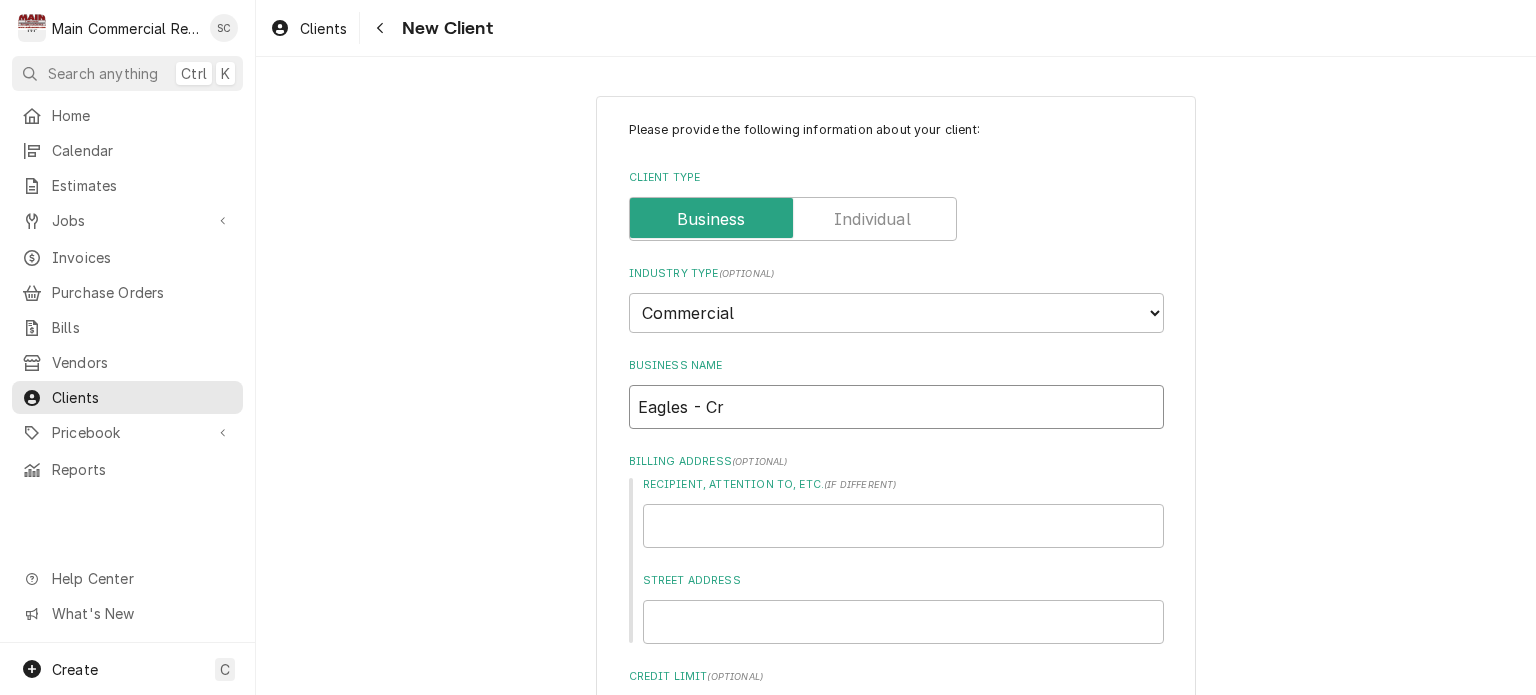 type on "x" 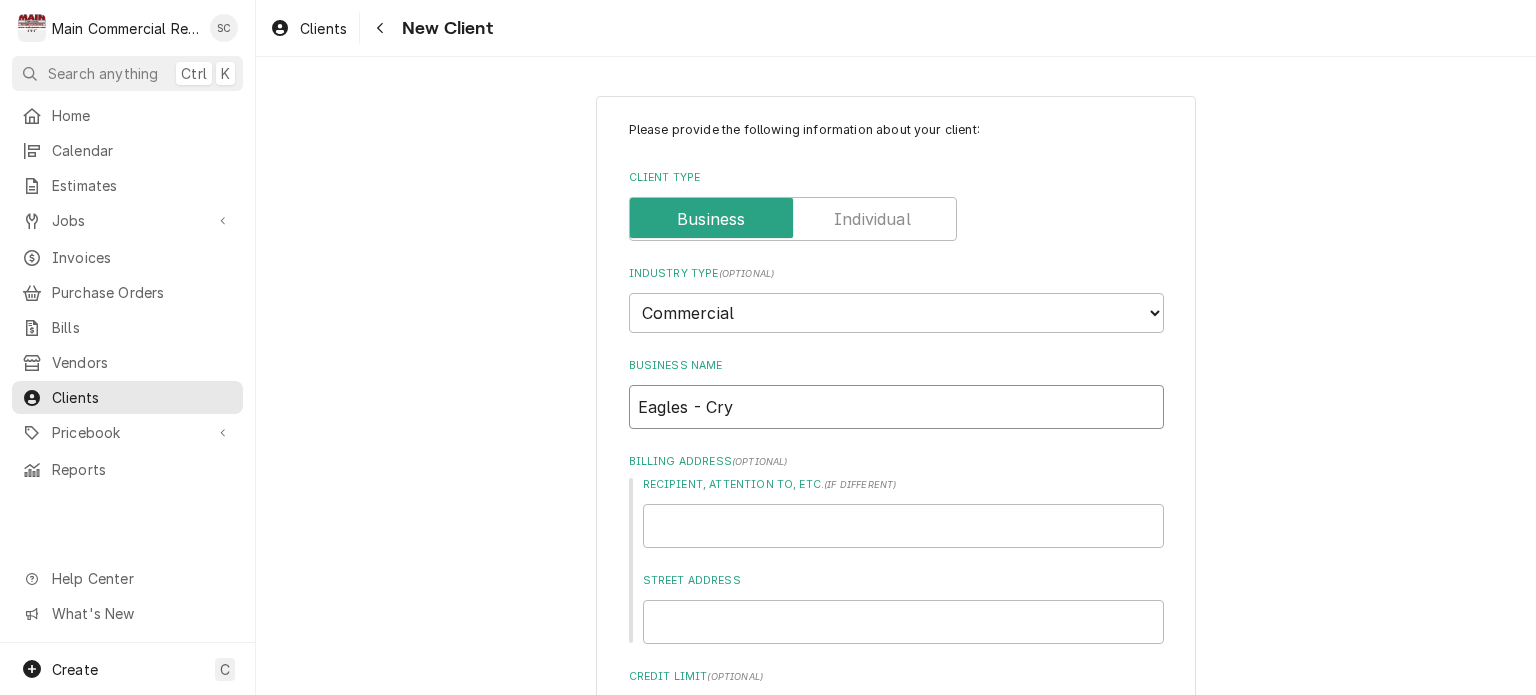 type on "x" 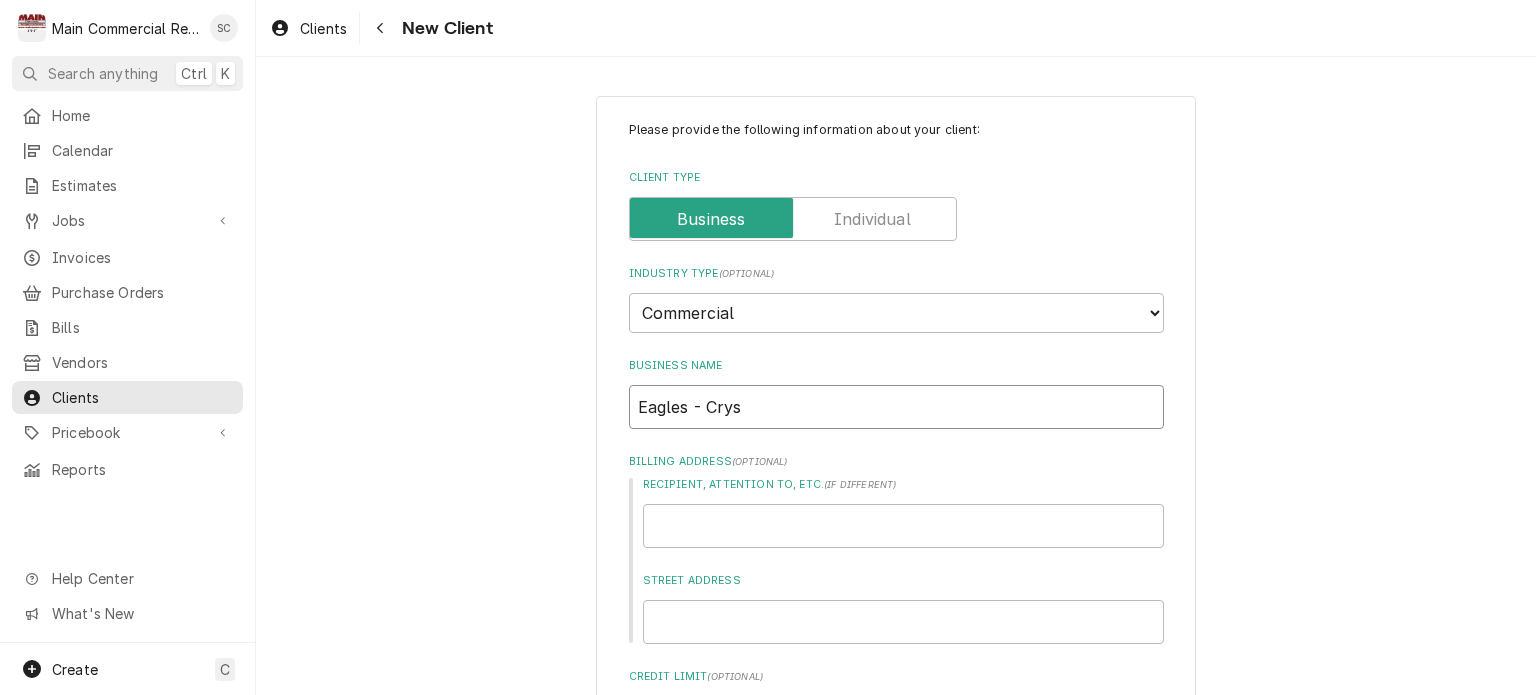type on "x" 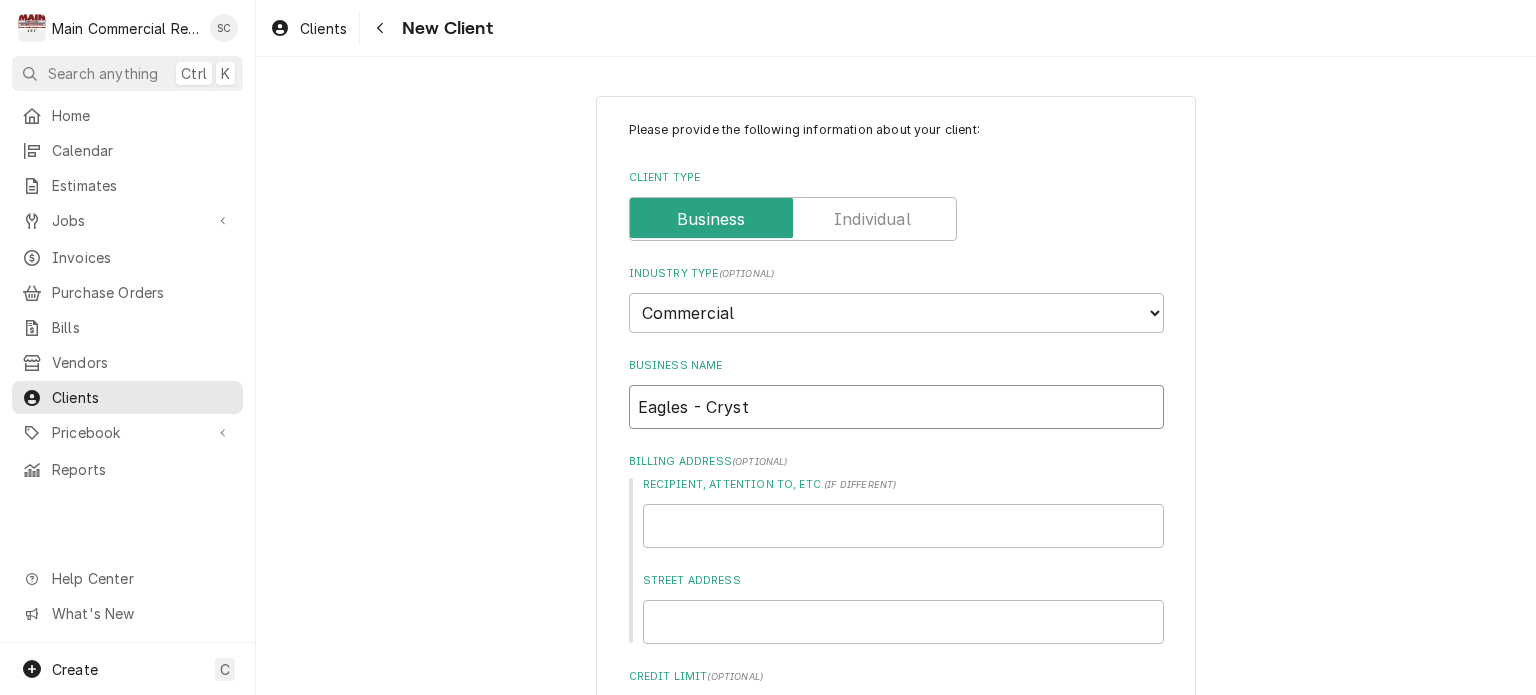 type on "x" 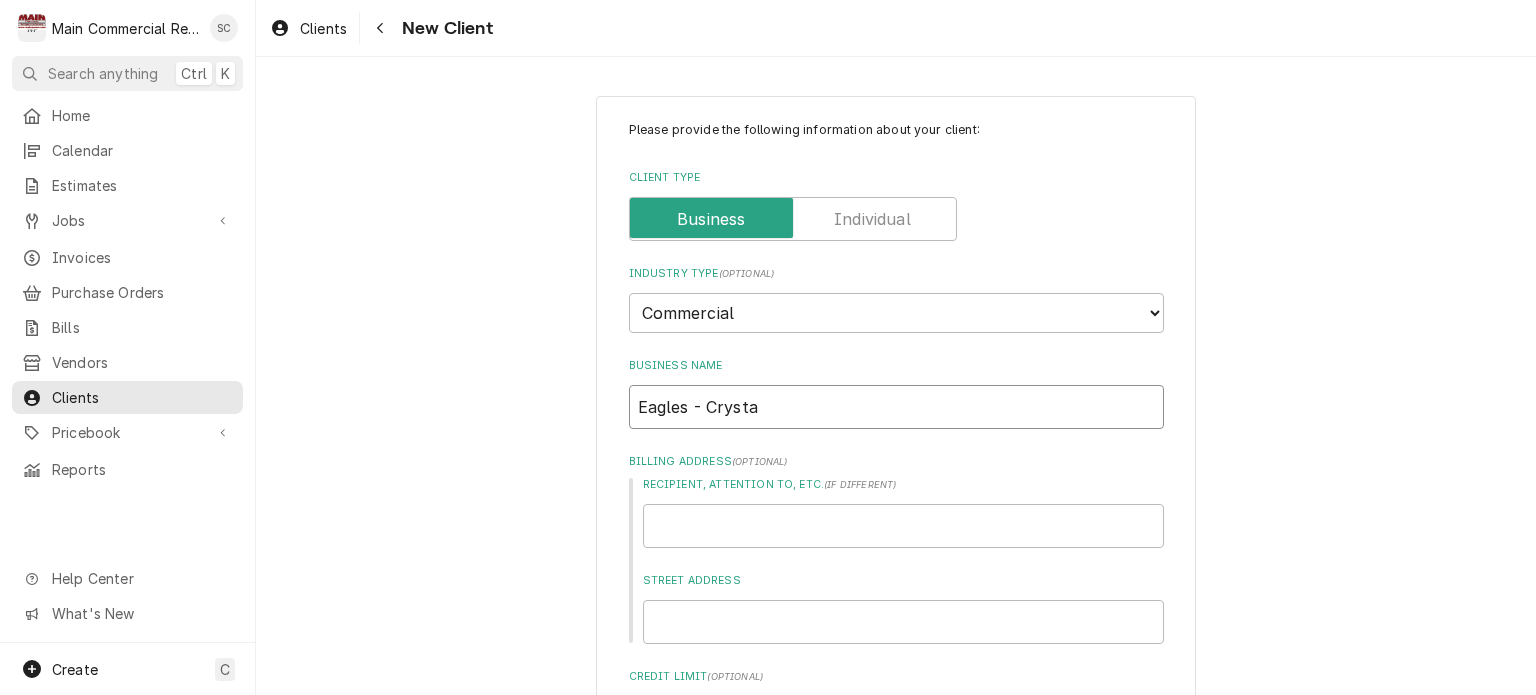 type on "x" 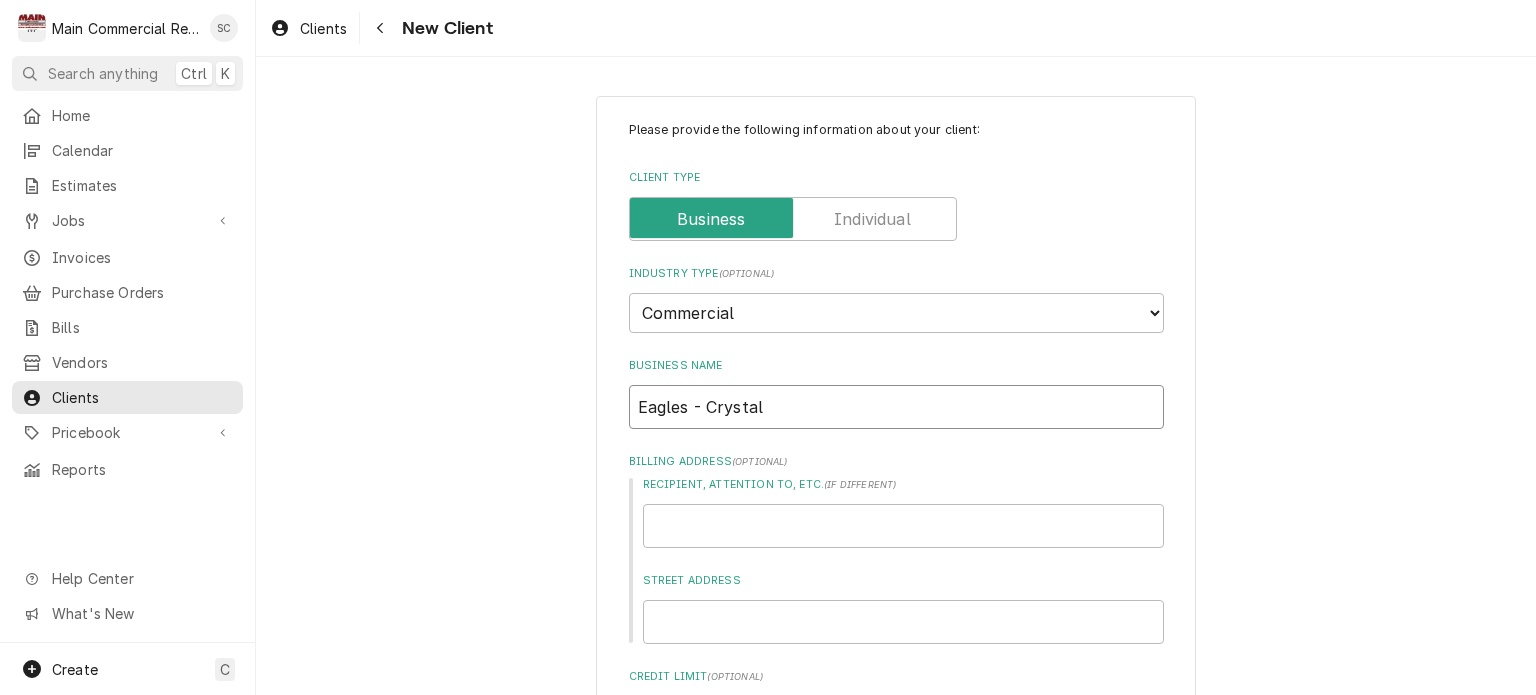 type on "x" 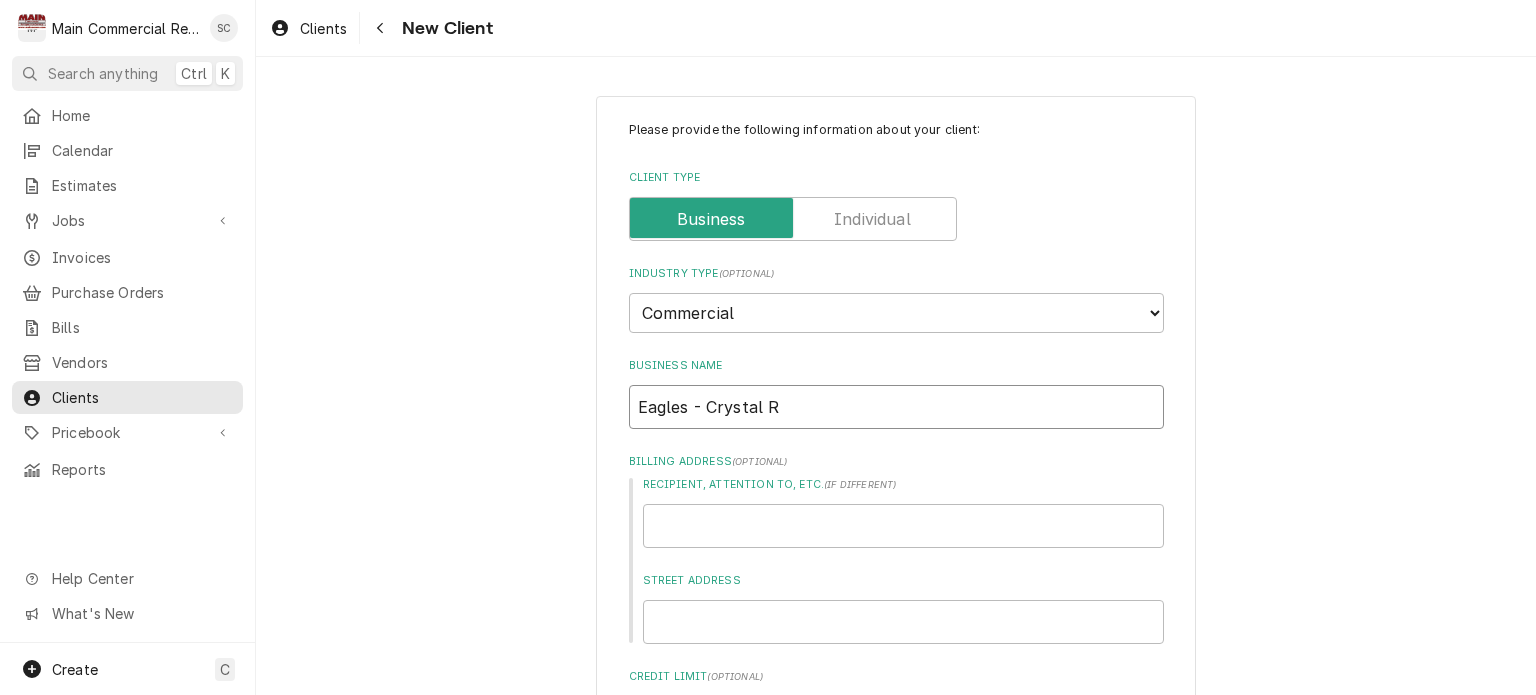 type on "x" 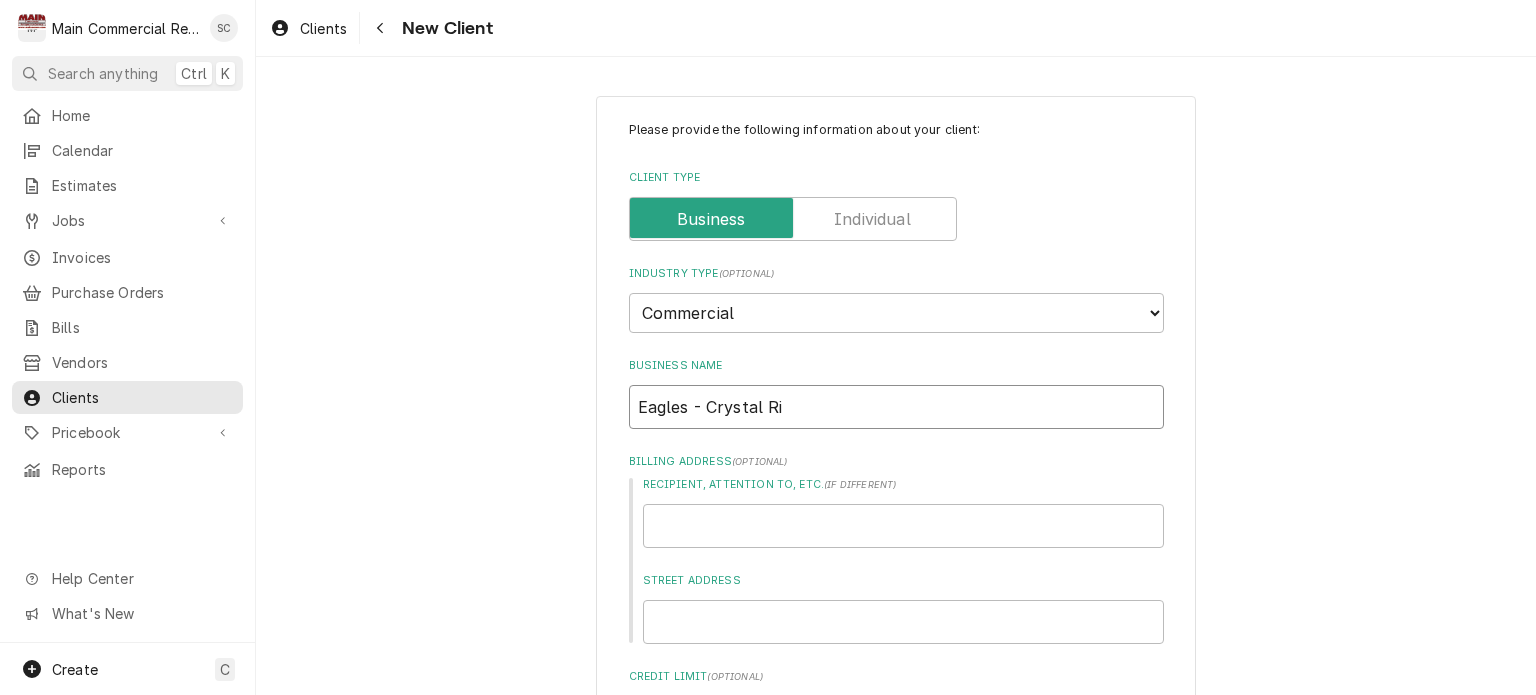 type on "x" 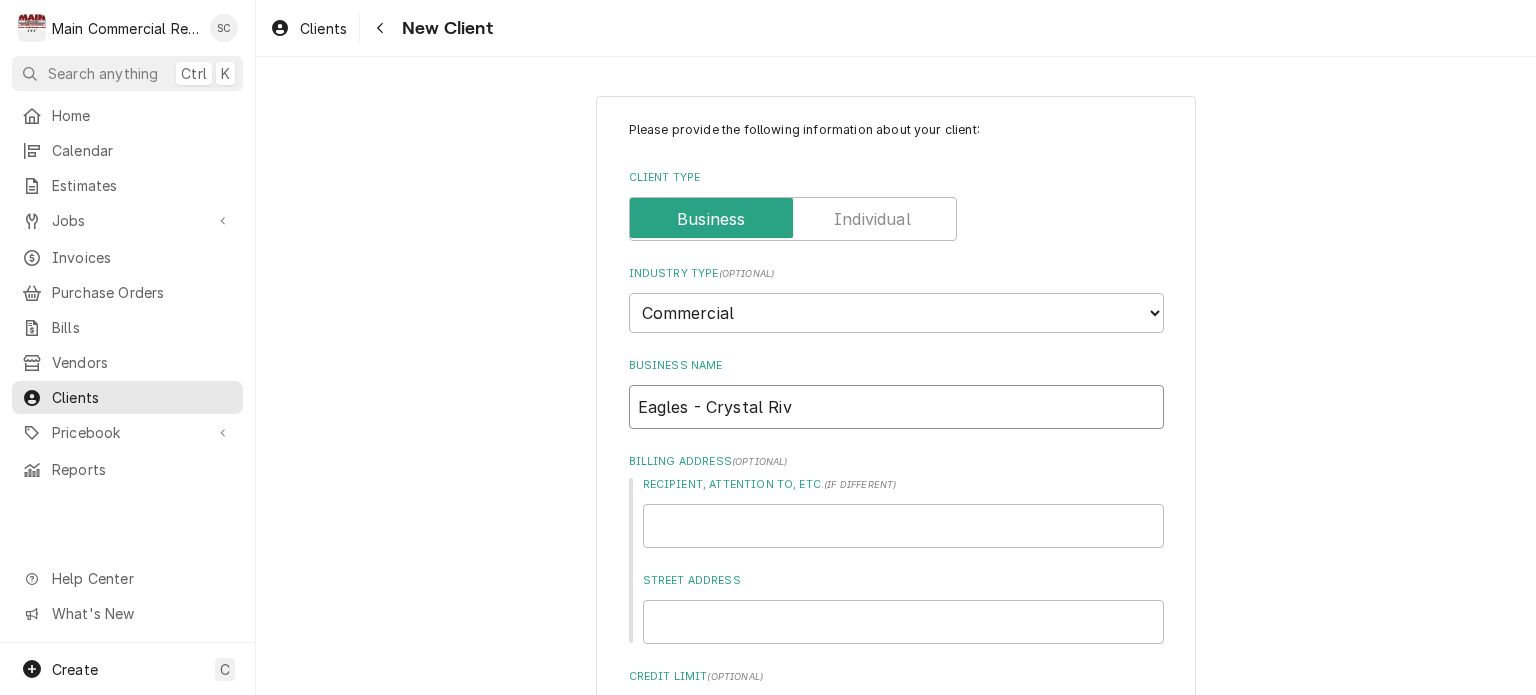 type on "x" 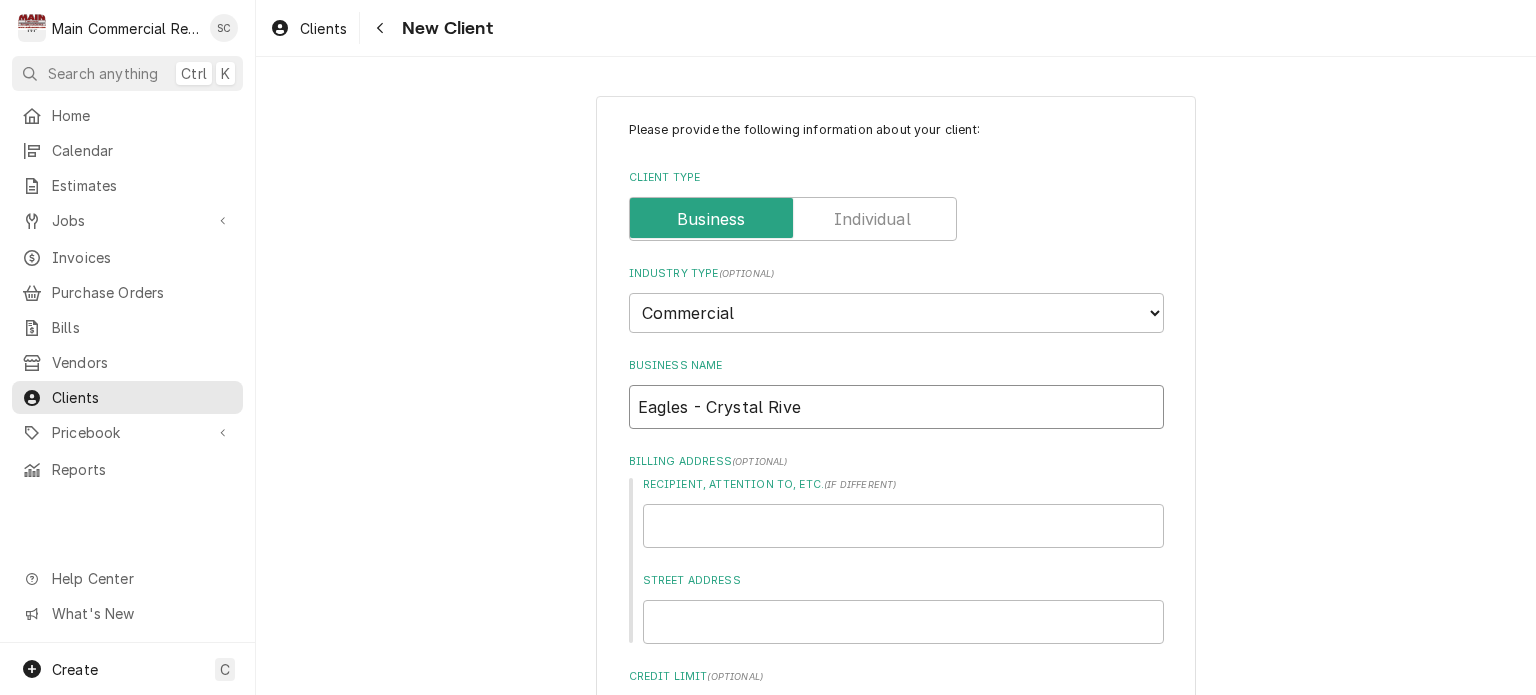 type on "x" 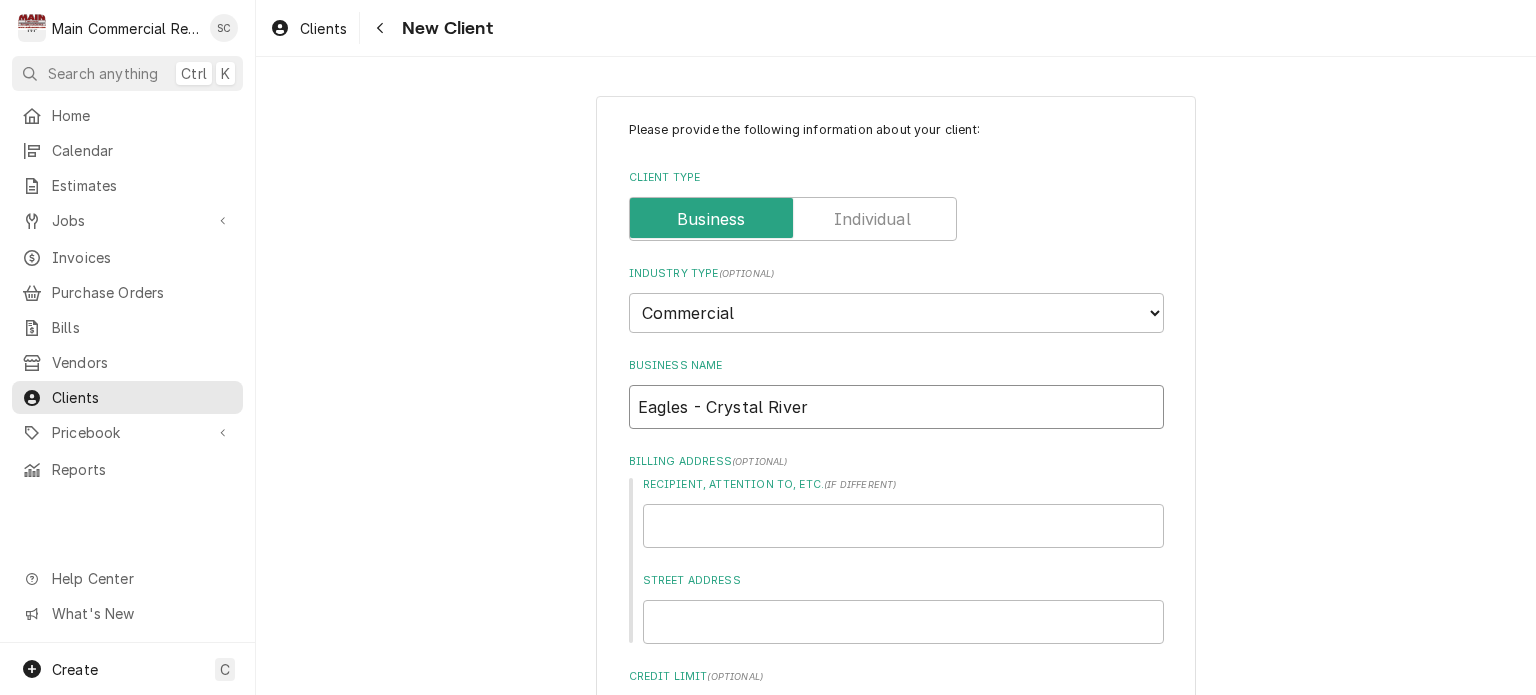 type on "x" 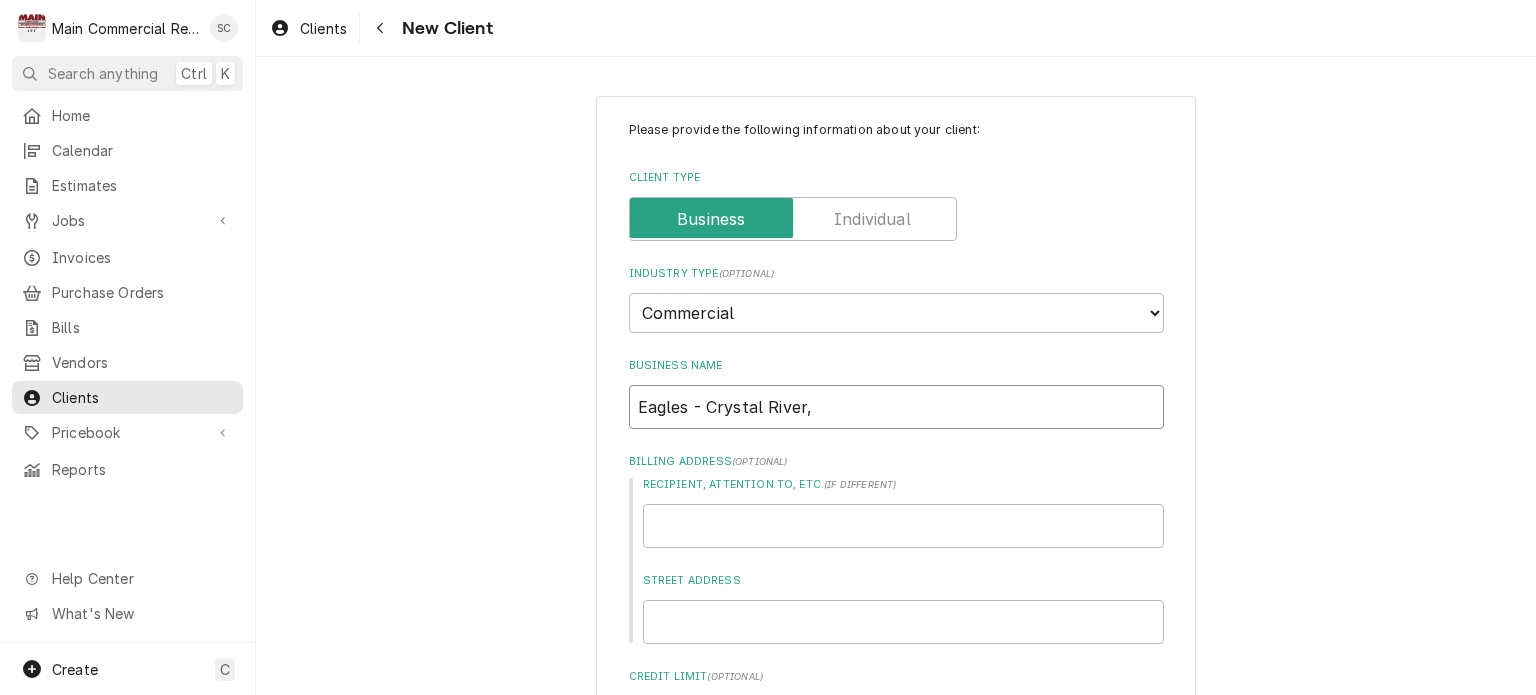 type on "x" 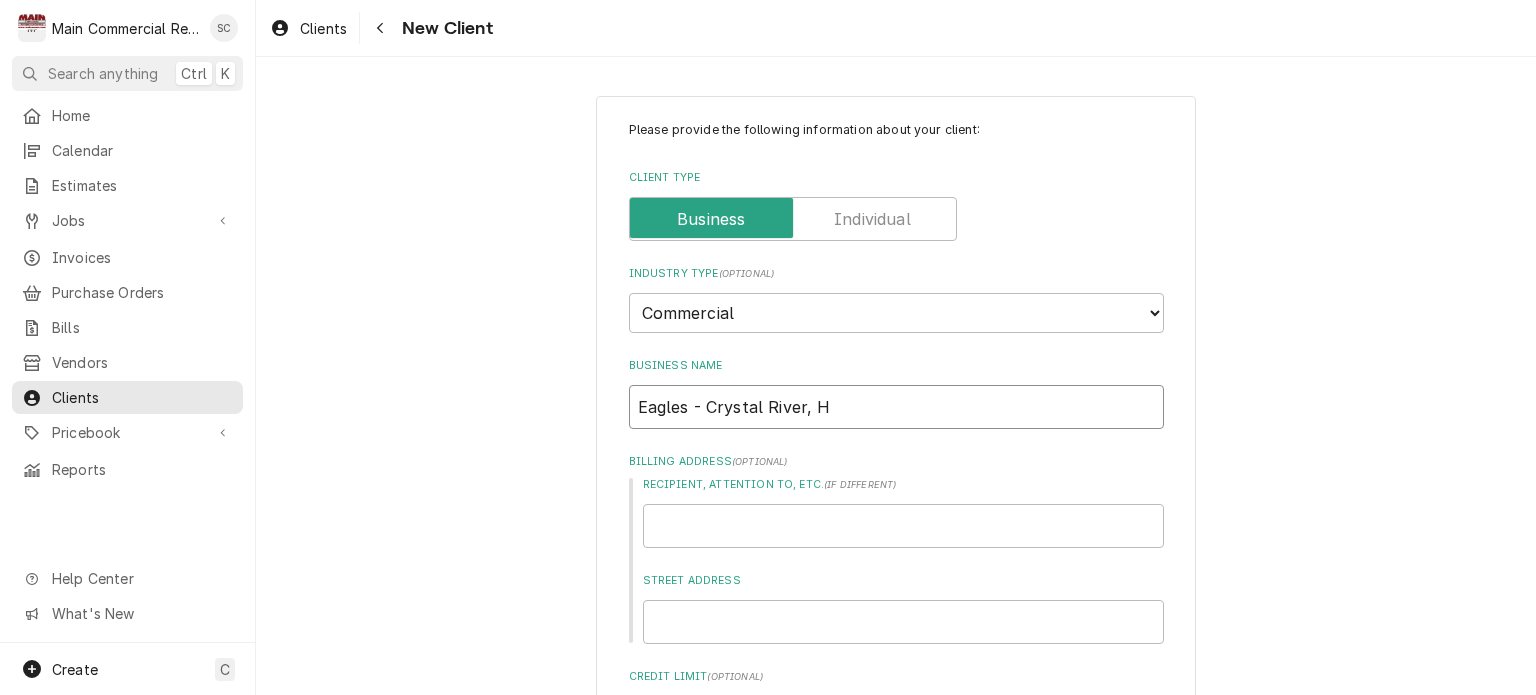 type on "x" 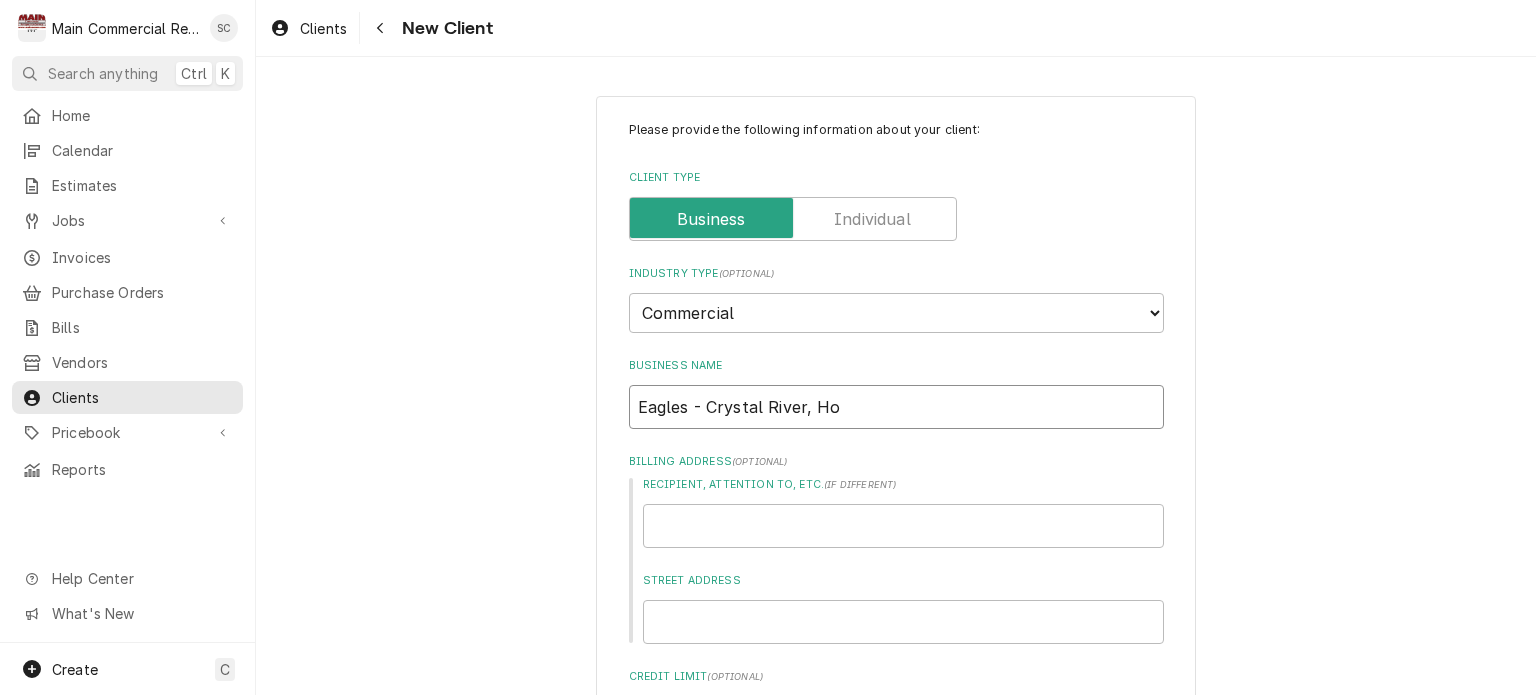 type on "x" 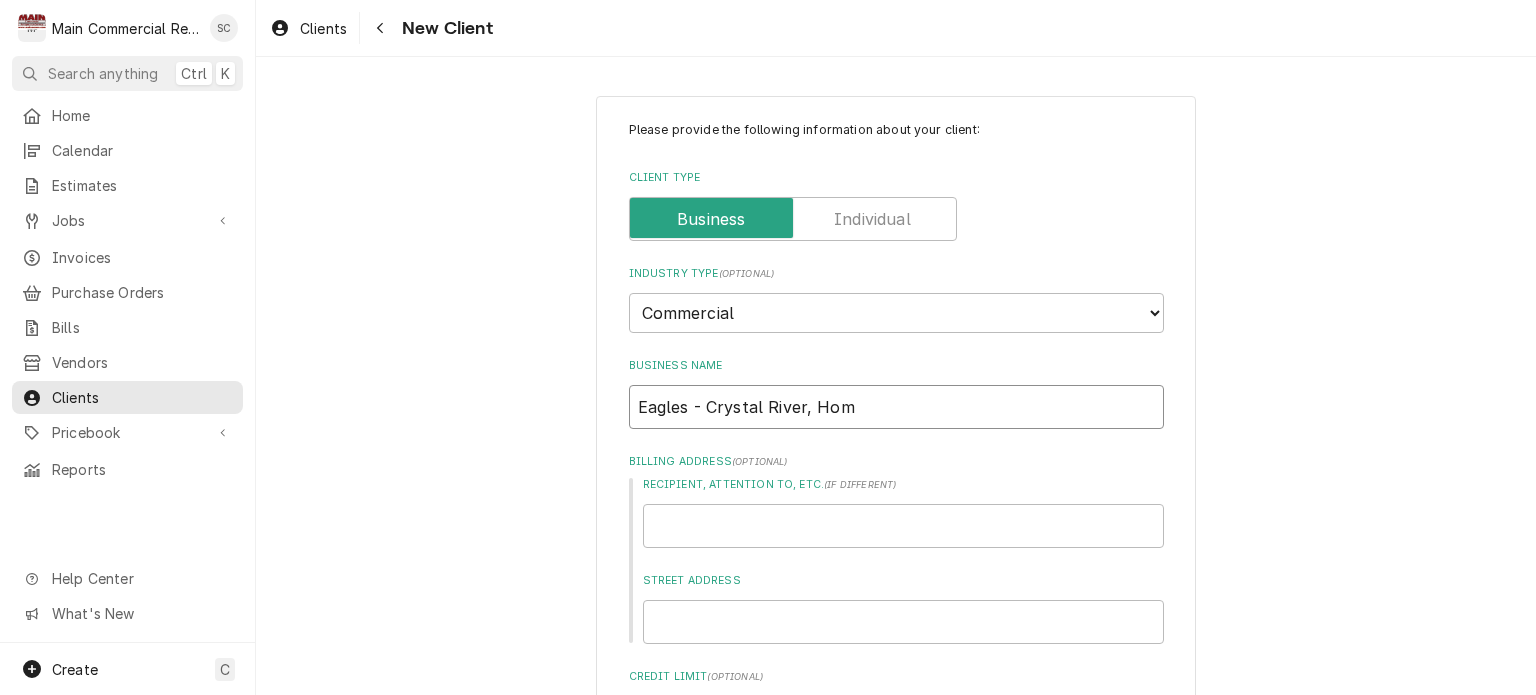 type on "x" 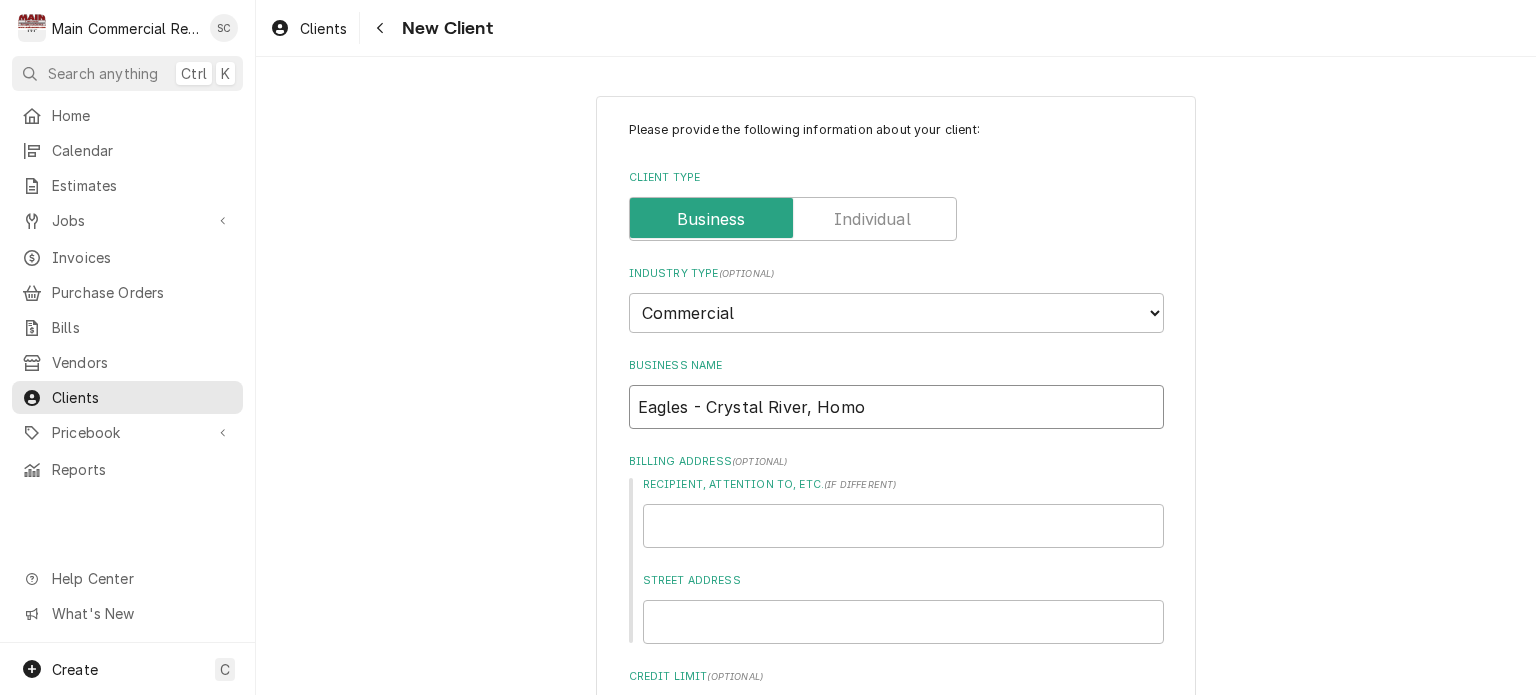 type on "x" 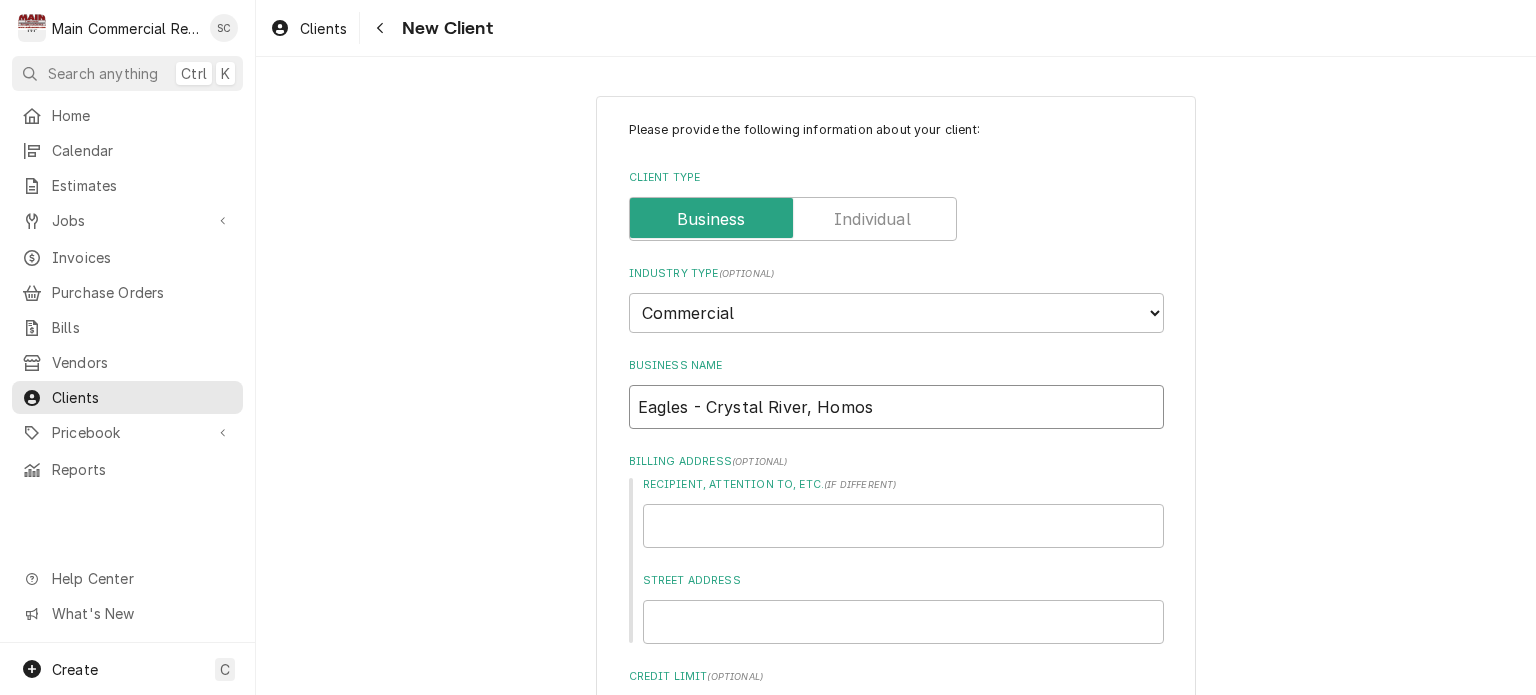 type on "x" 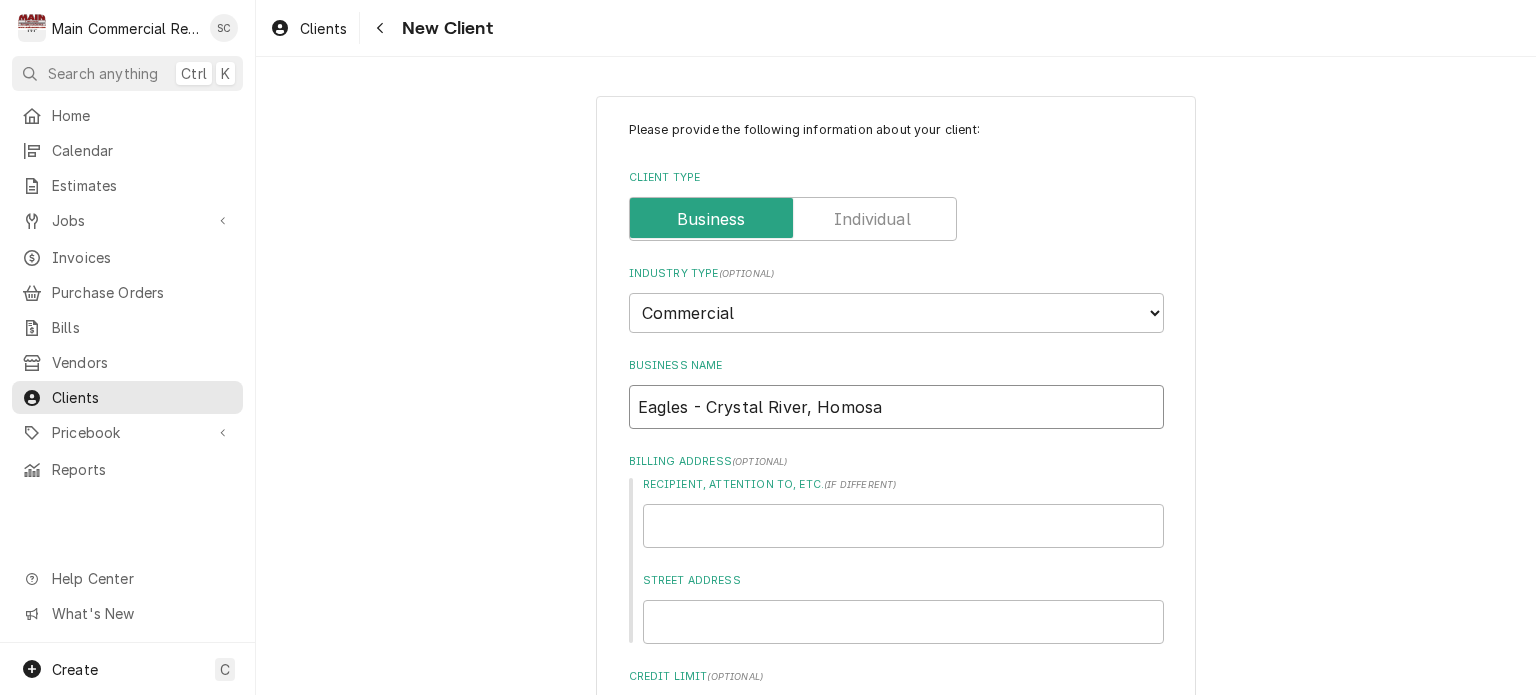 type on "x" 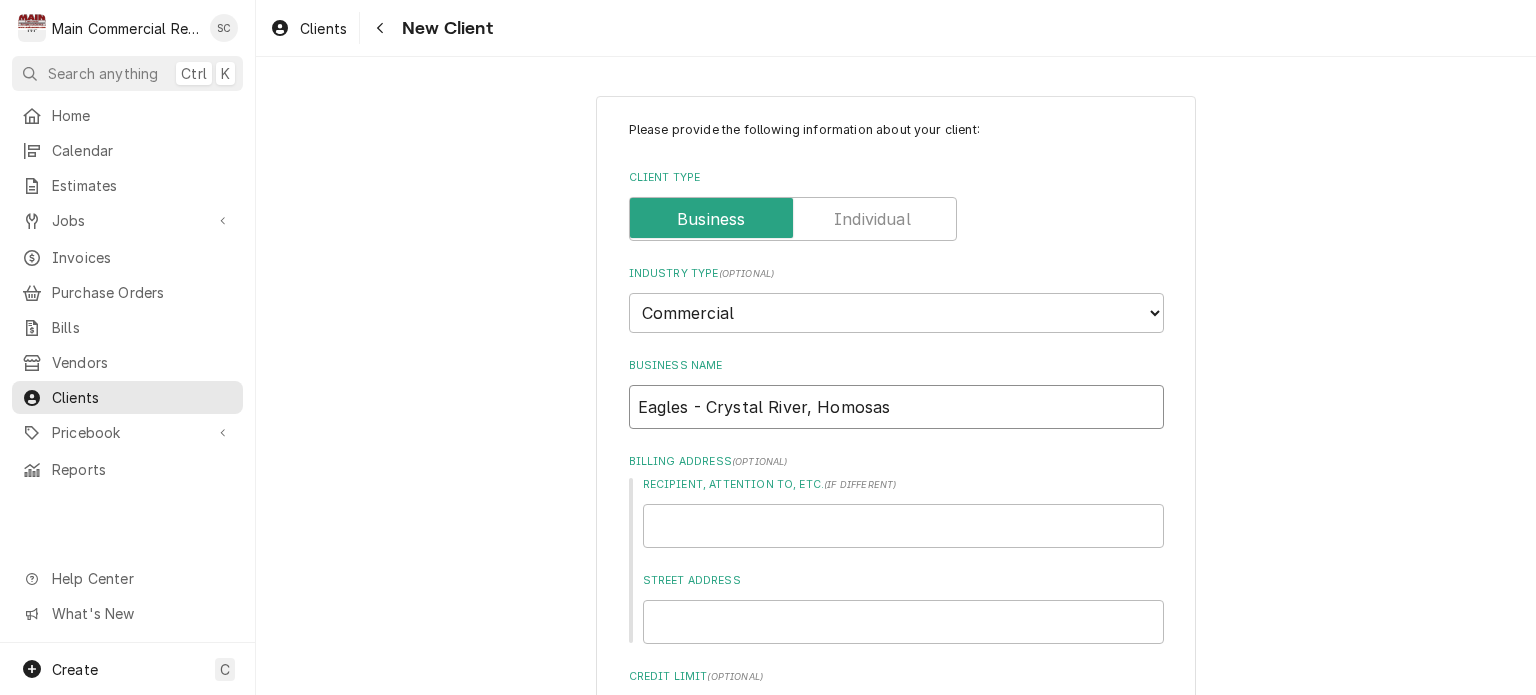 type on "x" 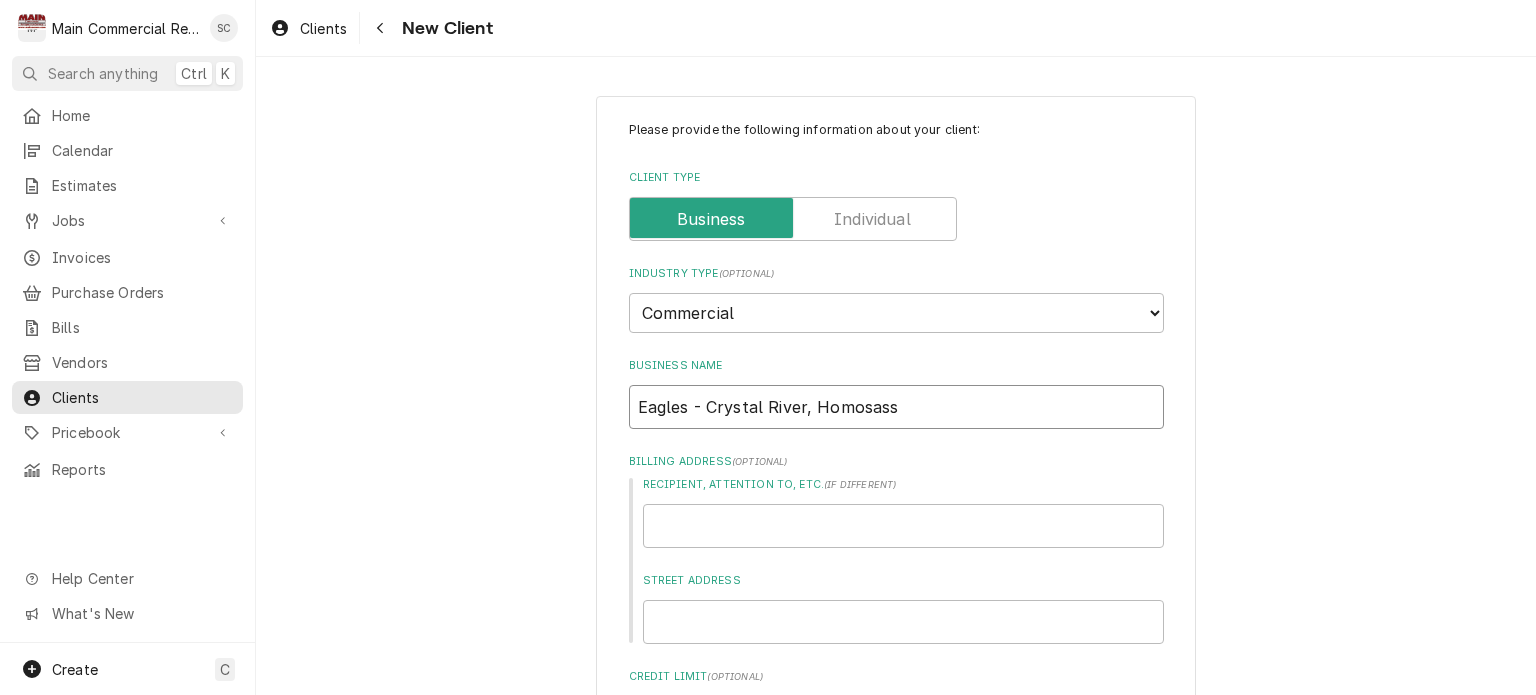 type on "x" 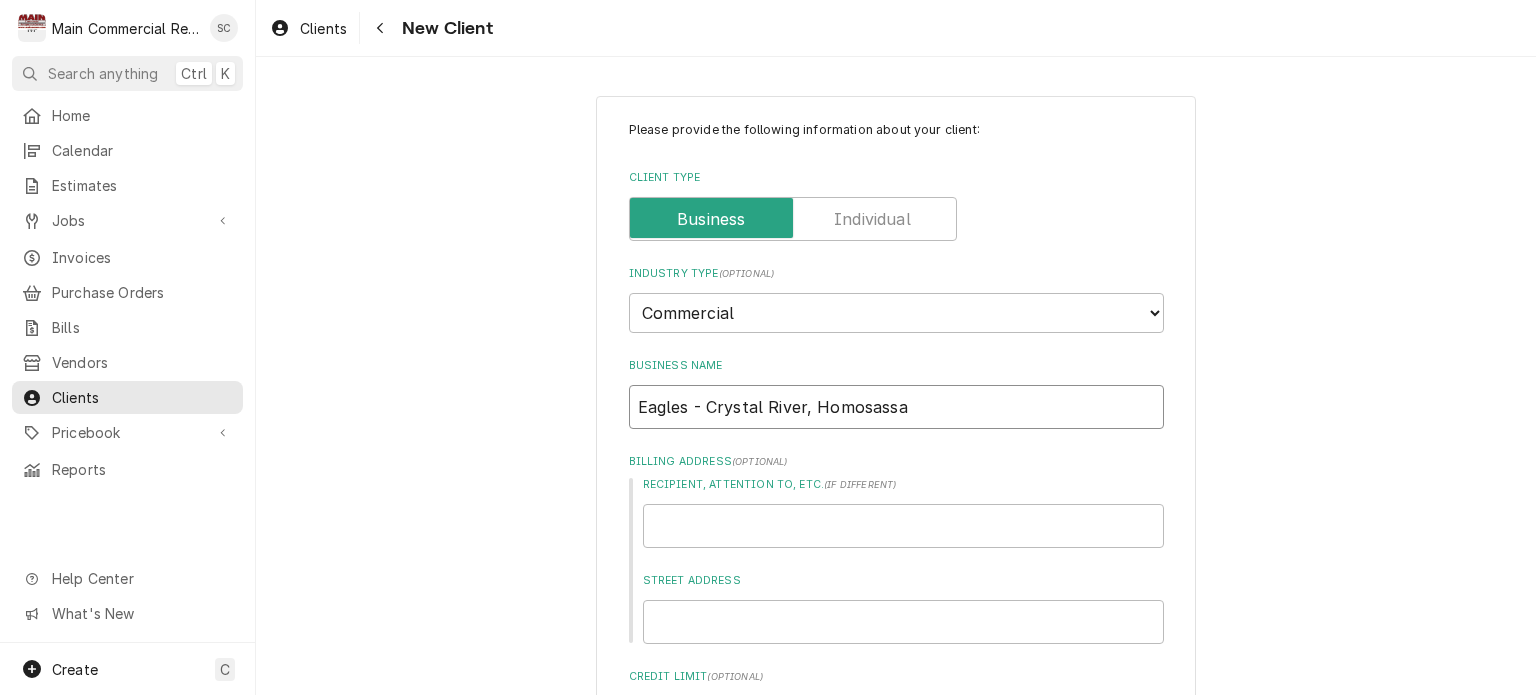 type on "x" 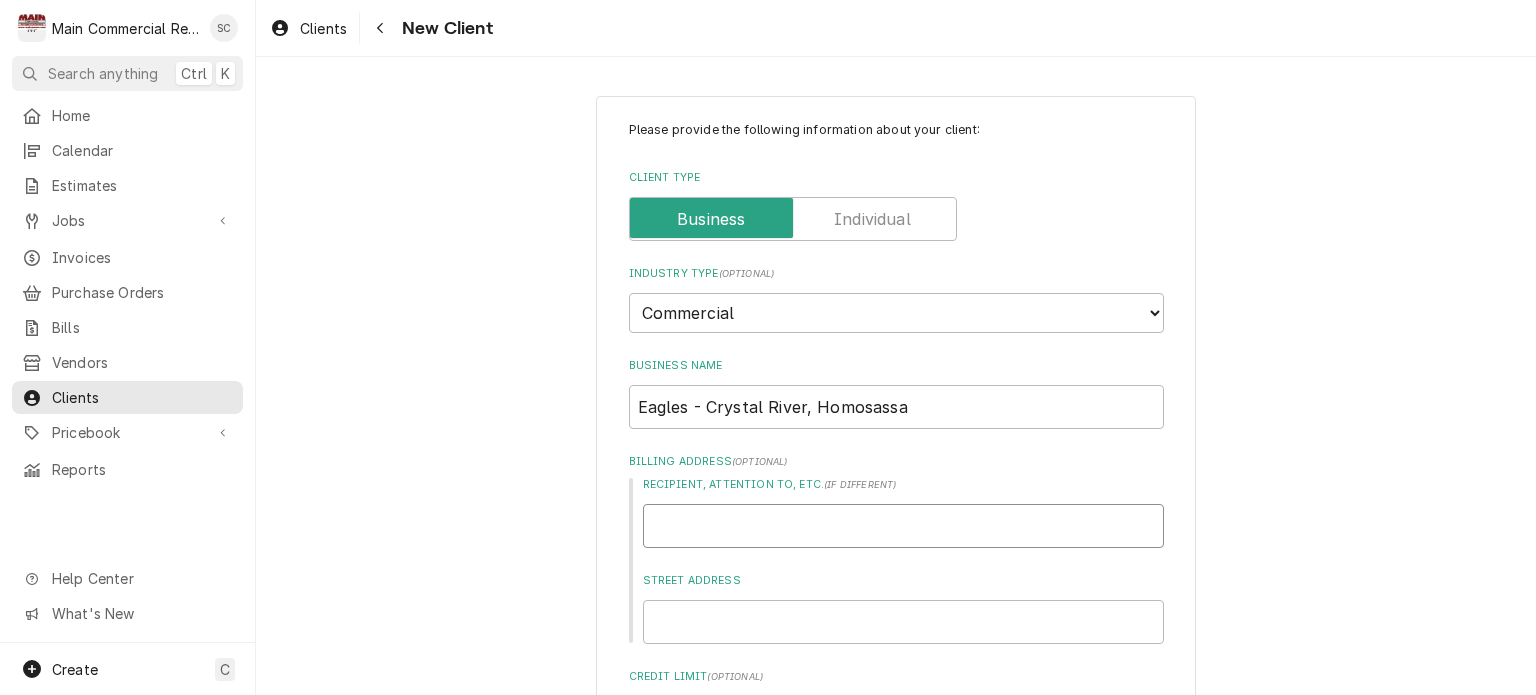 click on "Recipient, Attention To, etc.  ( if different )" at bounding box center [903, 526] 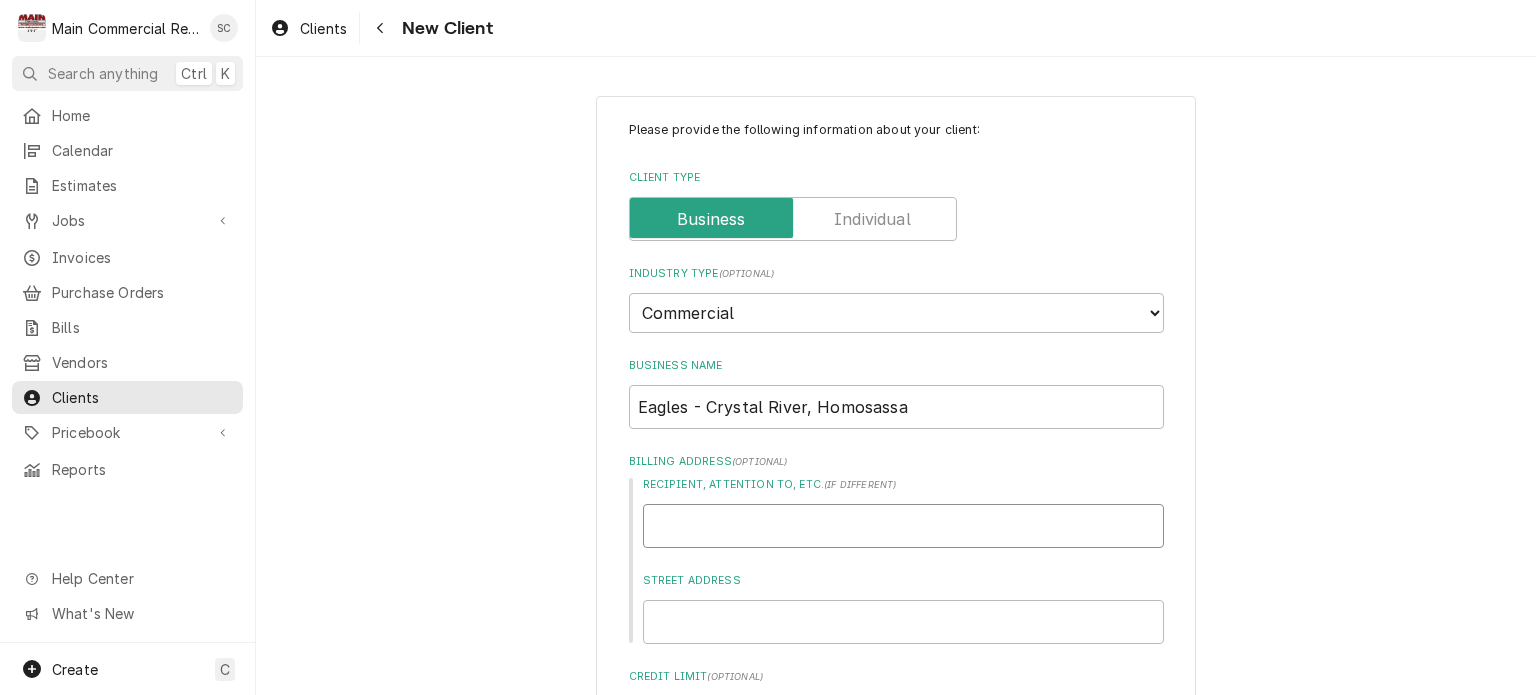 scroll, scrollTop: 200, scrollLeft: 0, axis: vertical 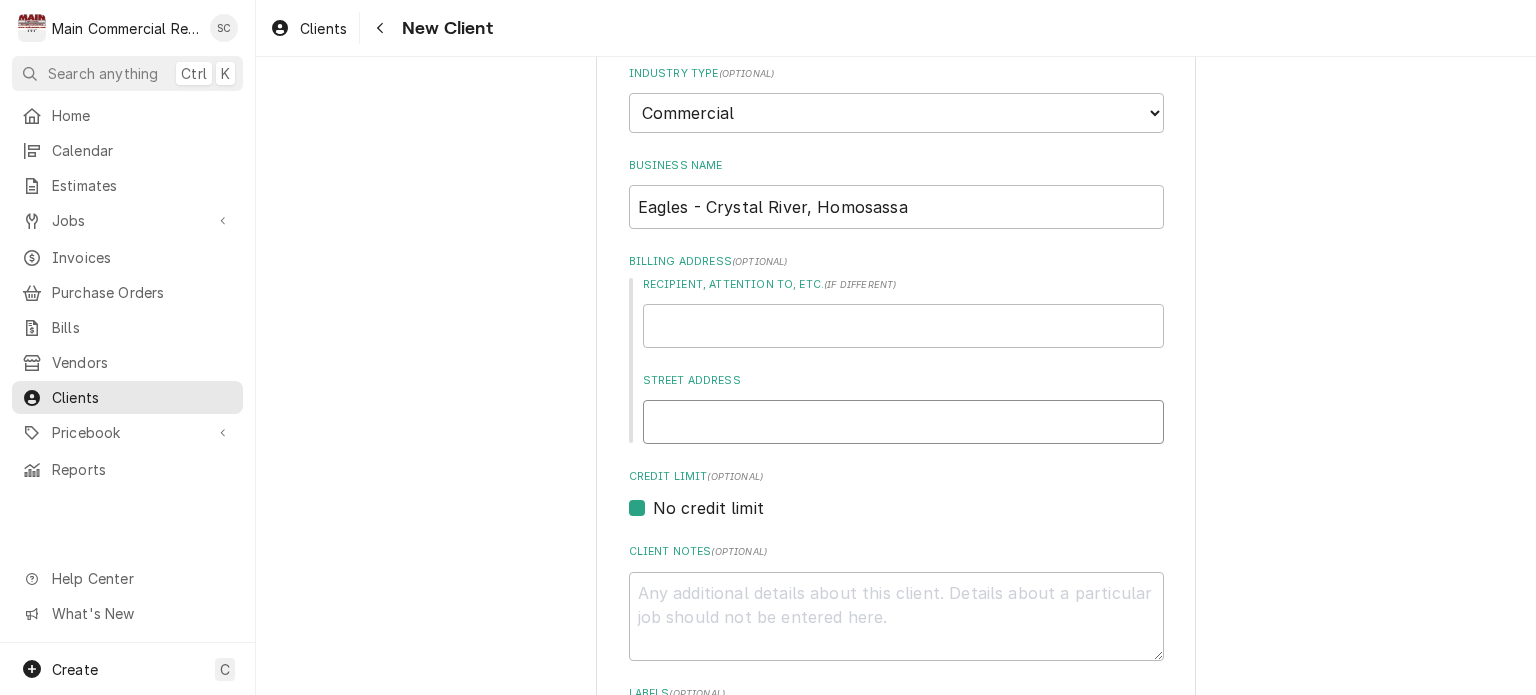 click on "Street Address" at bounding box center [903, 422] 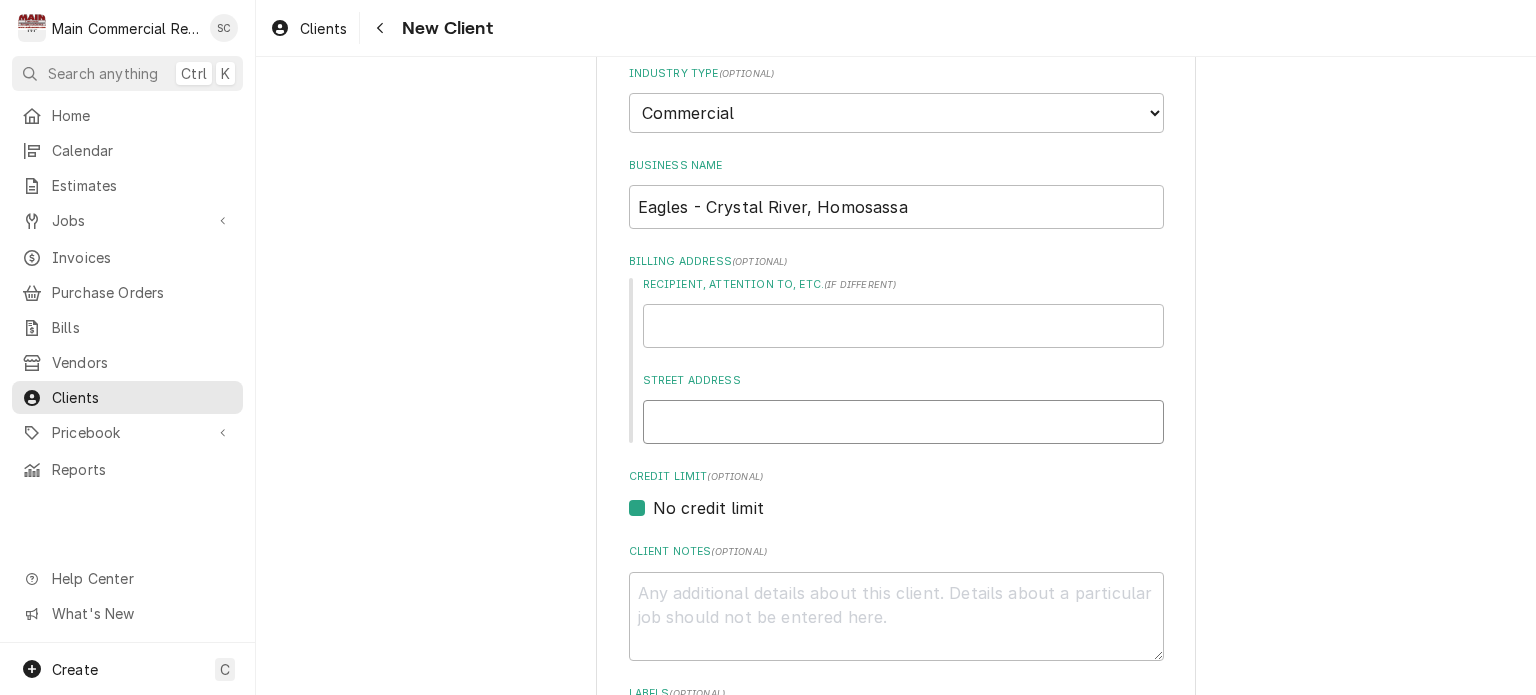 type on "x" 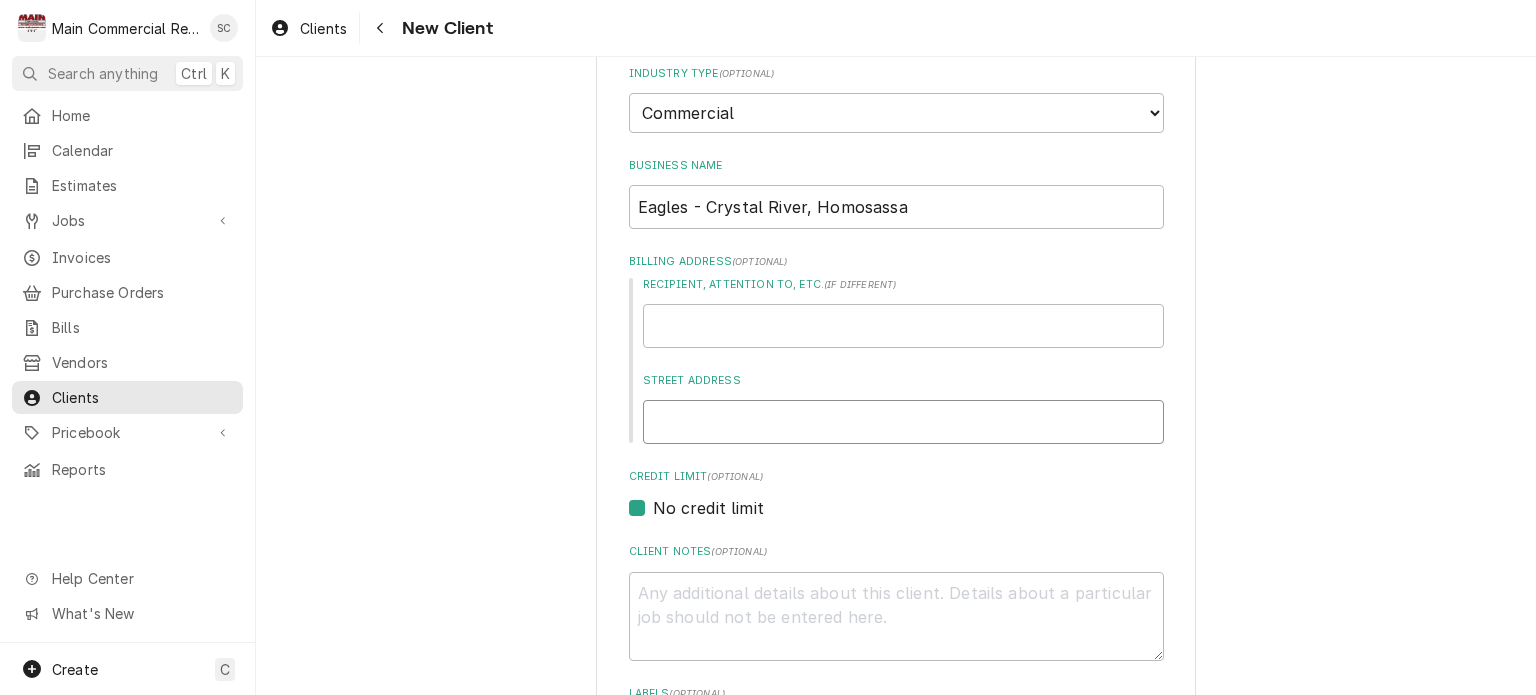 type on "5" 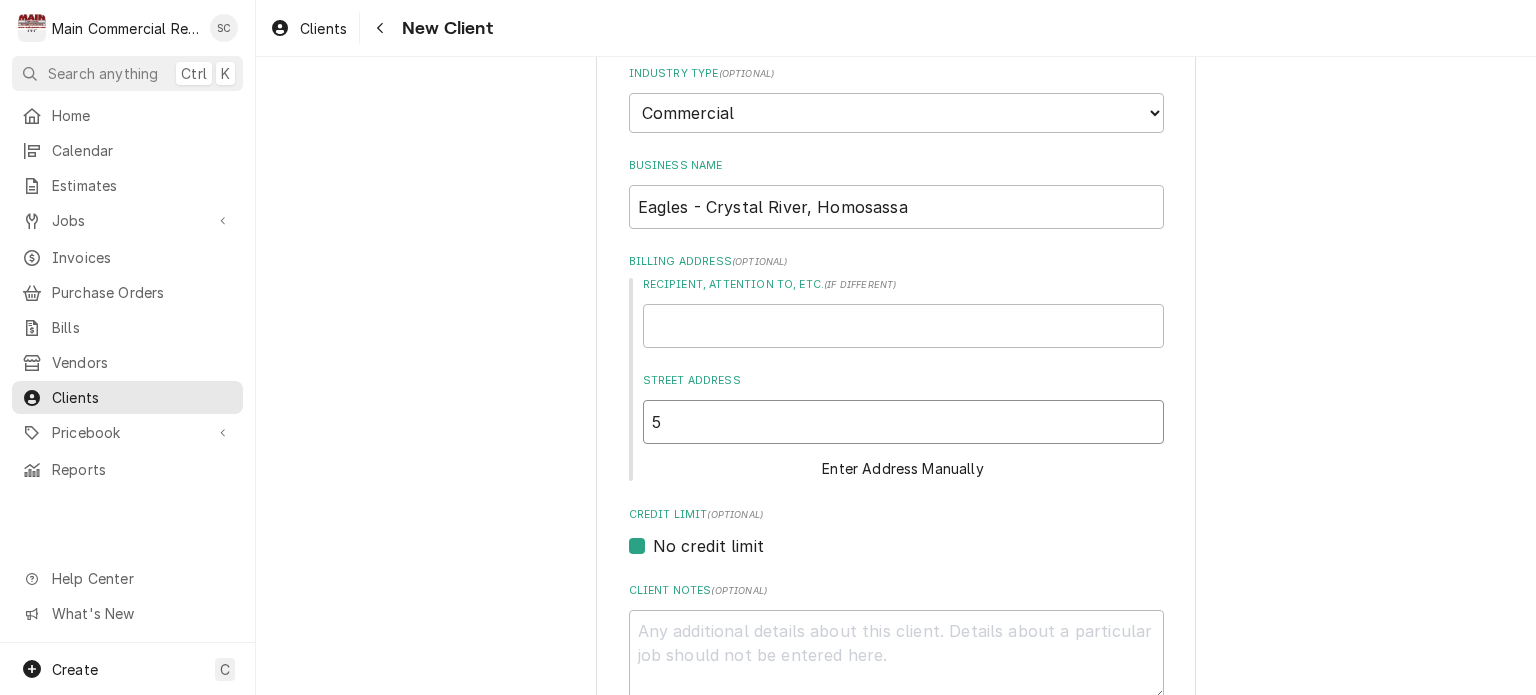 type on "x" 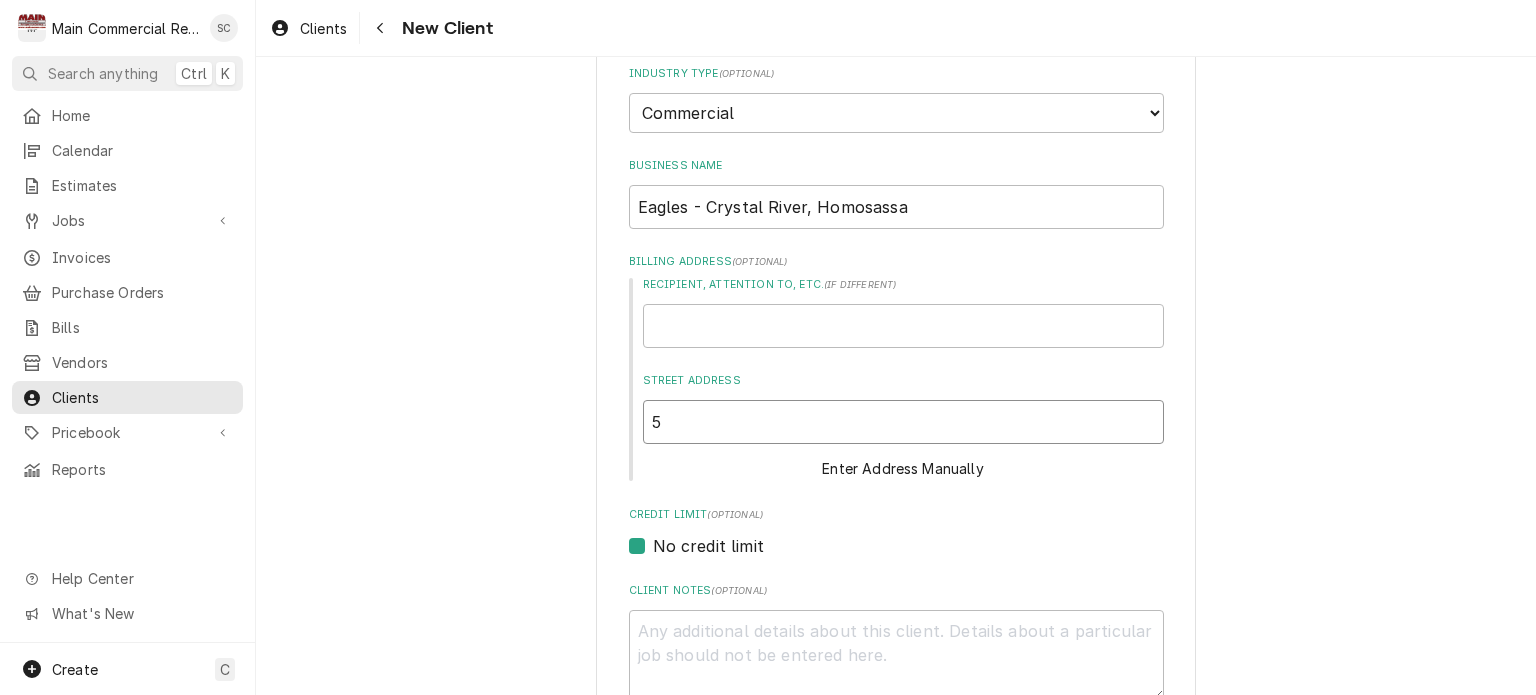 type on "53" 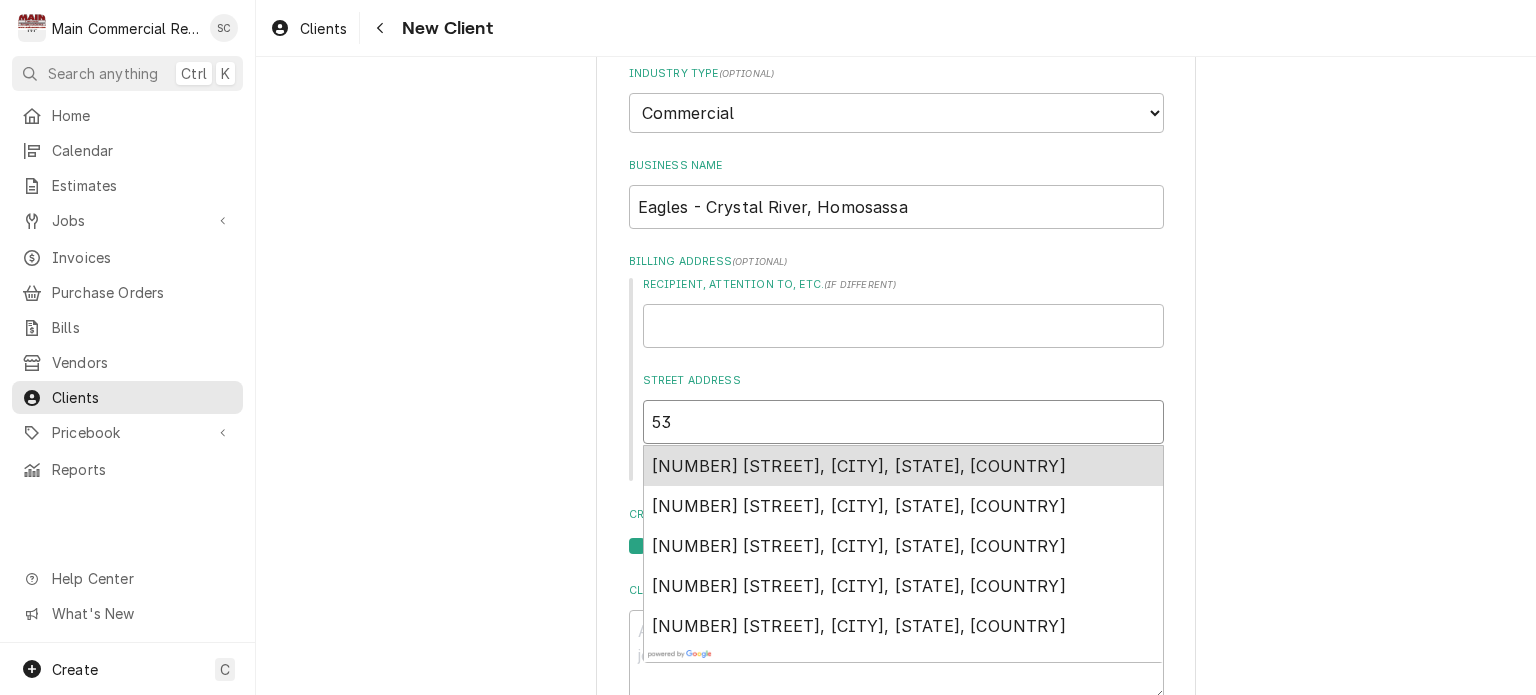 type on "x" 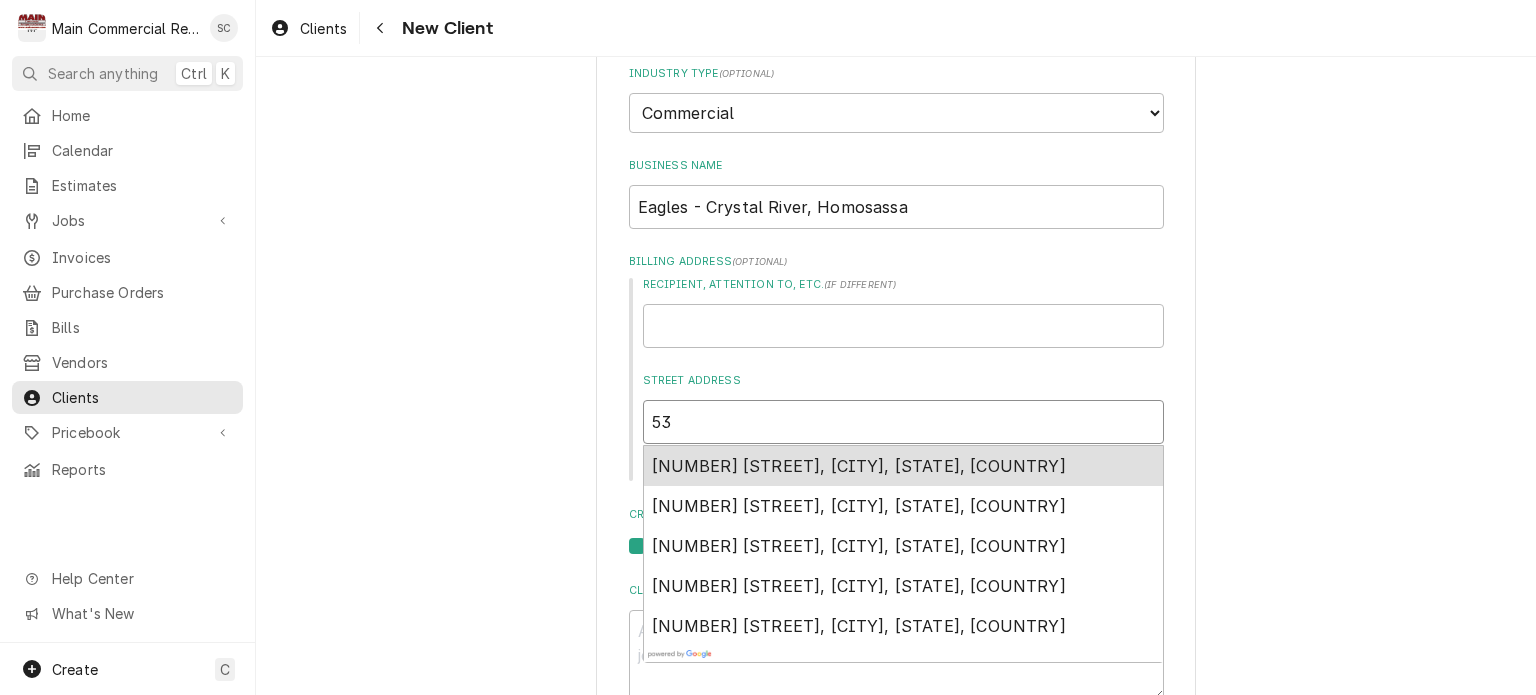 type on "534" 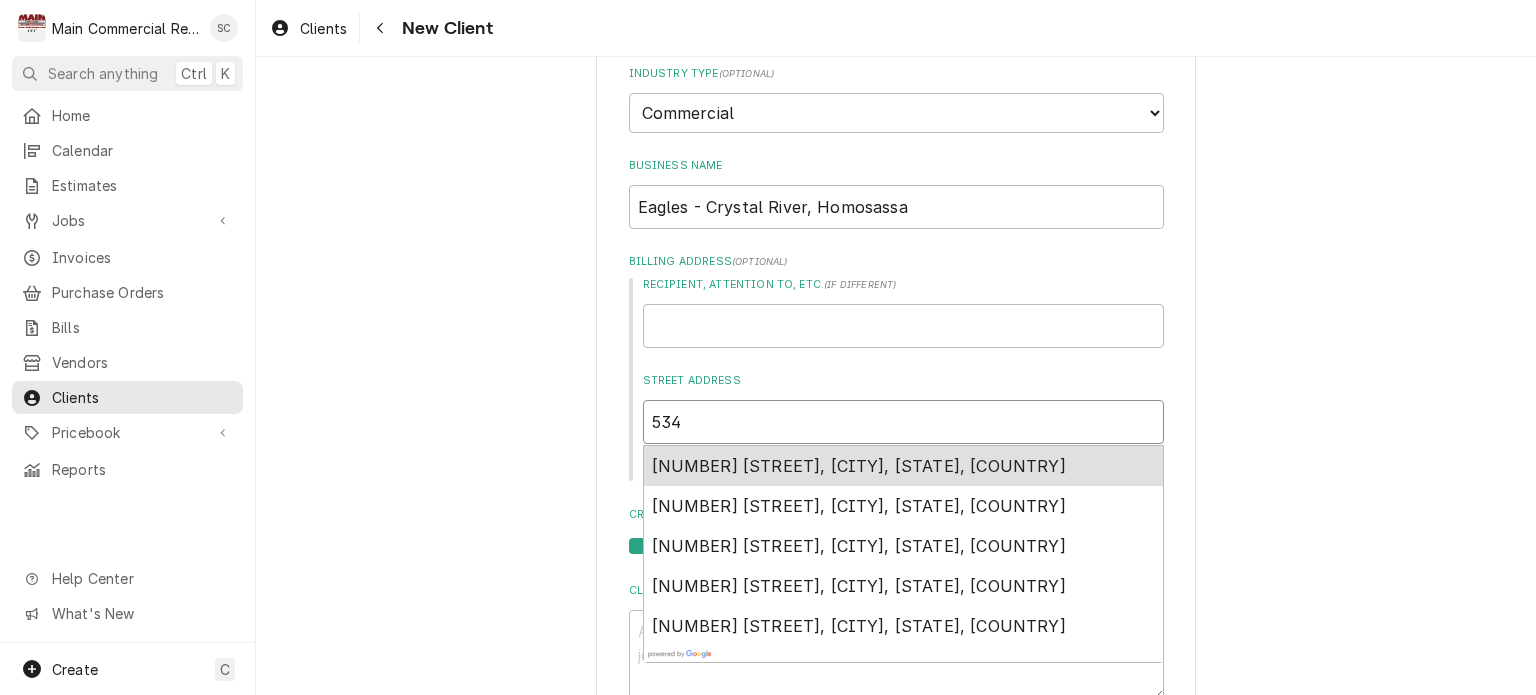 type on "x" 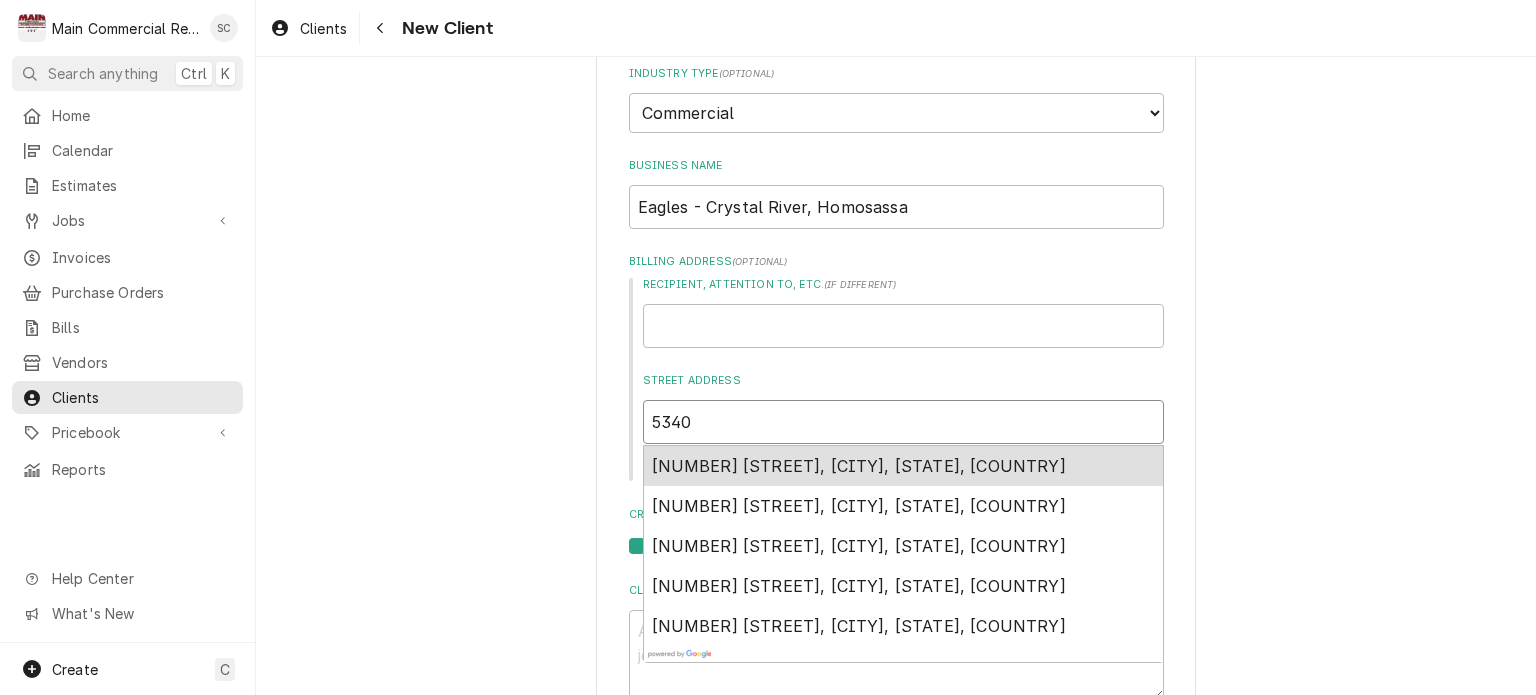 type on "x" 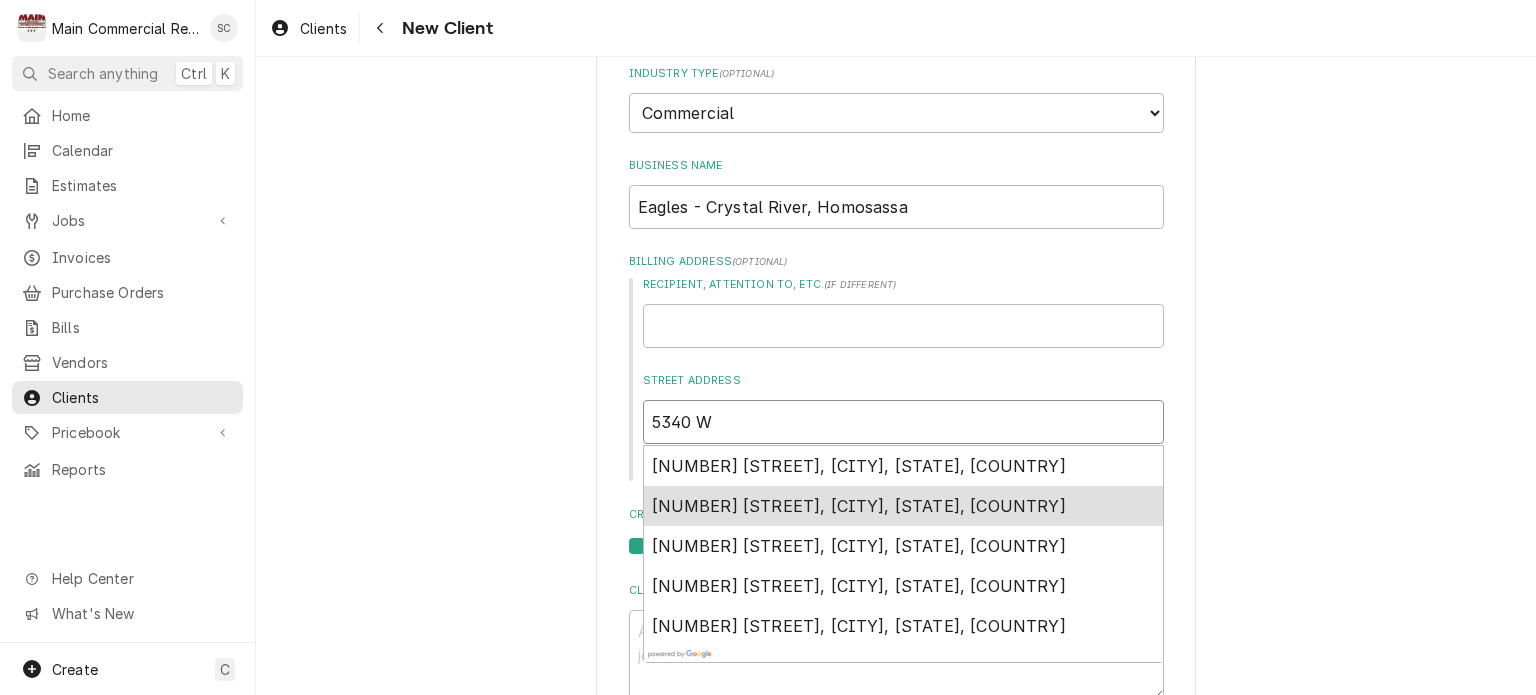 click on "5340 West Grover Cleveland Boulevard, Homosassa, FL, USA" at bounding box center (903, 506) 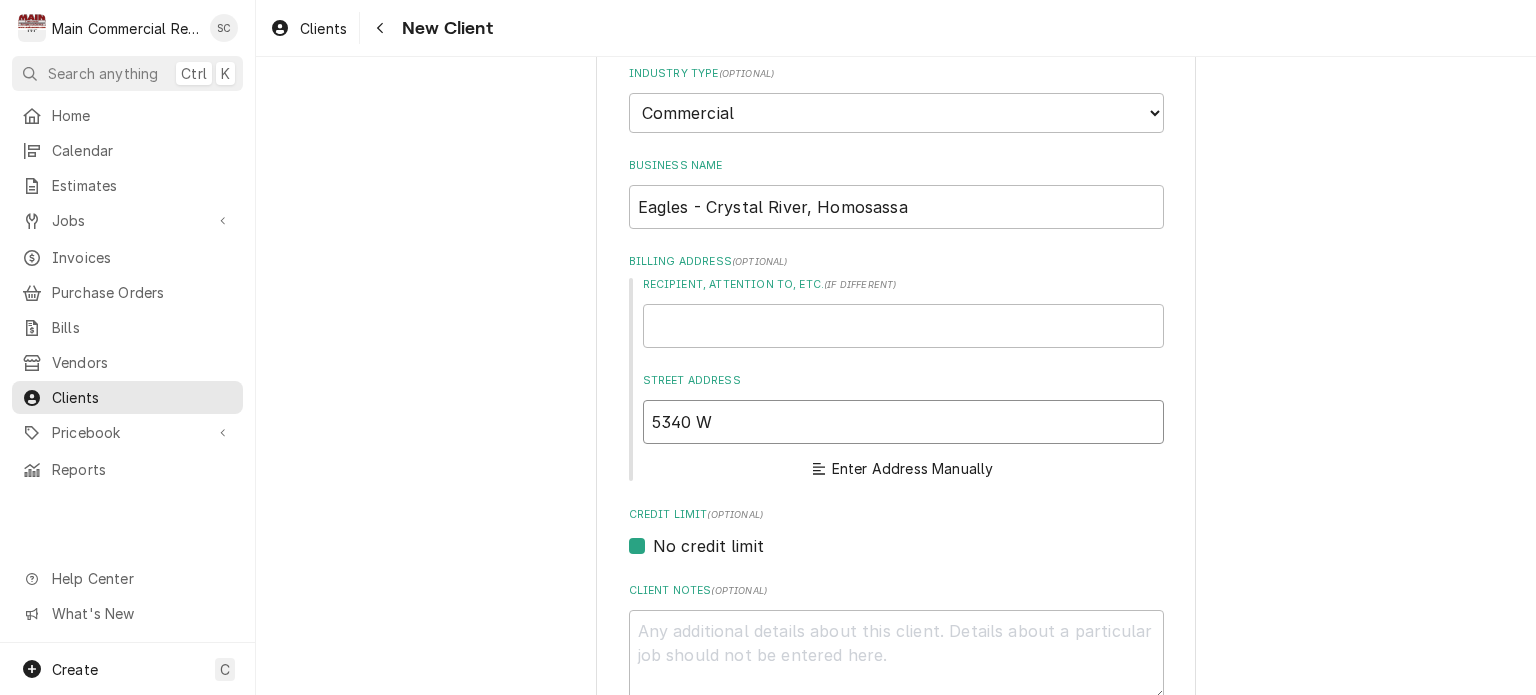 type on "x" 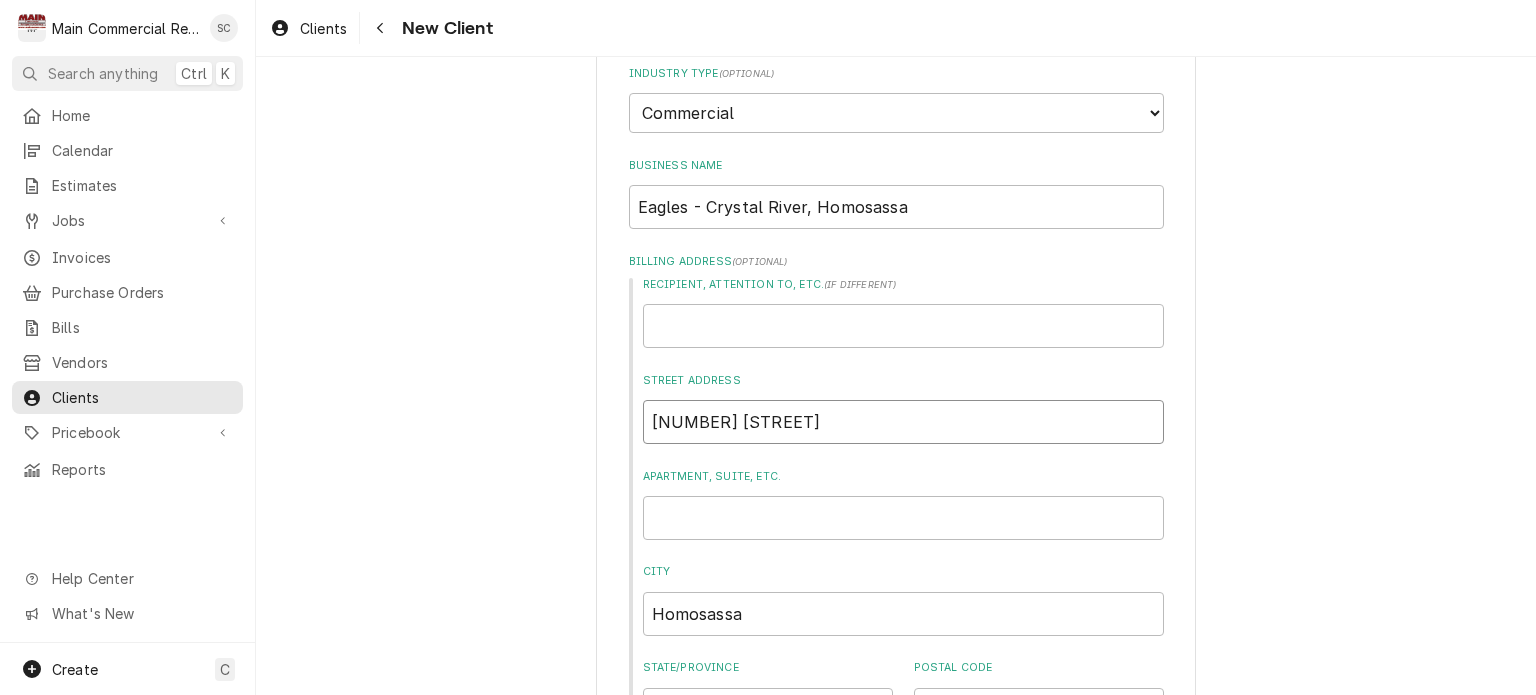 scroll, scrollTop: 500, scrollLeft: 0, axis: vertical 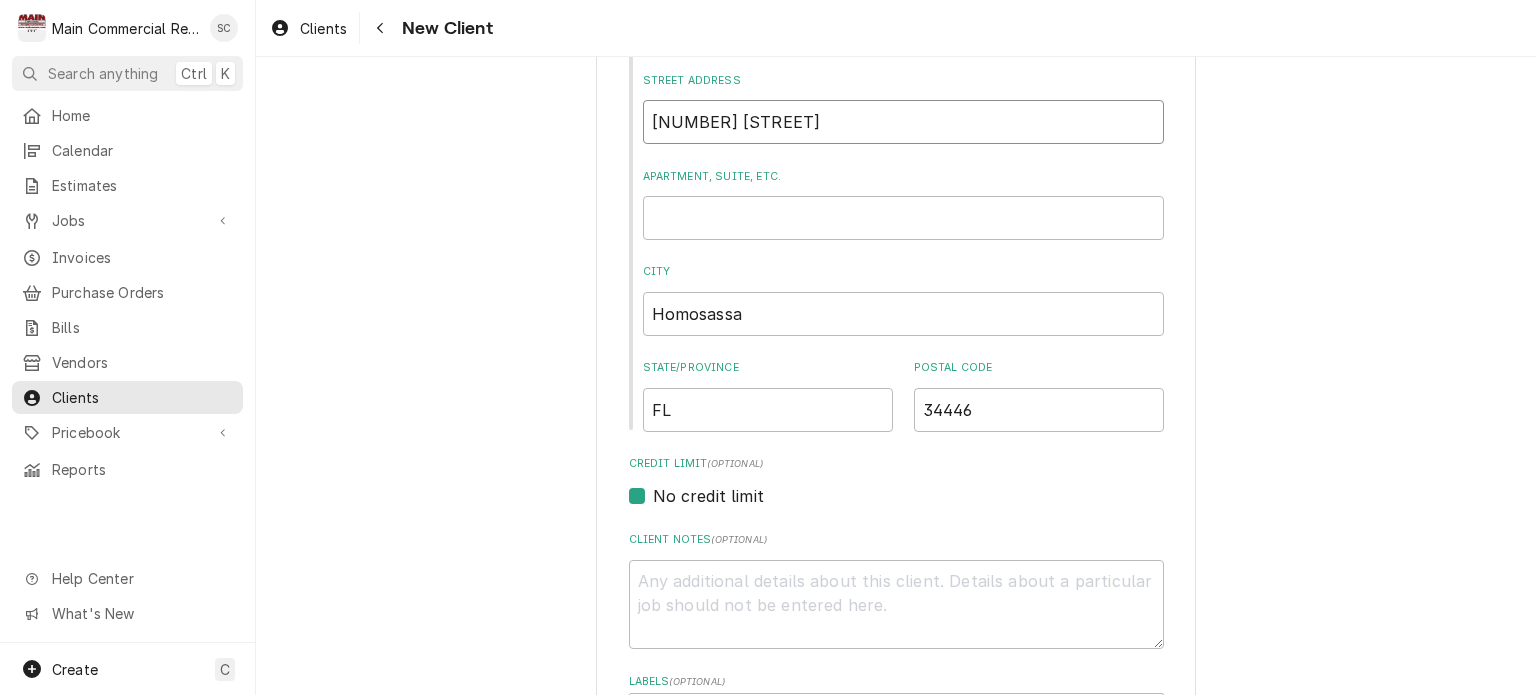 type on "5340 W Grover Cleveland Blvd" 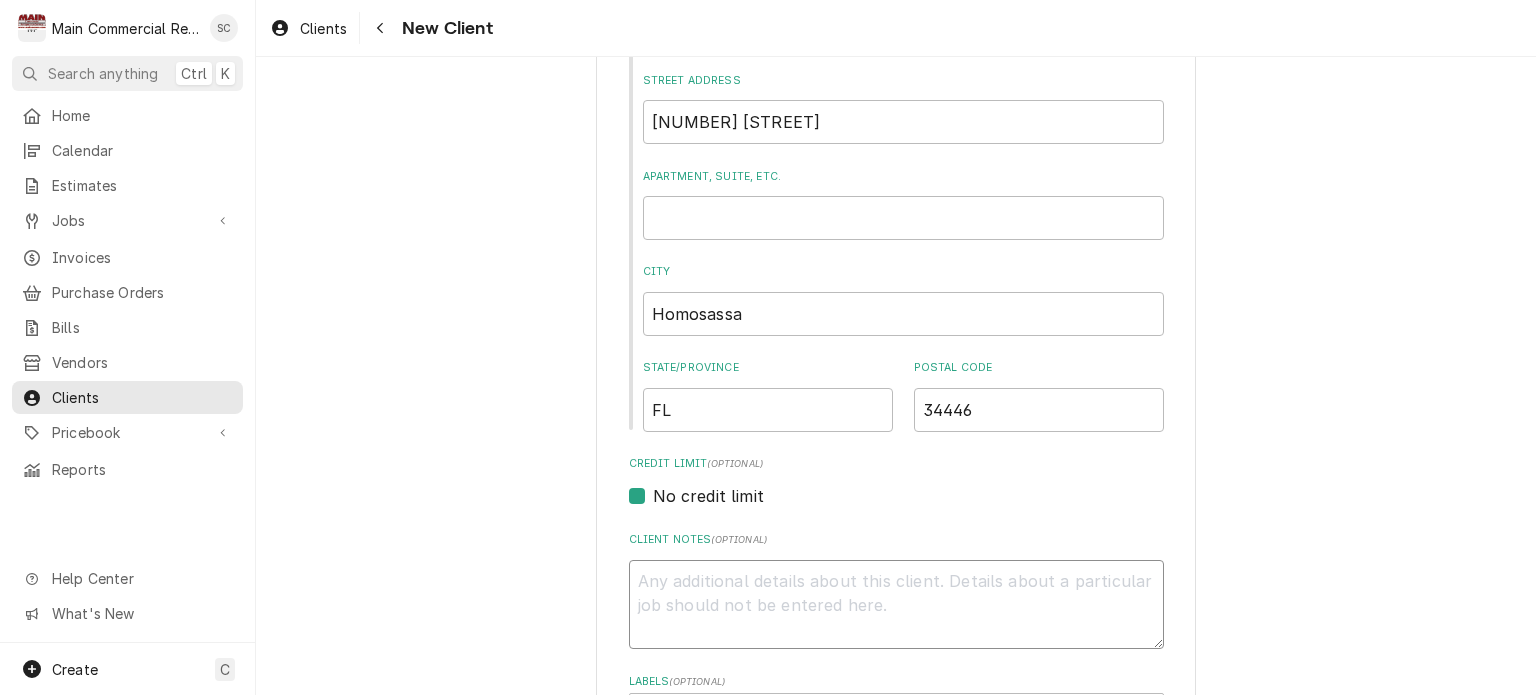 click on "Client Notes  ( optional )" at bounding box center [896, 605] 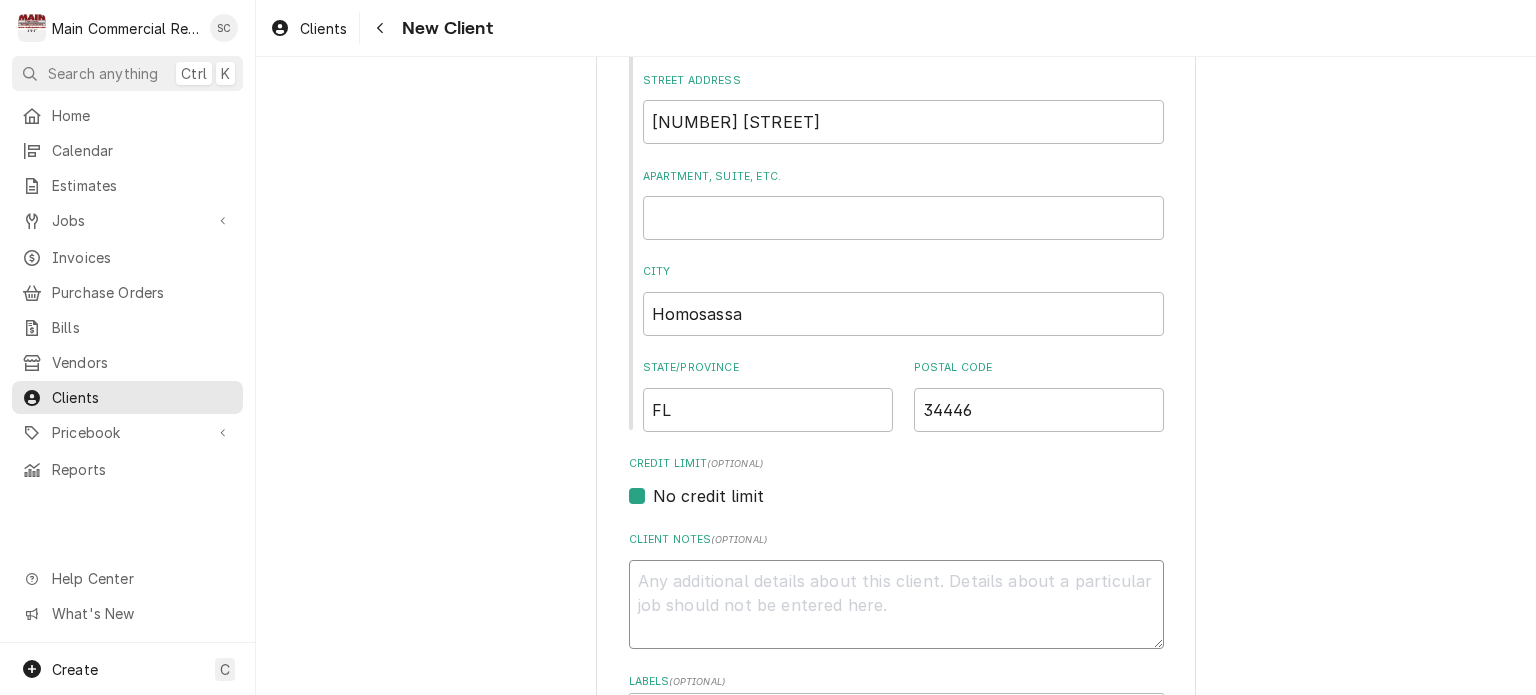 type on "x" 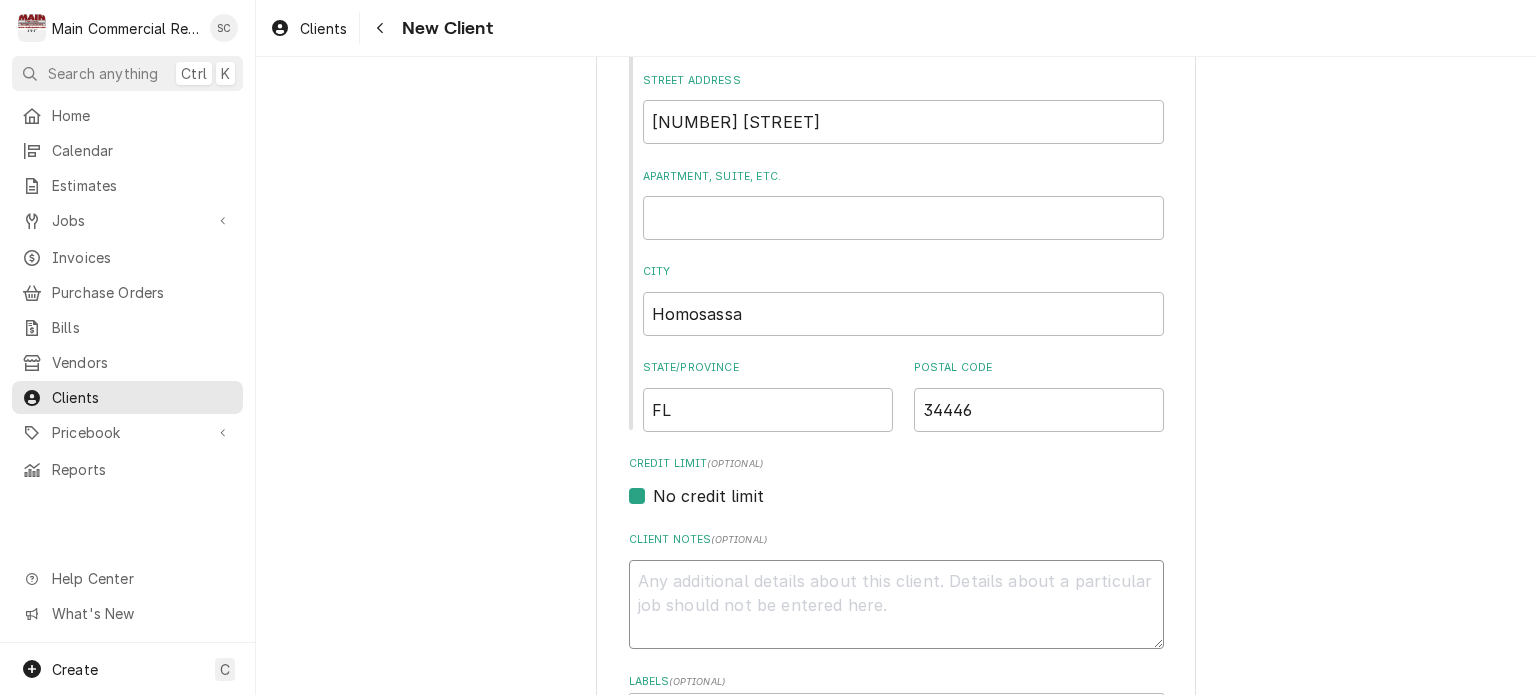 type on "F" 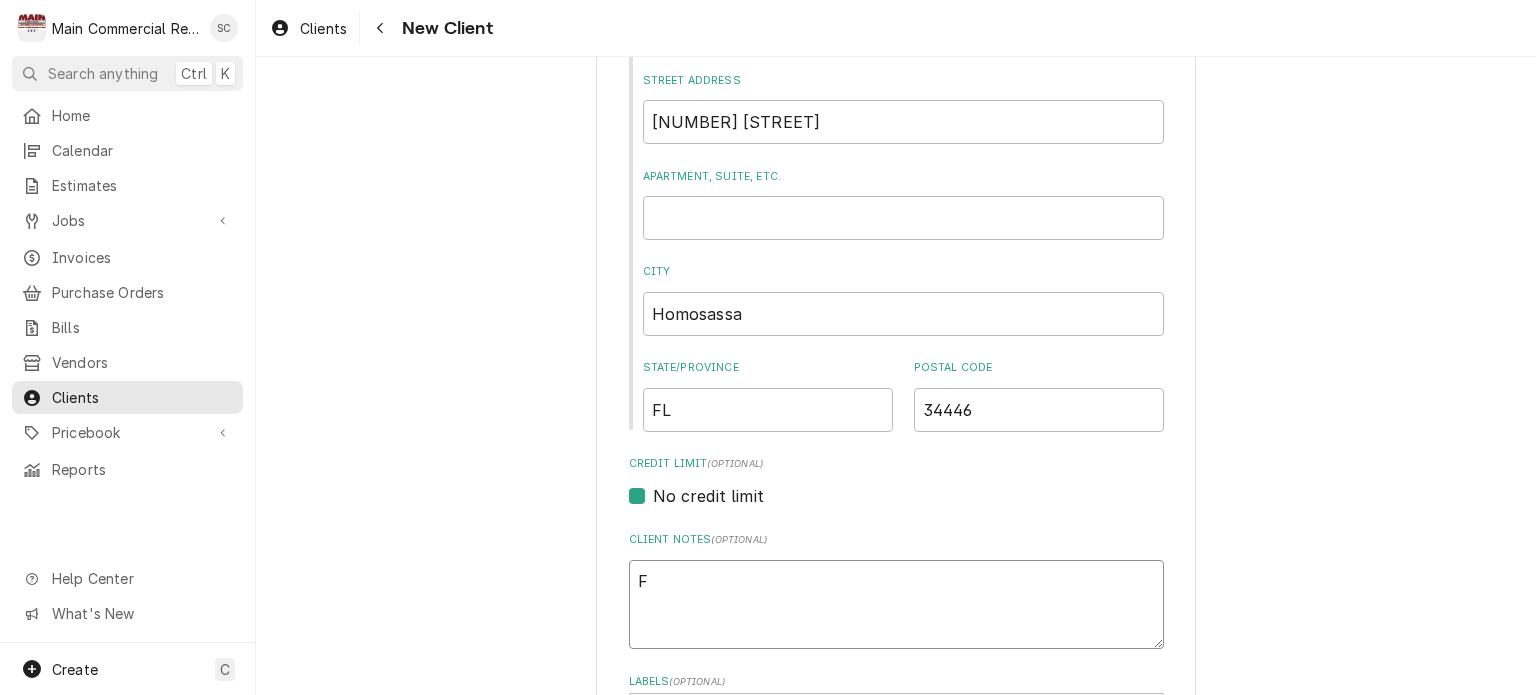 type on "x" 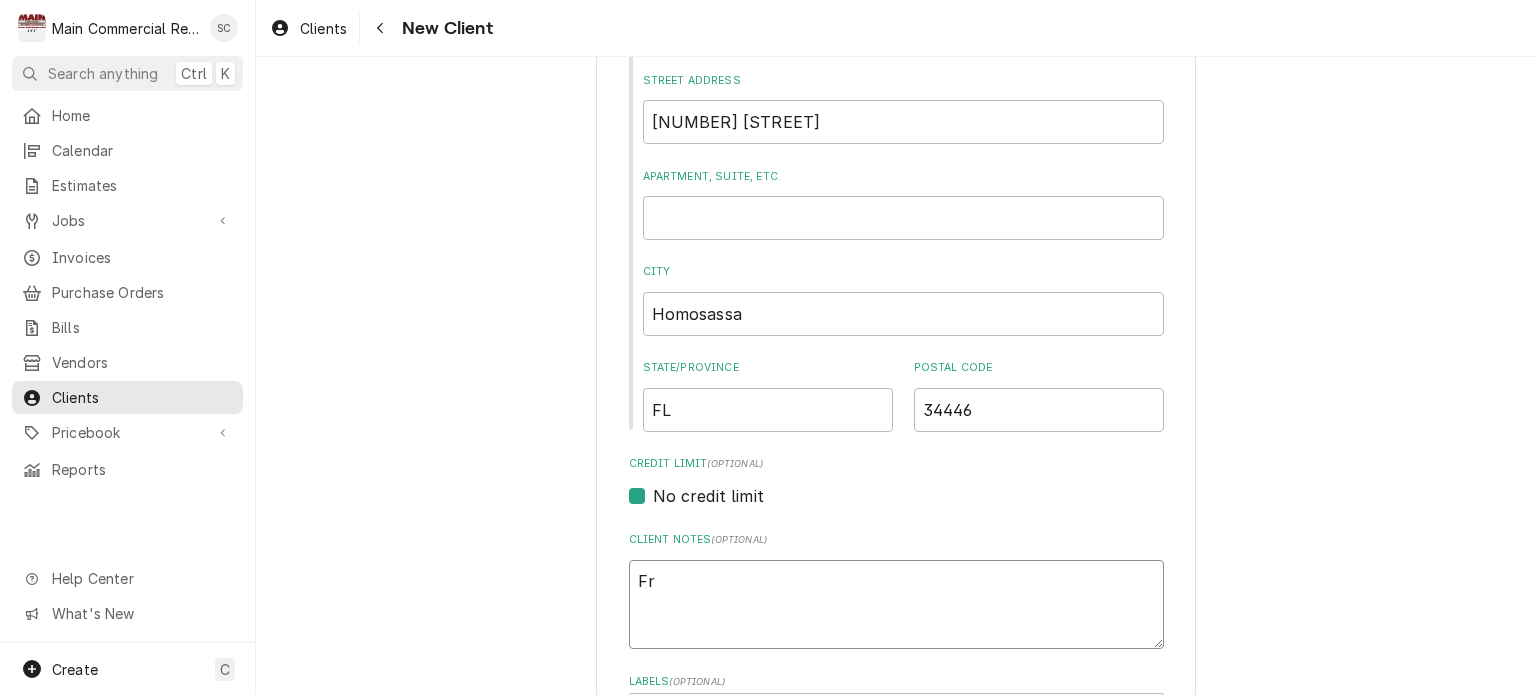 type on "x" 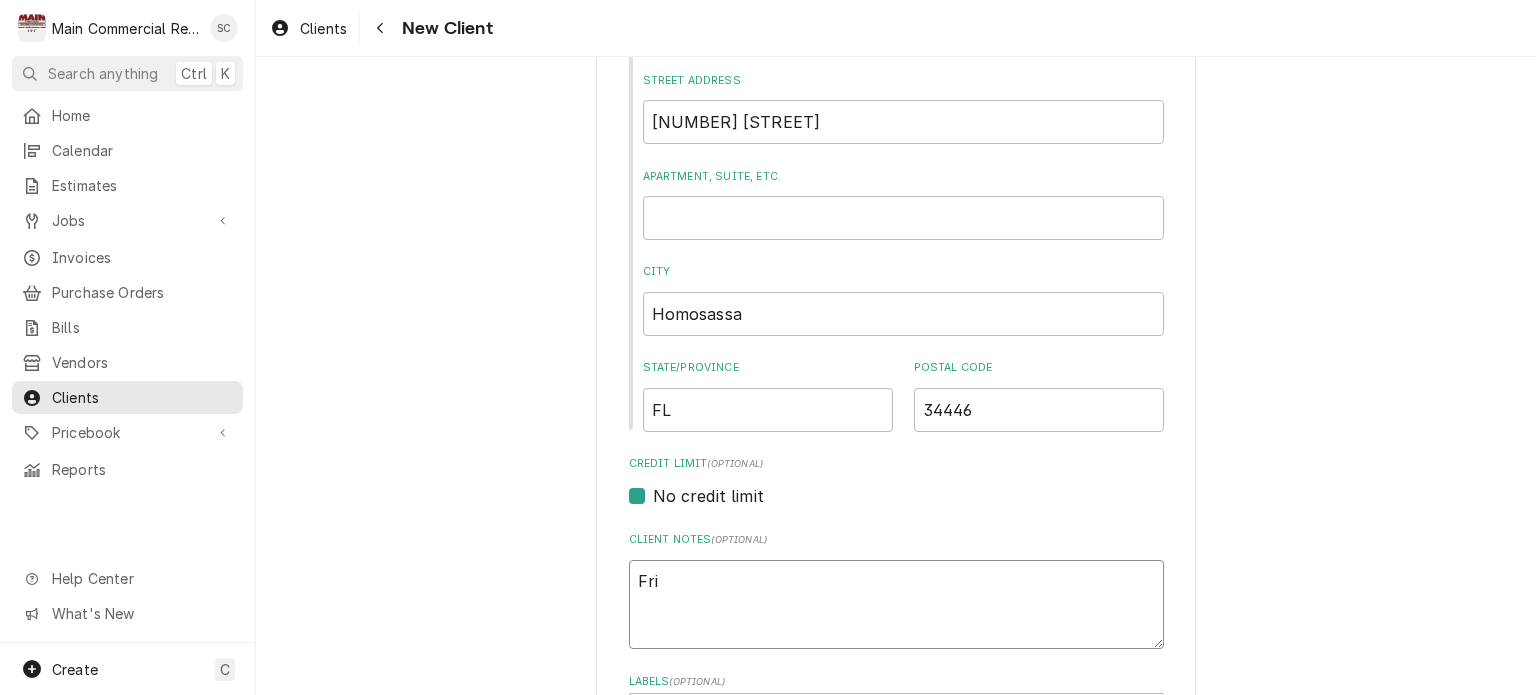 type on "x" 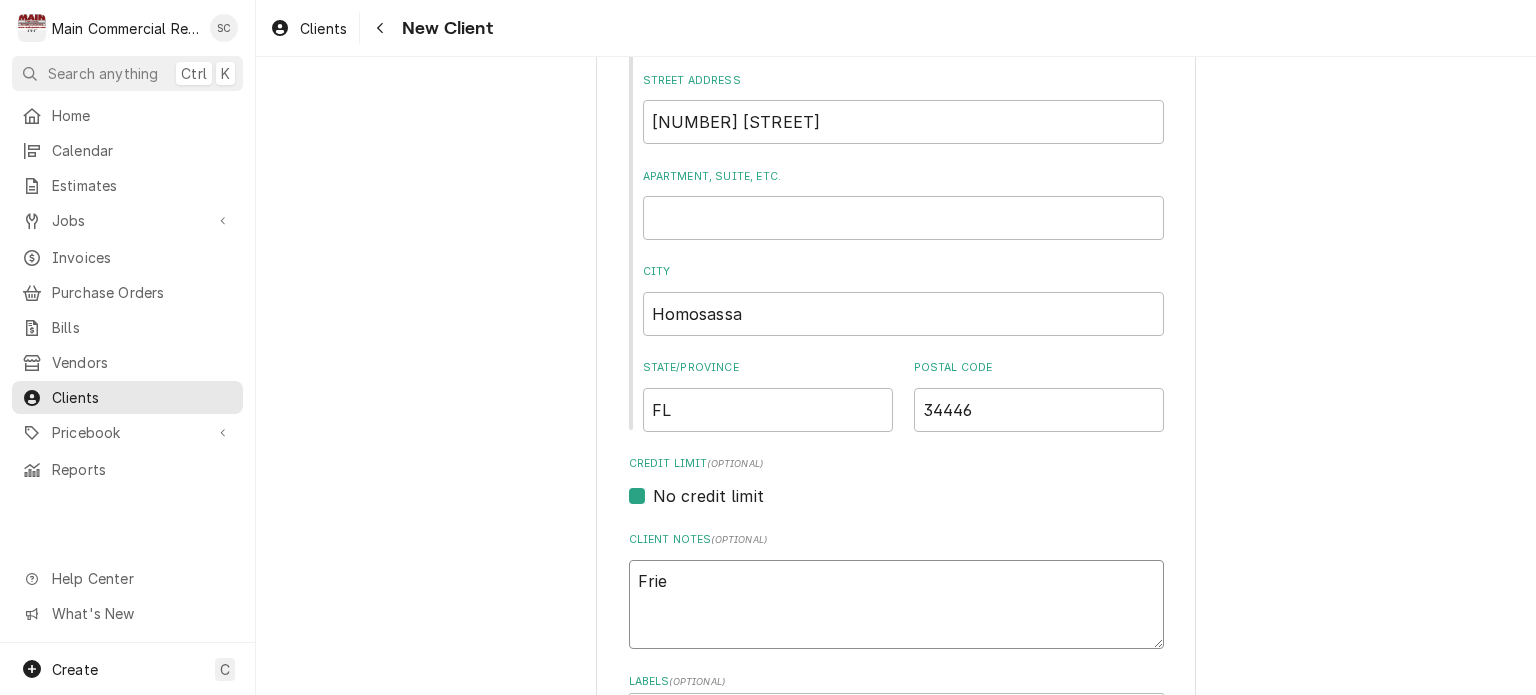 type on "x" 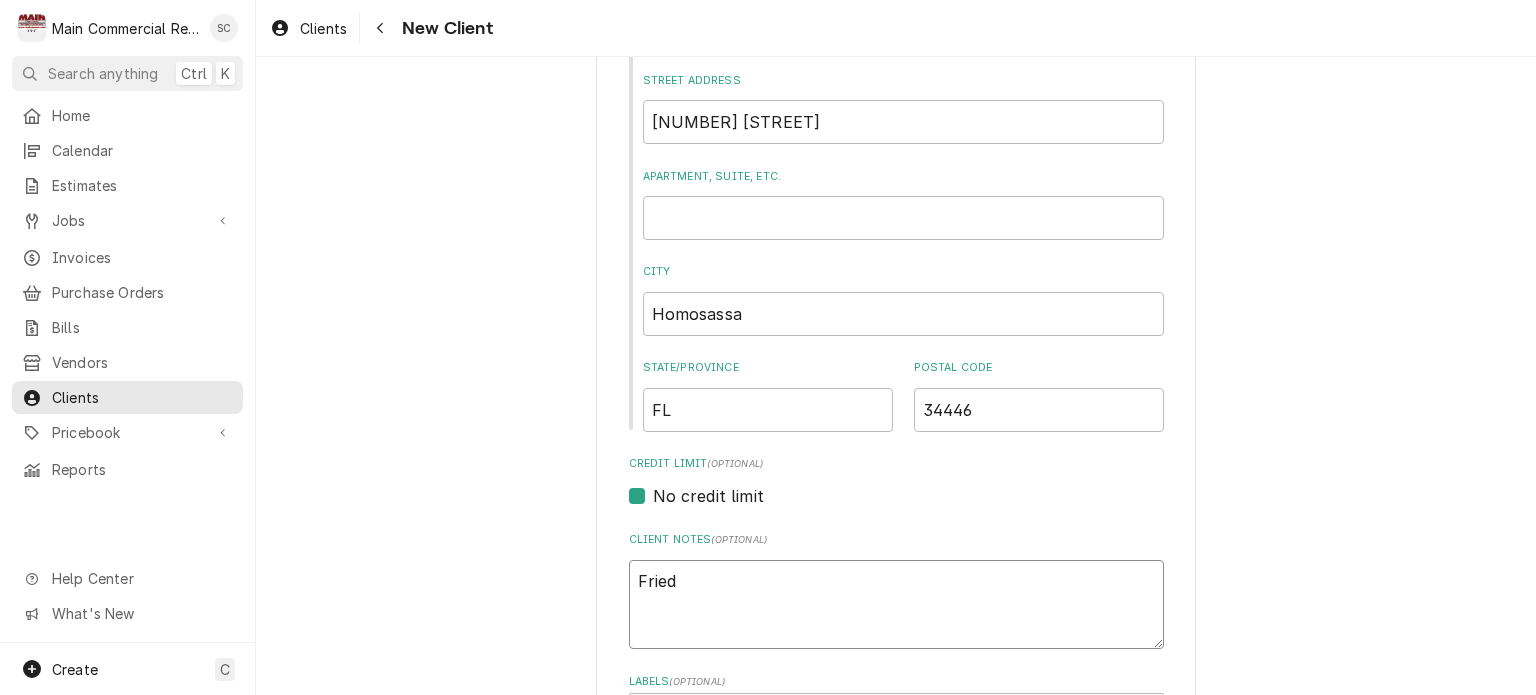 type on "x" 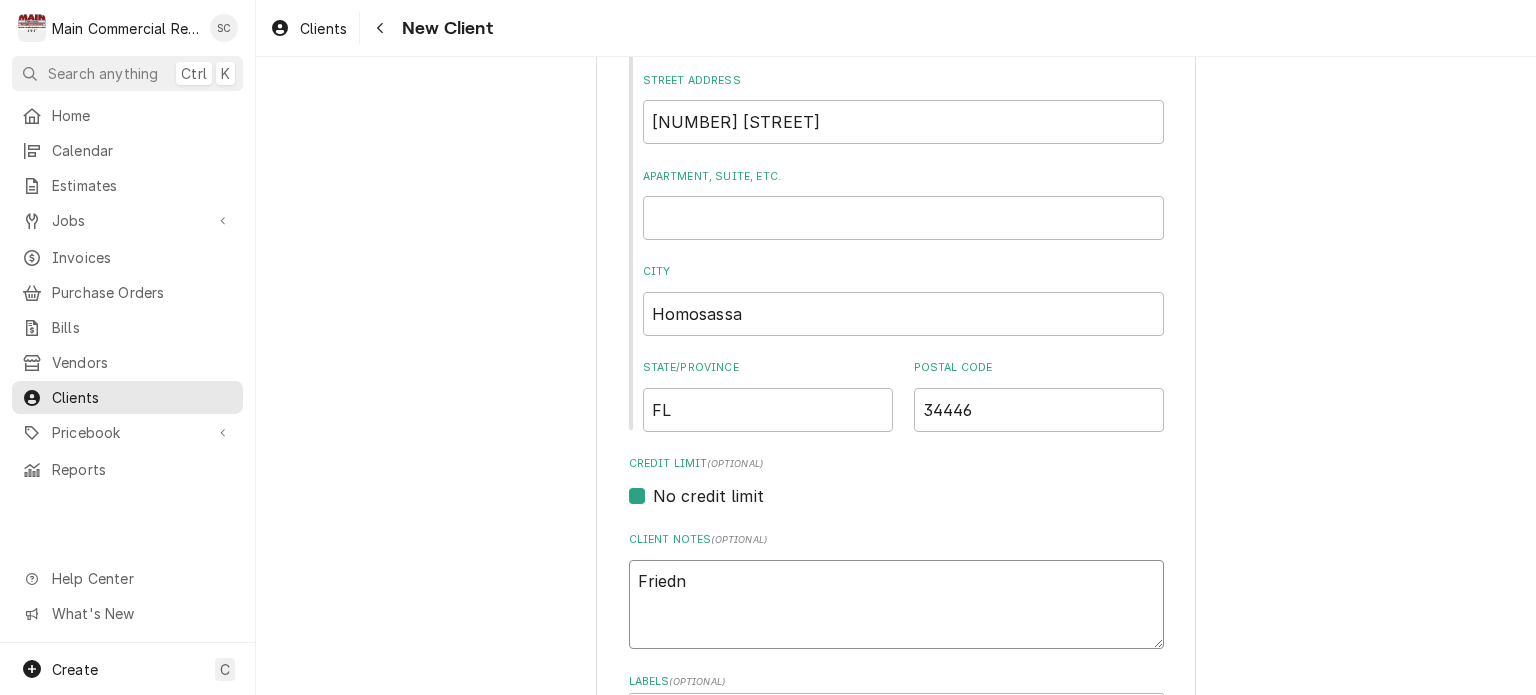 type on "x" 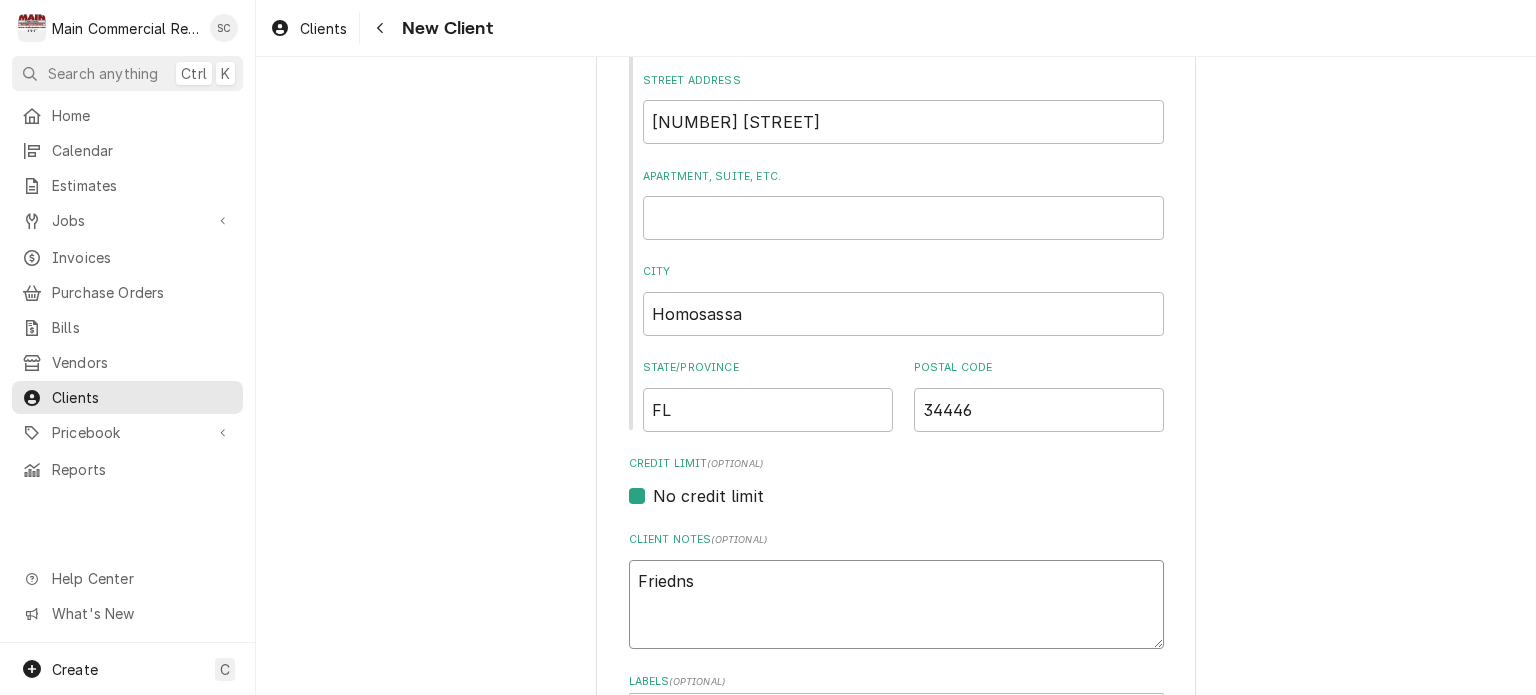 type on "x" 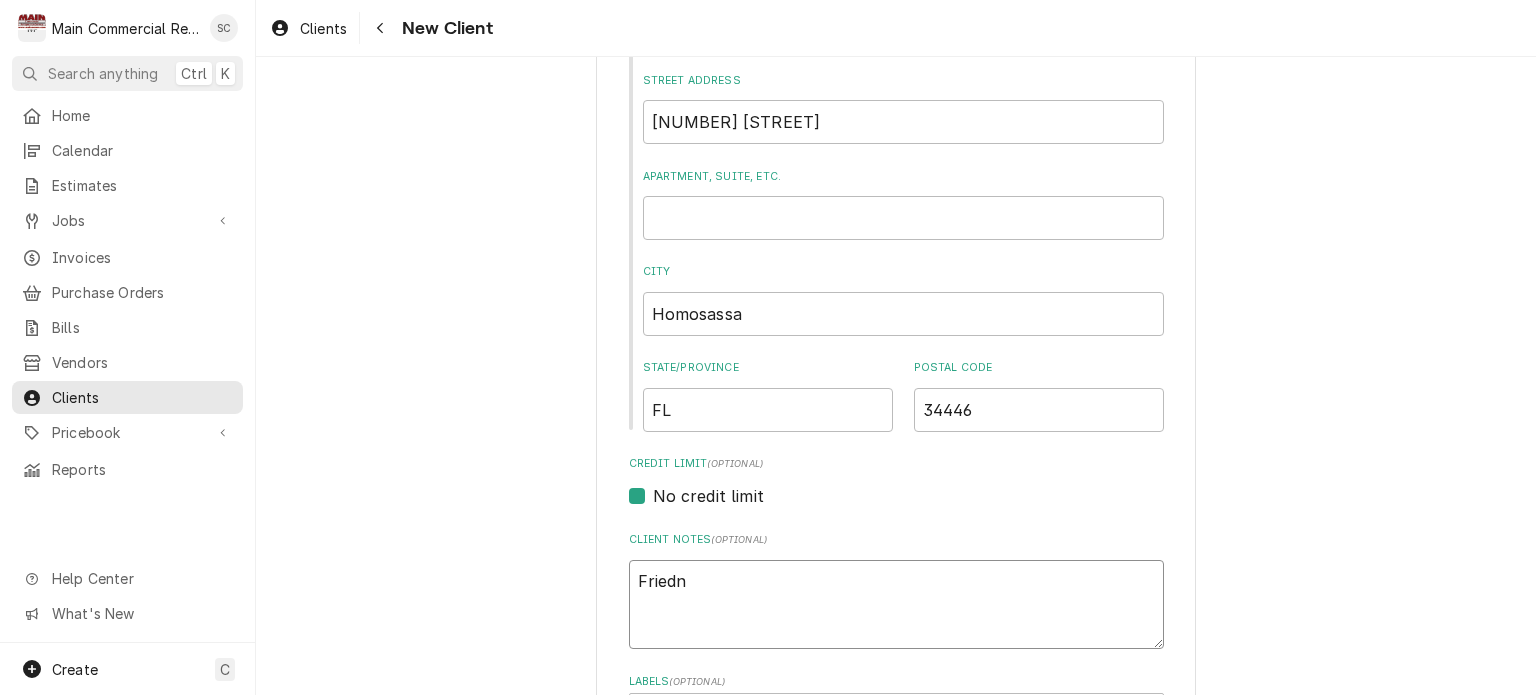type on "x" 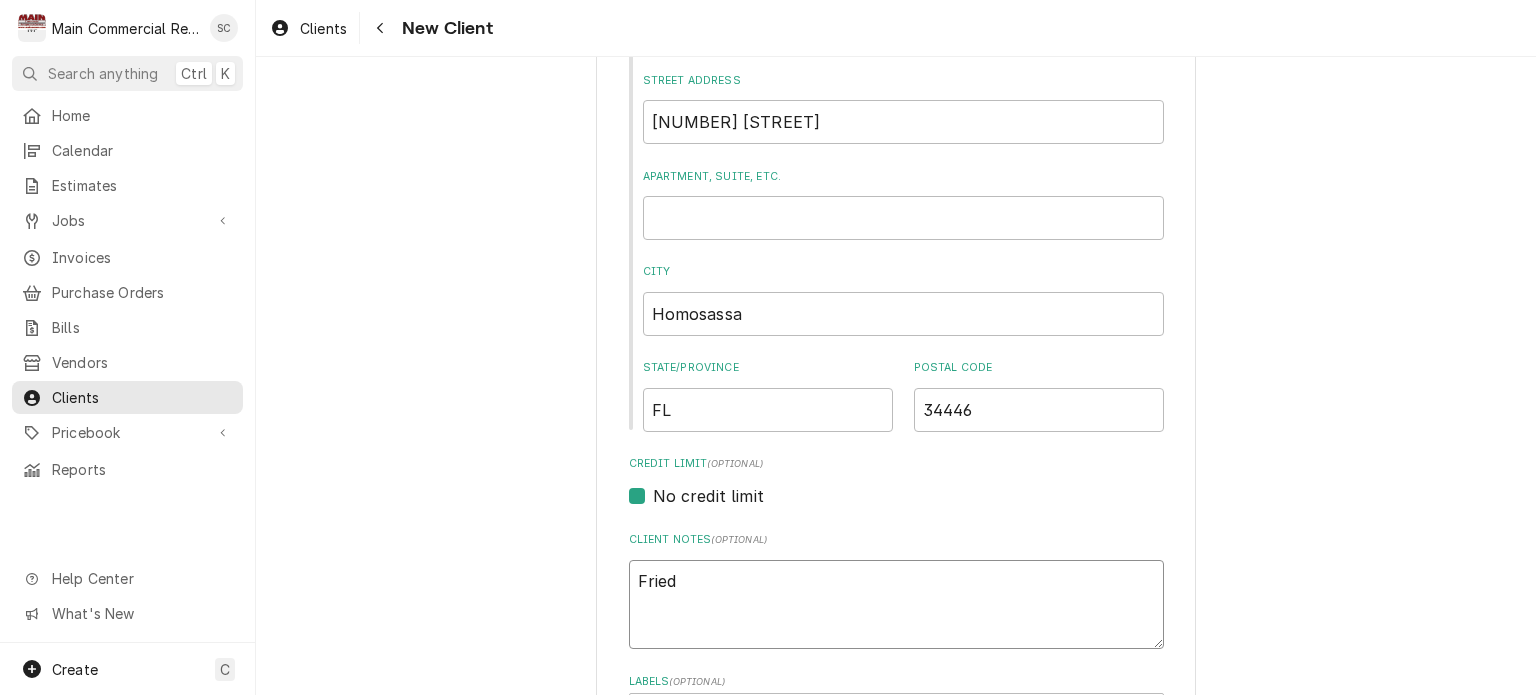 type on "x" 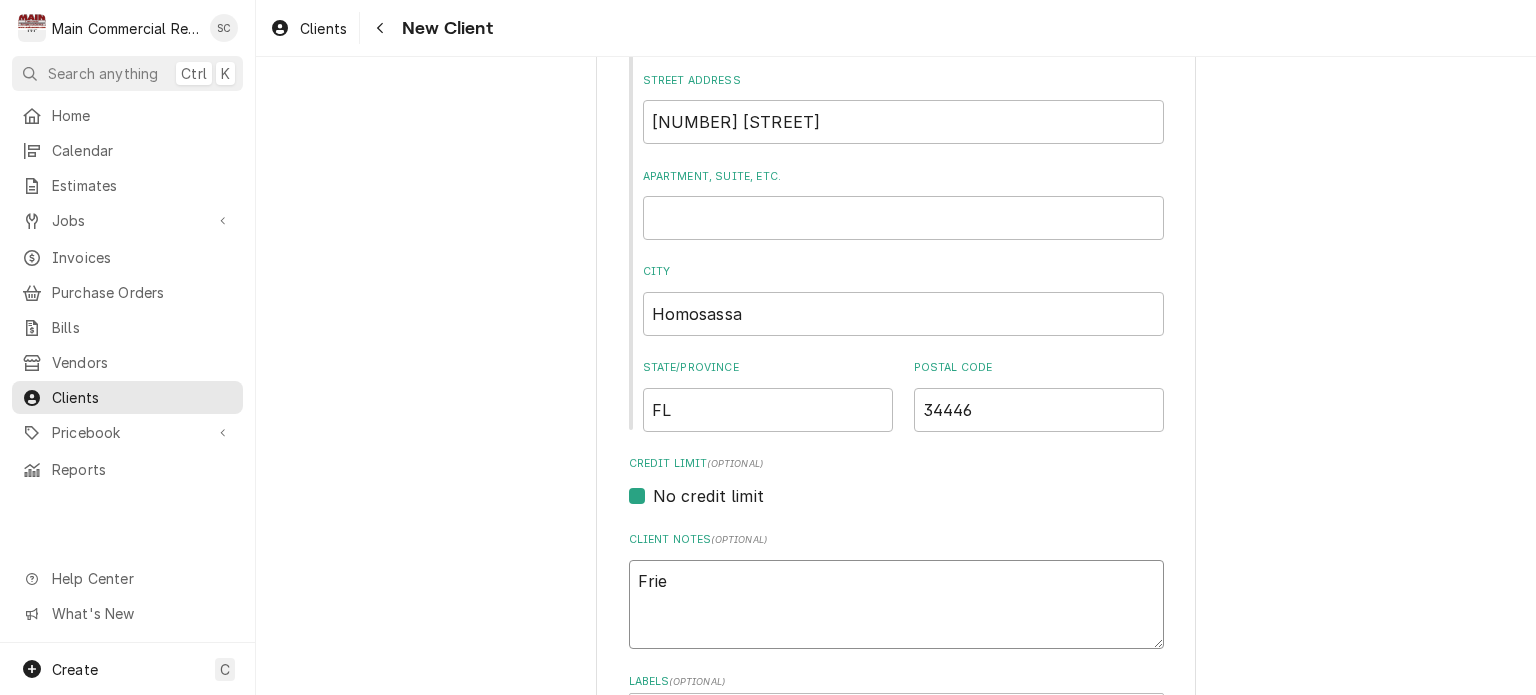 type on "x" 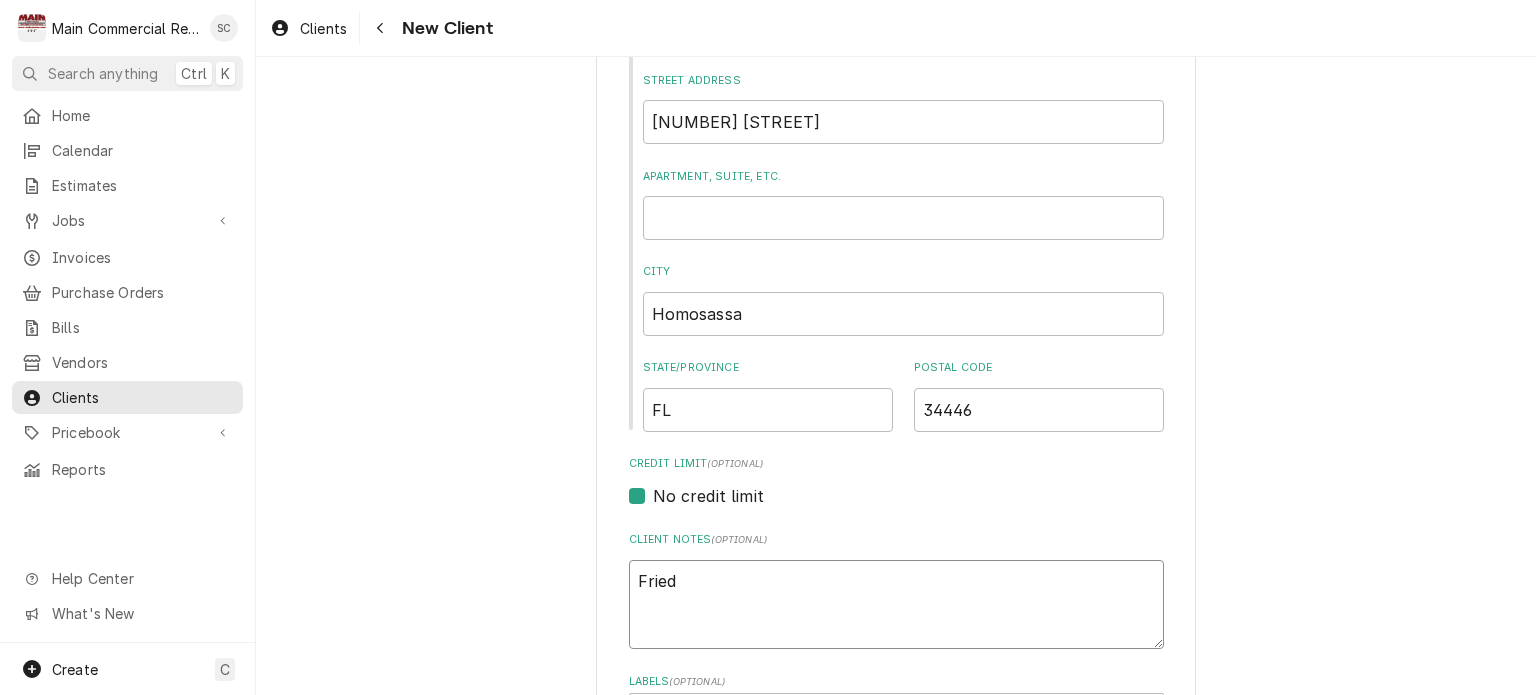 type on "x" 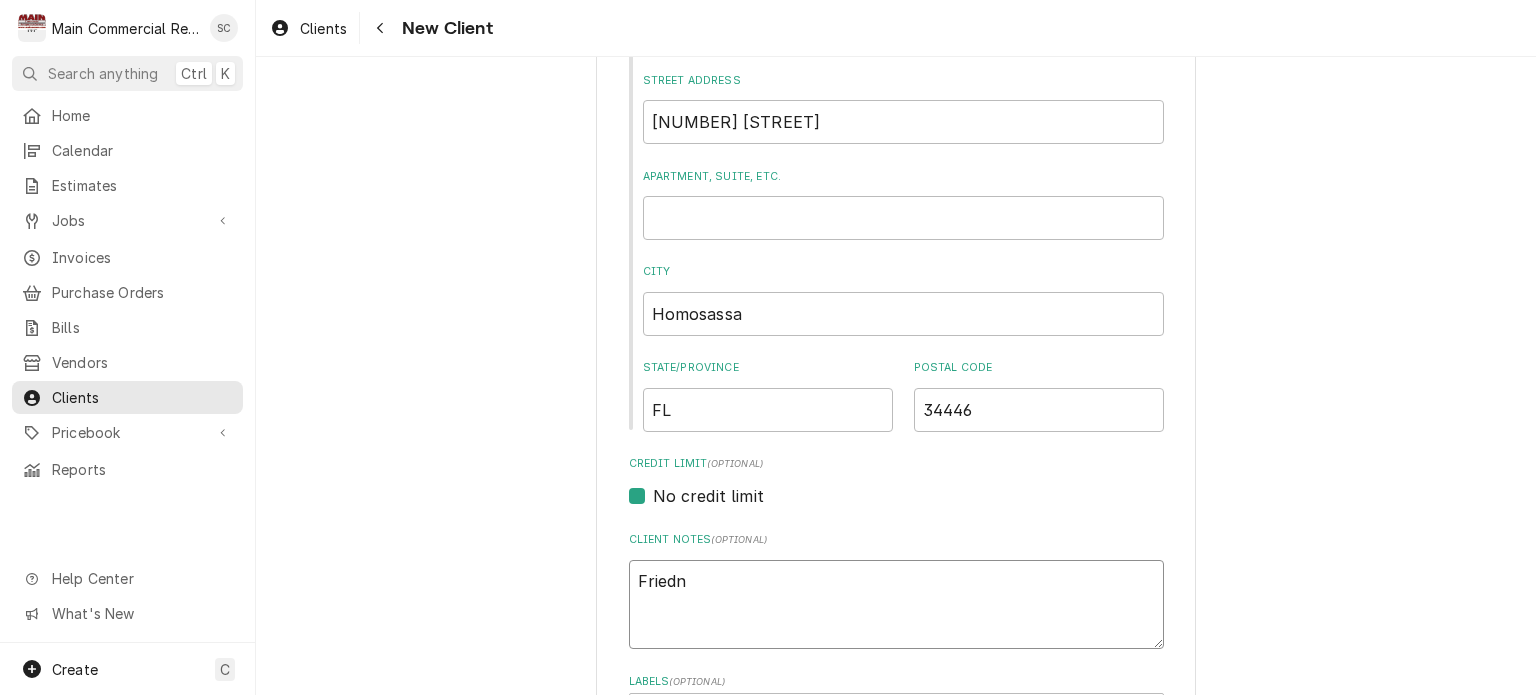type on "x" 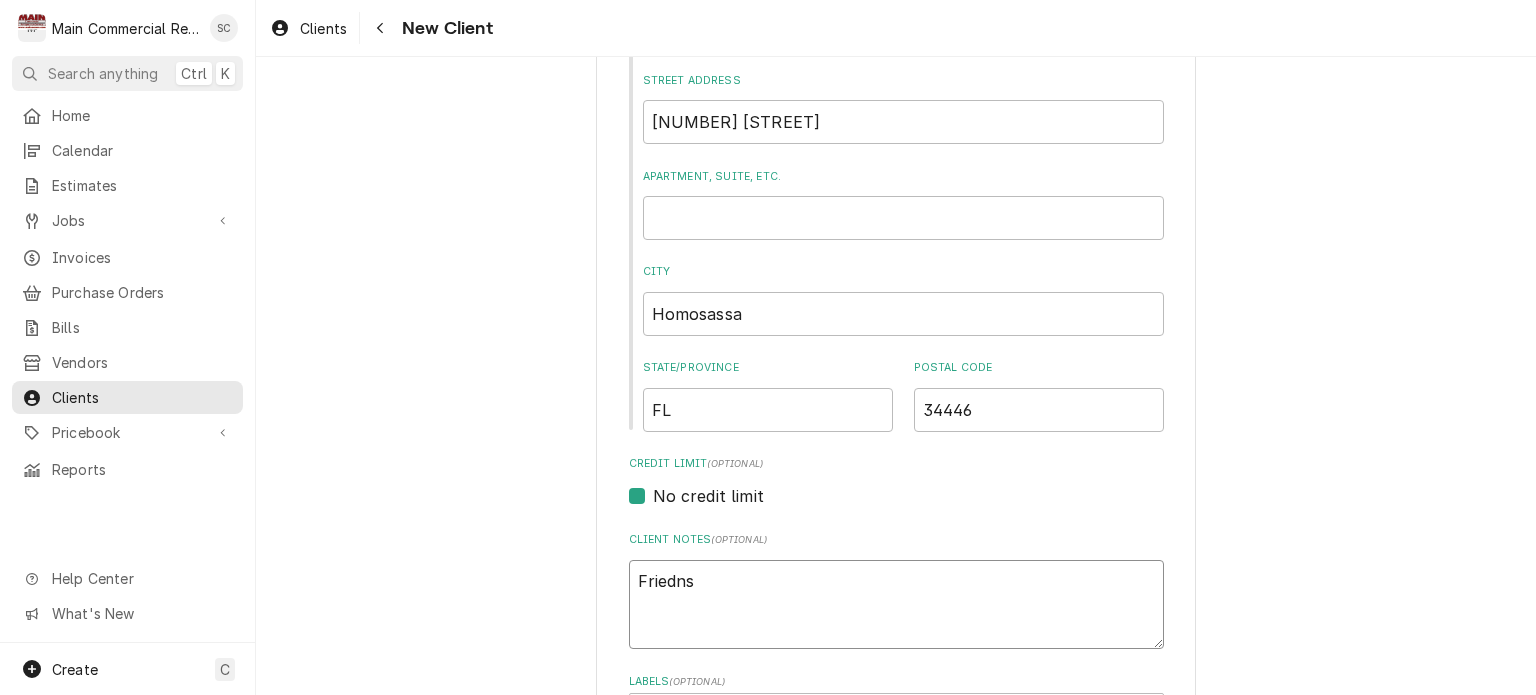 type on "x" 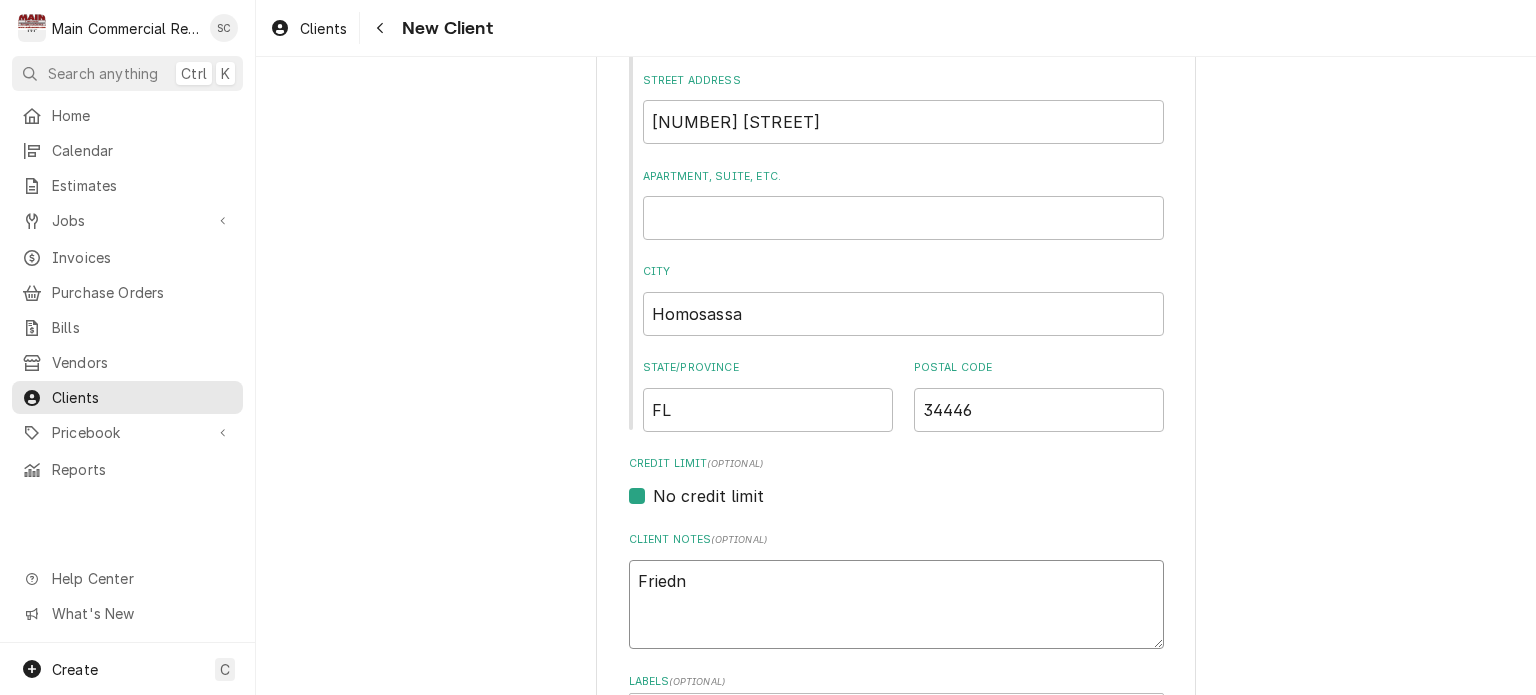type on "x" 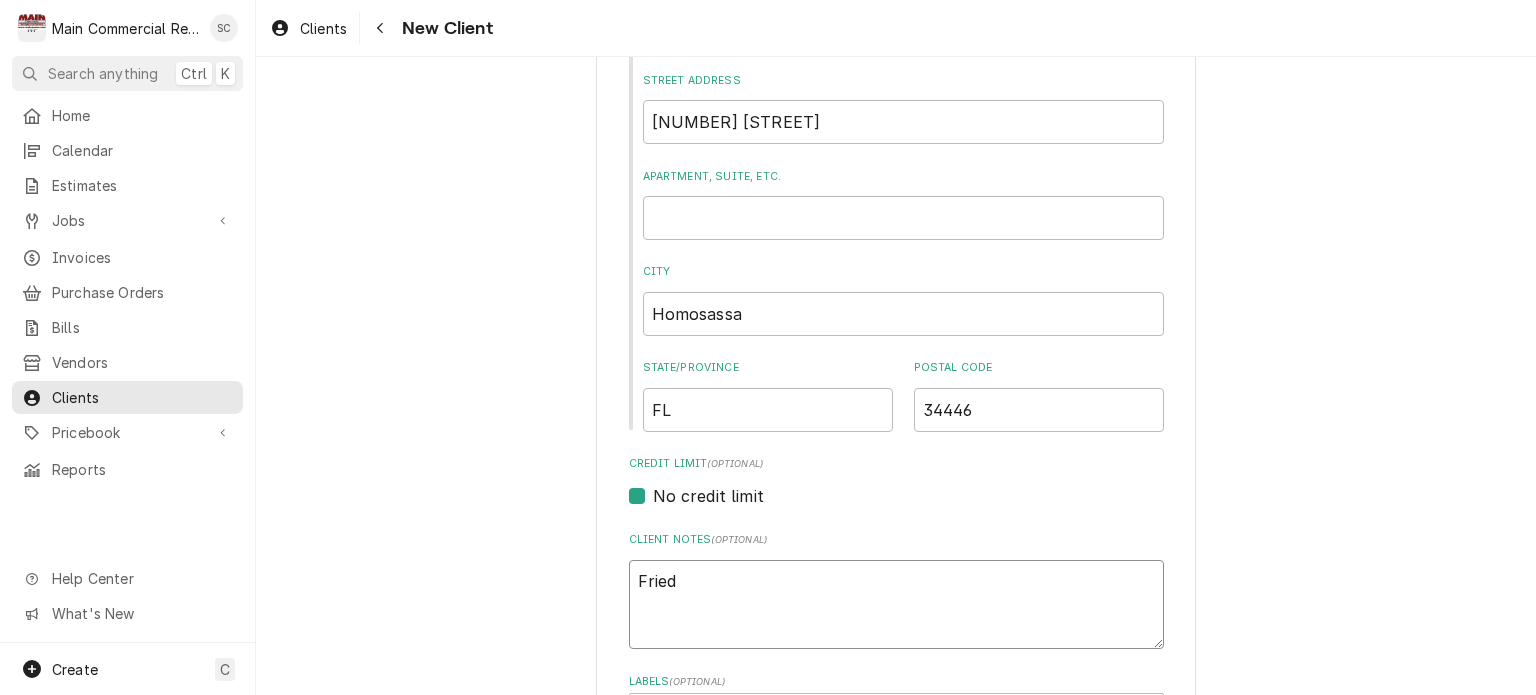 type on "x" 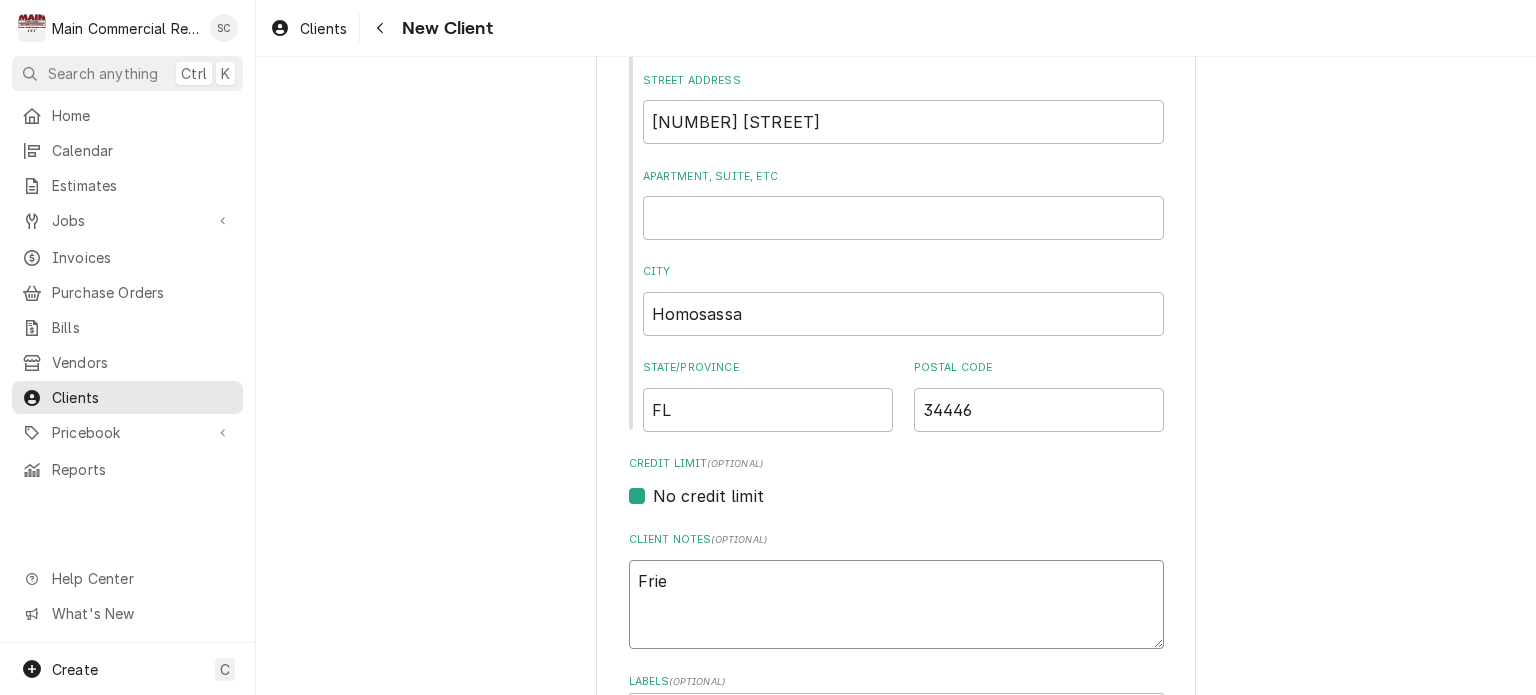 type on "x" 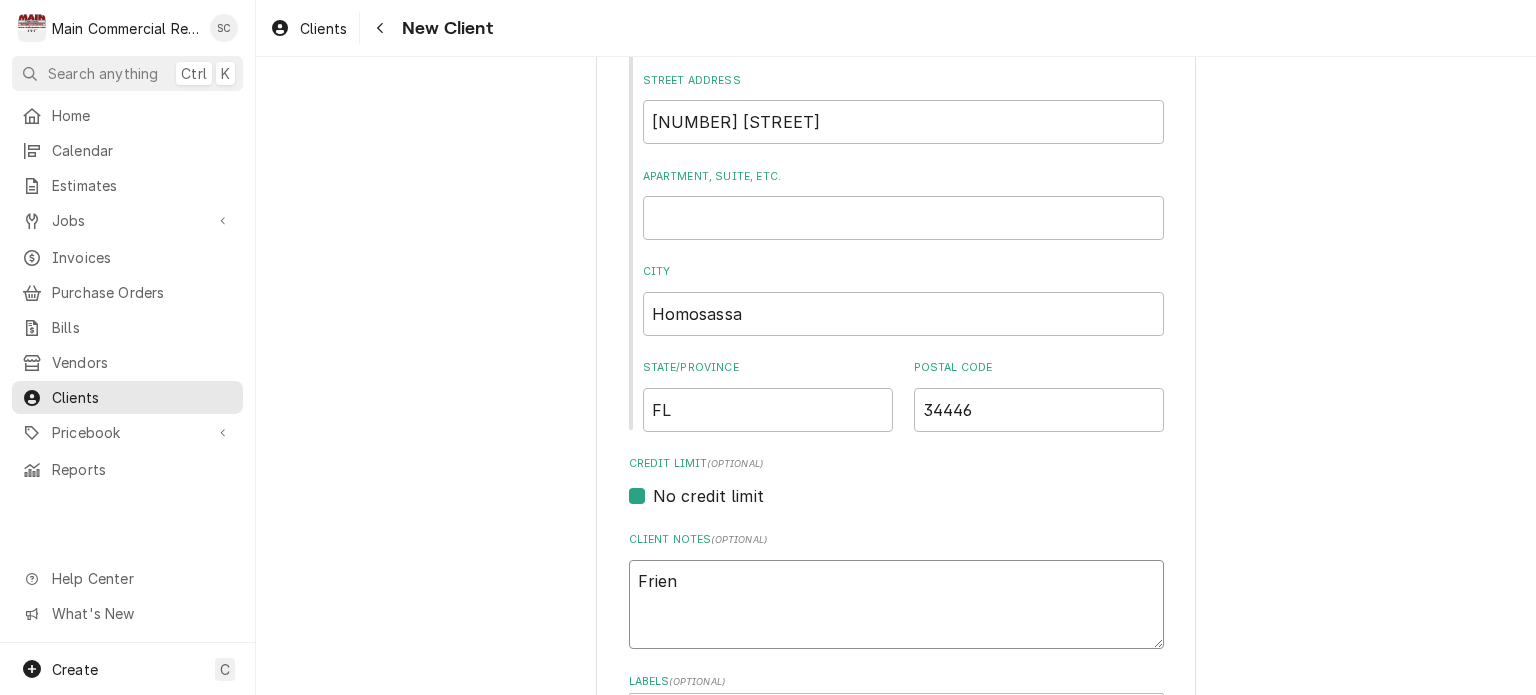 type on "x" 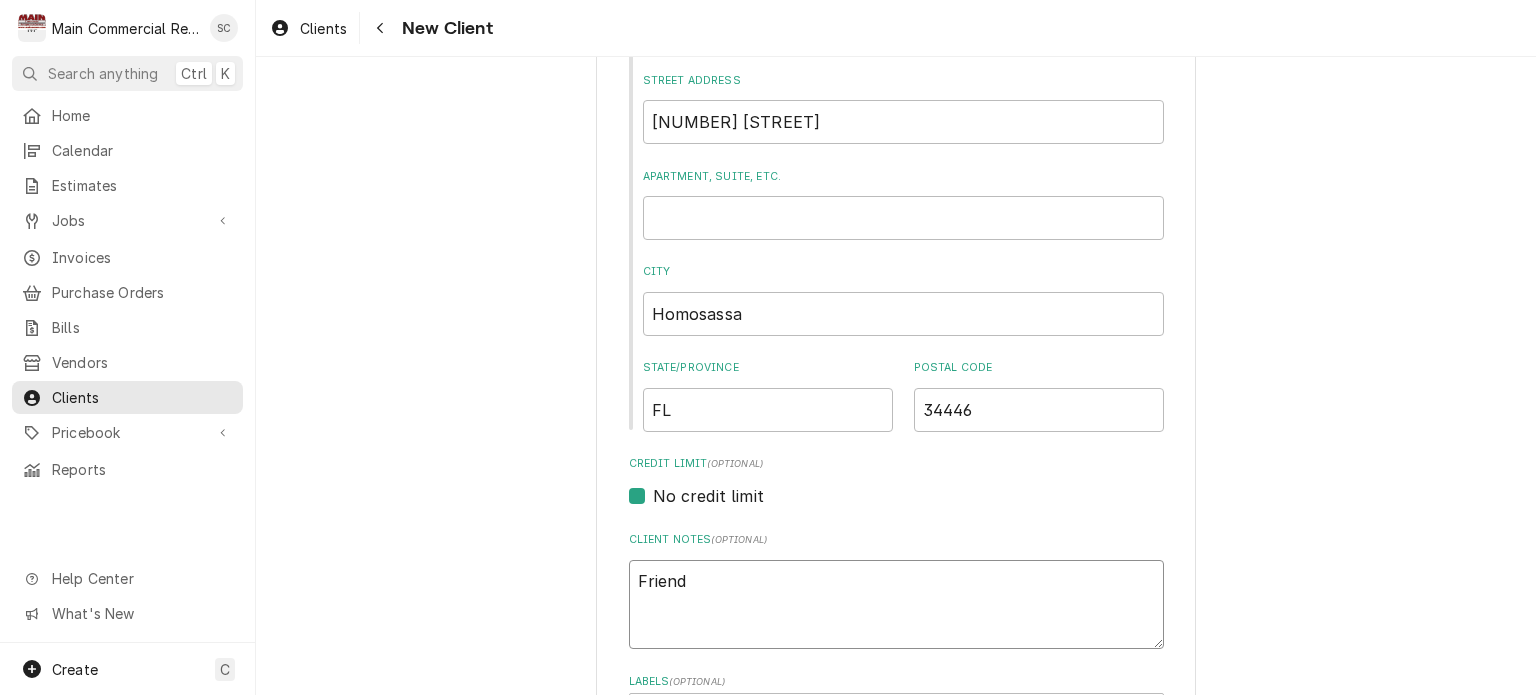 type on "x" 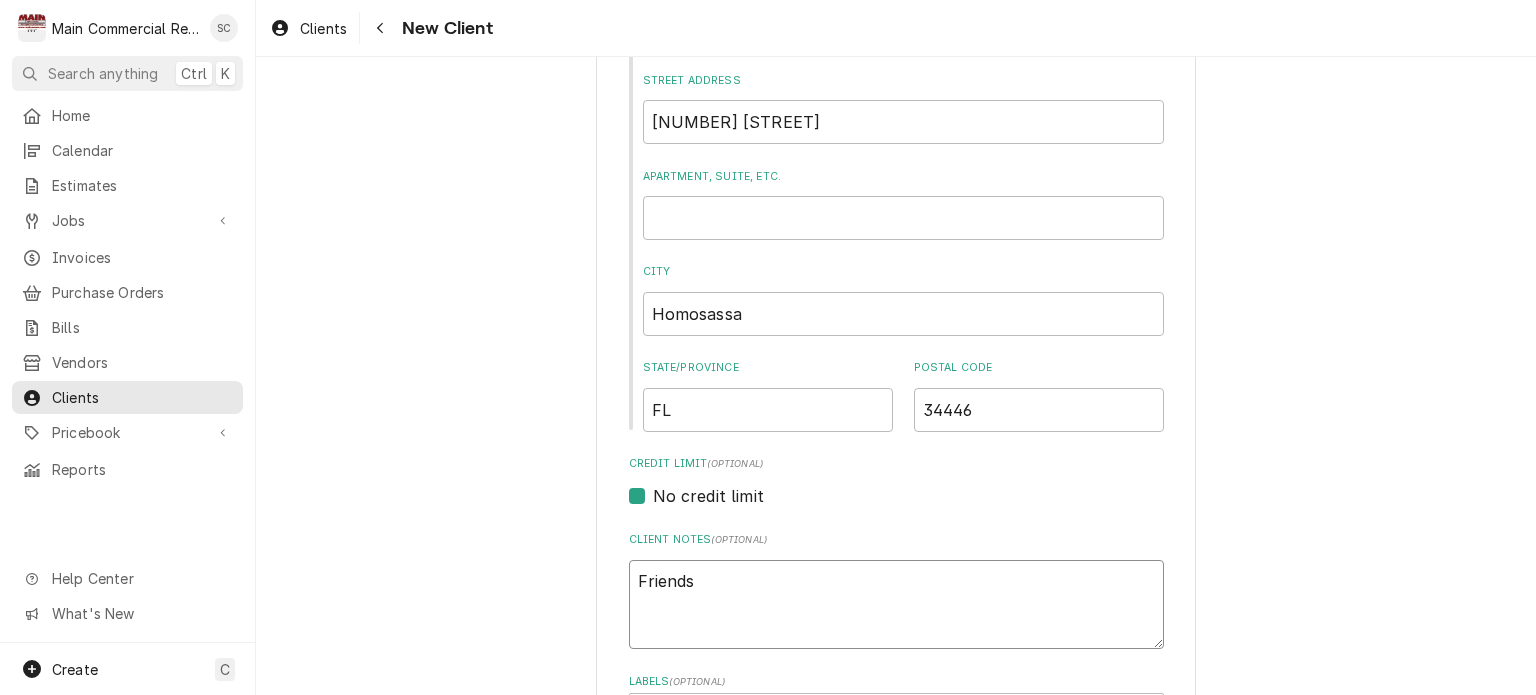 type on "x" 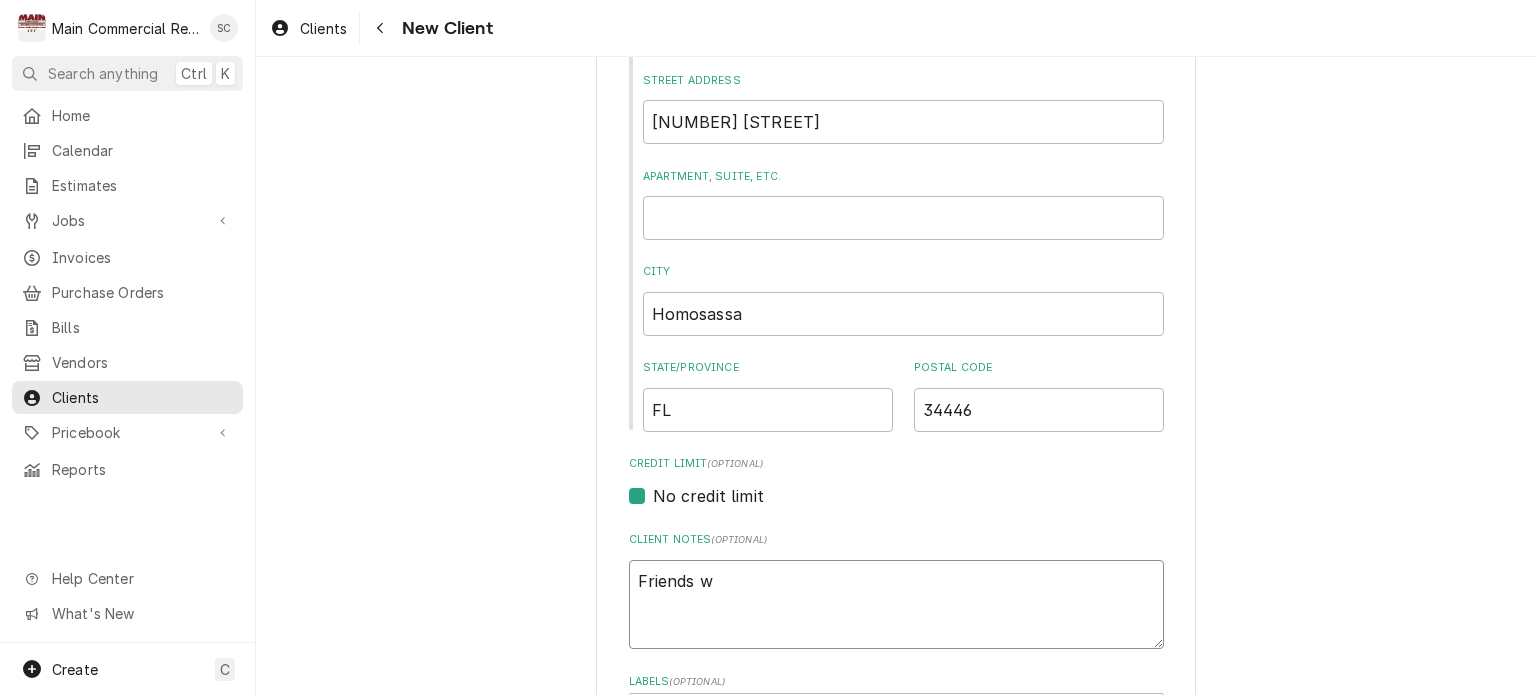 type on "x" 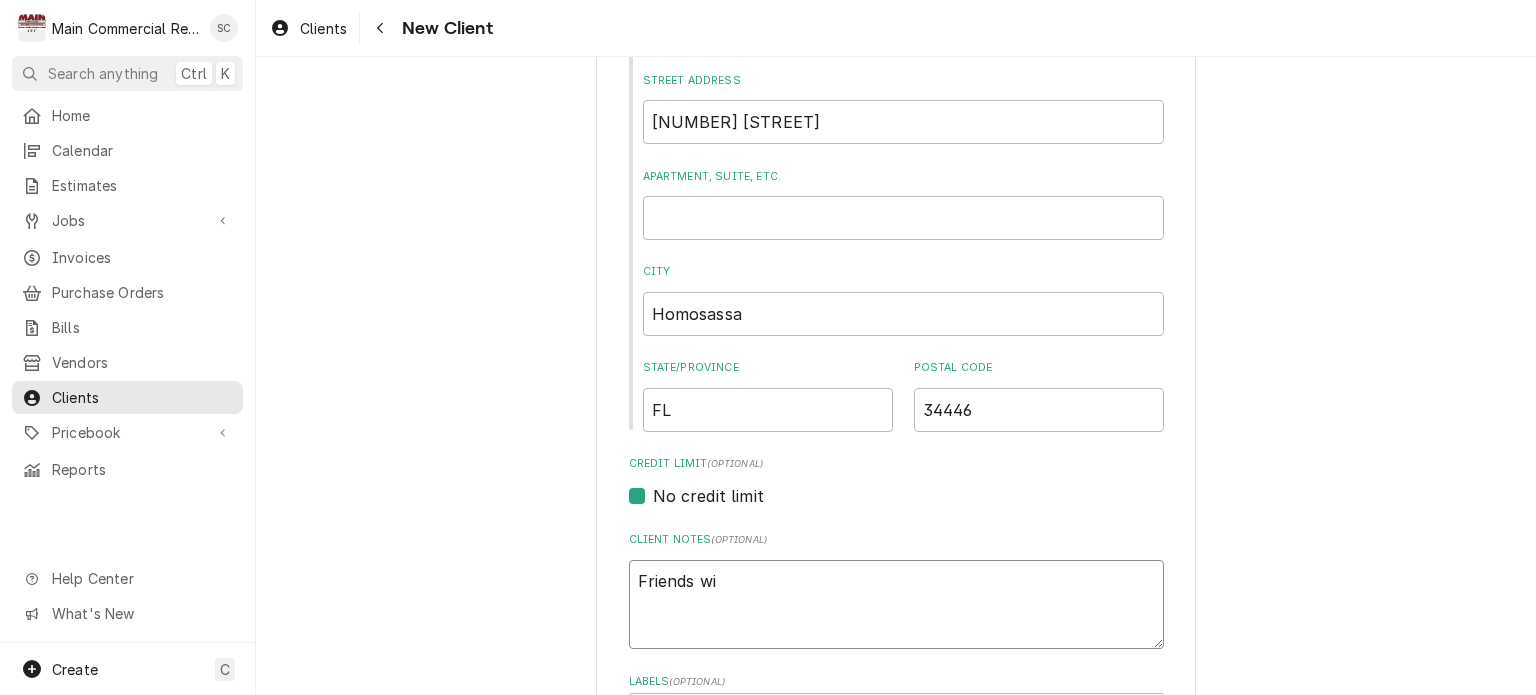 type on "x" 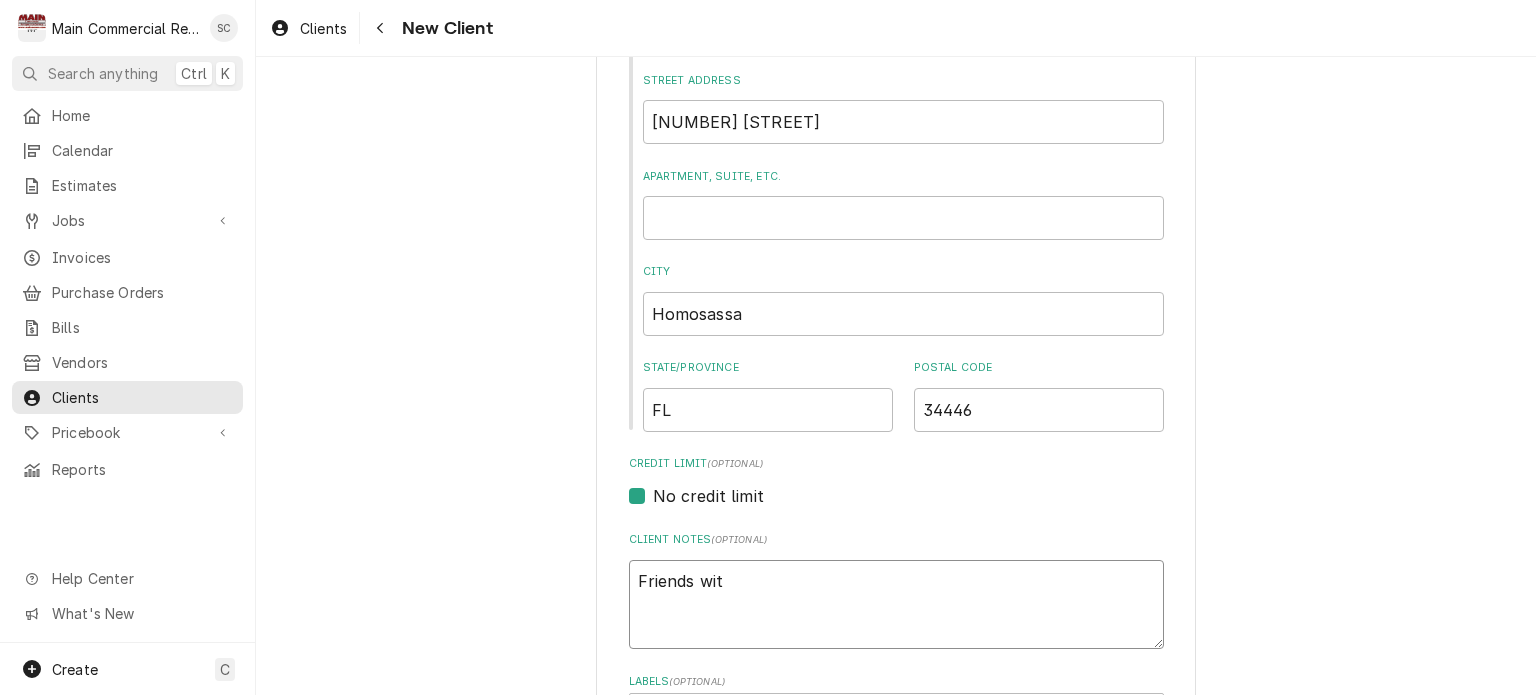 type on "x" 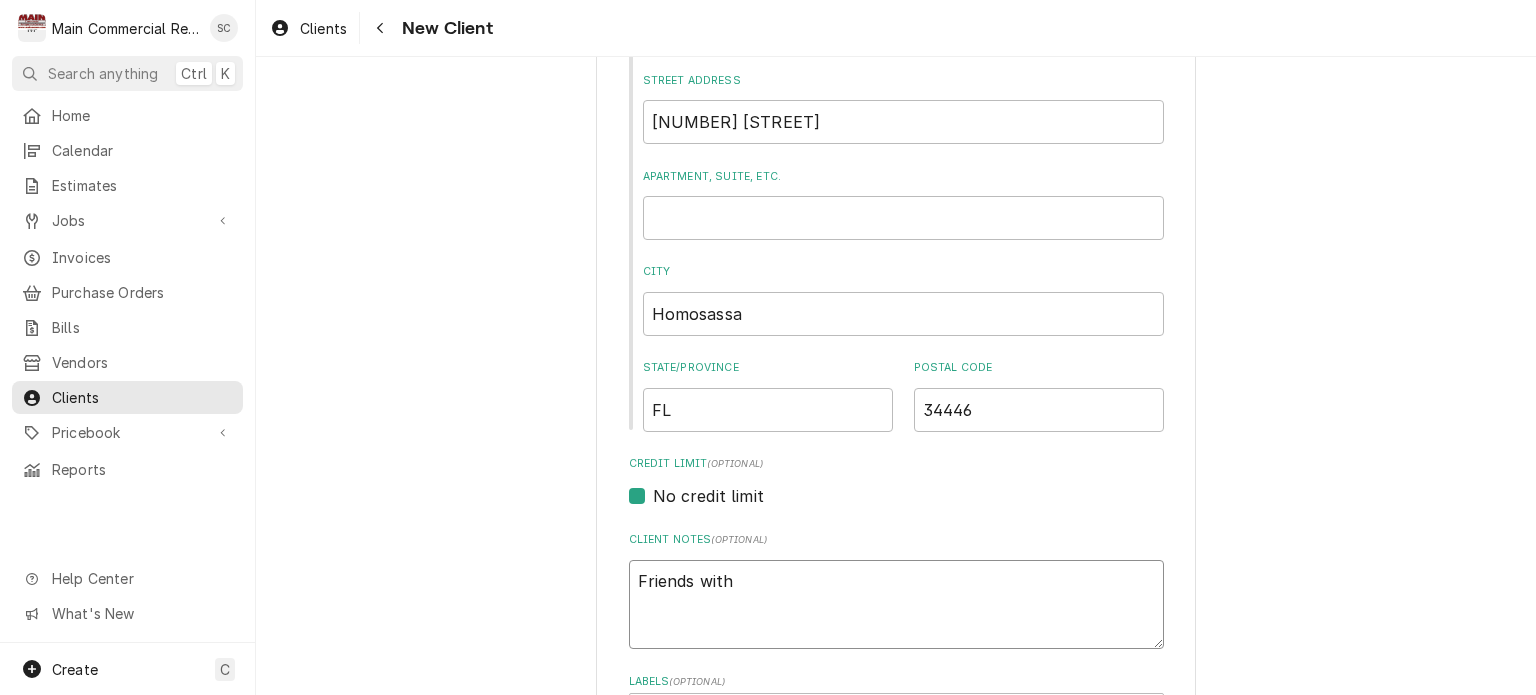 type on "x" 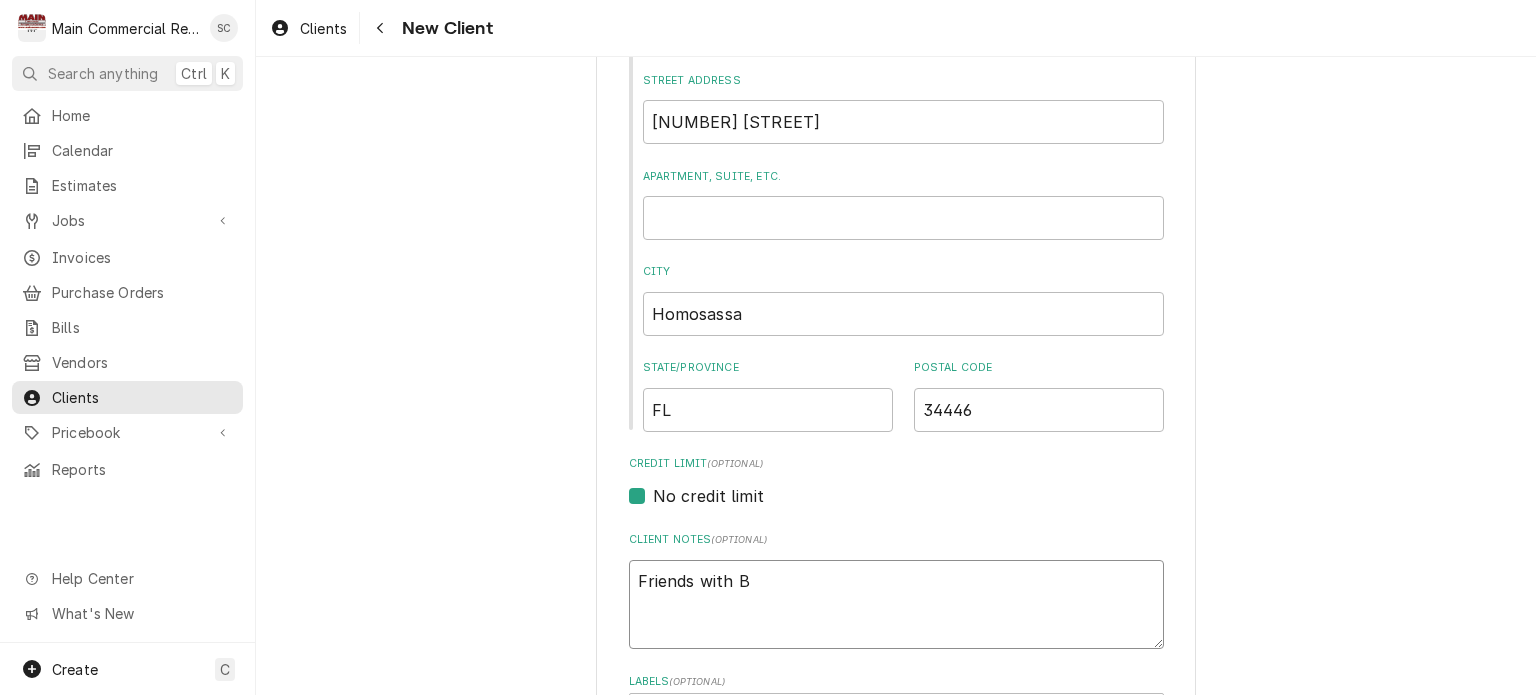 type on "x" 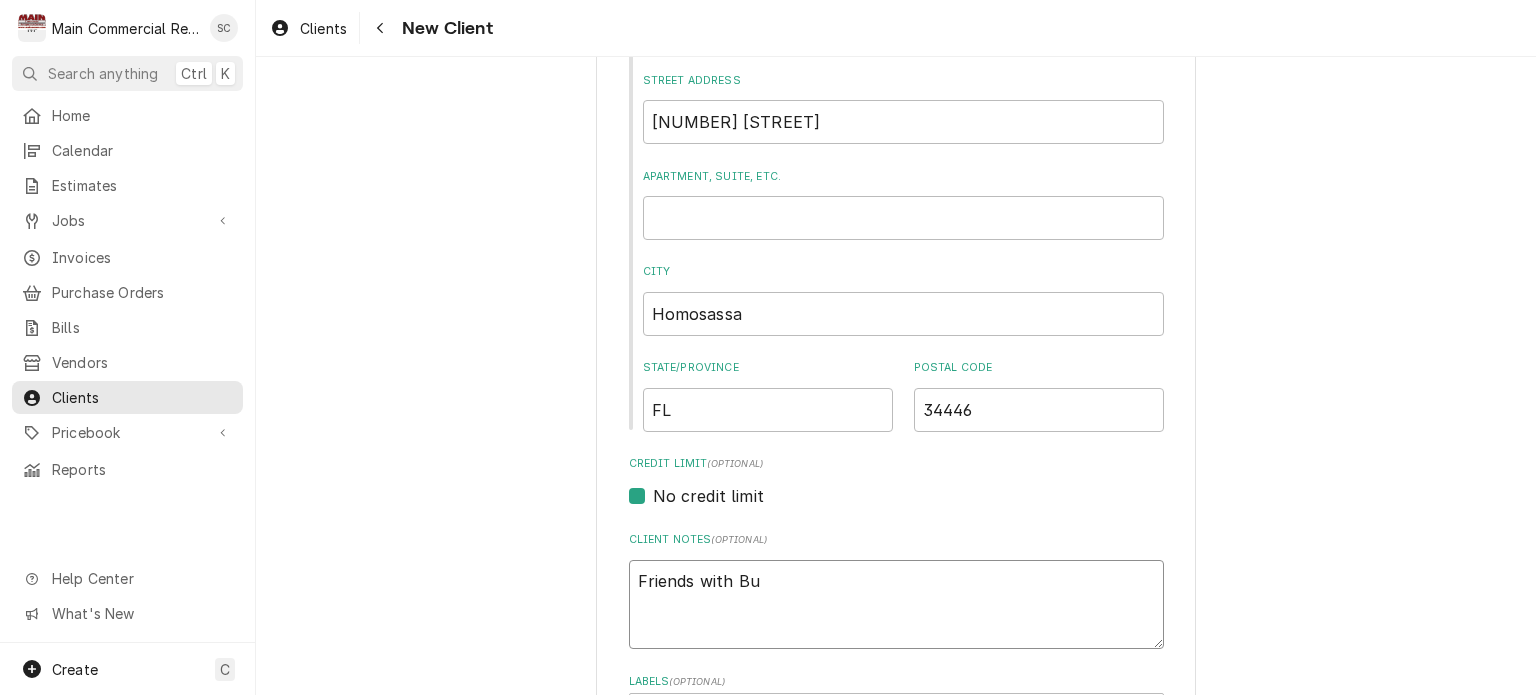 type on "x" 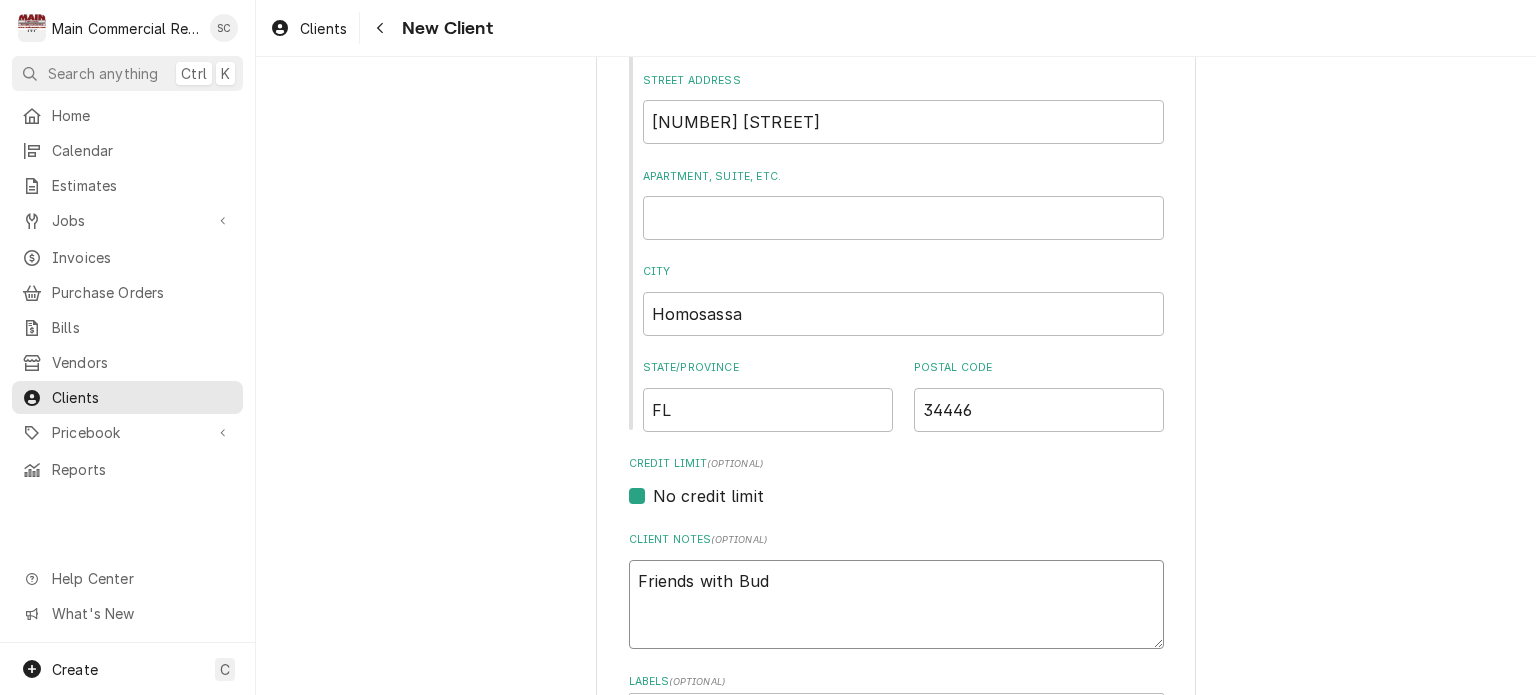 type on "x" 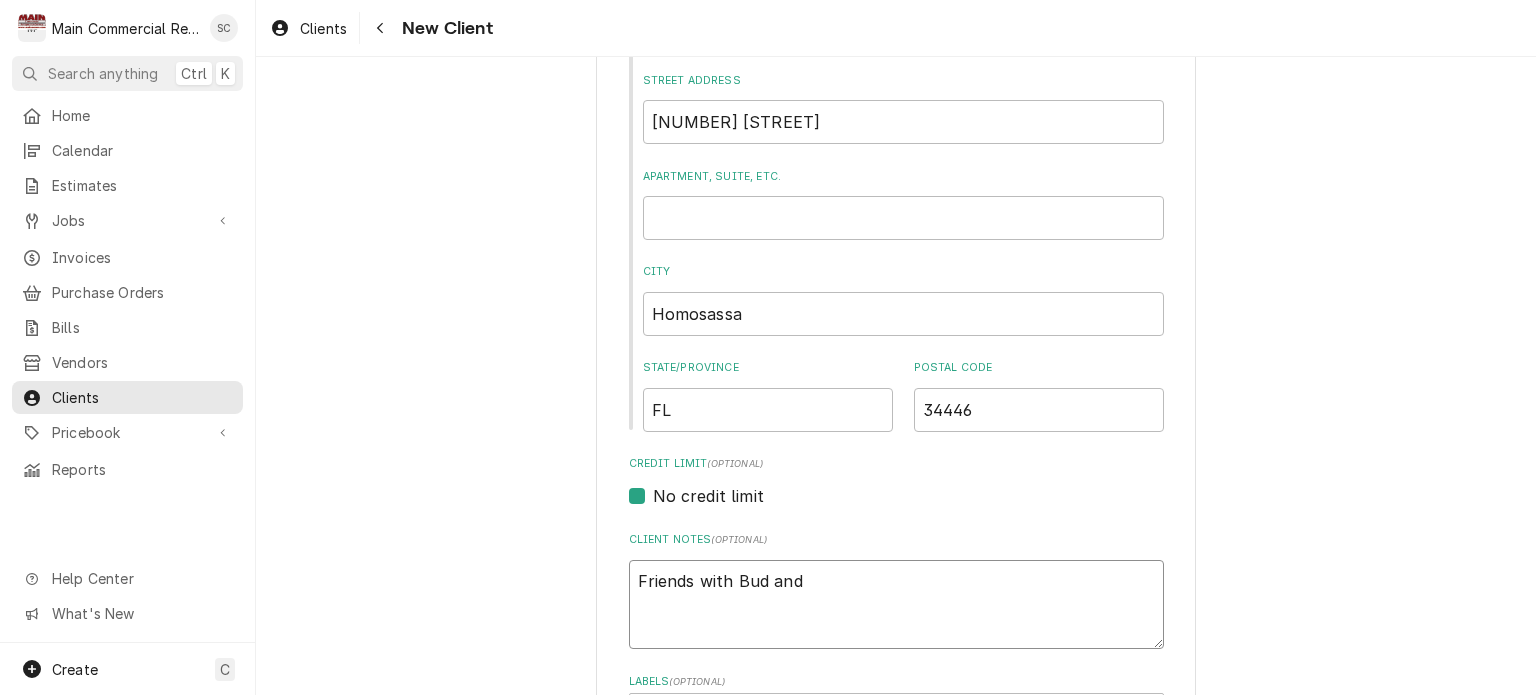 type on "x" 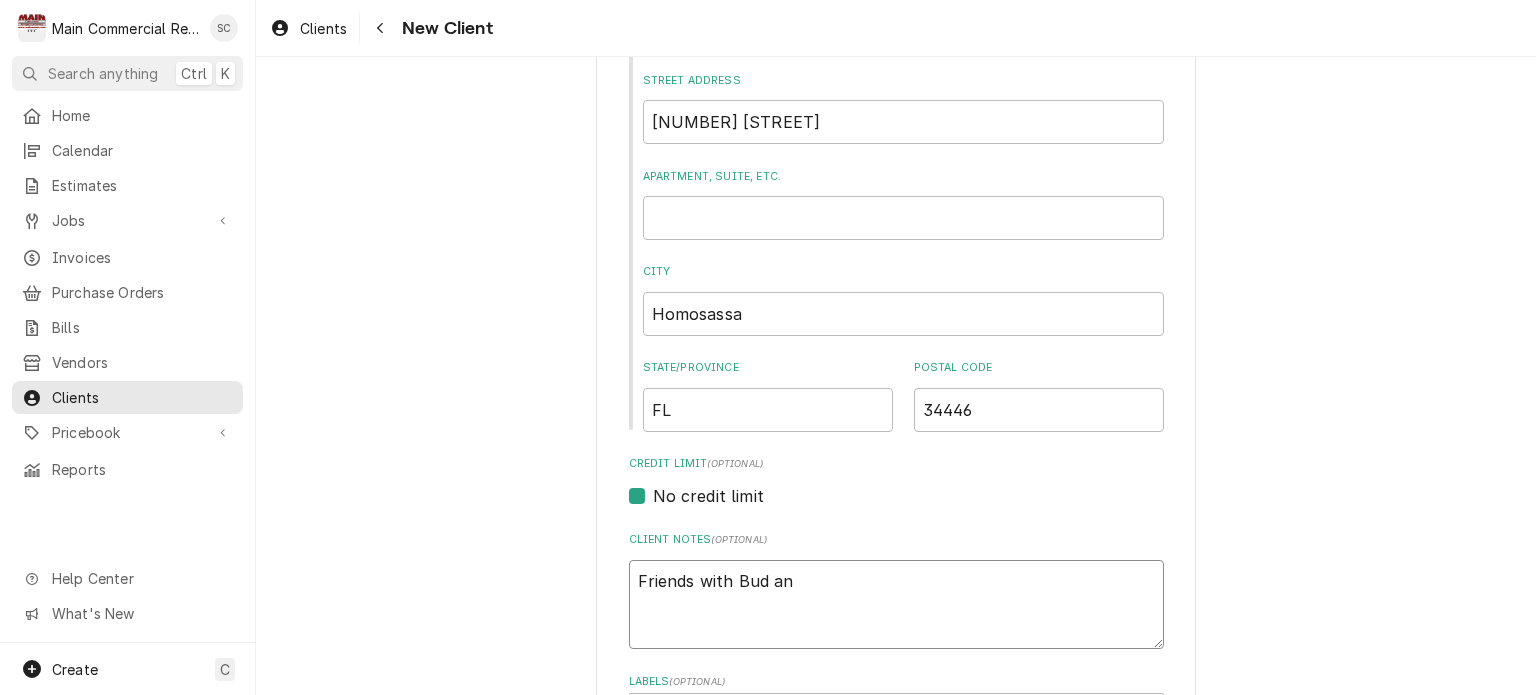 type on "x" 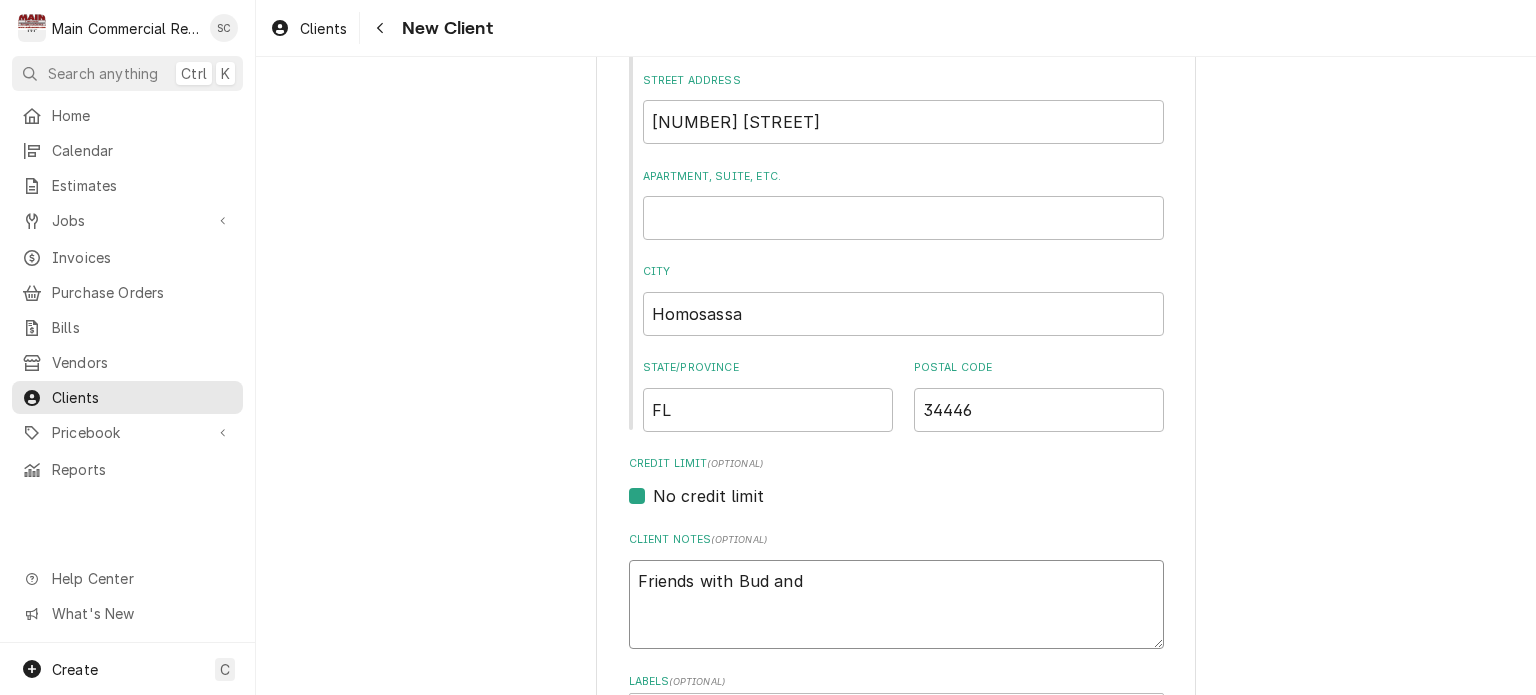 type on "x" 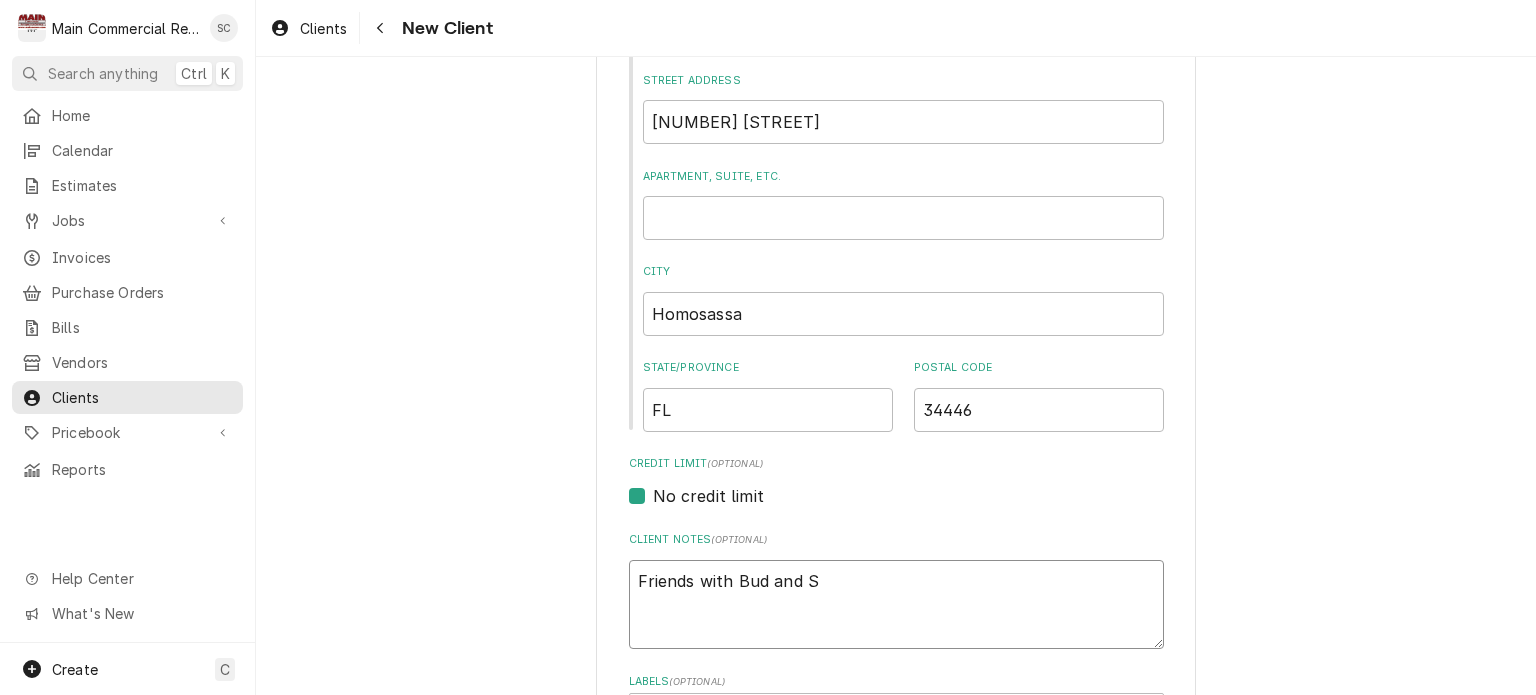 type on "x" 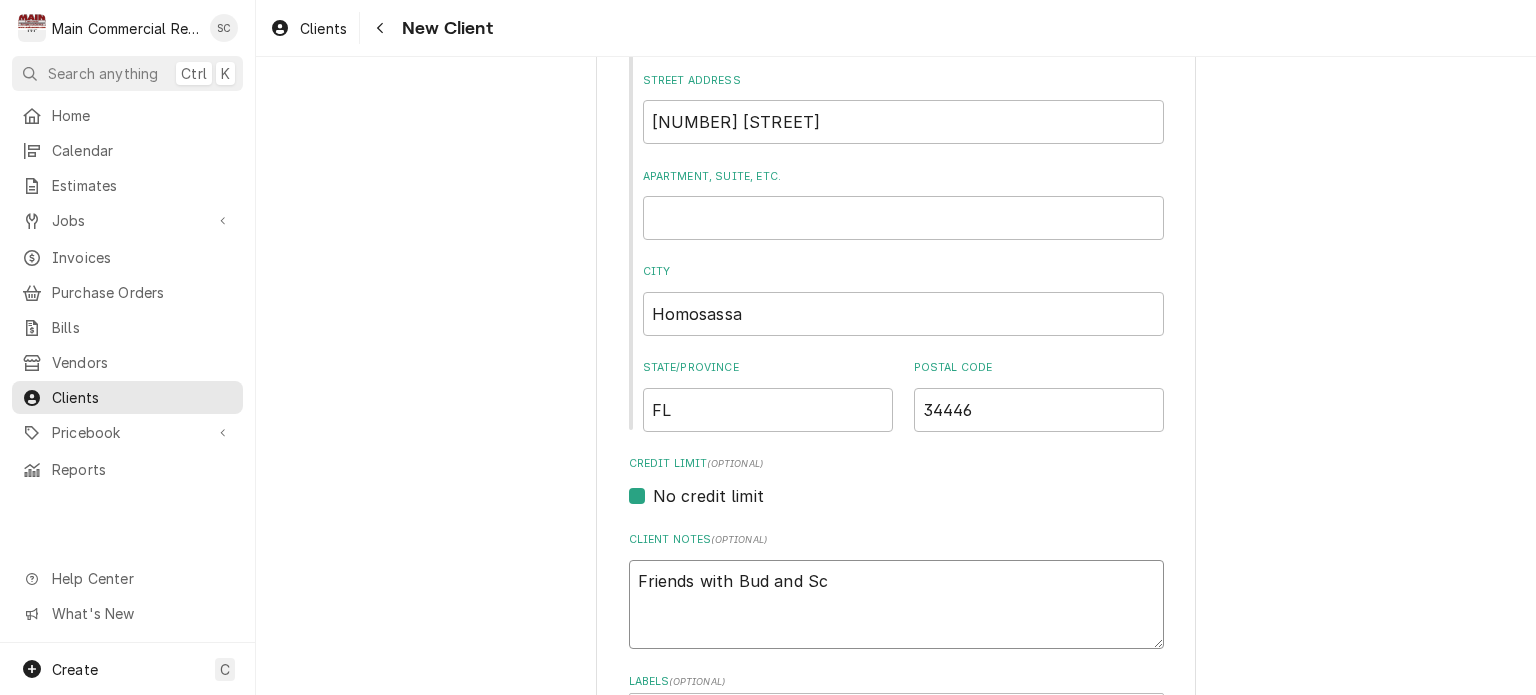 type on "x" 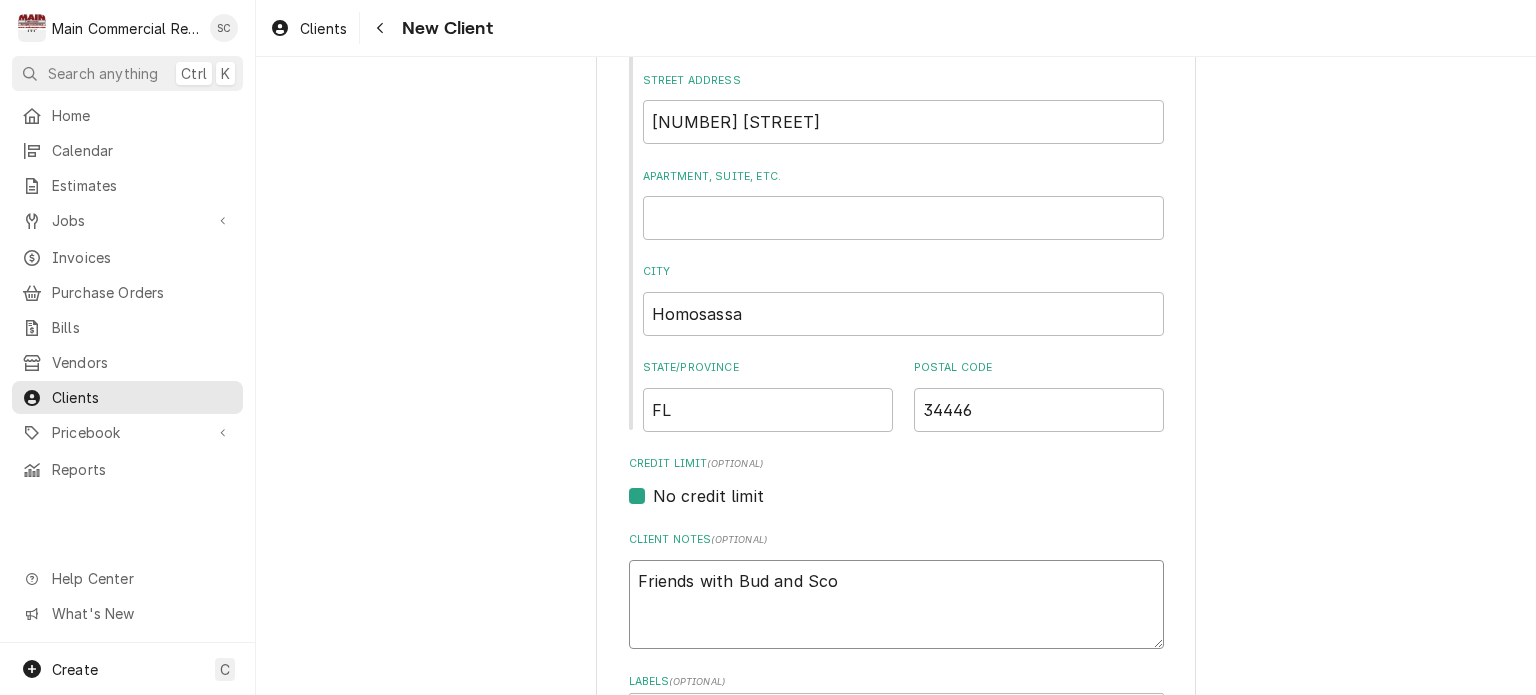 type on "x" 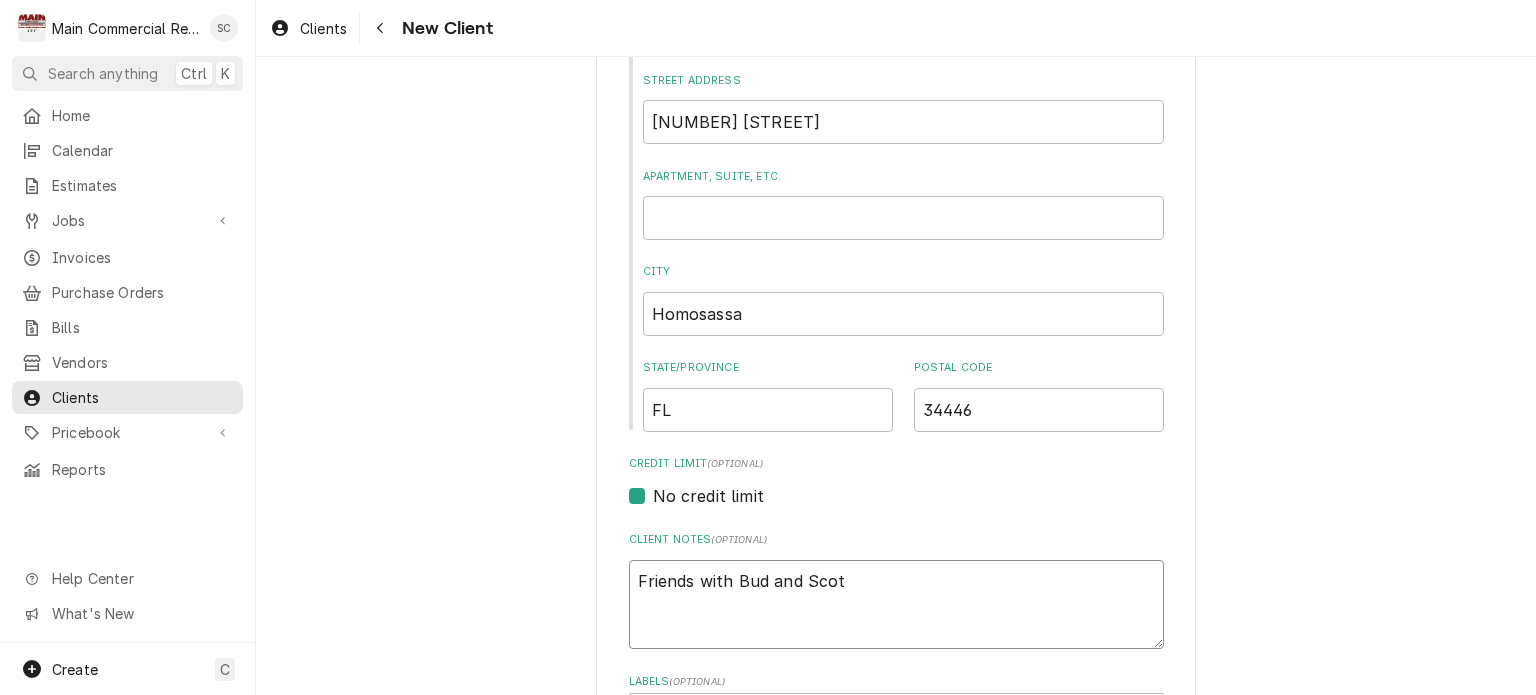 type on "x" 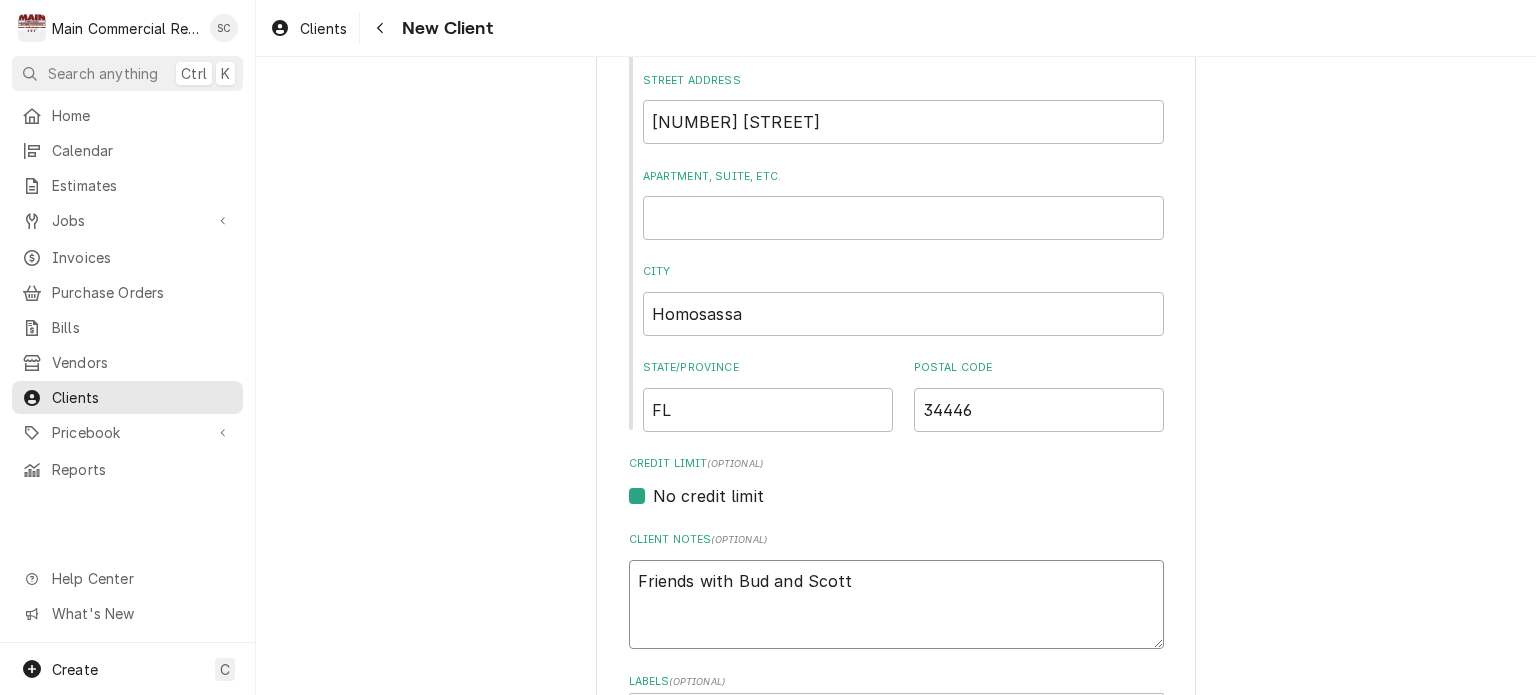 type on "x" 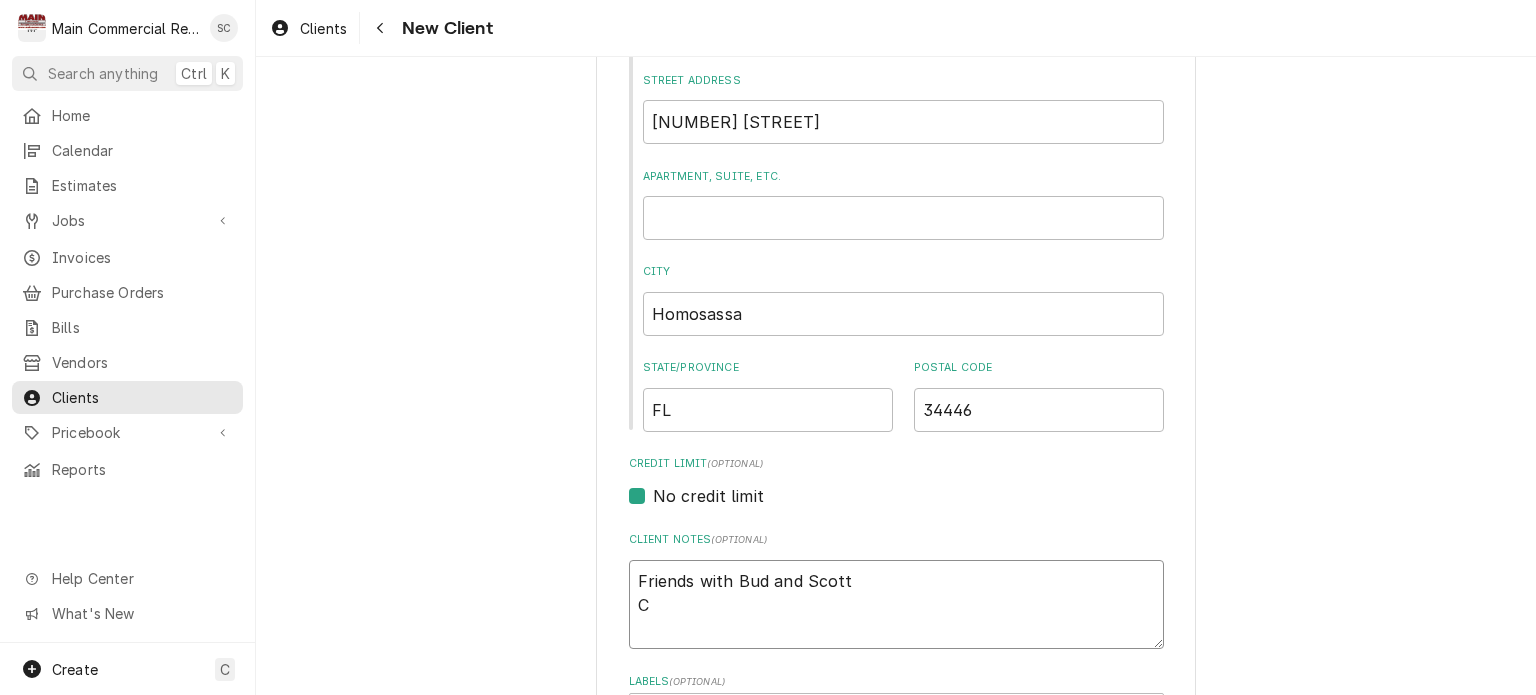 type on "x" 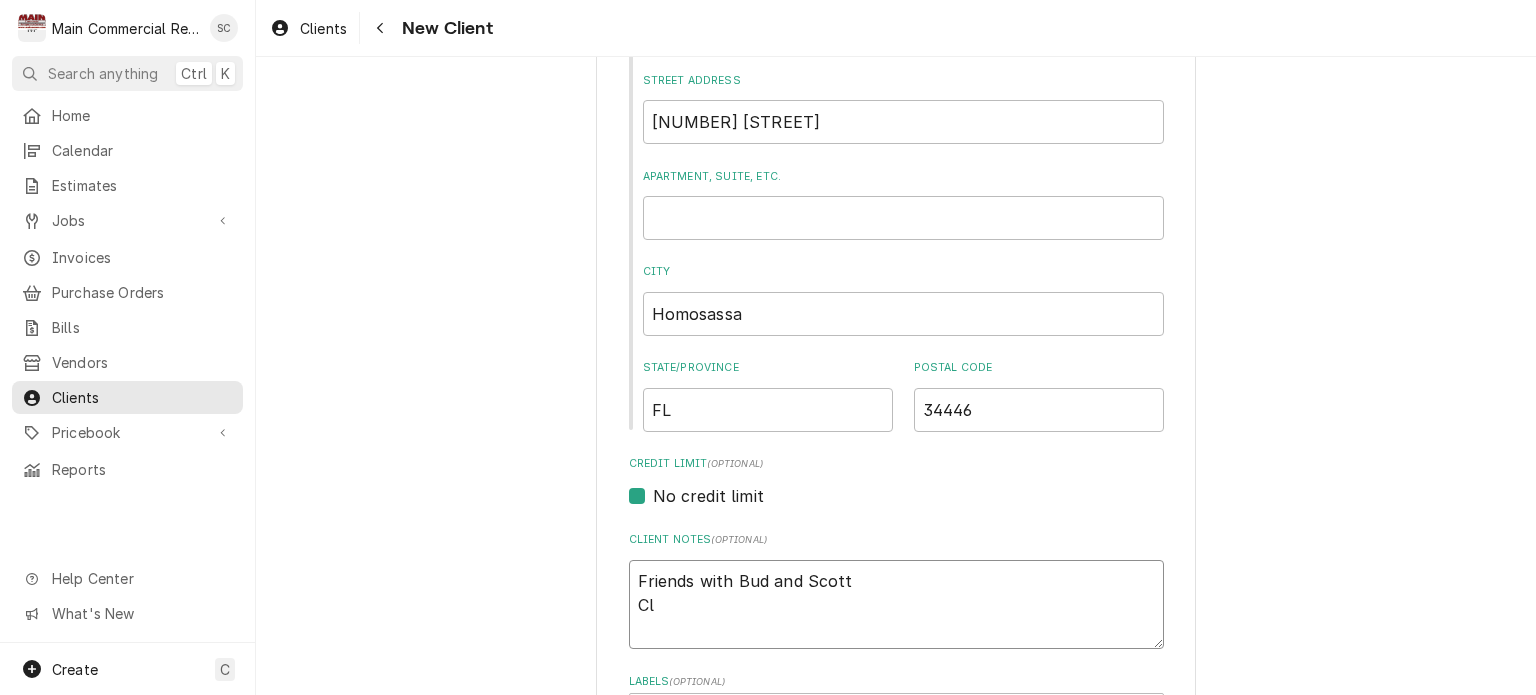 type on "x" 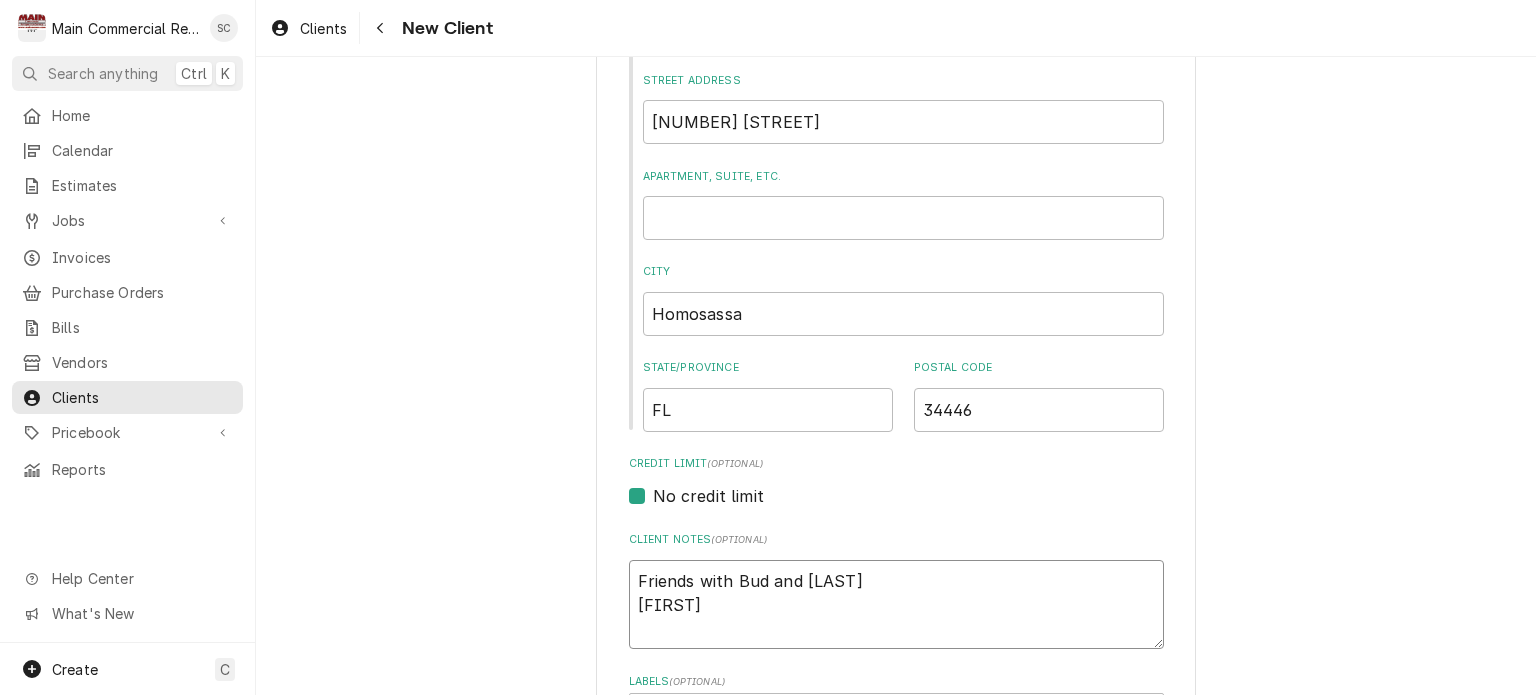 type on "x" 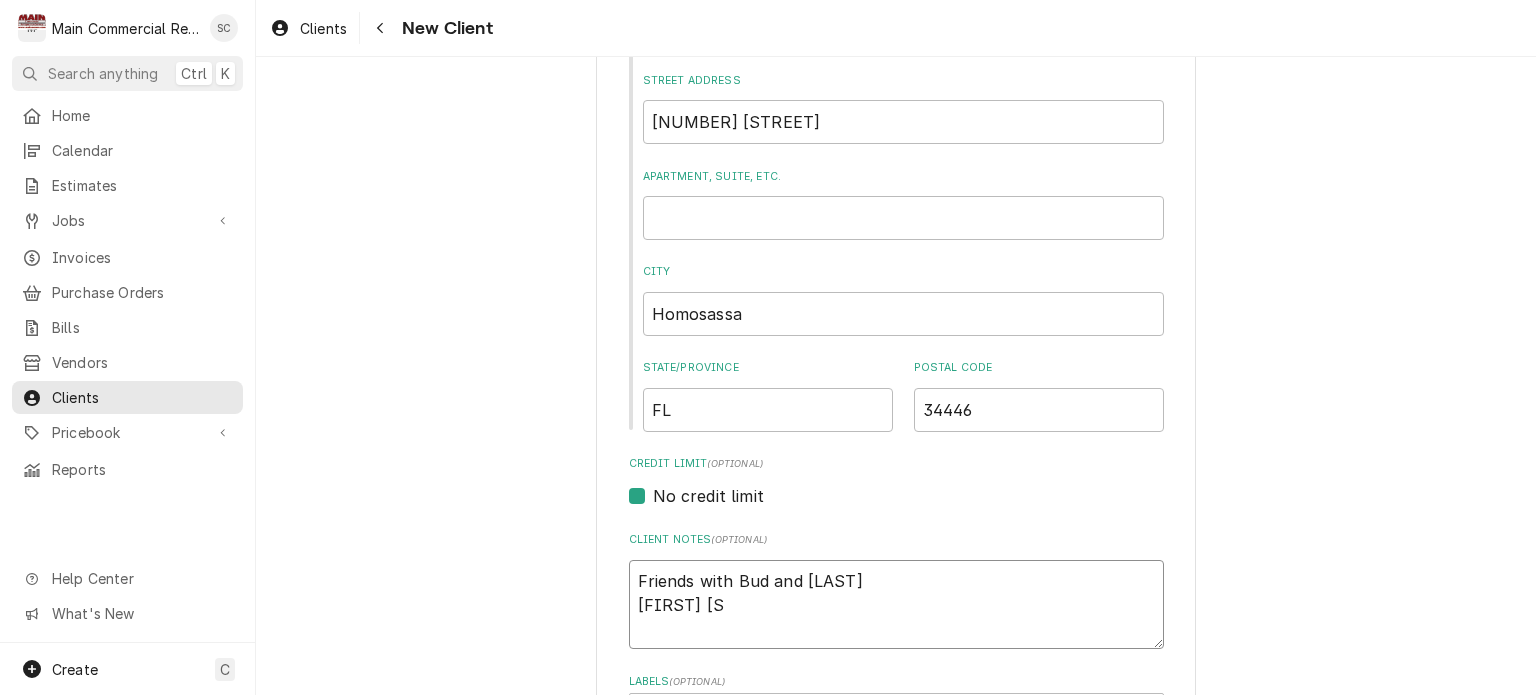 type on "x" 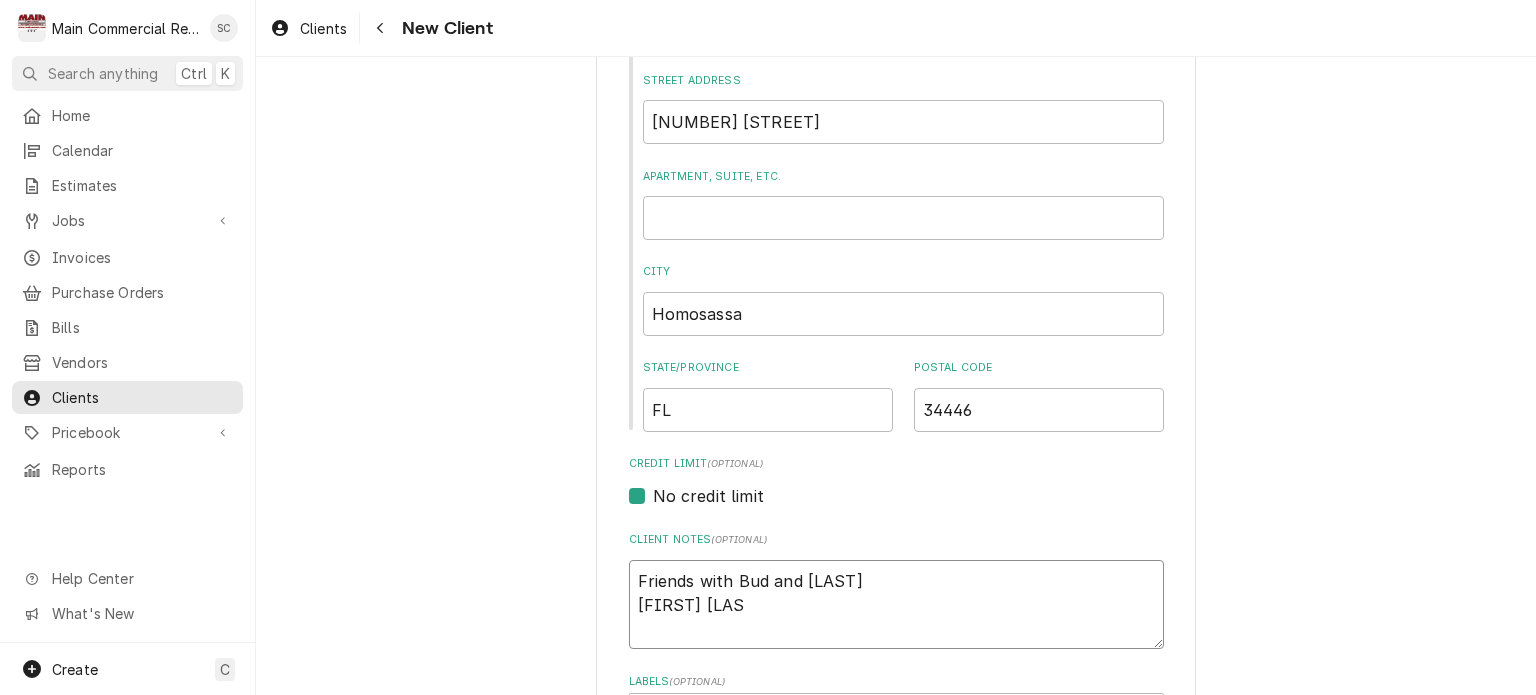 type on "x" 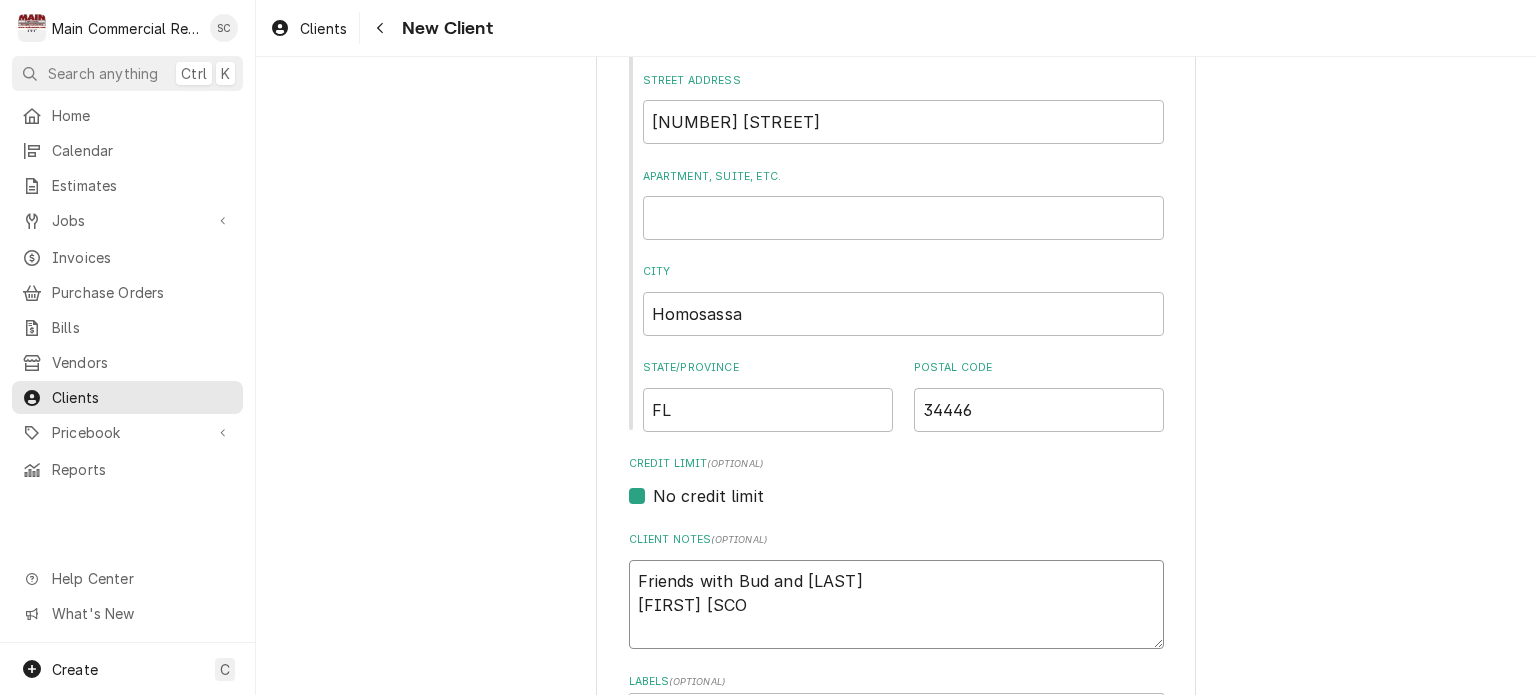 type on "x" 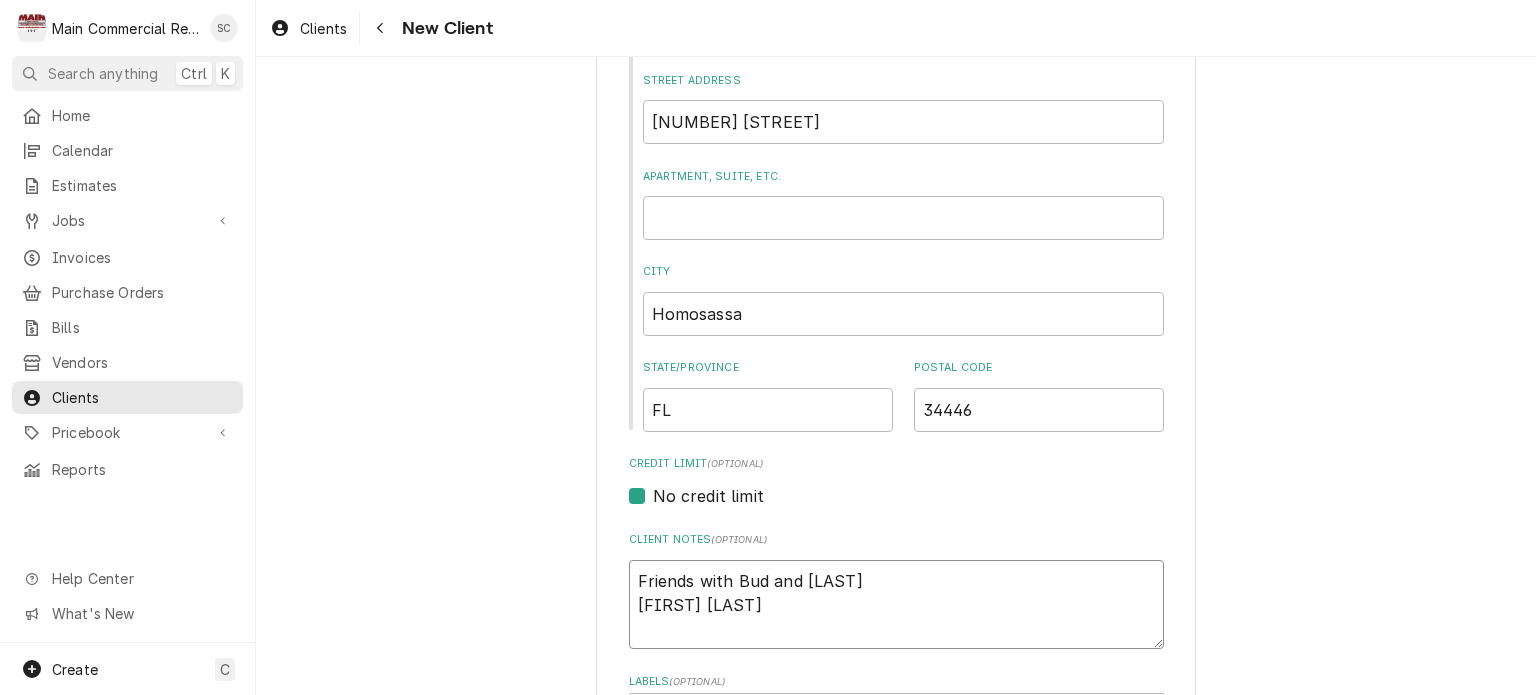 type on "x" 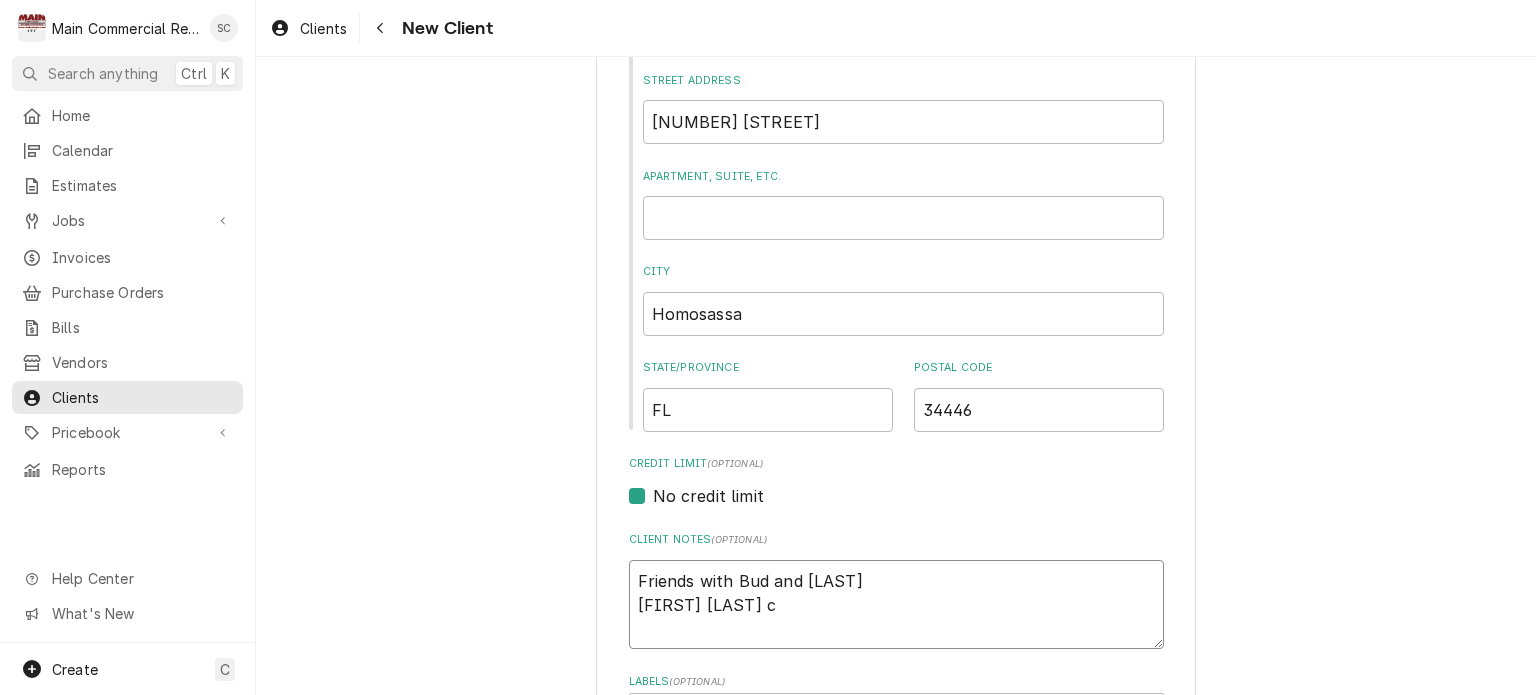 type on "x" 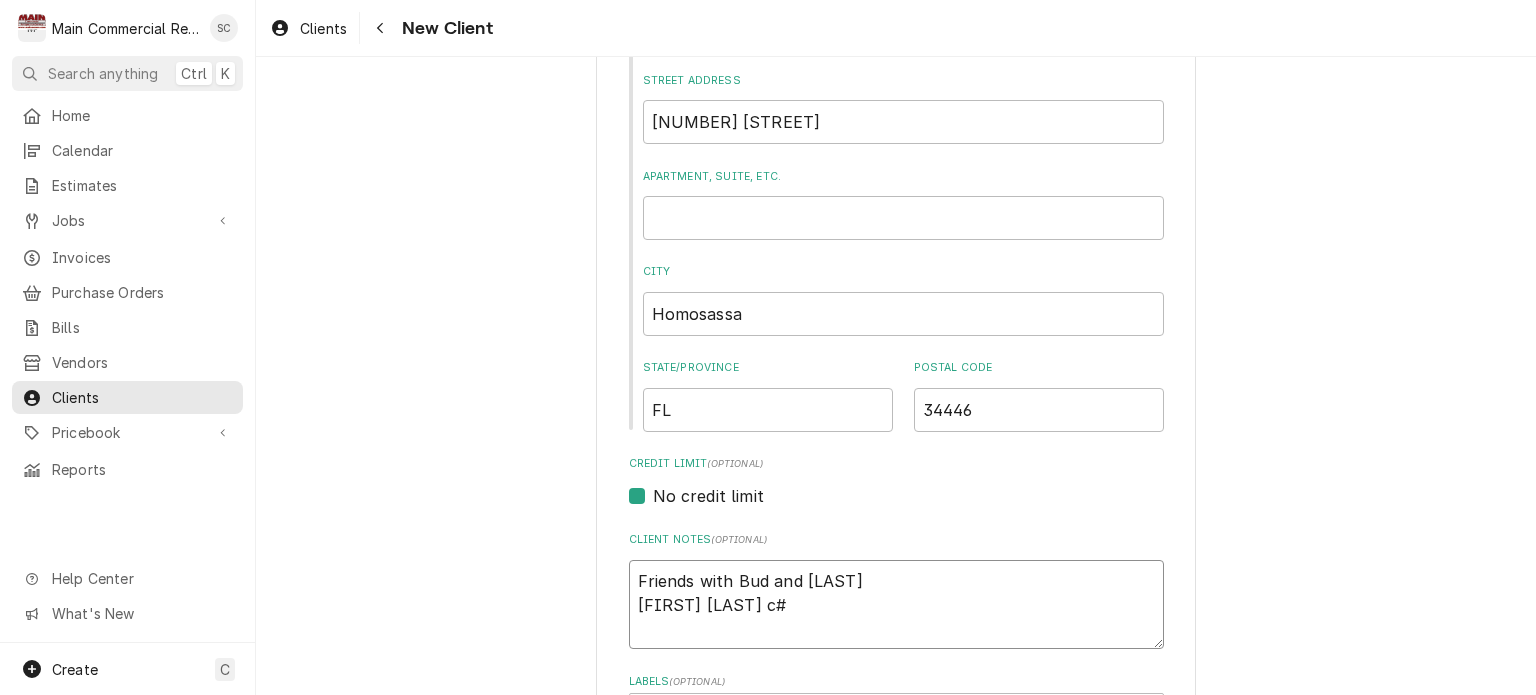 type on "x" 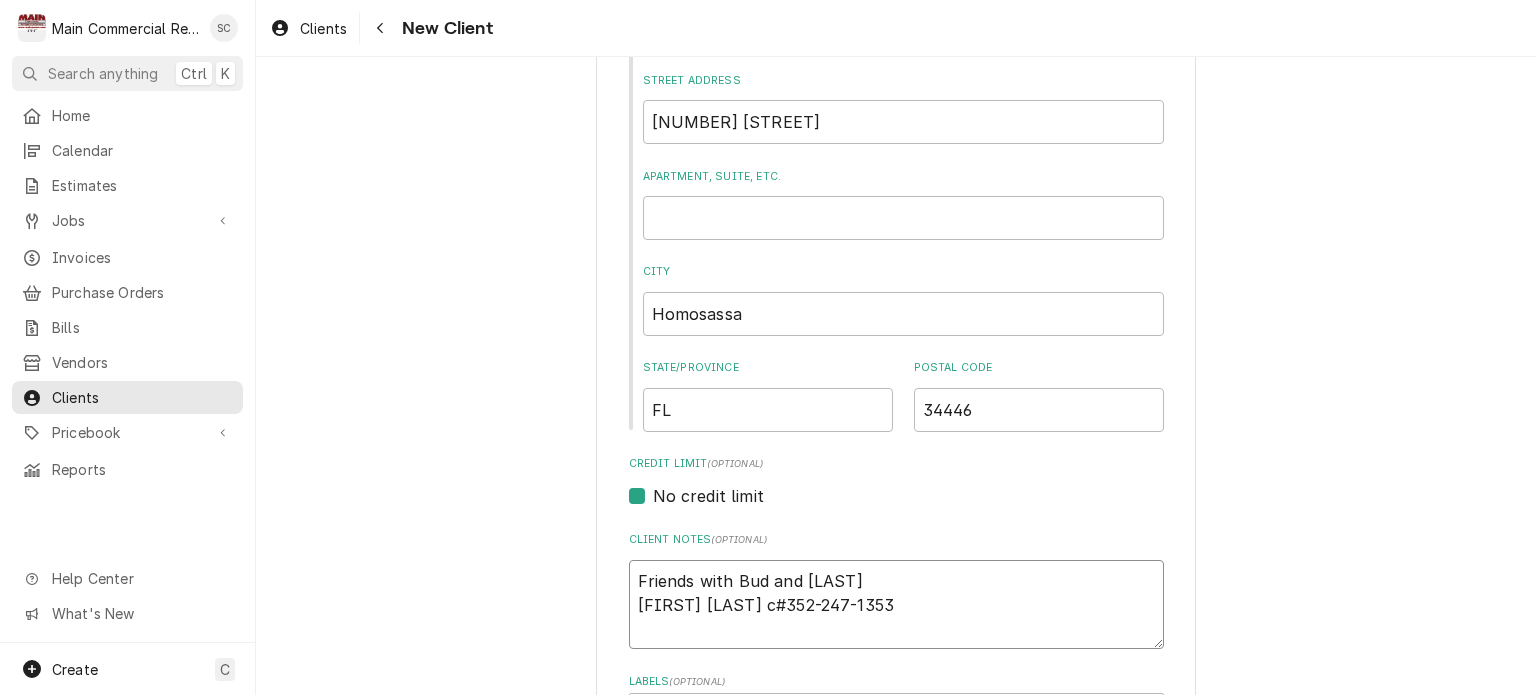 scroll, scrollTop: 800, scrollLeft: 0, axis: vertical 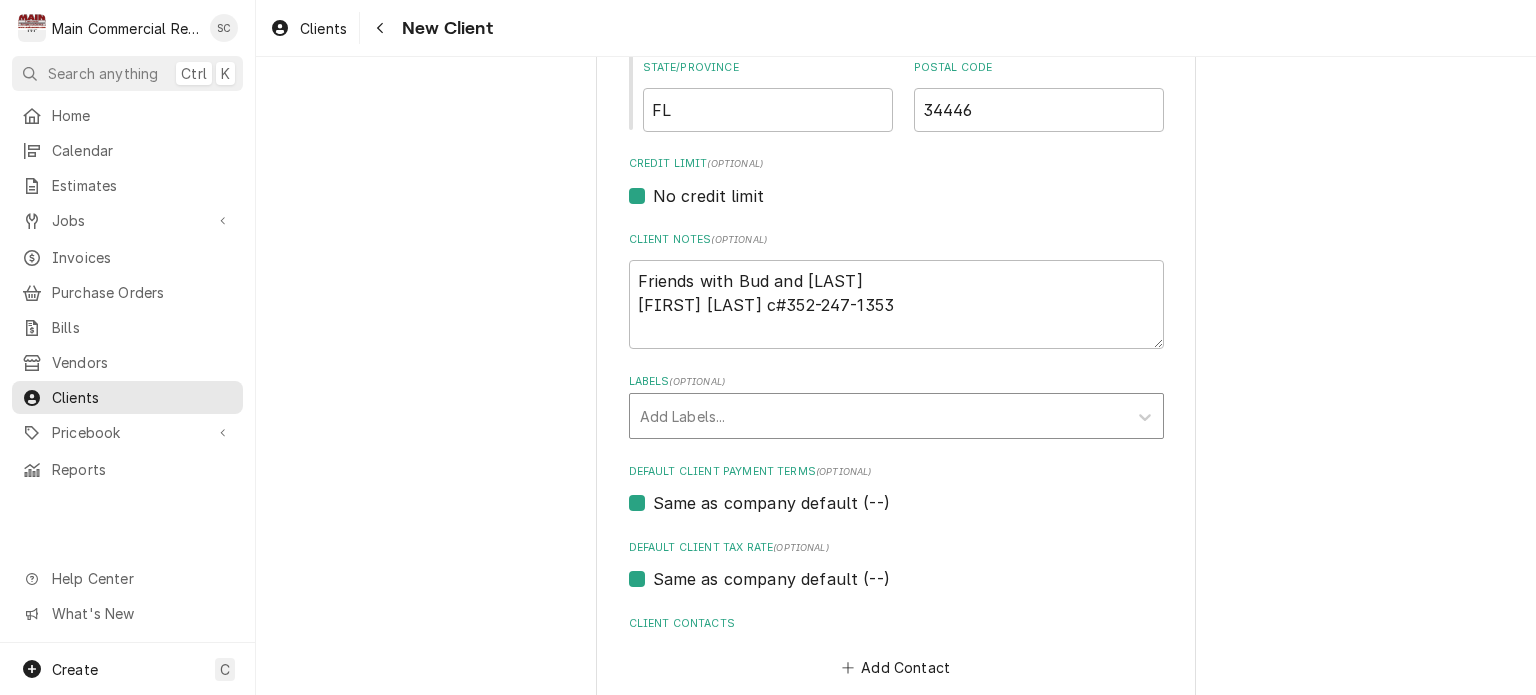 click at bounding box center (878, 416) 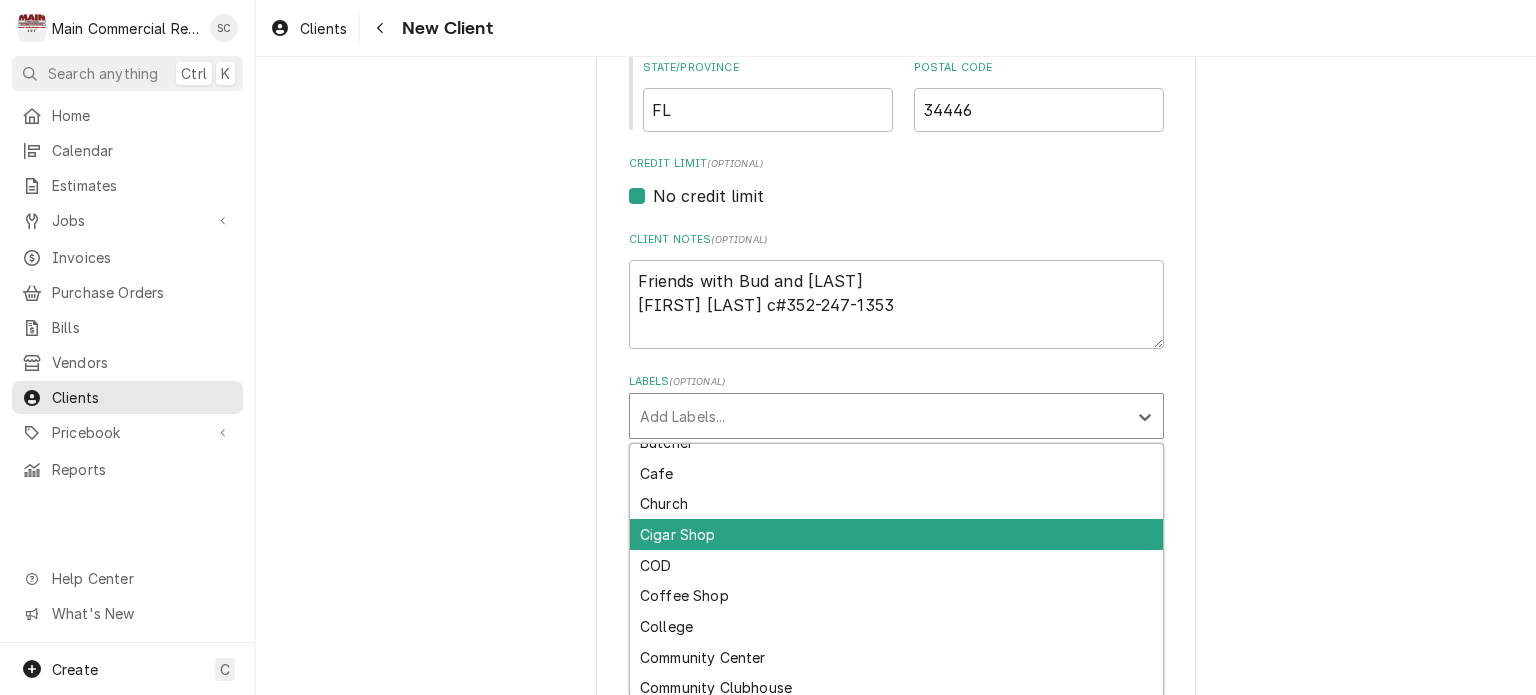 scroll, scrollTop: 400, scrollLeft: 0, axis: vertical 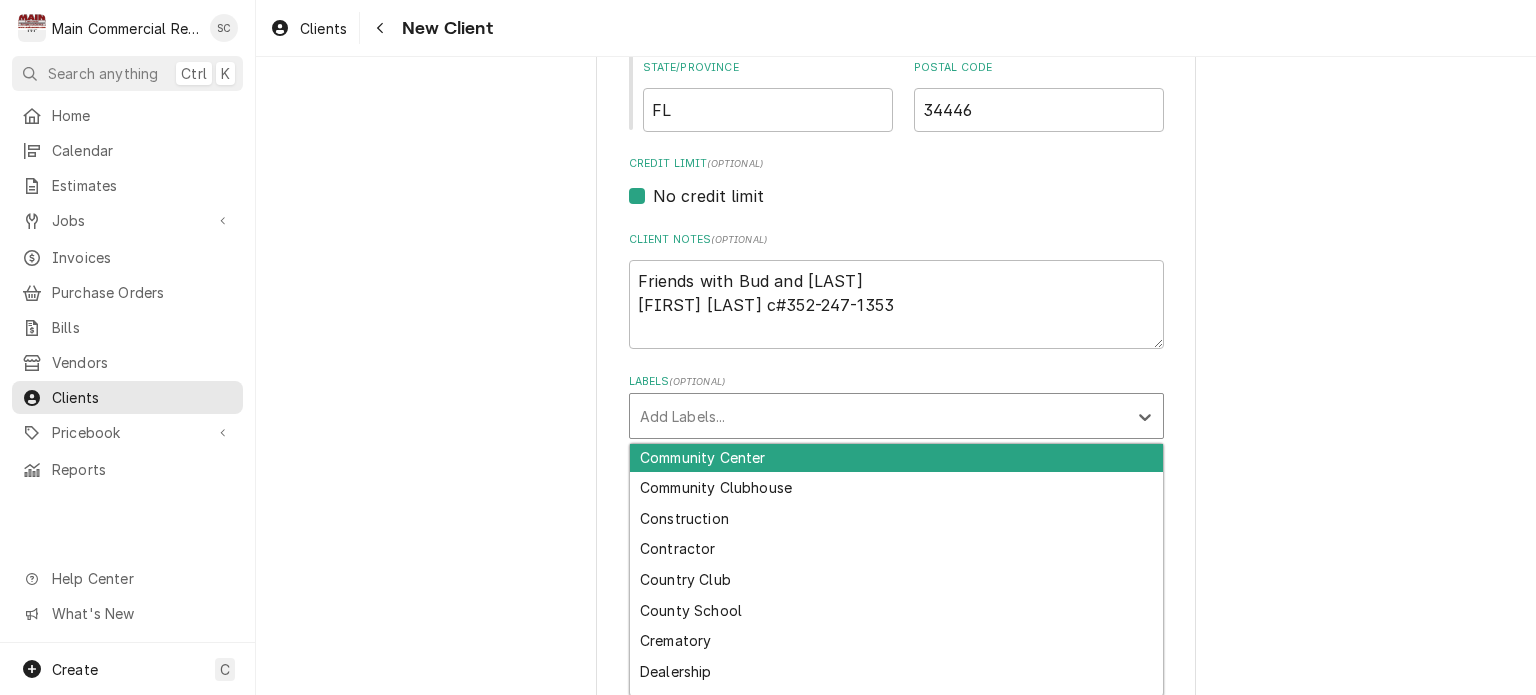 click on "Community Center" at bounding box center [896, 457] 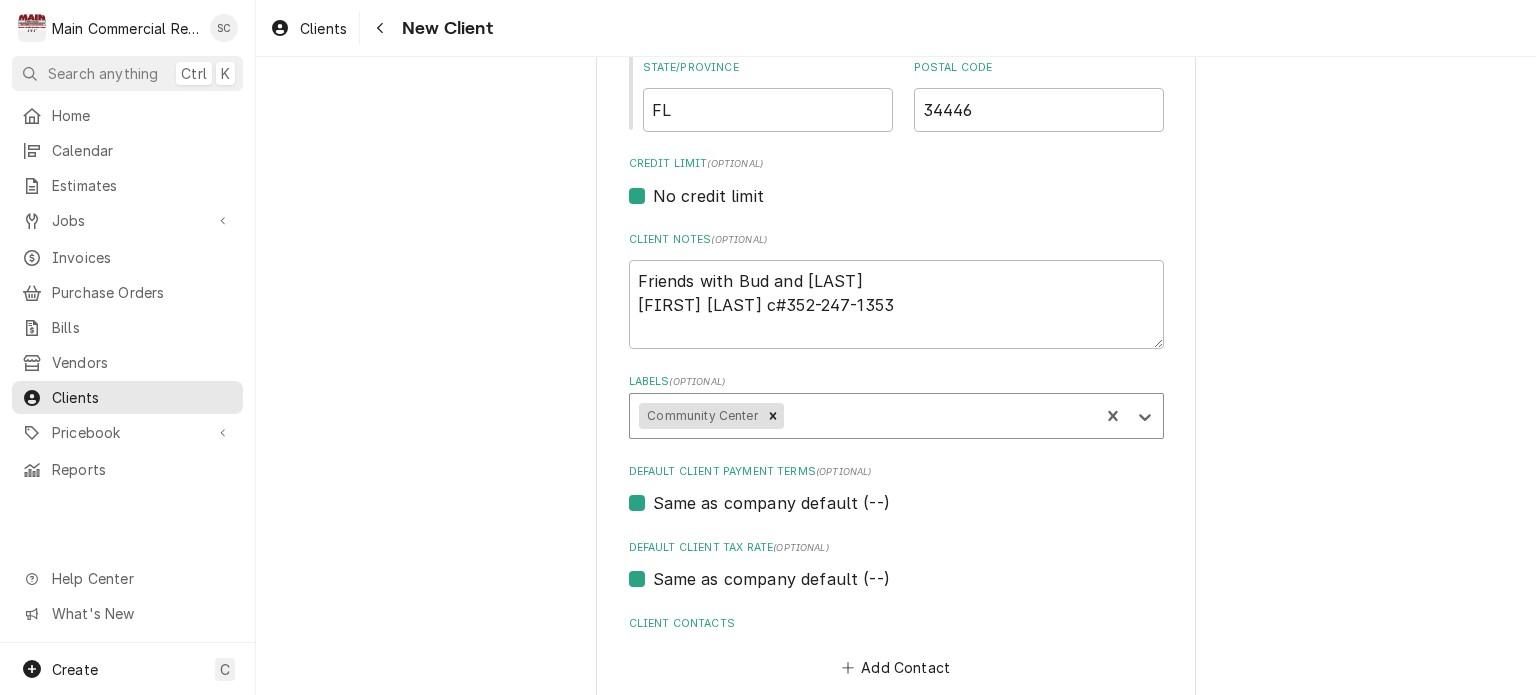 scroll, scrollTop: 905, scrollLeft: 0, axis: vertical 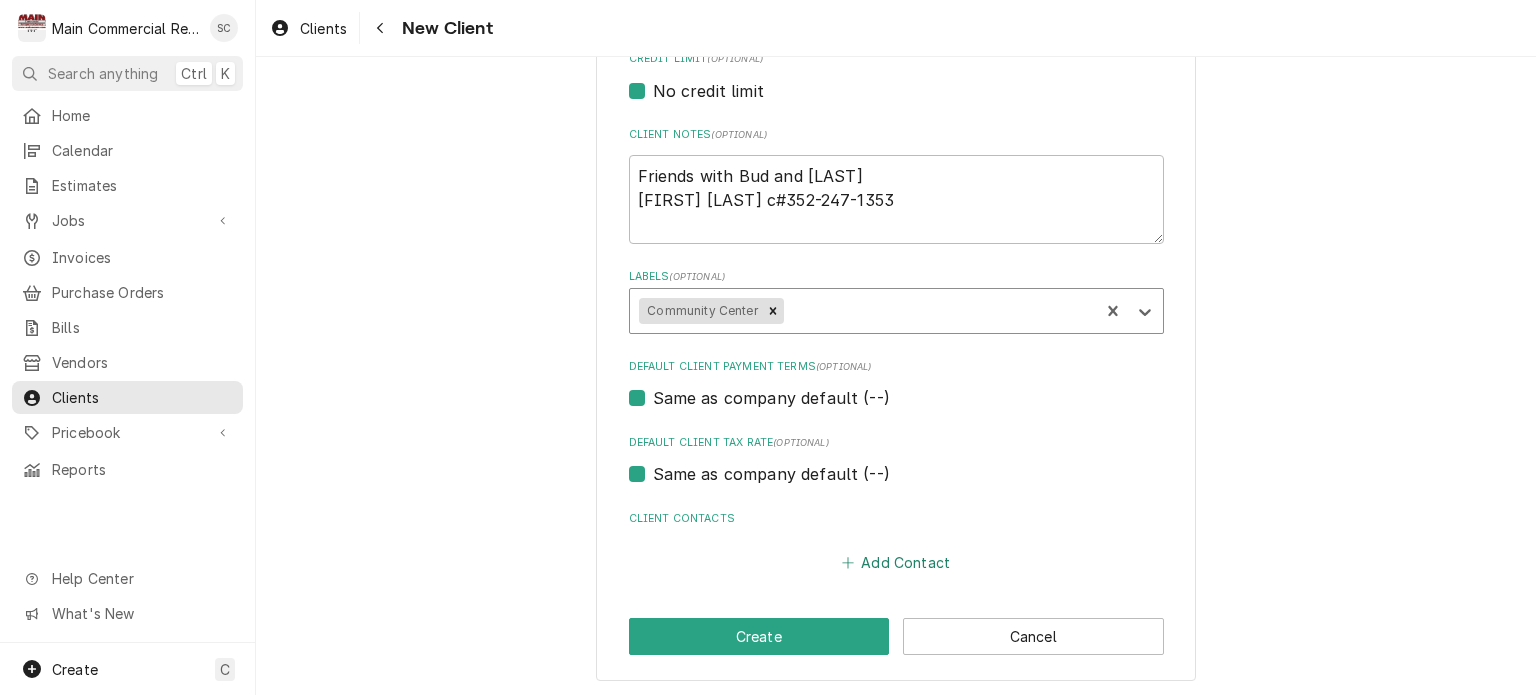click on "Add Contact" at bounding box center (895, 562) 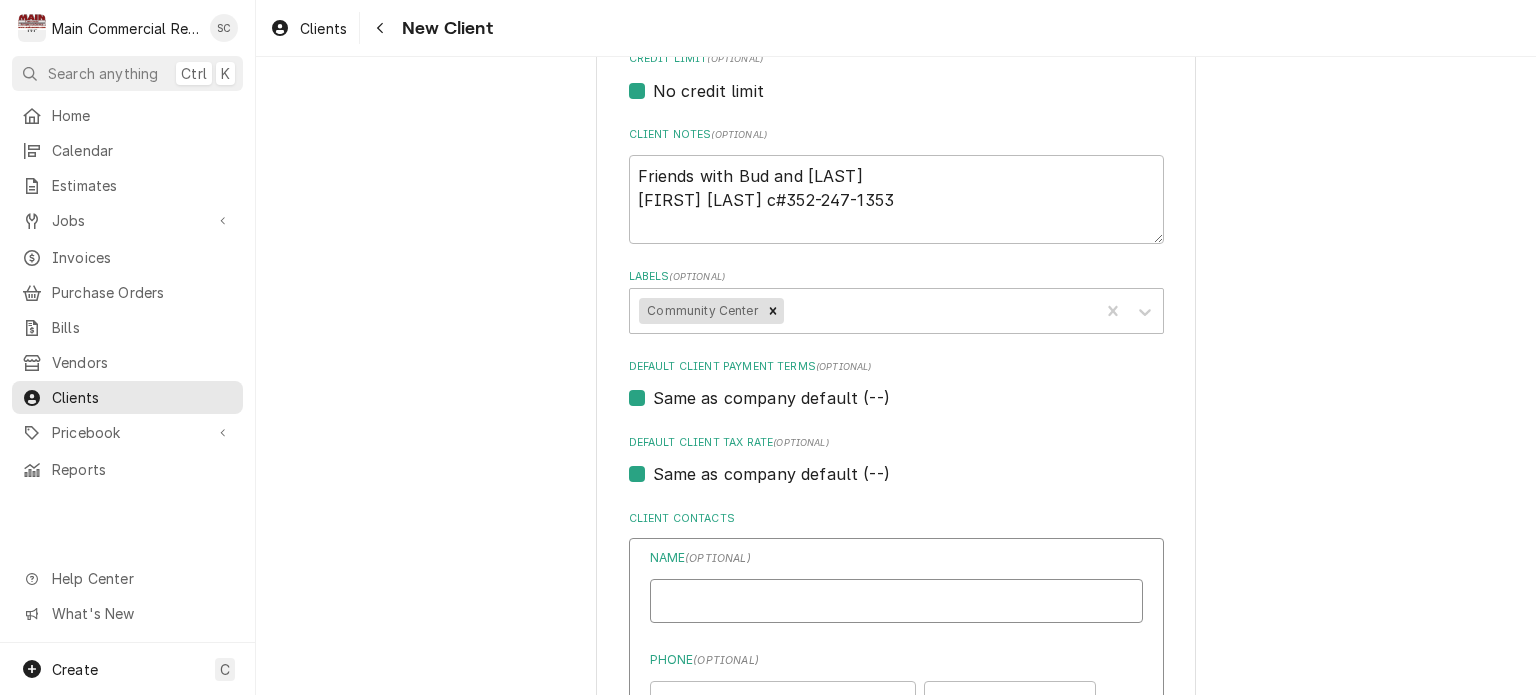 click on "Business Name" at bounding box center [896, 601] 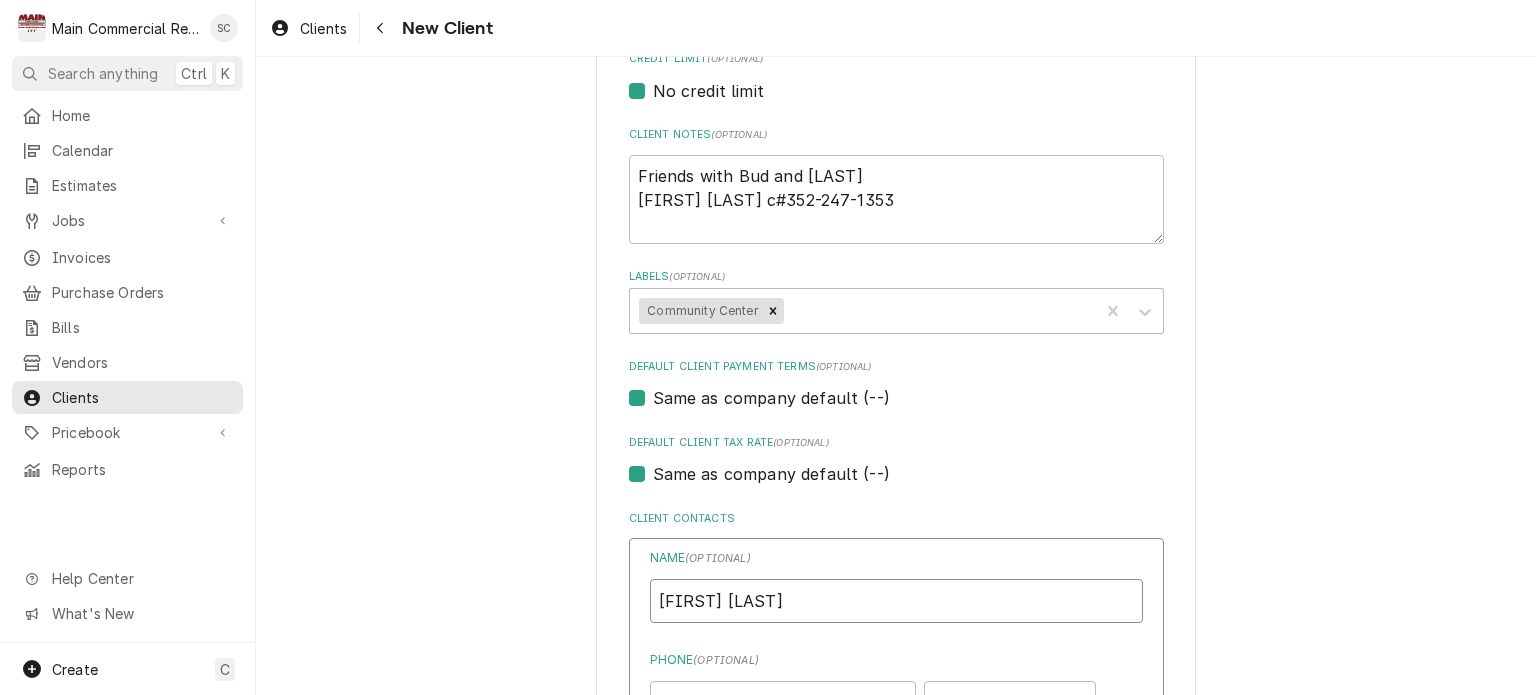 scroll, scrollTop: 1205, scrollLeft: 0, axis: vertical 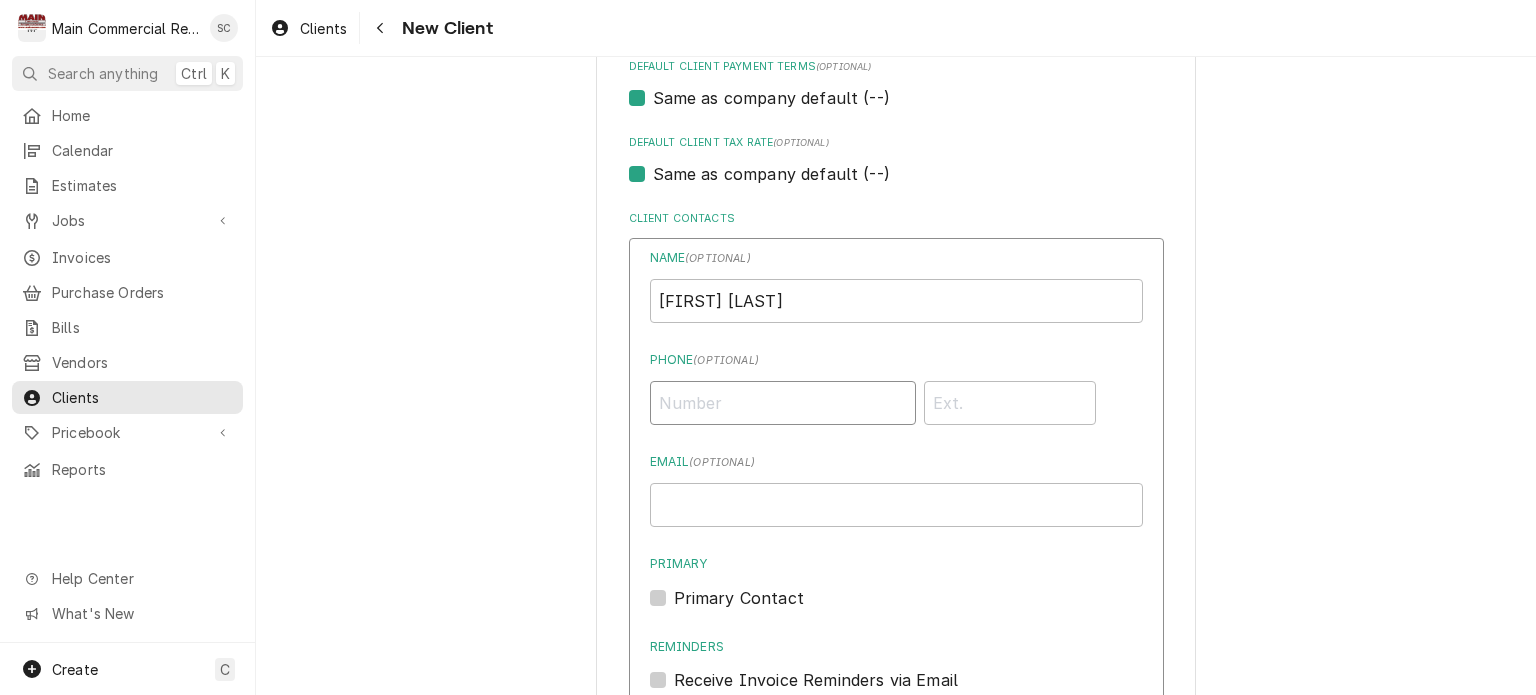 click on "Phone  ( optional )" at bounding box center (783, 403) 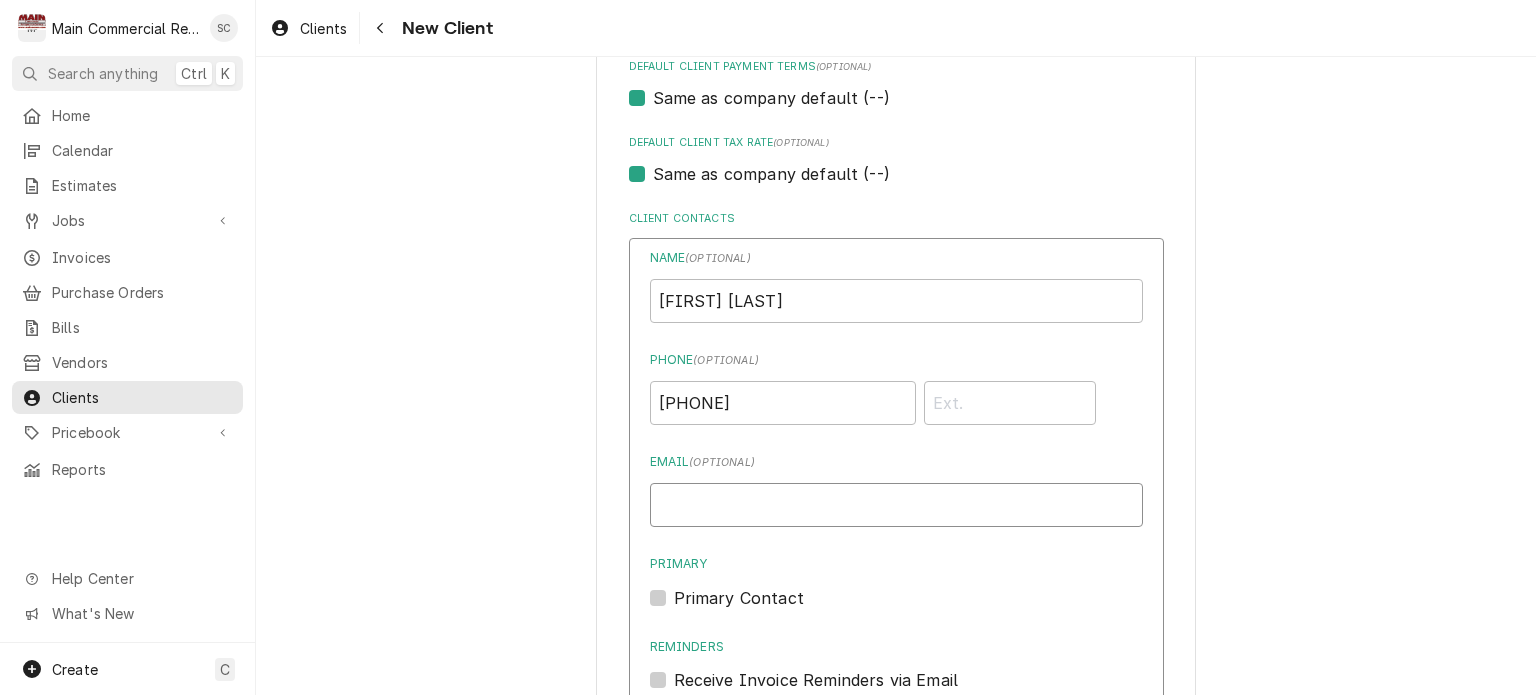 click on "Email  ( optional )" at bounding box center (896, 505) 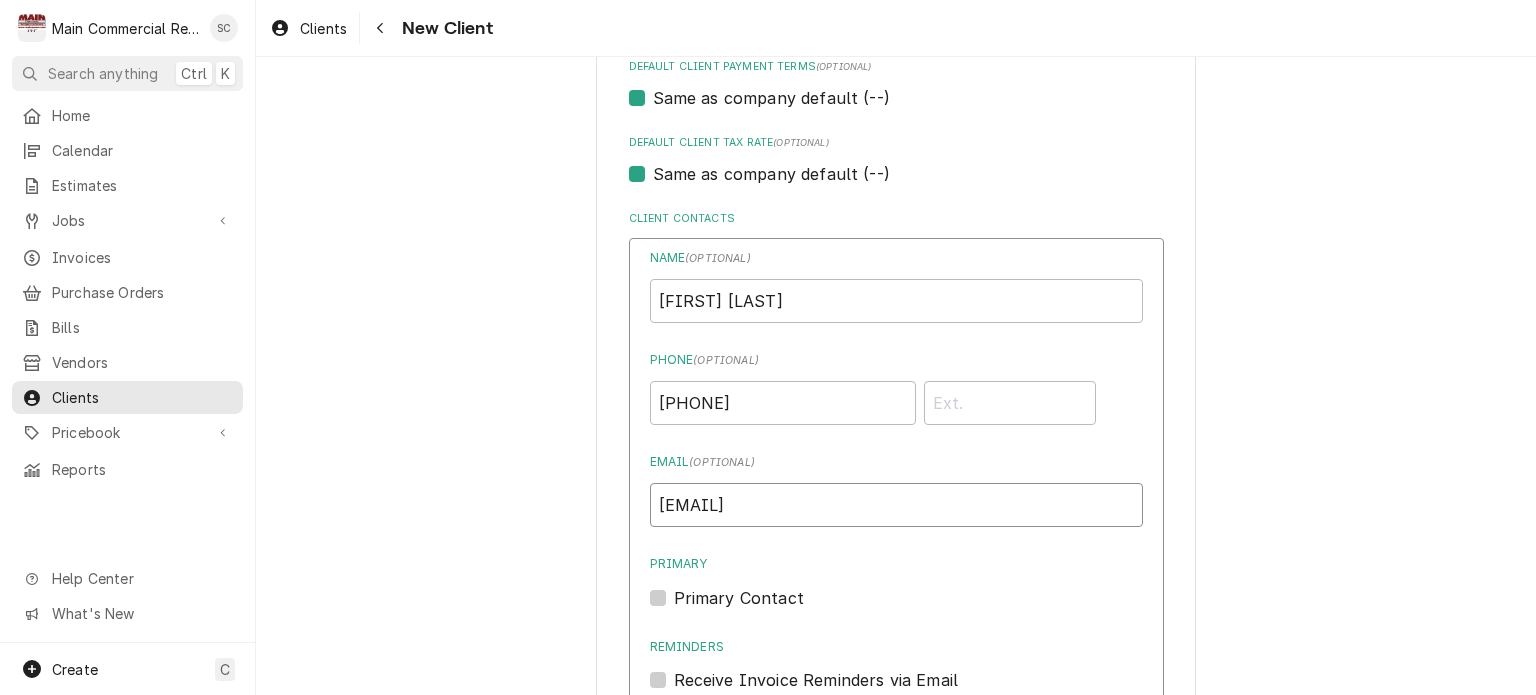 scroll, scrollTop: 1572, scrollLeft: 0, axis: vertical 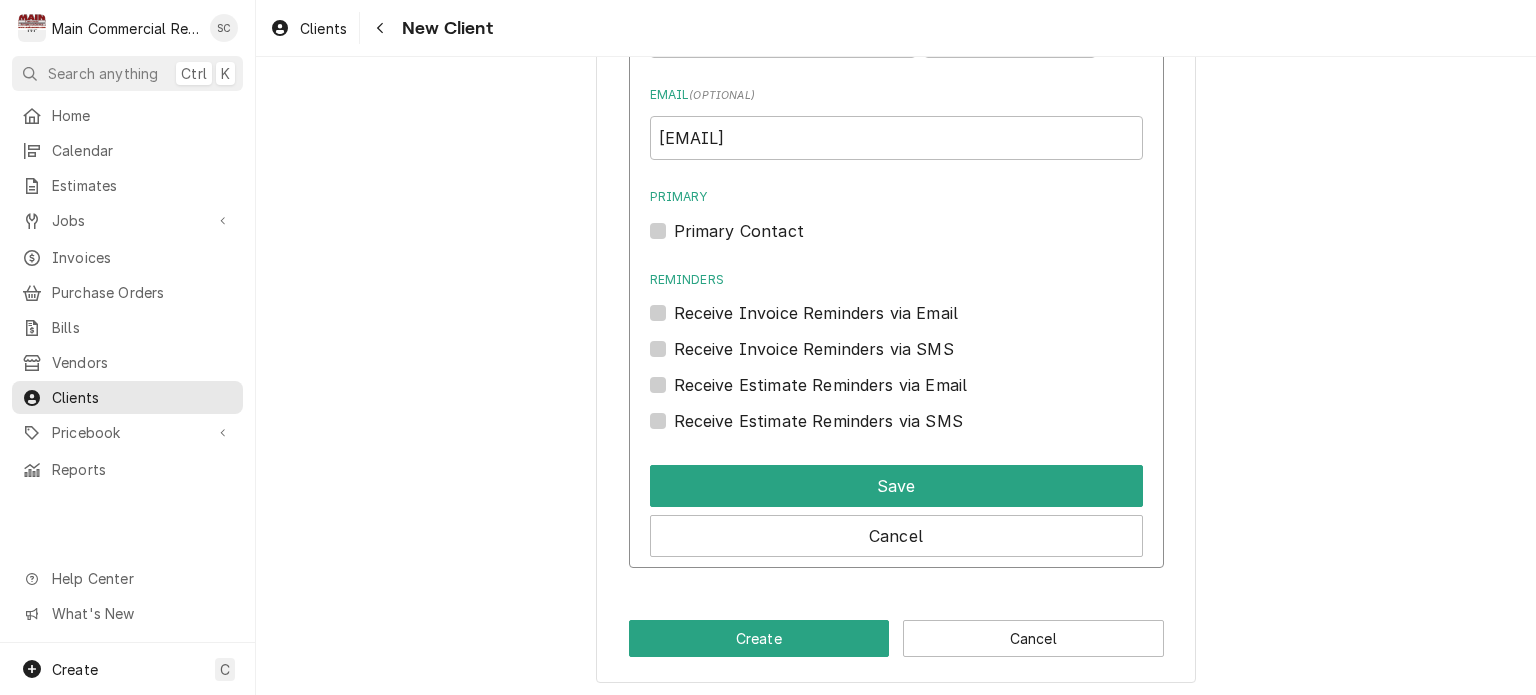 click on "Primary Contact" at bounding box center (739, 231) 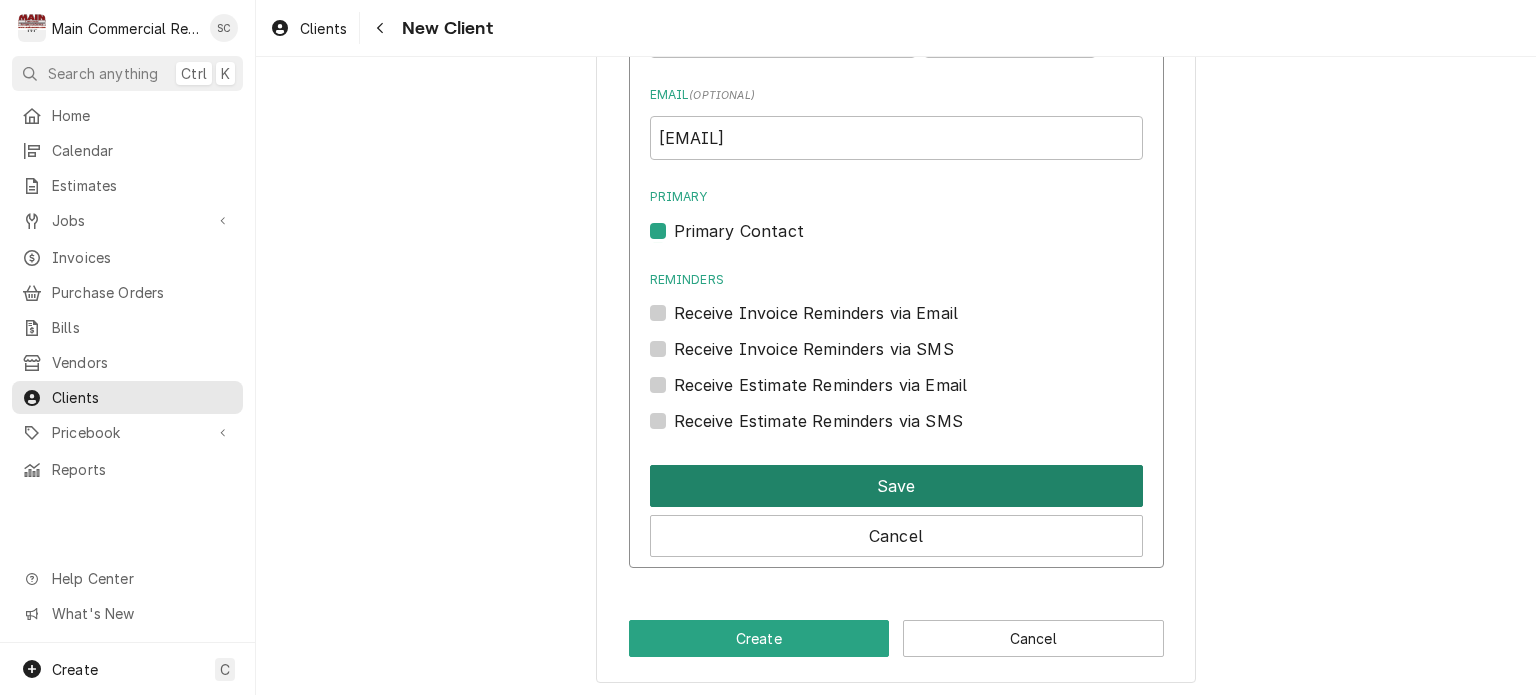 click on "Save" at bounding box center [896, 486] 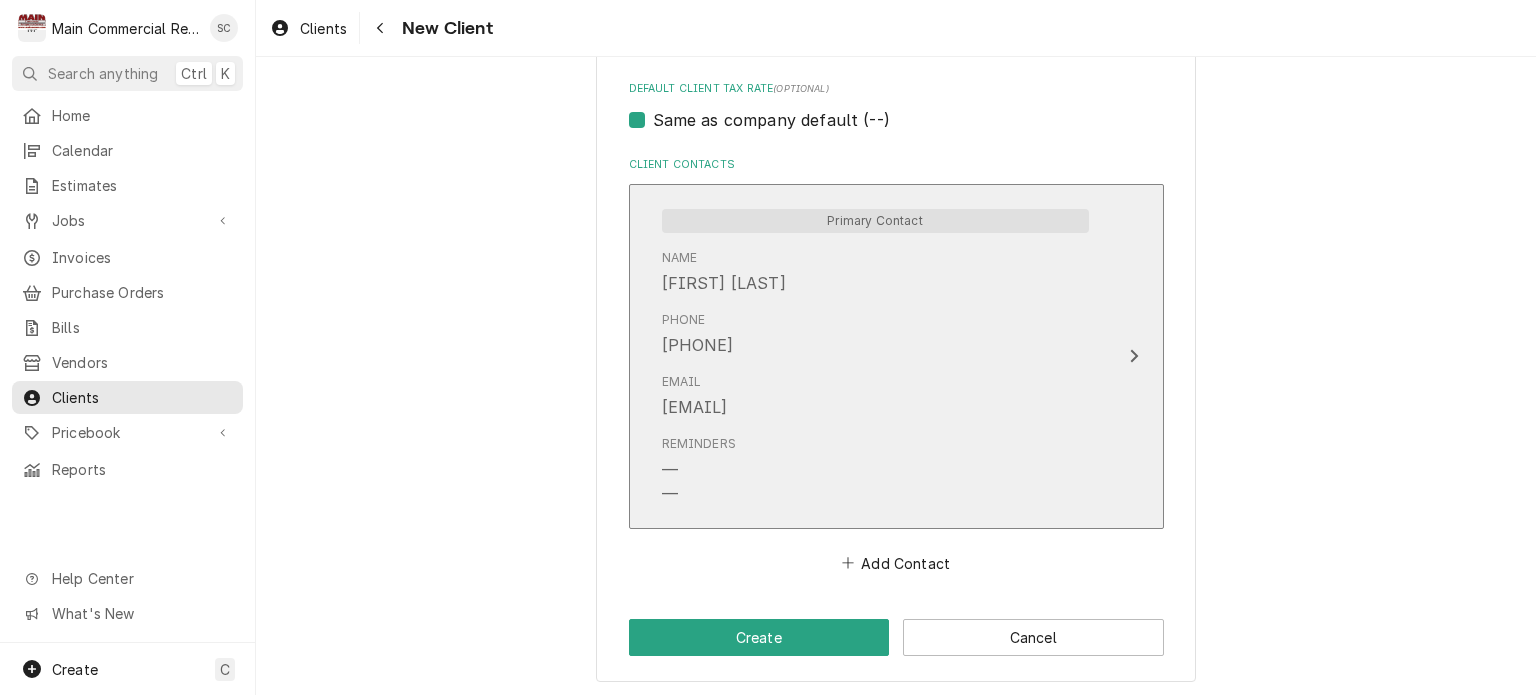click on "Email foe4272@gmail.com" at bounding box center [875, 396] 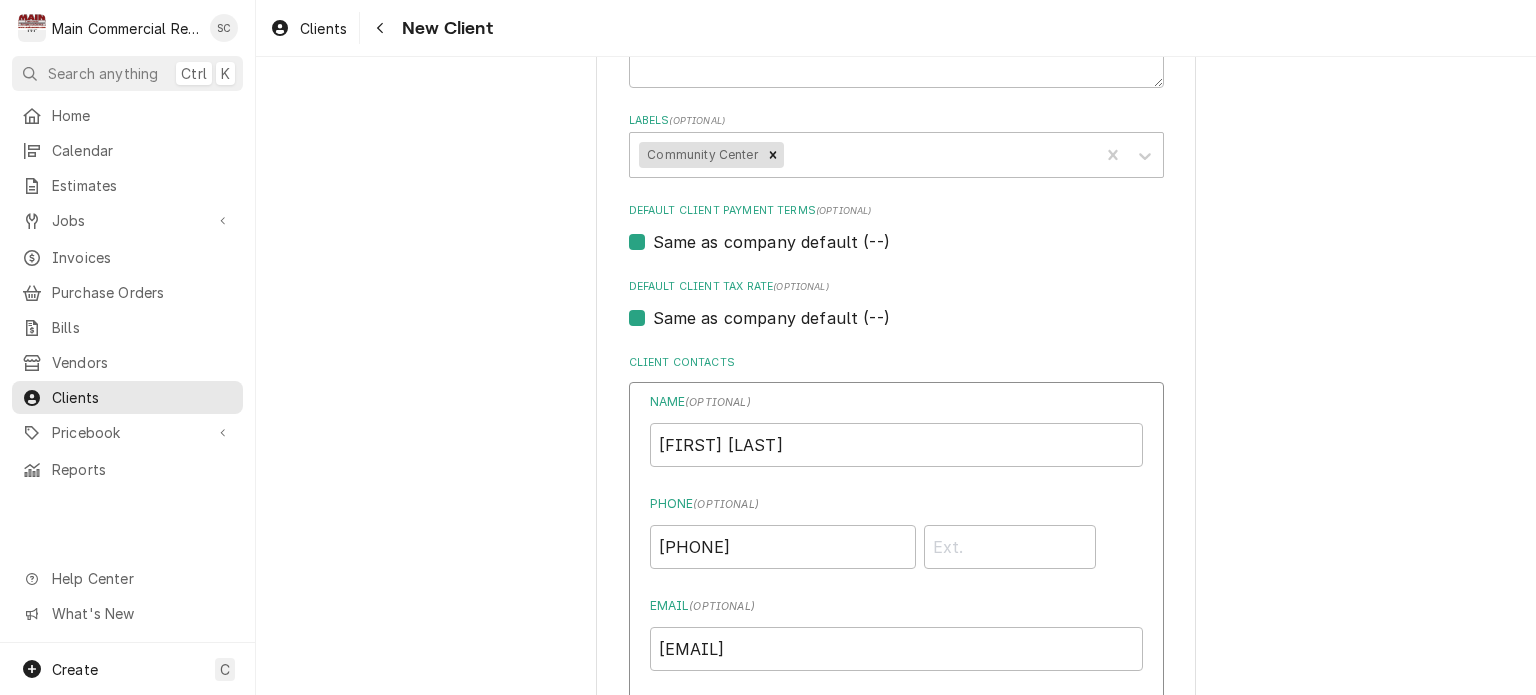 scroll, scrollTop: 1561, scrollLeft: 0, axis: vertical 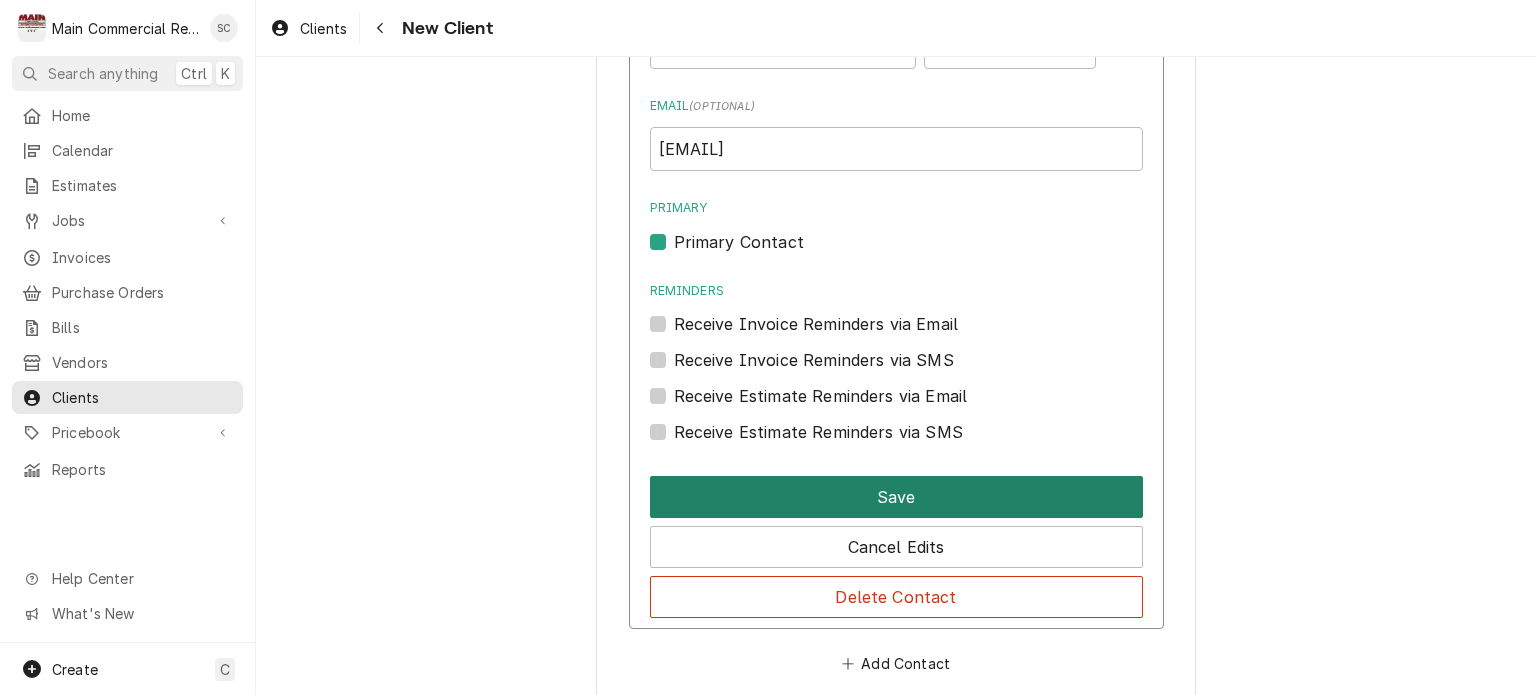 click on "Save" at bounding box center (896, 497) 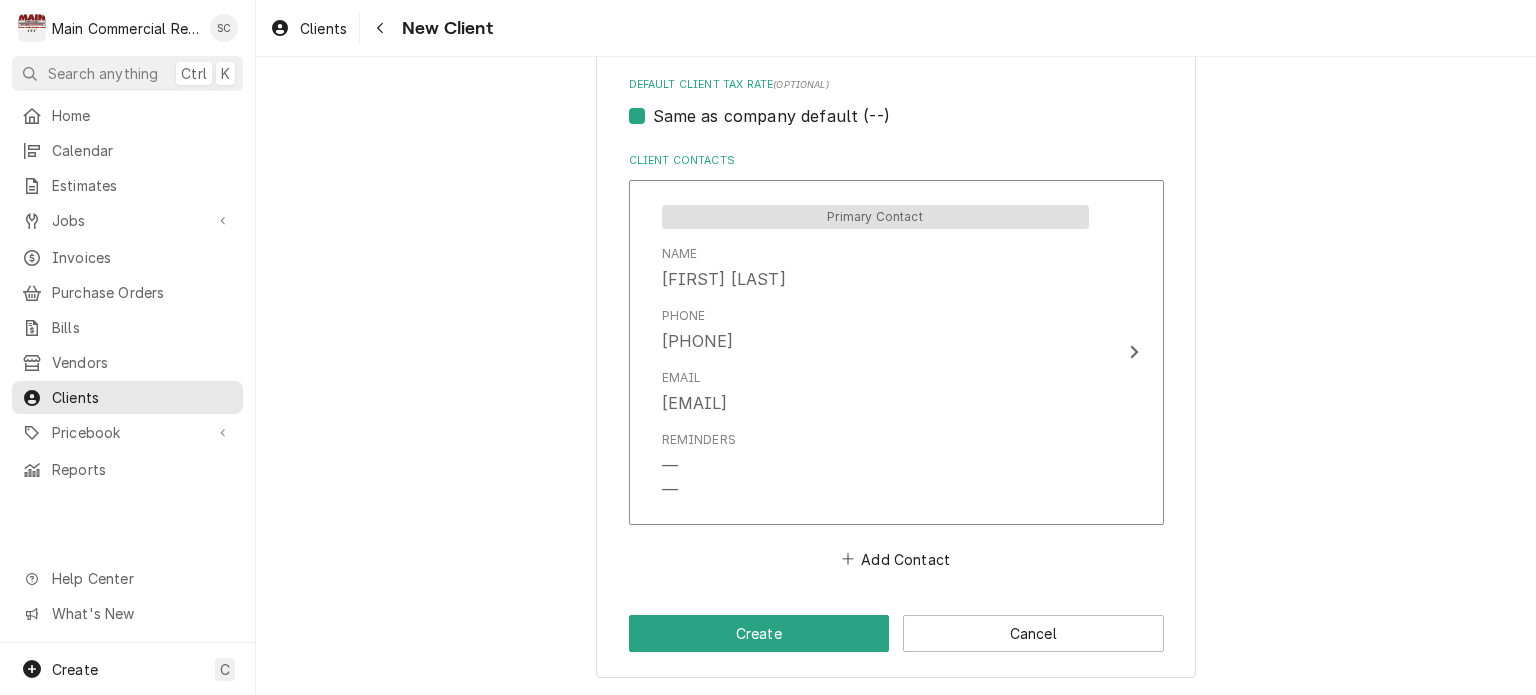 scroll, scrollTop: 1259, scrollLeft: 0, axis: vertical 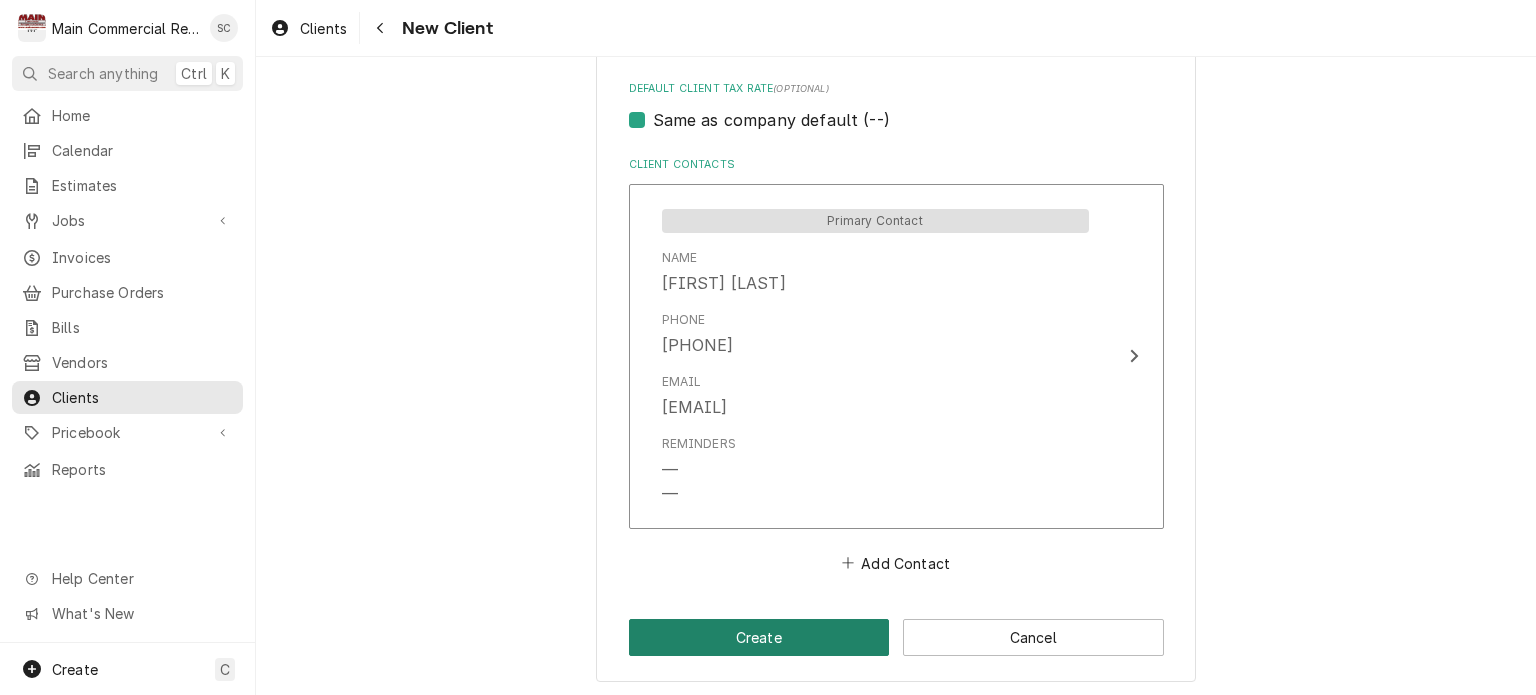 click on "Create" at bounding box center (759, 637) 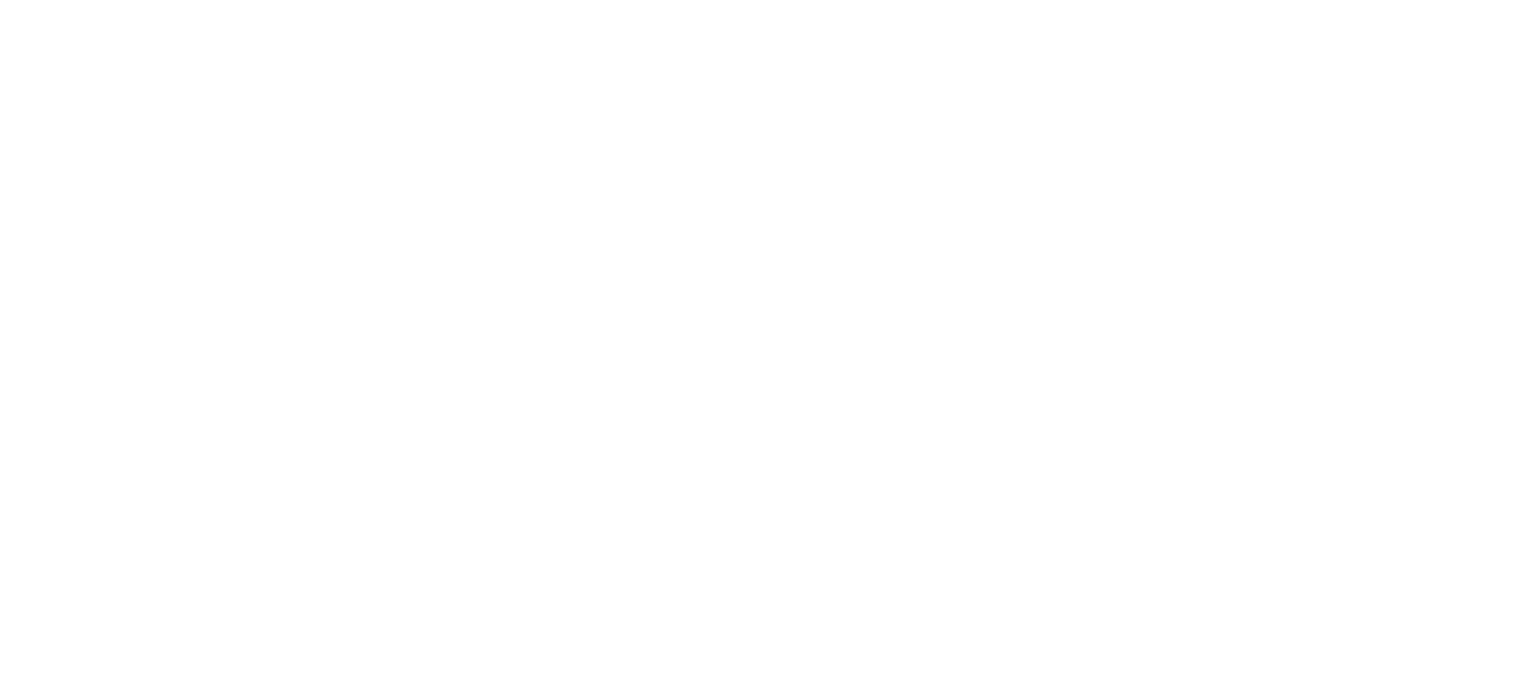 scroll, scrollTop: 0, scrollLeft: 0, axis: both 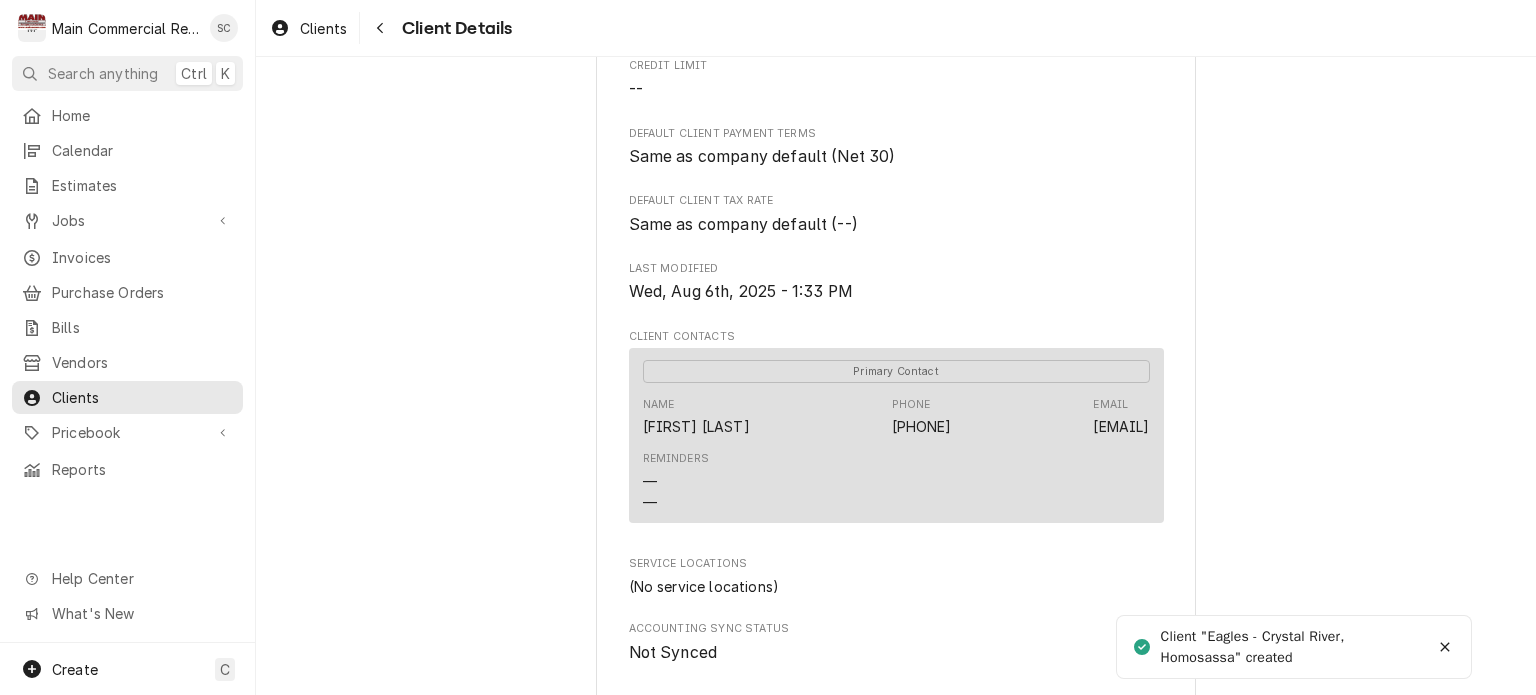 click on "Reminders — —" at bounding box center [896, 481] 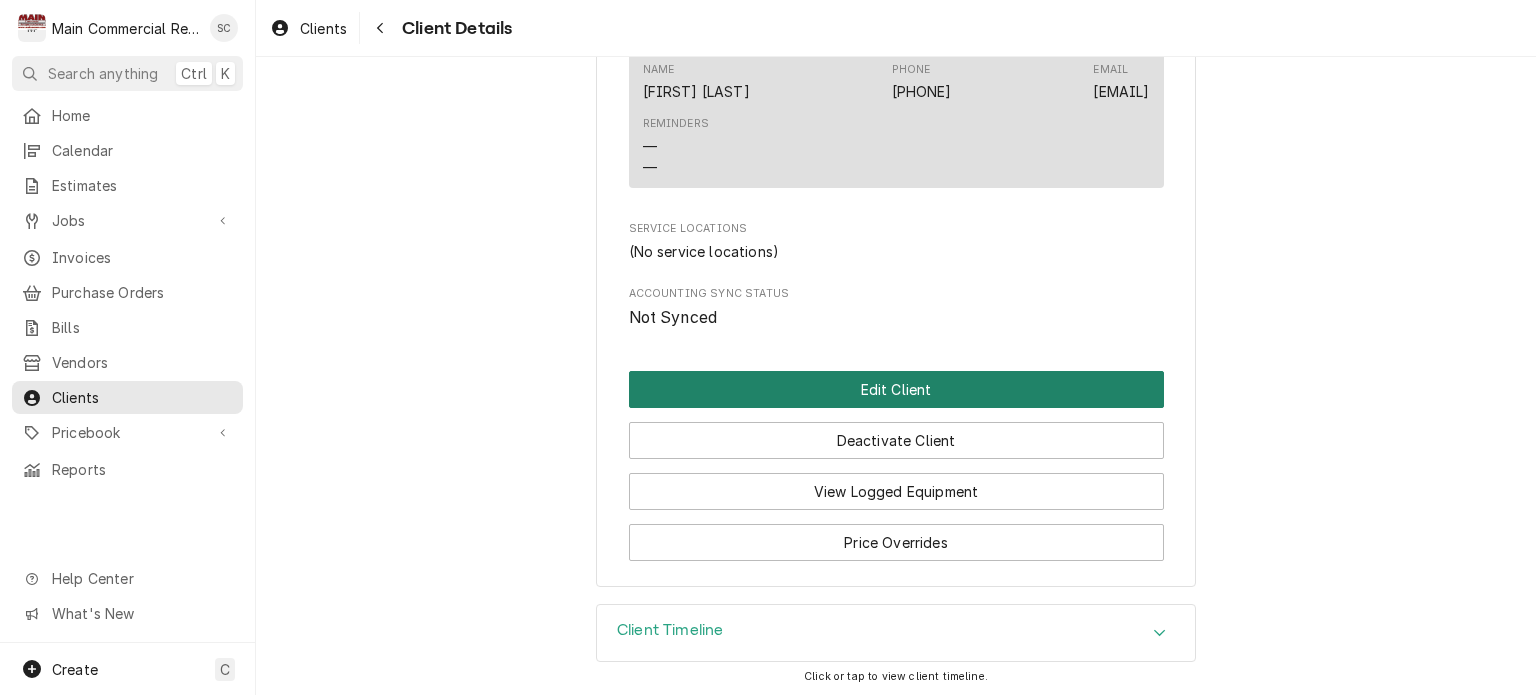 click on "Edit Client" at bounding box center (896, 389) 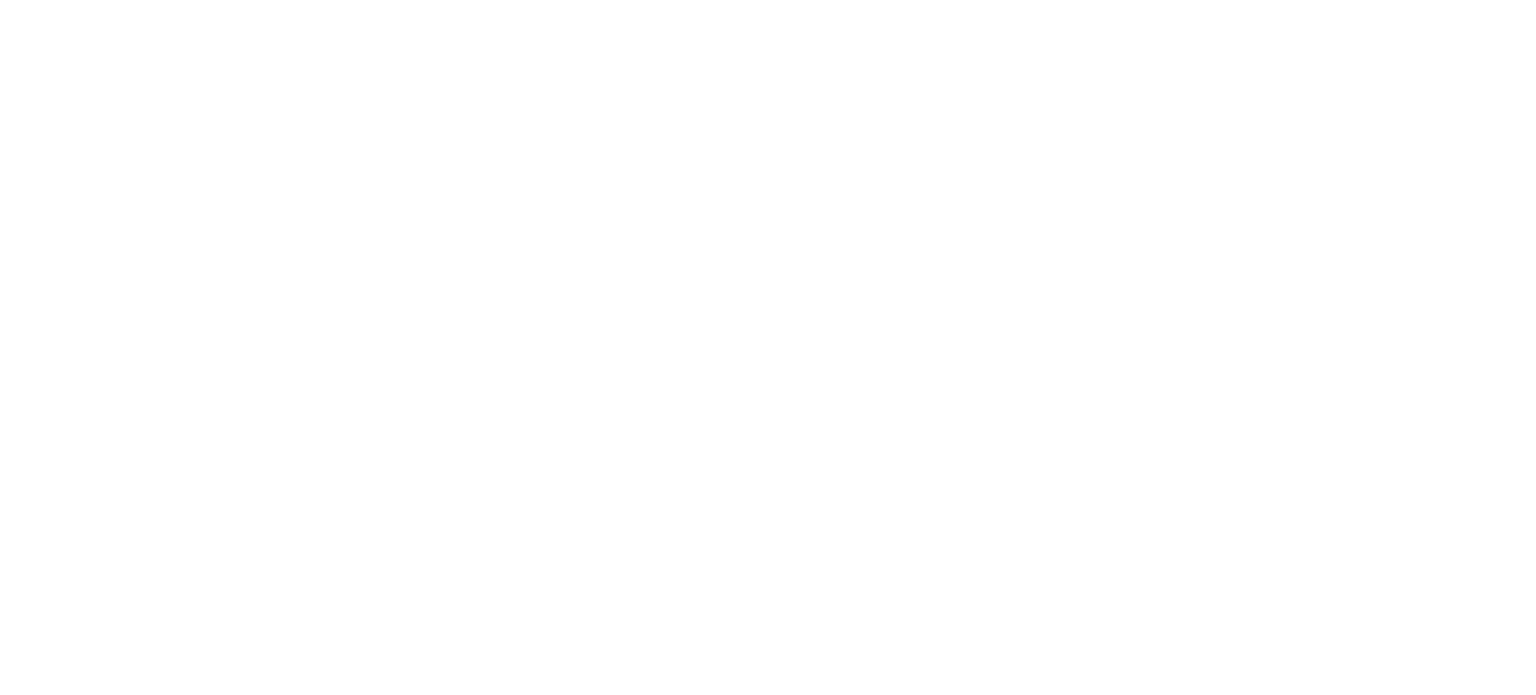 scroll, scrollTop: 0, scrollLeft: 0, axis: both 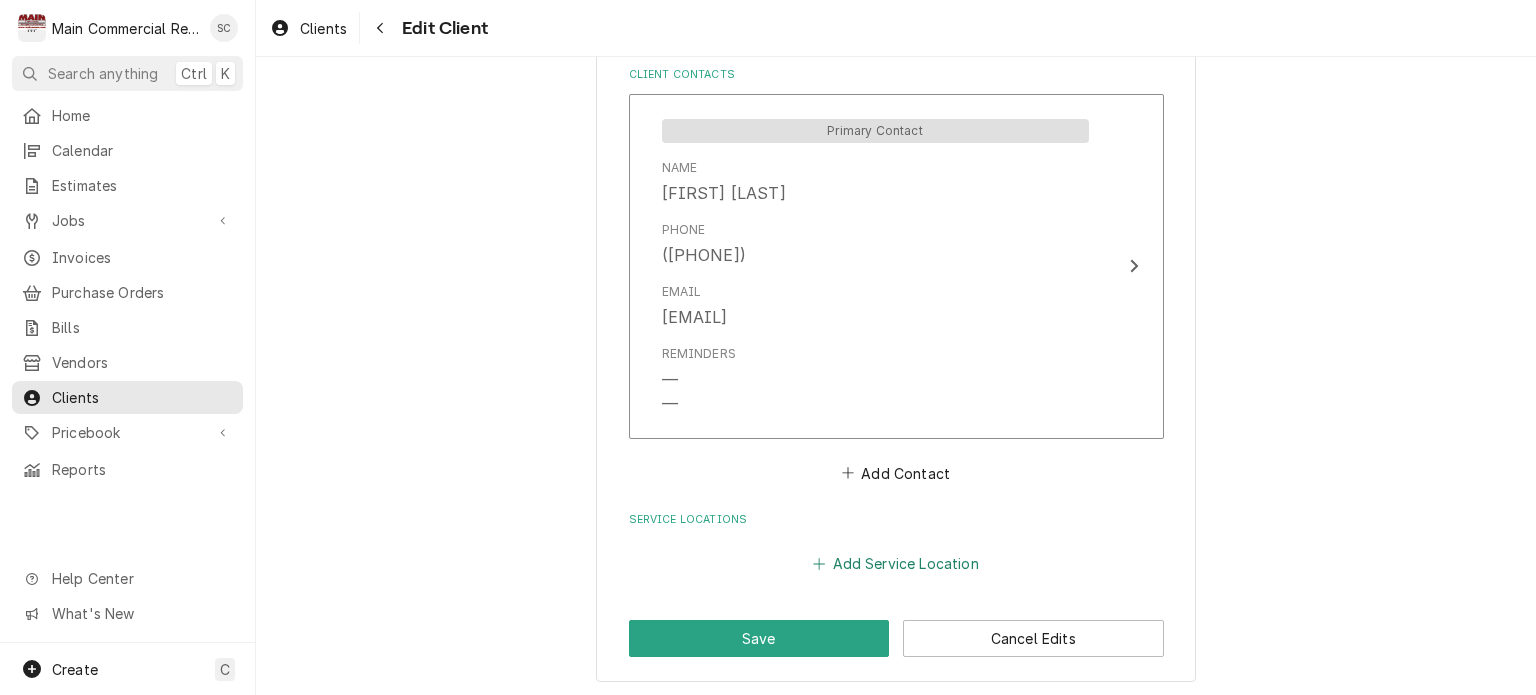 click on "Add Service Location" at bounding box center (896, 564) 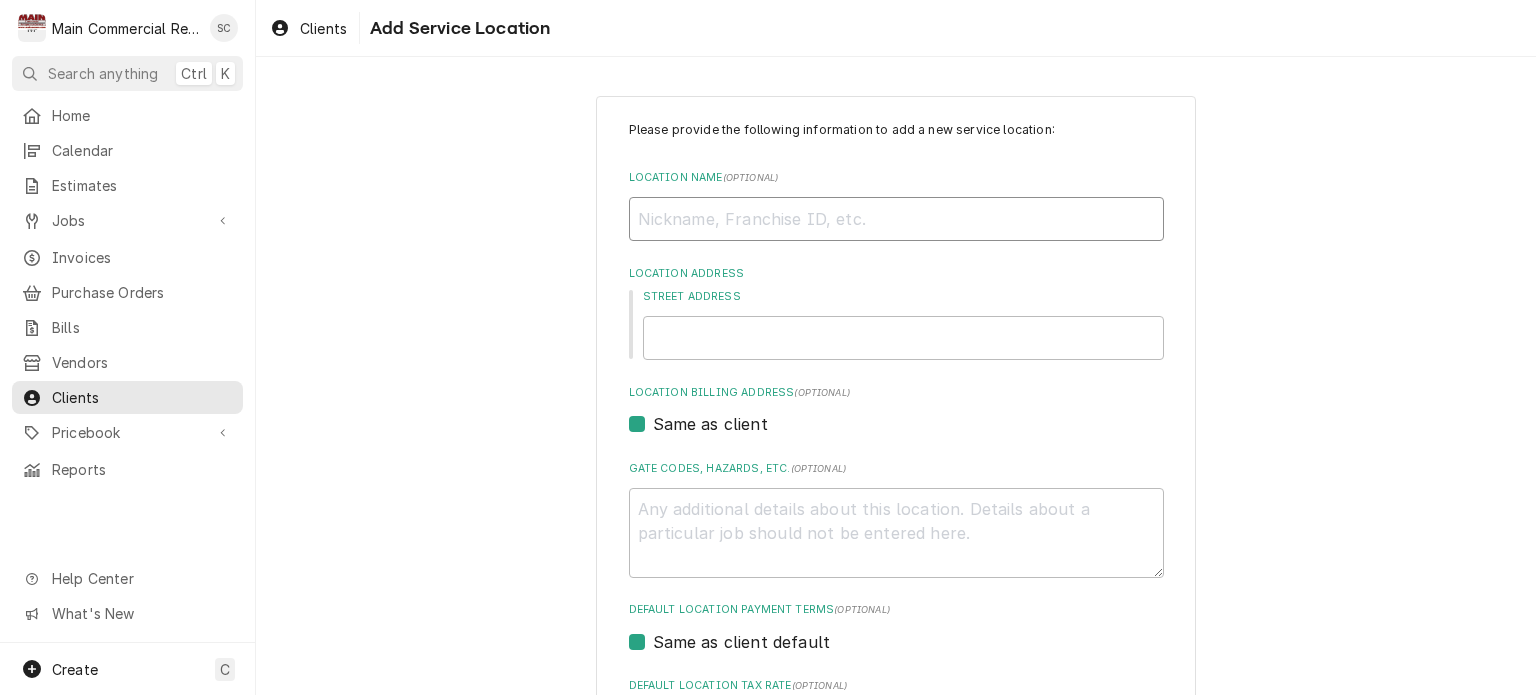 click on "Location Name  ( optional )" at bounding box center [896, 219] 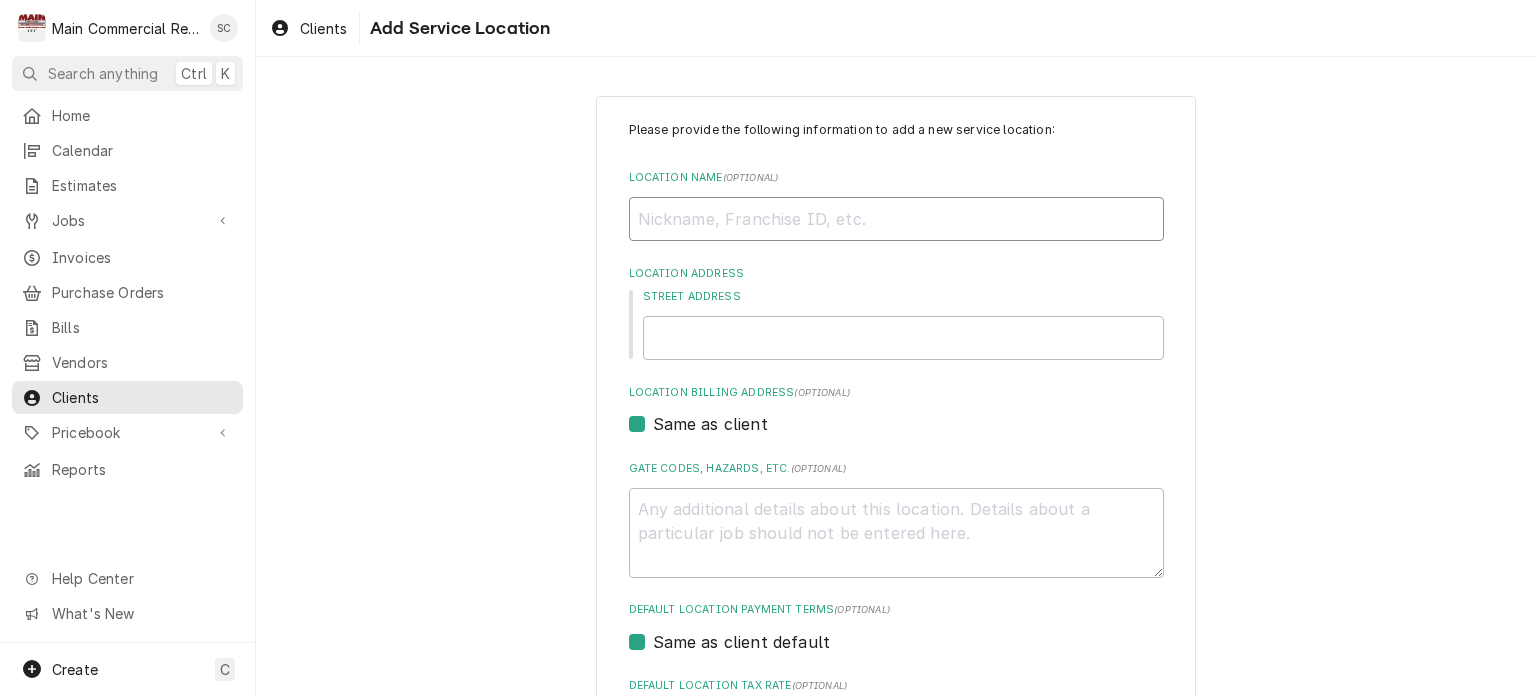type on "x" 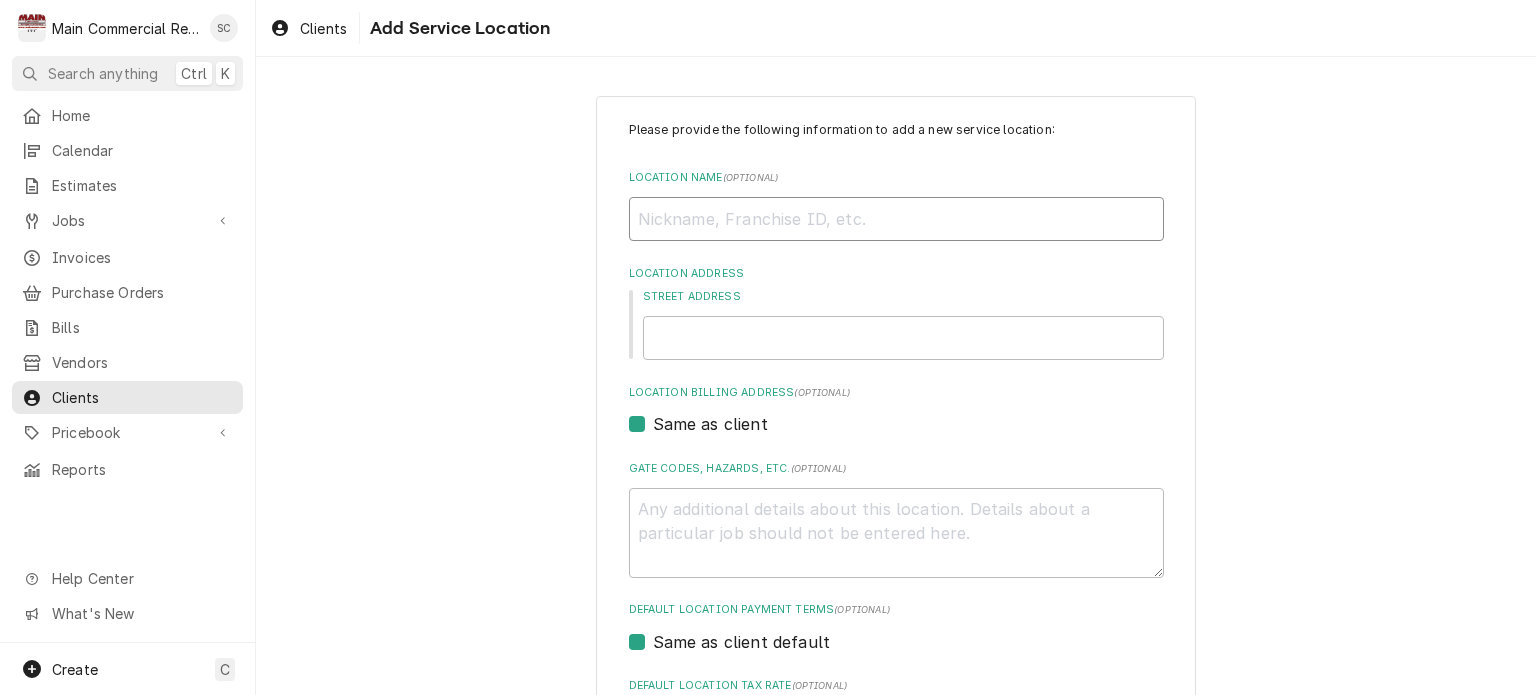 type on "C" 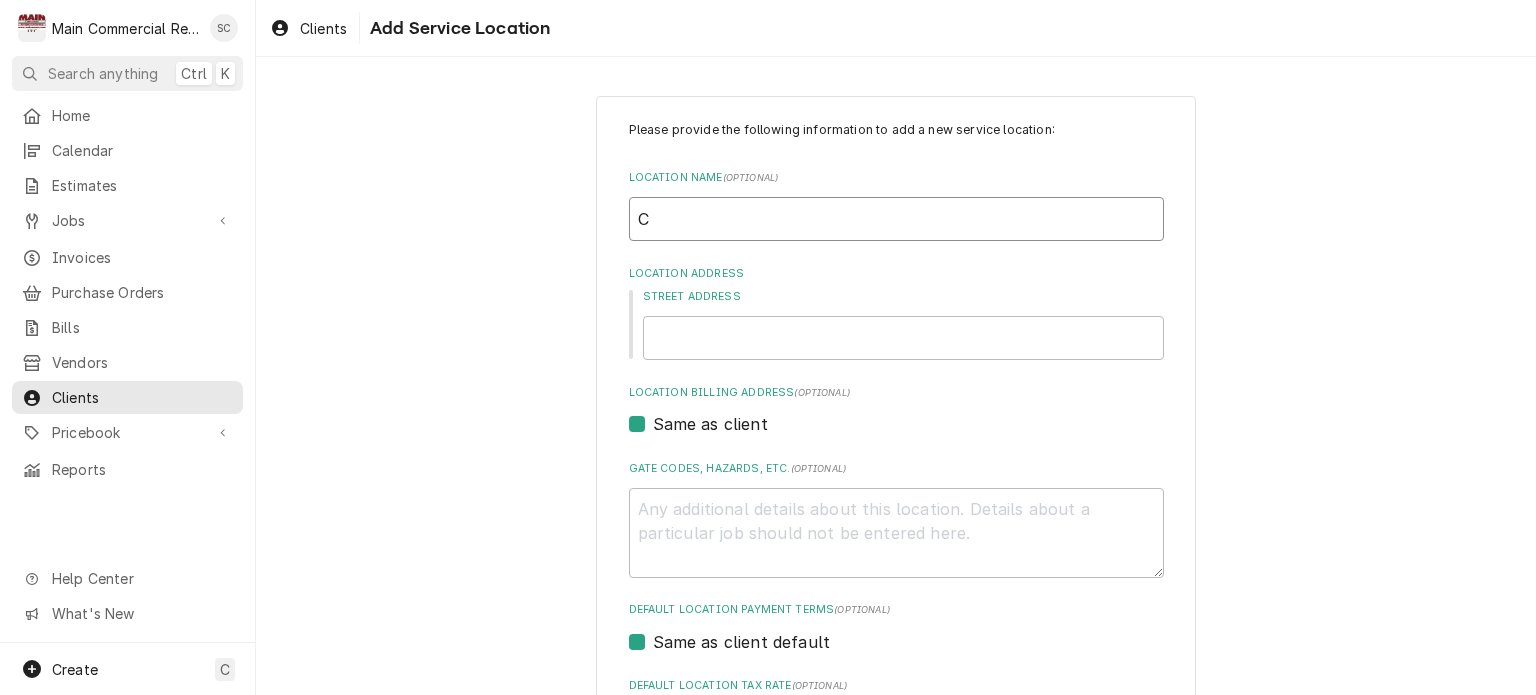 type on "x" 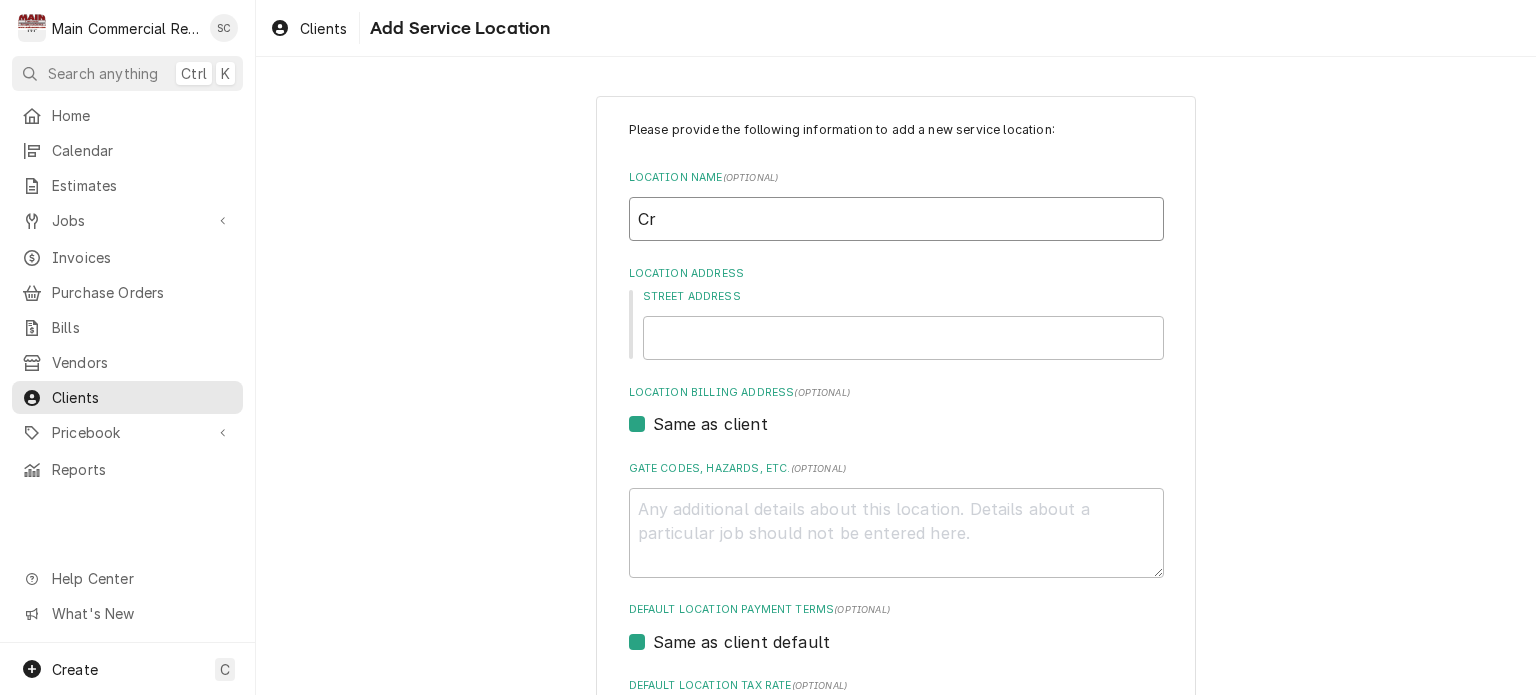 type on "x" 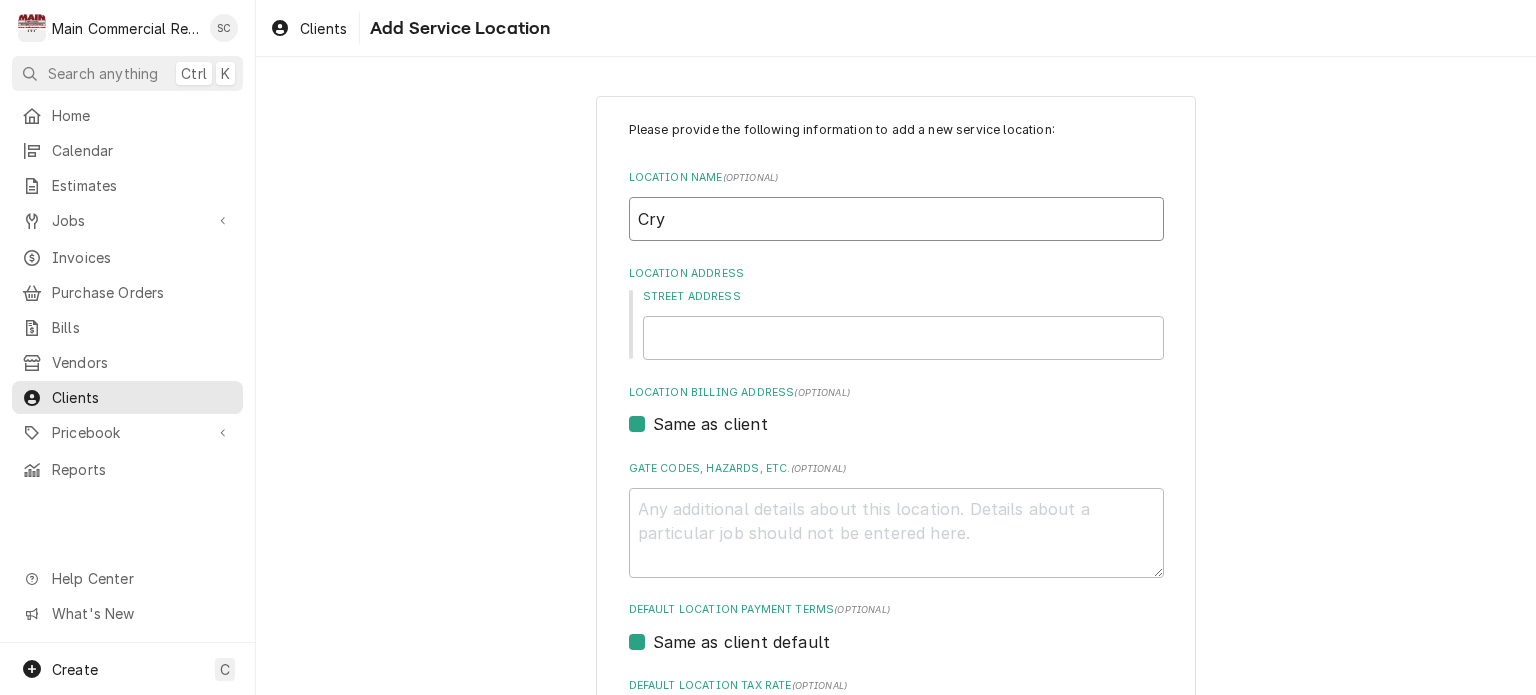 type on "x" 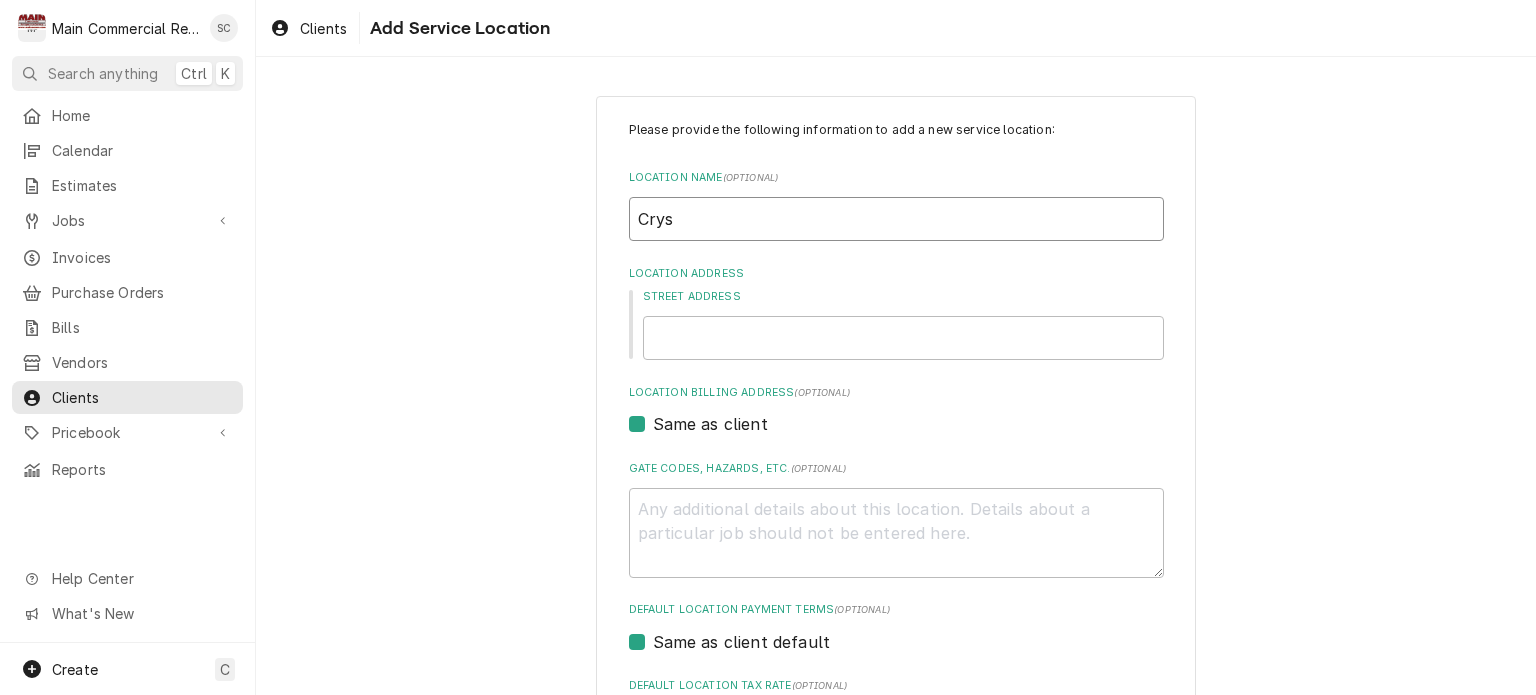 type on "x" 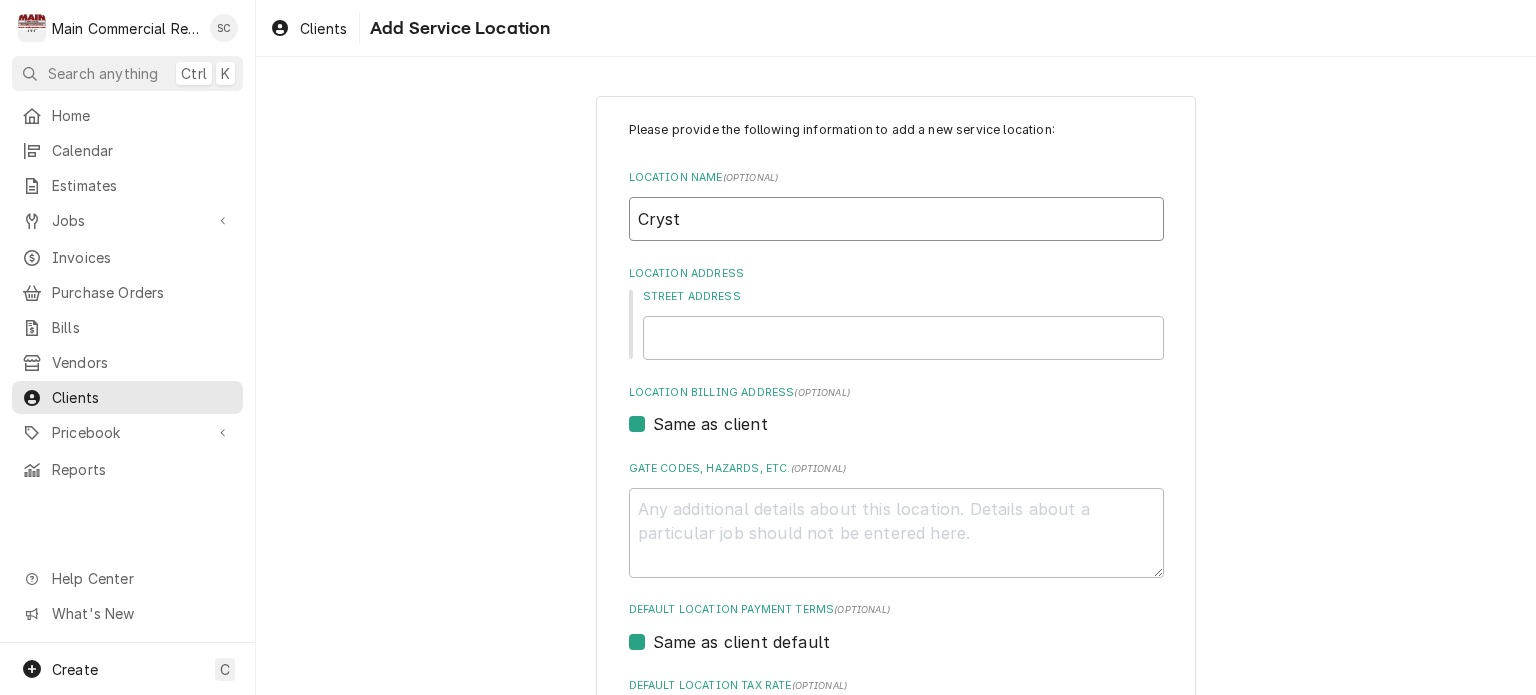 type on "x" 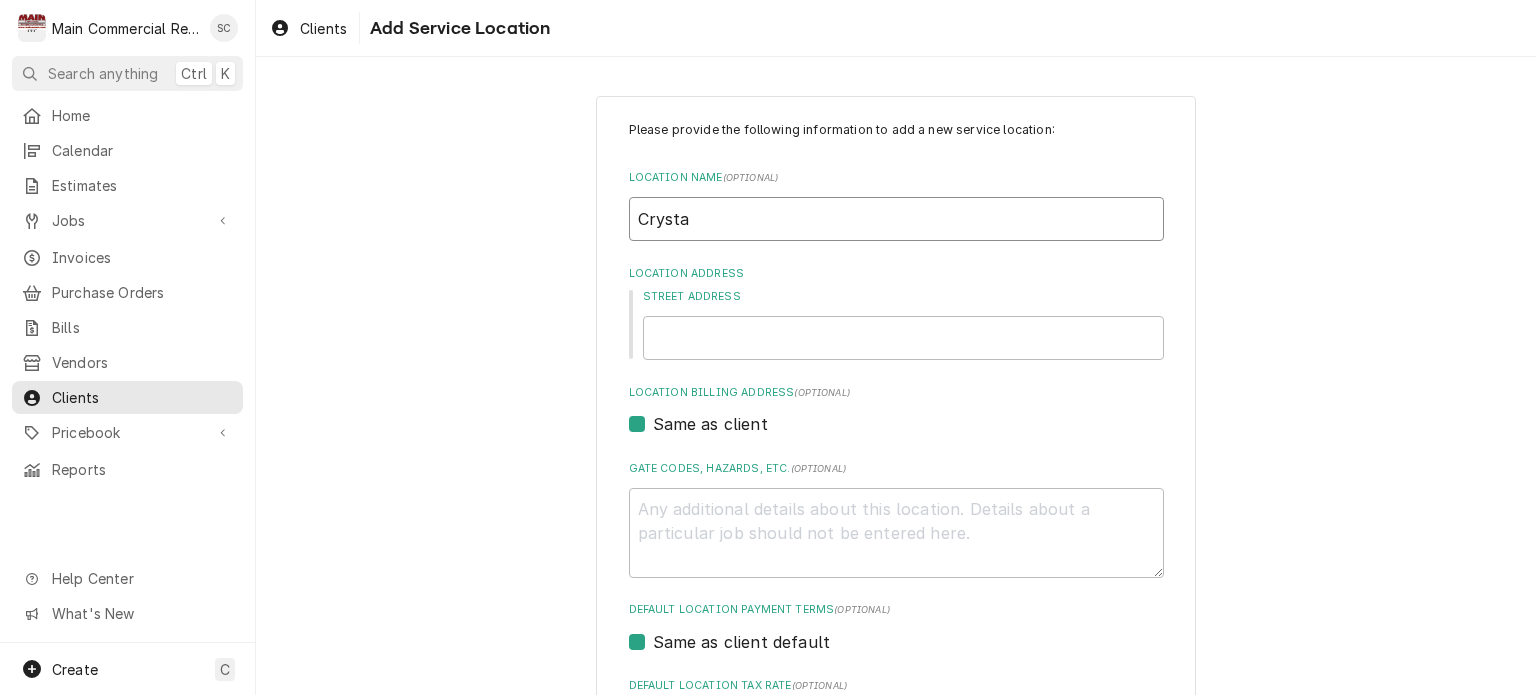type on "x" 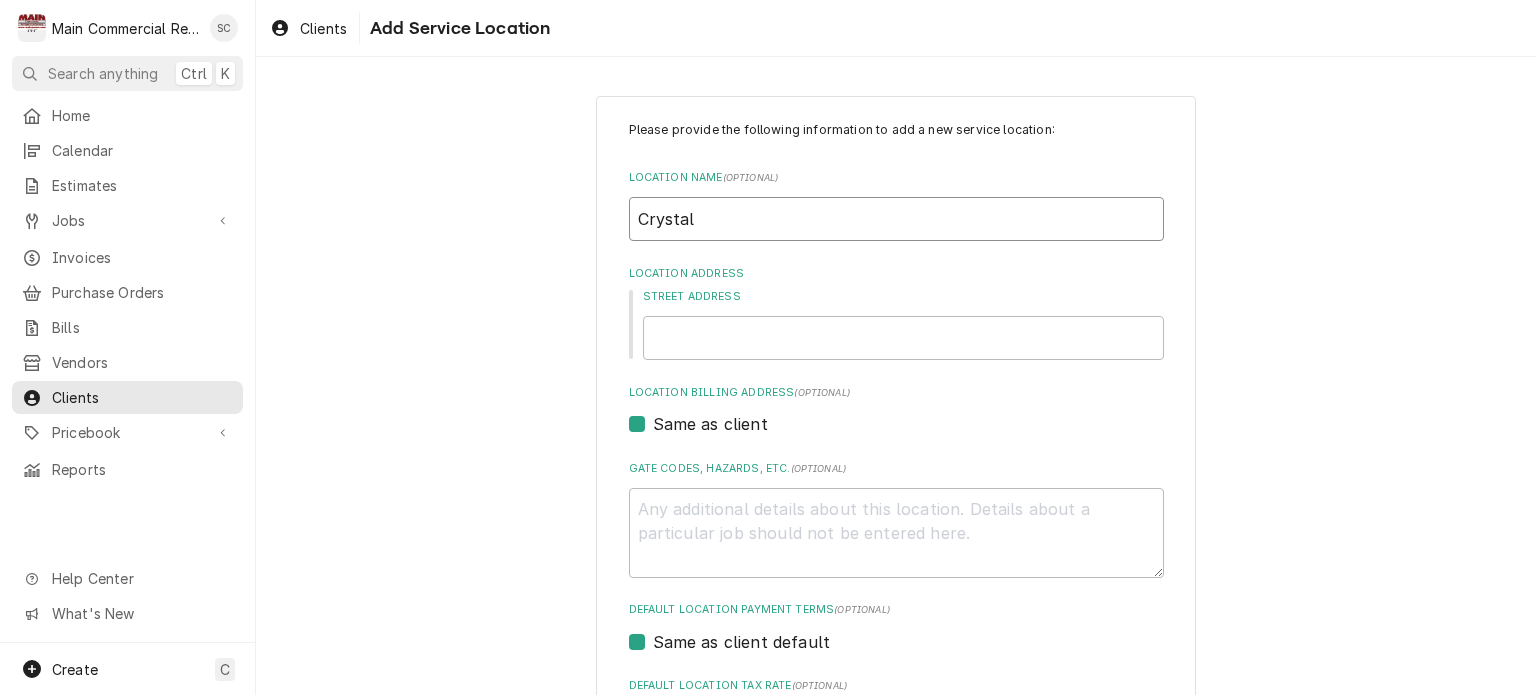 type on "x" 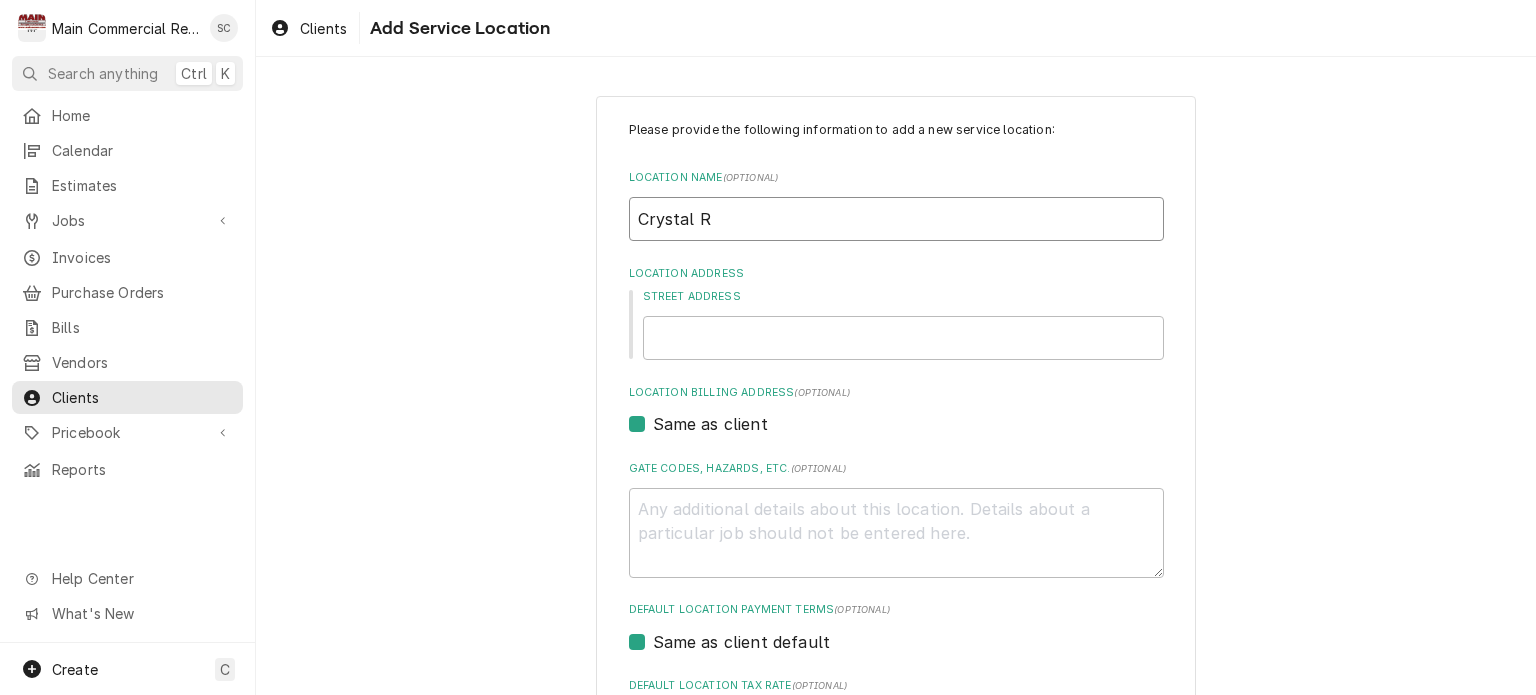 type on "x" 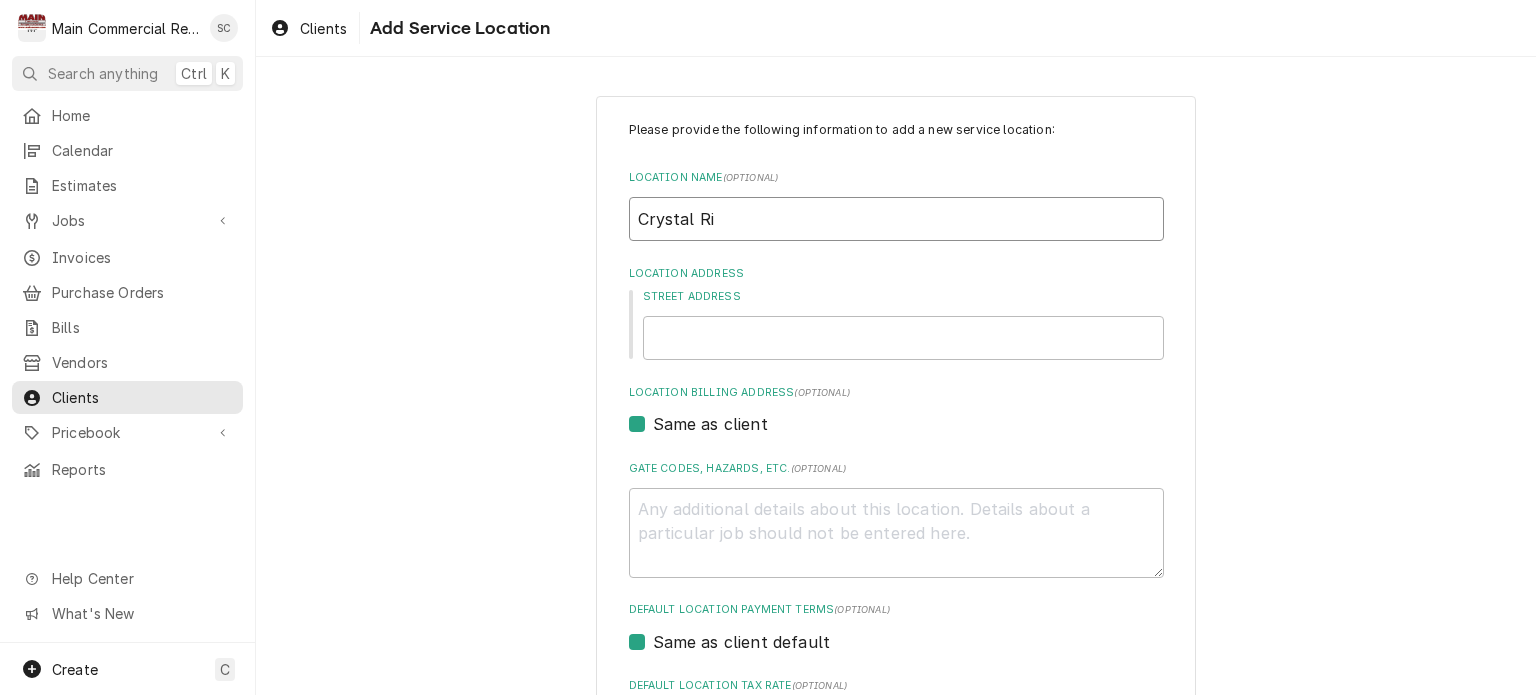type on "x" 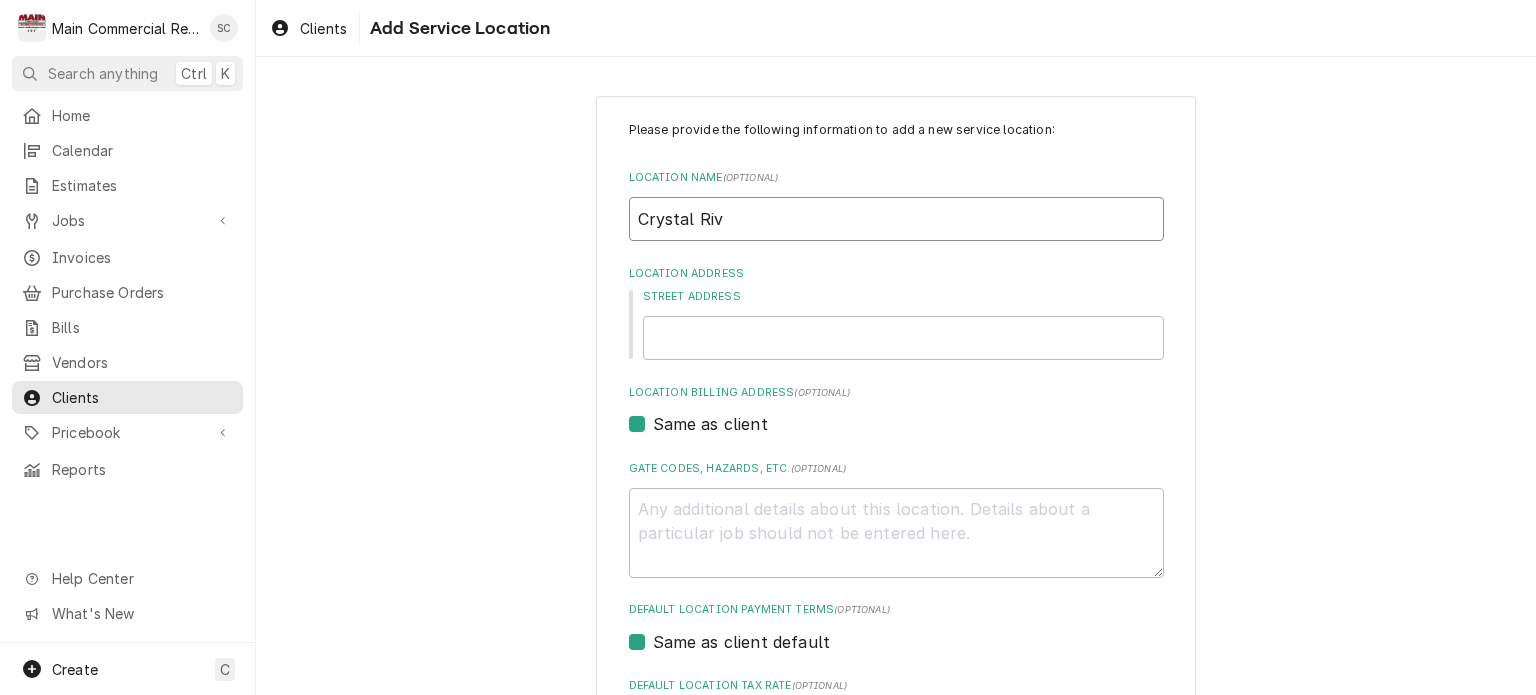 type on "x" 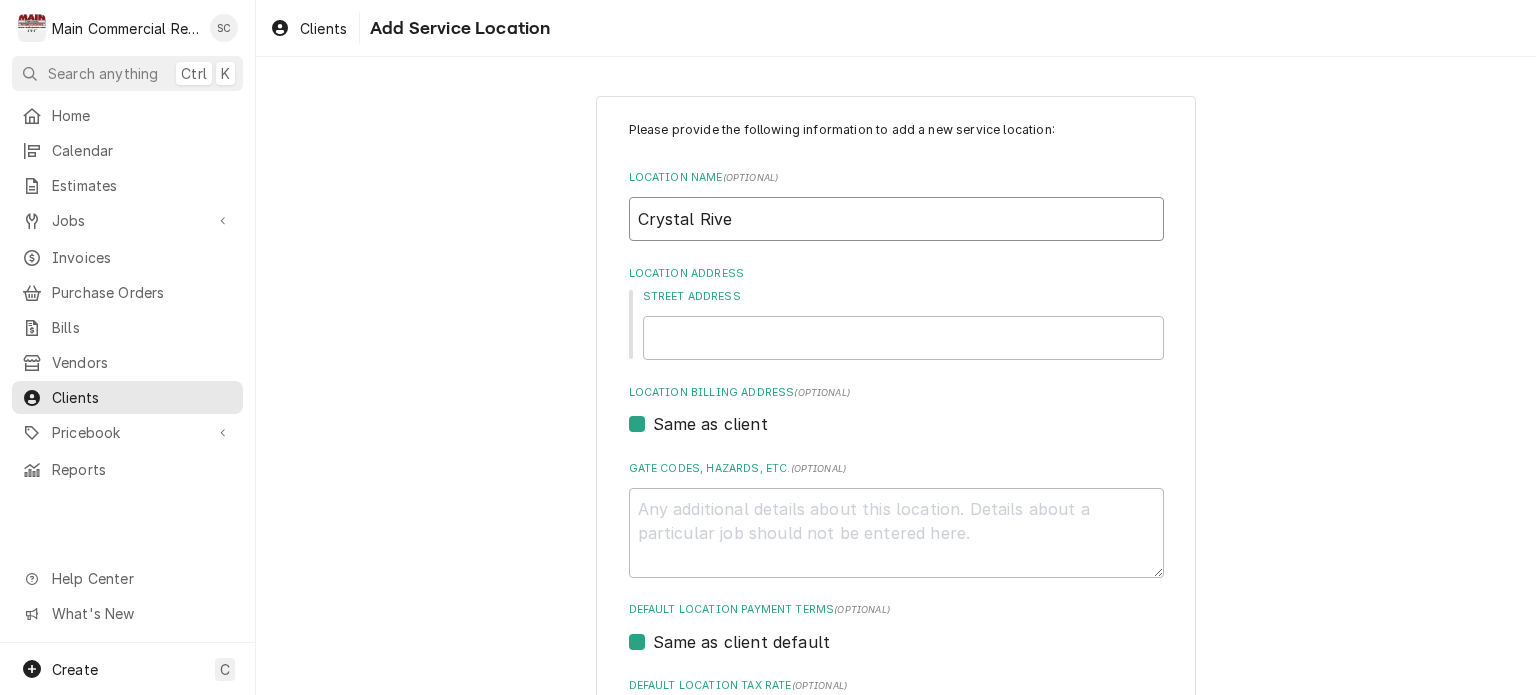 type on "x" 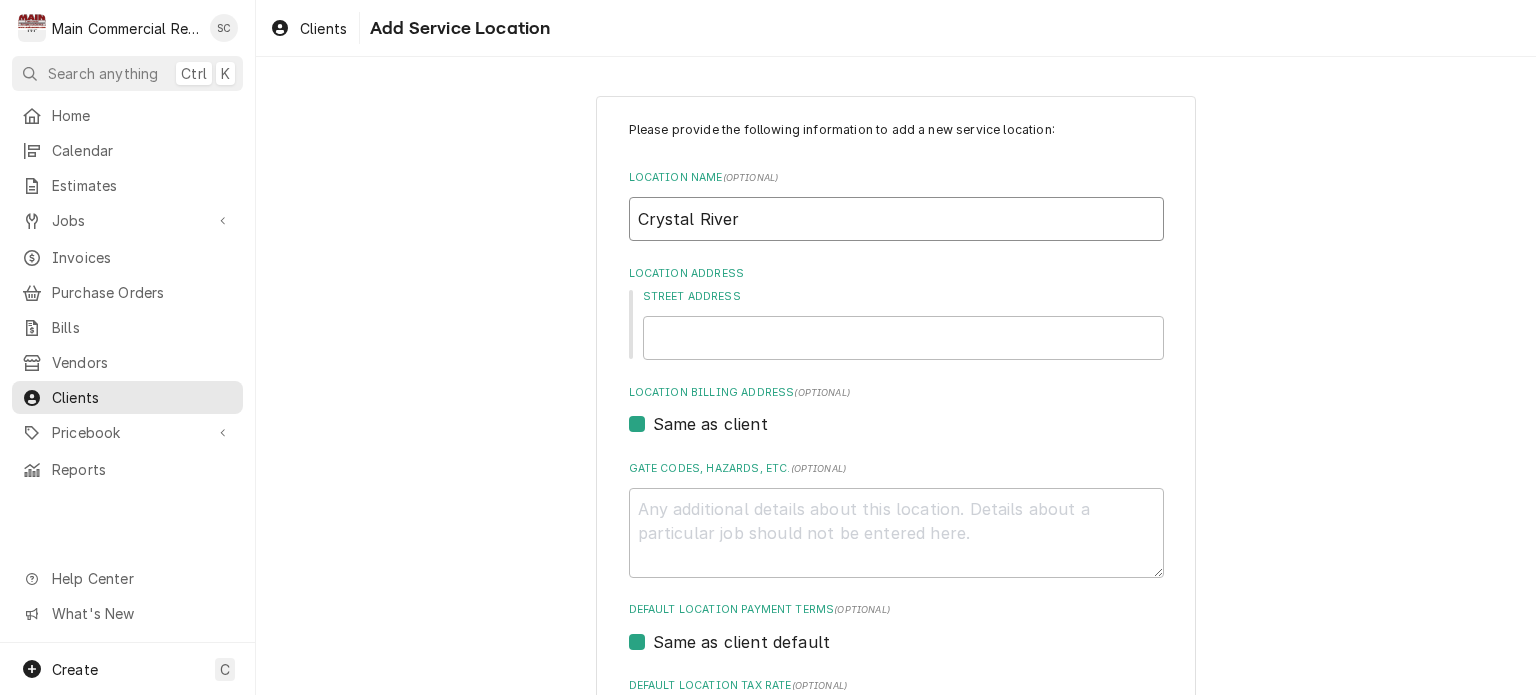 type on "x" 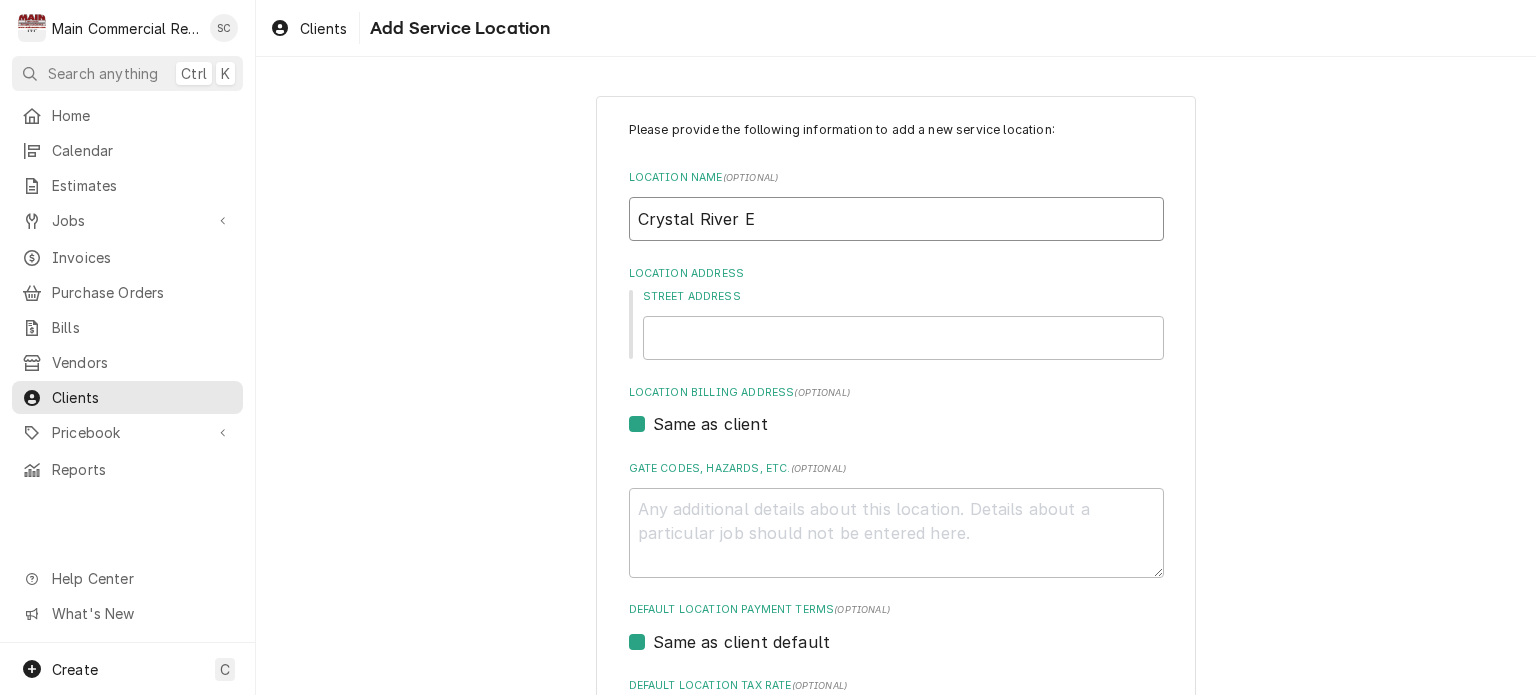 type on "x" 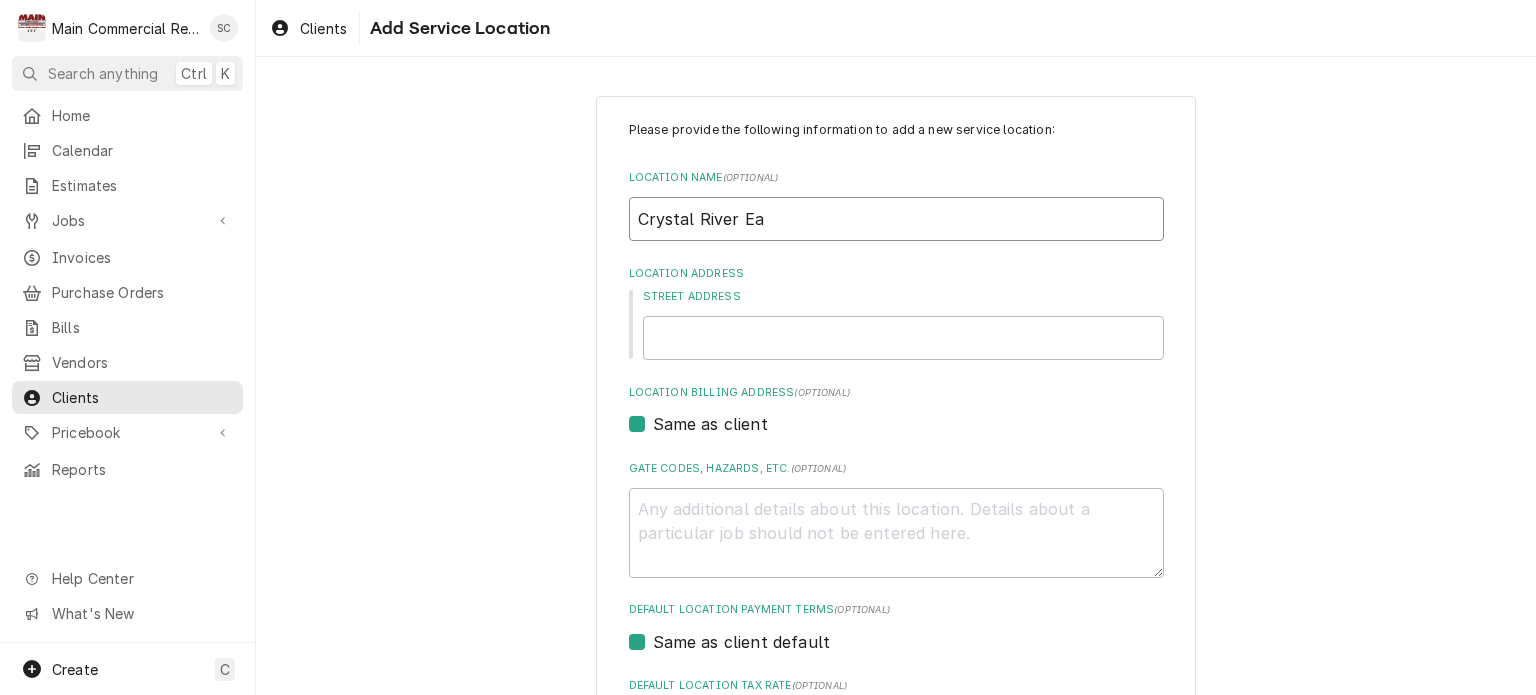 type on "x" 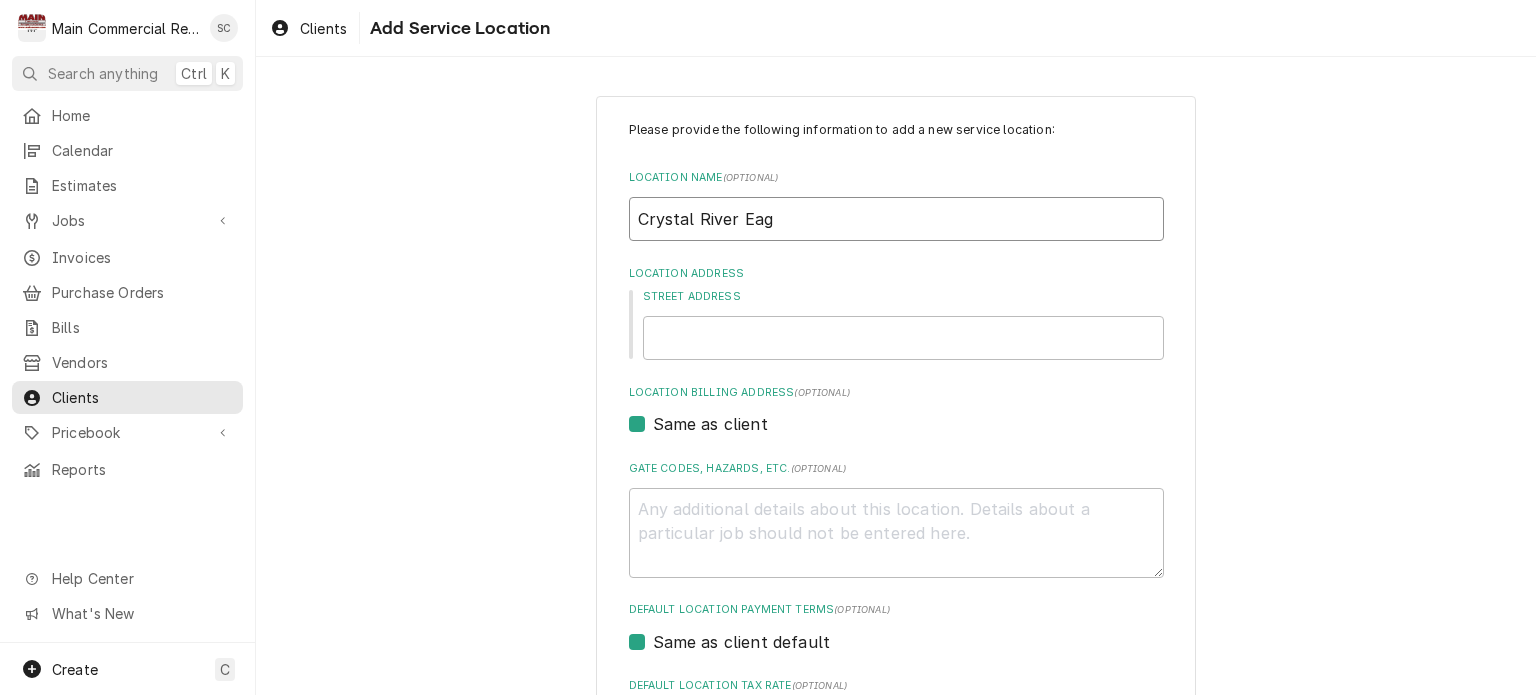 type on "x" 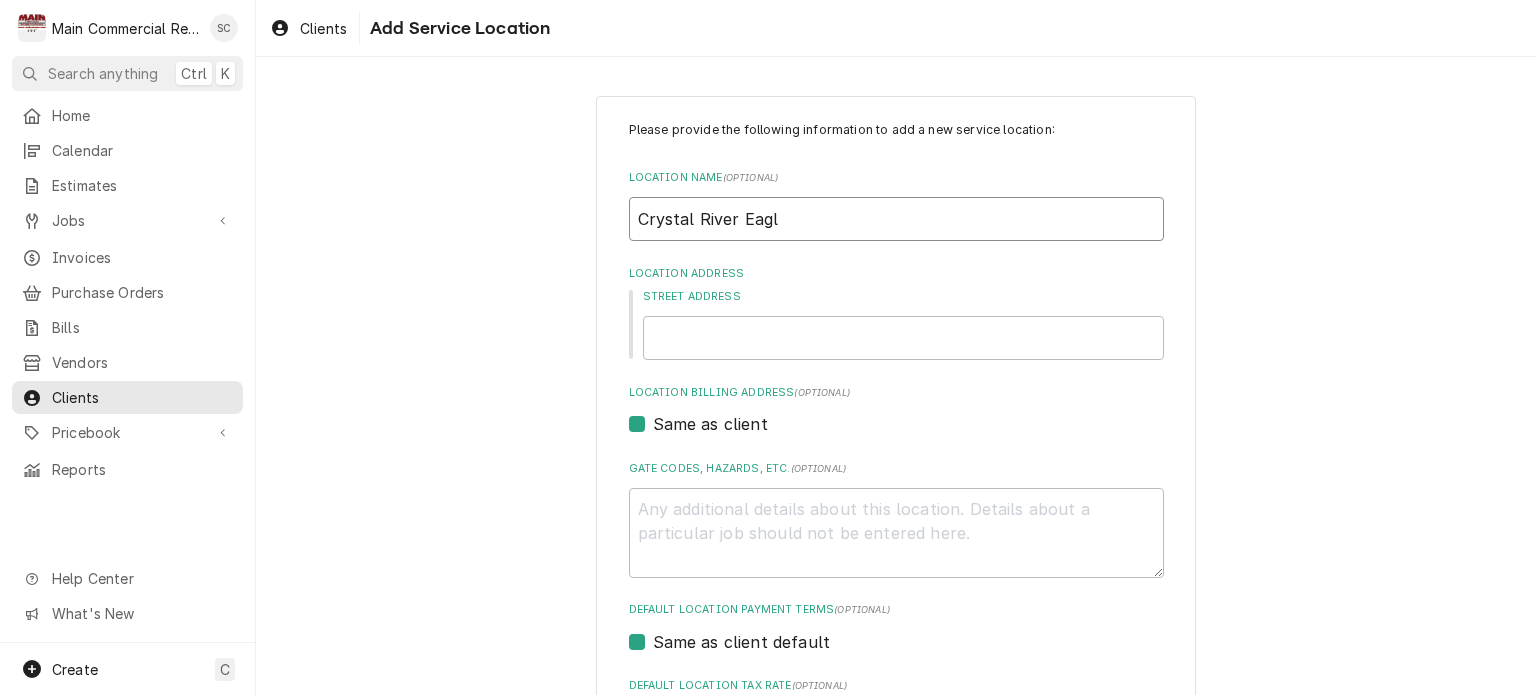 type on "x" 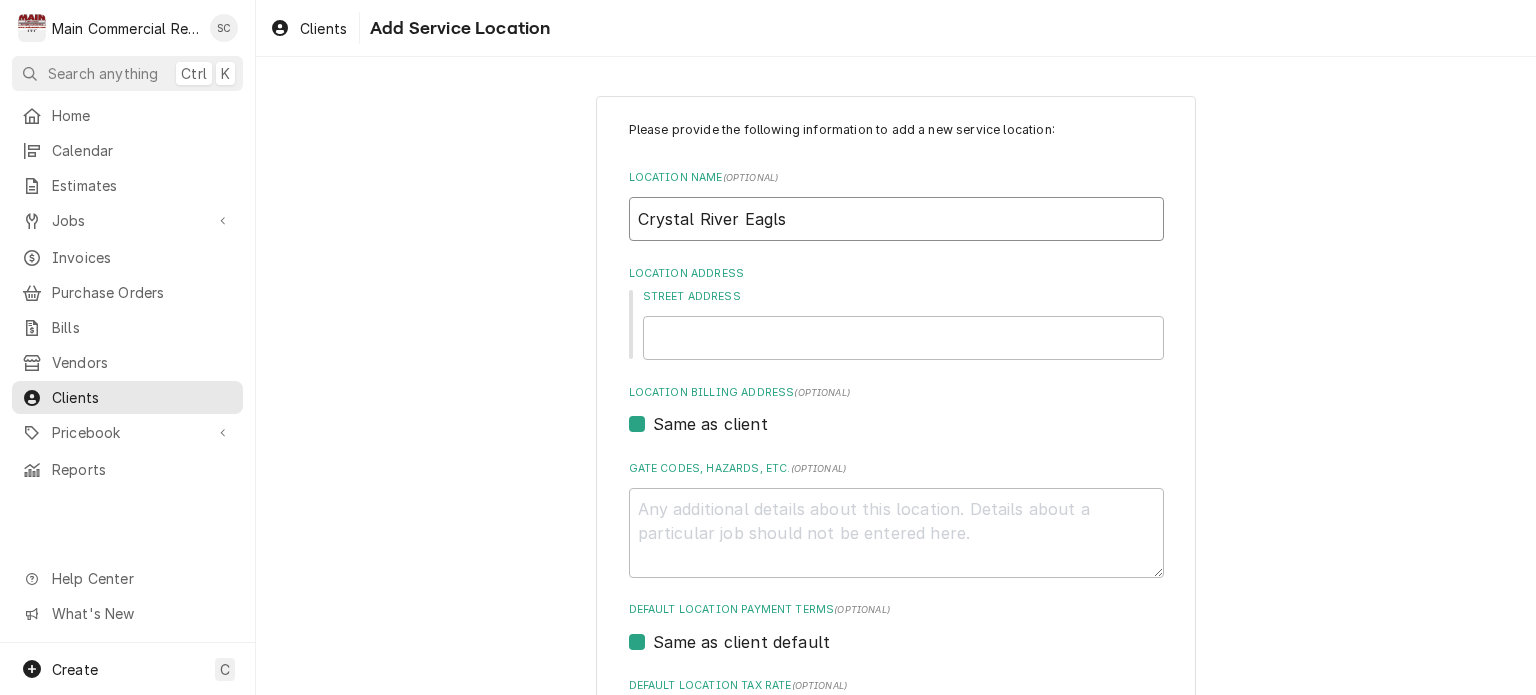 type on "x" 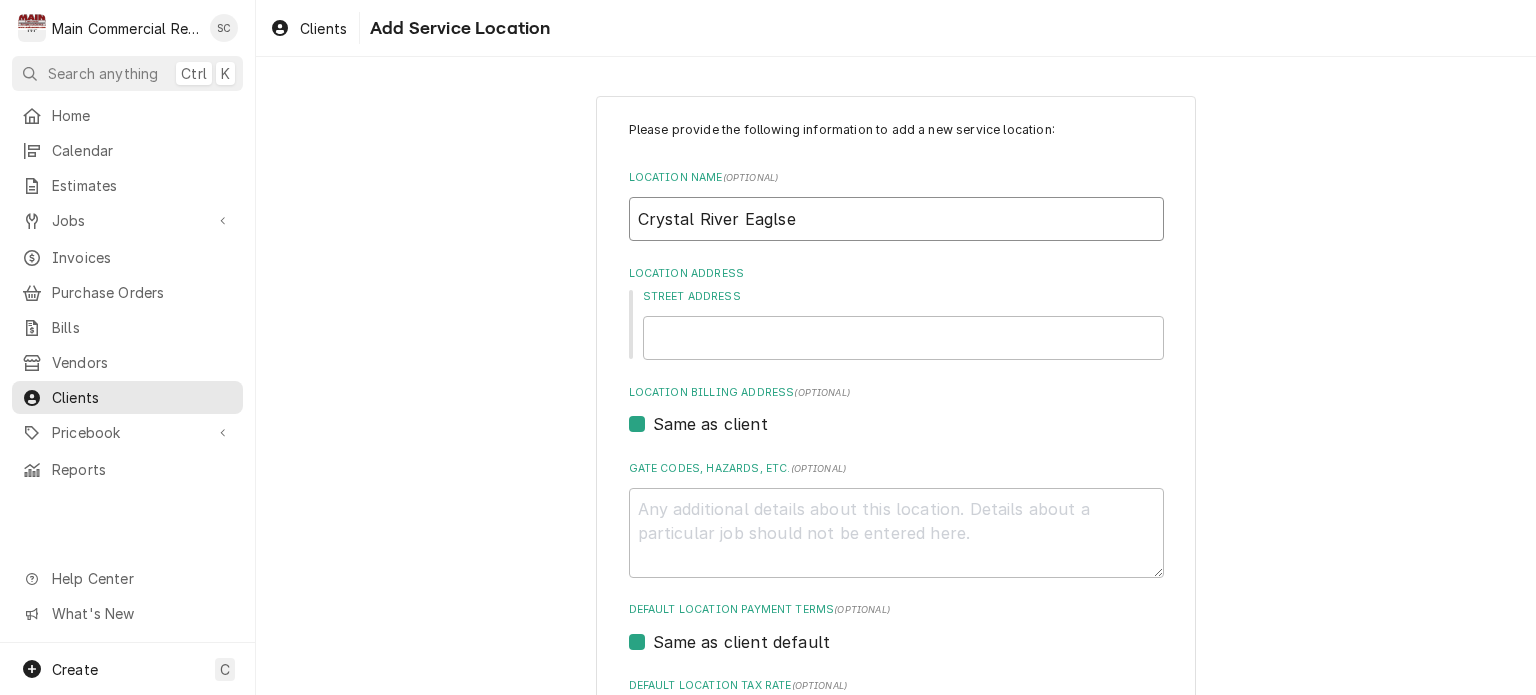 type on "x" 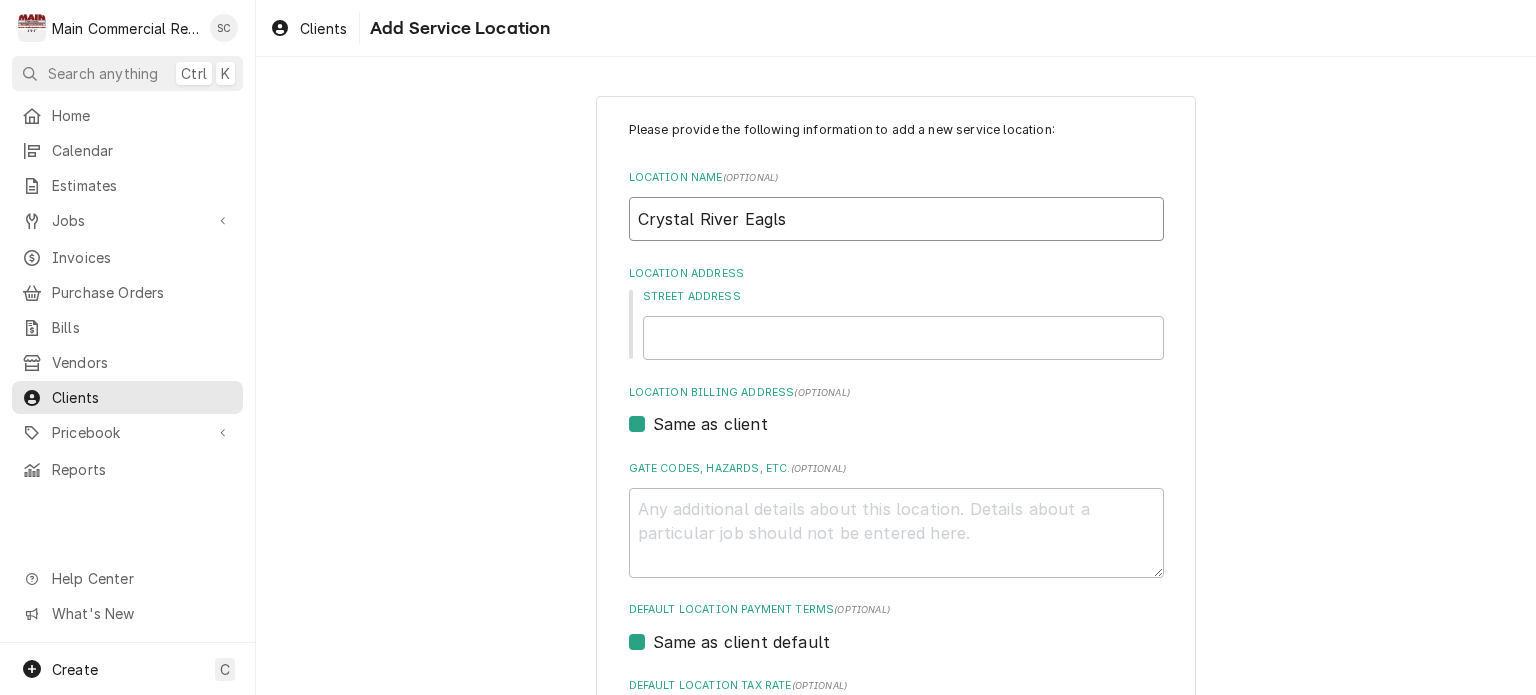 type on "x" 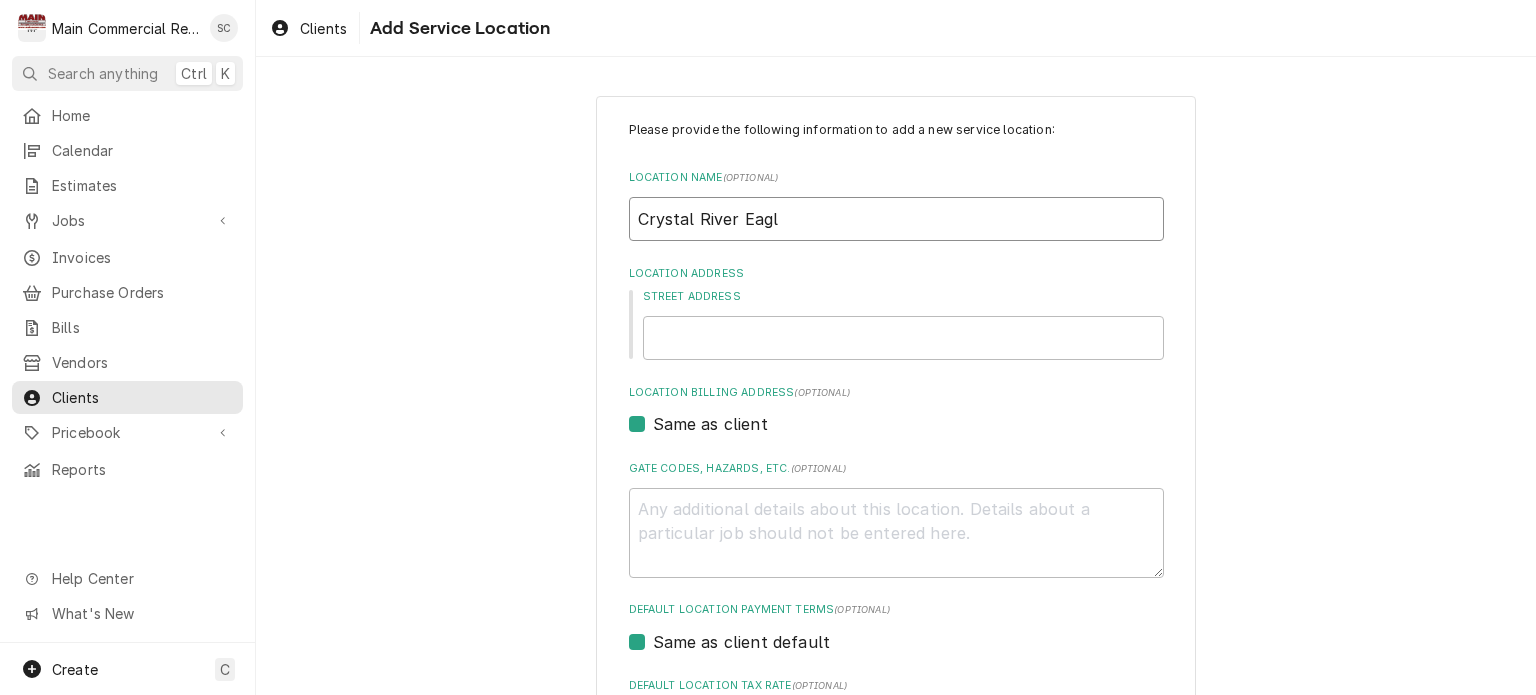type on "x" 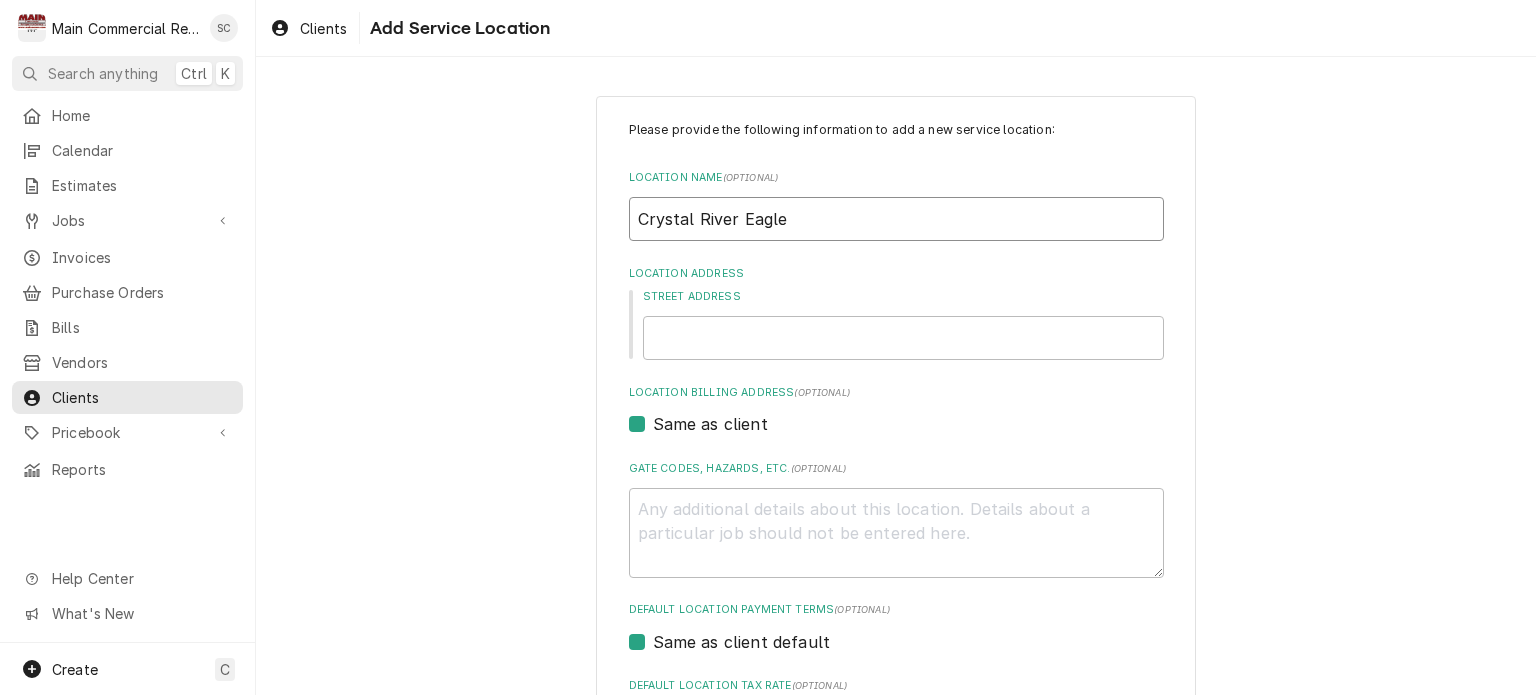 type on "x" 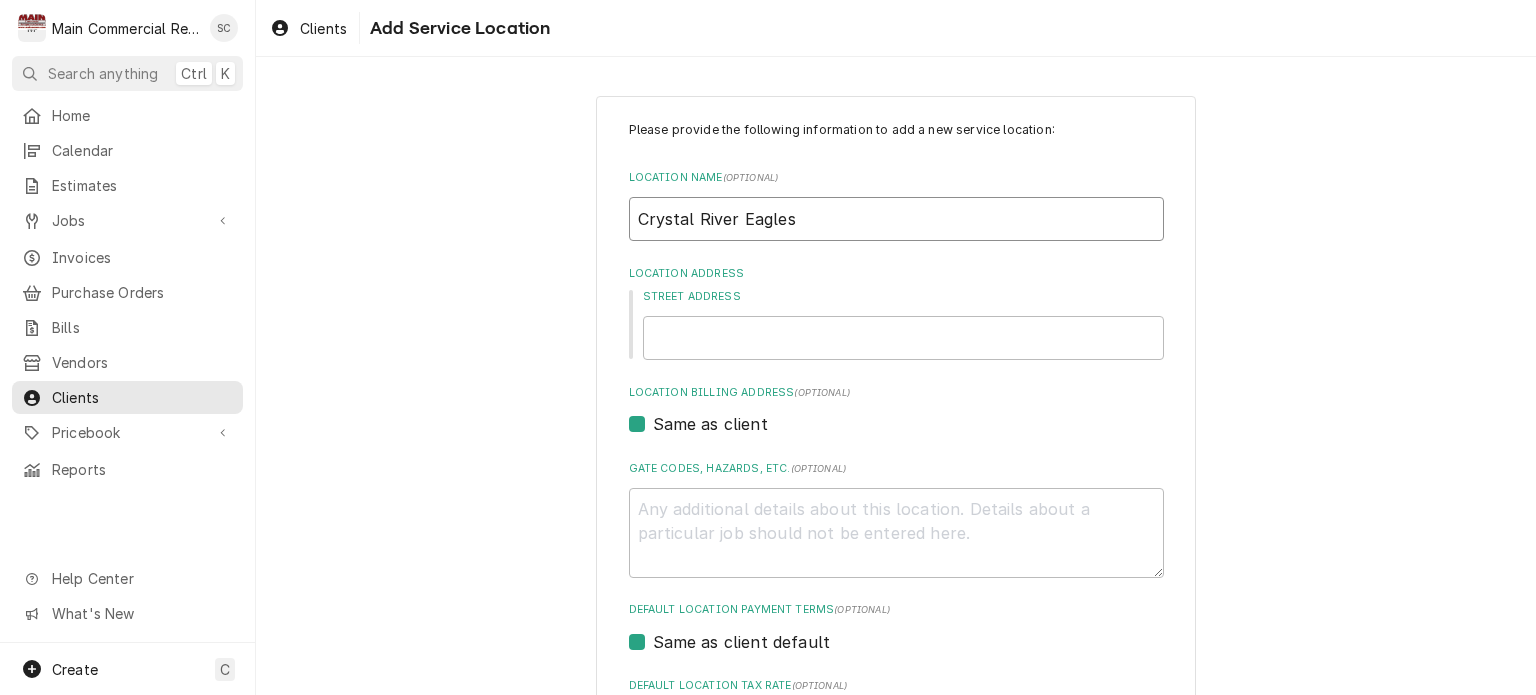 type on "x" 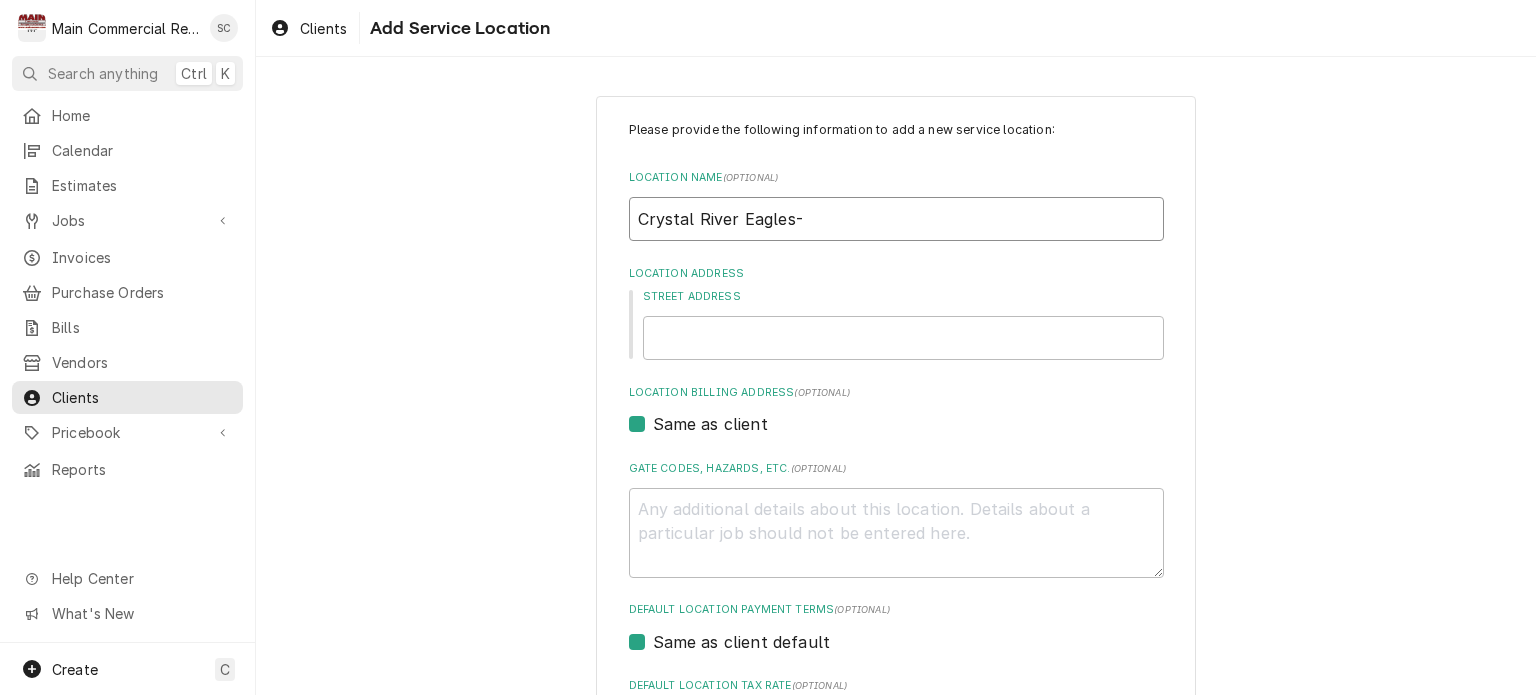 type on "x" 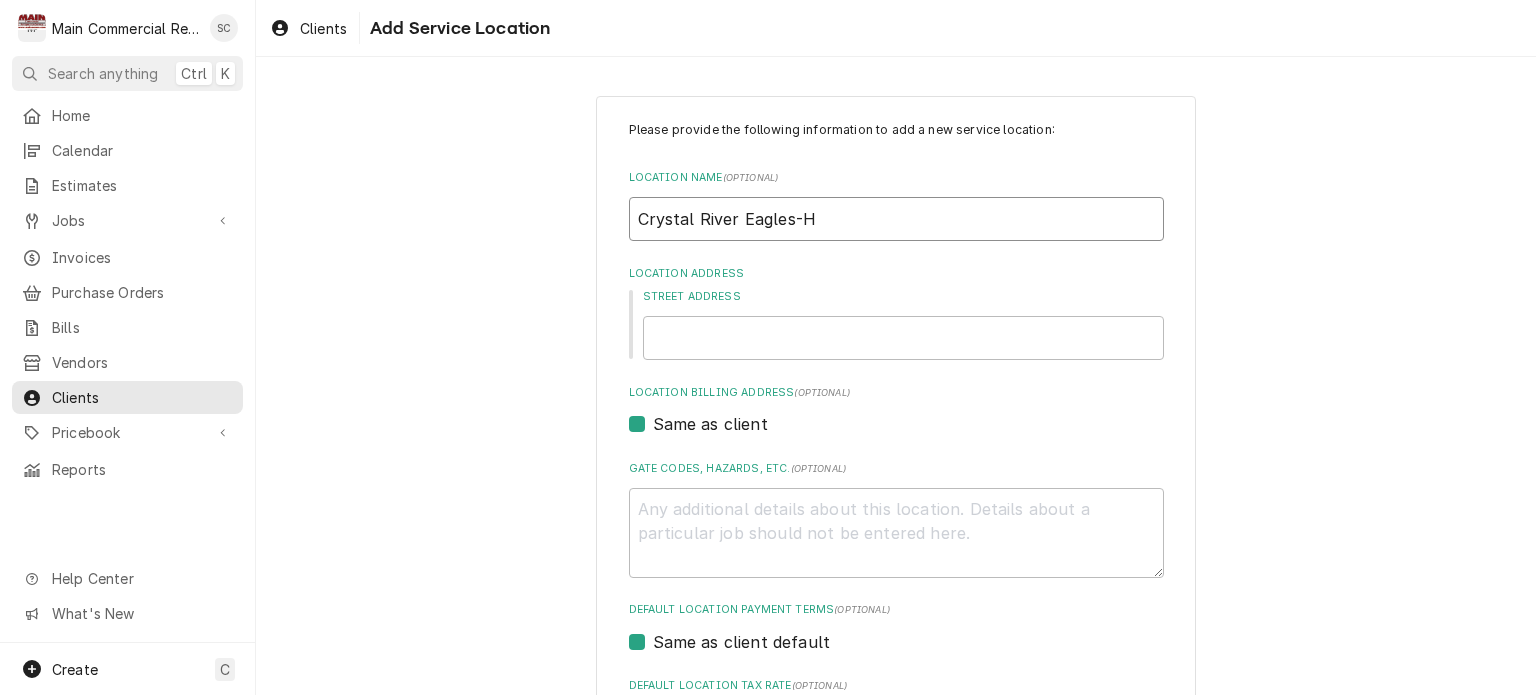type on "x" 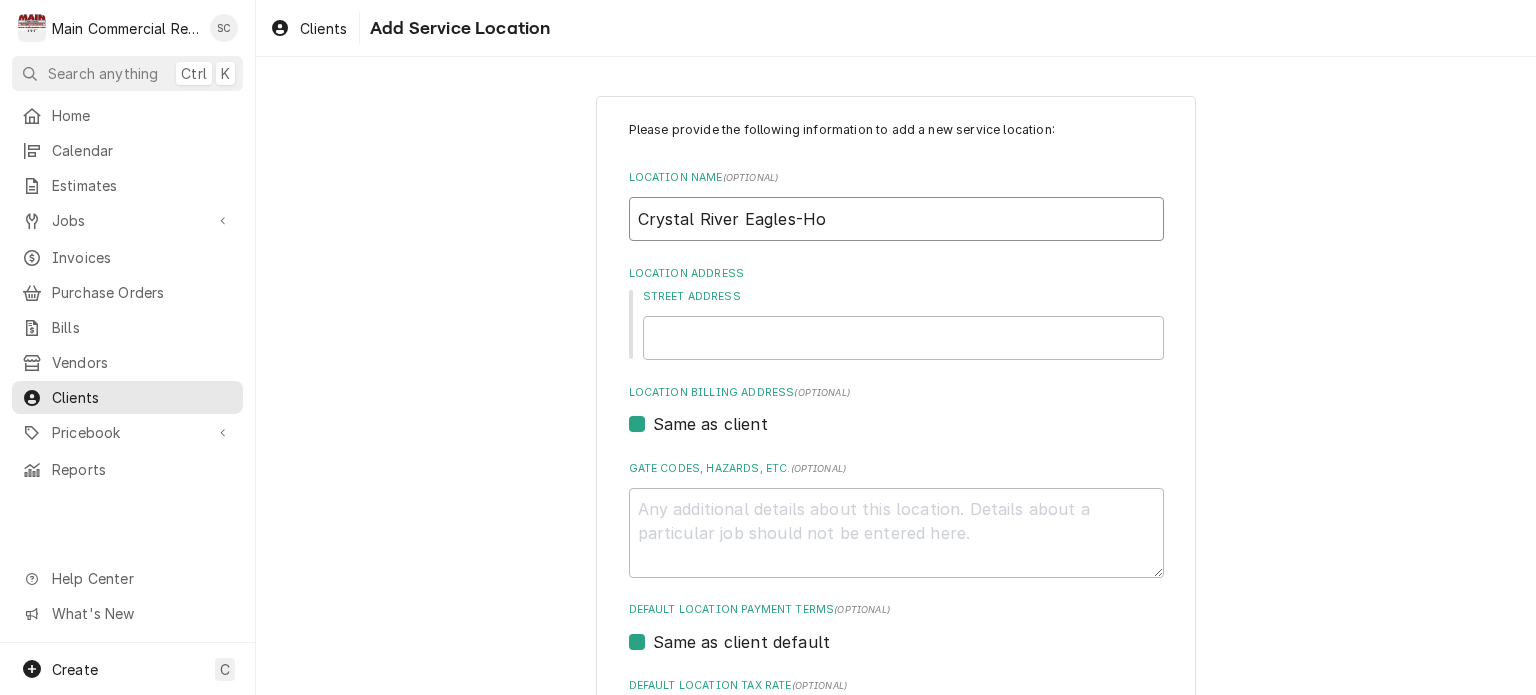 type on "x" 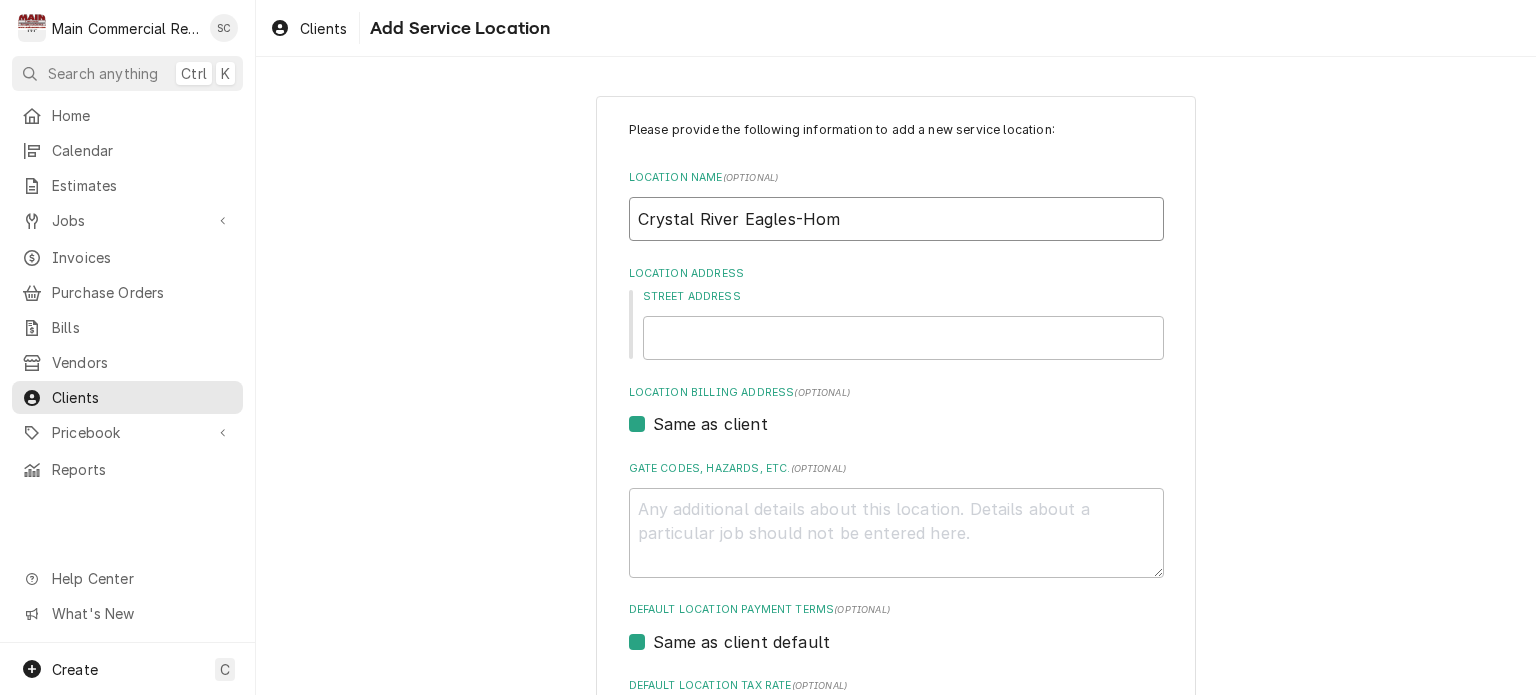 type on "x" 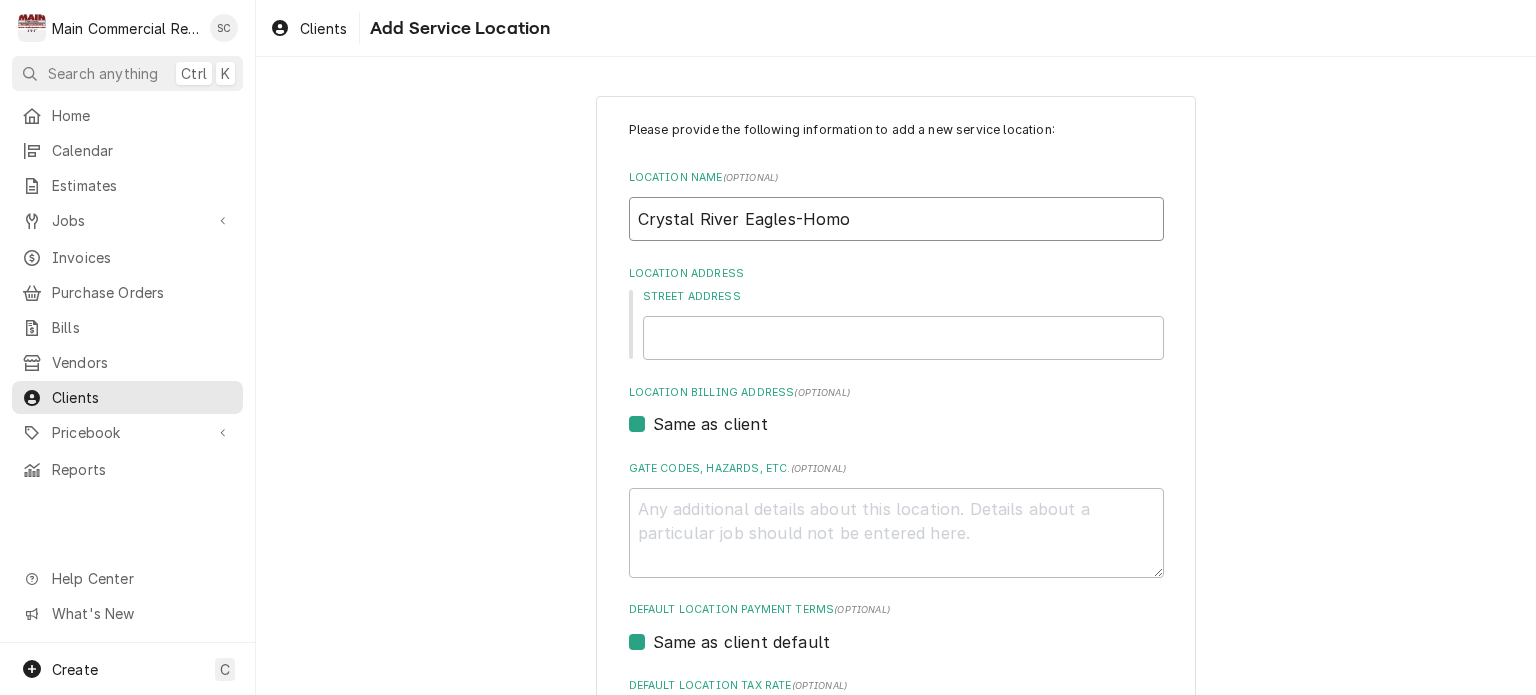 type on "x" 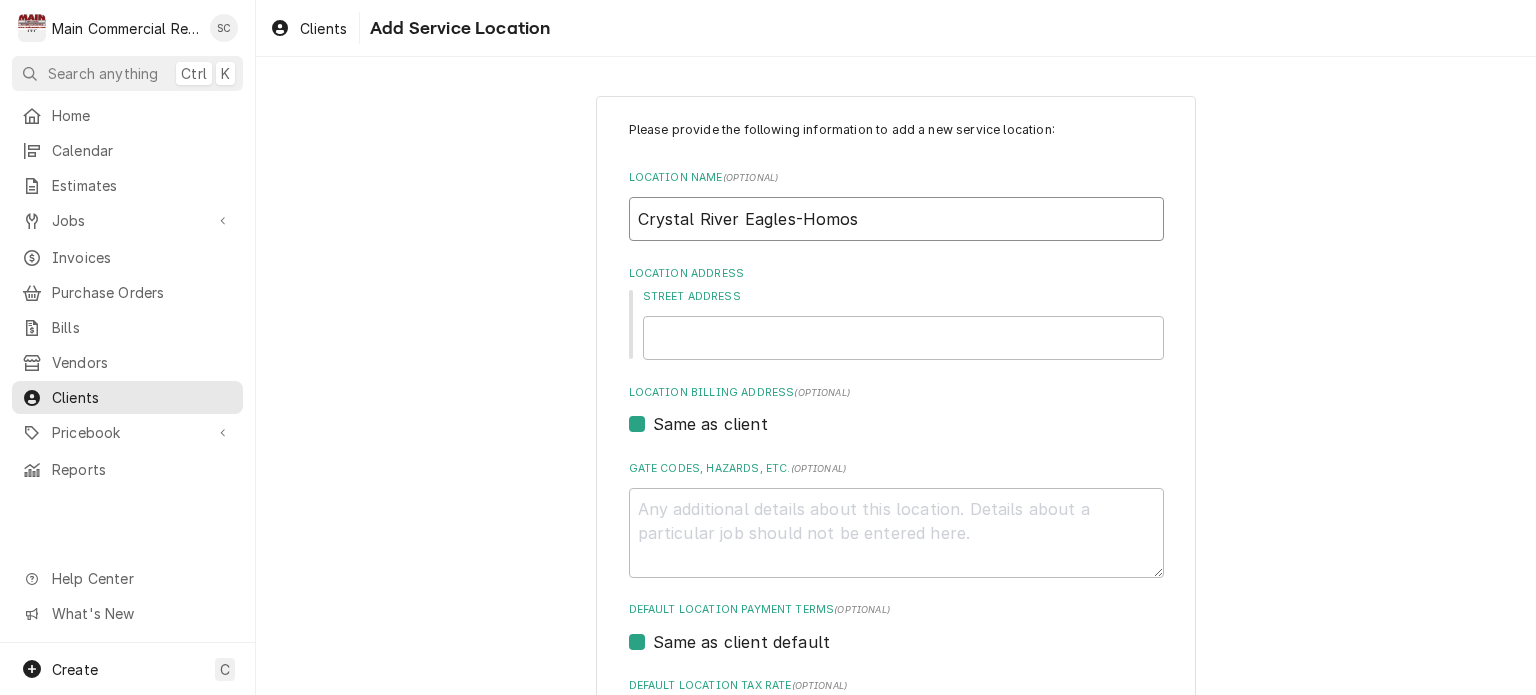 type on "x" 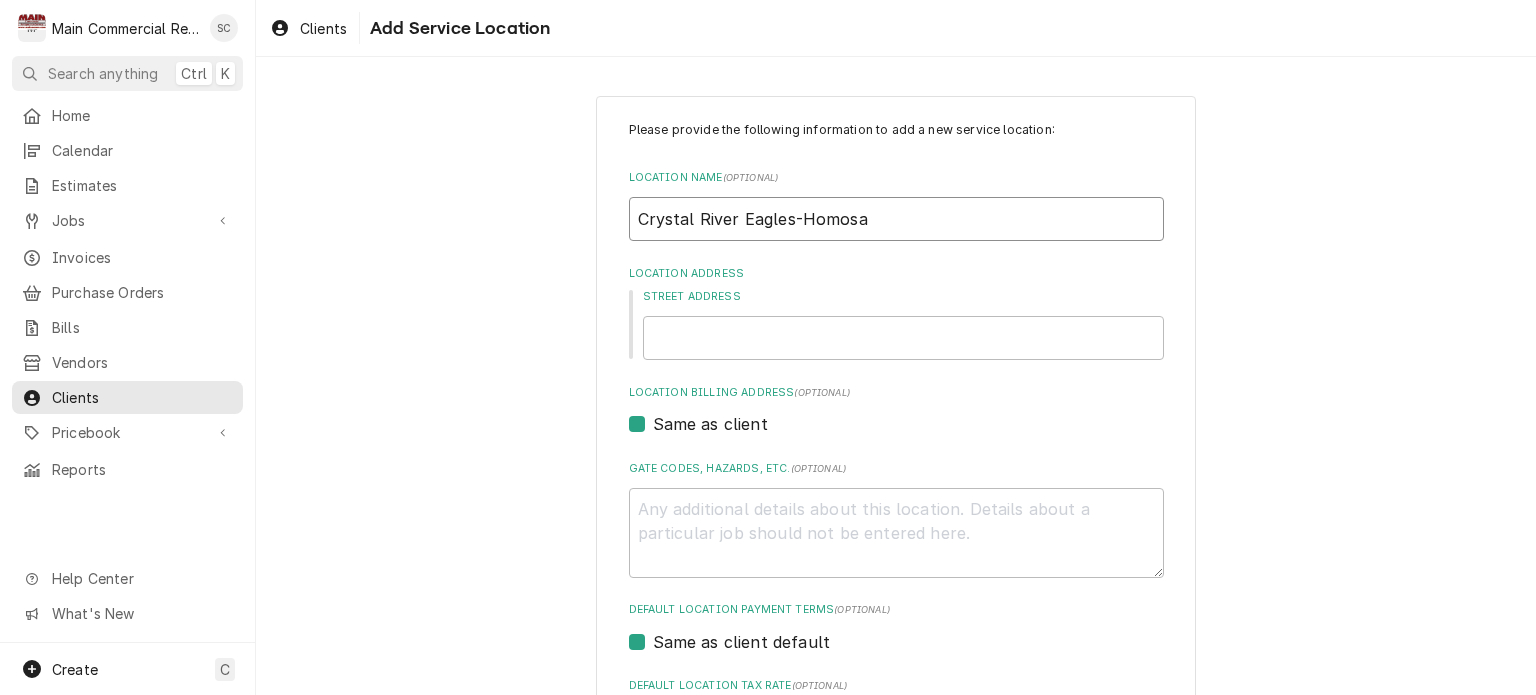 type on "x" 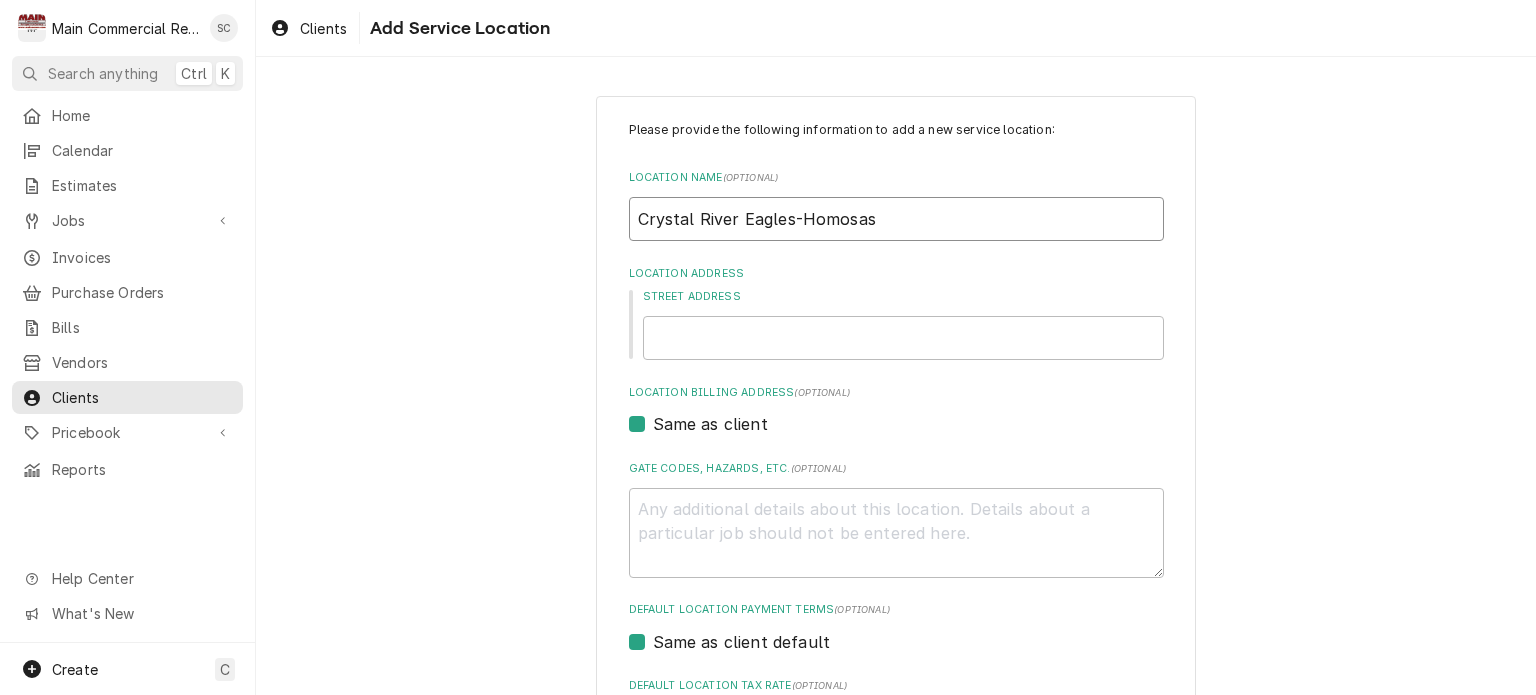 type on "x" 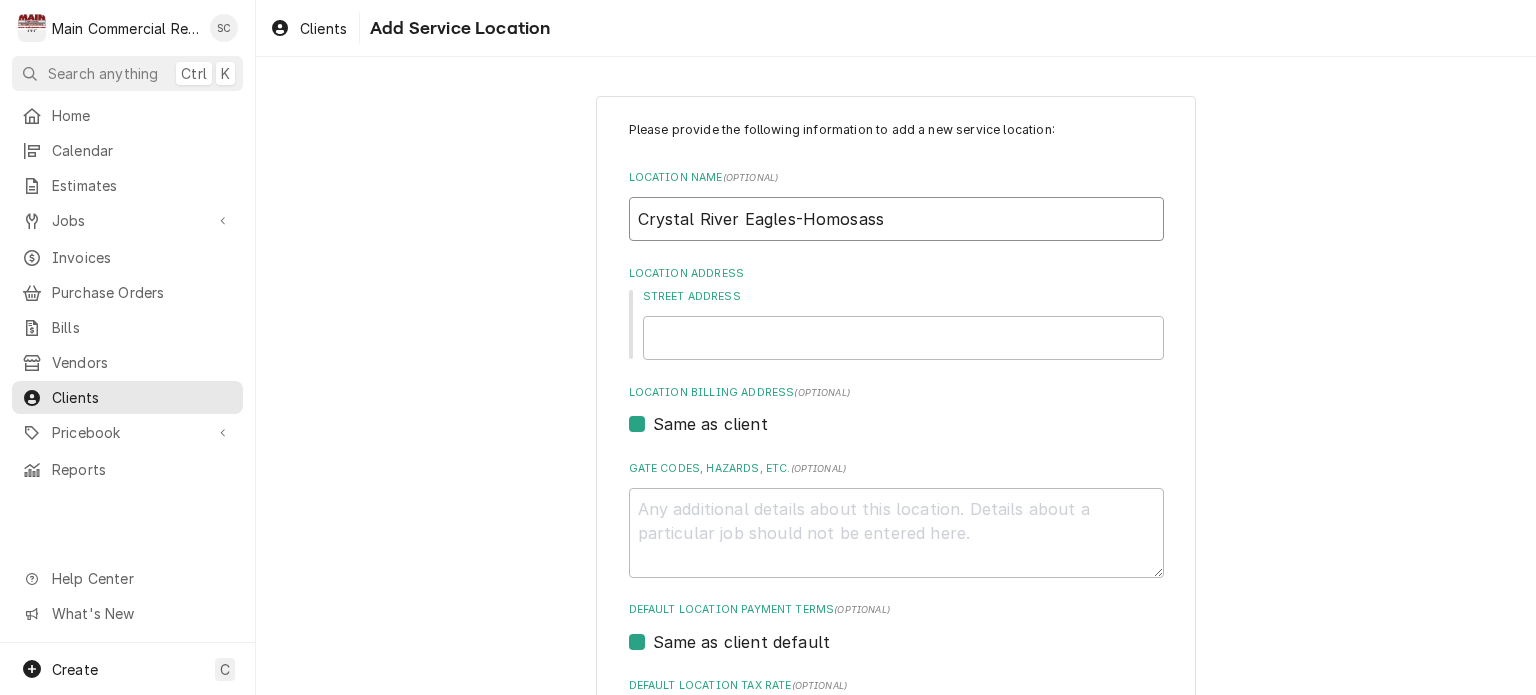 type on "x" 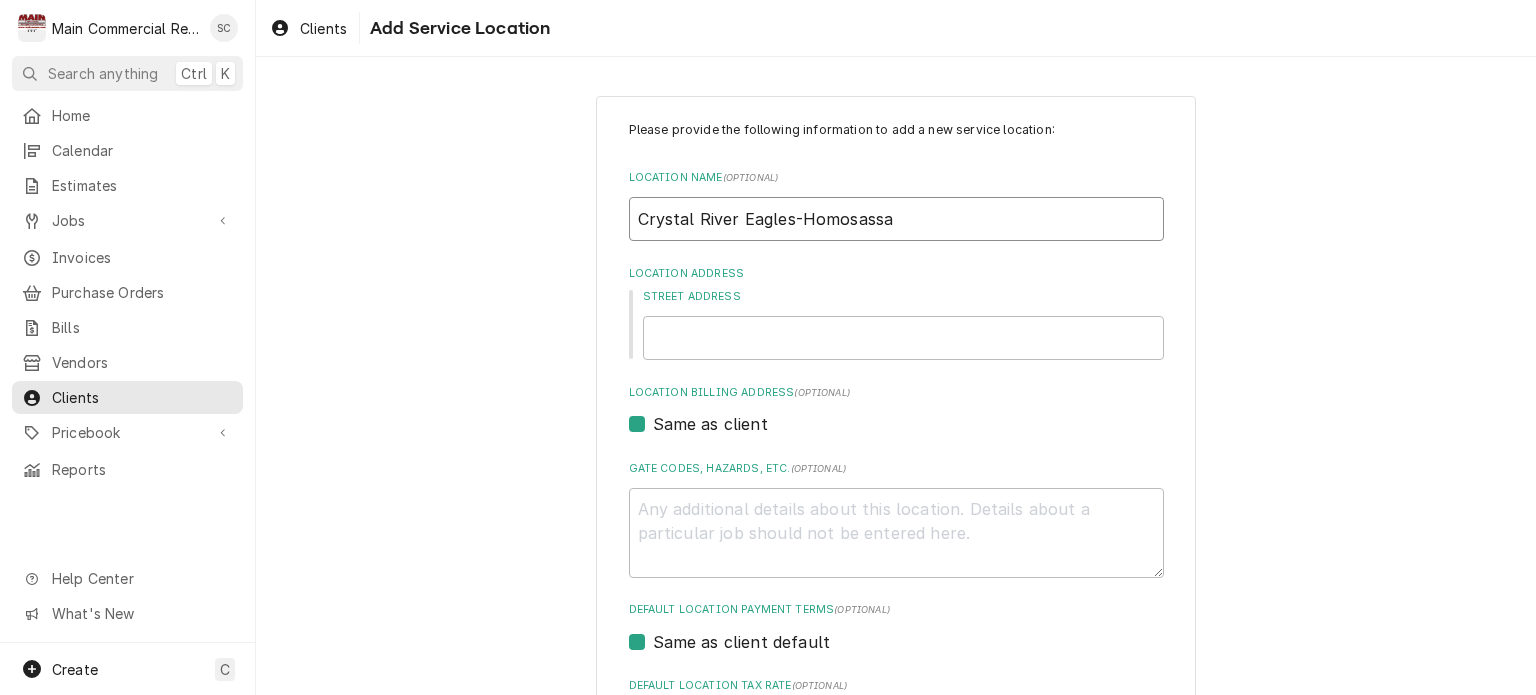type on "Crystal River Eagles-Homosassa" 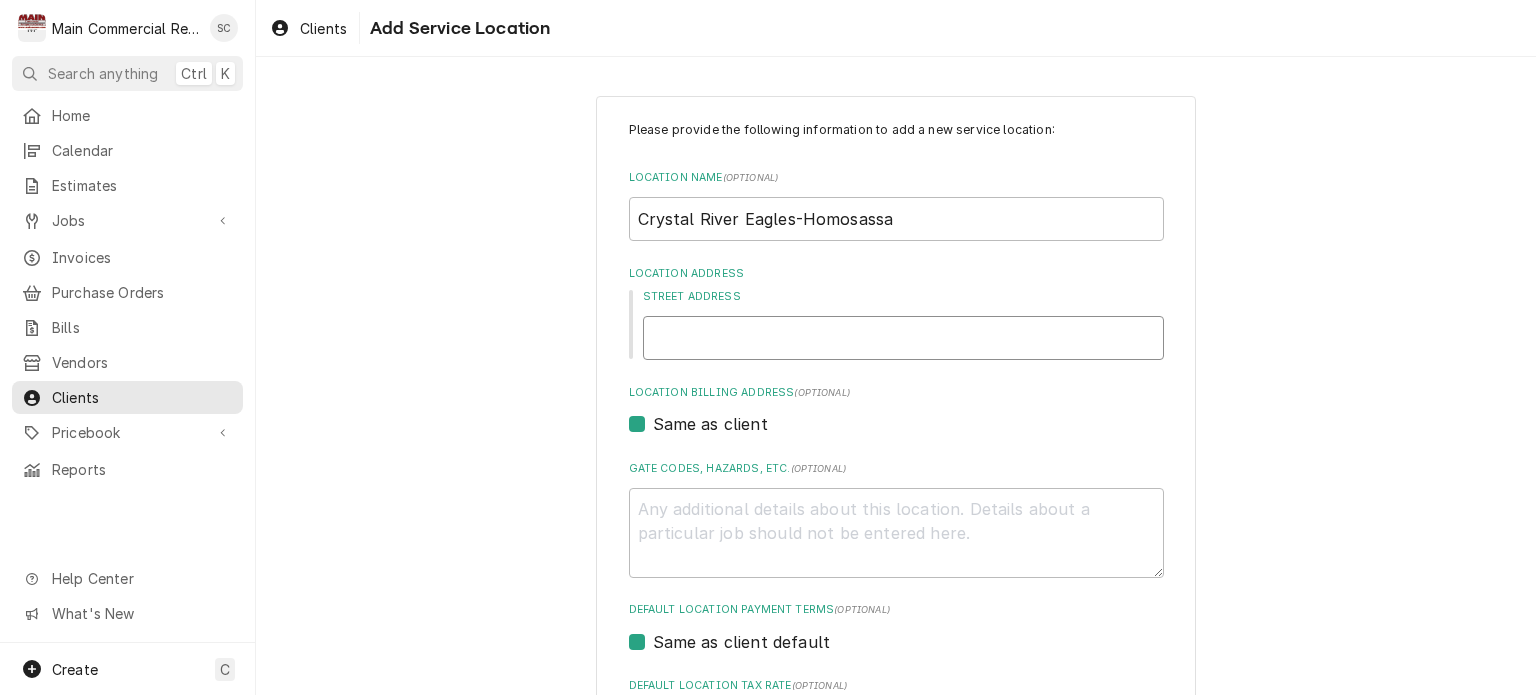click on "Street Address" at bounding box center (903, 338) 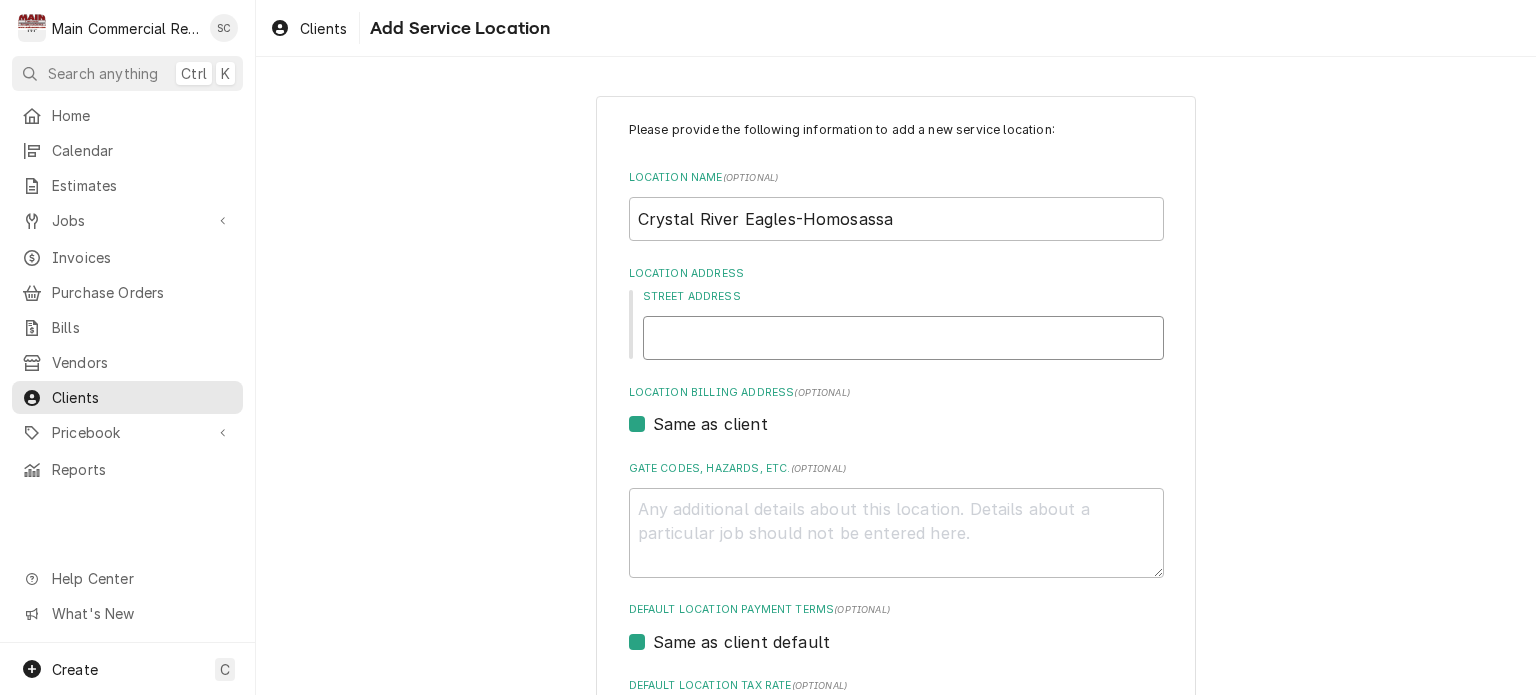 type on "x" 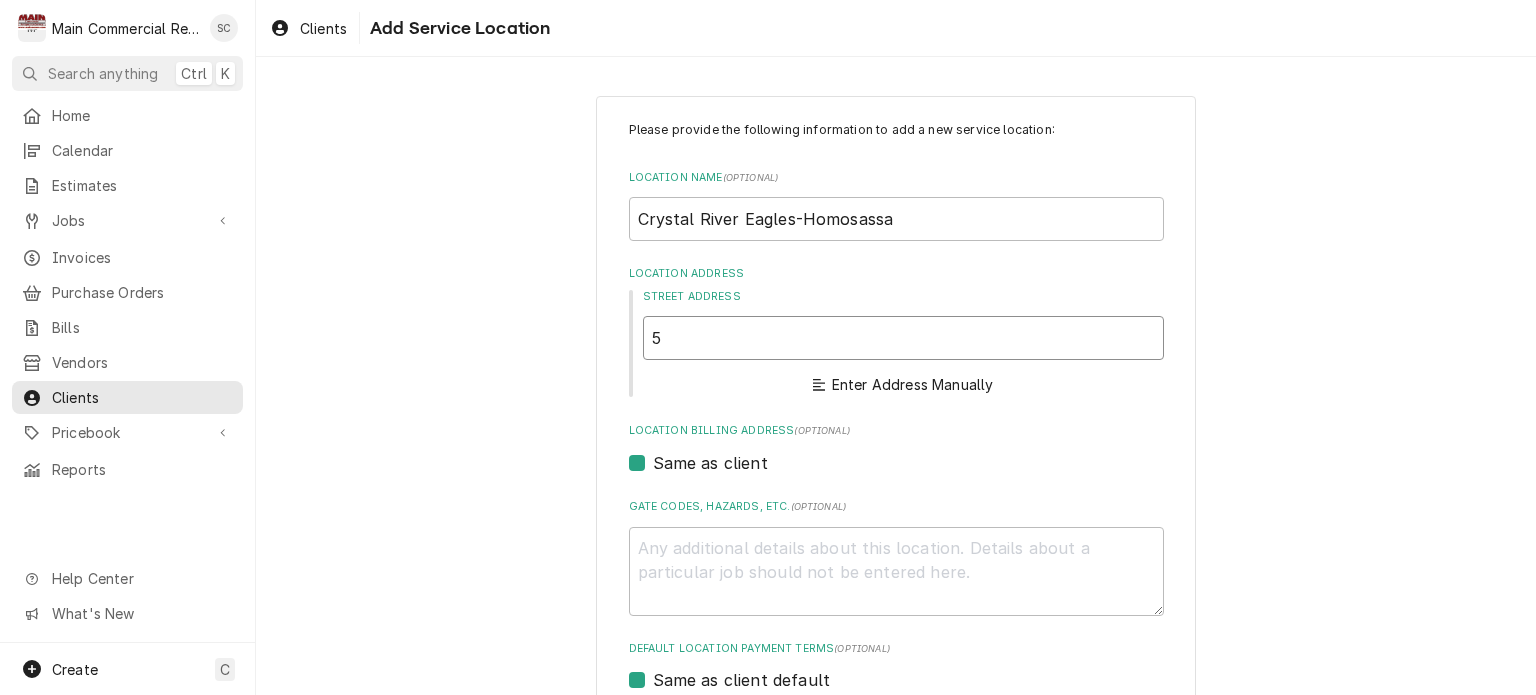 type on "x" 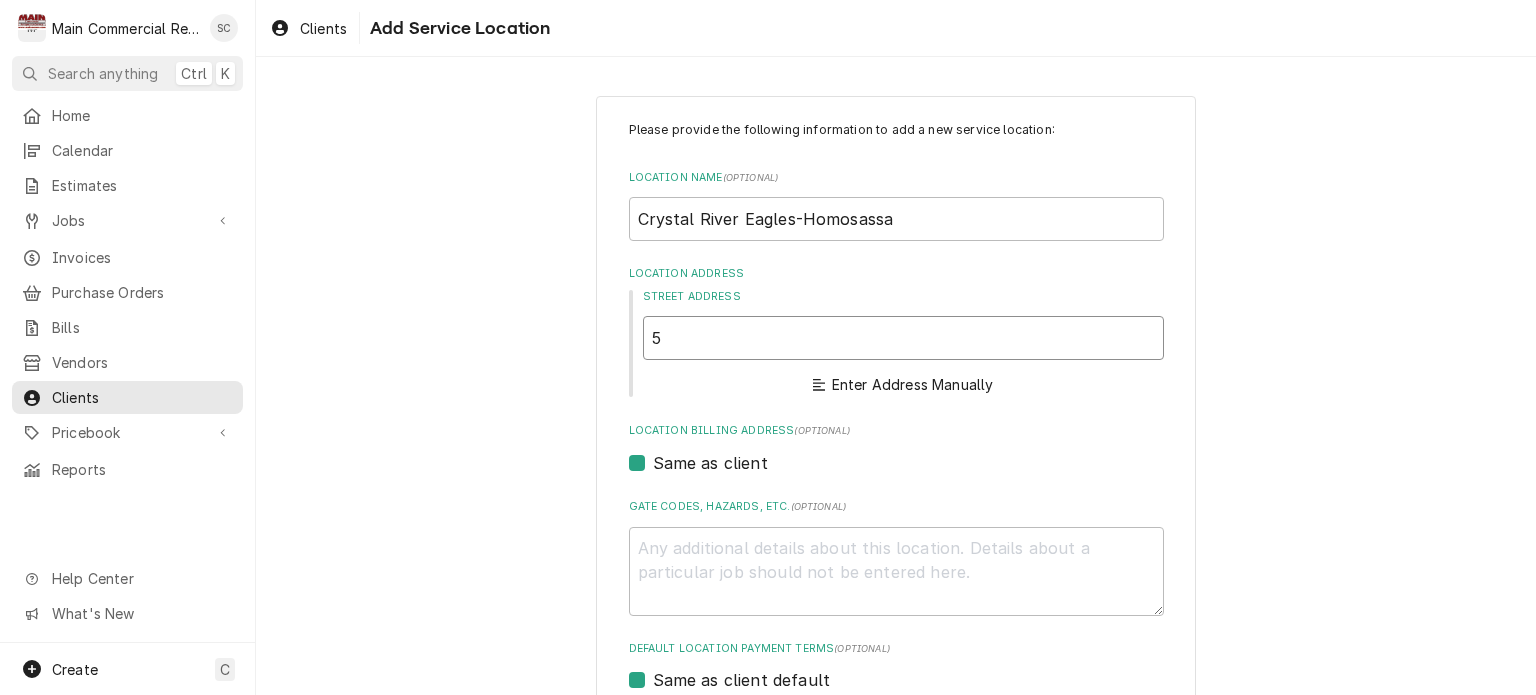 type on "53" 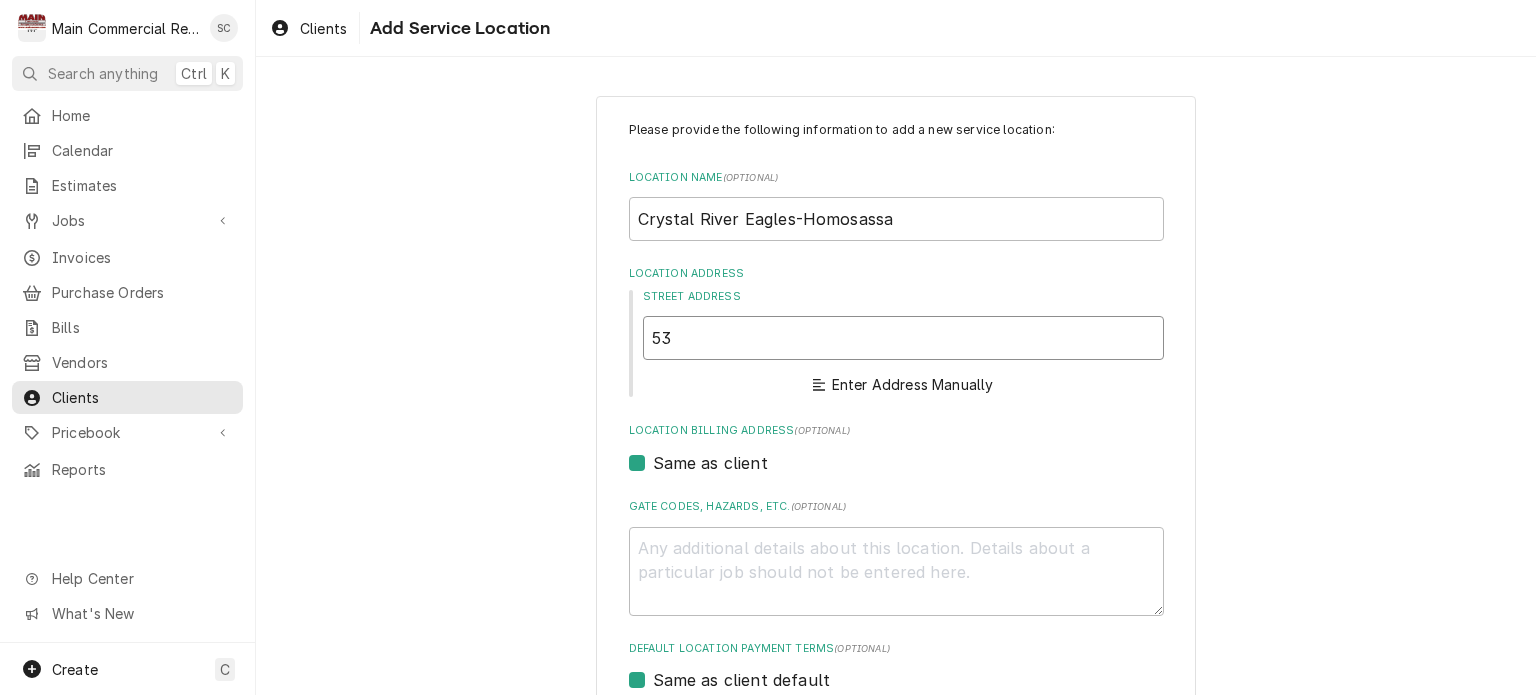 type on "x" 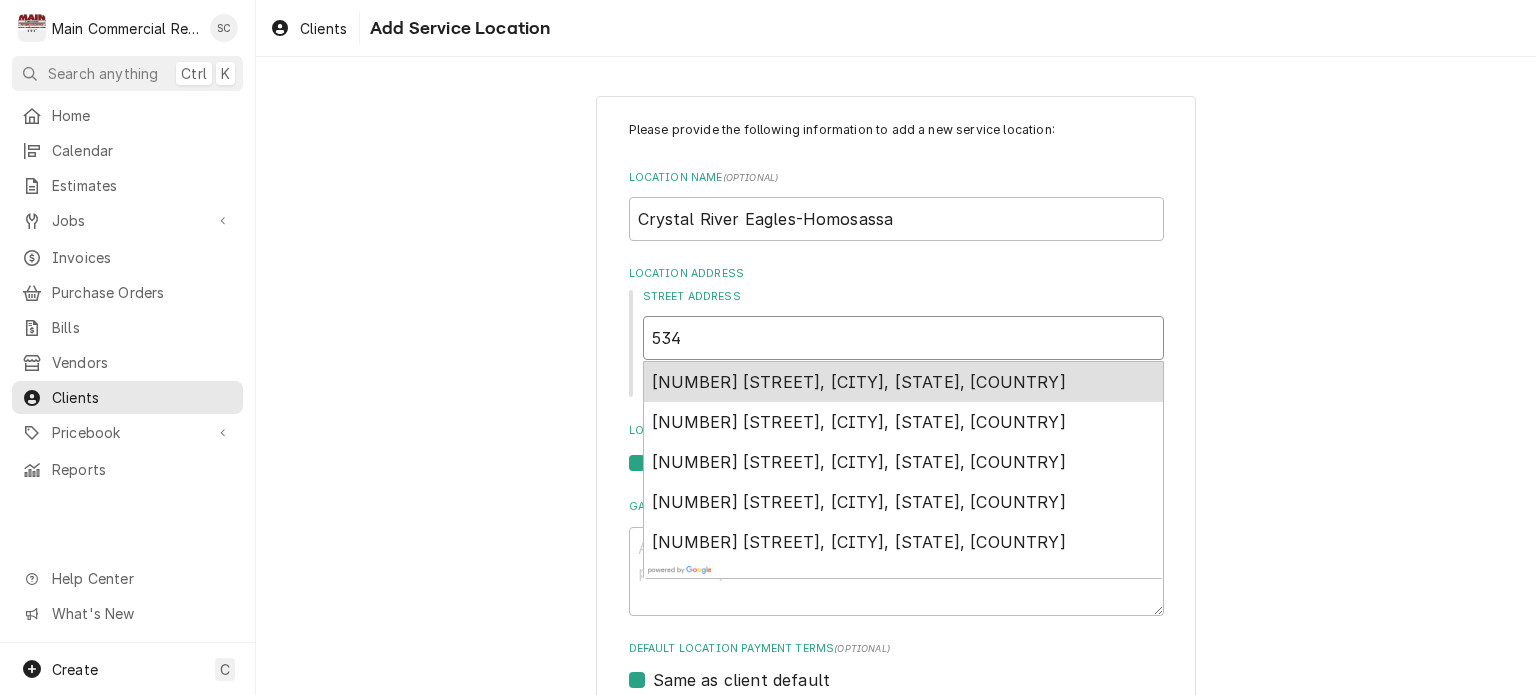 type on "x" 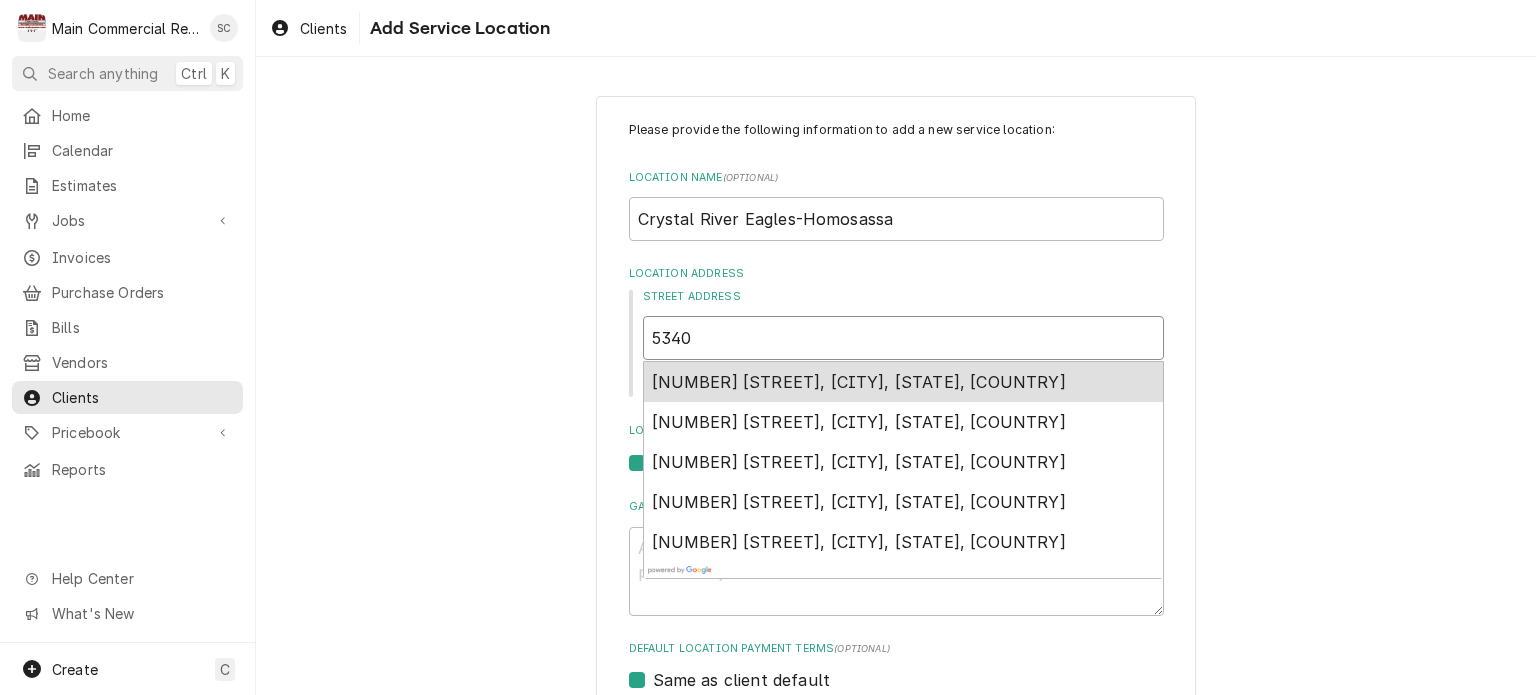 type on "x" 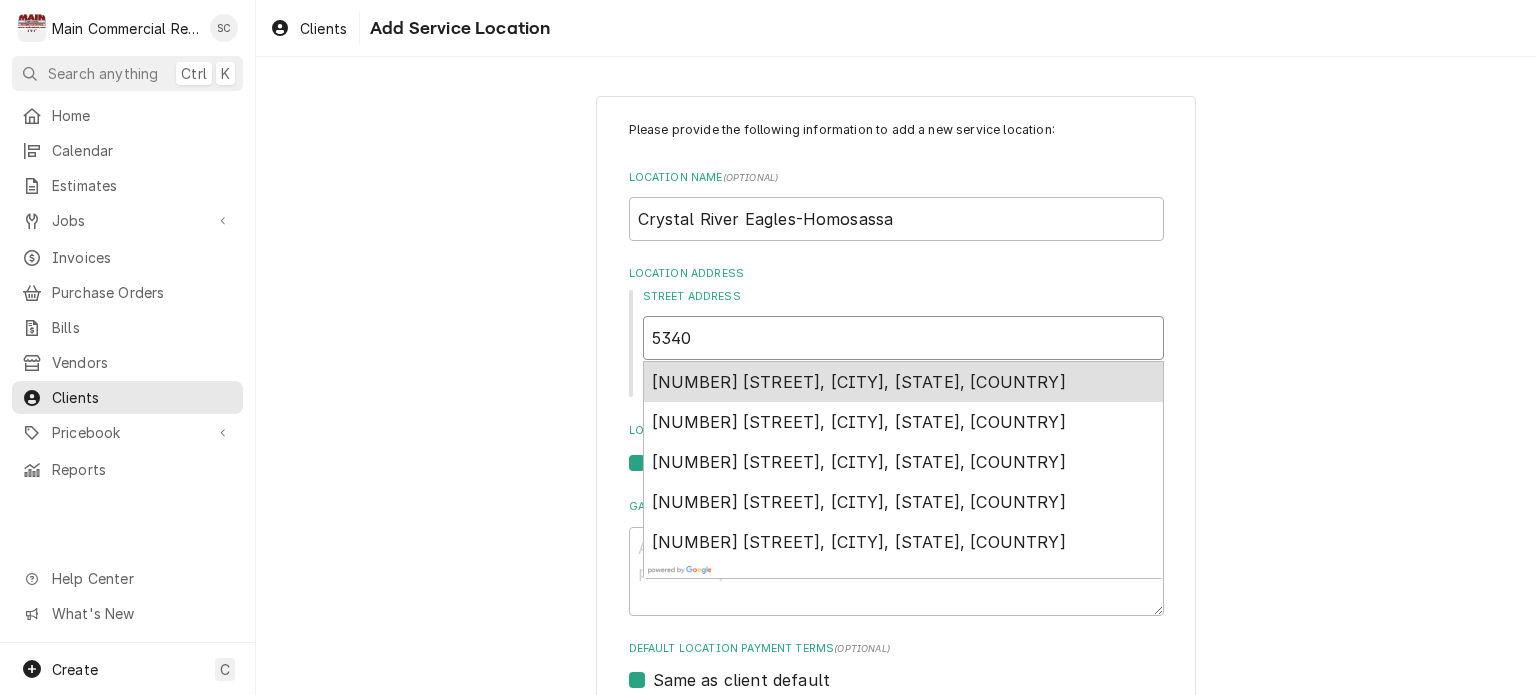 type on "5340" 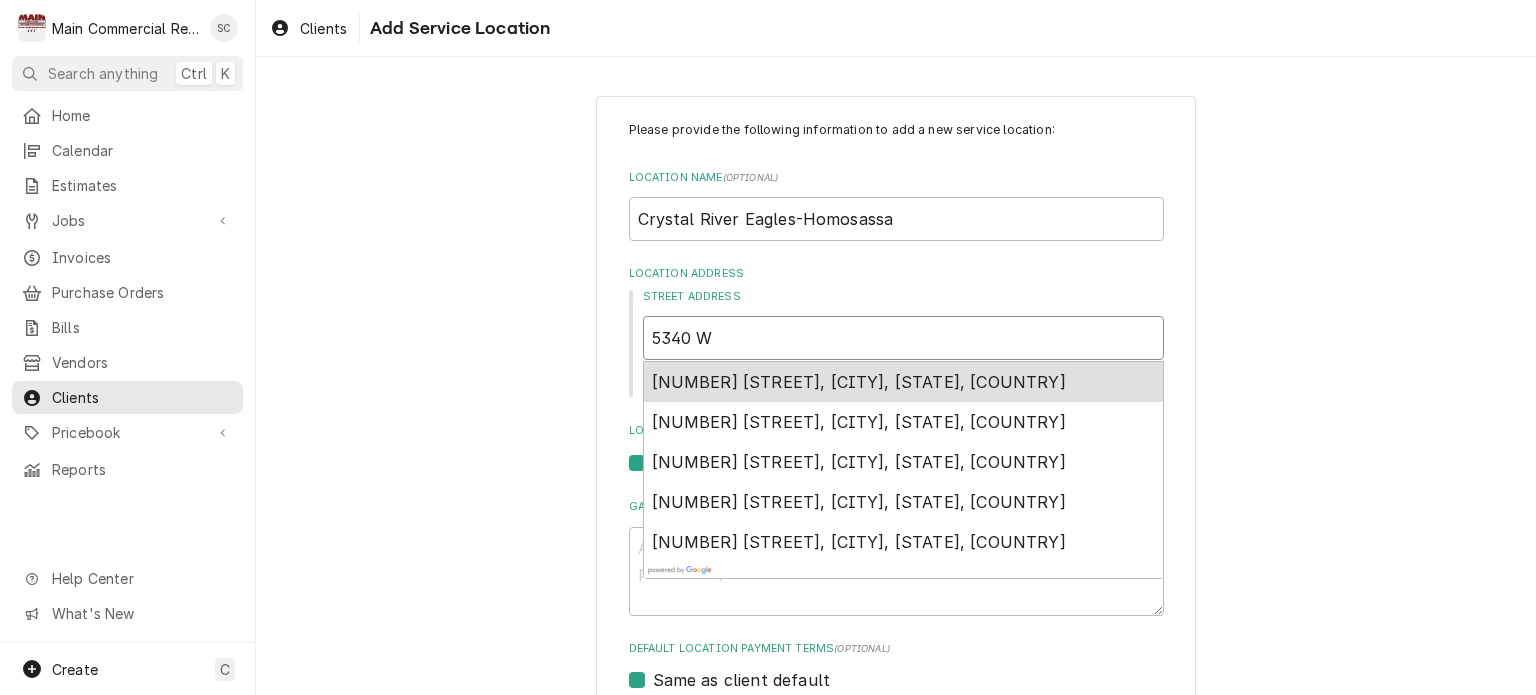 type on "x" 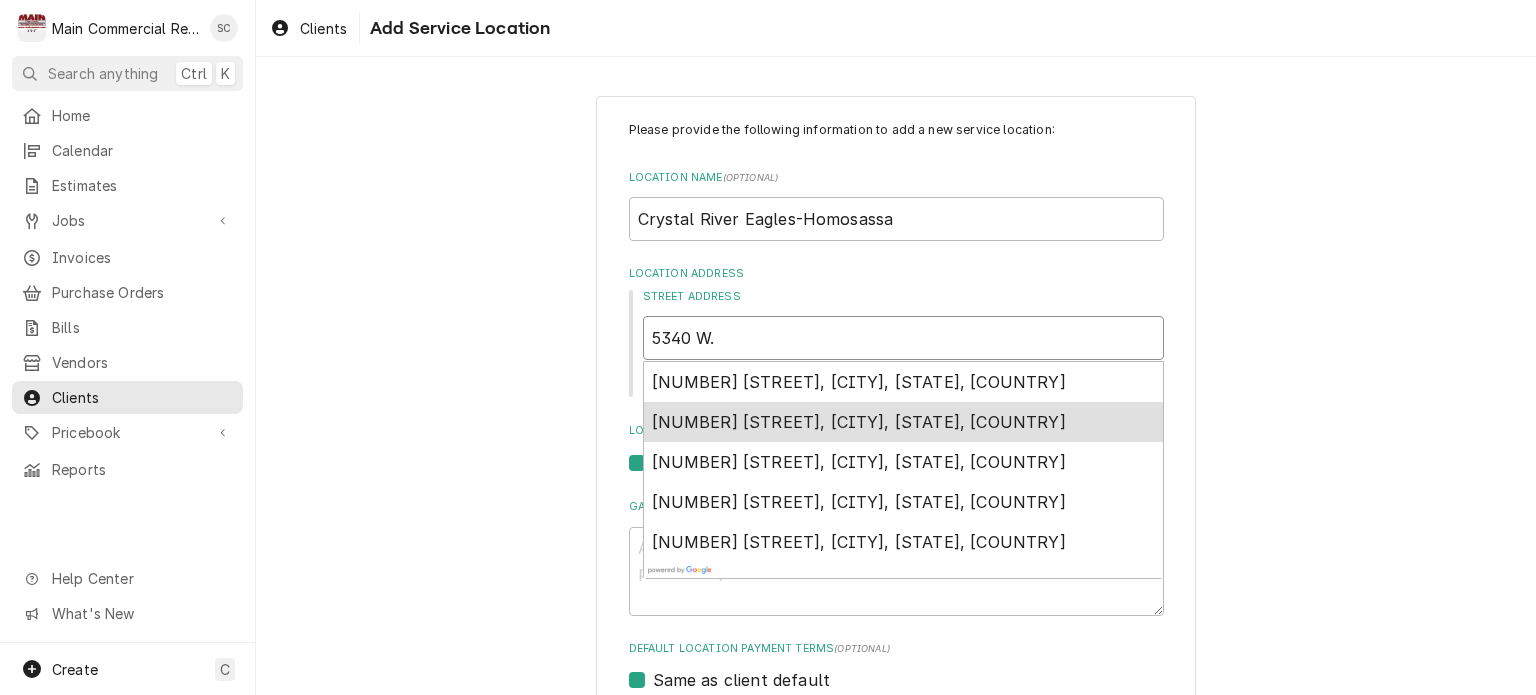 click on "5340 West Grover Cleveland Boulevard, Homosassa, FL, USA" at bounding box center (859, 422) 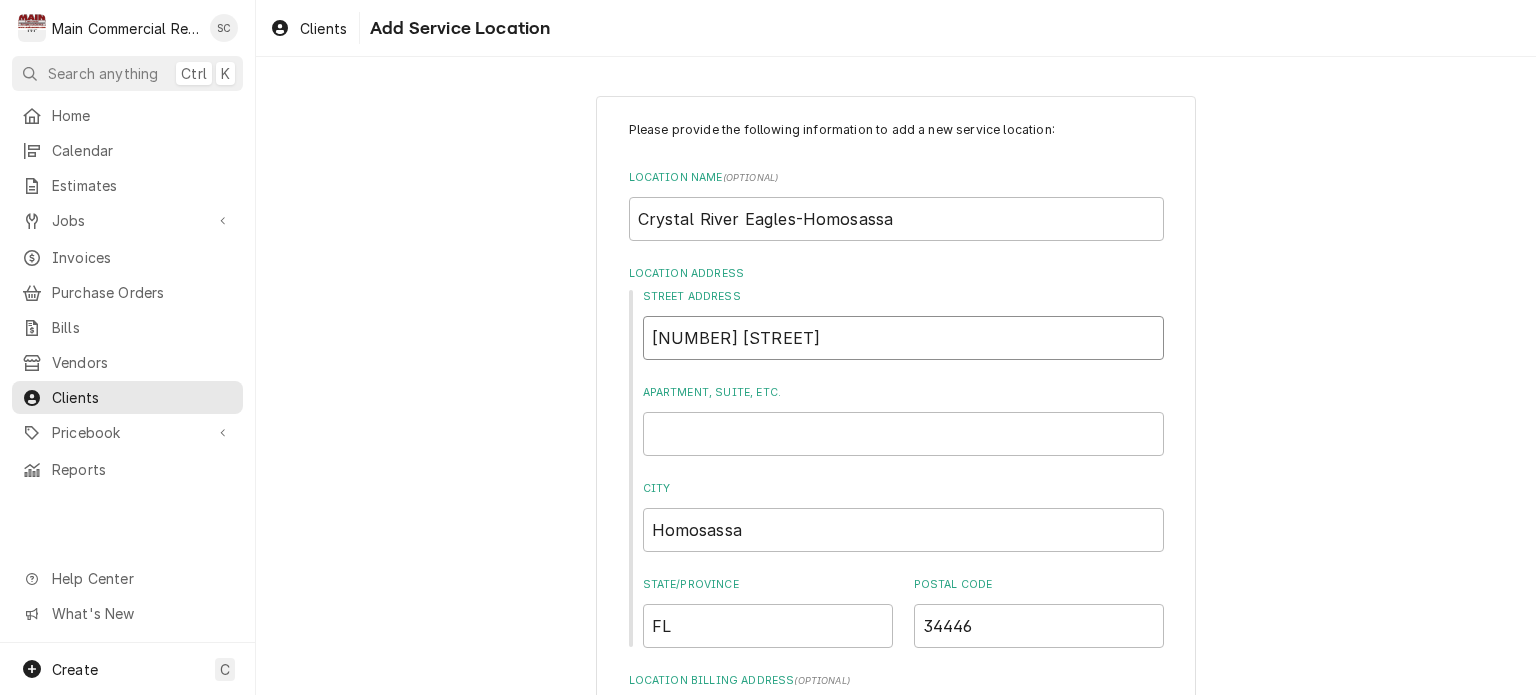 scroll, scrollTop: 400, scrollLeft: 0, axis: vertical 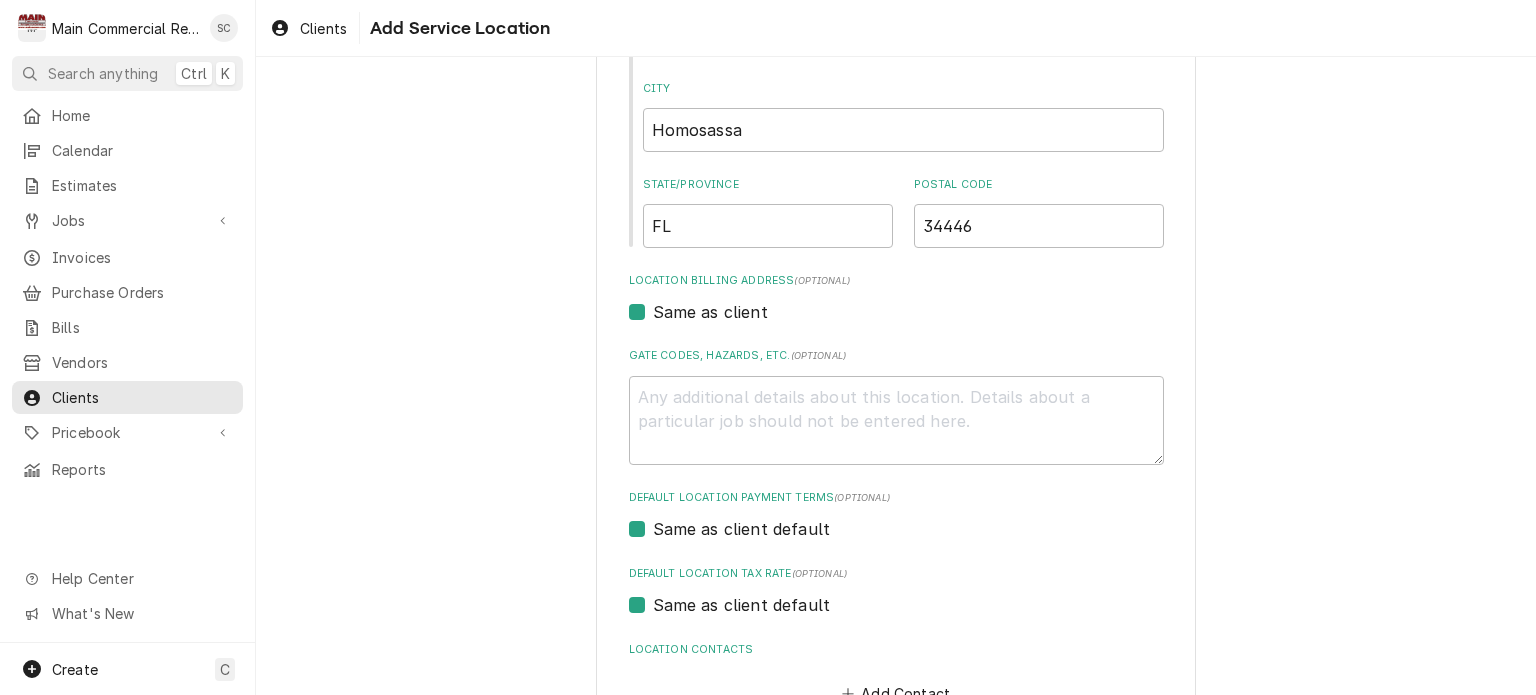 type on "5340 W Grover Cleveland Blvd" 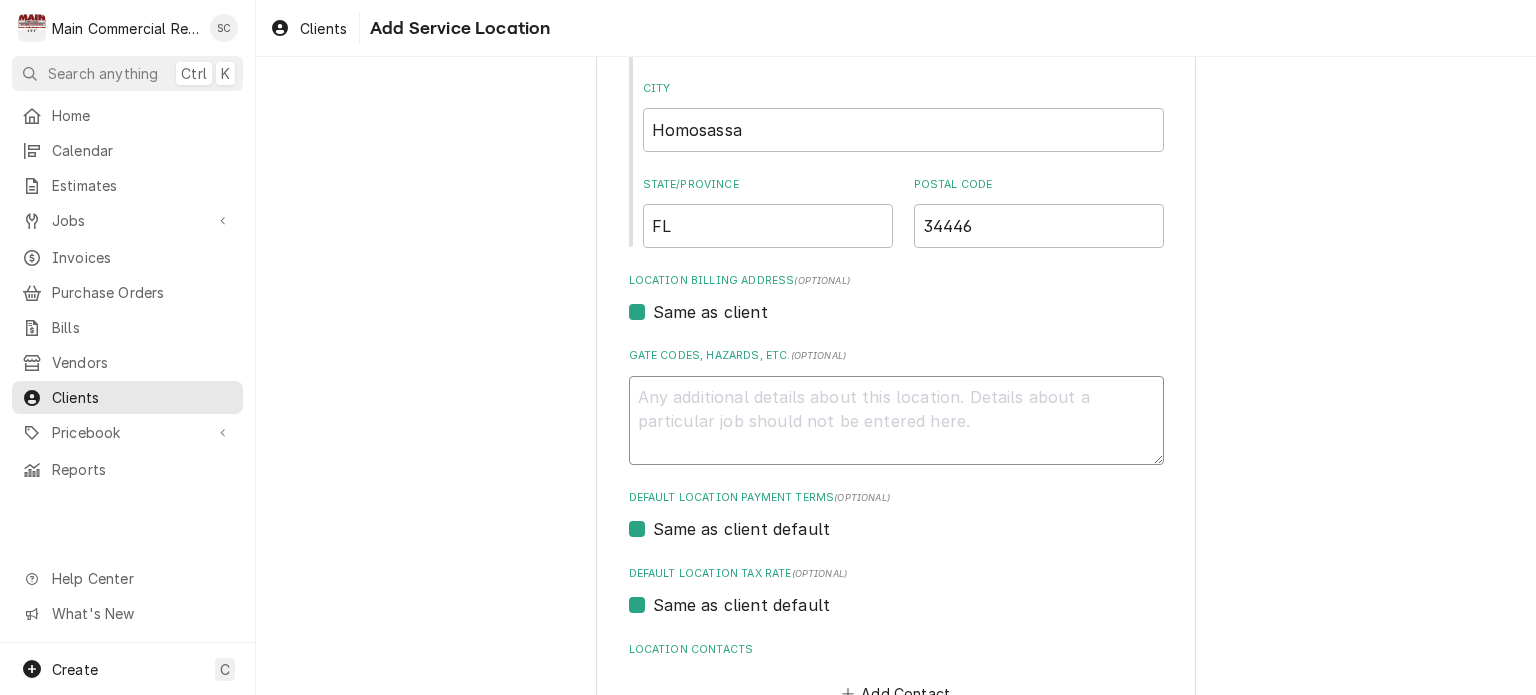 click on "Gate Codes, Hazards, etc.  ( optional )" at bounding box center (896, 421) 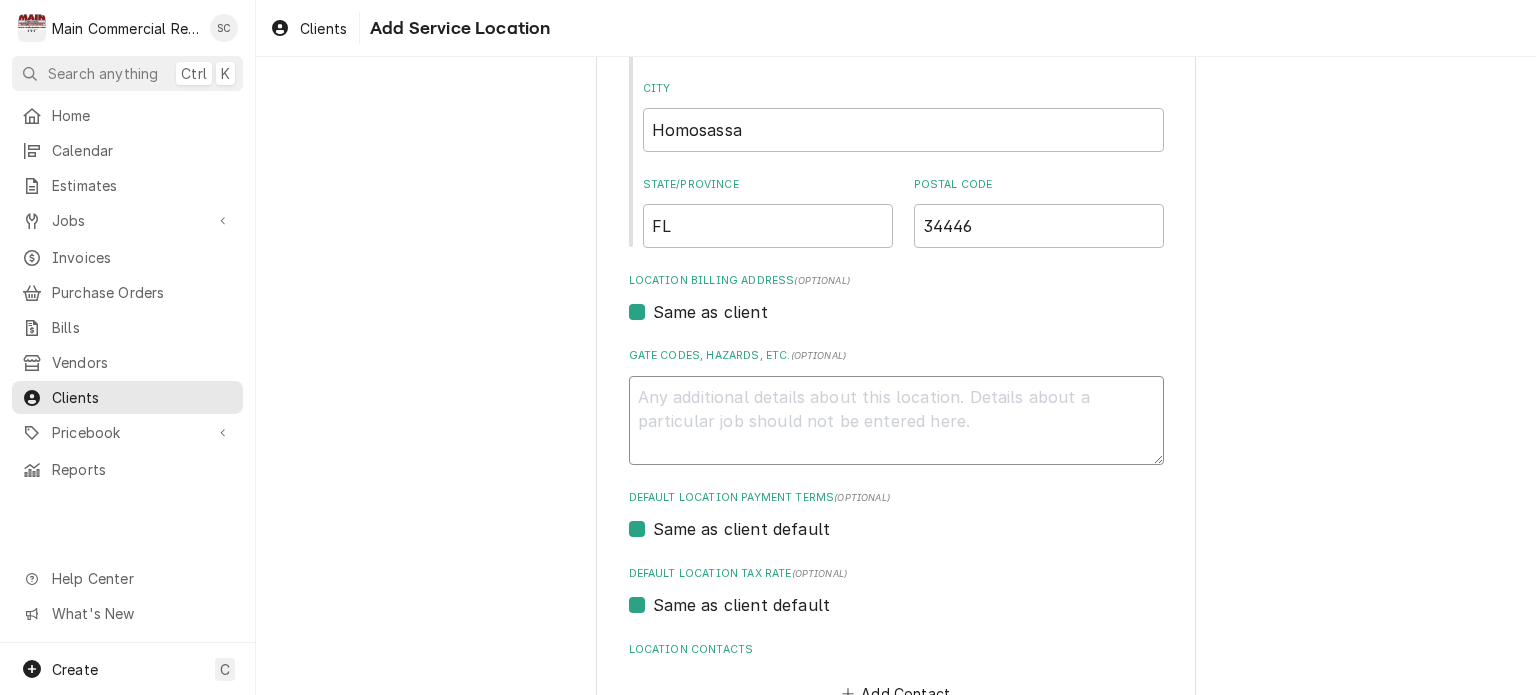 type on "x" 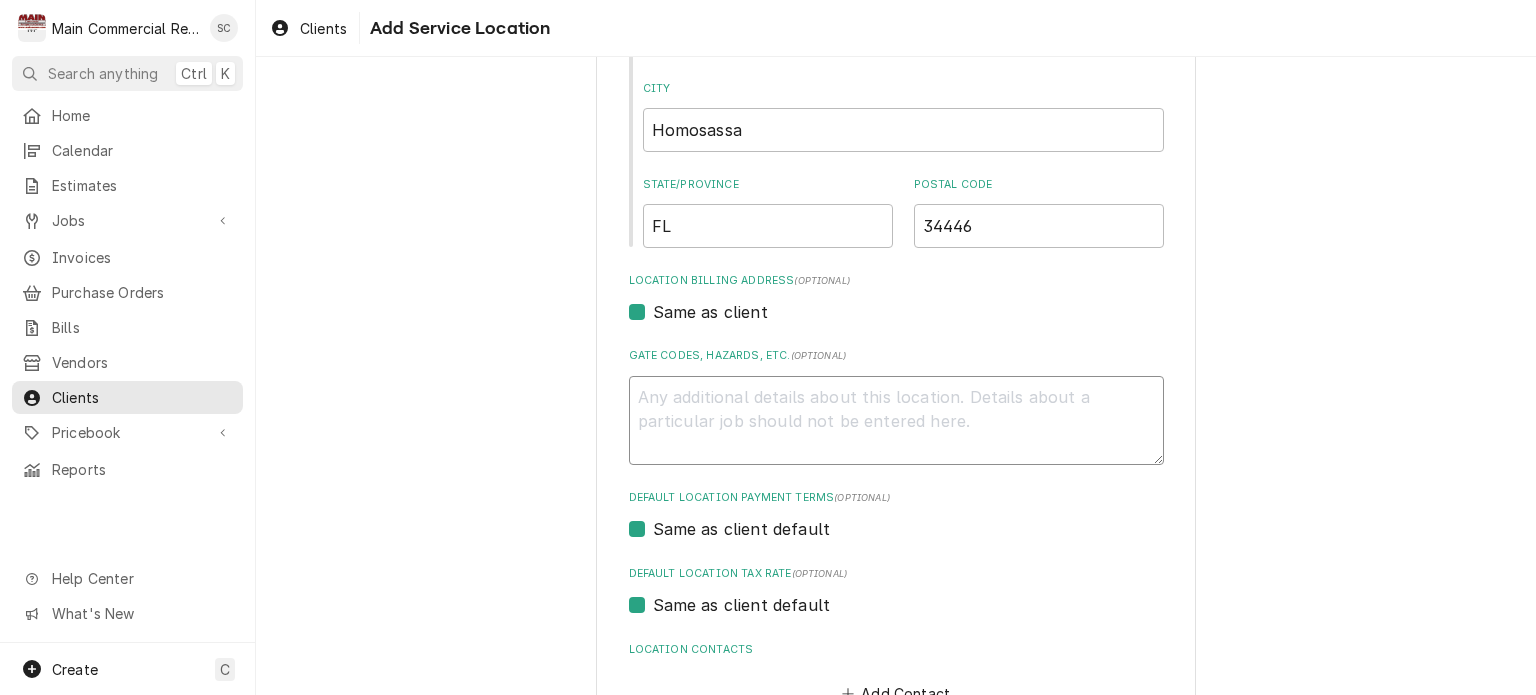 type on "C" 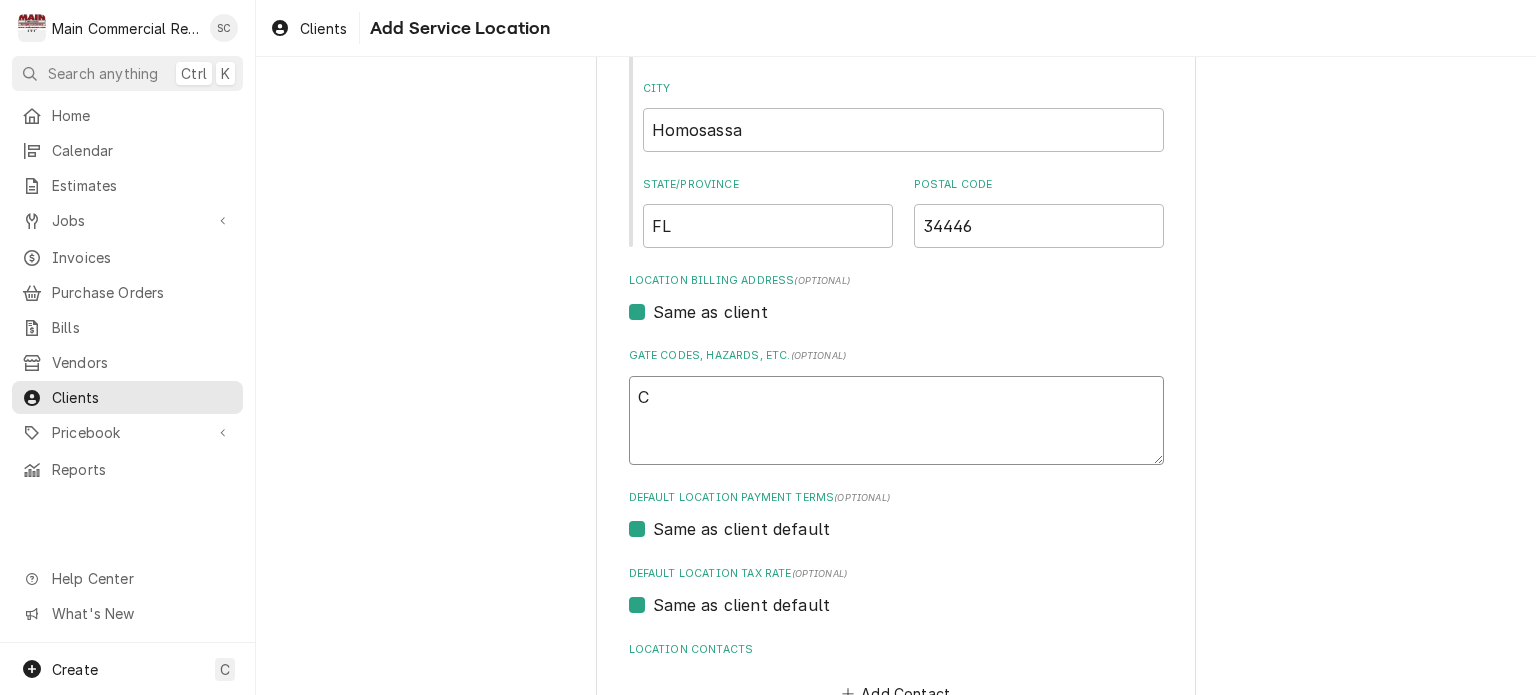 type on "x" 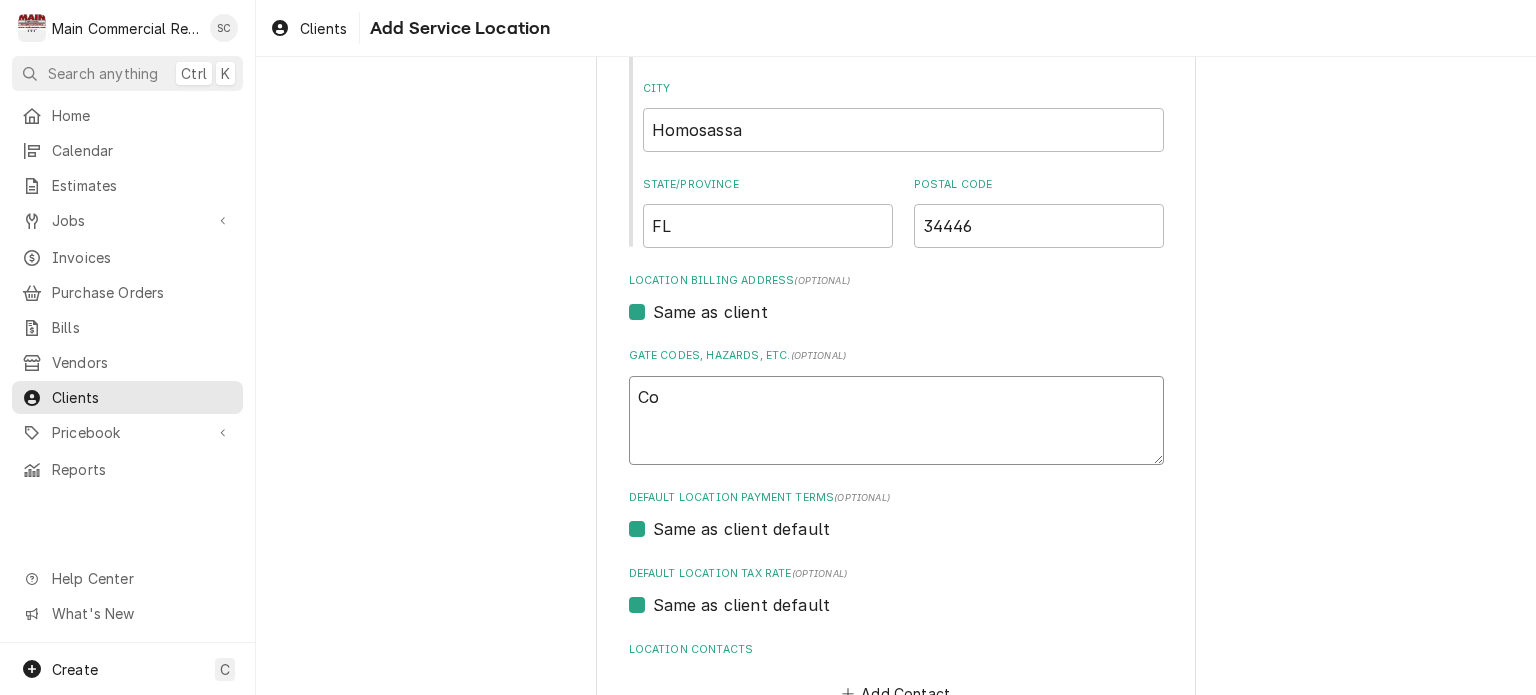 type on "x" 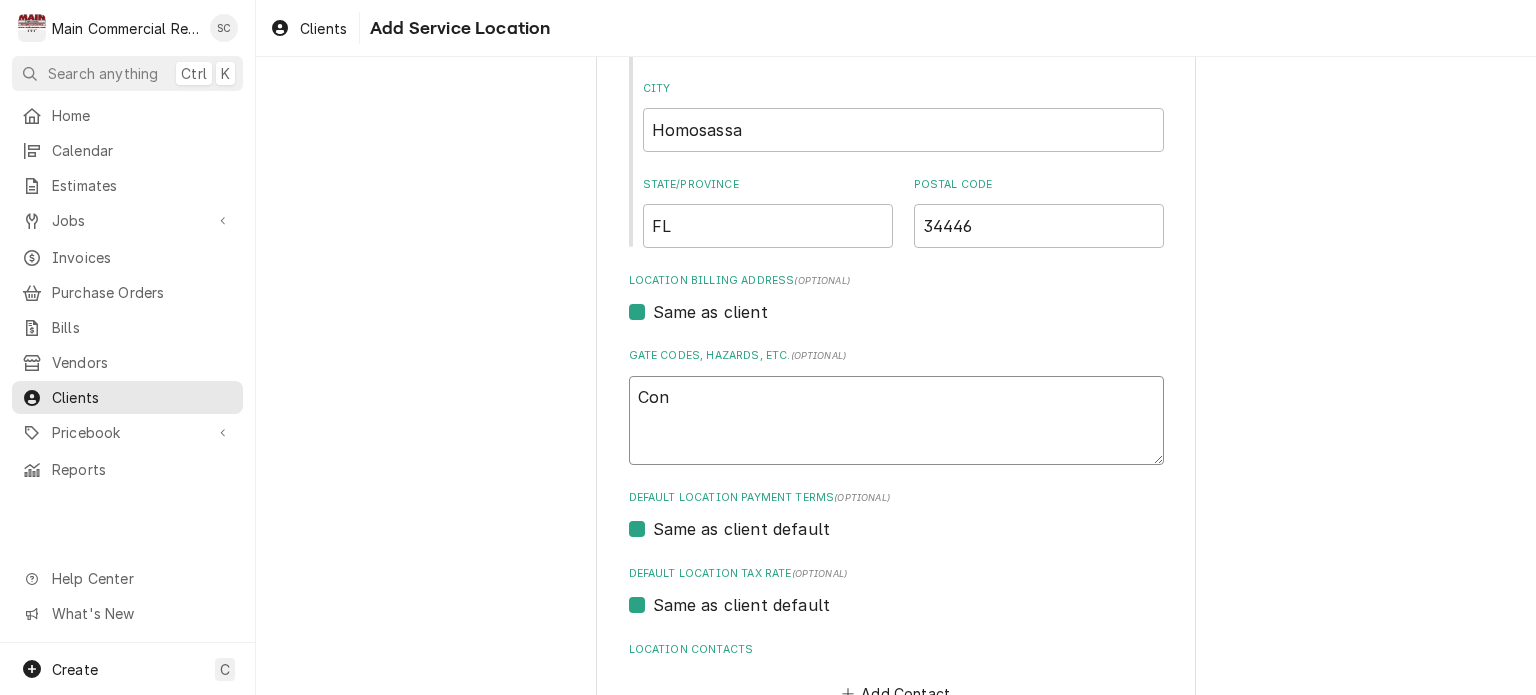 type on "x" 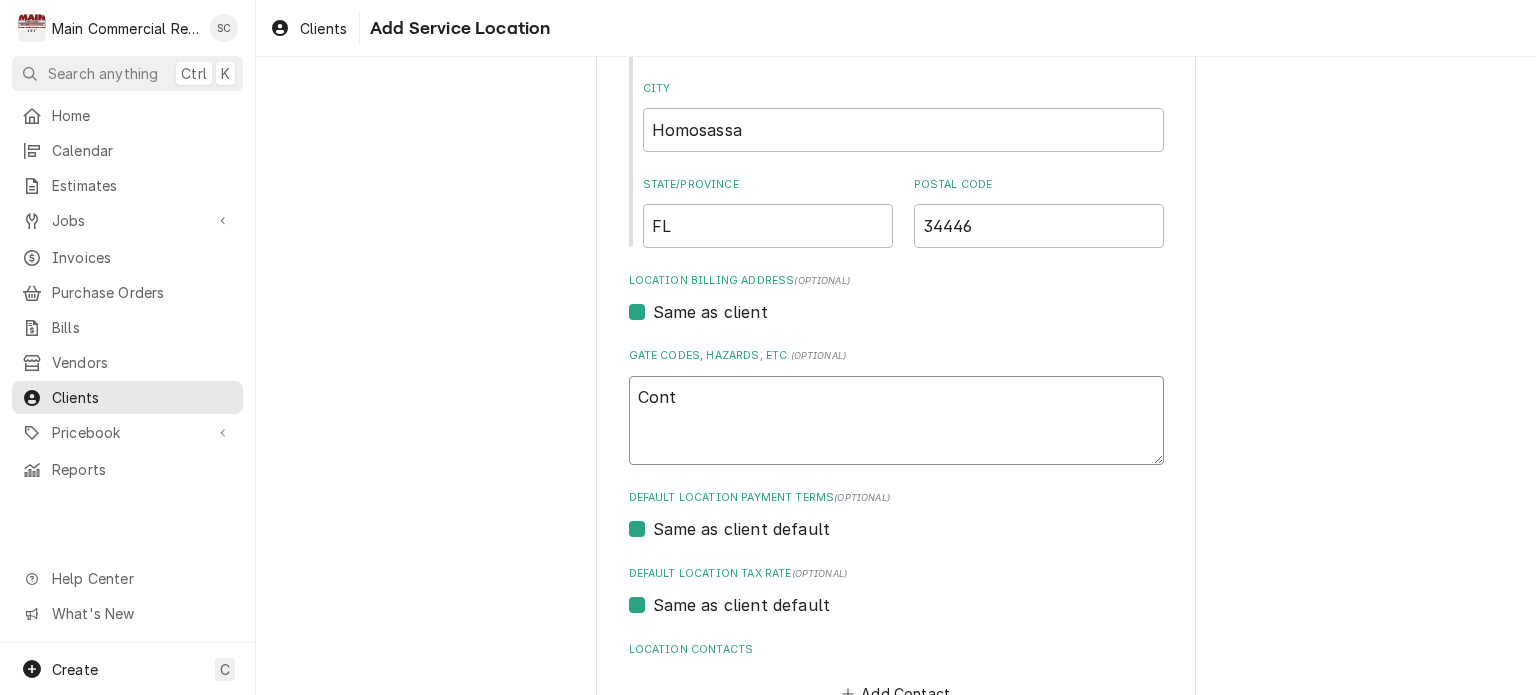 type on "x" 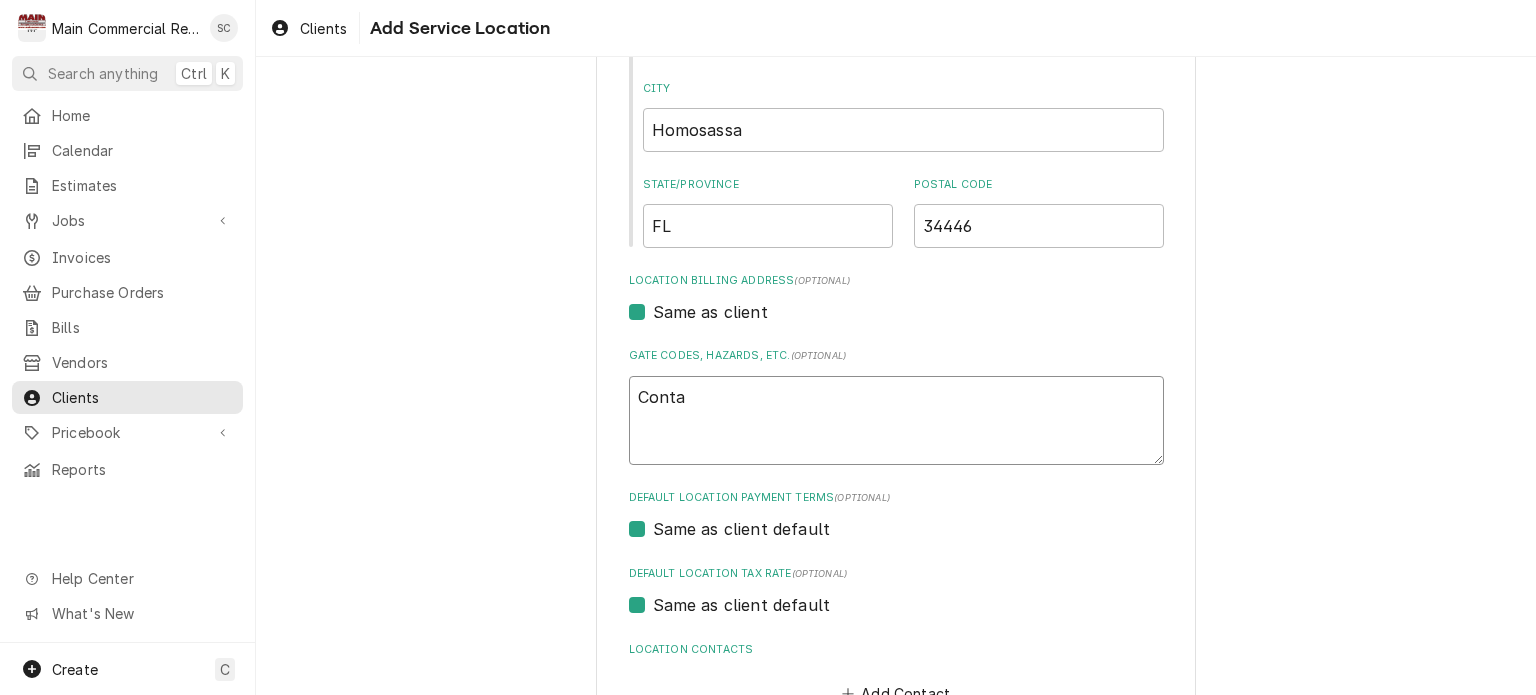 type on "x" 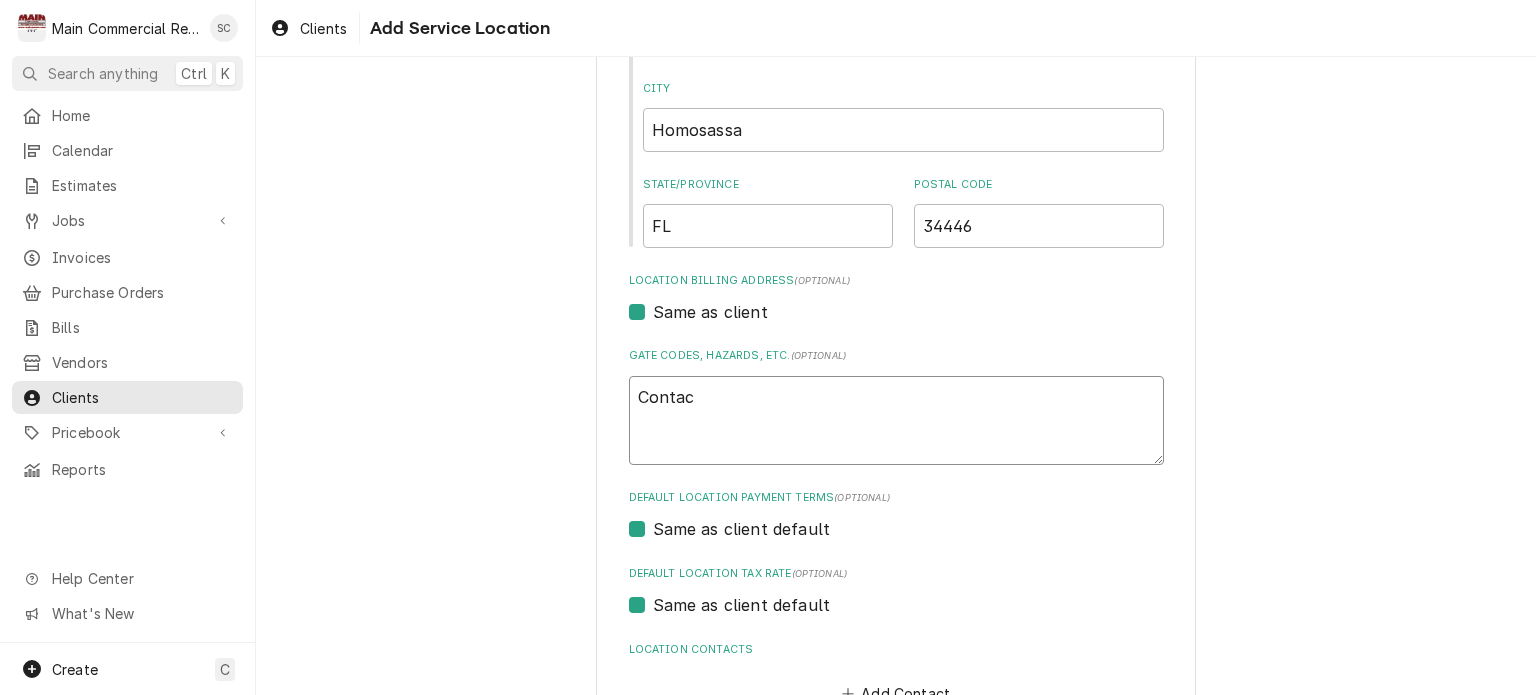 type on "x" 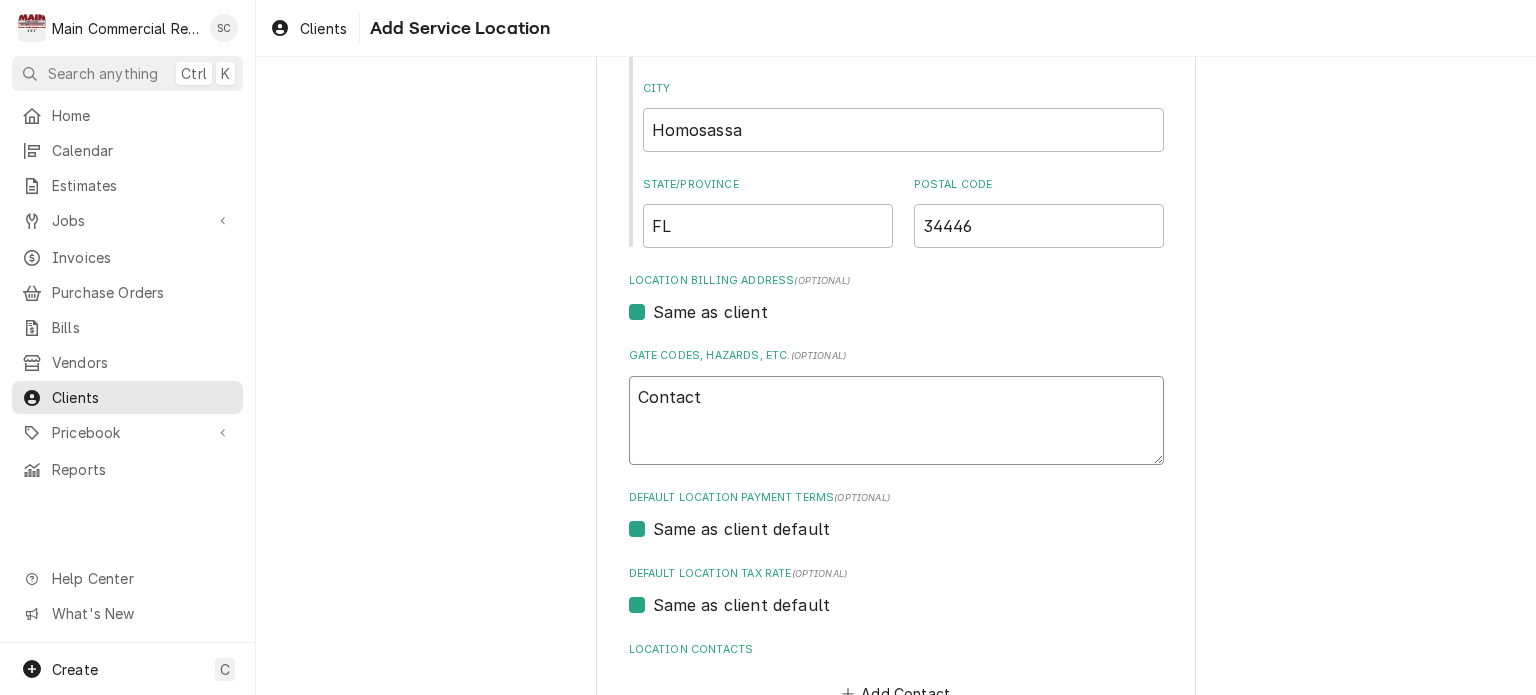 type on "x" 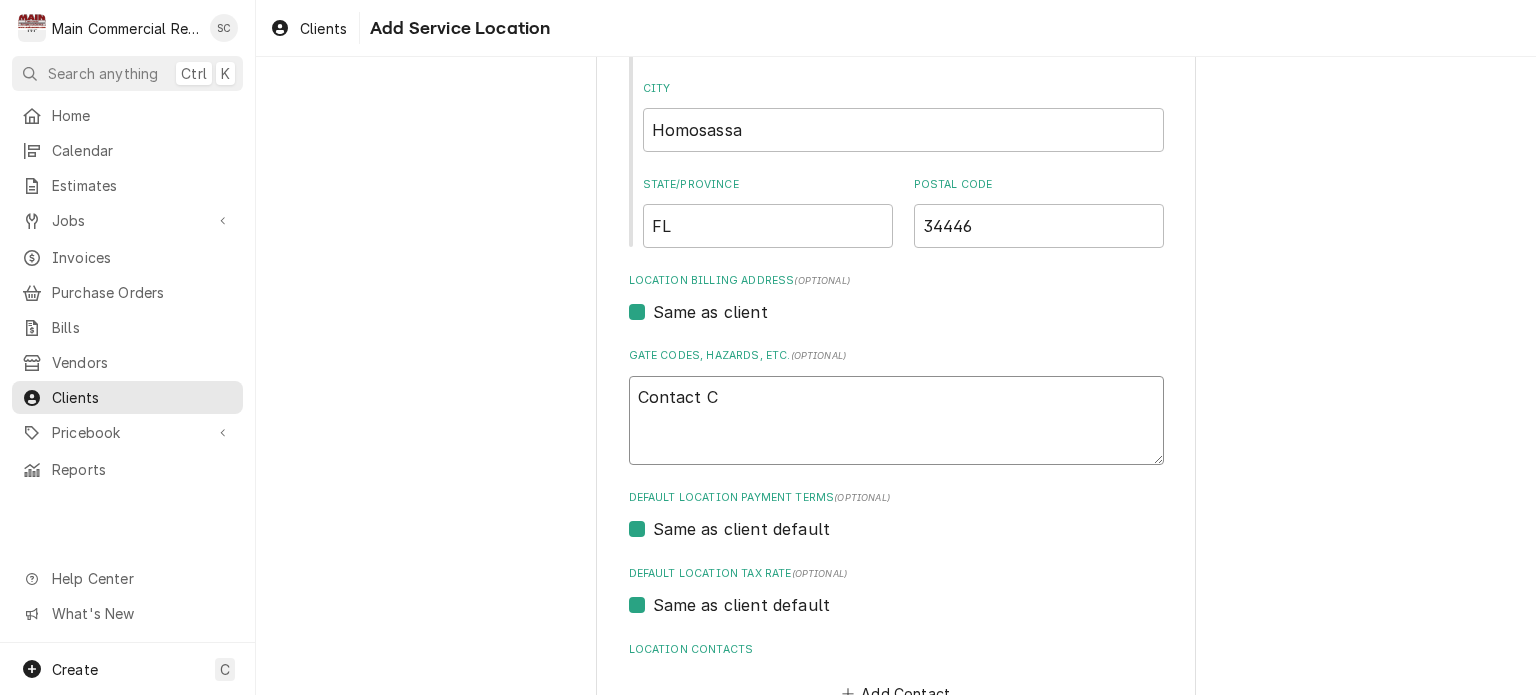 type on "x" 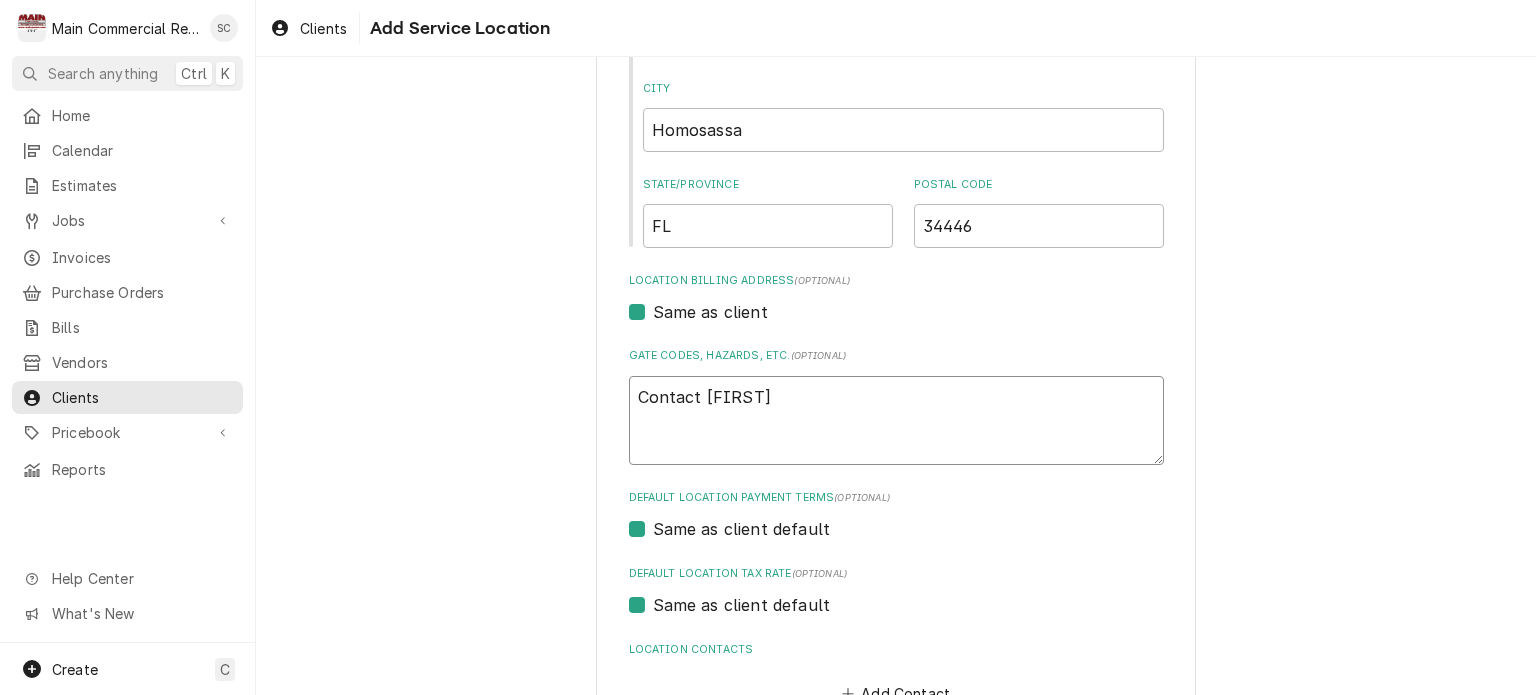 type on "x" 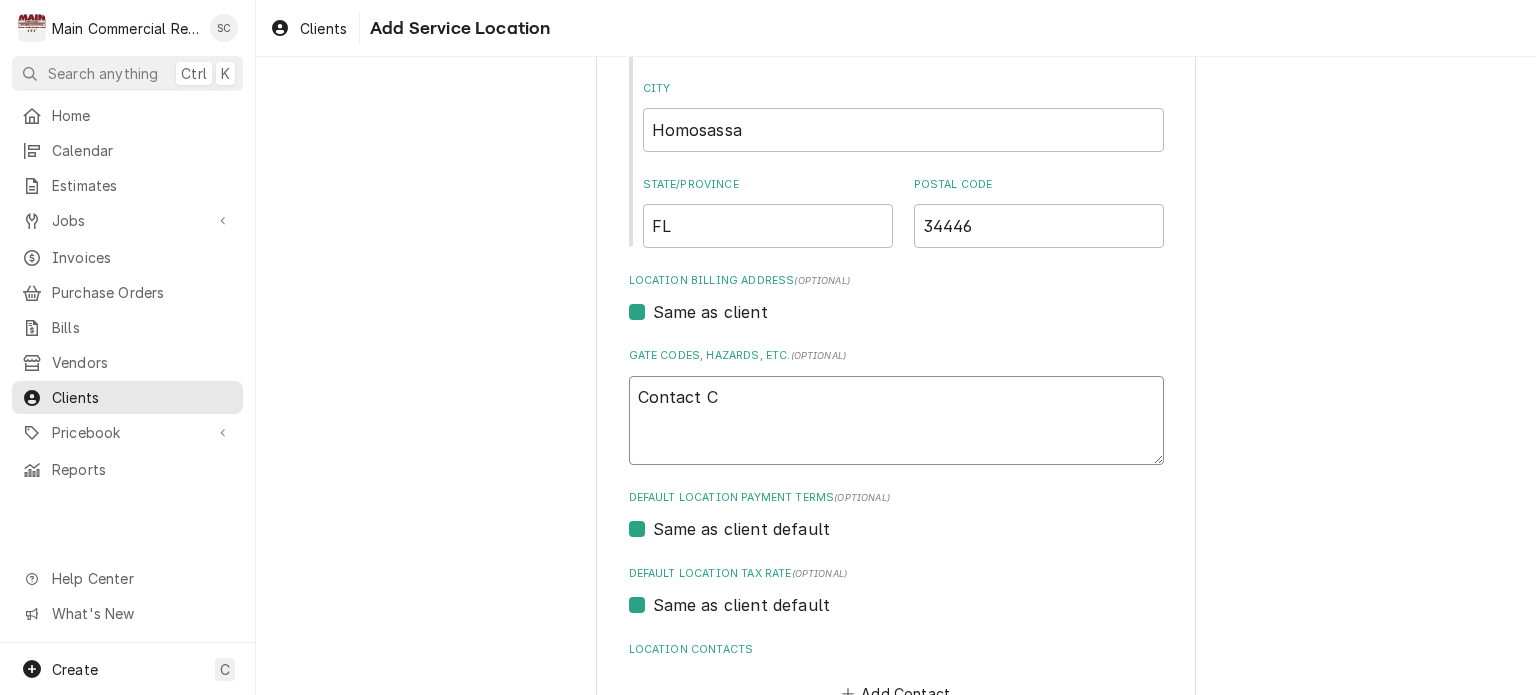 type on "x" 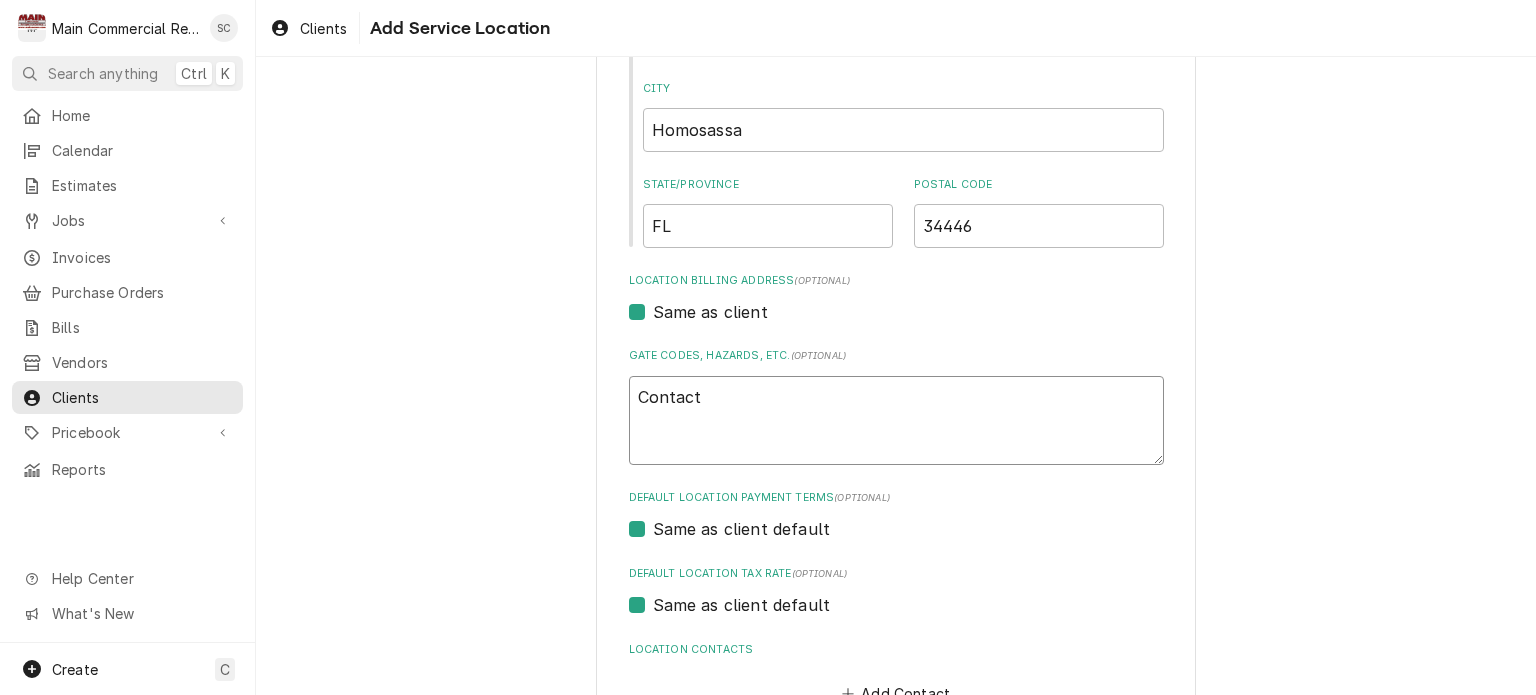 type on "x" 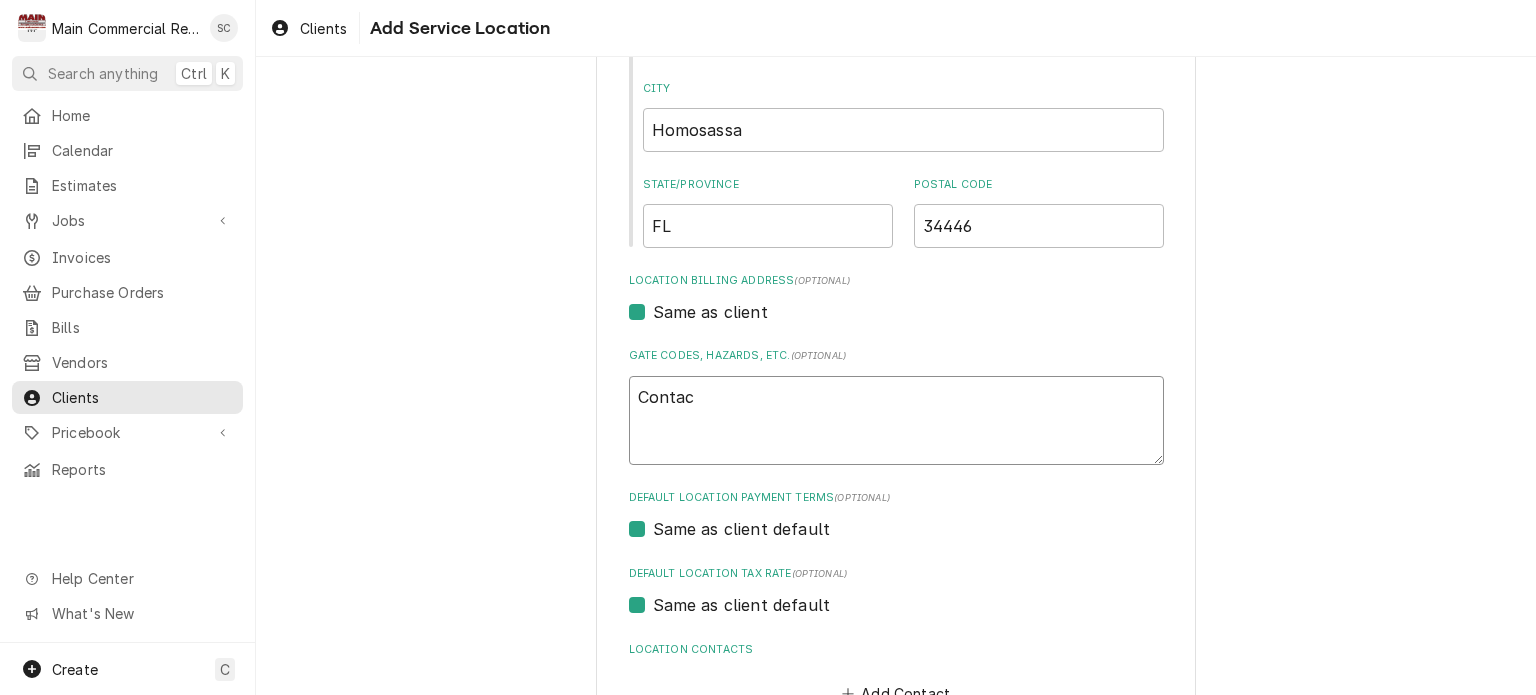 type on "x" 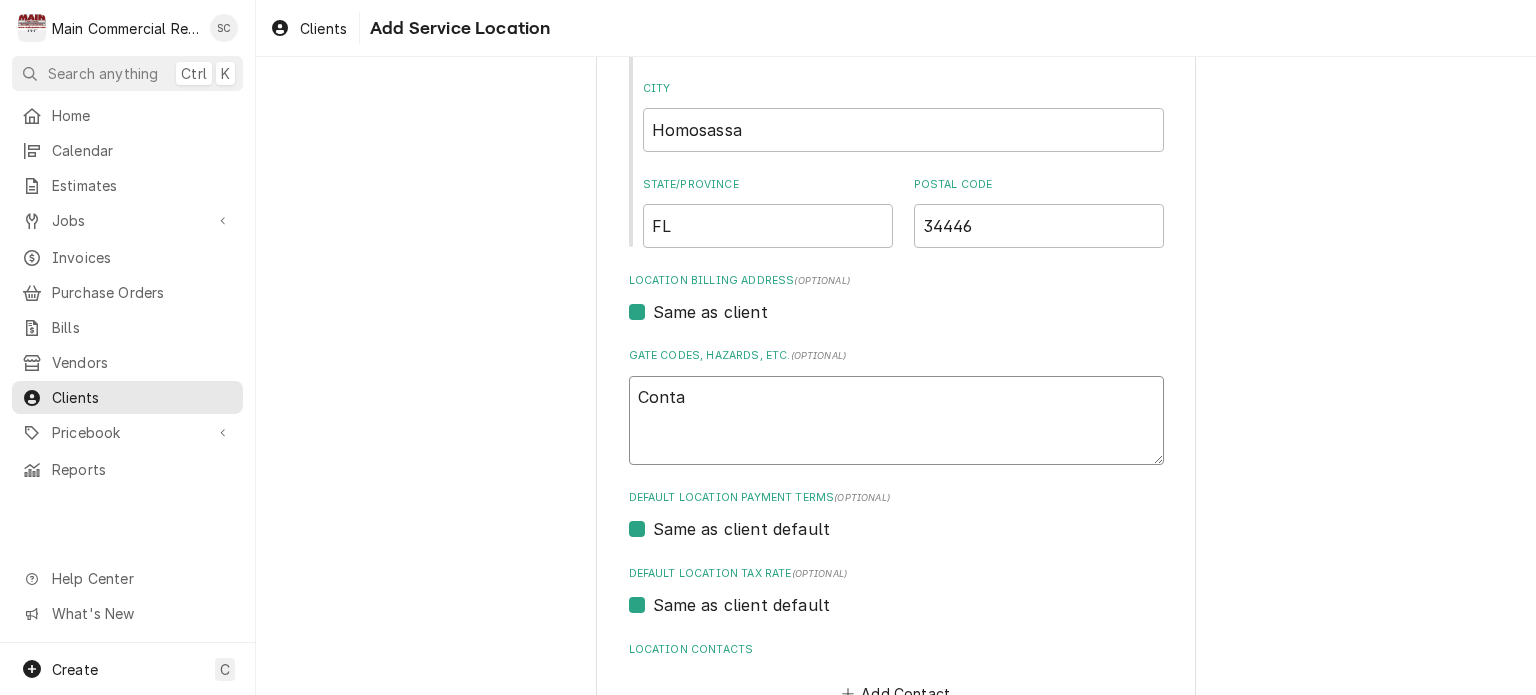 type on "x" 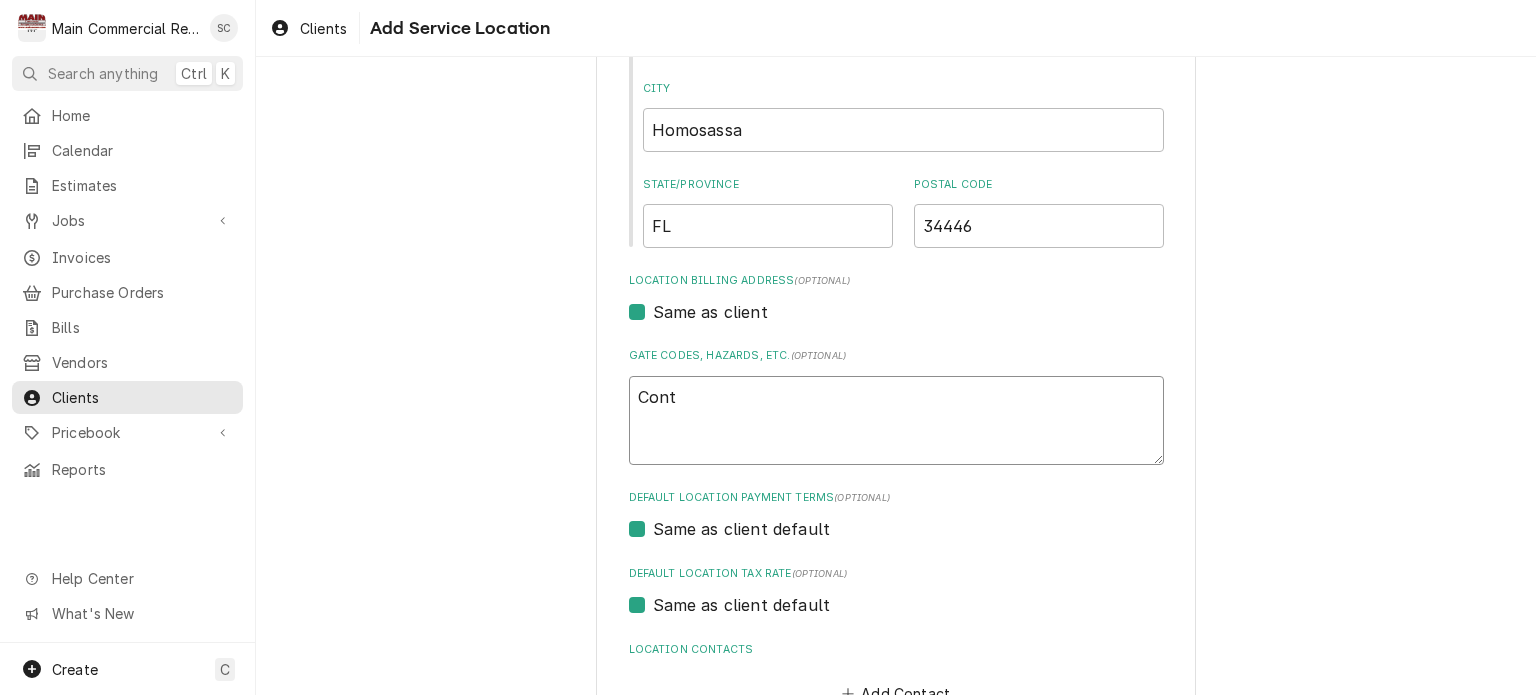 type on "x" 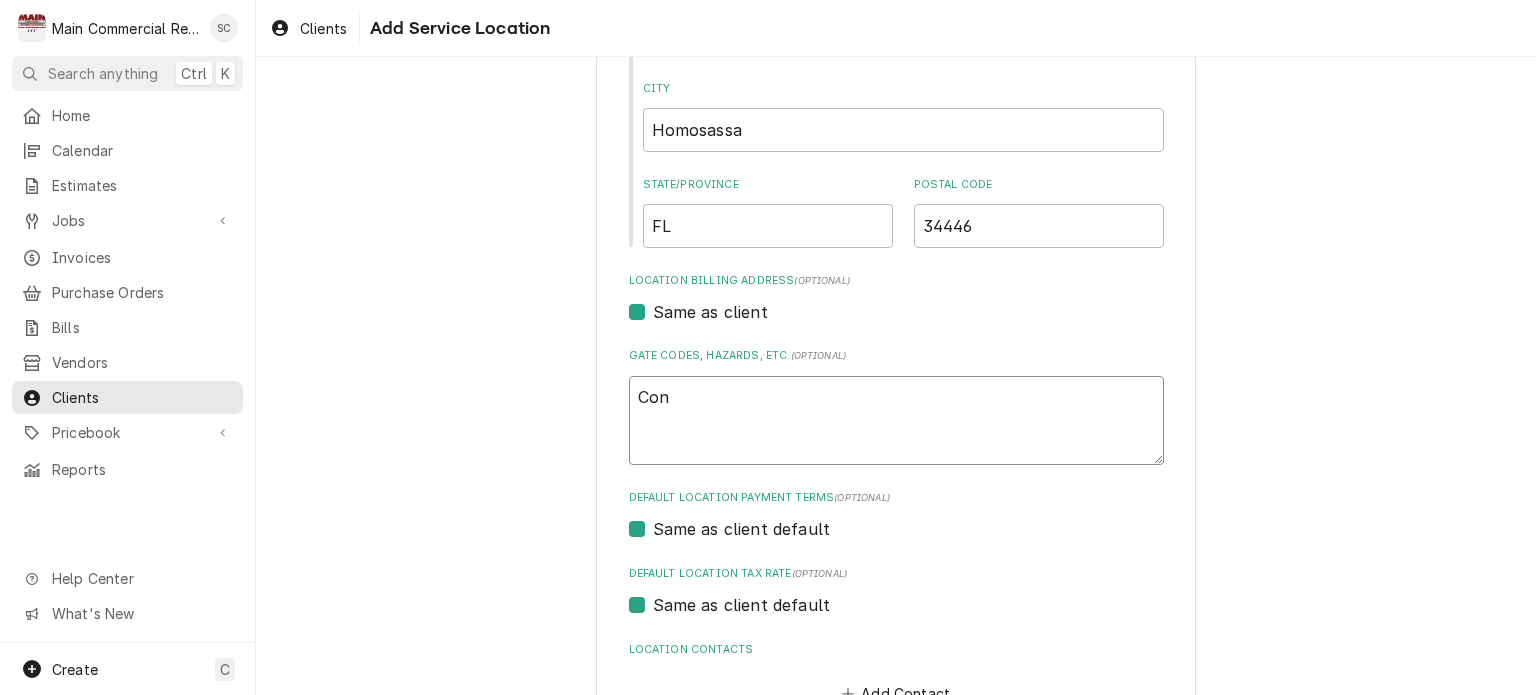 type on "x" 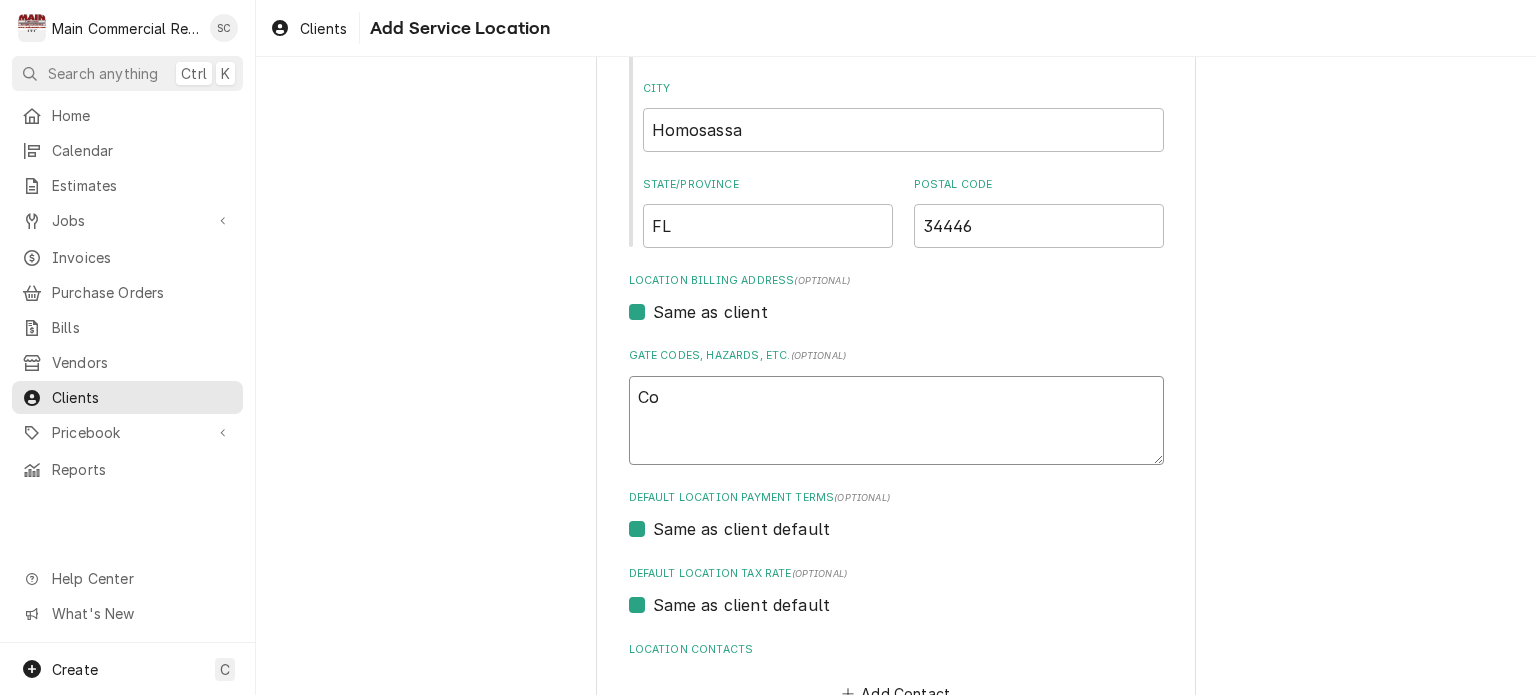 type on "x" 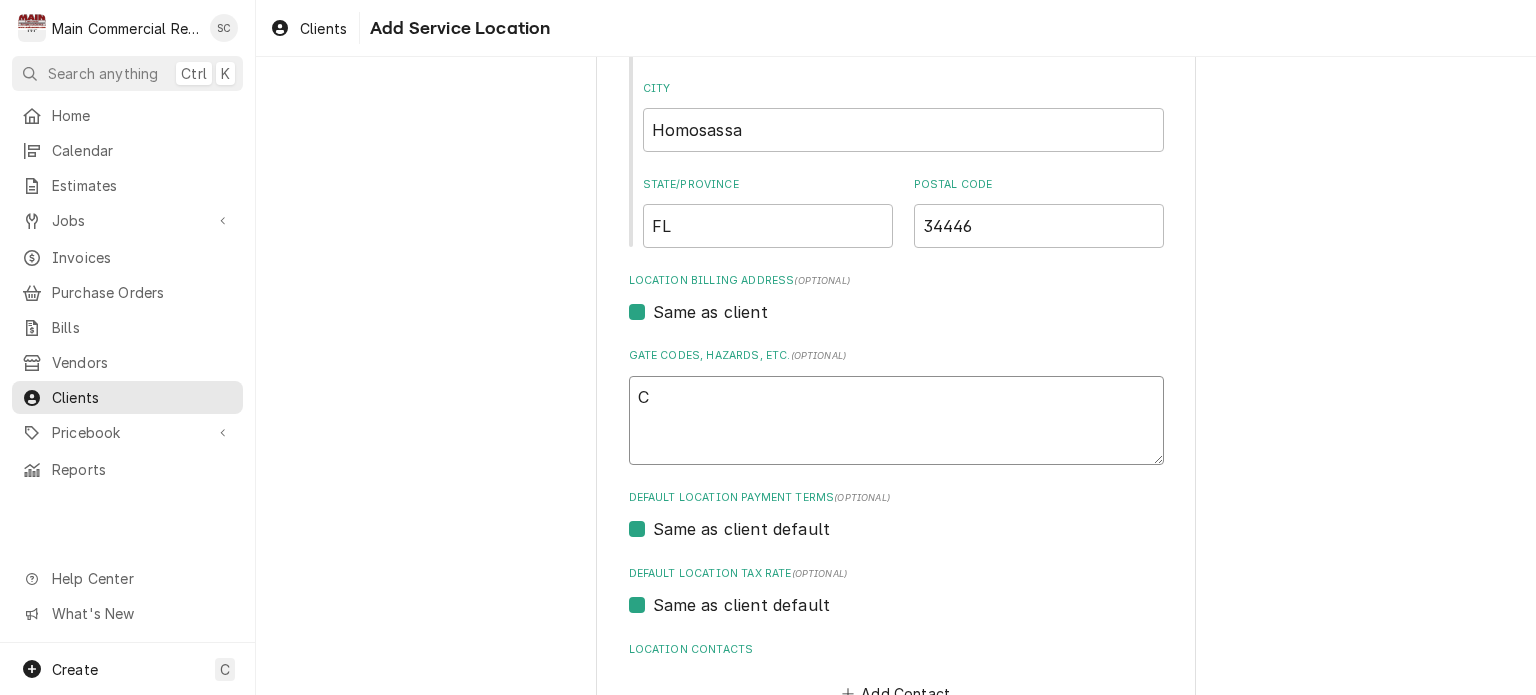 type on "x" 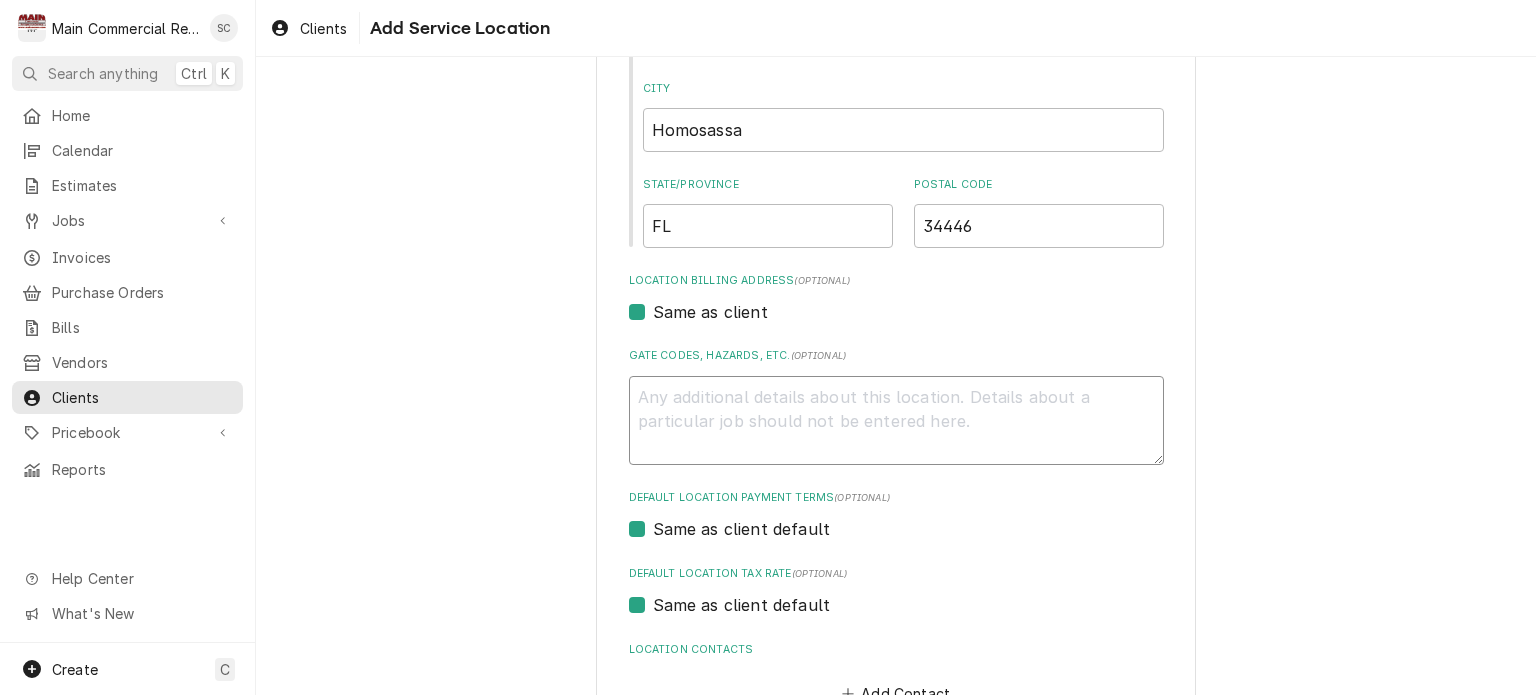 type on "x" 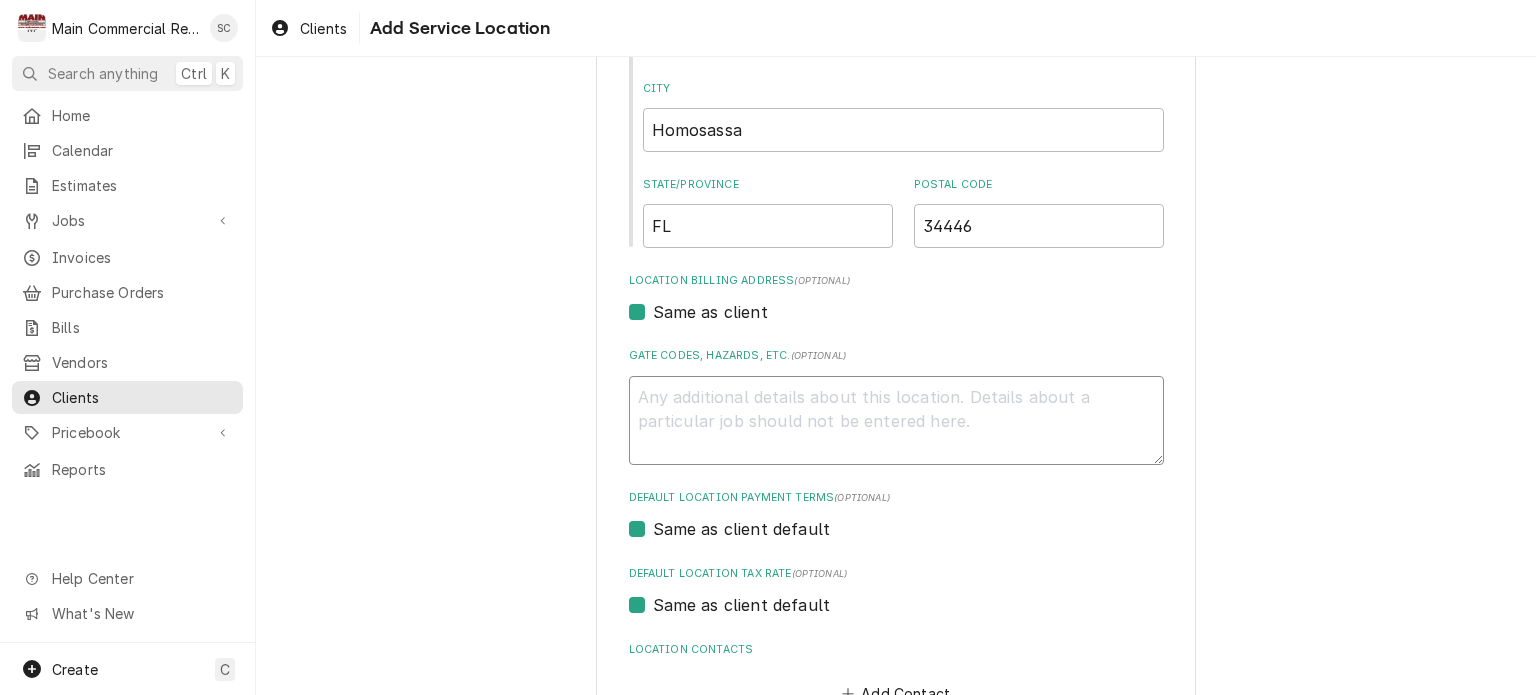type on "B" 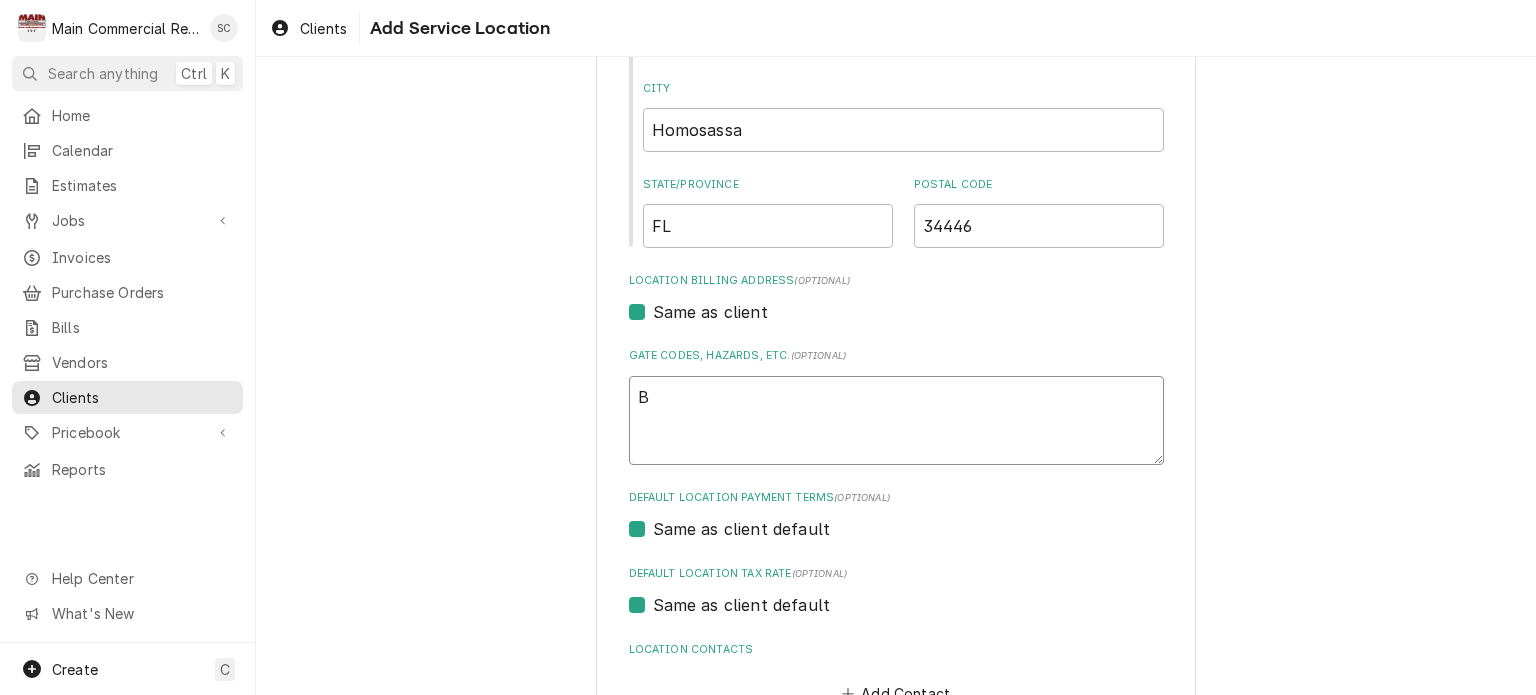 type on "x" 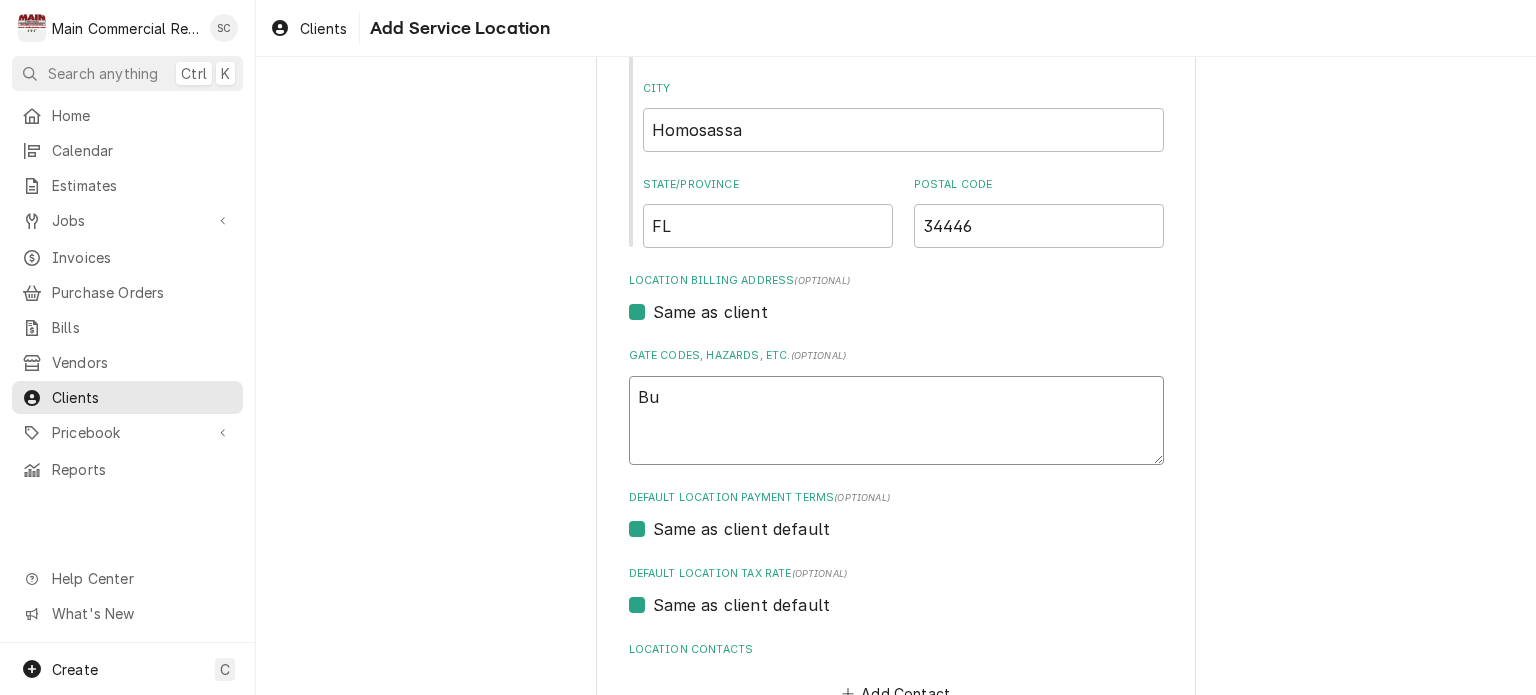 type on "x" 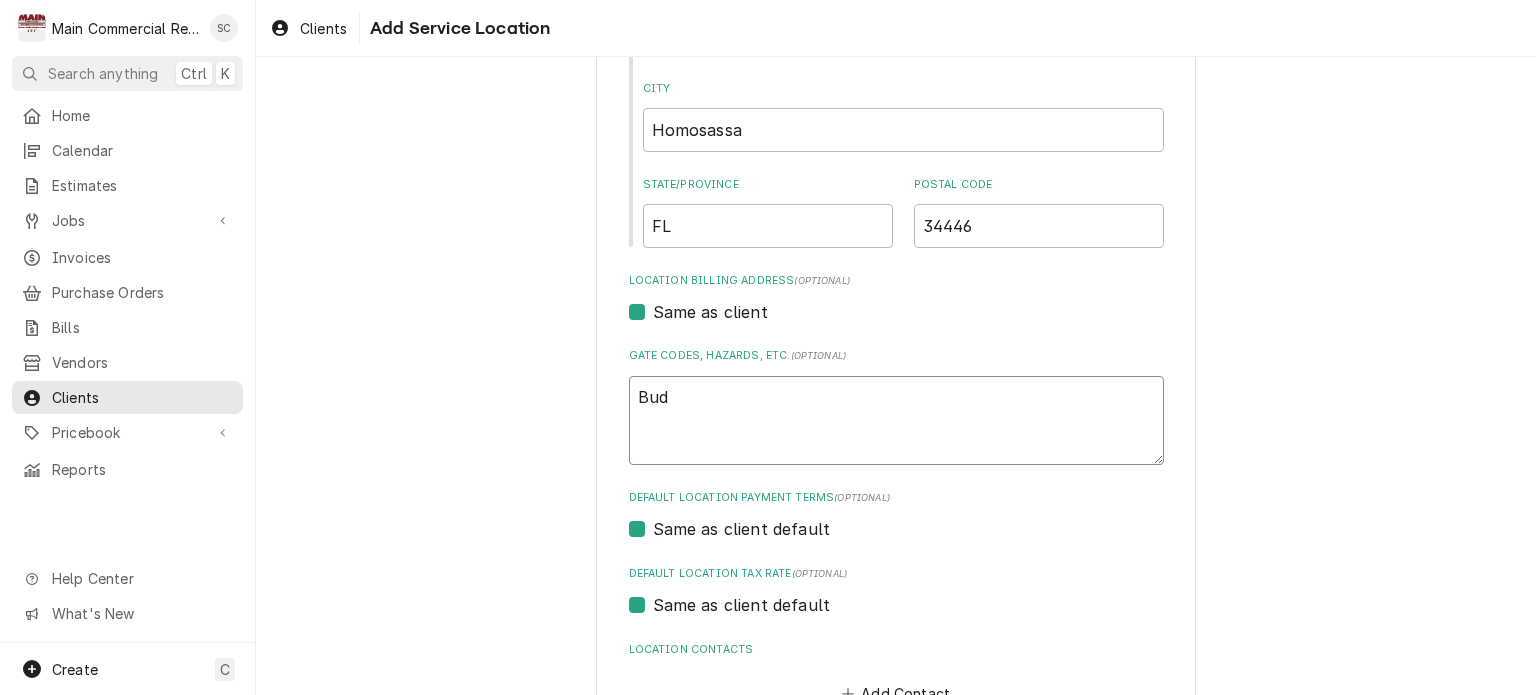 type on "x" 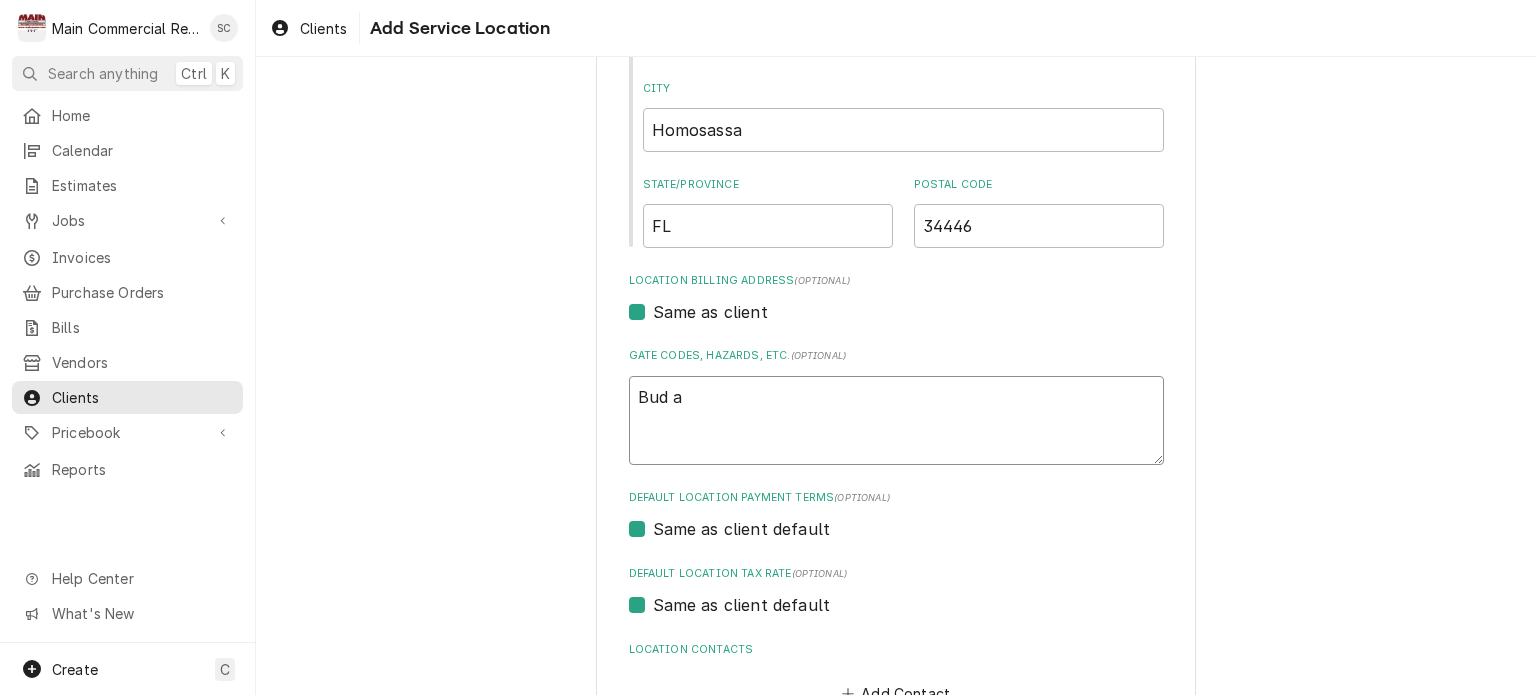 type on "x" 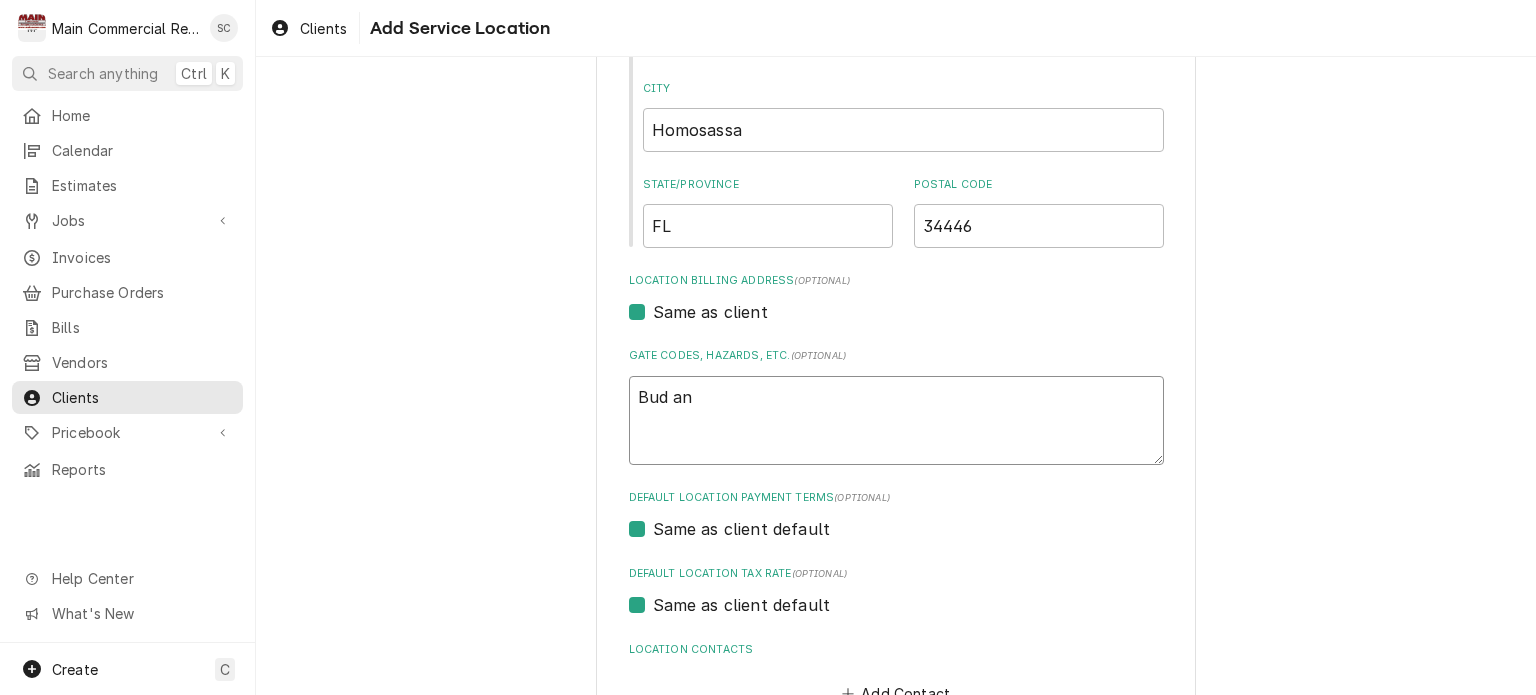 type on "x" 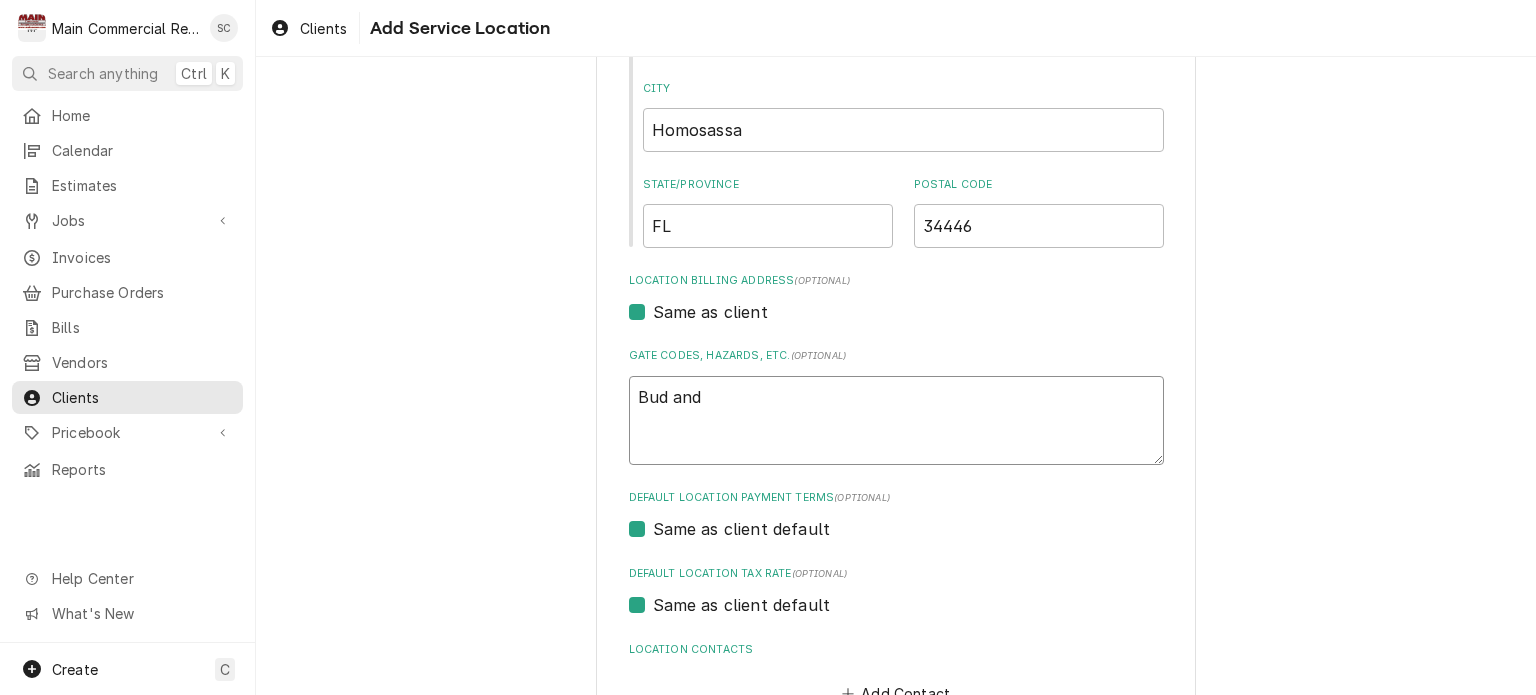 type on "x" 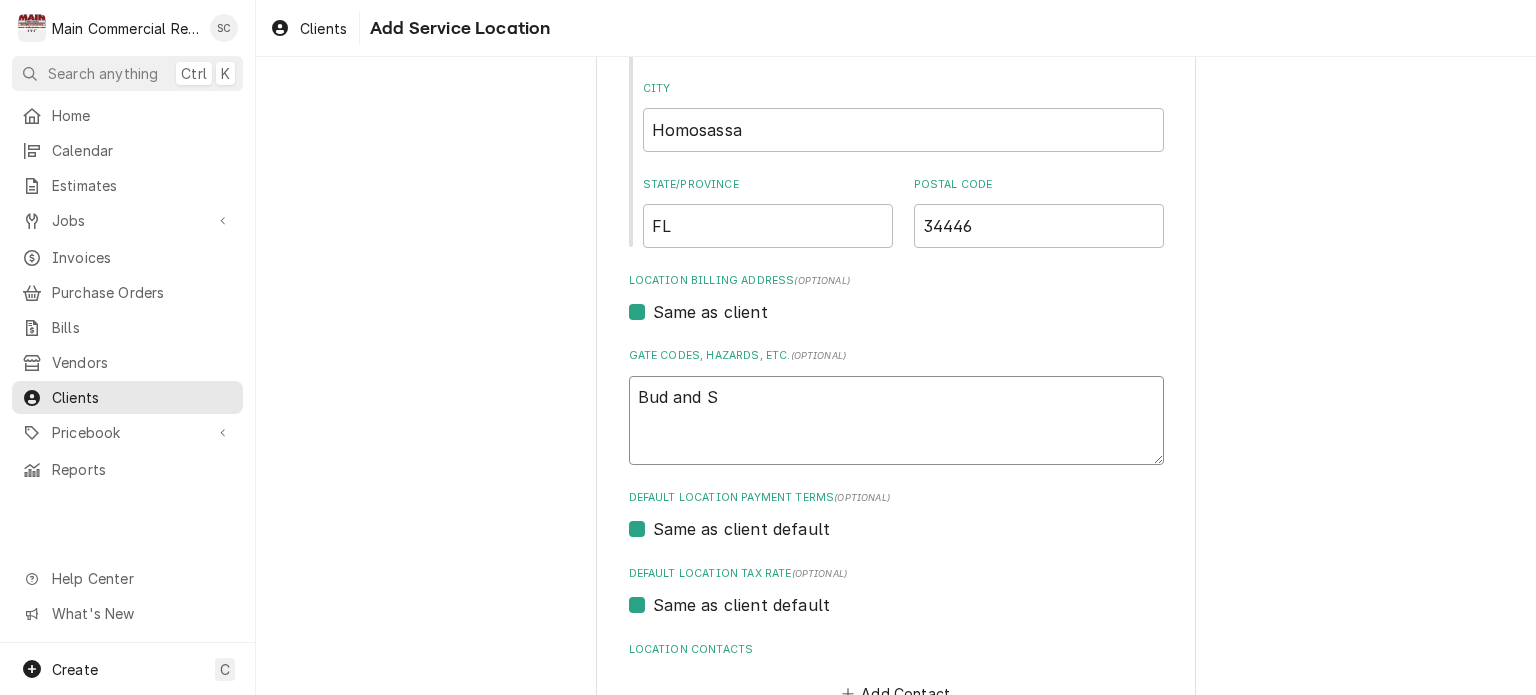 type on "x" 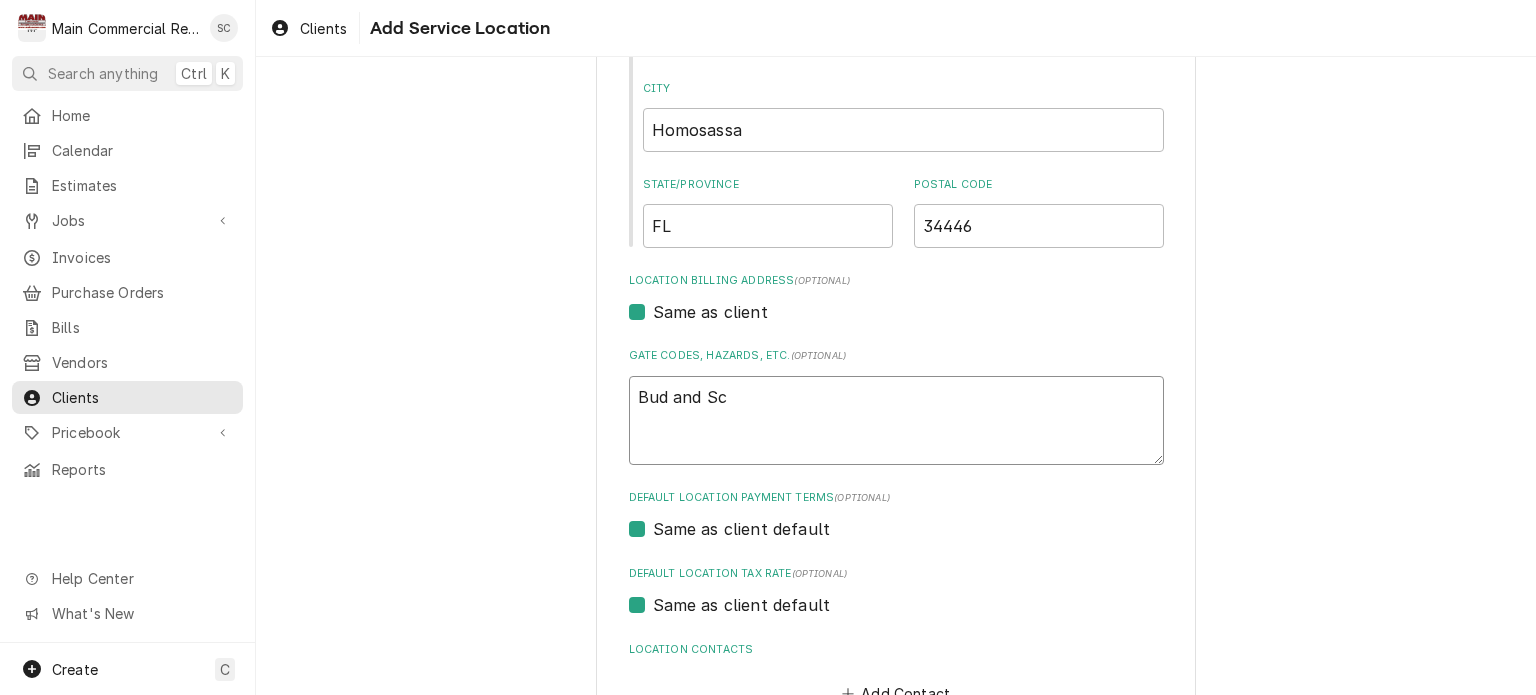 type on "x" 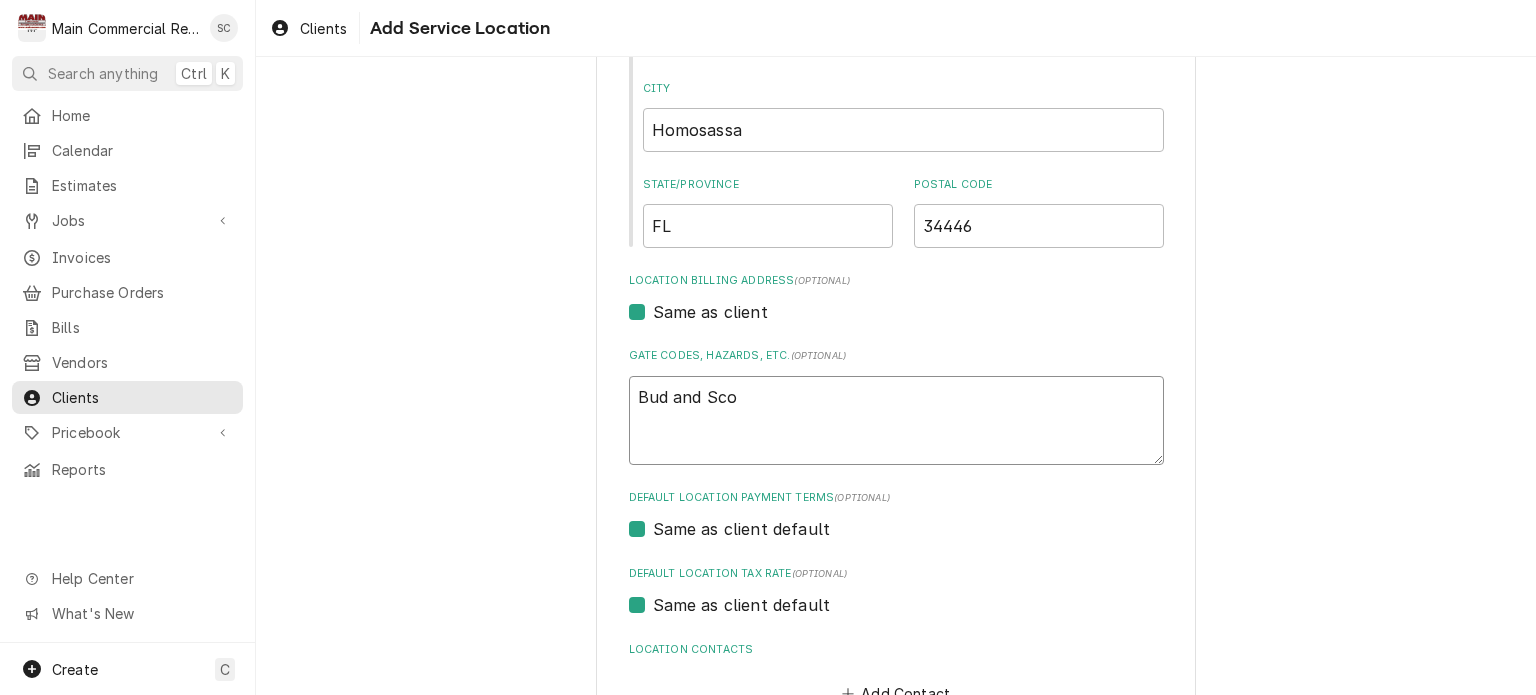 type on "x" 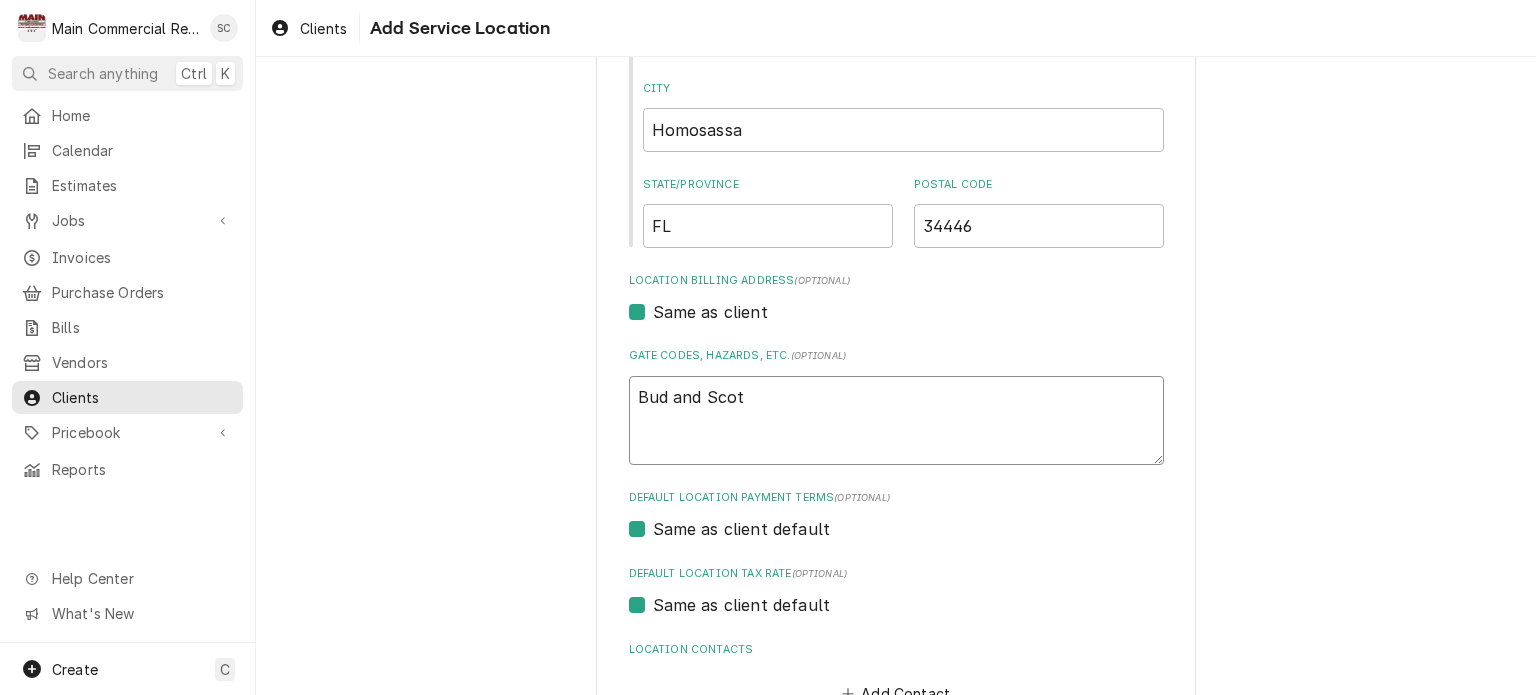 type on "x" 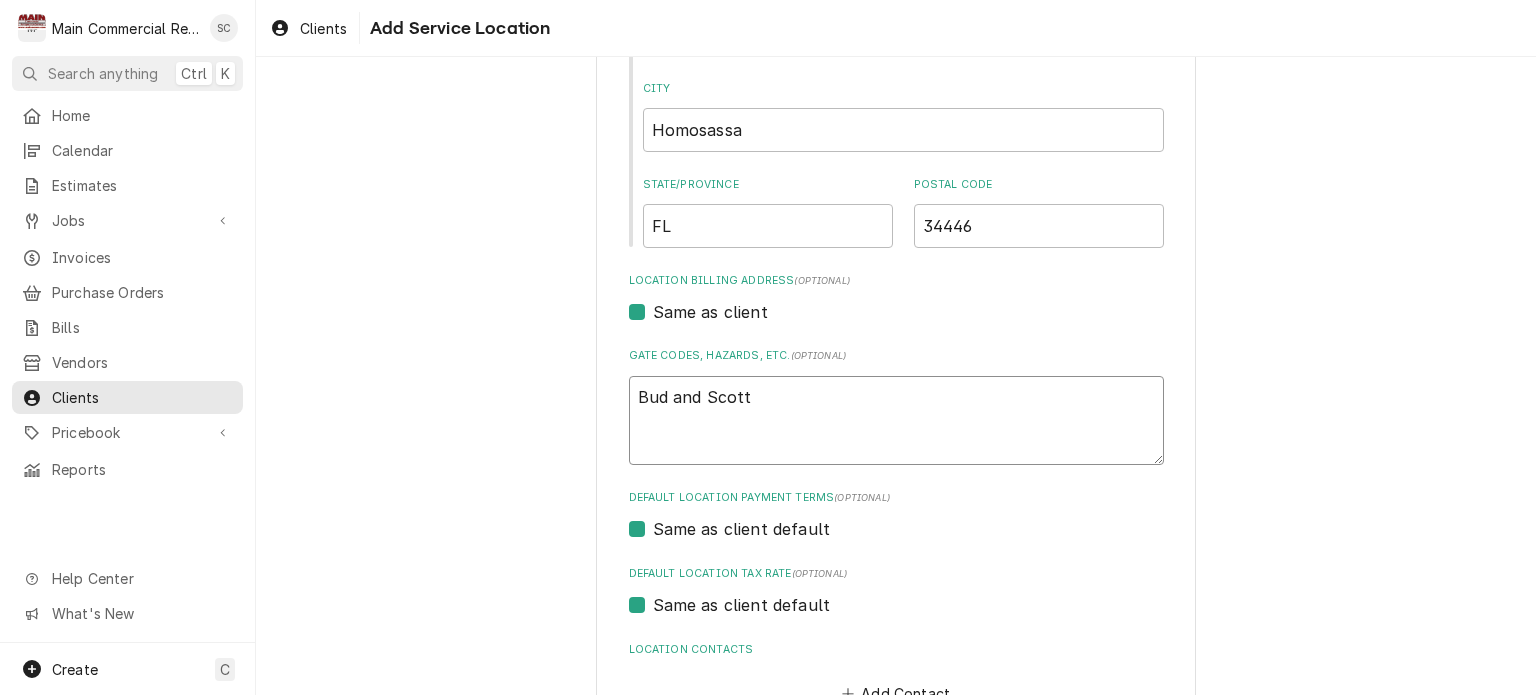 type on "x" 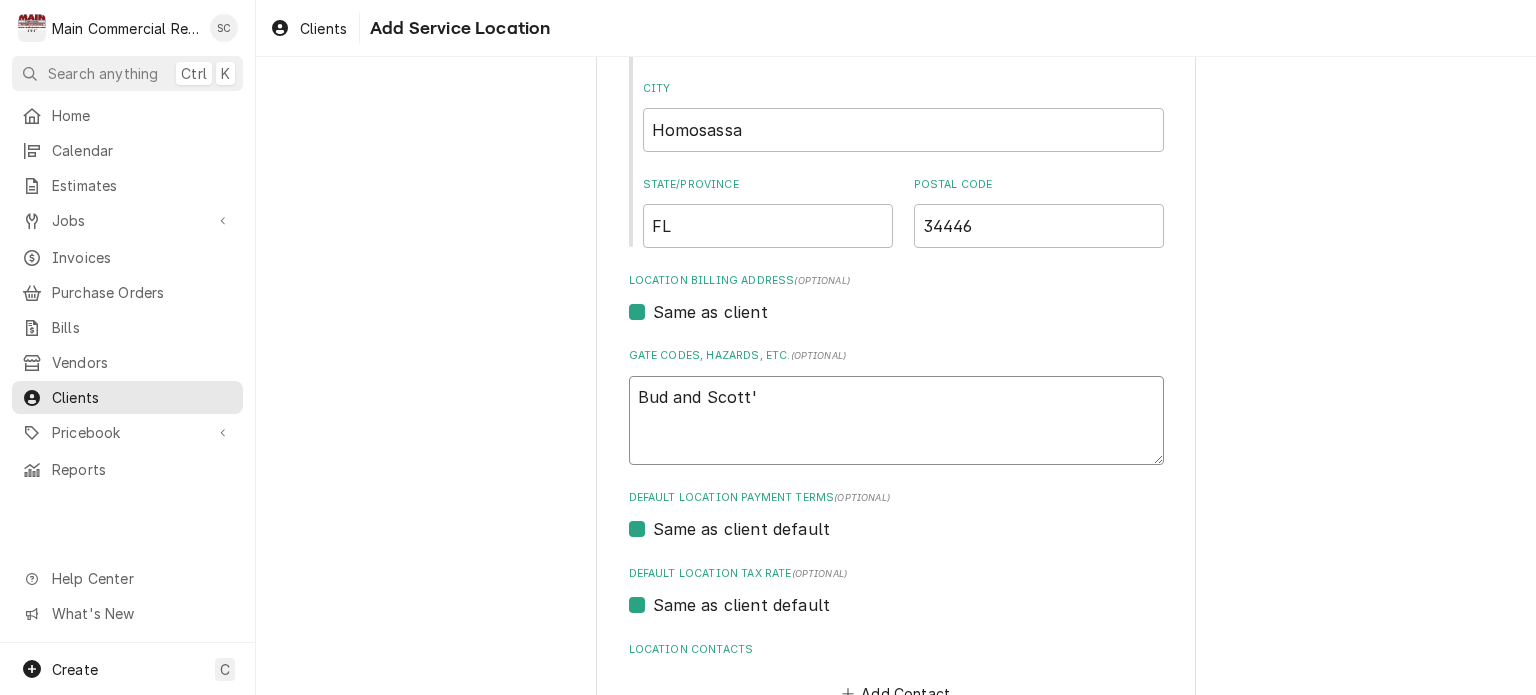 type on "x" 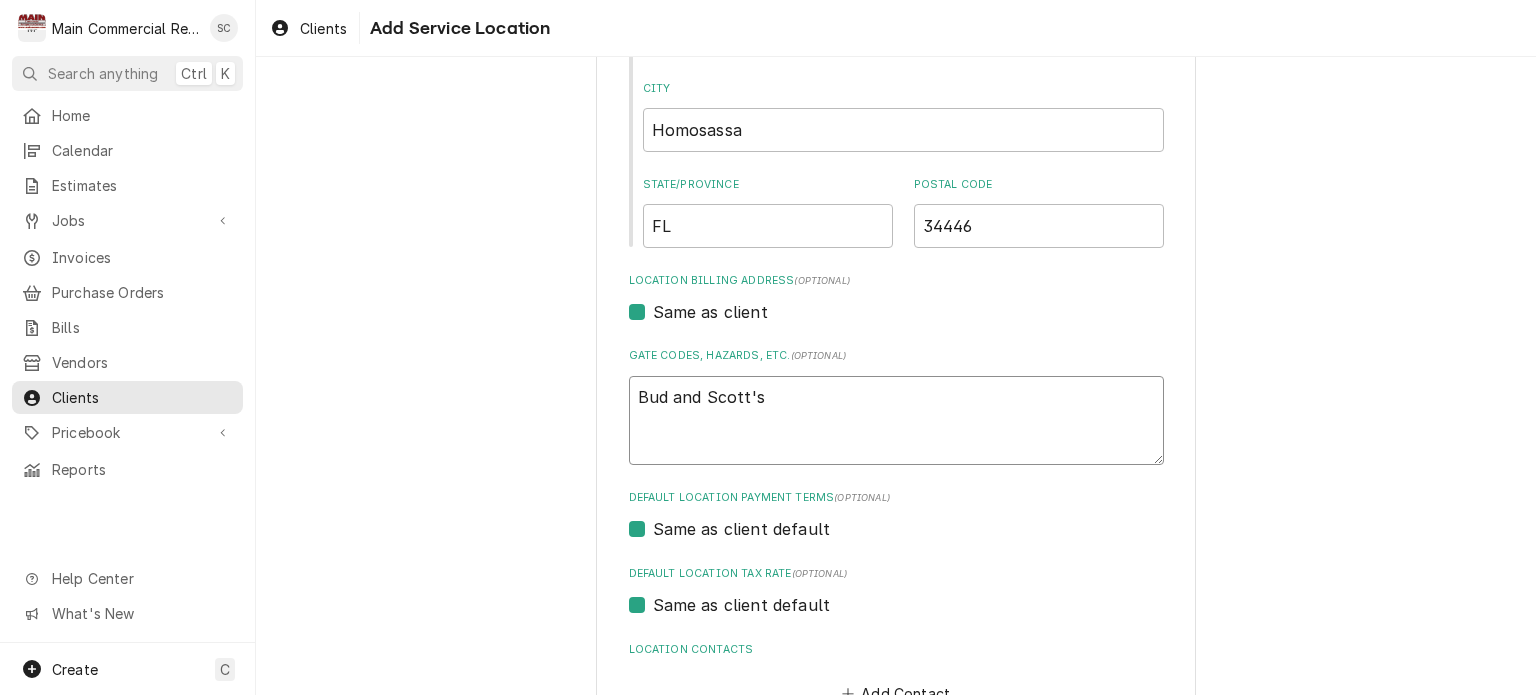 type on "x" 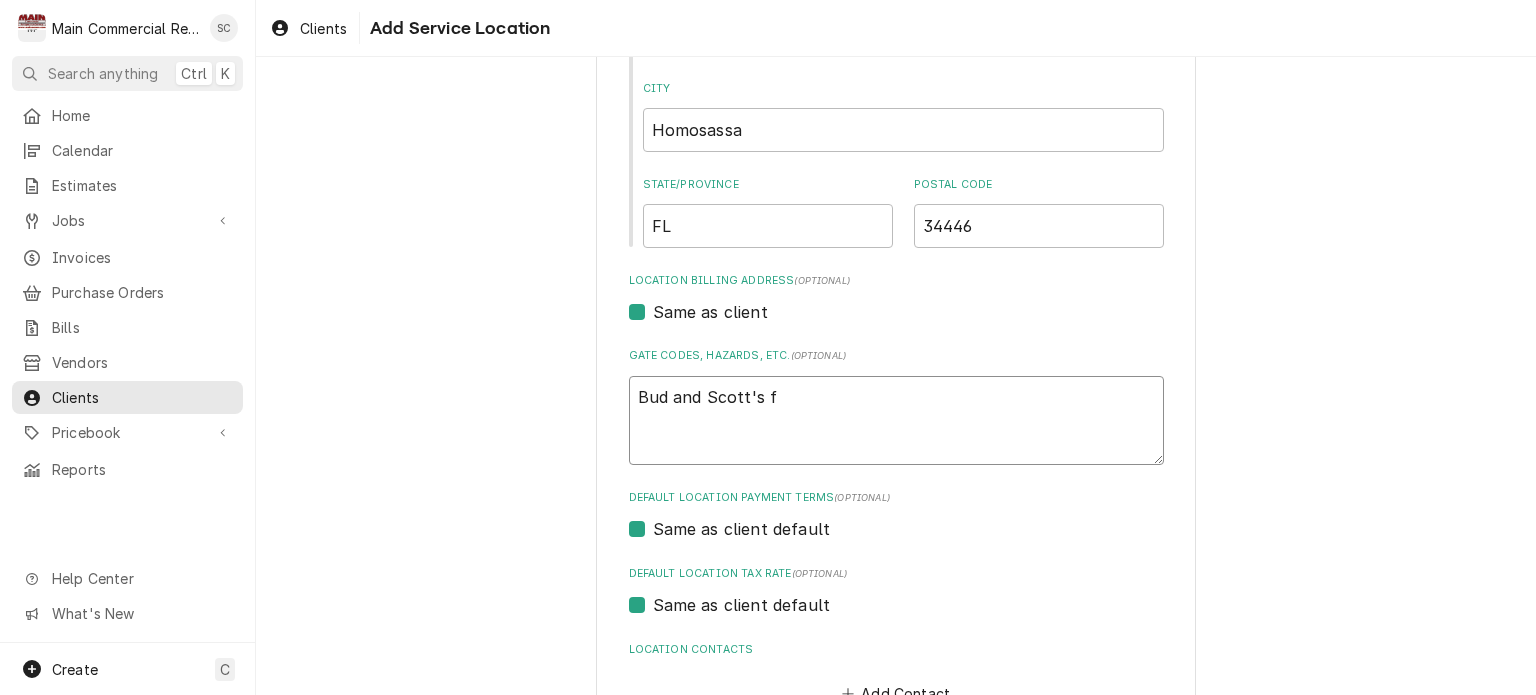 type on "x" 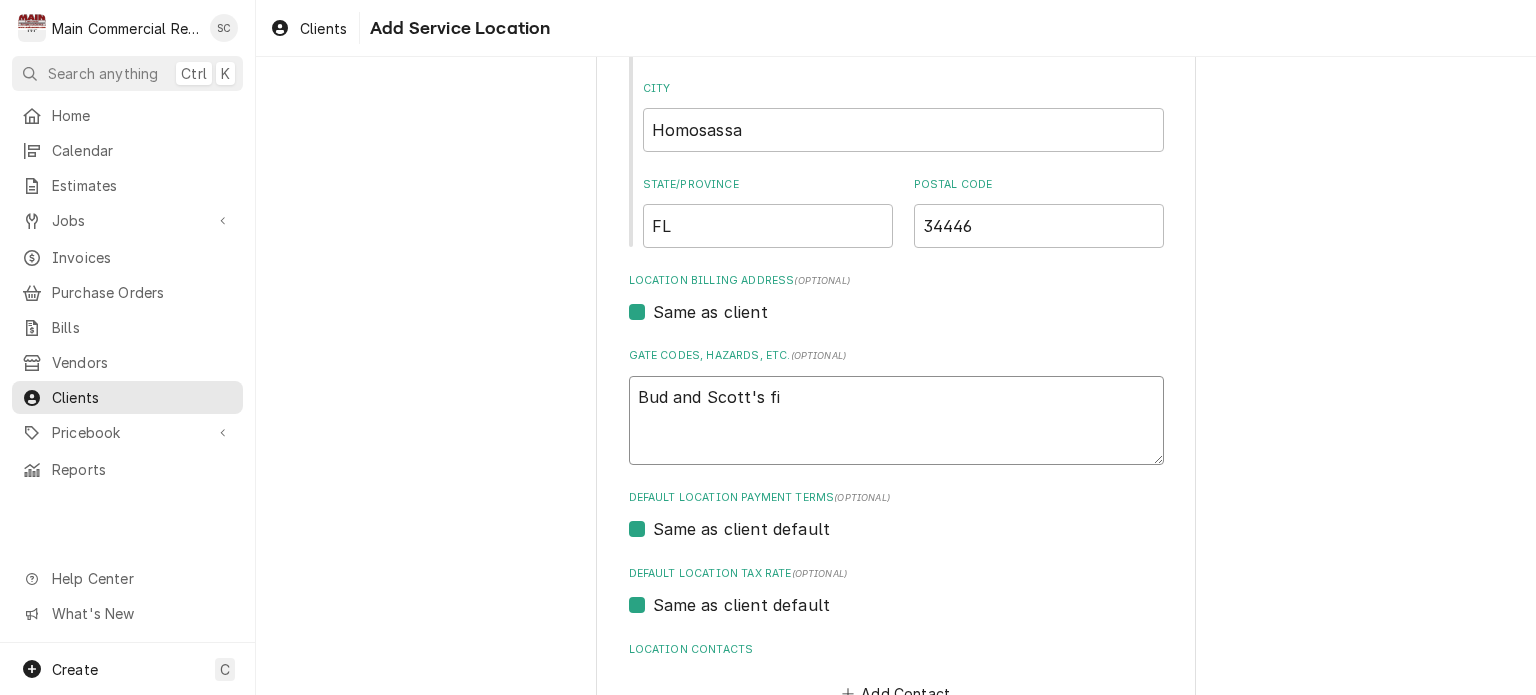 type on "x" 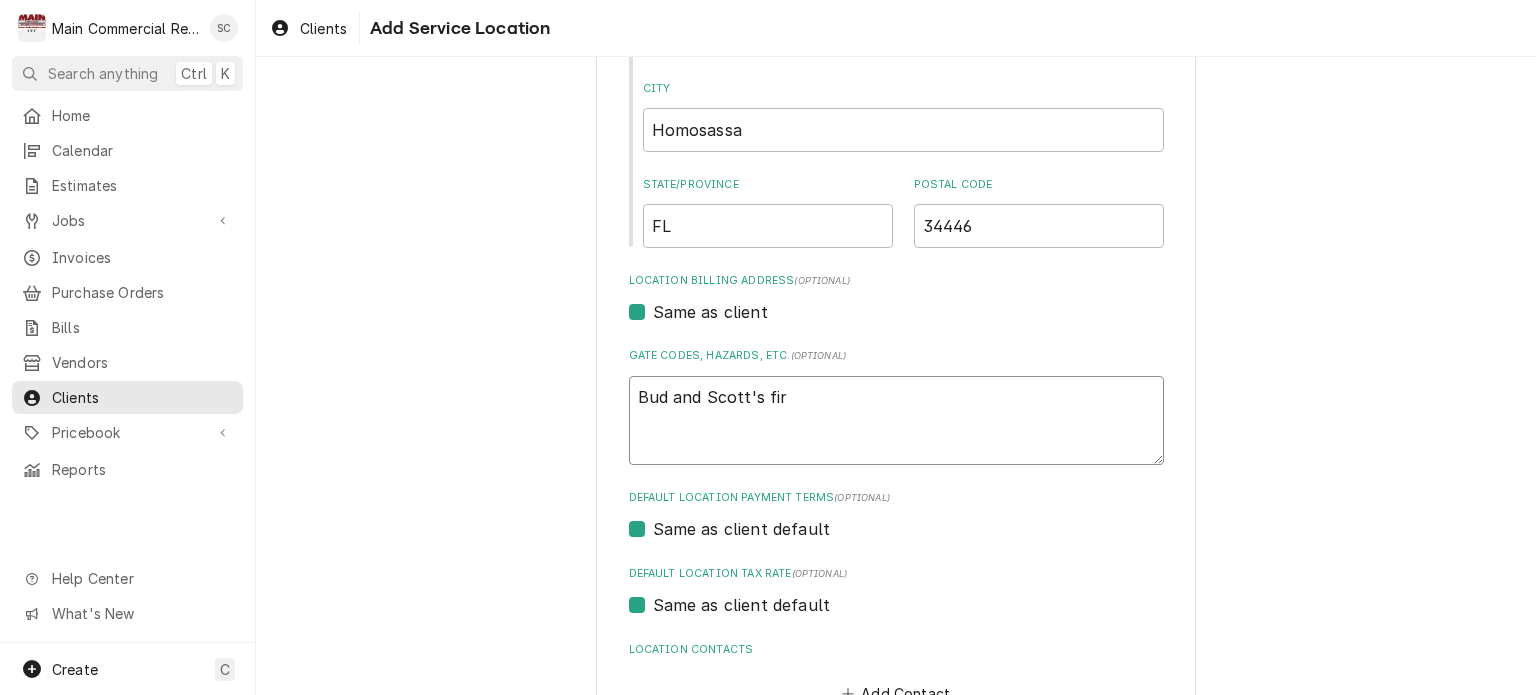 type on "x" 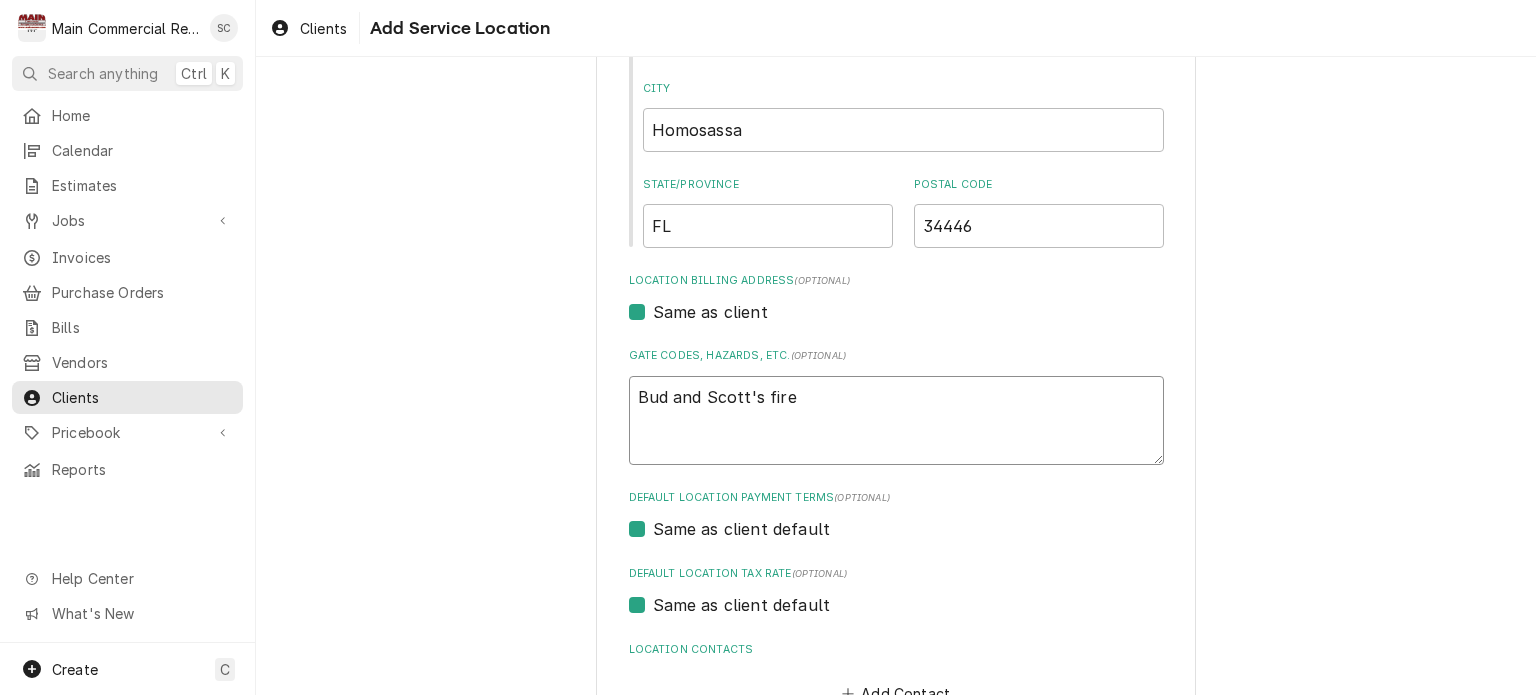 type on "x" 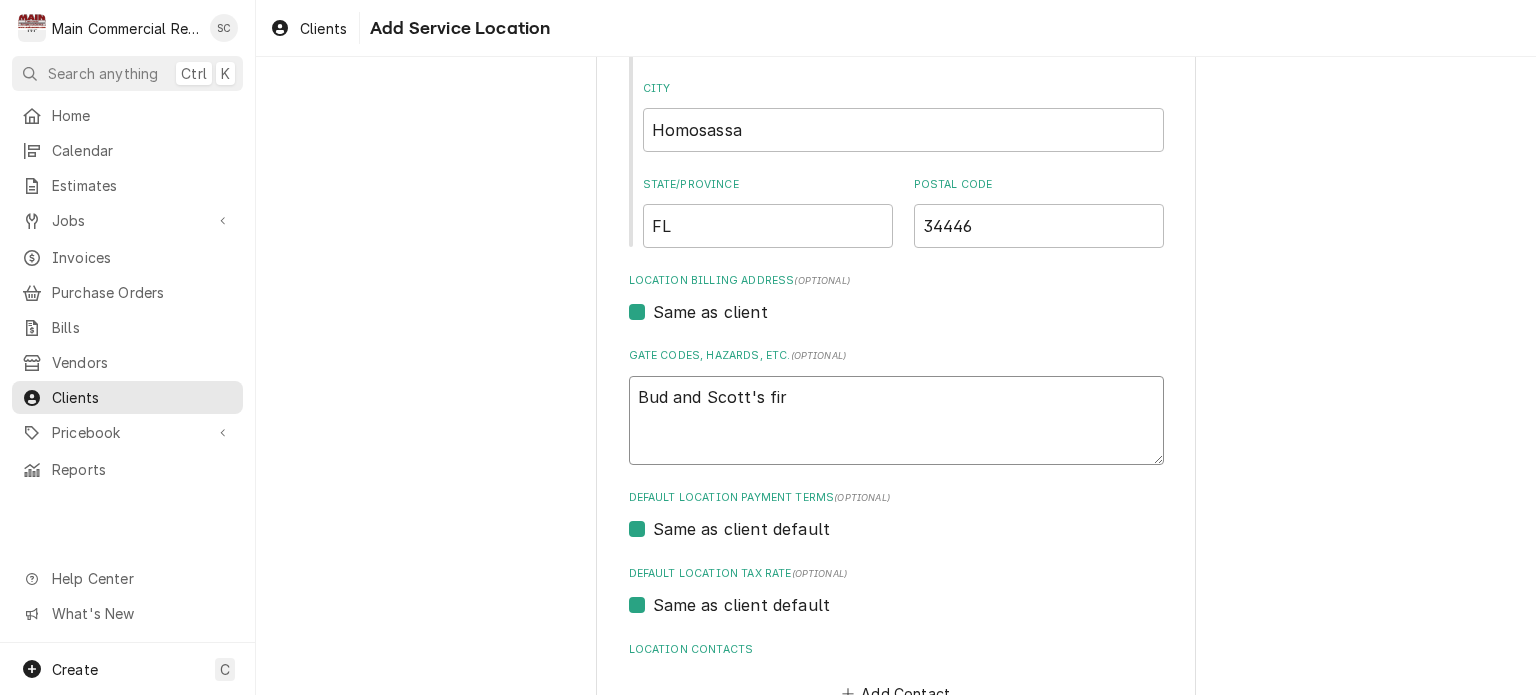 type on "x" 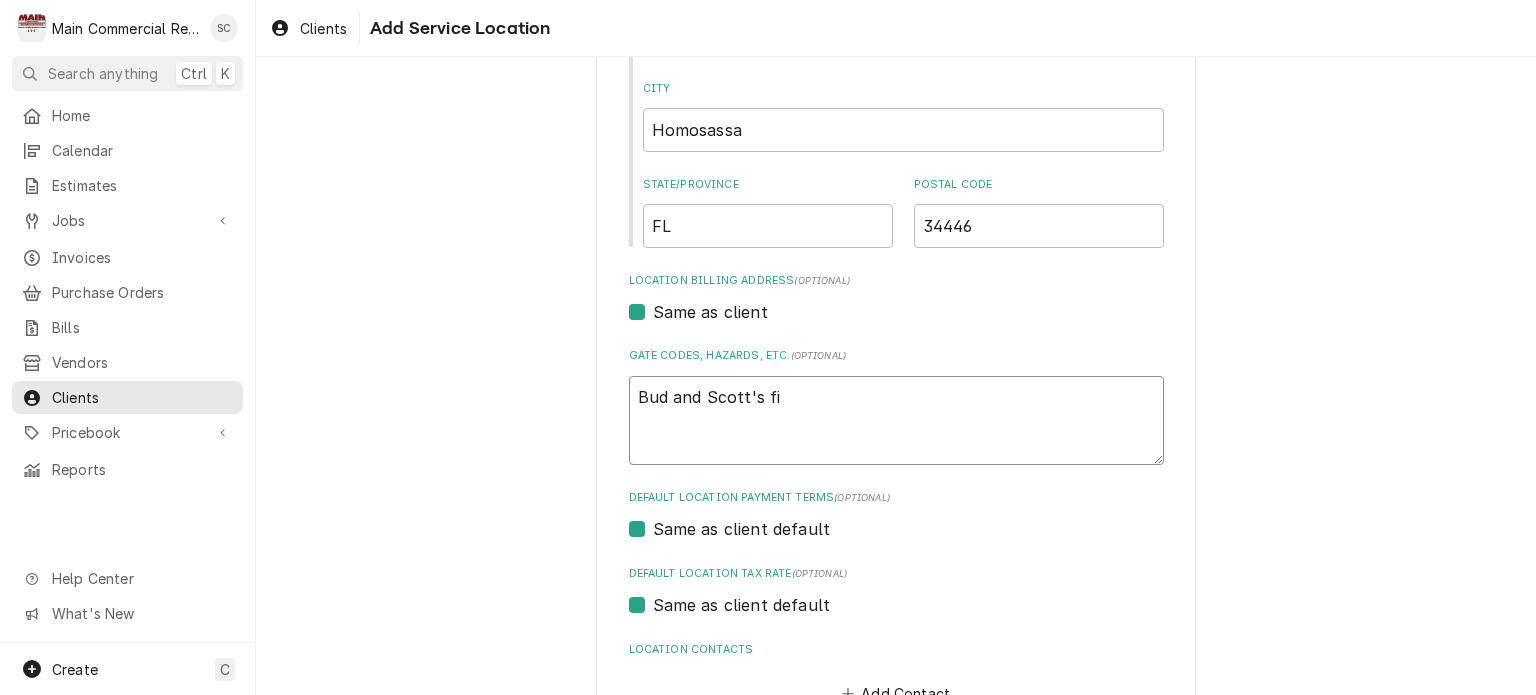 type on "x" 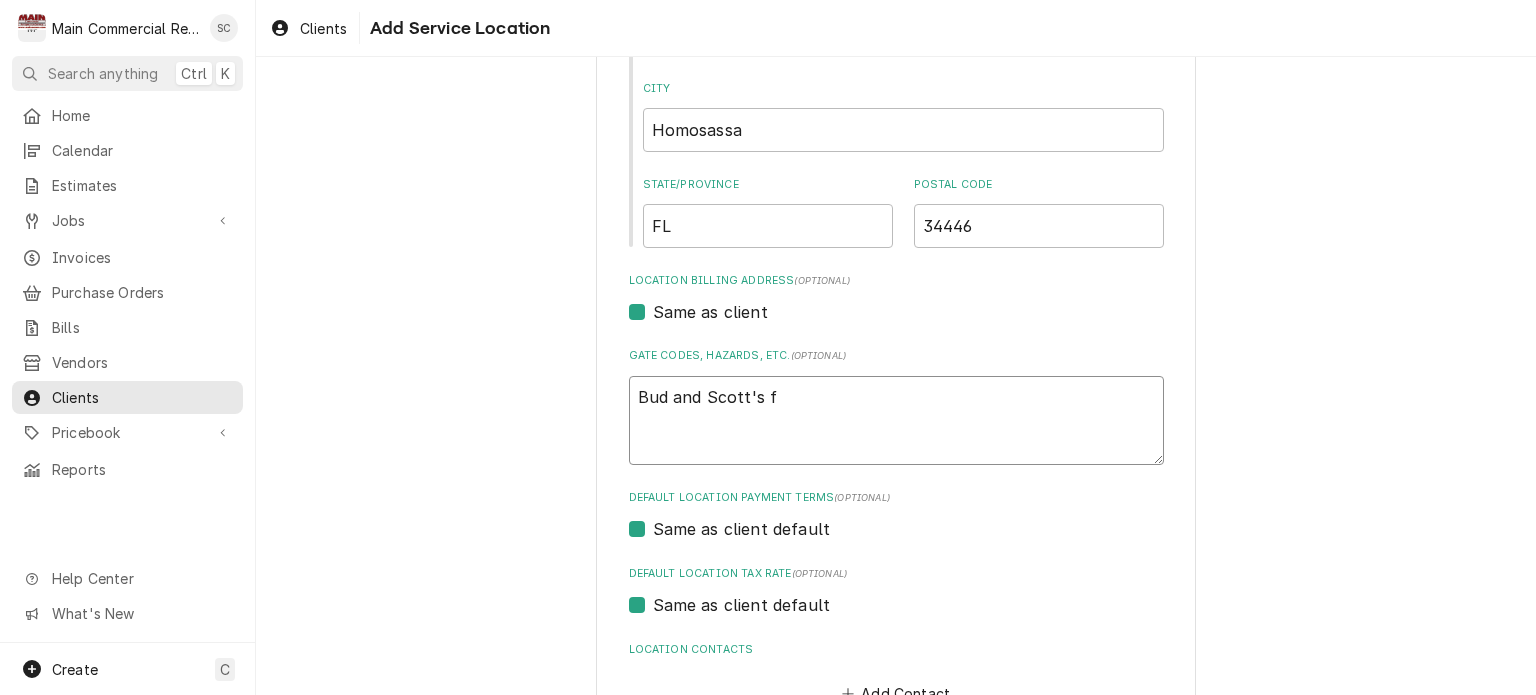 type on "x" 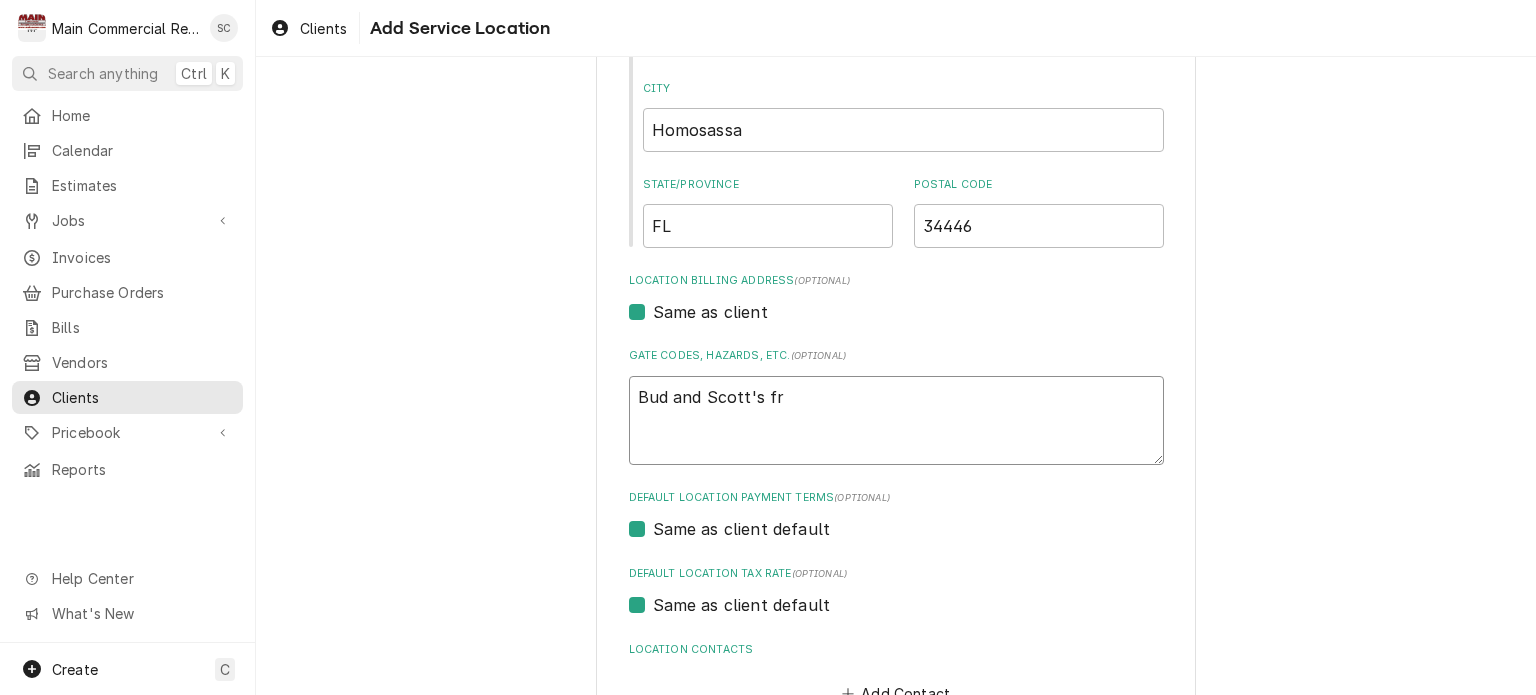 type on "x" 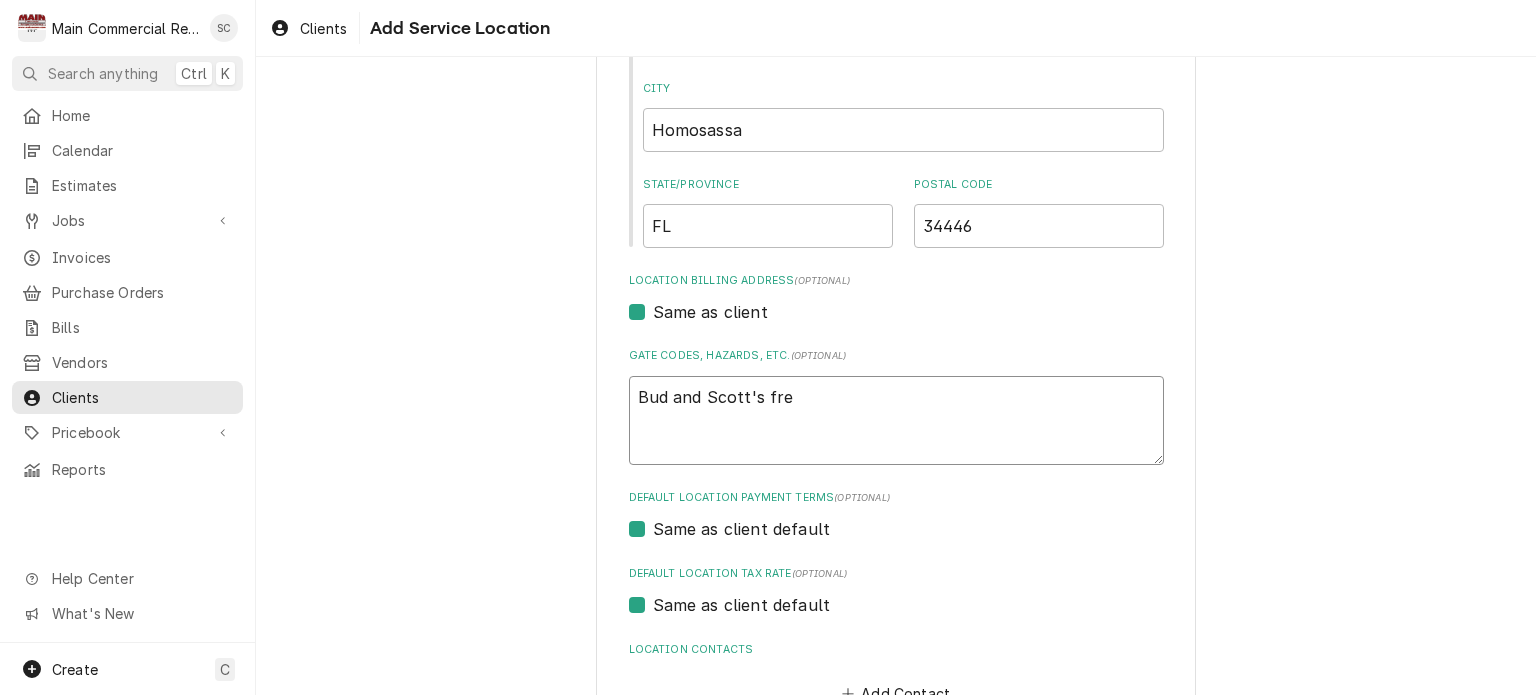 type on "x" 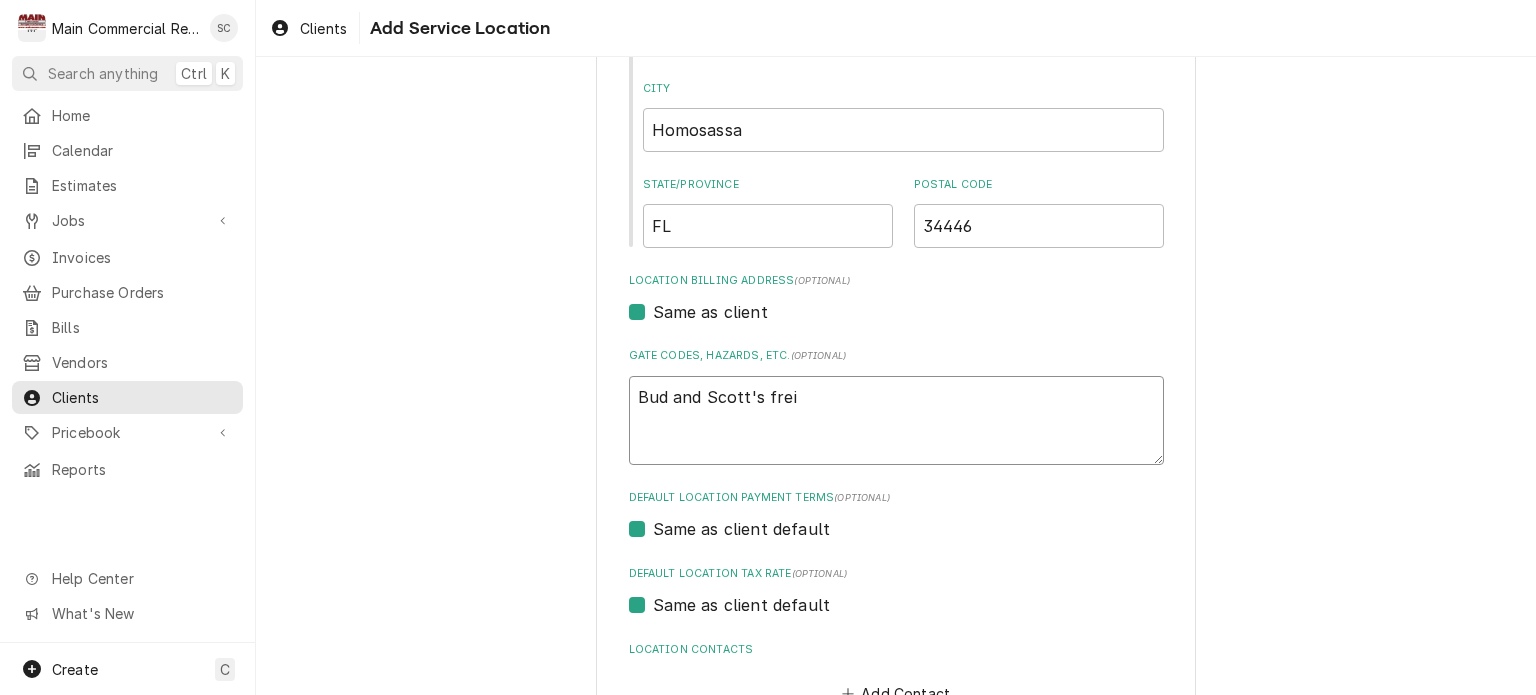 type on "x" 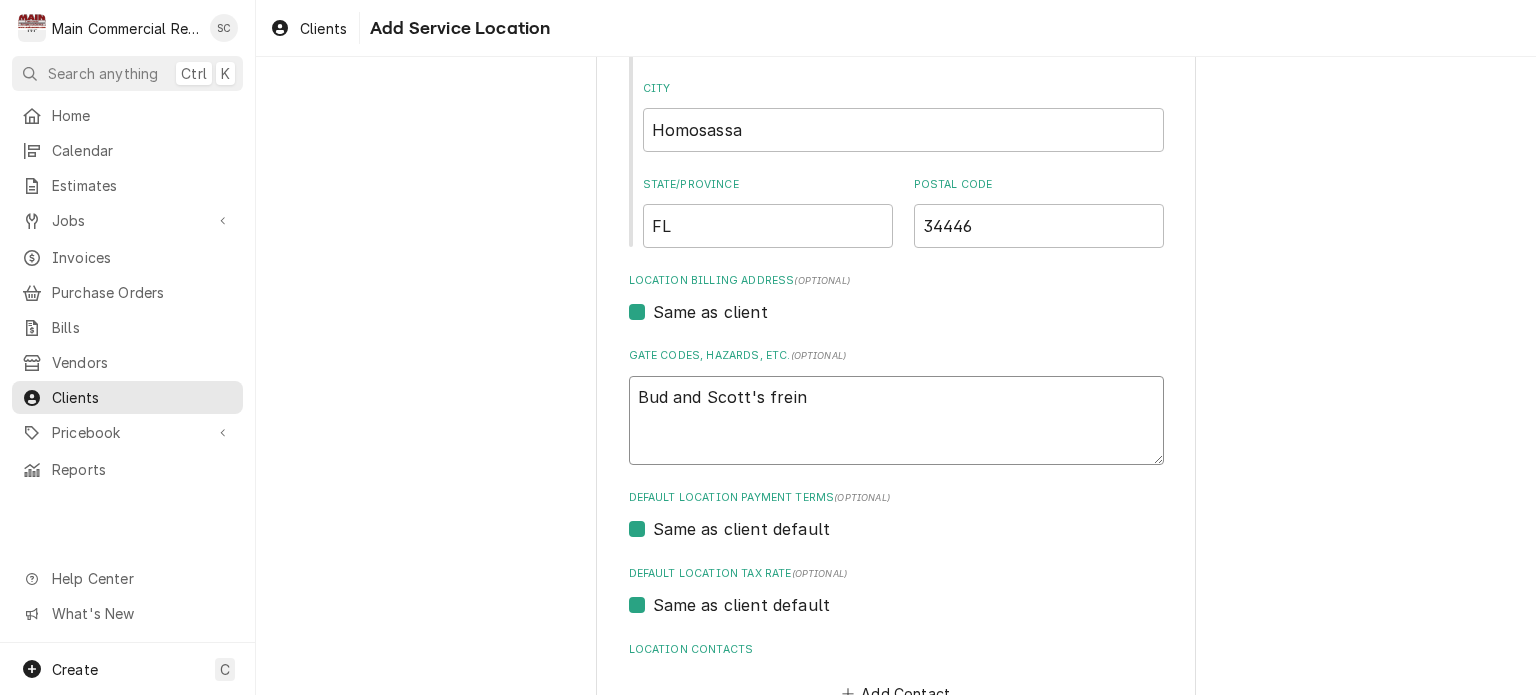type on "x" 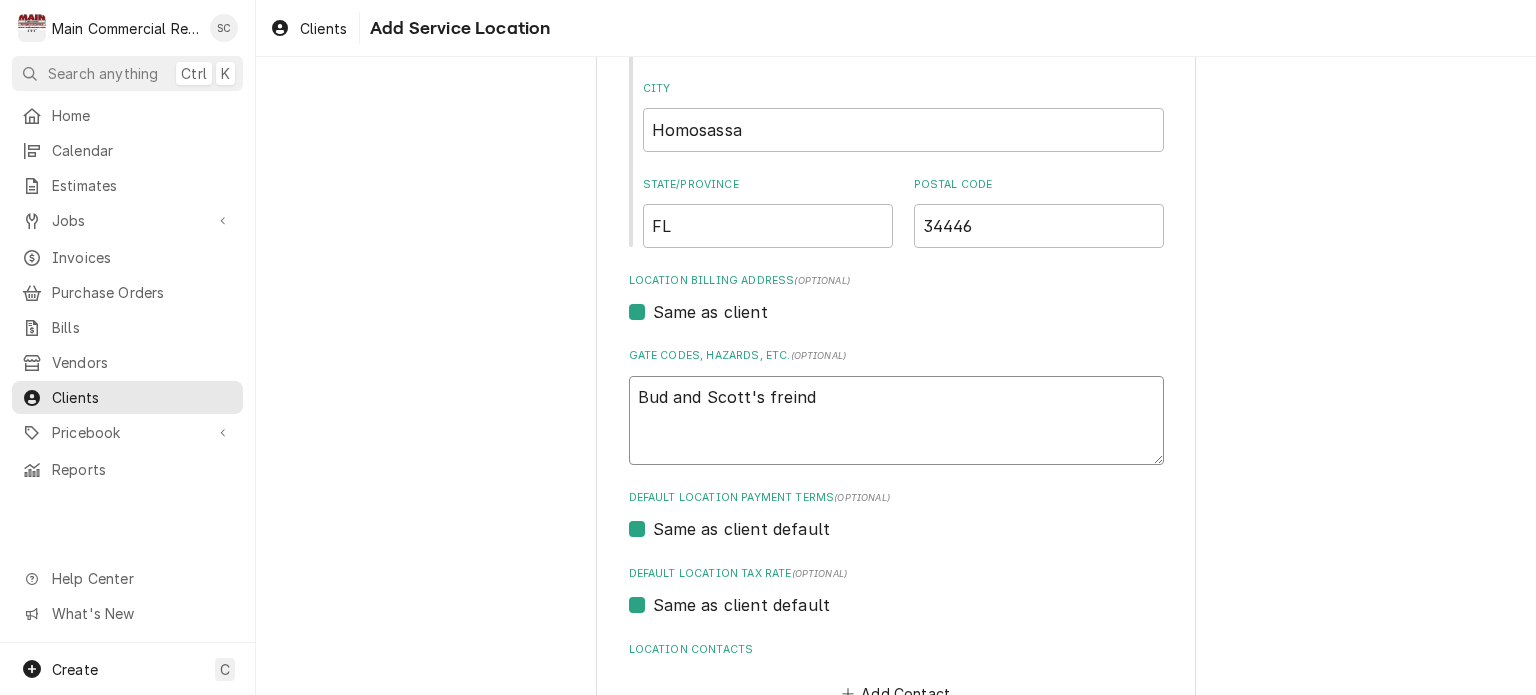 type on "x" 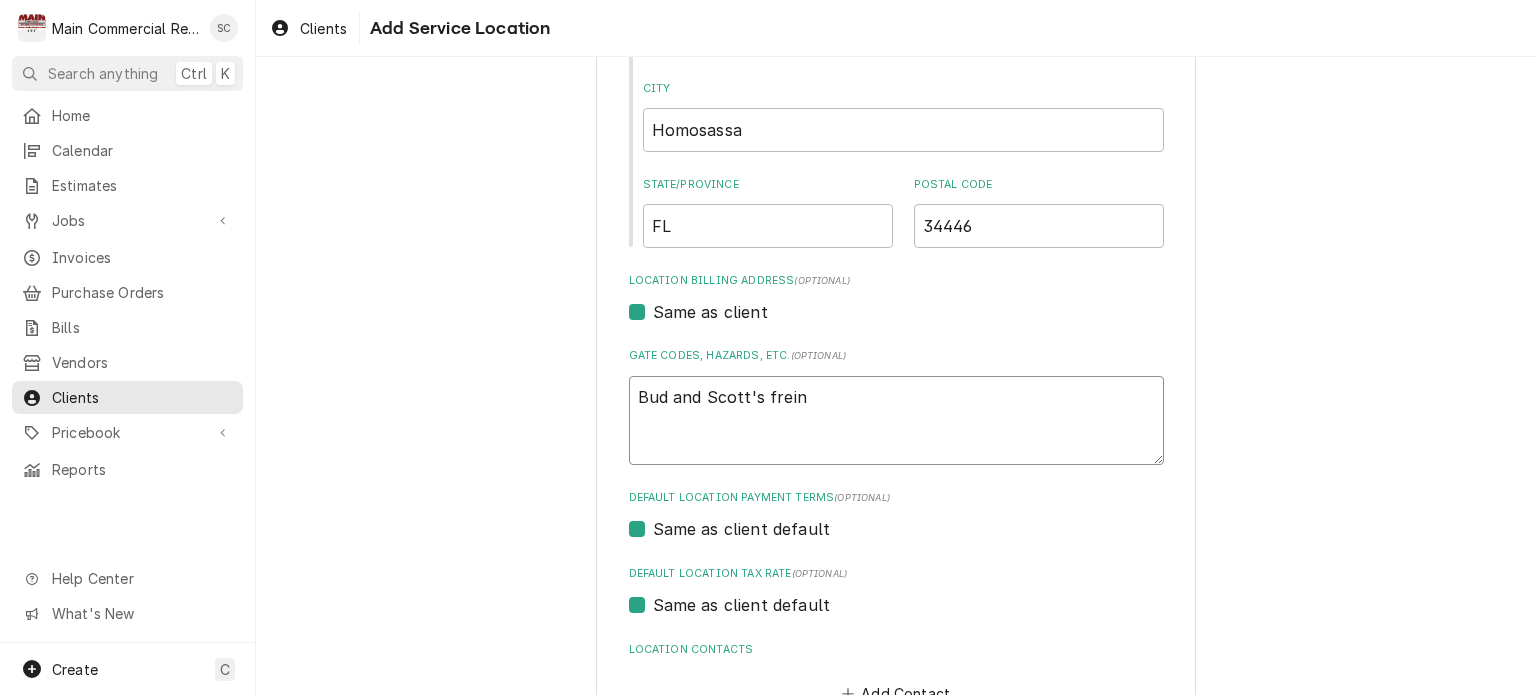 type on "x" 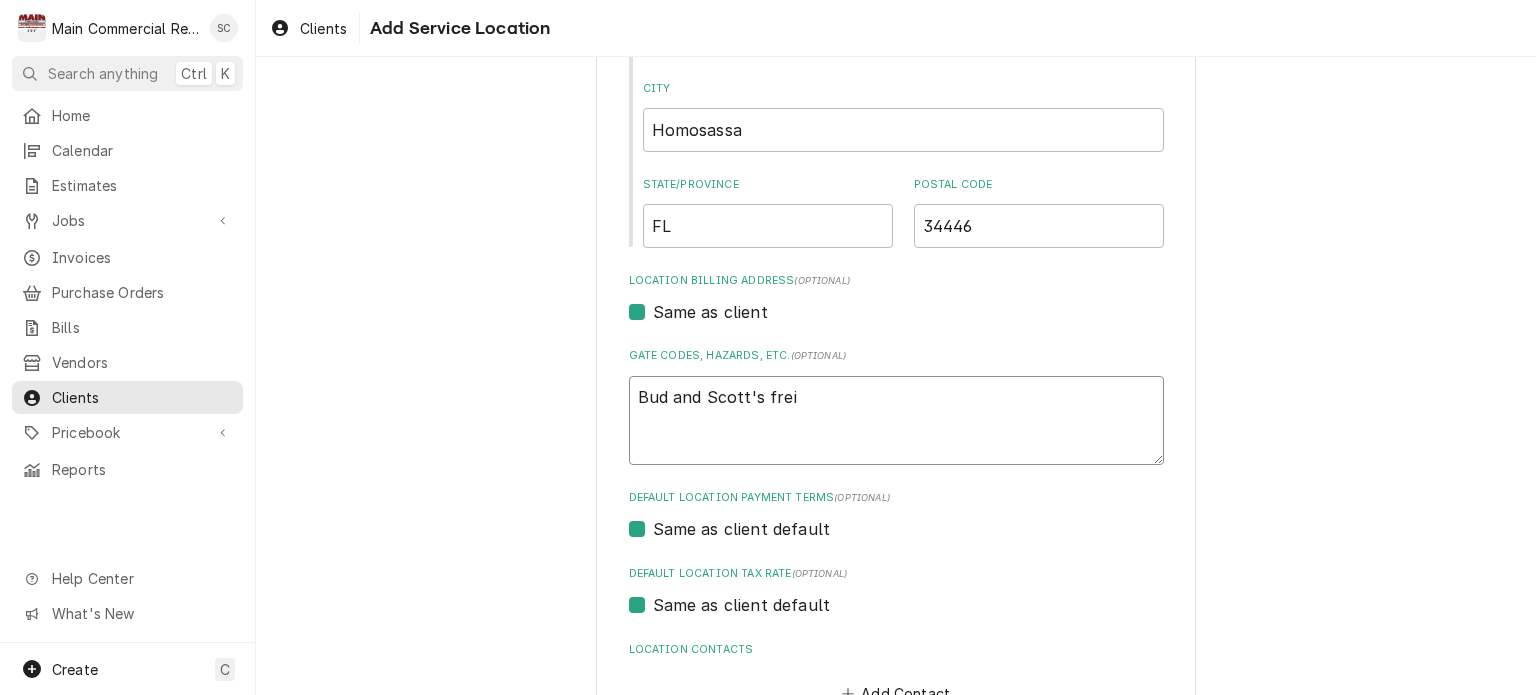 type on "x" 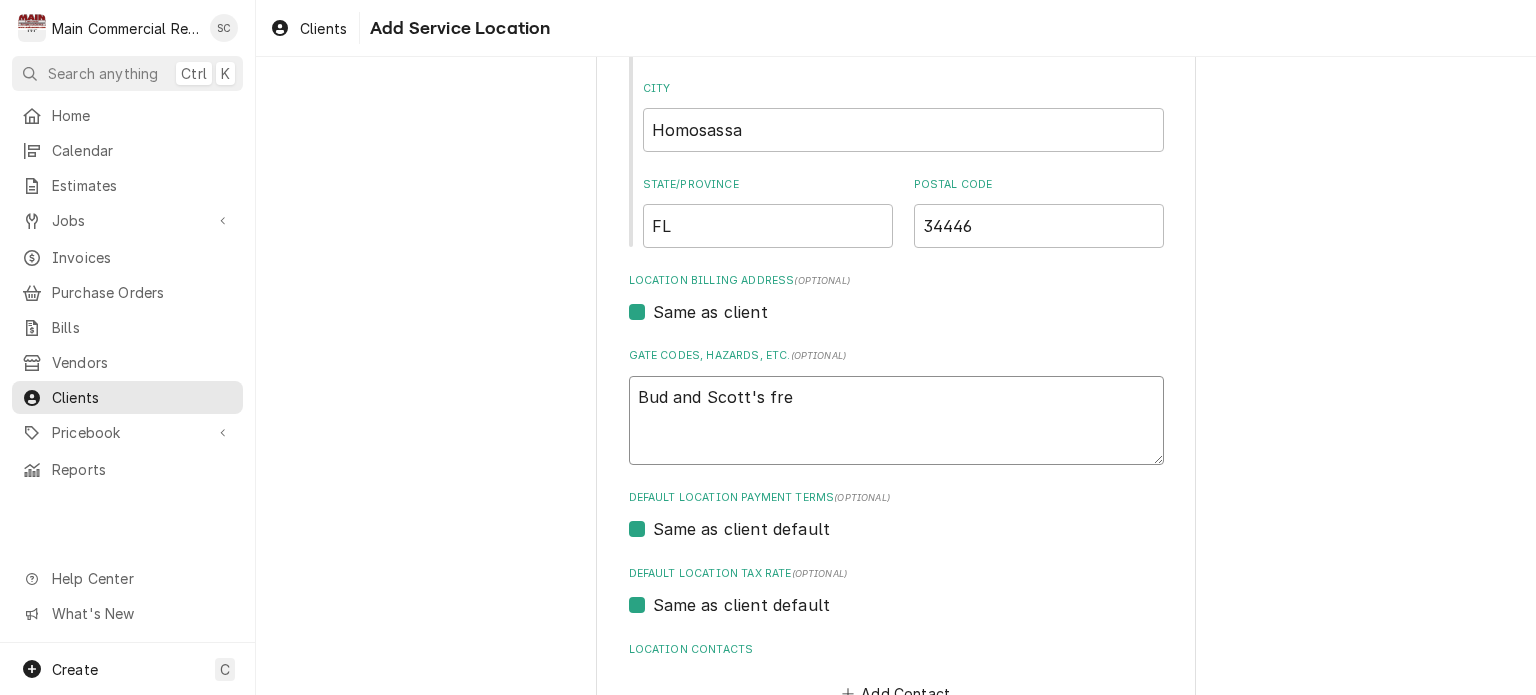 type on "x" 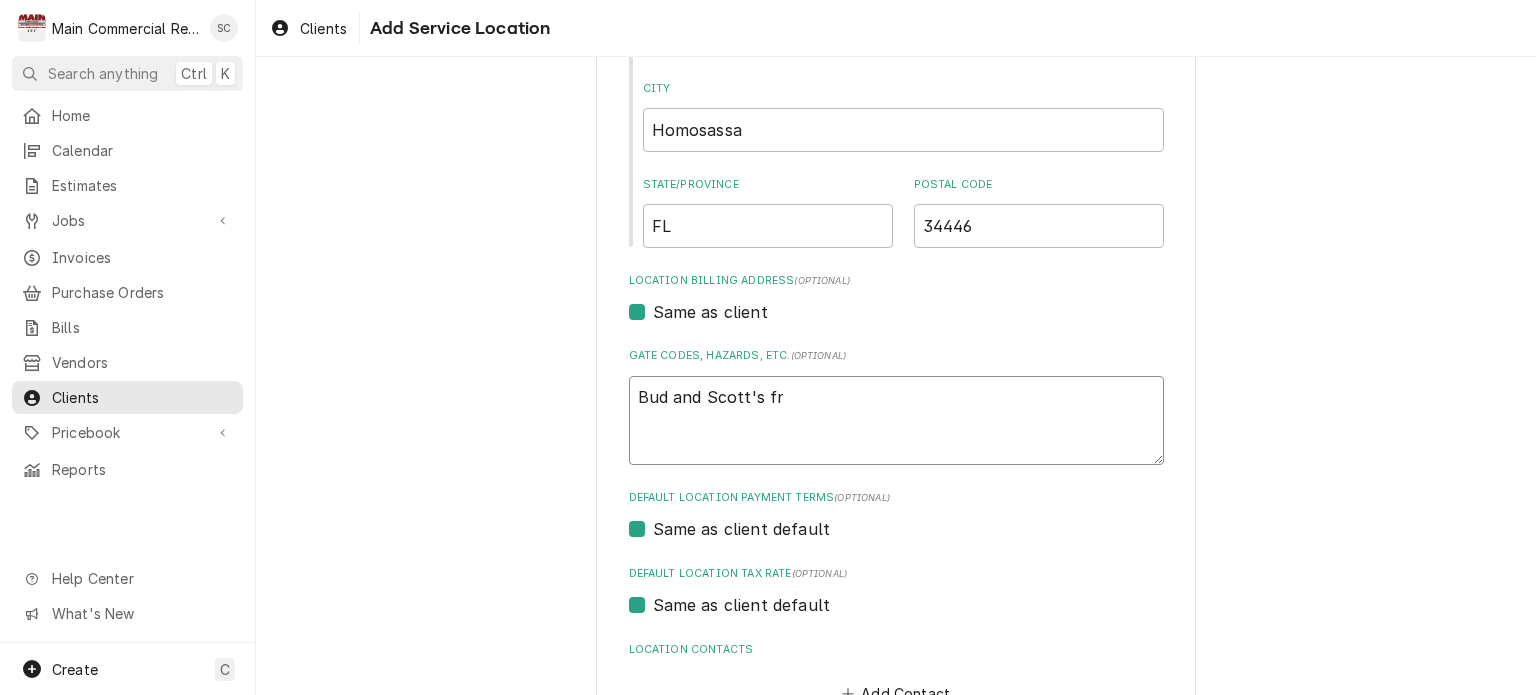 type on "x" 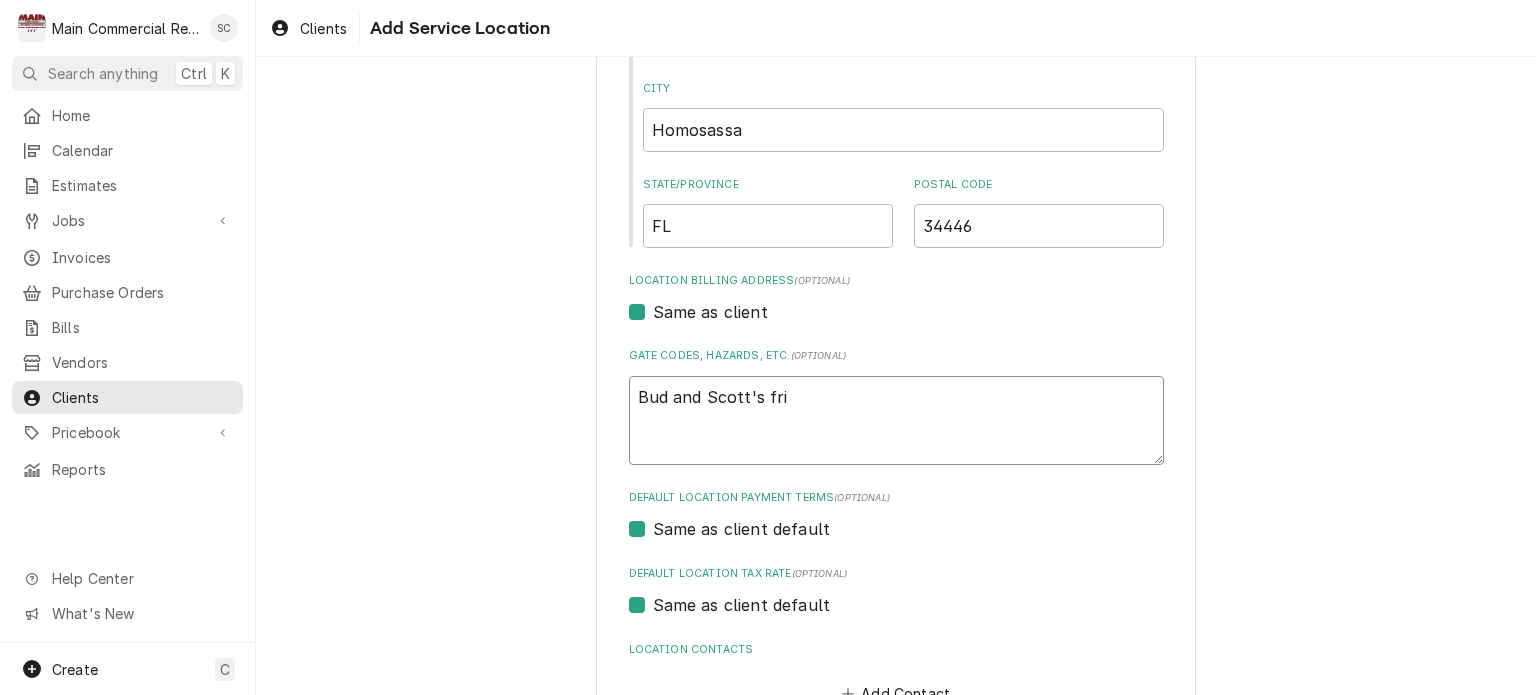 type on "x" 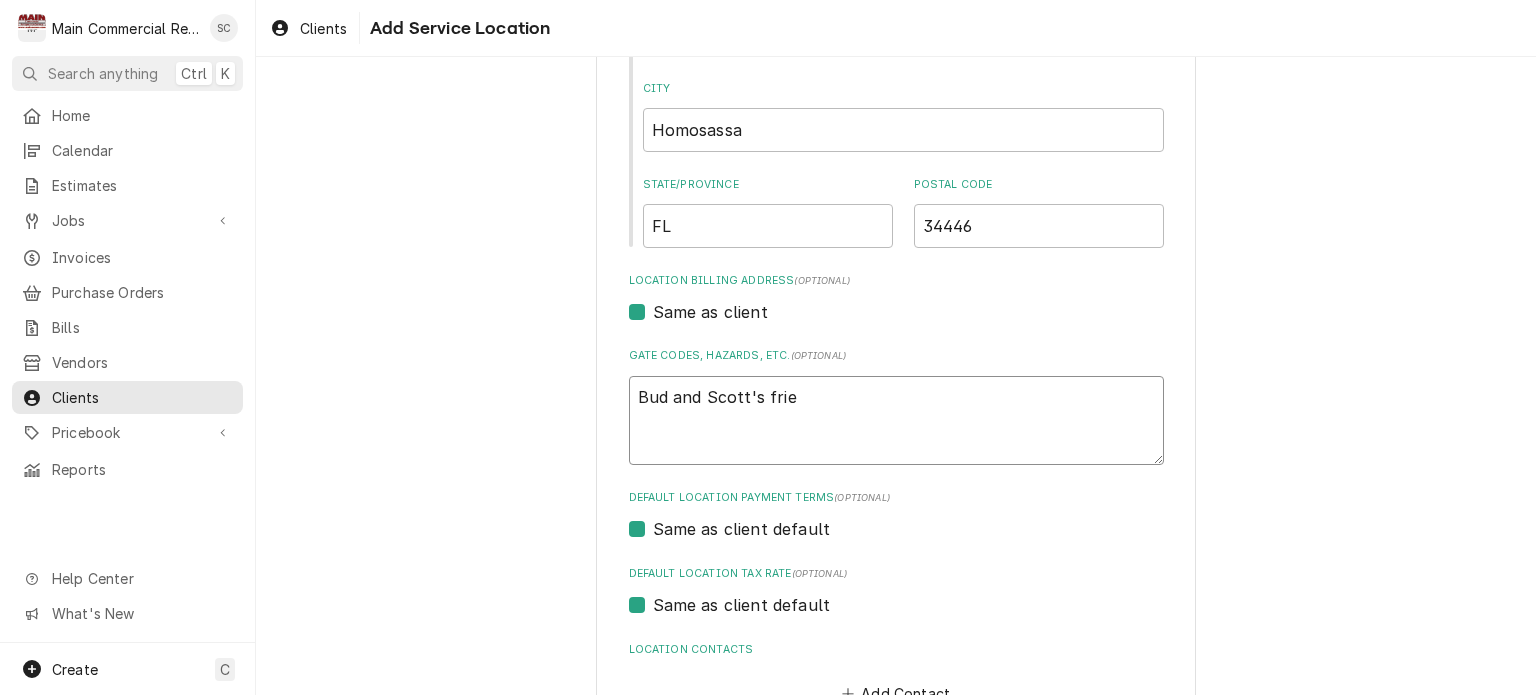 type on "x" 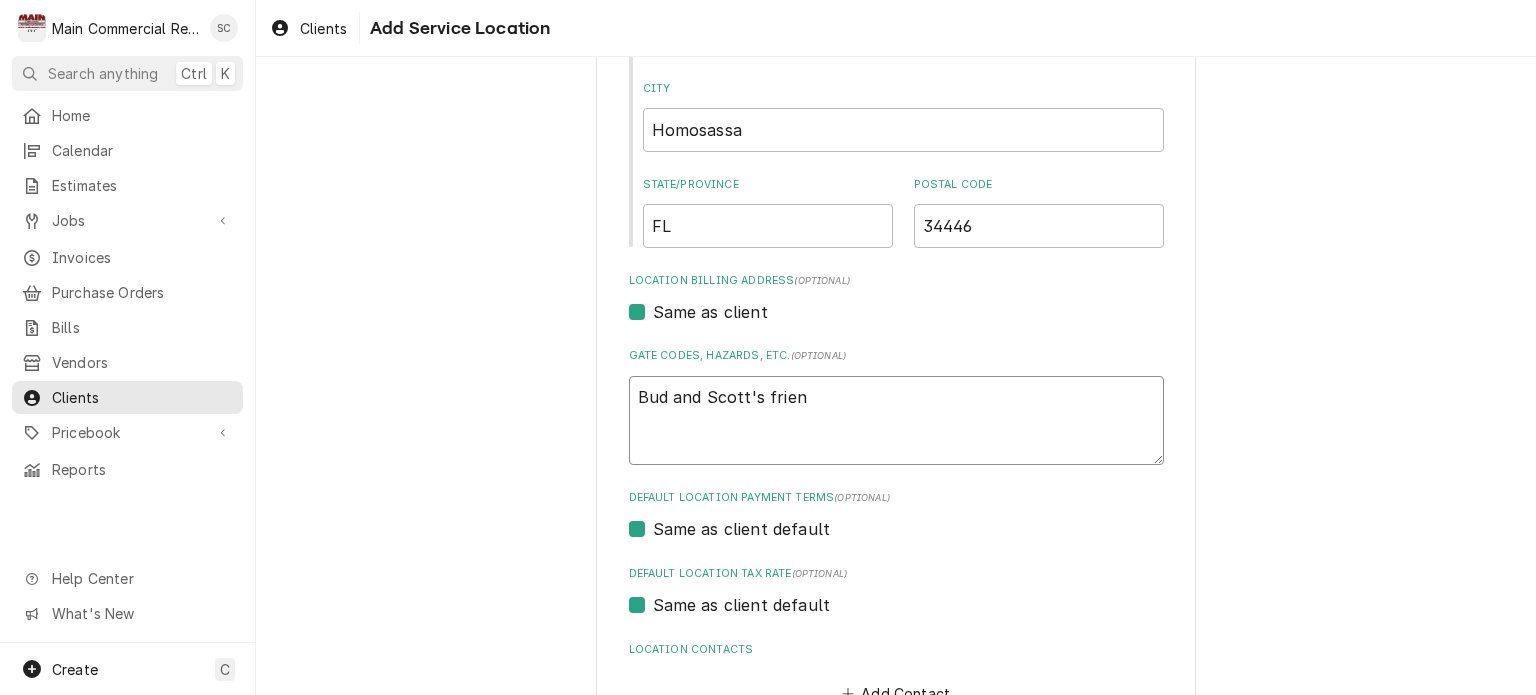 type on "x" 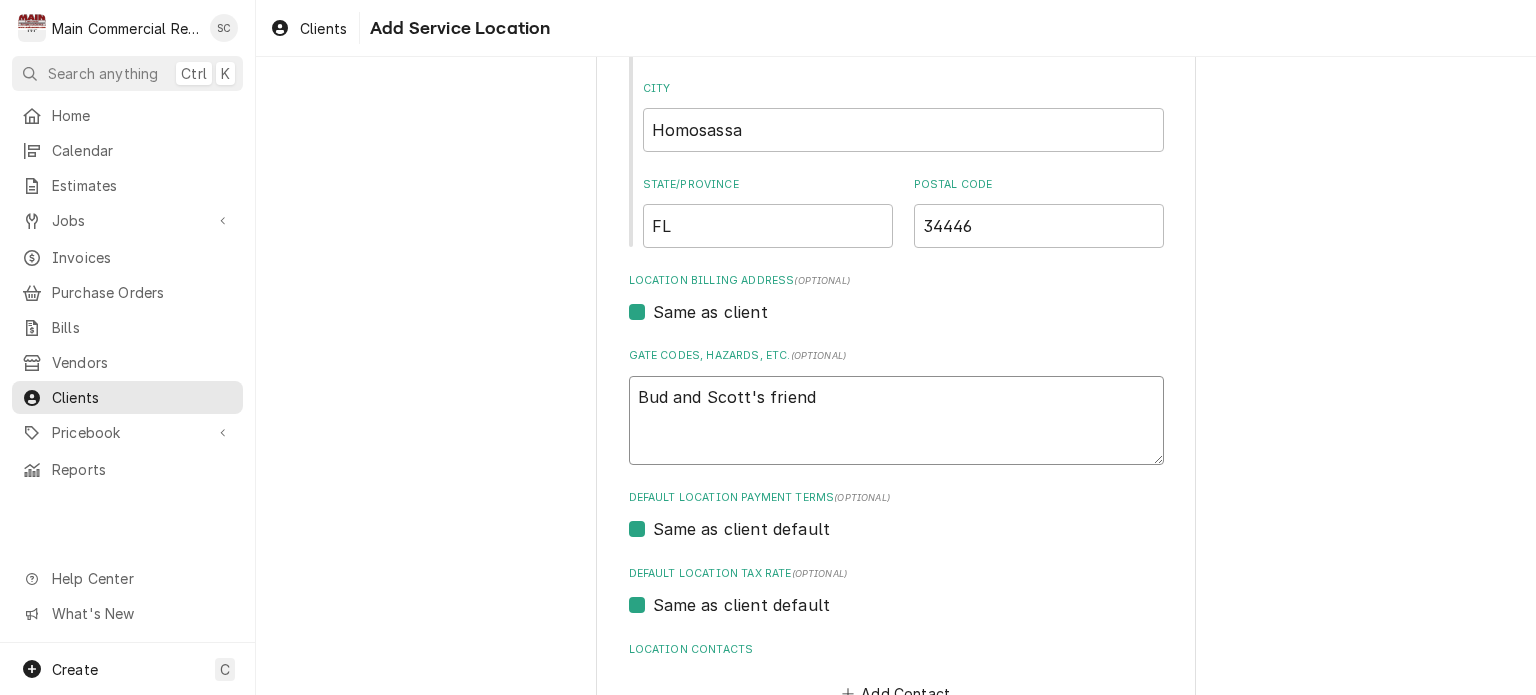 type on "x" 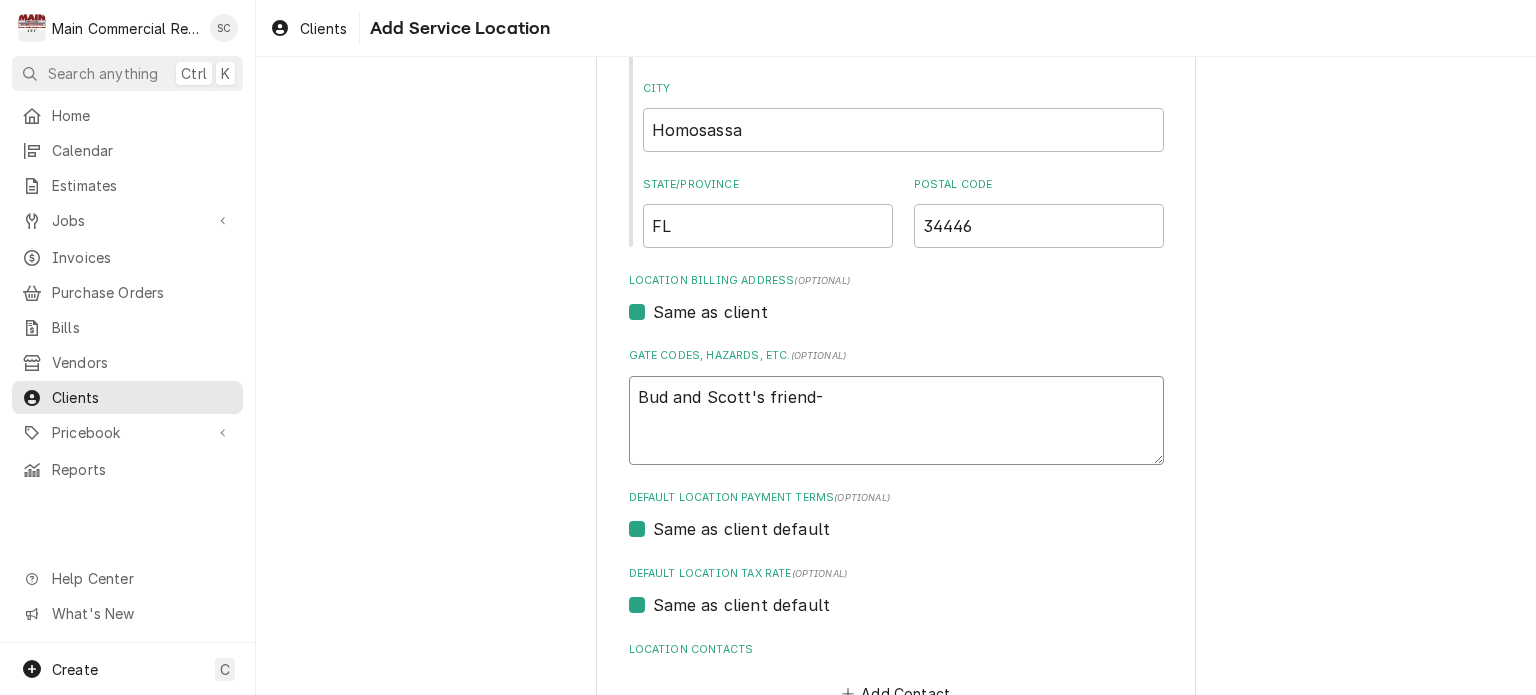 type on "x" 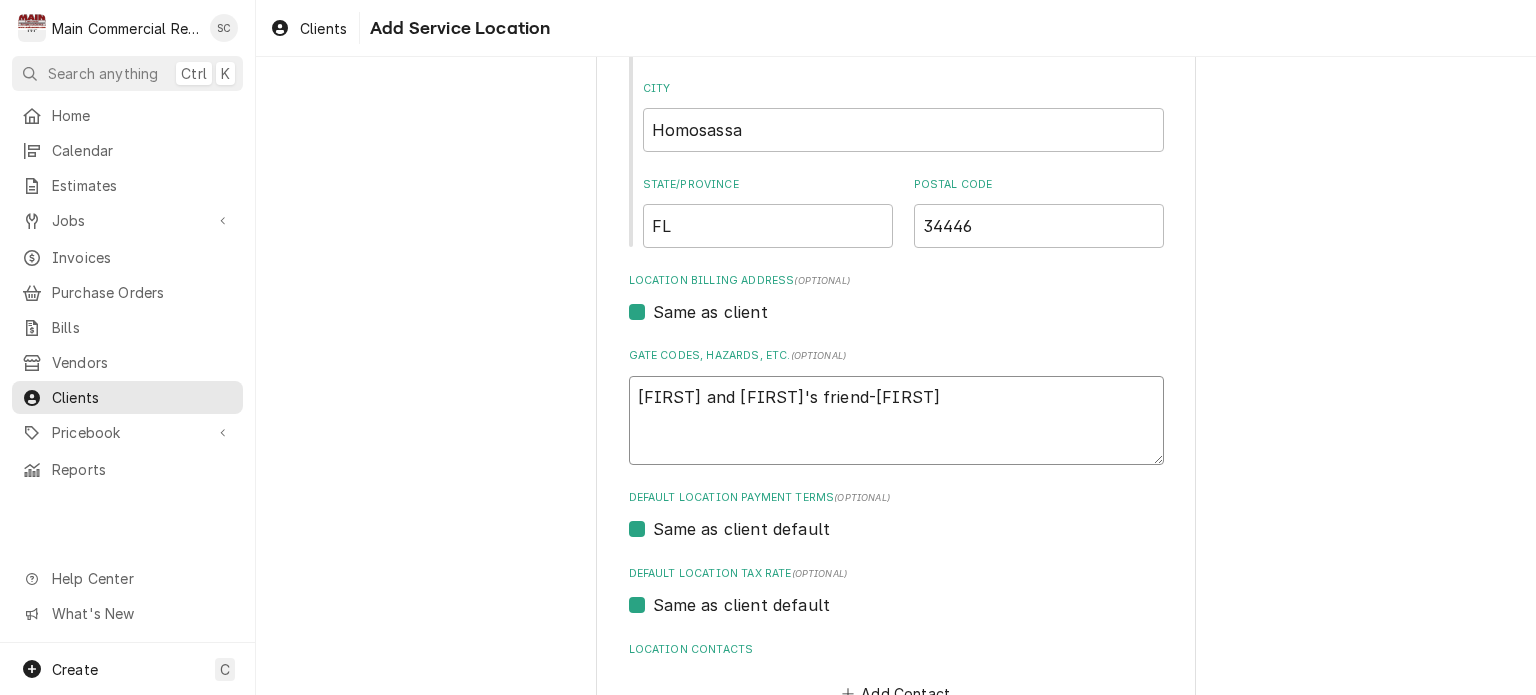 type 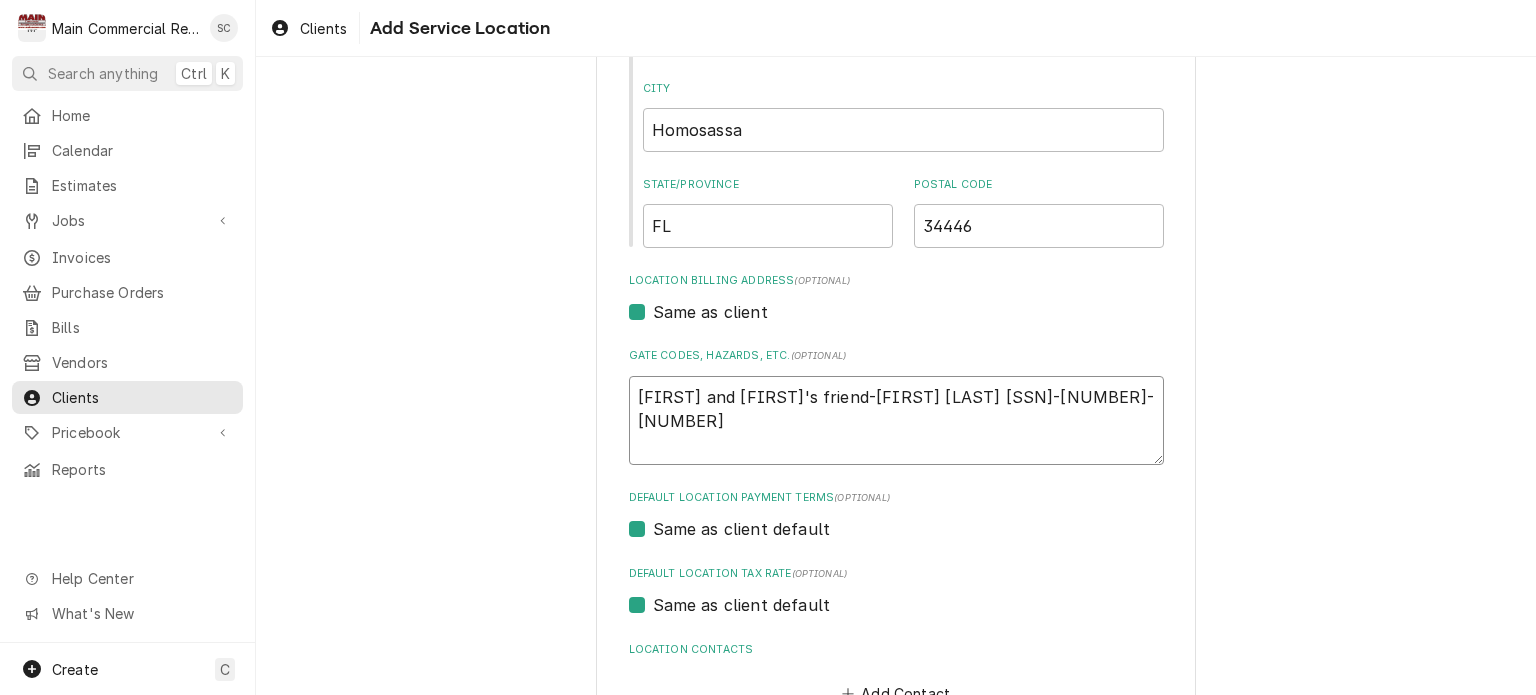 scroll, scrollTop: 533, scrollLeft: 0, axis: vertical 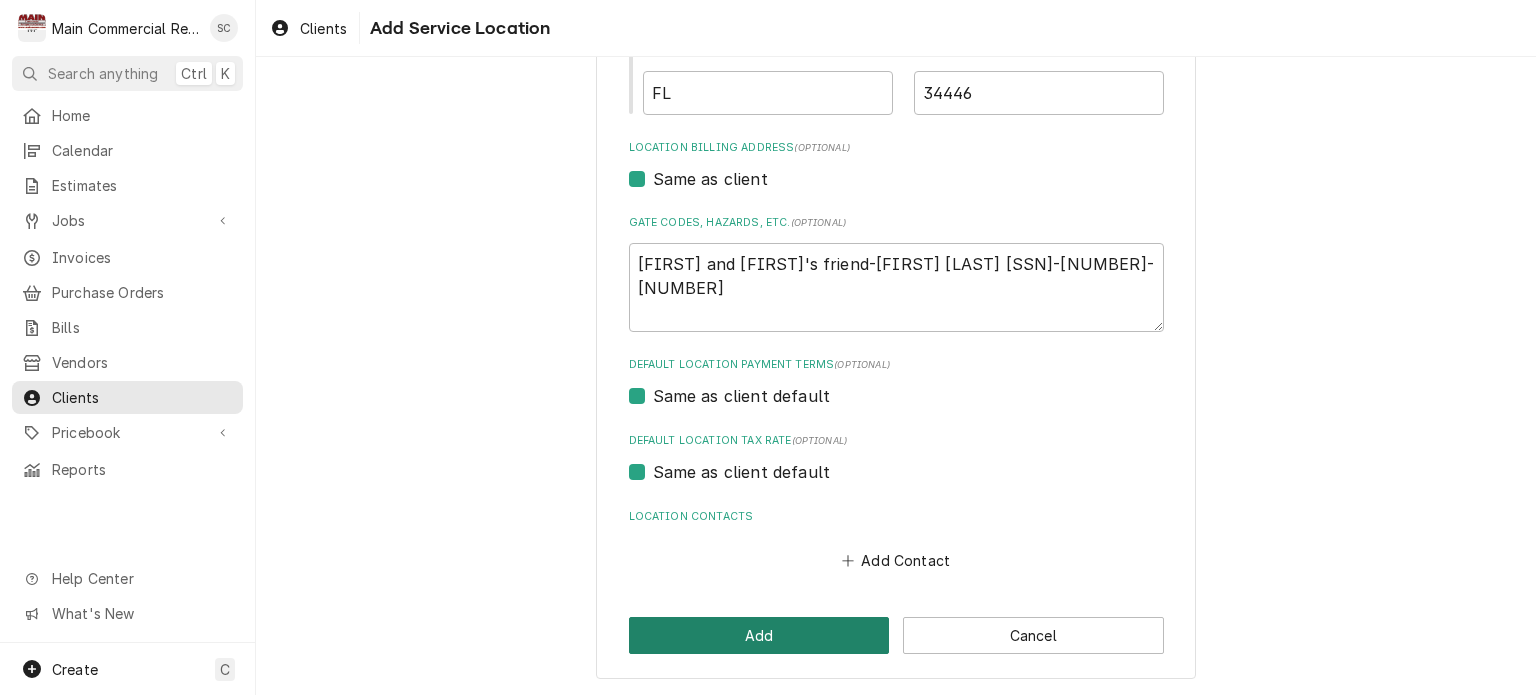 click on "Add" at bounding box center (759, 635) 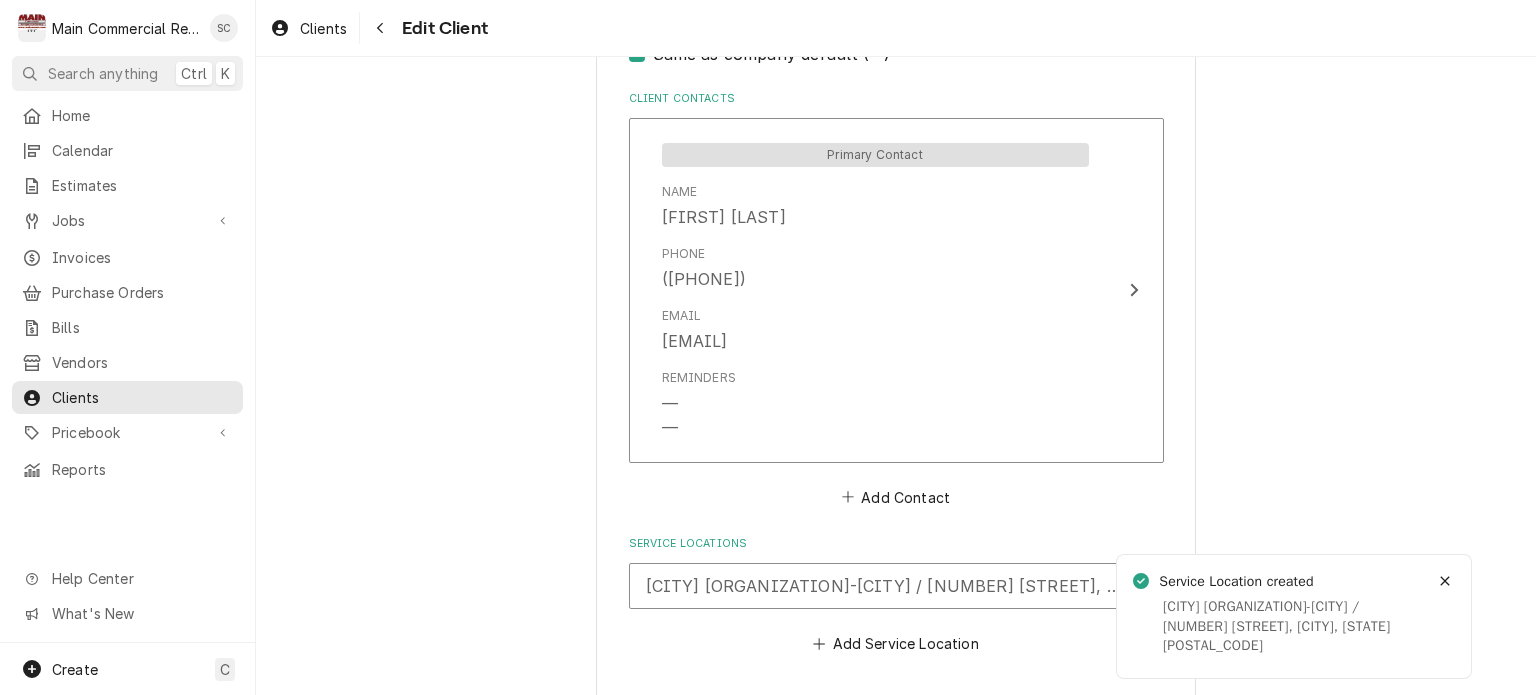 scroll, scrollTop: 1405, scrollLeft: 0, axis: vertical 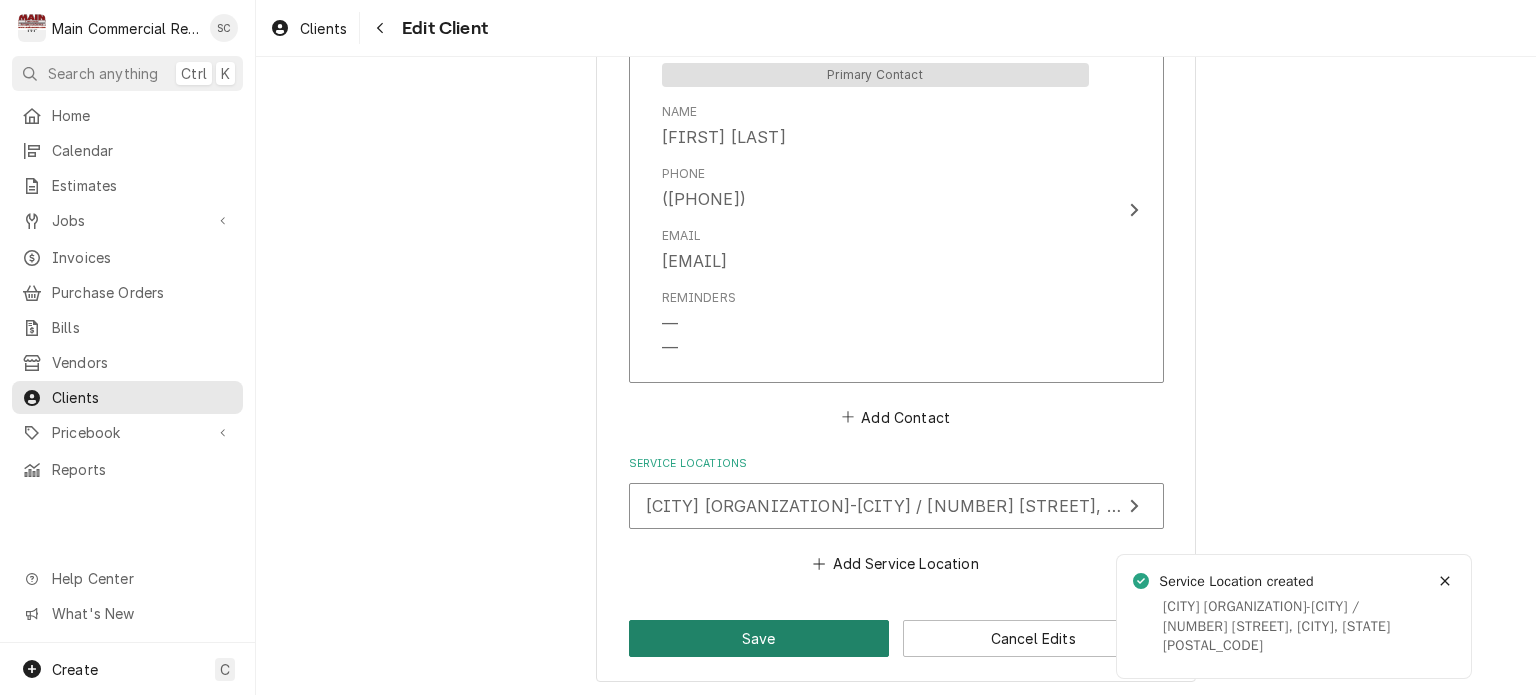 click on "Save" at bounding box center (759, 638) 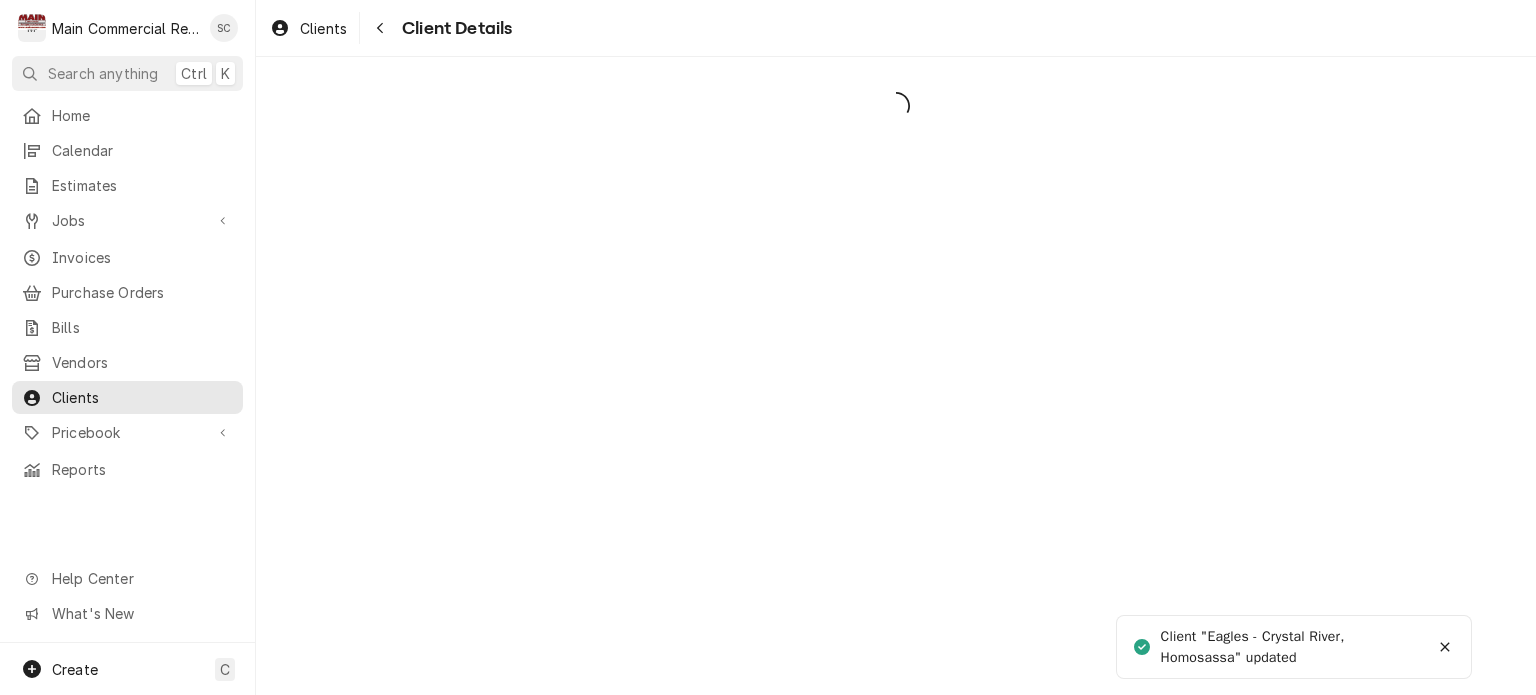 scroll, scrollTop: 0, scrollLeft: 0, axis: both 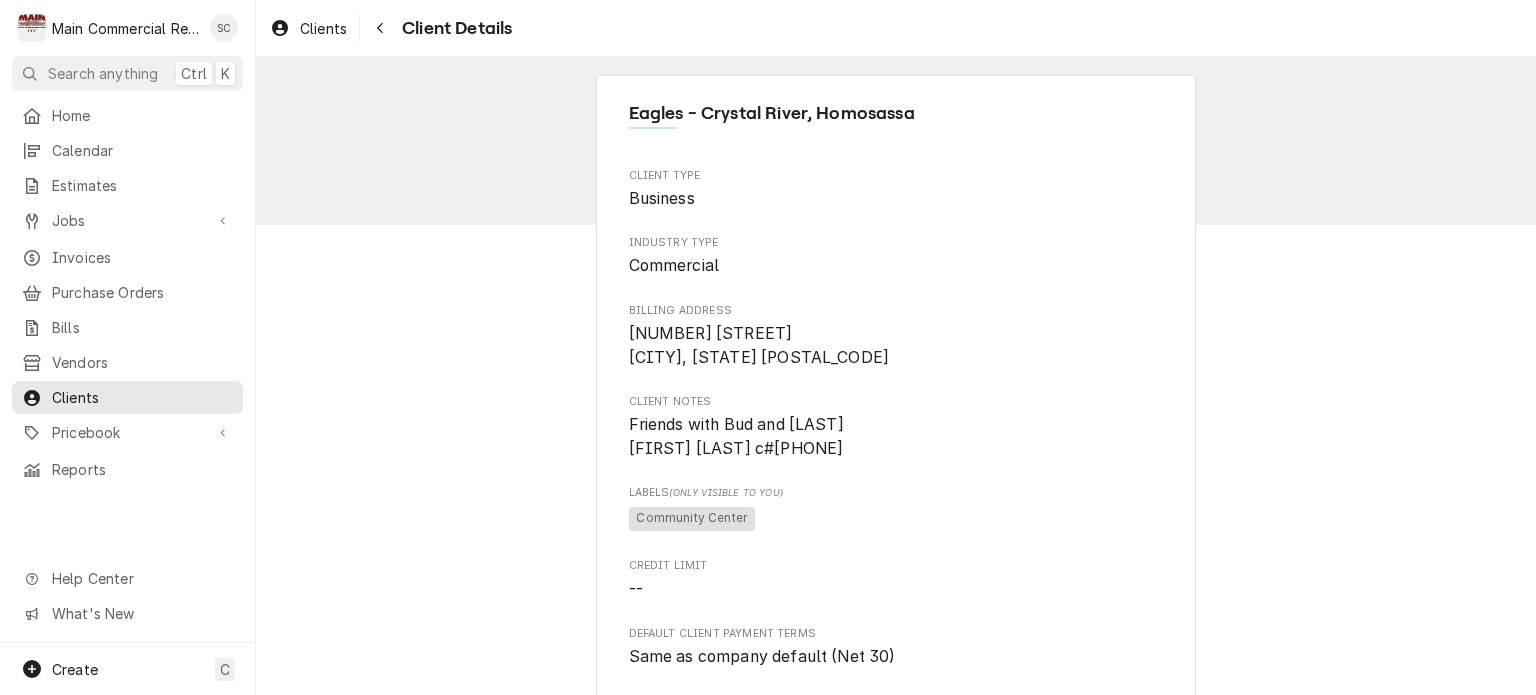click on "[BUSINESS_NAME] - [CITY], [CITY] Client Type Business Industry Type Commercial Billing Address [NUMBER] [STREET]
[CITY], [STATE] [POSTAL_CODE] Client Notes Friends with Bud and [LAST]
[FIRST] [LAST] c#[PHONE] Labels  (Only Visible to You) Community Center Credit Limit -- Default Client Payment Terms Same as company default (Net 30) Default Client Tax Rate Same as company default (--) Last Modified [DAY], [MONTH] [DAY_NUM]th, [YEAR] - [TIME] Client Contacts Primary Contact Name [FIRST] [LAST] Phone ([AREA_CODE]) [PHONE] Email [EMAIL] Reminders — — Service Locations [BUSINESS_NAME] - [CITY] / [NUMBER] [STREET], [CITY], [STATE] [POSTAL_CODE] Accounting Sync Status Synced on [DAY], [MONTH] [DAY_NUM]th, [YEAR] - [TIME] Edit Client Deactivate Client View Logged Equipment Price Overrides" at bounding box center (896, 772) 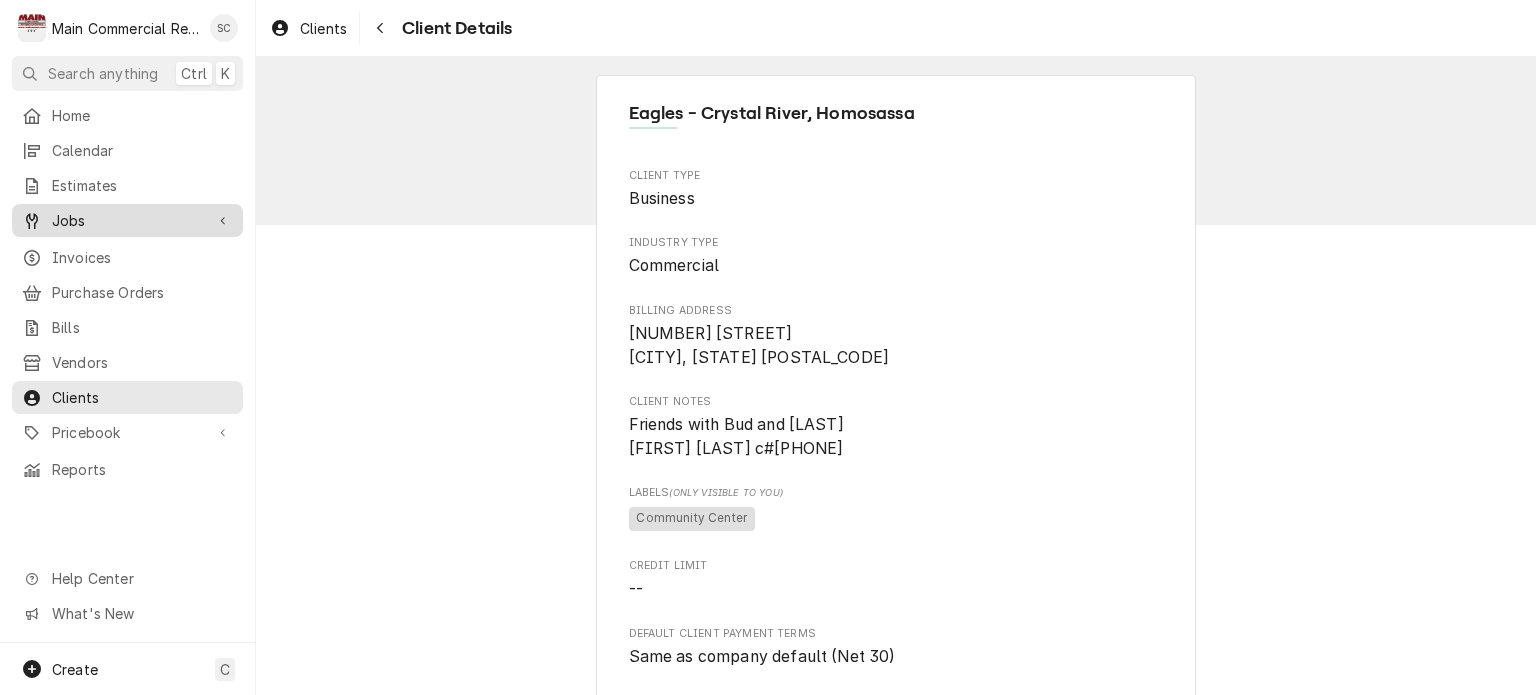 click on "Jobs" at bounding box center [127, 220] 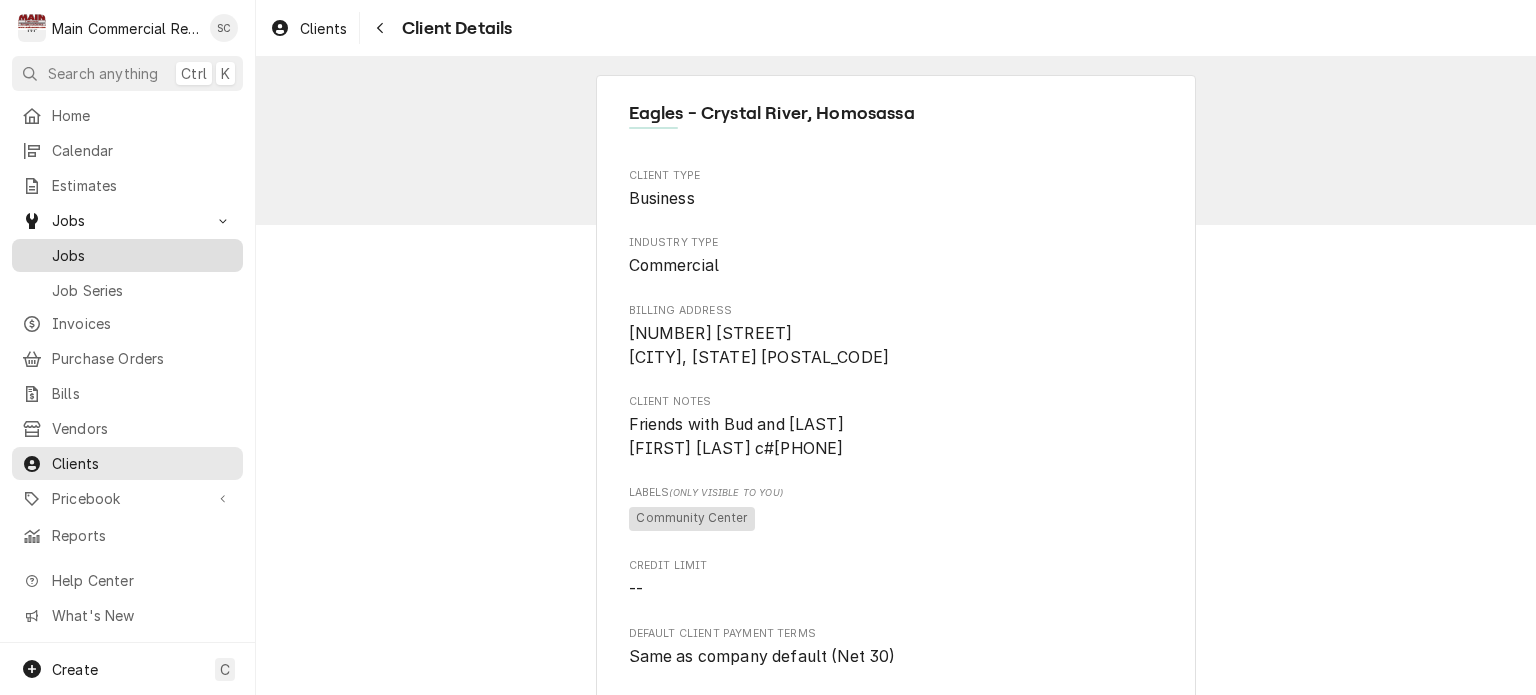 click on "Jobs" at bounding box center (142, 255) 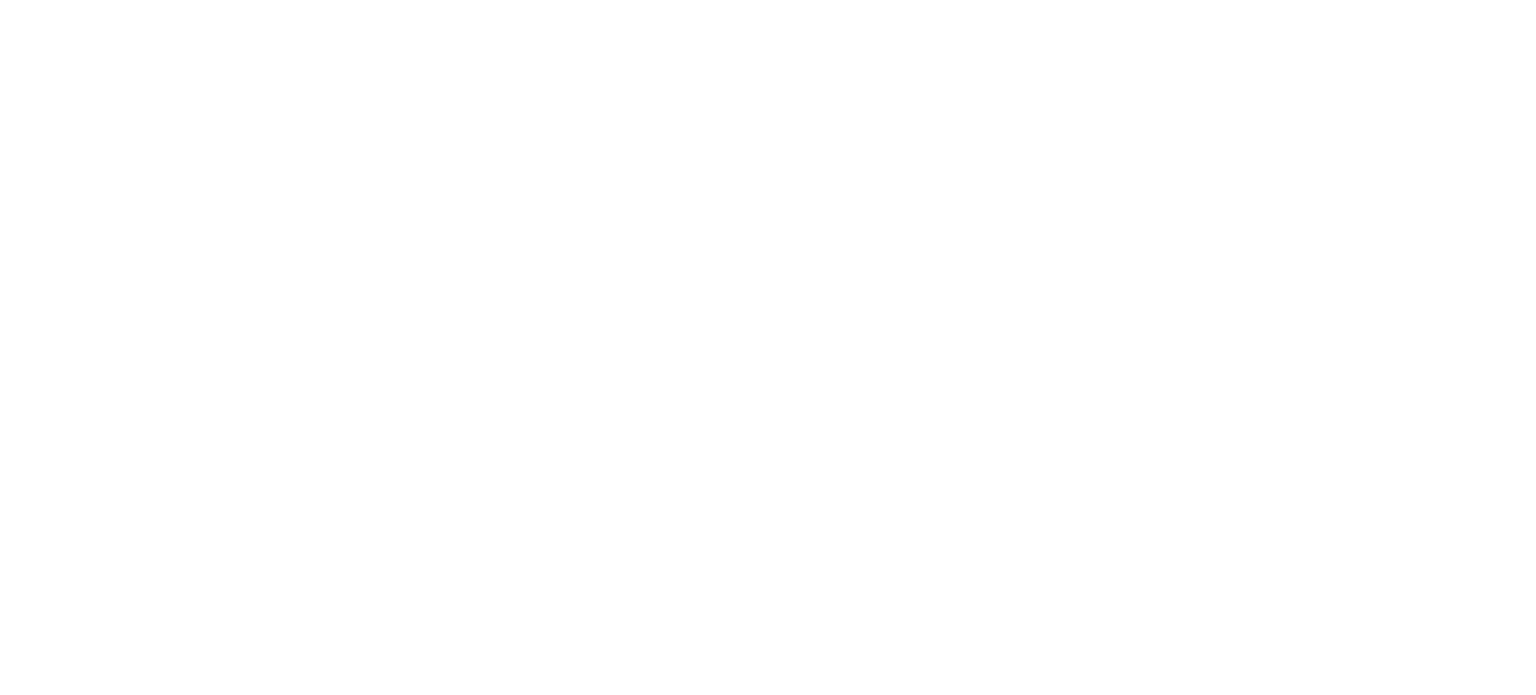 scroll, scrollTop: 0, scrollLeft: 0, axis: both 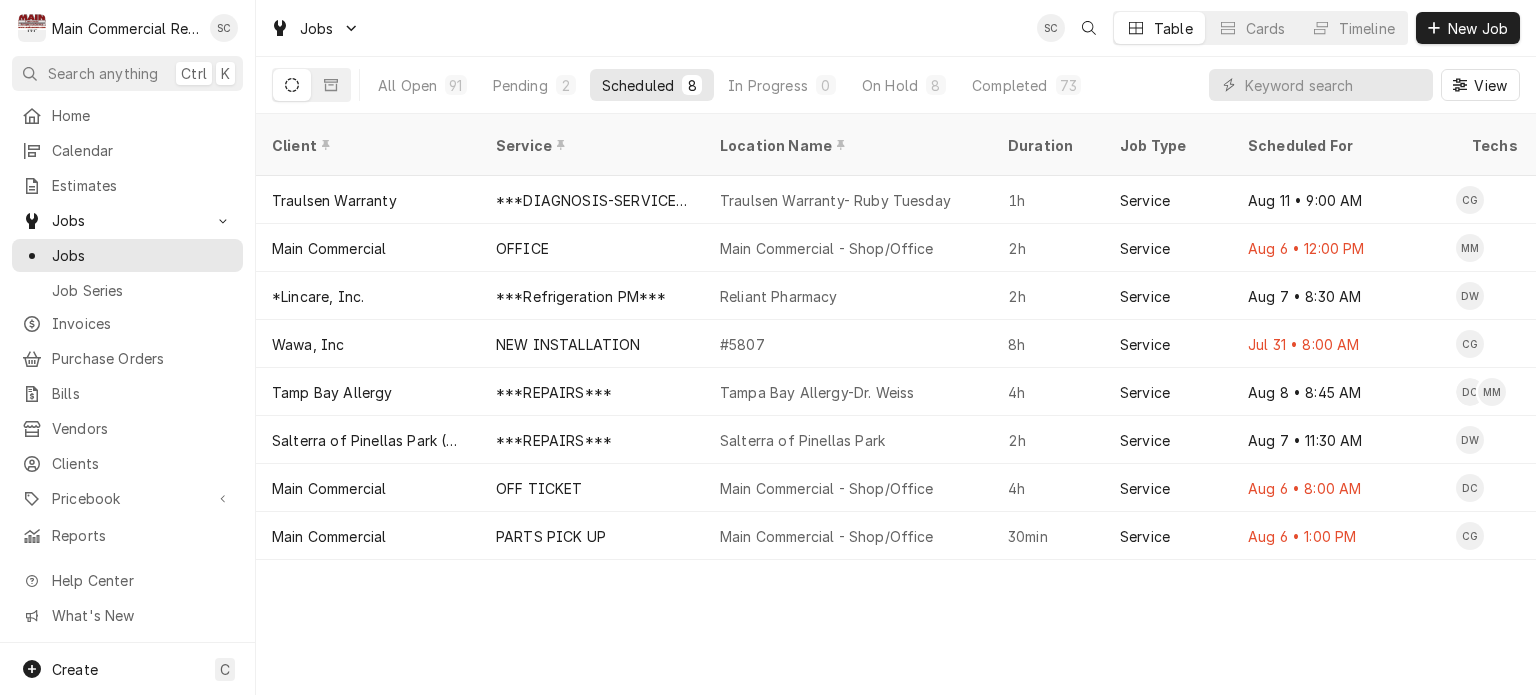 click on "Client Service Location Name Duration Job Type Scheduled For Techs Status Labels ID Priority Date Received Location Address Scheduled Last Modified Traulsen Warranty ***DIAGNOSIS-SERVICE CALL*** Traulsen Warranty- Ruby Tuesday 1h Service Aug 11   • 9:00 AM CG Upcoming Warranty JOB-1087 High Jul 22   [NUMBER] [STREET], [CITY], [STATE] [POSTAL_CODE] Aug 5   Aug 5   Main Commercial OFFICE Main Commercial - Shop/Office 2h Service Aug 6   • 12:00 PM MM Past Due SHOP JOB-1103 High Jul 24   [NUMBER] [STREET], [CITY], [STATE] [POSTAL_CODE] Aug 6   Aug 6   *Lincare, Inc. ***Refrigeration PM*** Reliant Pharmacy 2h Service Aug 7   • 8:30 AM DW Upcoming PM JOB-1075 No Priority Jul 21   [NUMBER] [STREET], [CITY], [STATE] [POSTAL_CODE] Aug 1   Aug 1   Wawa, Inc NEW INSTALLATION #5807 8h Service Jul 31   • 8:00 AM CG Past Due No Charge JOB-1116 Urgent Jul 25   [NUMBER] [STREET], [CITY], [STATE] [POSTAL_CODE] Jul 25   Jul 25   Tamp Bay Allergy ***REPAIRS*** Tampa Bay Allergy-Dr. Weiss 4h Service Aug 8   • 8:45 AM DC MM Upcoming RIC JOB-1146" at bounding box center [896, 404] 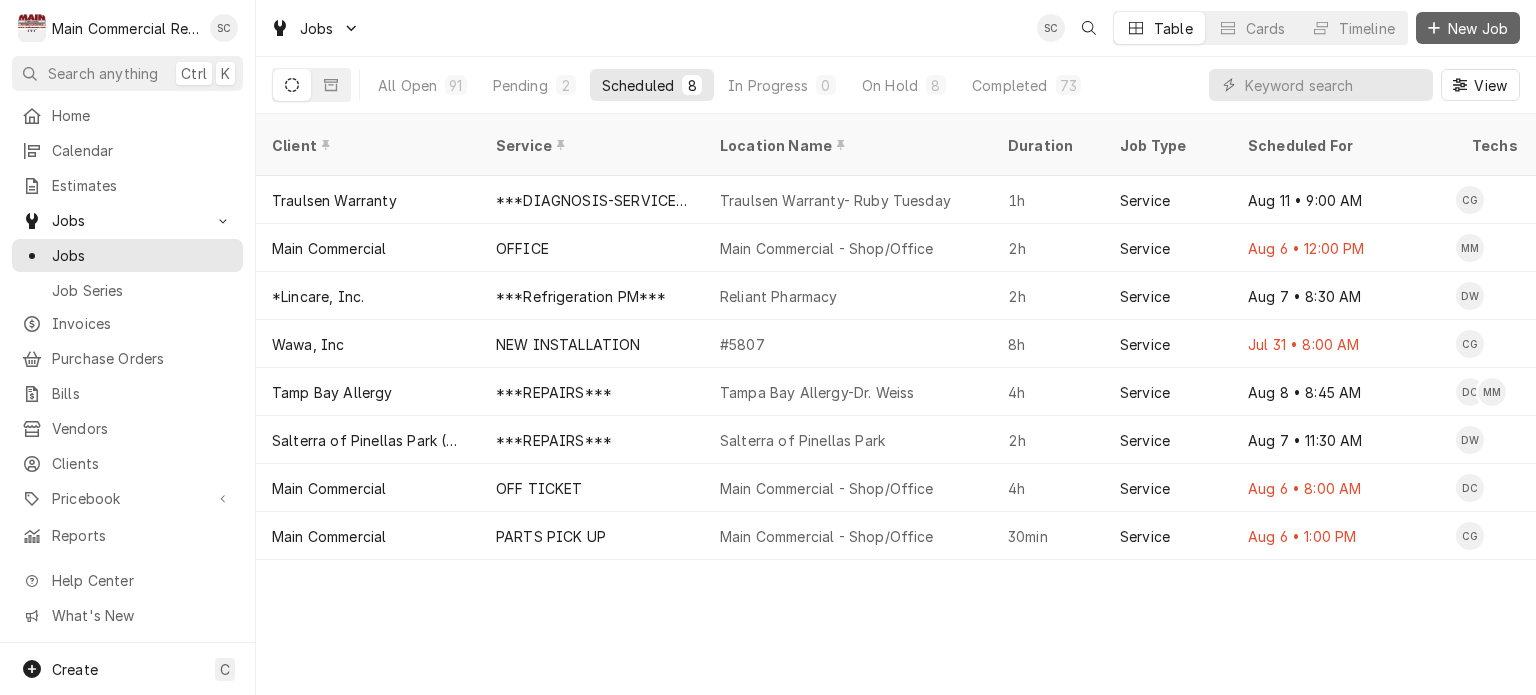click on "New Job" at bounding box center [1478, 28] 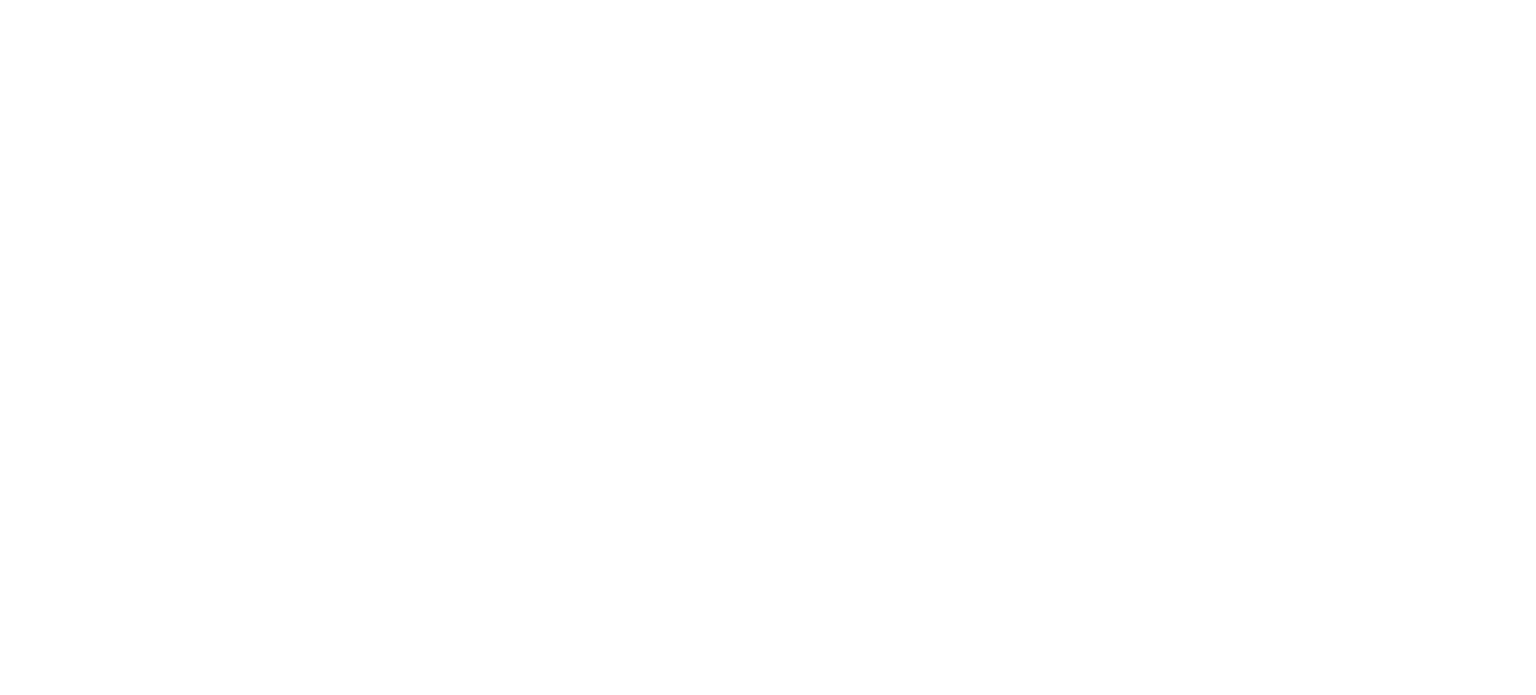 scroll, scrollTop: 0, scrollLeft: 0, axis: both 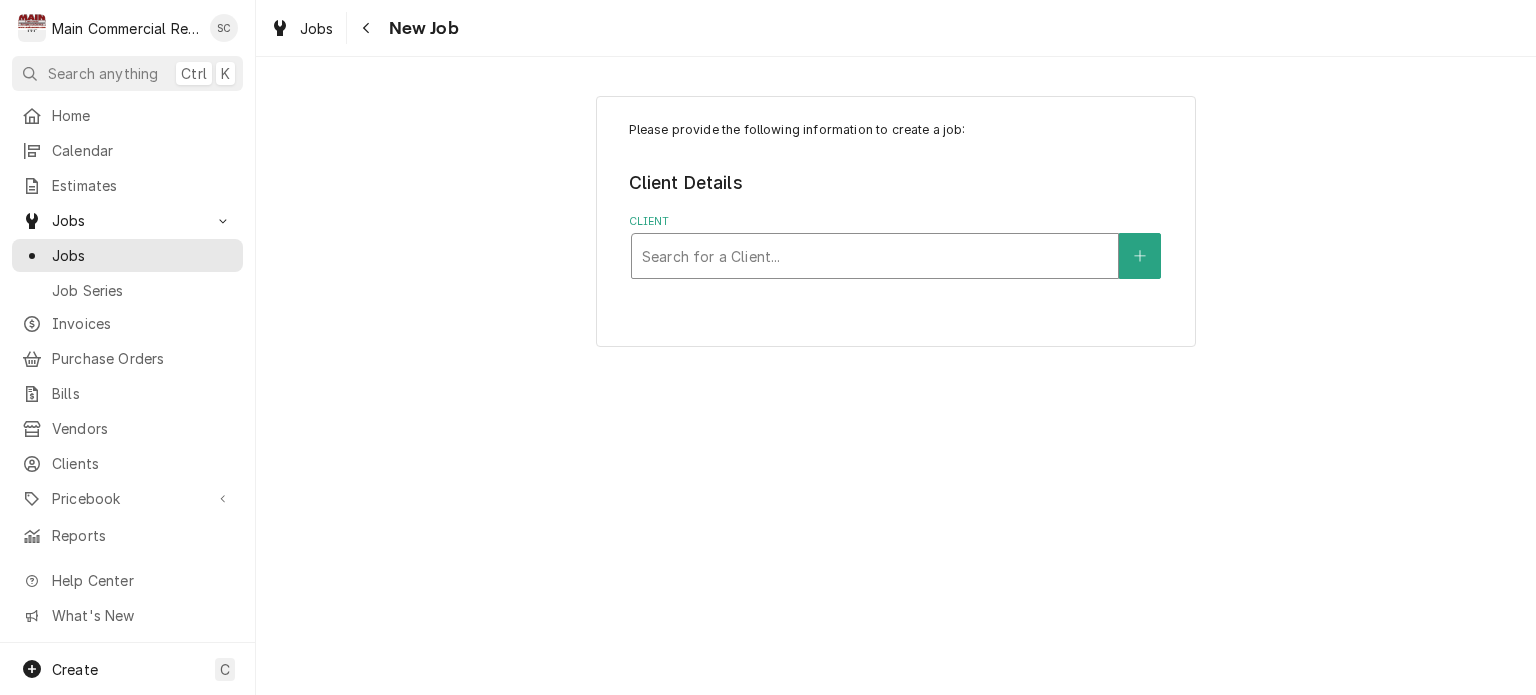 click at bounding box center (875, 256) 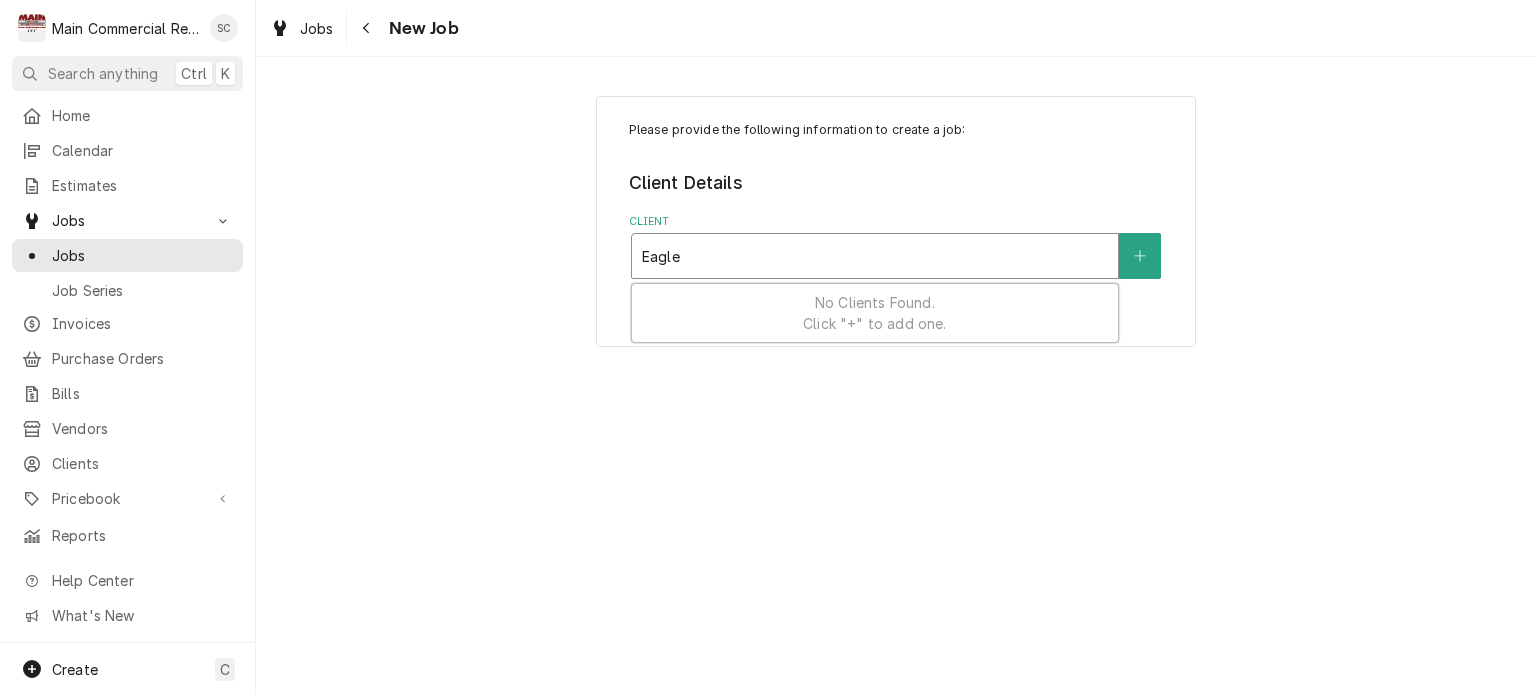 type on "Eagles" 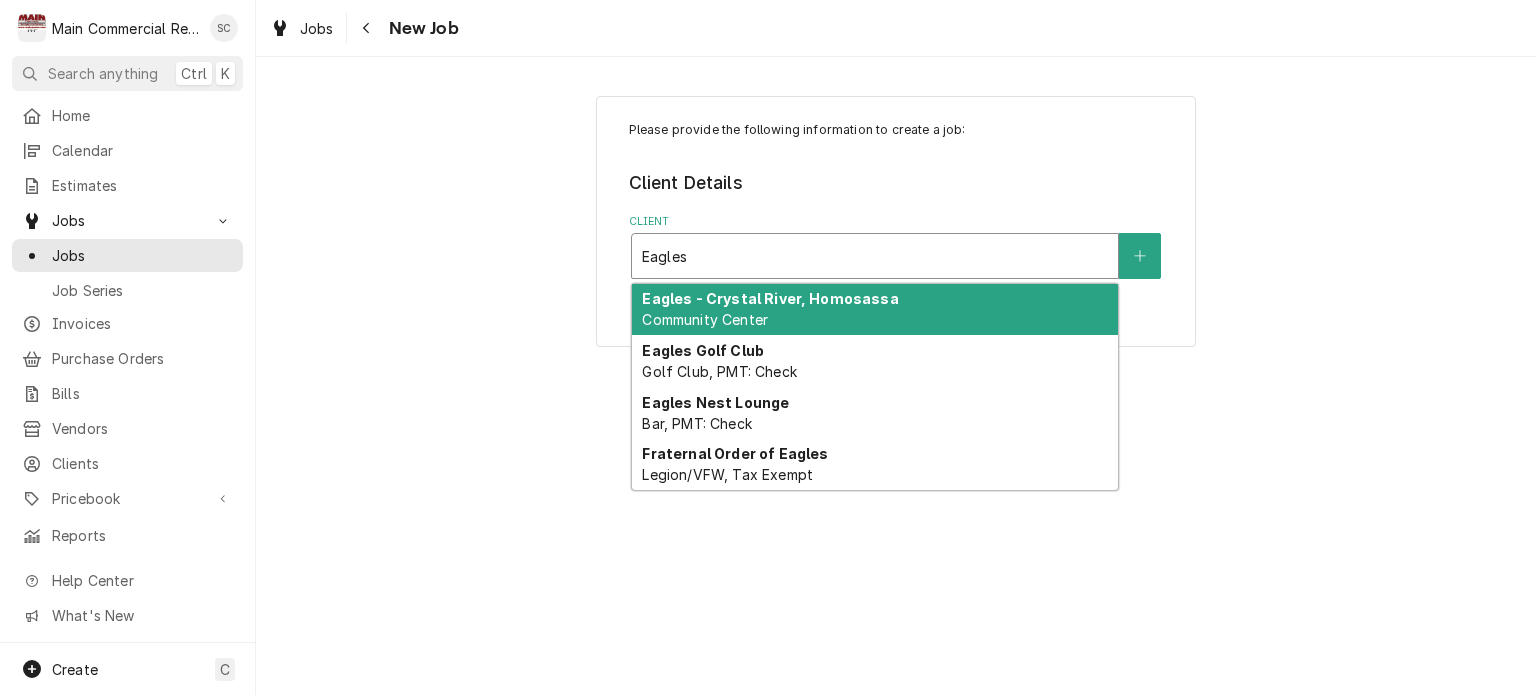 click on "Eagles - Crystal River, Homosassa Community Center" at bounding box center (875, 310) 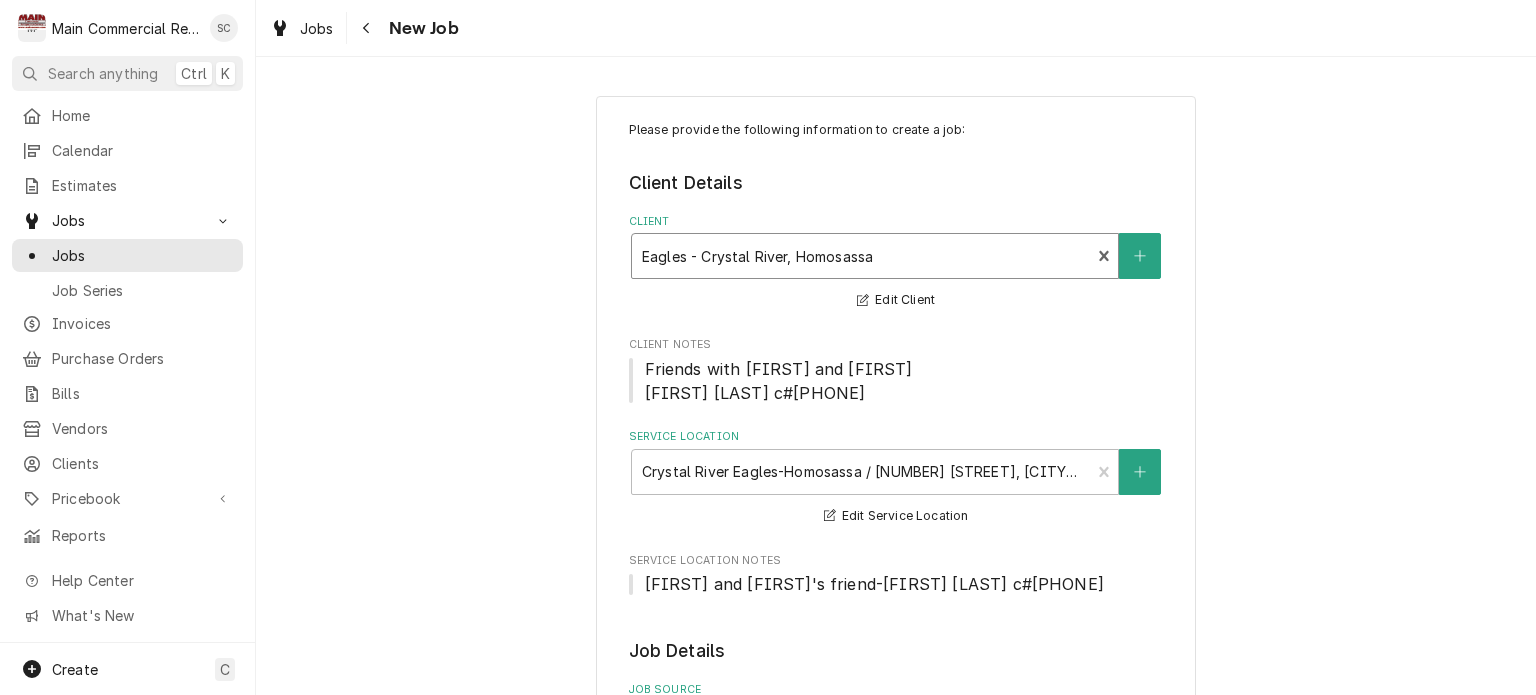 scroll, scrollTop: 400, scrollLeft: 0, axis: vertical 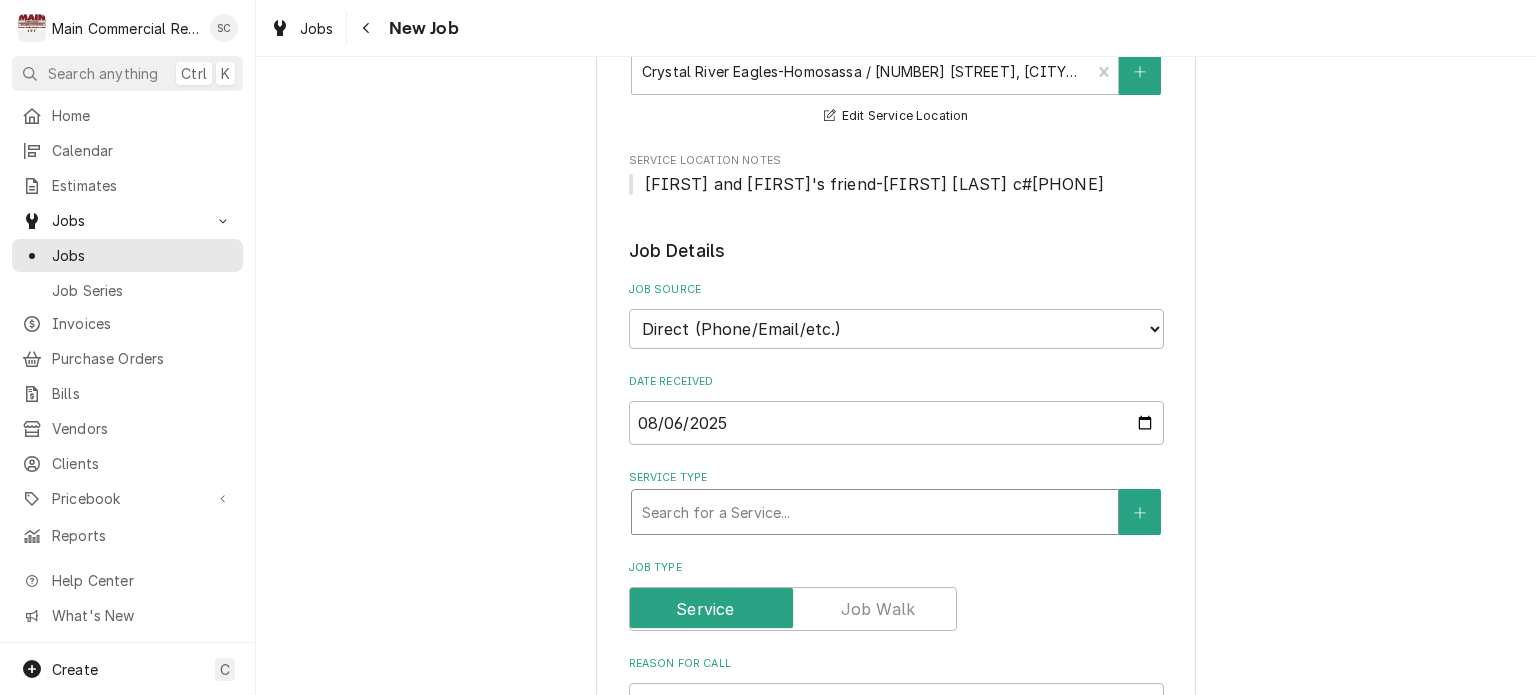 click at bounding box center (875, 512) 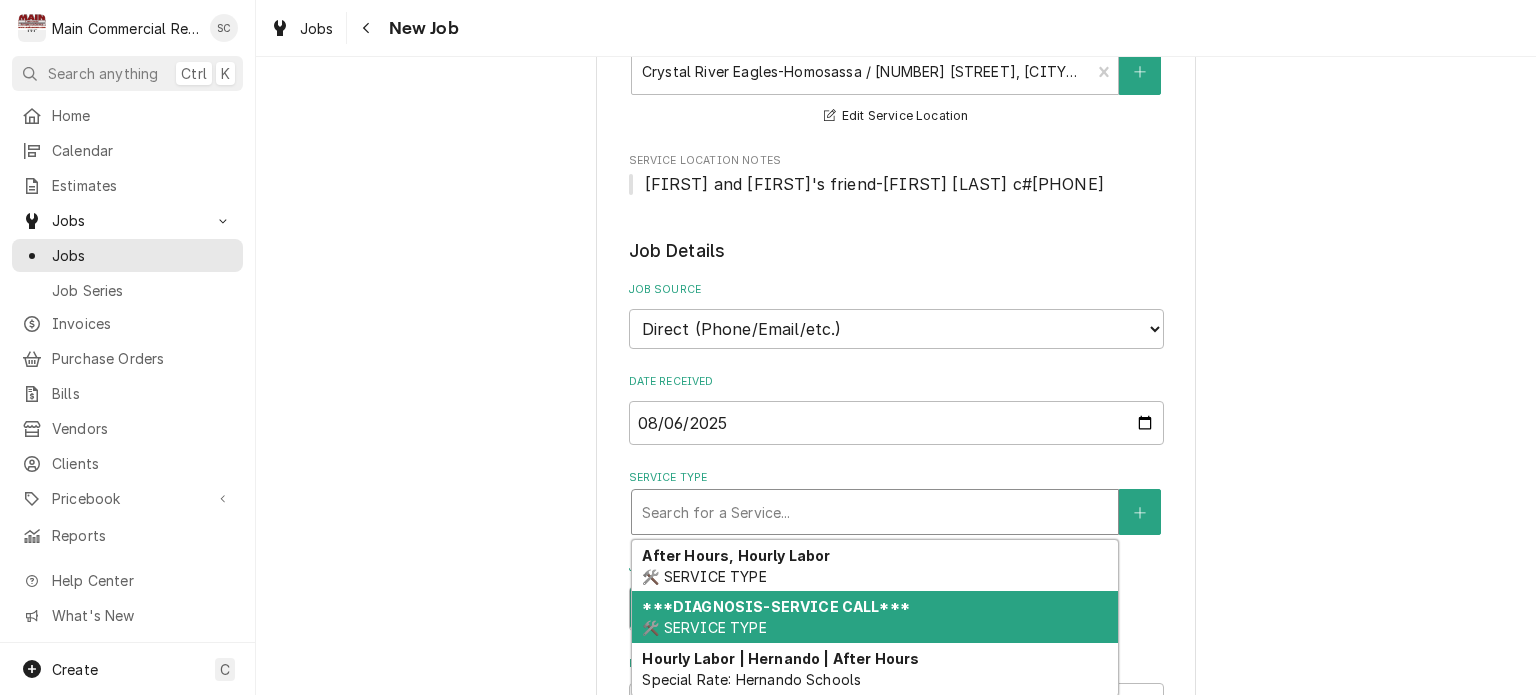 click on "***DIAGNOSIS-SERVICE CALL*** 🛠️ SERVICE TYPE" at bounding box center (875, 617) 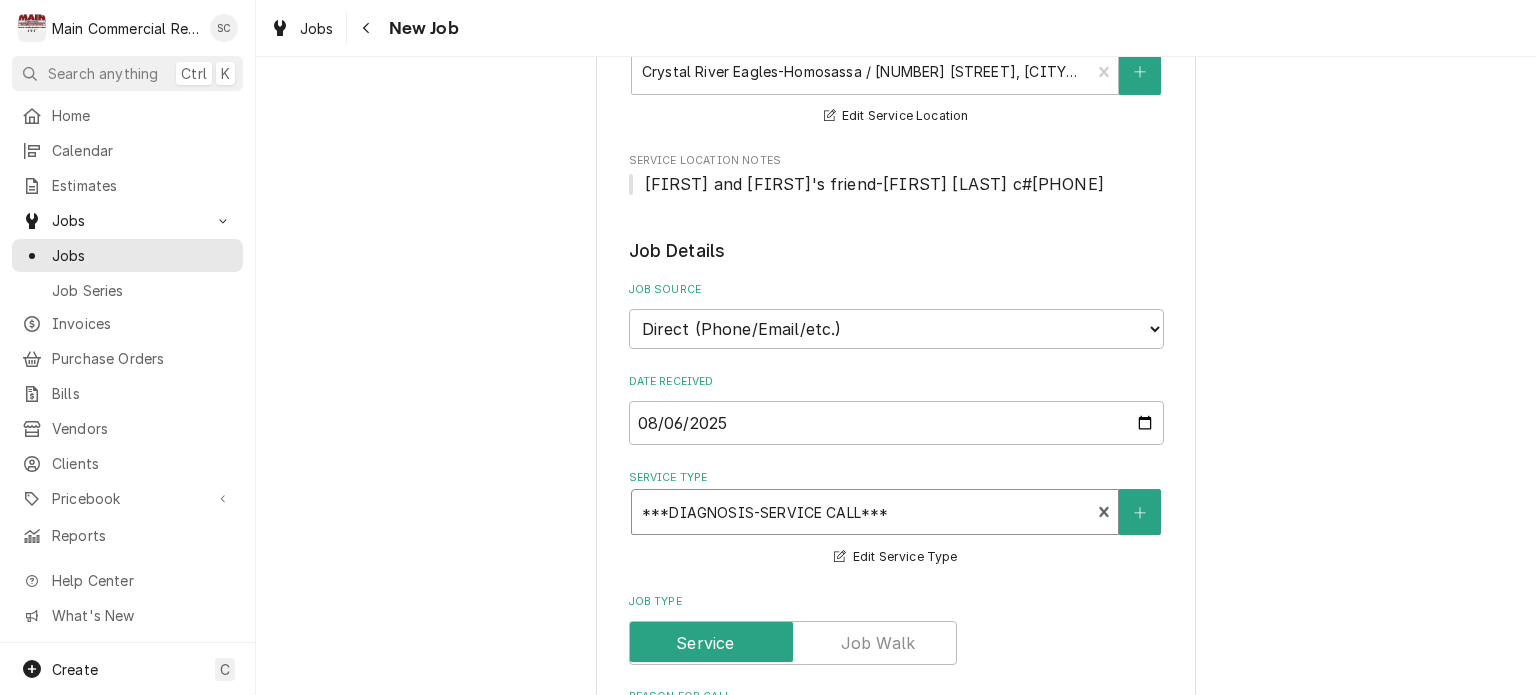 scroll, scrollTop: 900, scrollLeft: 0, axis: vertical 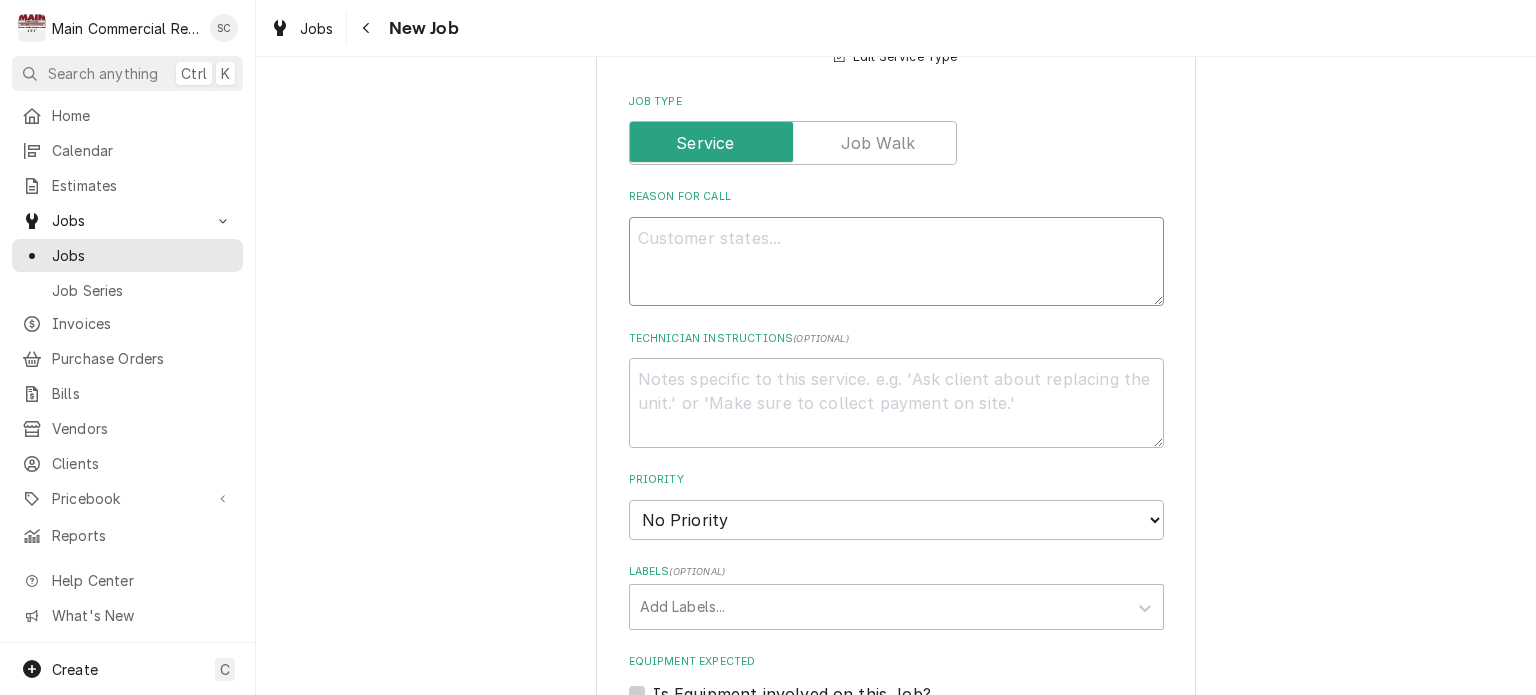 click on "Reason For Call" at bounding box center (896, 262) 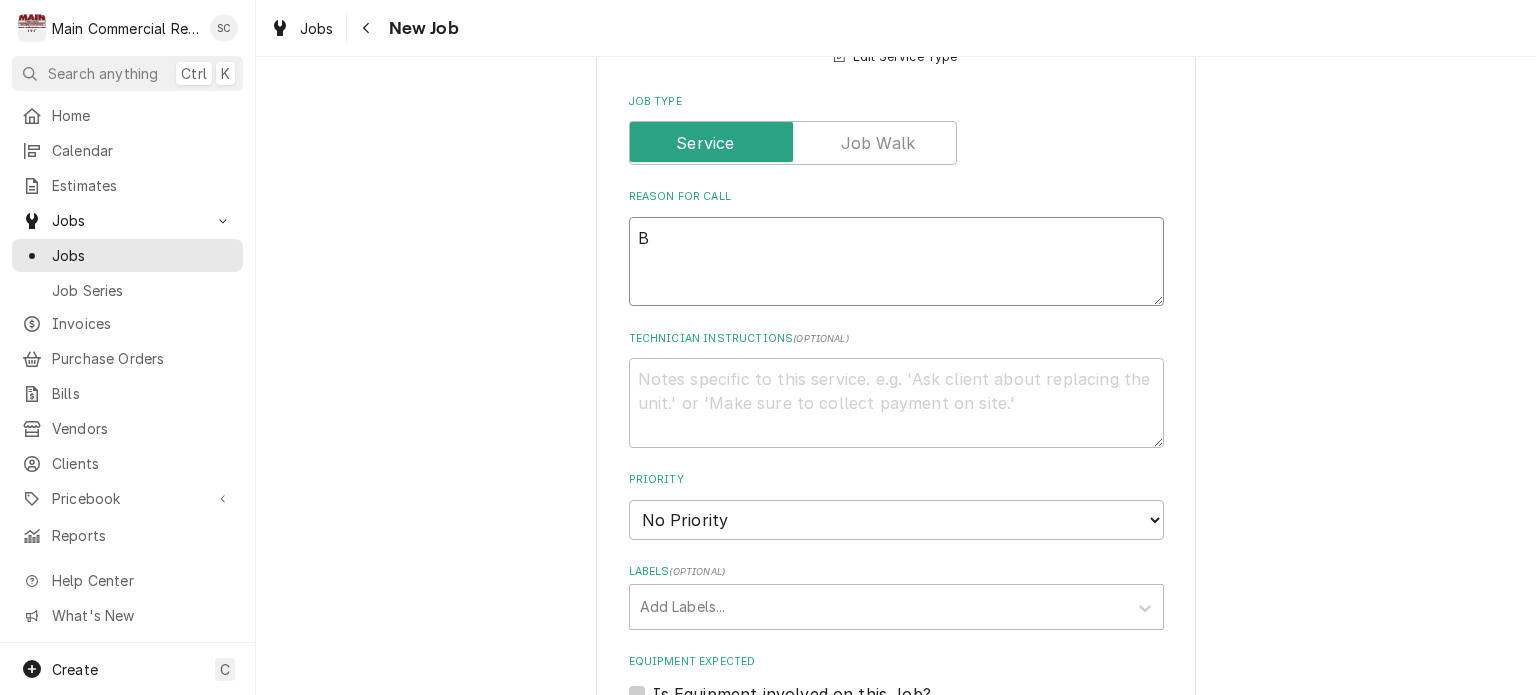 type on "x" 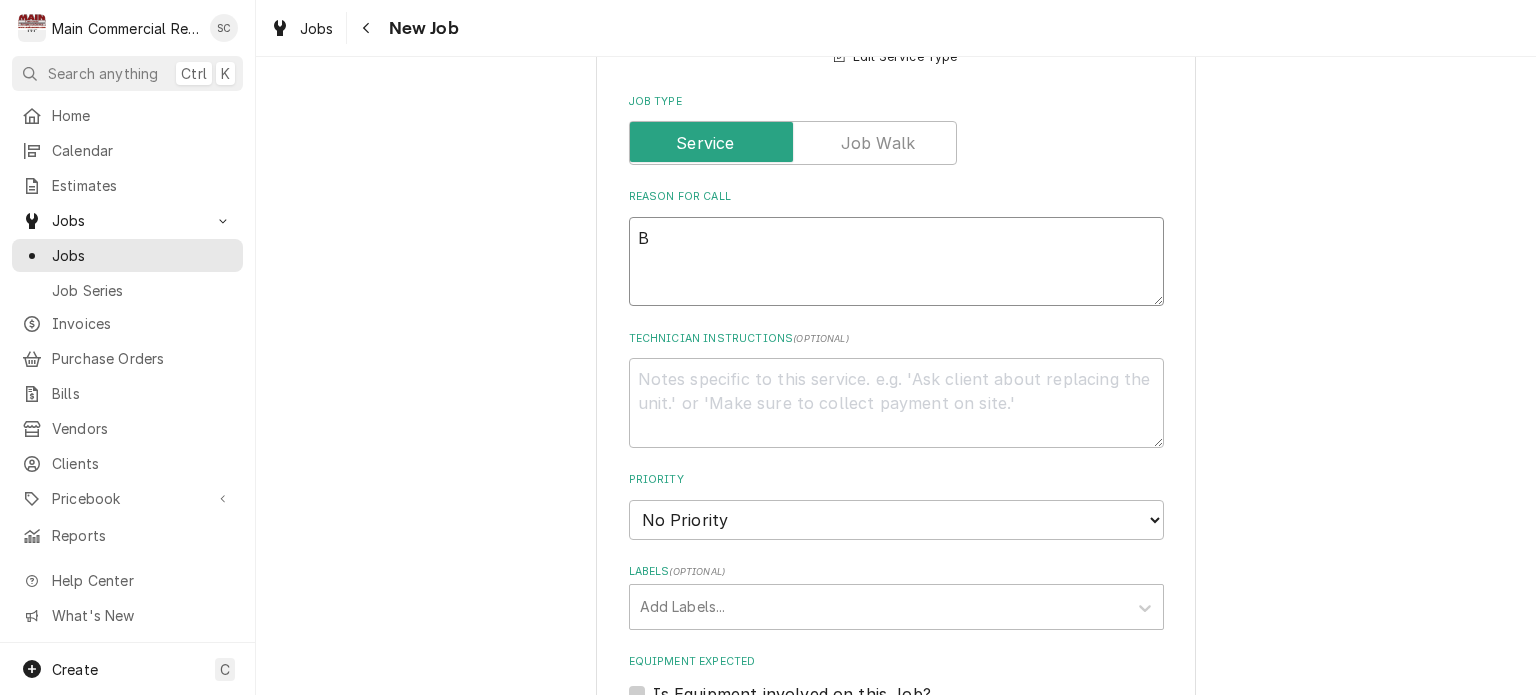 type on "Be" 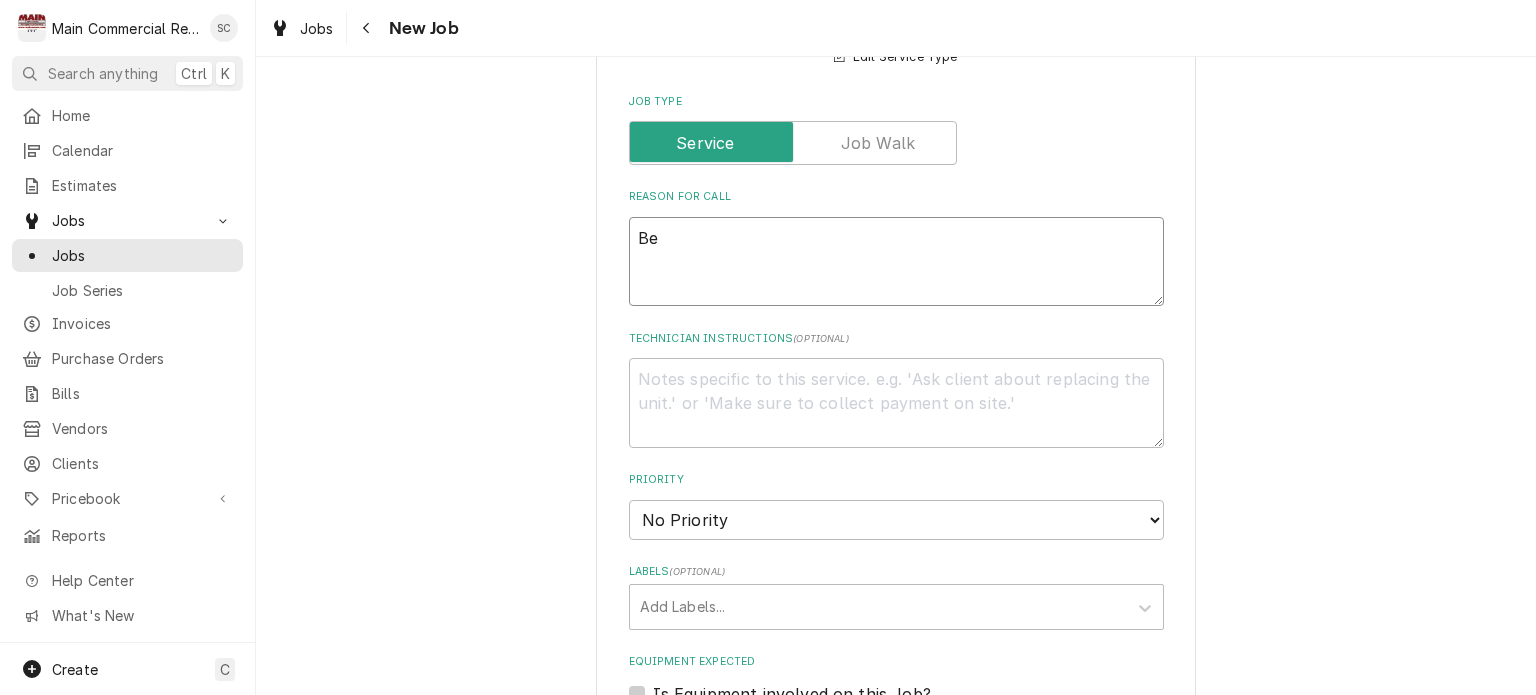 type on "x" 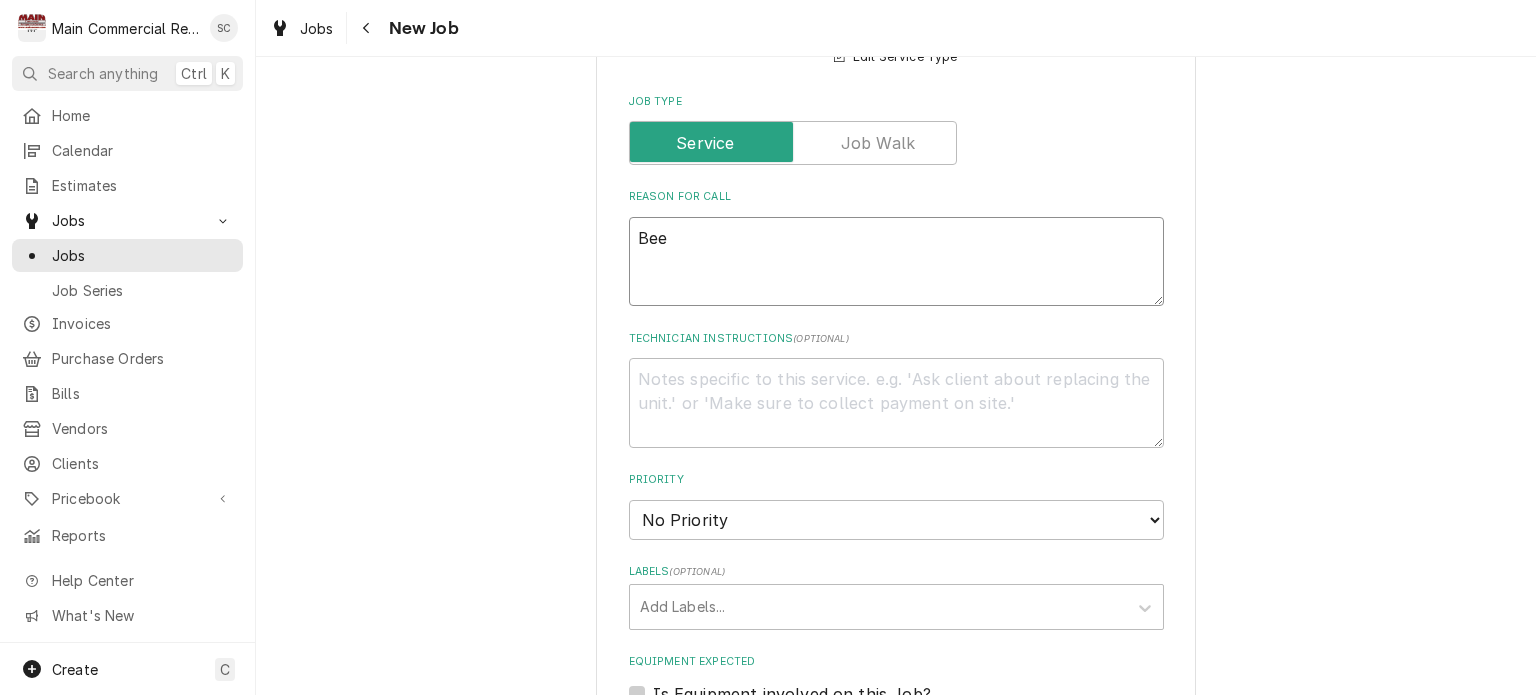 type on "x" 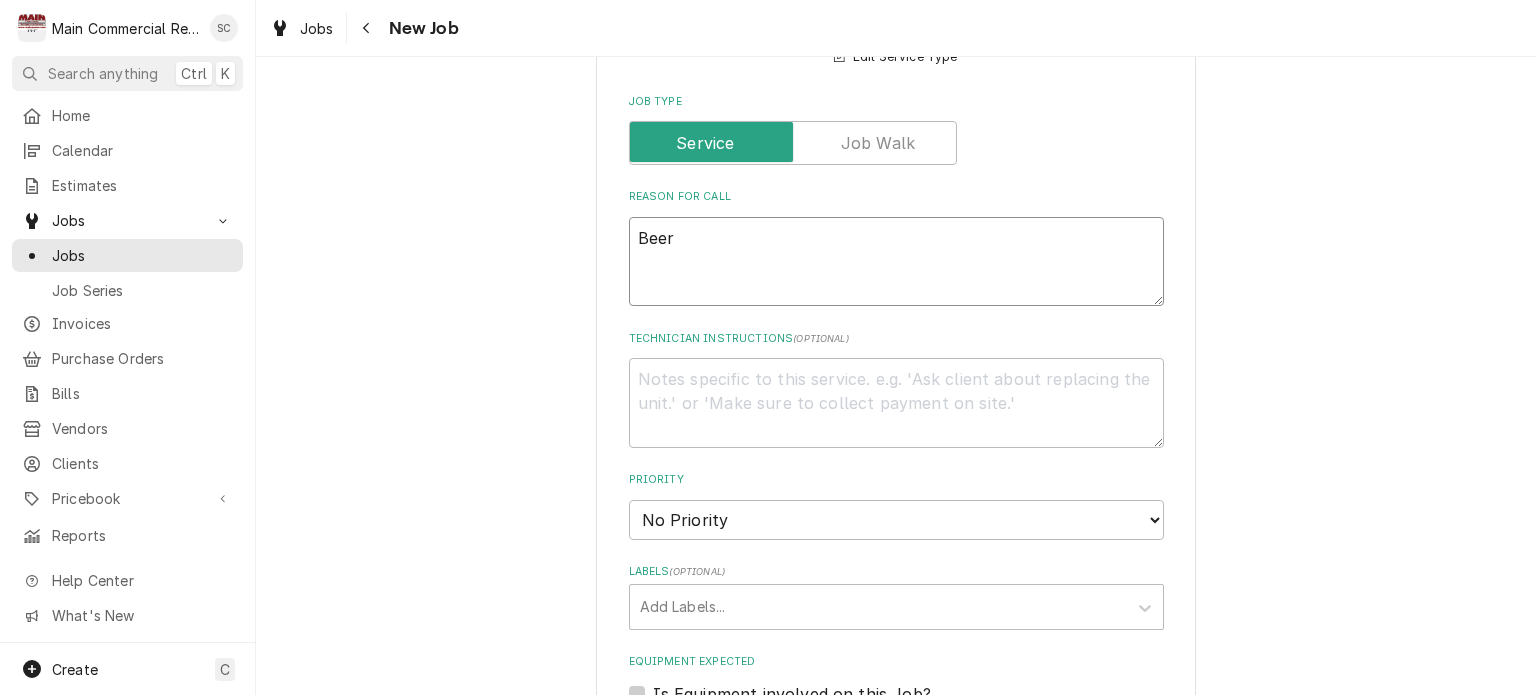 type on "x" 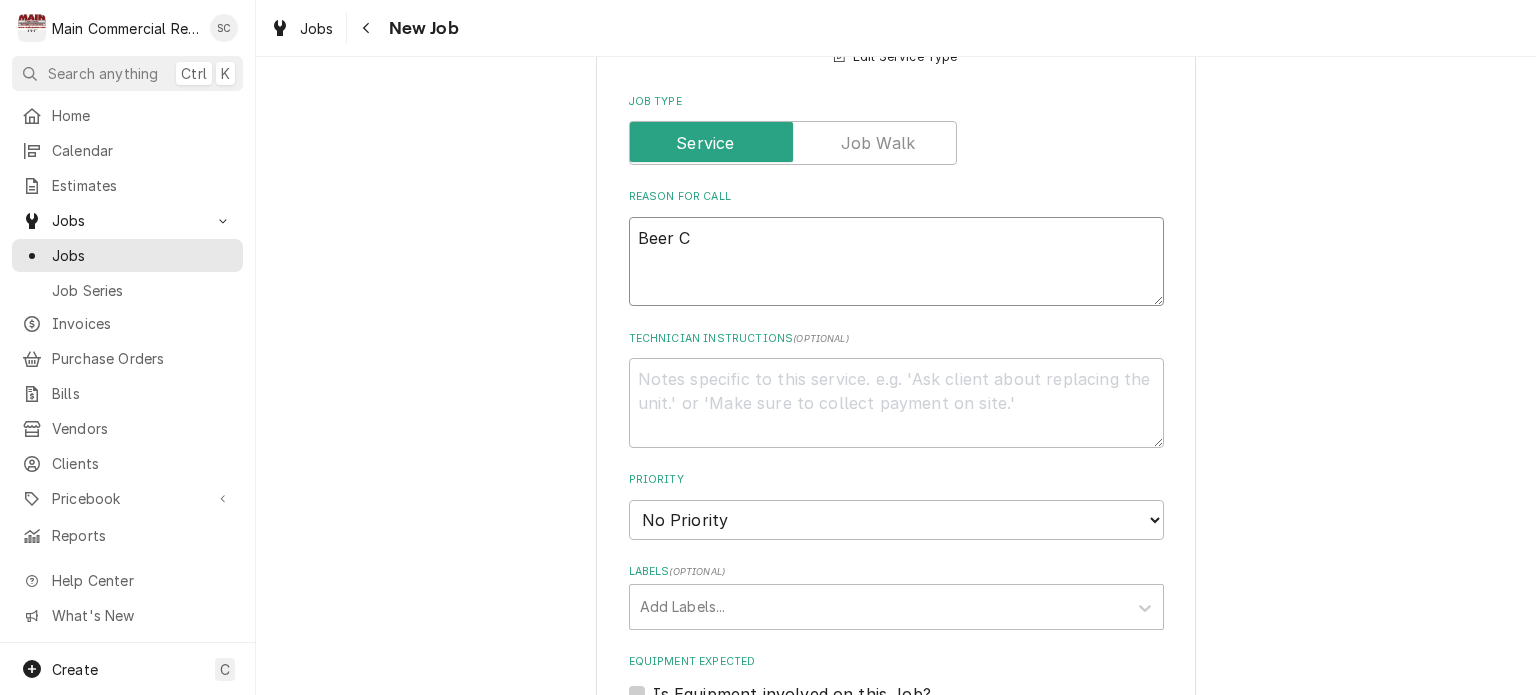 type on "x" 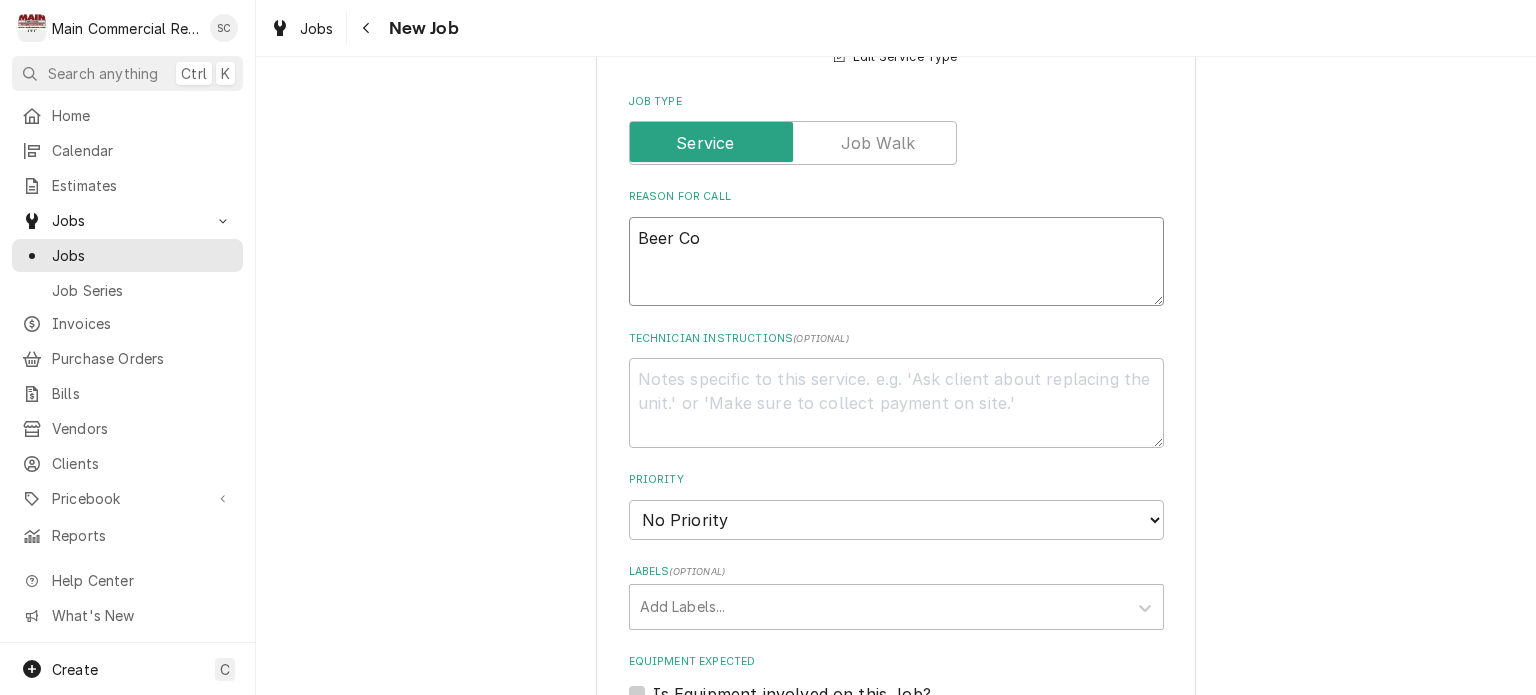 type on "x" 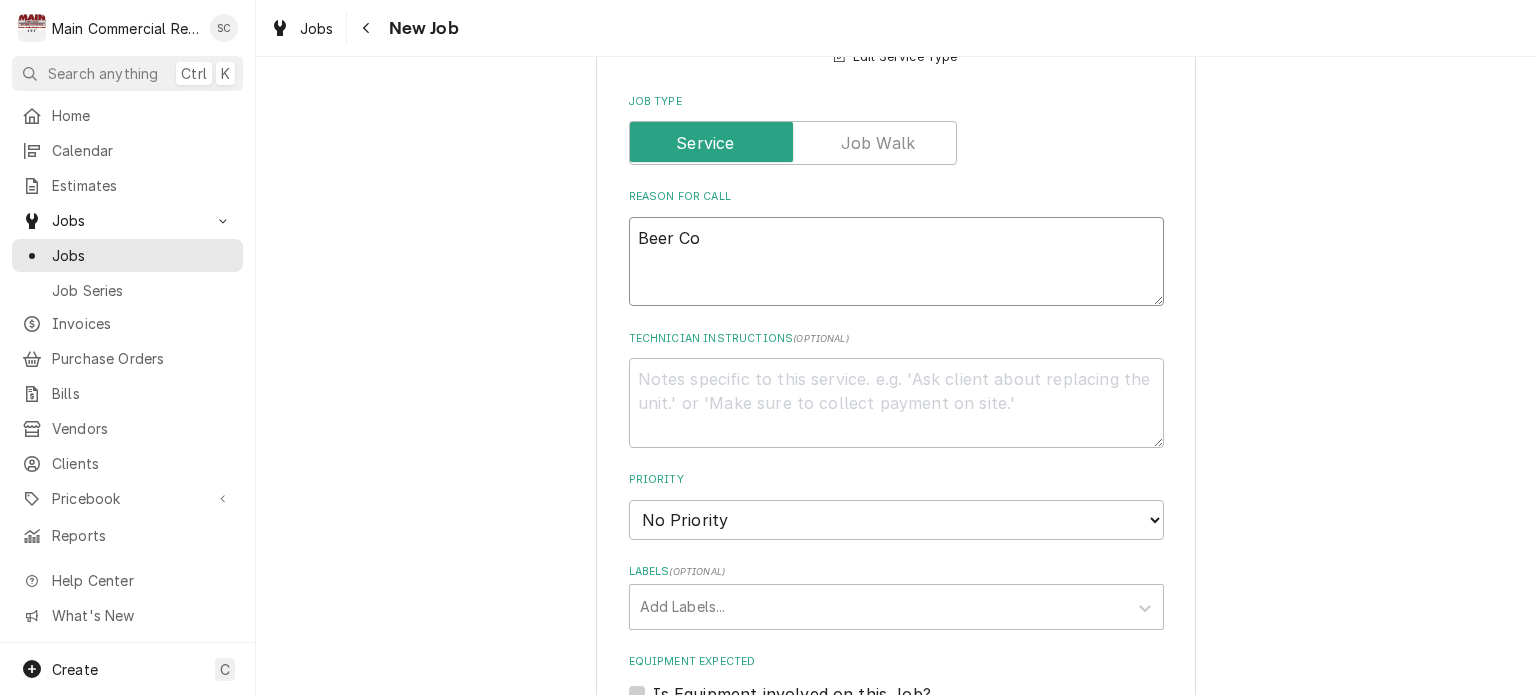 type on "Beer Coo" 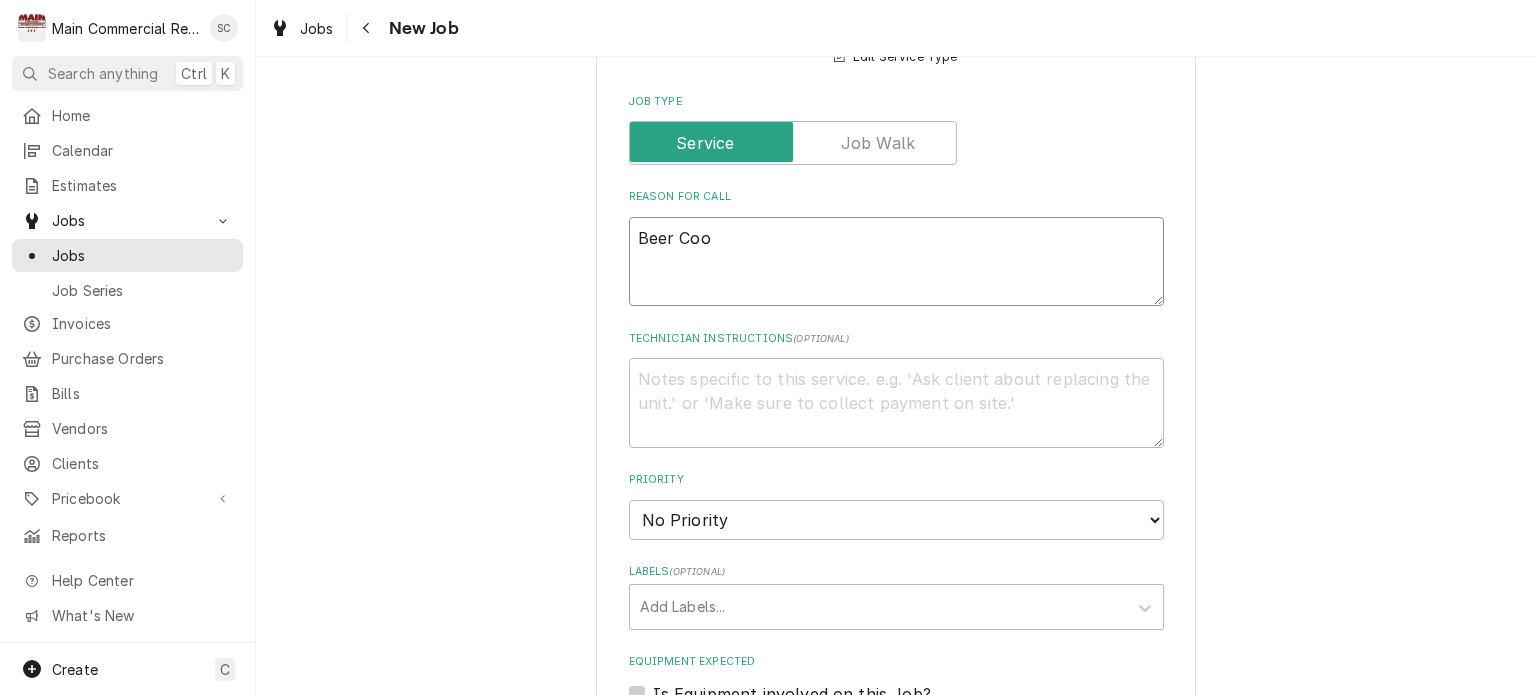 type on "x" 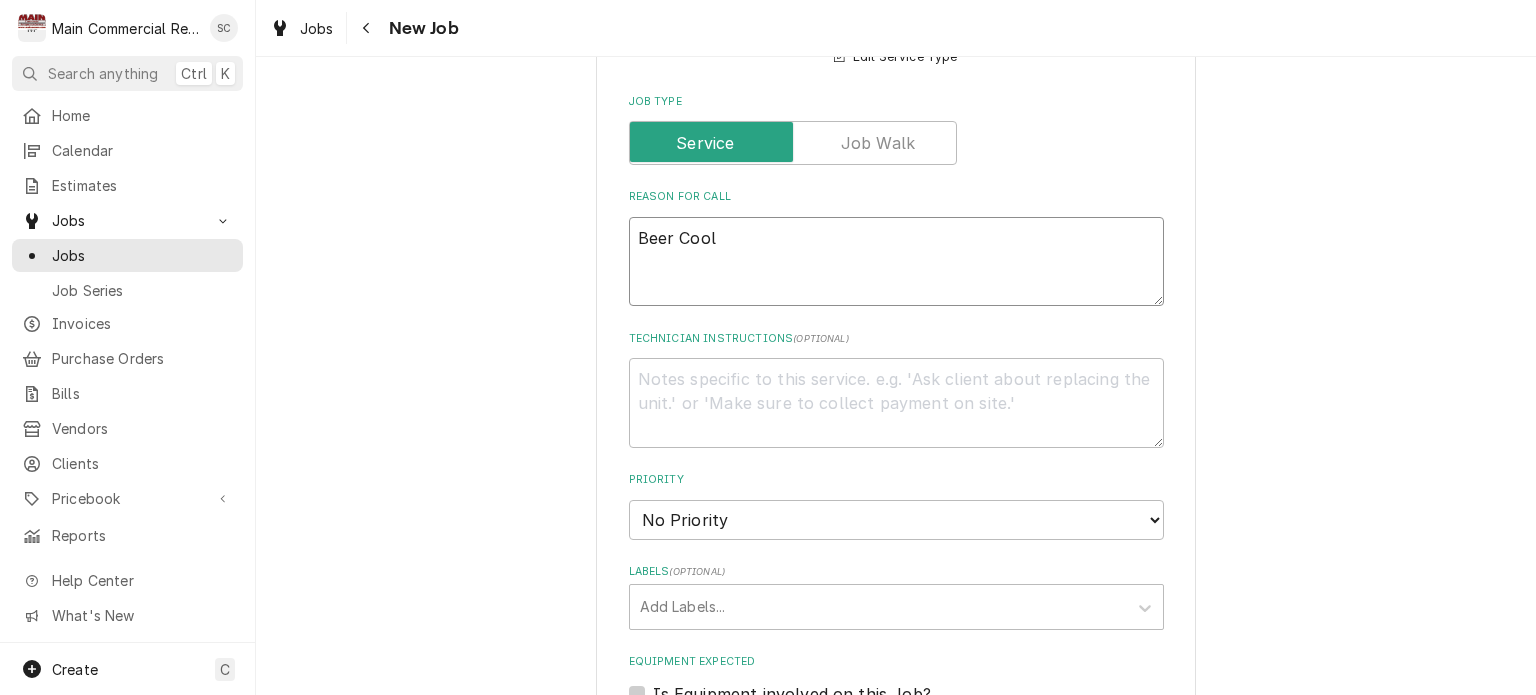 type on "x" 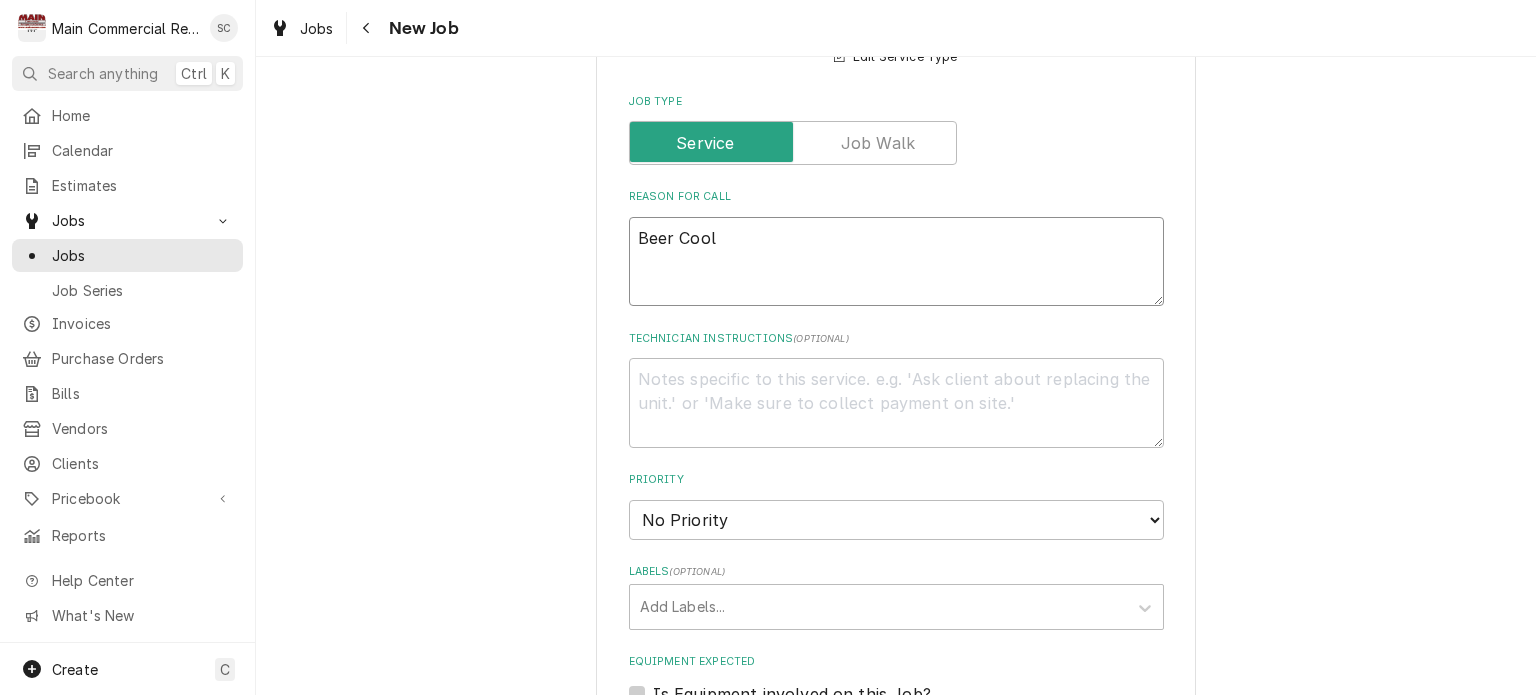 type on "Beer Coole" 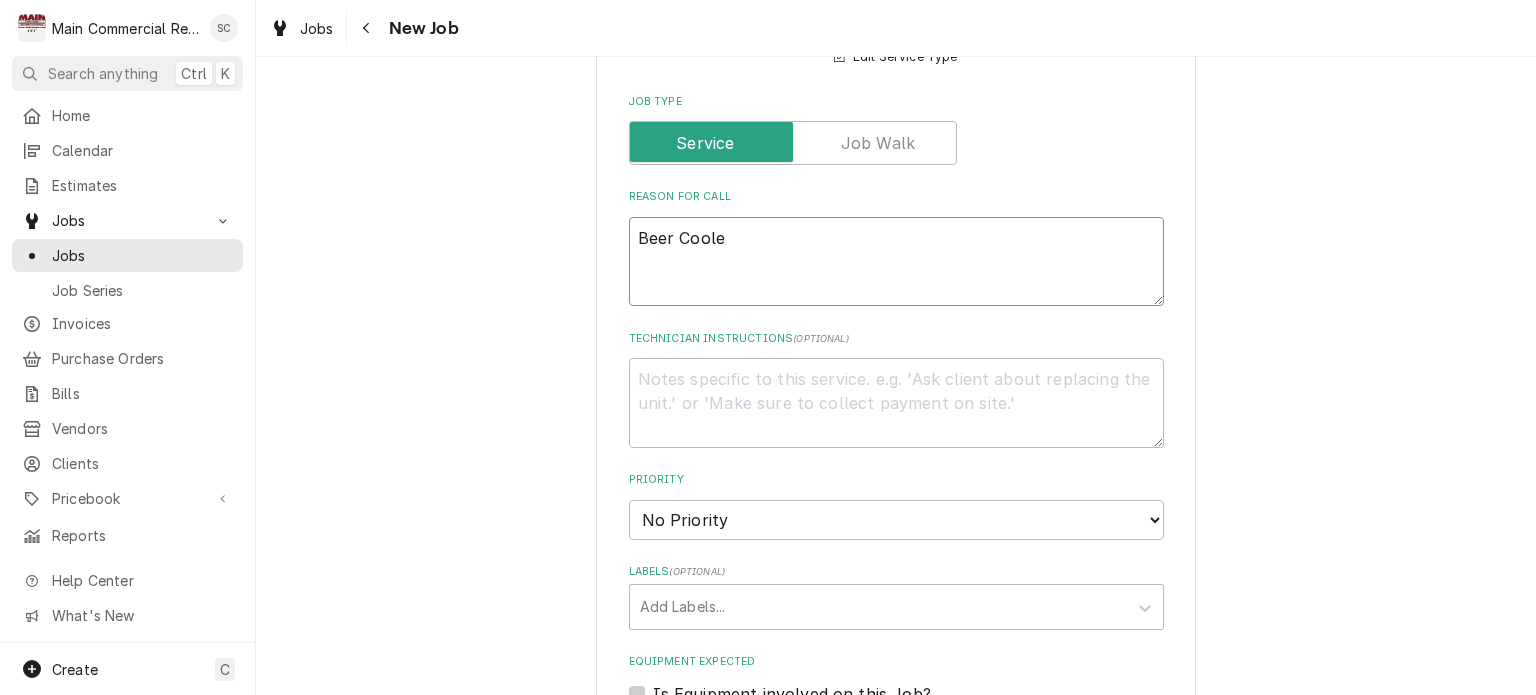 type on "x" 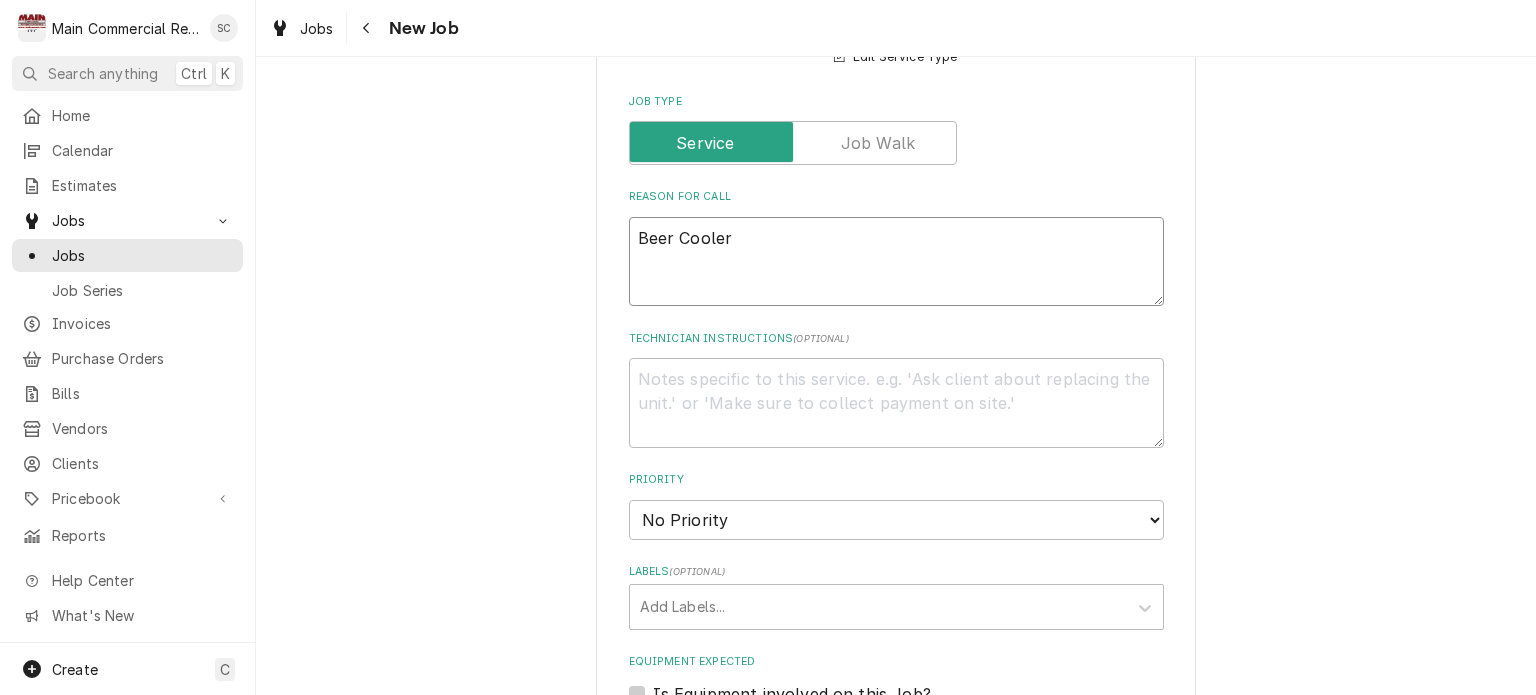 type on "x" 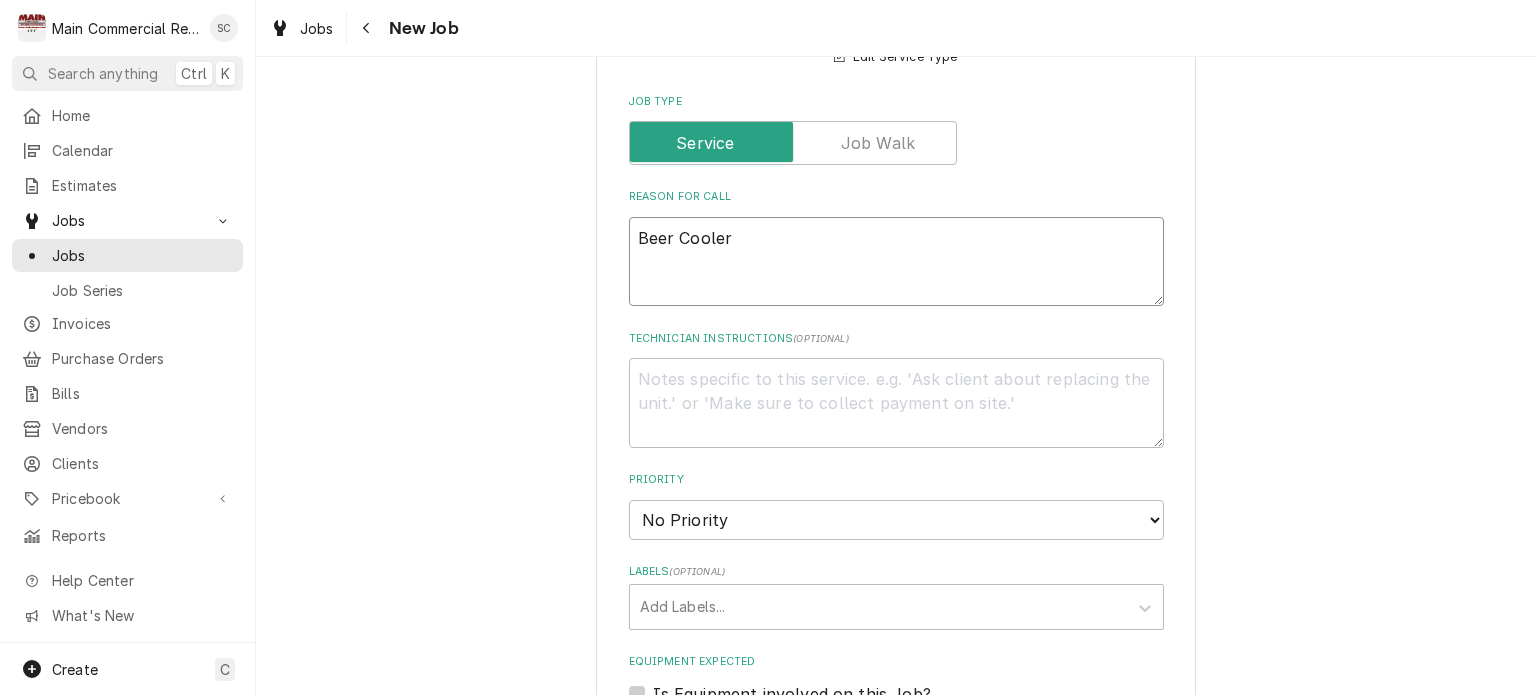 type on "Beer Cooler" 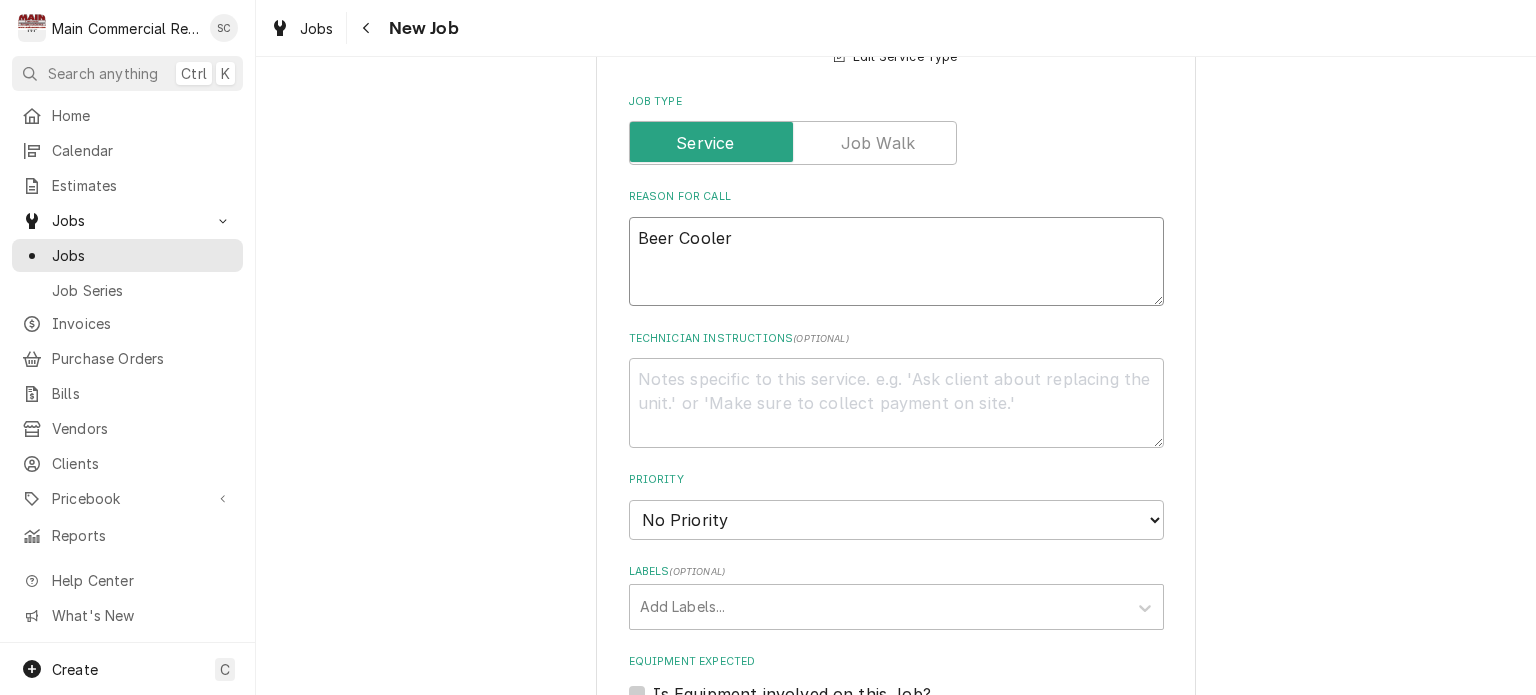 type on "x" 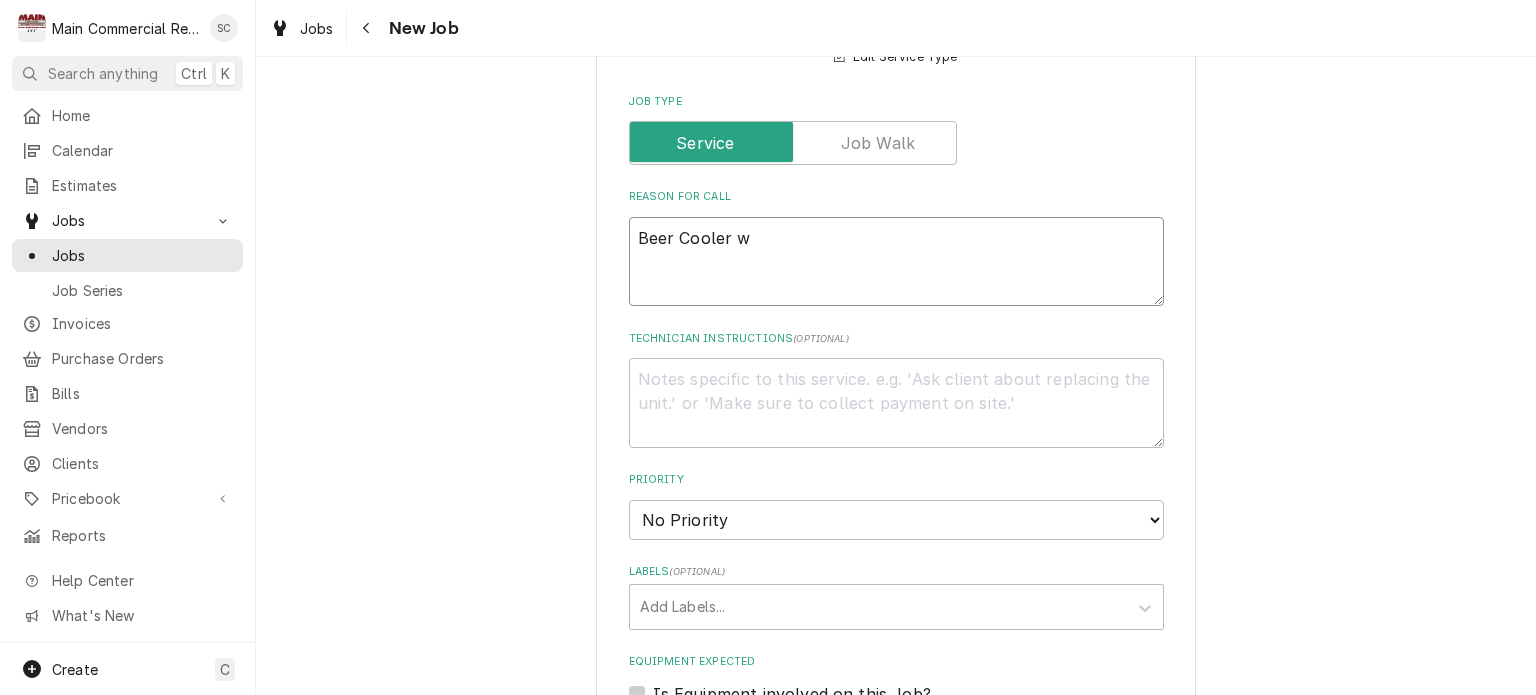 type on "x" 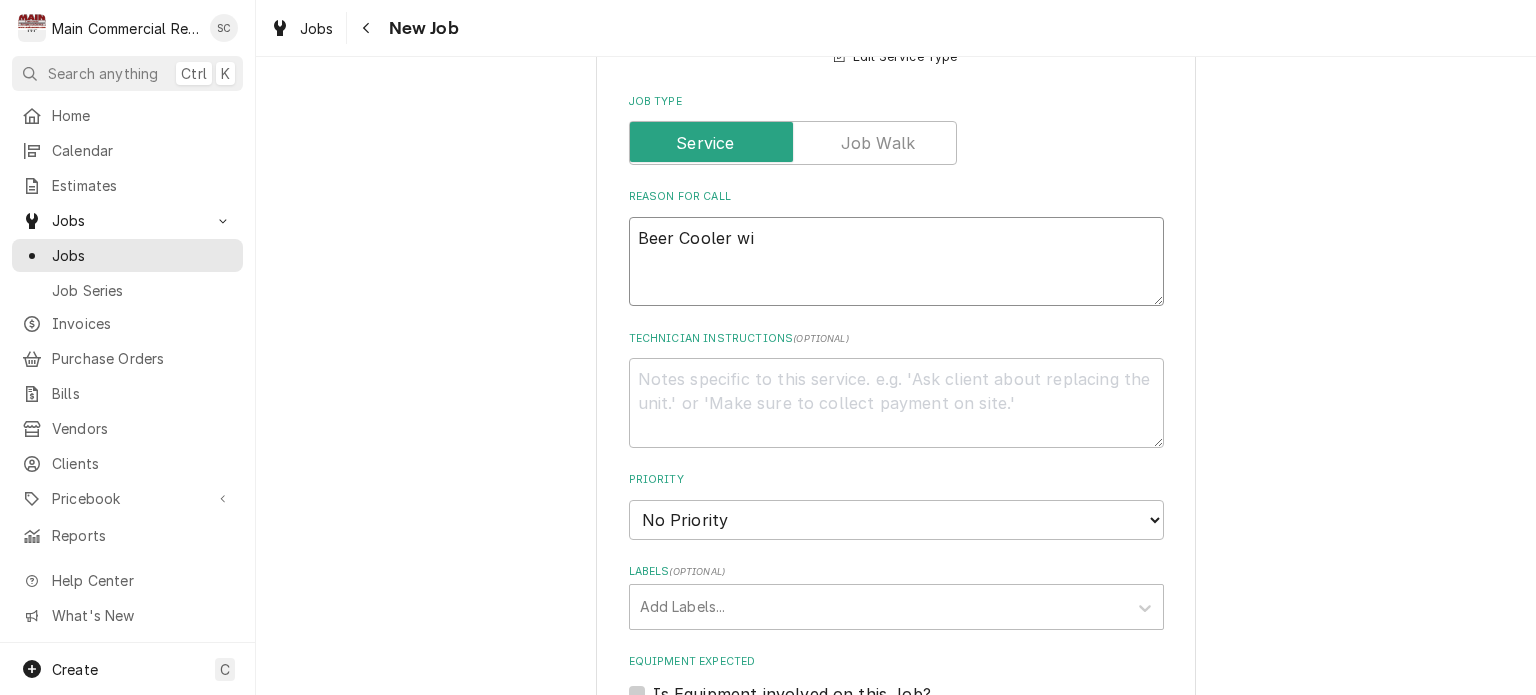 type on "x" 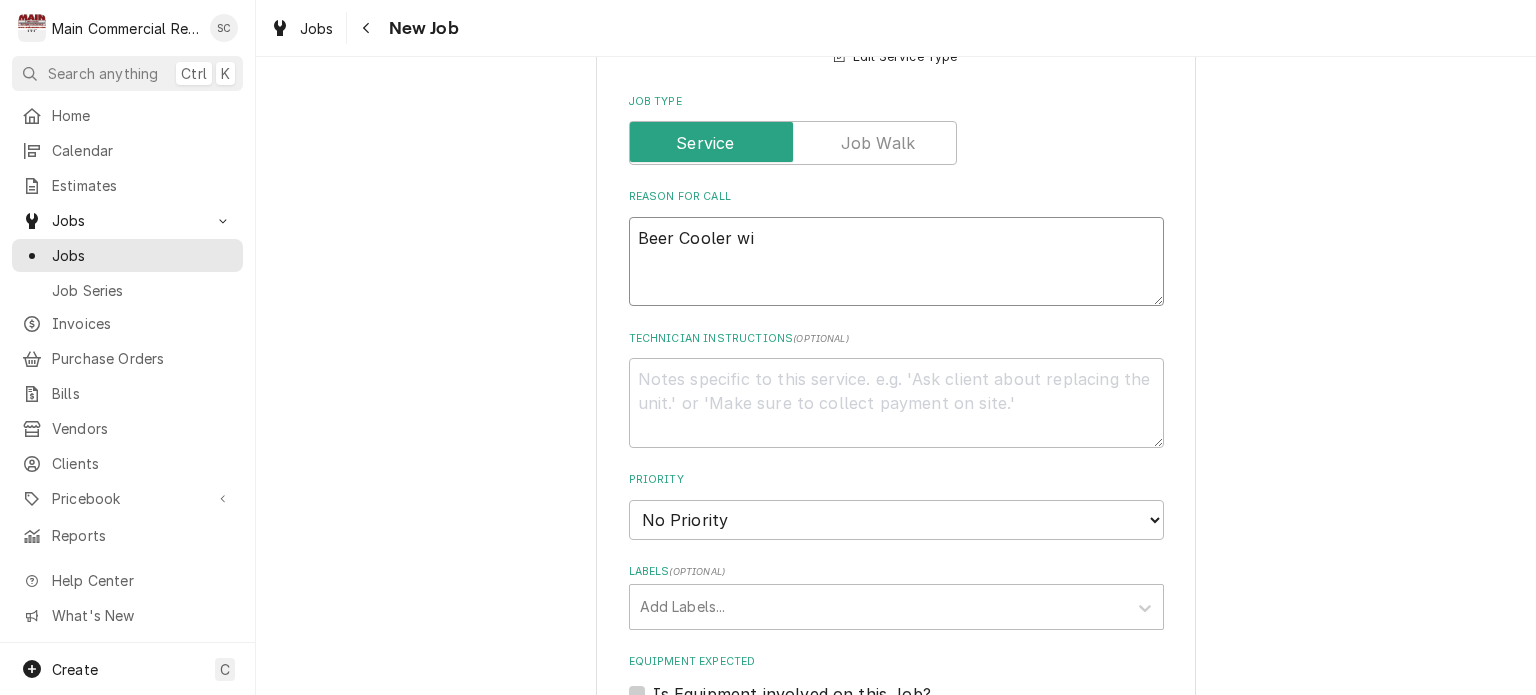 type on "Beer Cooler wit" 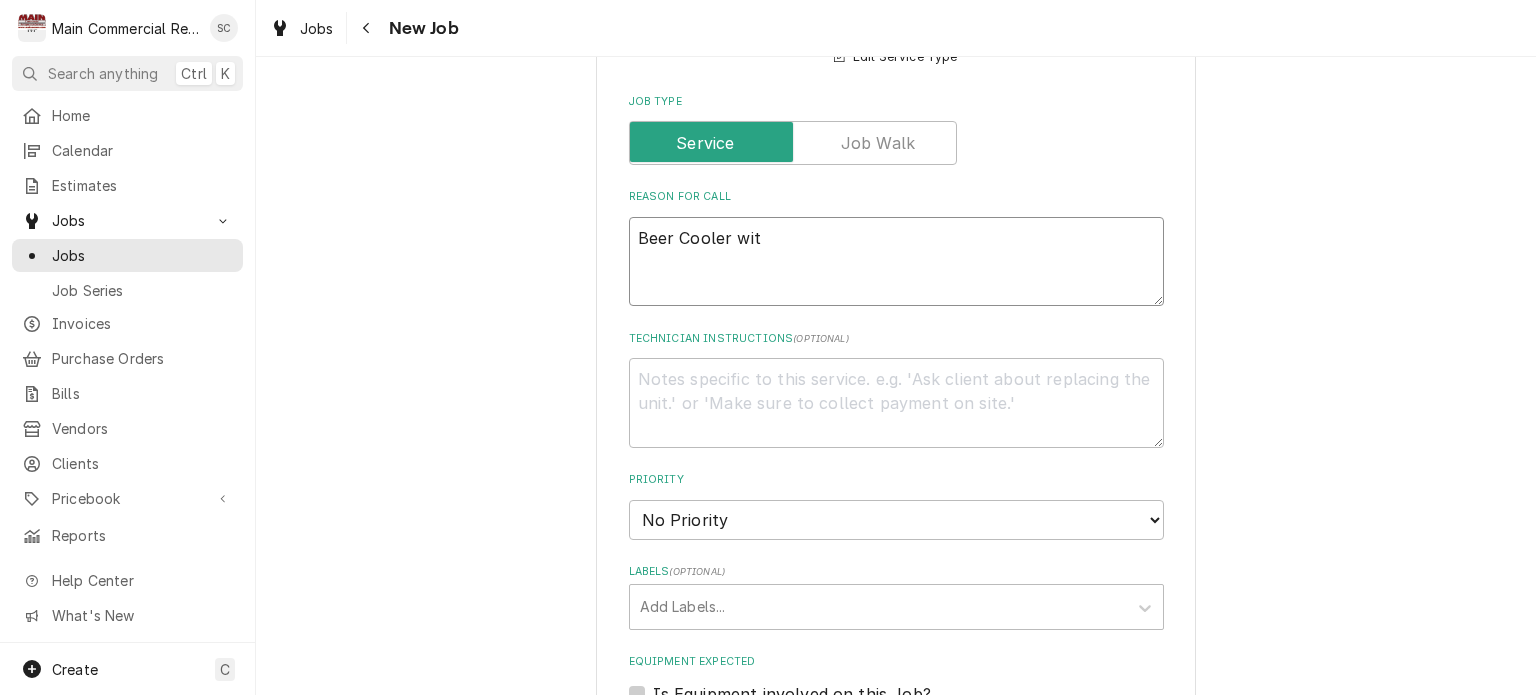 type on "x" 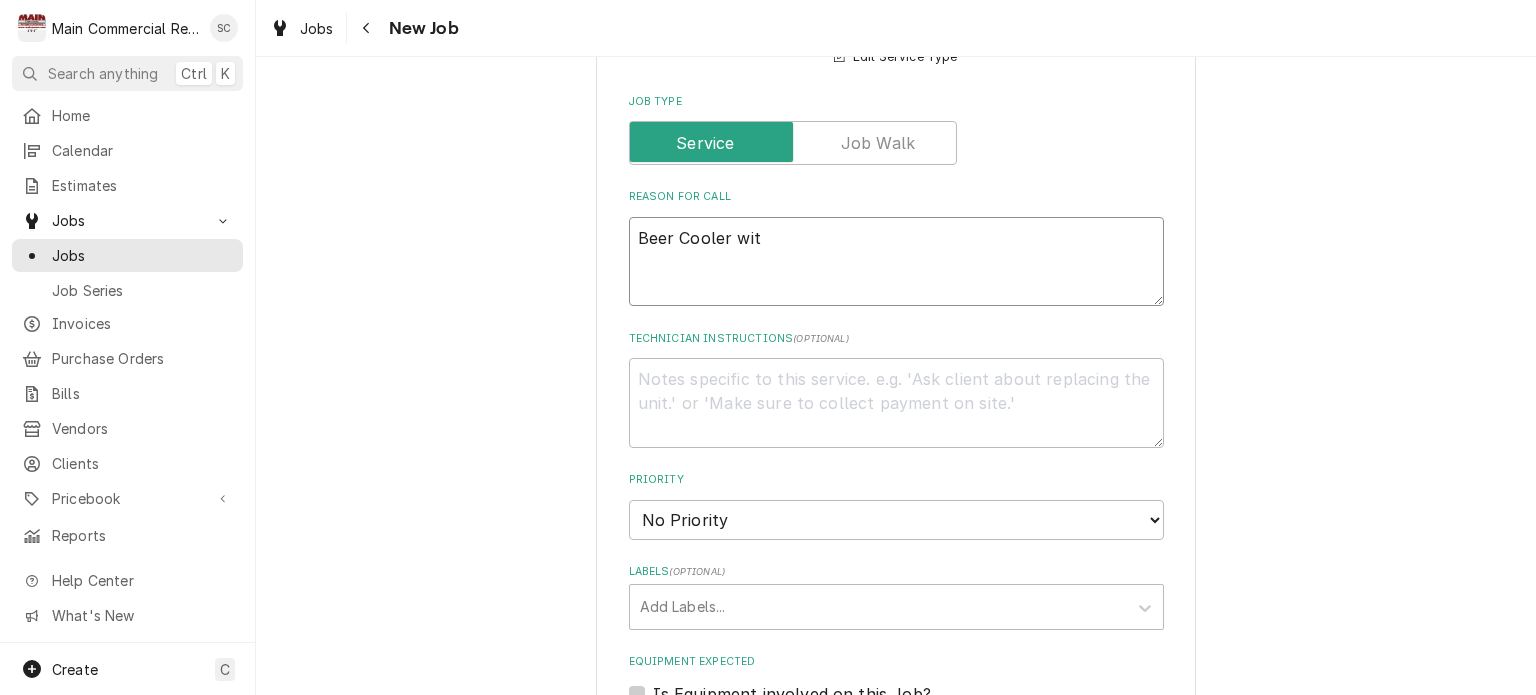 type on "Beer Cooler with" 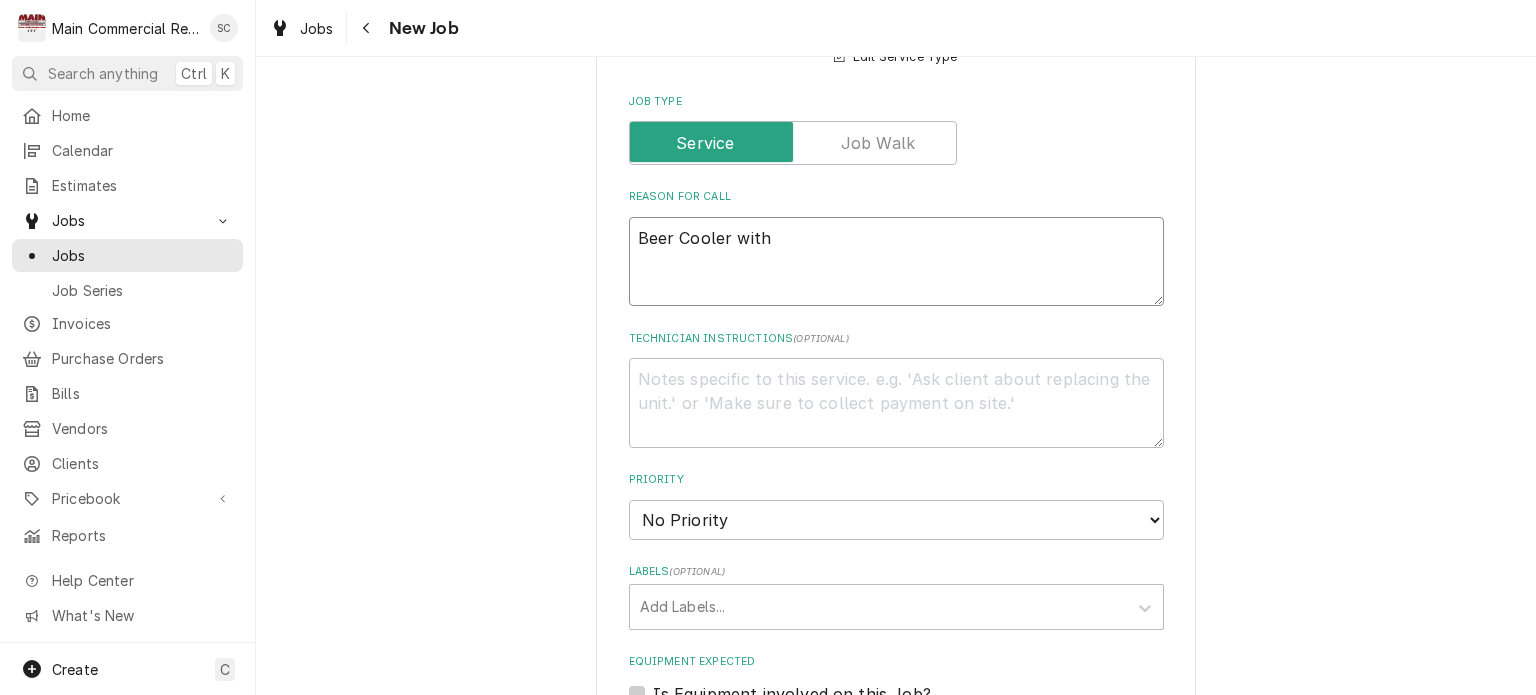 type on "x" 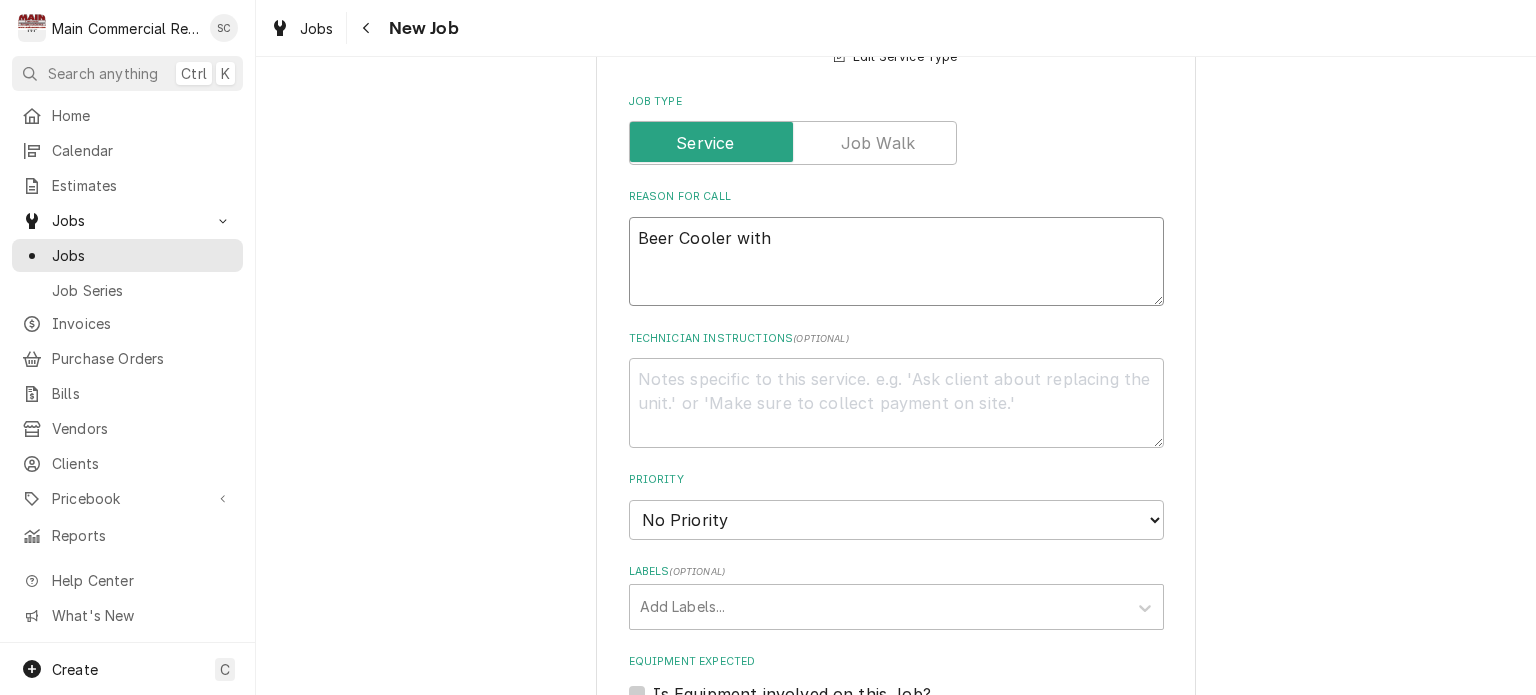 type on "x" 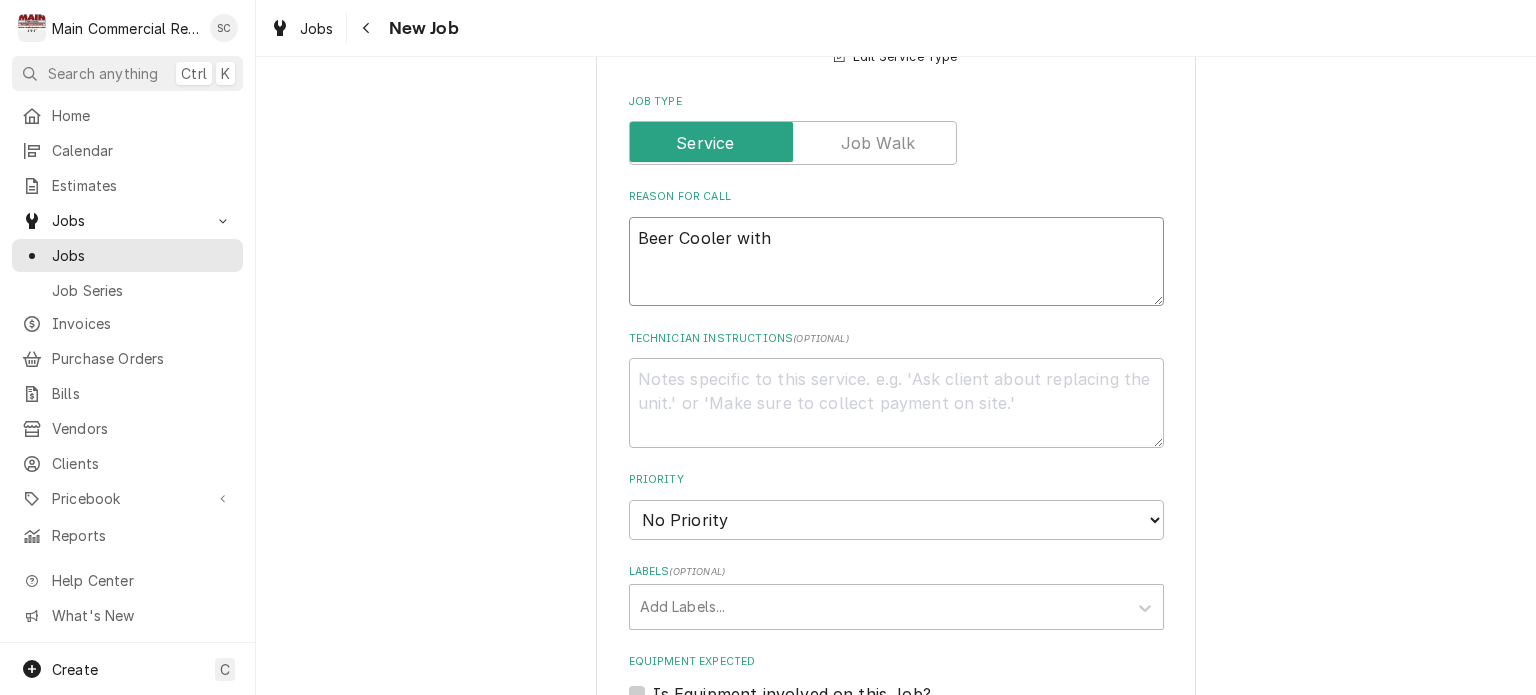 type on "Beer Cooler with k" 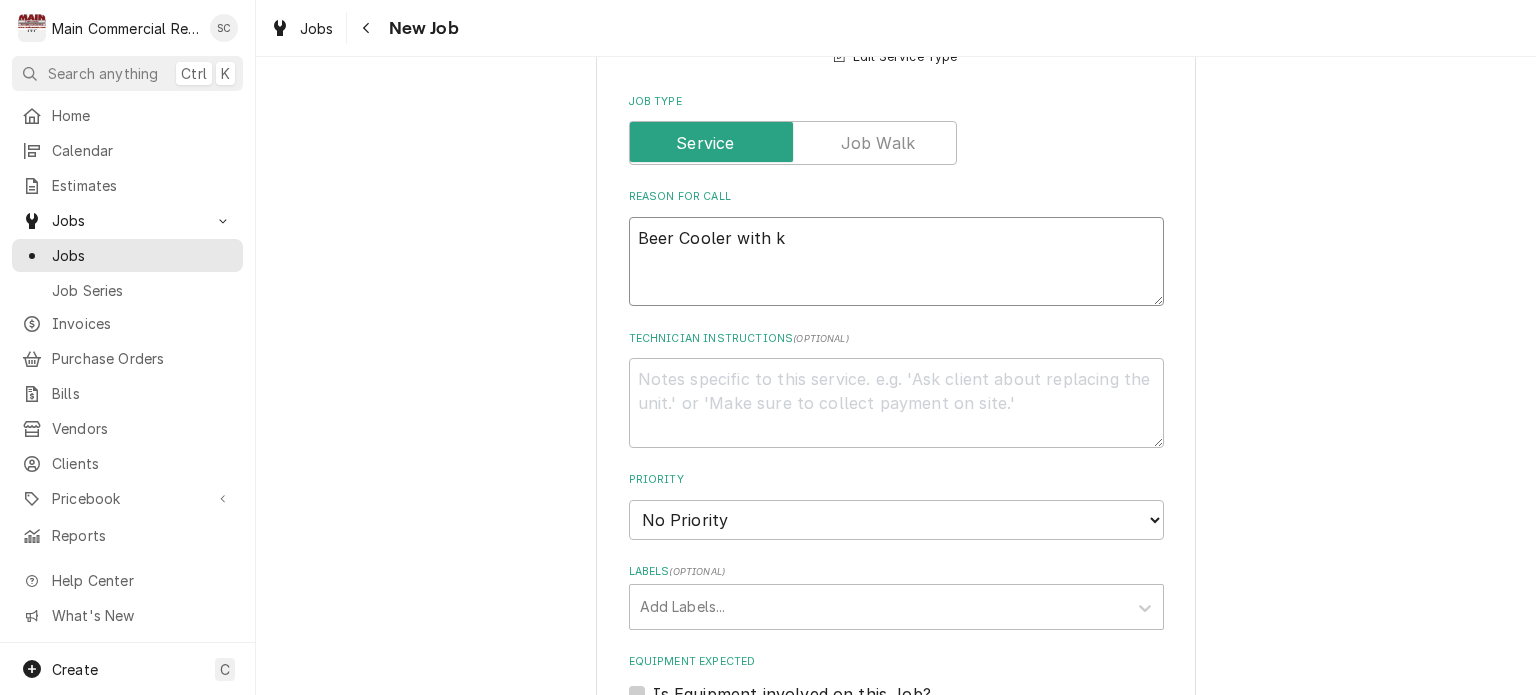 type on "x" 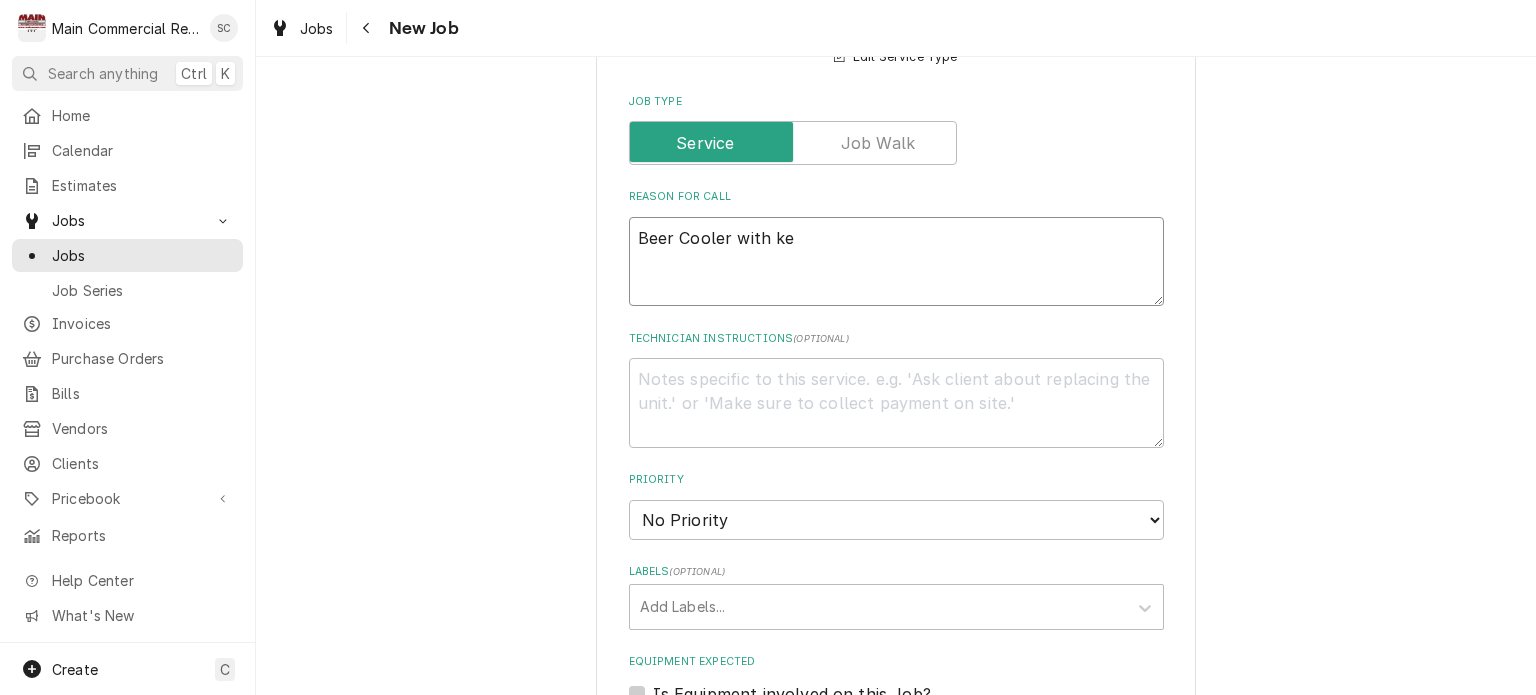 type on "x" 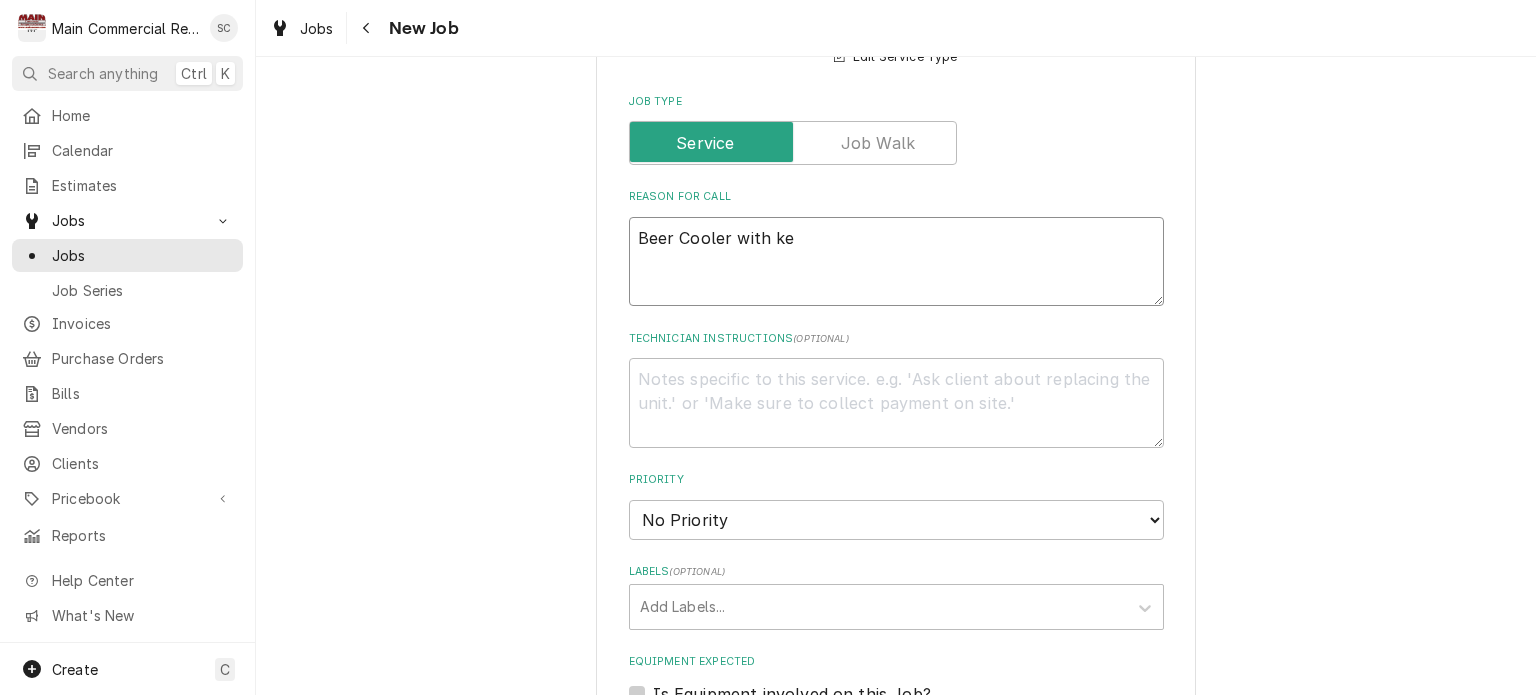 type on "Beer Cooler with keg" 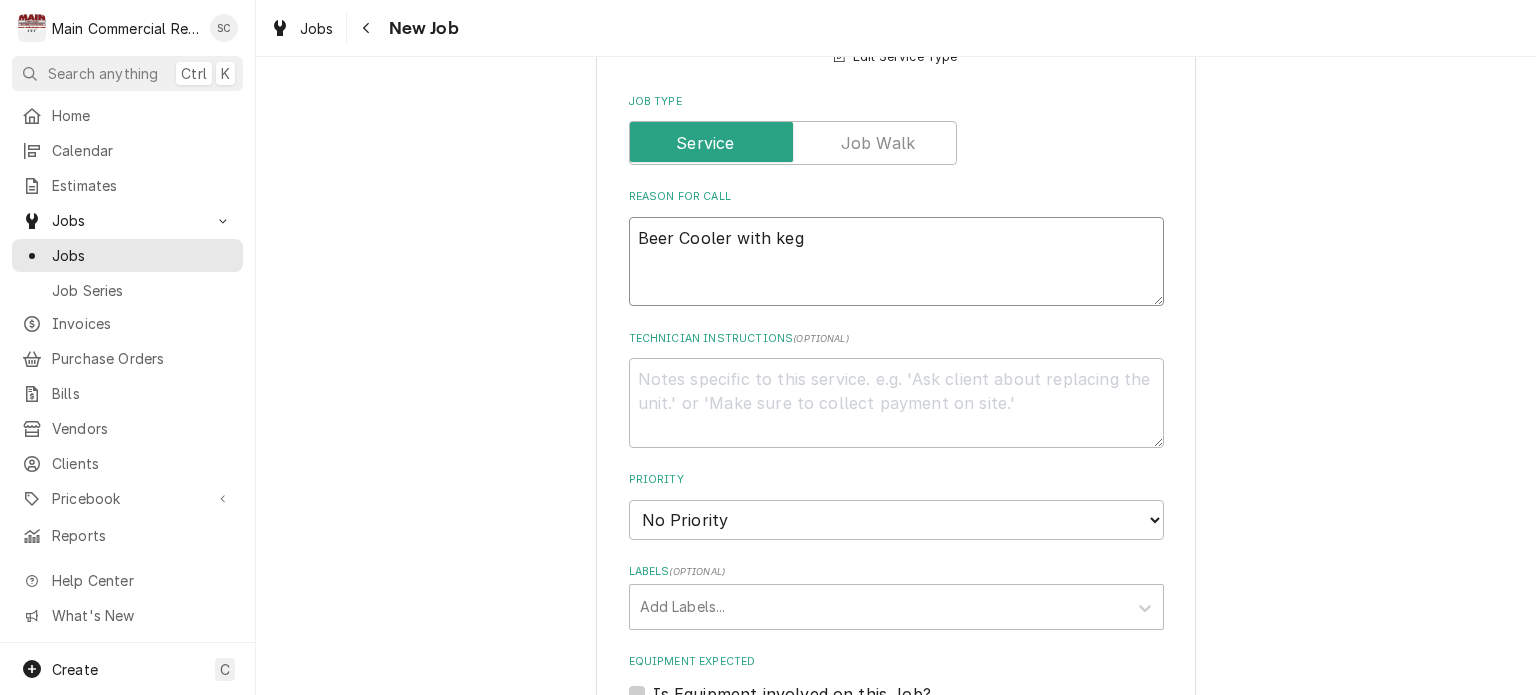 type on "x" 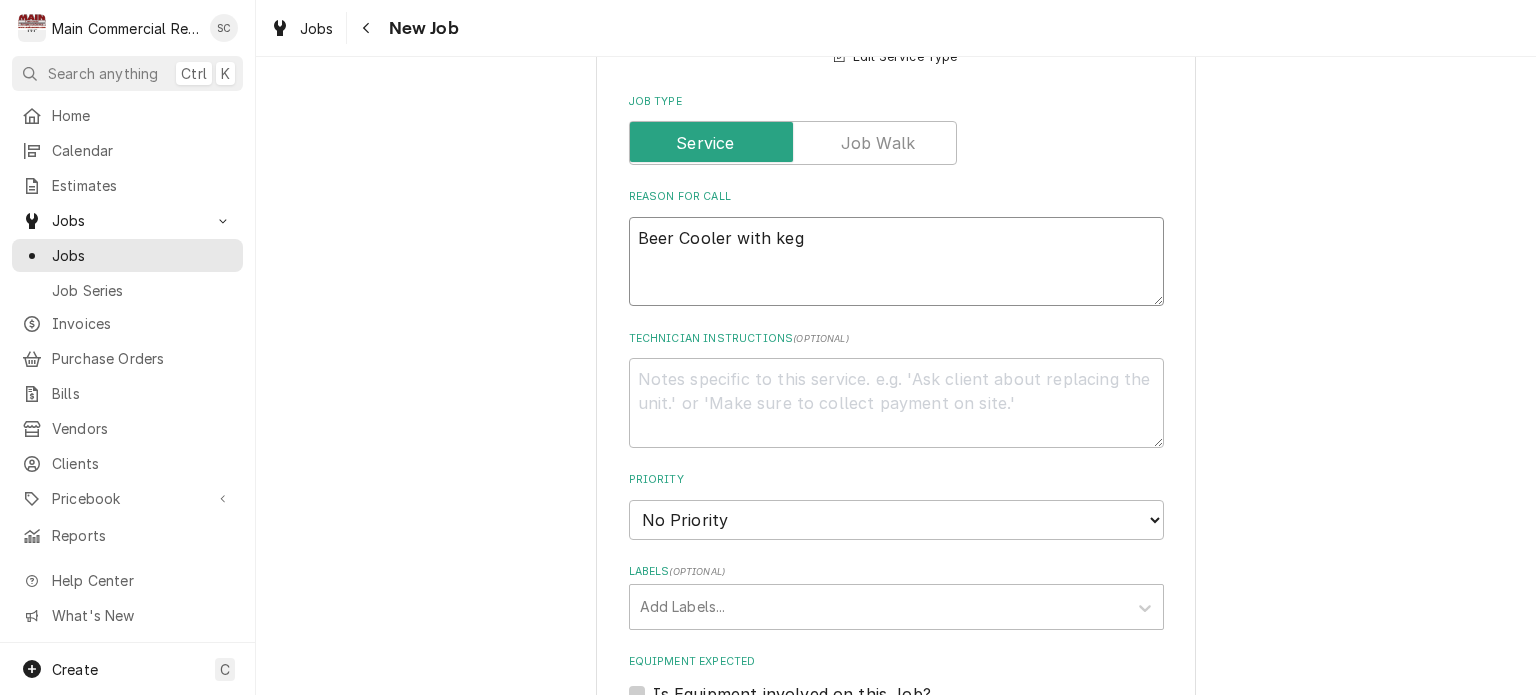 type on "Beer Cooler with kegs" 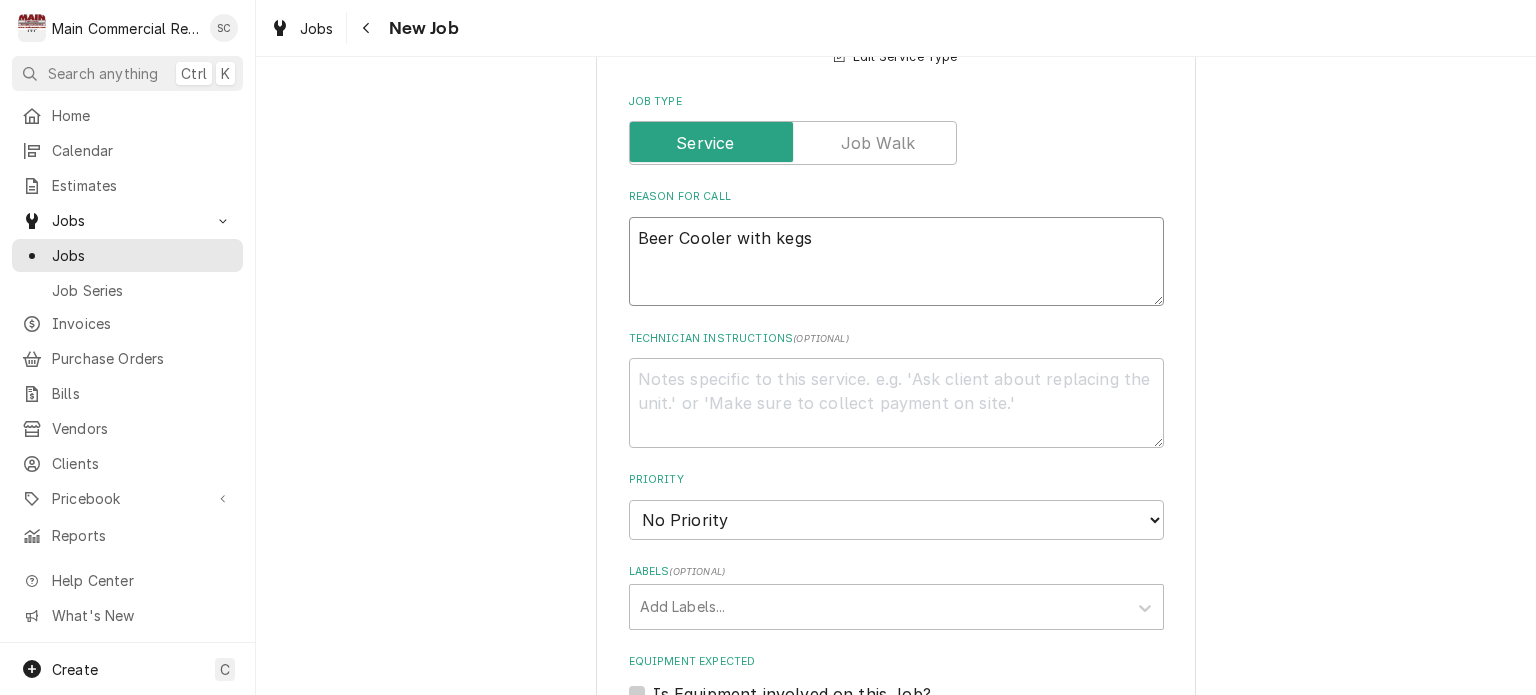type on "x" 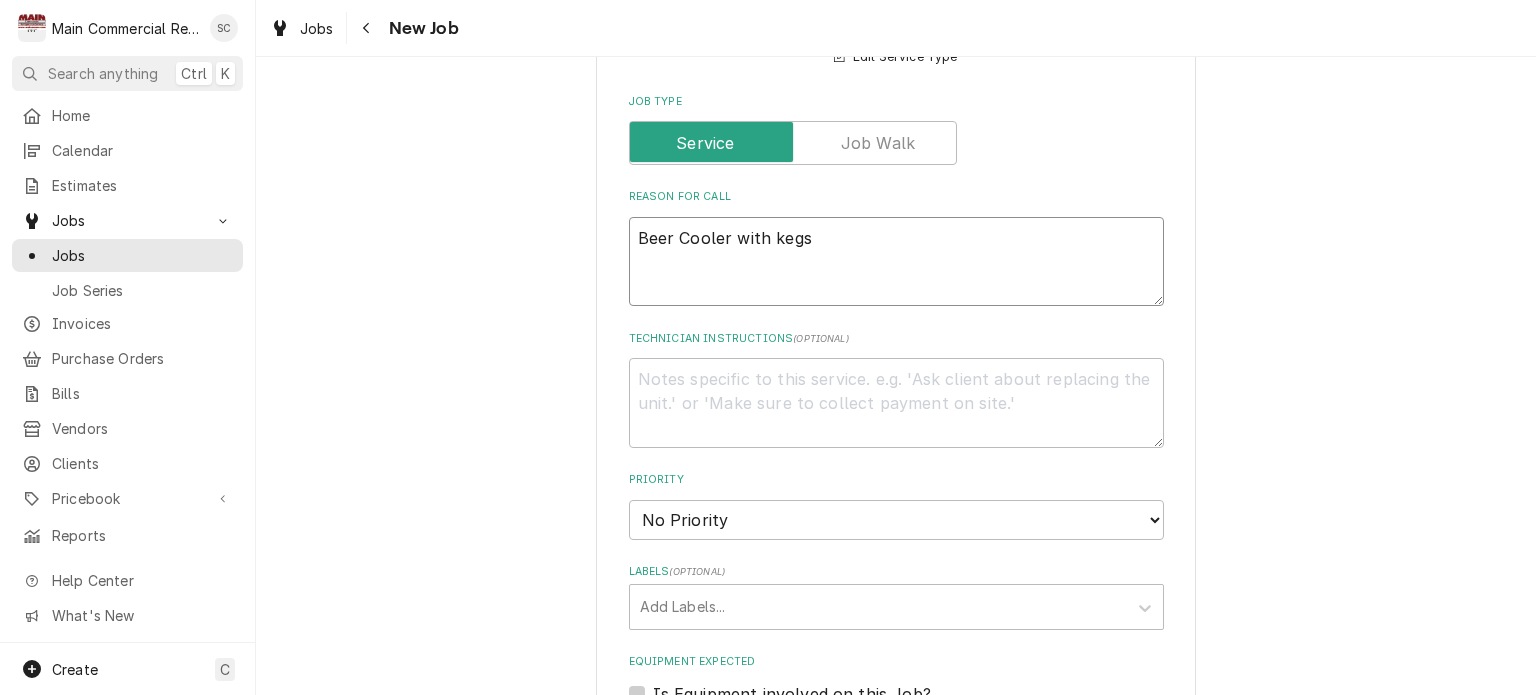 type on "Beer Cooler with kegs" 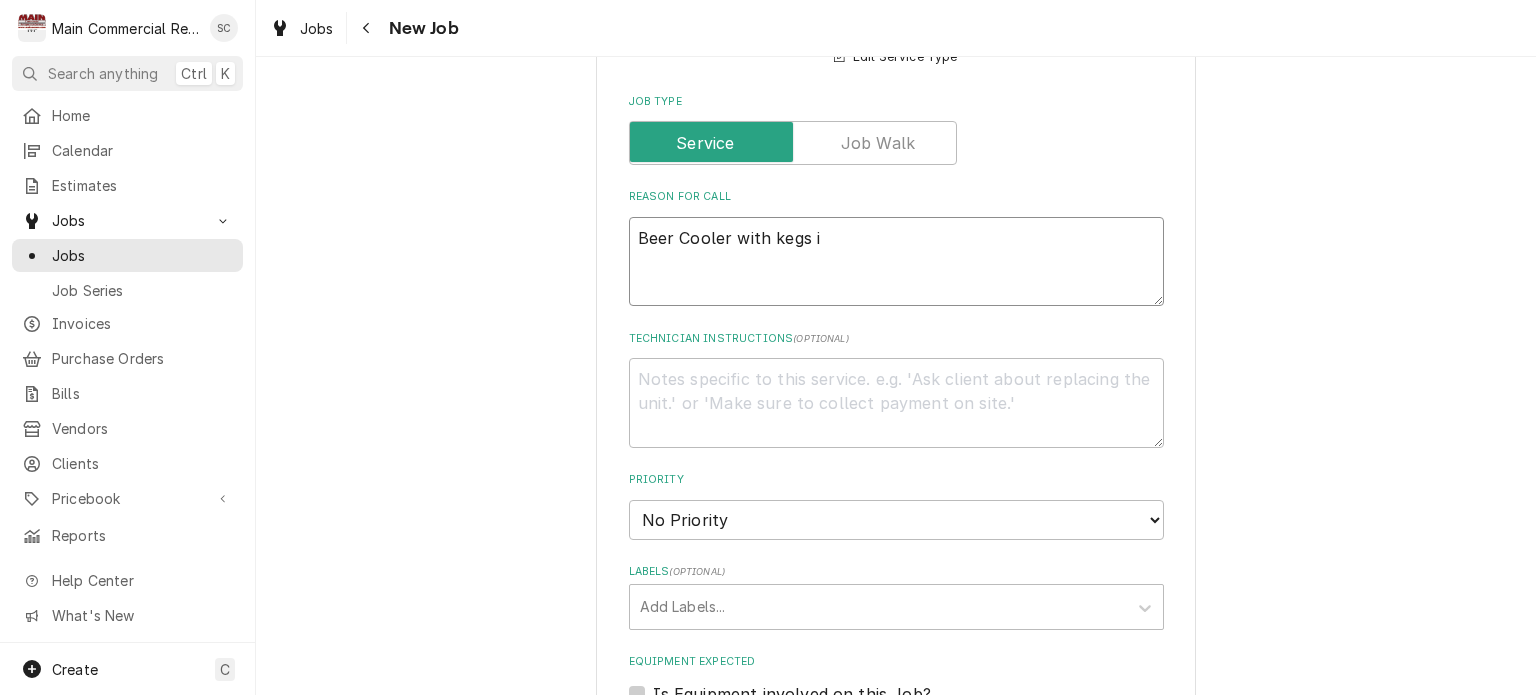 type on "x" 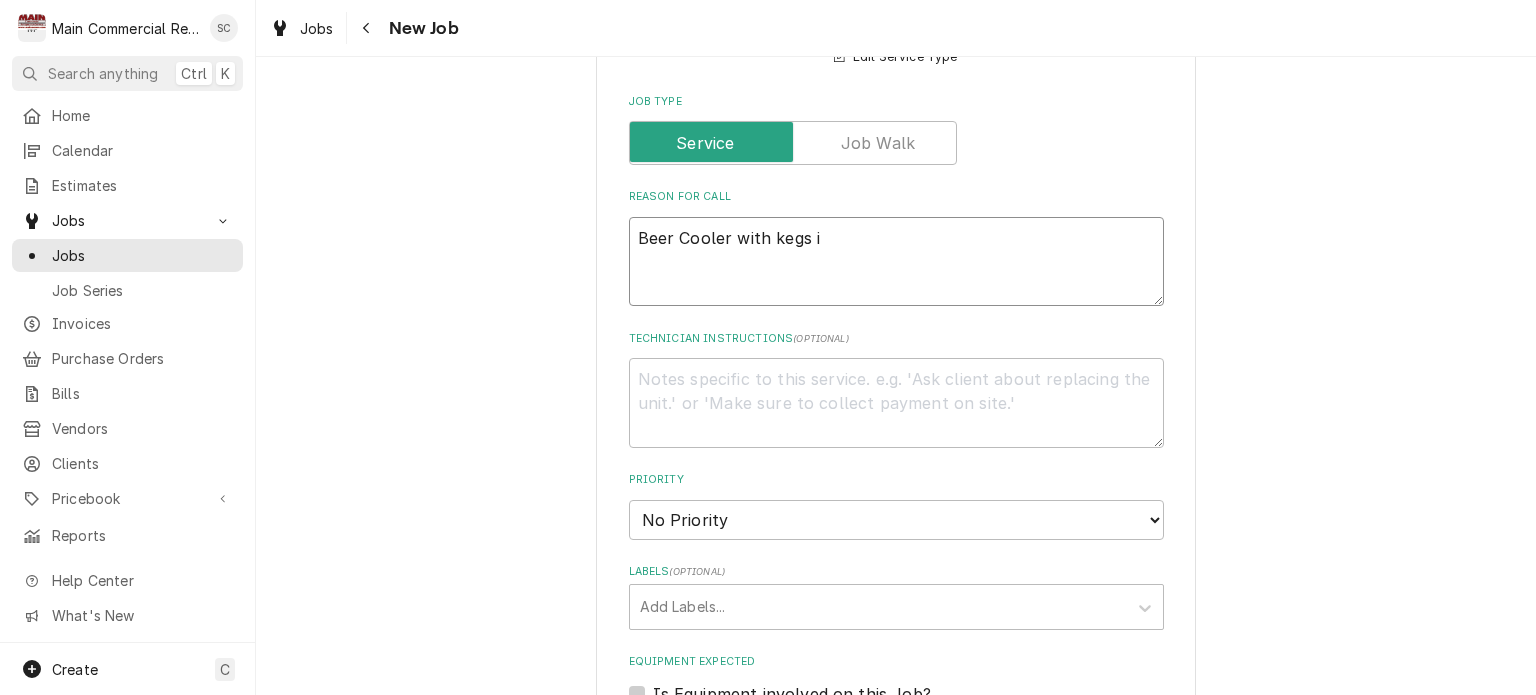 type on "Beer Cooler with kegs in" 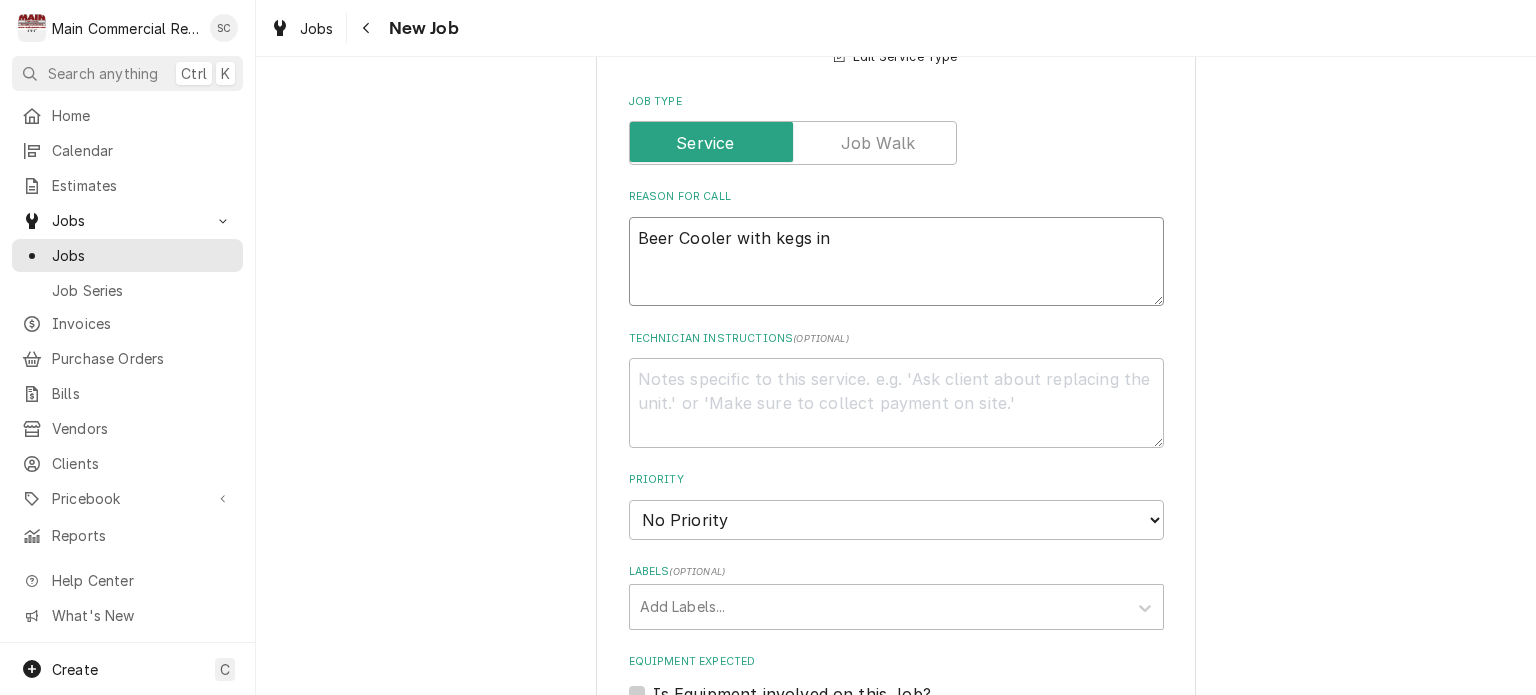 type on "x" 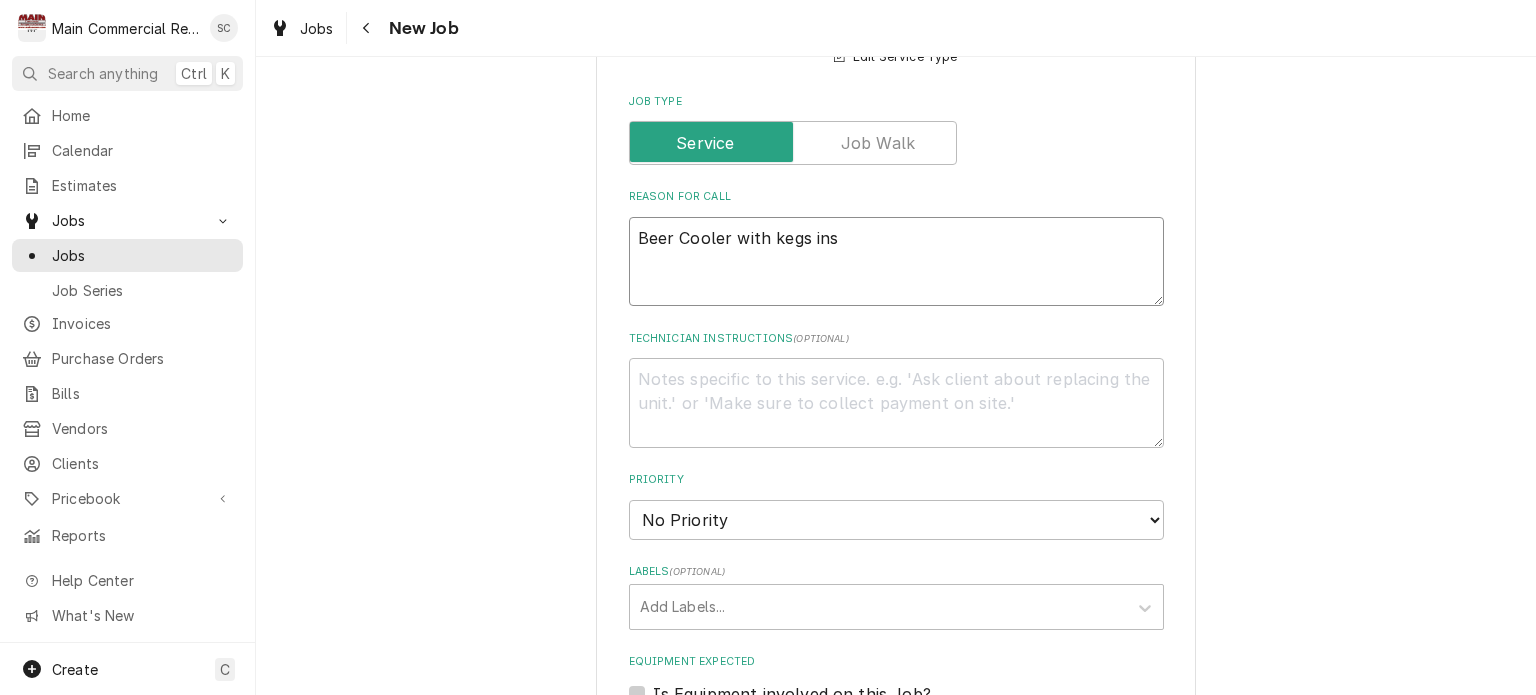 type on "x" 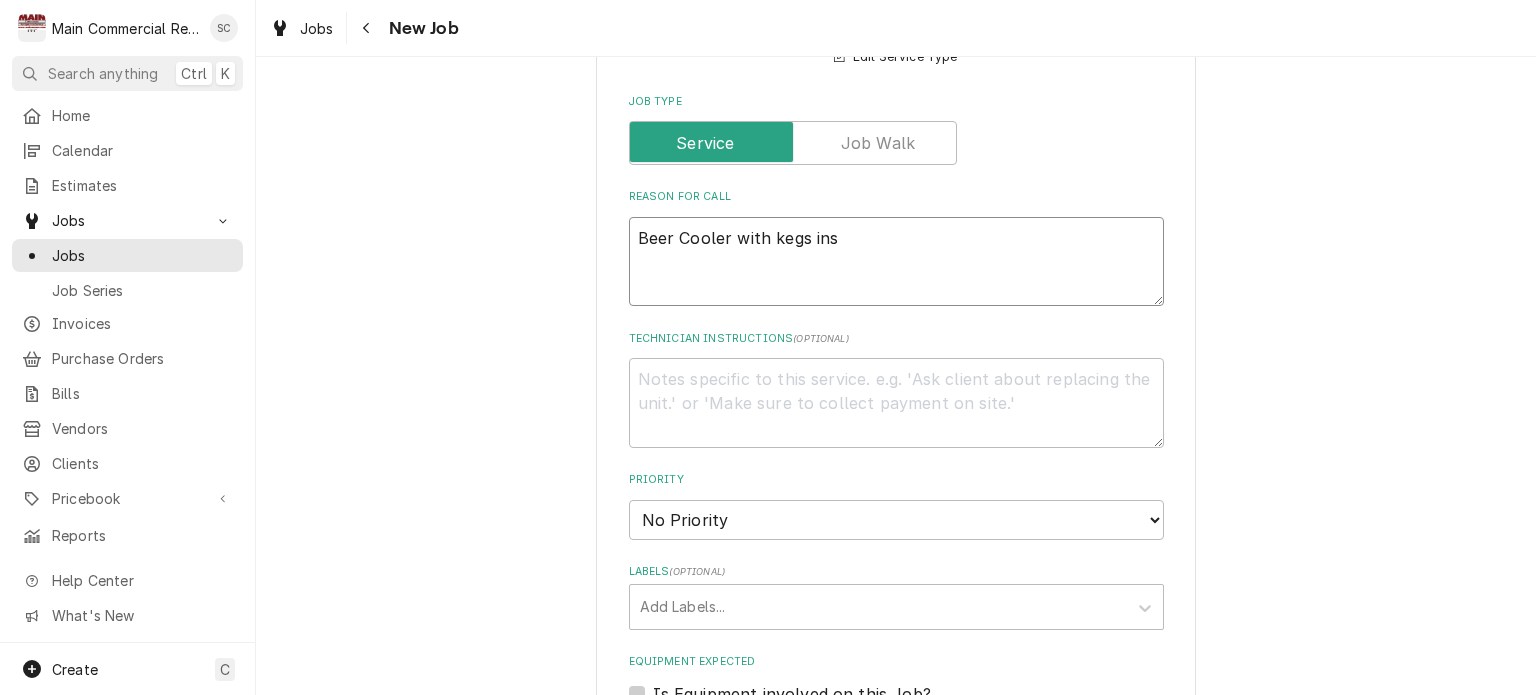 type on "Beer Cooler with kegs insi" 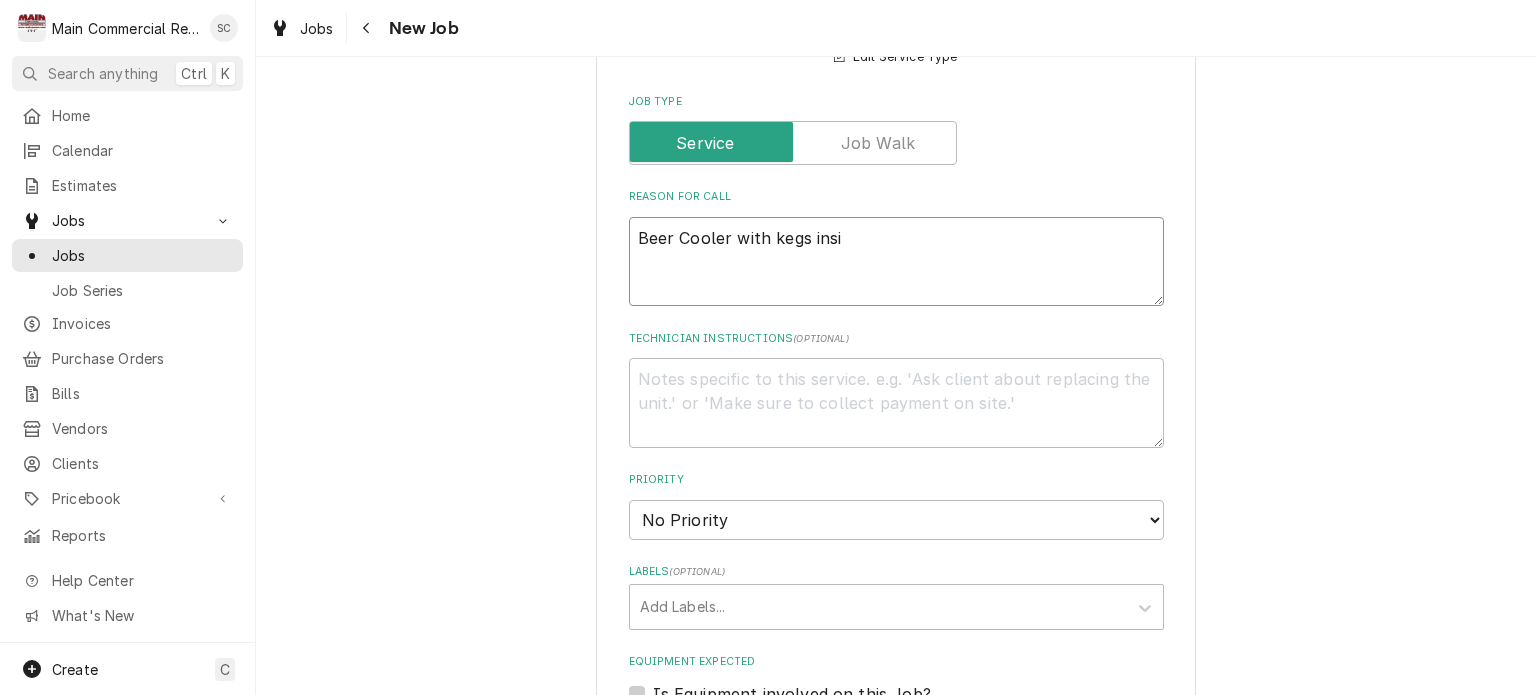 type on "x" 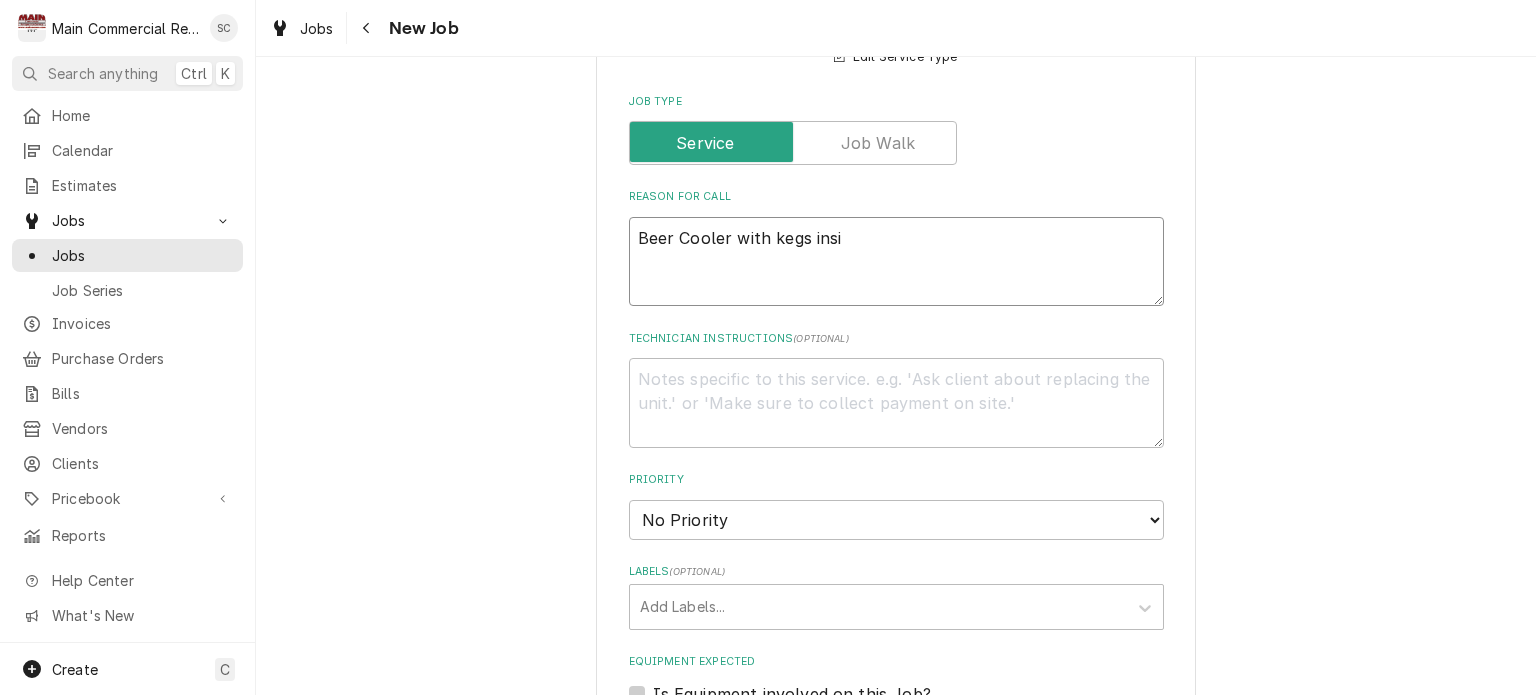 type on "Beer Cooler with kegs insid" 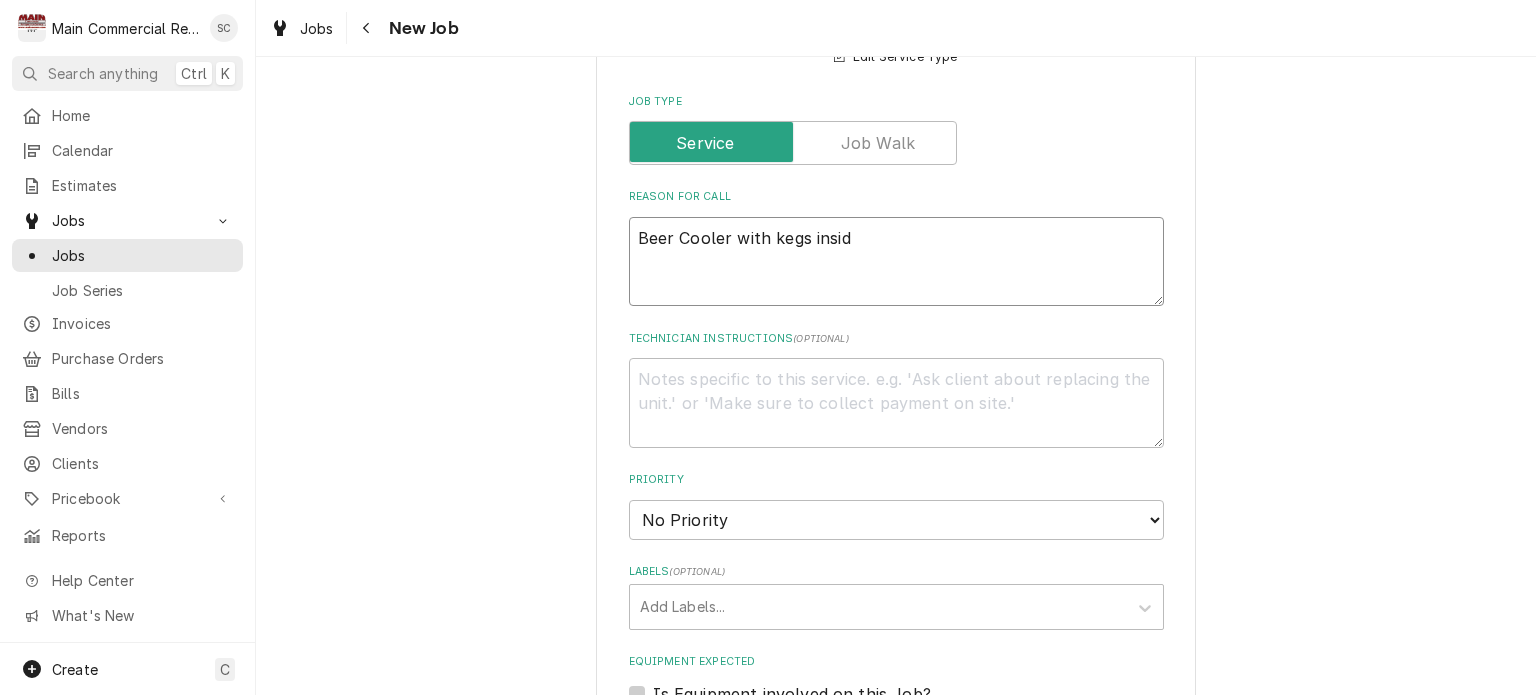 type on "x" 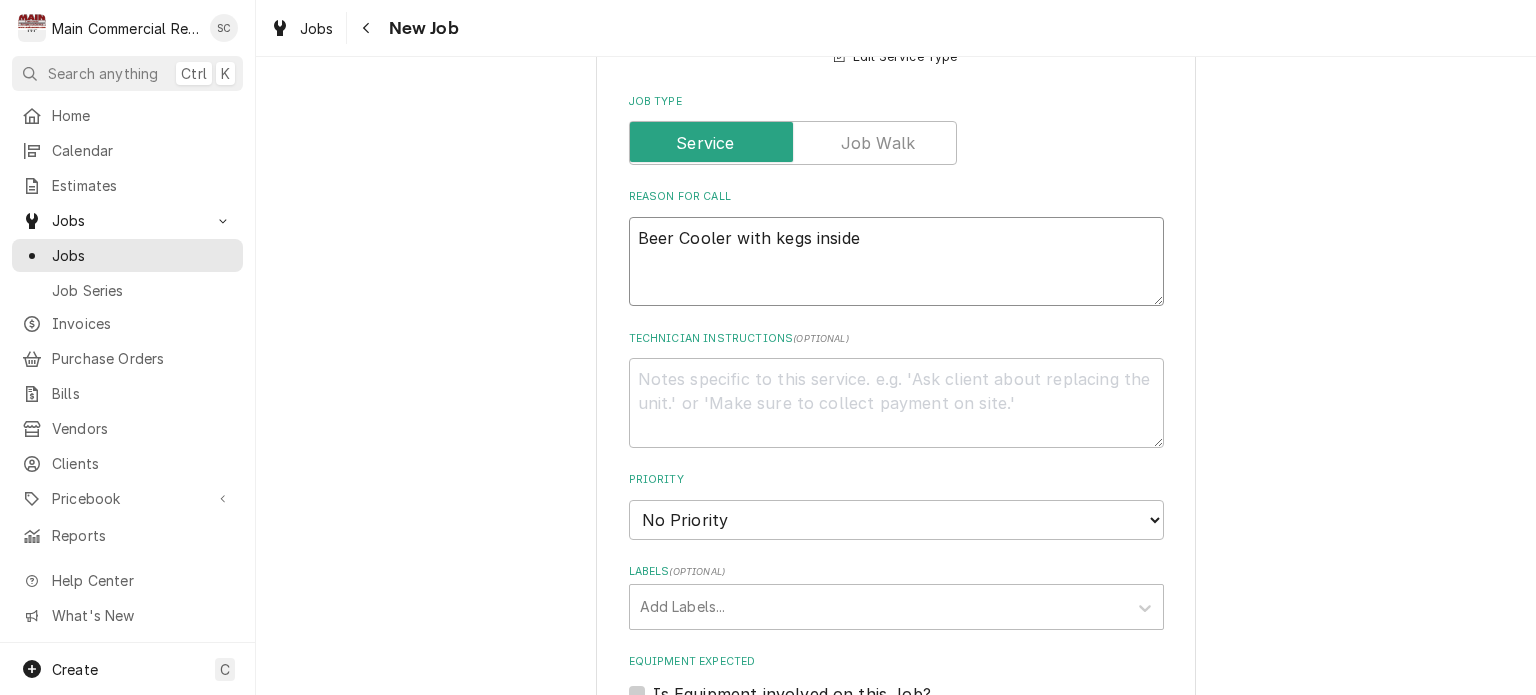 type on "x" 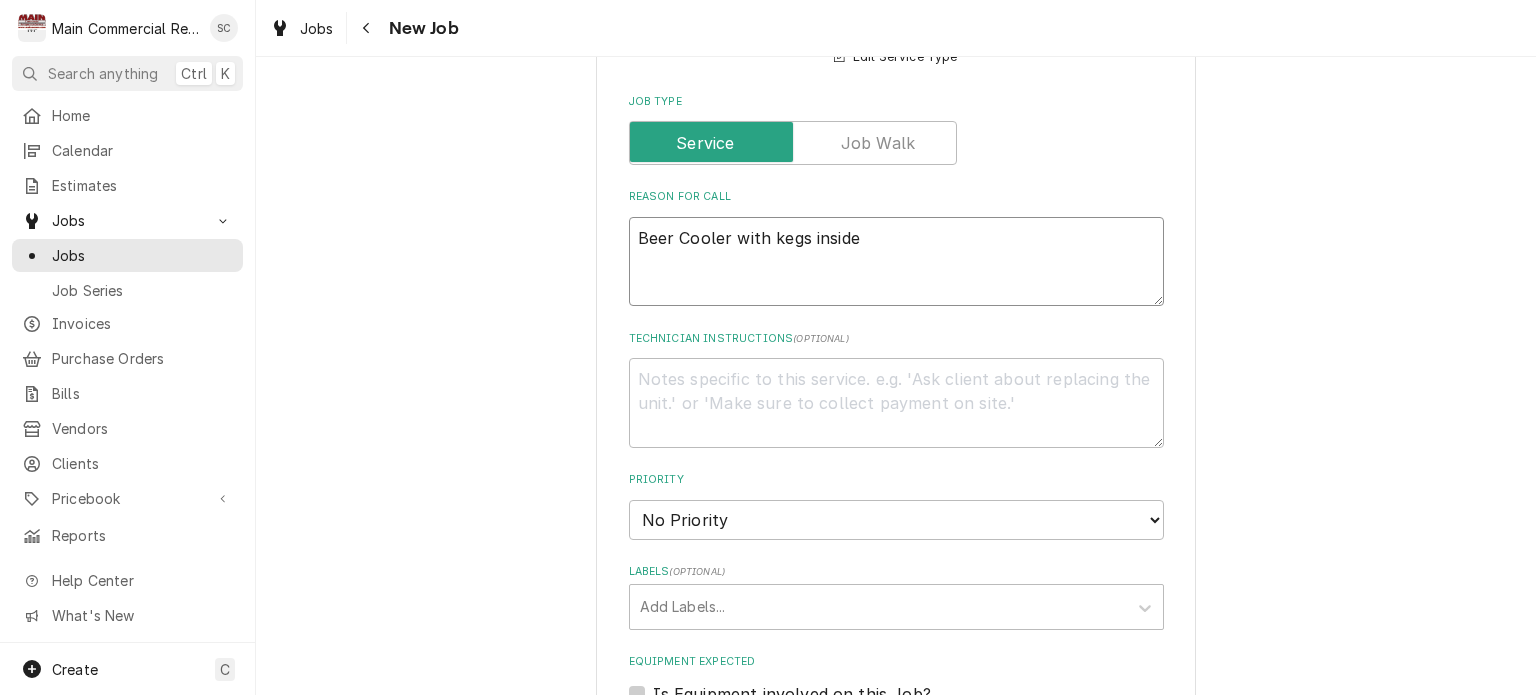 type on "x" 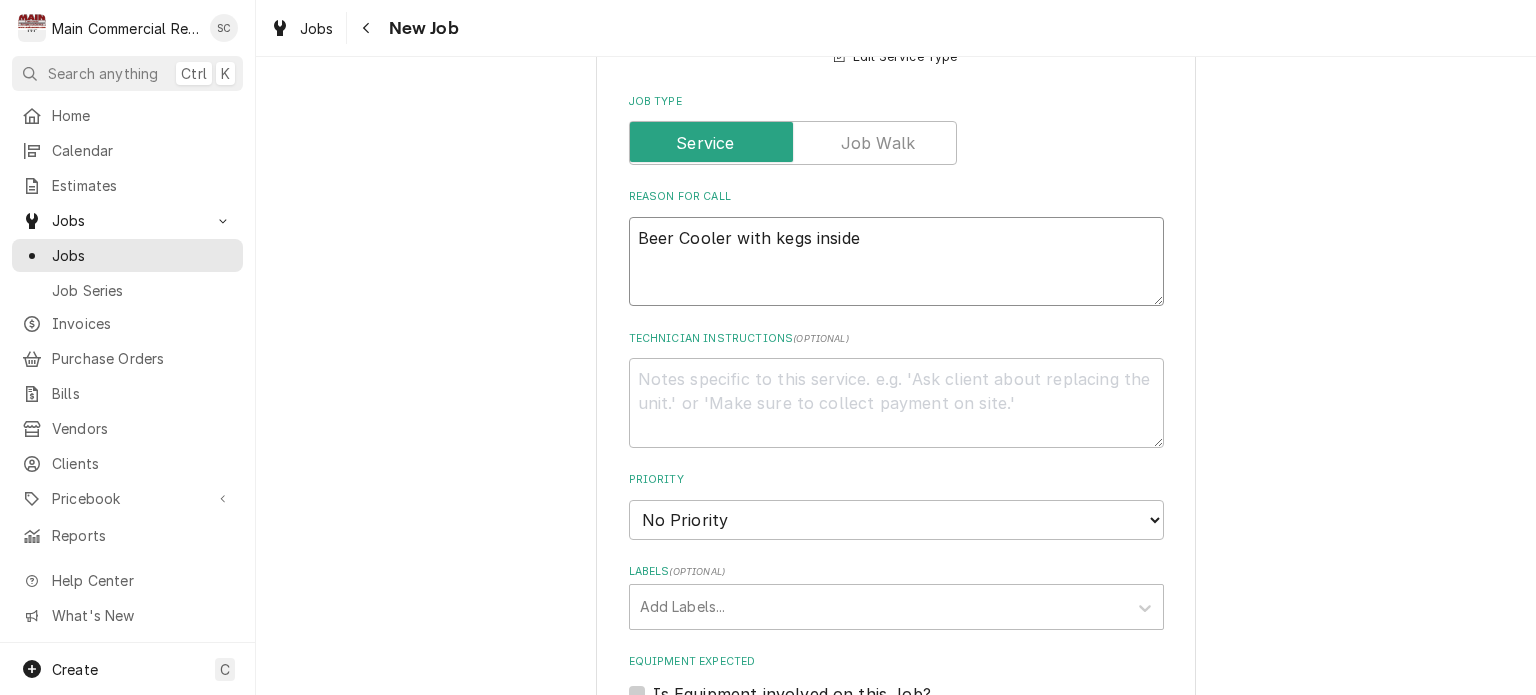 type on "Beer Cooler with kegs inside b" 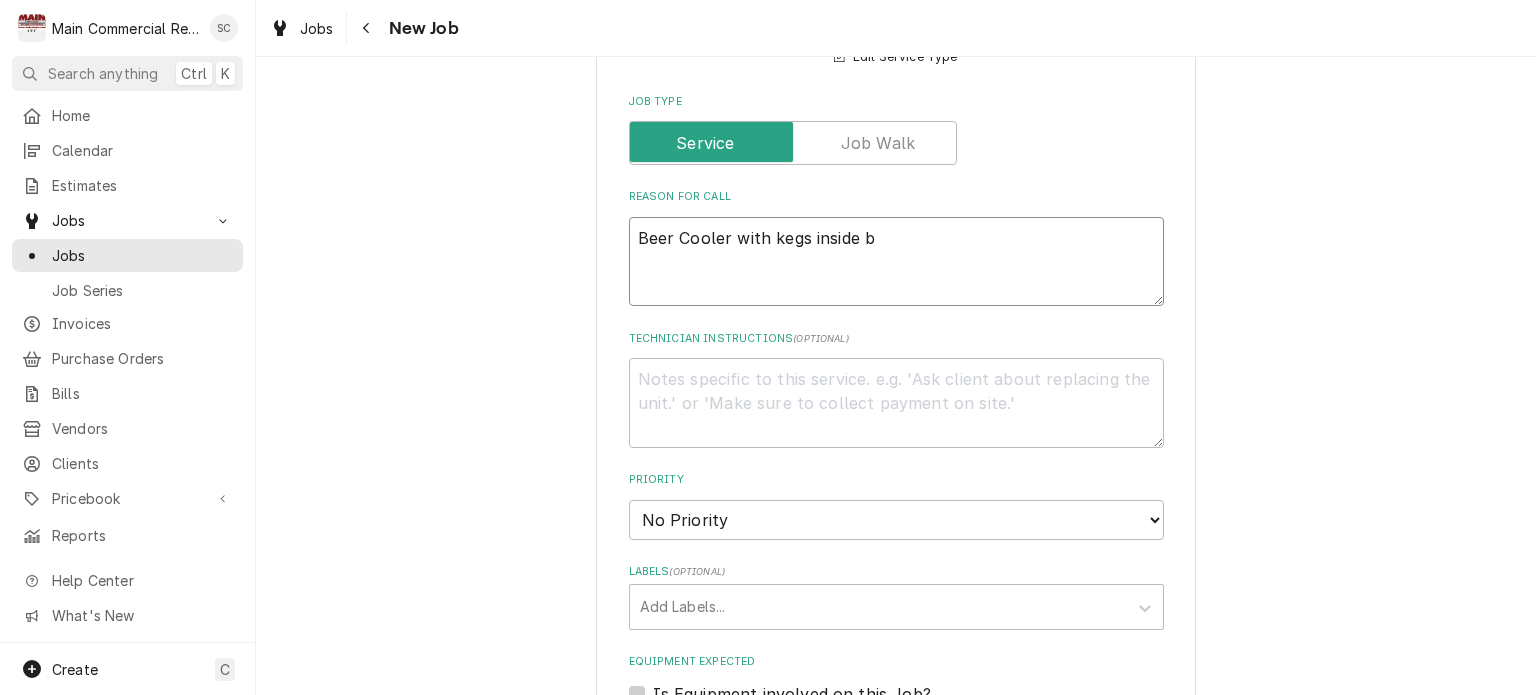 type on "x" 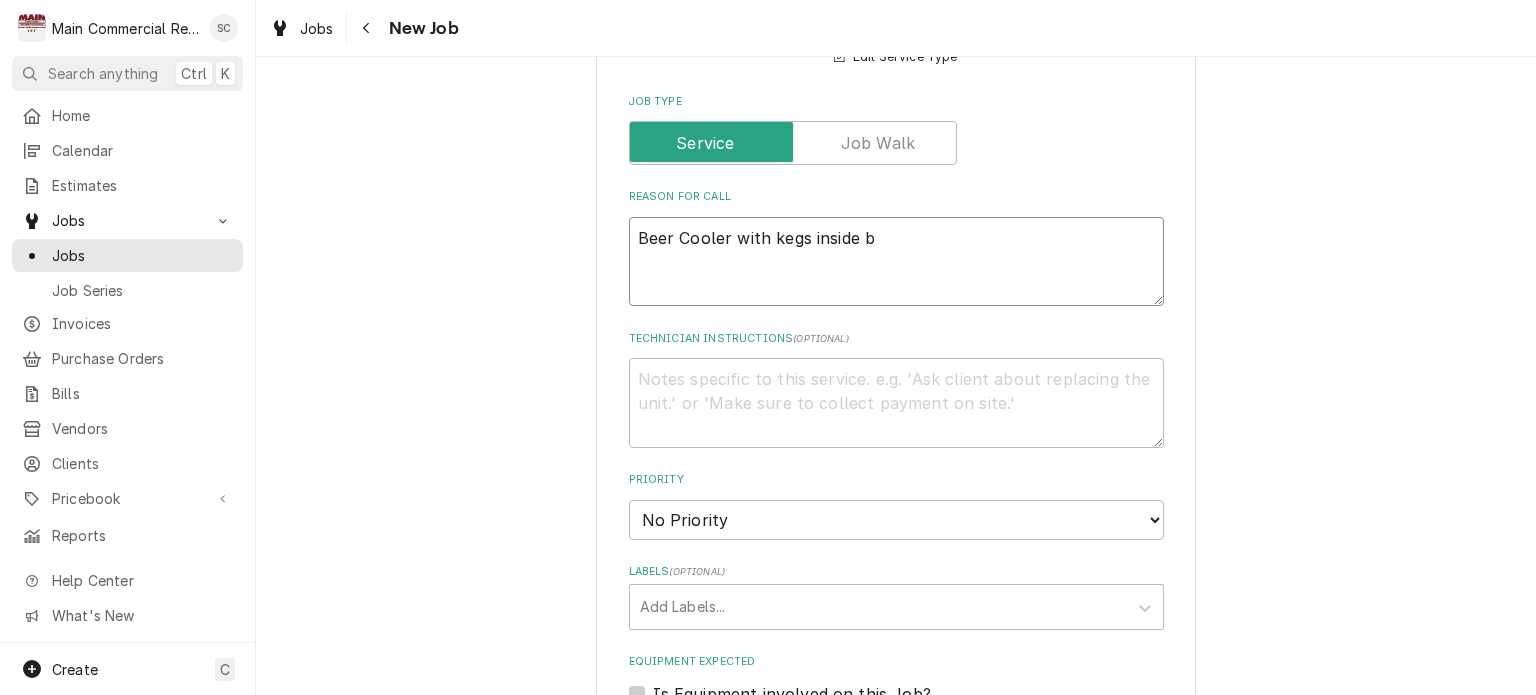 type on "Beer Cooler with kegs inside bu" 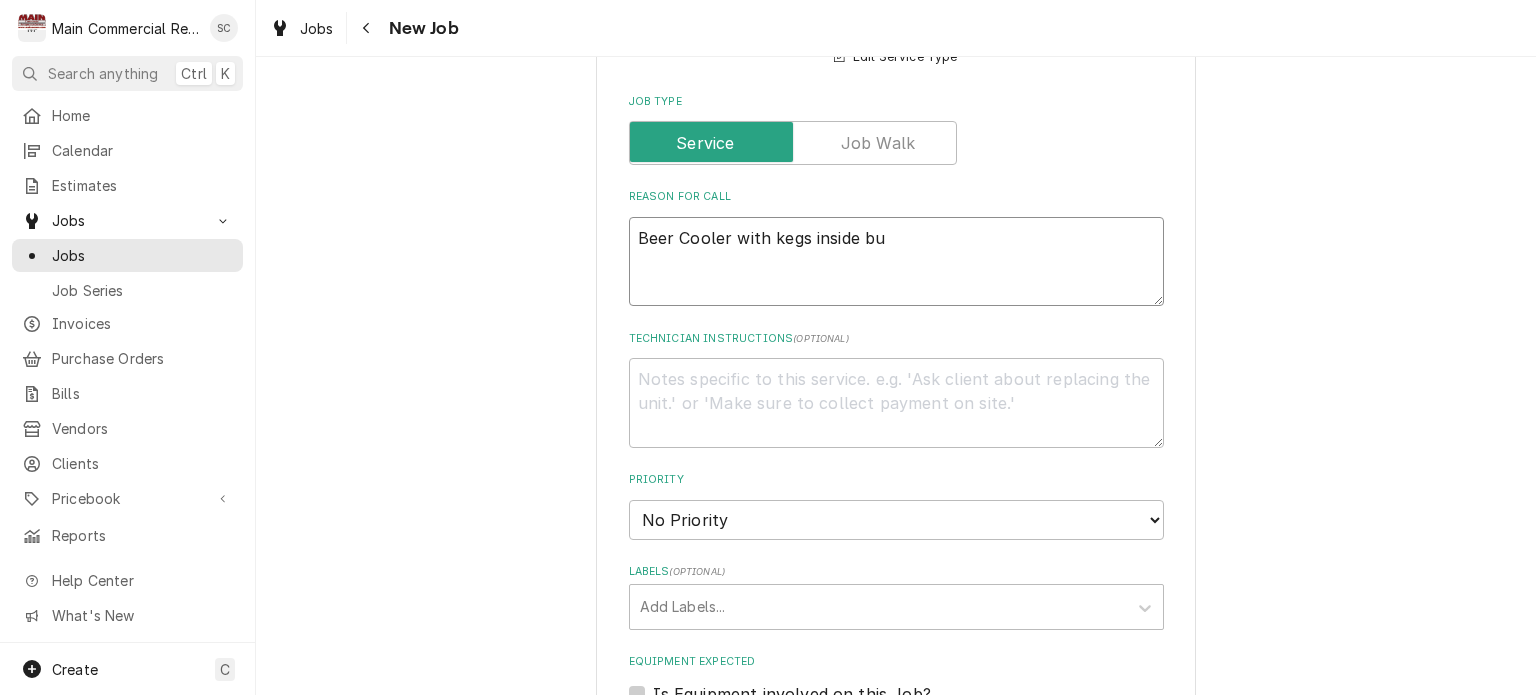 type on "x" 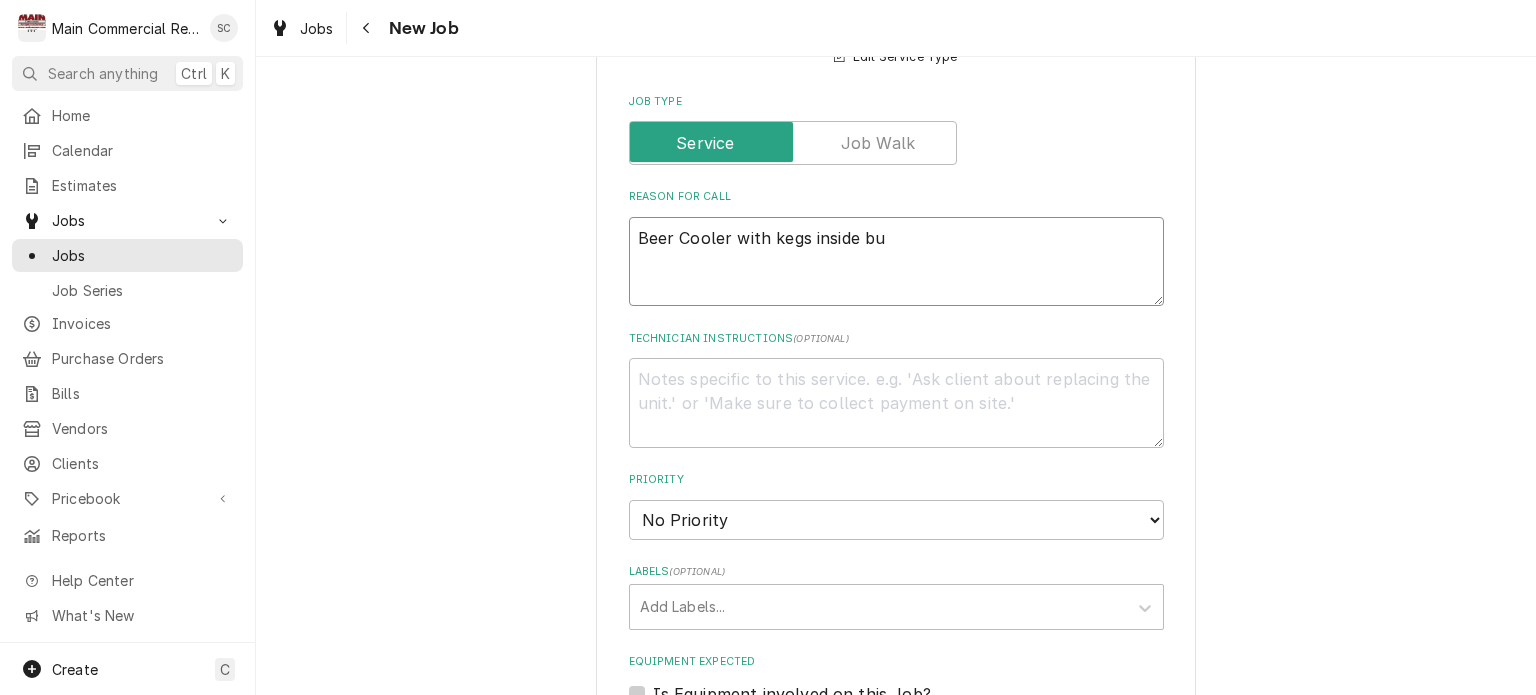 type on "Beer Cooler with kegs inside bul" 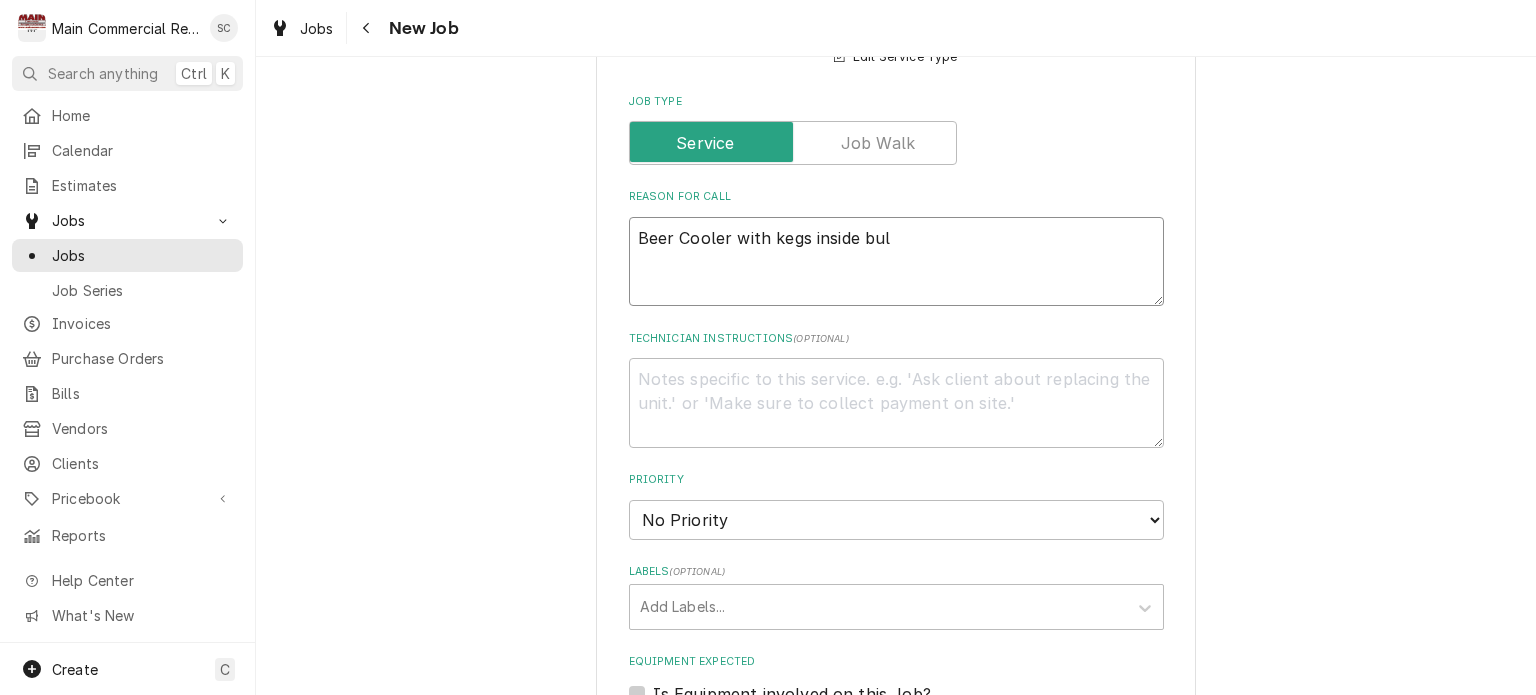 type on "x" 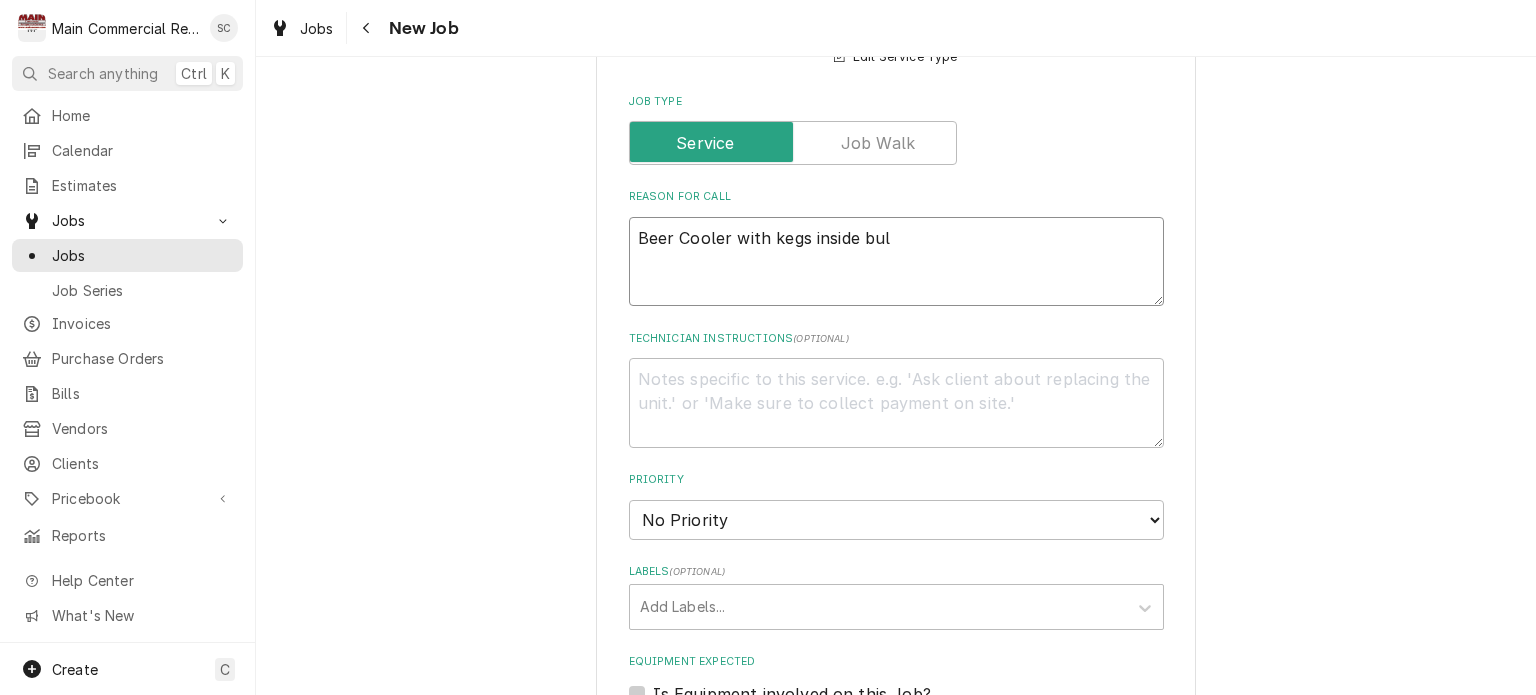 type on "Beer Cooler with kegs inside buld" 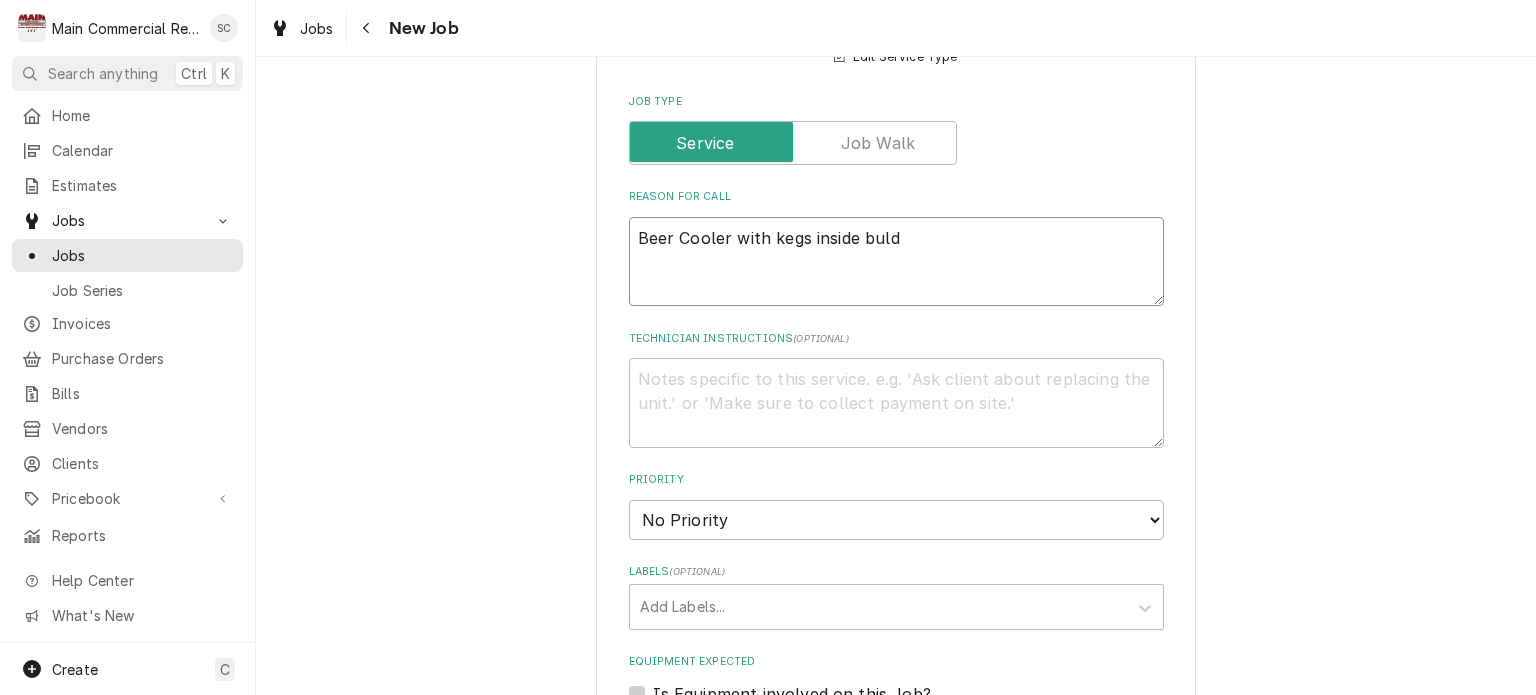 type on "x" 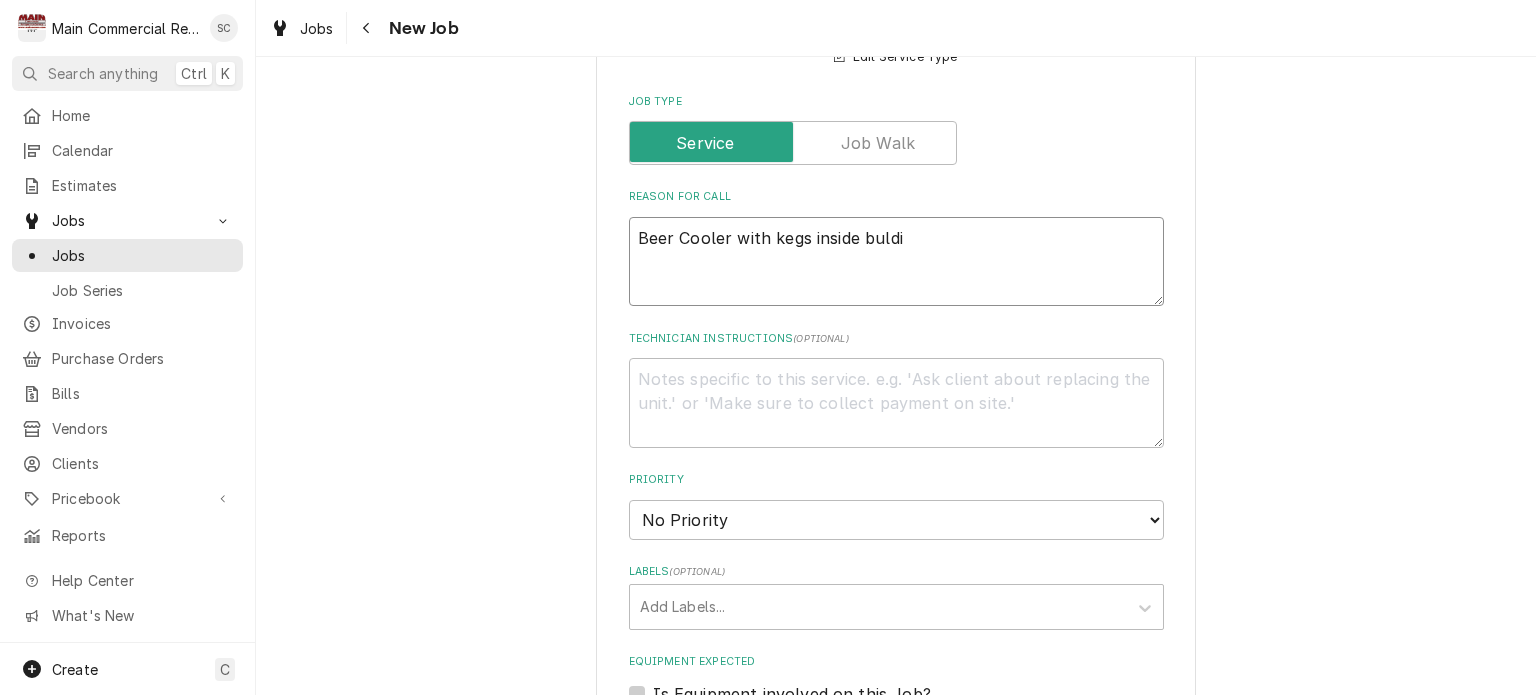 type on "x" 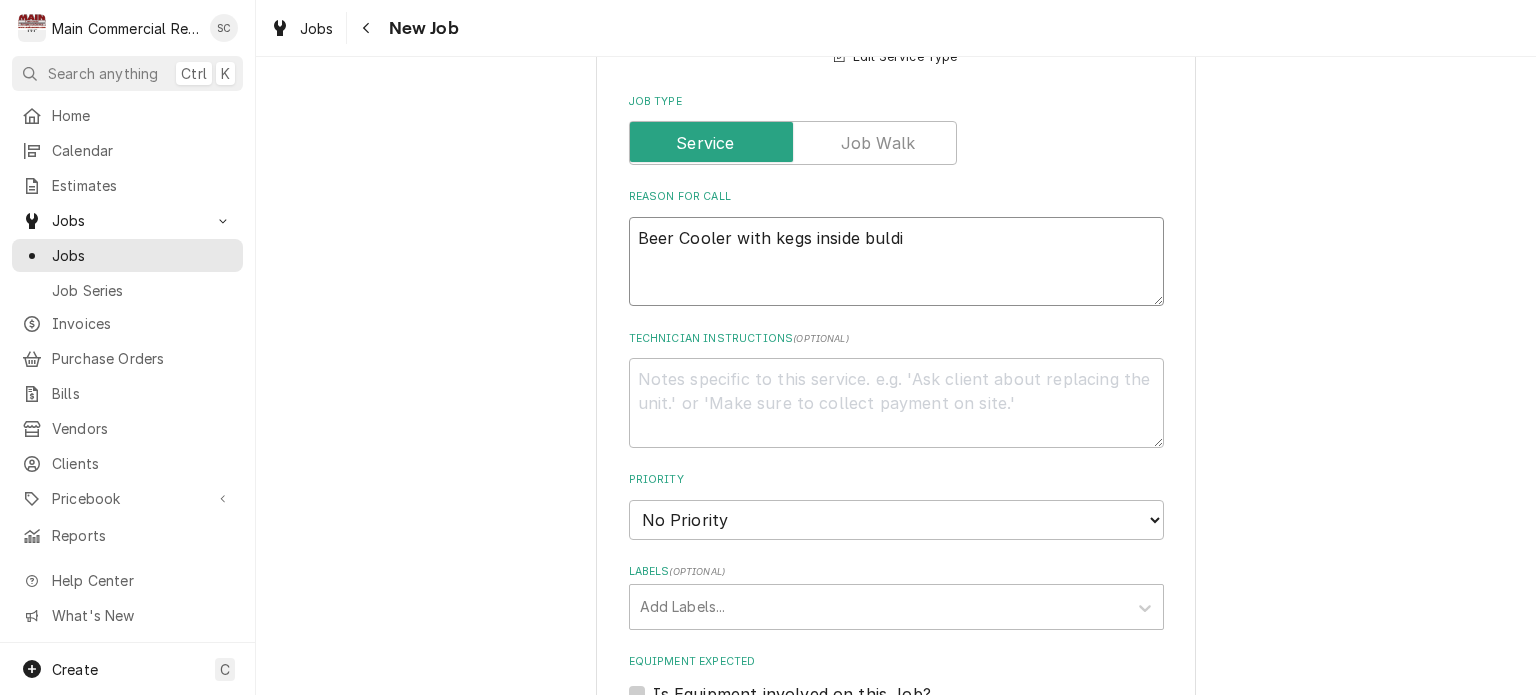 type on "Beer Cooler with kegs inside buldin" 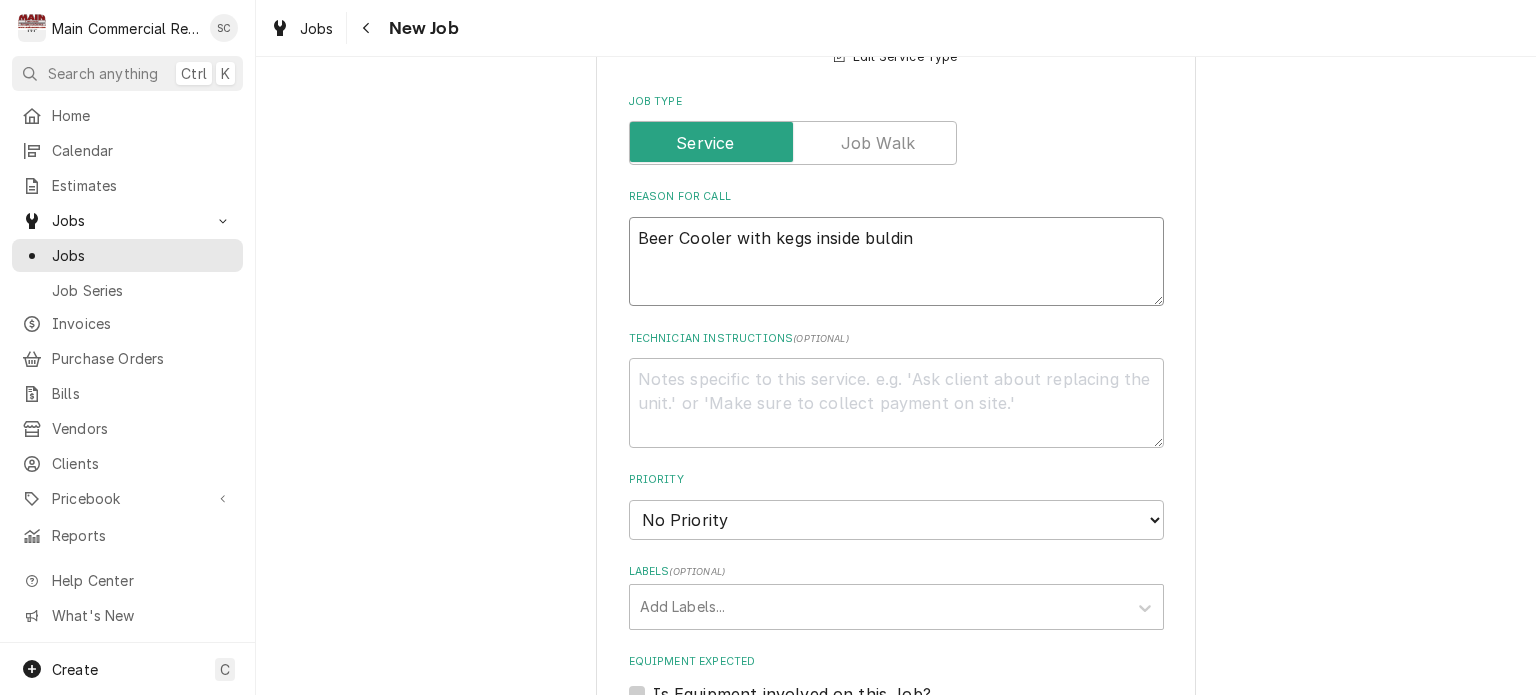 type on "x" 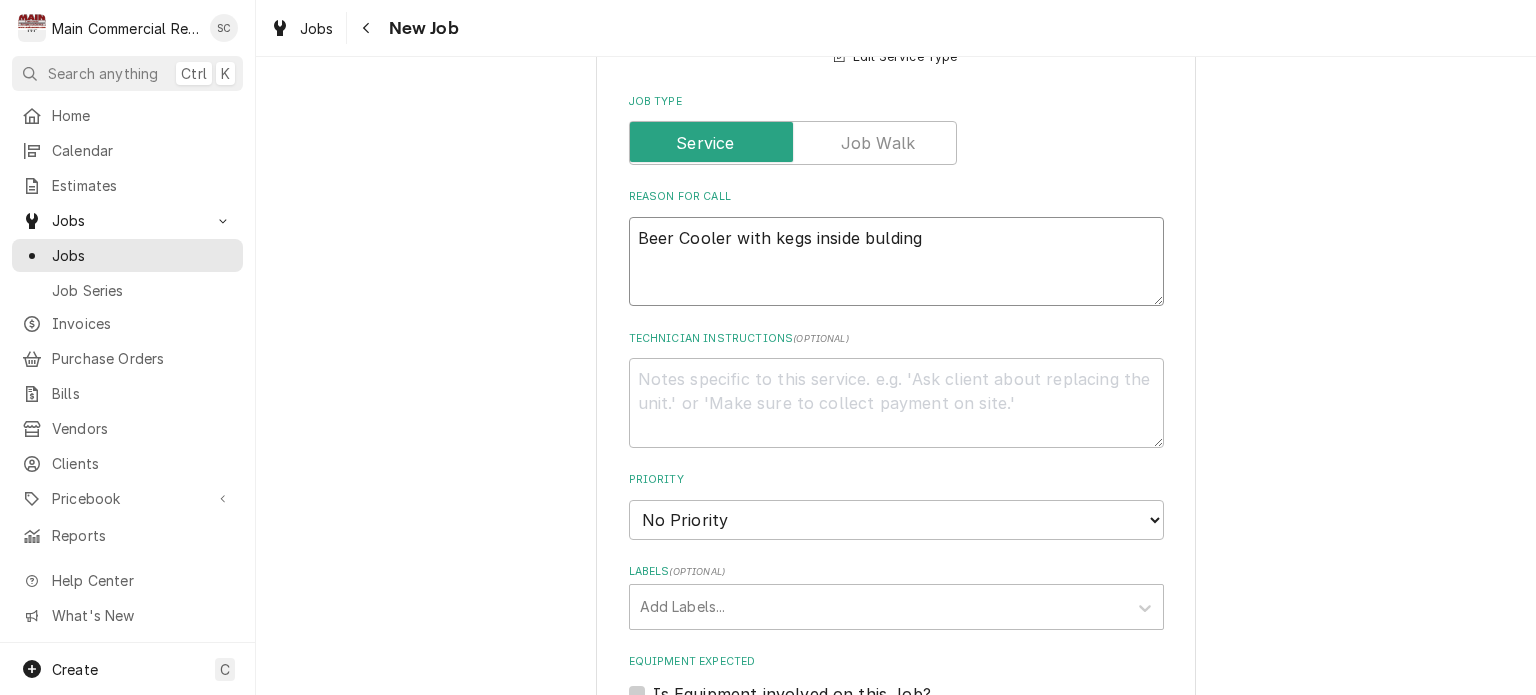 type on "x" 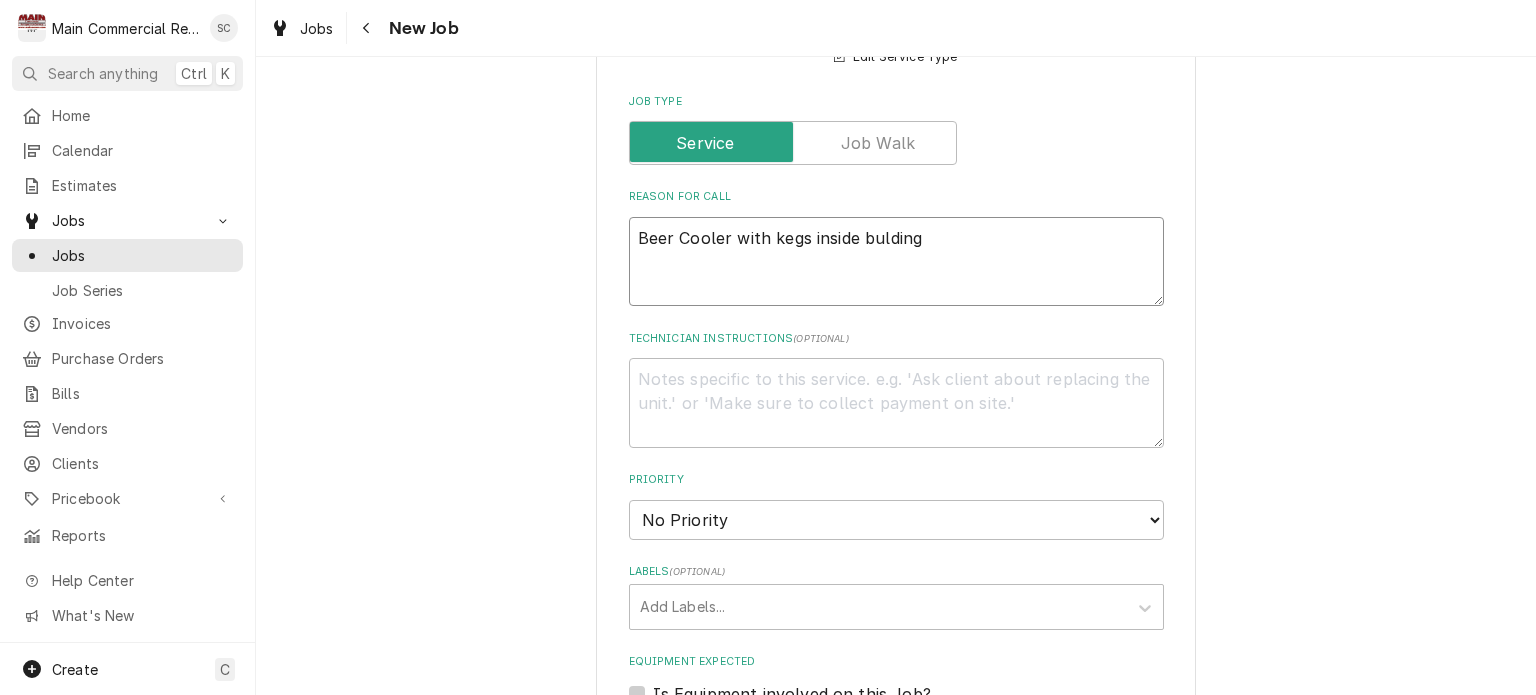 type on "Beer Cooler with kegs inside bulding" 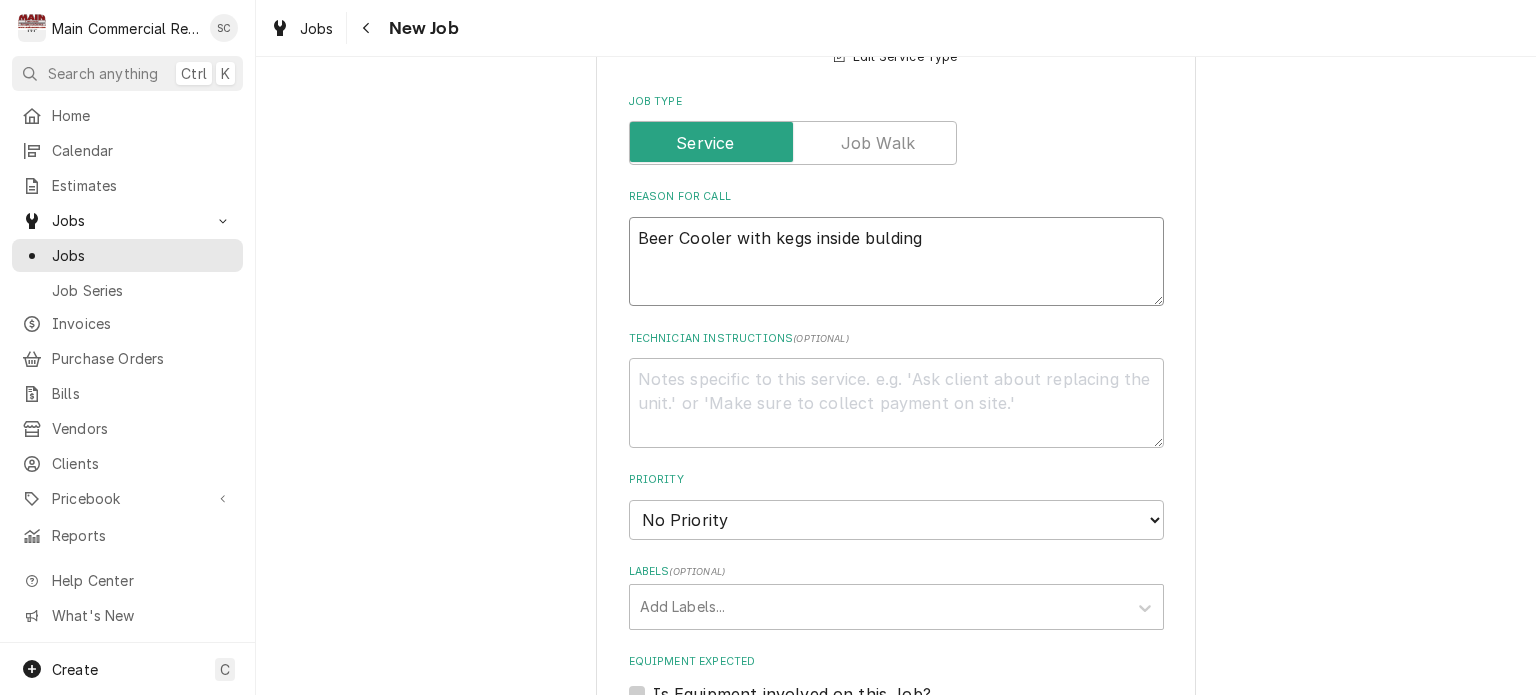 type on "Beer Cooler with kegs inside bulding n" 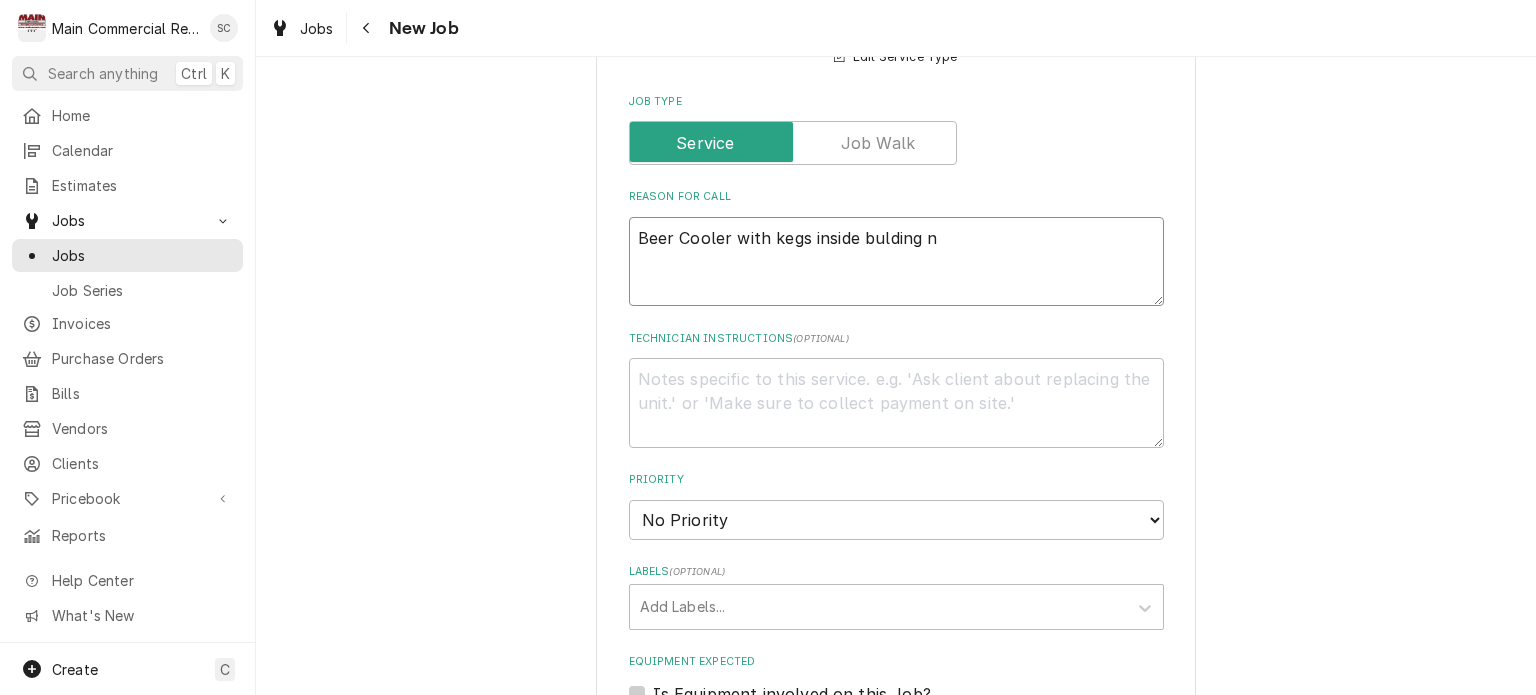 type on "x" 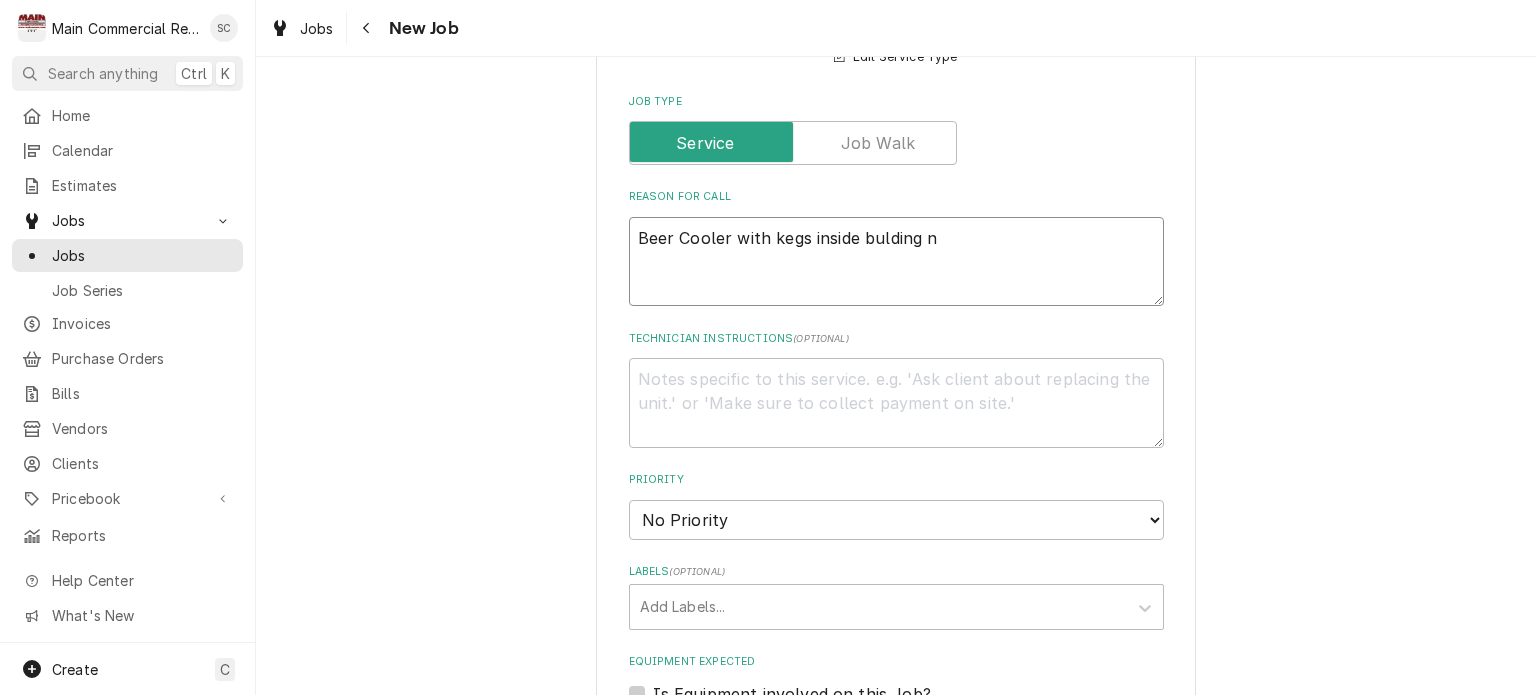 type on "Beer Cooler with kegs inside bulding ne" 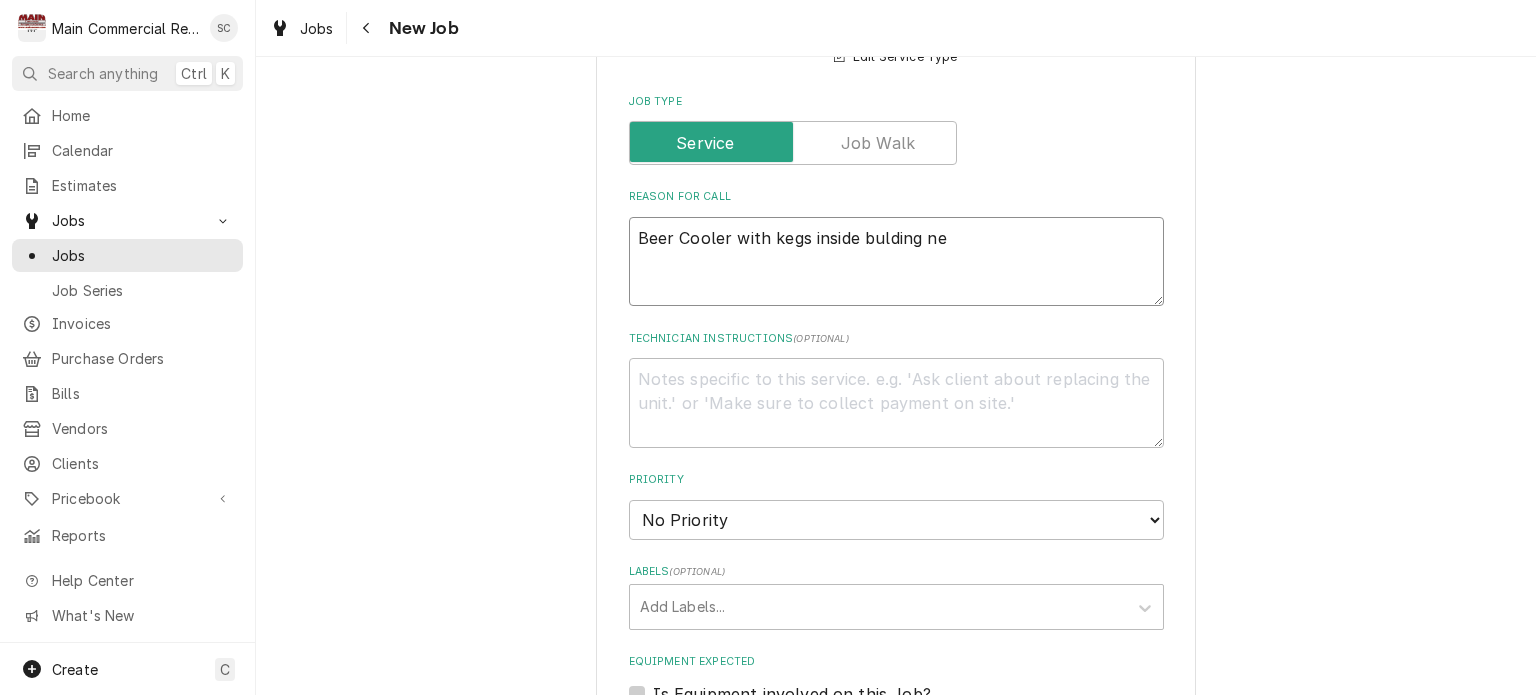 type on "x" 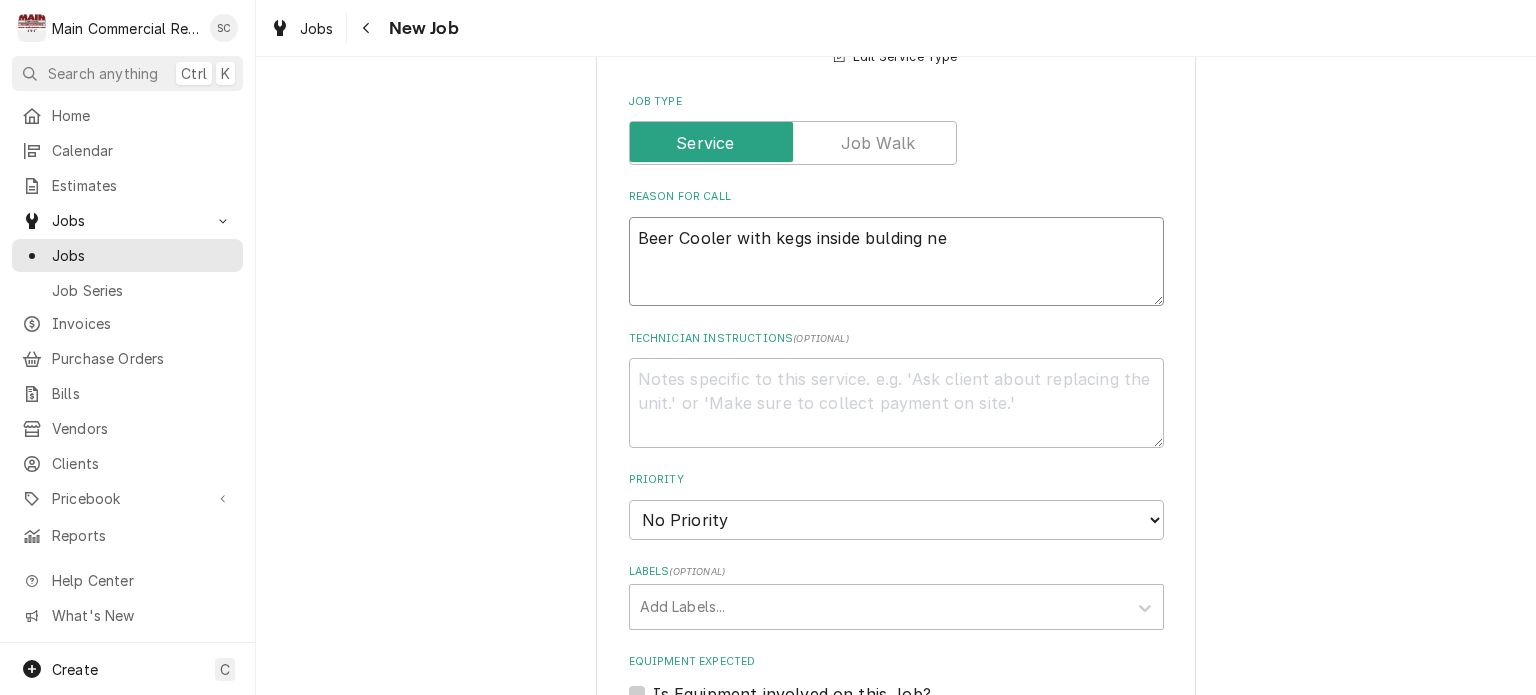 type on "Beer Cooler with kegs inside bulding n" 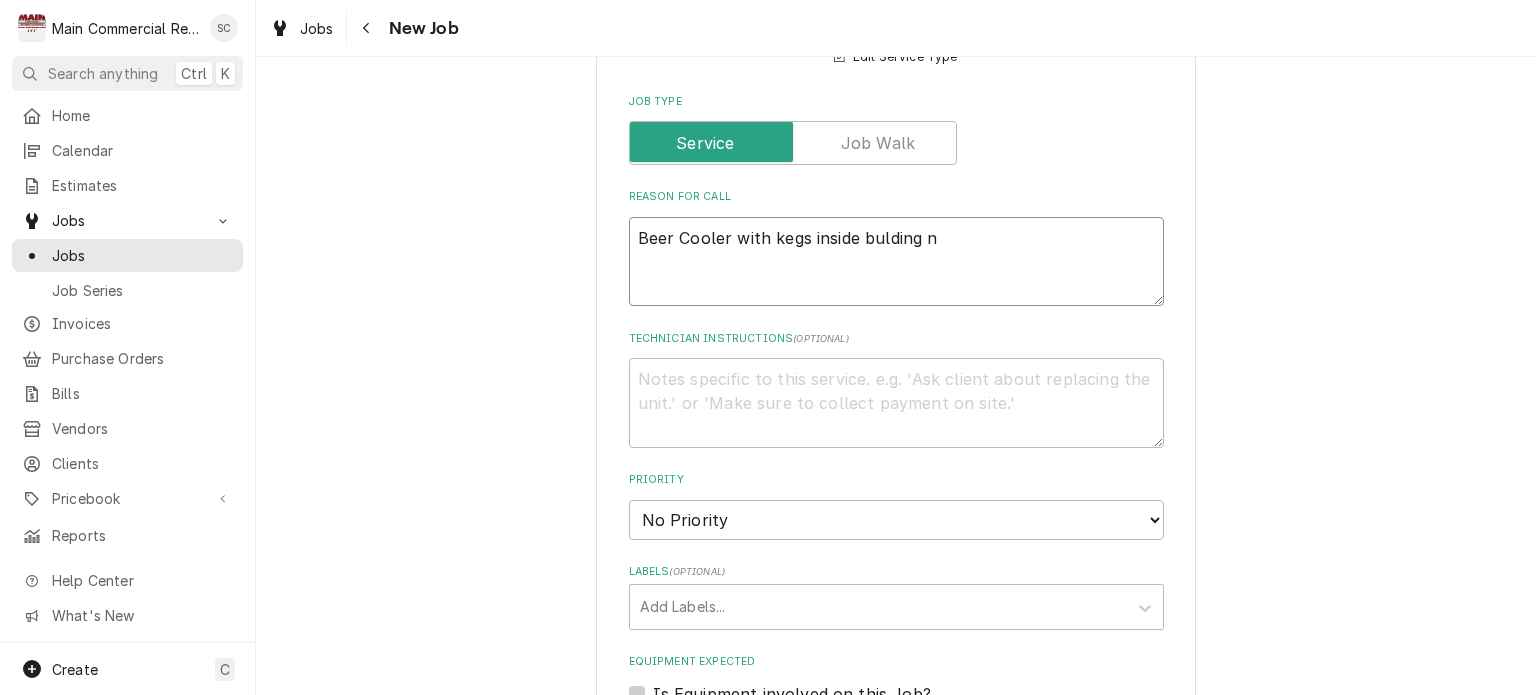 type on "x" 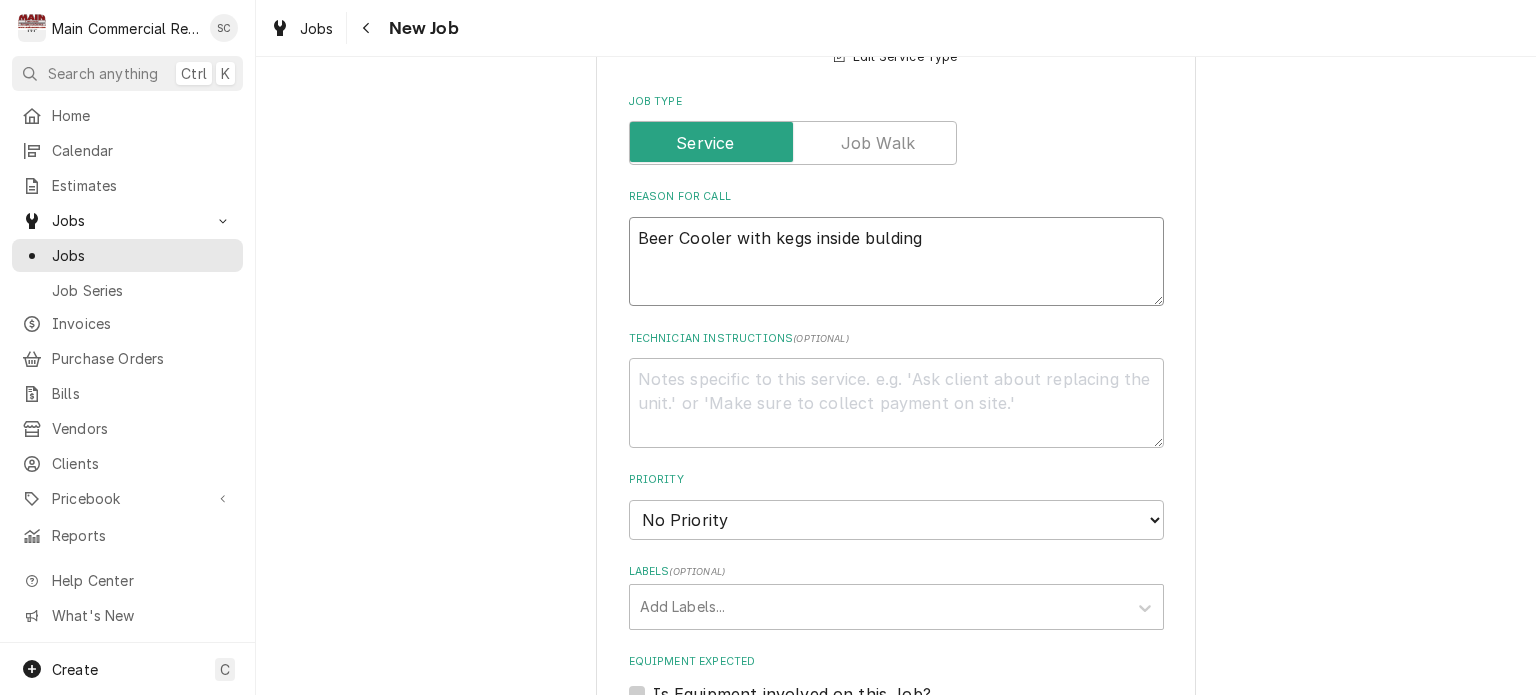 type on "x" 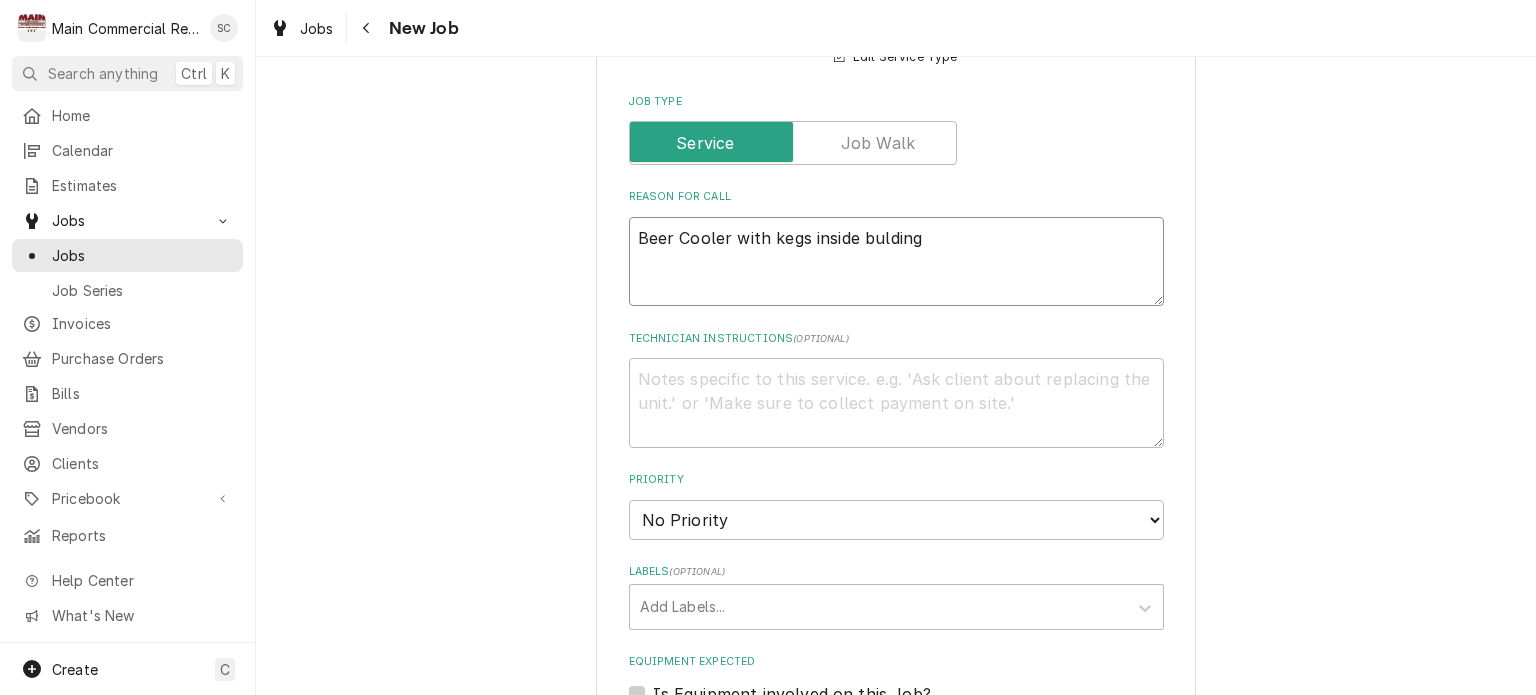 type on "Beer Cooler with kegs inside bulding" 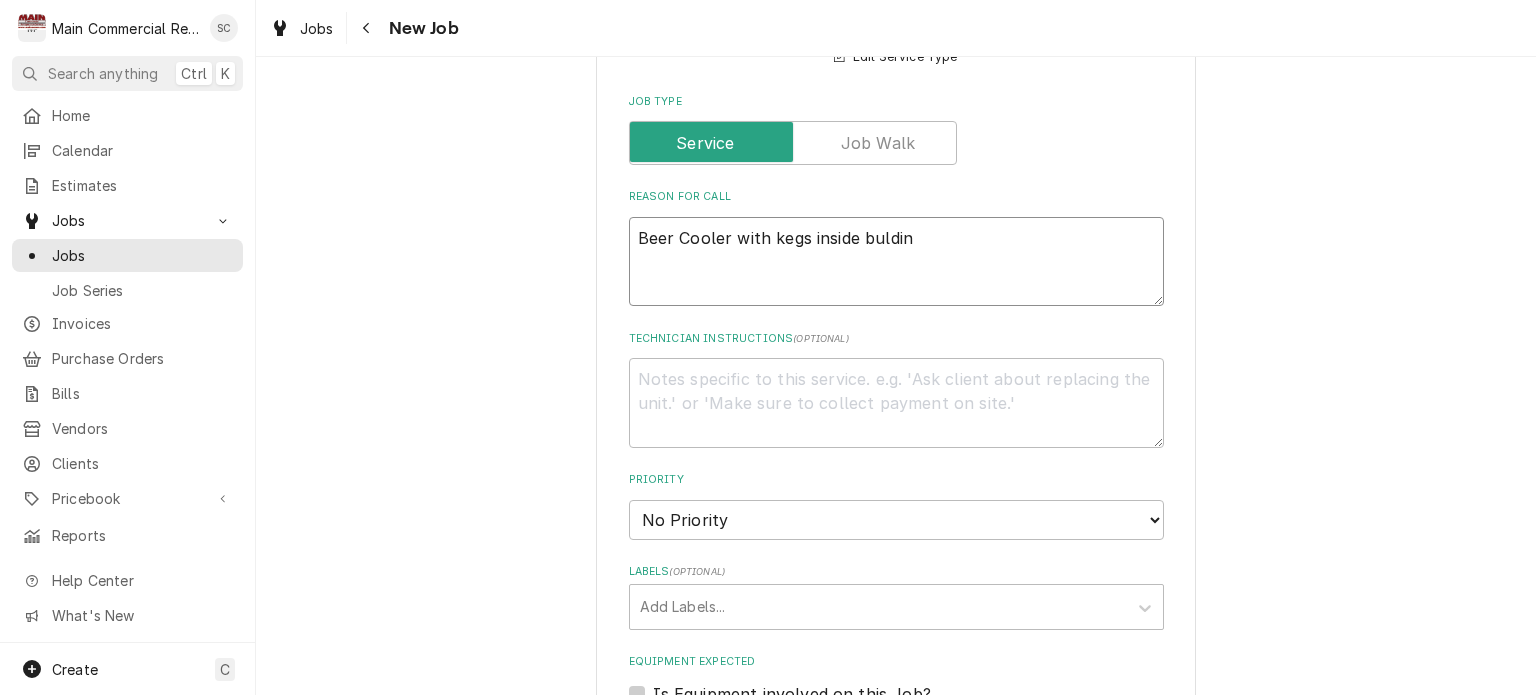 type on "x" 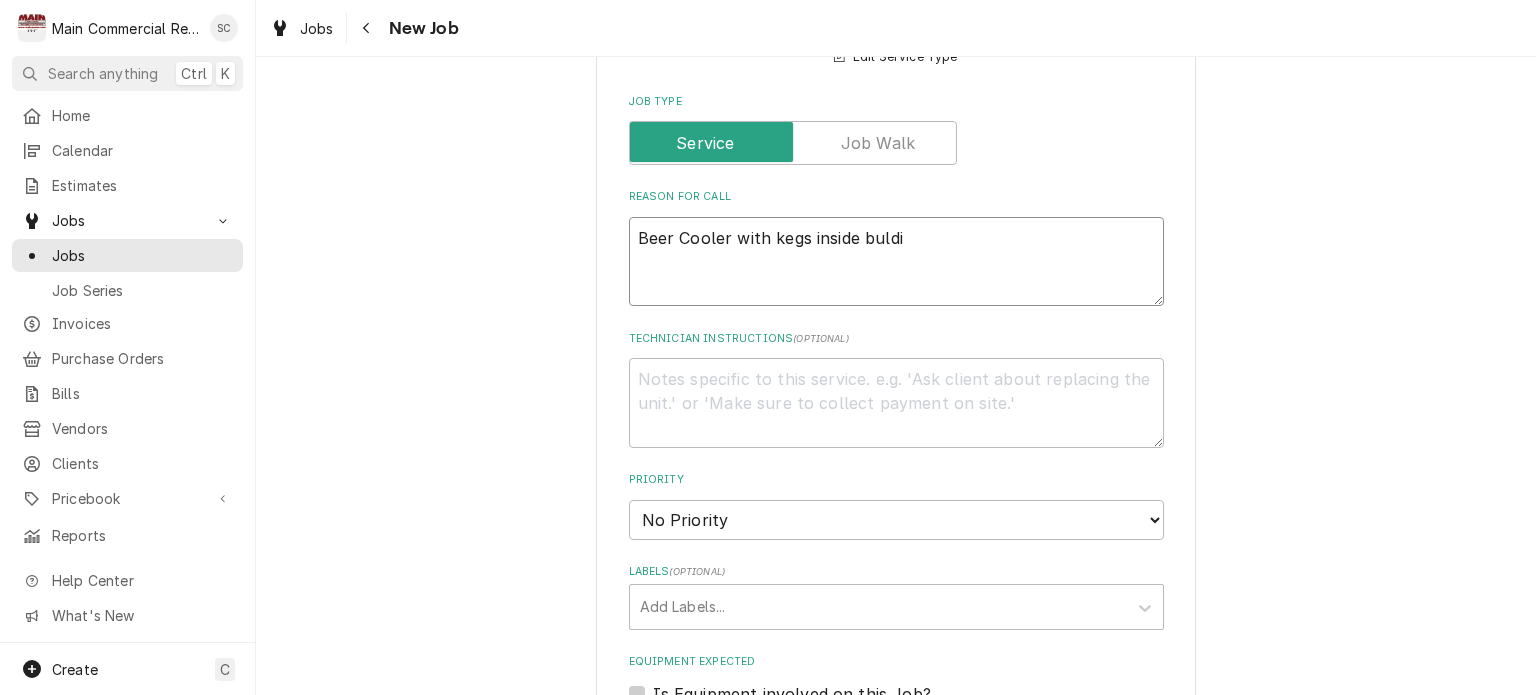 type on "x" 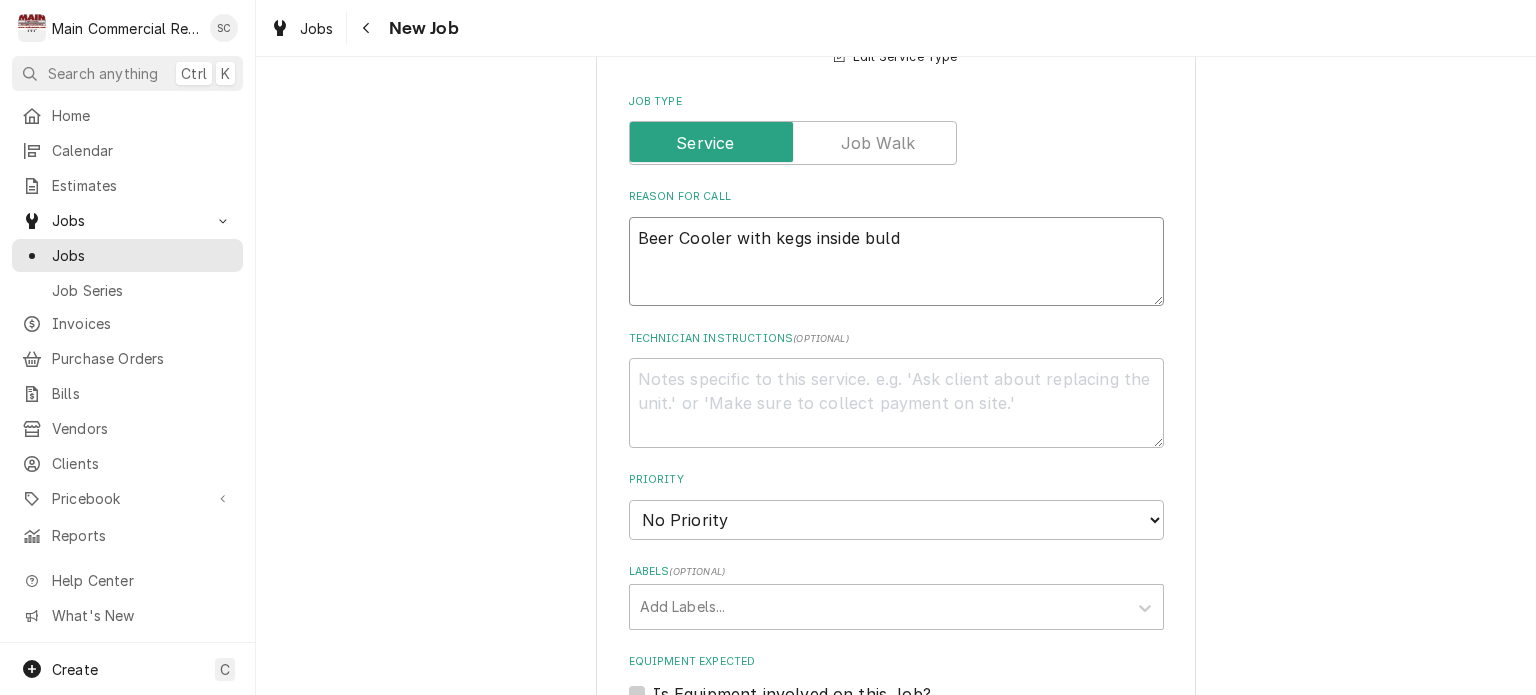 type on "x" 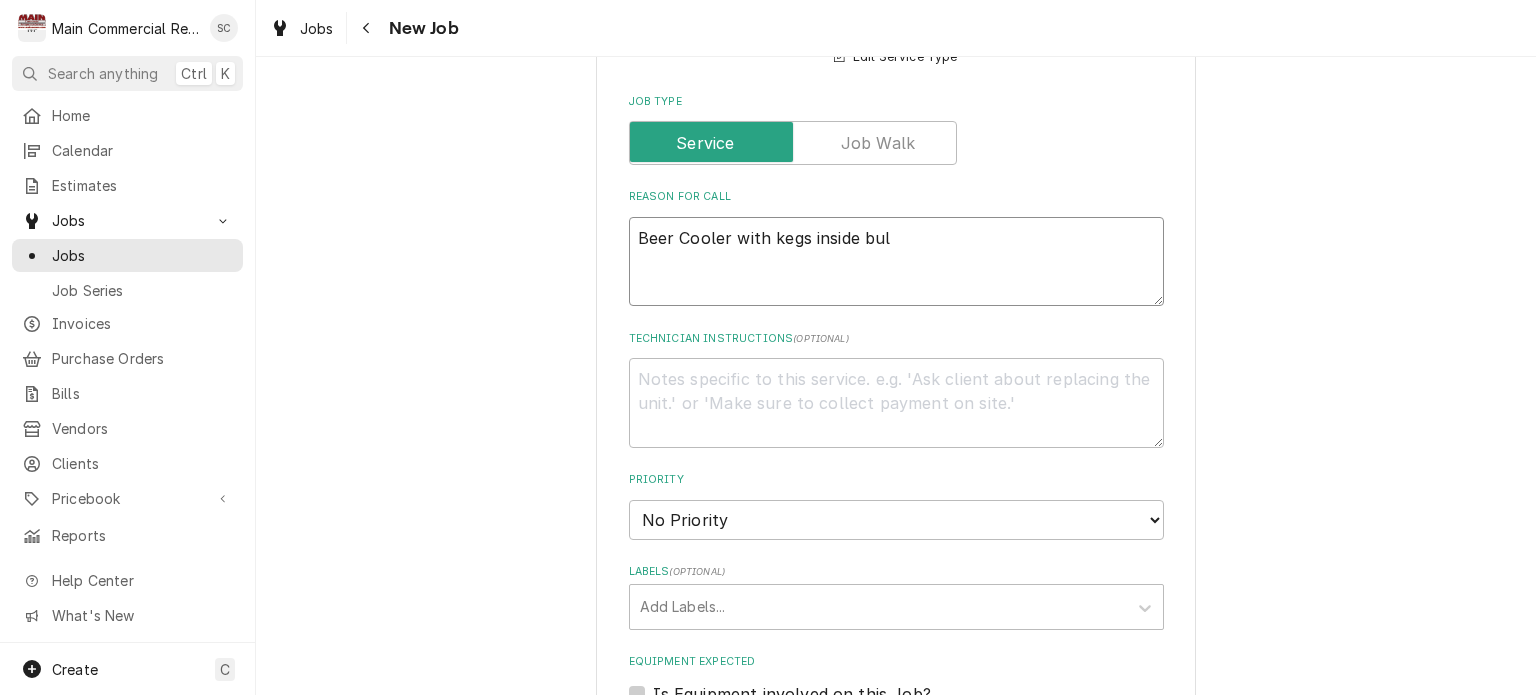 type on "x" 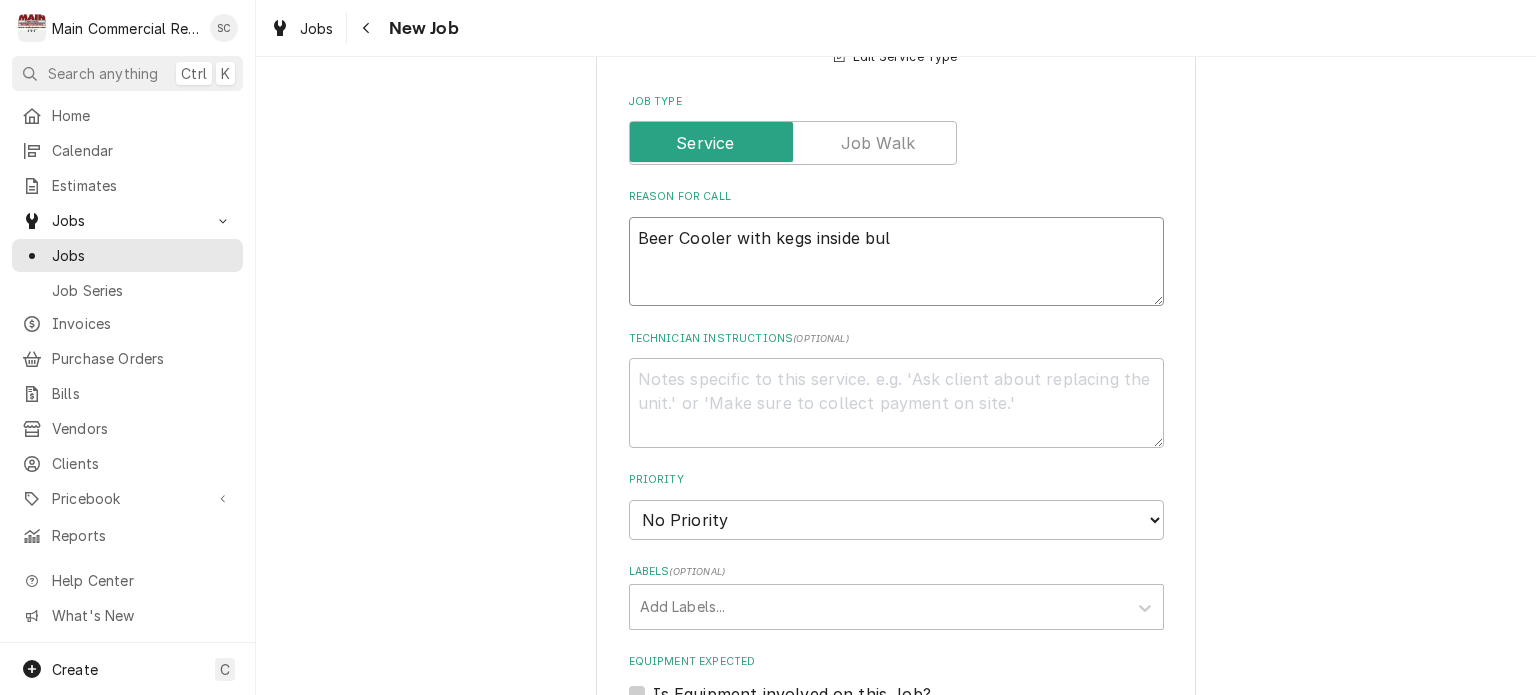 type on "Beer Cooler with kegs inside bu" 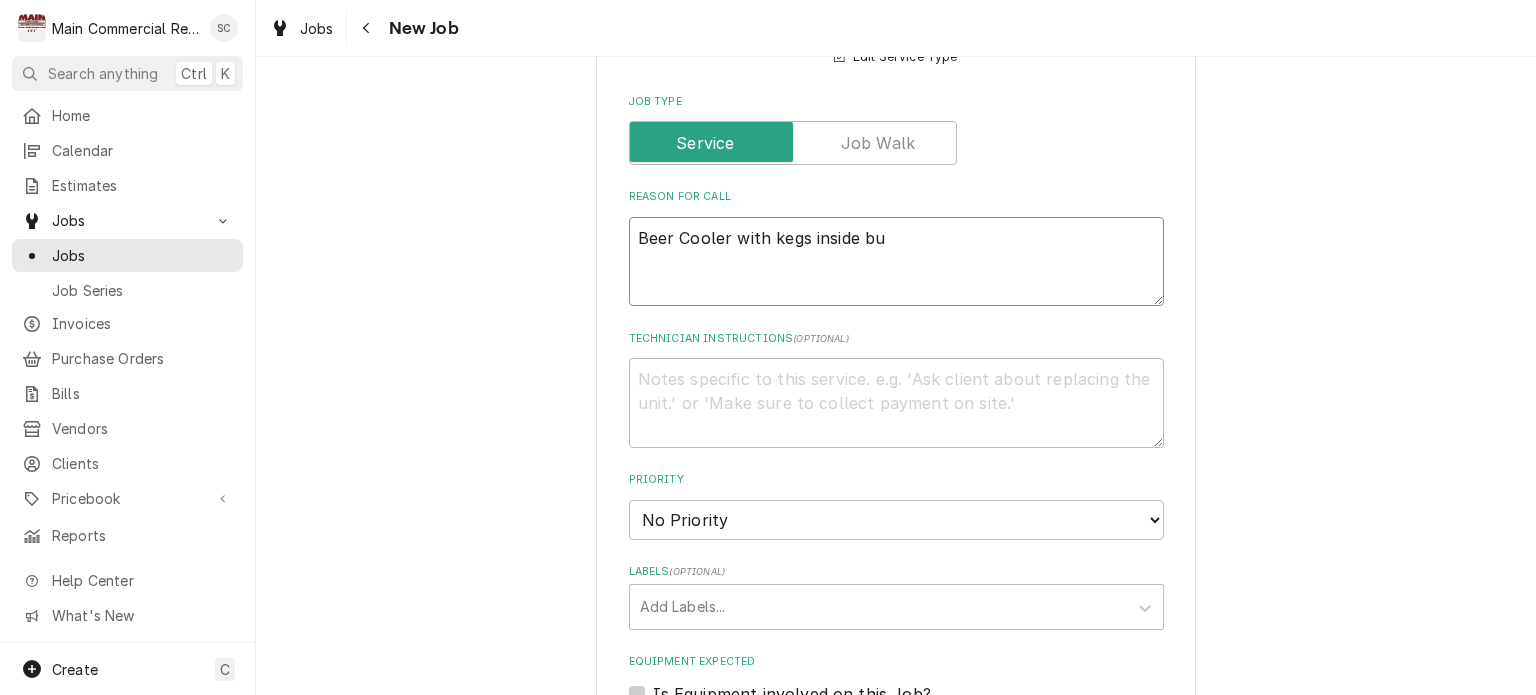 type on "x" 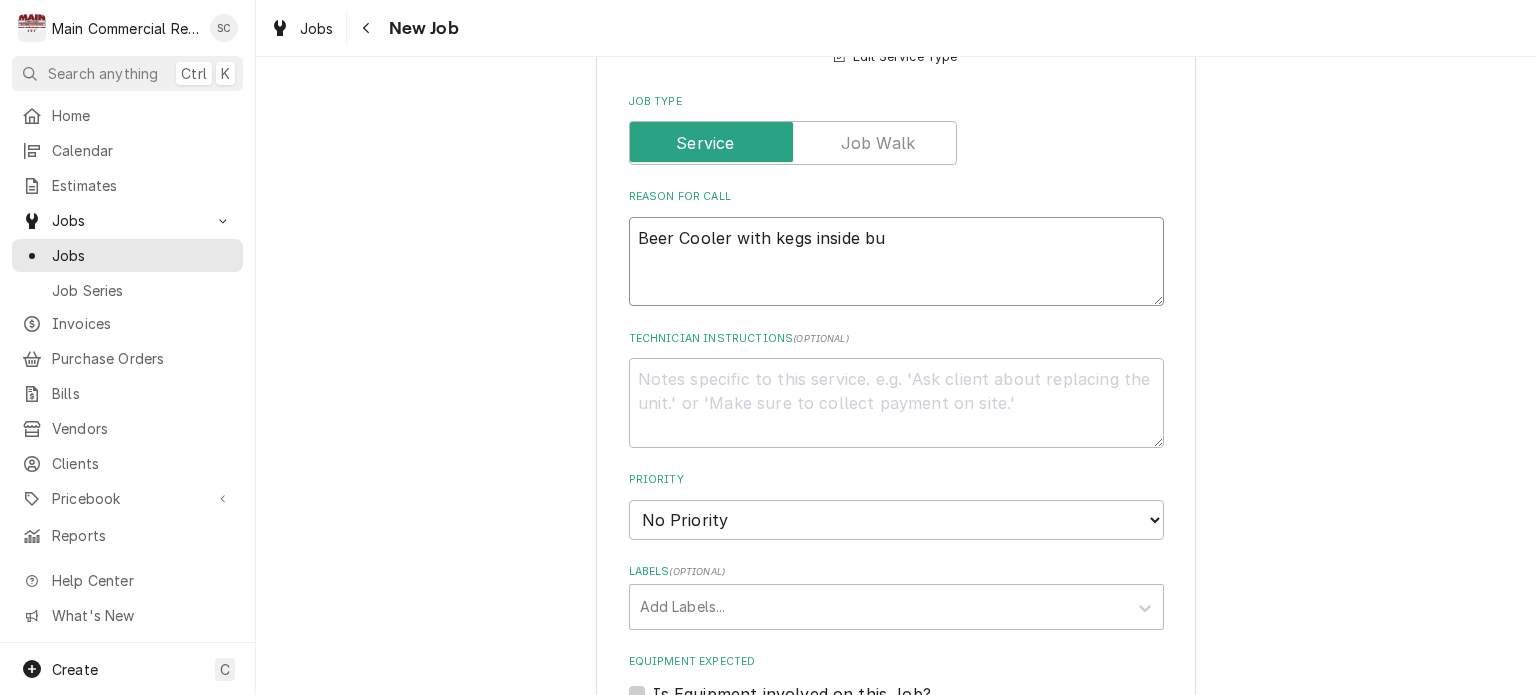 type on "Beer Cooler with kegs inside bui" 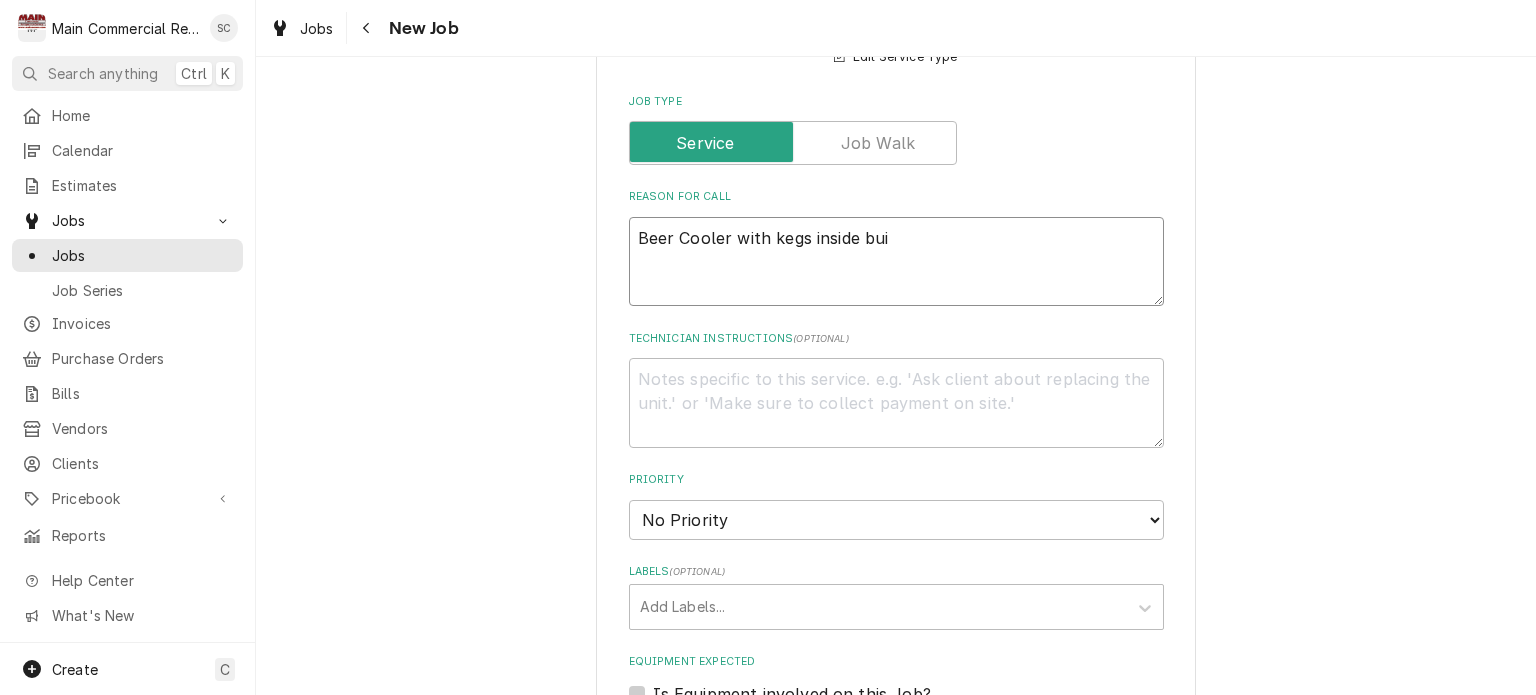 type on "x" 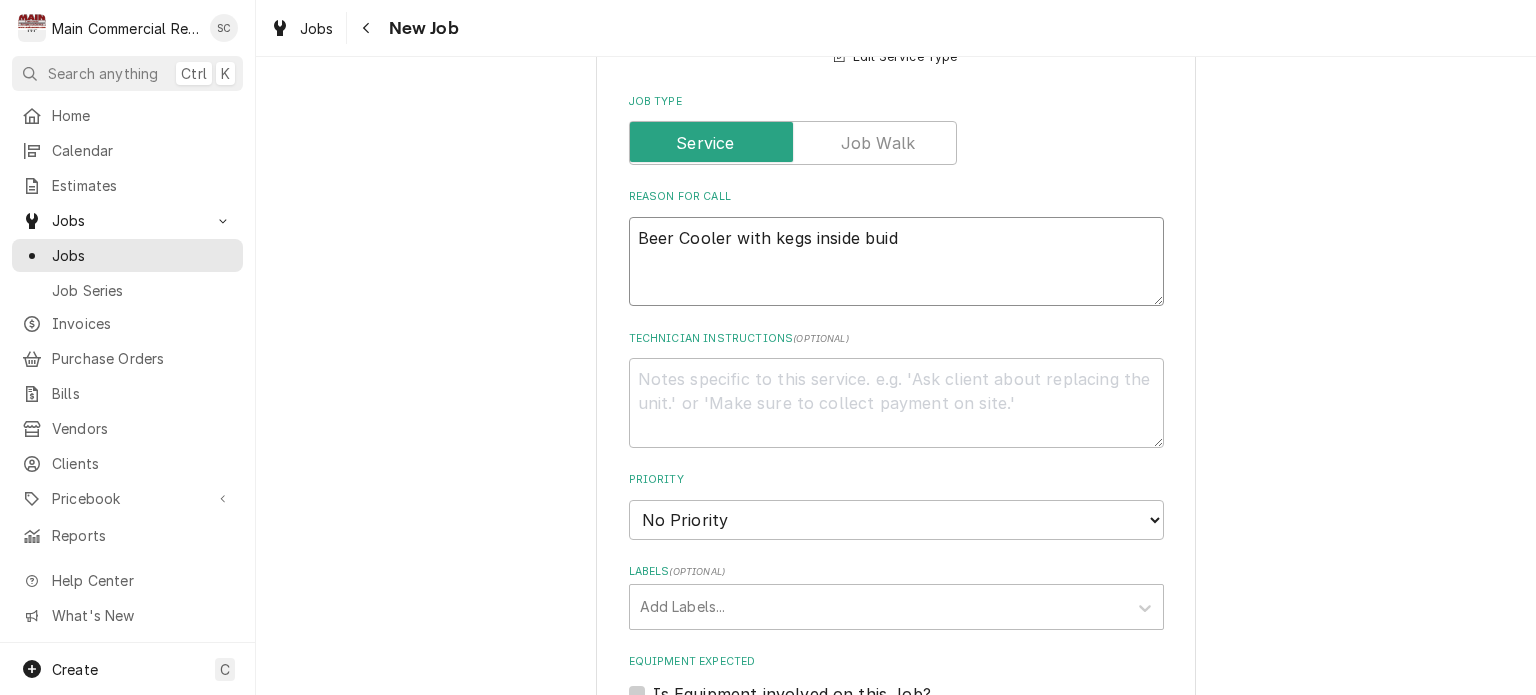 type on "x" 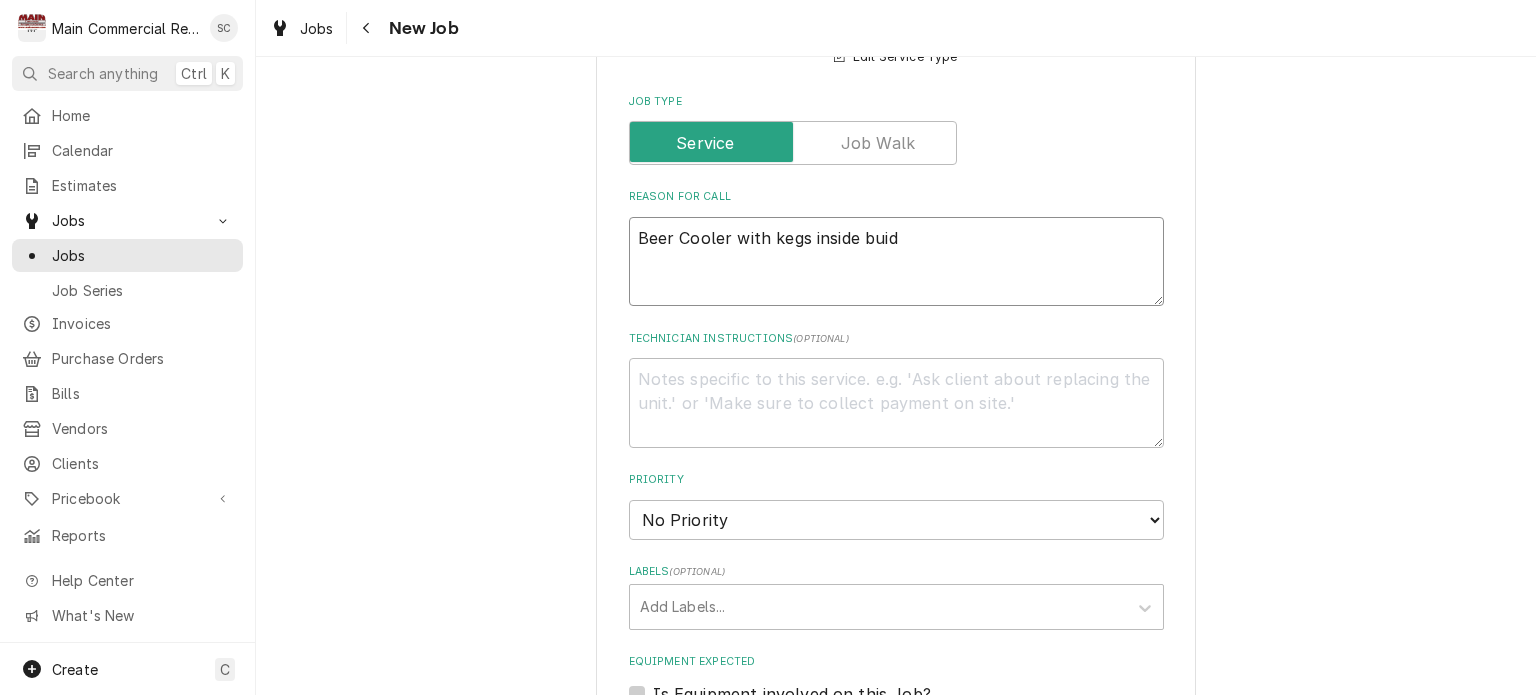 type on "Beer Cooler with kegs inside buidl" 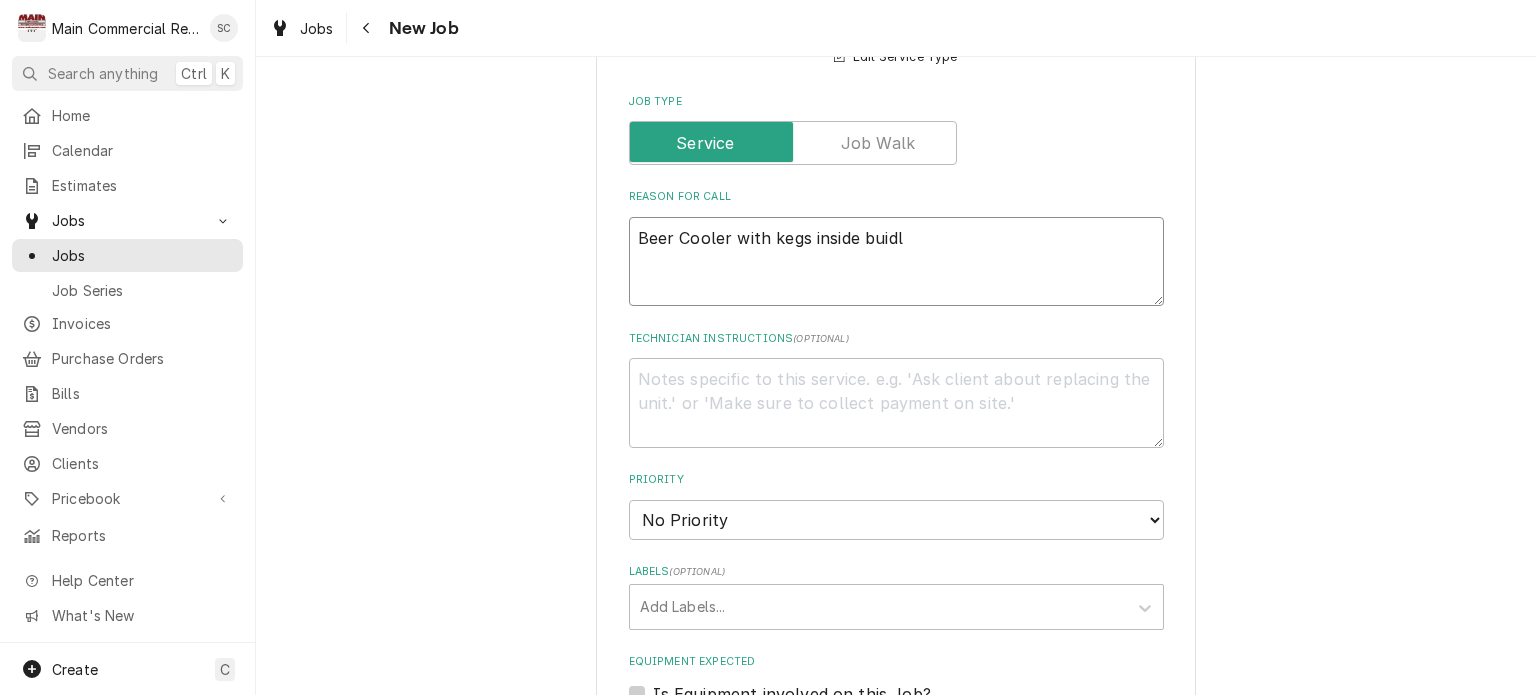 type on "x" 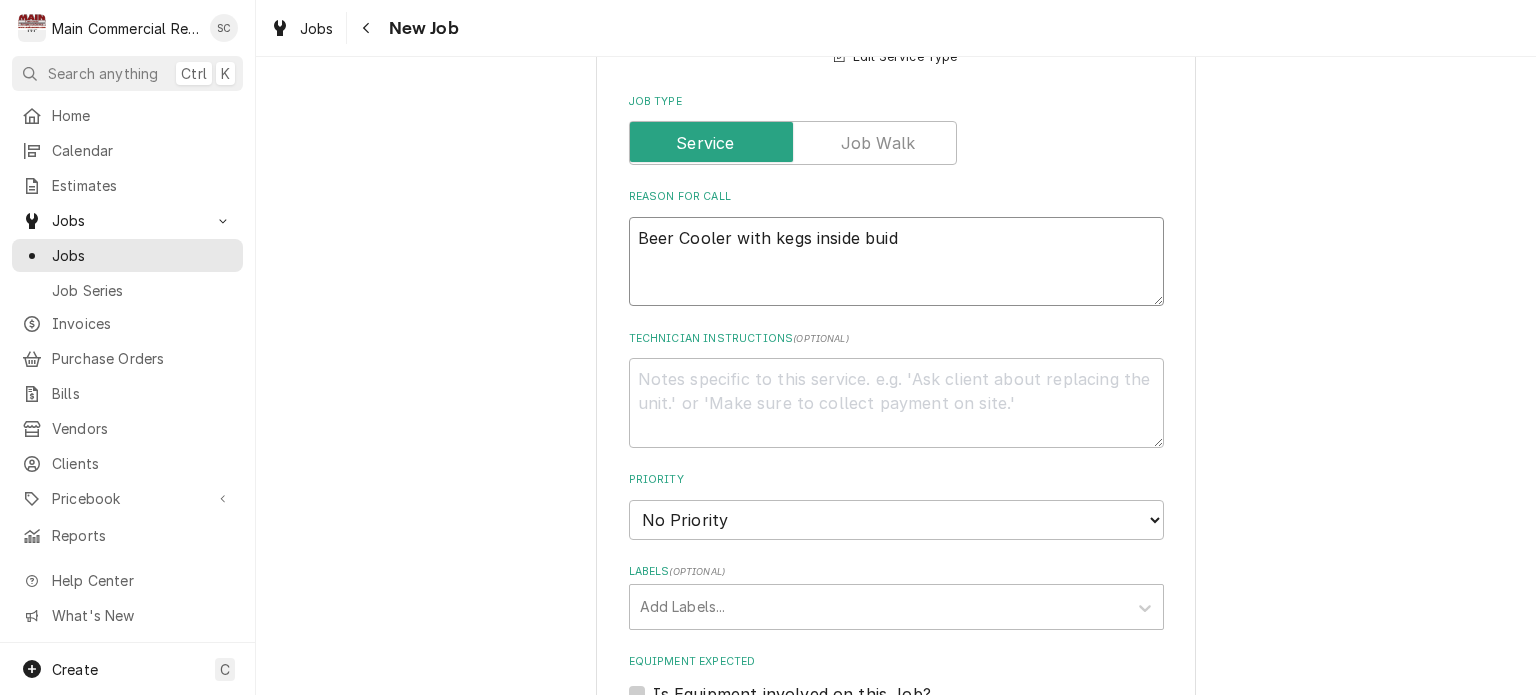 type on "x" 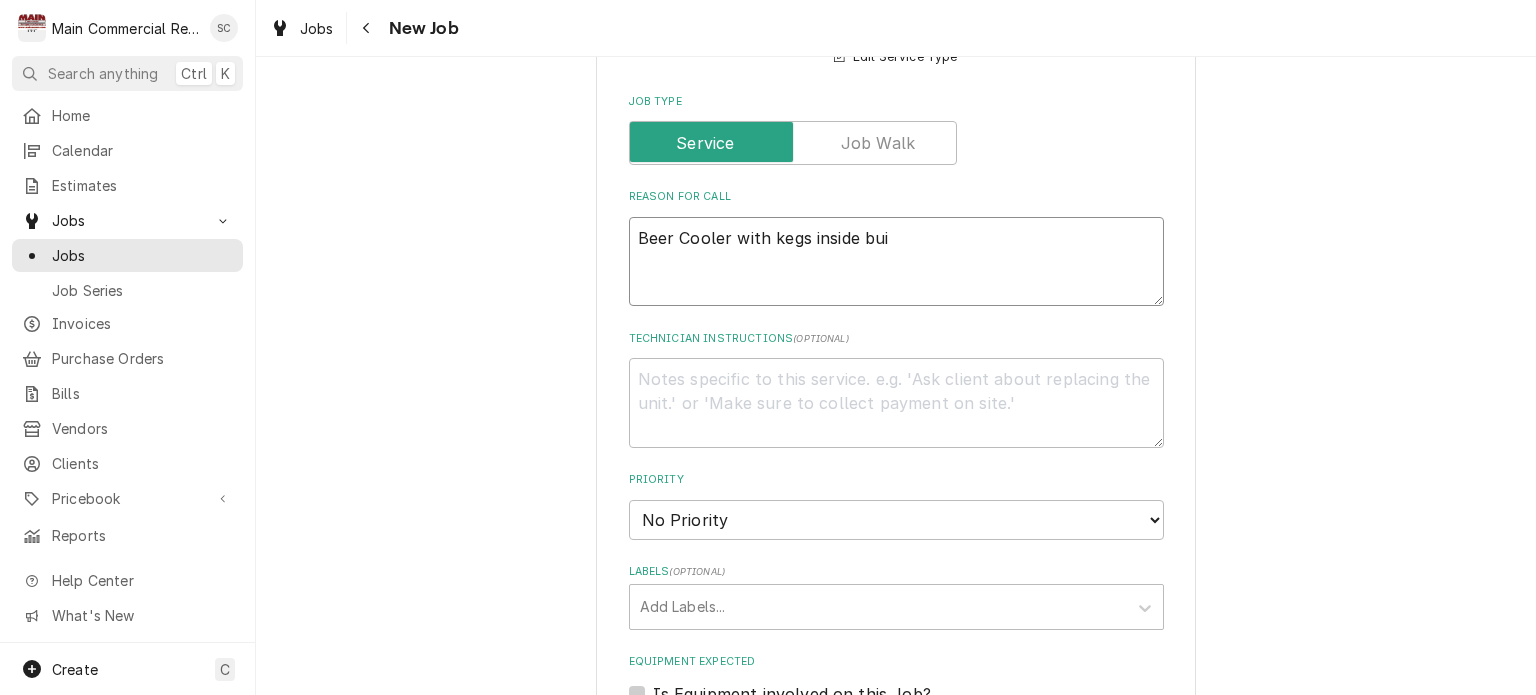 type on "x" 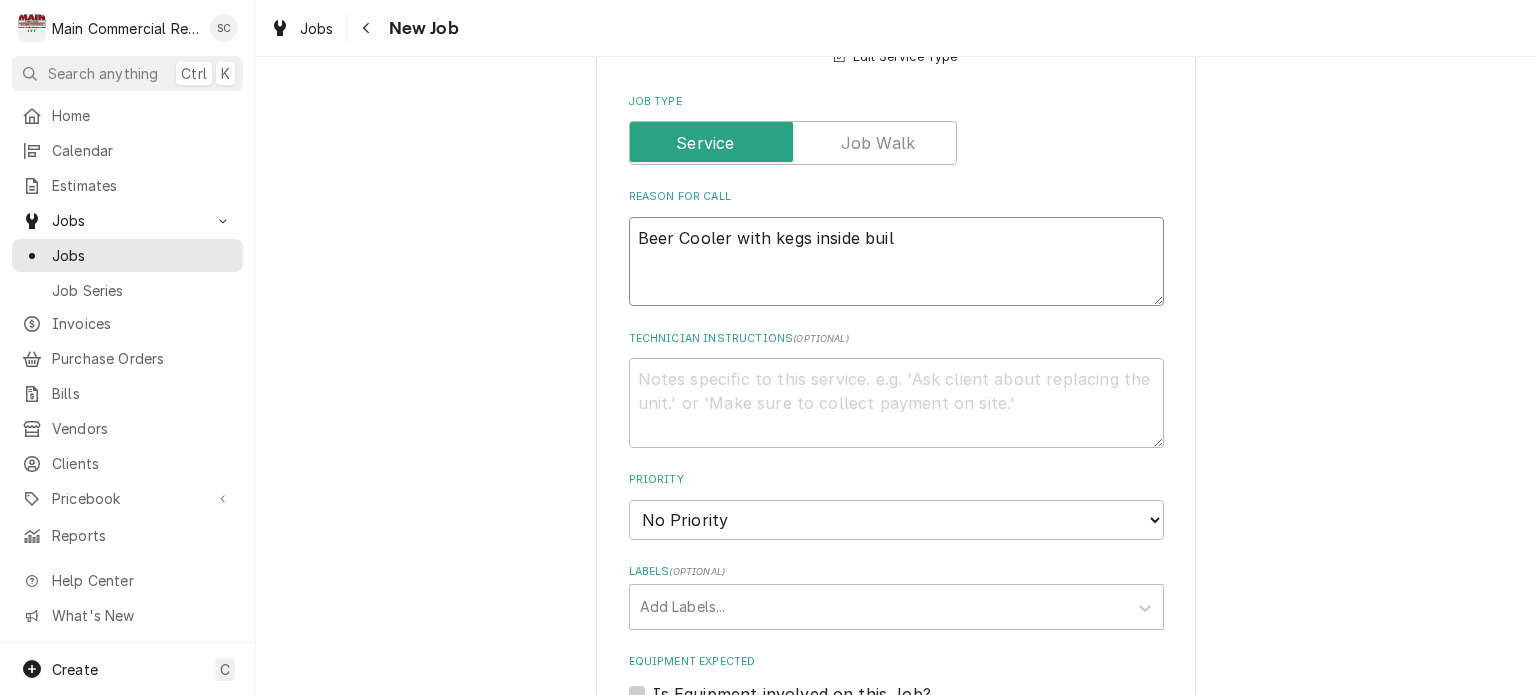type on "x" 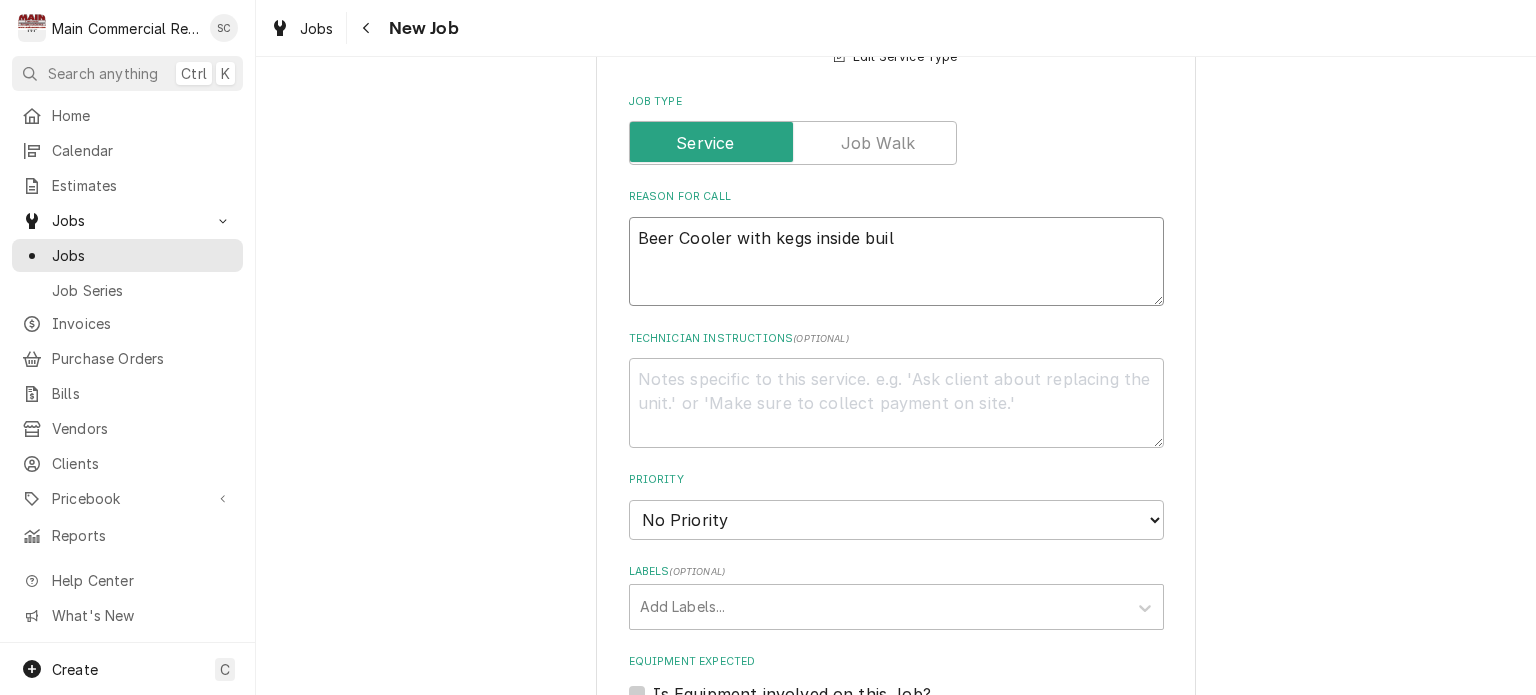 type on "Beer Cooler with kegs inside build" 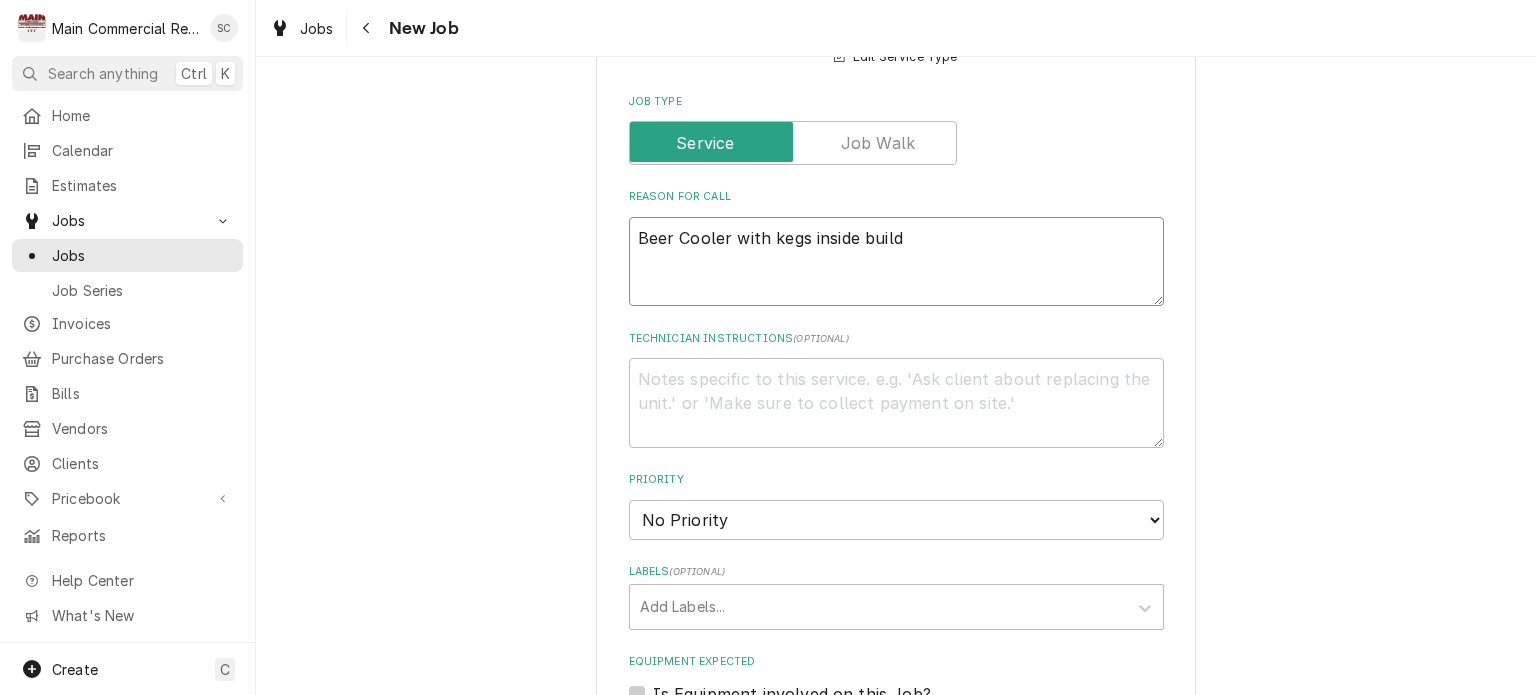 type on "x" 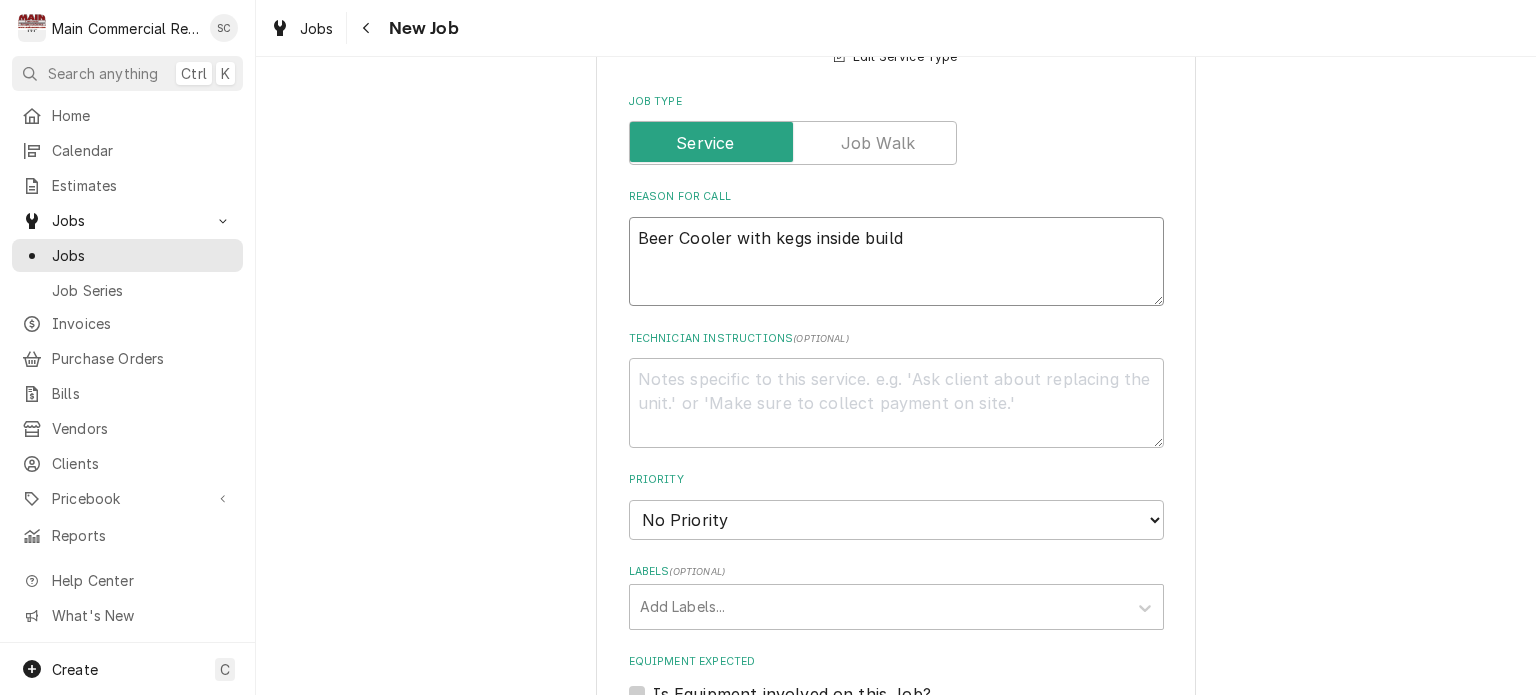 type on "Beer Cooler with kegs inside buildi" 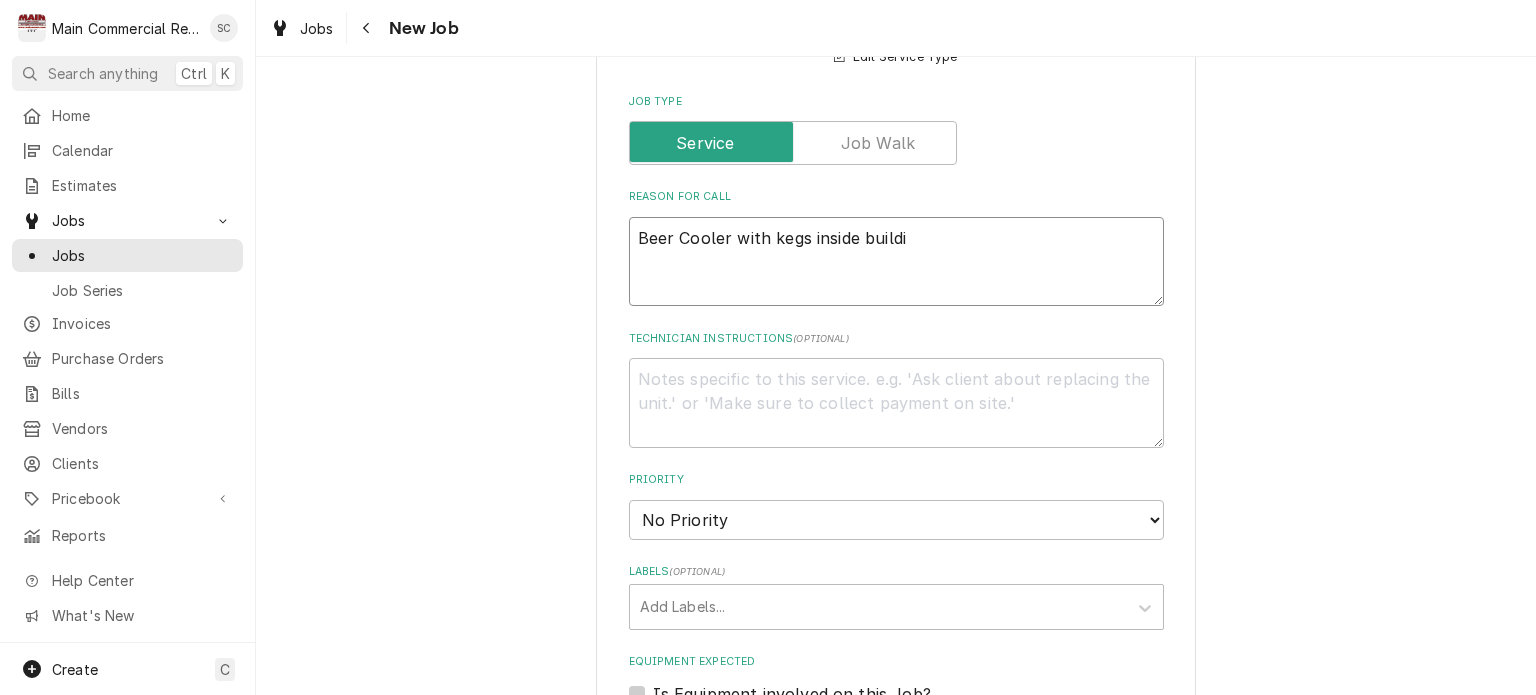 type on "x" 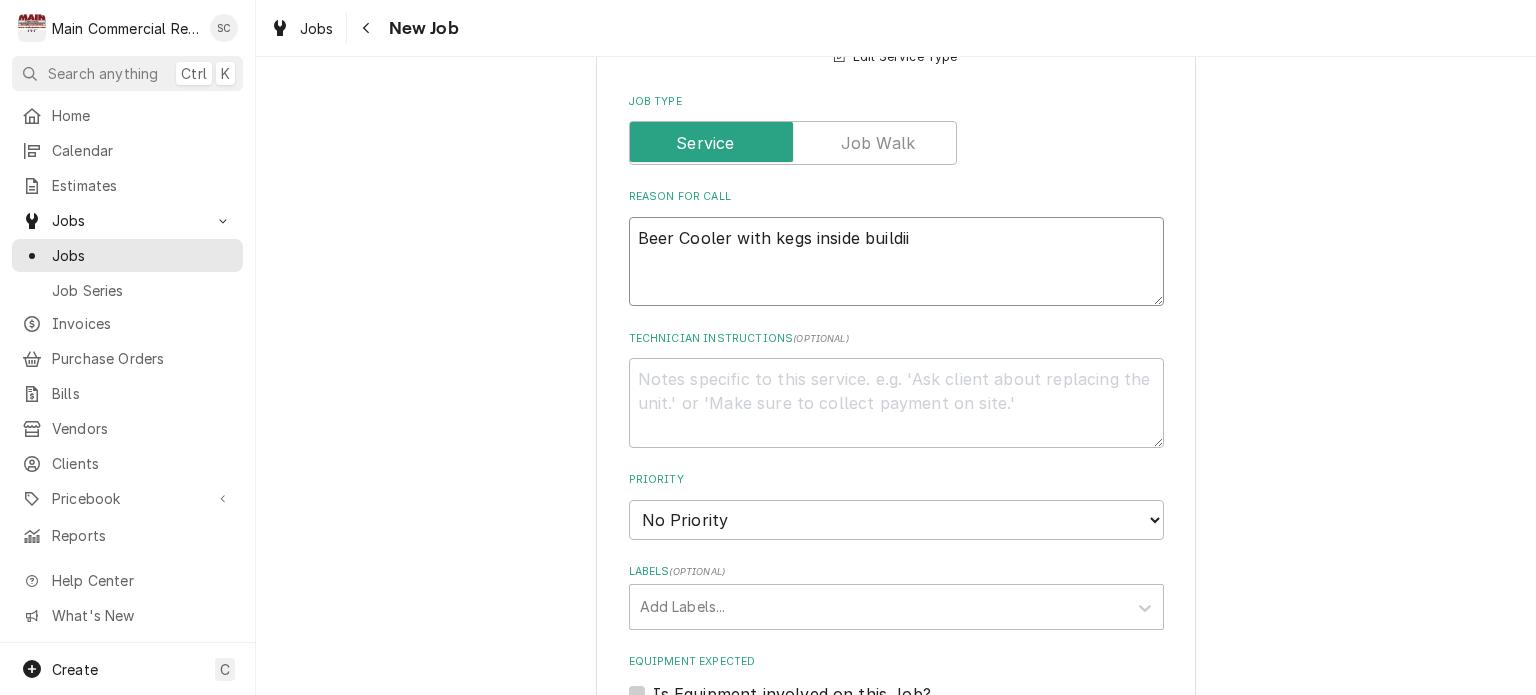 type on "Beer Cooler with kegs inside buildiin" 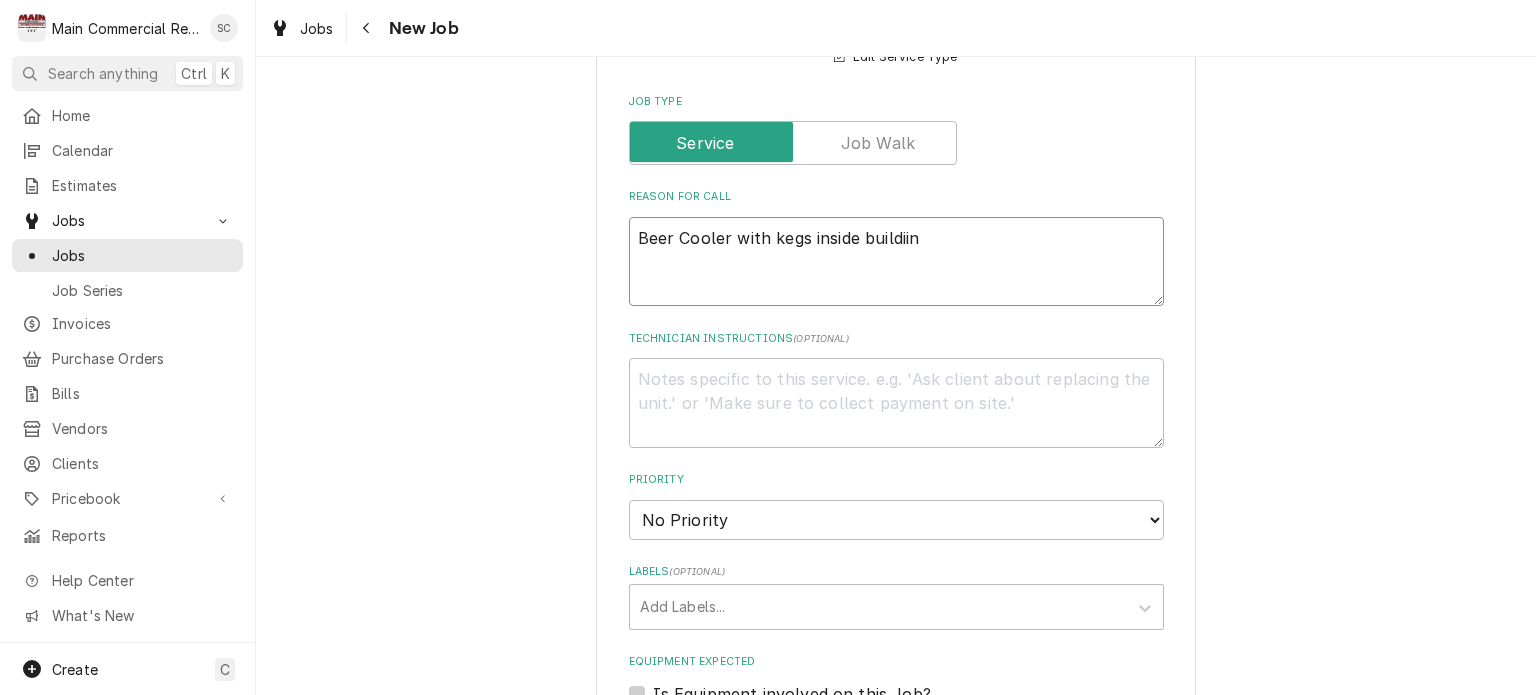 type on "x" 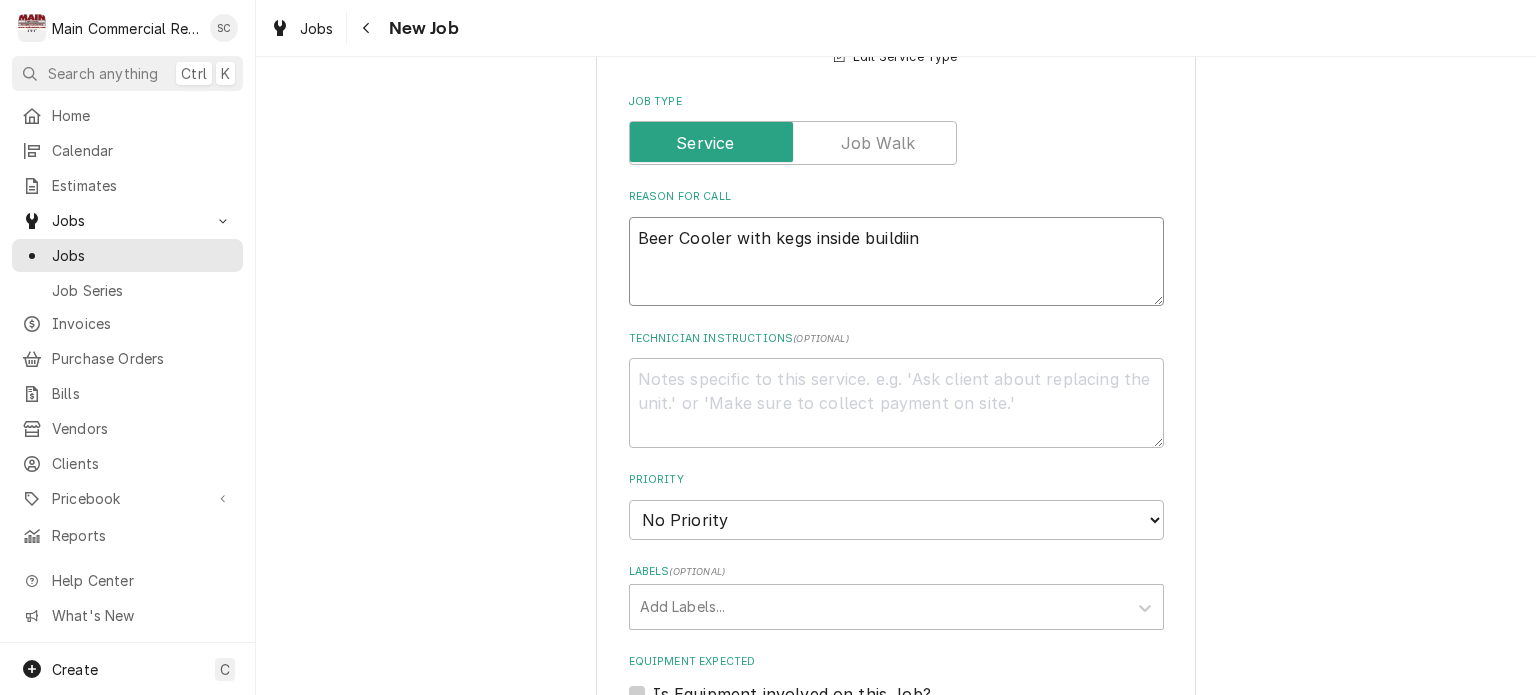 type on "Beer Cooler with kegs inside buildiing" 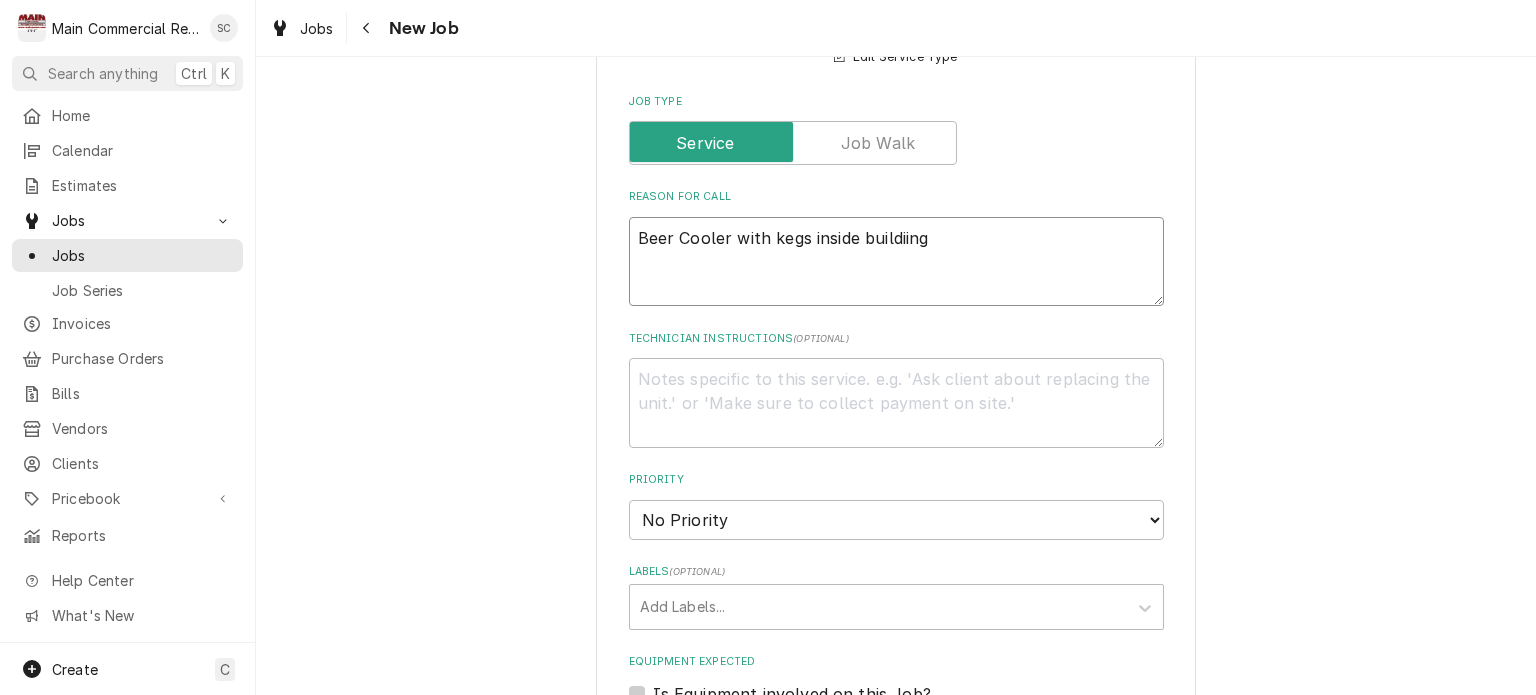 type on "x" 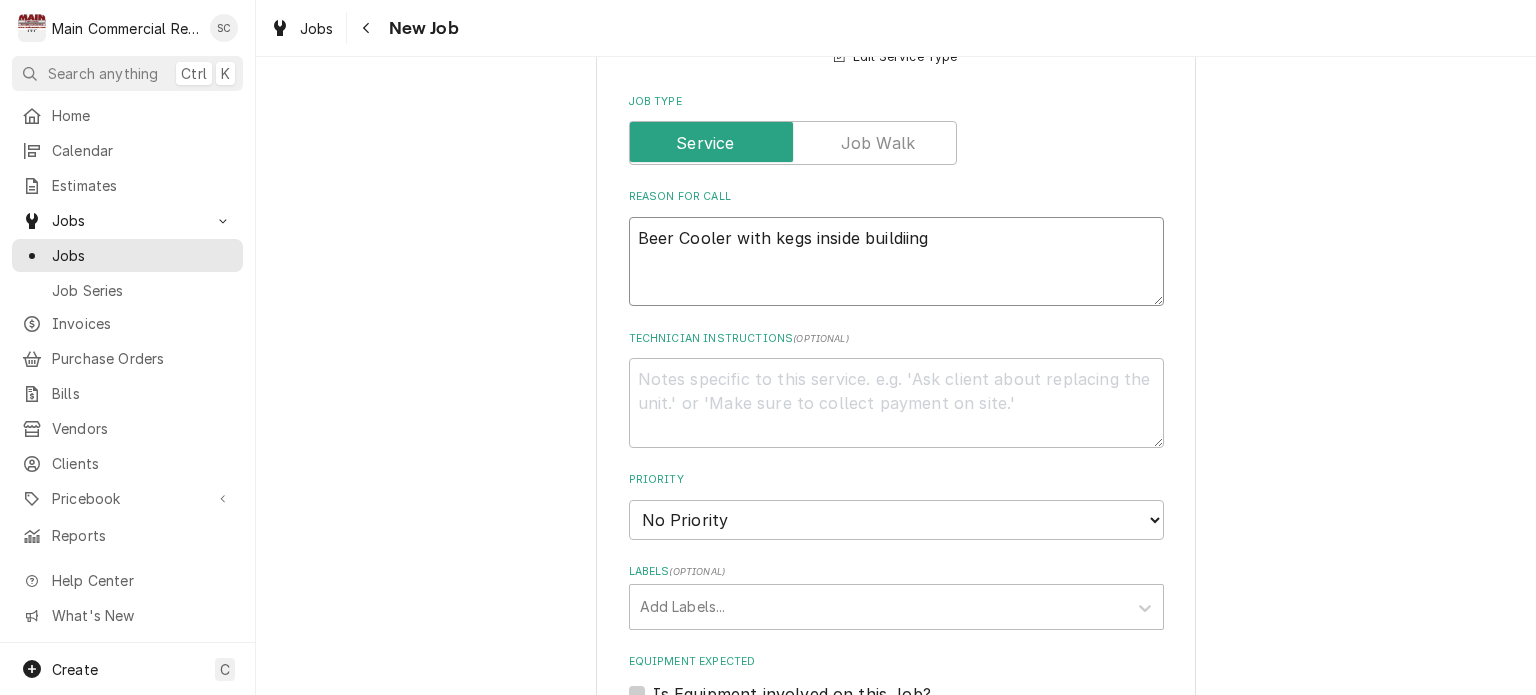 type on "x" 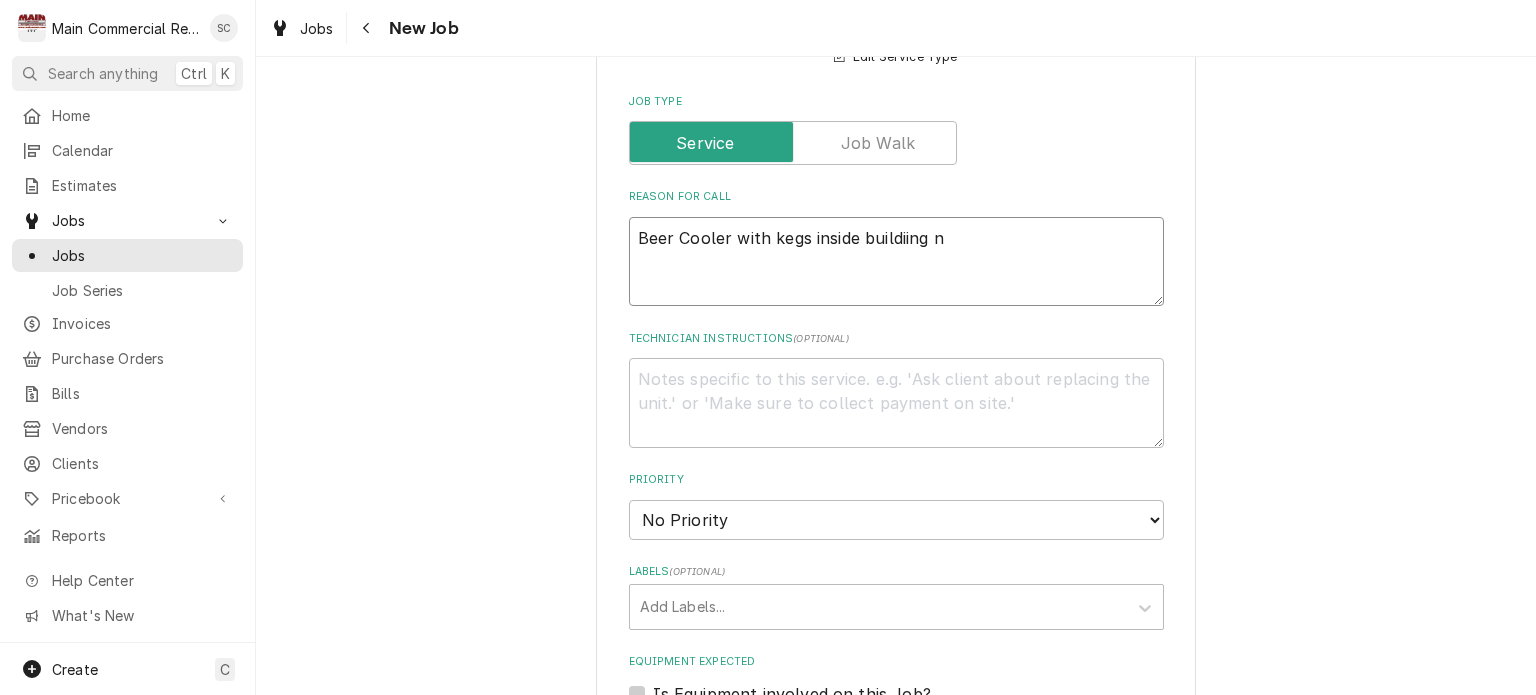 type on "x" 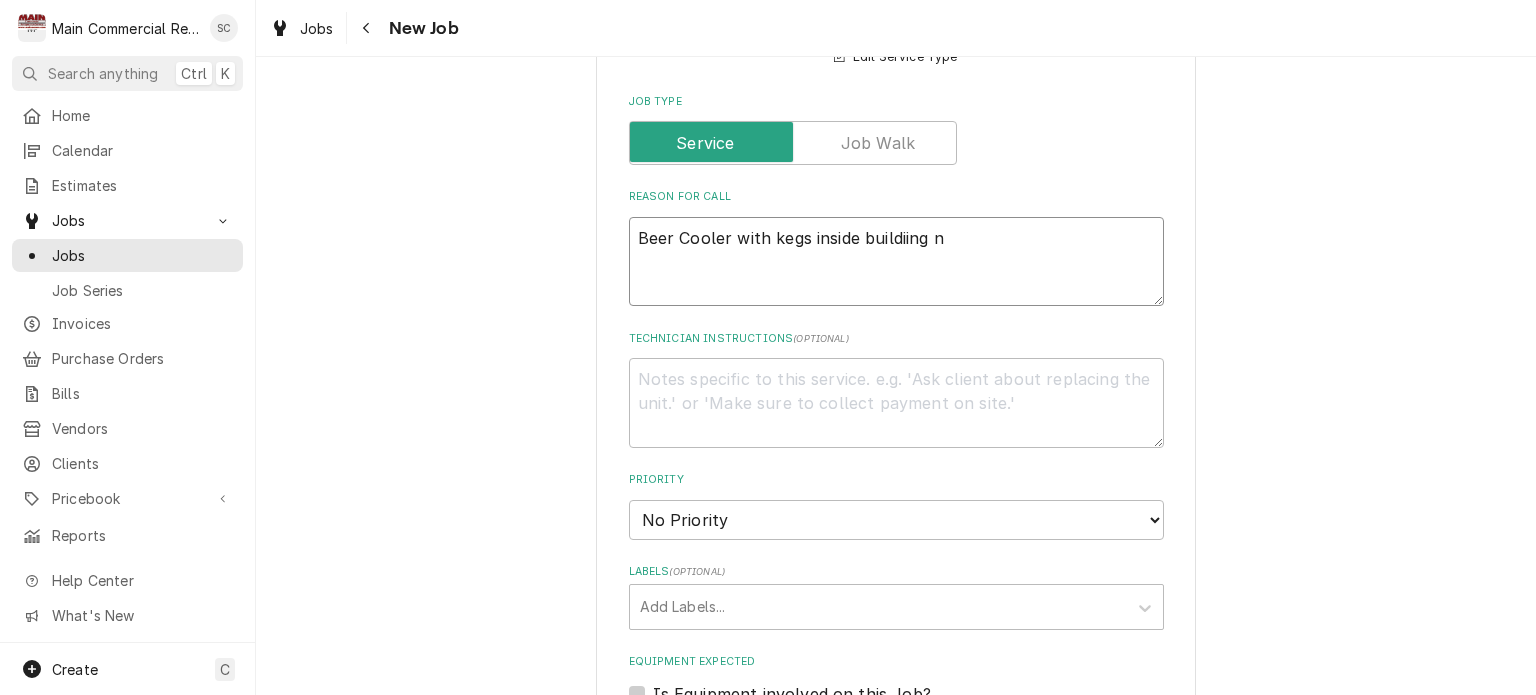 type on "Beer Cooler with kegs inside buildiing ne" 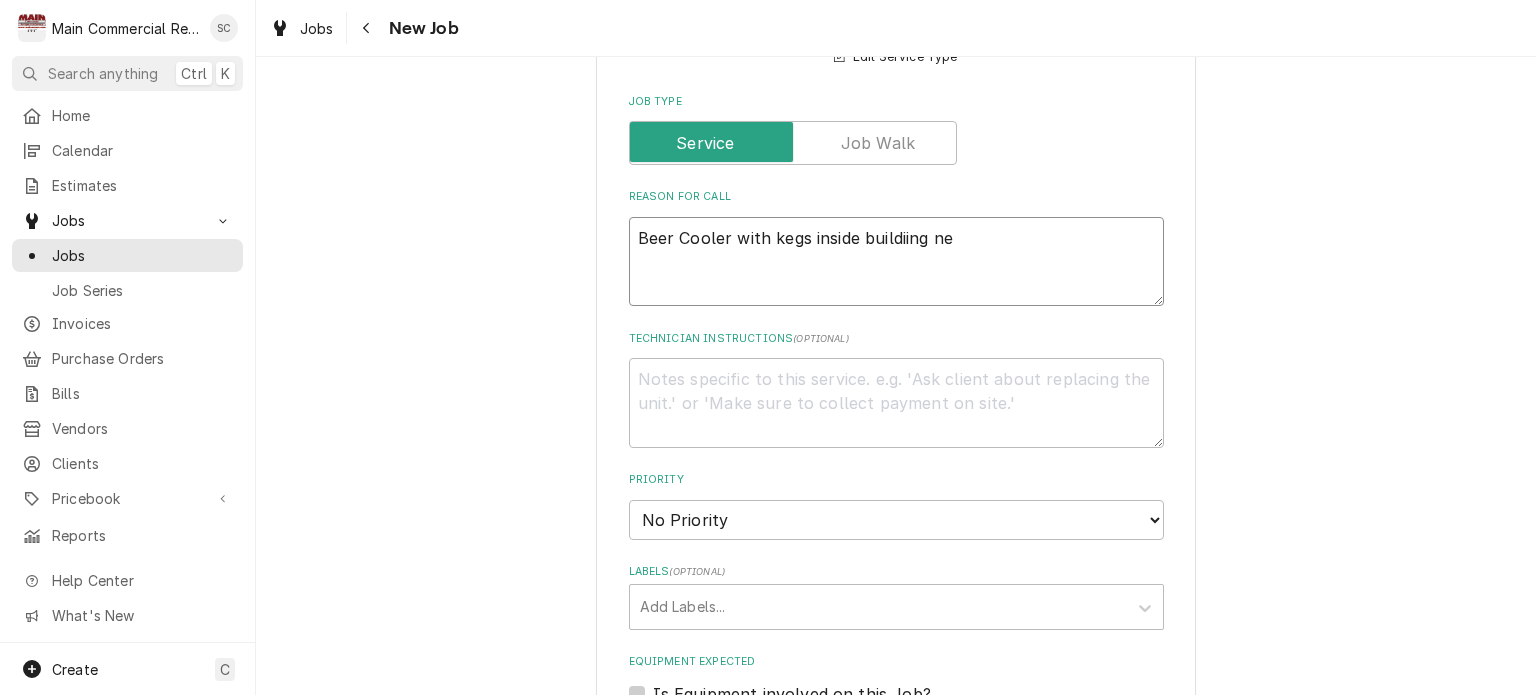 type on "x" 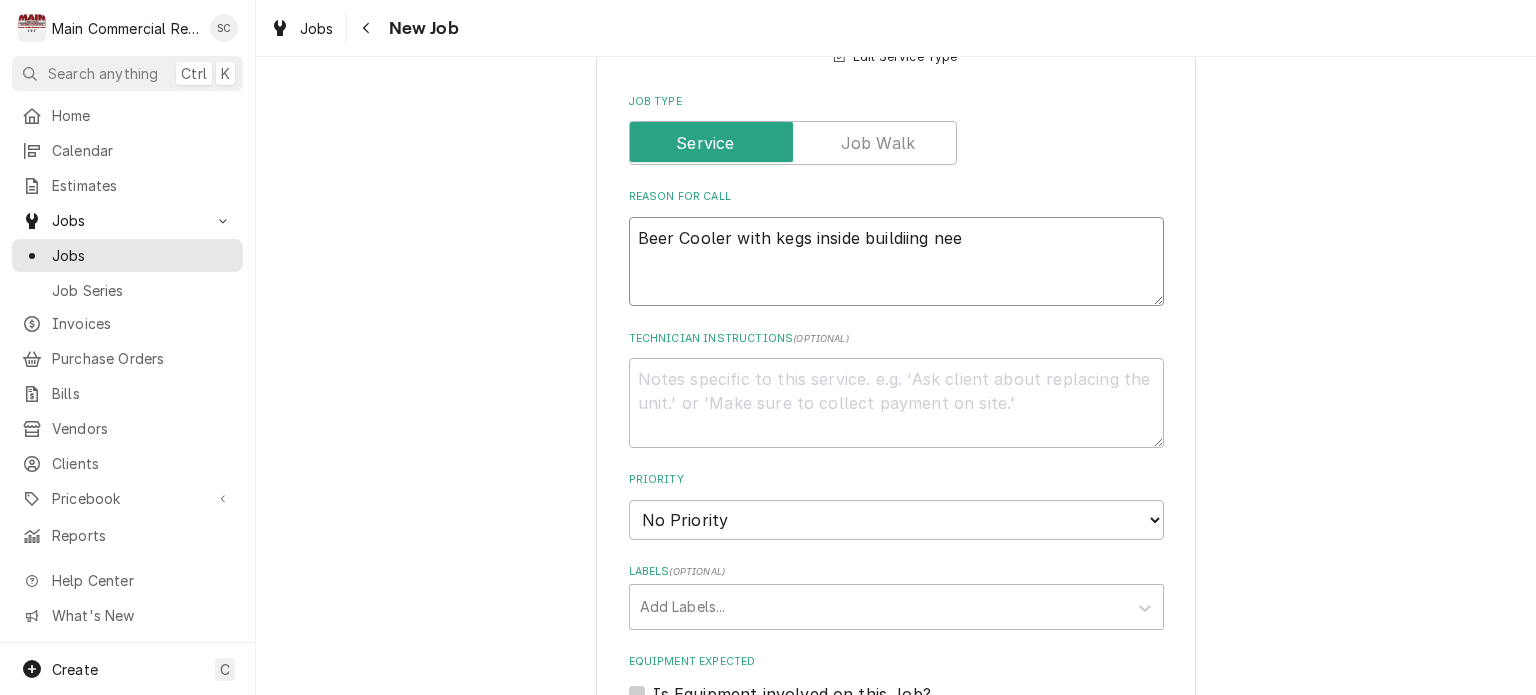 type on "x" 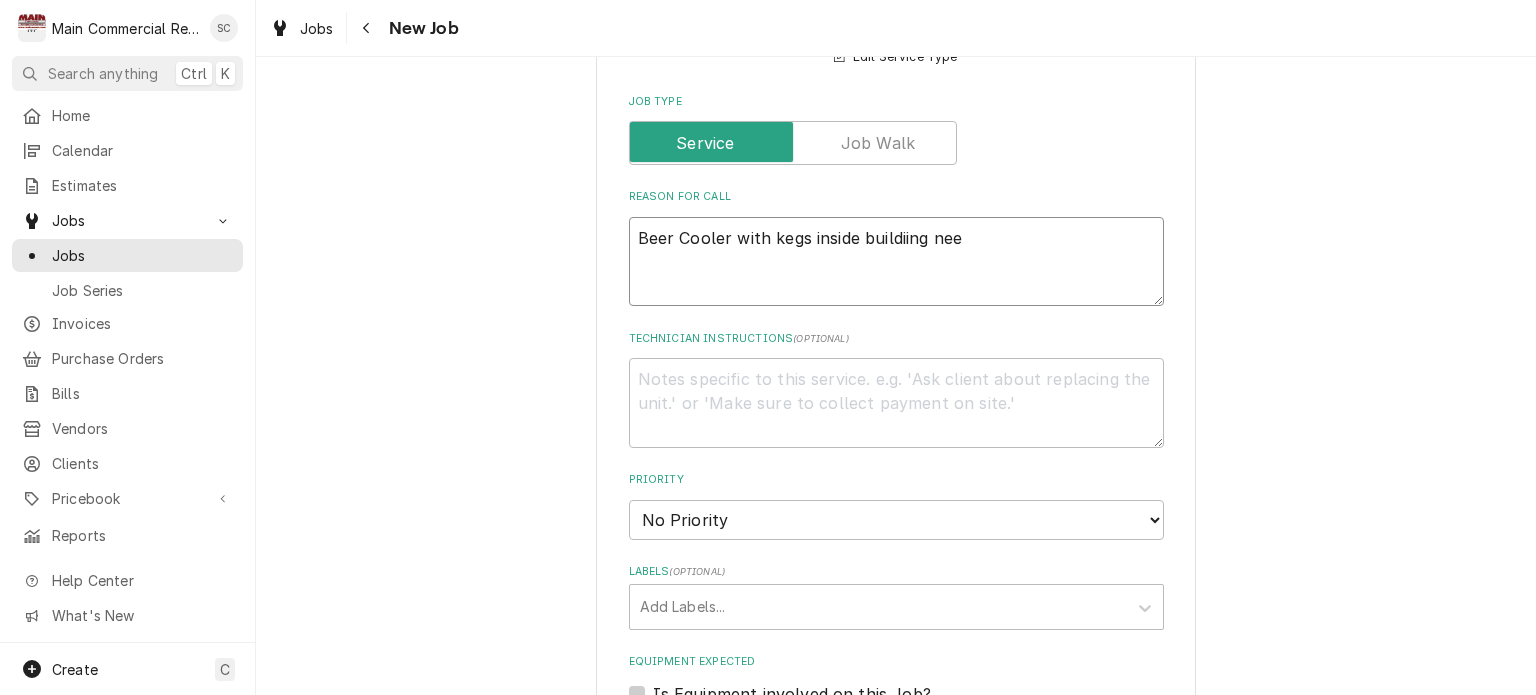 type on "Beer Cooler with kegs inside buildiing ne" 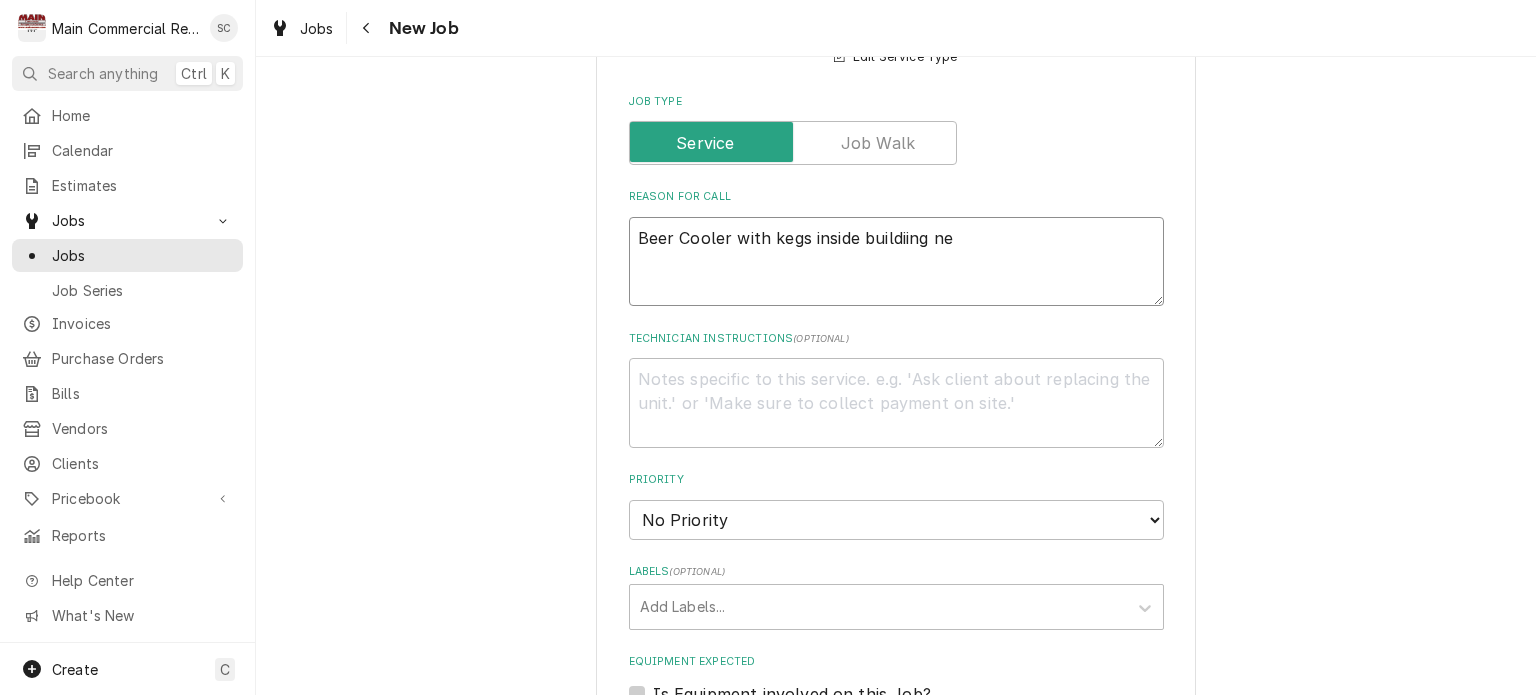 type on "x" 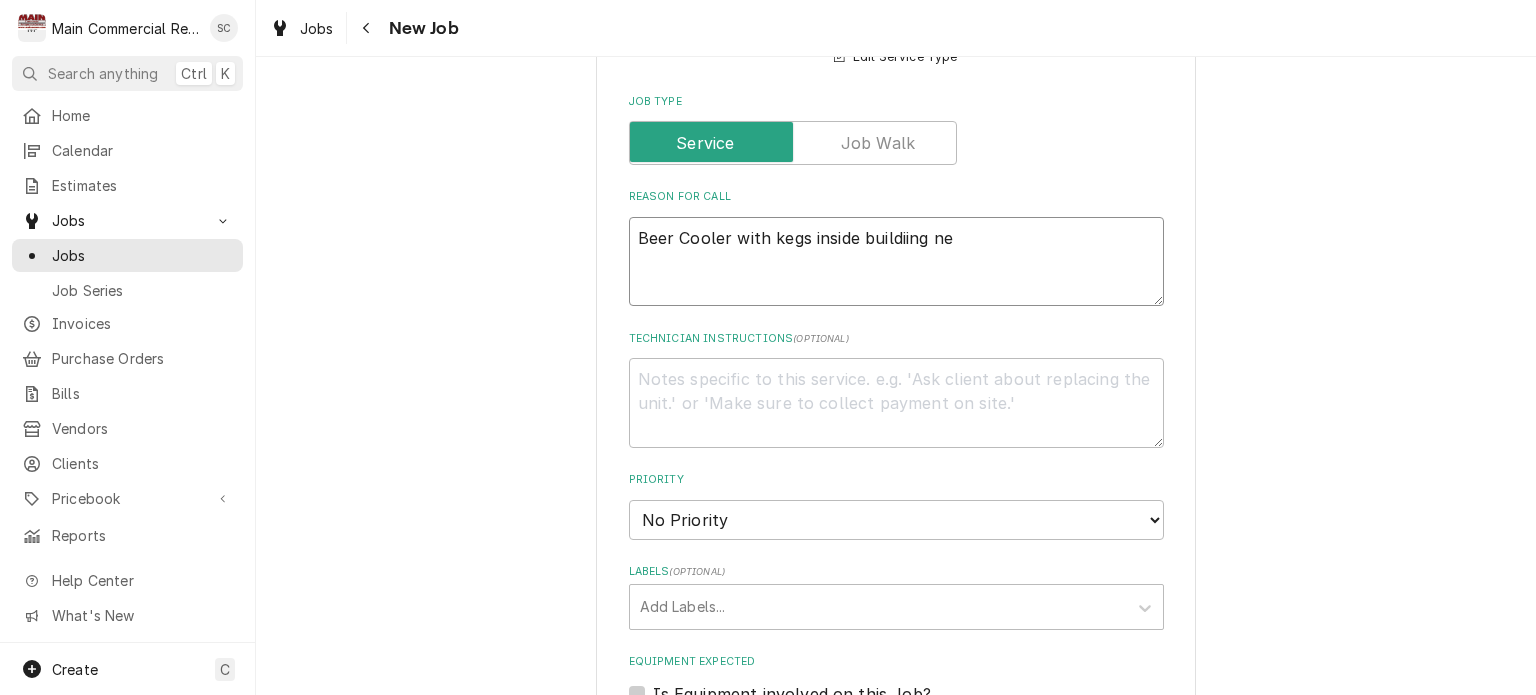 type on "Beer Cooler with kegs inside buildiing n" 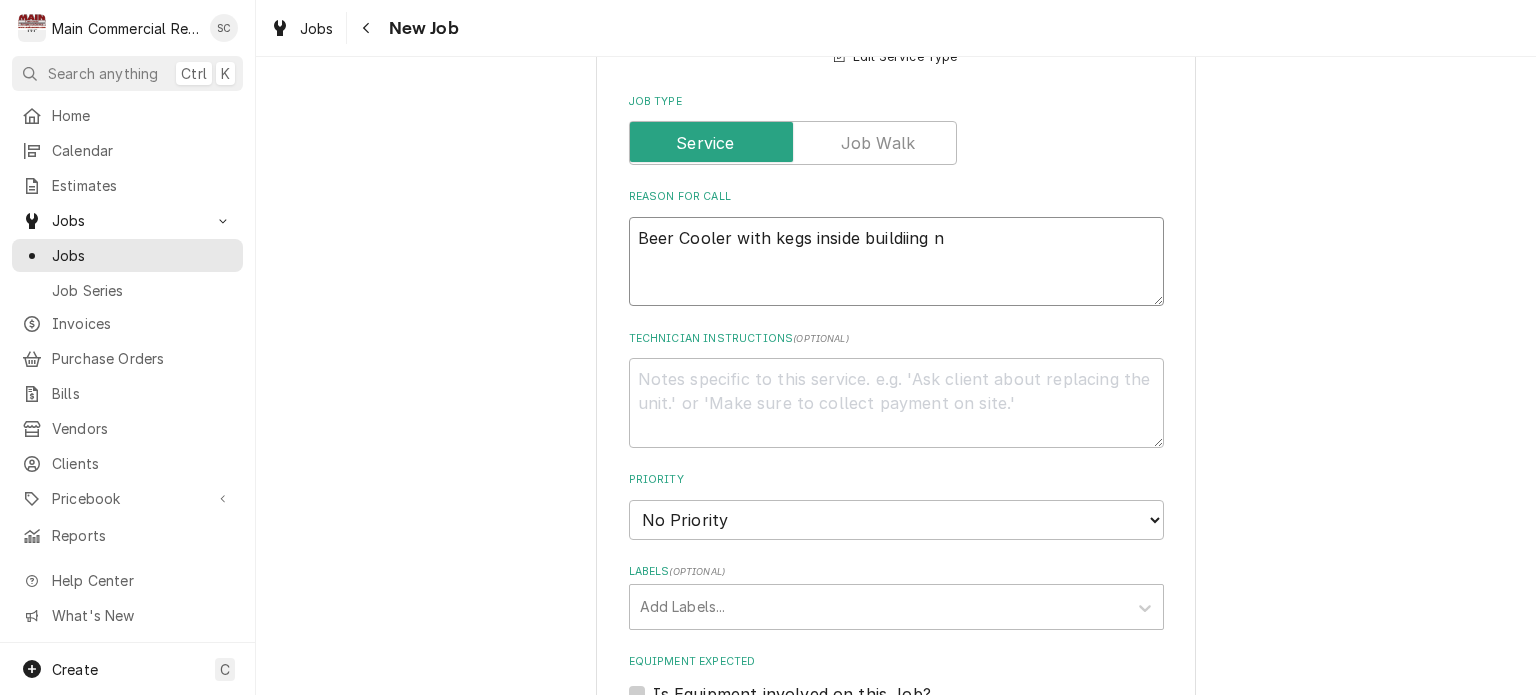 type on "x" 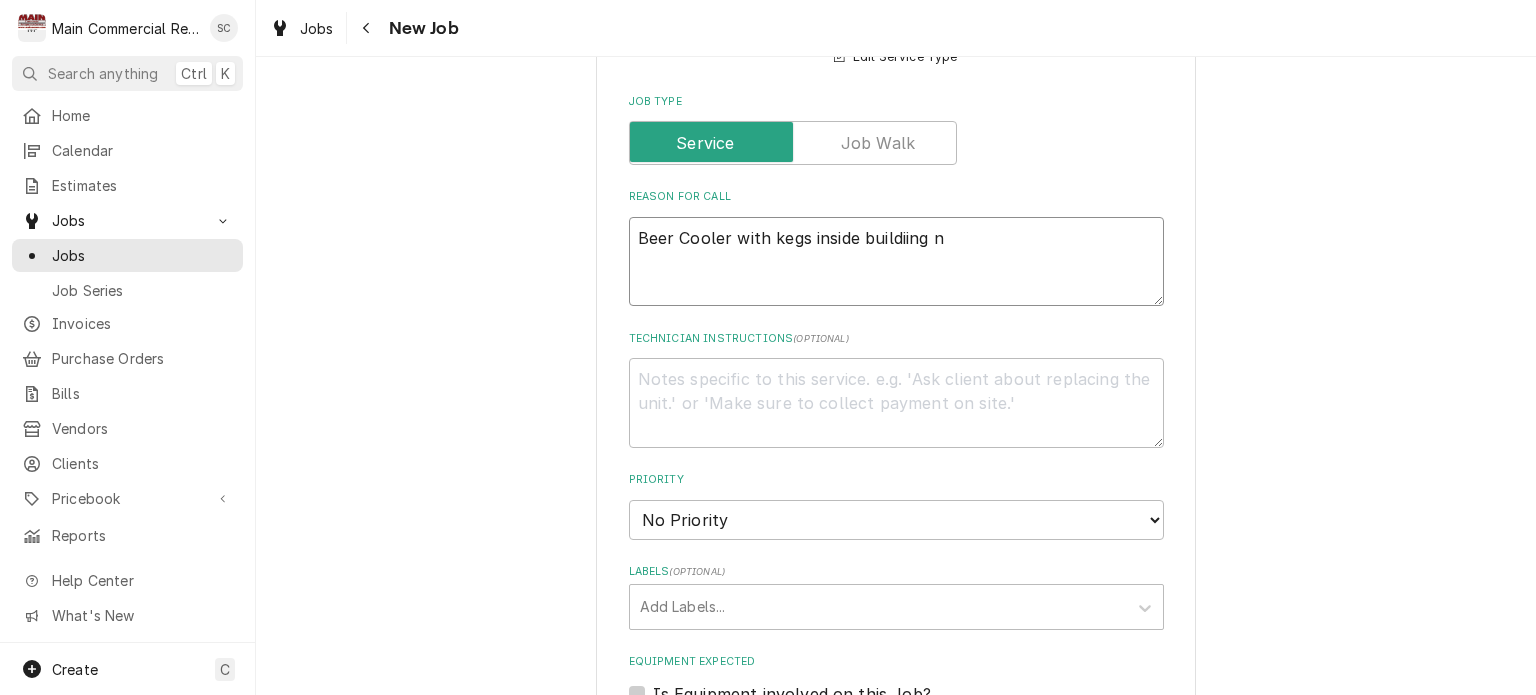 type on "Beer Cooler with kegs inside buildiing" 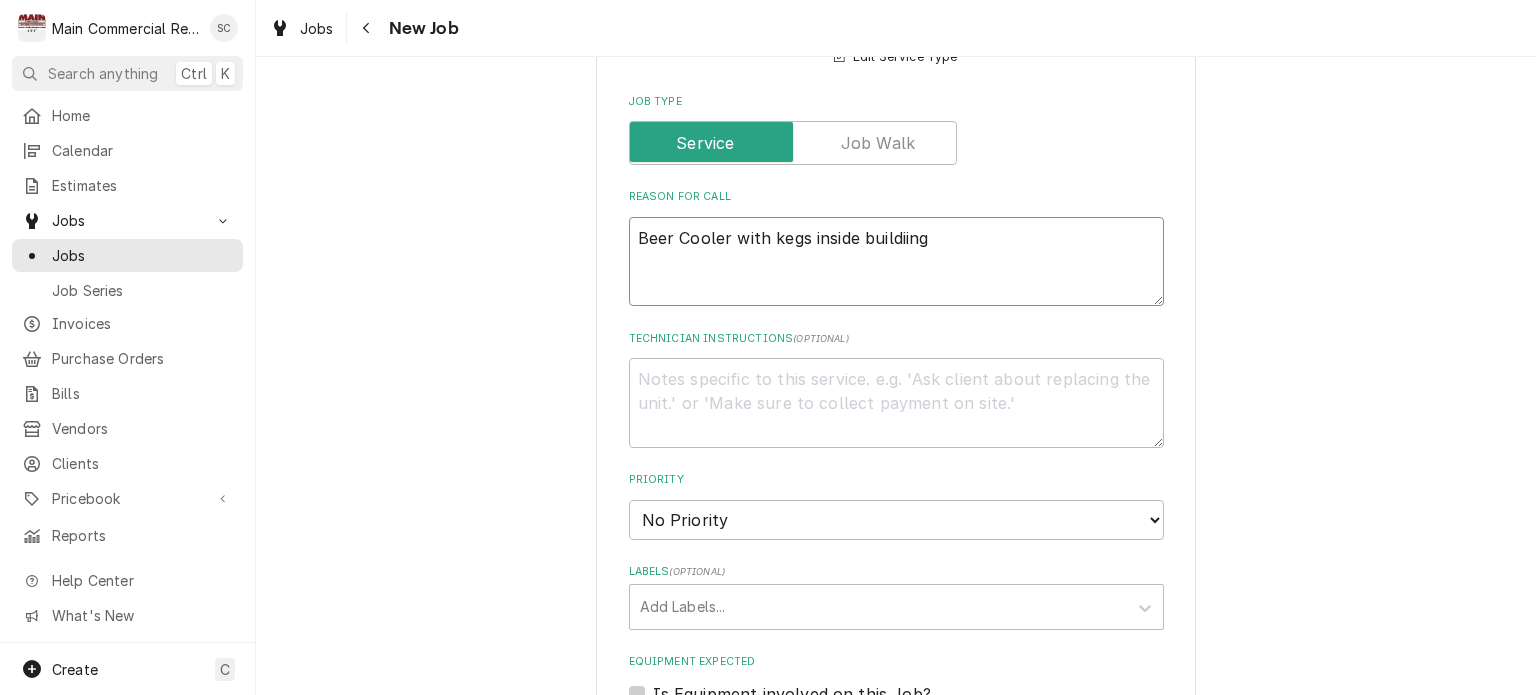 type on "x" 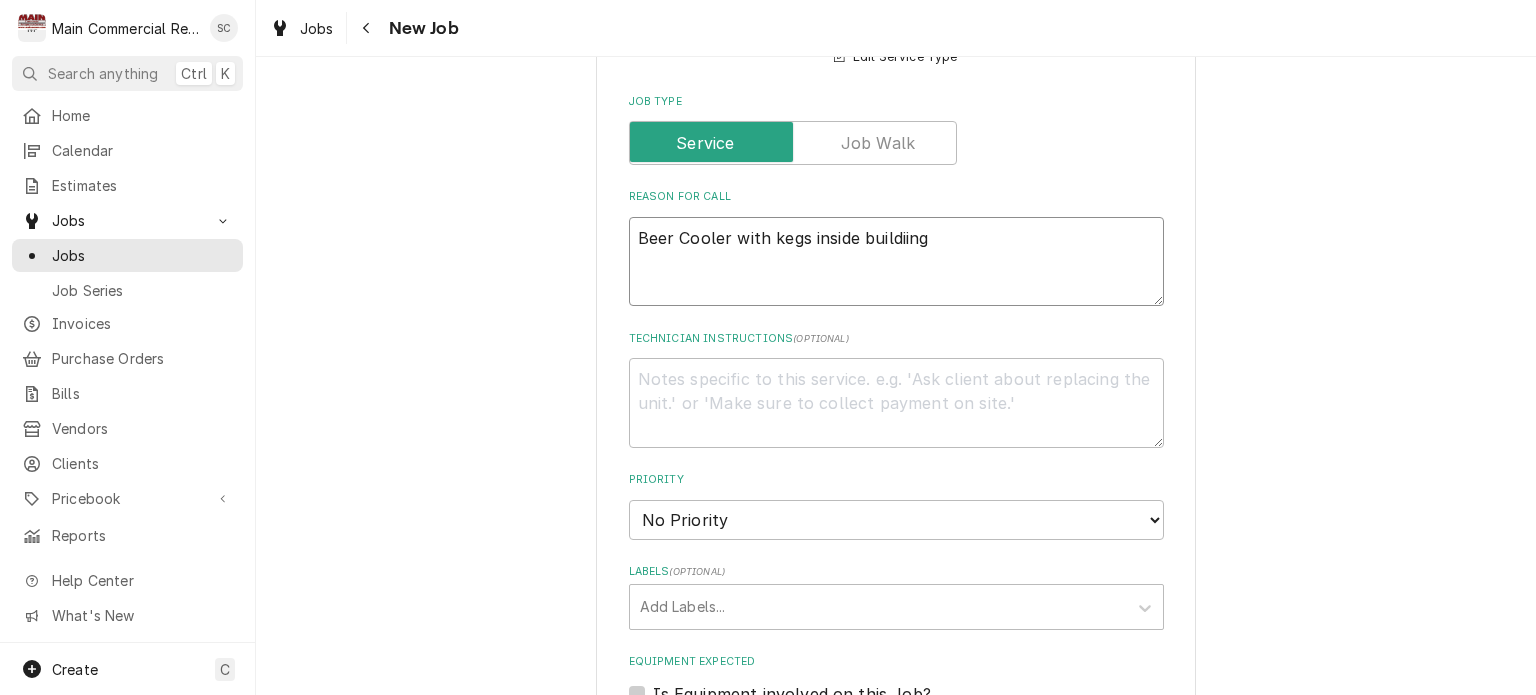 type on "Beer Cooler with kegs inside buildiing" 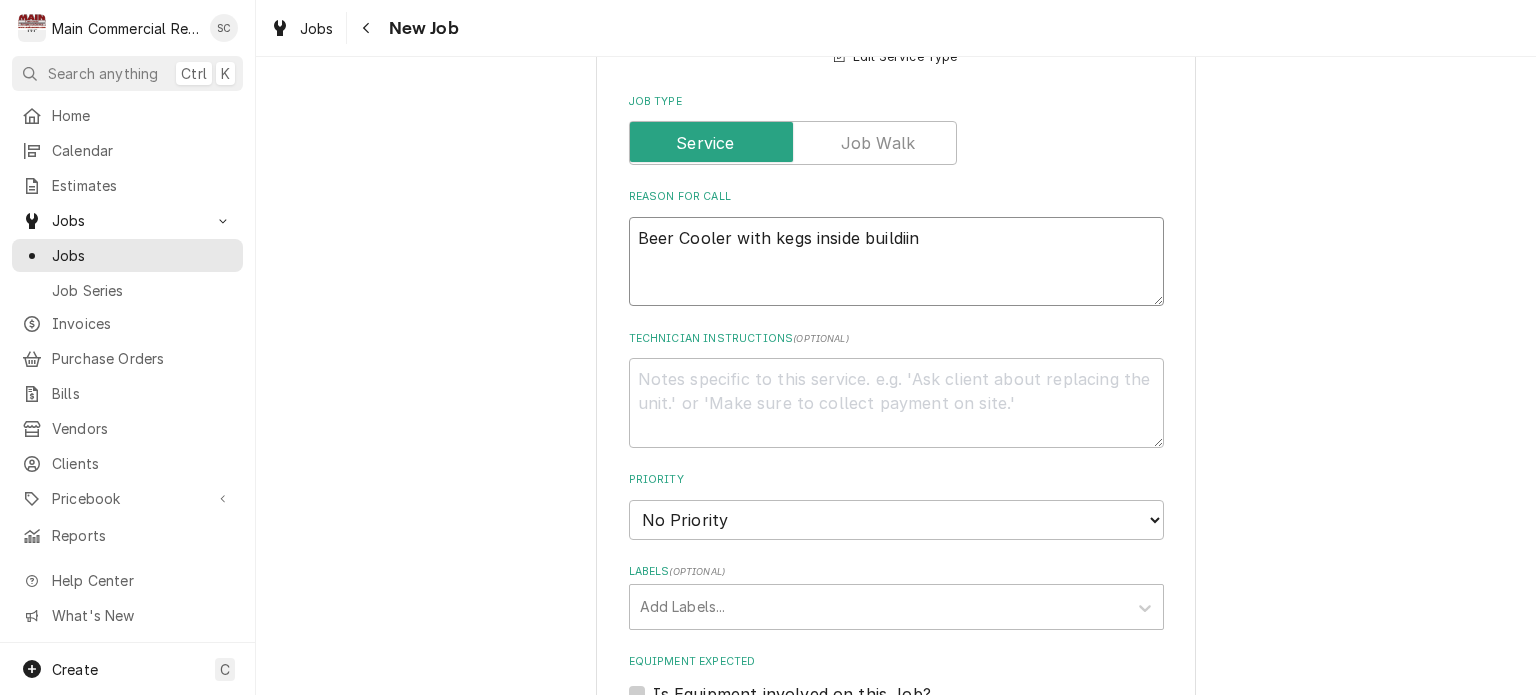 type on "x" 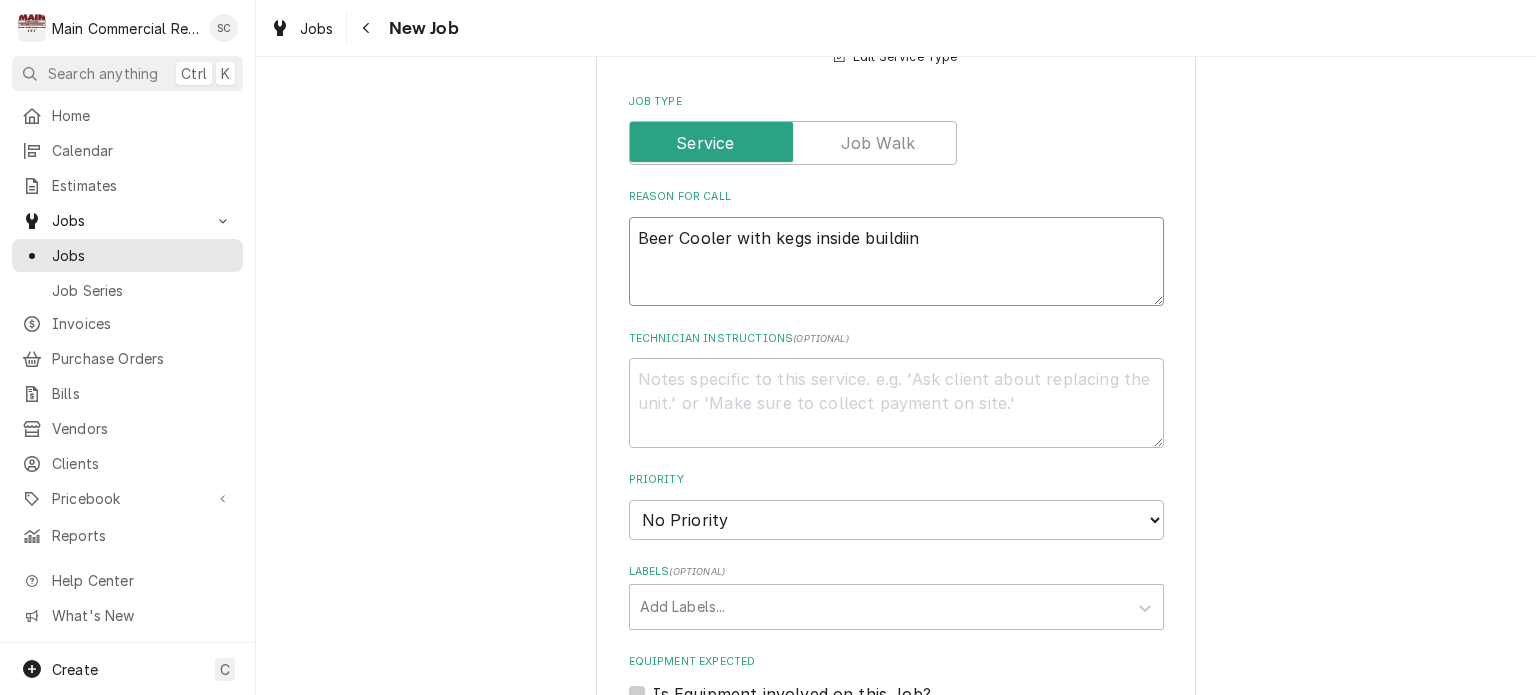 type on "Beer Cooler with kegs inside buildii" 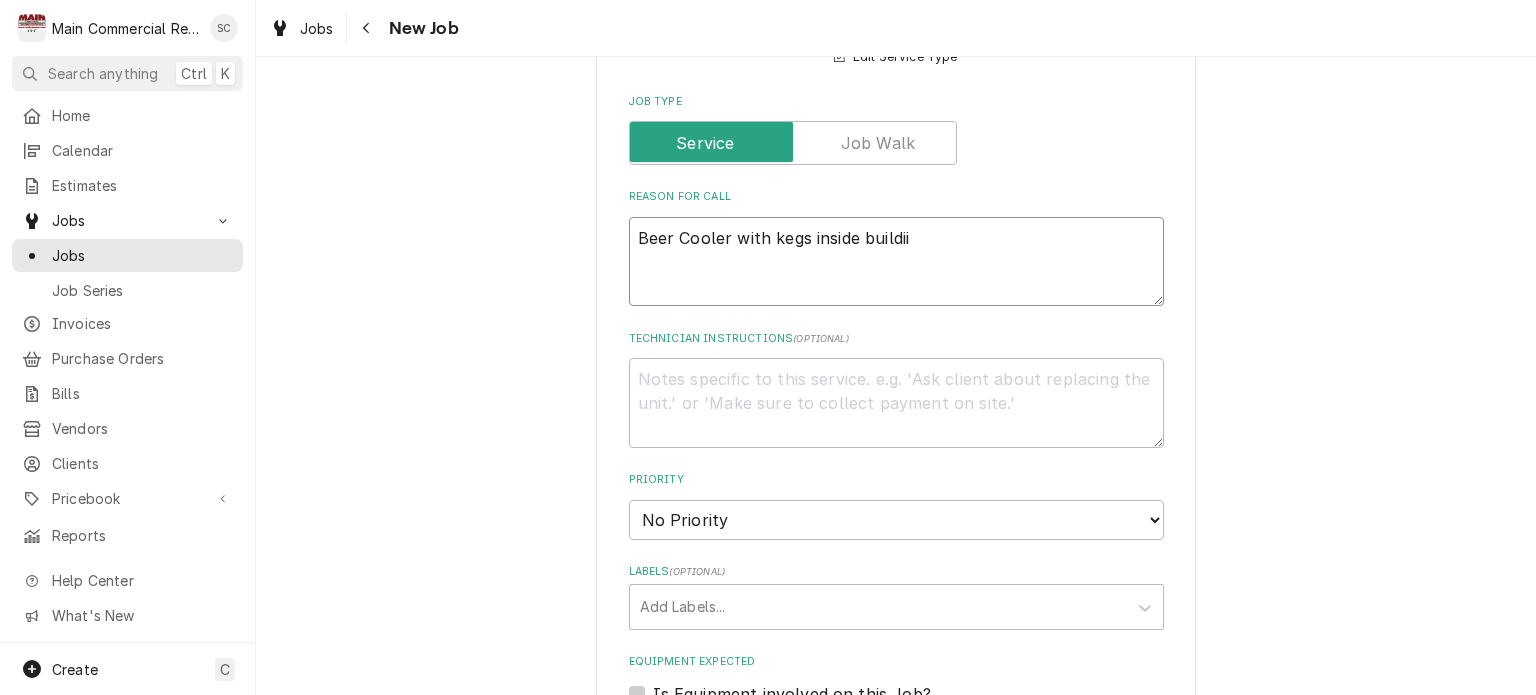 type on "x" 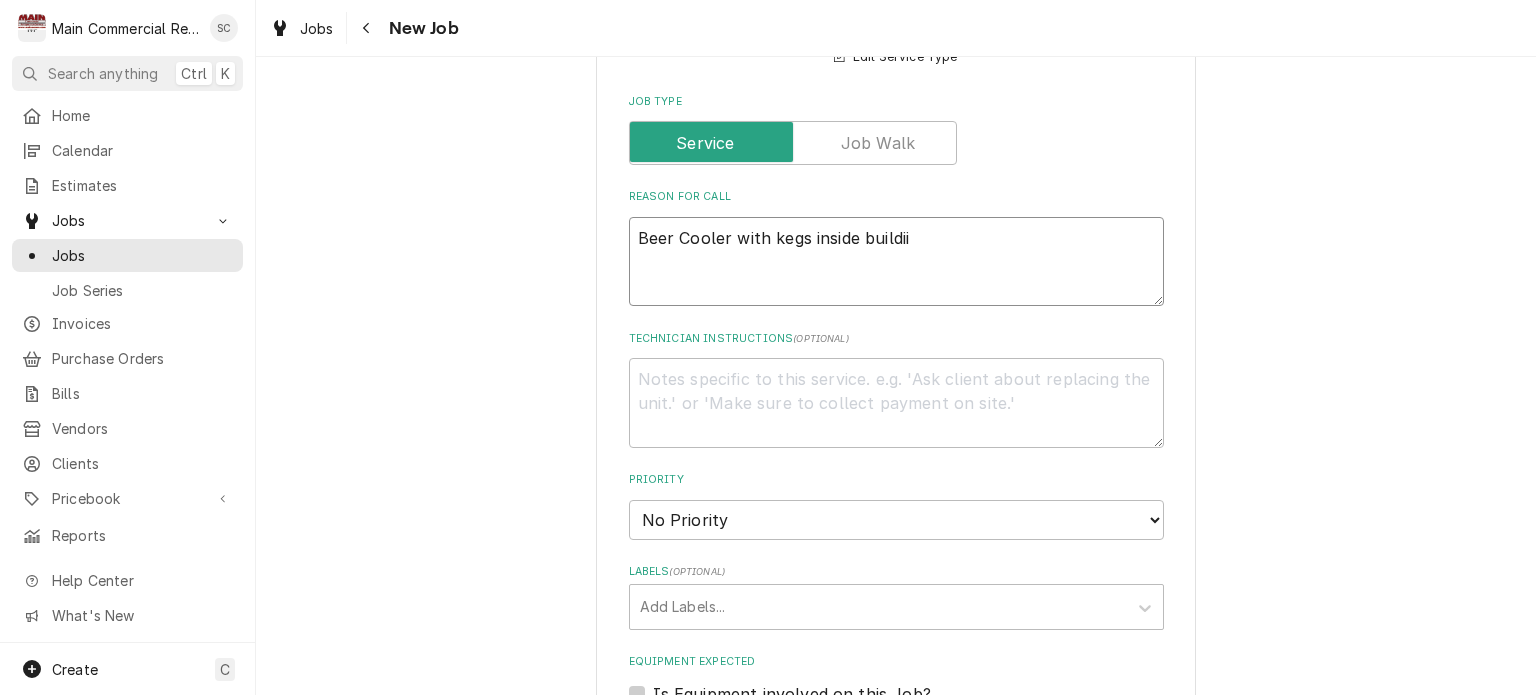 type on "Beer Cooler with kegs inside buildi" 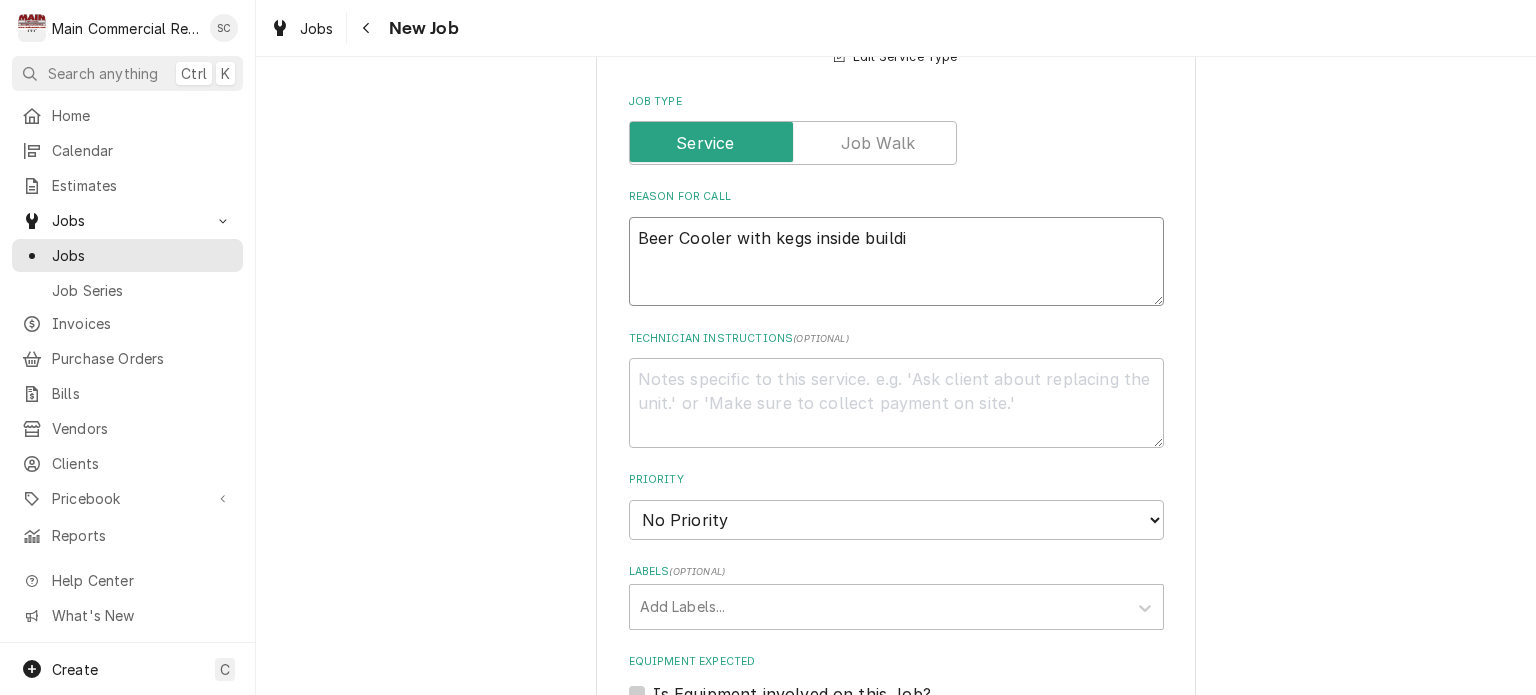 type on "x" 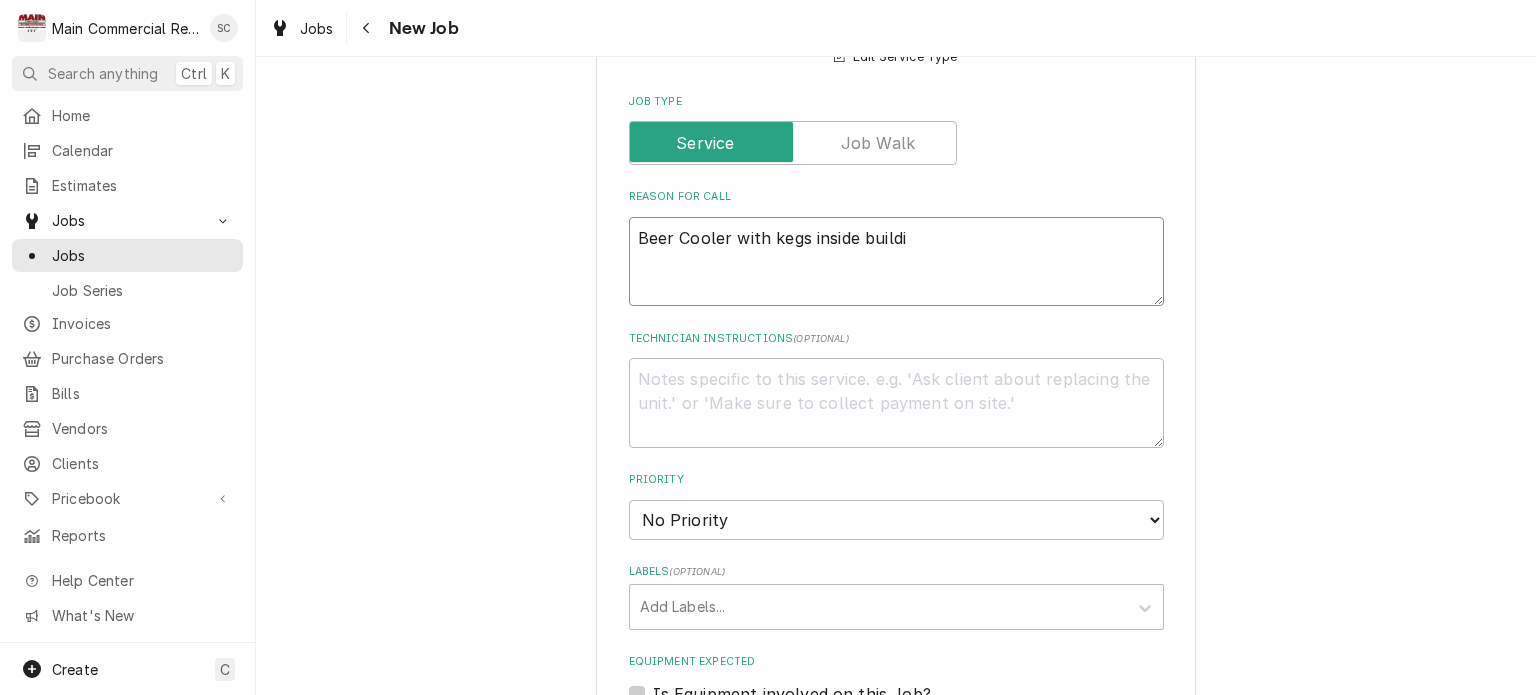 type on "Beer Cooler with kegs inside buildin" 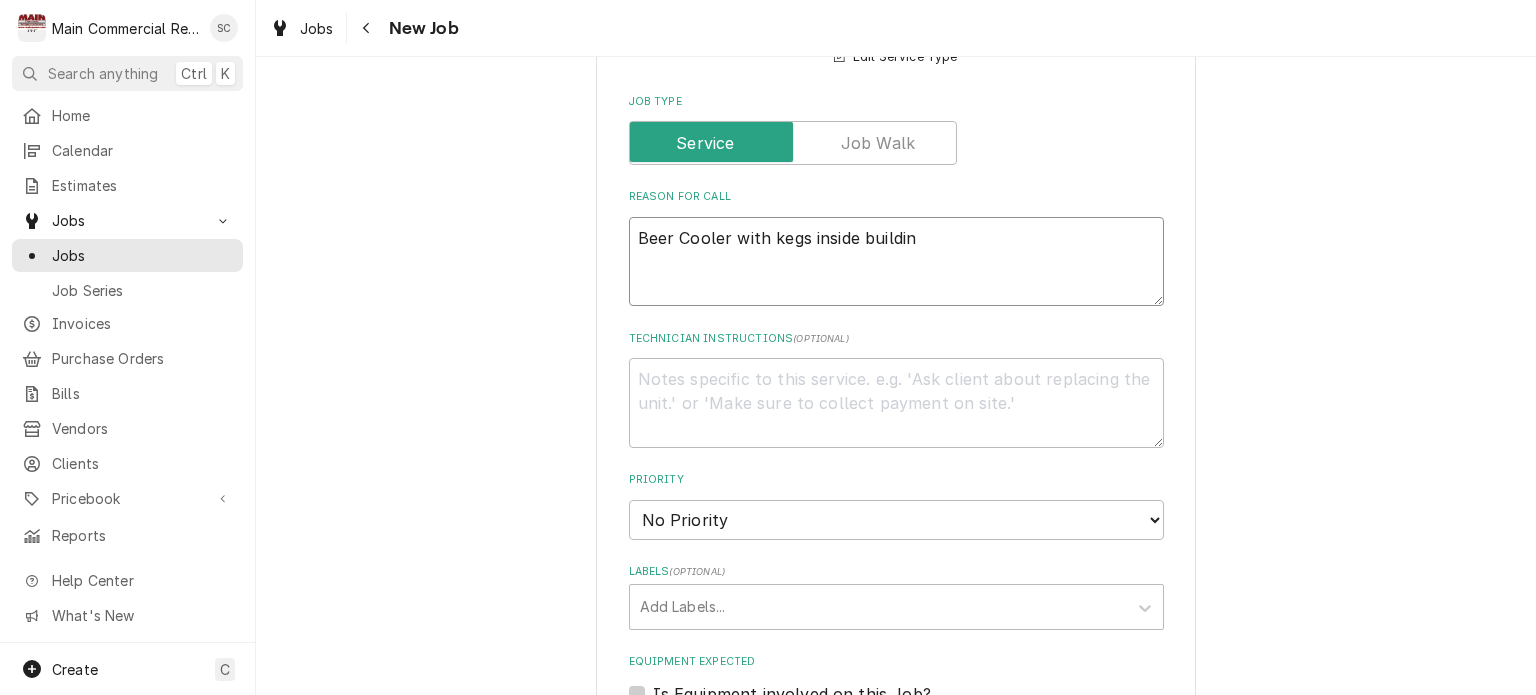 type on "x" 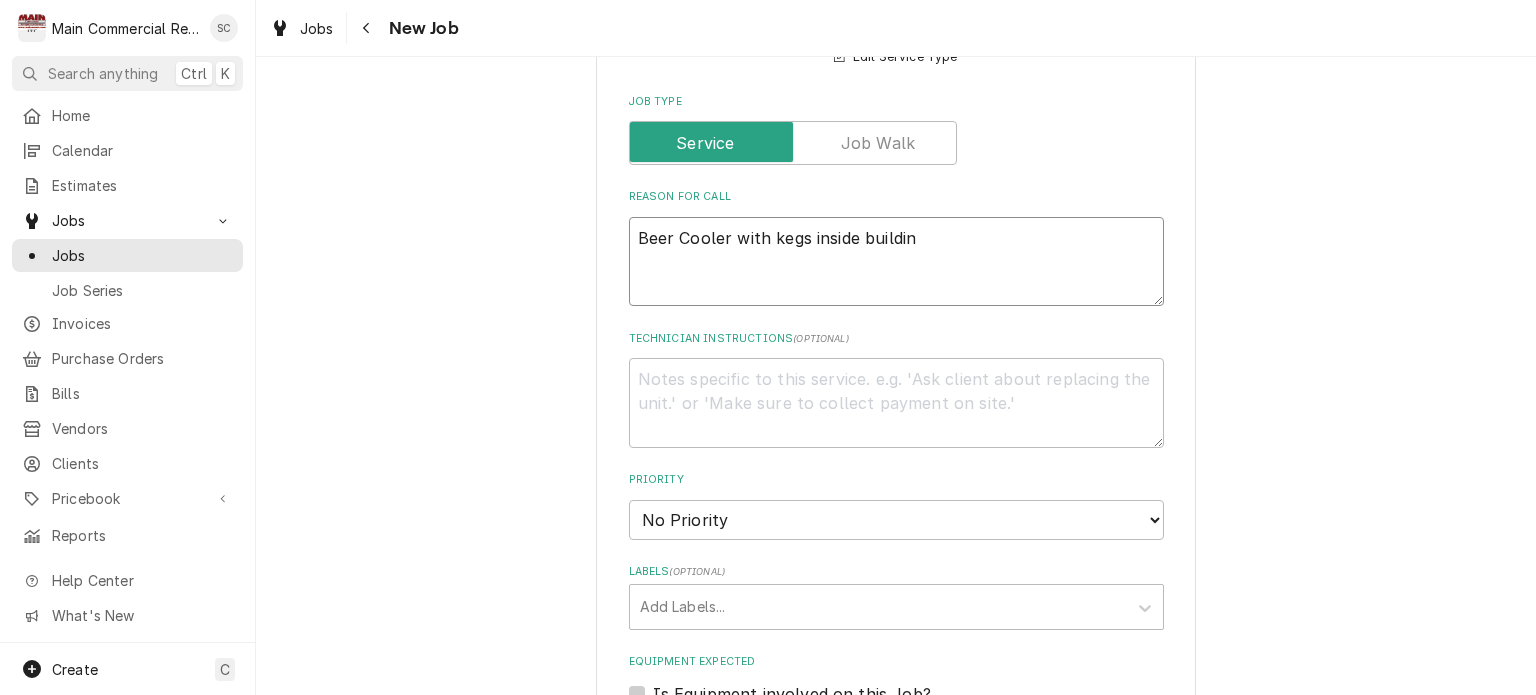 type on "Beer Cooler with kegs inside building" 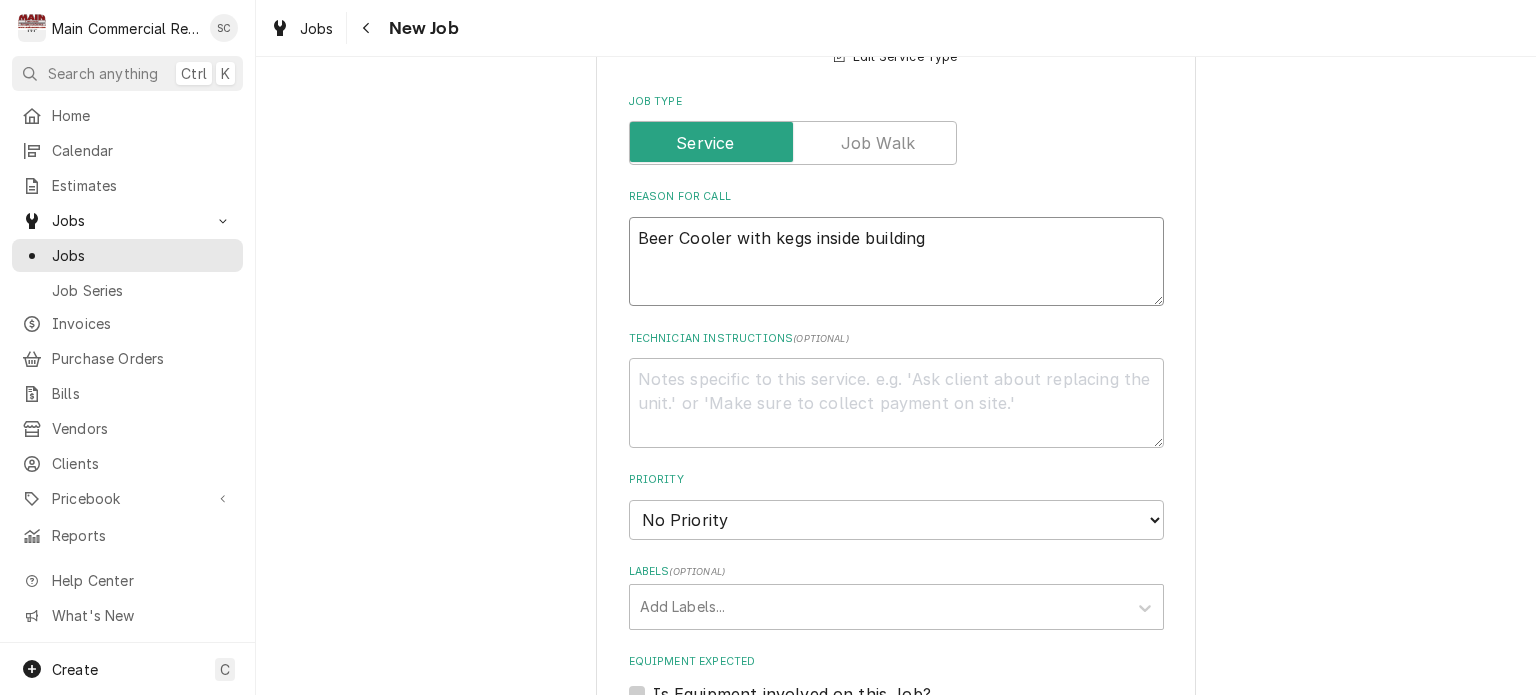 type on "x" 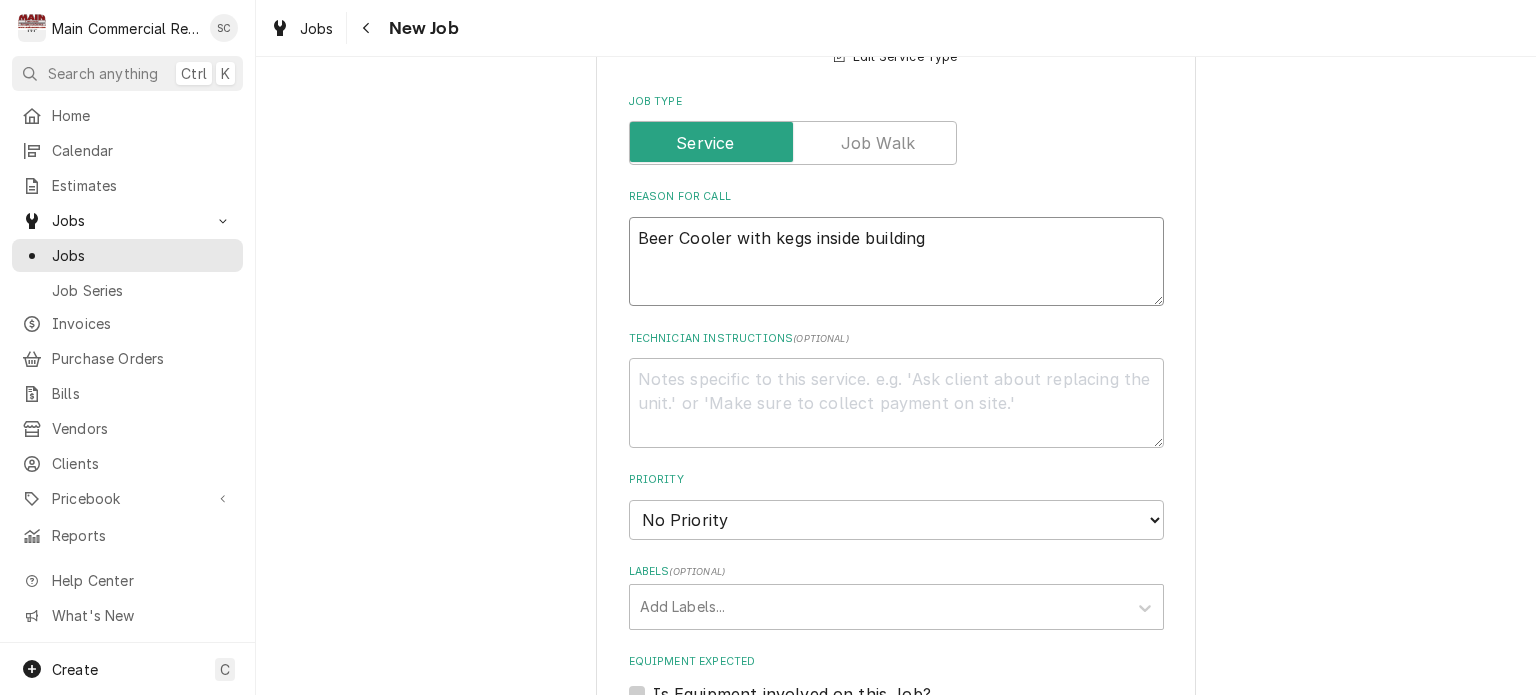 type on "x" 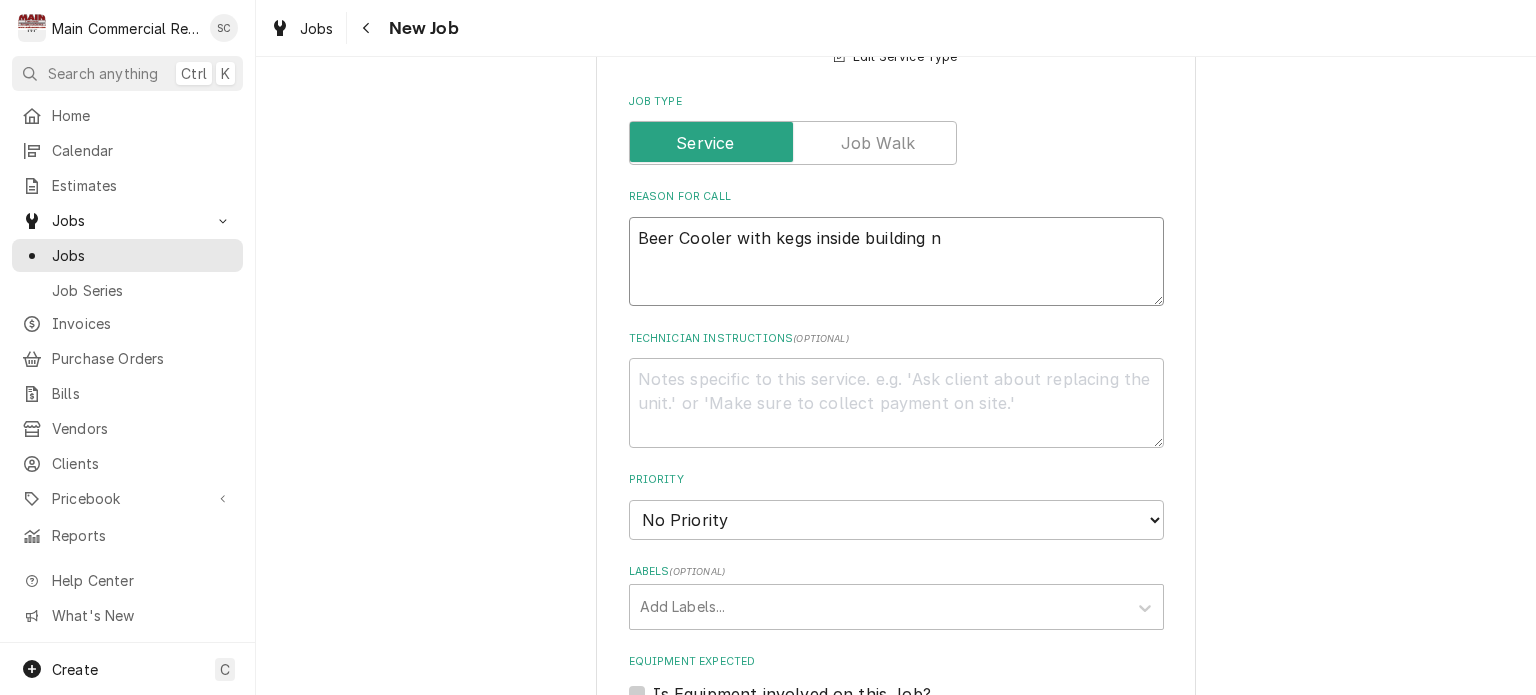 type on "x" 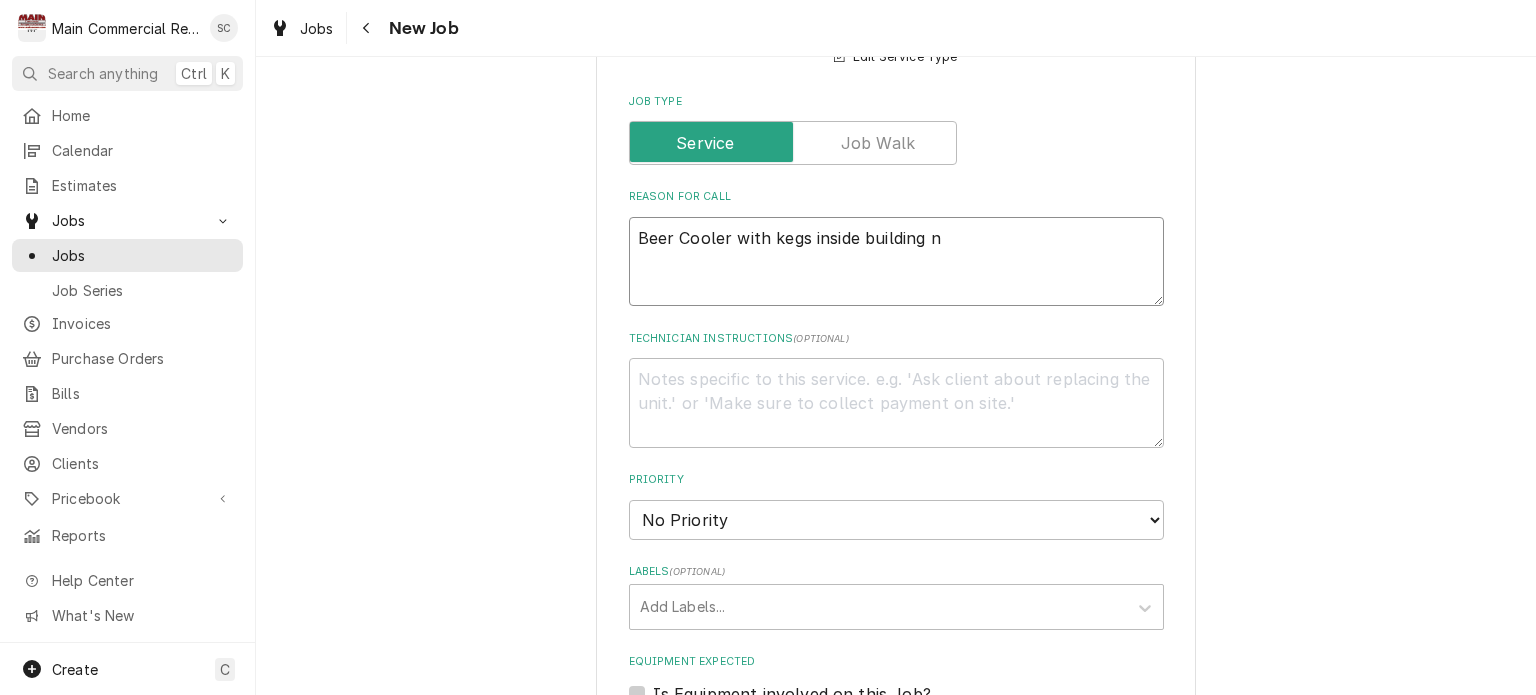 type on "Beer Cooler with kegs inside building ne" 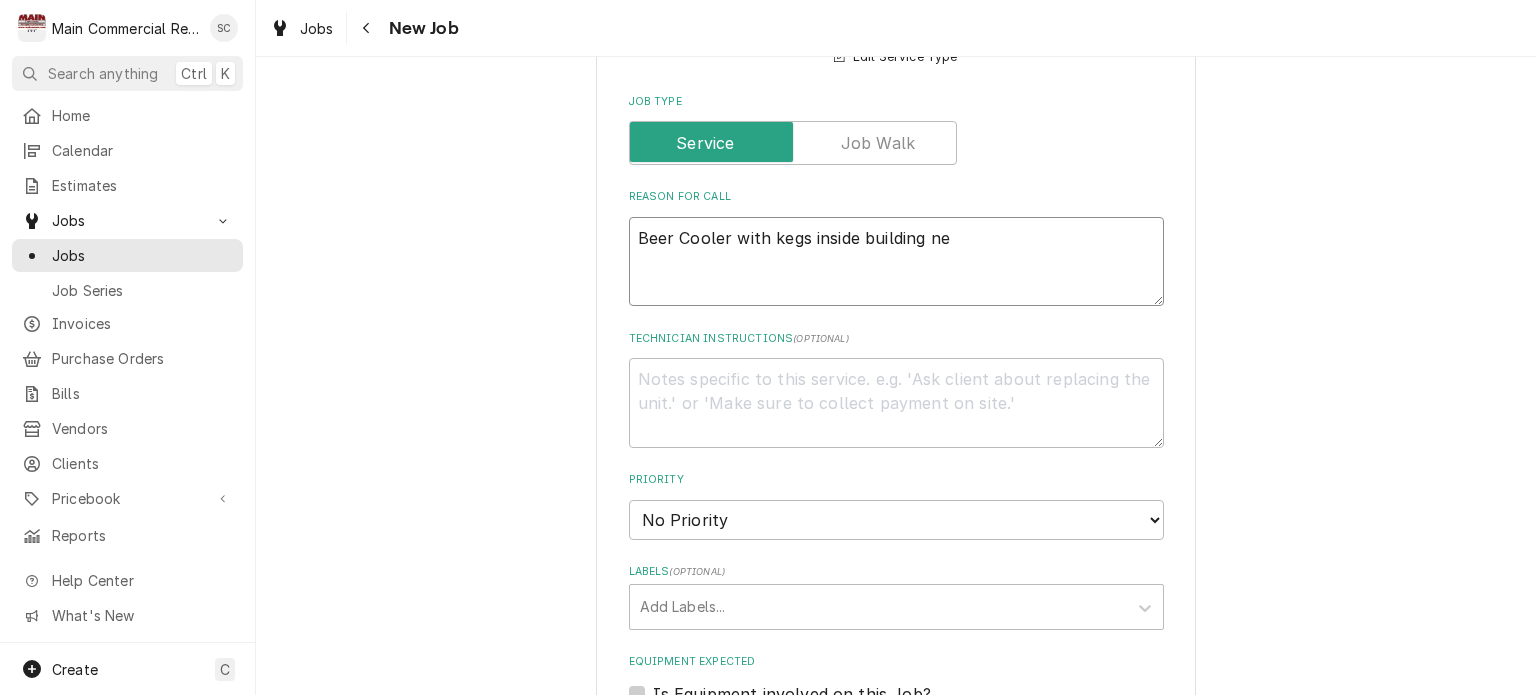 type on "x" 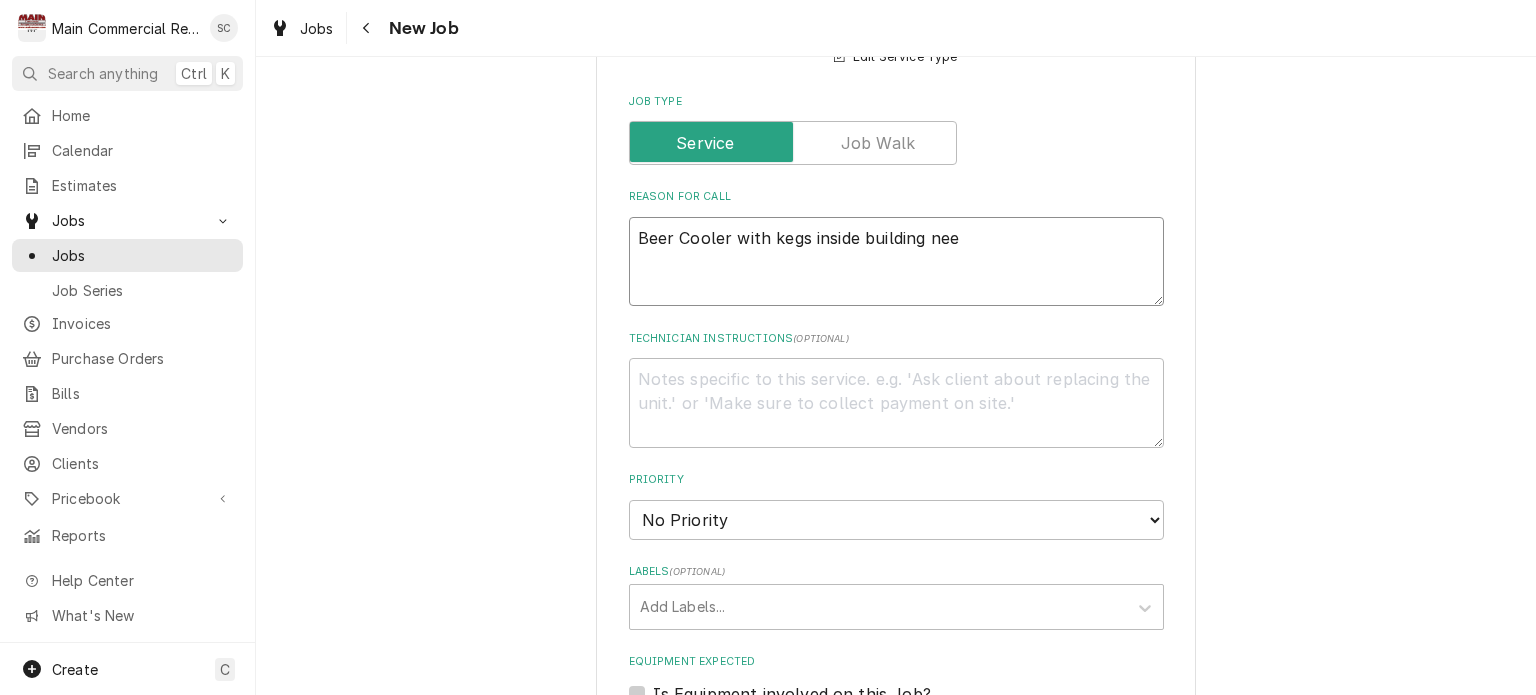 type on "x" 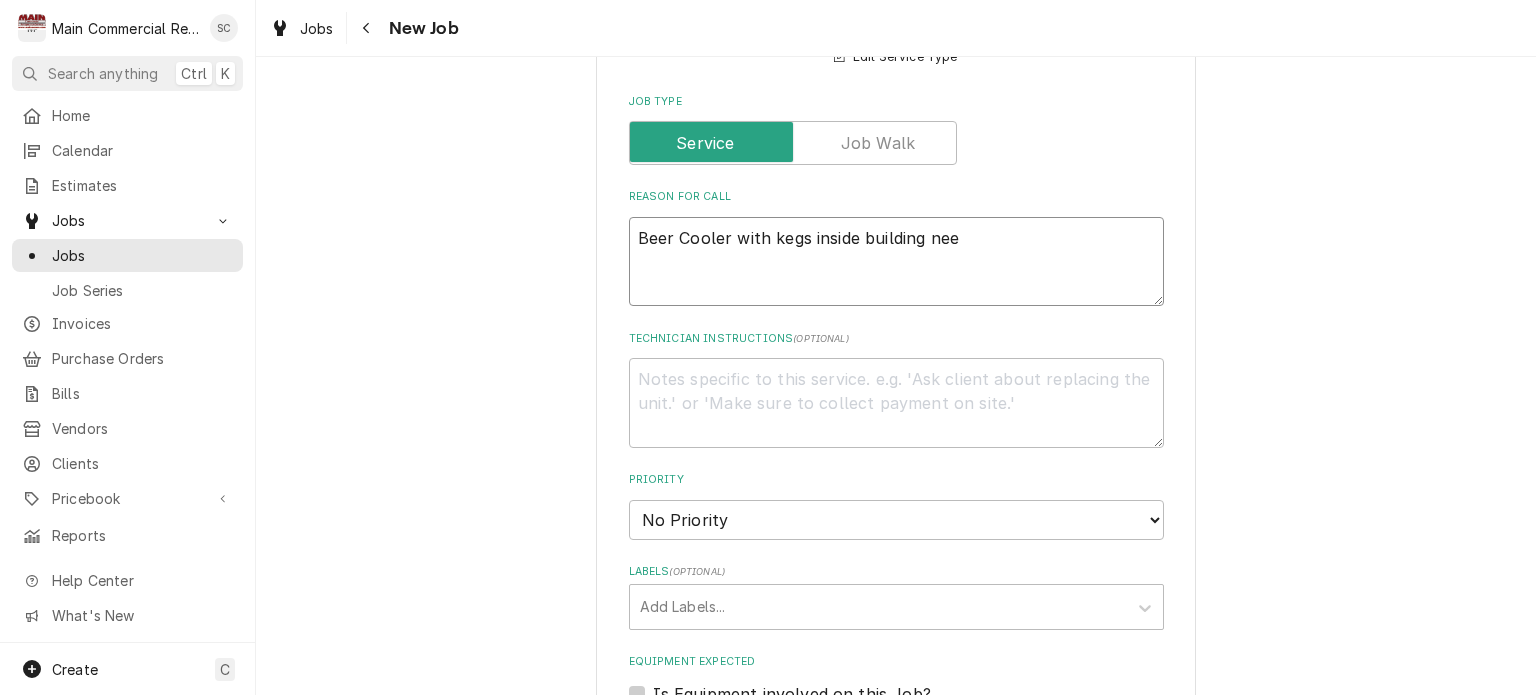 type on "Beer Cooler with kegs inside building need" 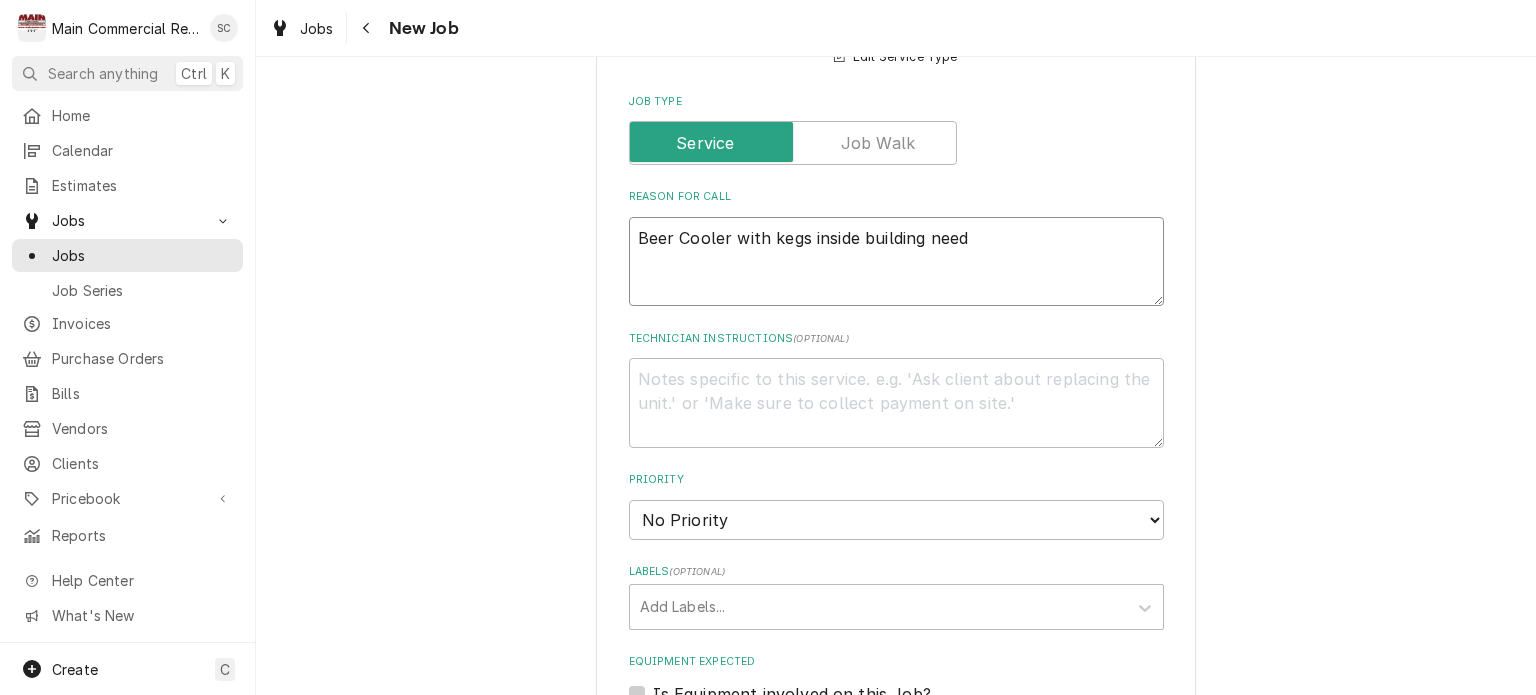 type on "x" 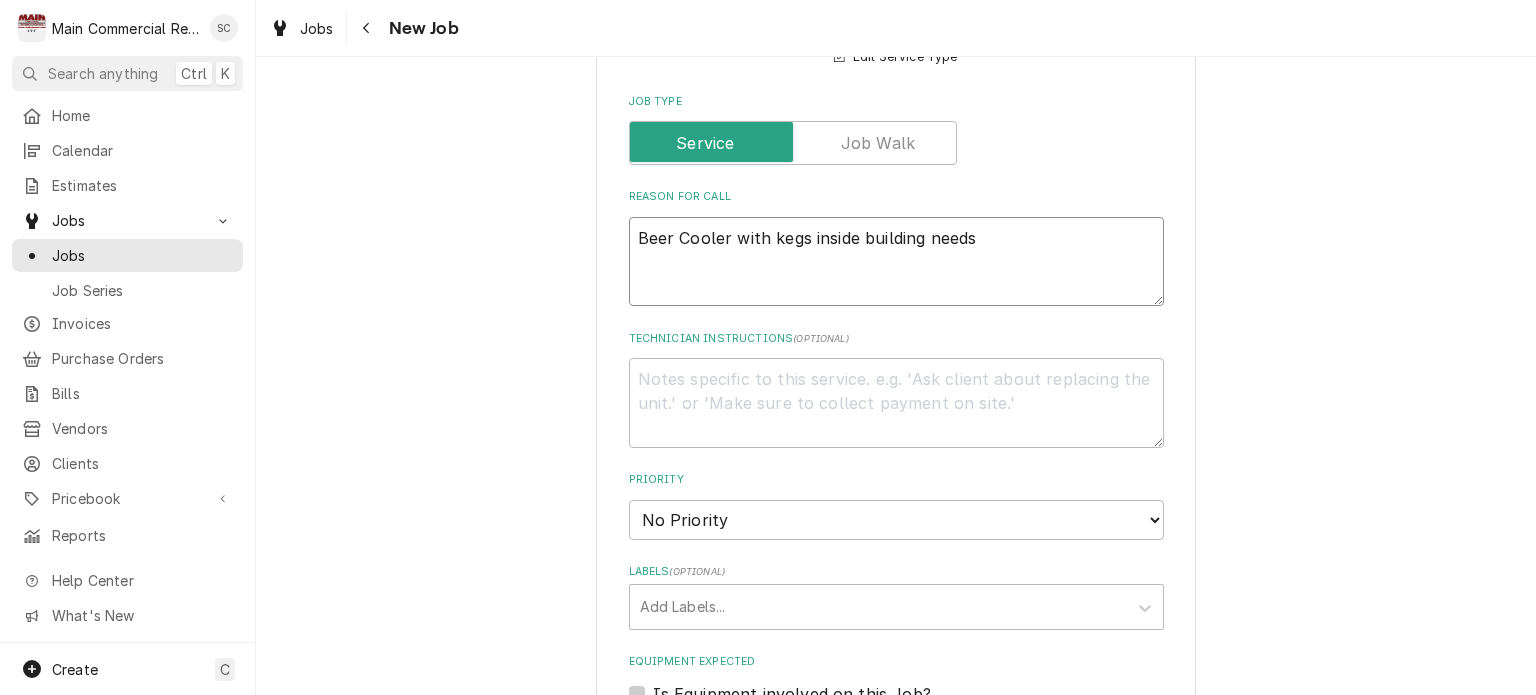 type on "x" 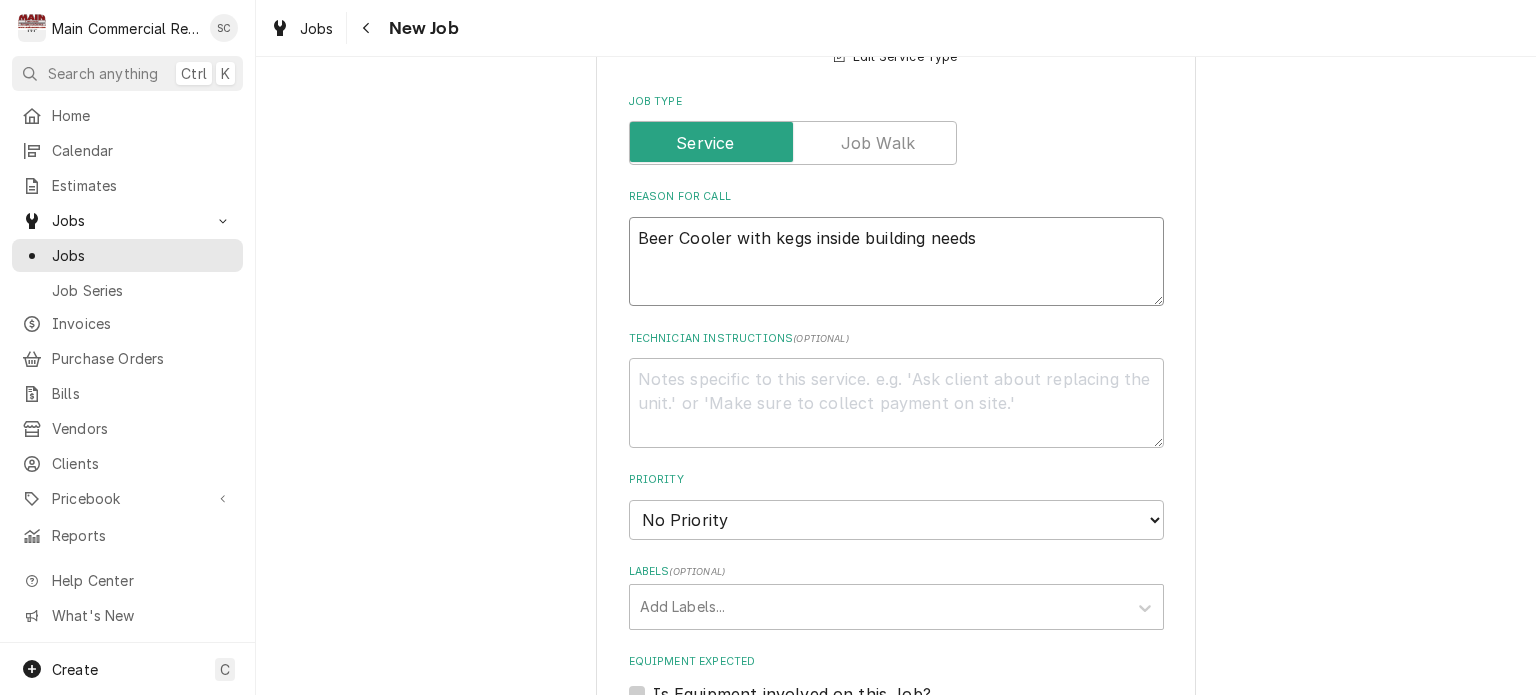 type on "Beer Cooler with kegs inside building needs" 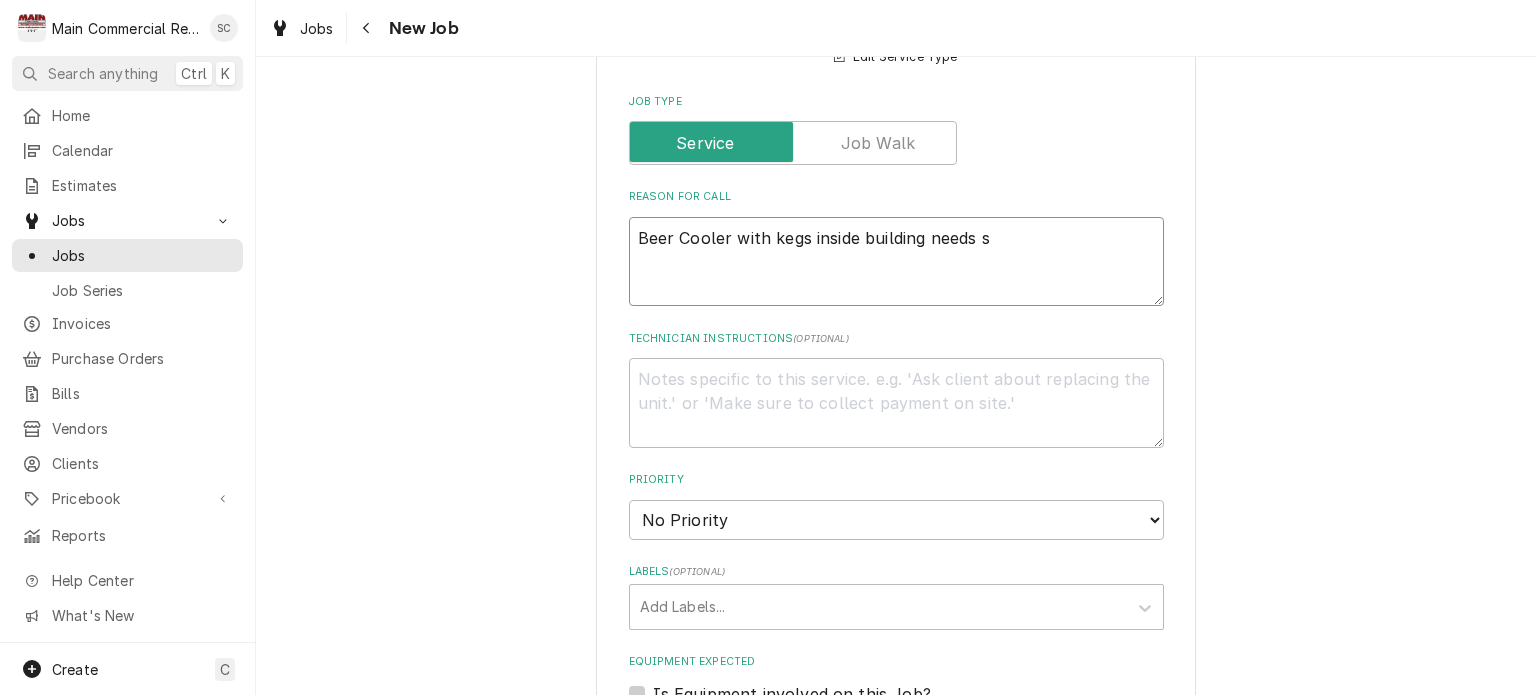 type on "x" 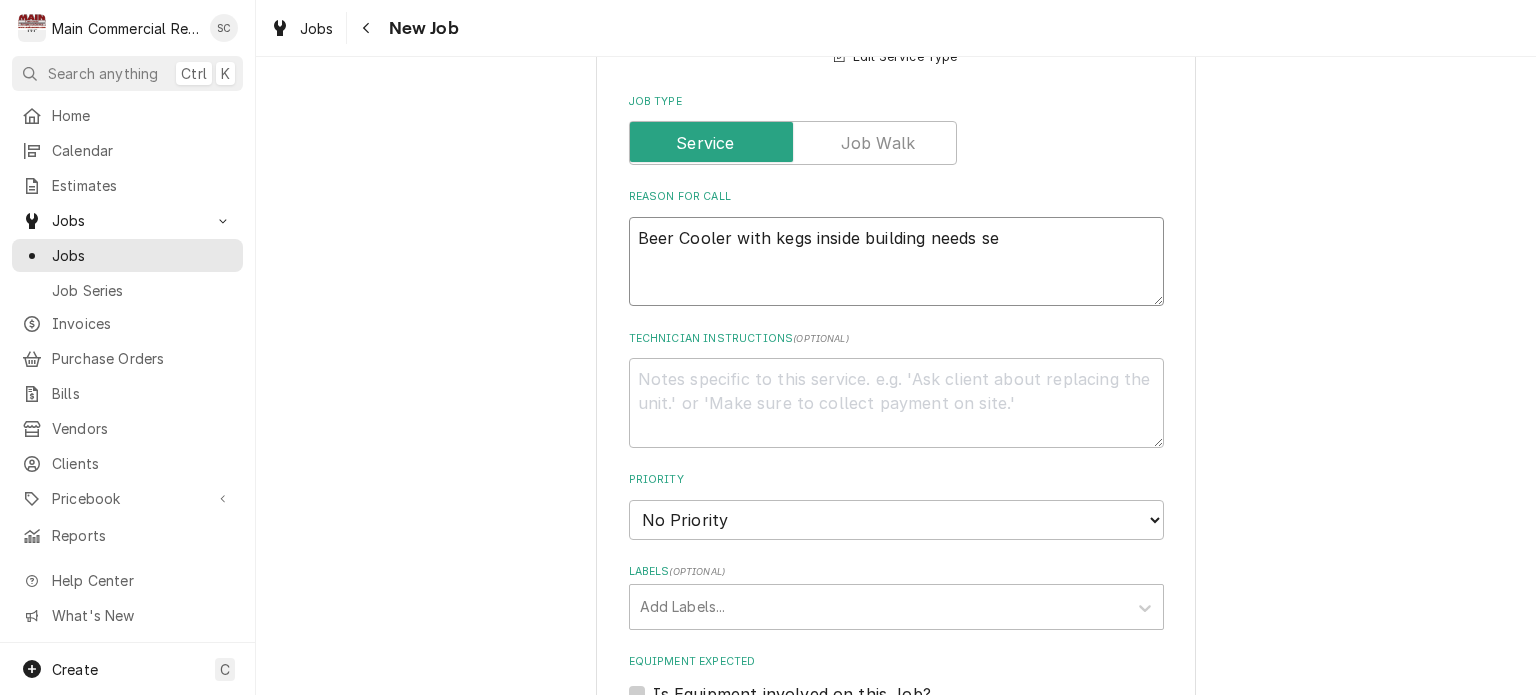 type on "x" 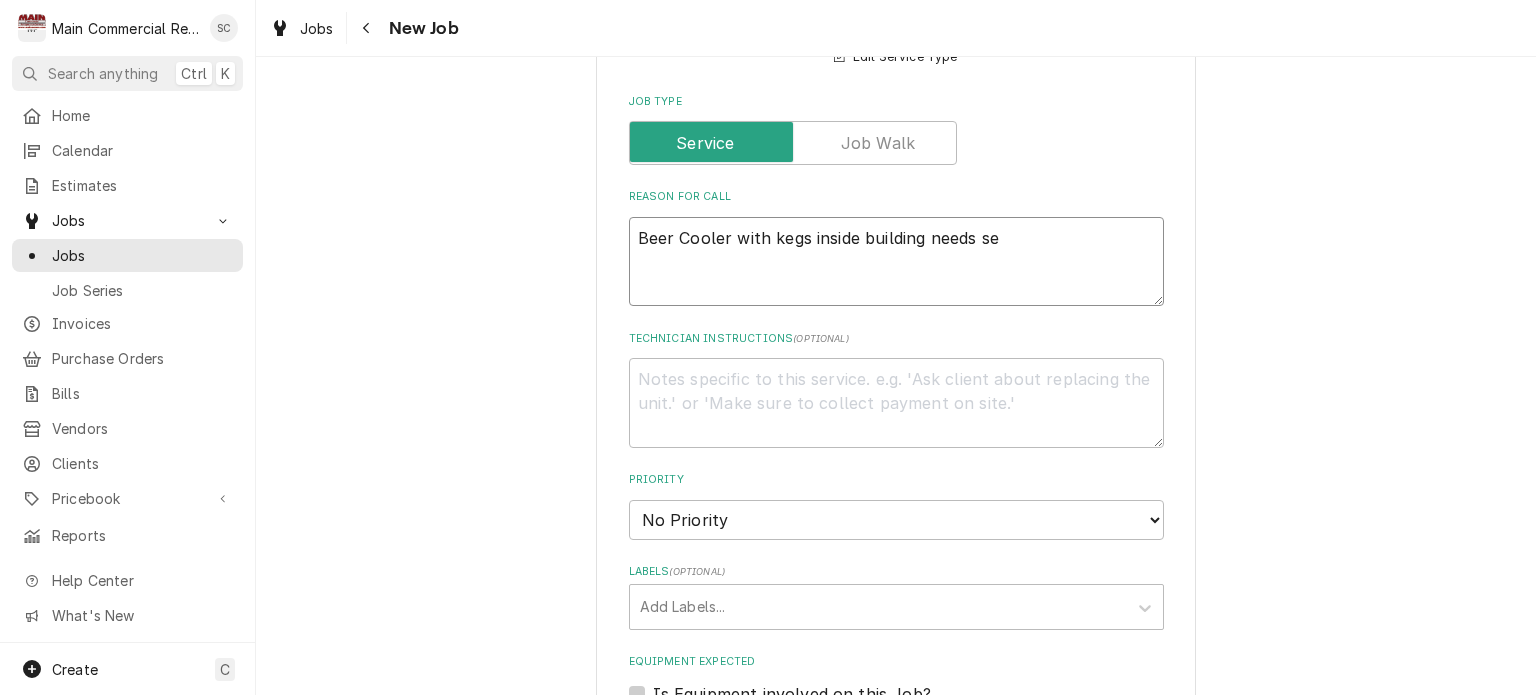 type on "Beer Cooler with kegs inside building needs ser" 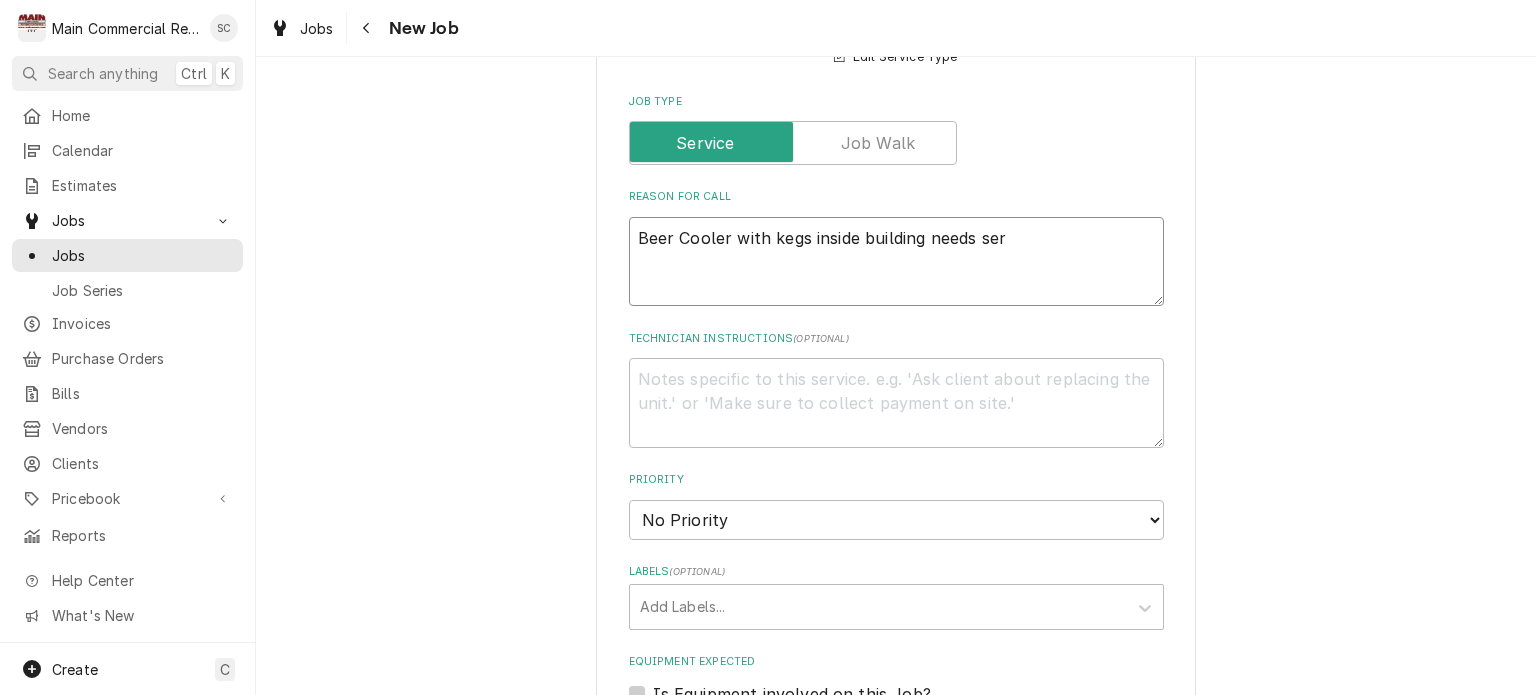 type on "x" 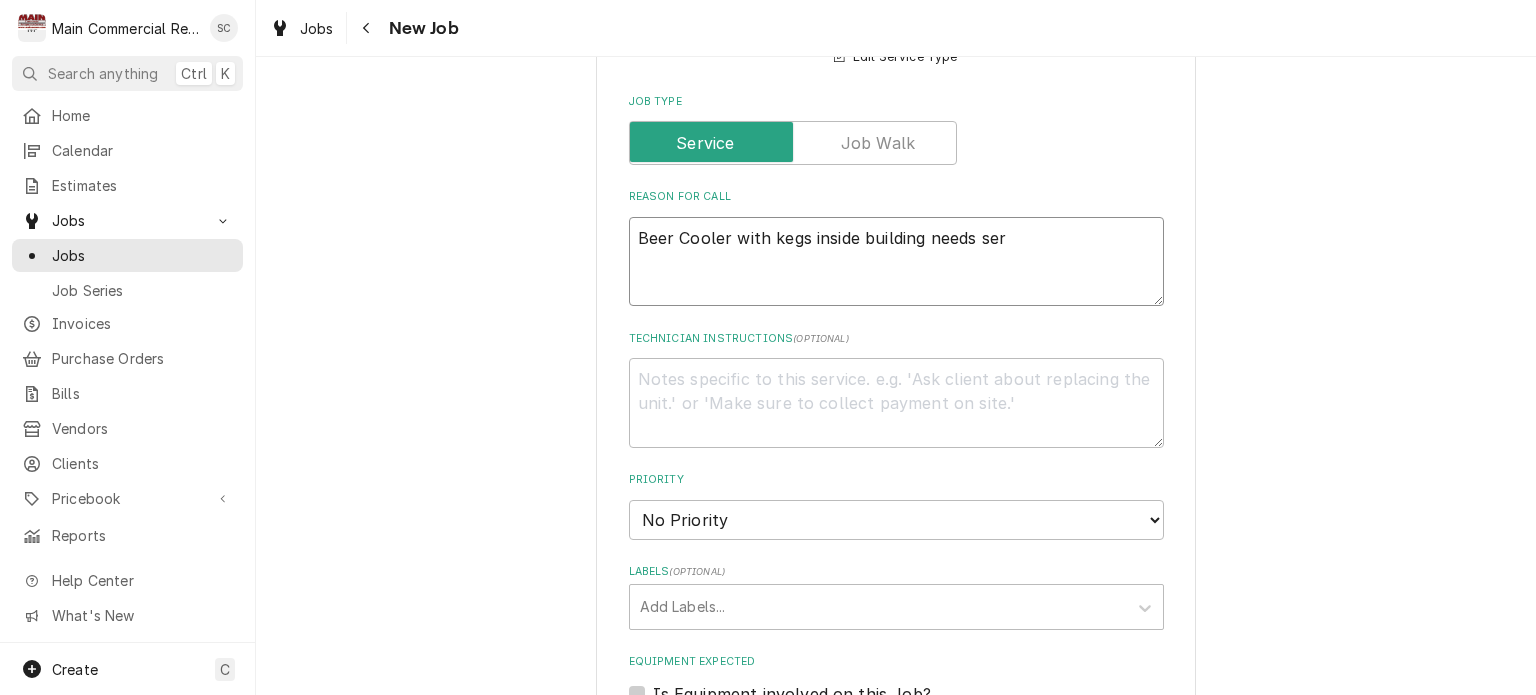 type on "Beer Cooler with kegs inside building needs serv" 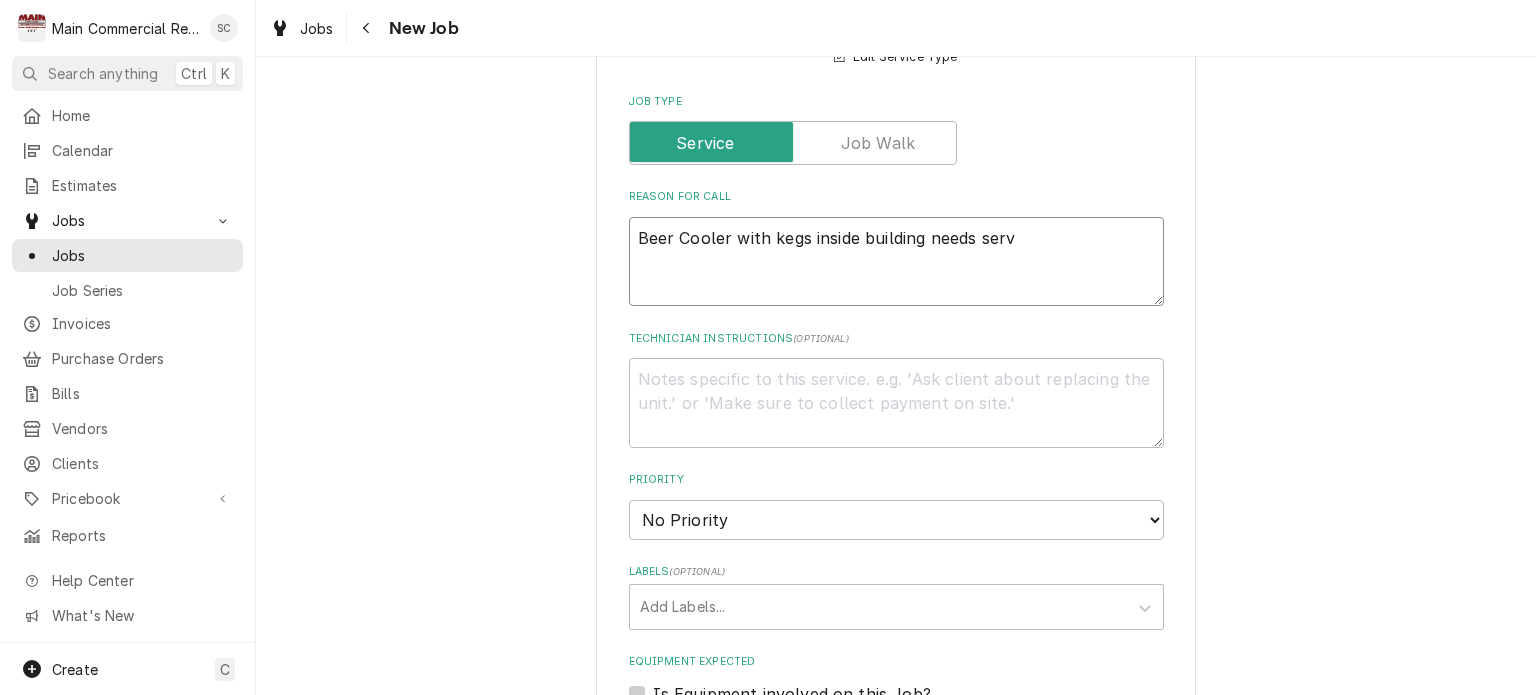 type on "x" 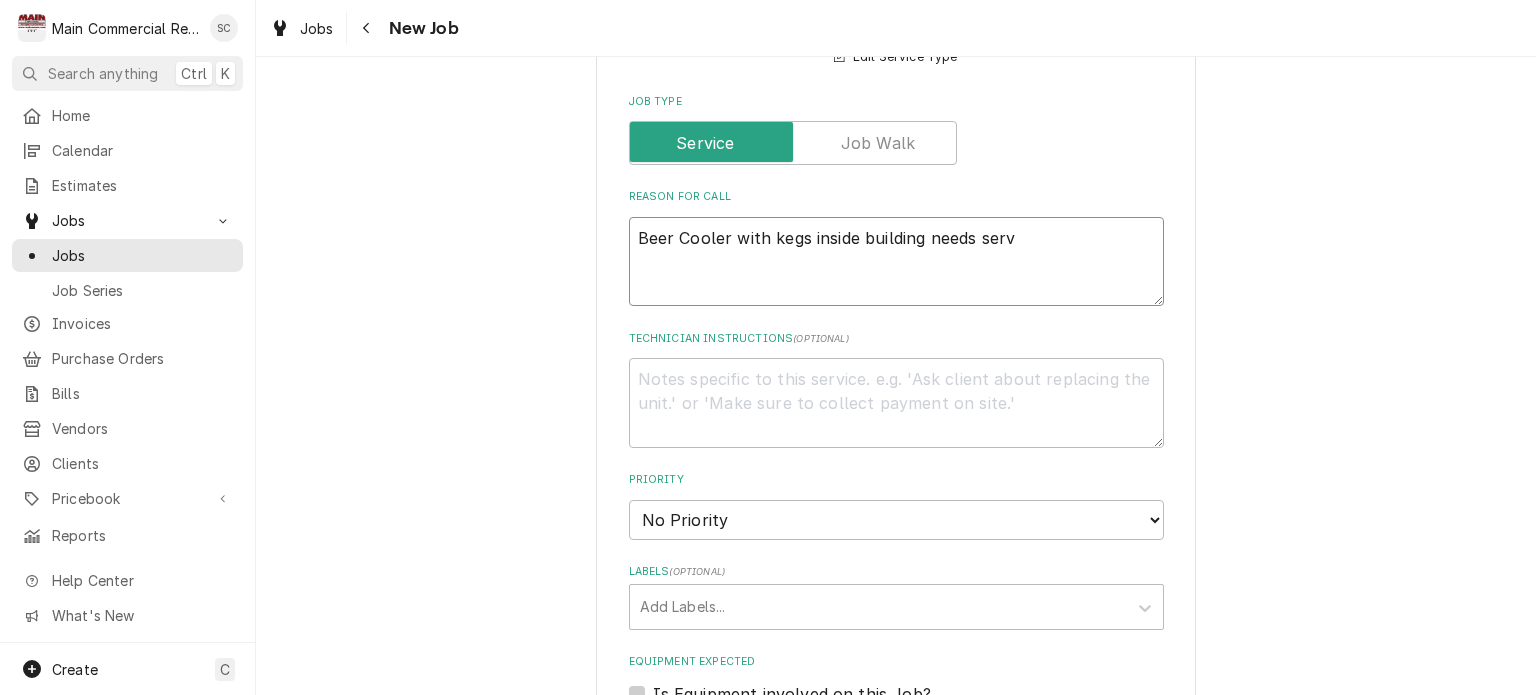 type on "Beer Cooler with kegs inside building needs servi" 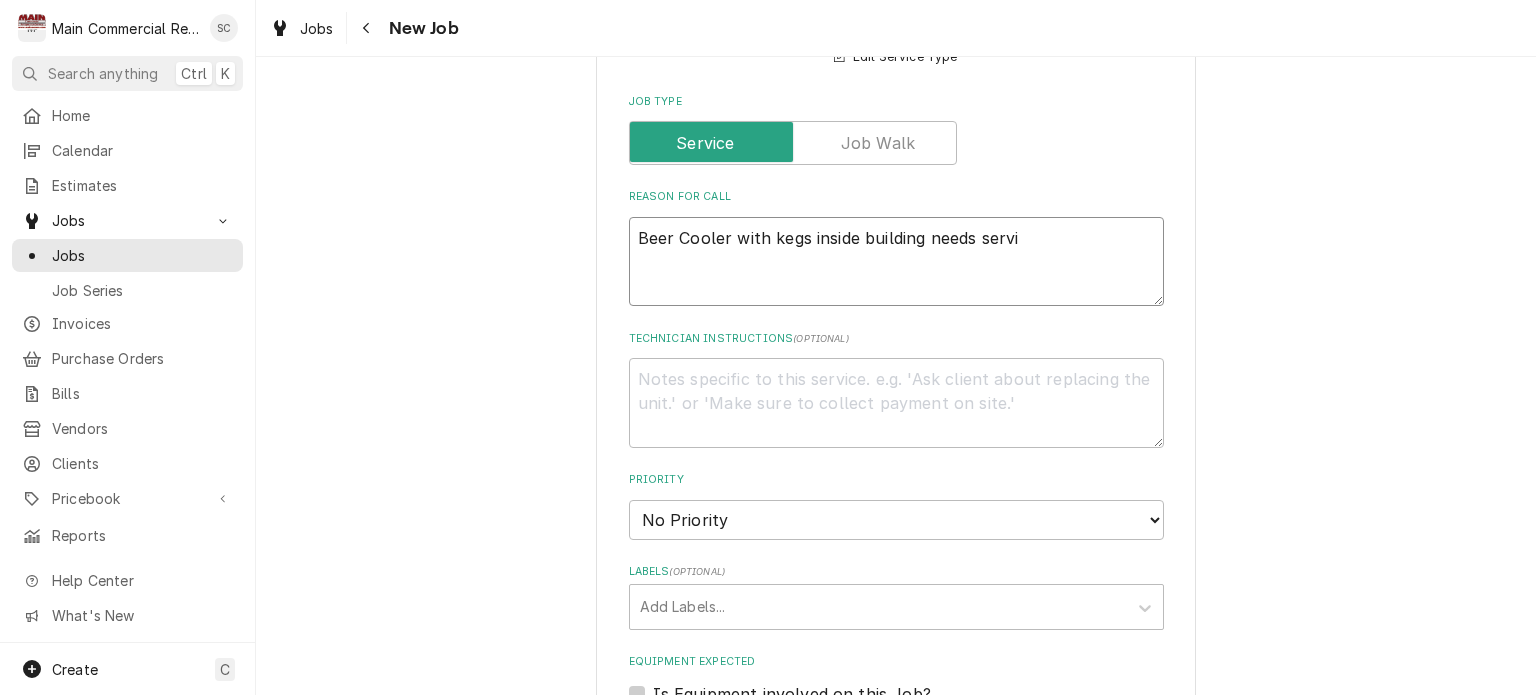 type on "x" 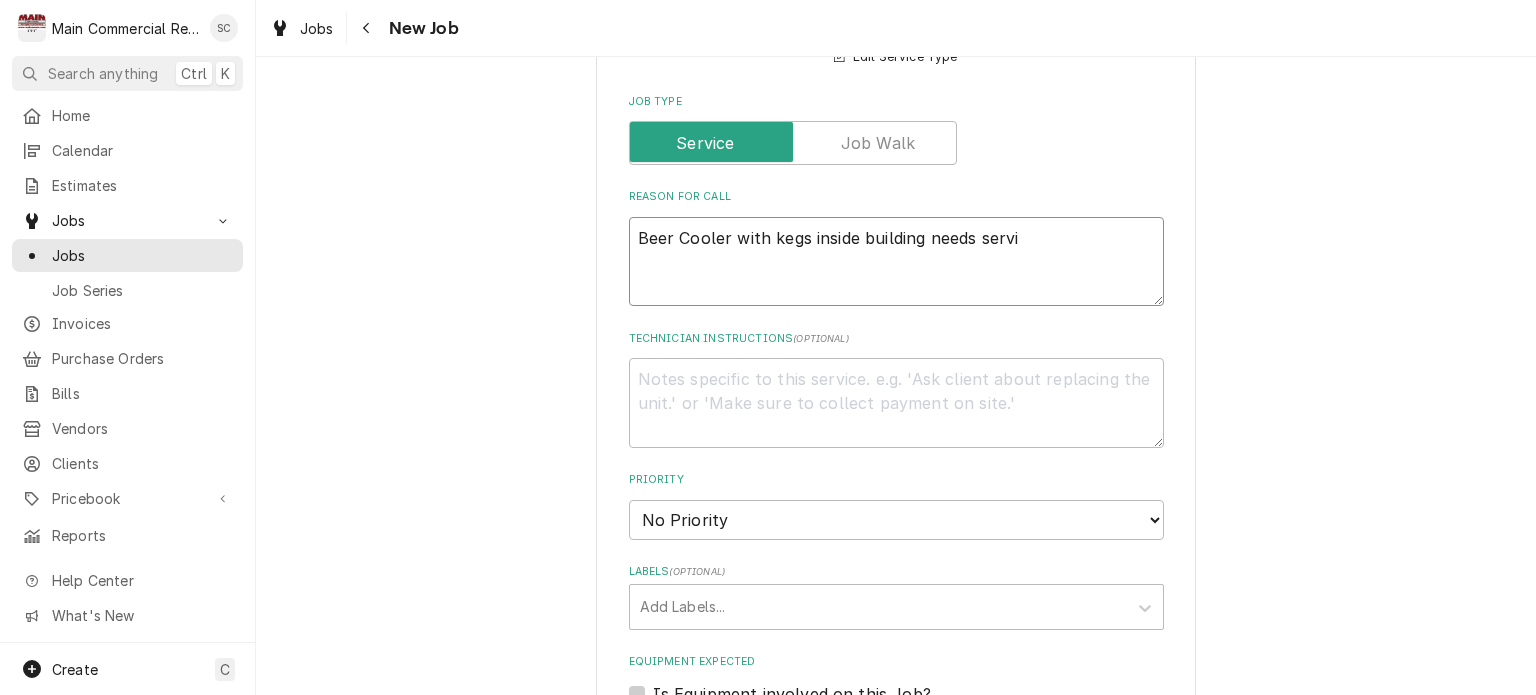 type on "Beer Cooler with kegs inside building needs servic" 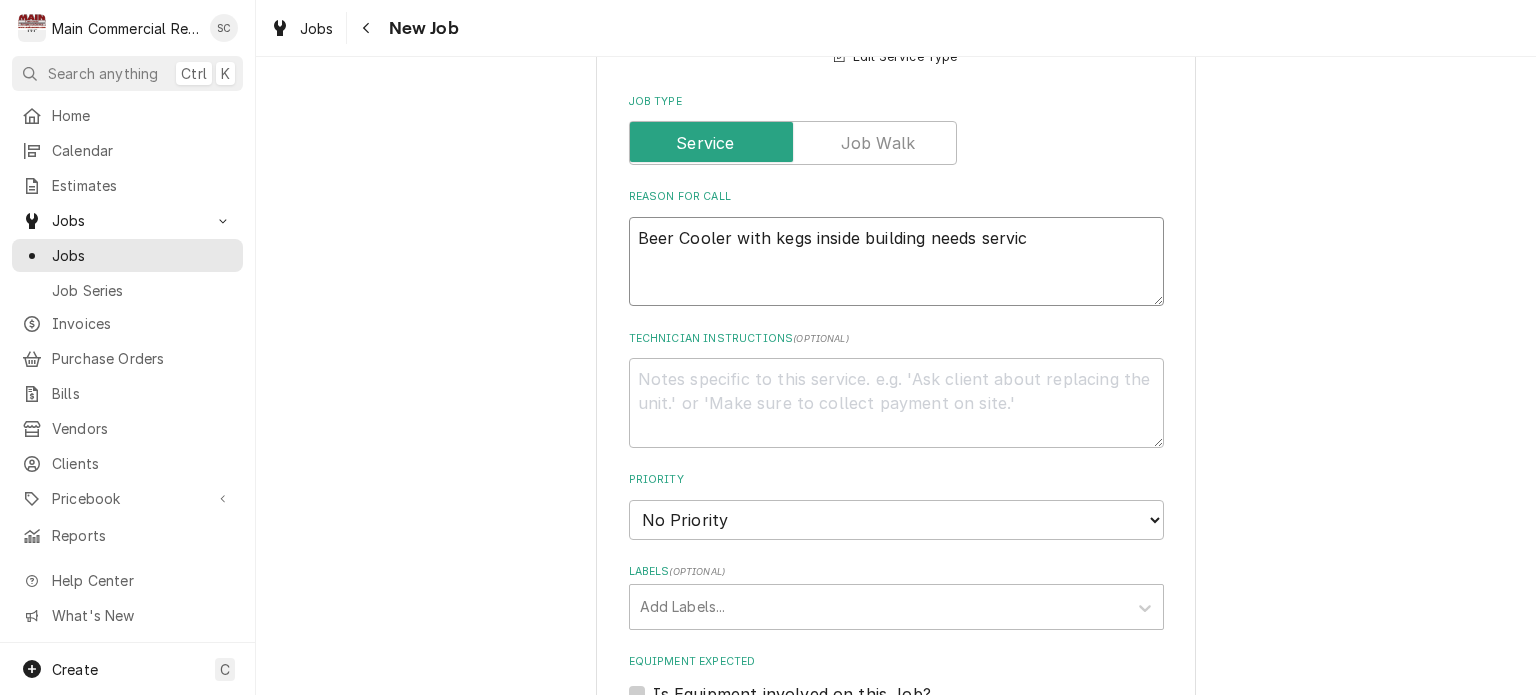 type on "x" 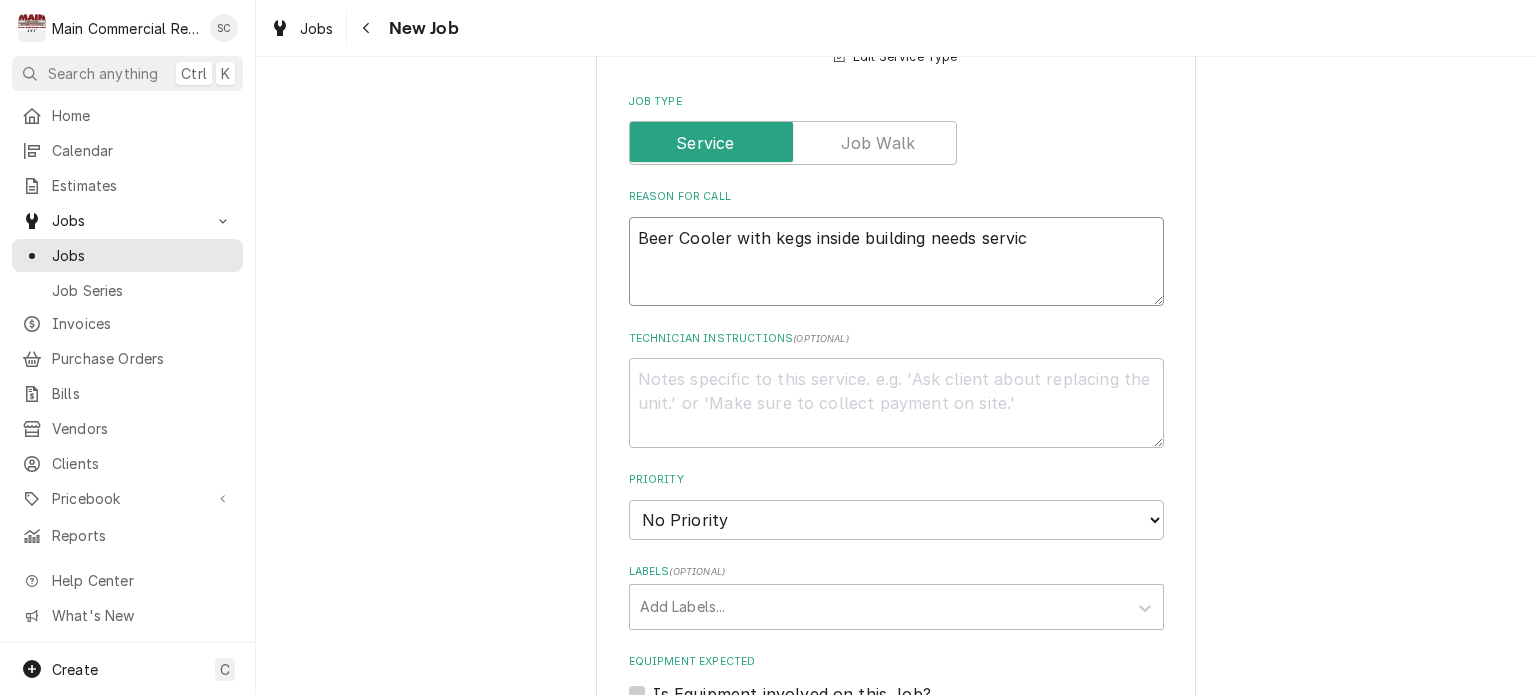 type on "Beer Cooler with kegs inside building needs service" 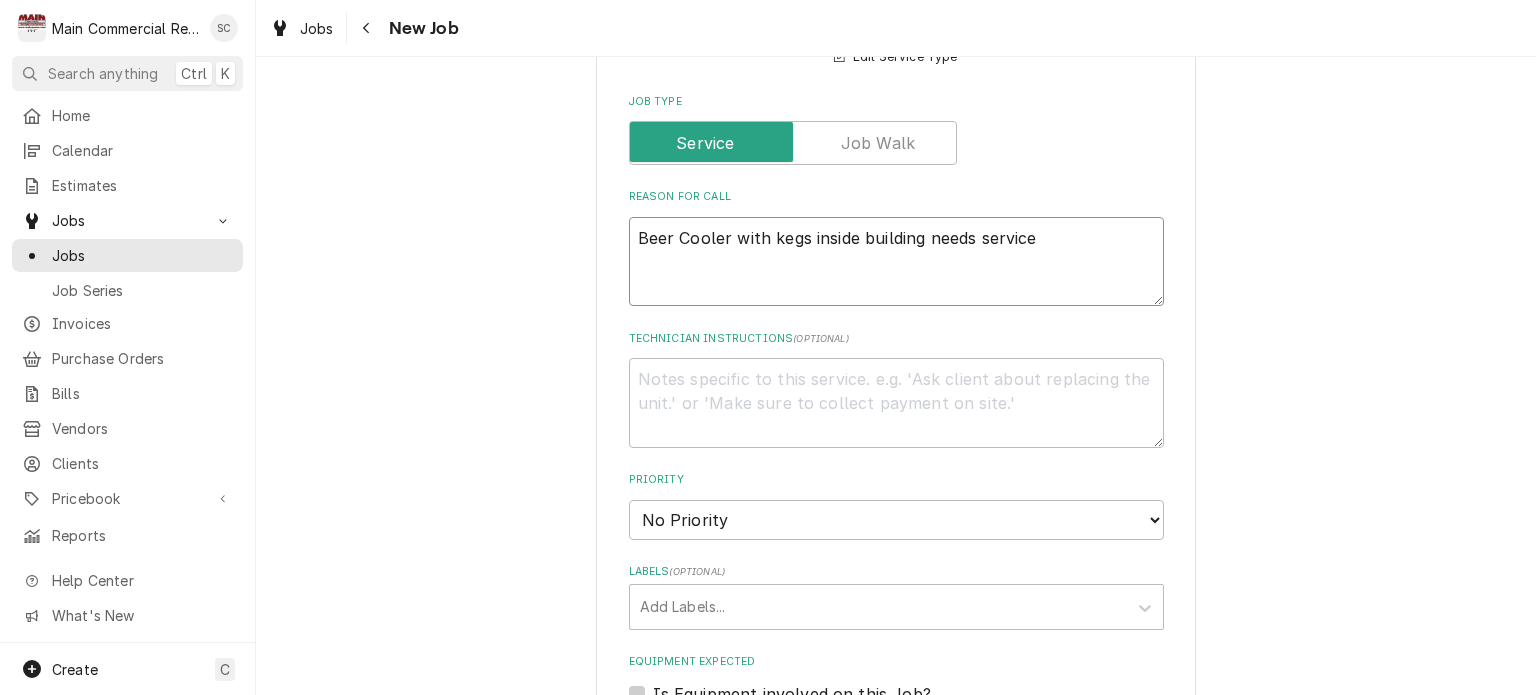 type on "x" 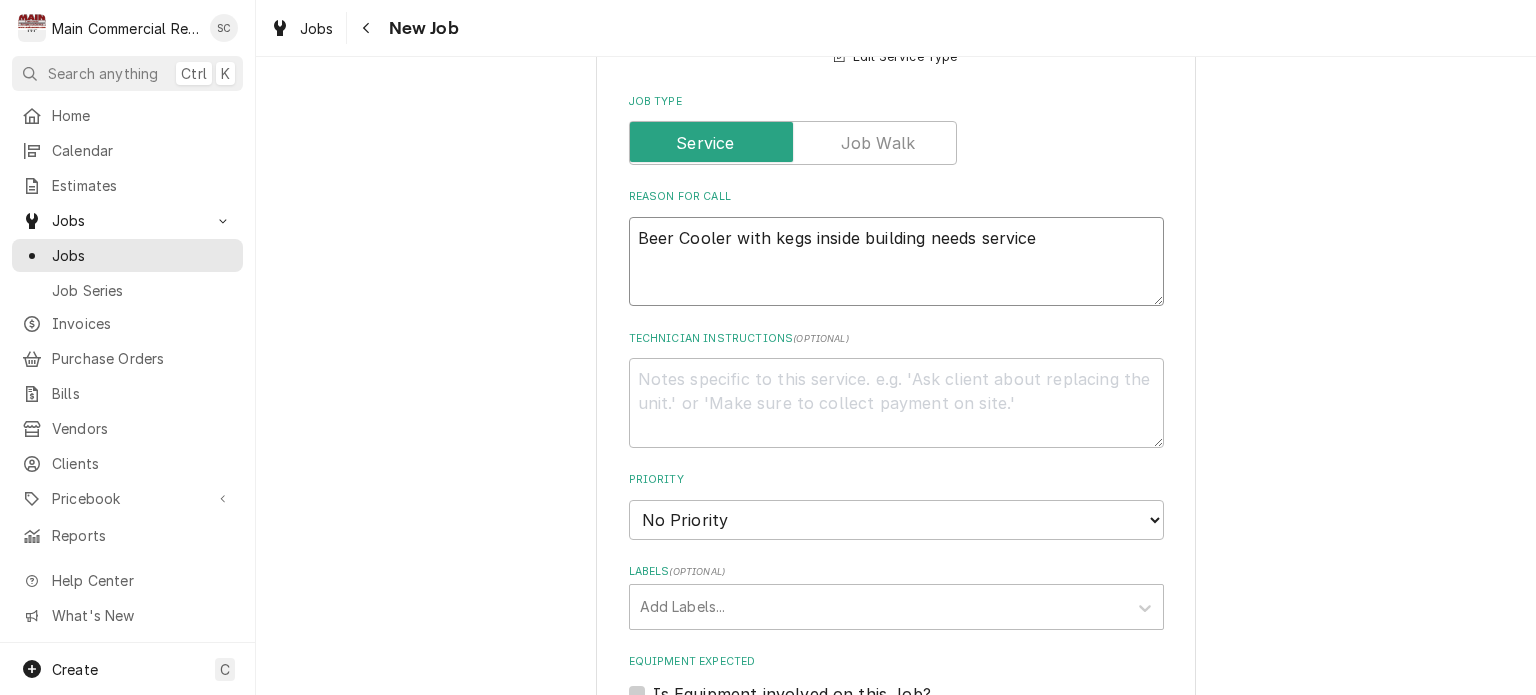 type on "x" 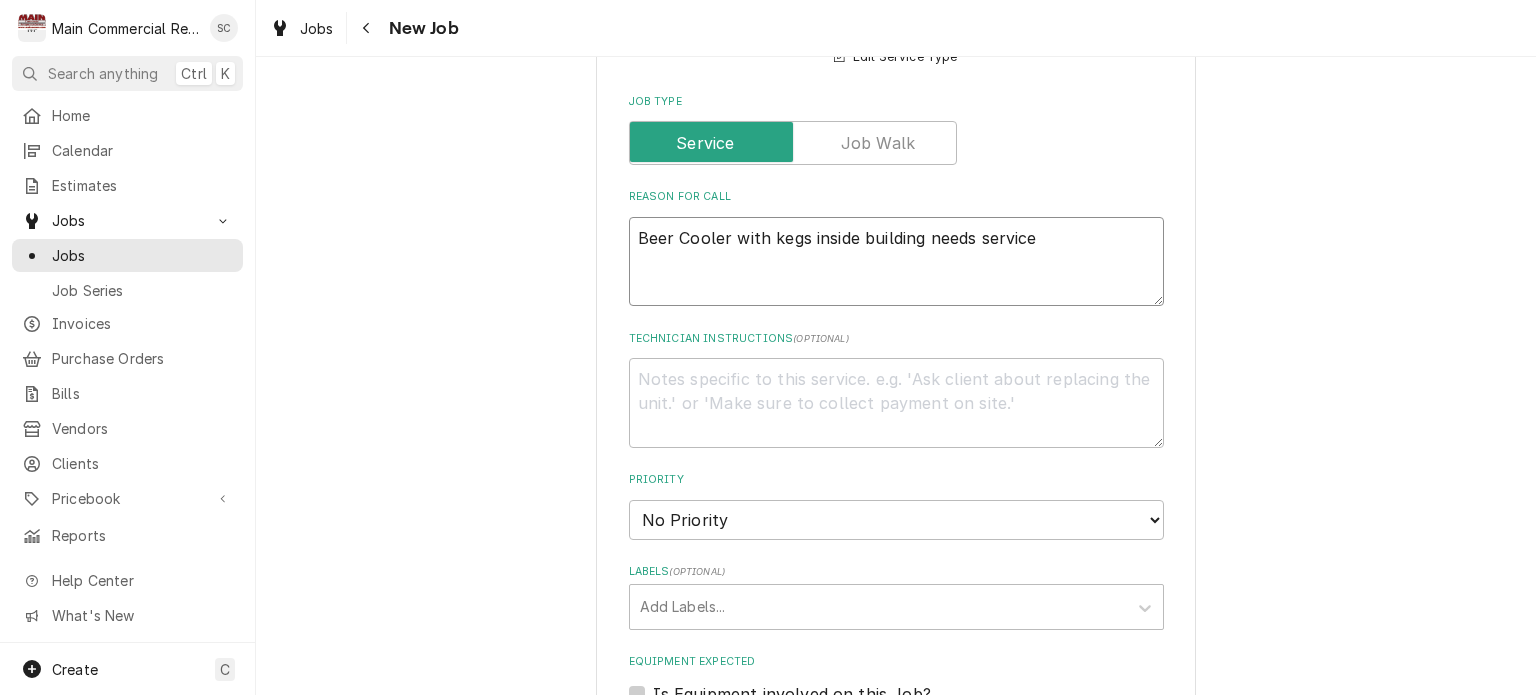 type on "x" 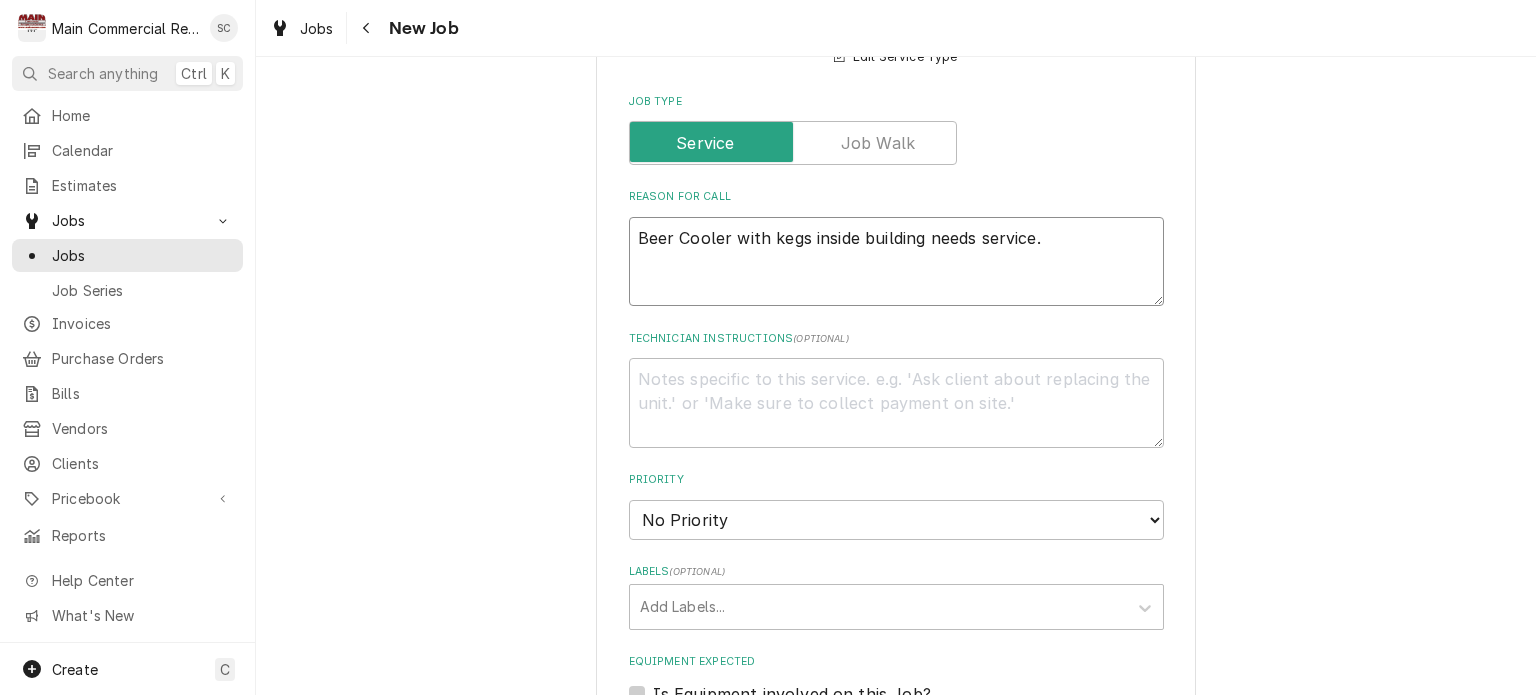 type on "x" 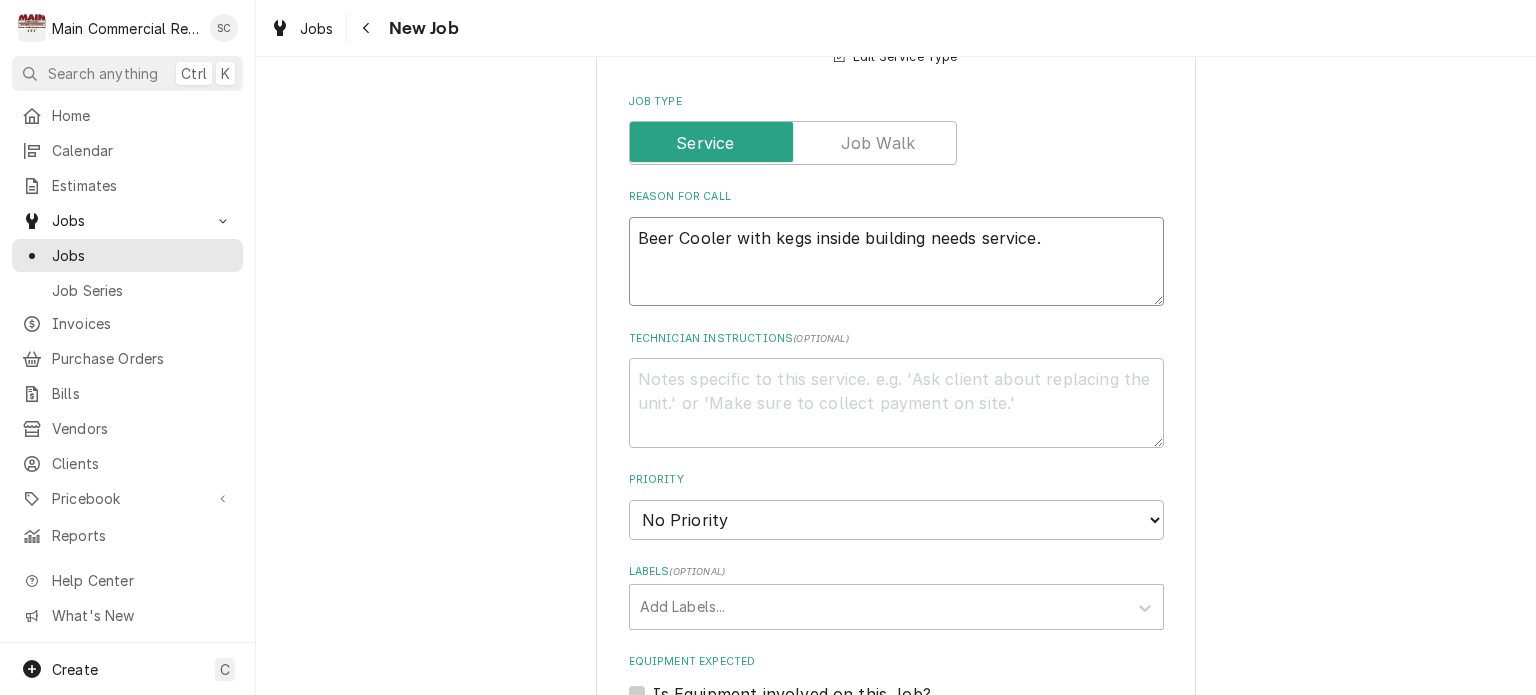 type on "Beer Cooler with kegs inside building needs service." 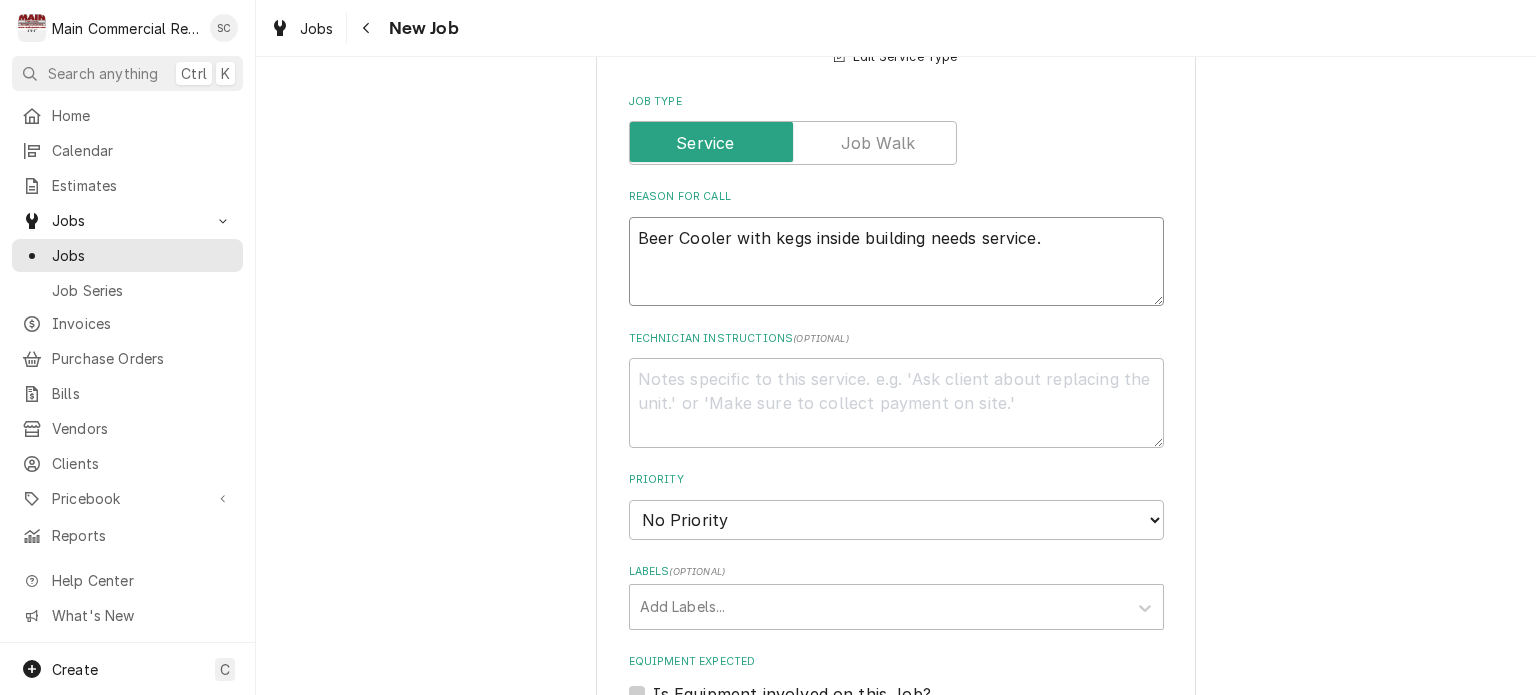 type on "x" 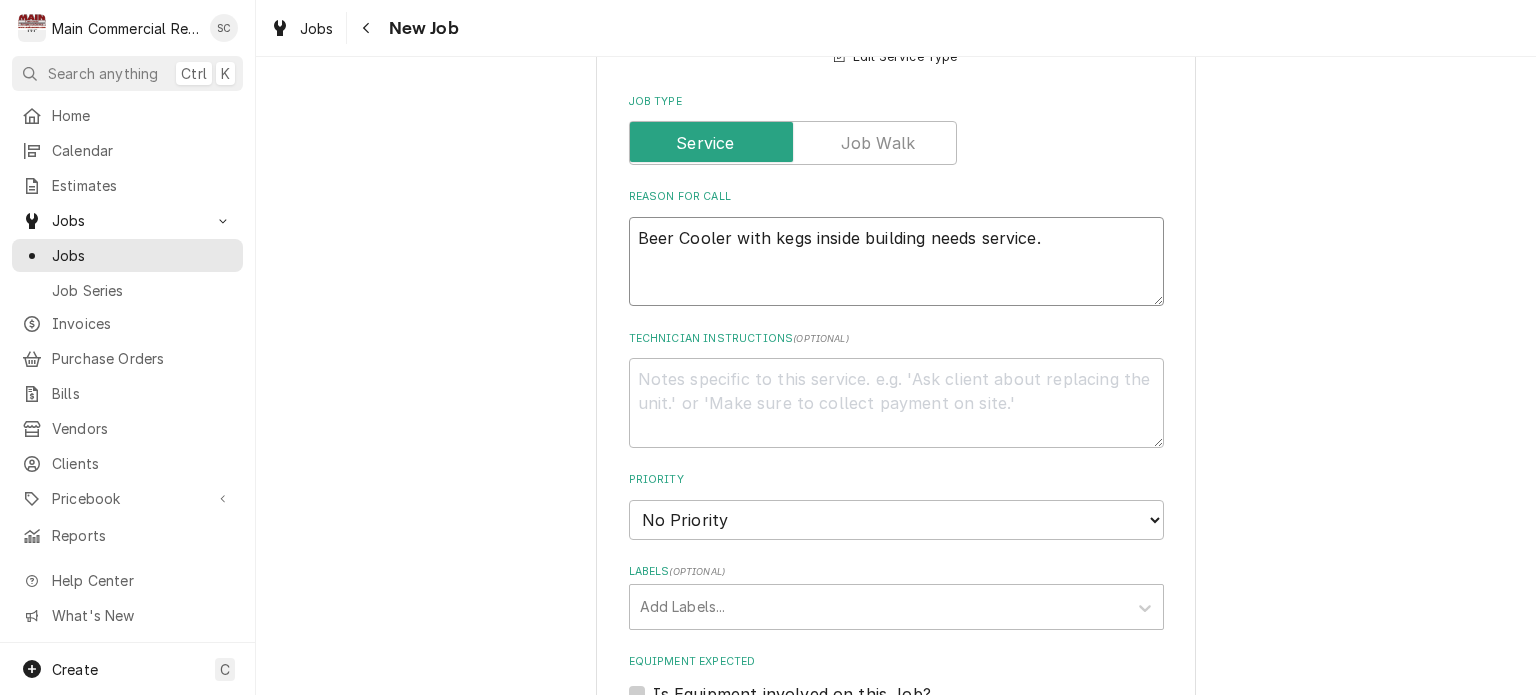 type on "Beer Cooler with kegs inside building needs service. c" 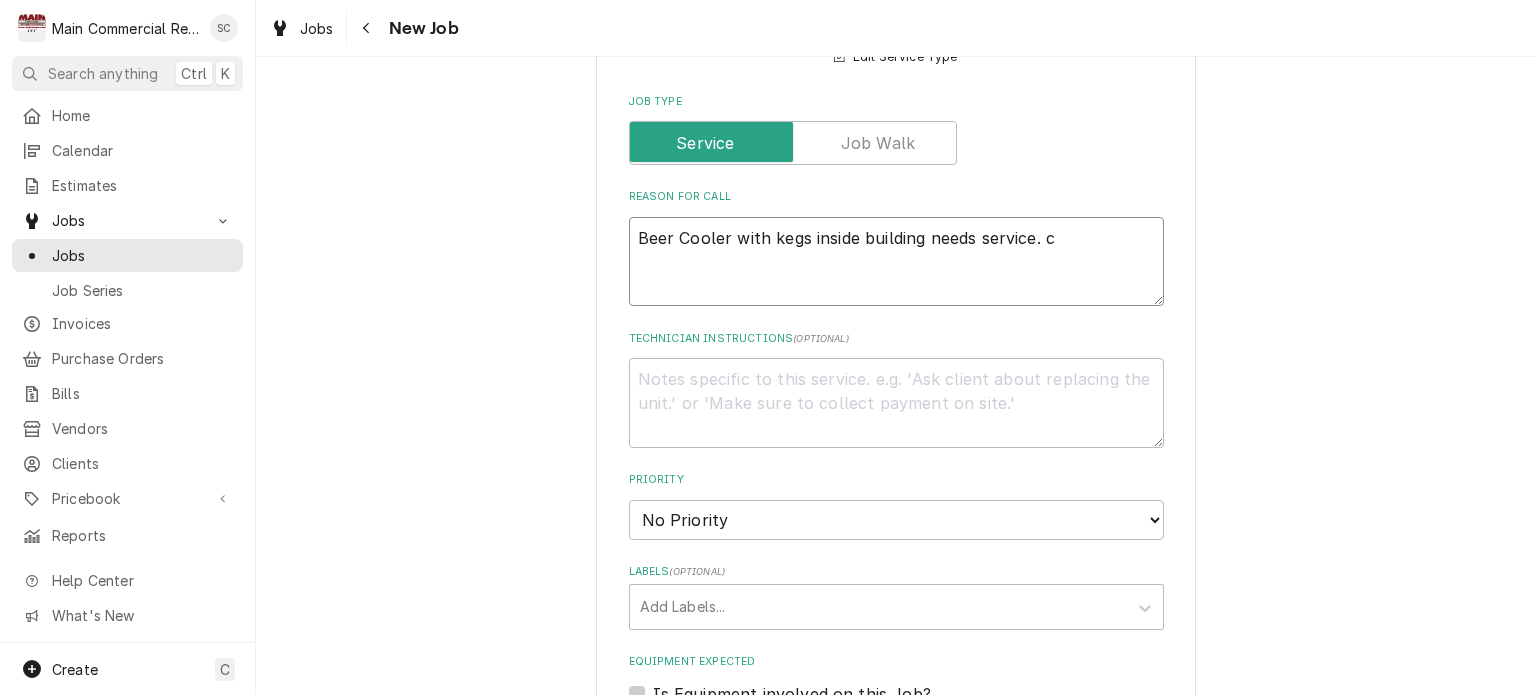 type on "x" 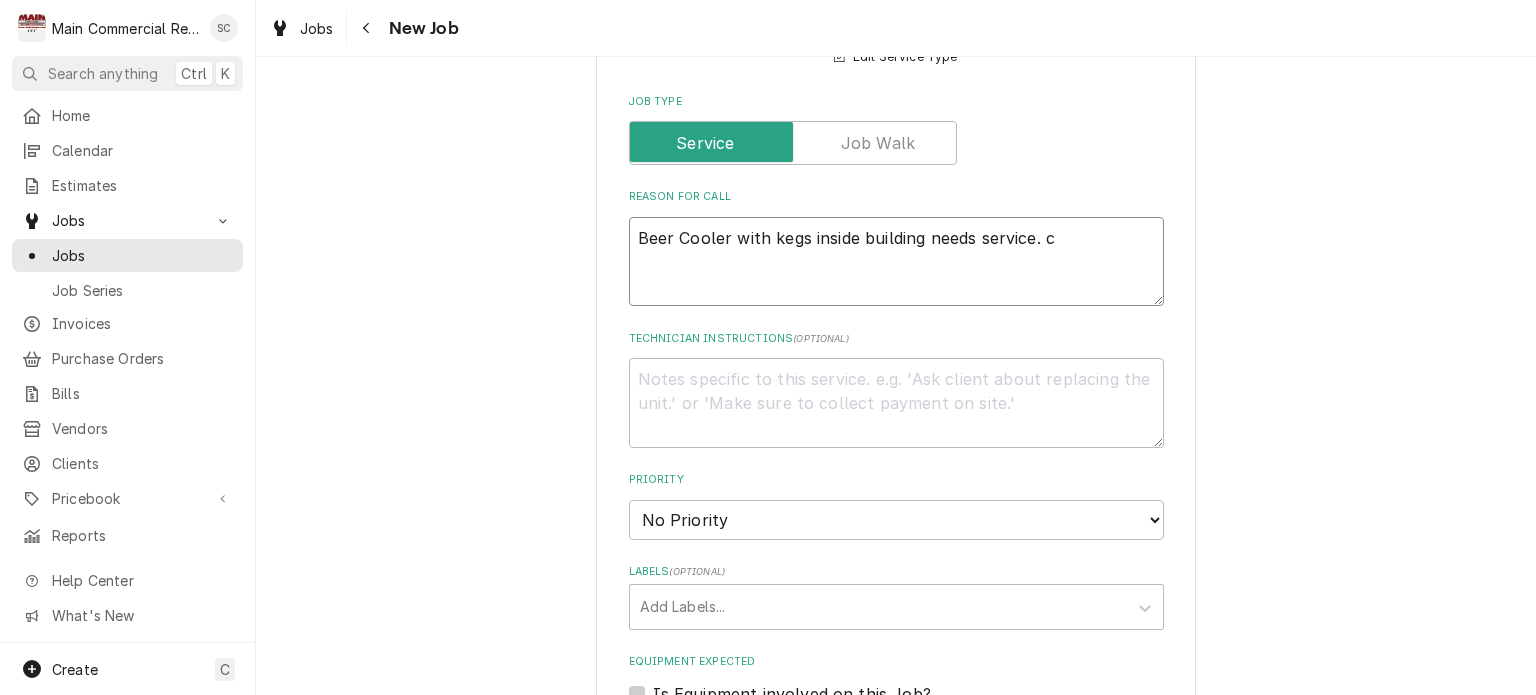 type on "Beer Cooler with kegs inside building needs service. ch" 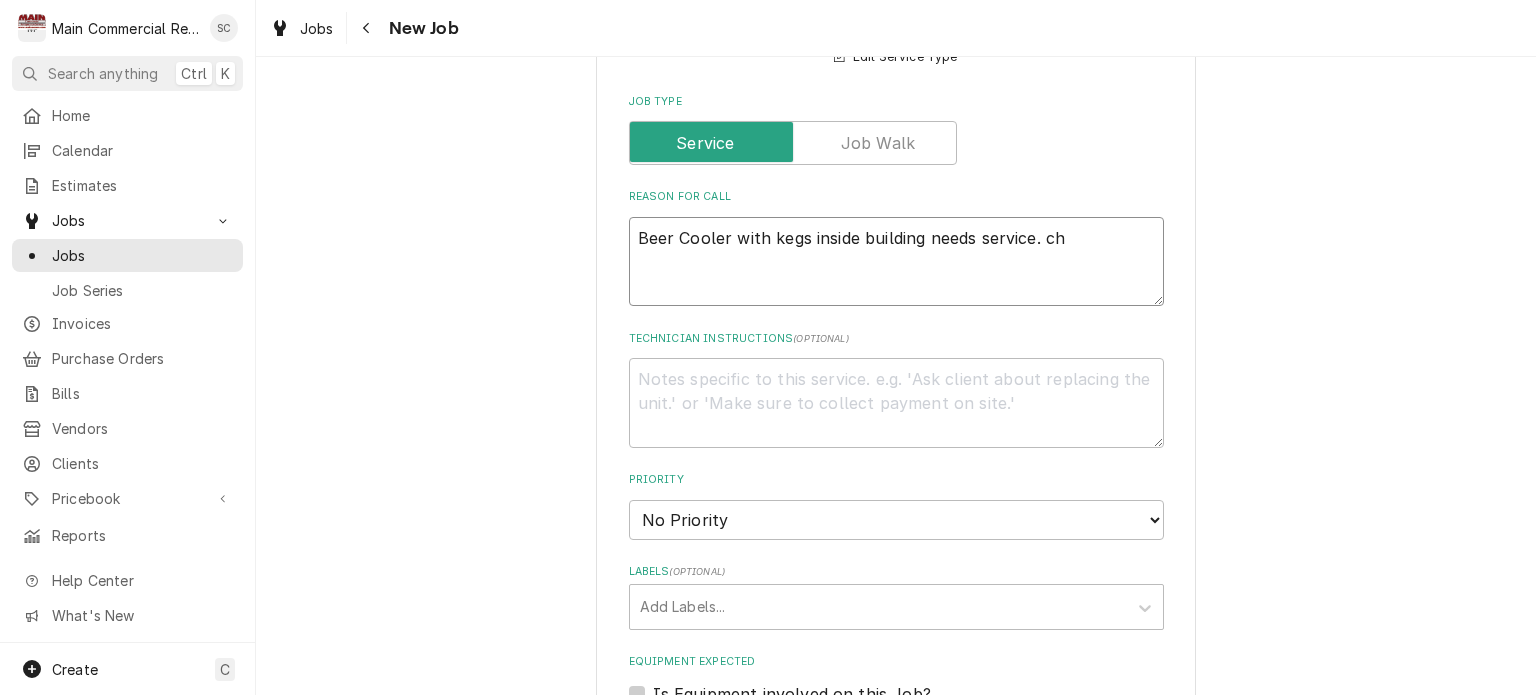 type on "x" 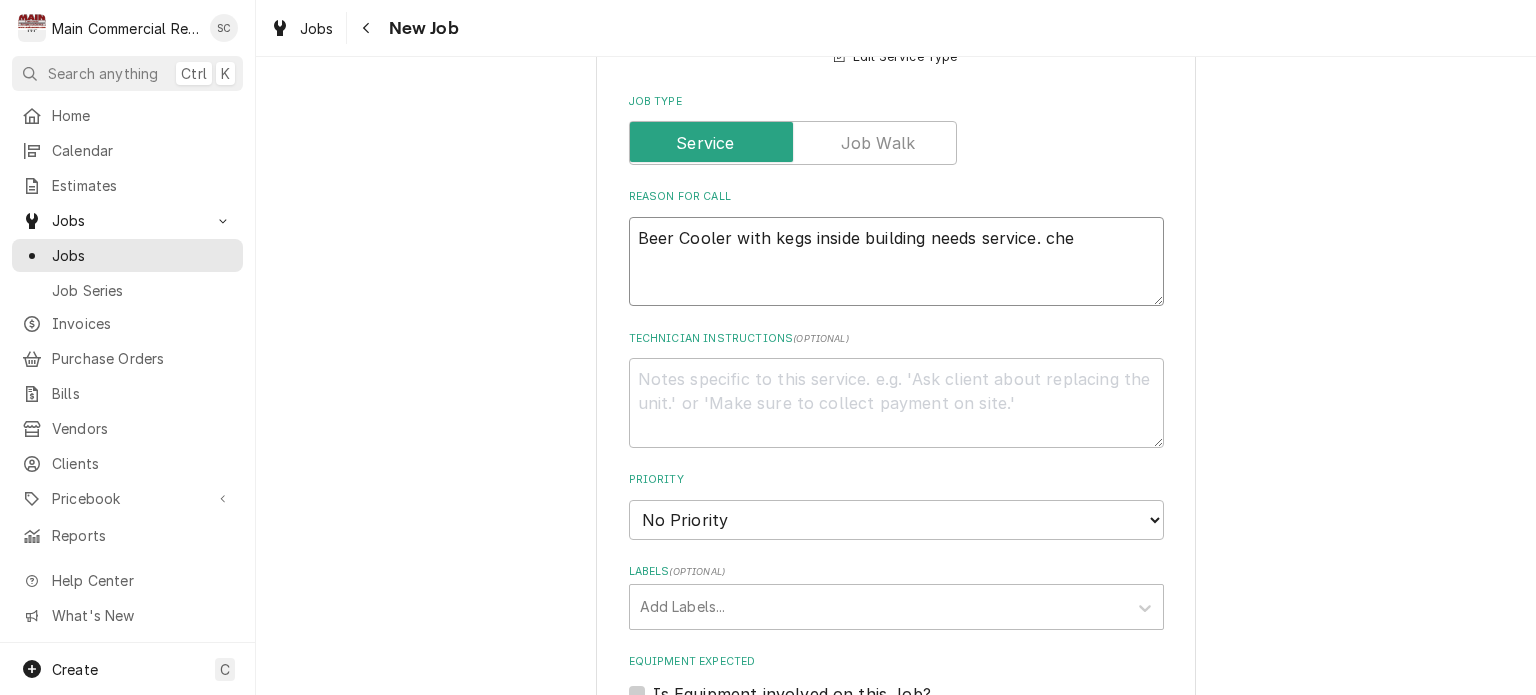 type on "x" 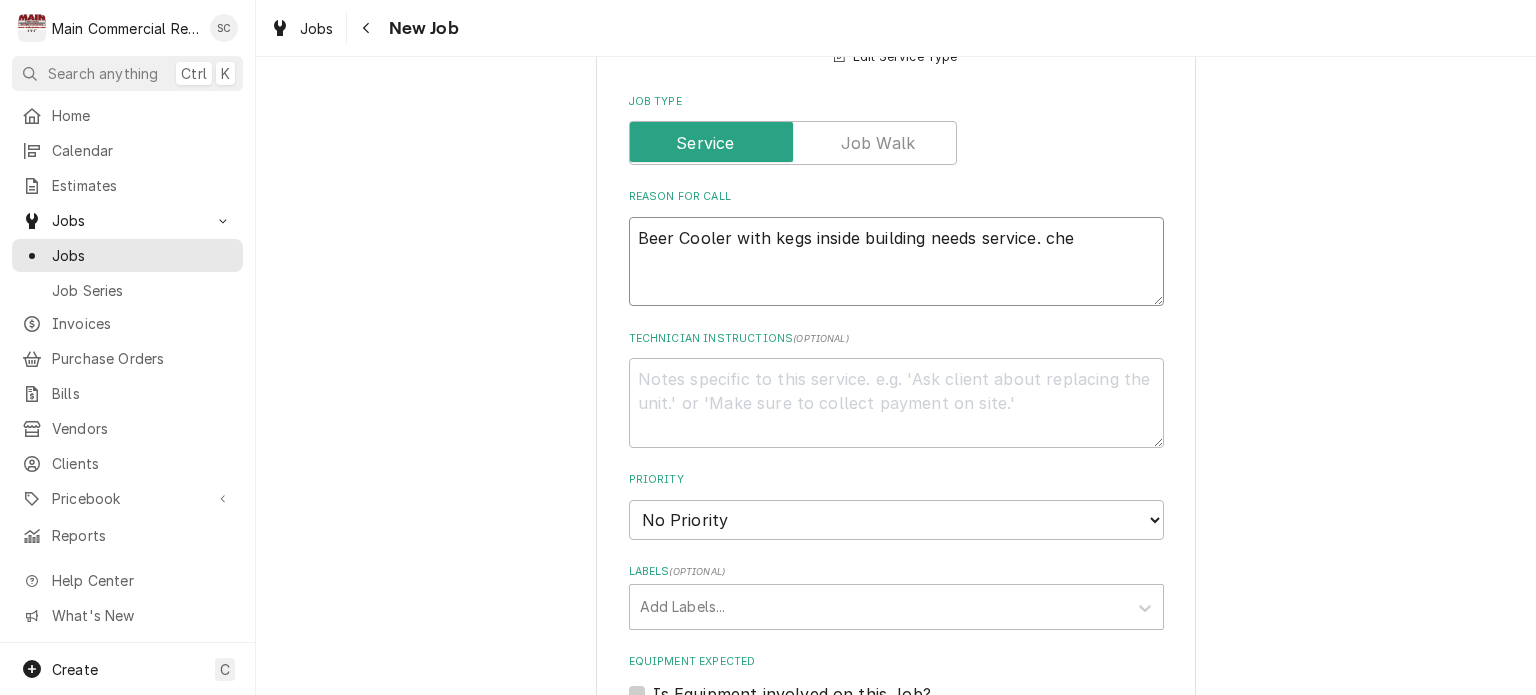 type on "Beer Cooler with kegs inside building needs service. chec" 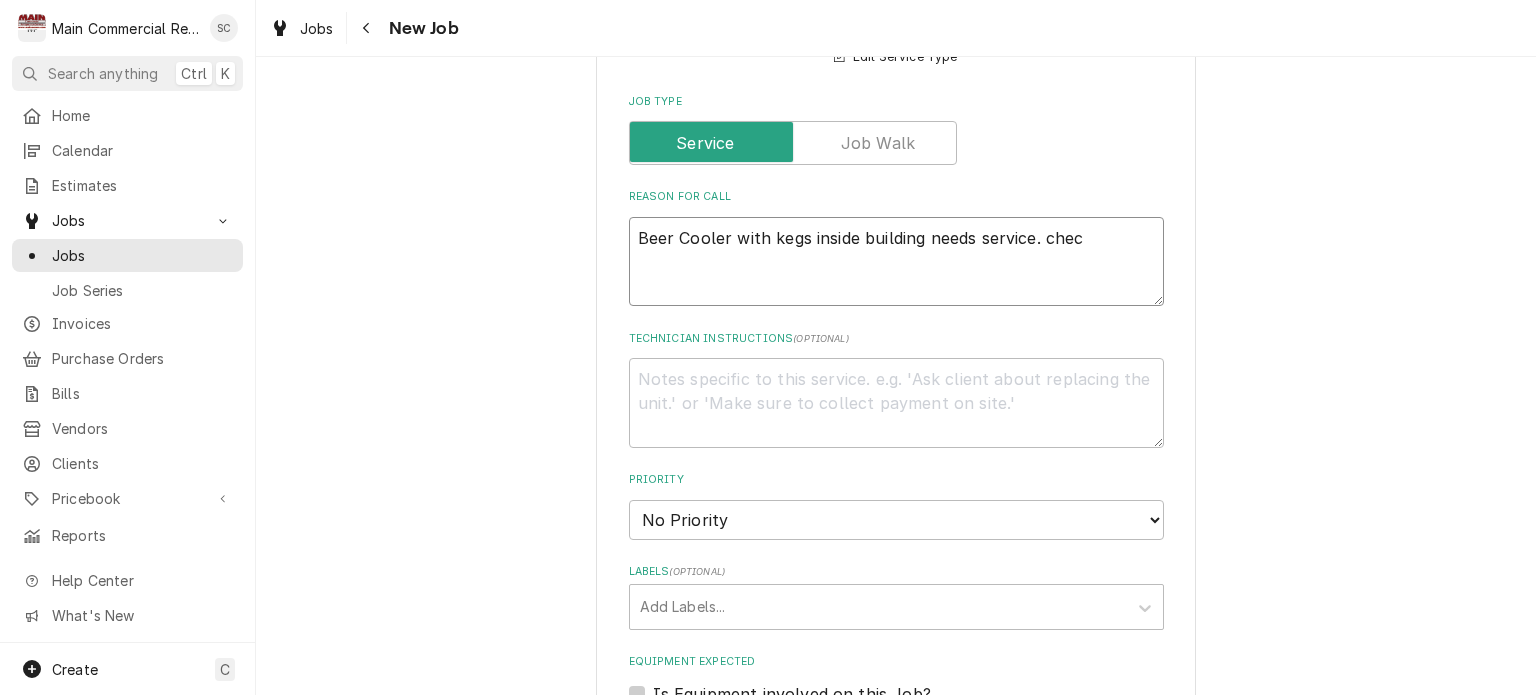type on "x" 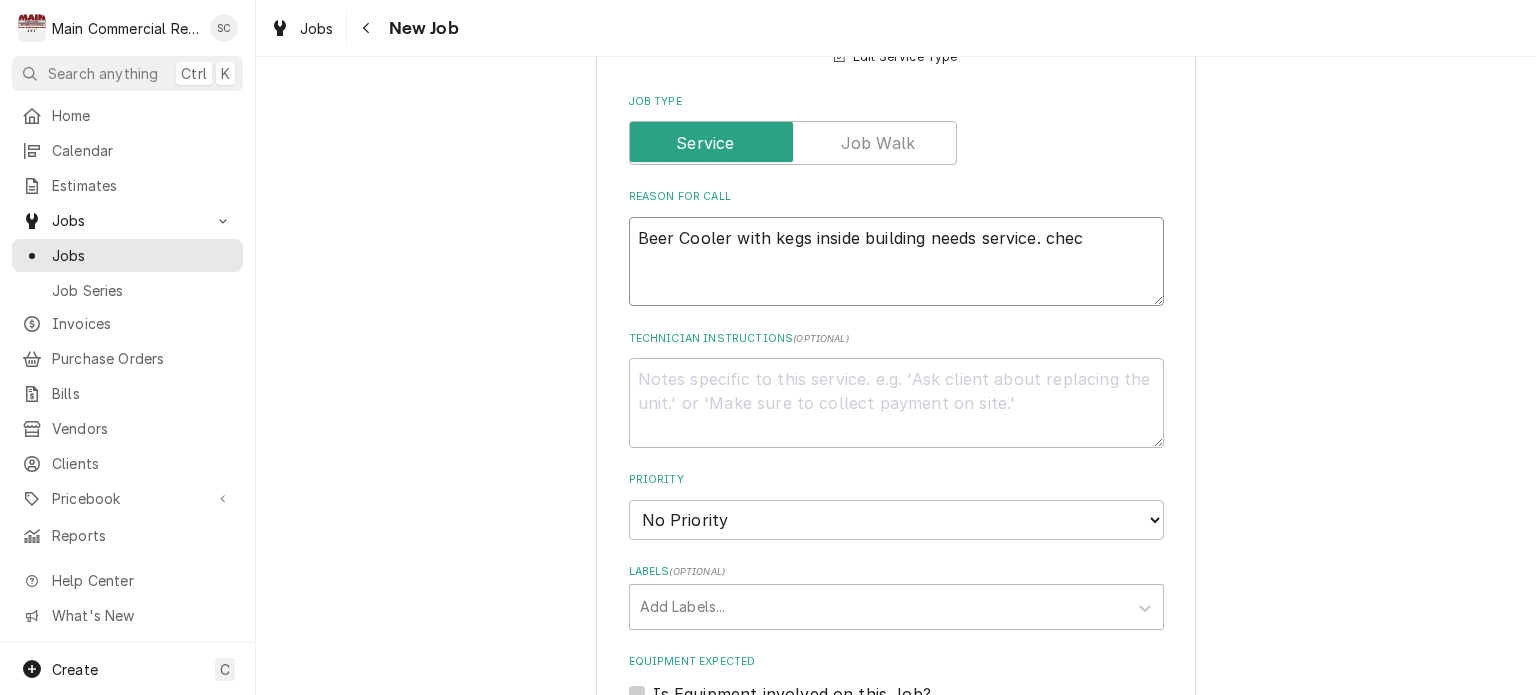type on "Beer Cooler with kegs inside building needs service. check" 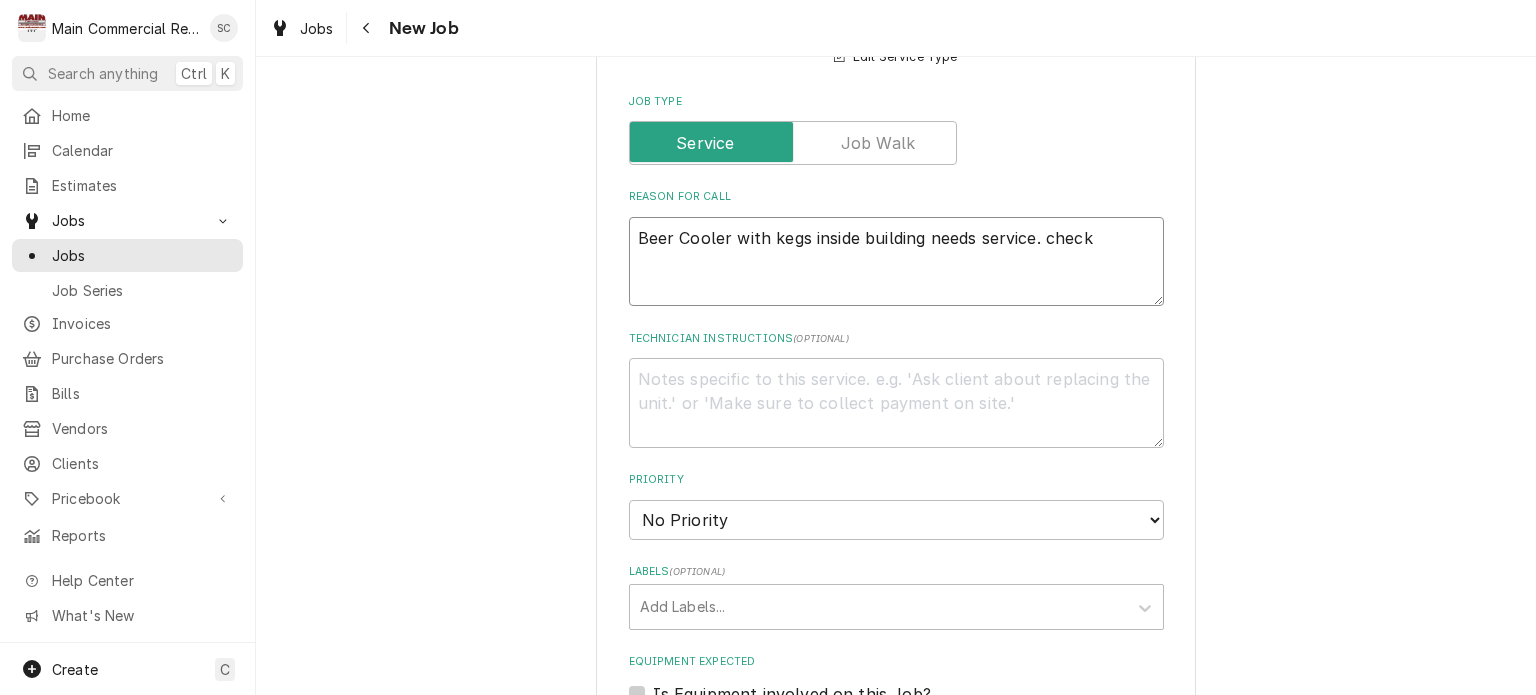type on "x" 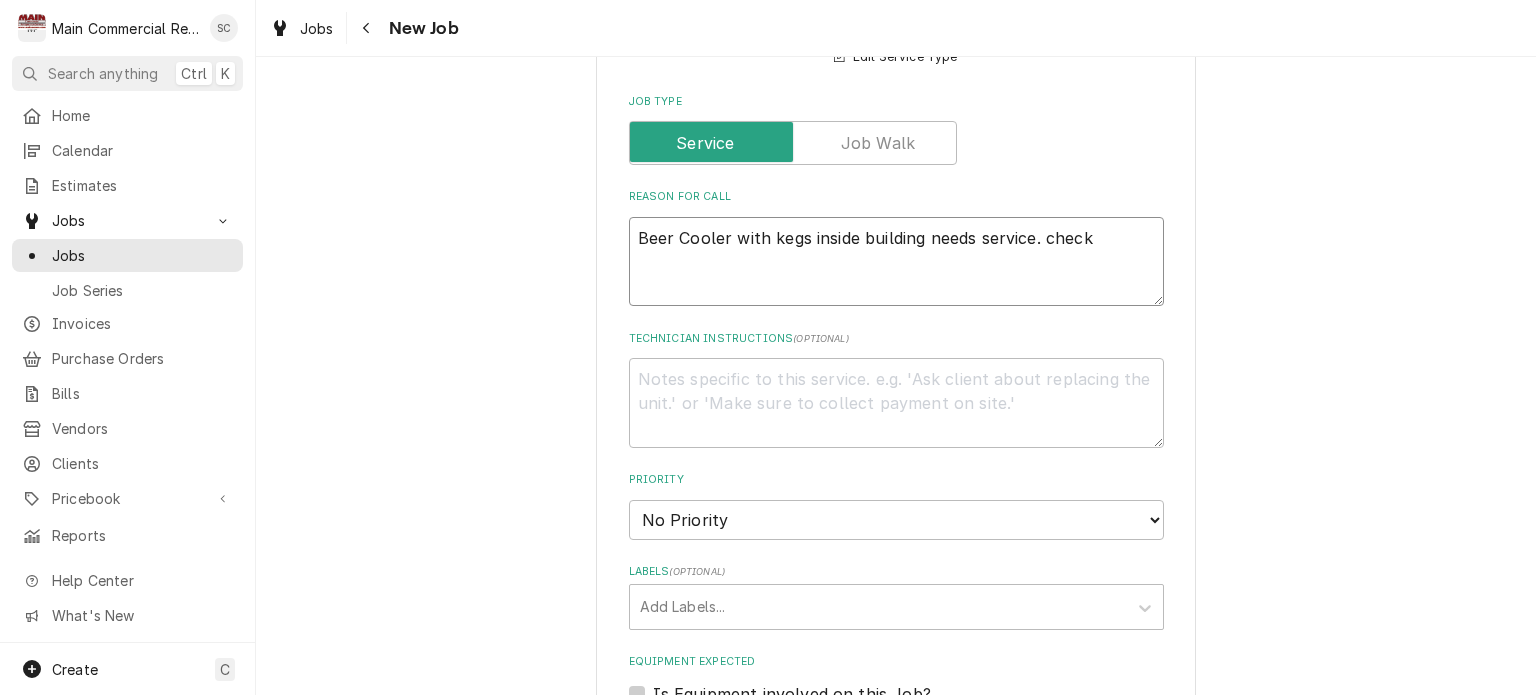 type on "Beer Cooler with kegs inside building needs service. check" 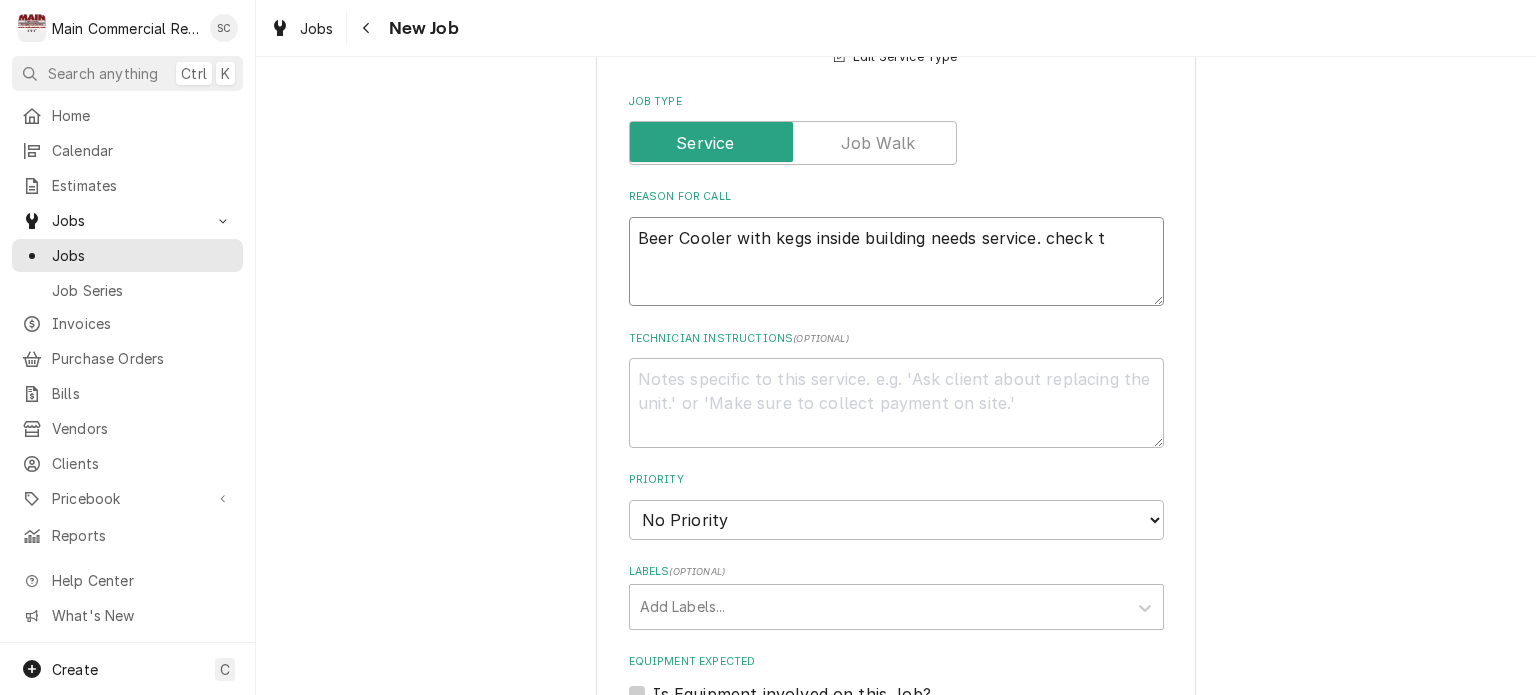 type on "x" 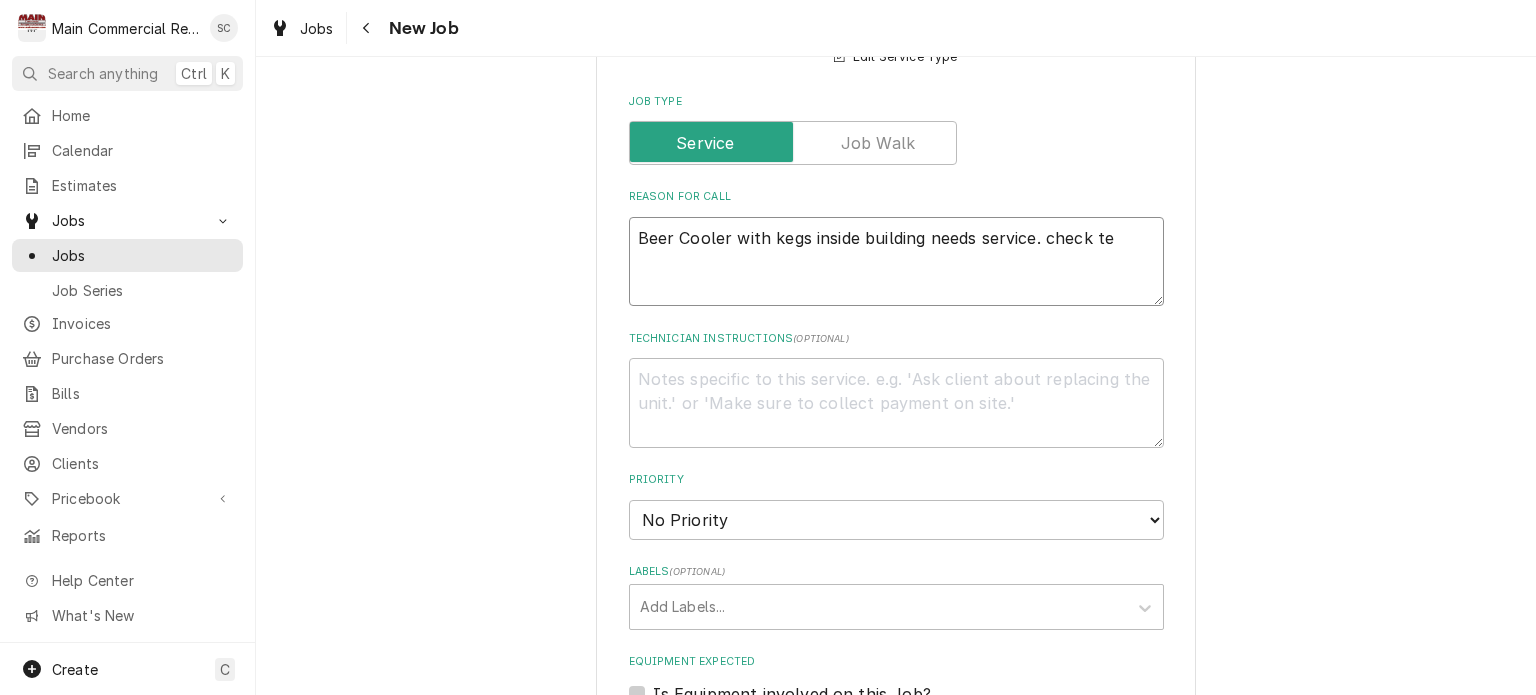 type on "x" 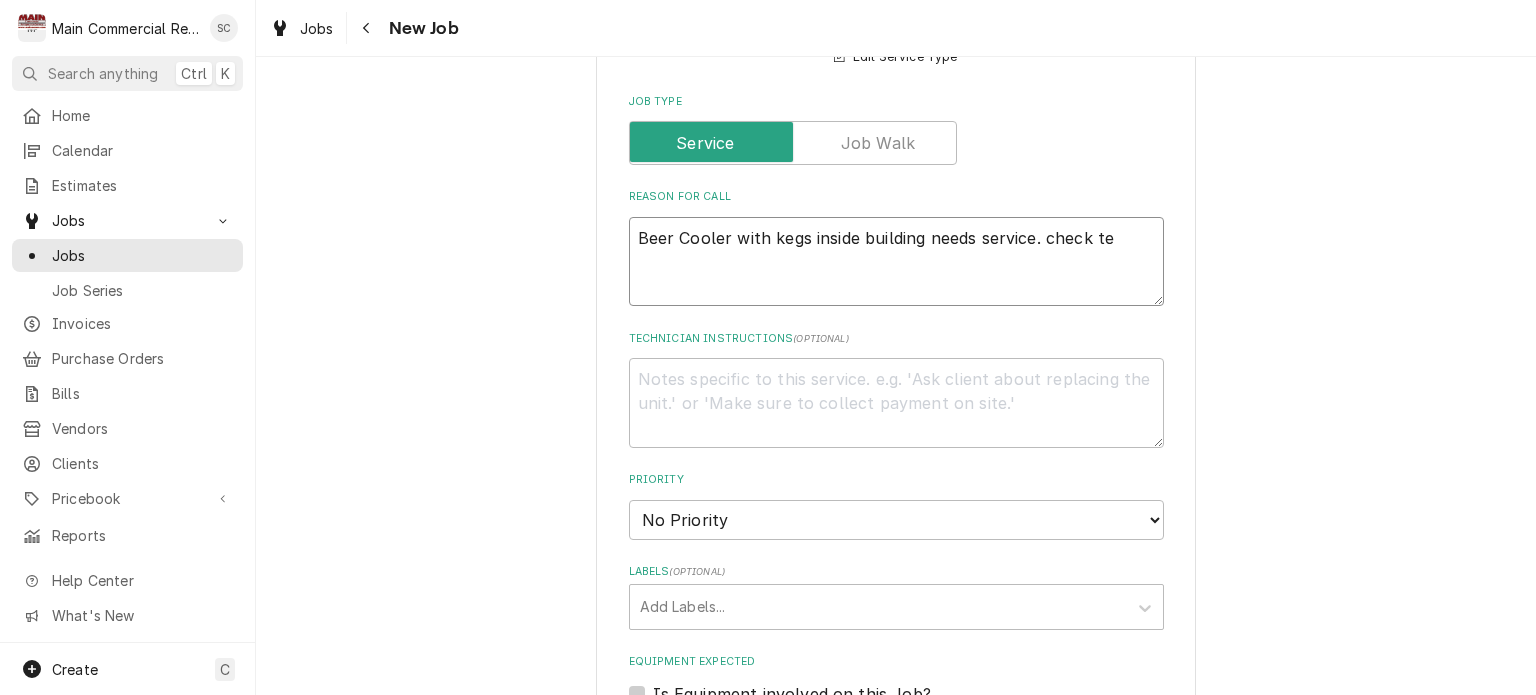type on "Beer Cooler with kegs inside building needs service. check tem" 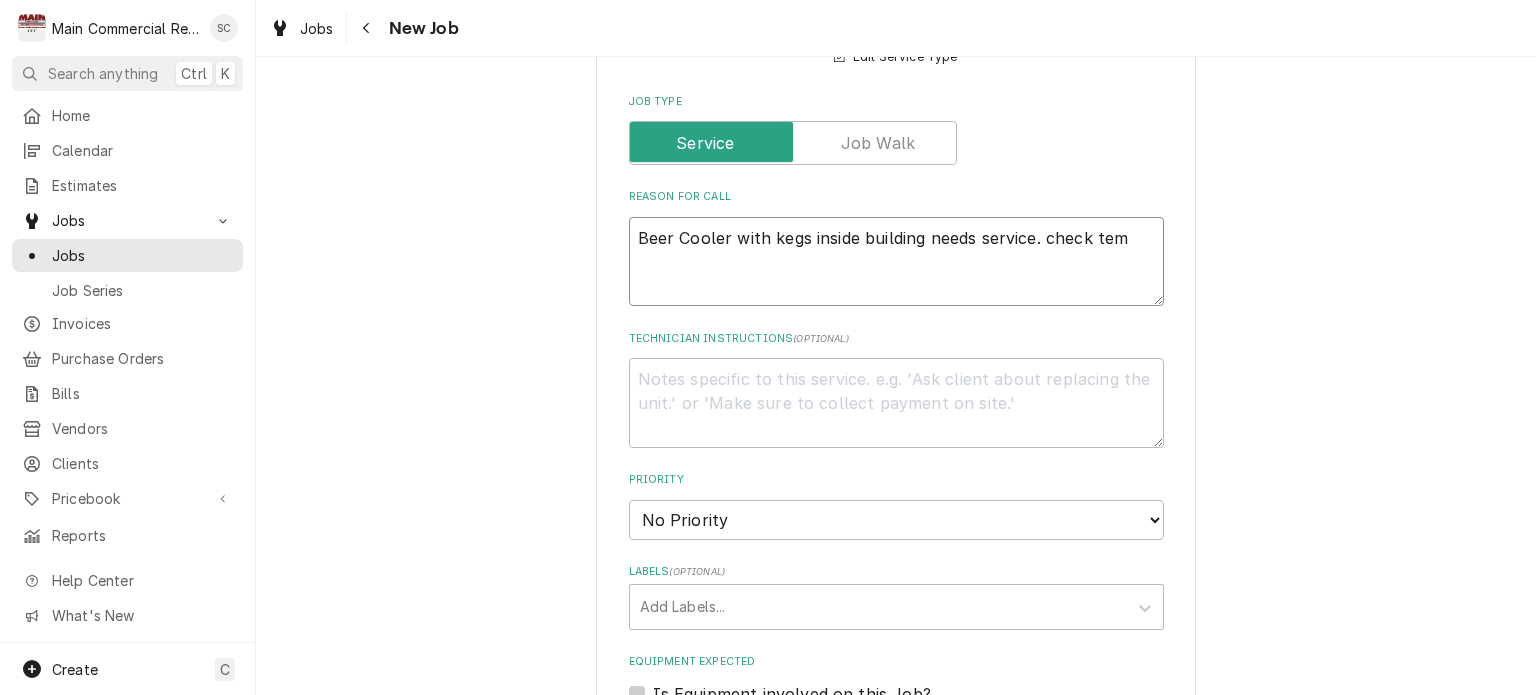 type on "x" 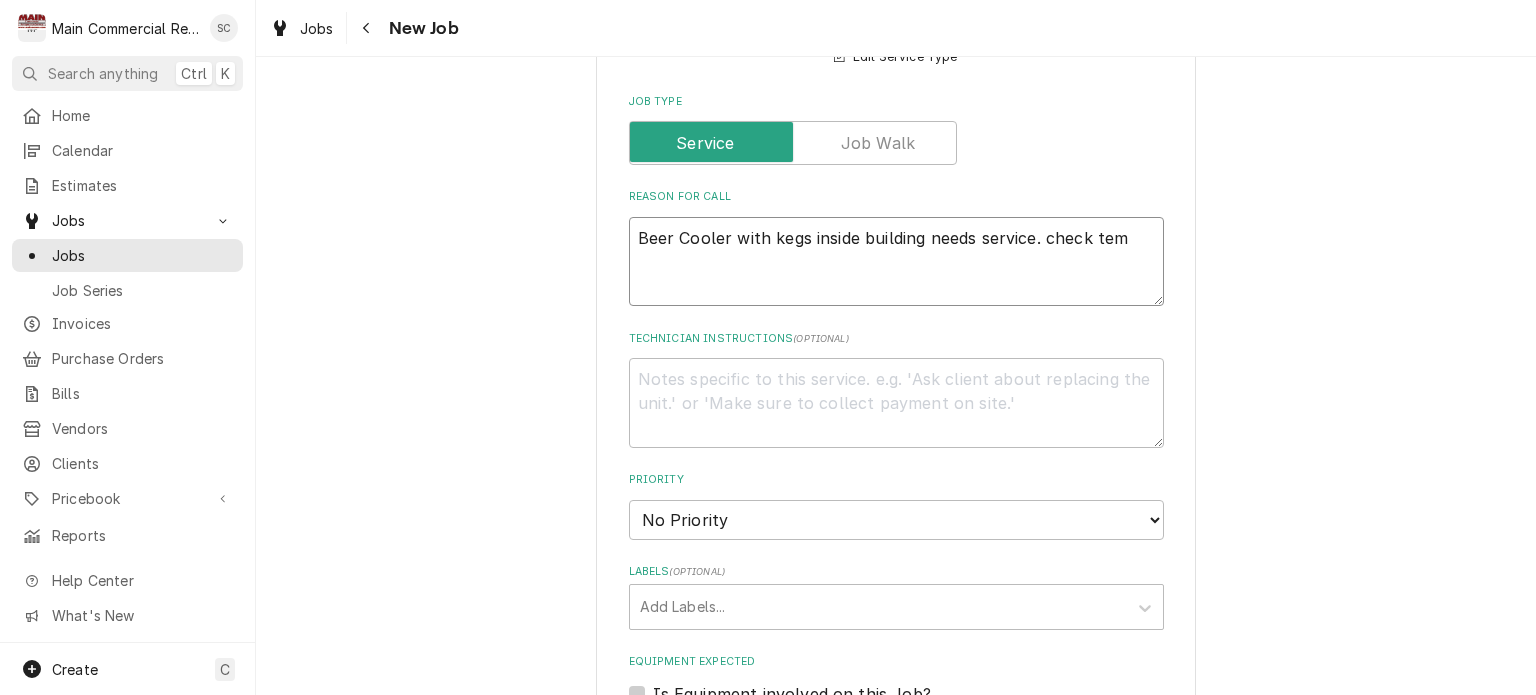 type on "Beer Cooler with kegs inside building needs service. check temp" 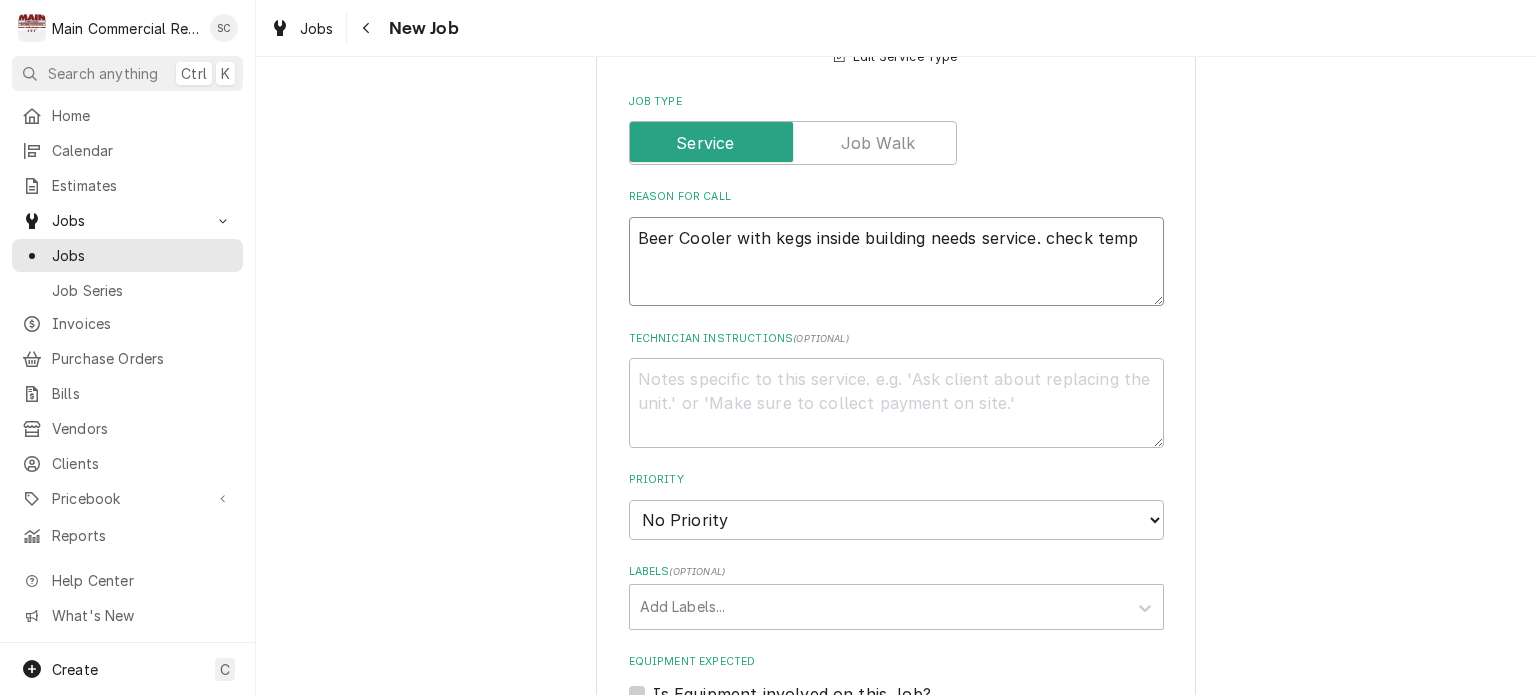 type on "x" 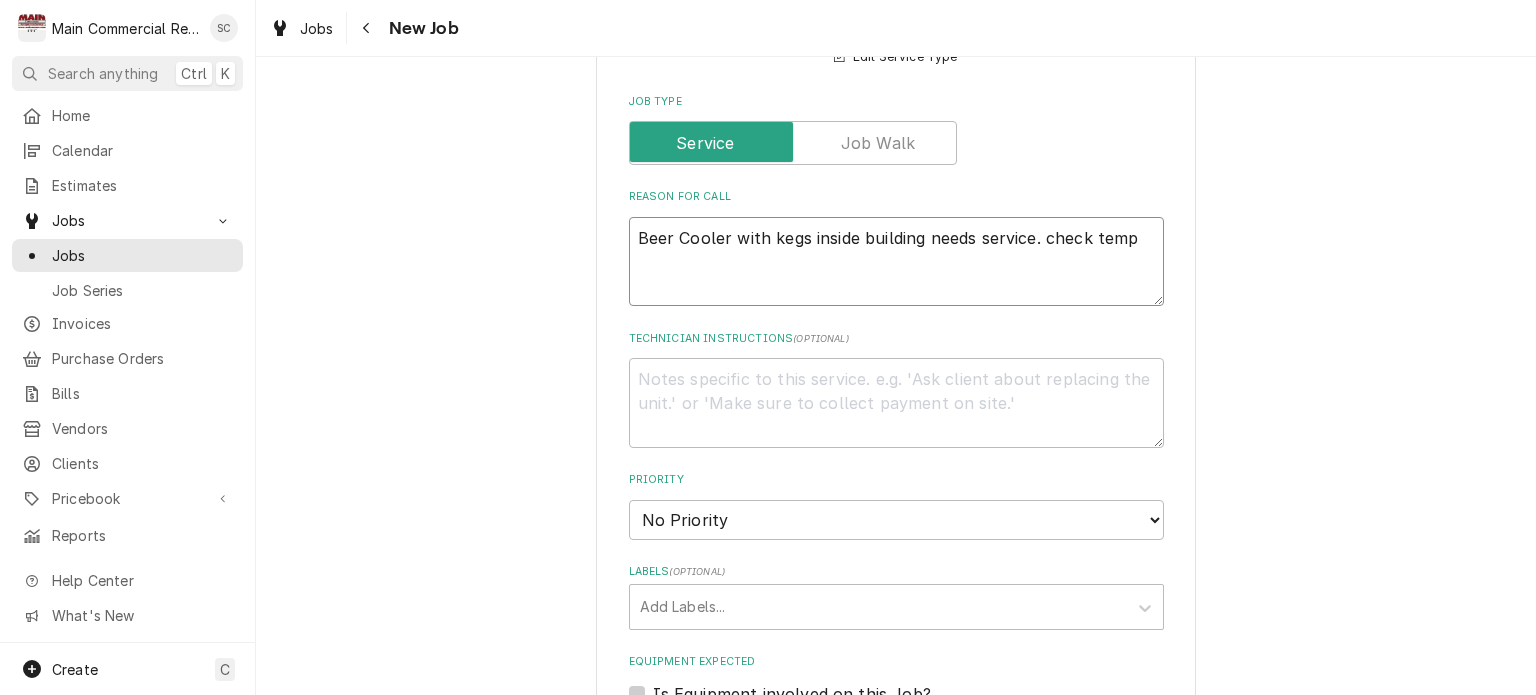 type on "Beer Cooler with kegs inside building needs service. check temps" 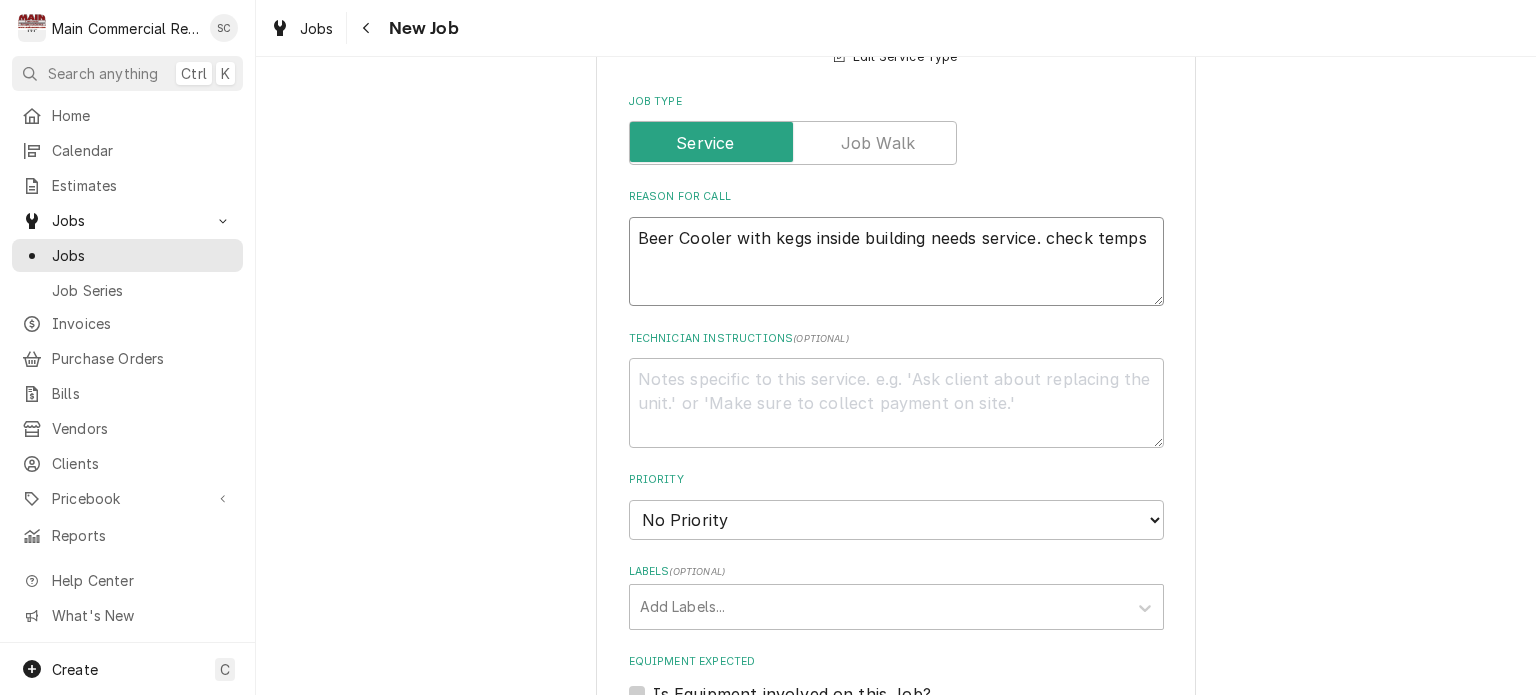 type 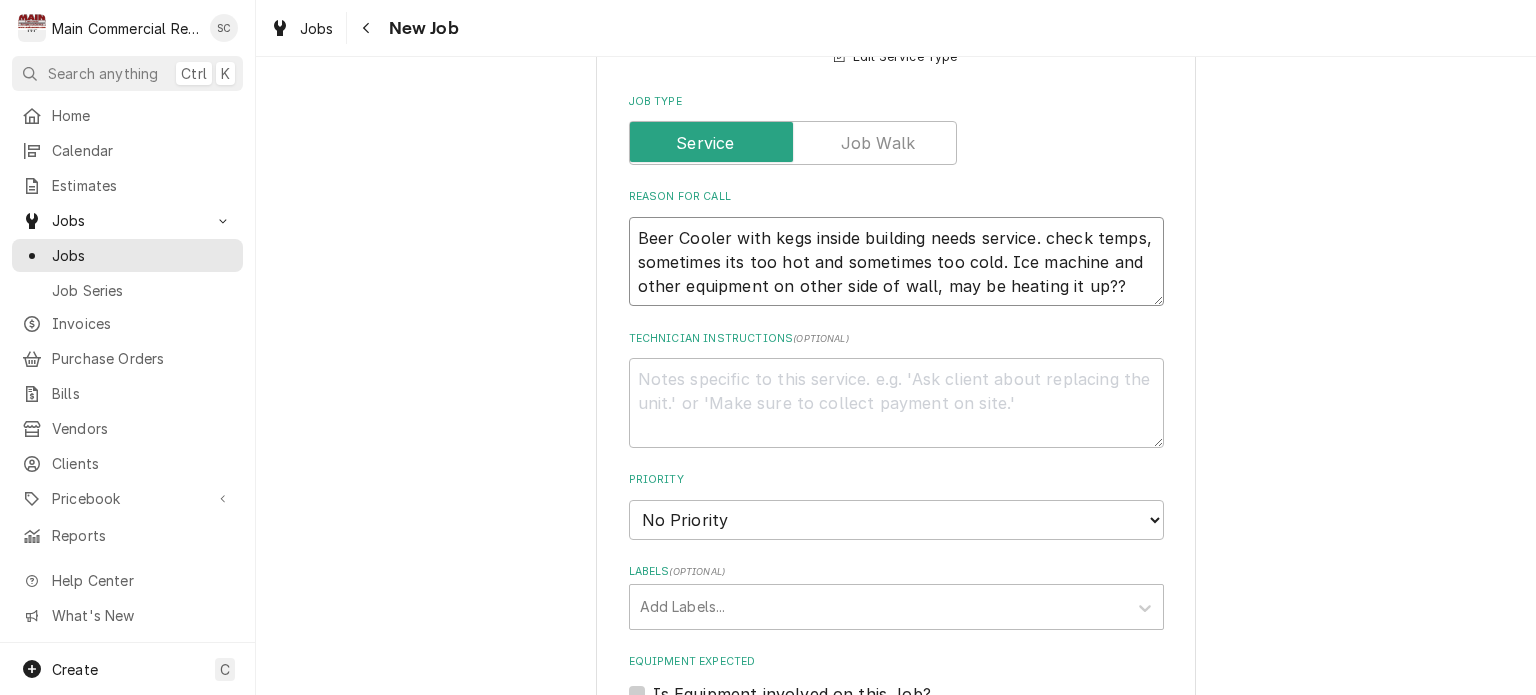scroll, scrollTop: 14, scrollLeft: 0, axis: vertical 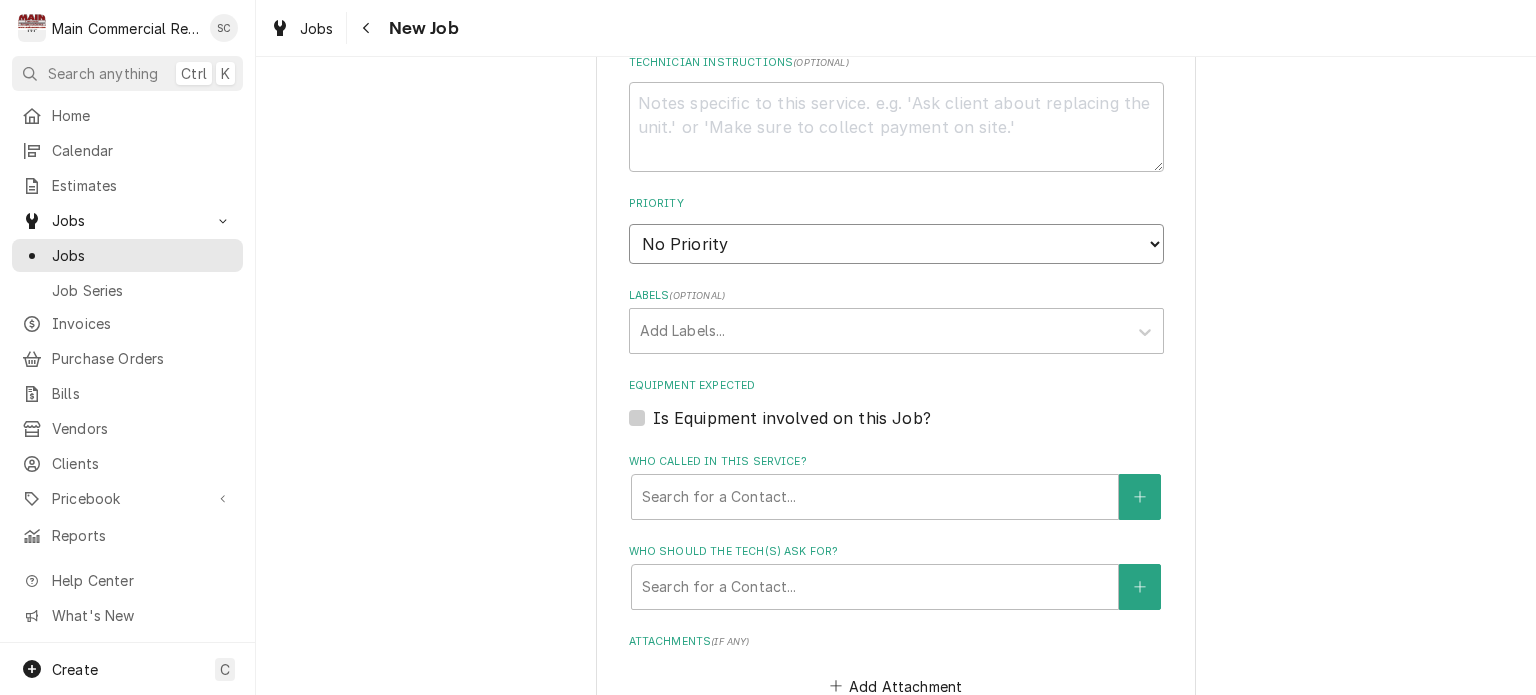 click on "No Priority Urgent High Medium Low" at bounding box center (896, 244) 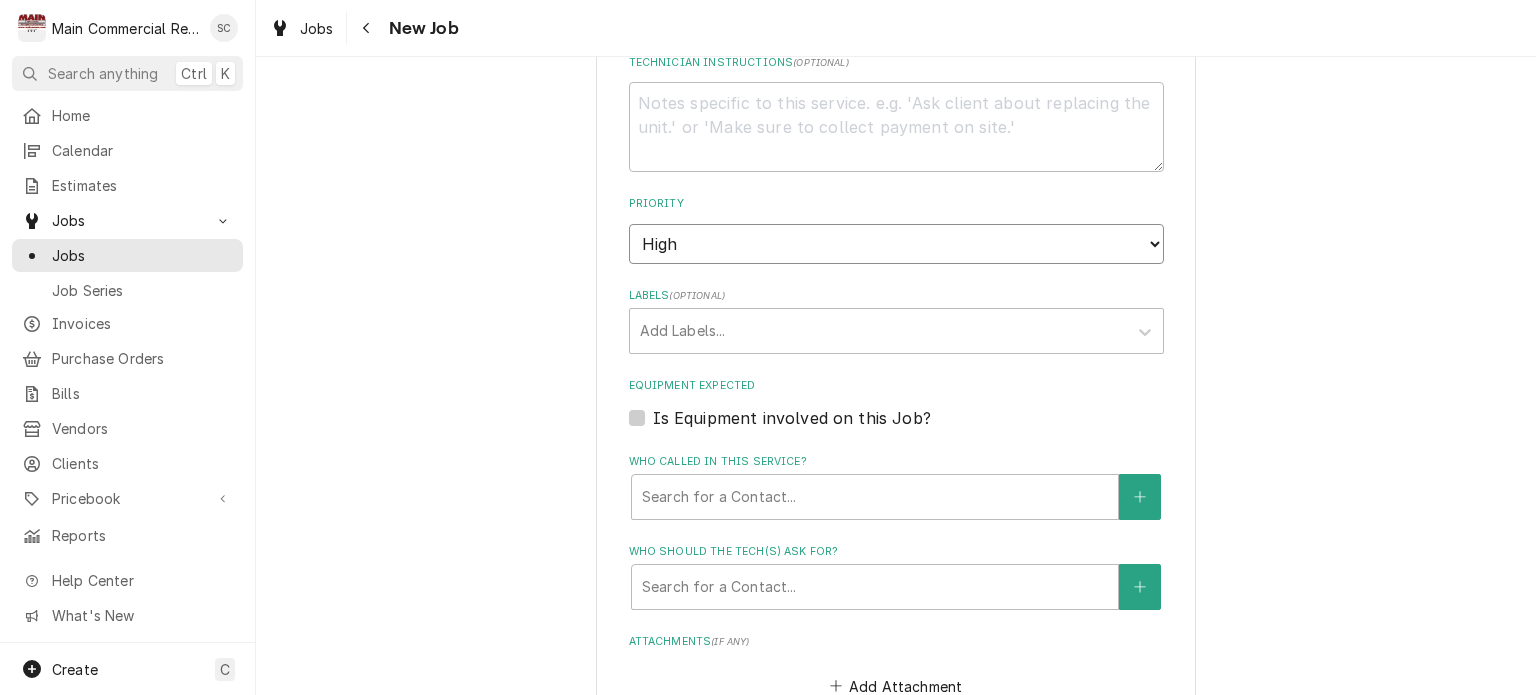 click on "No Priority Urgent High Medium Low" at bounding box center [896, 244] 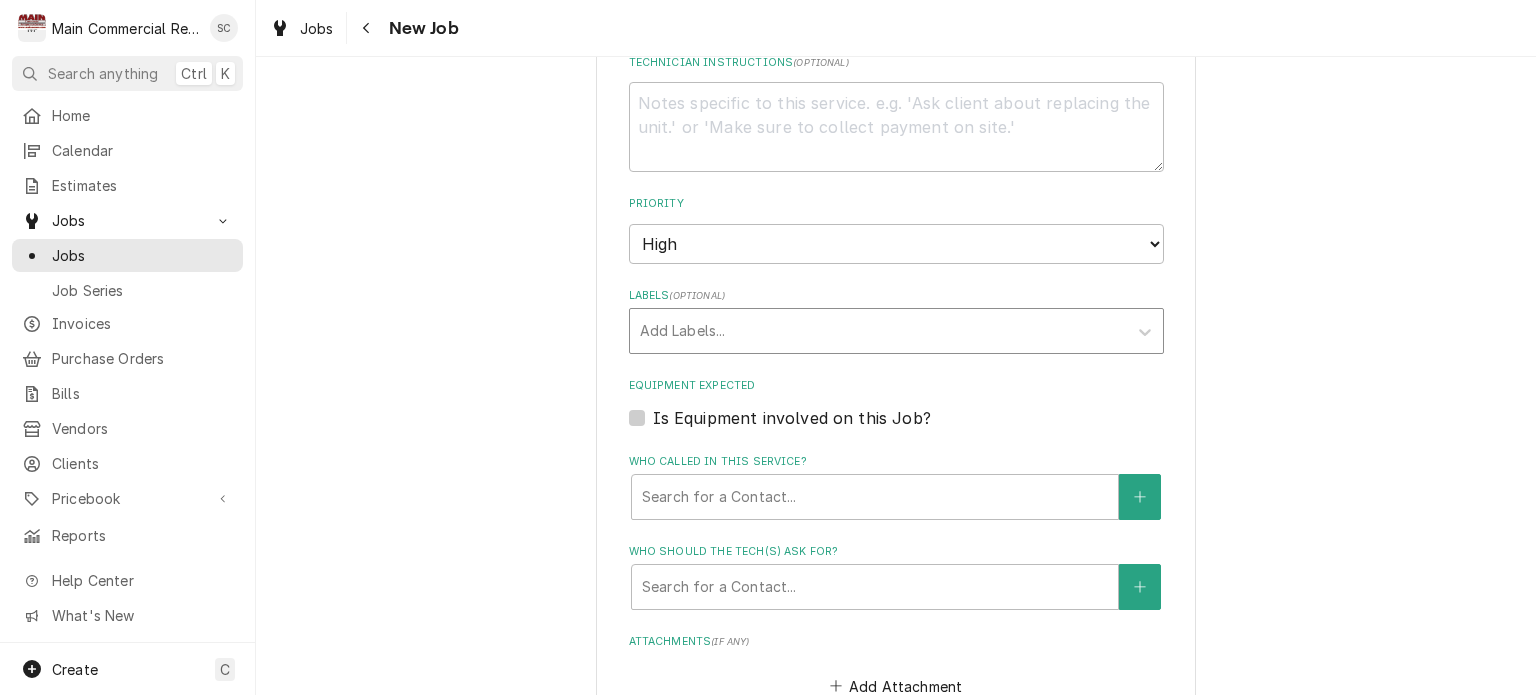 click at bounding box center (878, 331) 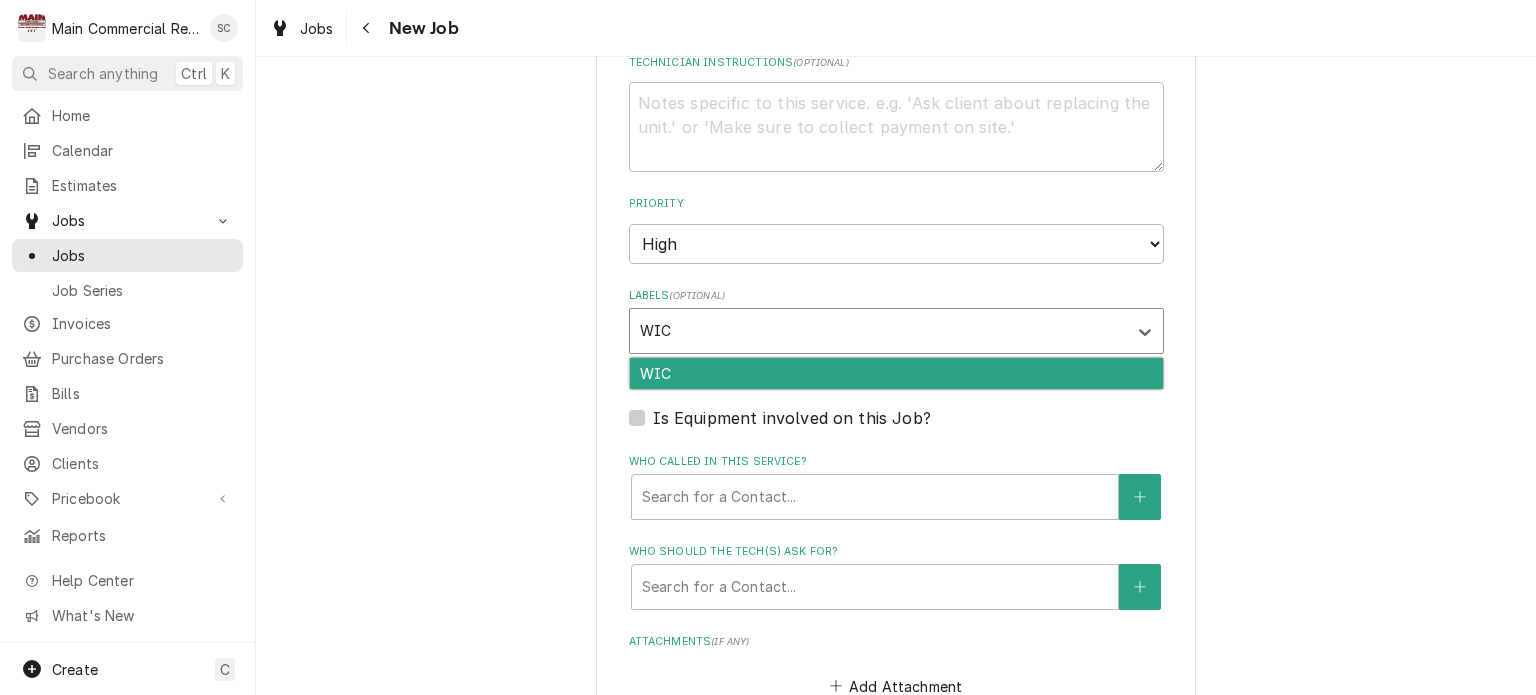 click on "WIC" at bounding box center (896, 373) 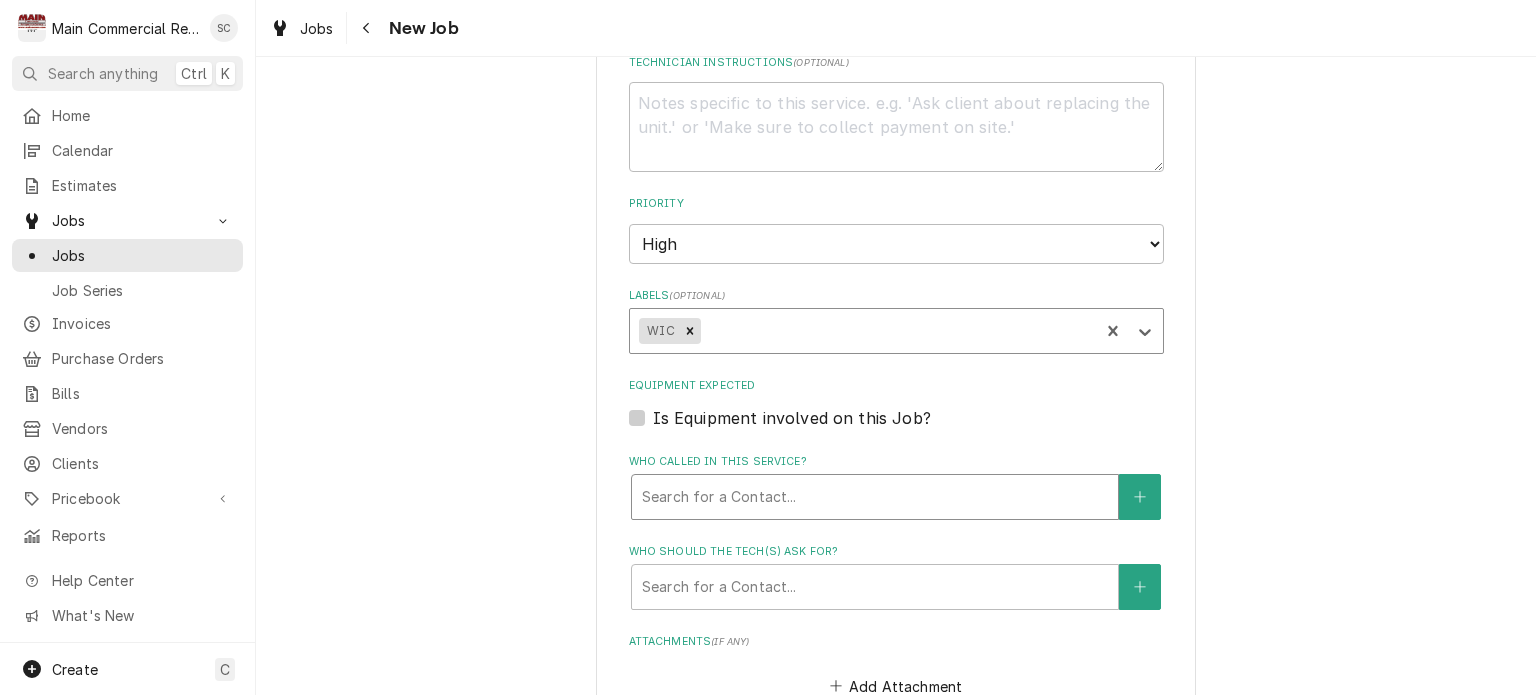 click at bounding box center [875, 497] 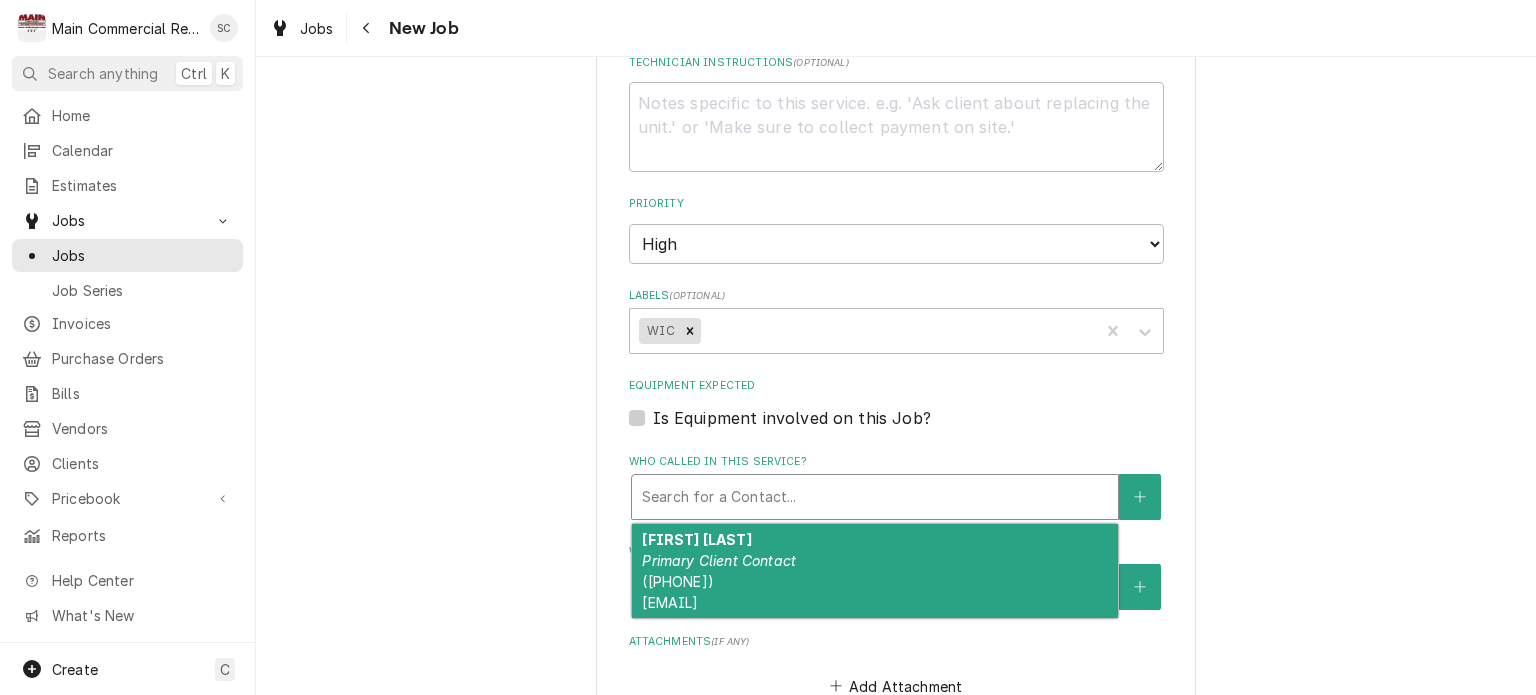 click on "Primary Client Contact" at bounding box center [719, 560] 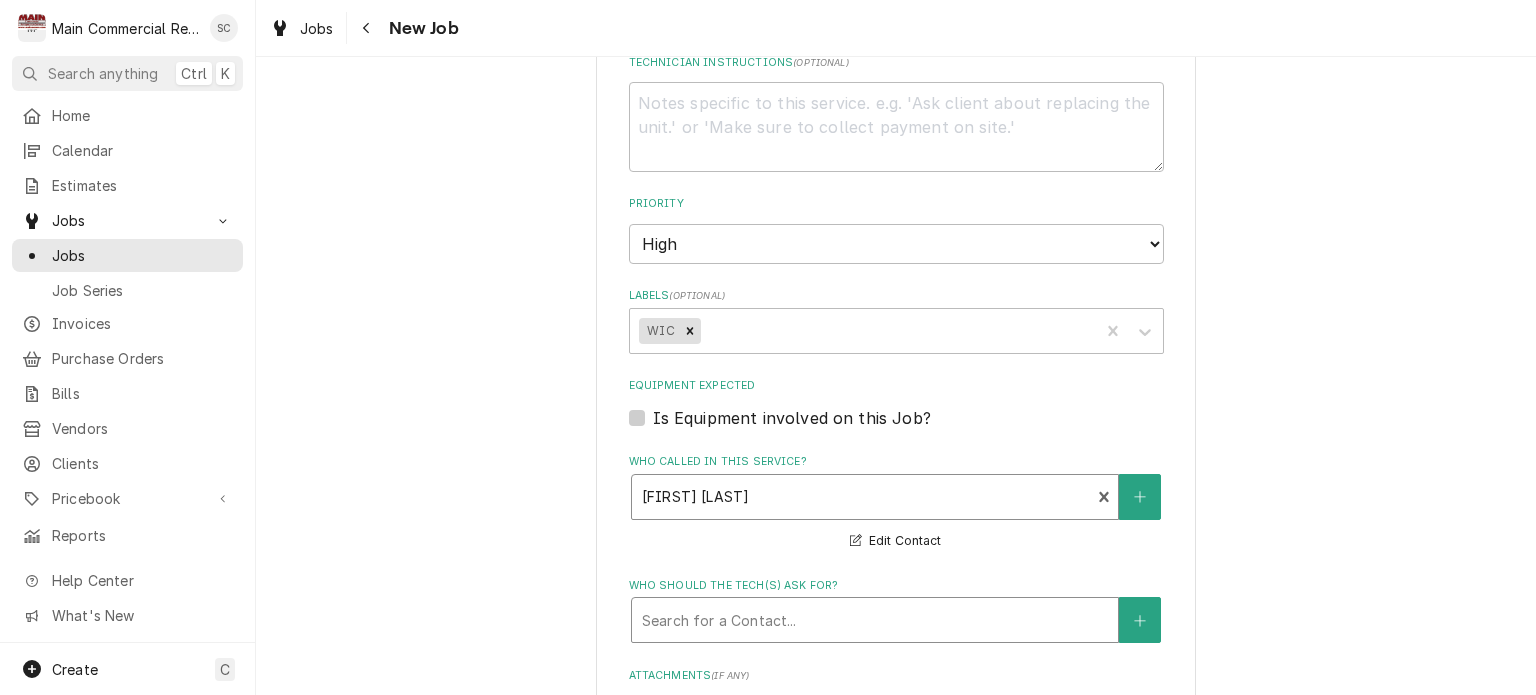 click at bounding box center (875, 620) 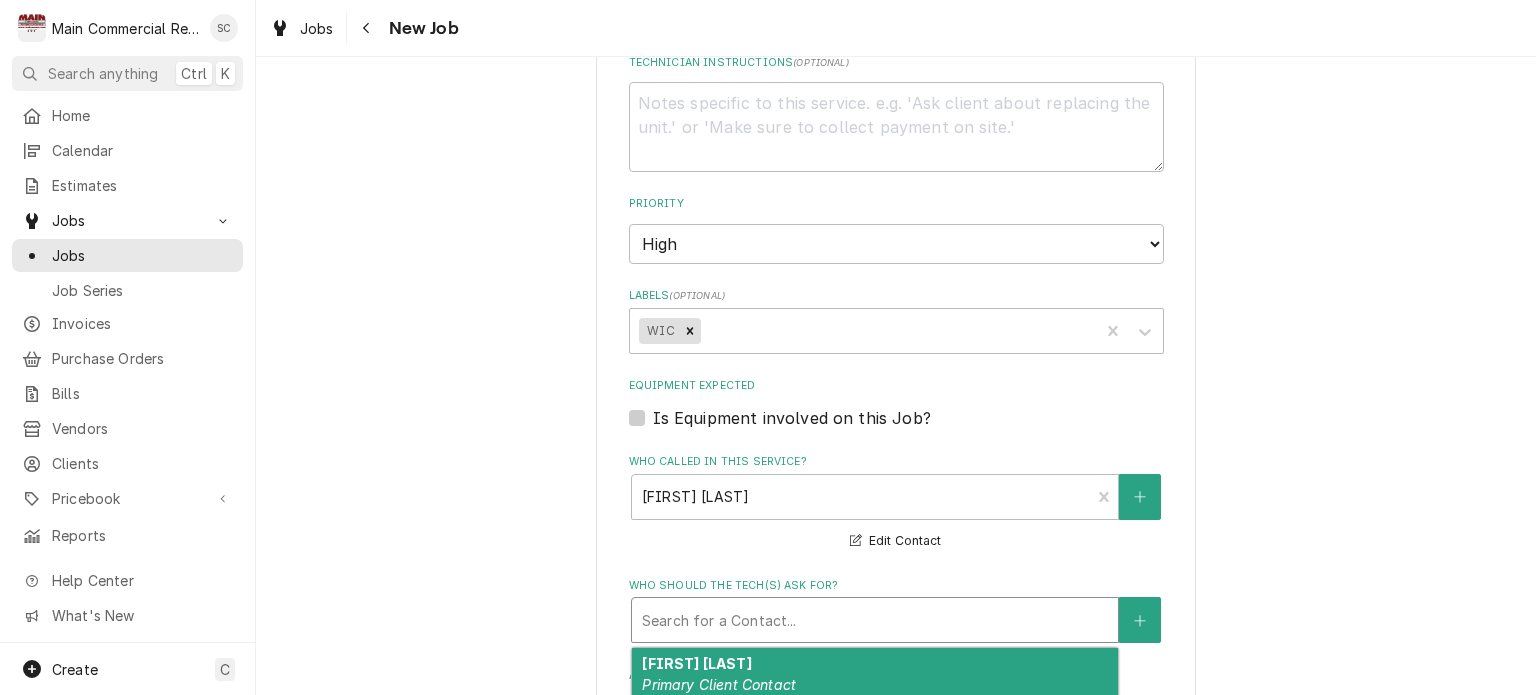 drag, startPoint x: 704, startPoint y: 666, endPoint x: 955, endPoint y: 528, distance: 286.435 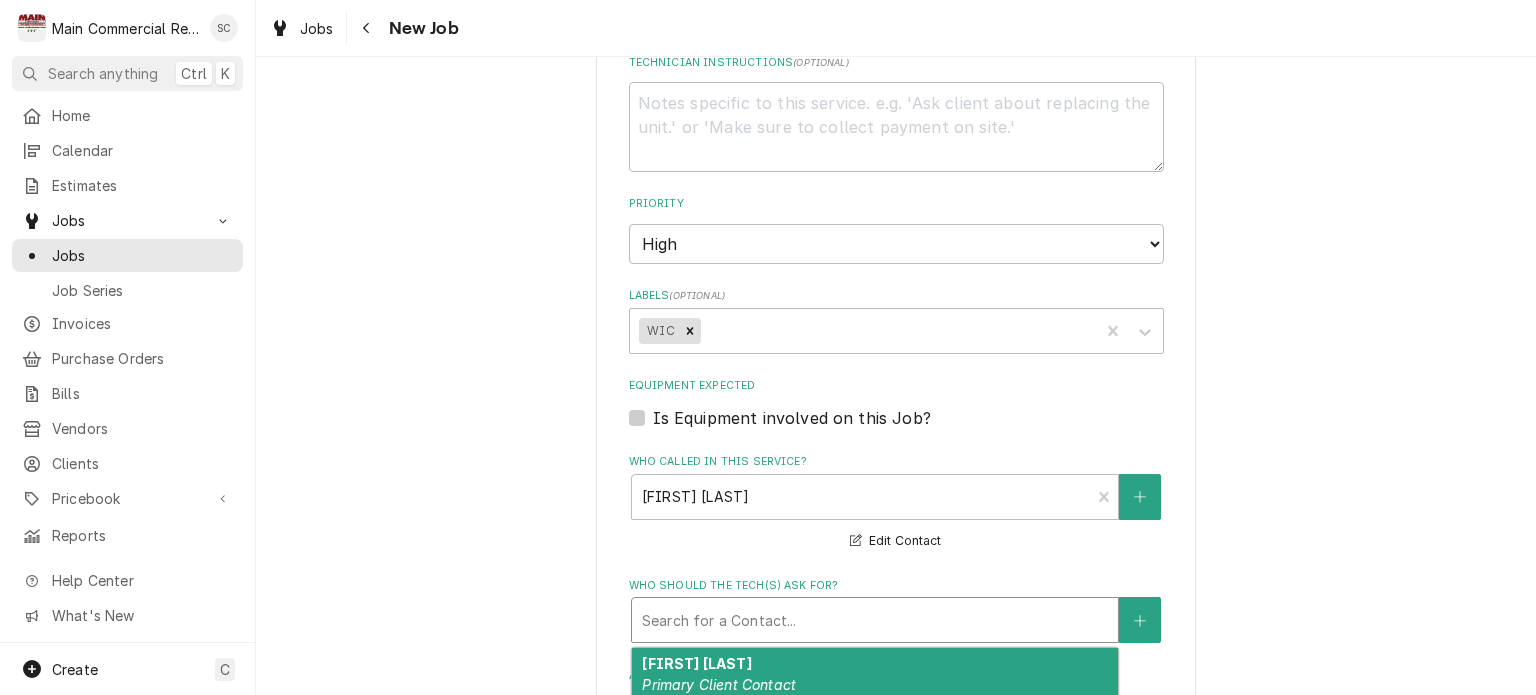 click on "Clay Scott Primary Client Contact (352) 247-1353 foe4272@gmail.com" at bounding box center [875, 695] 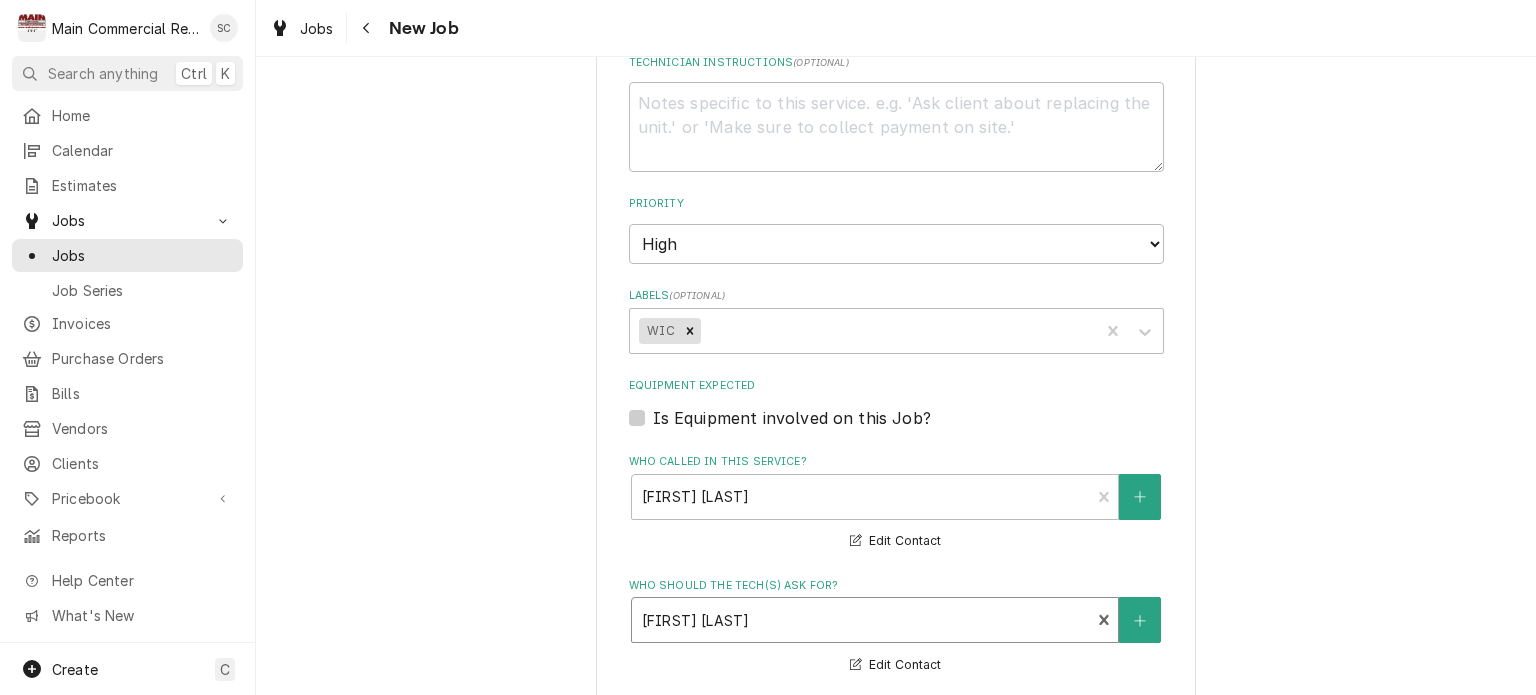 scroll, scrollTop: 1700, scrollLeft: 0, axis: vertical 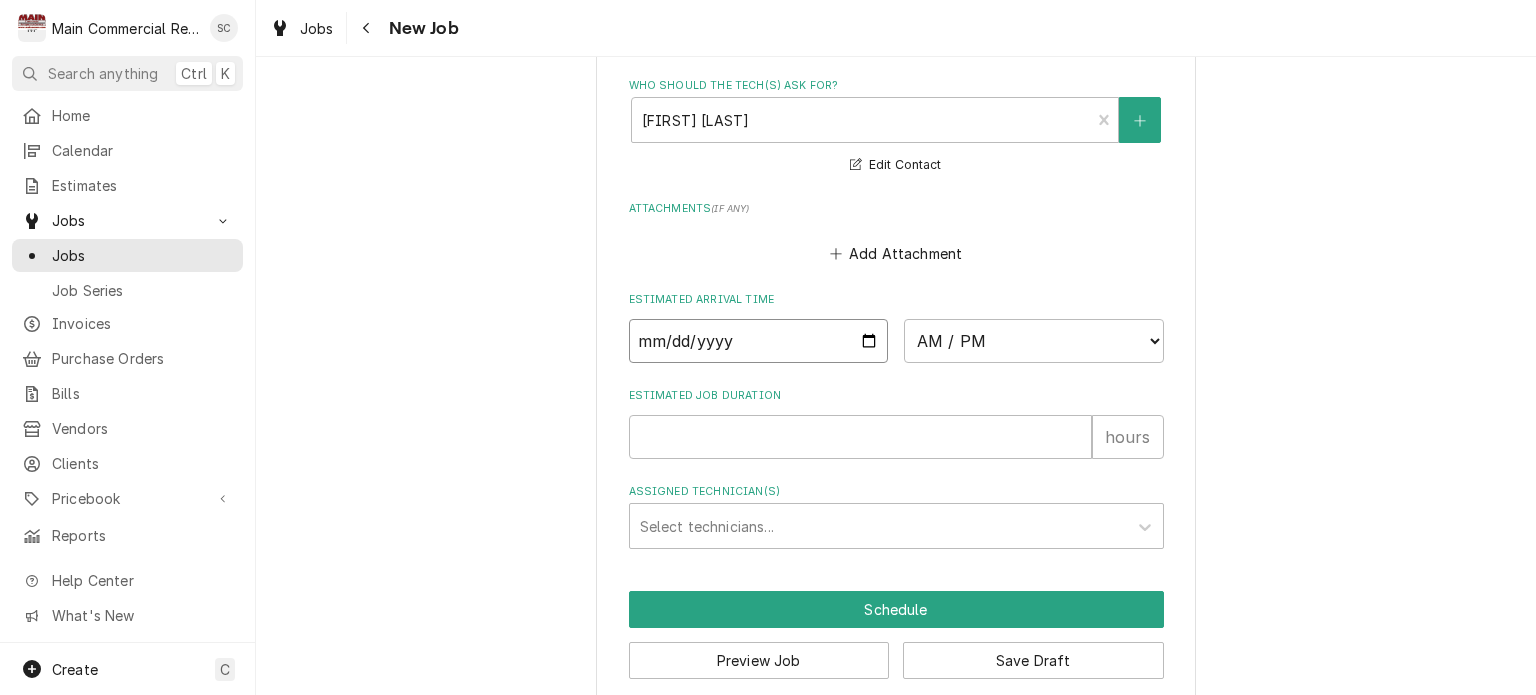 click at bounding box center [759, 341] 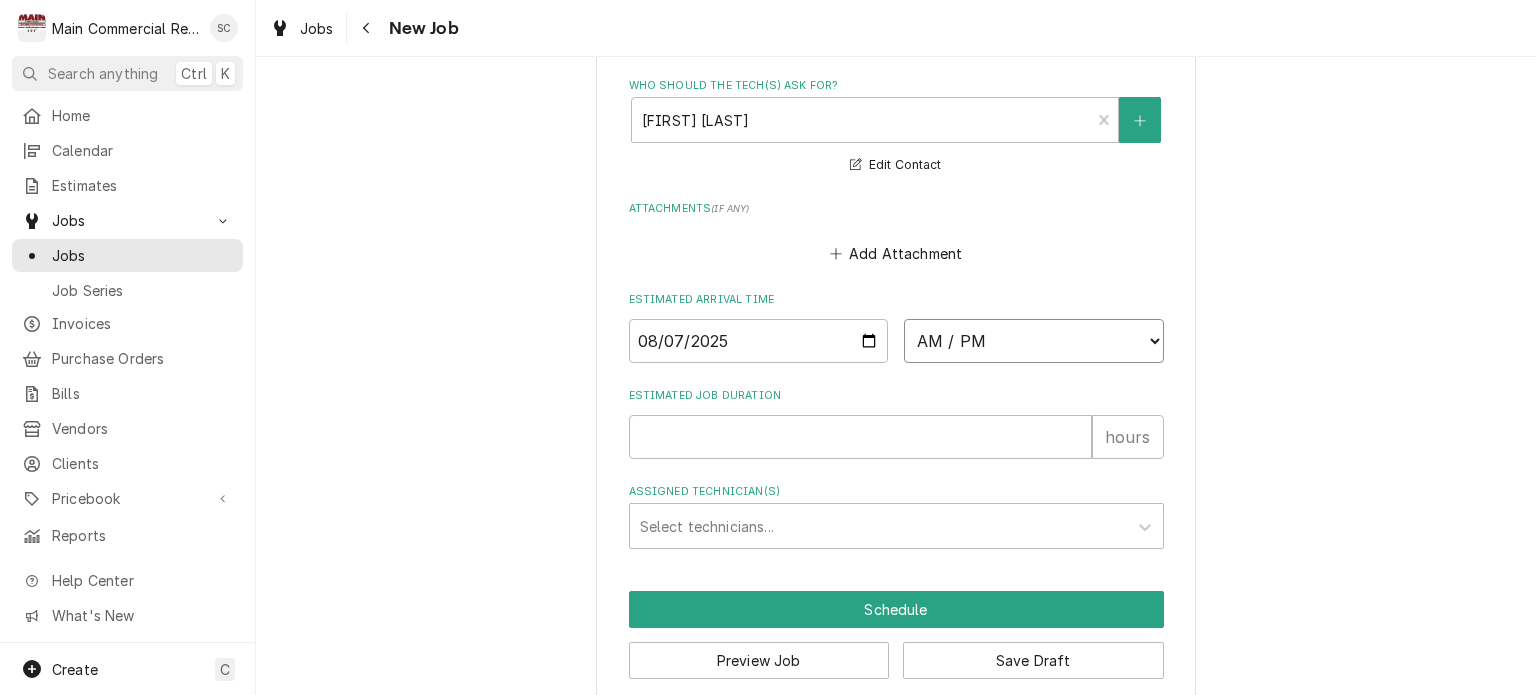 click on "AM / PM 6:00 AM 6:15 AM 6:30 AM 6:45 AM 7:00 AM 7:15 AM 7:30 AM 7:45 AM 8:00 AM 8:15 AM 8:30 AM 8:45 AM 9:00 AM 9:15 AM 9:30 AM 9:45 AM 10:00 AM 10:15 AM 10:30 AM 10:45 AM 11:00 AM 11:15 AM 11:30 AM 11:45 AM 12:00 PM 12:15 PM 12:30 PM 12:45 PM 1:00 PM 1:15 PM 1:30 PM 1:45 PM 2:00 PM 2:15 PM 2:30 PM 2:45 PM 3:00 PM 3:15 PM 3:30 PM 3:45 PM 4:00 PM 4:15 PM 4:30 PM 4:45 PM 5:00 PM 5:15 PM 5:30 PM 5:45 PM 6:00 PM 6:15 PM 6:30 PM 6:45 PM 7:00 PM 7:15 PM 7:30 PM 7:45 PM 8:00 PM 8:15 PM 8:30 PM 8:45 PM 9:00 PM 9:15 PM 9:30 PM 9:45 PM 10:00 PM 10:15 PM 10:30 PM 10:45 PM 11:00 PM 11:15 PM 11:30 PM 11:45 PM 12:00 AM 12:15 AM 12:30 AM 12:45 AM 1:00 AM 1:15 AM 1:30 AM 1:45 AM 2:00 AM 2:15 AM 2:30 AM 2:45 AM 3:00 AM 3:15 AM 3:30 AM 3:45 AM 4:00 AM 4:15 AM 4:30 AM 4:45 AM 5:00 AM 5:15 AM 5:30 AM 5:45 AM" at bounding box center (1034, 341) 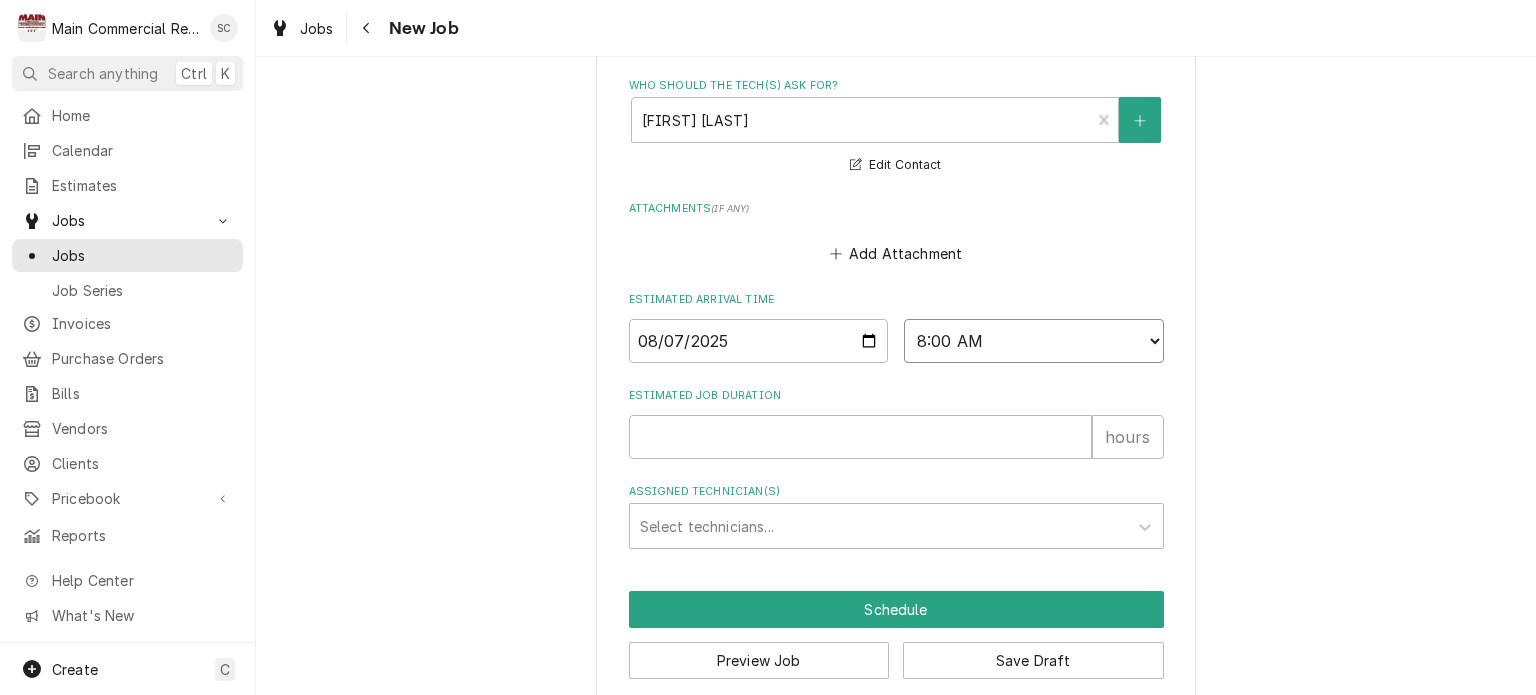 scroll, scrollTop: 0, scrollLeft: 0, axis: both 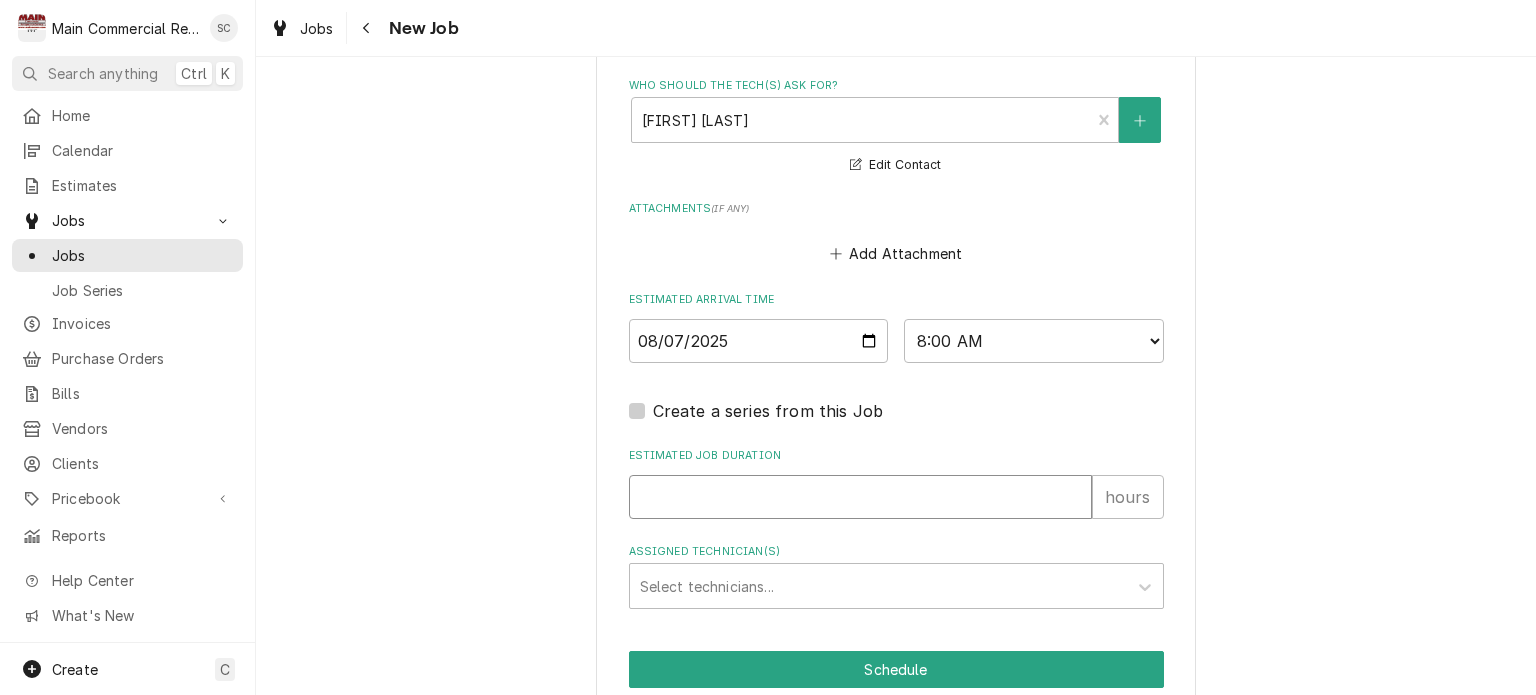 click on "Estimated Job Duration" at bounding box center [860, 497] 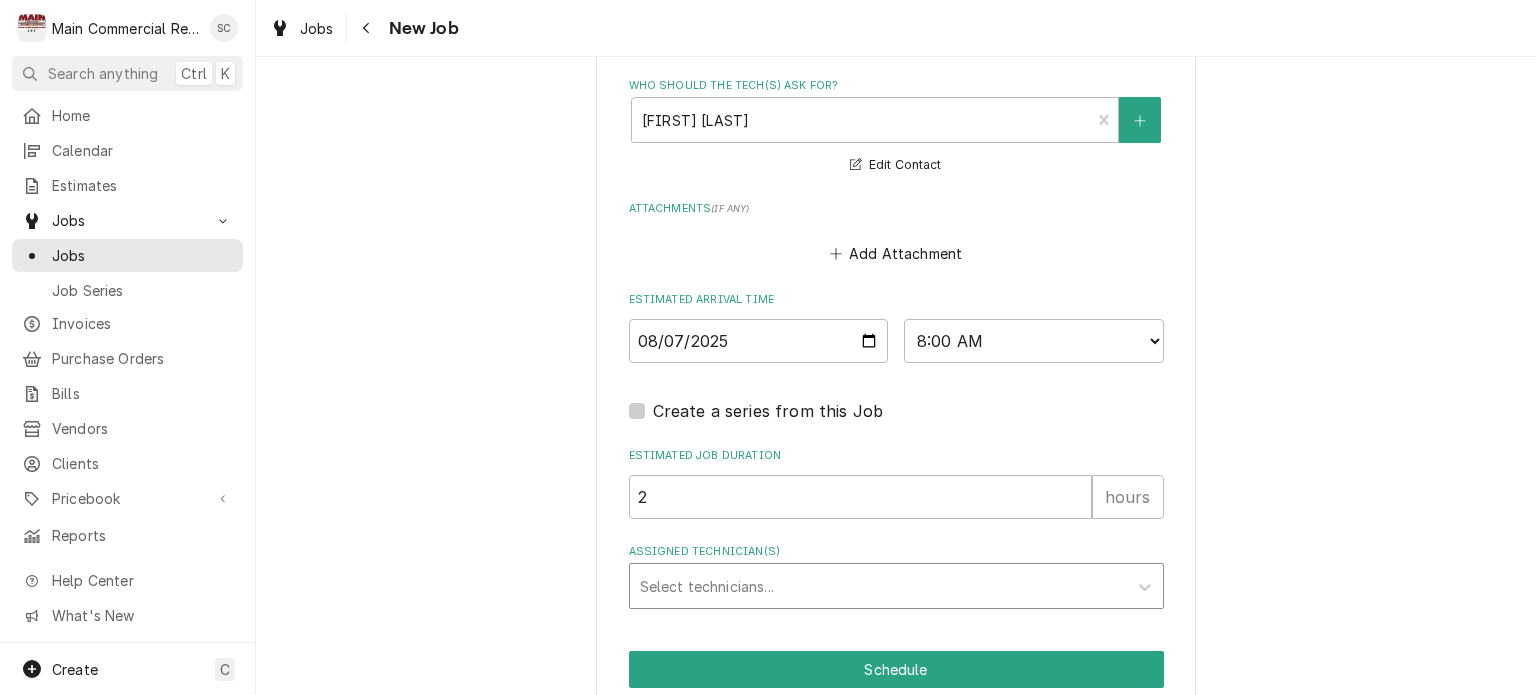 click at bounding box center [878, 586] 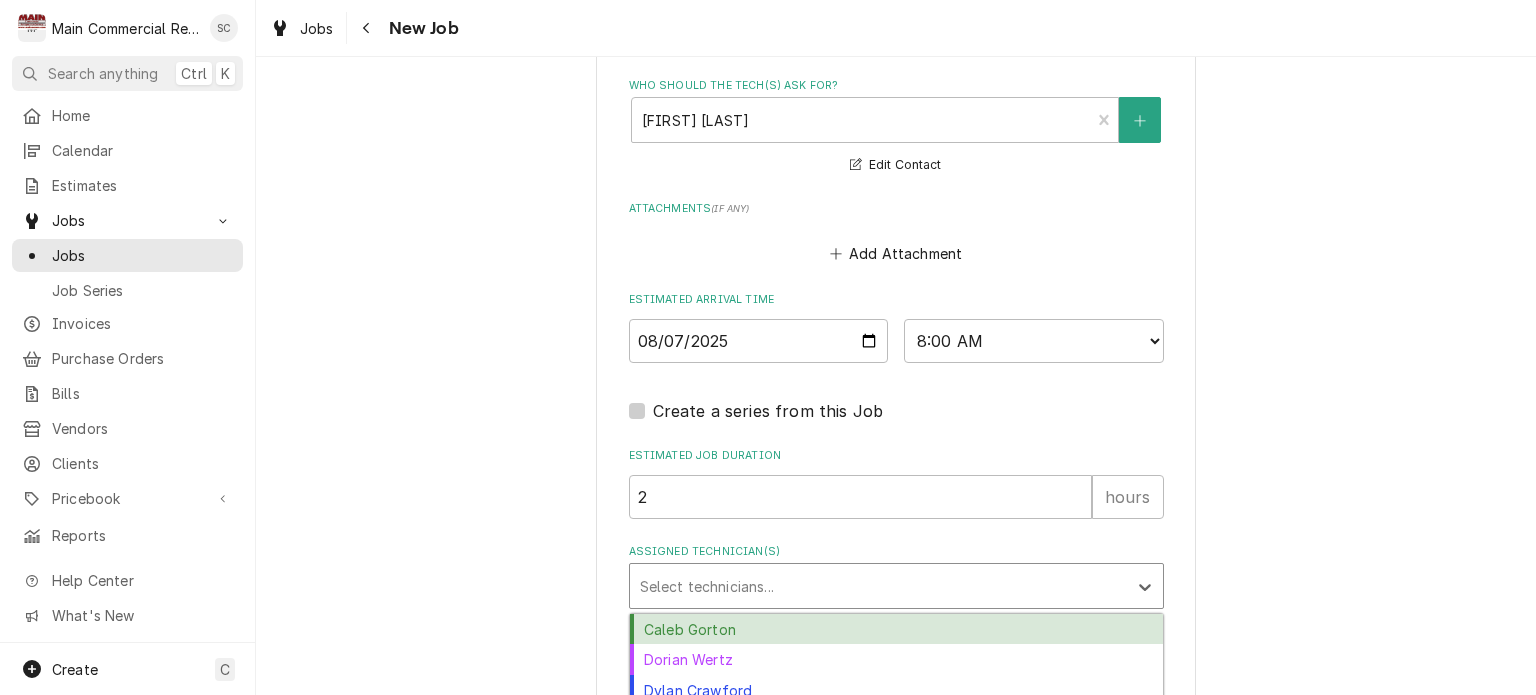scroll, scrollTop: 1780, scrollLeft: 0, axis: vertical 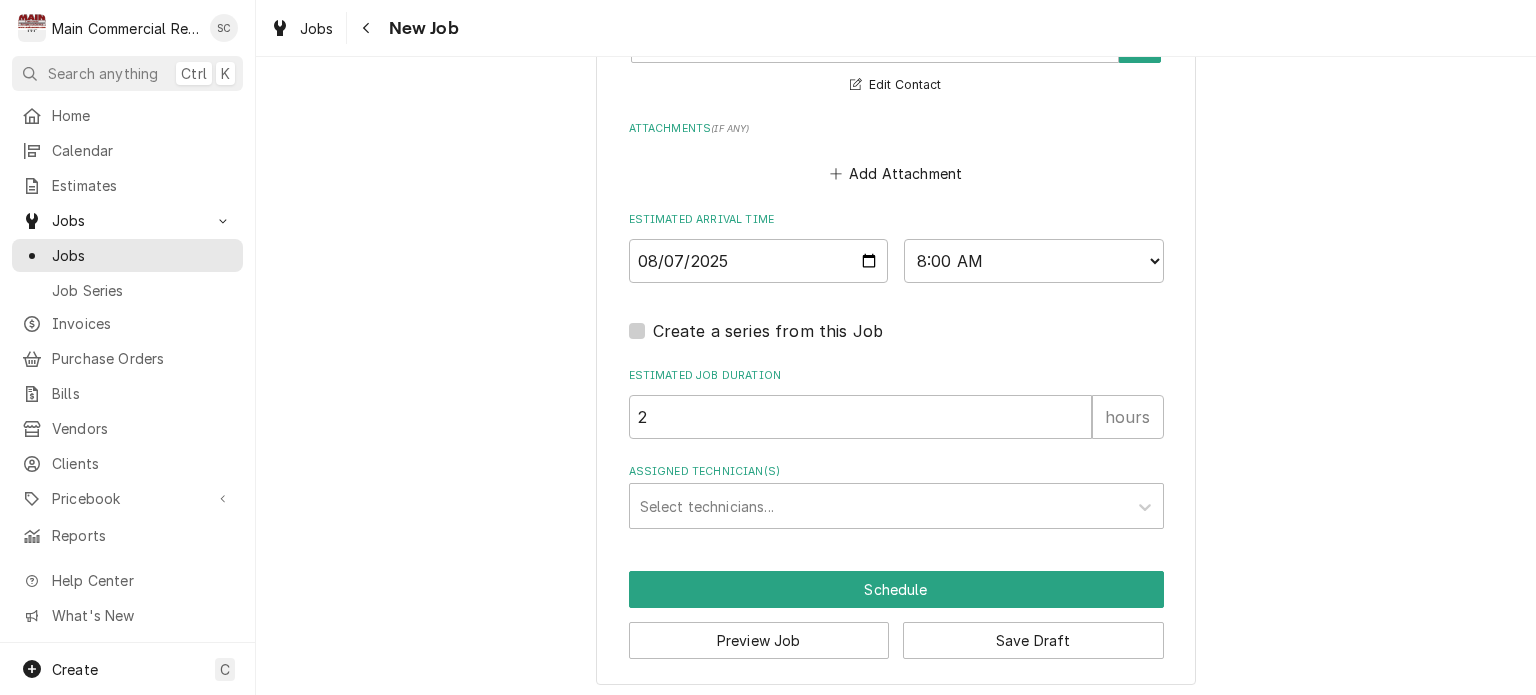 click on "Please provide the following information to create a job: Client Details Client Eagles - Crystal River, Homosassa Community Center Edit Client Client Notes Friends with Bud and Scott
Clay Scott c#352-247-1353 Service Location Crystal River Eagles-Homosassa / 5340 W Grover Cleveland Blvd, Homosassa, FL 34446 Edit Service Location Service Location Notes Bud and Scott's friend-Clay Scott c#352-247-1353 Job Details Job Source Direct (Phone/Email/etc.) Service Channel Corrigo Ecotrak Other Date Received 2025-08-06 Service Type ***DIAGNOSIS-SERVICE CALL*** 🛠️ SERVICE TYPE Edit Service Type Job Type Reason For Call Beer Cooler with kegs inside building needs service. check temps, sometimes its too hot and sometimes too cold. Ice machine and other equipment on other side of wall, may be heating it up??
Per Clay, see him when you get onsite. 352-247-1353 Technician Instructions  ( optional ) Priority No Priority Urgent High Medium Low Labels  ( optional ) WIC Equipment Expected Is Equipment involved on this Job?" at bounding box center [896, -500] 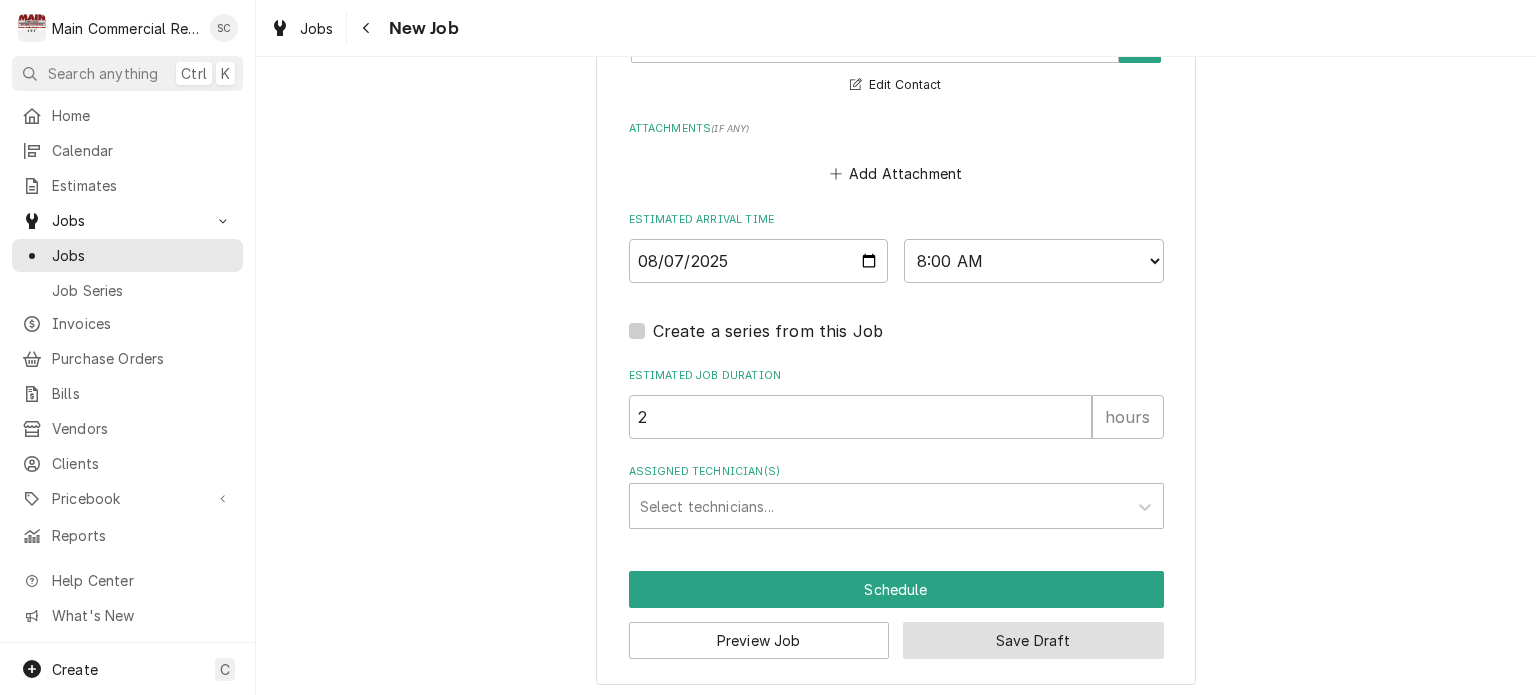click on "Save Draft" at bounding box center (1033, 640) 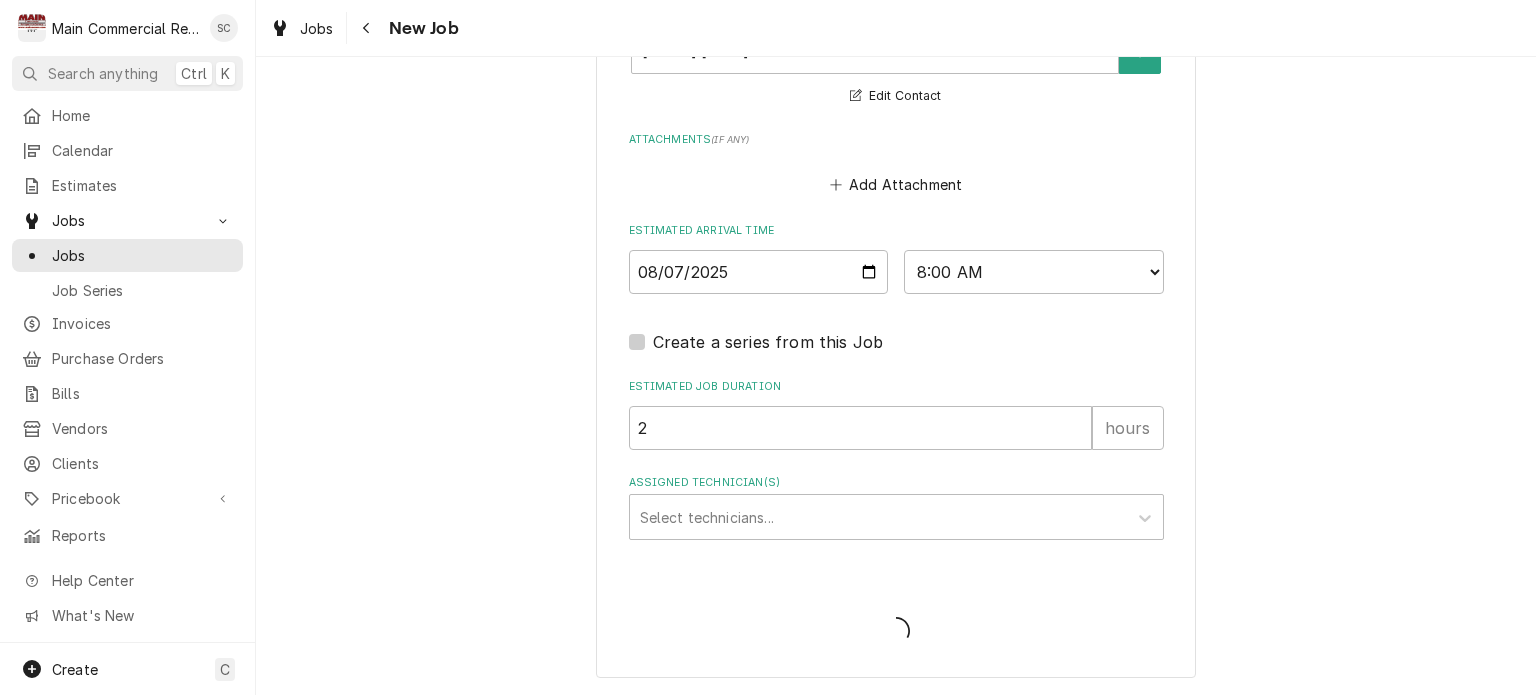 scroll, scrollTop: 1762, scrollLeft: 0, axis: vertical 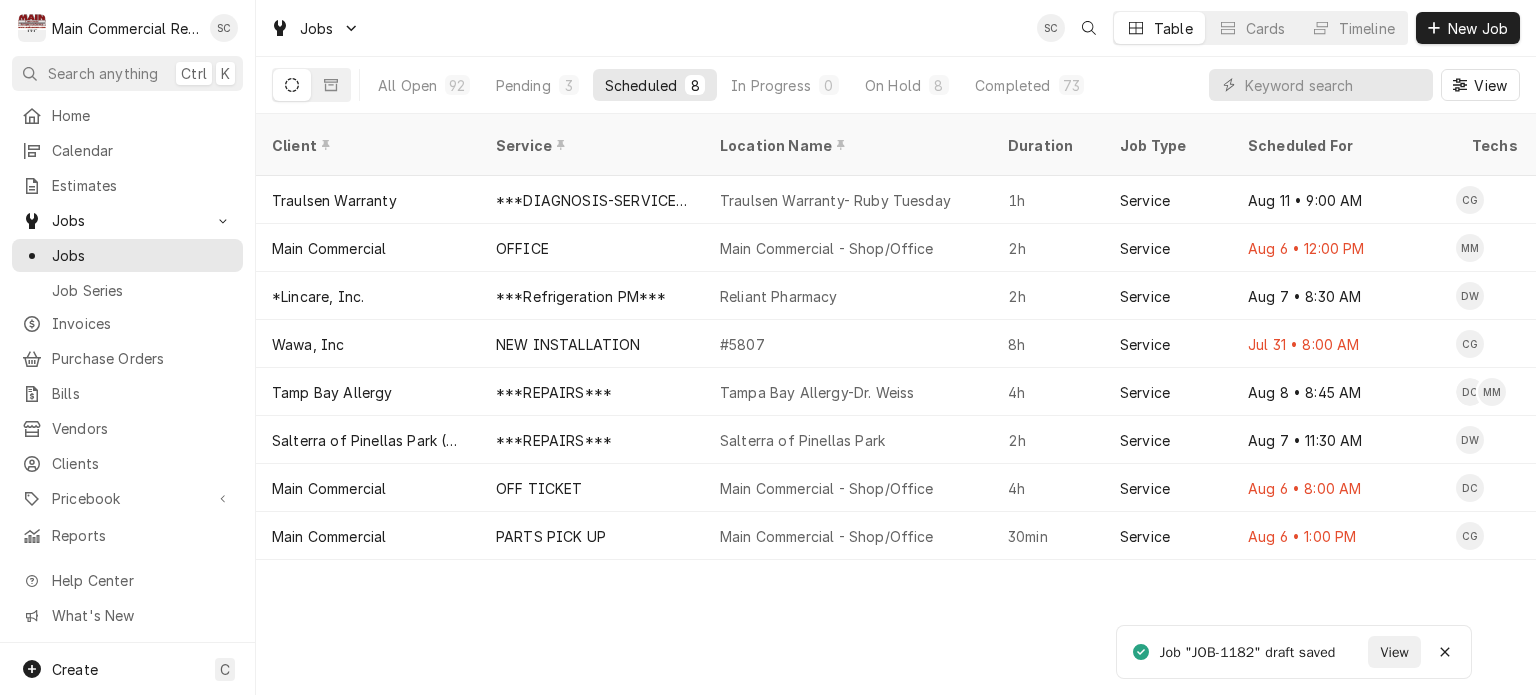 click on "Client Service Location Name Duration Job Type Scheduled For Techs Status Labels ID Priority Date Received Location Address Scheduled Last Modified Traulsen Warranty ***DIAGNOSIS-SERVICE CALL*** Traulsen Warranty- Ruby Tuesday 1h Service Aug 11   • 9:00 AM CG Upcoming Warranty JOB-1087 High Jul 22   [NUMBER] [STREET], [STATE] Aug 5   Aug 5   Main Commercial OFFICE Main Commercial - Shop/Office 2h Service Aug 6   • 12:00 PM MM Past Due SHOP JOB-1103 High Jul 24   [NUMBER] [STREET], [STATE] Aug 6   Aug 6   *Lincare, Inc. ***Refrigeration PM*** Reliant Pharmacy 2h Service Aug 7   • 8:30 AM DW Upcoming PM JOB-1075 No Priority Jul 21   [NUMBER] [STREET], [STATE] Aug 1   Aug 1   Wawa, Inc NEW INSTALLATION #5807 8h Service Jul 31   • 8:00 AM CG Past Due No Charge JOB-1116 Urgent Jul 25   [NUMBER] [STREET], [STATE] Jul 25   Jul 25   Tamp Bay Allergy ***REPAIRS*** Tampa Bay Allergy-Dr. Weiss 4h Service Aug 8   • 8:45 AM DC MM Upcoming RIC JOB-1146" at bounding box center (896, 404) 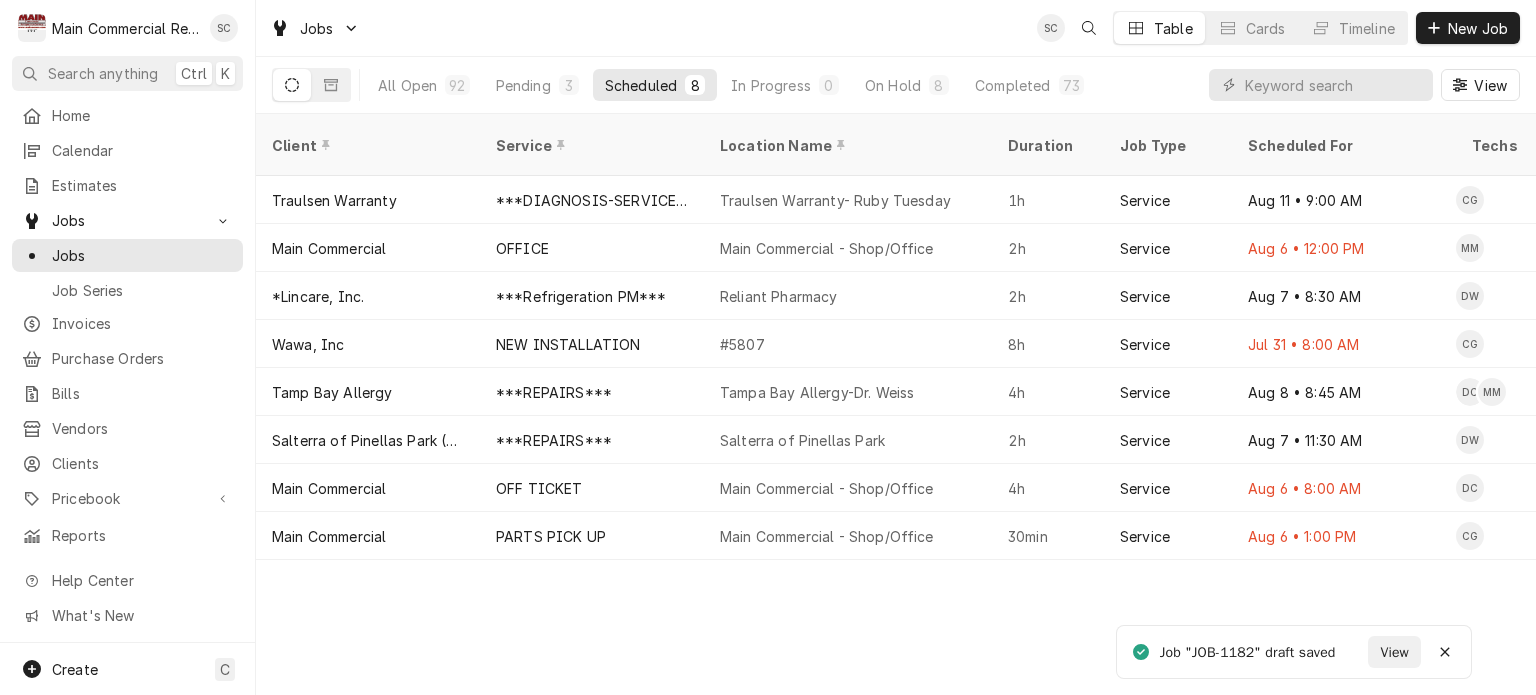 drag, startPoint x: 970, startPoint y: 626, endPoint x: 960, endPoint y: 623, distance: 10.440307 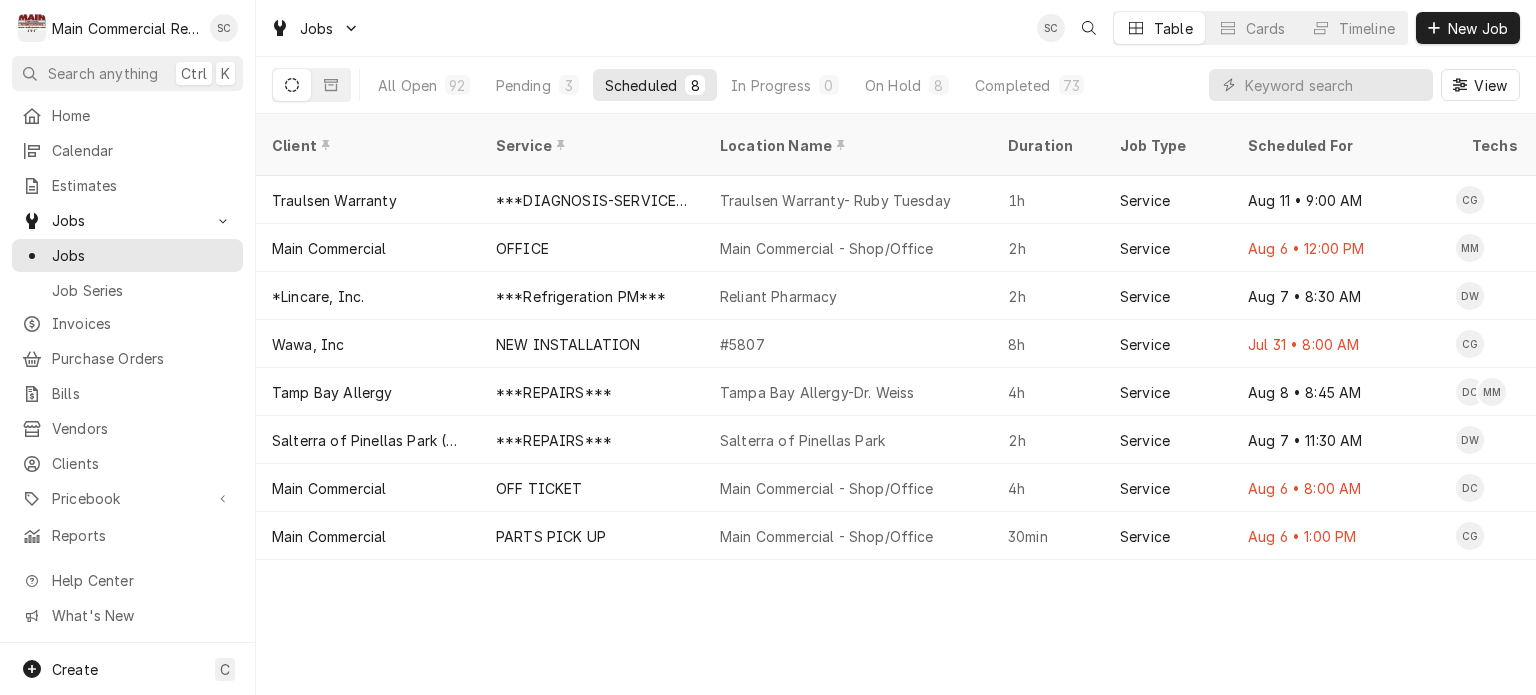 drag, startPoint x: 648, startPoint y: 646, endPoint x: 652, endPoint y: 628, distance: 18.439089 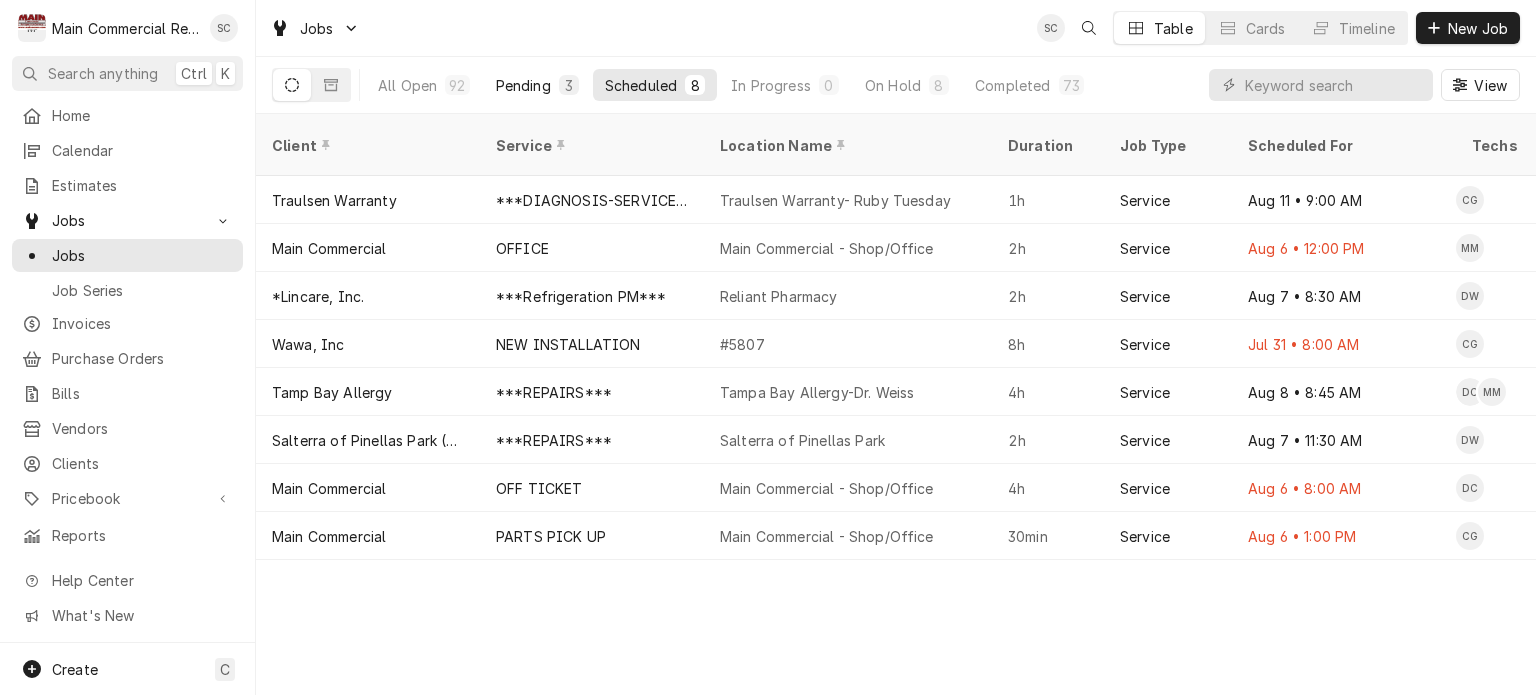 click on "Pending" at bounding box center (523, 85) 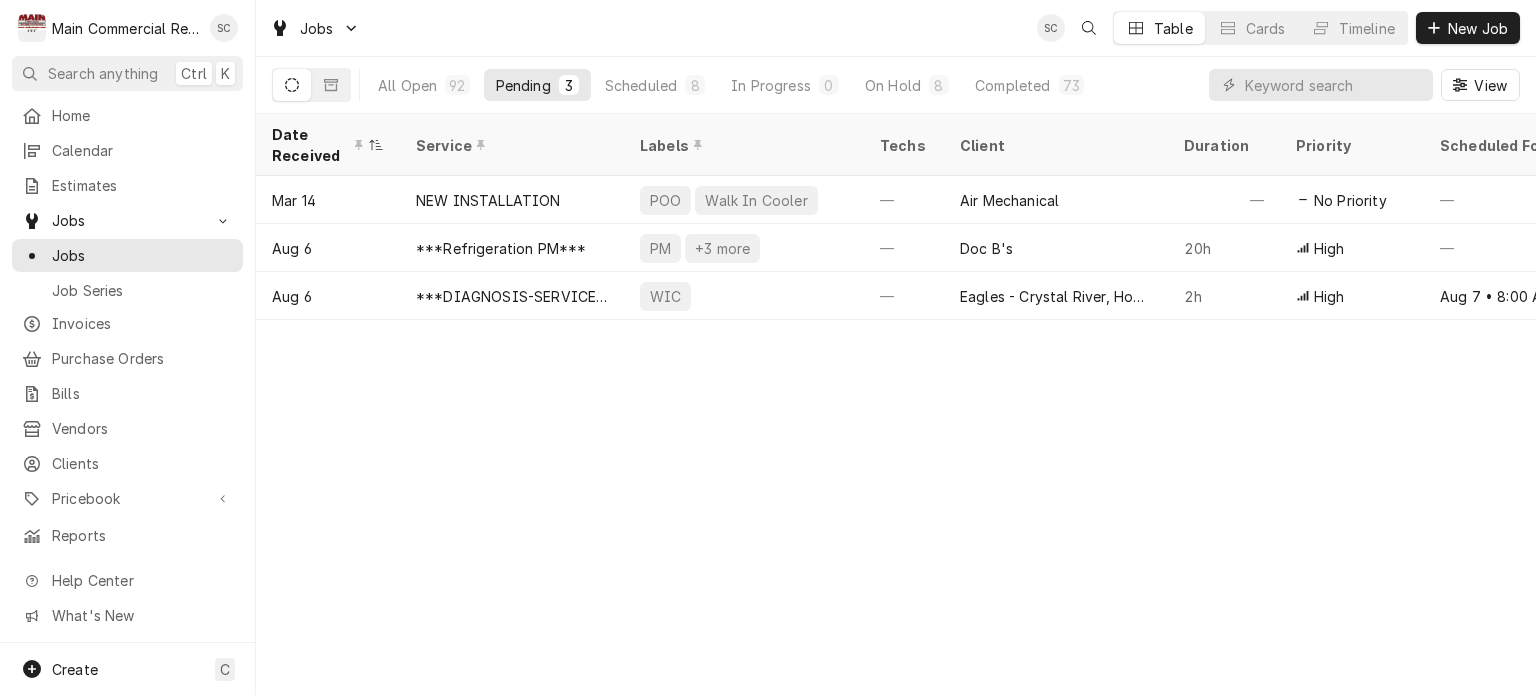 click on "Date Received Service Labels Techs Client Duration Priority Scheduled For Location Name Location Address Last Modified Job Type Status Mar 14   NEW INSTALLATION POO Walk In Cooler — Air Mechanical — No Priority — TGH Brooksville/Springhill [NUMBER] [STREET], [CITY], [STATE] Apr 29   Service Draft Aug 6   ***Refrigeration PM*** PM +3 more — Doc B's 20h High — — [NUMBER] [STREET], [CITY], [STATE] Aug 6   Service Draft Aug 6   ***DIAGNOSIS-SERVICE CALL*** WIC — Eagles - Crystal River, Homosassa 2h High Aug 7   • 8:00 AM Crystal River Eagles-Homosassa [NUMBER] [STREET], [CITY], [STATE] Aug 6   Service Draft kGybJA1 Date — Time — Duration — Labels No labels Reason For Call Not mentioned" at bounding box center (896, 404) 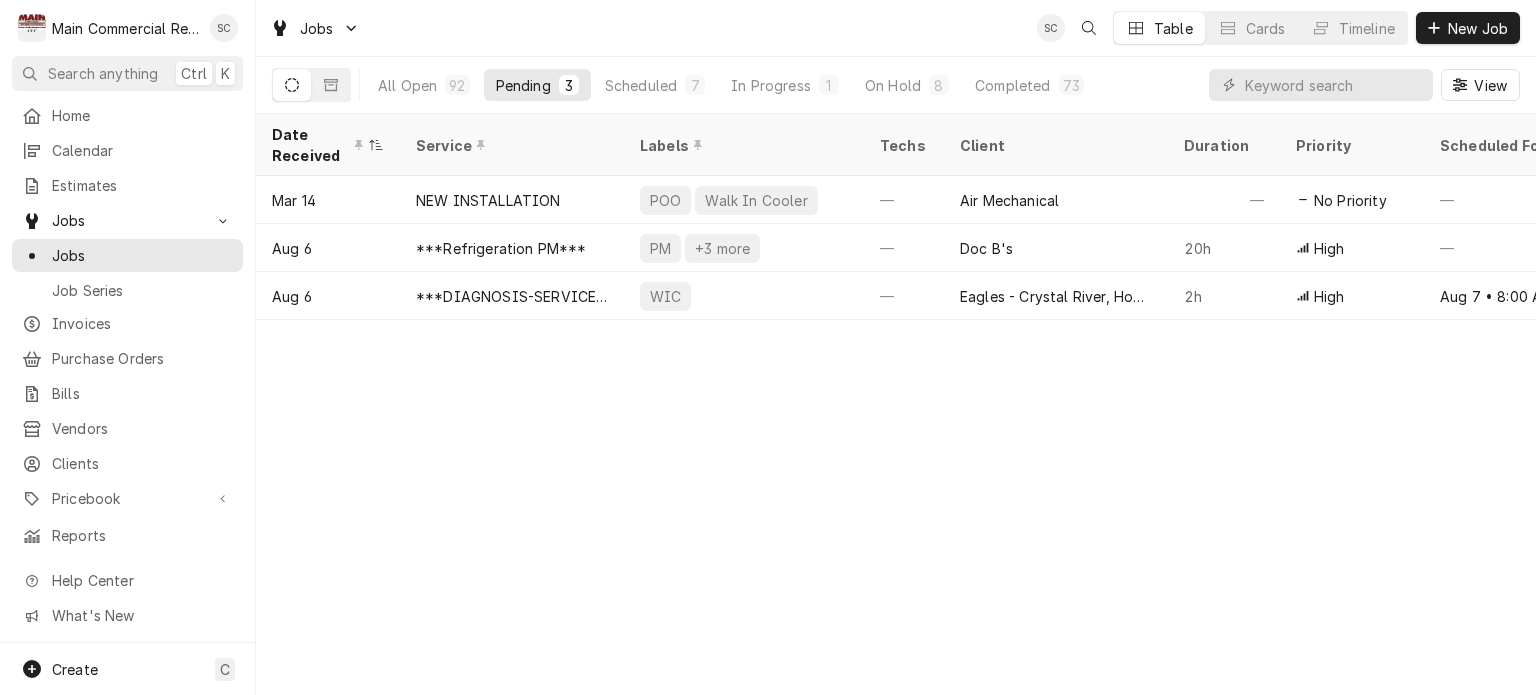 click on "Date Received Service Labels Techs Client Duration Priority Scheduled For Location Name Location Address Last Modified Job Type Status Mar 14   NEW INSTALLATION POO Walk In Cooler — Air Mechanical — No Priority — TGH Brooksville/Springhill [NUMBER] [STREET], [CITY], [STATE] Apr 29   Service Draft Aug 6   ***Refrigeration PM*** PM +3 more — Doc B's 20h High — — [NUMBER] [STREET], [CITY], [STATE] Aug 6   Service Draft Aug 6   ***DIAGNOSIS-SERVICE CALL*** WIC — Eagles - Crystal River, Homosassa 2h High Aug 7   • 8:00 AM Crystal River Eagles-Homosassa [NUMBER] [STREET], [CITY], [STATE] Aug 6   Service Draft Date — Time — Duration — Labels No labels Reason For Call Not mentioned" at bounding box center (896, 404) 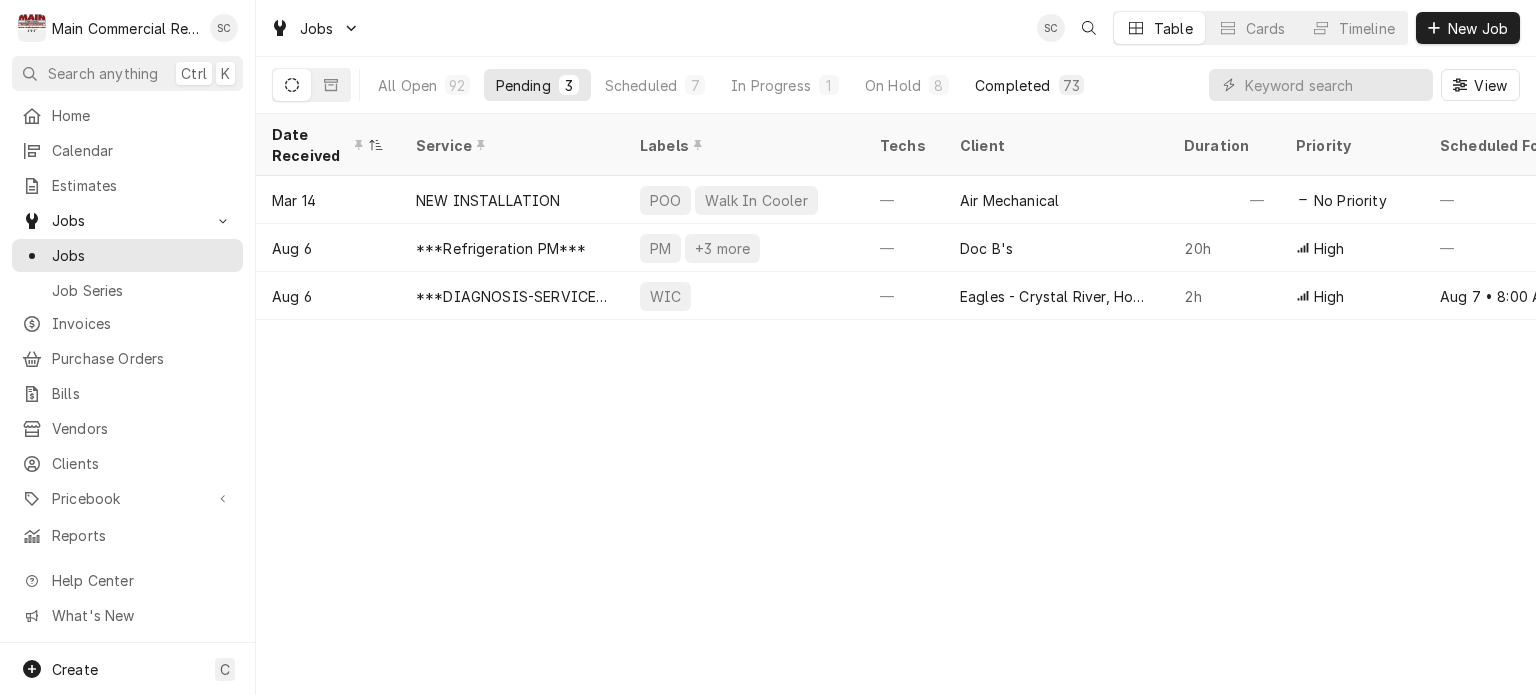 click on "Completed" at bounding box center [1012, 85] 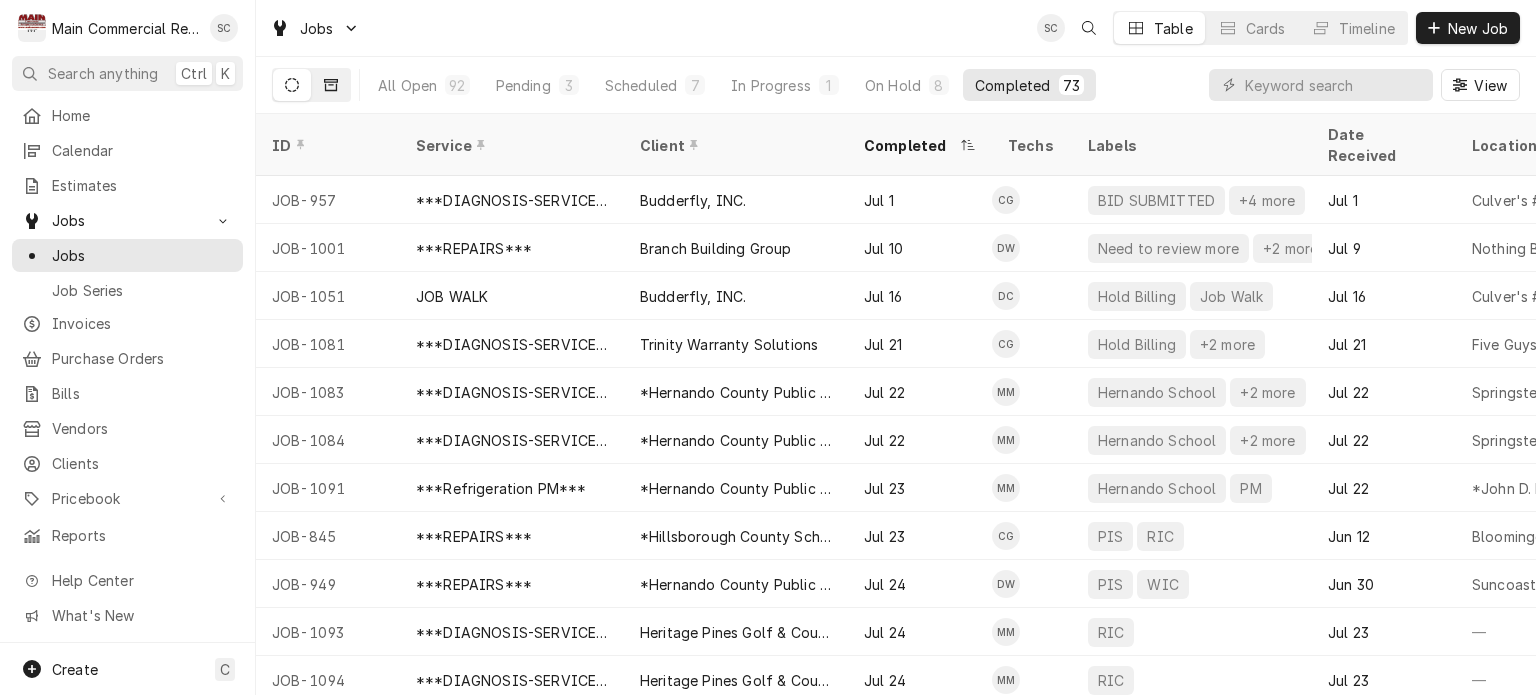 click 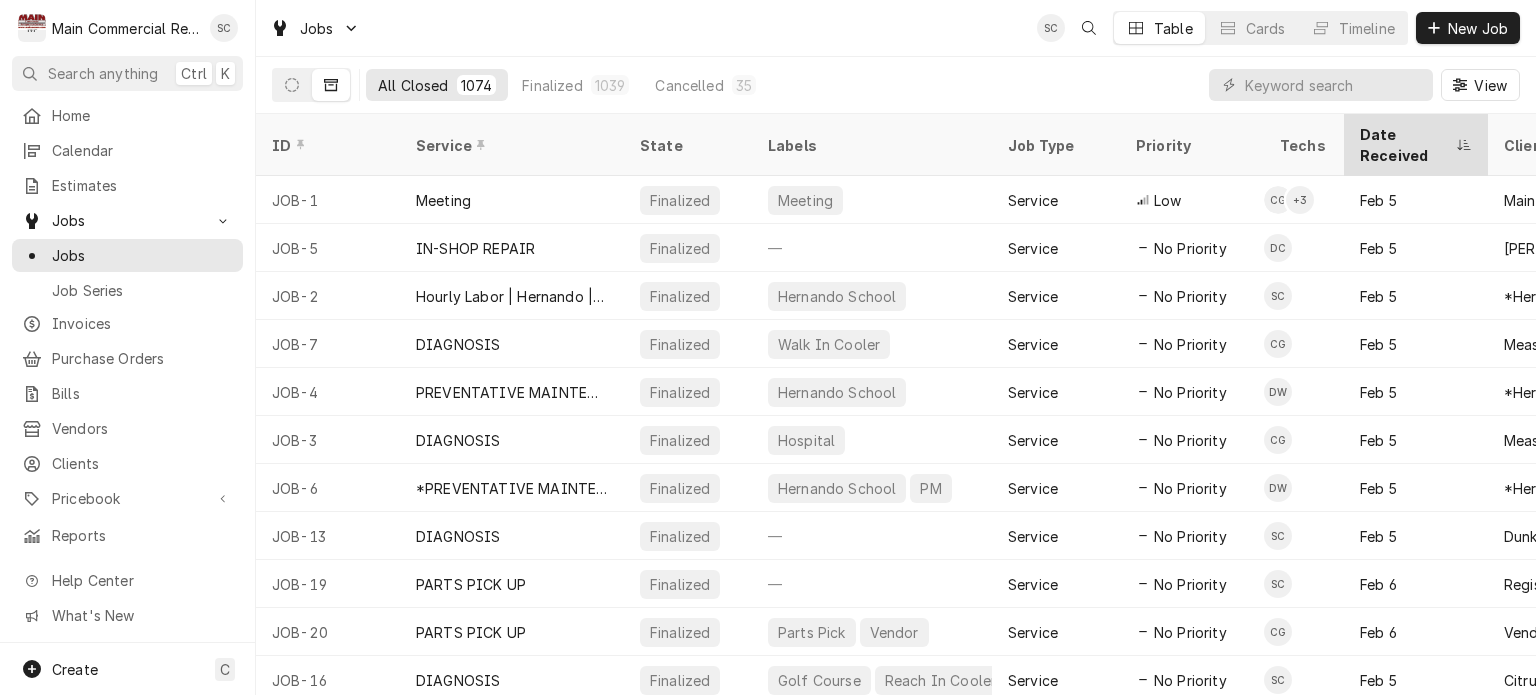 click on "Date Received" at bounding box center (1416, 145) 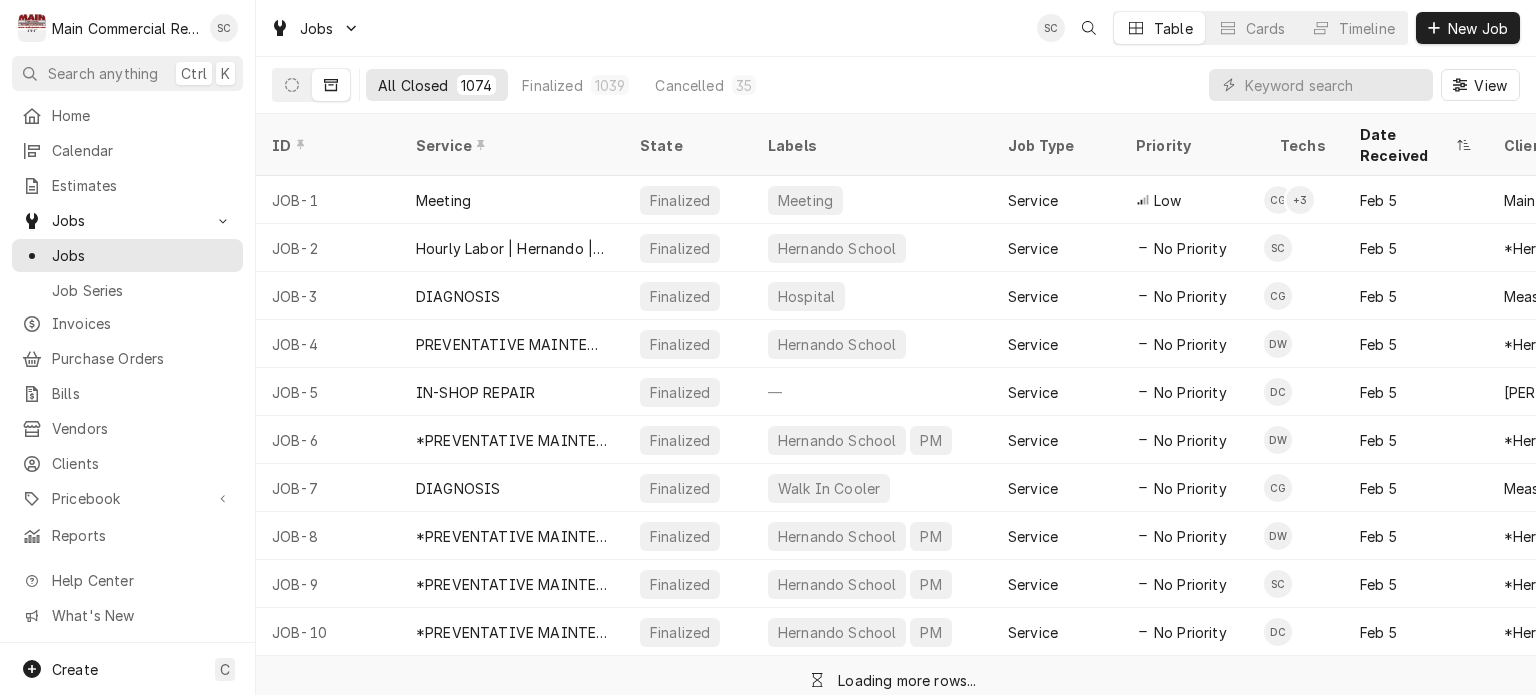 click on "Date Received" at bounding box center (1416, 145) 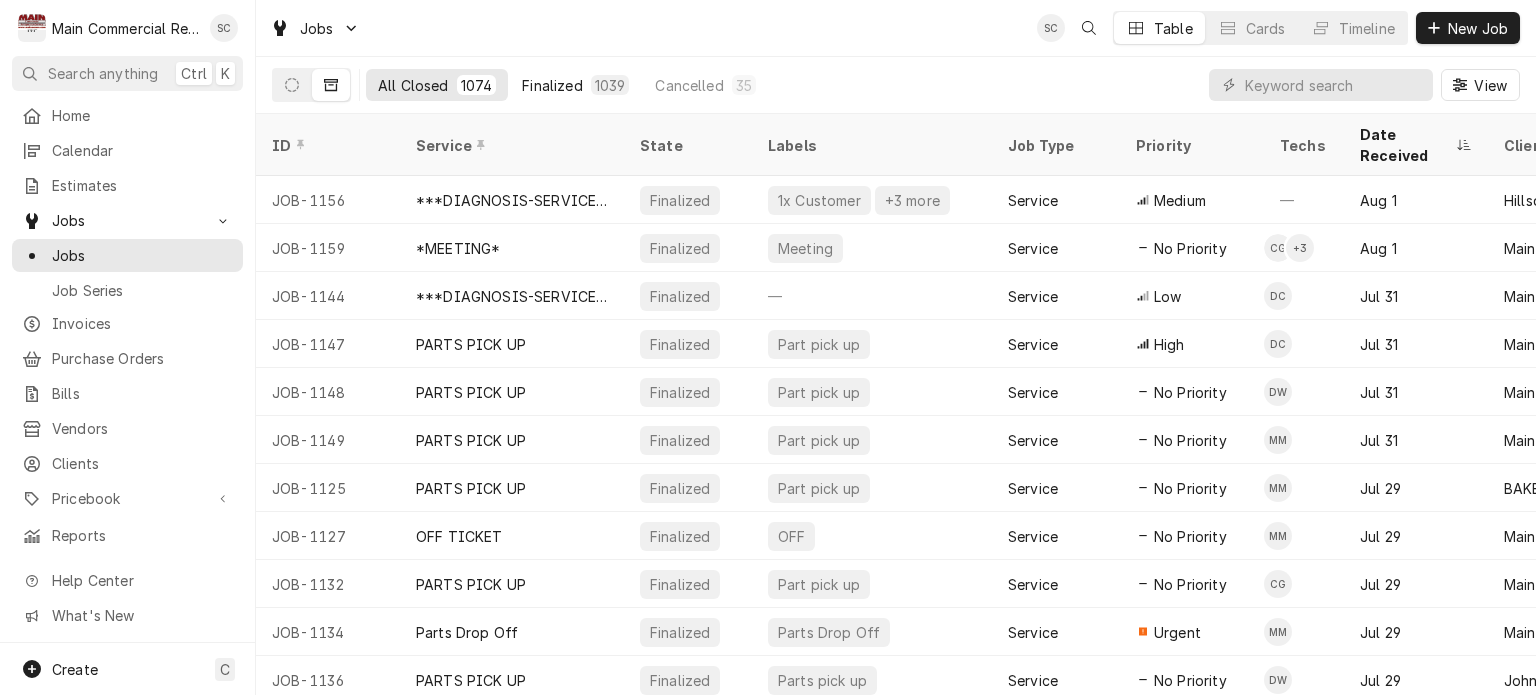 click on "1039" at bounding box center [610, 85] 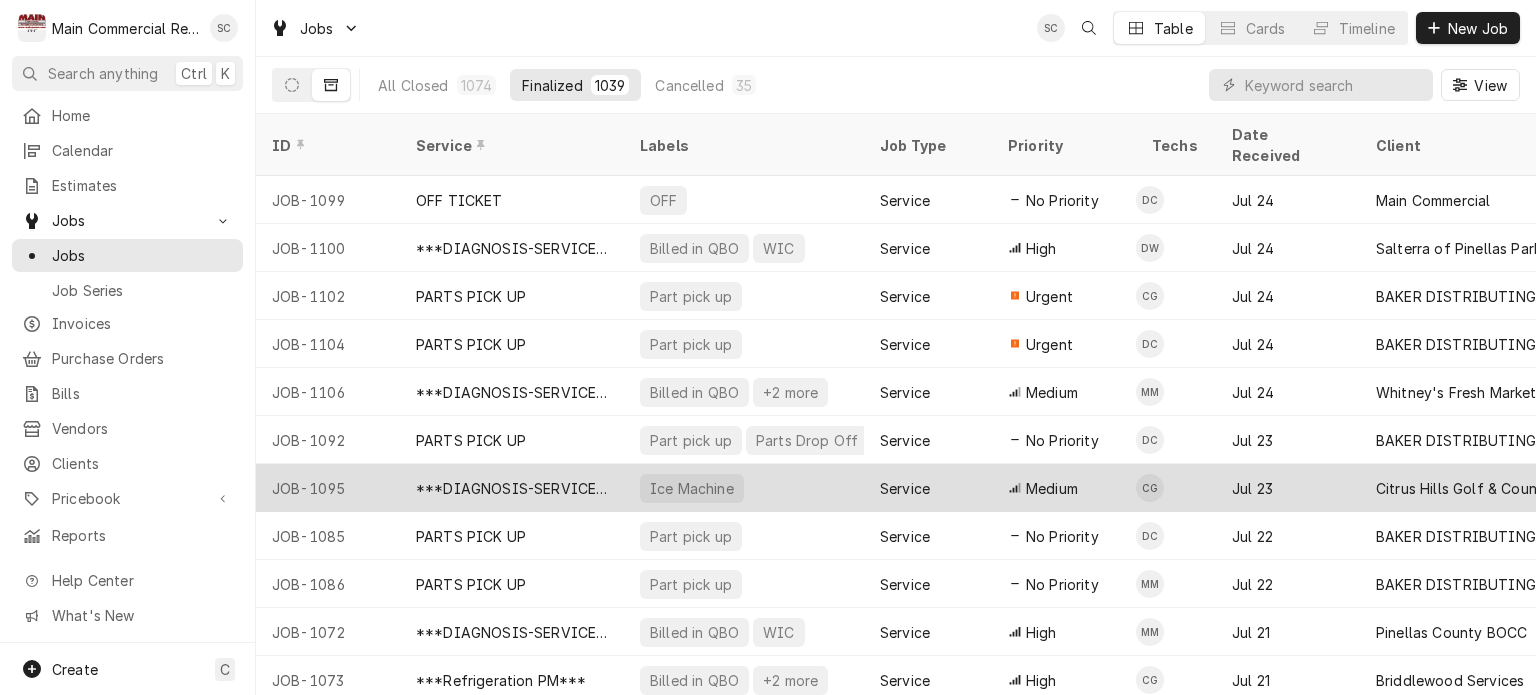 scroll, scrollTop: 960, scrollLeft: 0, axis: vertical 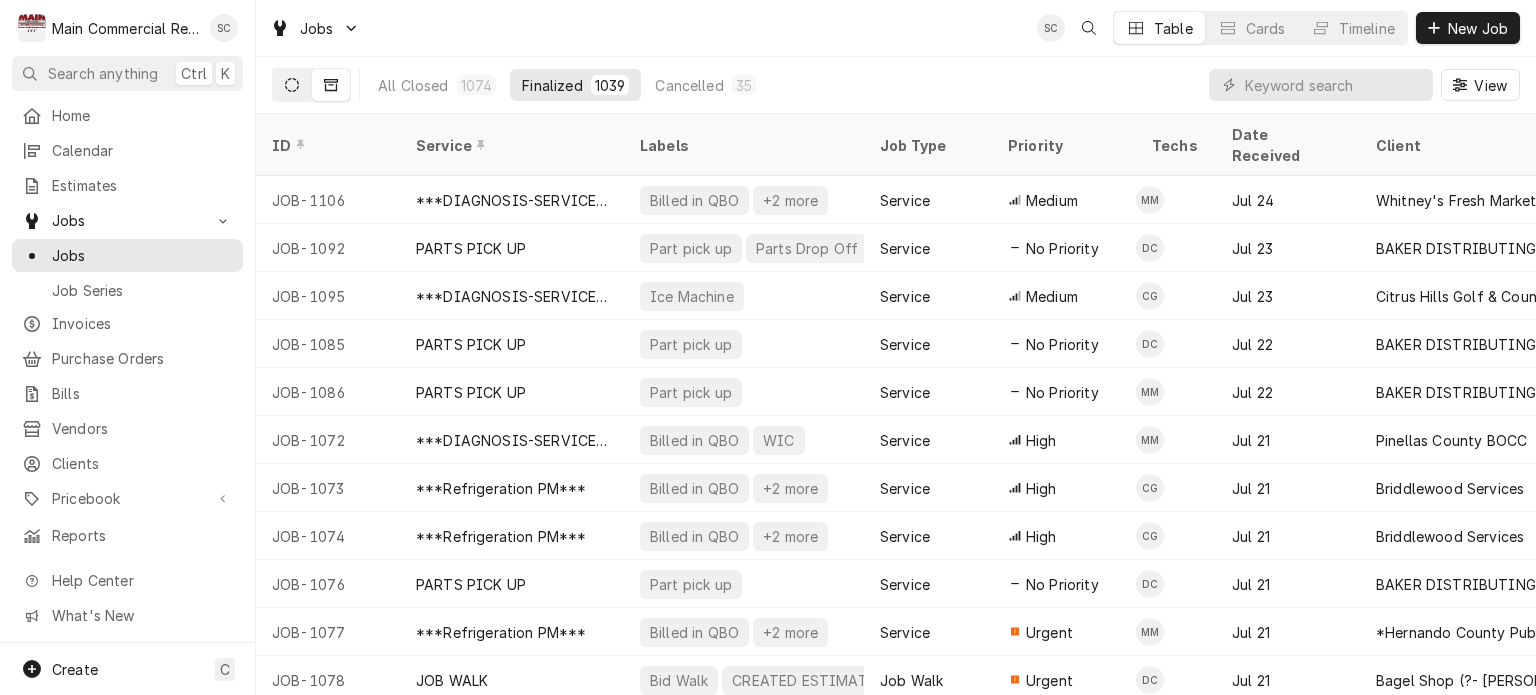click 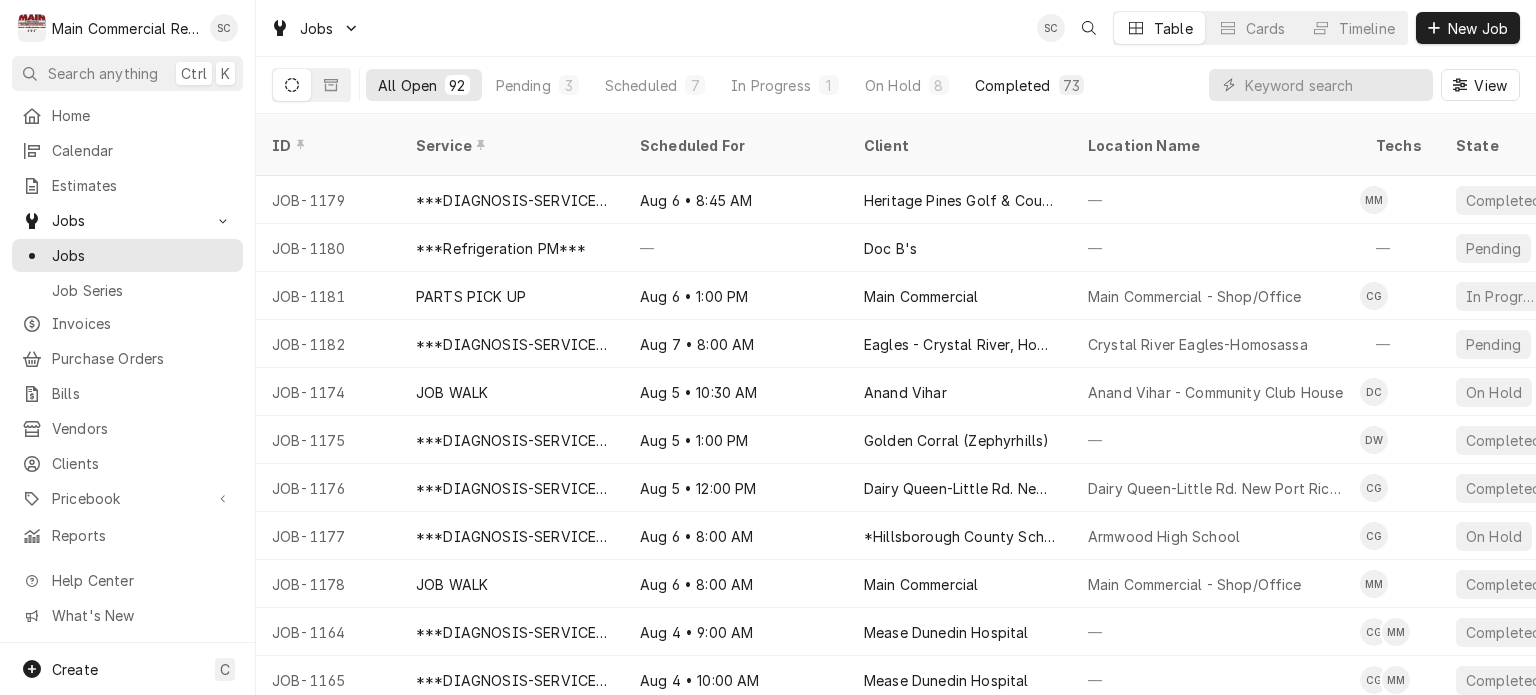 click on "73" at bounding box center (1071, 85) 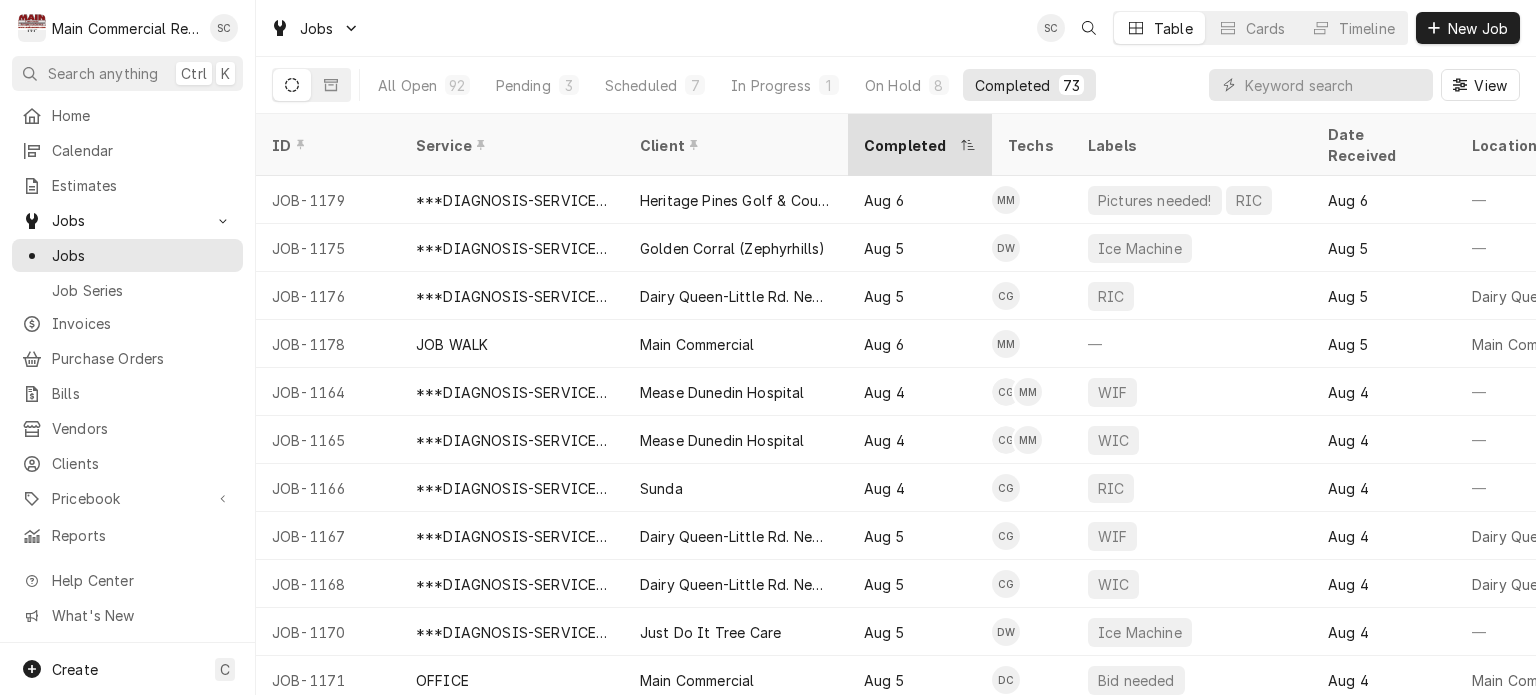 click on "Completed" at bounding box center [910, 145] 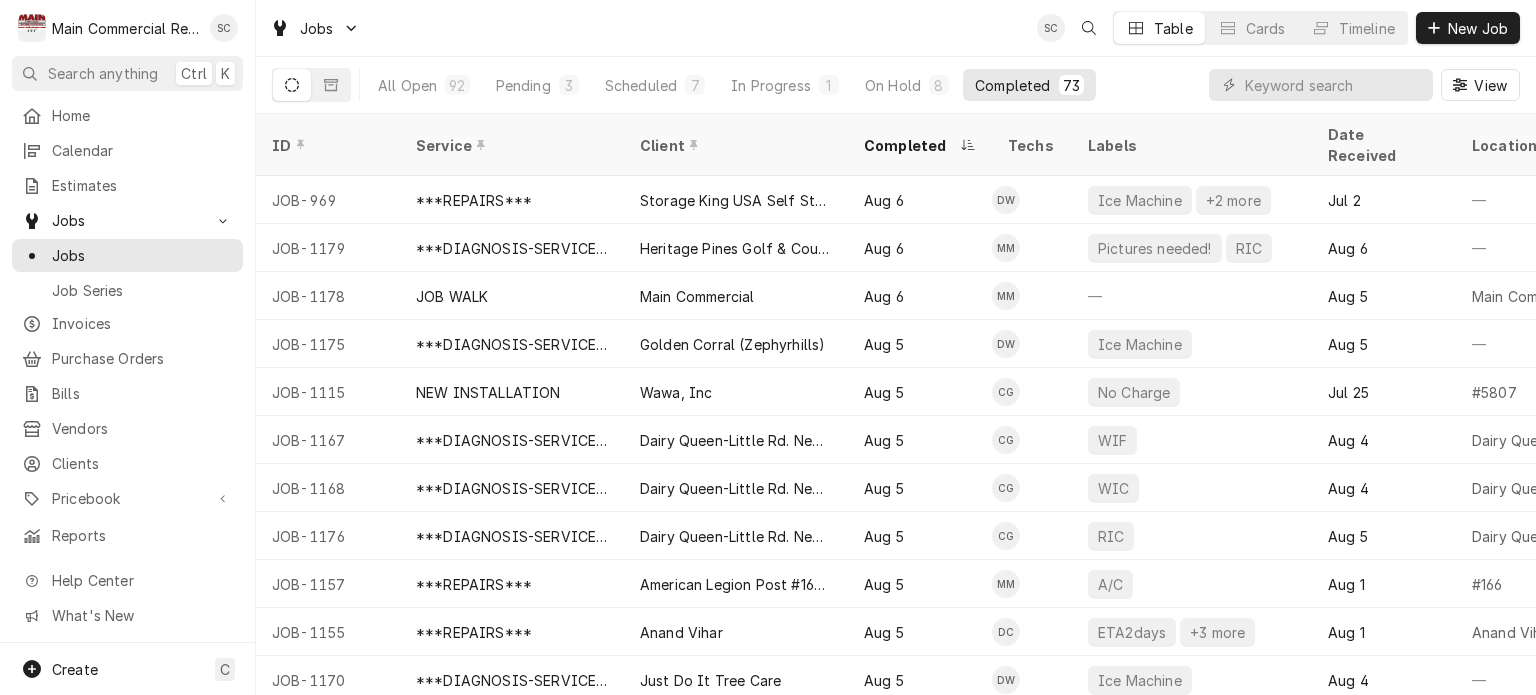 click on "Completed" at bounding box center (910, 145) 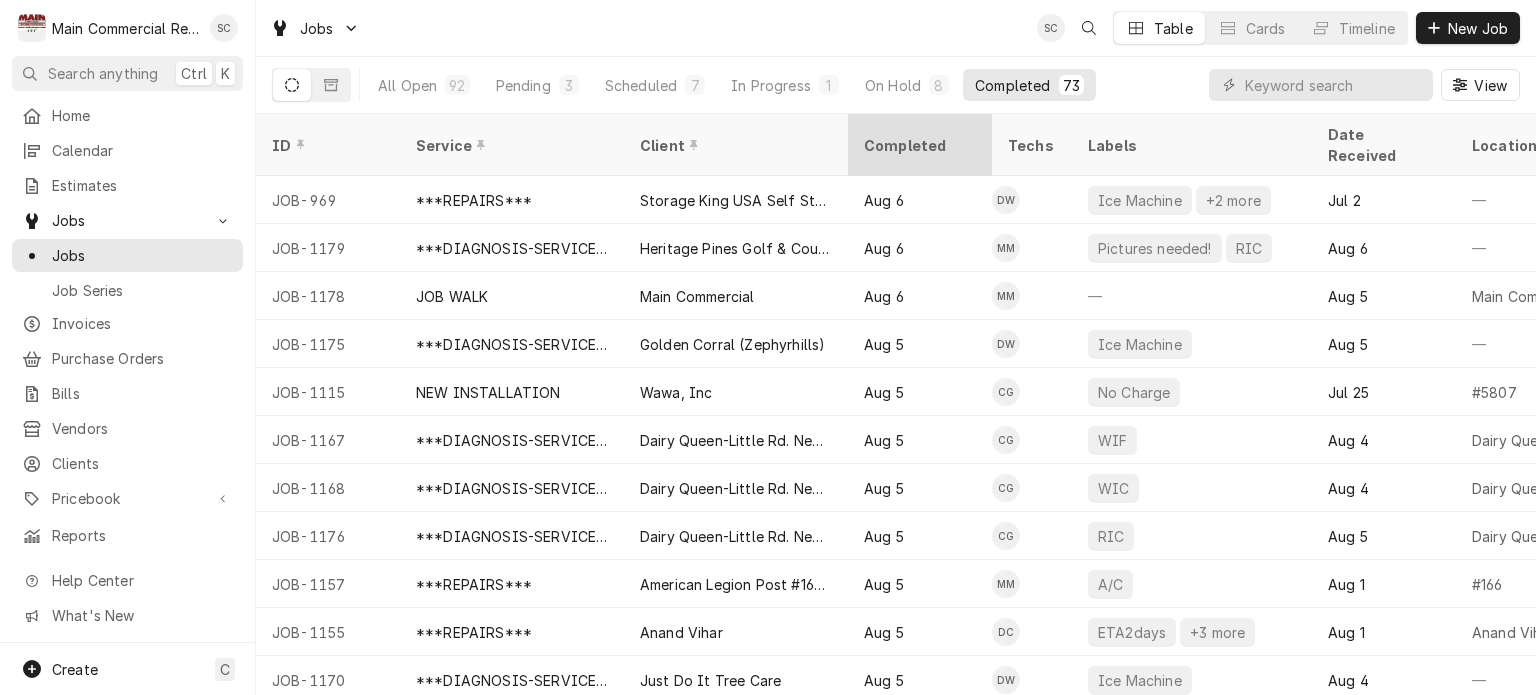 click on "Completed" at bounding box center [918, 145] 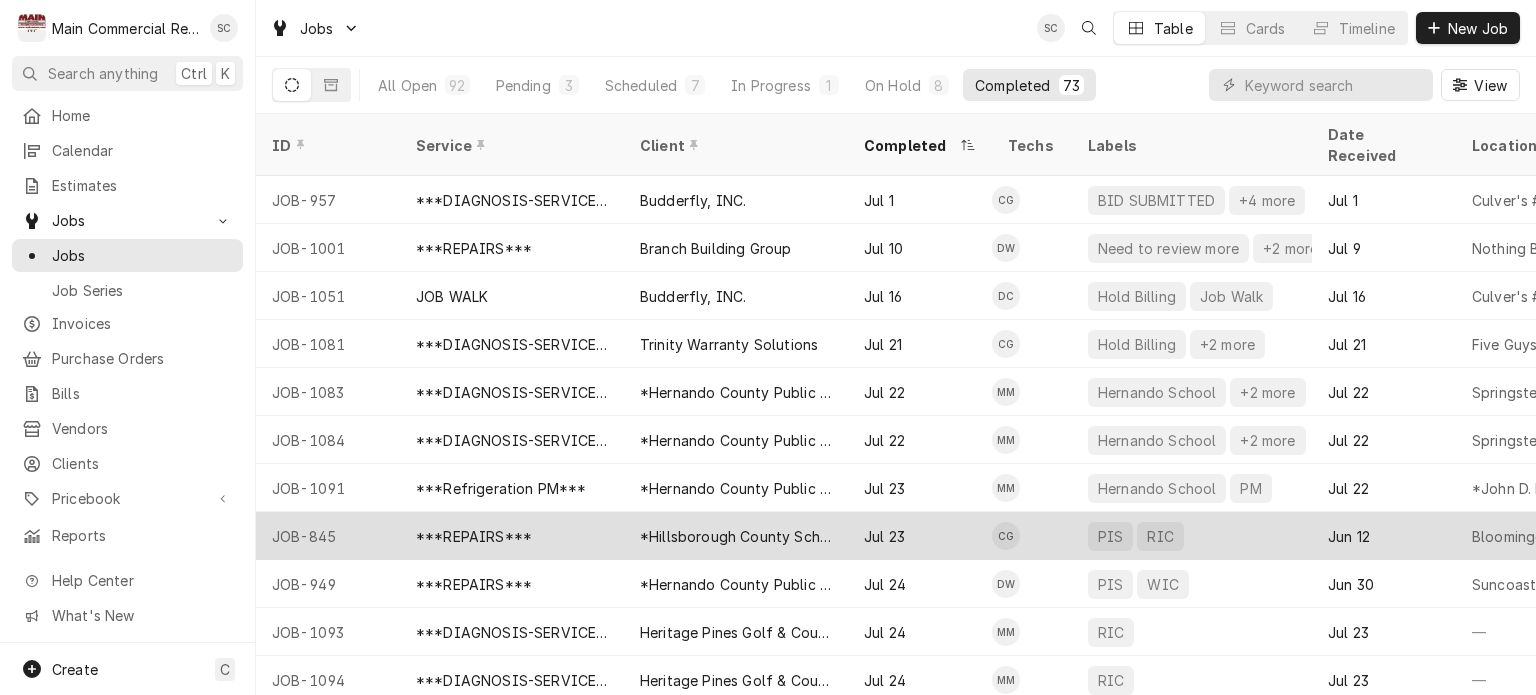 scroll, scrollTop: 100, scrollLeft: 0, axis: vertical 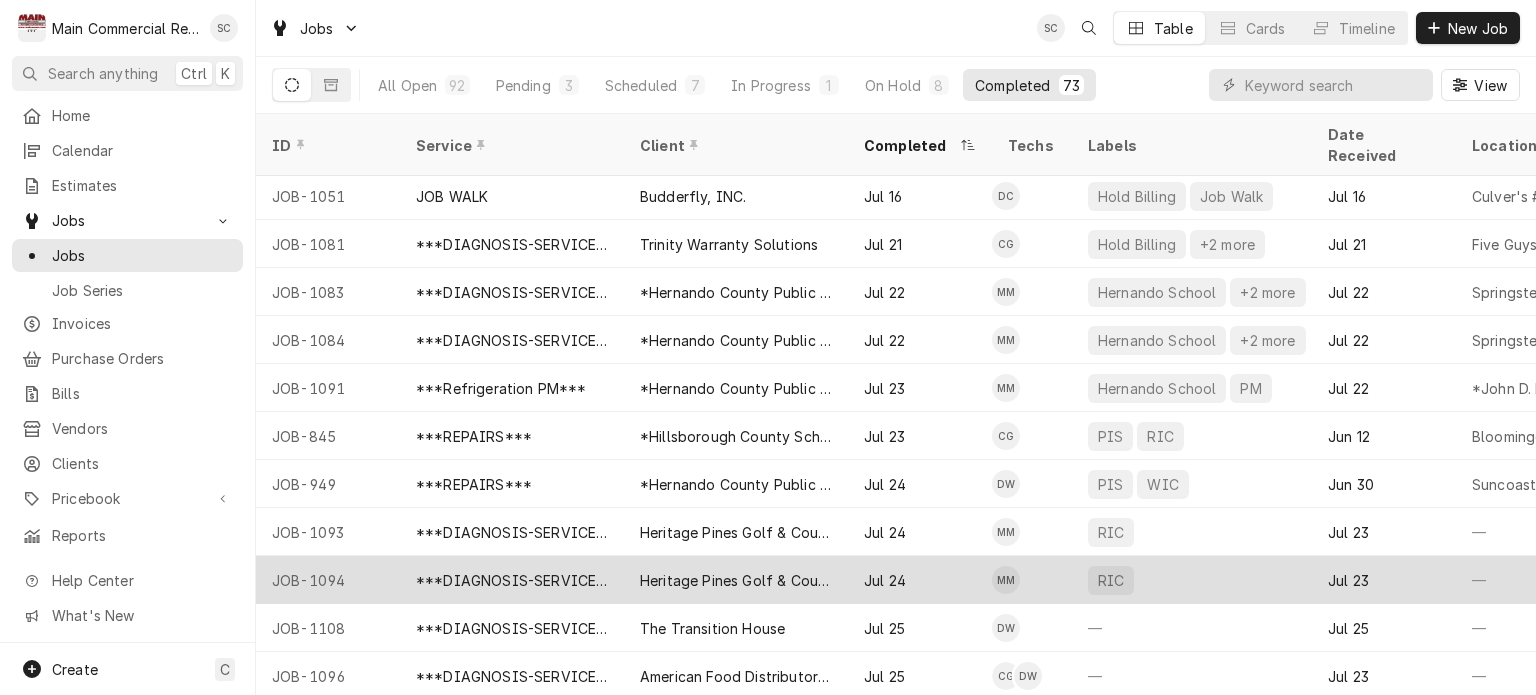 click on "Heritage Pines Golf & Country Club" at bounding box center [736, 580] 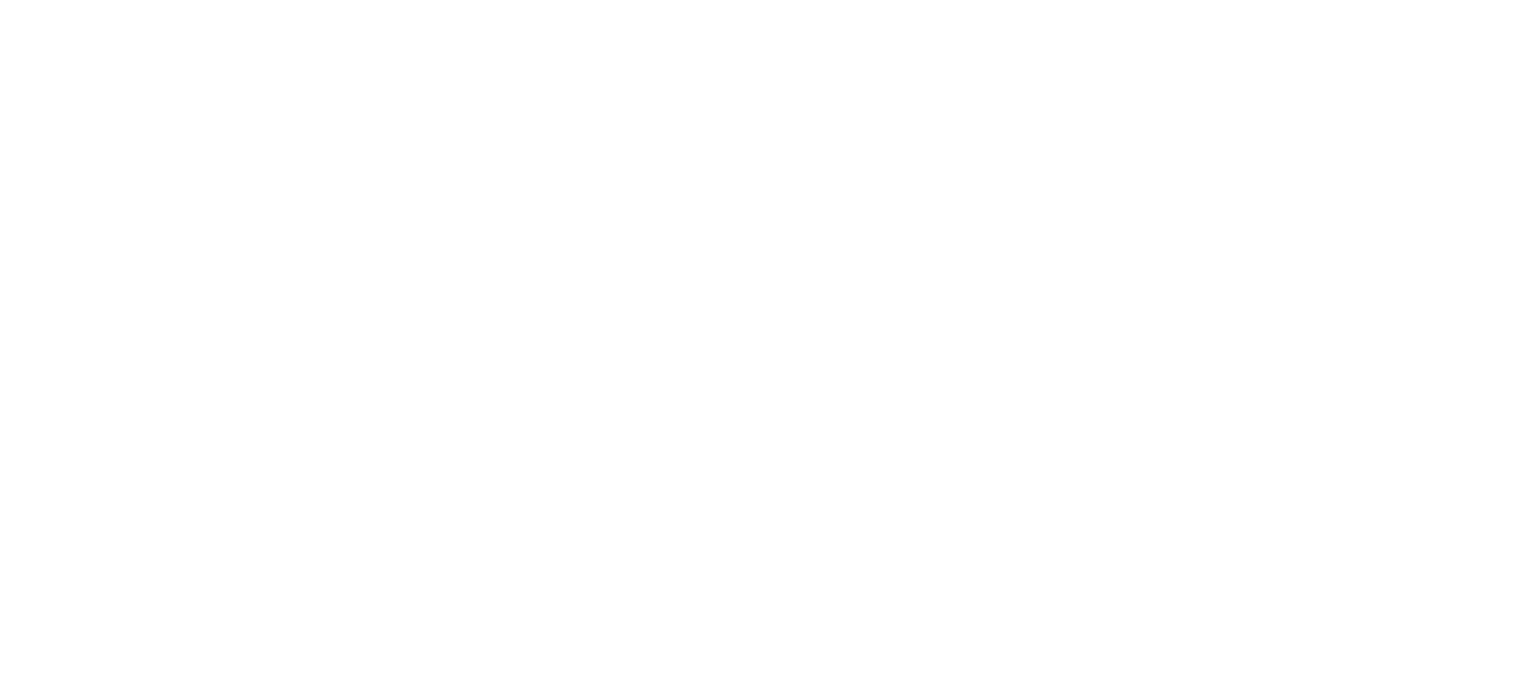 scroll, scrollTop: 0, scrollLeft: 0, axis: both 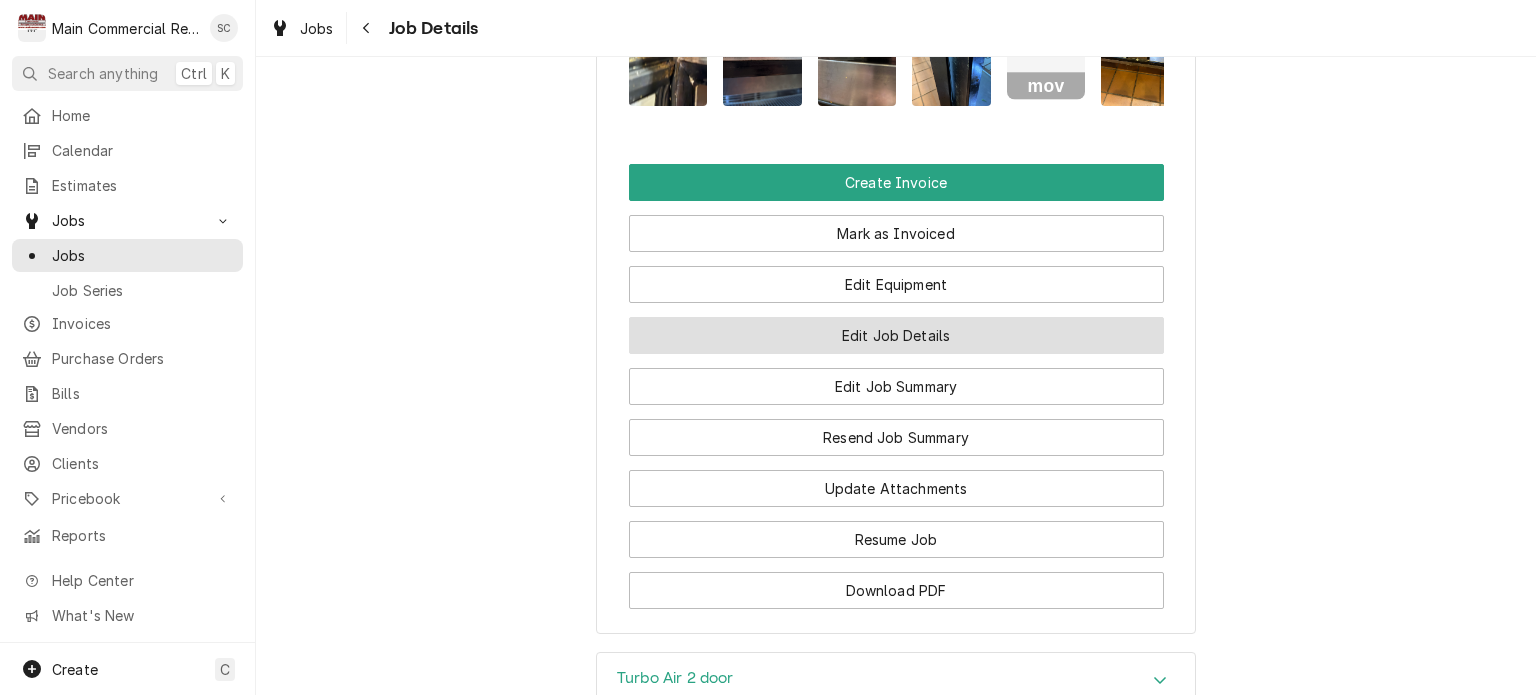click on "Edit Job Details" at bounding box center [896, 335] 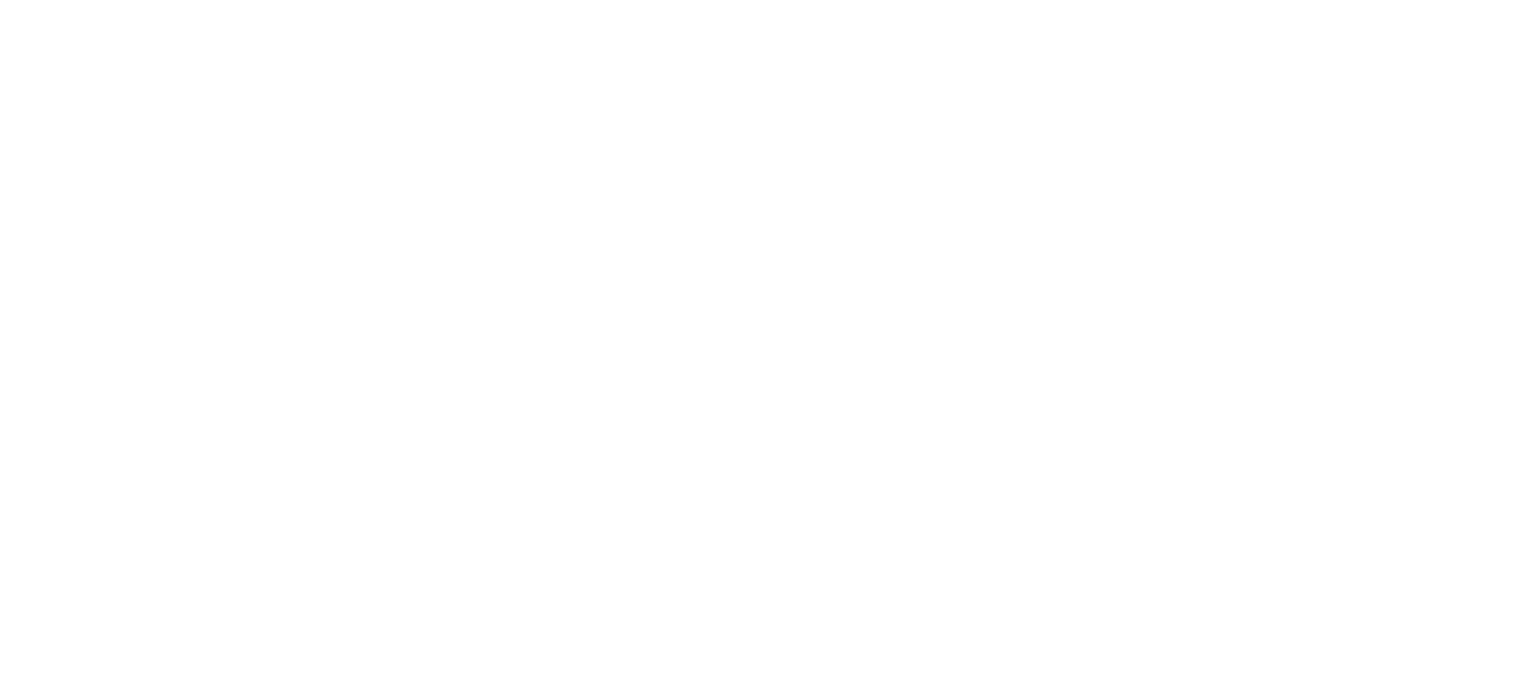 scroll, scrollTop: 0, scrollLeft: 0, axis: both 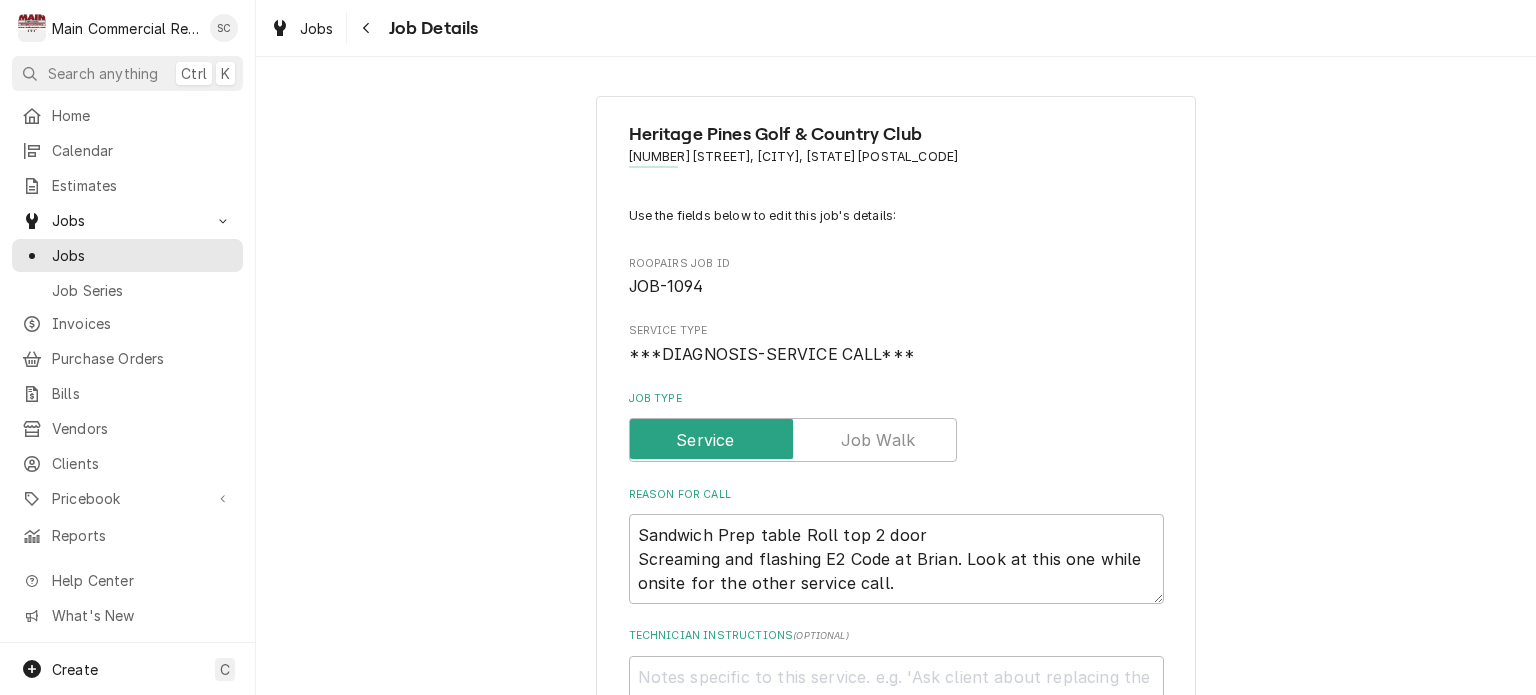 type on "x" 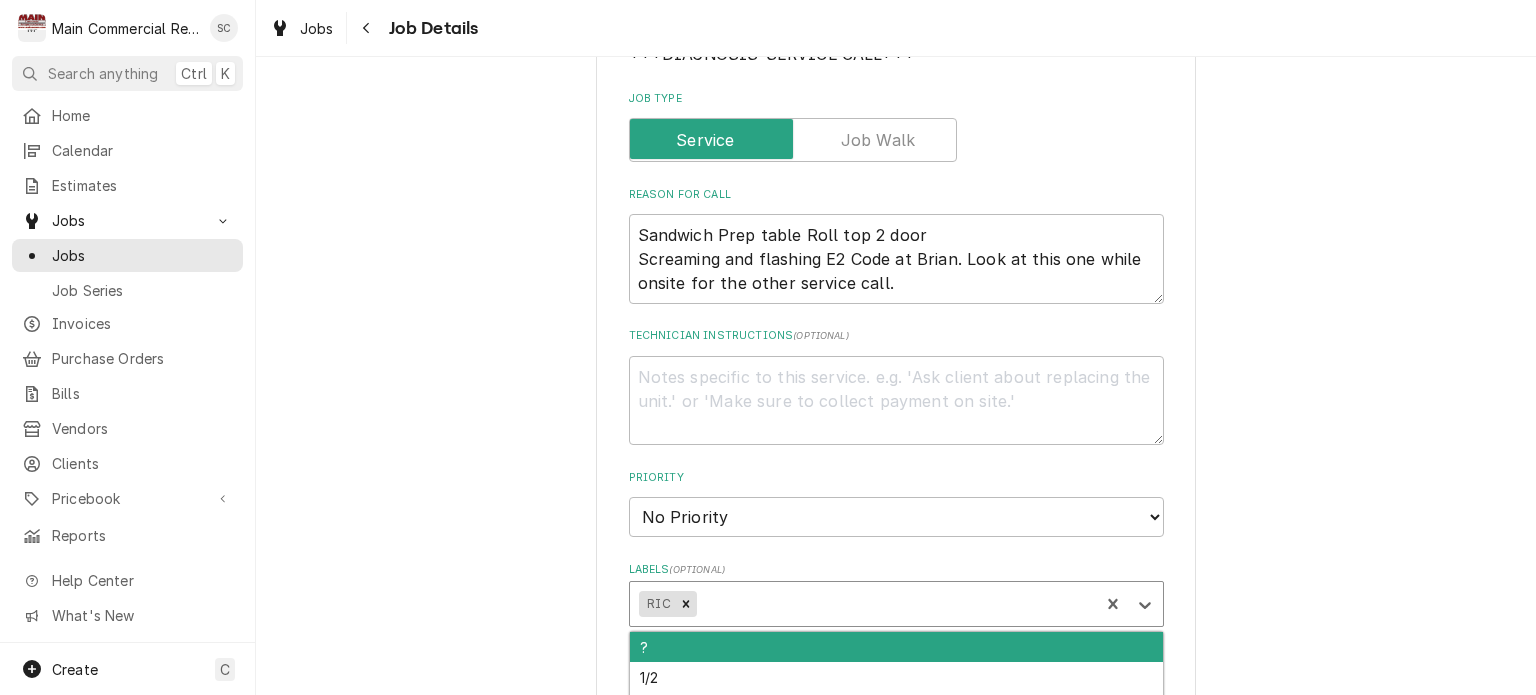 click at bounding box center [894, 604] 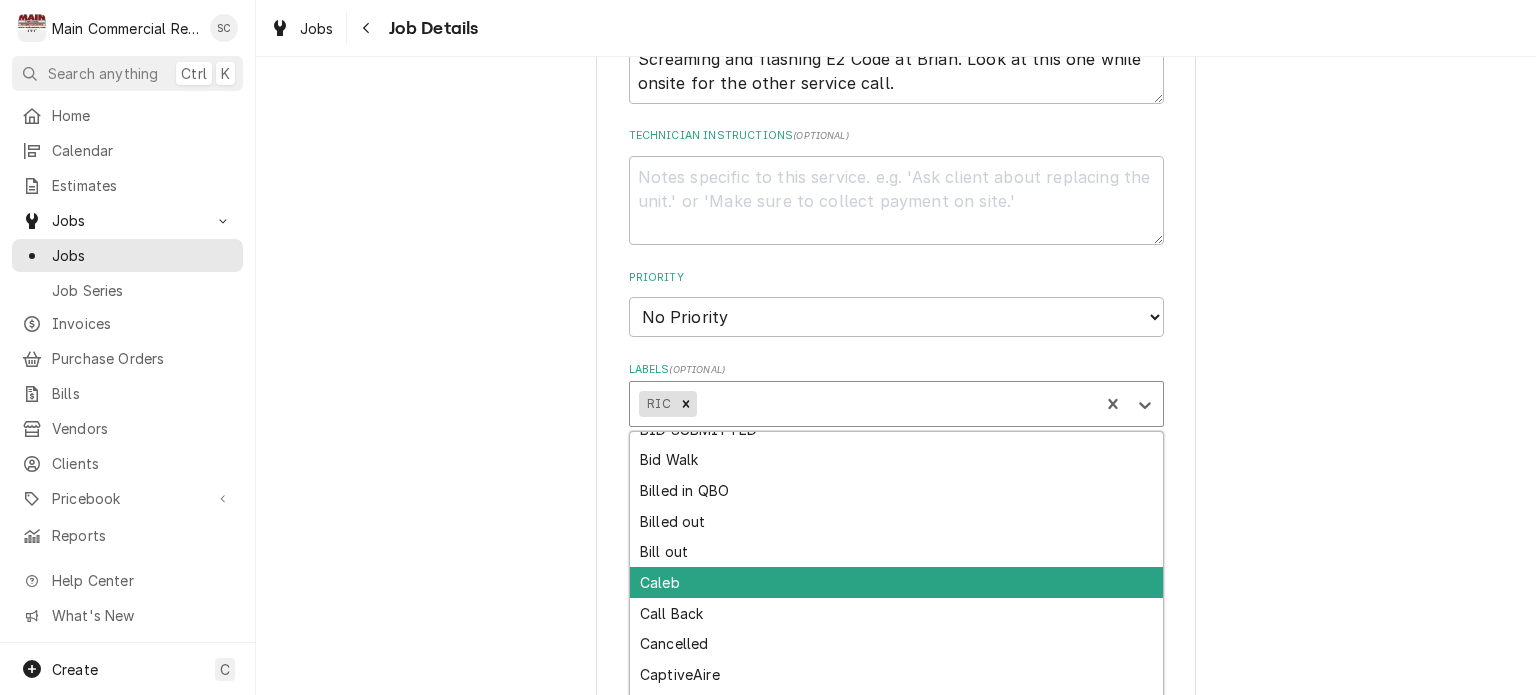 scroll, scrollTop: 469, scrollLeft: 0, axis: vertical 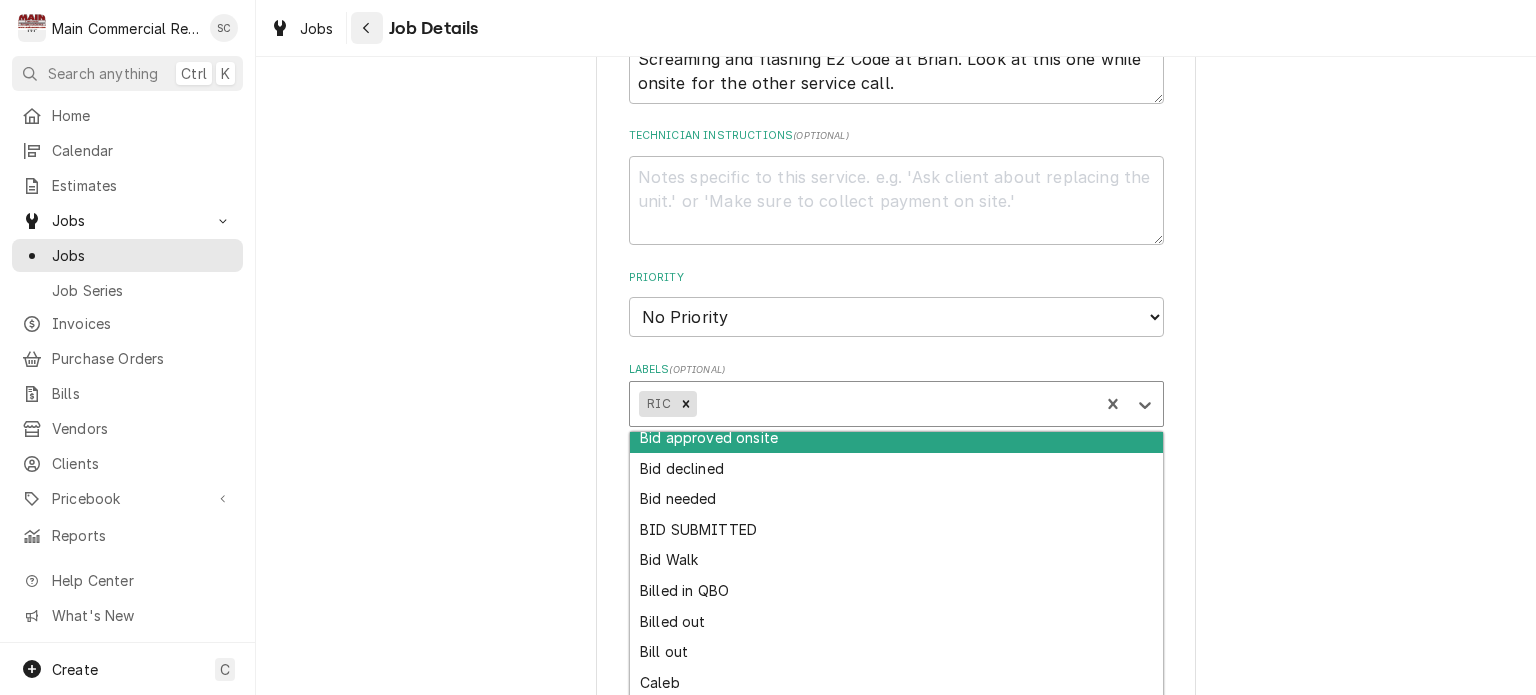 click 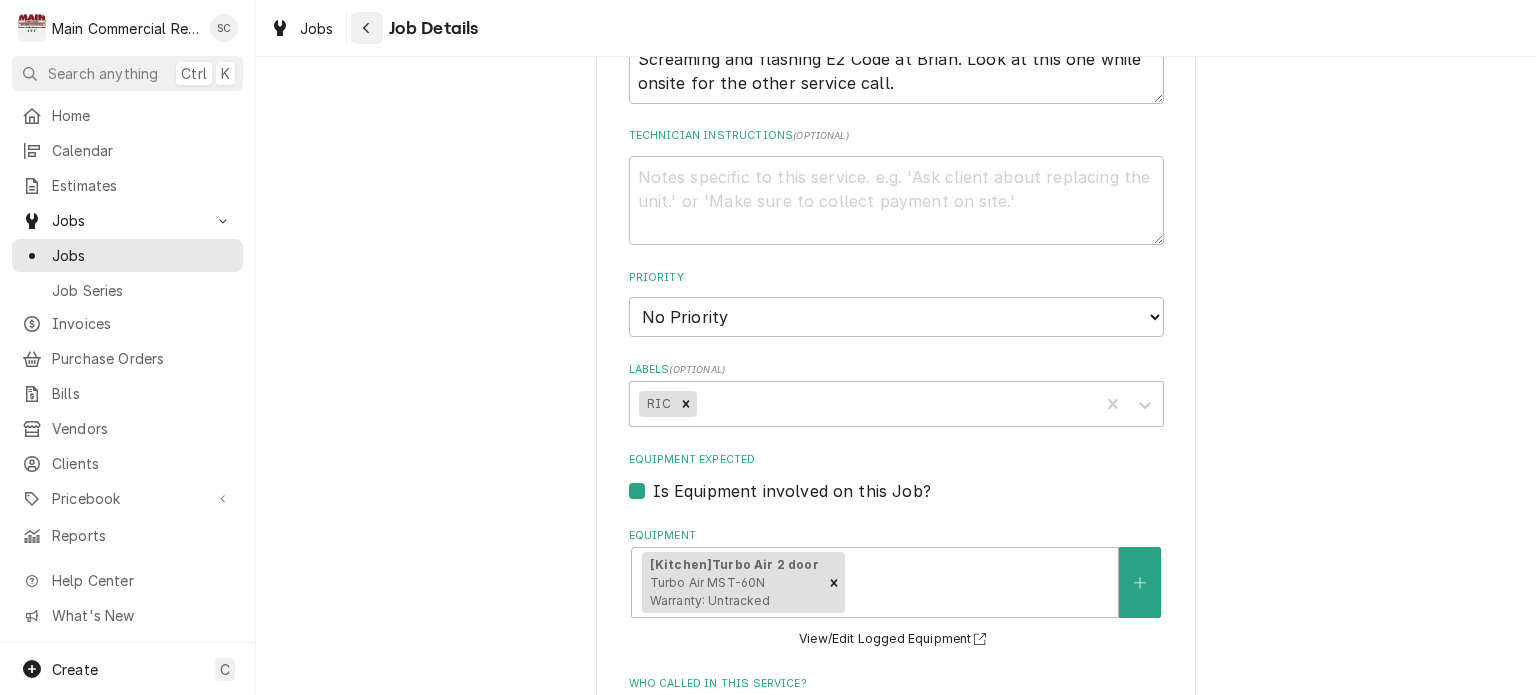 click 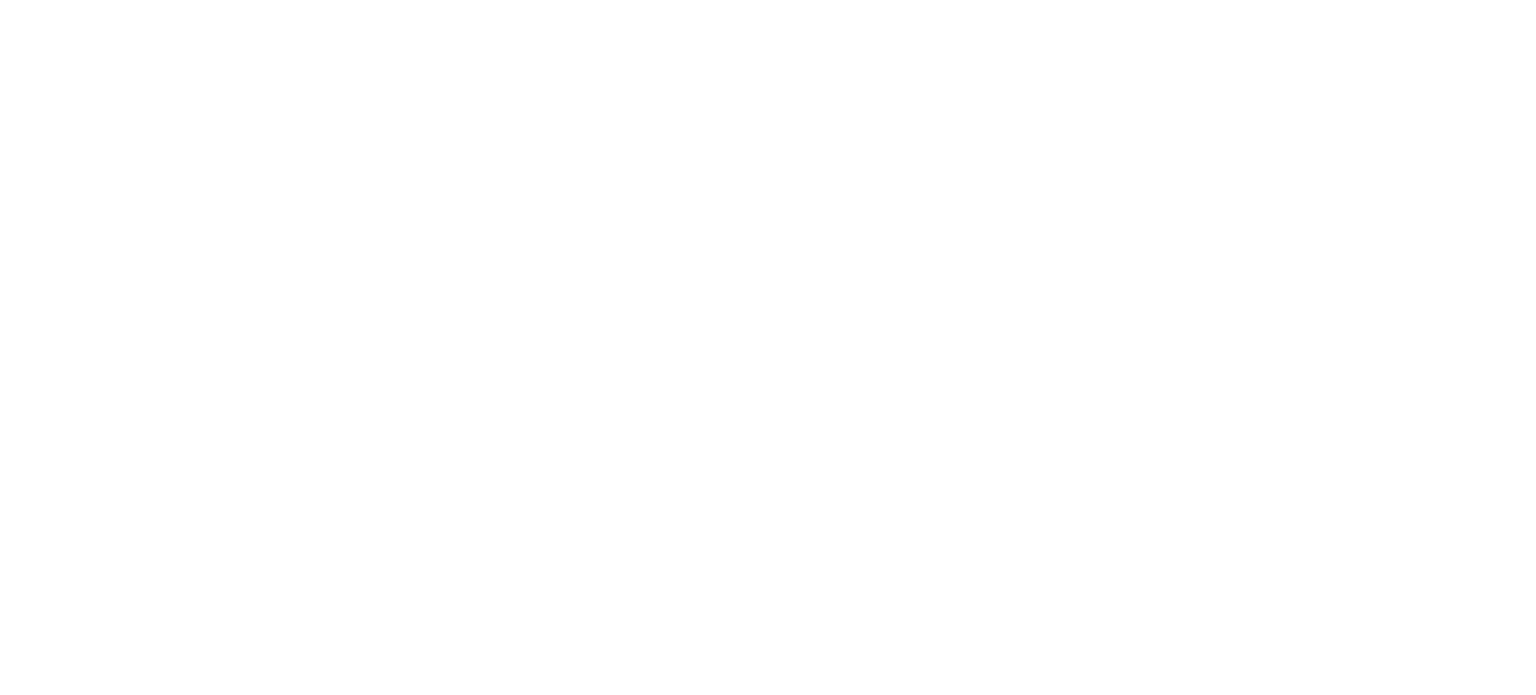 scroll, scrollTop: 0, scrollLeft: 0, axis: both 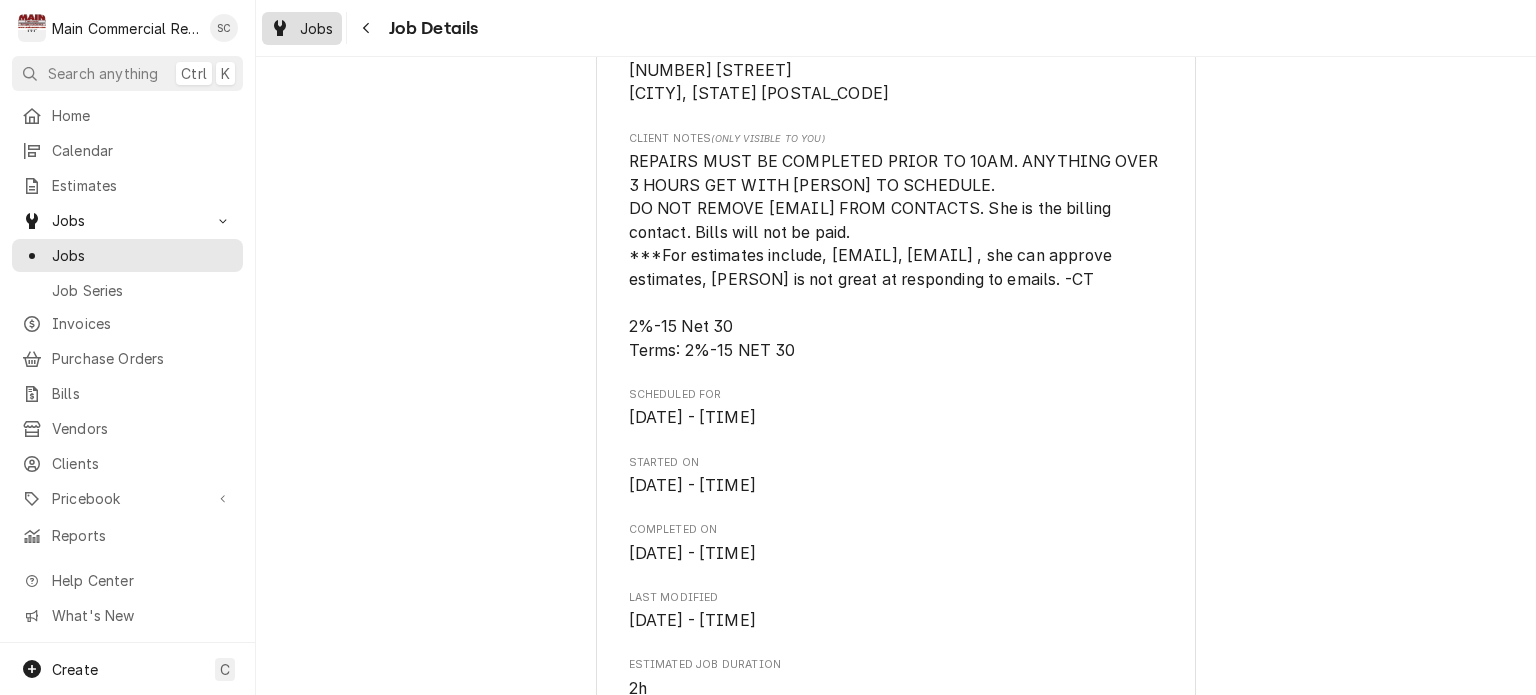 click on "Jobs" at bounding box center [302, 28] 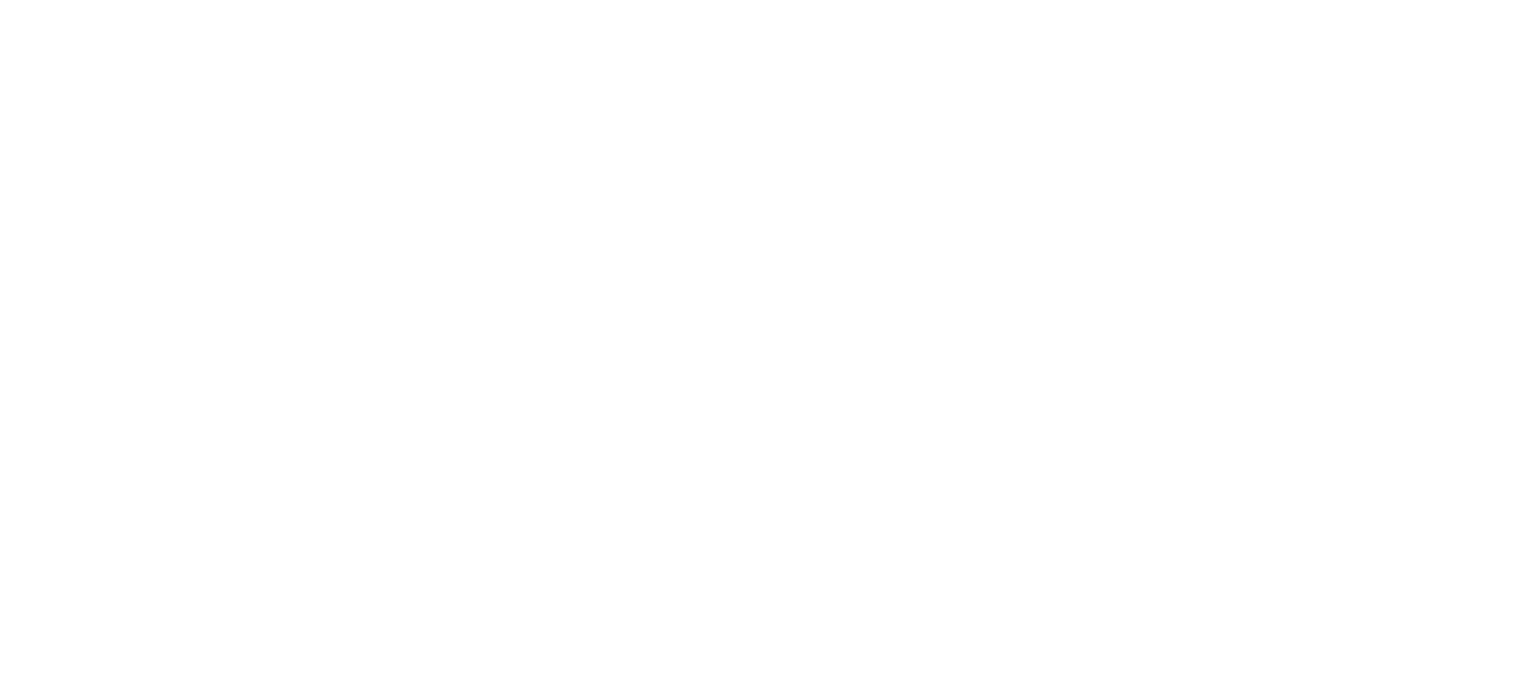 scroll, scrollTop: 0, scrollLeft: 0, axis: both 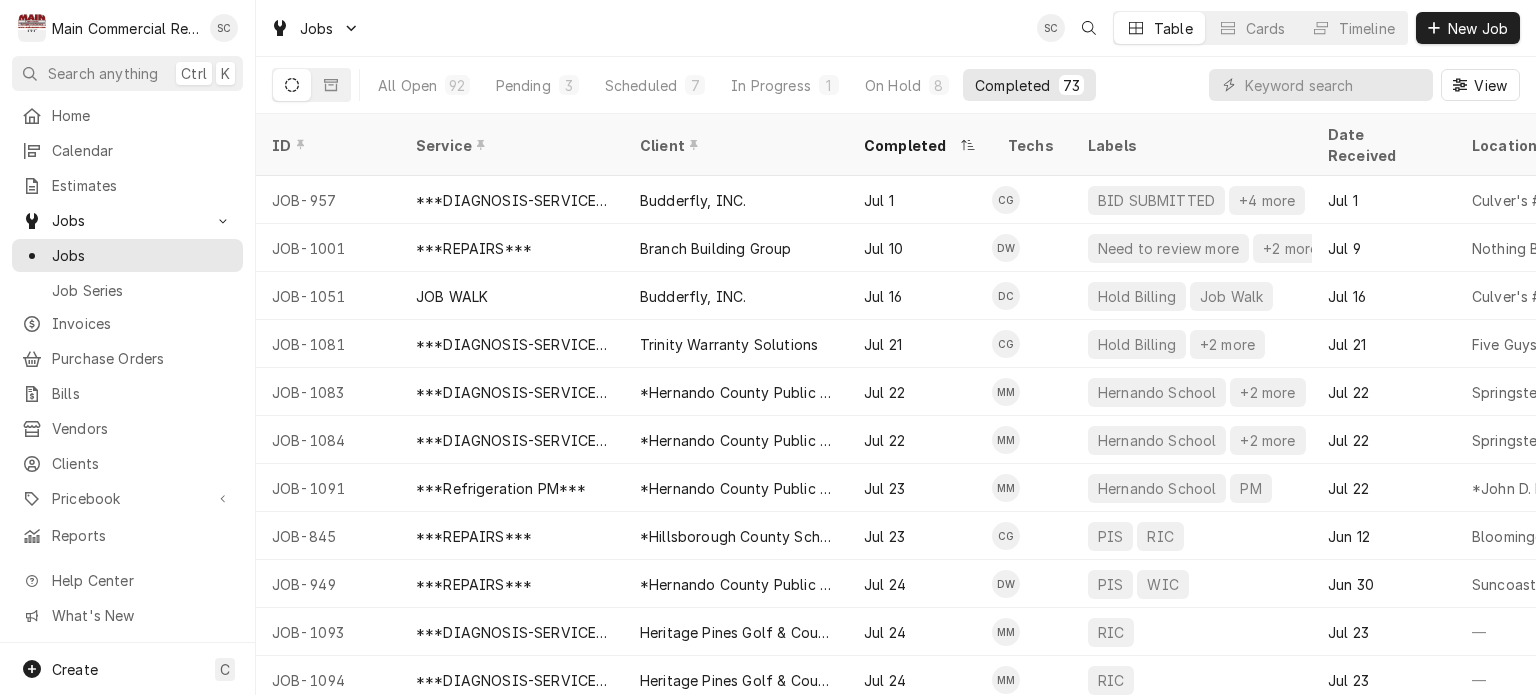 click on "Completed" at bounding box center [1012, 85] 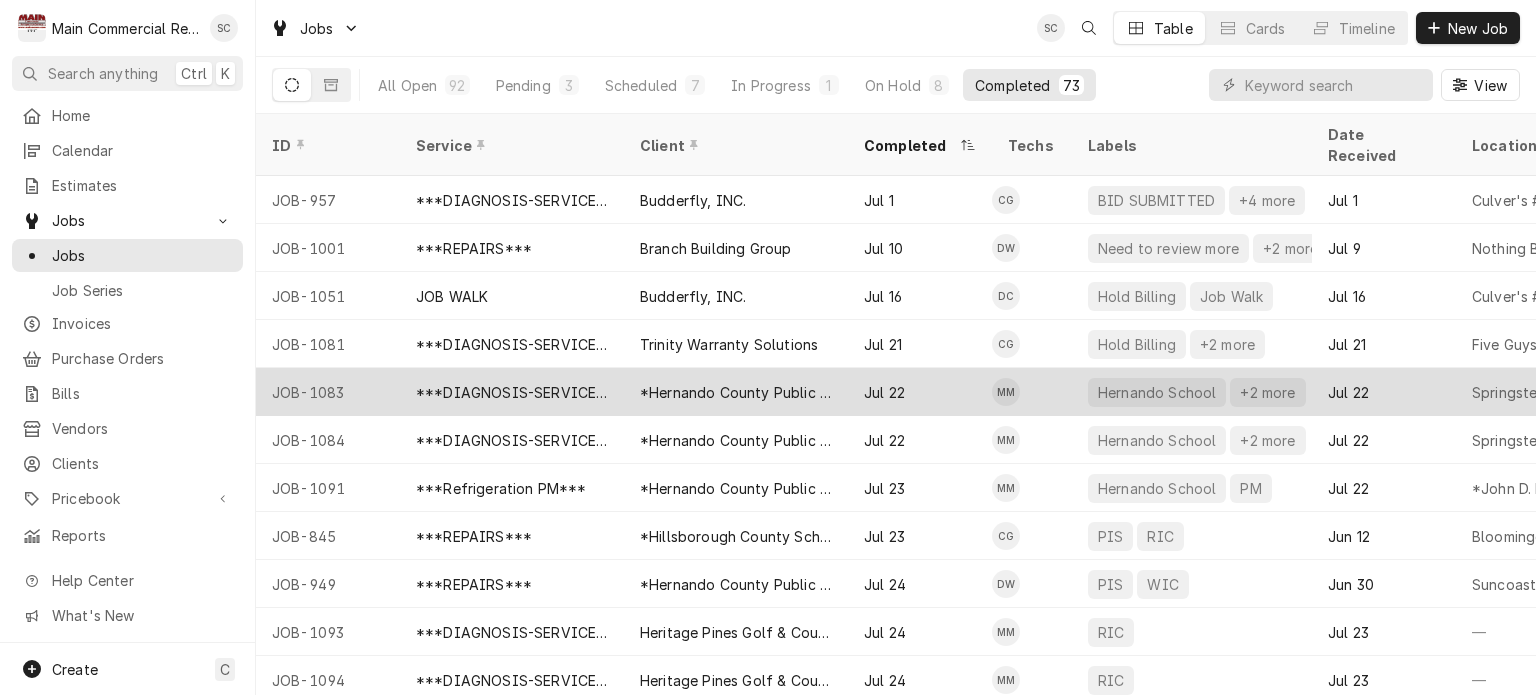 click on "*Hernando County Public School" at bounding box center (736, 392) 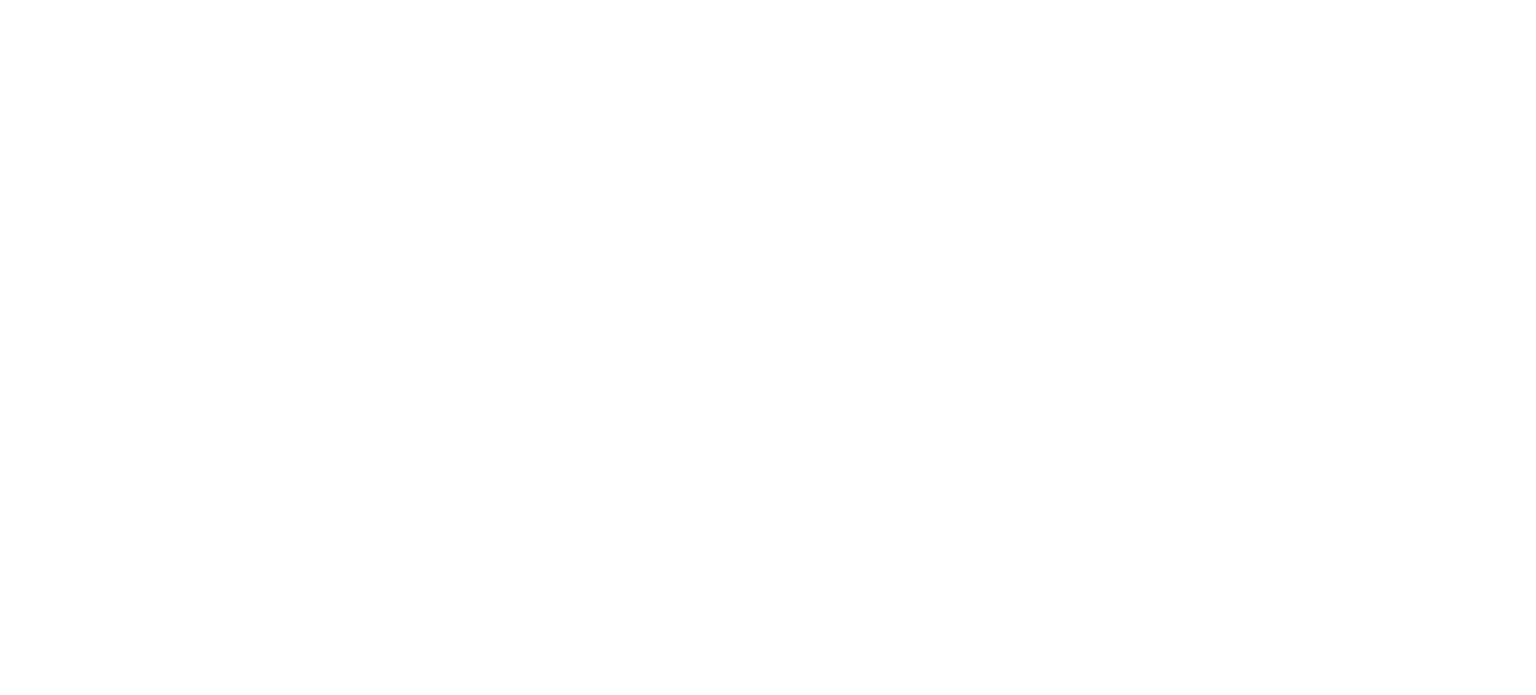 scroll, scrollTop: 0, scrollLeft: 0, axis: both 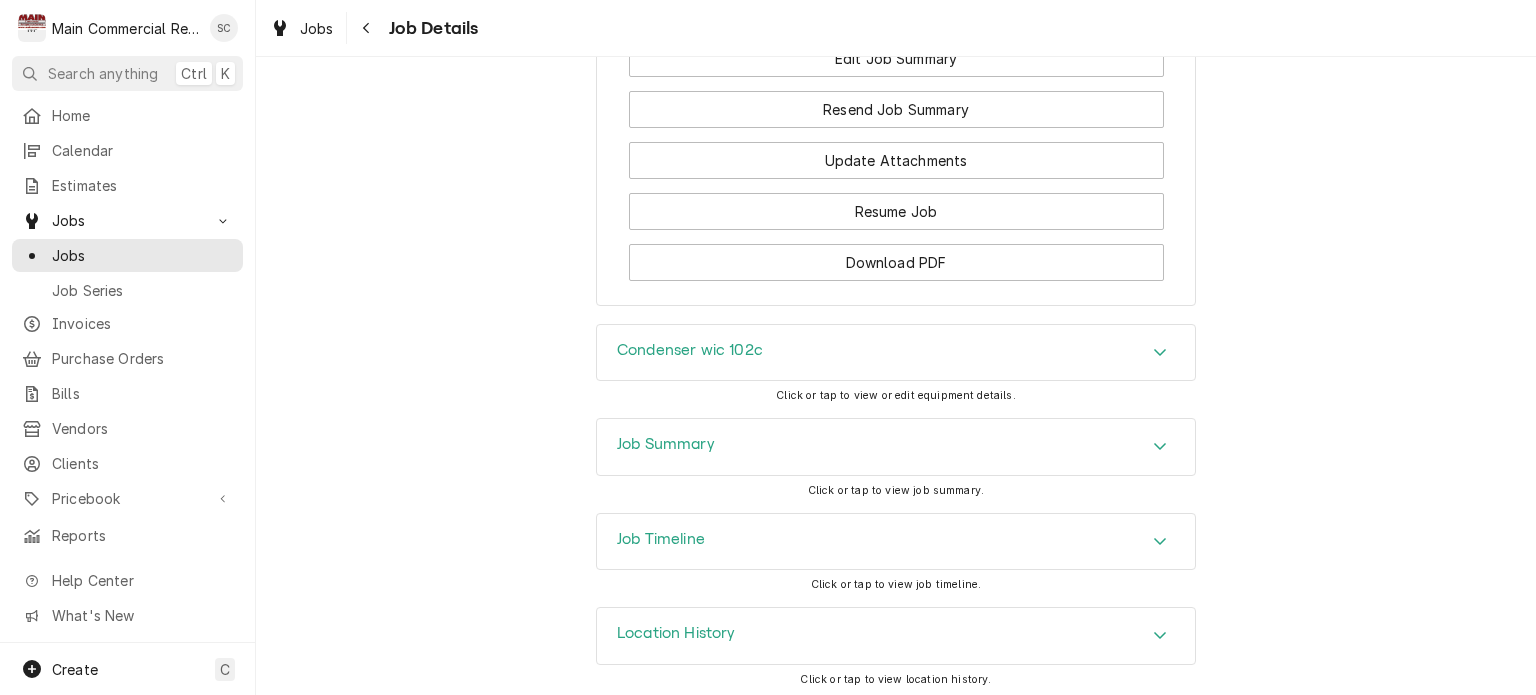 click at bounding box center [1160, 447] 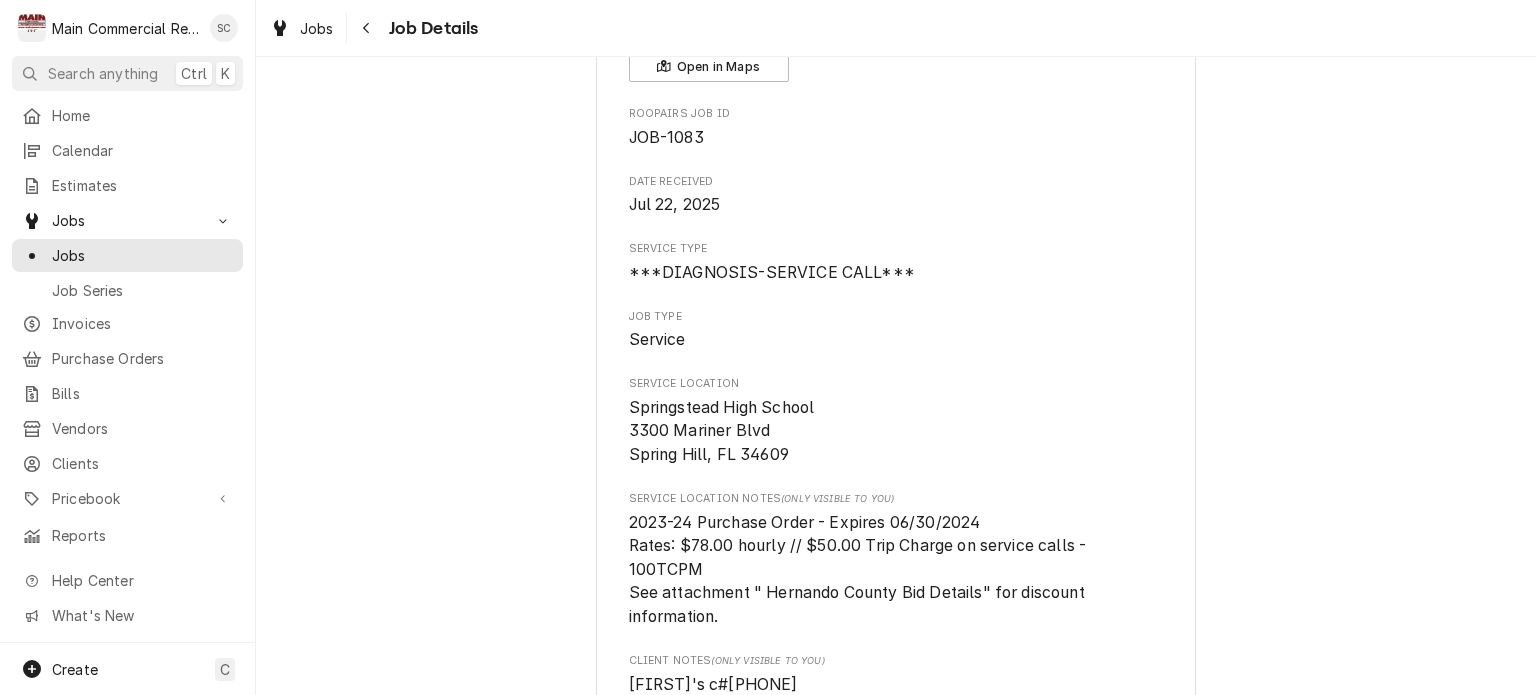 scroll, scrollTop: 0, scrollLeft: 0, axis: both 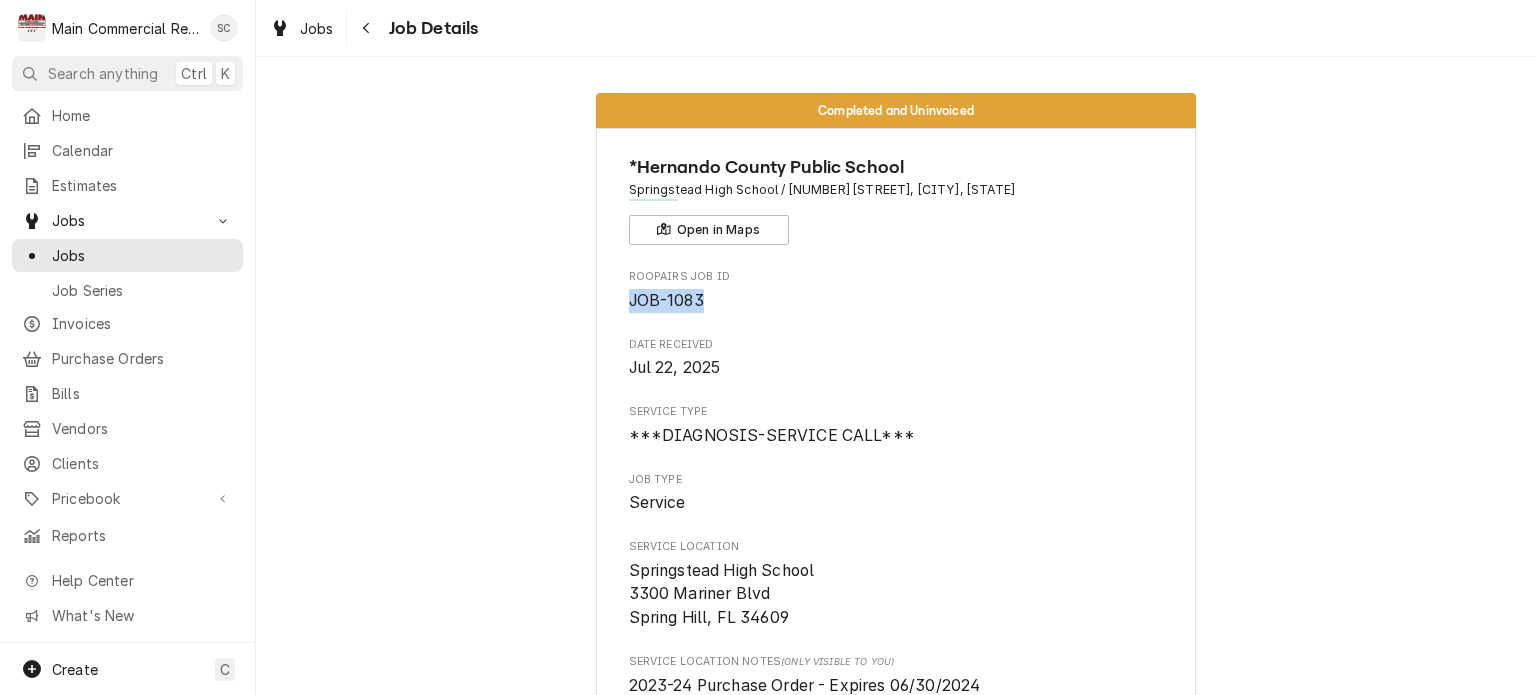 drag, startPoint x: 698, startPoint y: 294, endPoint x: 622, endPoint y: 293, distance: 76.00658 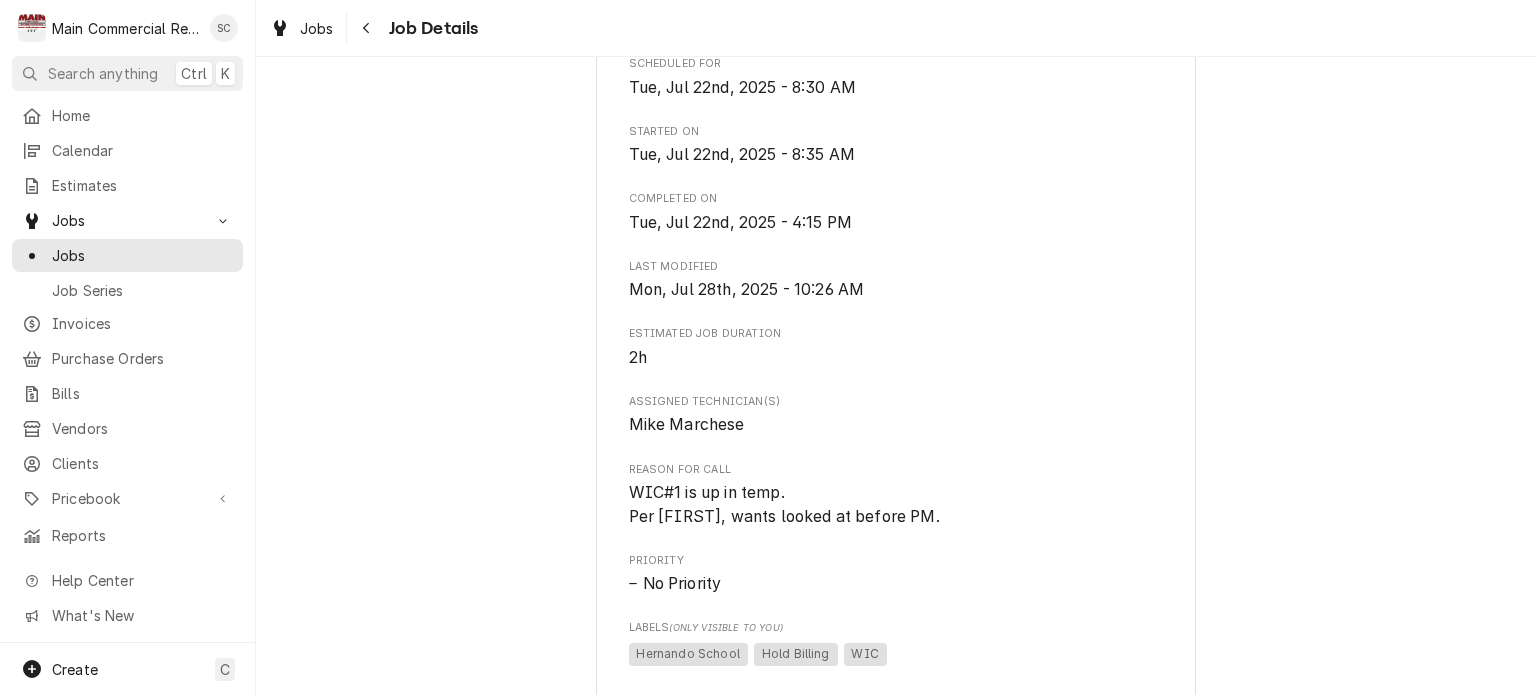 scroll, scrollTop: 1200, scrollLeft: 0, axis: vertical 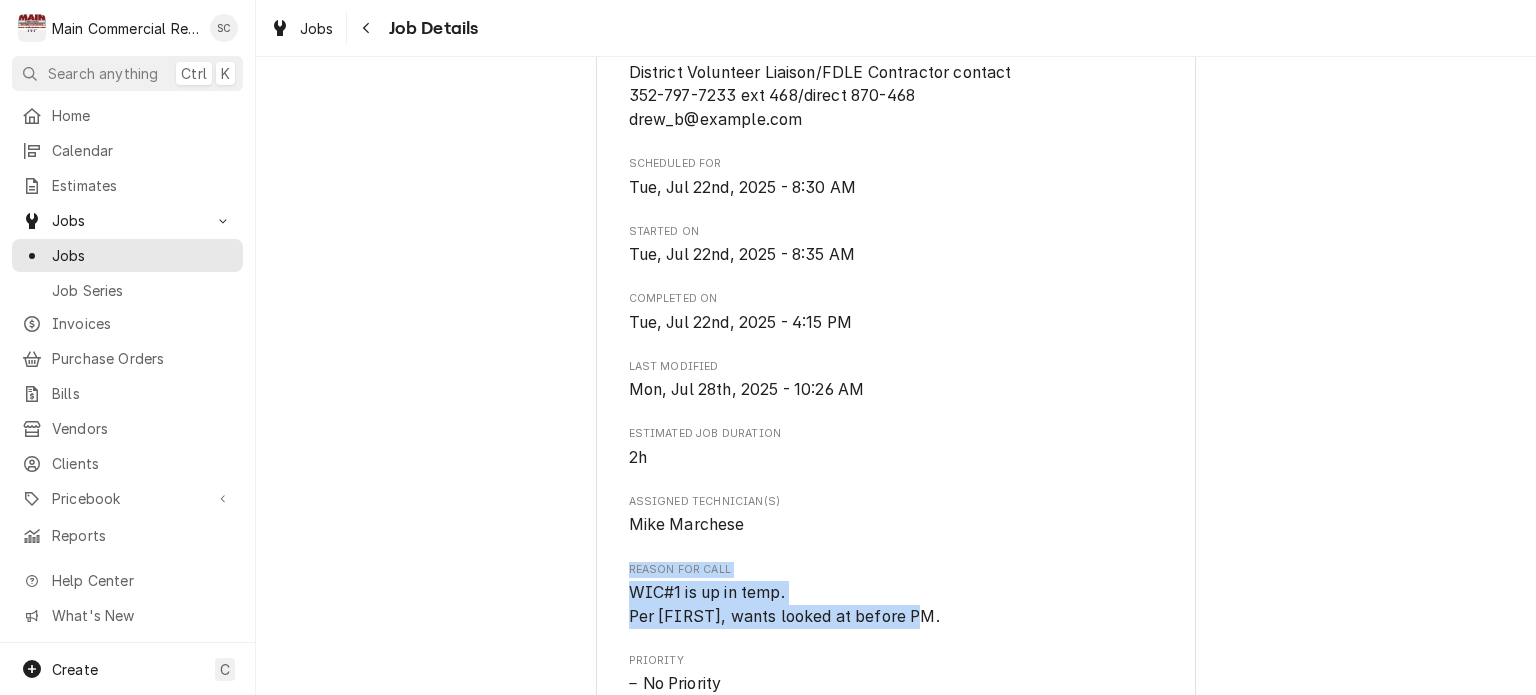 drag, startPoint x: 920, startPoint y: 615, endPoint x: 614, endPoint y: 561, distance: 310.72818 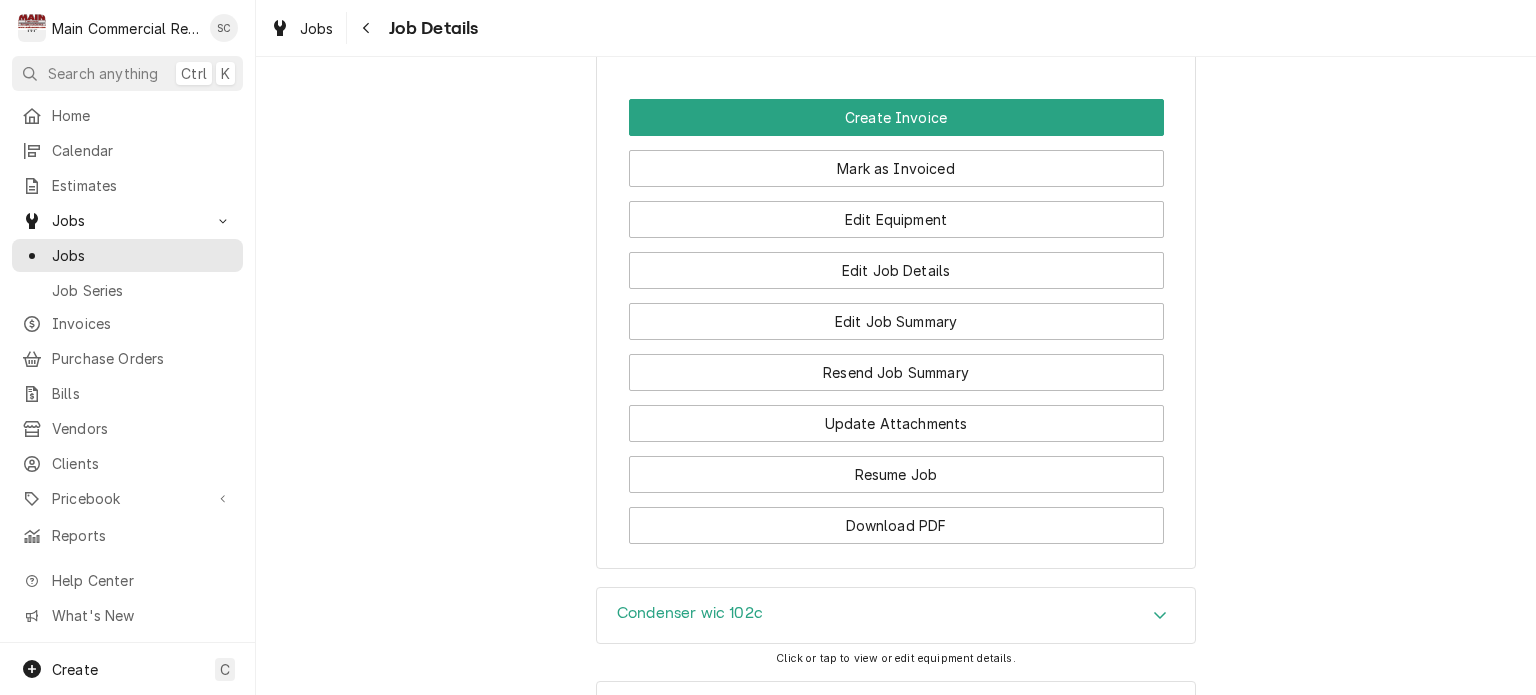 scroll, scrollTop: 2900, scrollLeft: 0, axis: vertical 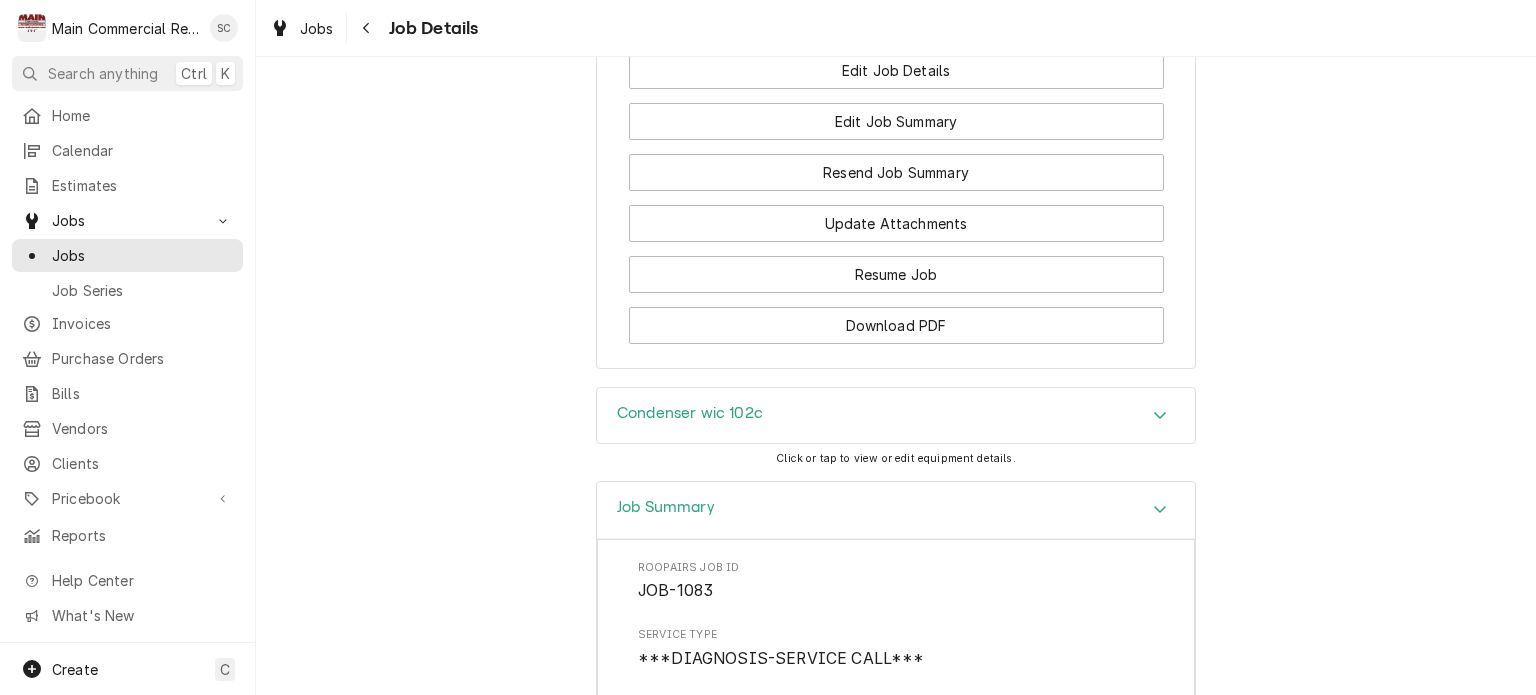 click on "Condenser wic 102c" at bounding box center [896, 416] 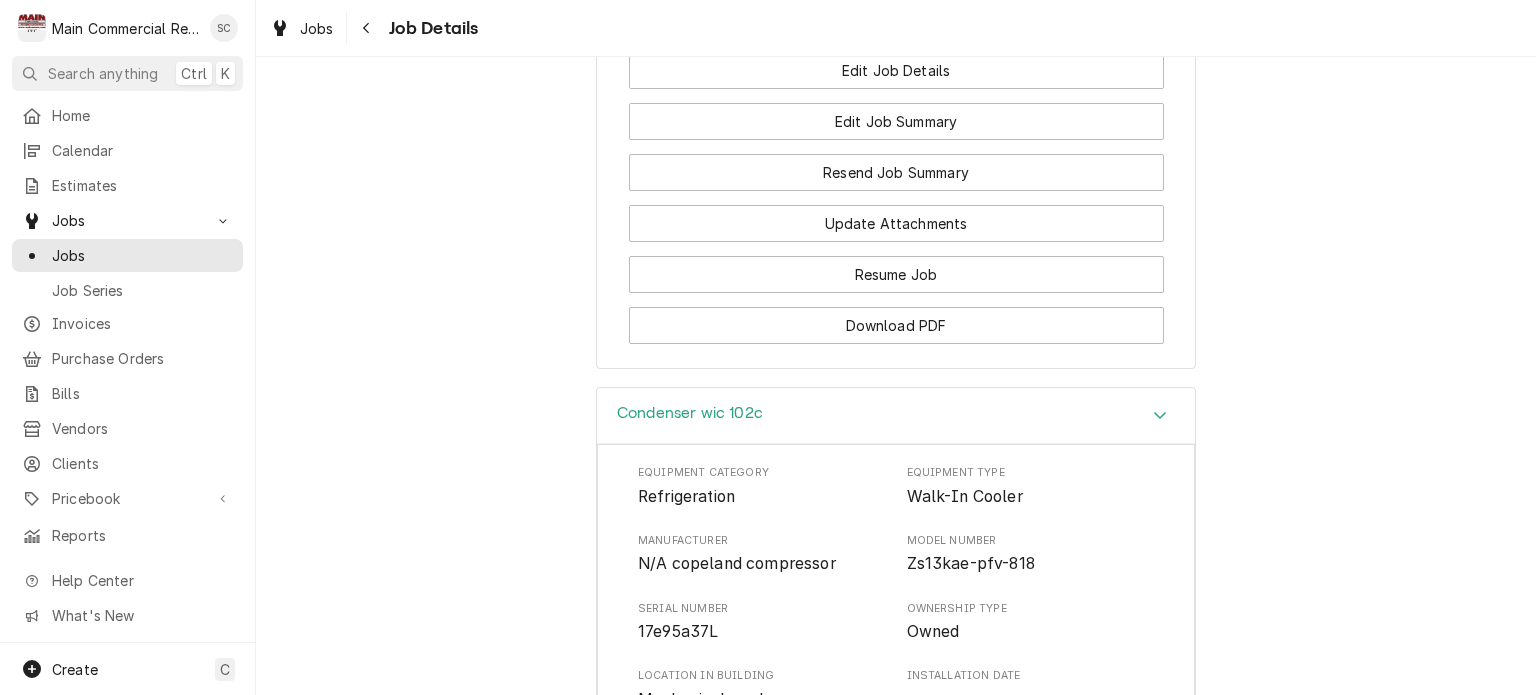 scroll, scrollTop: 3100, scrollLeft: 0, axis: vertical 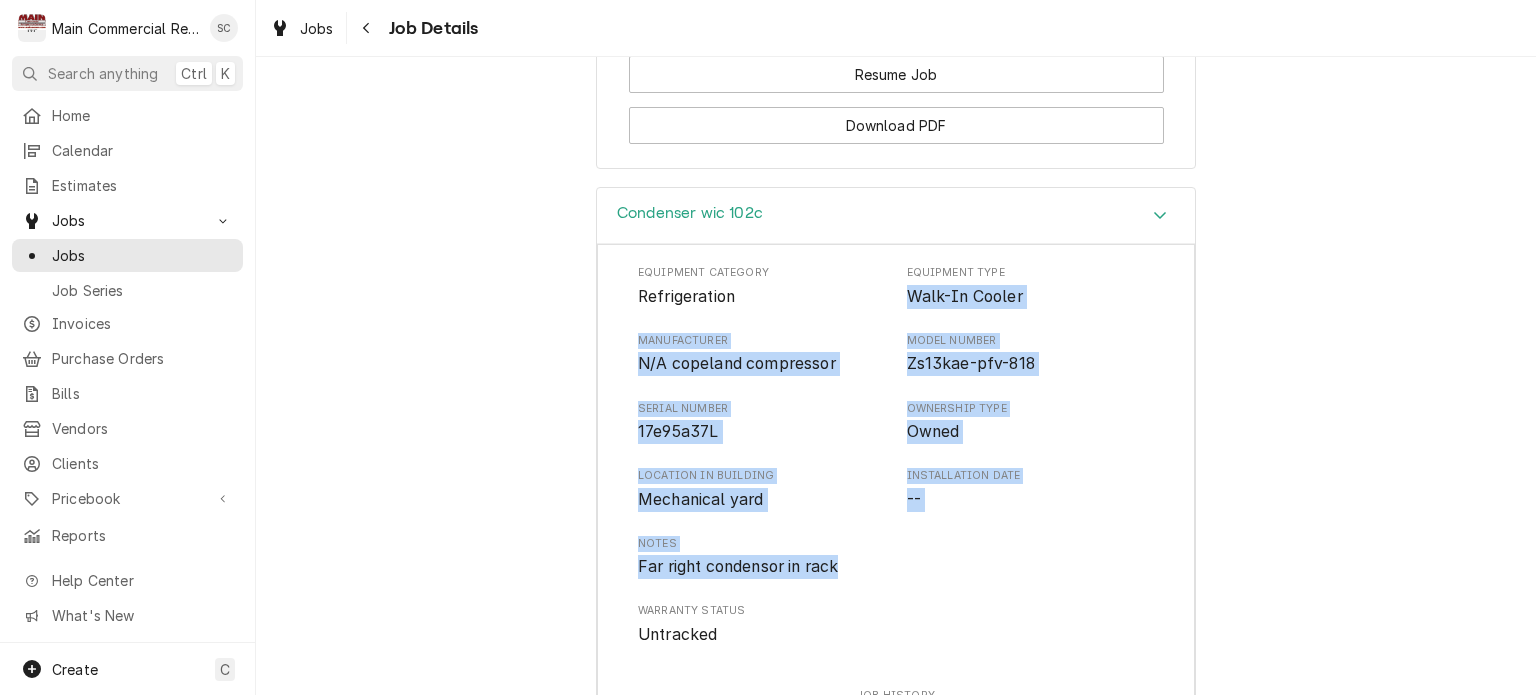 drag, startPoint x: 842, startPoint y: 559, endPoint x: 903, endPoint y: 302, distance: 264.1401 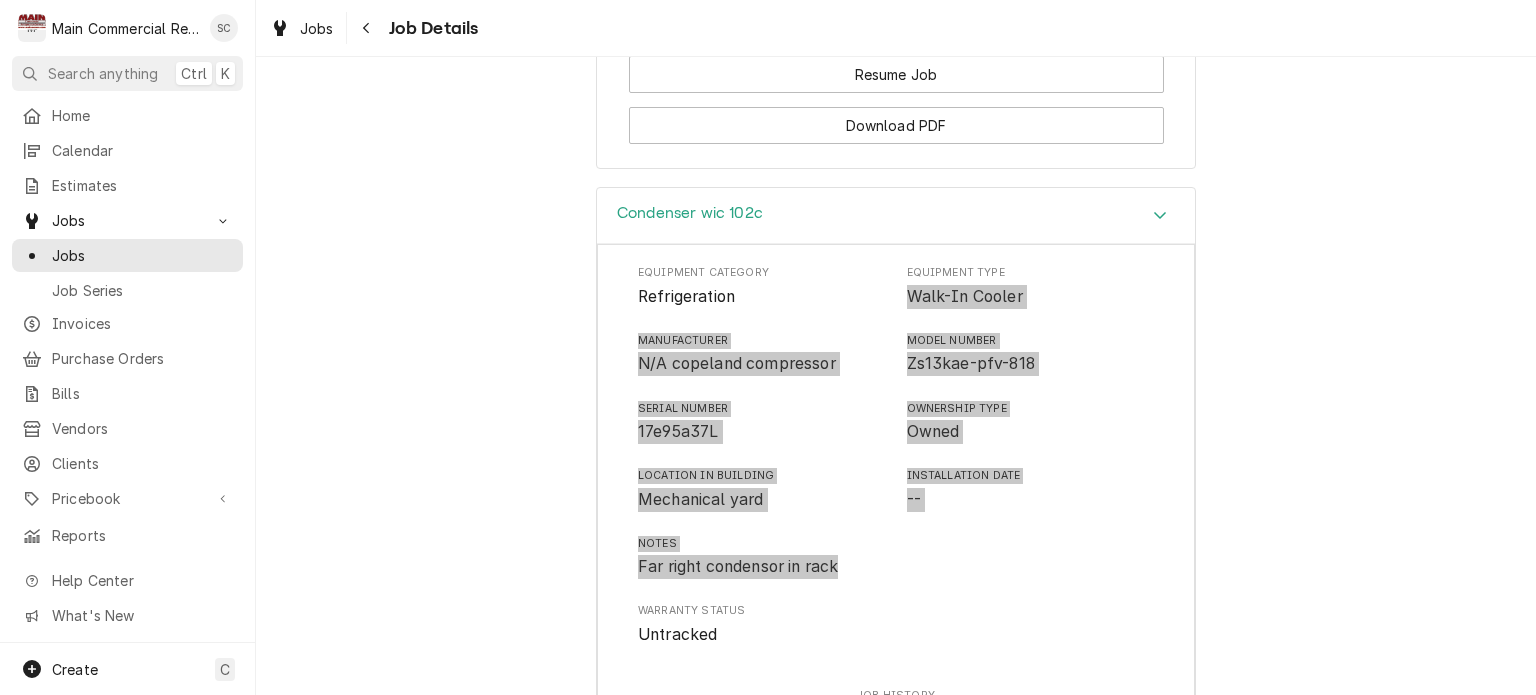 scroll, scrollTop: 2900, scrollLeft: 0, axis: vertical 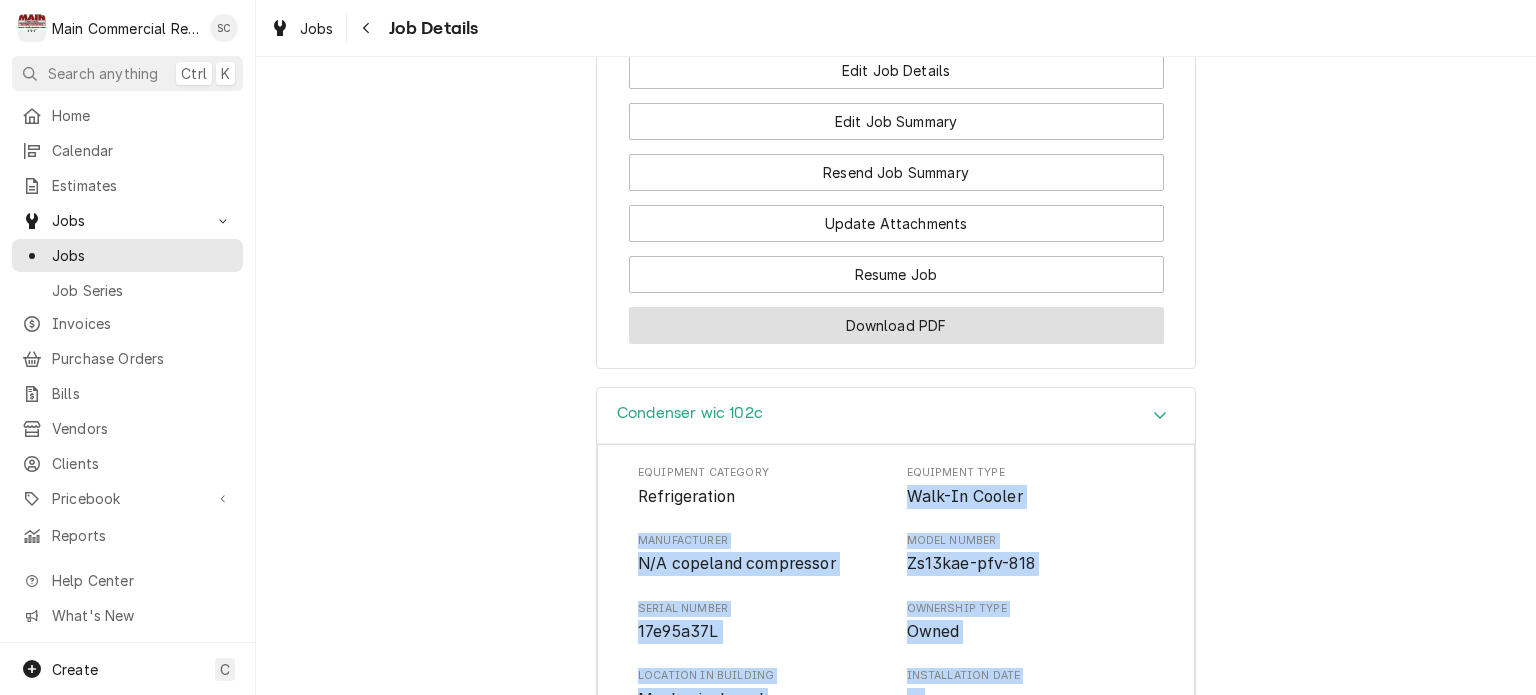 click on "Download PDF" at bounding box center [896, 325] 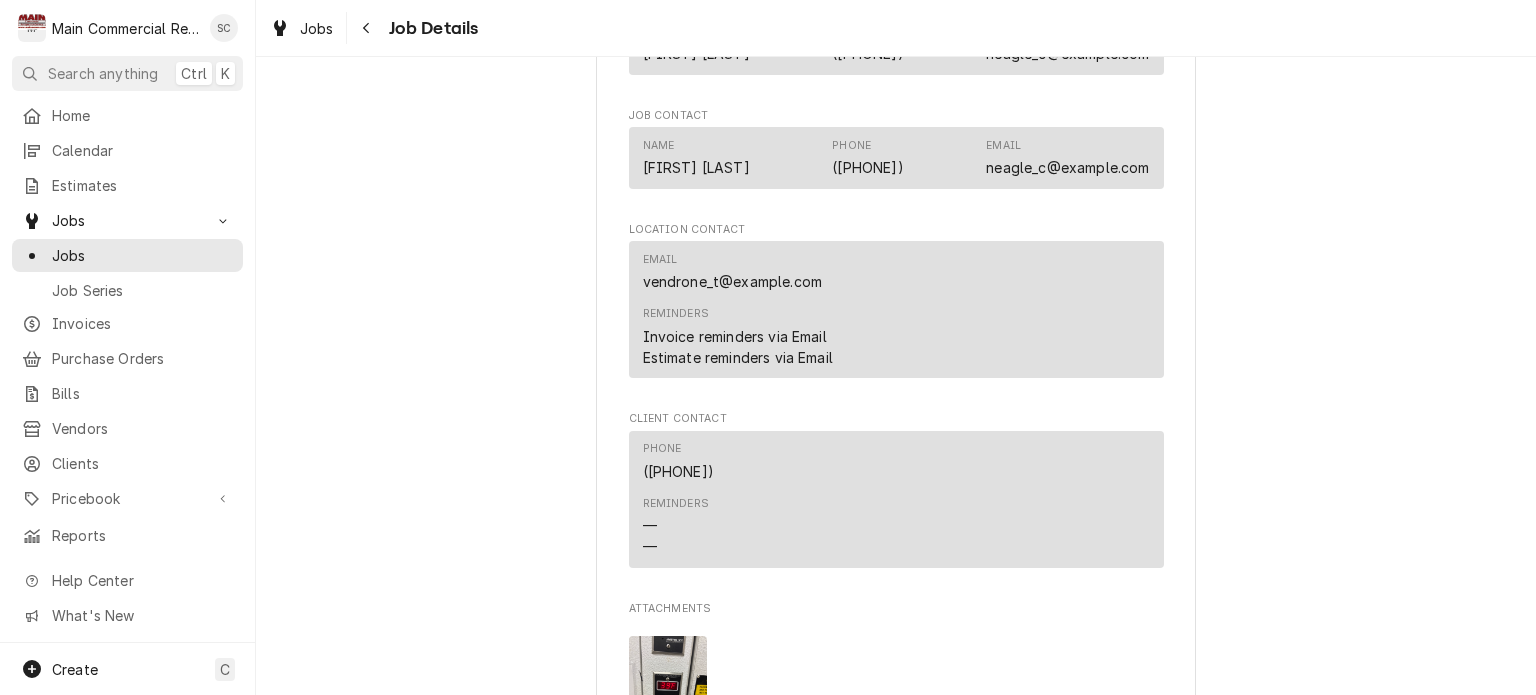 scroll, scrollTop: 2300, scrollLeft: 0, axis: vertical 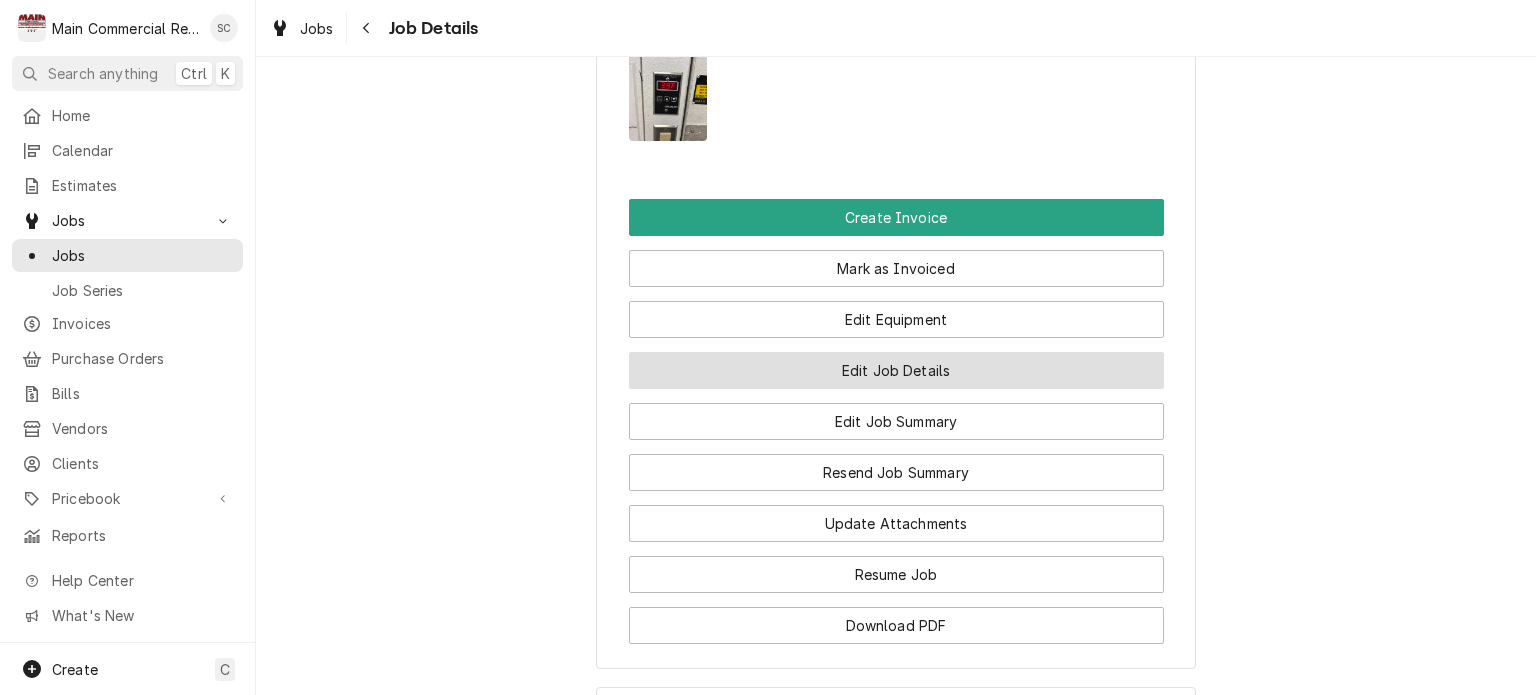 click on "Edit Job Details" at bounding box center [896, 370] 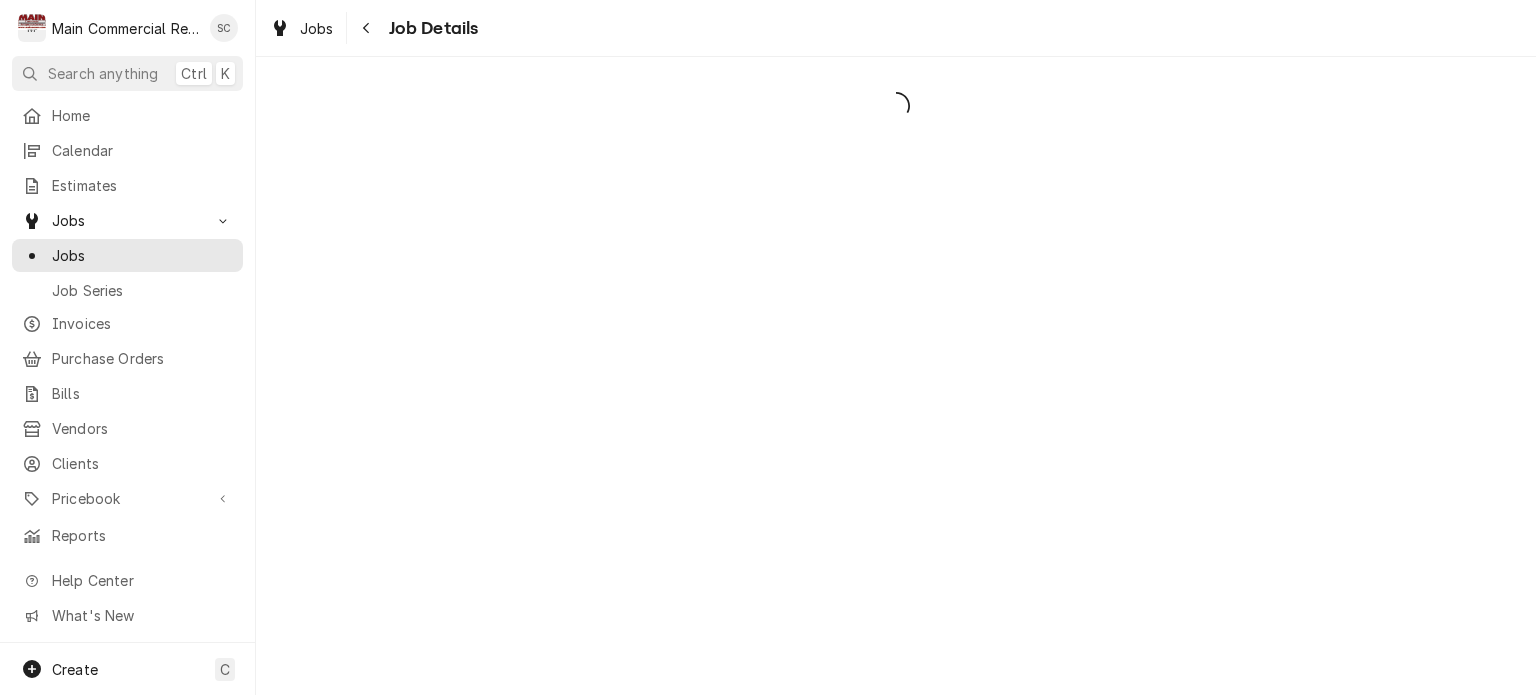 scroll, scrollTop: 0, scrollLeft: 0, axis: both 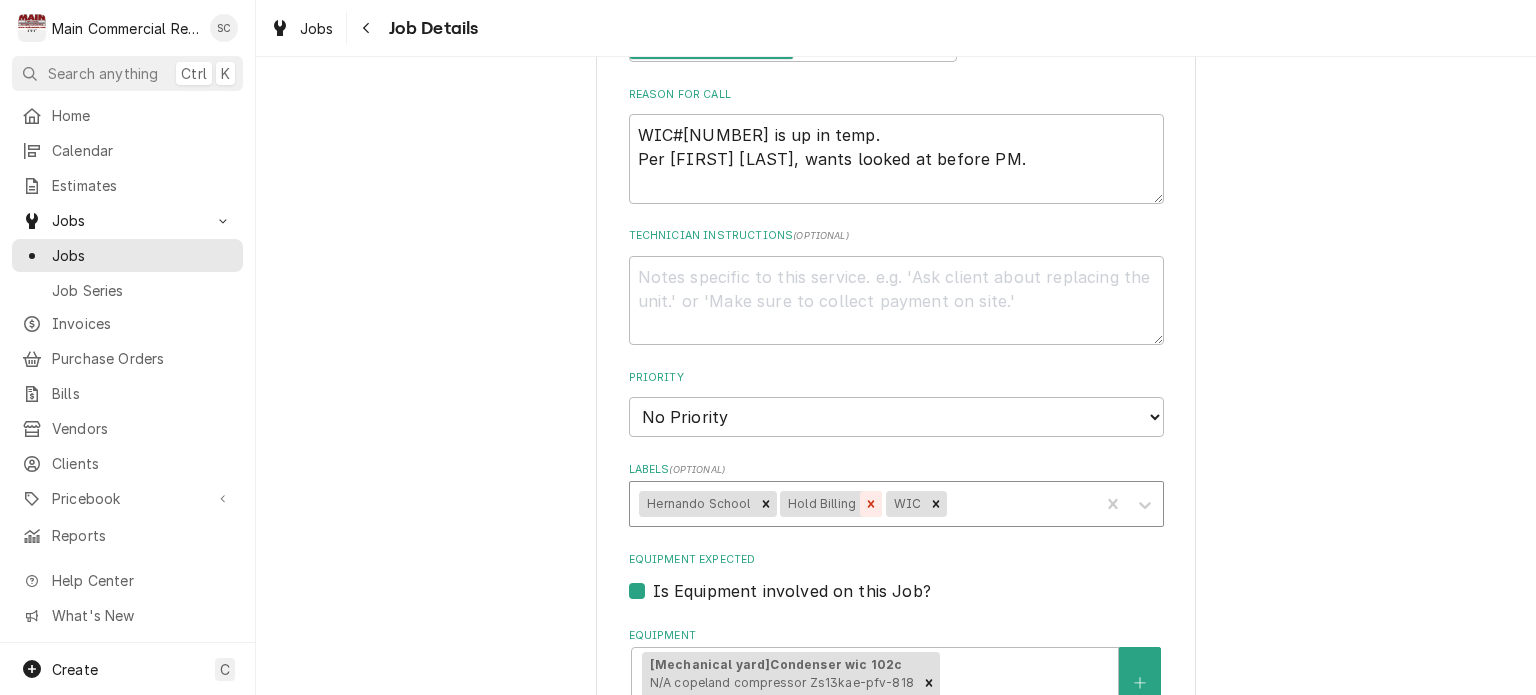 click 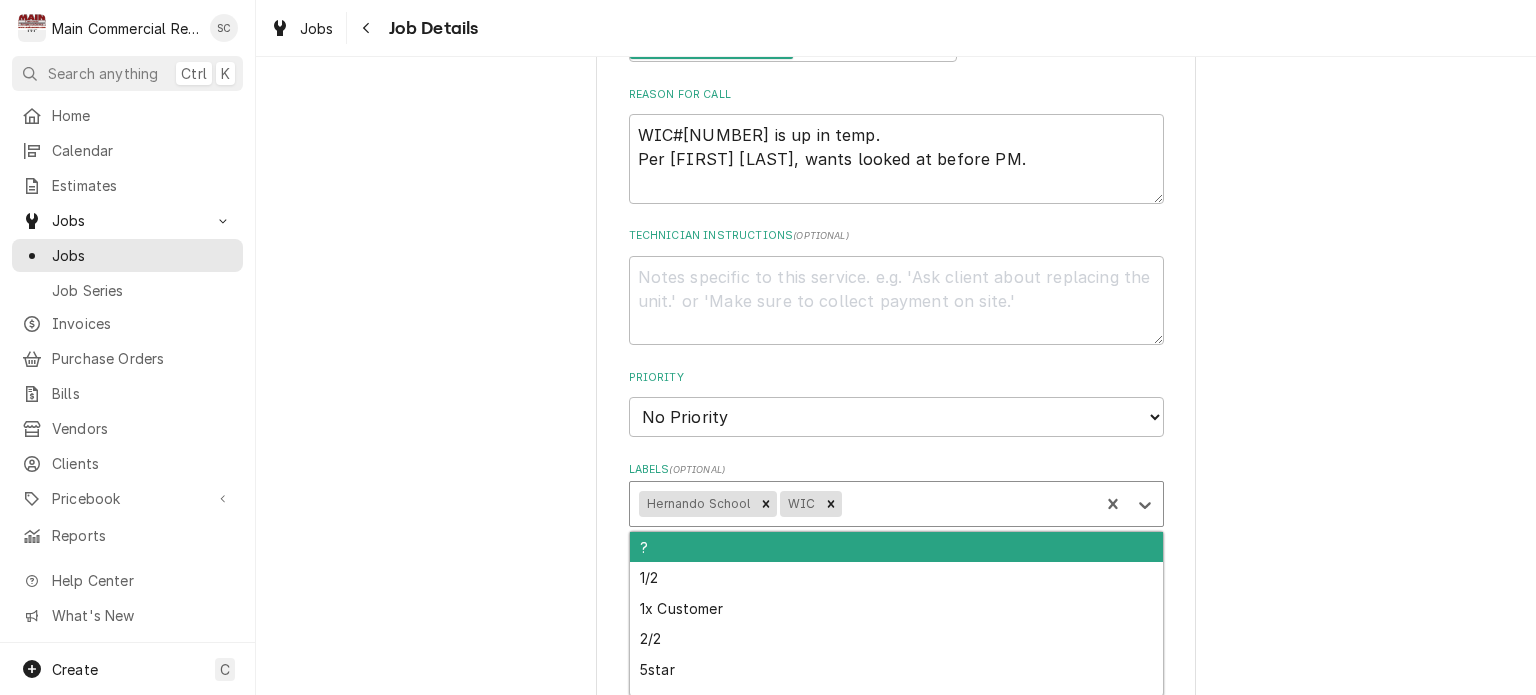click at bounding box center (967, 504) 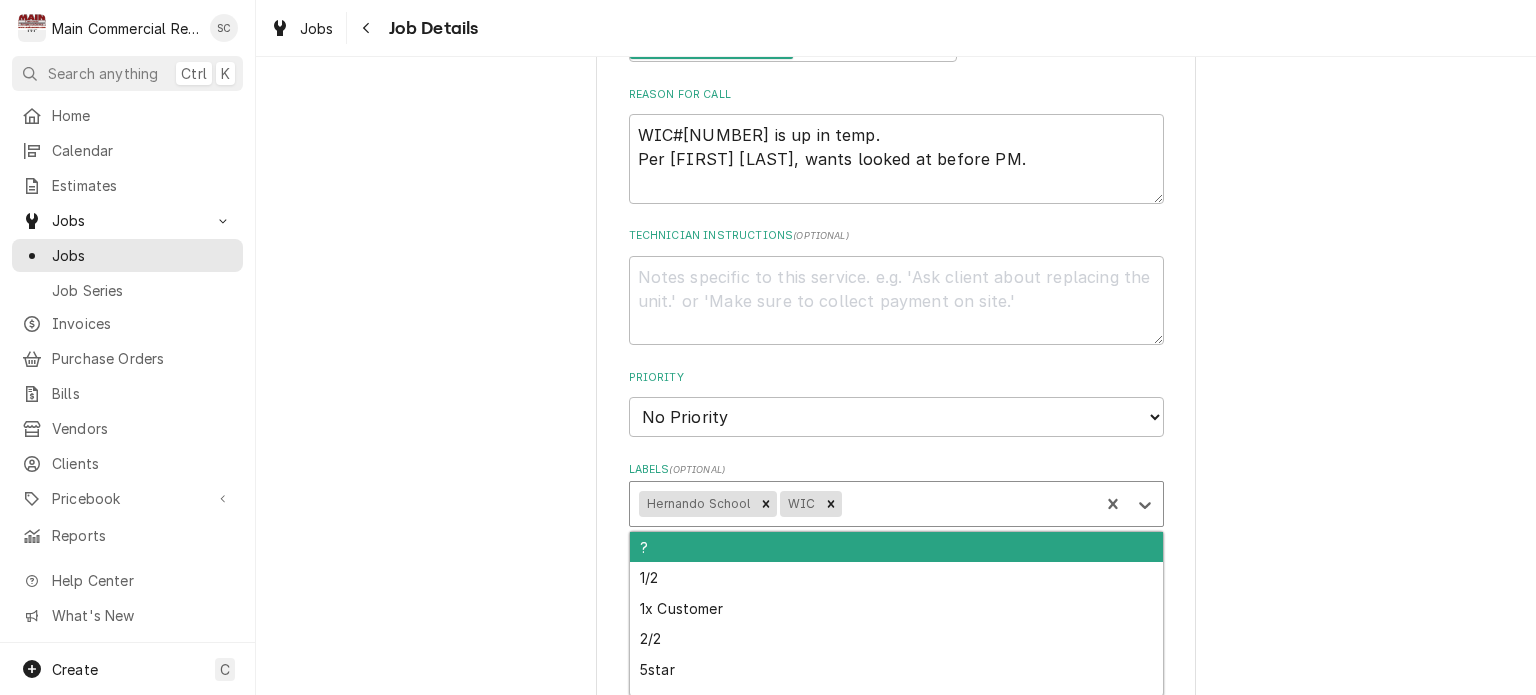 scroll, scrollTop: 500, scrollLeft: 0, axis: vertical 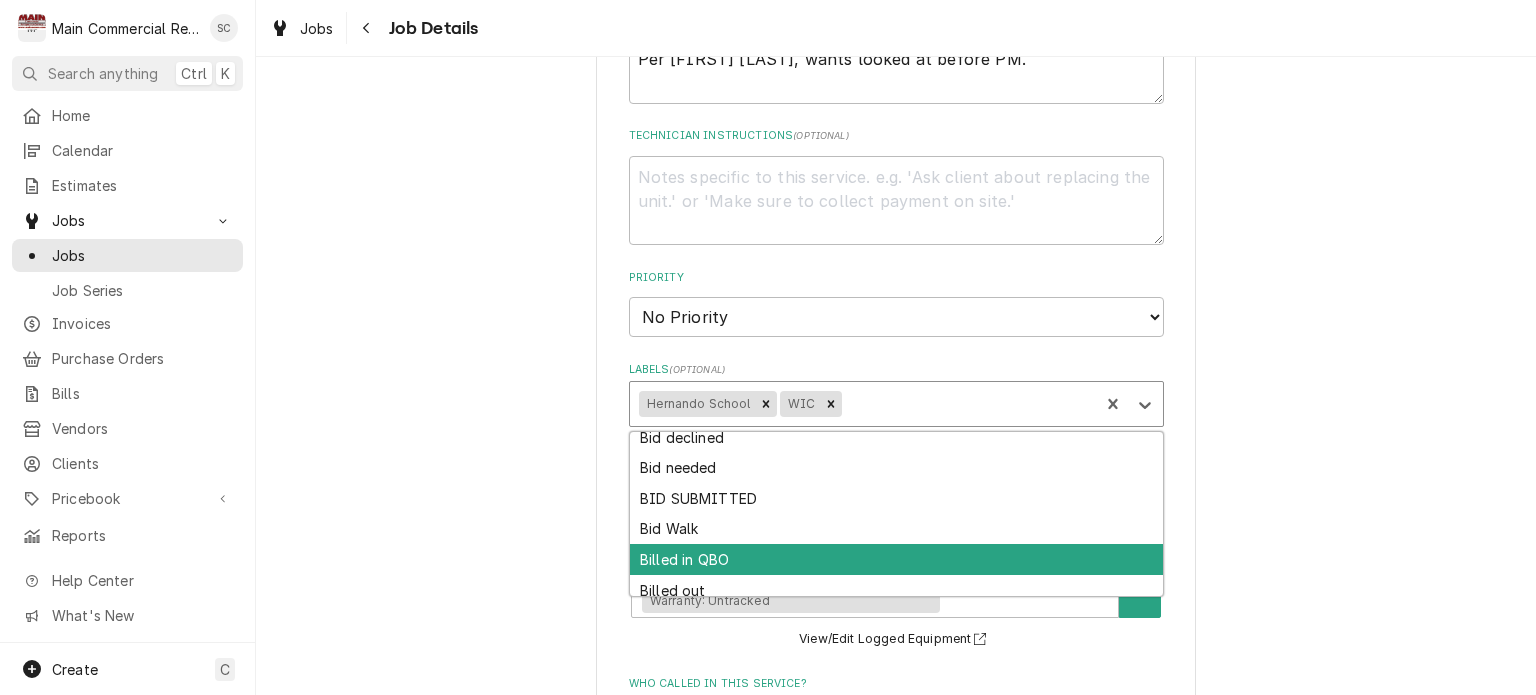 click on "Billed in QBO" at bounding box center [896, 559] 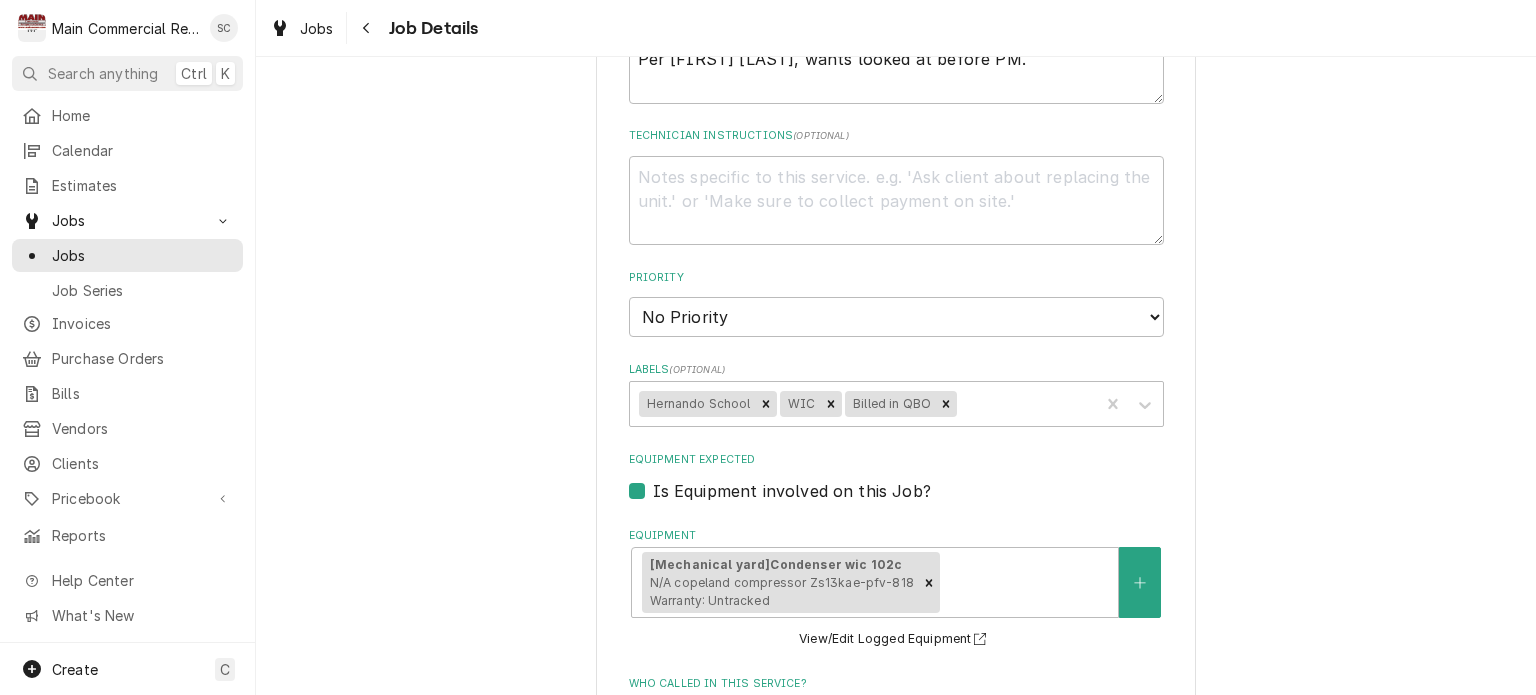 click on "*[COUNTY] [SCHOOL_DISTRICT] [SCHOOL] / [NUMBER] [STREET], [CITY], [STATE] [ZIPCODE] Use the fields below to edit this job's details: Roopairs Job ID JOB-[NUMBER] Service Type ***DIAGNOSIS-SERVICE CALL*** Job Type Reason For Call WIC#[NUMBER] is up in temp.
Per [FIRST] [LAST], wants looked at before PM. Technician Instructions  ( optional ) Priority No Priority Urgent High Medium Low Labels  ( optional ) [COUNTY] [SCHOOL] WIC Billed in QBO Equipment Expected Is Equipment involved on this Job? Equipment [Mechanical yard]  Condenser wic [NUMBER] N/A copeland compressor Zs13kae-pfv-818 Warranty: Untracked View/Edit Logged Equipment    Who called in this service? [FIRST] [LAST]  Contact [PHONE] [EMAIL] Who should the tech(s) ask for? [FIRST] [LAST]  Contact [PHONE] [EMAIL] Attachments  ( if any ) Add Attachment Estimated Arrival Time [DATE] AM / PM 6:00 AM 6:15 AM 6:30 AM 6:45 AM 7:00 AM 7:15 AM 7:30 AM 7:45 AM 8:00 AM 8:15 AM 8:30 AM 8:45 AM 9:00 AM 9:15 AM 9:30 AM 9:45 AM 2 Save" at bounding box center [896, 512] 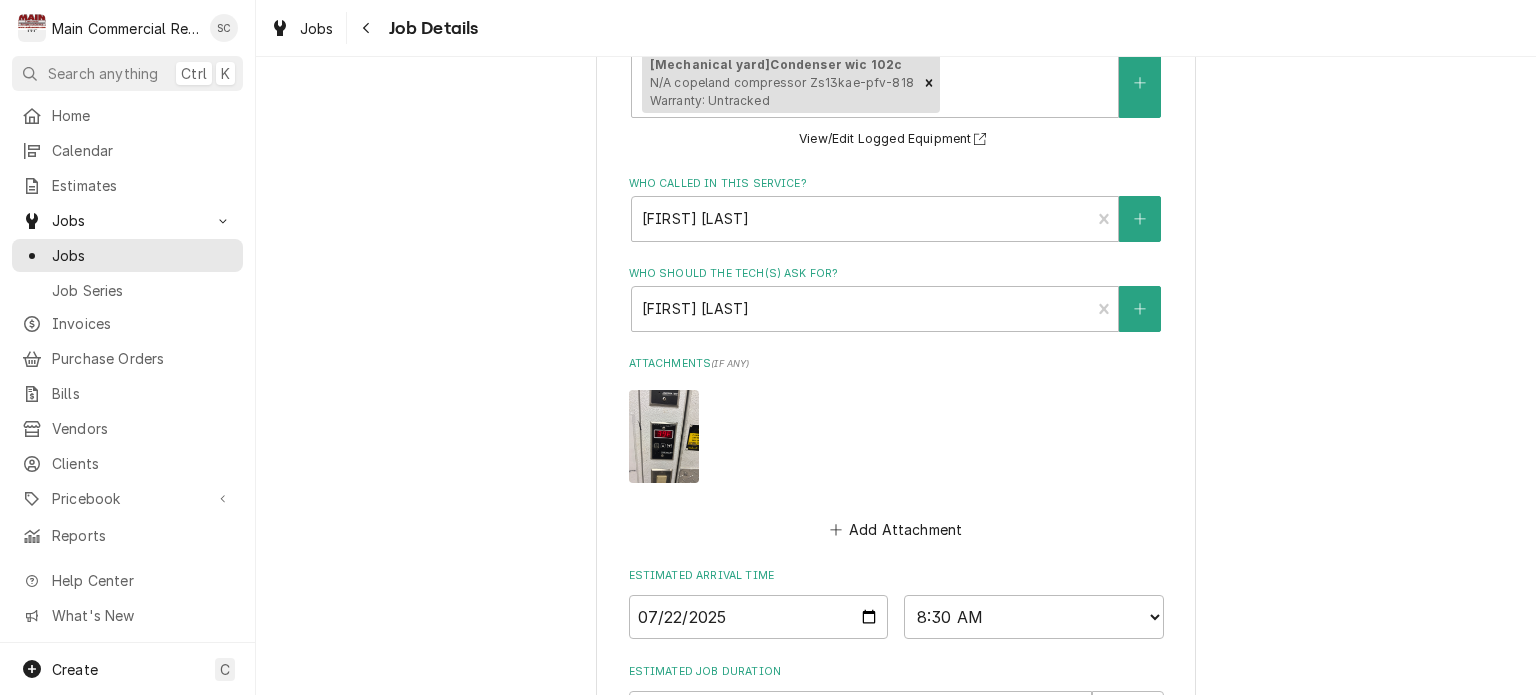 scroll, scrollTop: 1247, scrollLeft: 0, axis: vertical 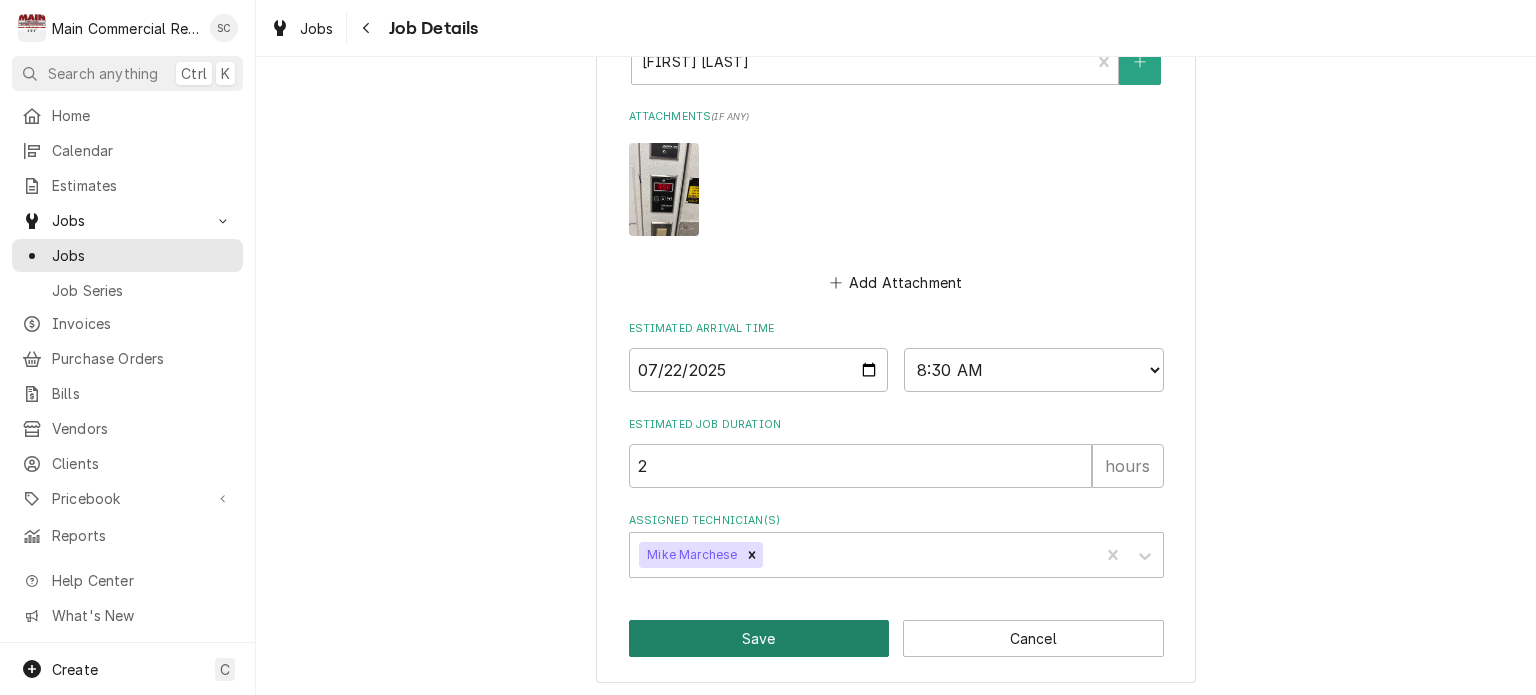 click on "Save" at bounding box center (759, 638) 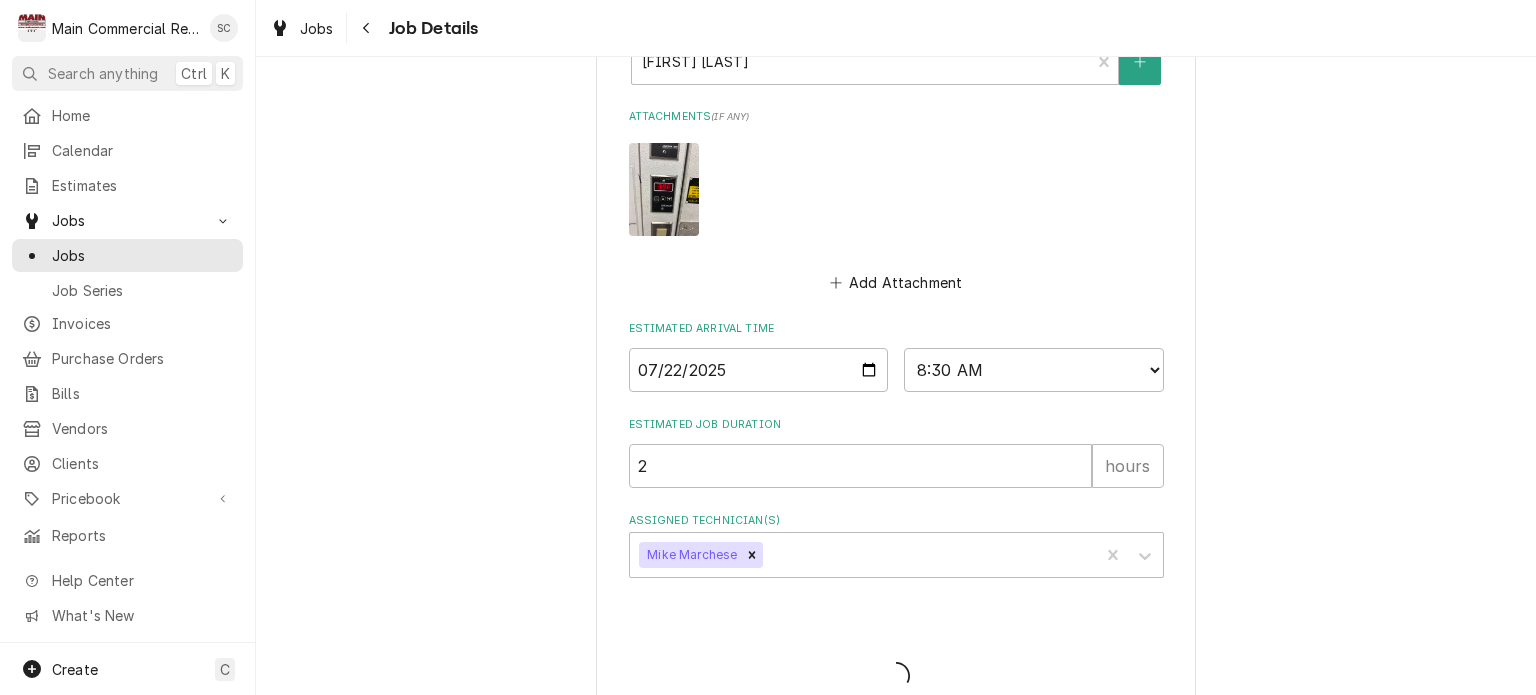 type on "x" 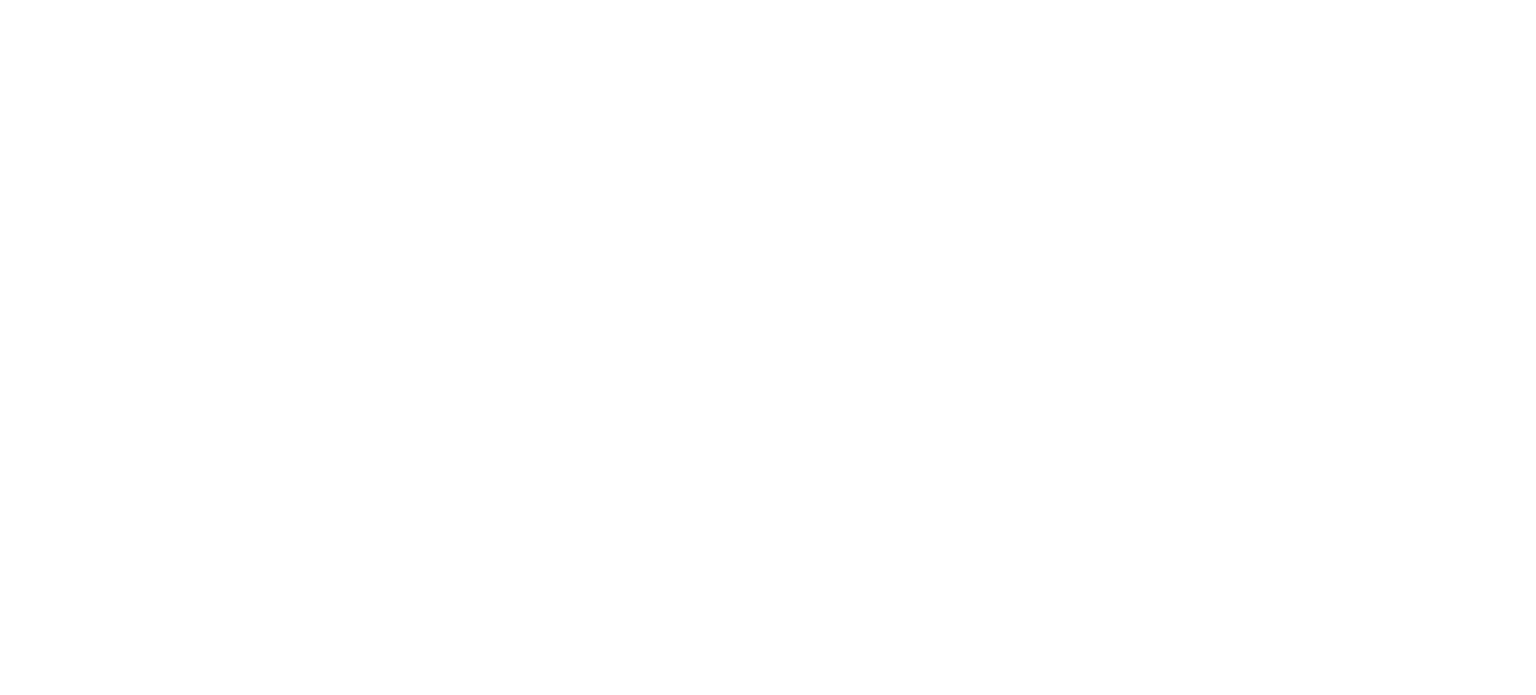 scroll, scrollTop: 0, scrollLeft: 0, axis: both 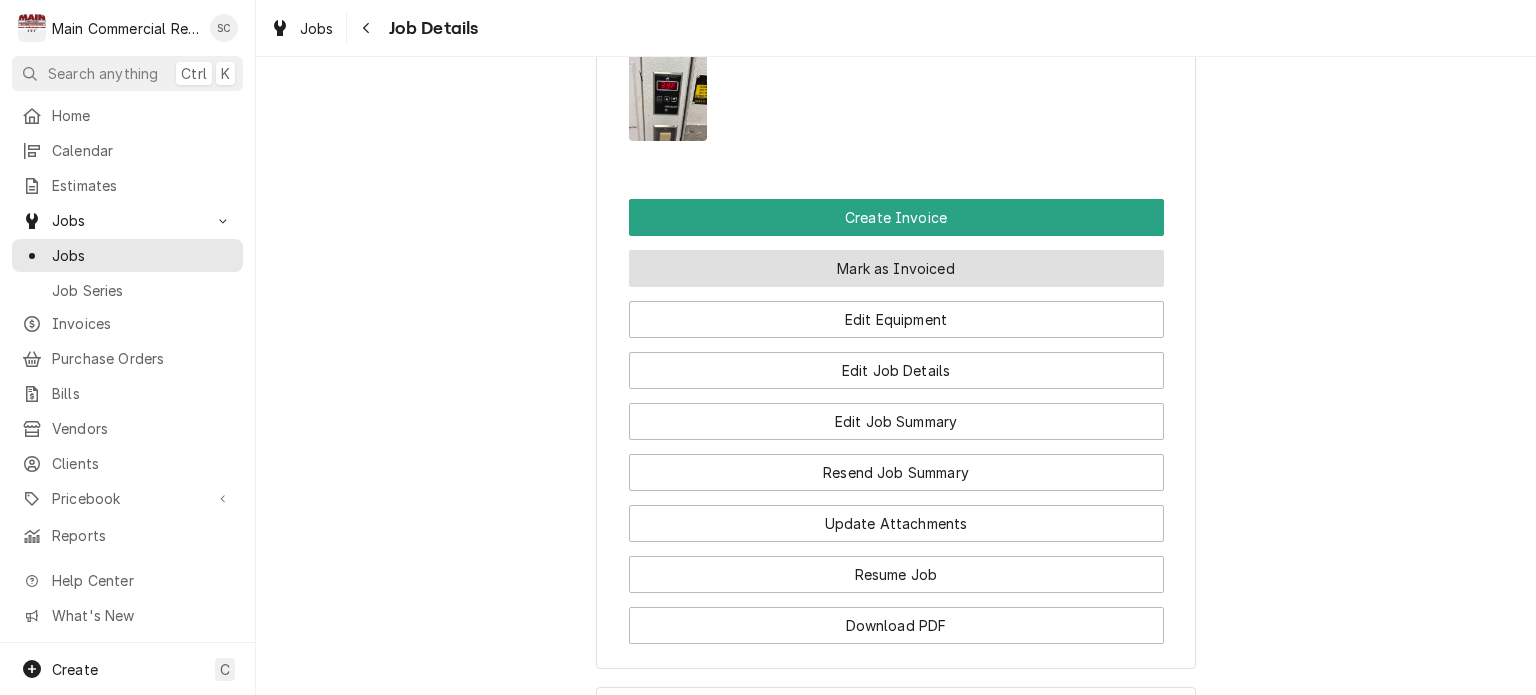 click on "Mark as Invoiced" at bounding box center [896, 268] 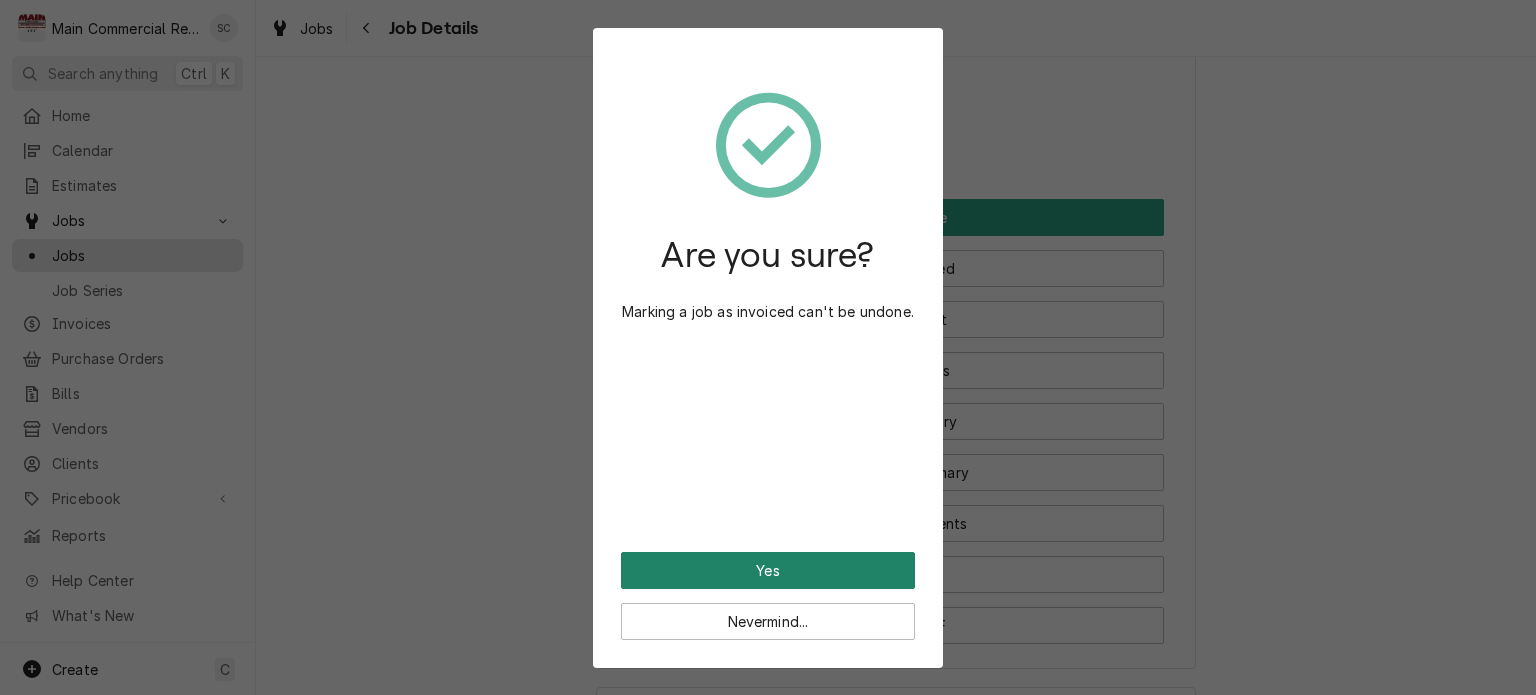 click on "Yes" at bounding box center (768, 570) 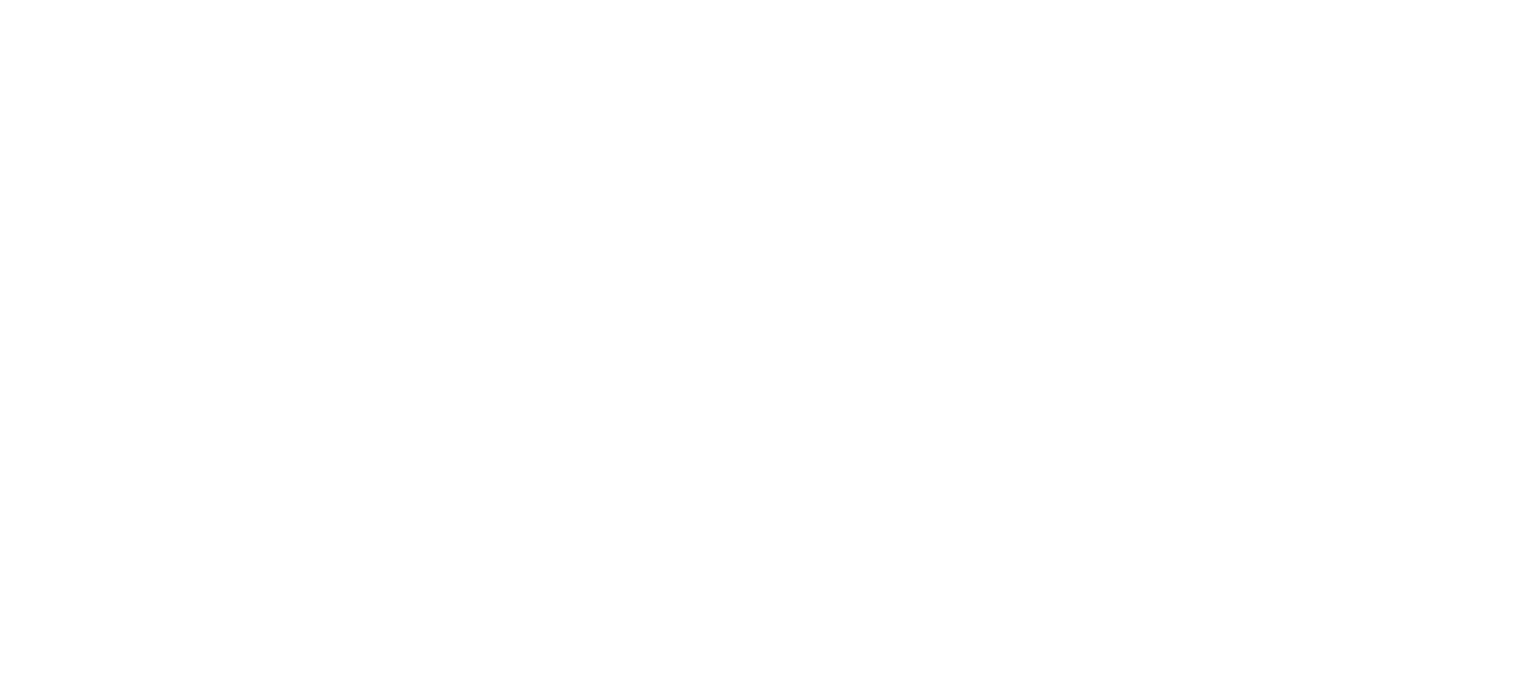 scroll, scrollTop: 0, scrollLeft: 0, axis: both 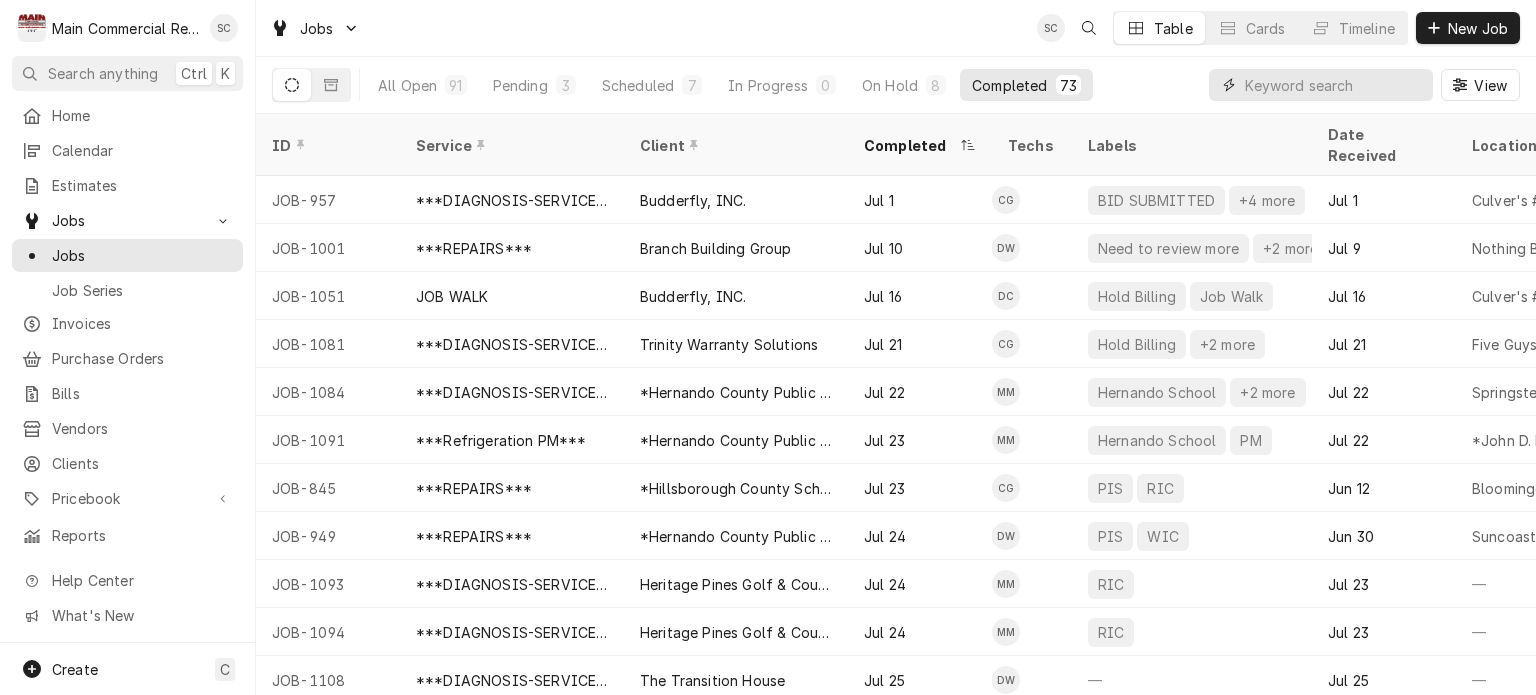 click at bounding box center [1334, 85] 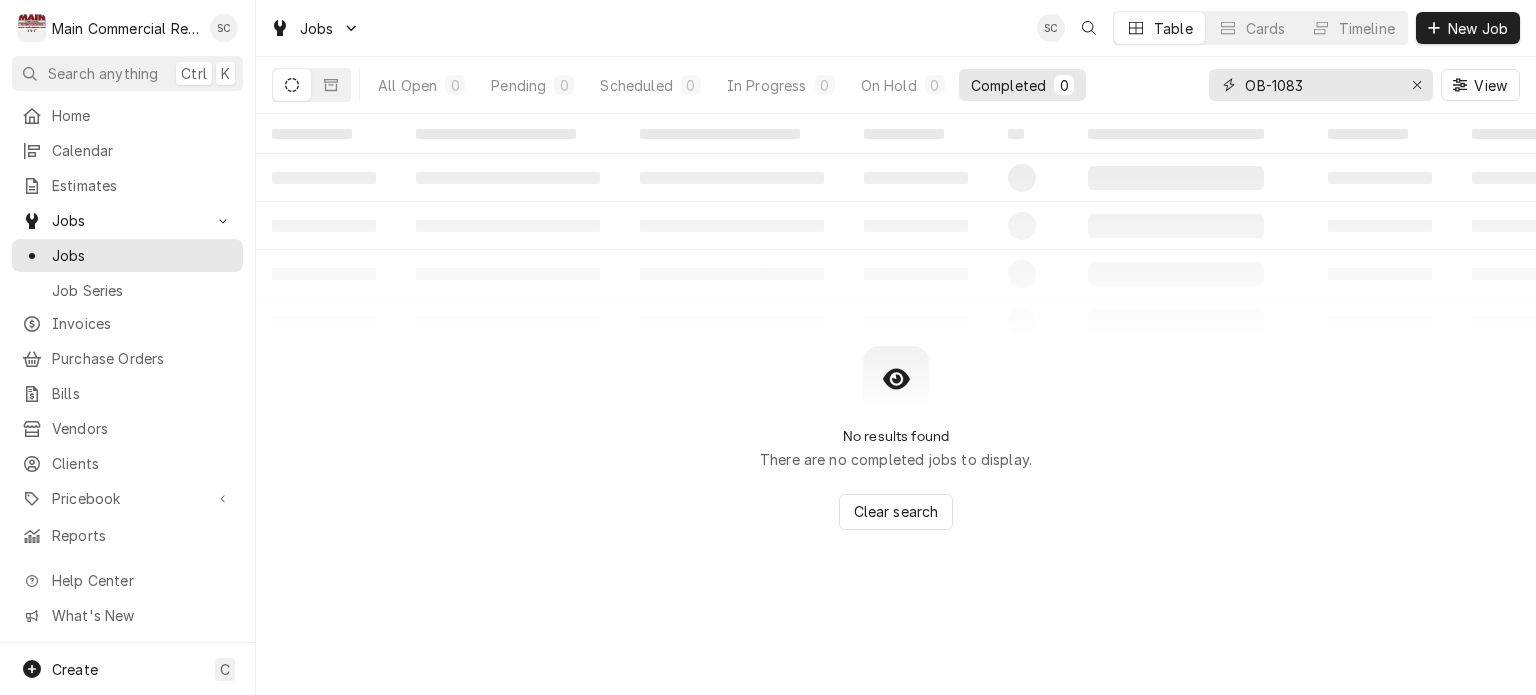 click on "OB-1083" at bounding box center (1320, 85) 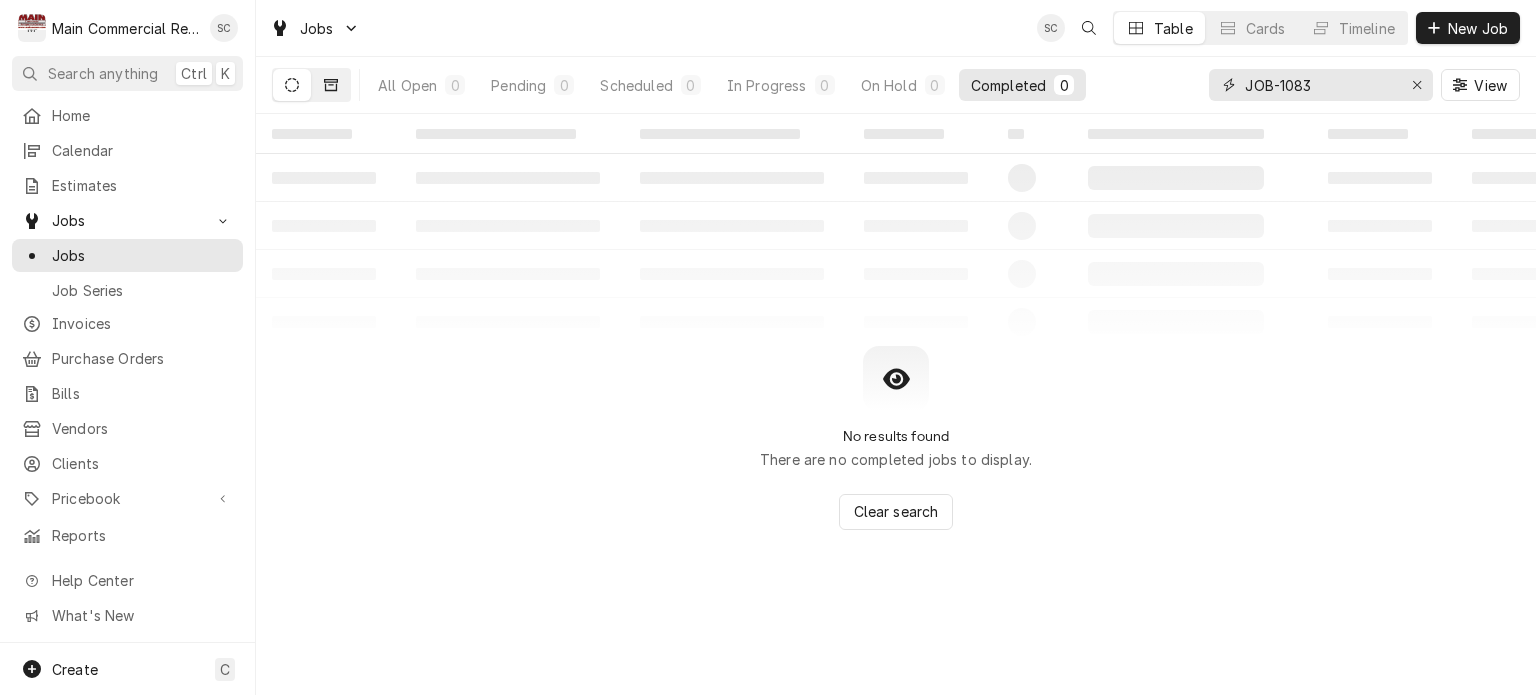 type on "JOB-1083" 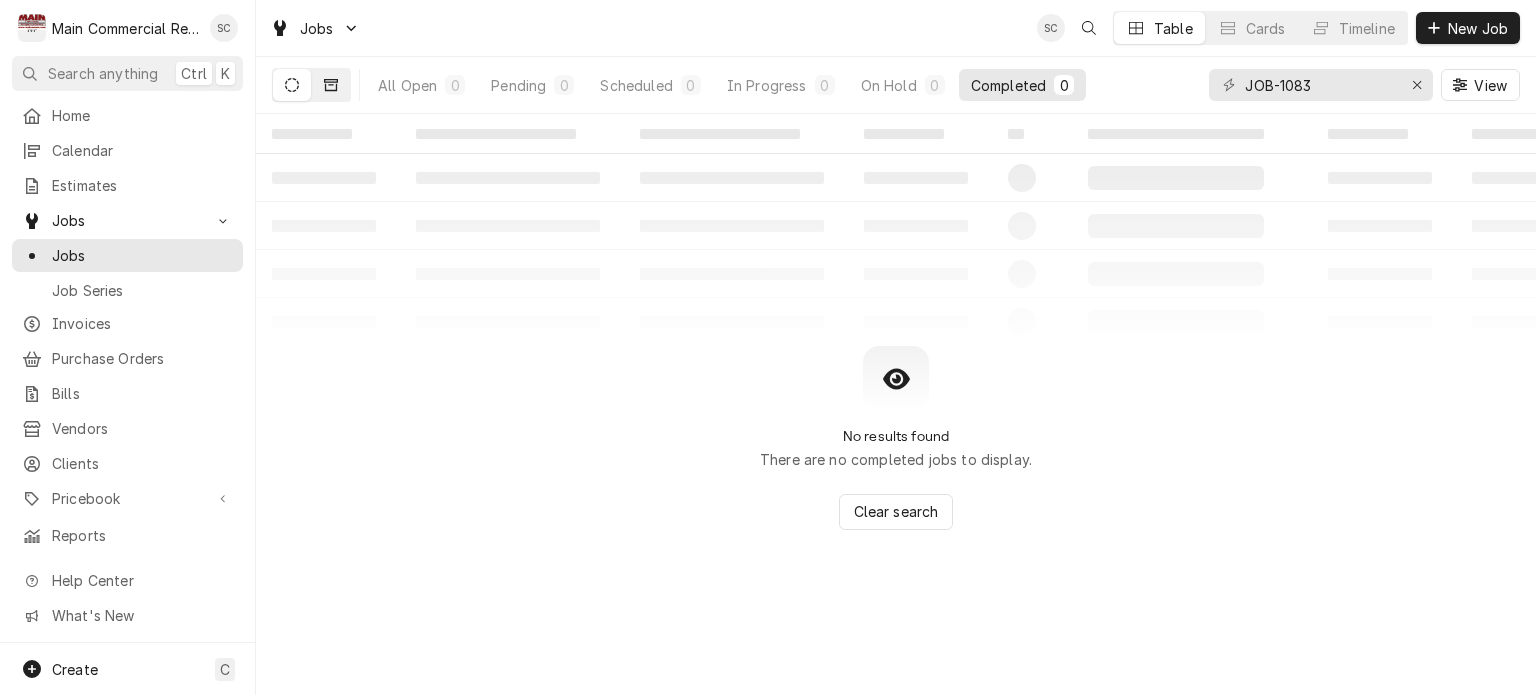 click 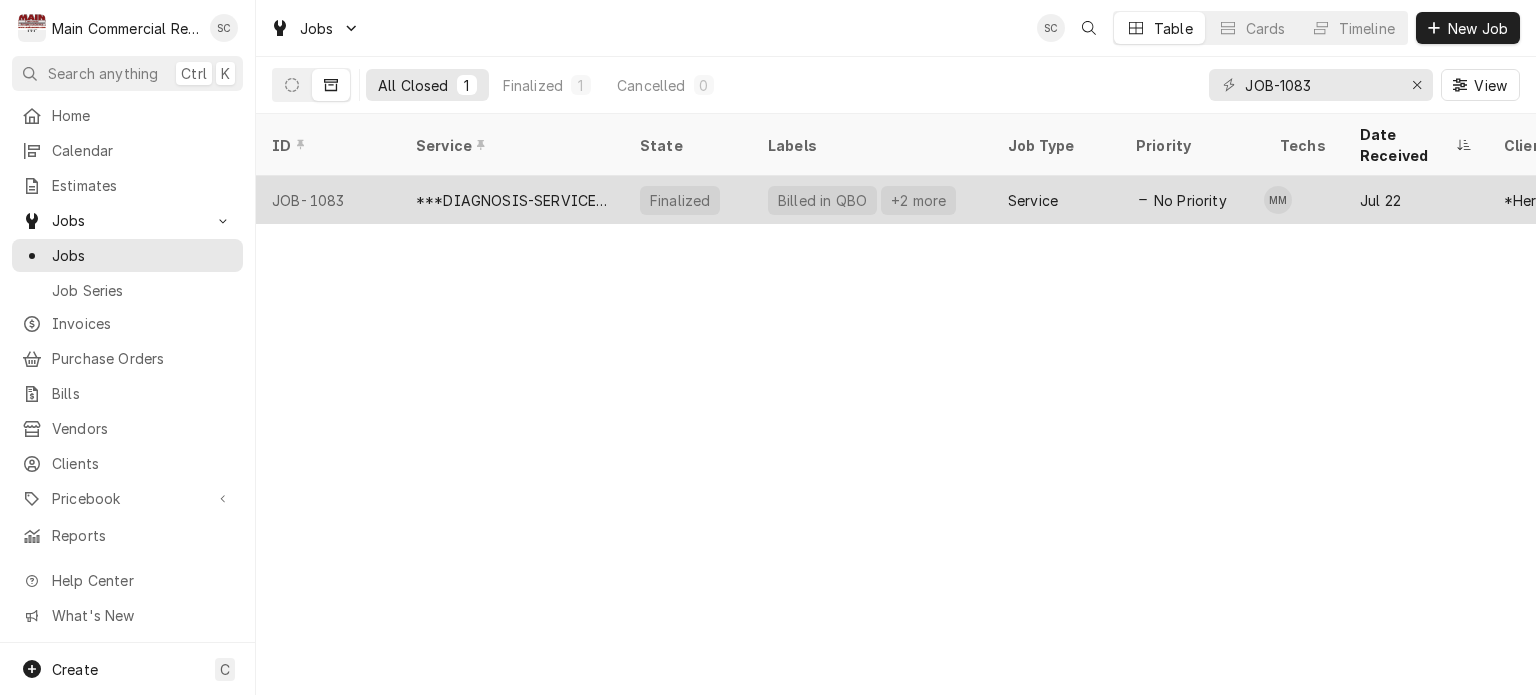 click on "***DIAGNOSIS-SERVICE CALL***" at bounding box center [512, 200] 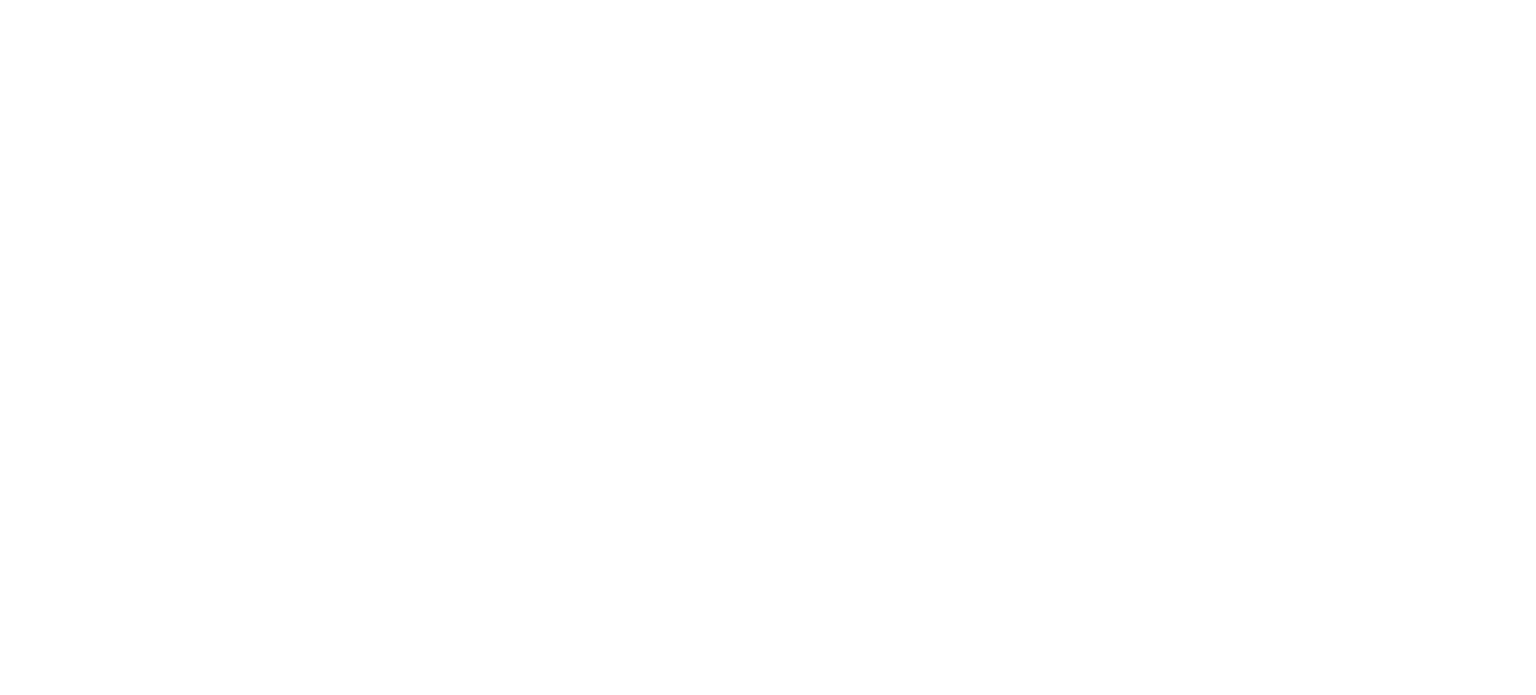 scroll, scrollTop: 0, scrollLeft: 0, axis: both 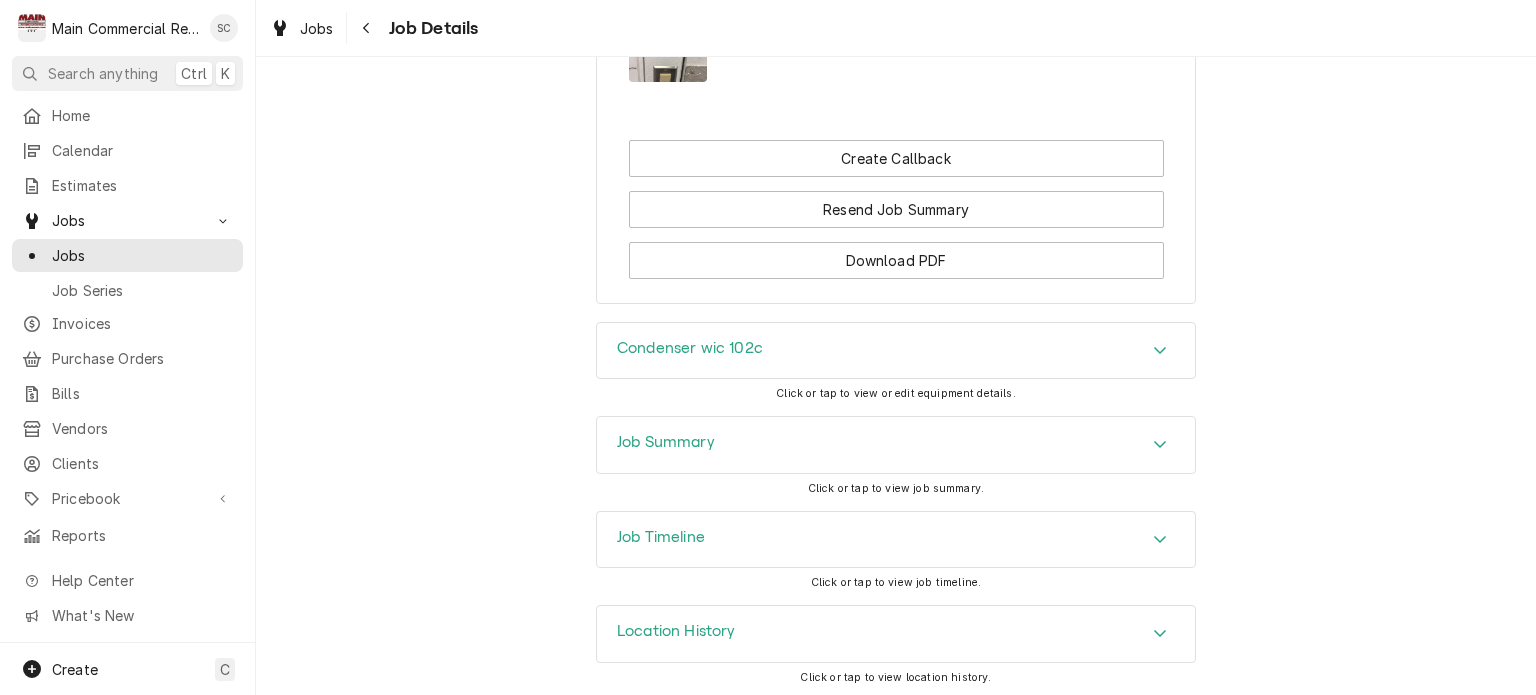 click 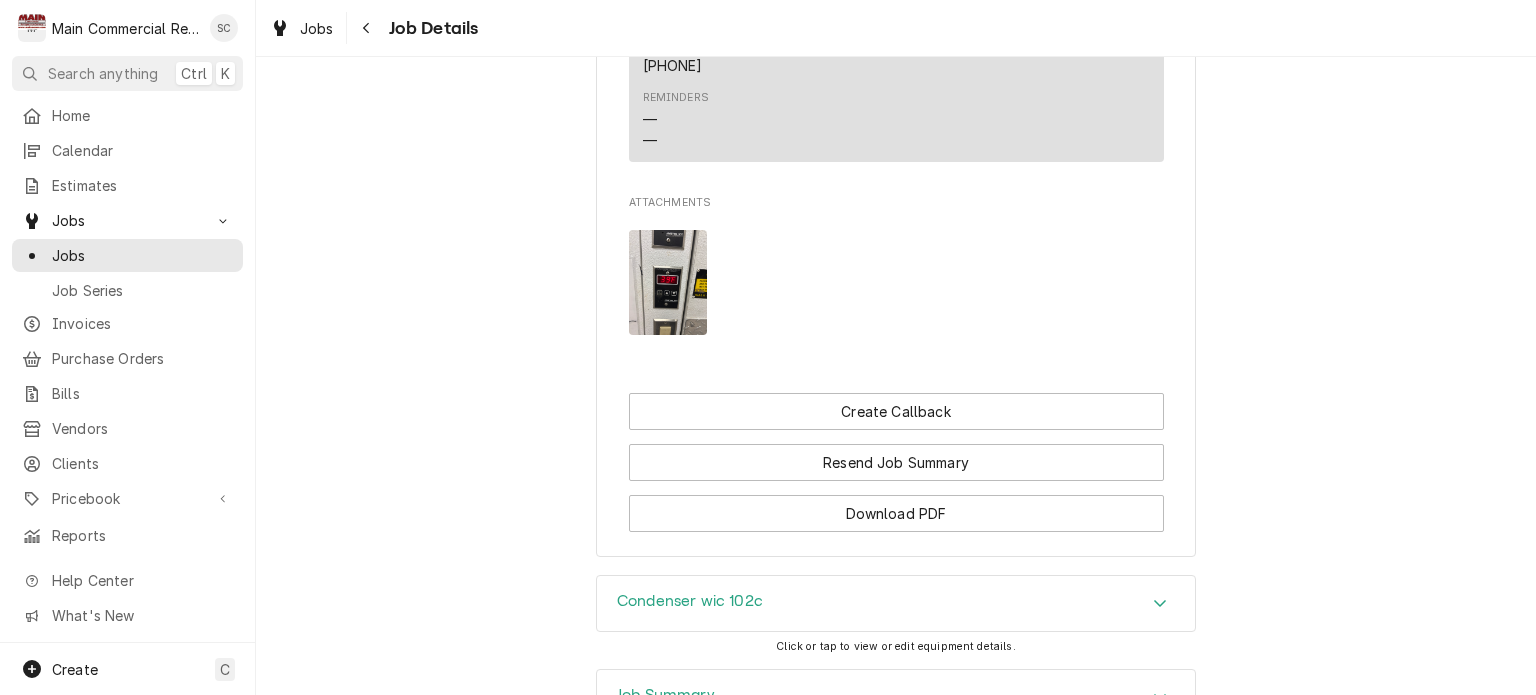 scroll, scrollTop: 2706, scrollLeft: 0, axis: vertical 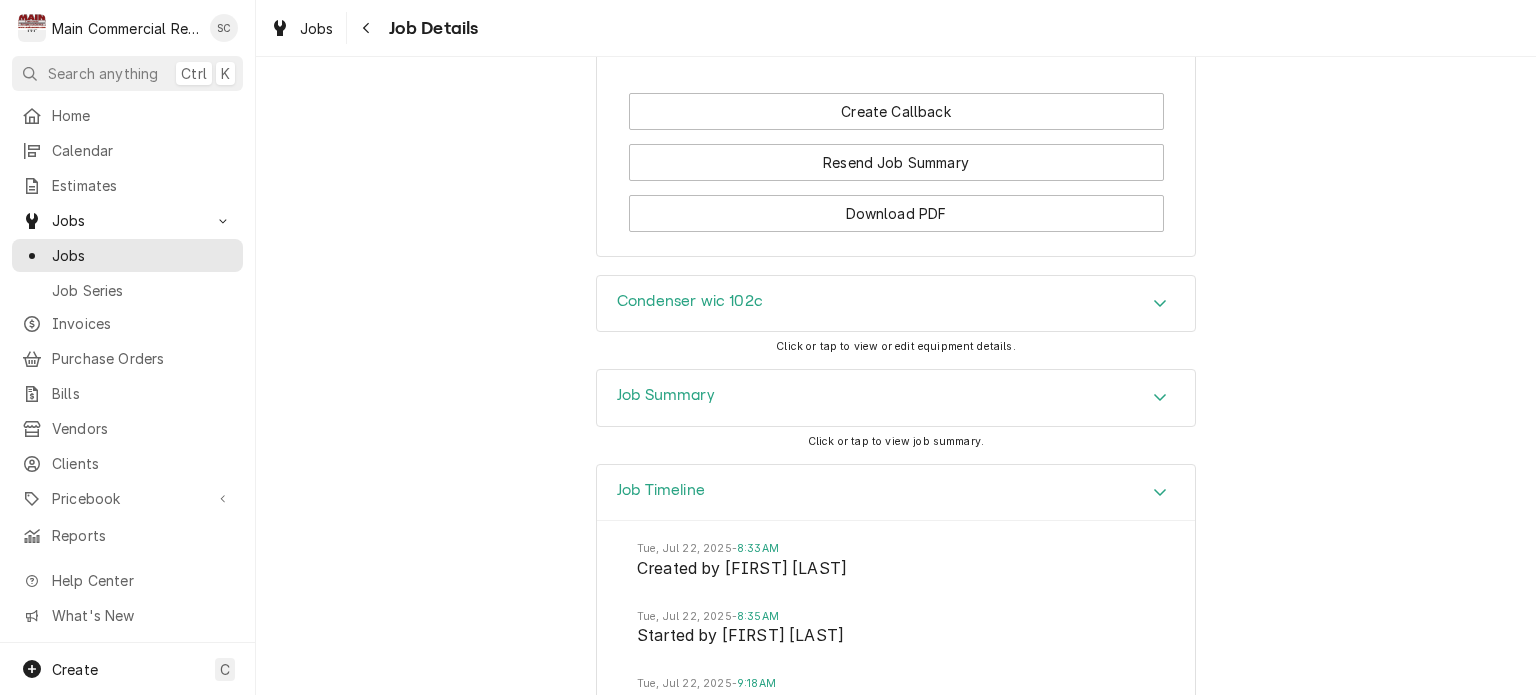 click 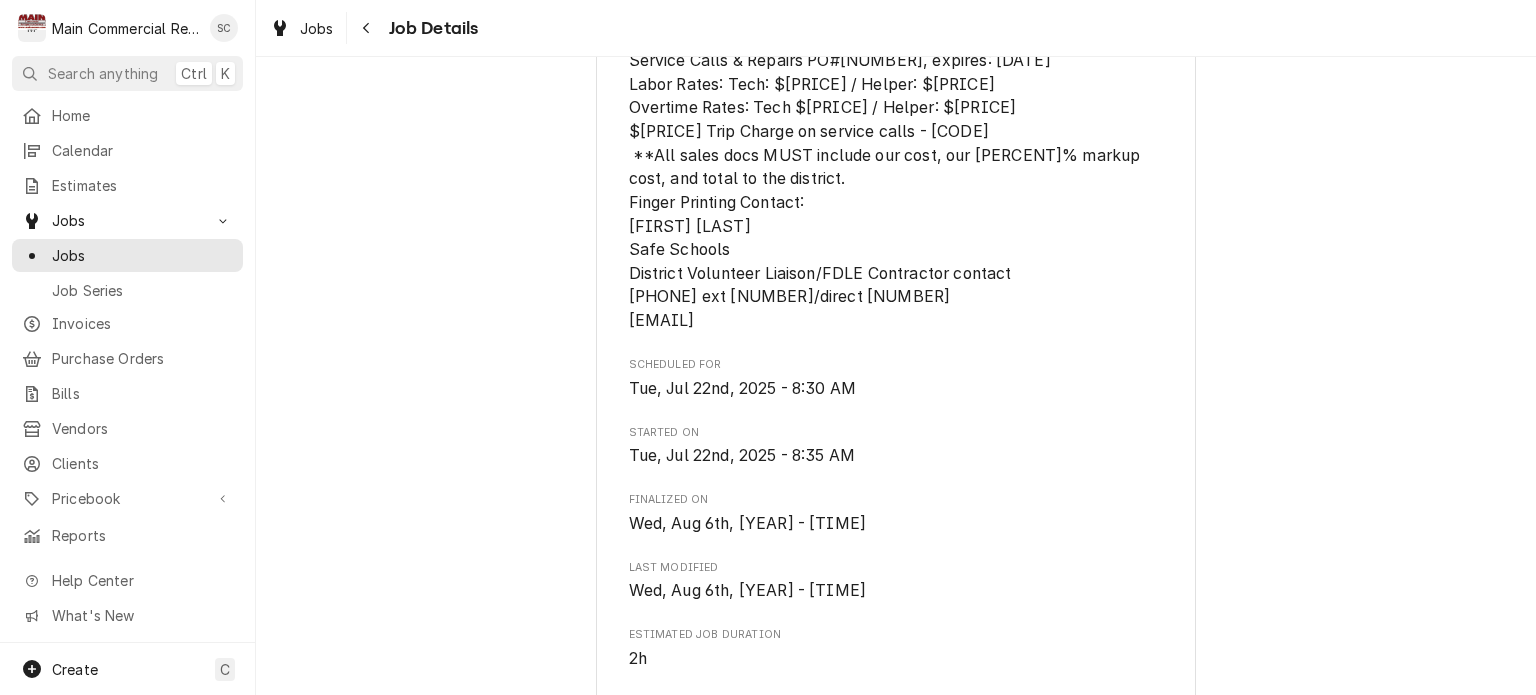 scroll, scrollTop: 799, scrollLeft: 0, axis: vertical 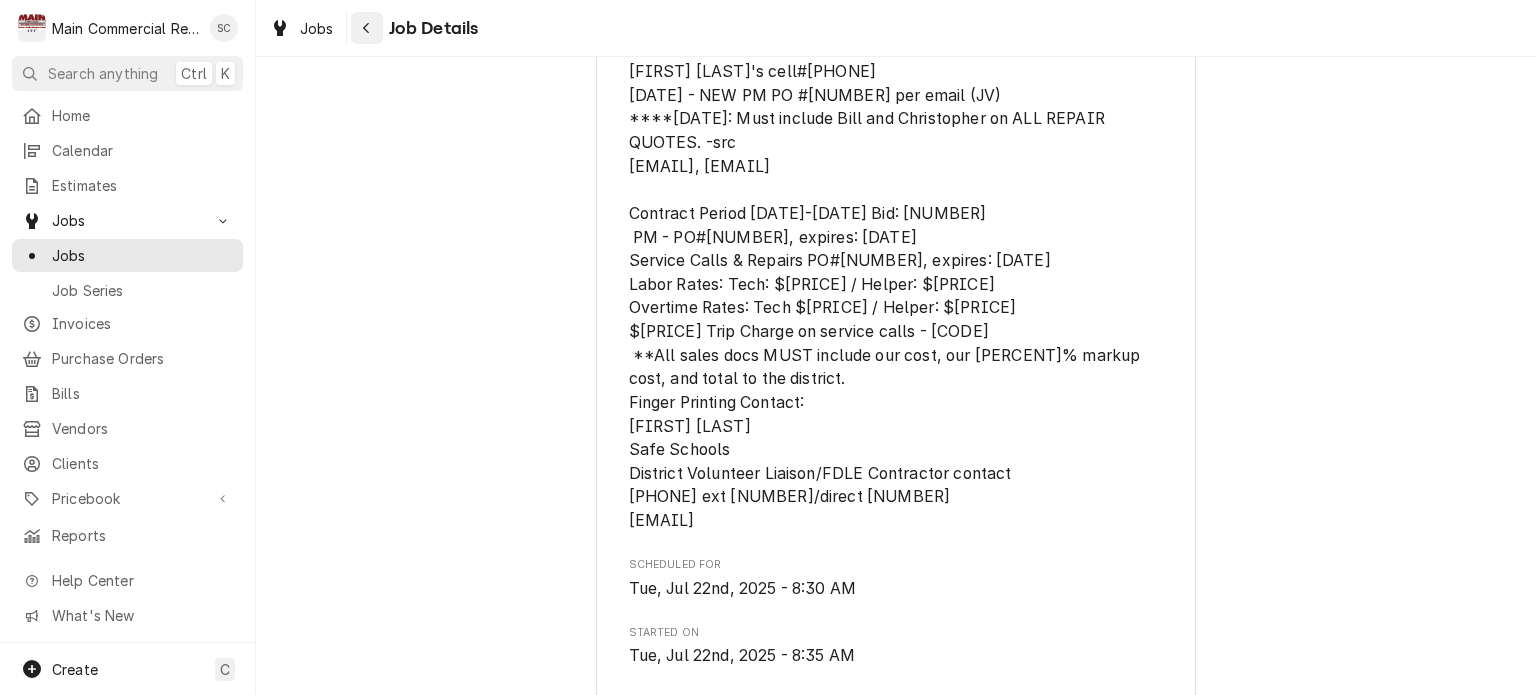 click at bounding box center (367, 28) 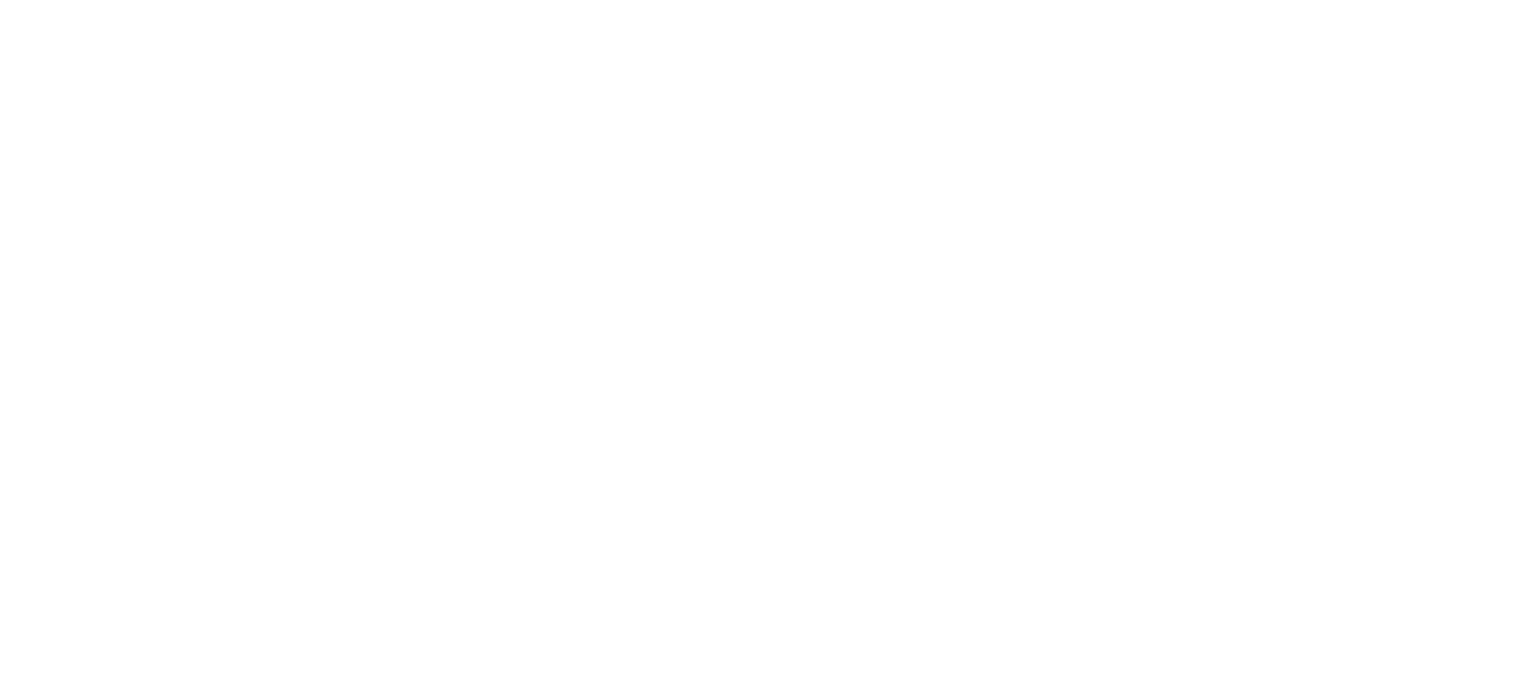 scroll, scrollTop: 0, scrollLeft: 0, axis: both 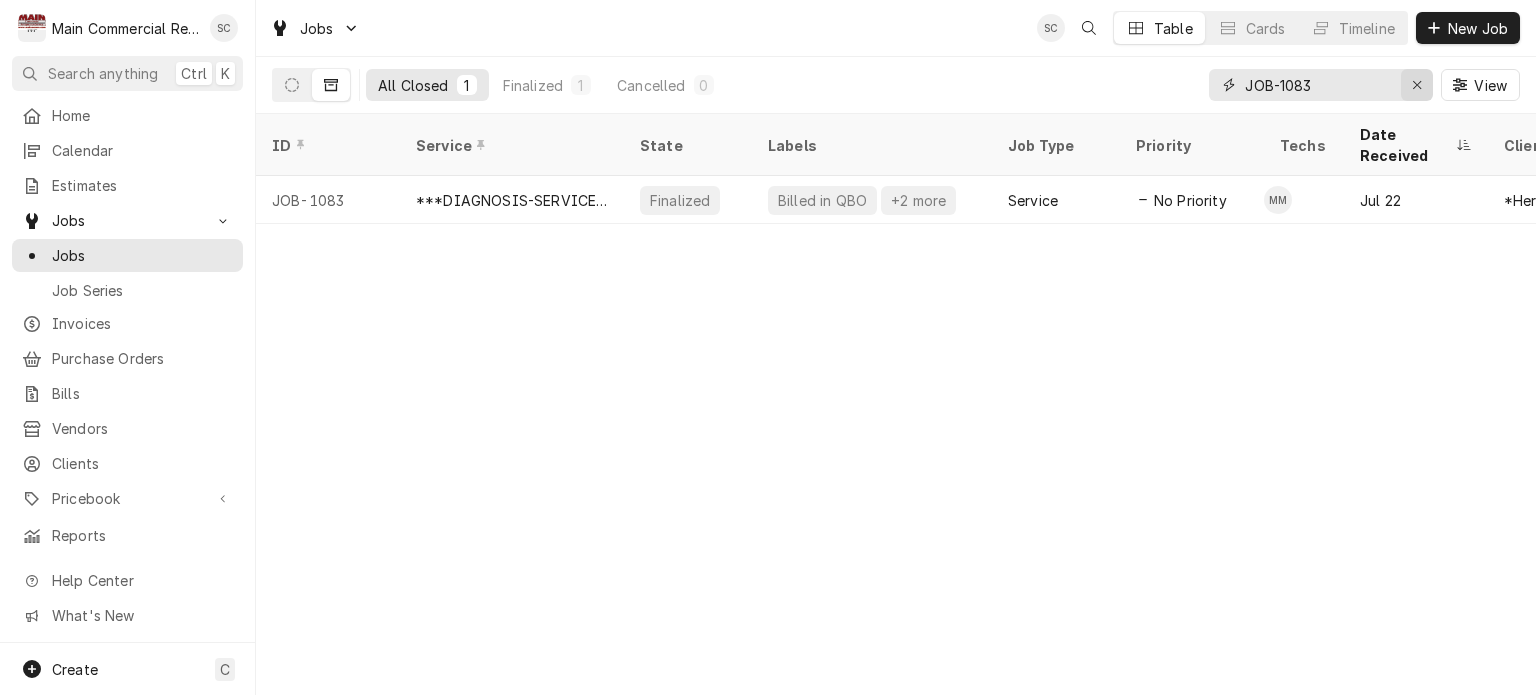 click 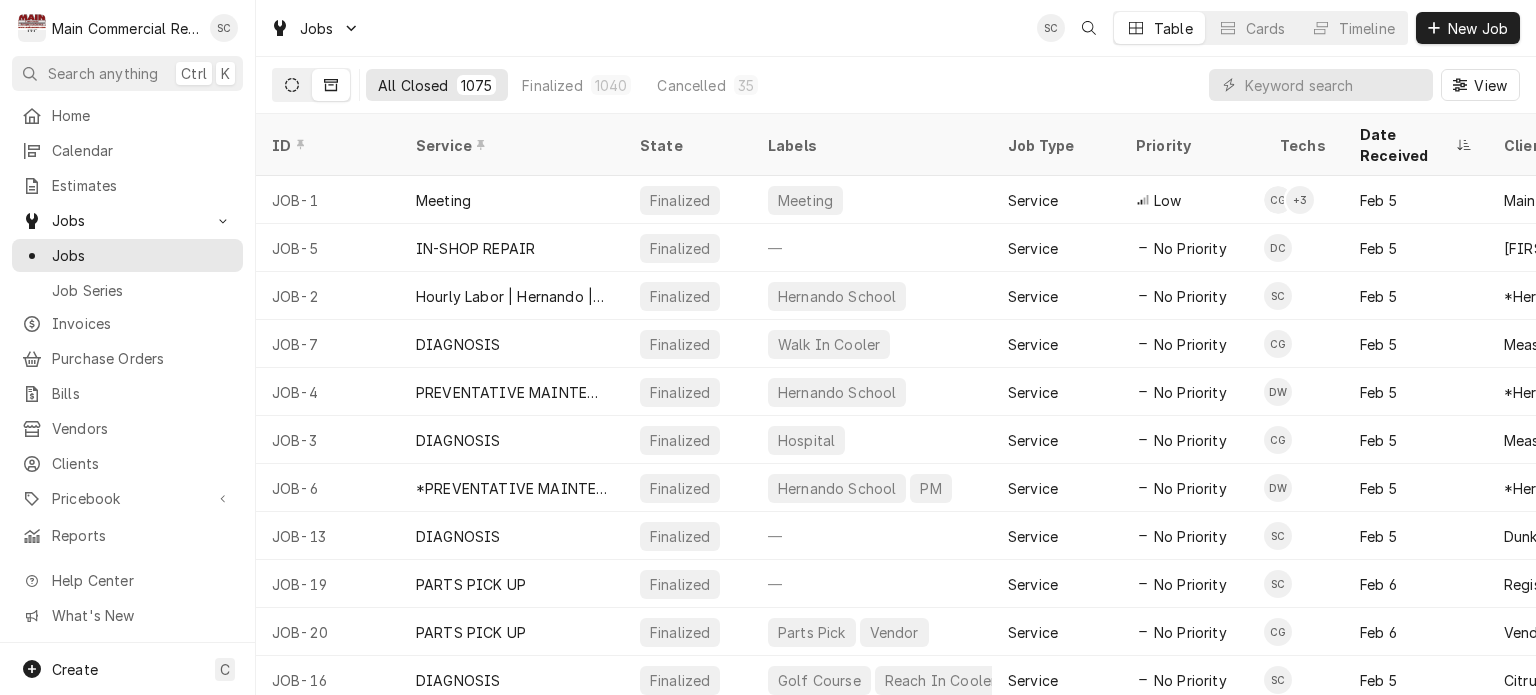 click 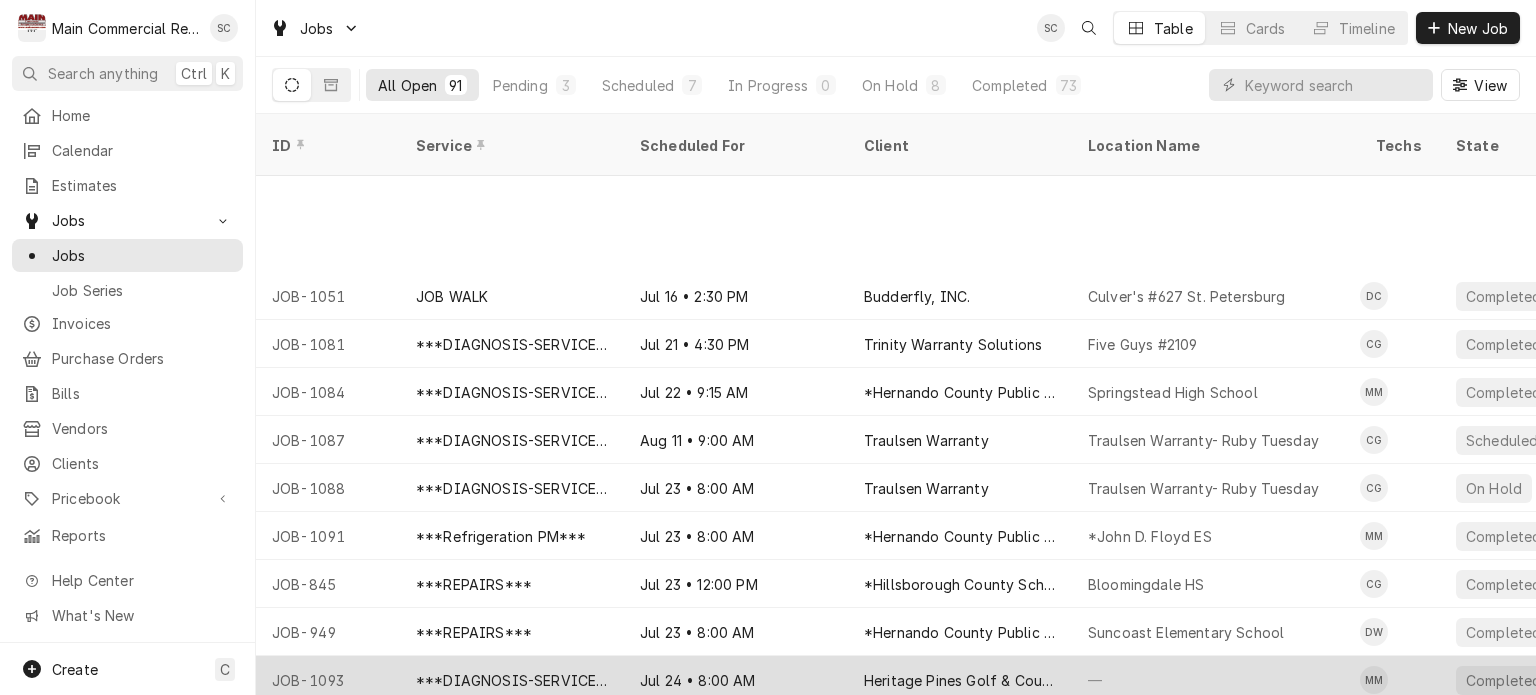 scroll, scrollTop: 144, scrollLeft: 0, axis: vertical 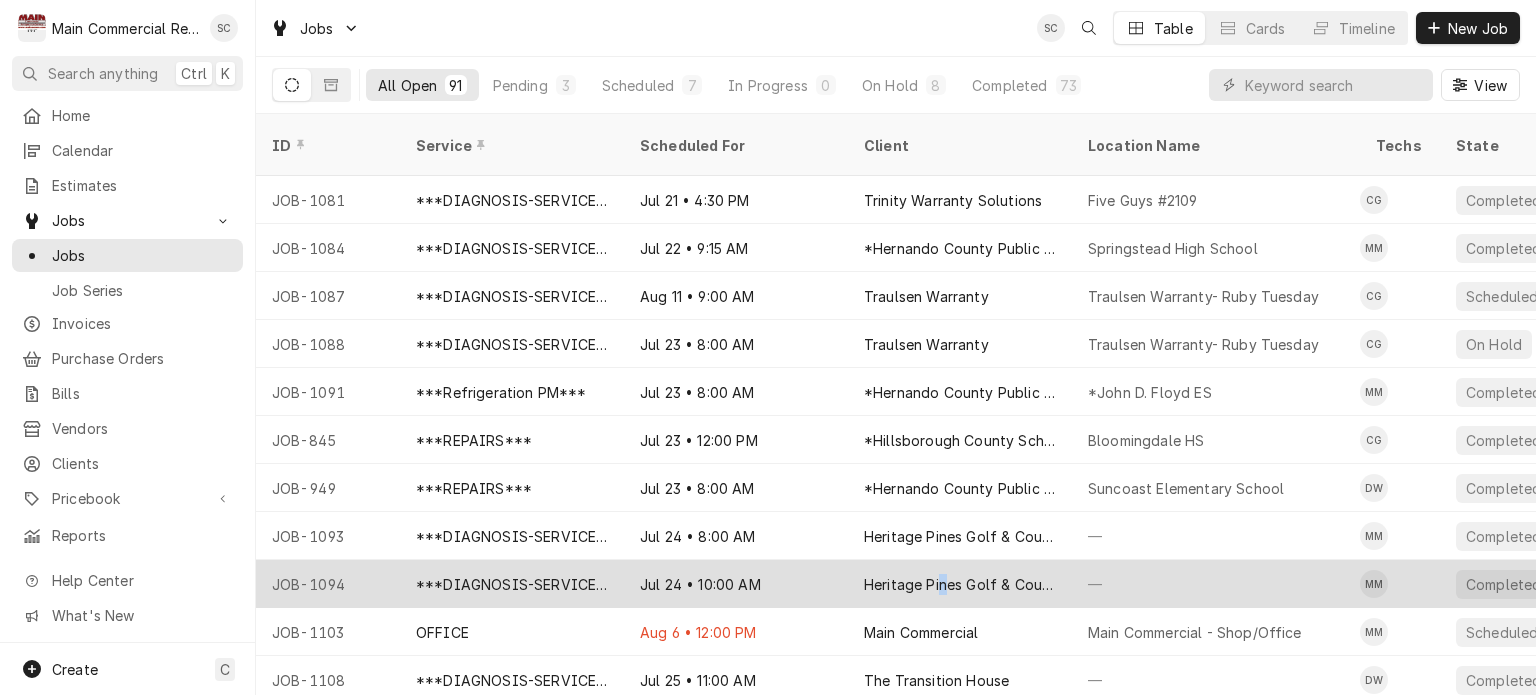 click on "Heritage Pines Golf & Country Club" at bounding box center (960, 584) 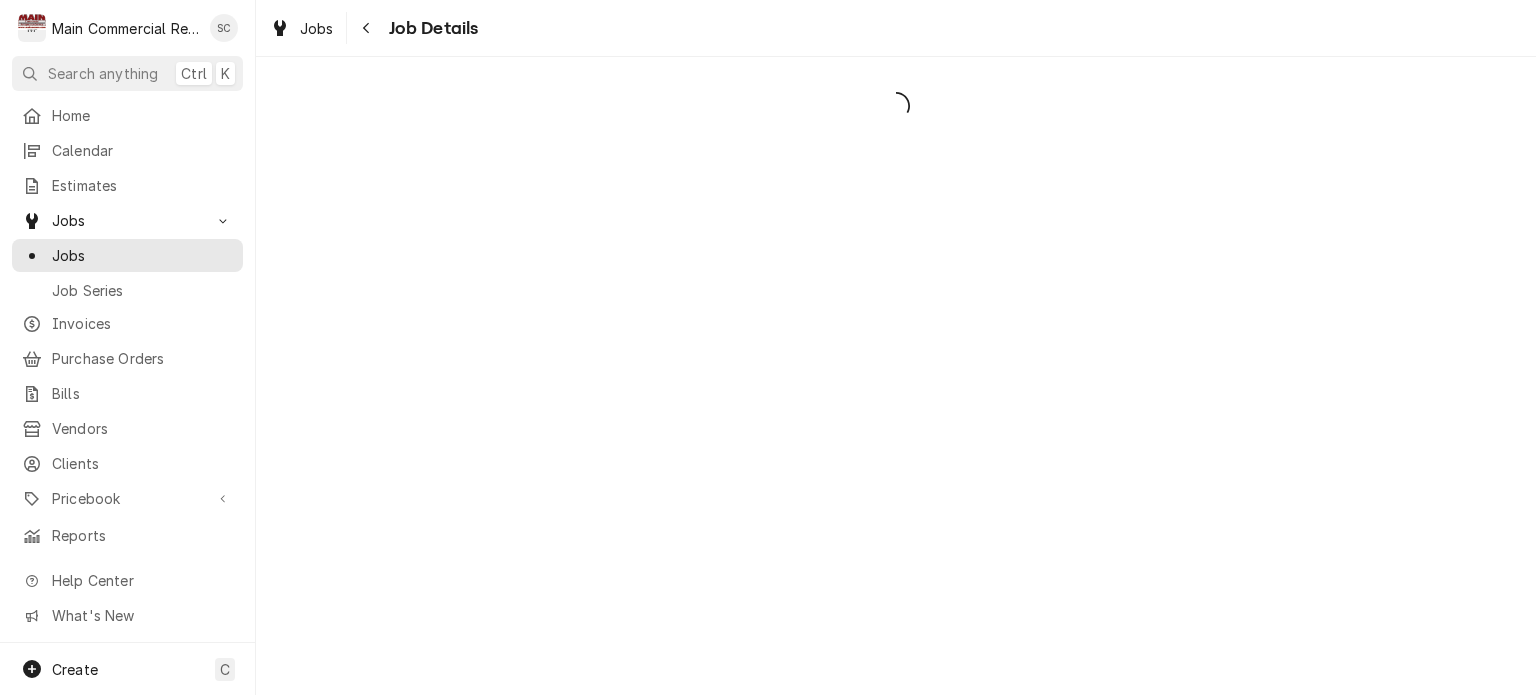 scroll, scrollTop: 0, scrollLeft: 0, axis: both 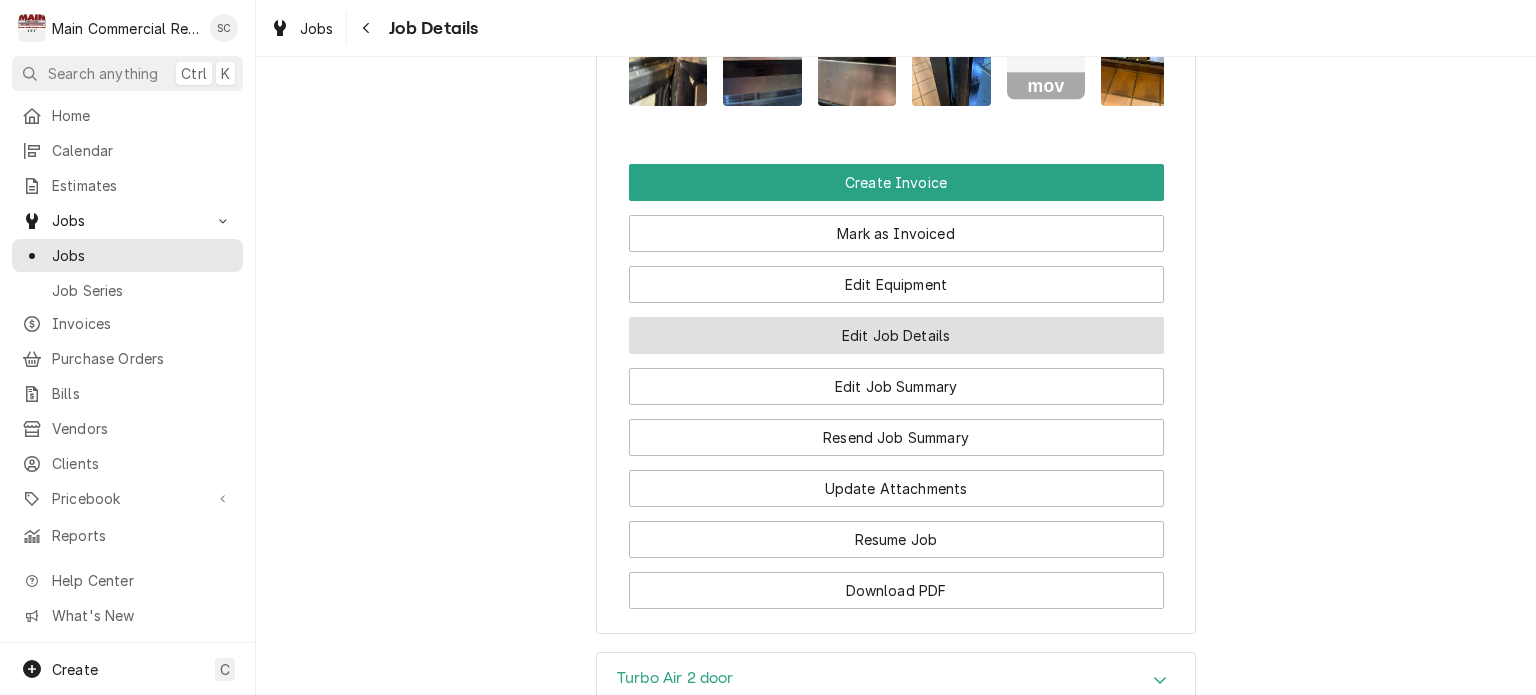 click on "Edit Job Details" at bounding box center (896, 335) 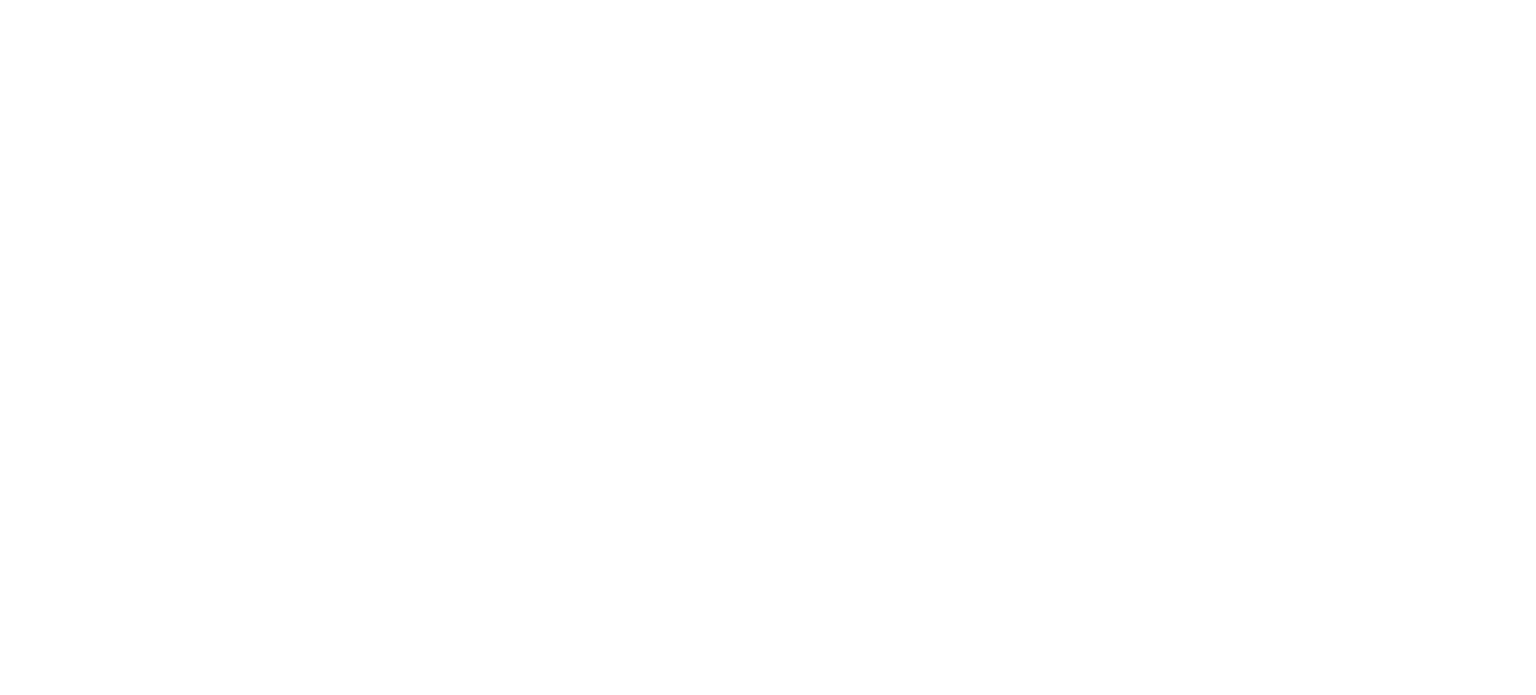 scroll, scrollTop: 0, scrollLeft: 0, axis: both 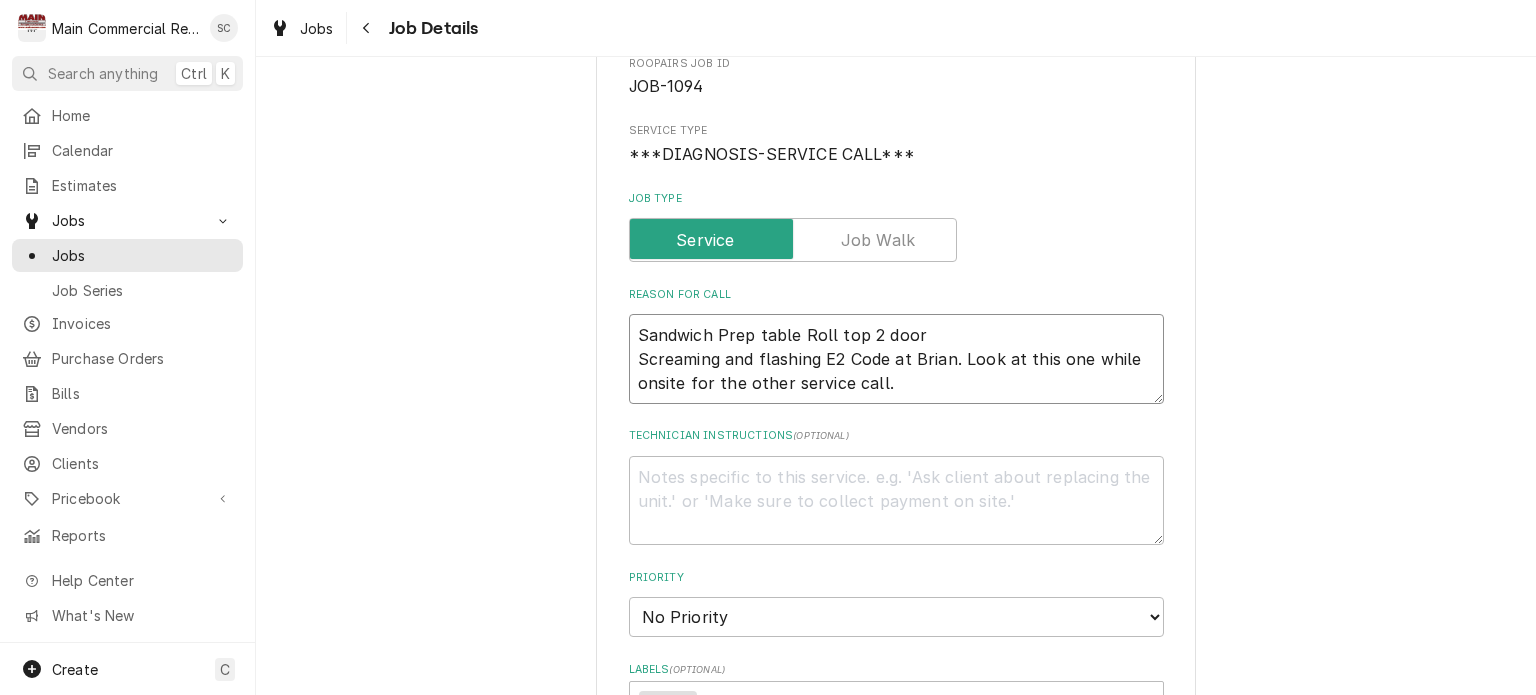 click on "Sandwich Prep table Roll top 2 door
Screaming and flashing E2 Code at Brian. Look at this one while onsite for the other service call." at bounding box center (896, 359) 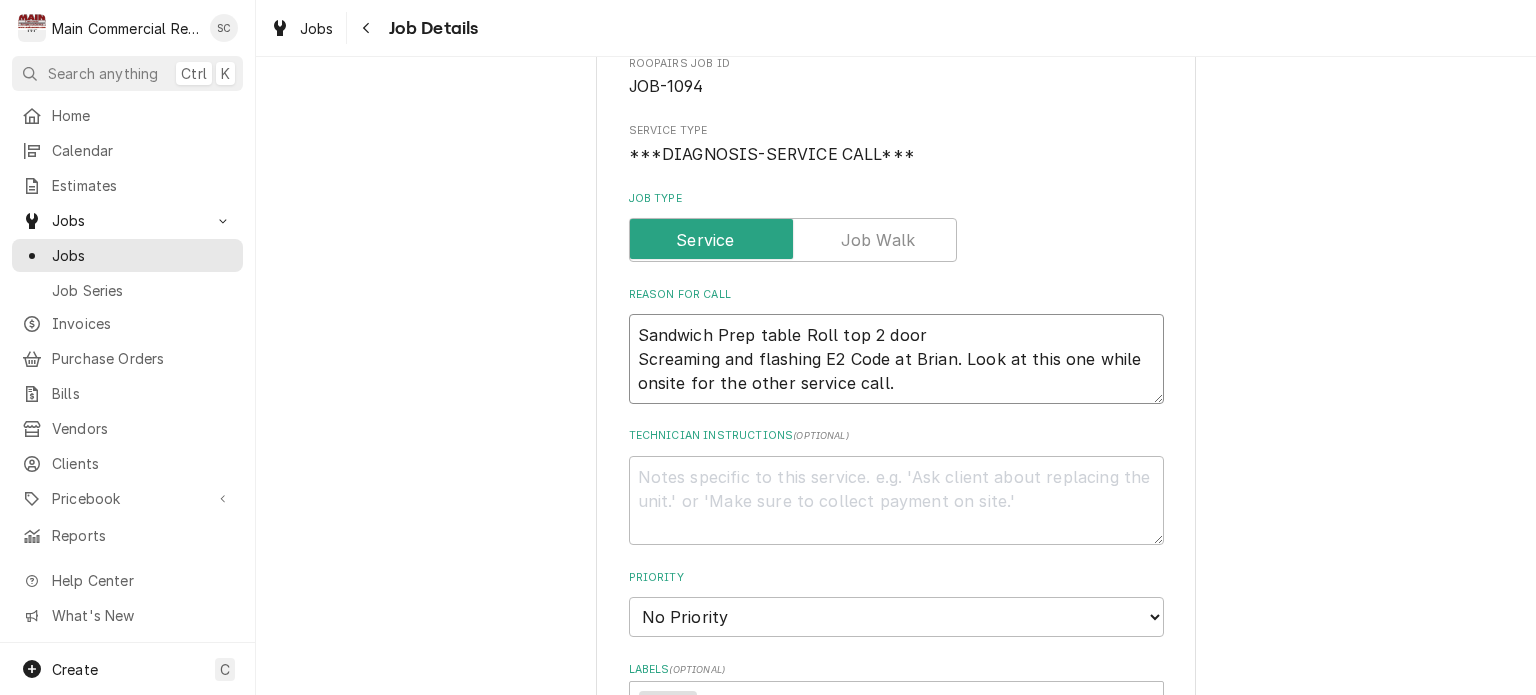 type on "x" 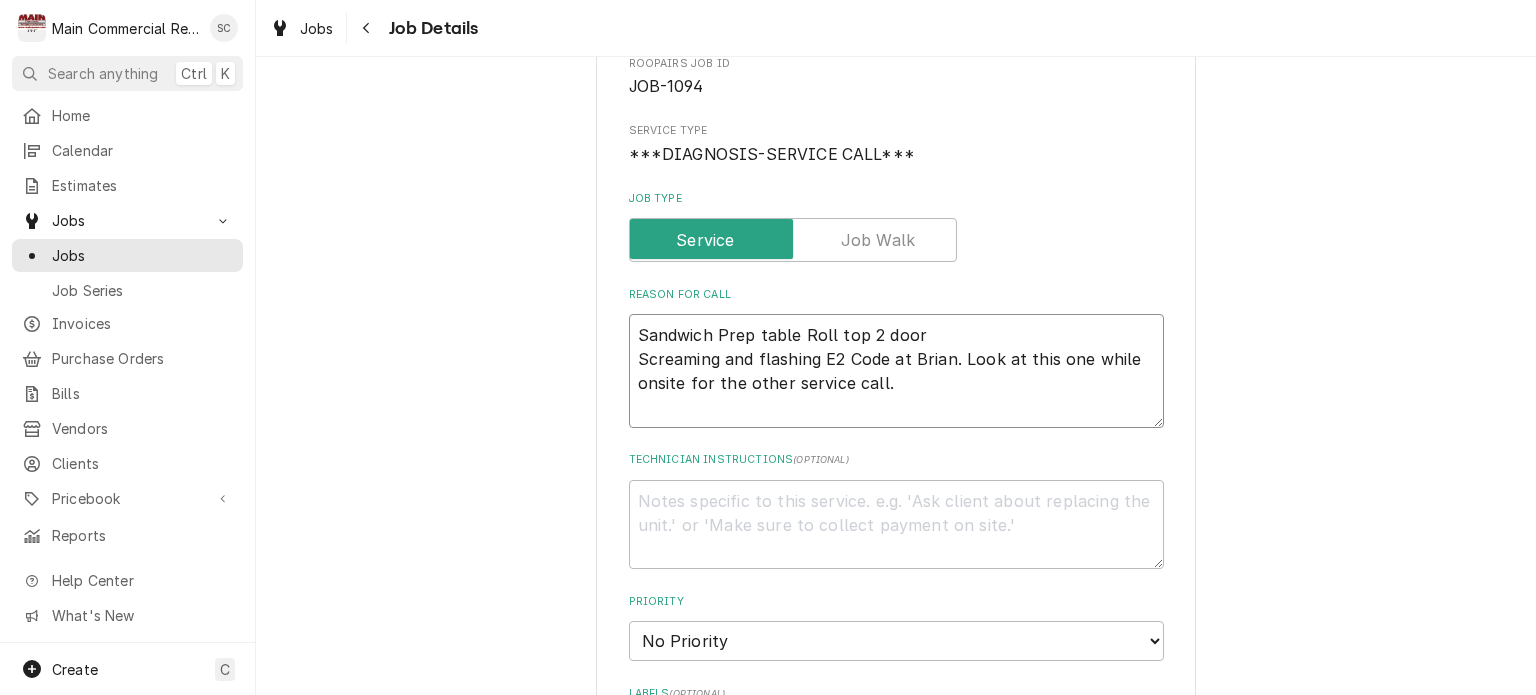 type on "x" 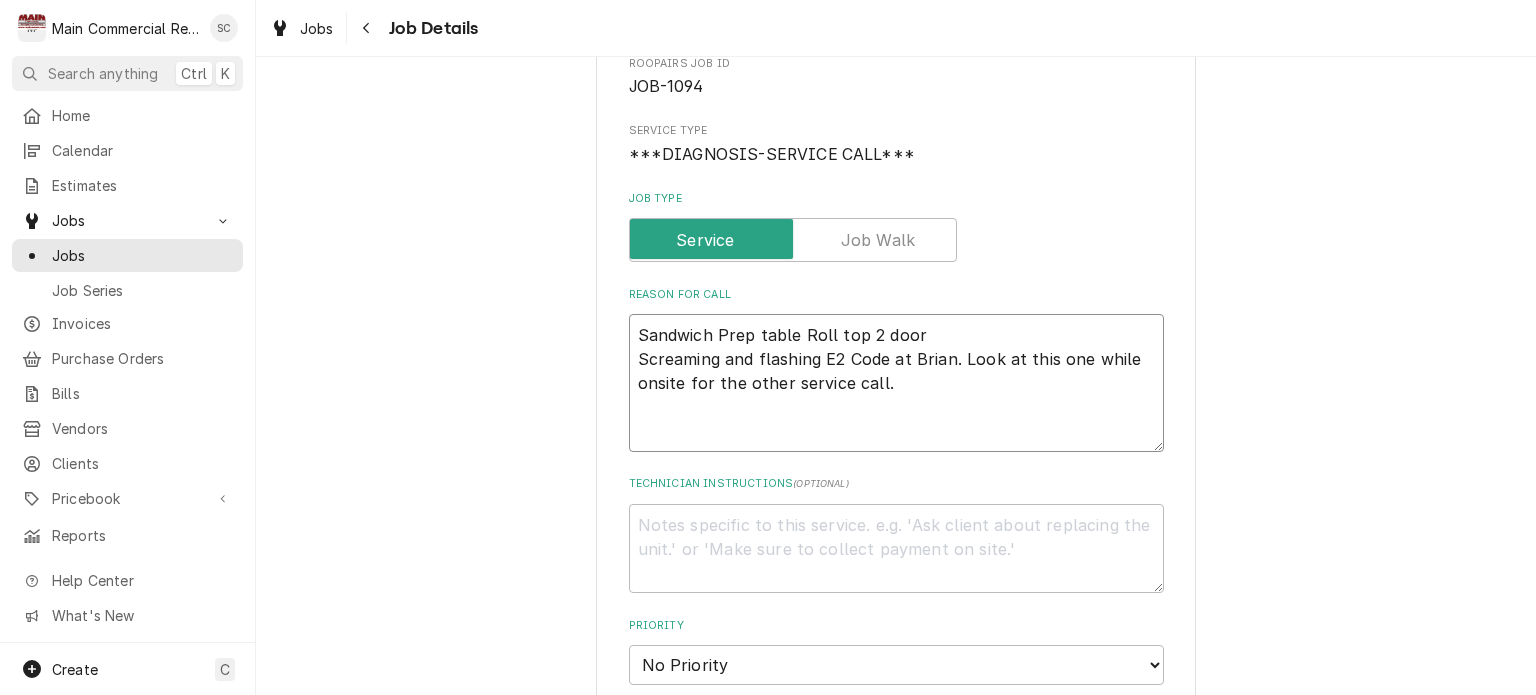 type on "x" 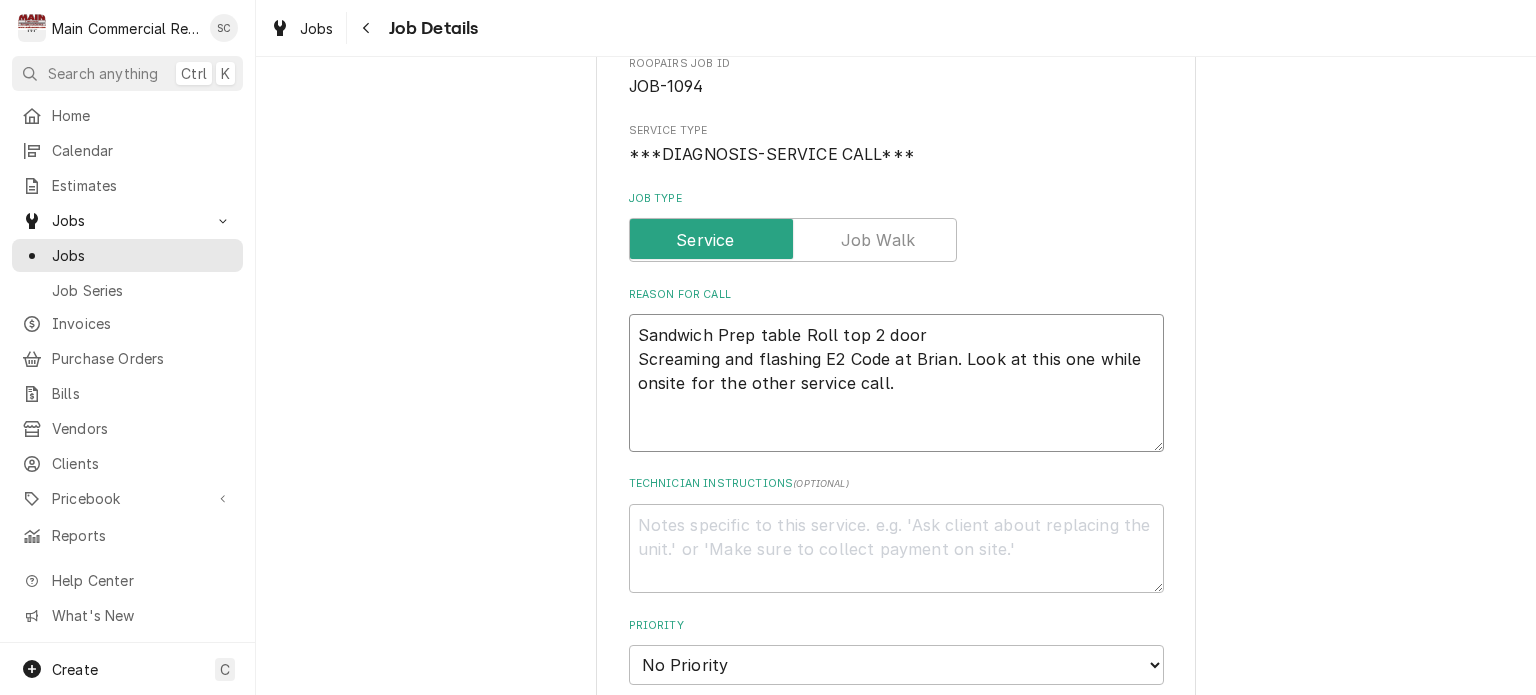 type on "I
Sandwich Prep table Roll top 2 door
Screaming and flashing E2 Code at Brian. Look at this one while onsite for the other service call." 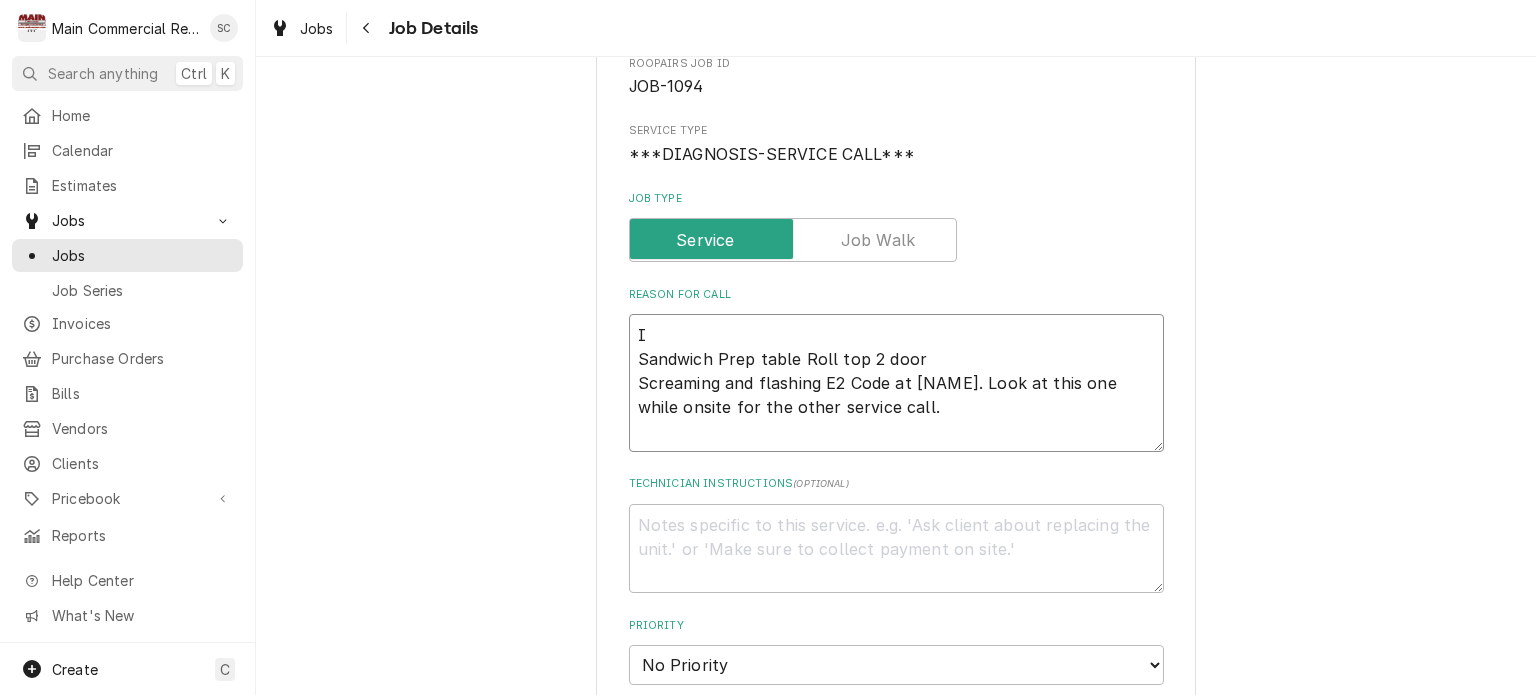 type on "x" 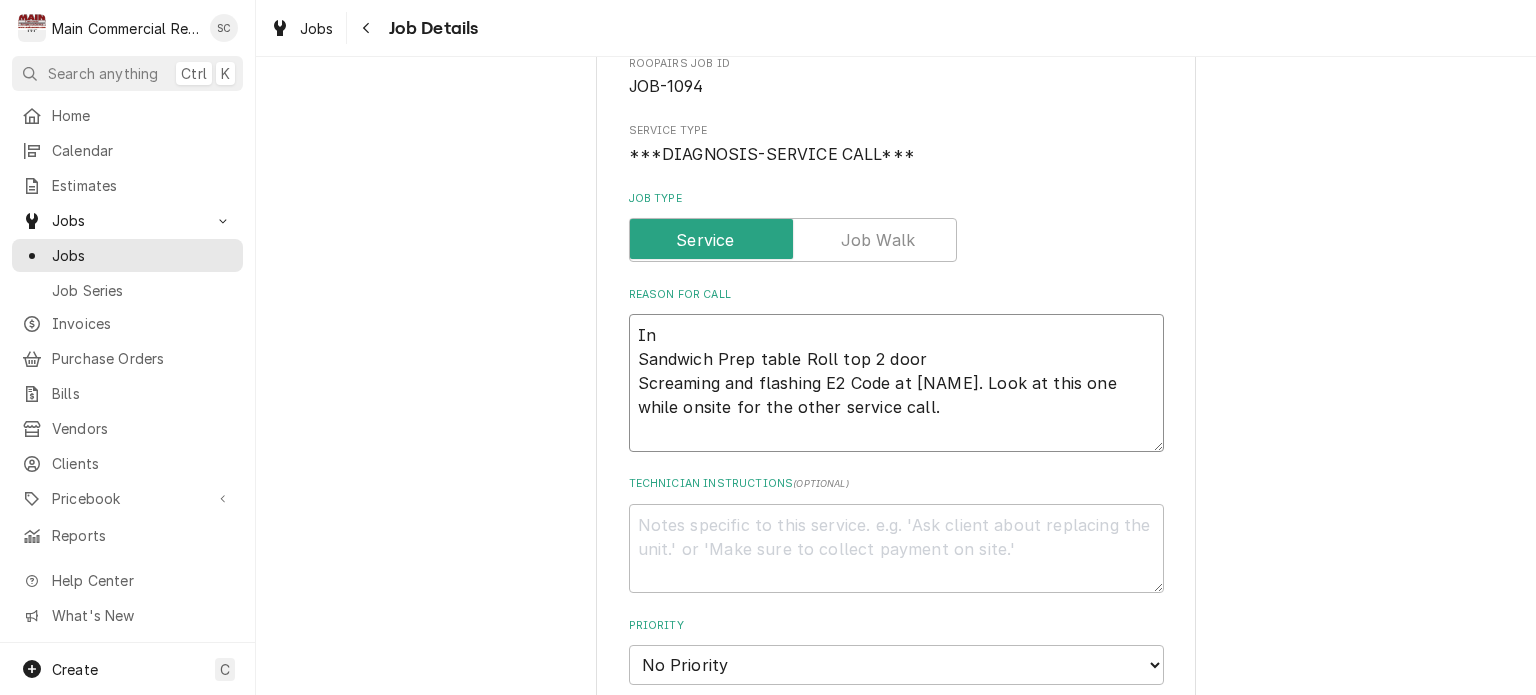 type on "x" 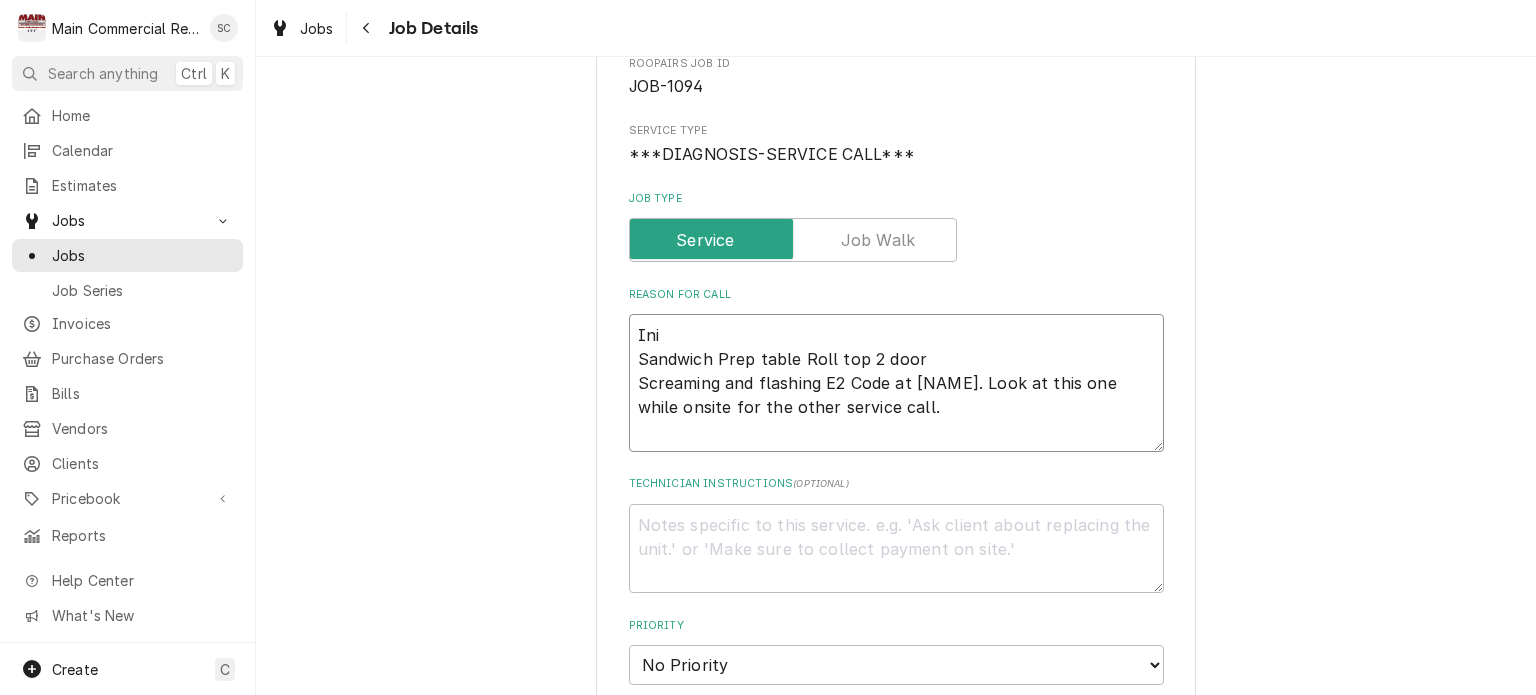 type on "x" 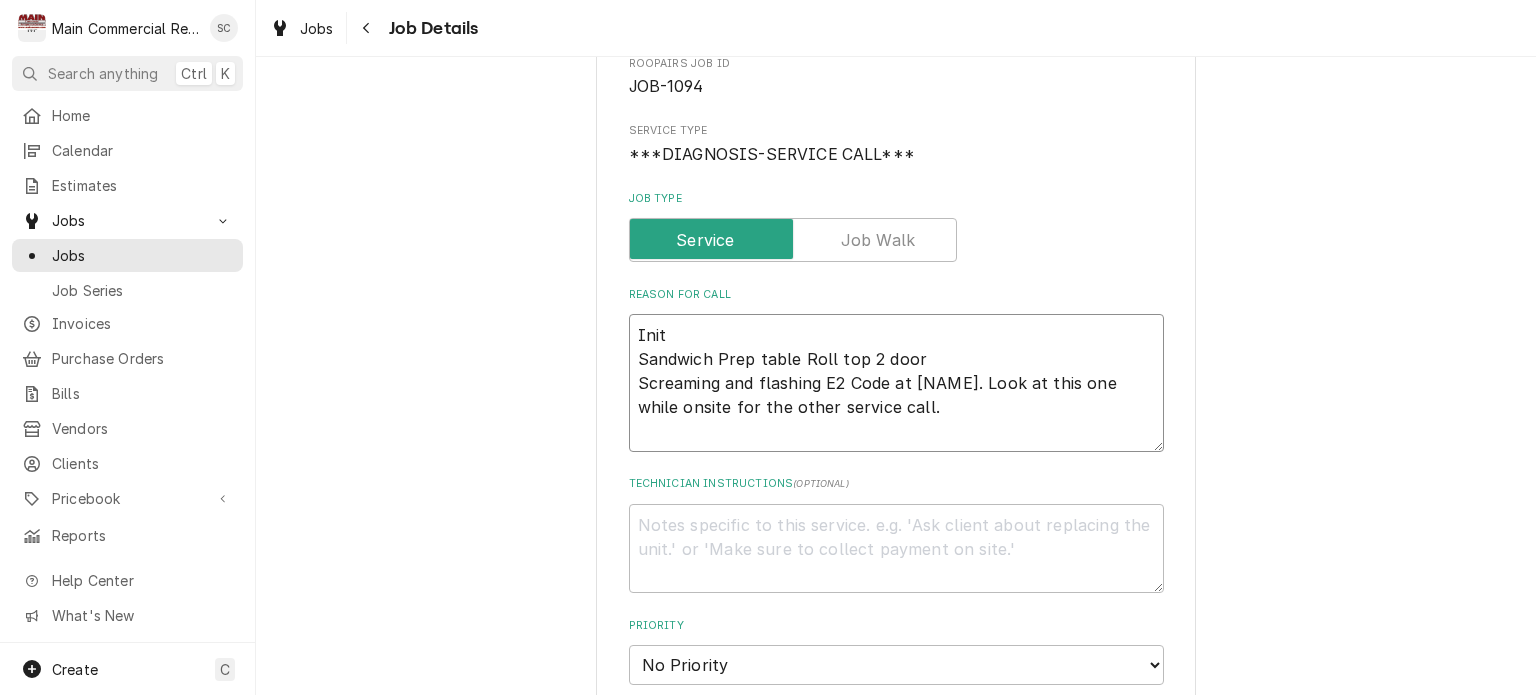type on "x" 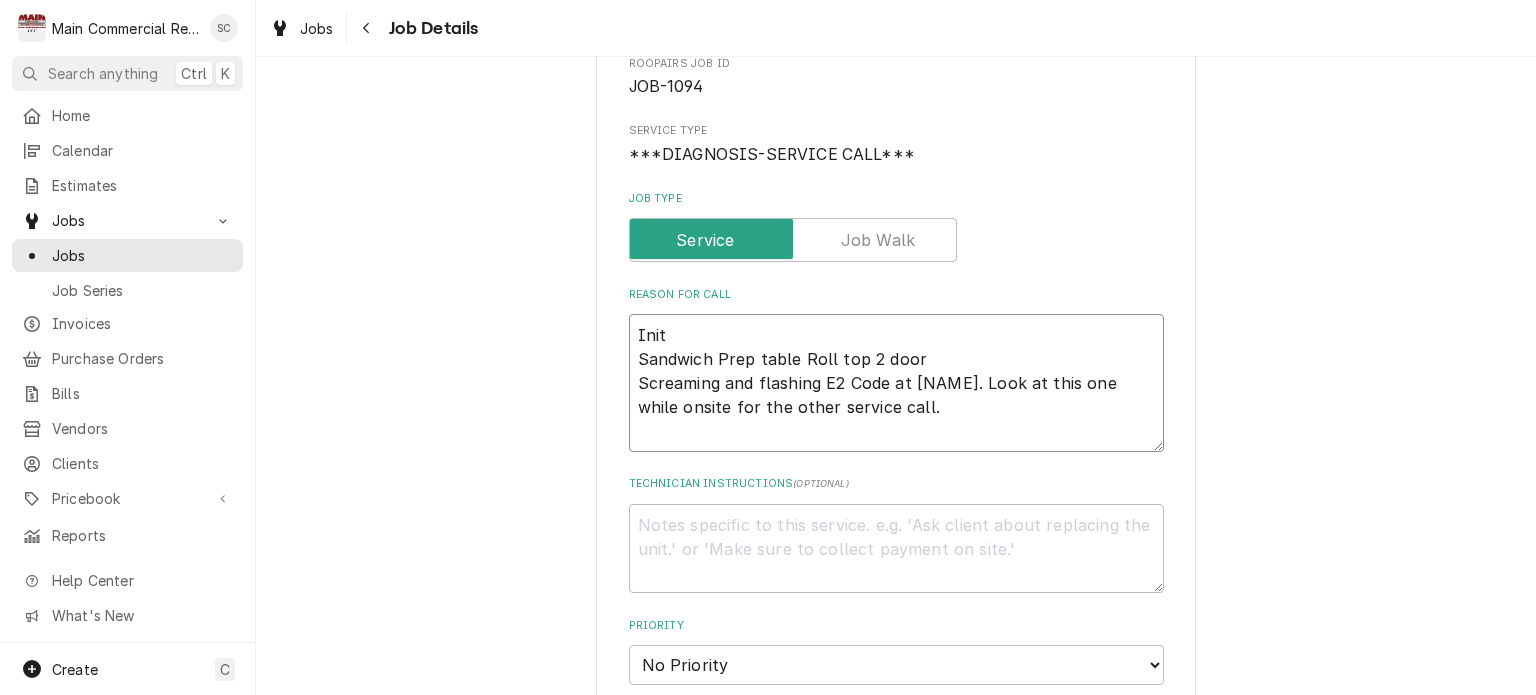 type on "Initi
Sandwich Prep table Roll top 2 door
Screaming and flashing E2 Code at Brian. Look at this one while onsite for the other service call." 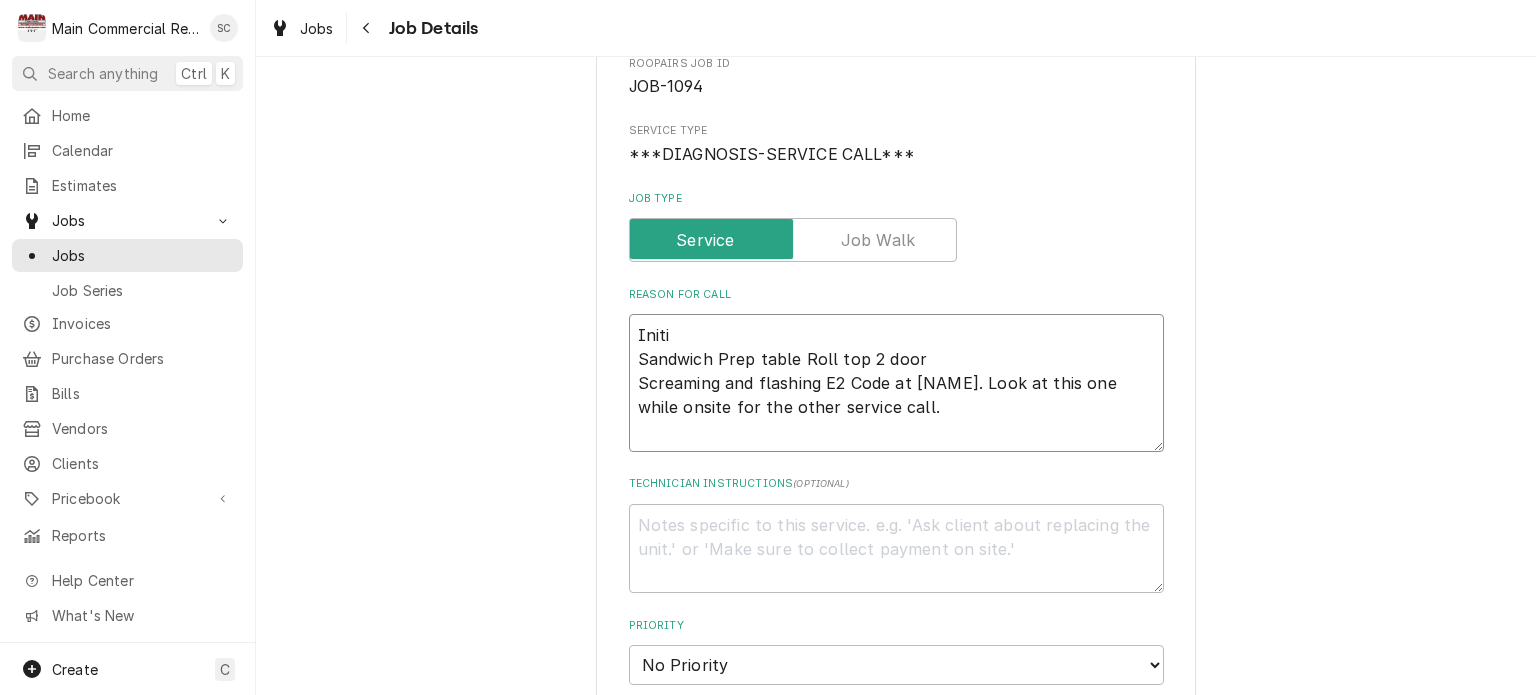 type on "x" 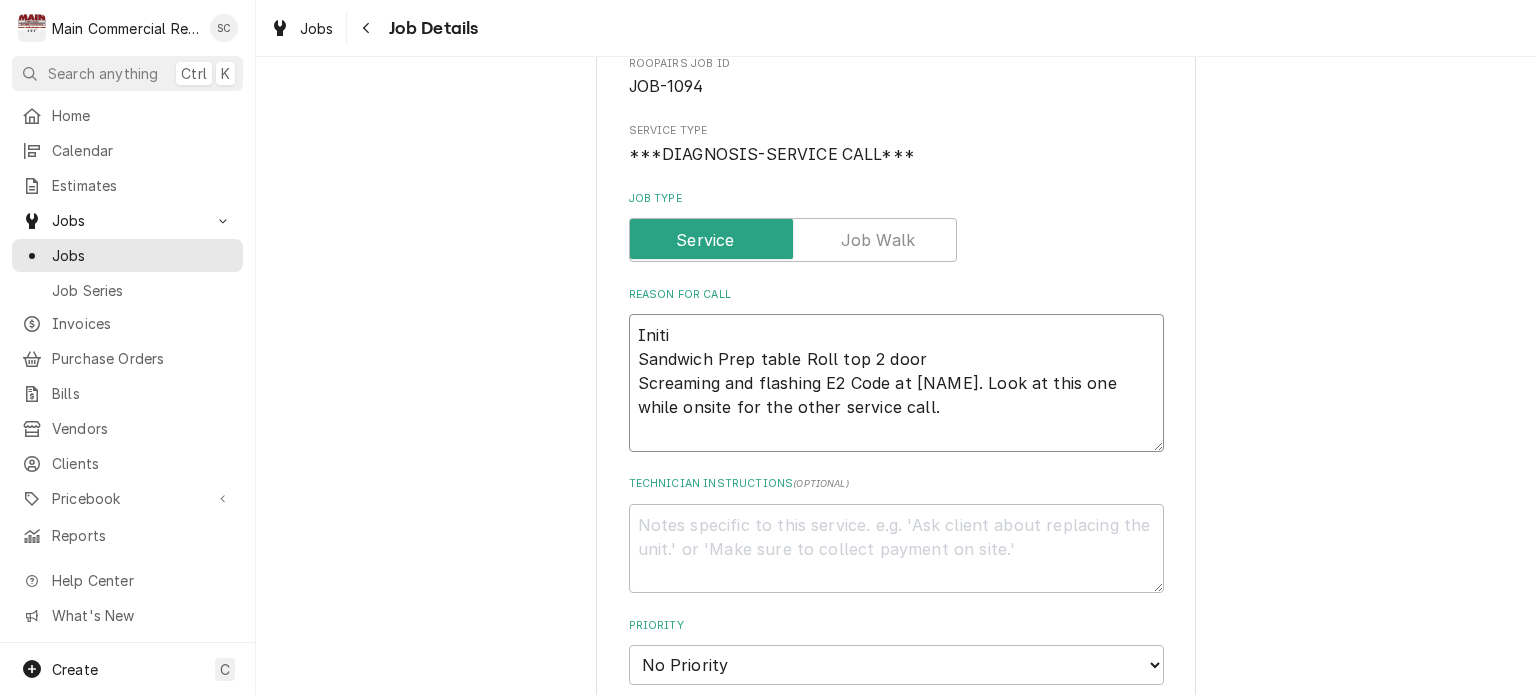 type on "Initia
Sandwich Prep table Roll top 2 door
Screaming and flashing E2 Code at Brian. Look at this one while onsite for the other service call." 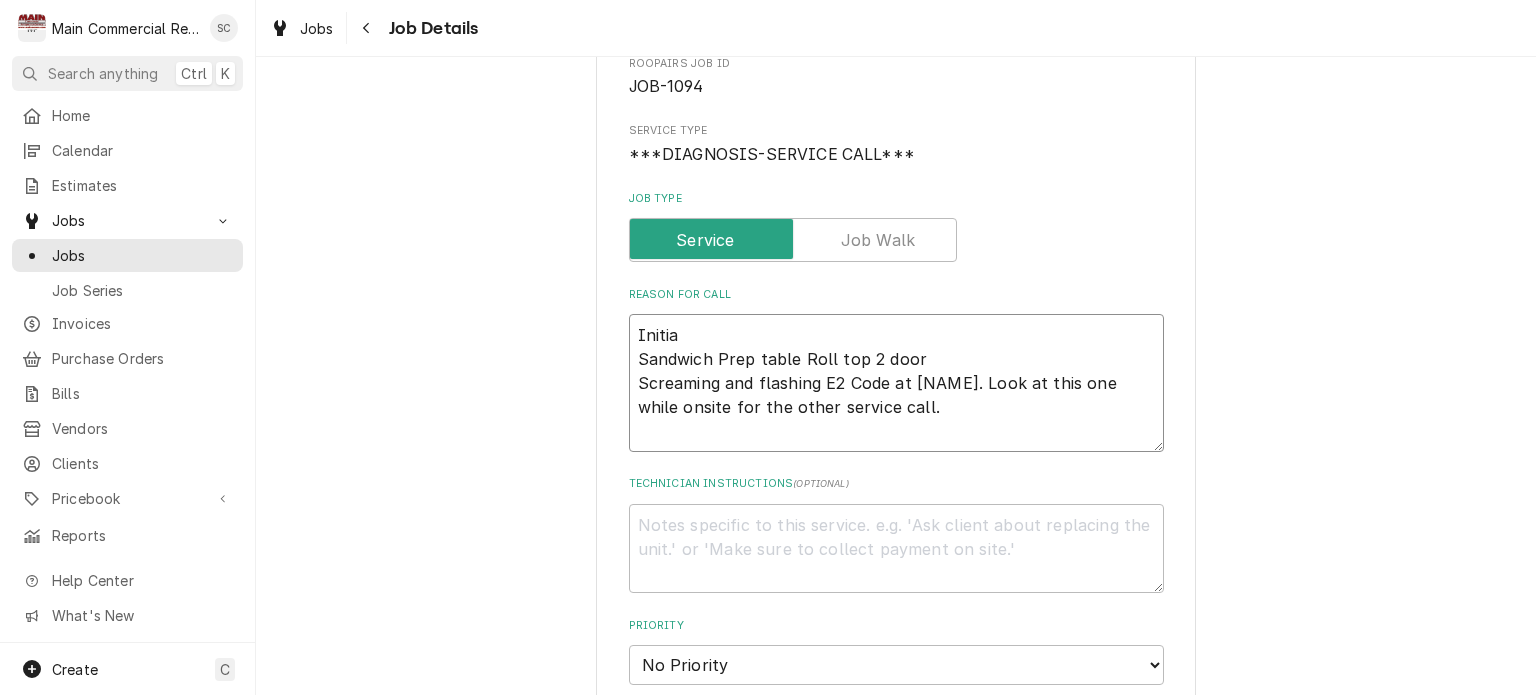 type on "x" 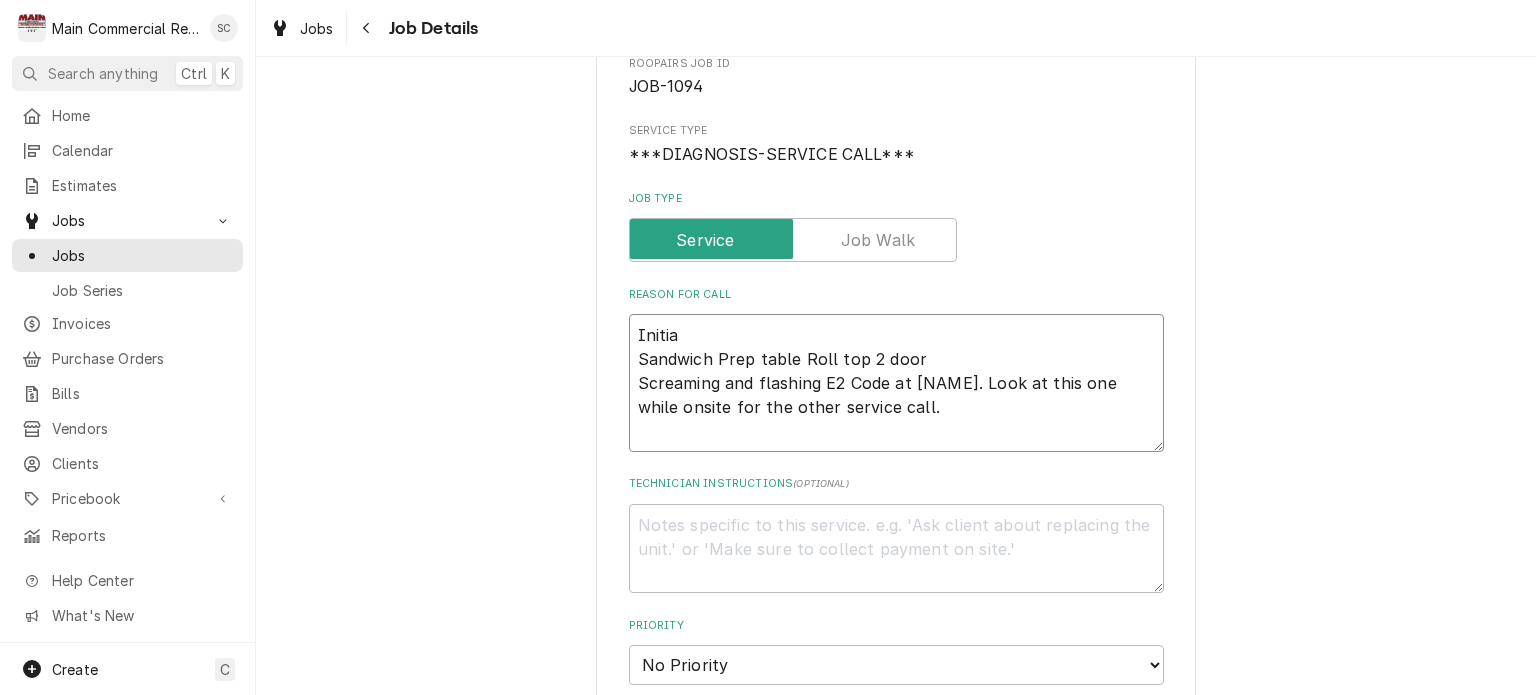 type on "Initial
Sandwich Prep table Roll top 2 door
Screaming and flashing E2 Code at Brian. Look at this one while onsite for the other service call." 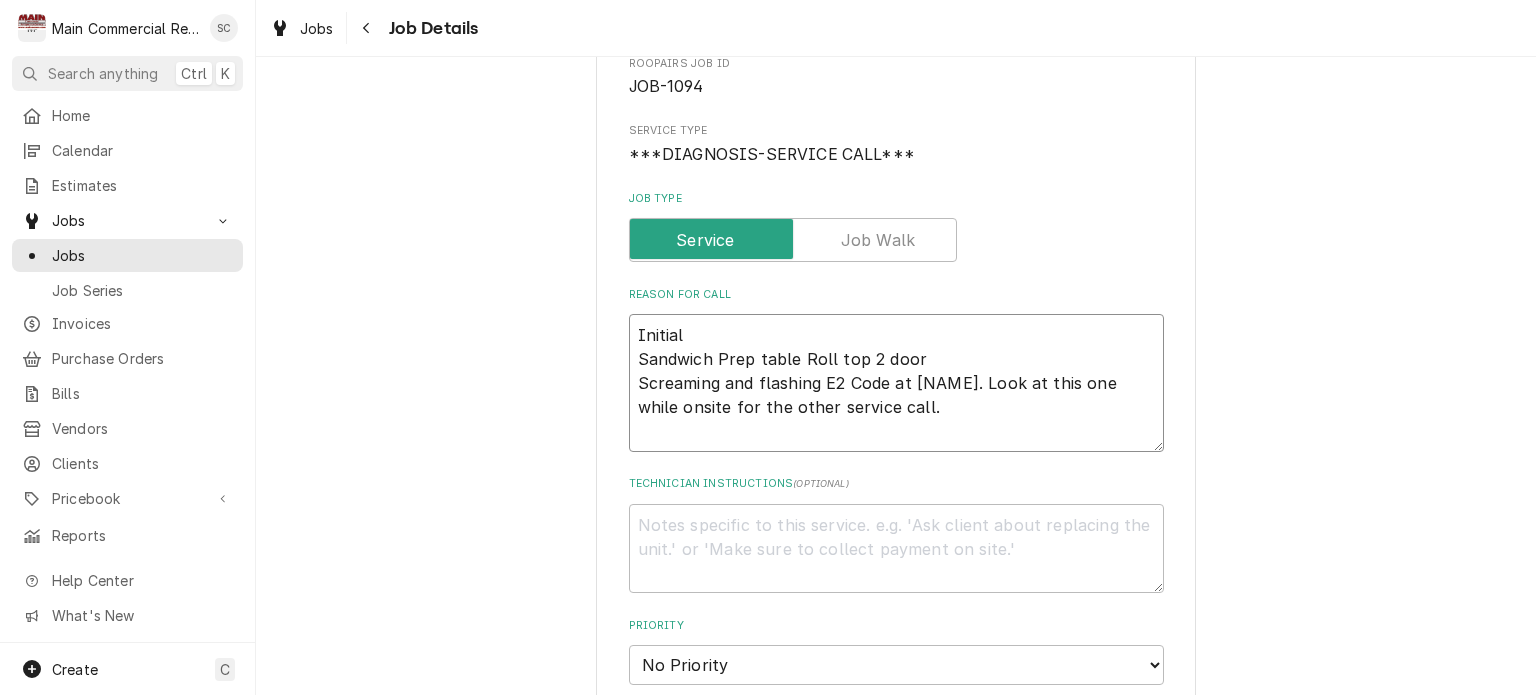 type on "x" 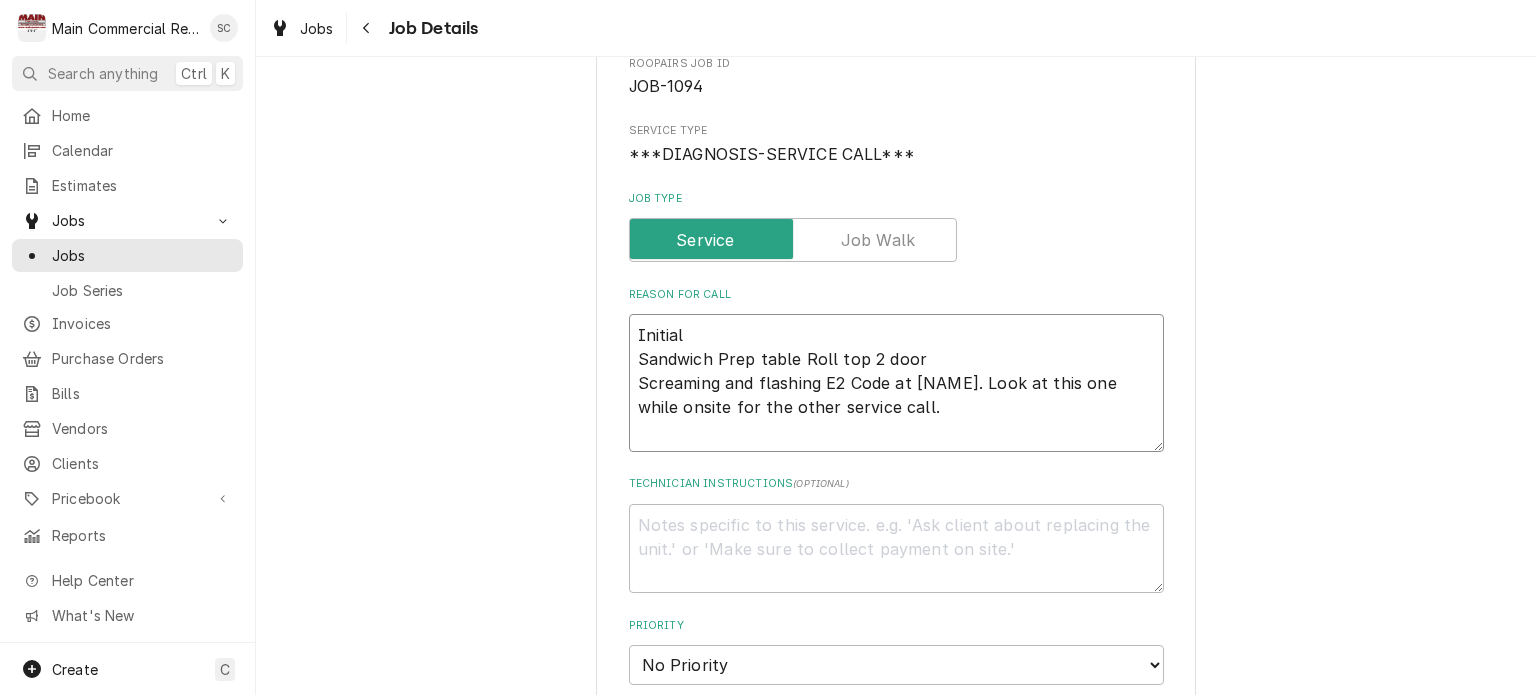 type on "Initial
Sandwich Prep table Roll top 2 door
Screaming and flashing E2 Code at Brian. Look at this one while onsite for the other service call." 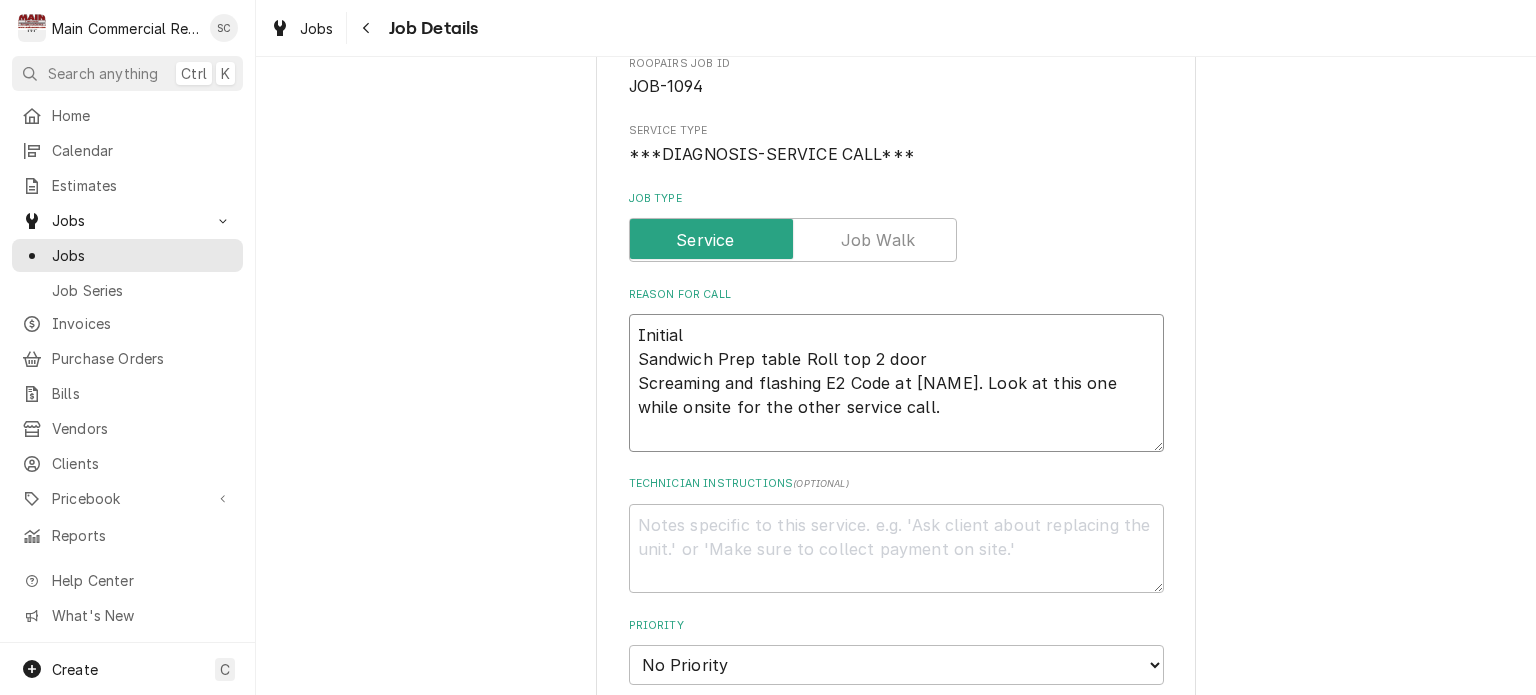 type on "x" 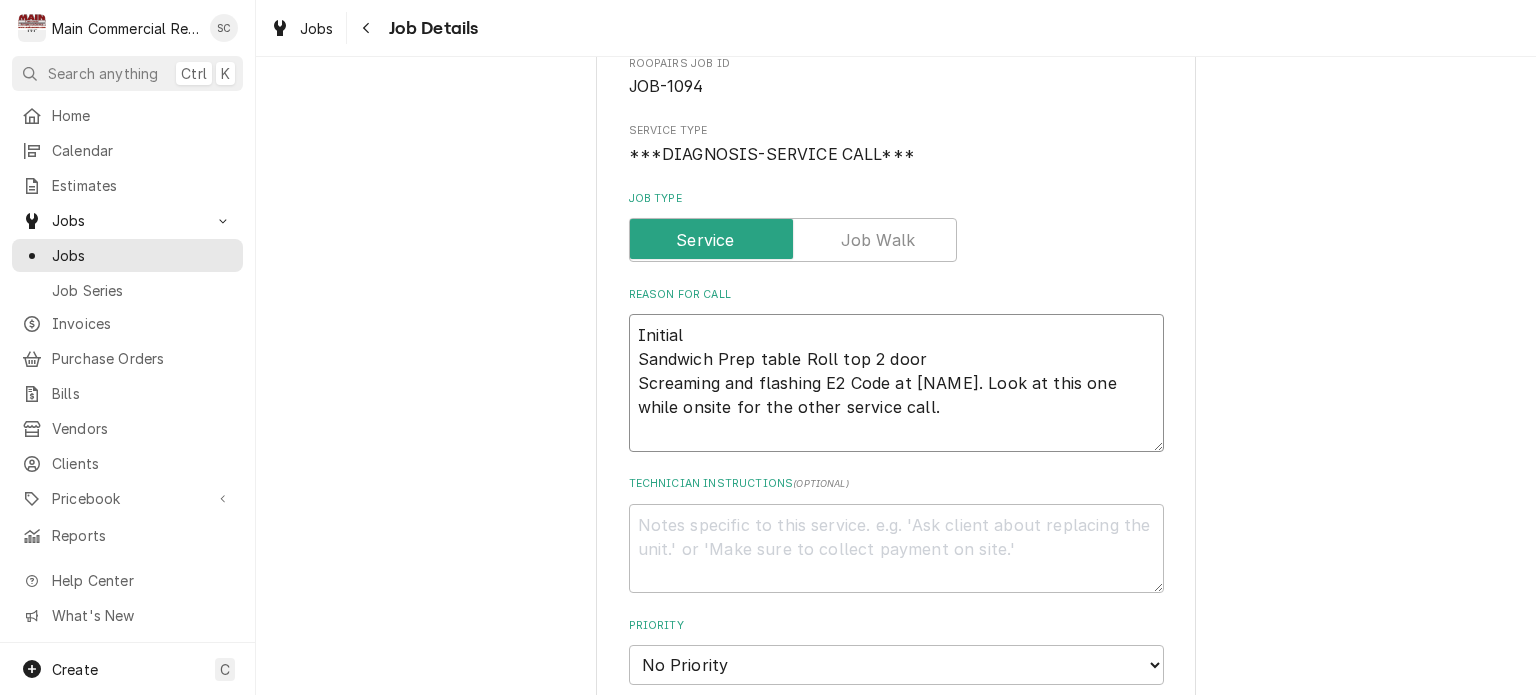 type on "Initial D
Sandwich Prep table Roll top 2 door
Screaming and flashing E2 Code at Brian. Look at this one while onsite for the other service call." 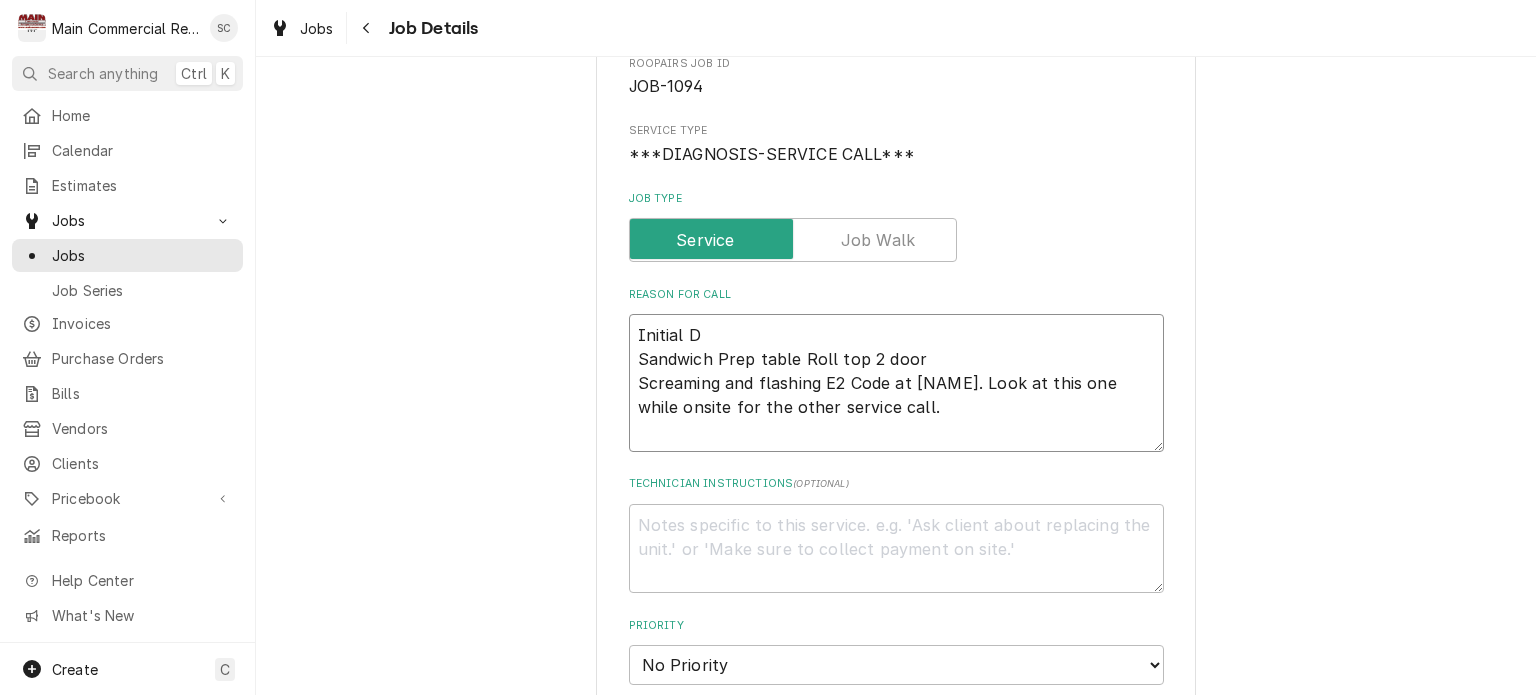 type on "x" 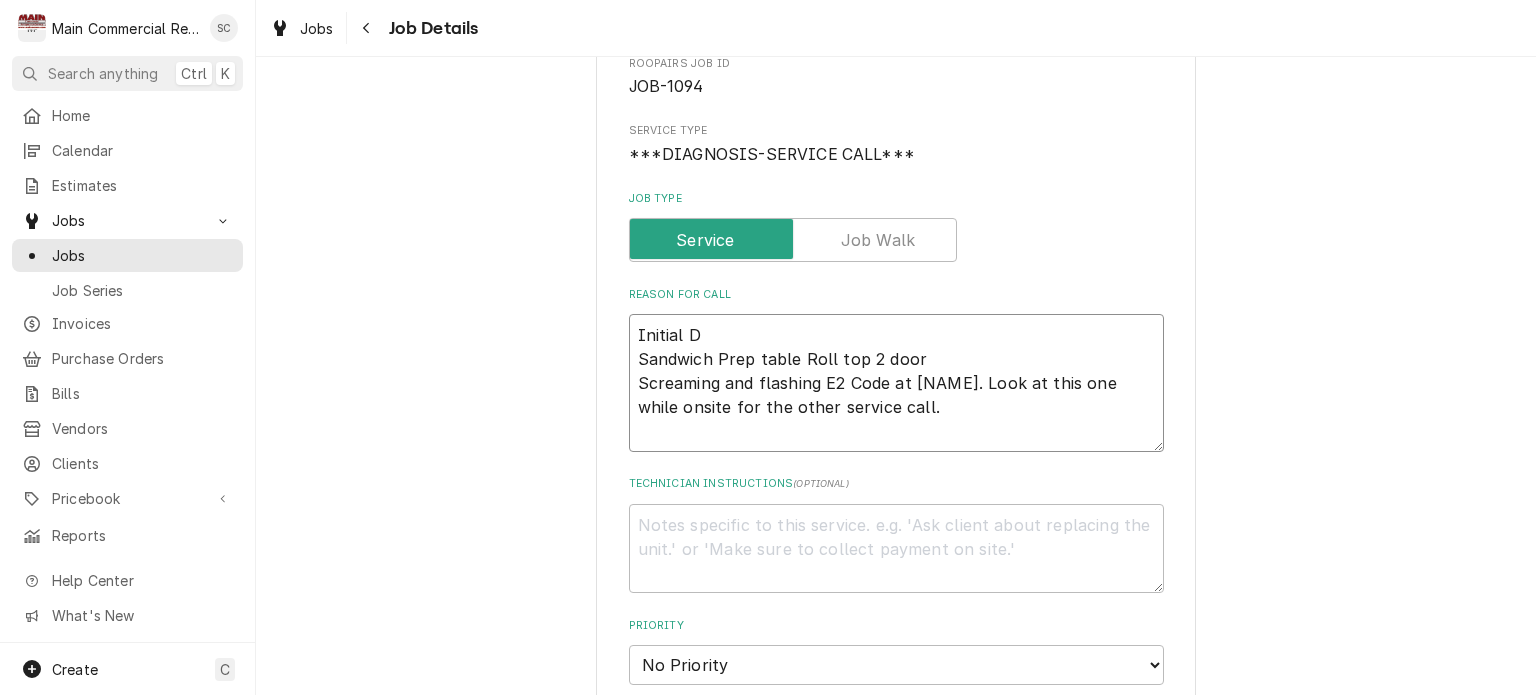 type on "Initial Di
Sandwich Prep table Roll top 2 door
Screaming and flashing E2 Code at Brian. Look at this one while onsite for the other service call." 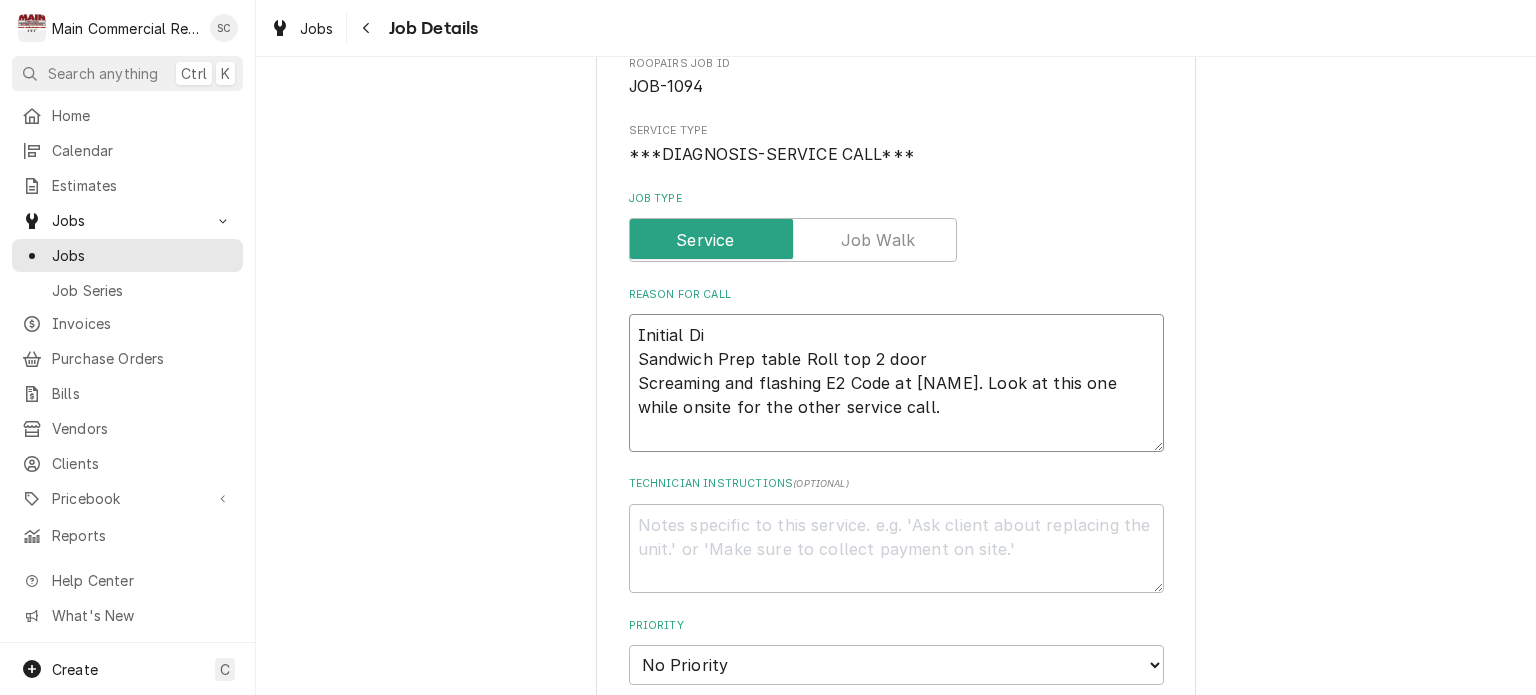 type on "x" 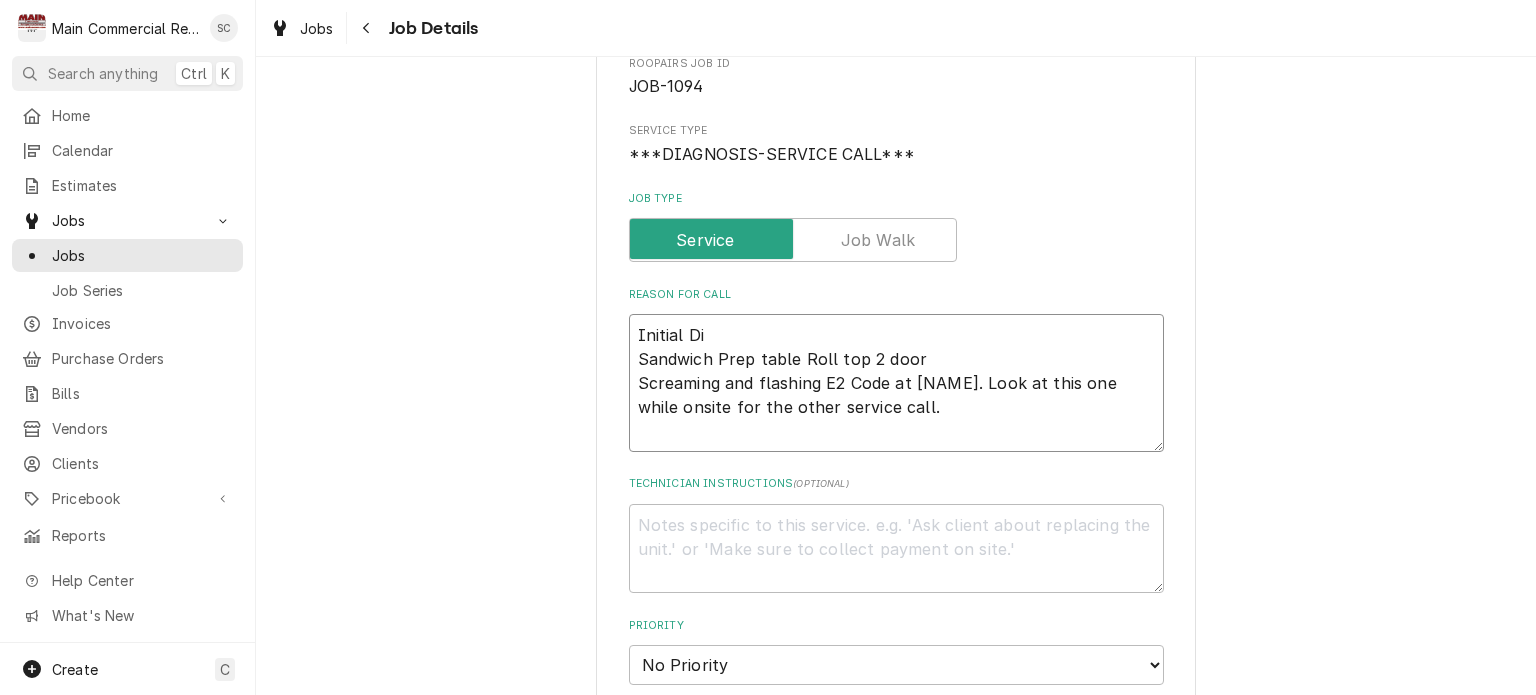 type on "Initial Dia
Sandwich Prep table Roll top 2 door
Screaming and flashing E2 Code at Brian. Look at this one while onsite for the other service call." 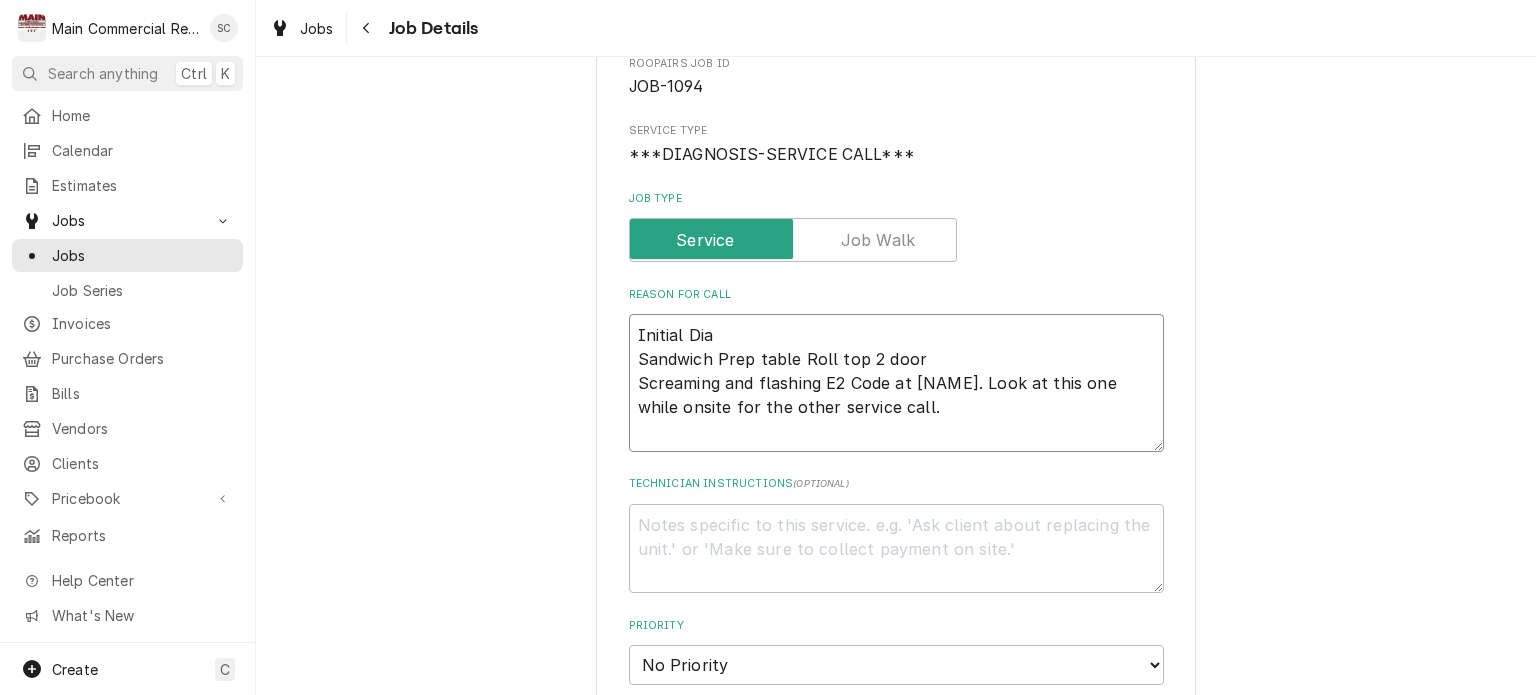 type on "x" 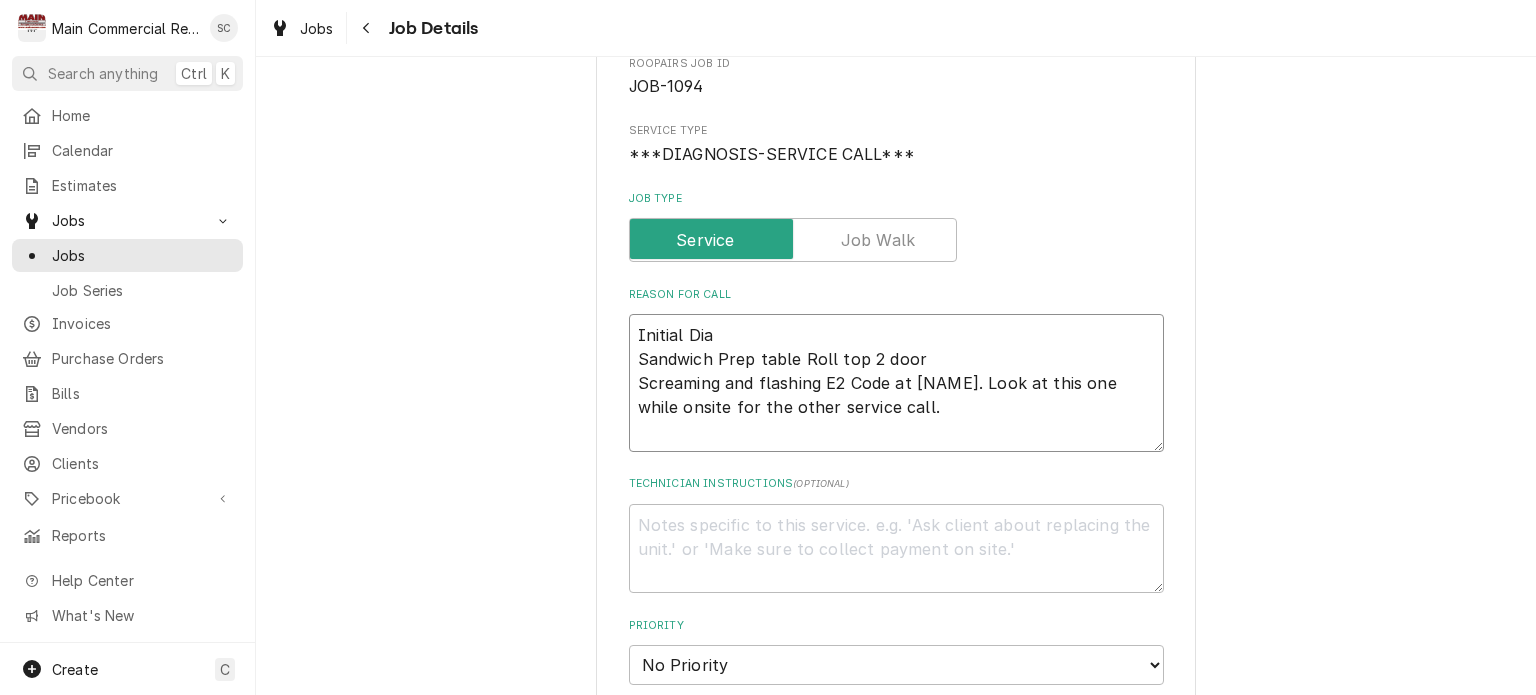 type on "Initial Diag
Sandwich Prep table Roll top 2 door
Screaming and flashing E2 Code at Brian. Look at this one while onsite for the other service call." 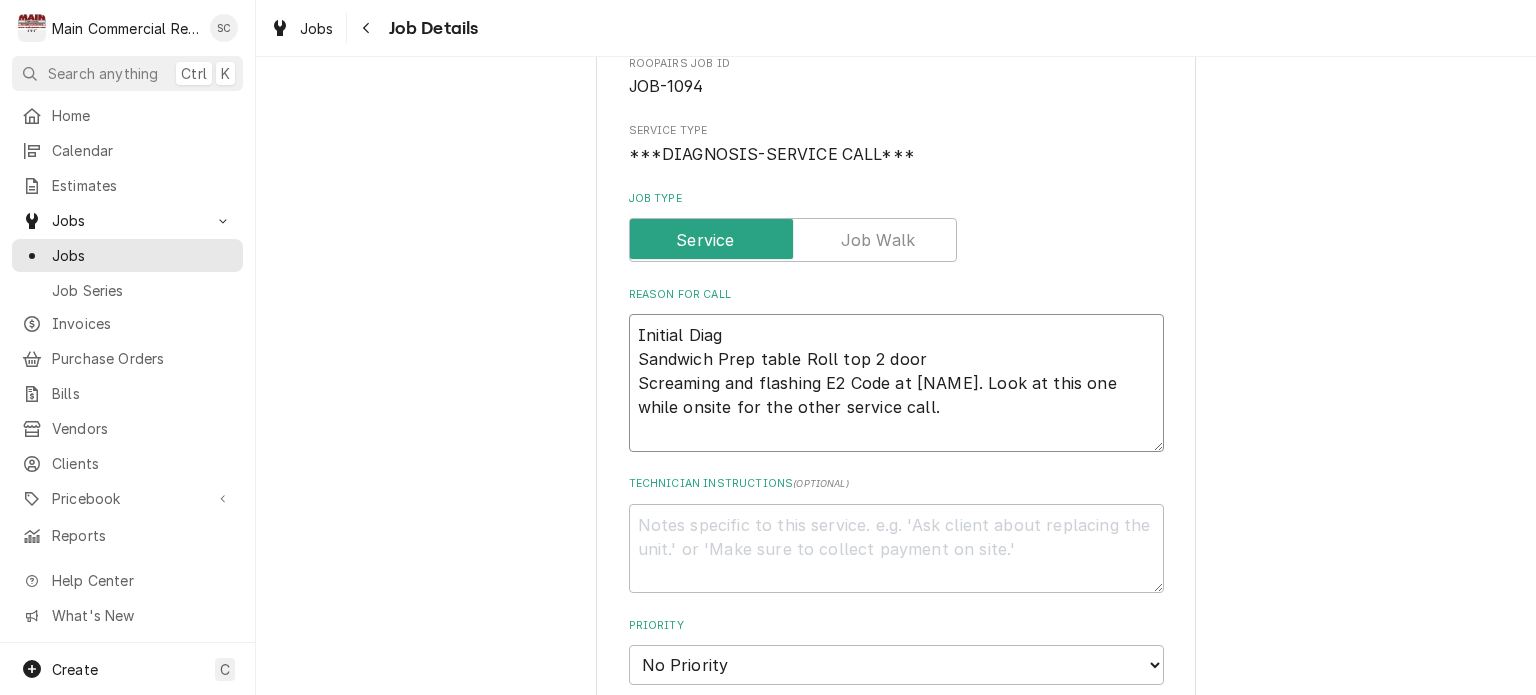 type on "x" 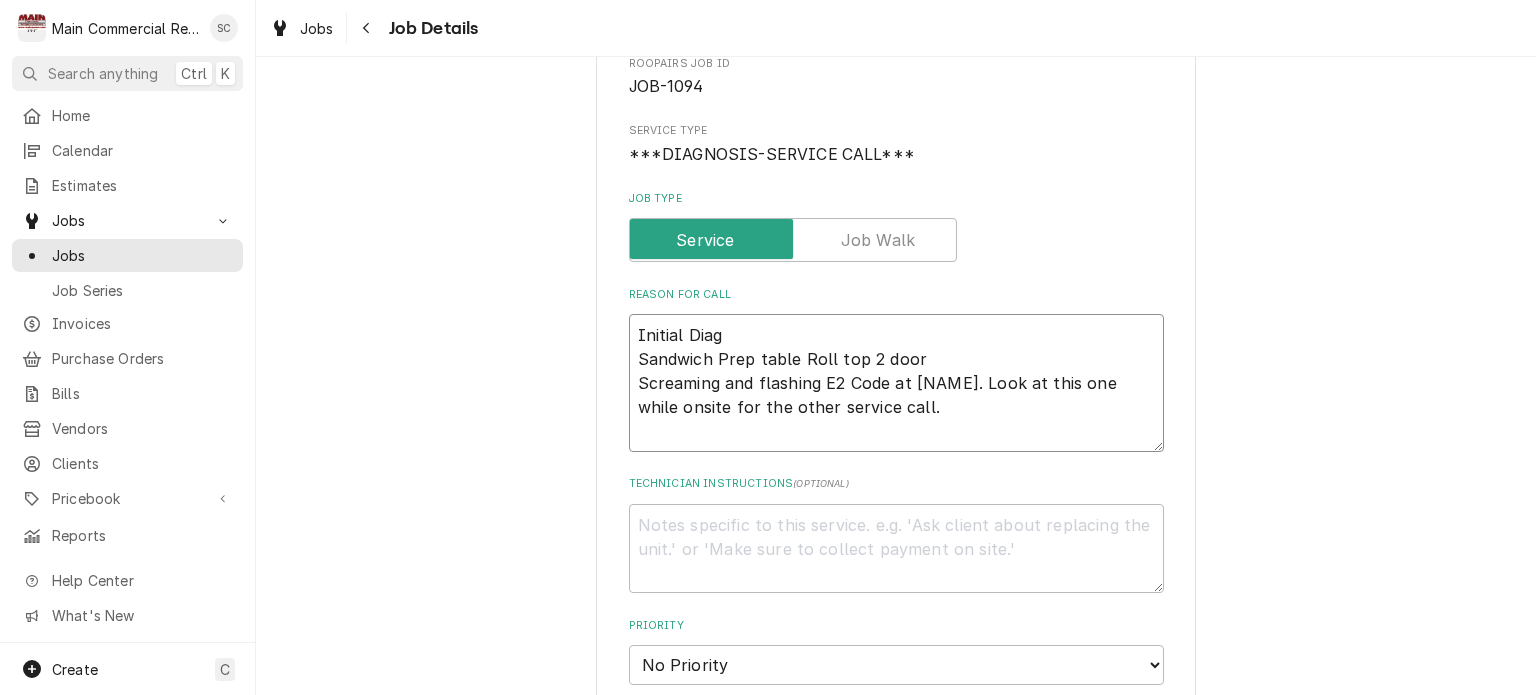type on "Initial Diagn
Sandwich Prep table Roll top 2 door
Screaming and flashing E2 Code at Brian. Look at this one while onsite for the other service call." 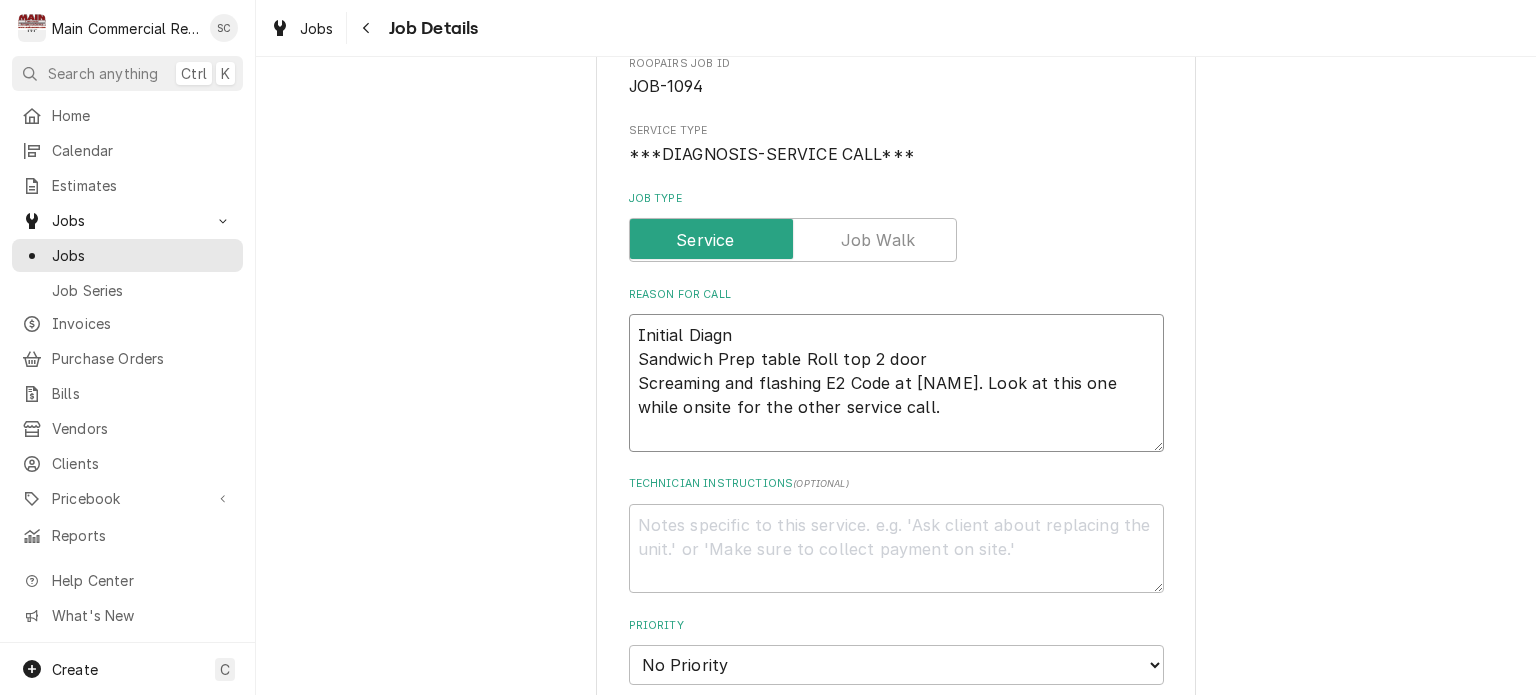 type on "x" 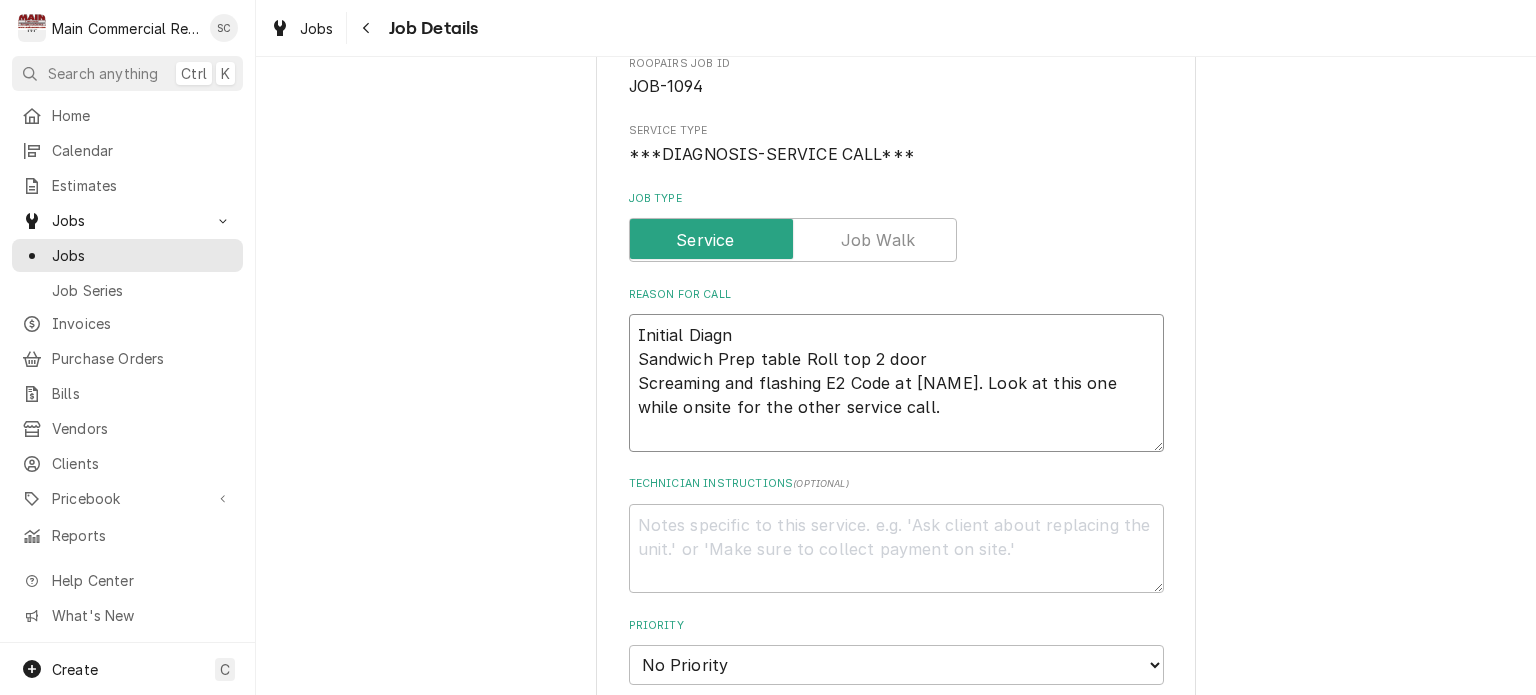 type on "Initial Diagno
Sandwich Prep table Roll top 2 door
Screaming and flashing E2 Code at Brian. Look at this one while onsite for the other service call." 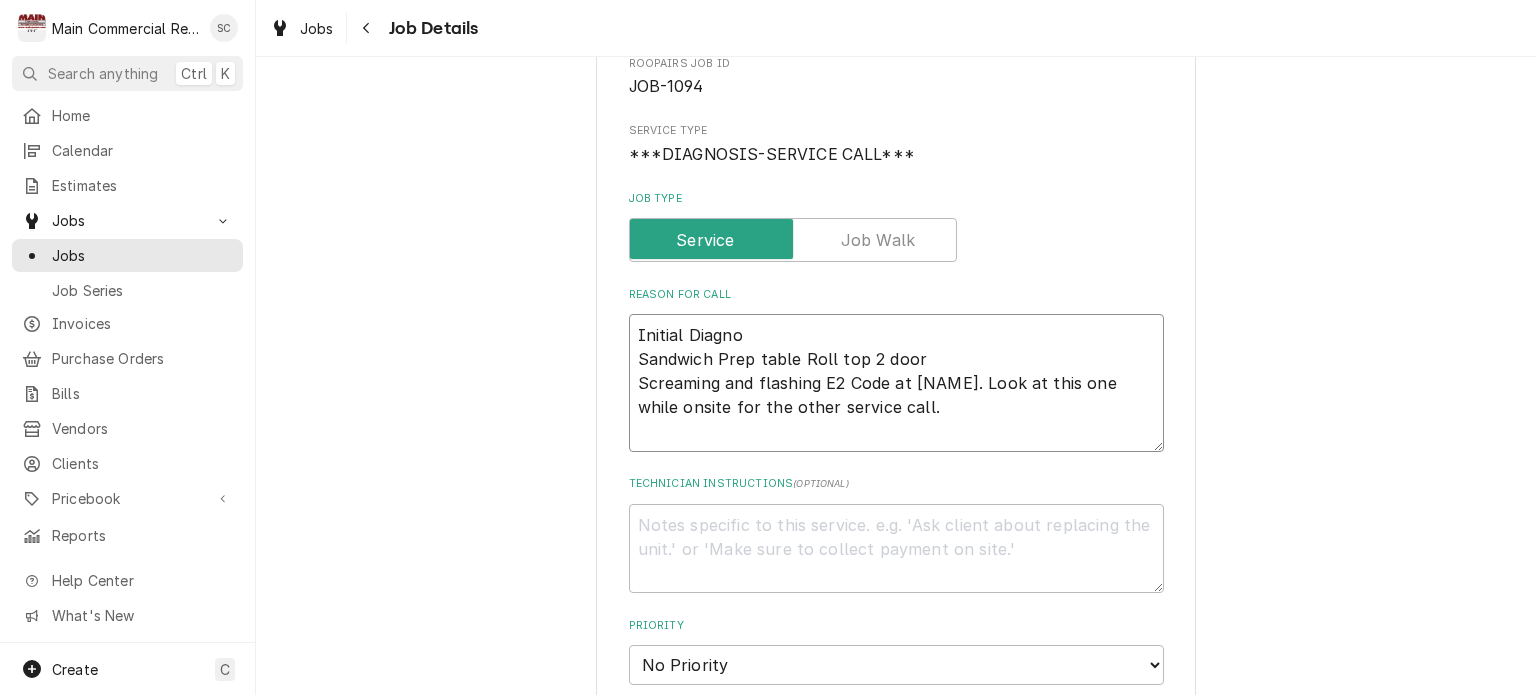 type on "x" 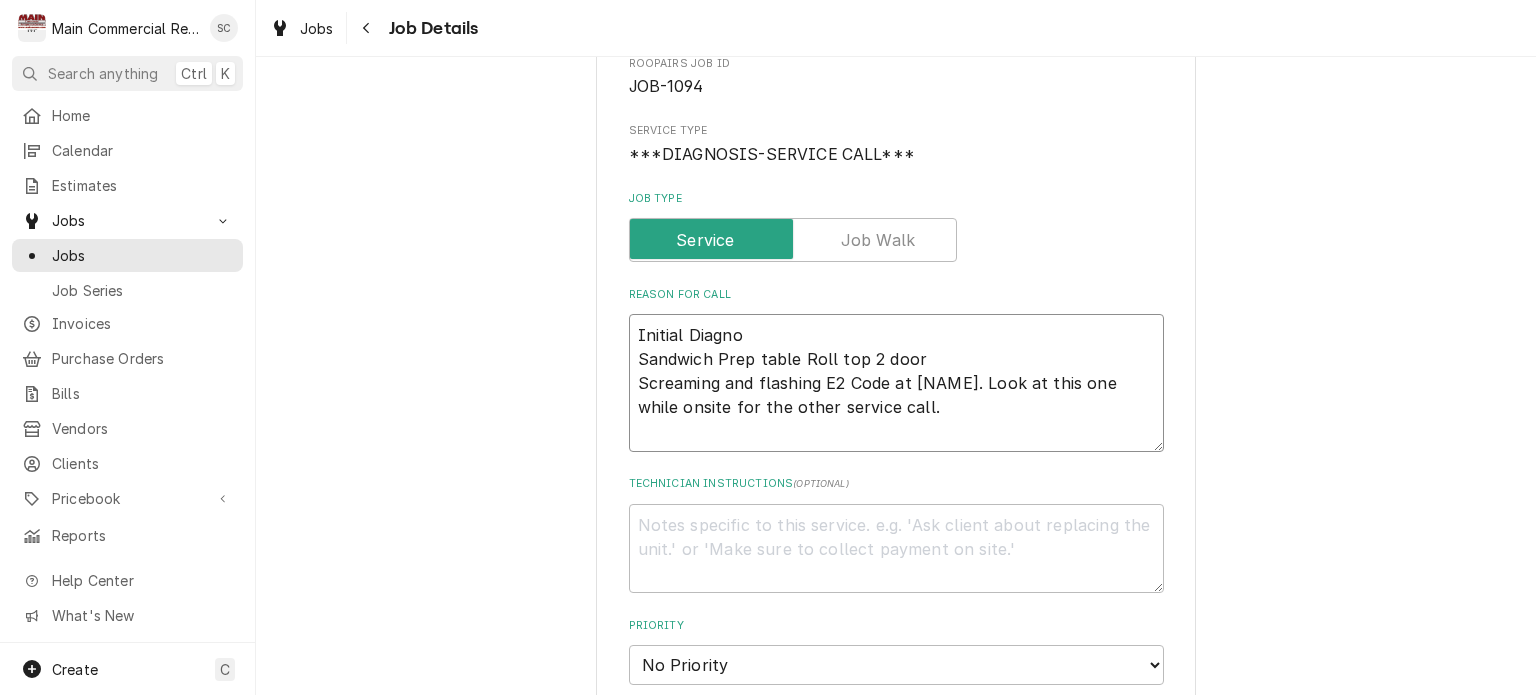 type on "Initial Diagnos
Sandwich Prep table Roll top 2 door
Screaming and flashing E2 Code at Brian. Look at this one while onsite for the other service call." 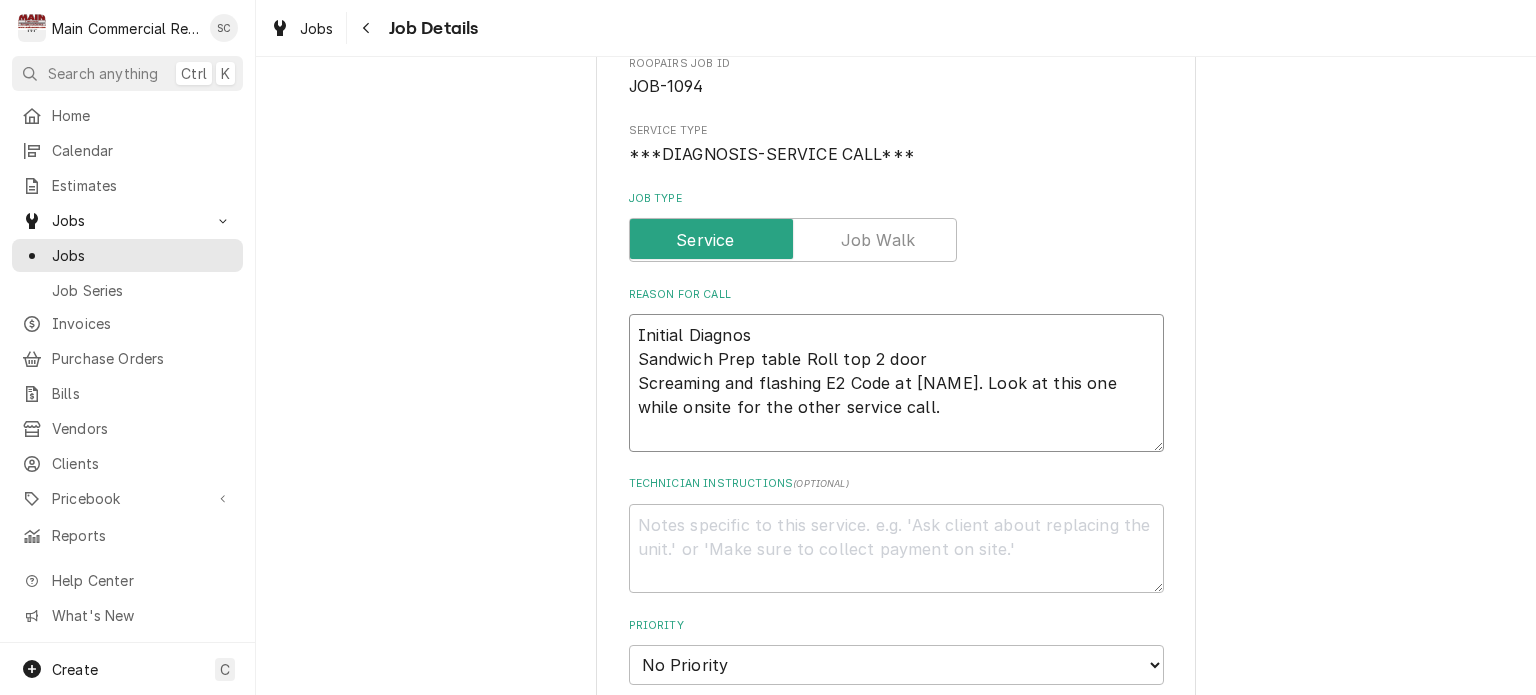 type on "x" 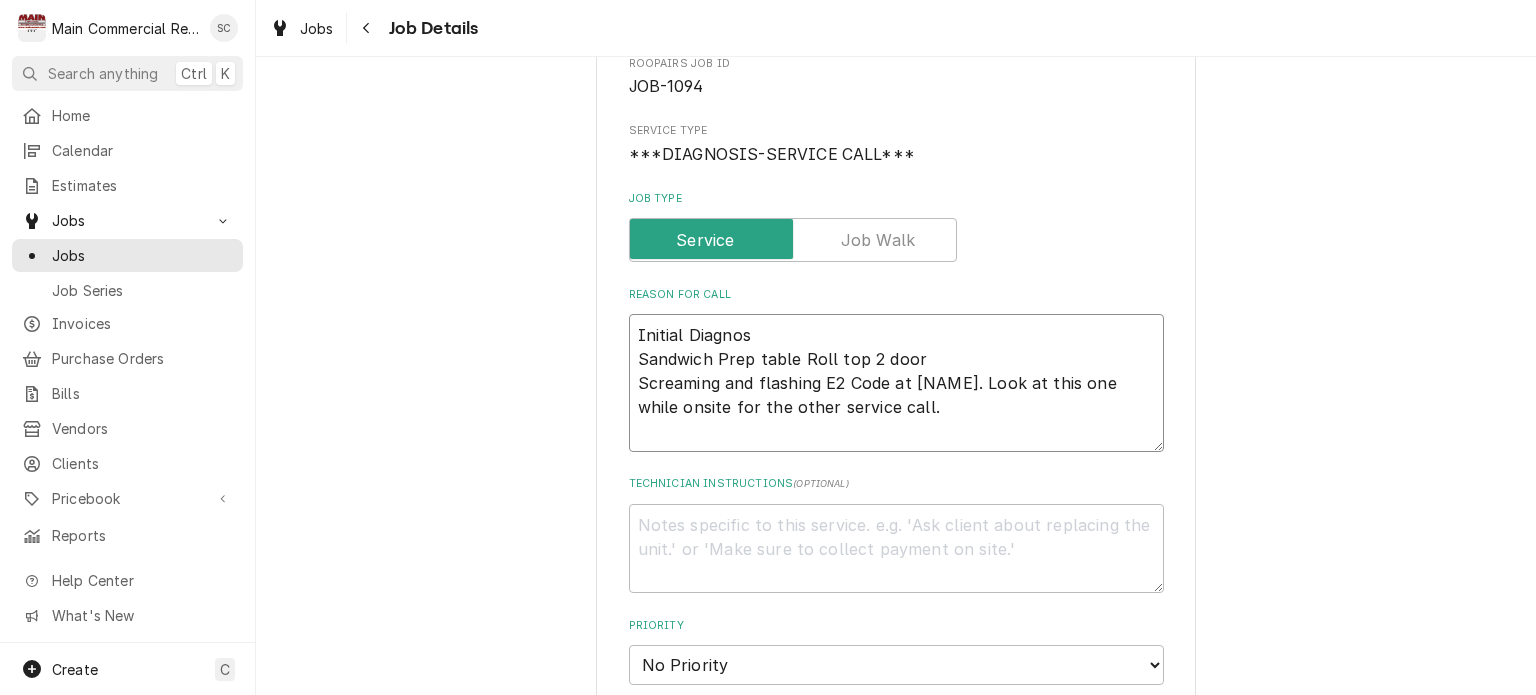 type on "Initial Diagnost
Sandwich Prep table Roll top 2 door
Screaming and flashing E2 Code at Brian. Look at this one while onsite for the other service call." 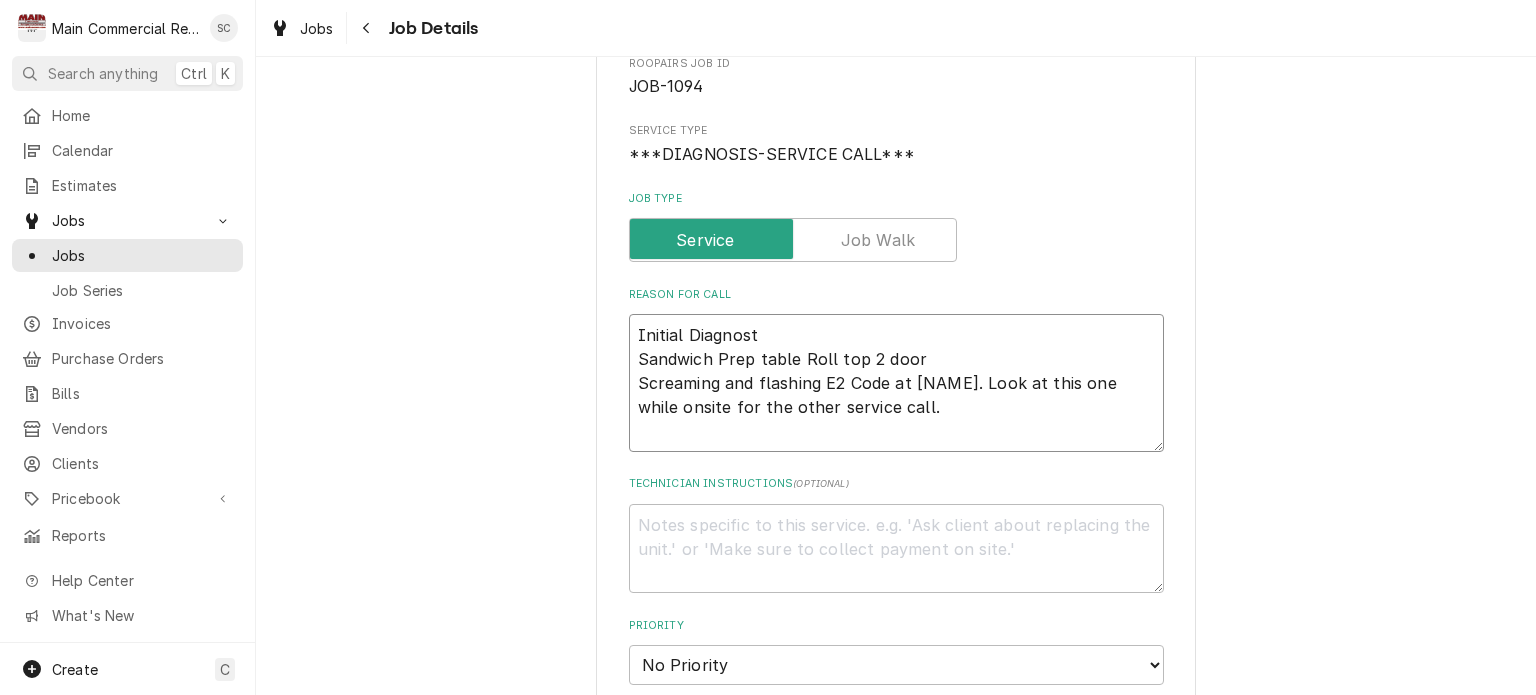 type on "x" 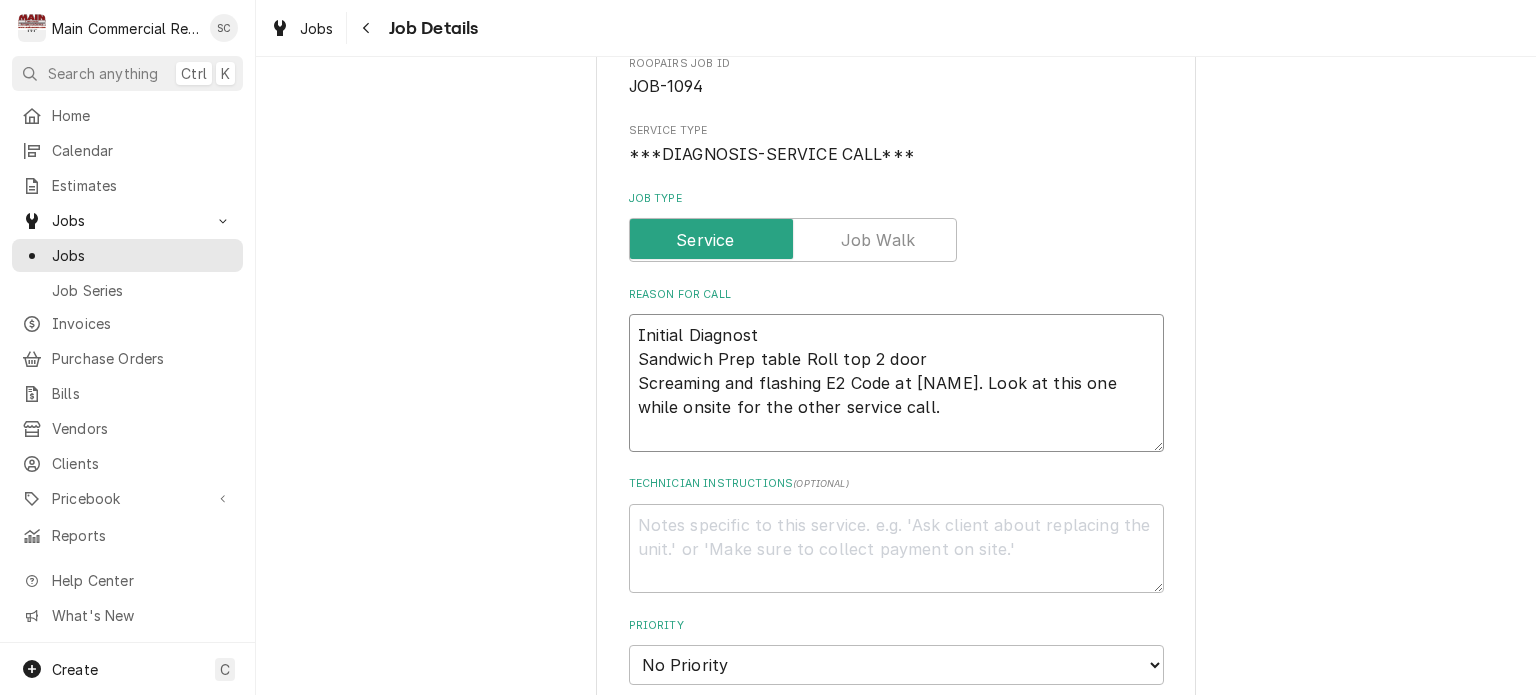 type on "Initial Diagnosti
Sandwich Prep table Roll top 2 door
Screaming and flashing E2 Code at Brian. Look at this one while onsite for the other service call." 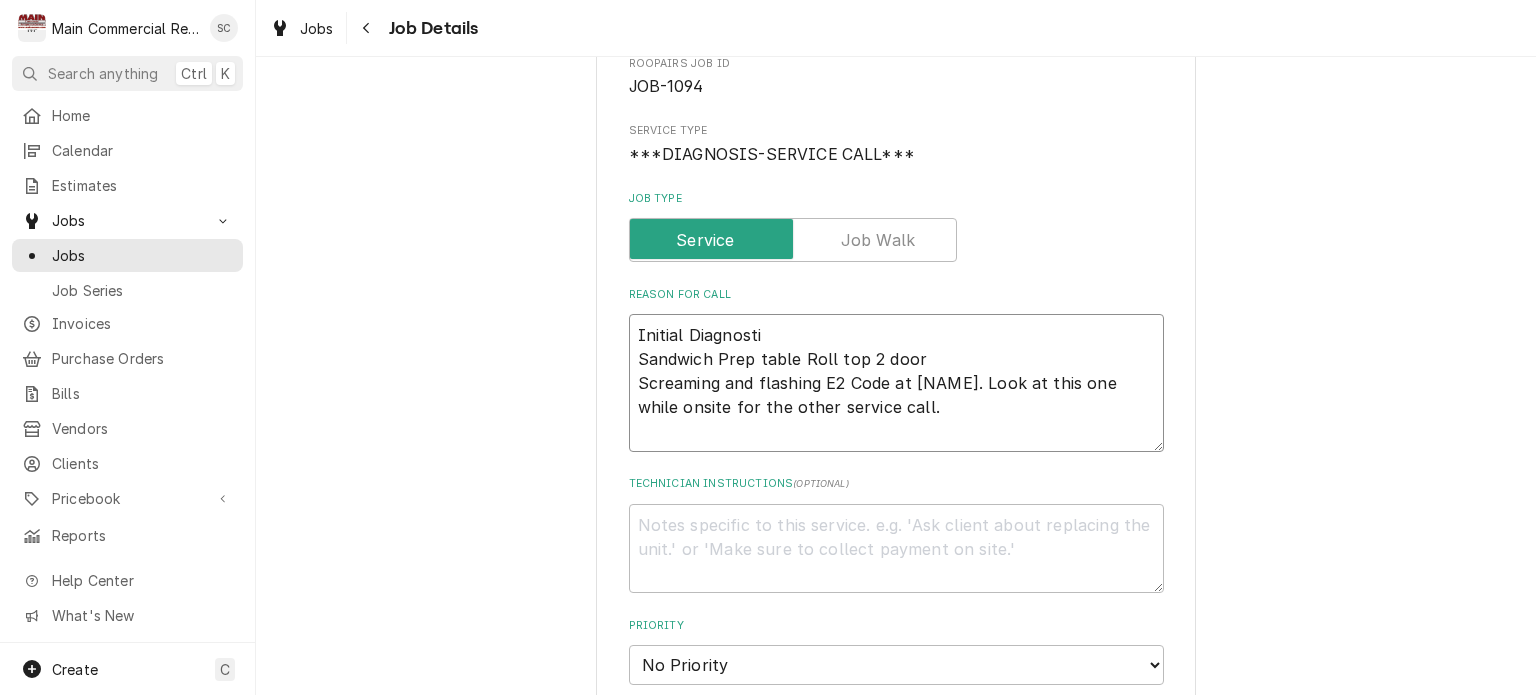type on "x" 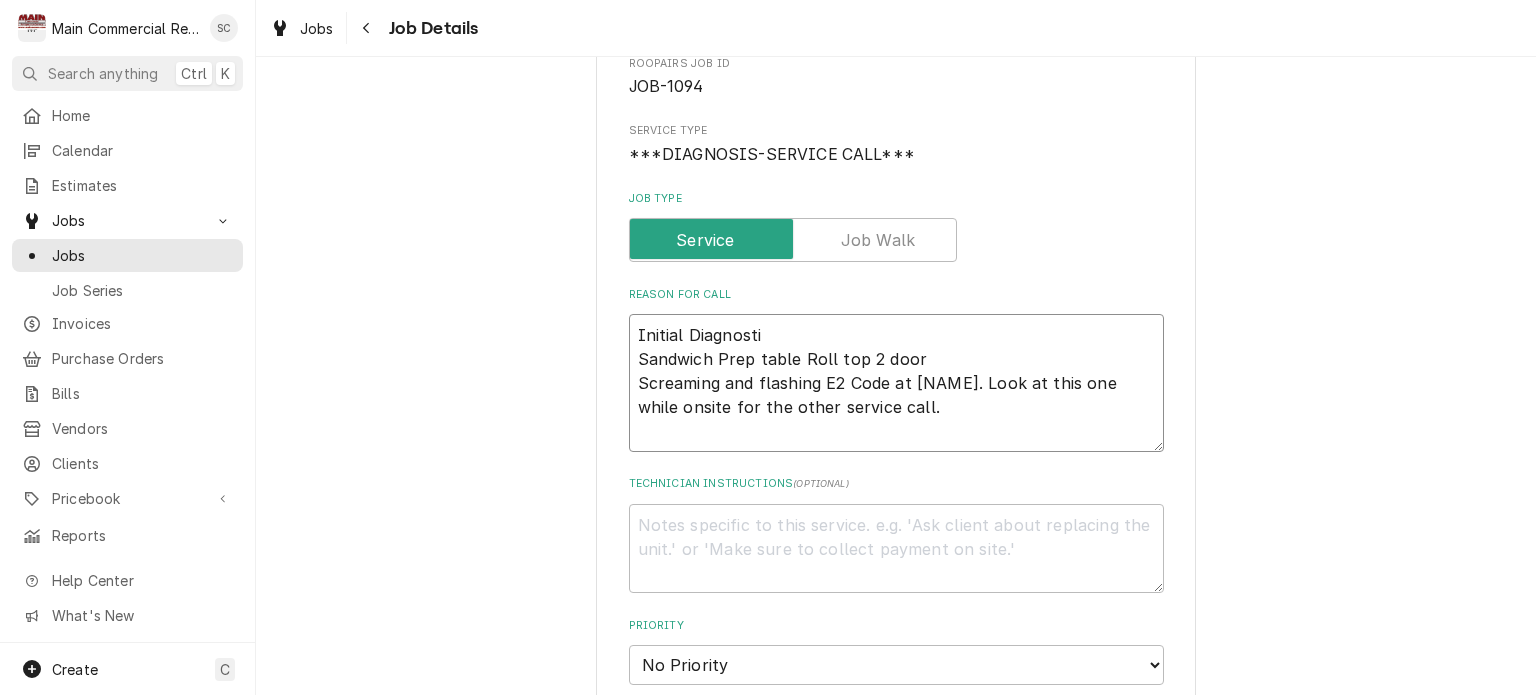 type on "Initial Diagnostic
Sandwich Prep table Roll top 2 door
Screaming and flashing E2 Code at Brian. Look at this one while onsite for the other service call." 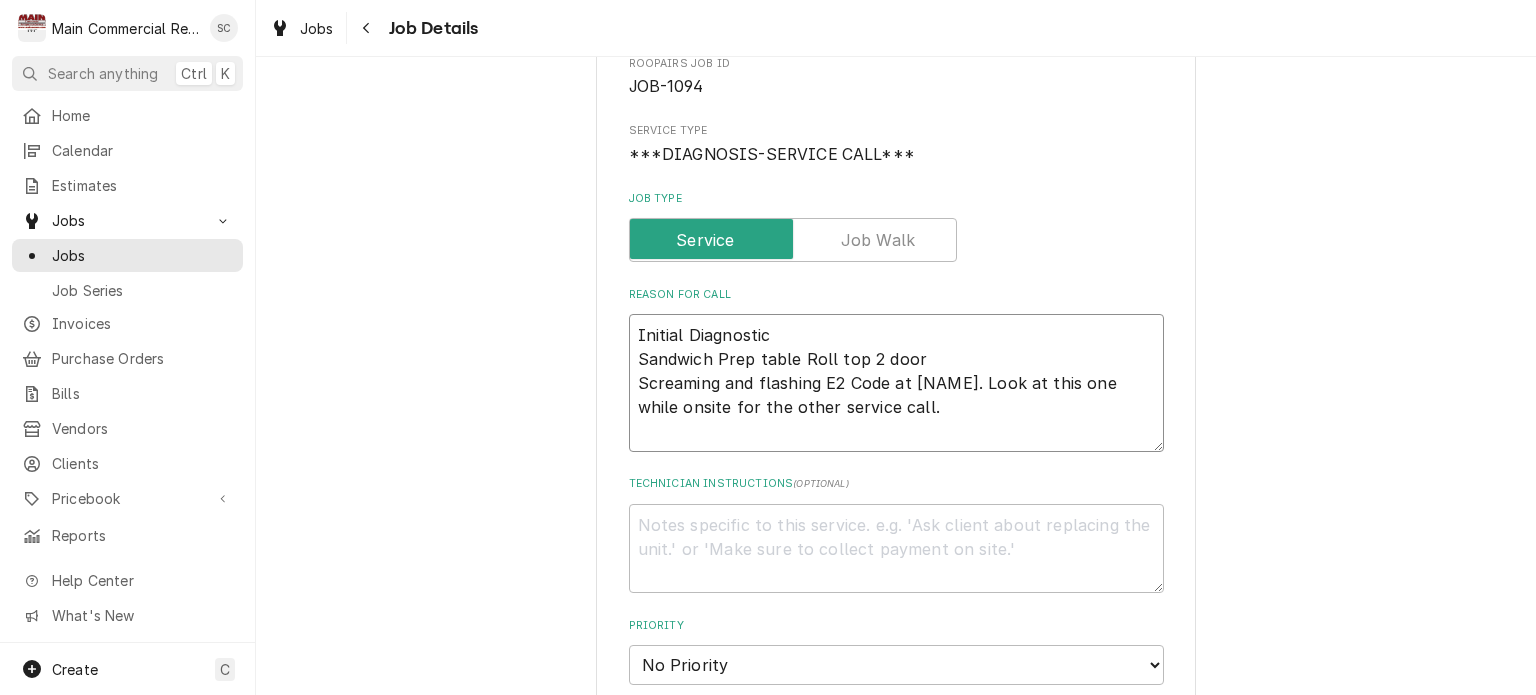 type on "x" 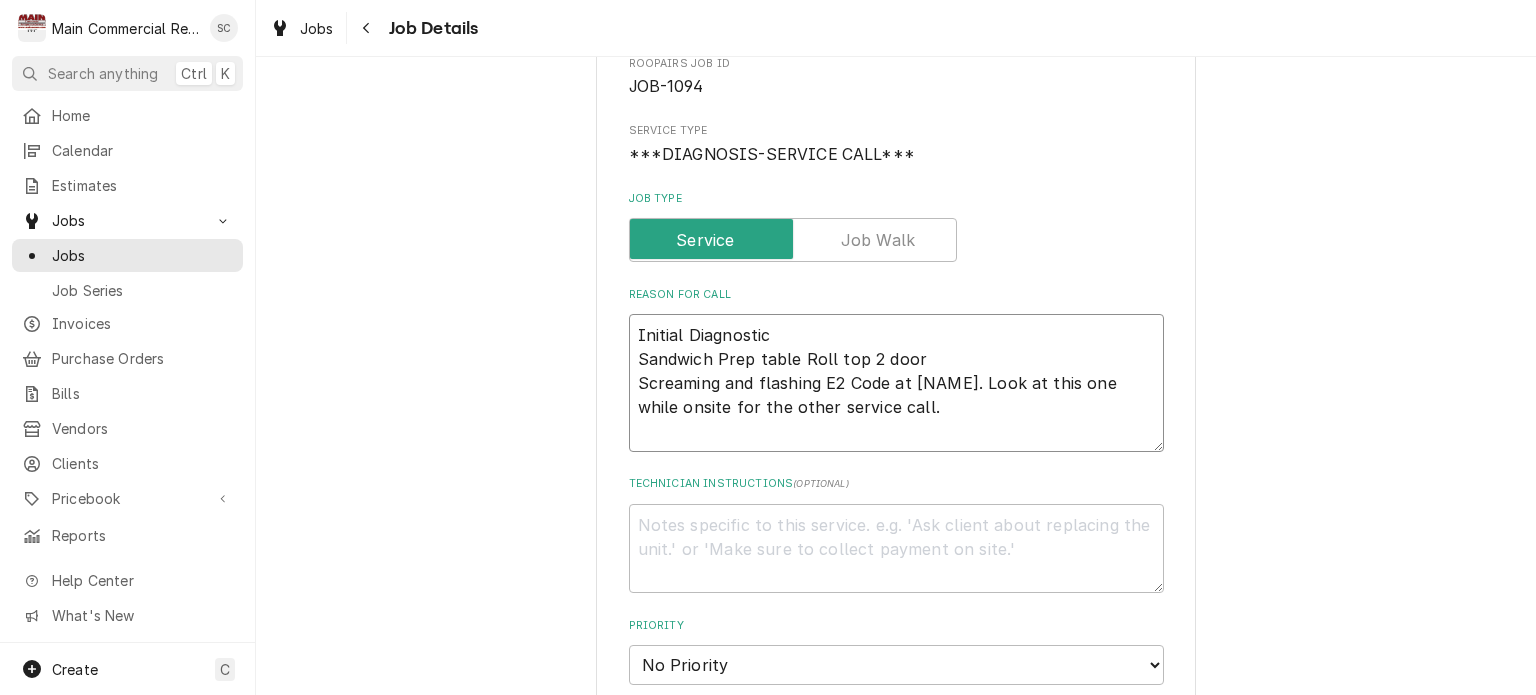 type on "Initial Diagnostic
Sandwich Prep table Roll top 2 door
Screaming and flashing E2 Code at Brian. Look at this one while onsite for the other service call." 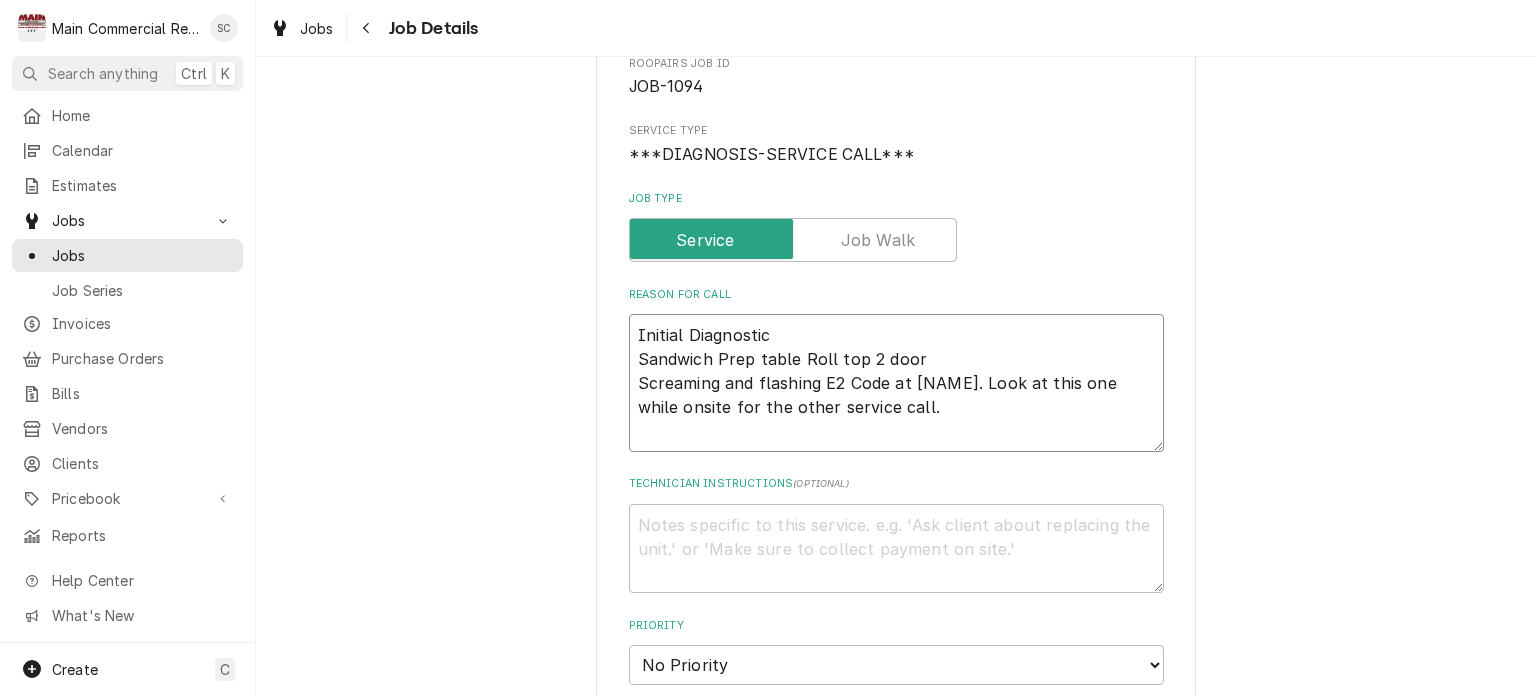type on "x" 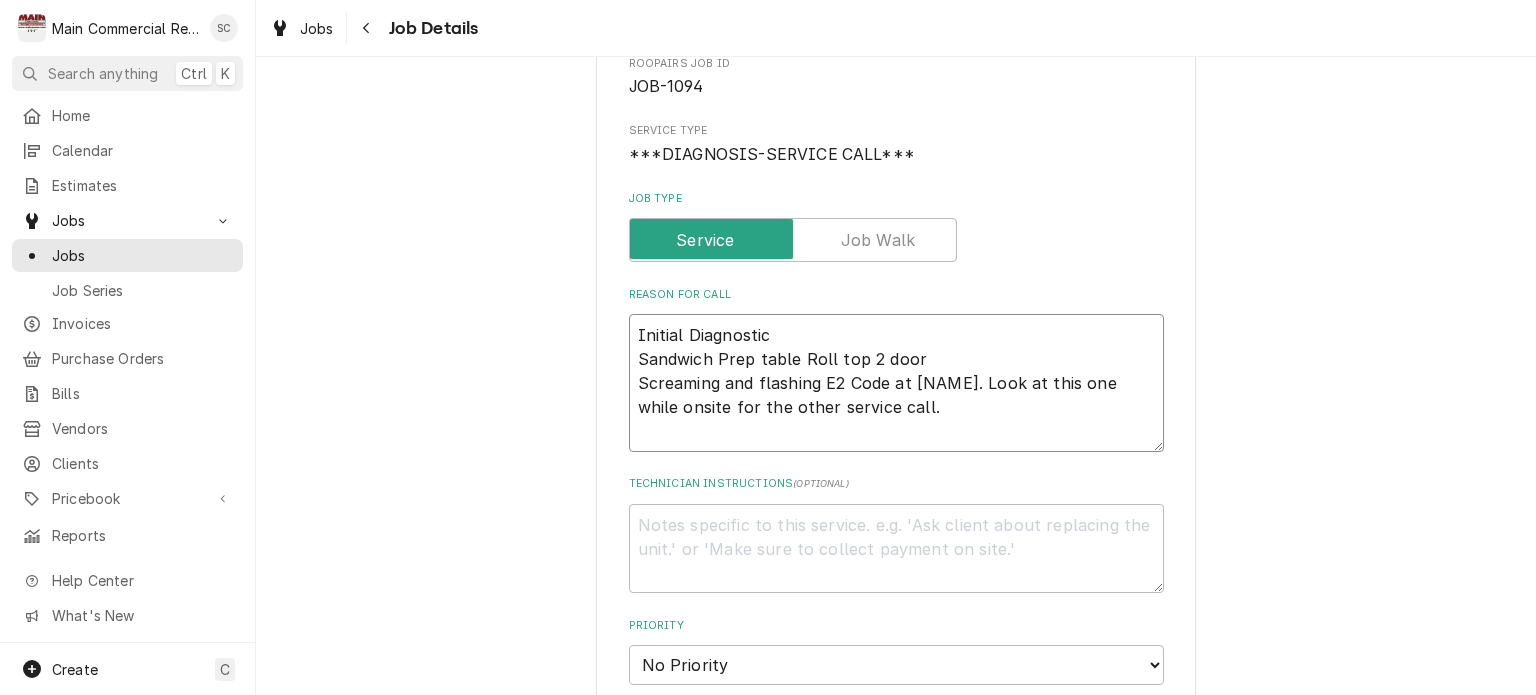 type on "R
Initial Diagnostic
Sandwich Prep table Roll top 2 door
Screaming and flashing E2 Code at Brian. Look at this one while onsite for the other service call." 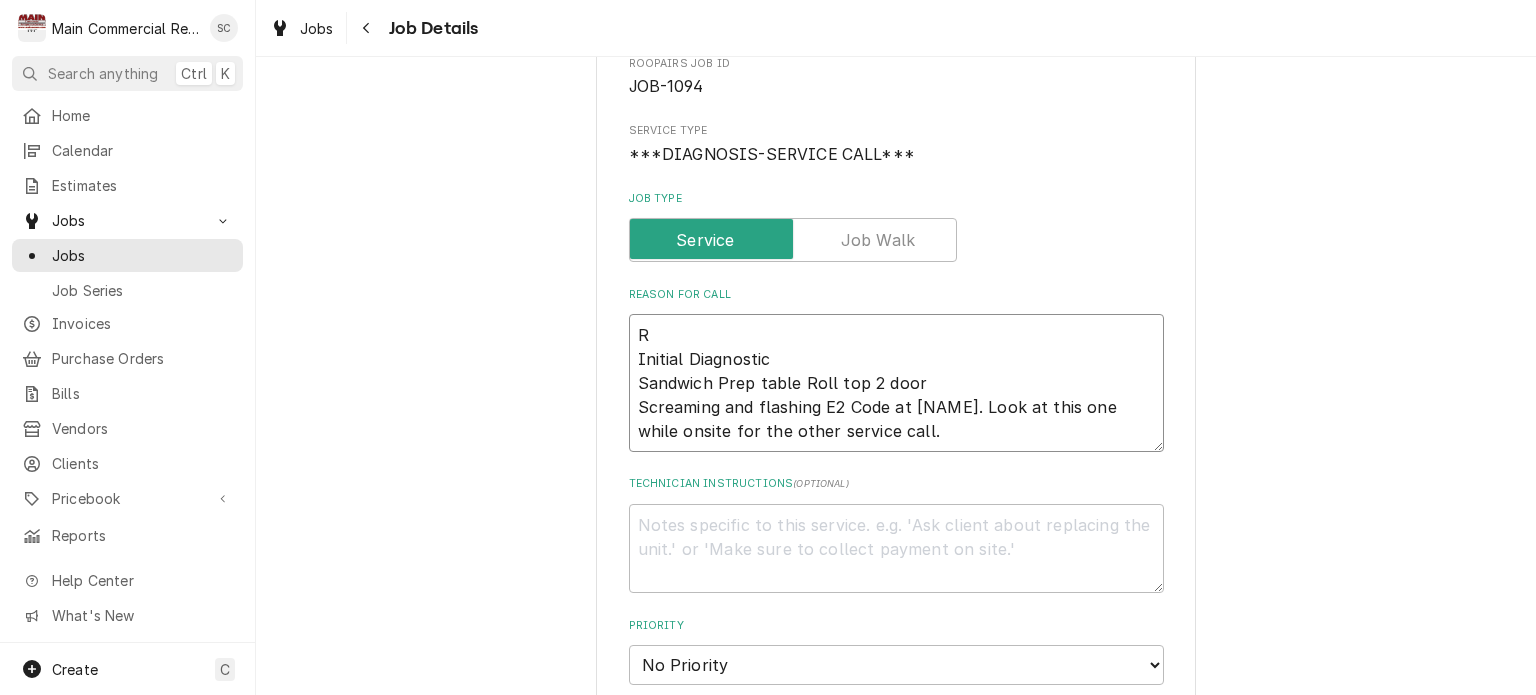 type on "x" 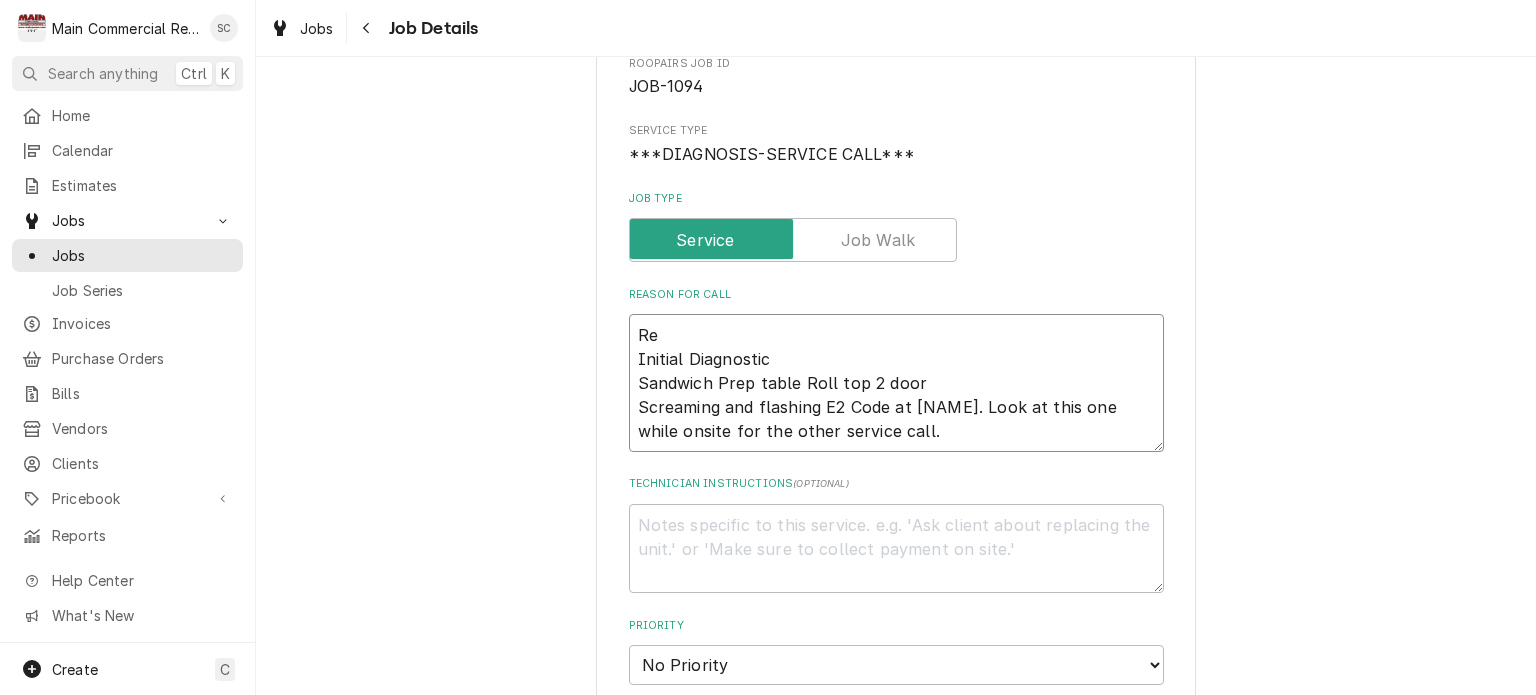 type on "x" 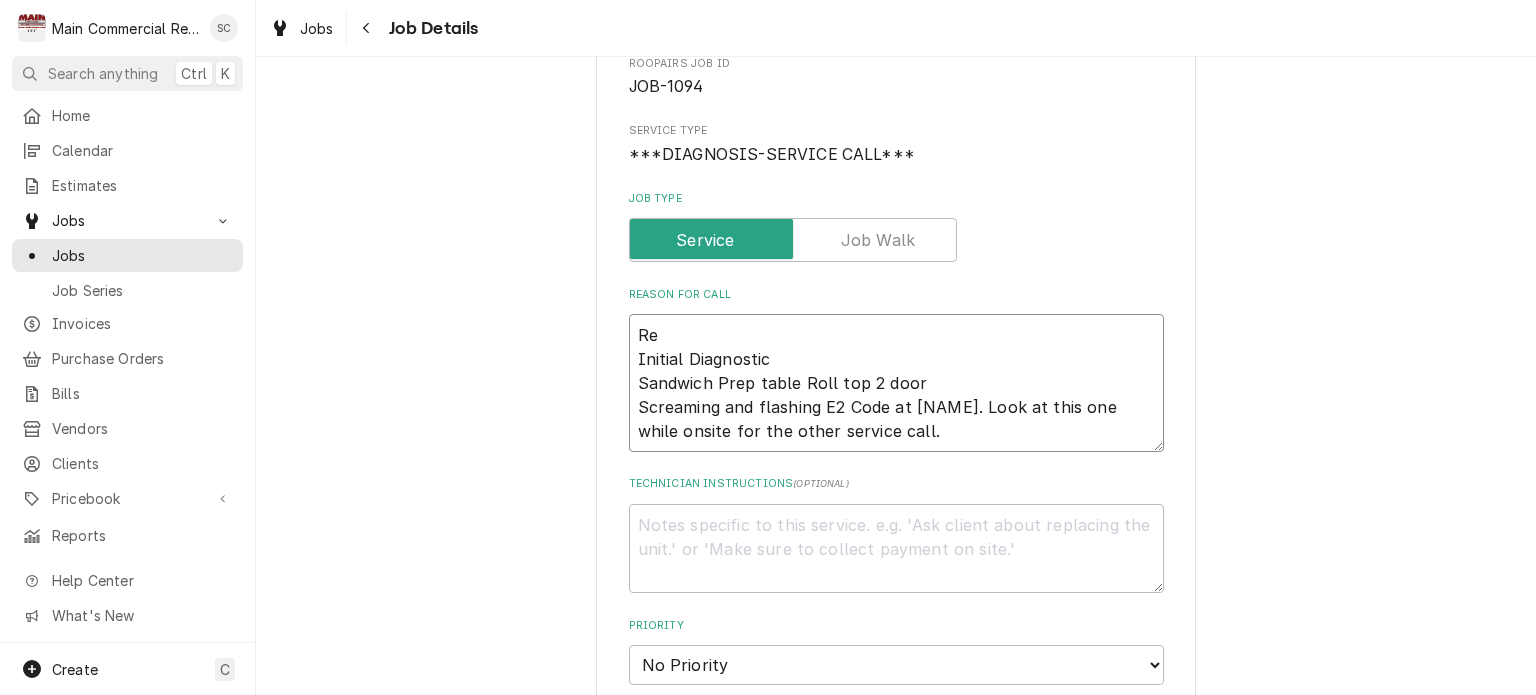 type on "Rep
Initial Diagnostic
Sandwich Prep table Roll top 2 door
Screaming and flashing E2 Code at Brian. Look at this one while onsite for the other service call." 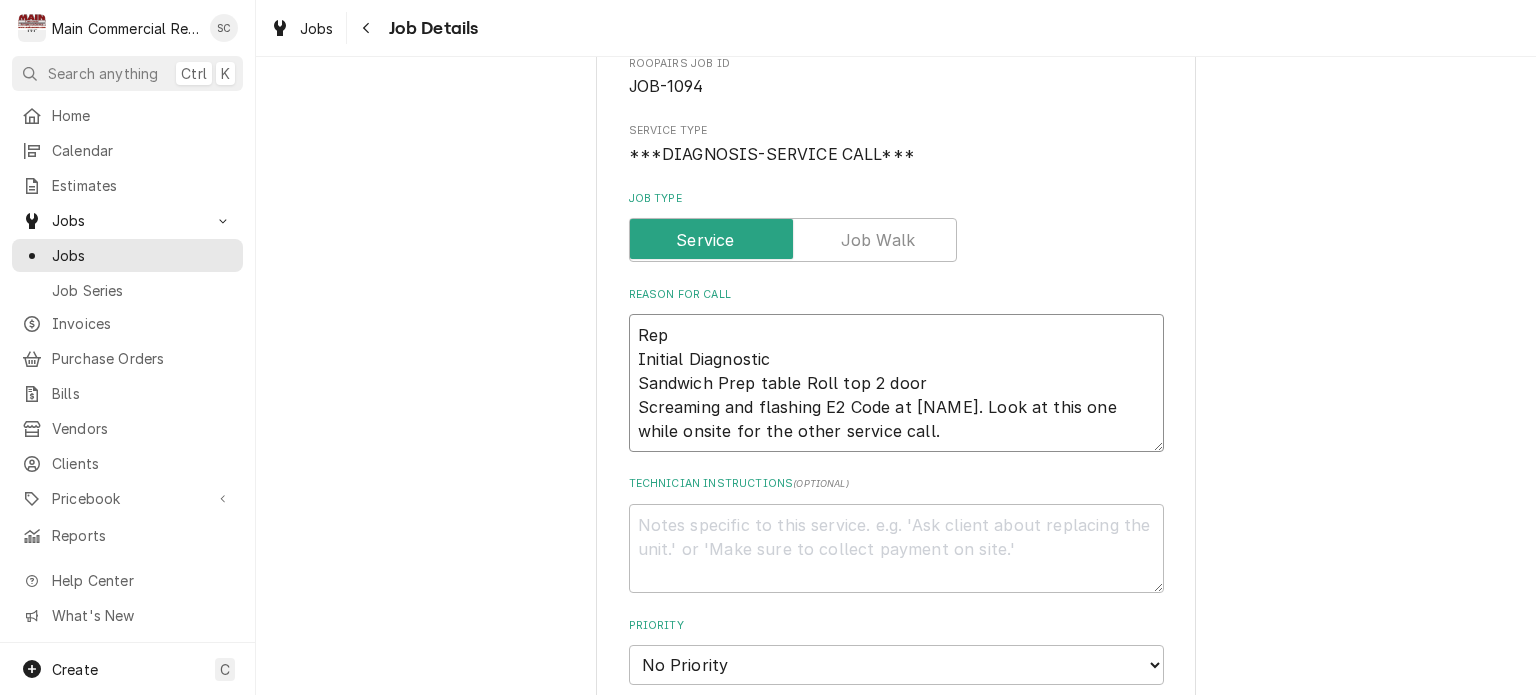 type on "x" 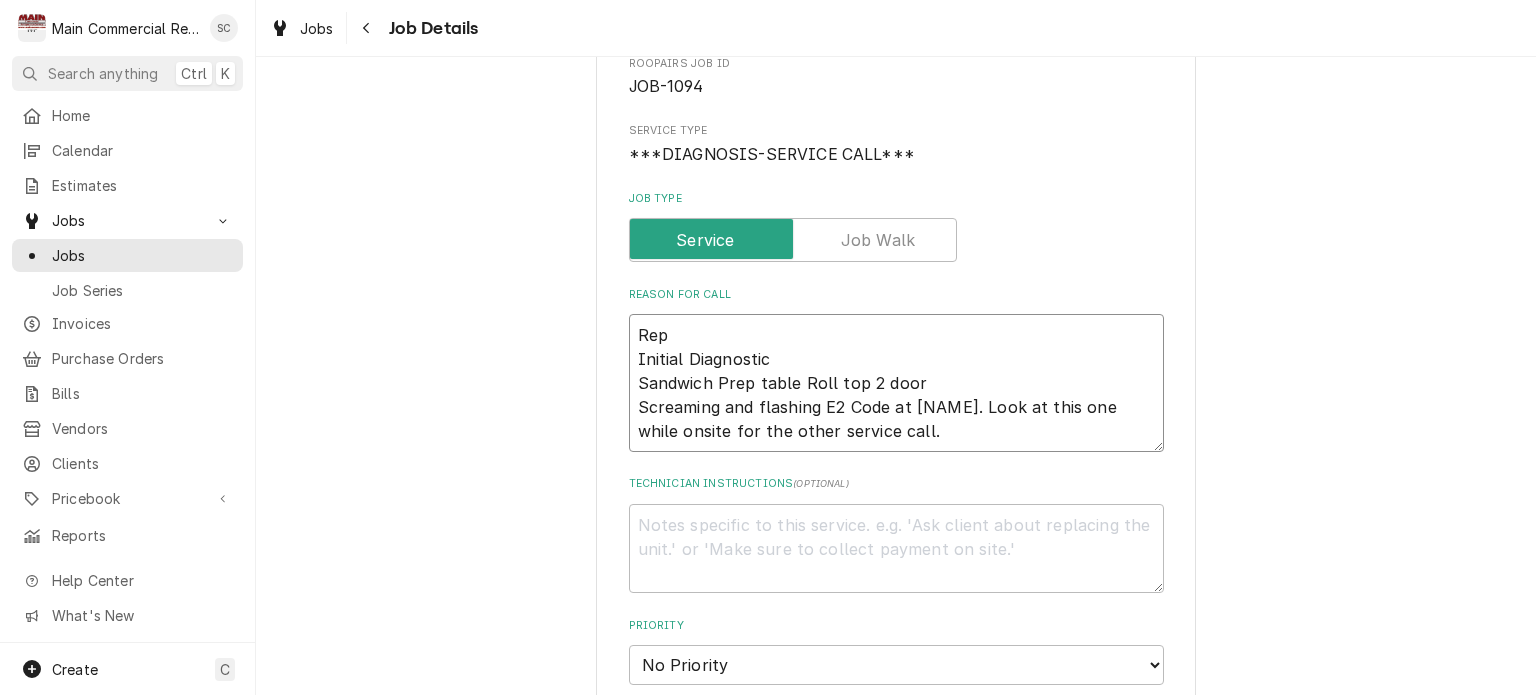 type on "Repa
Initial Diagnostic
Sandwich Prep table Roll top 2 door
Screaming and flashing E2 Code at Brian. Look at this one while onsite for the other service call." 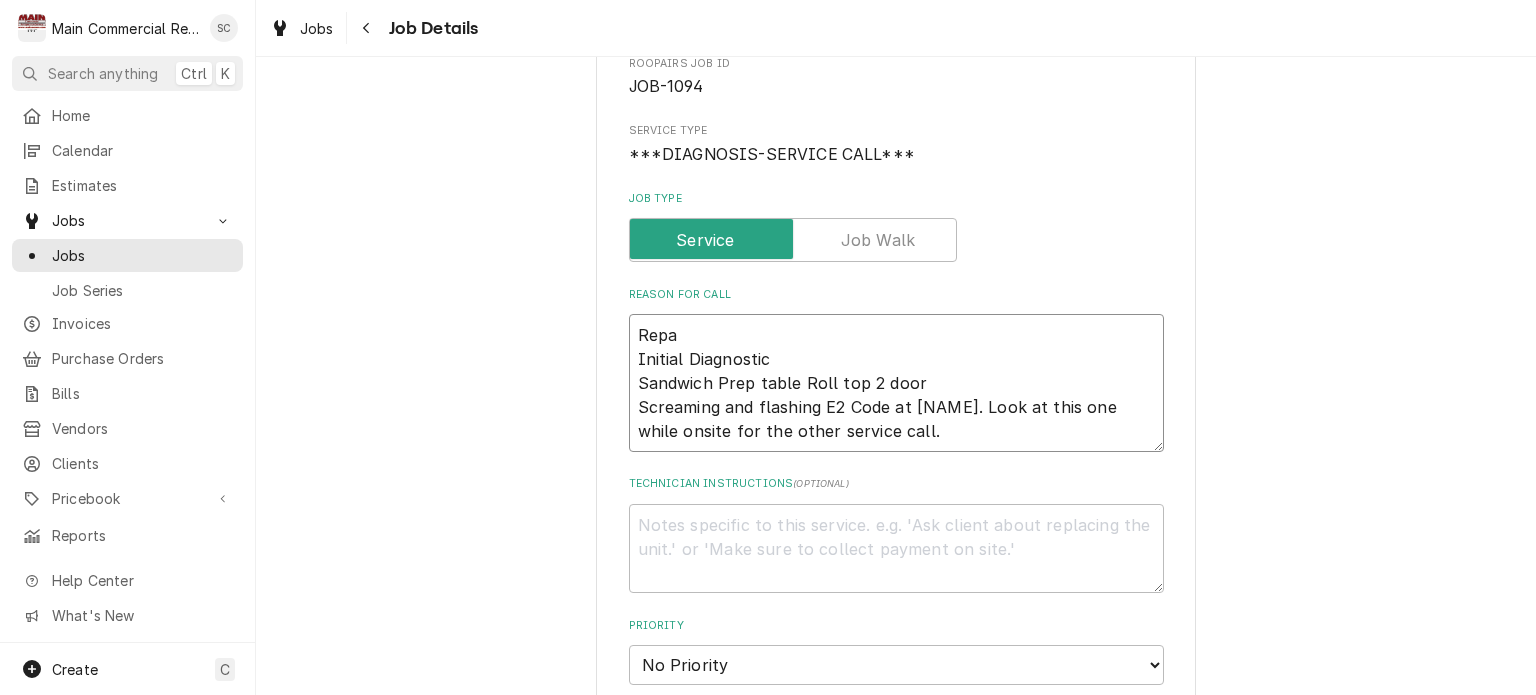 type on "x" 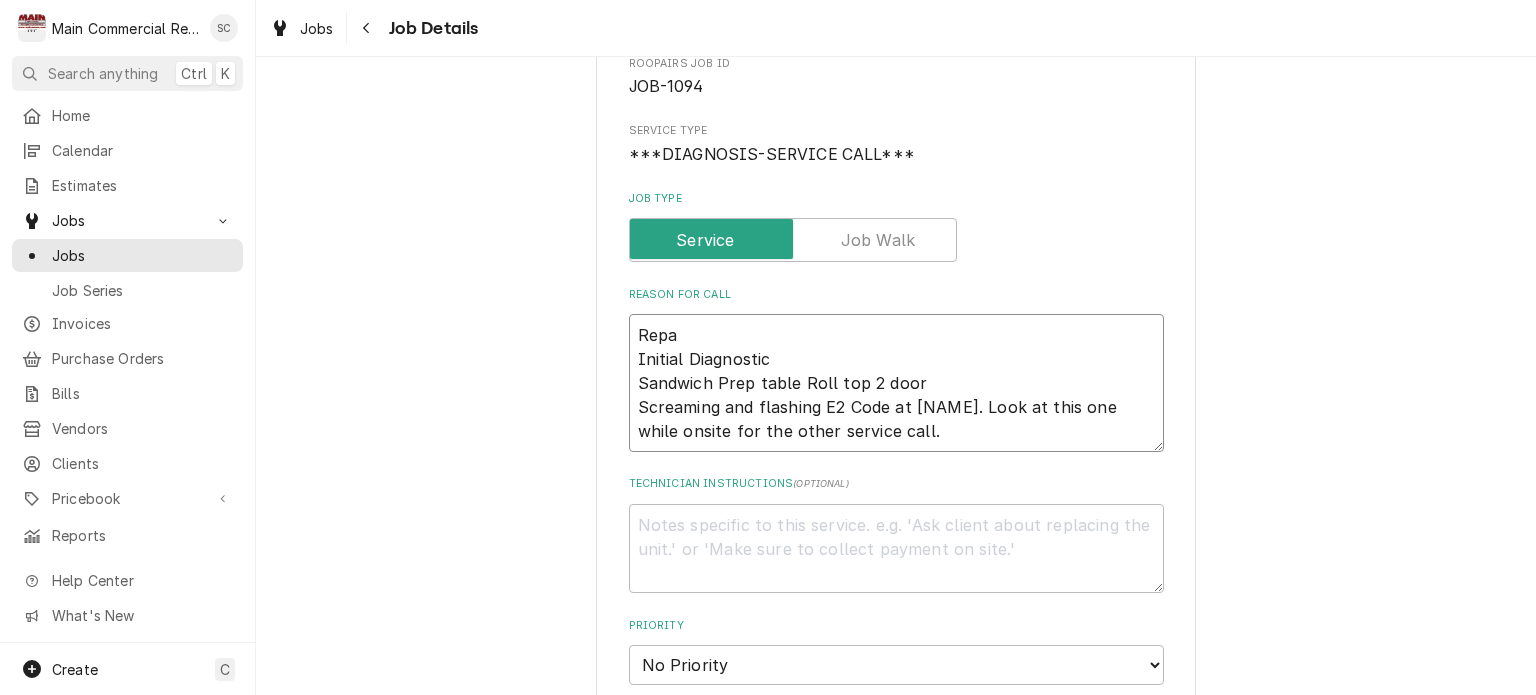 type on "Repai
Initial Diagnostic
Sandwich Prep table Roll top 2 door
Screaming and flashing E2 Code at Brian. Look at this one while onsite for the other service call." 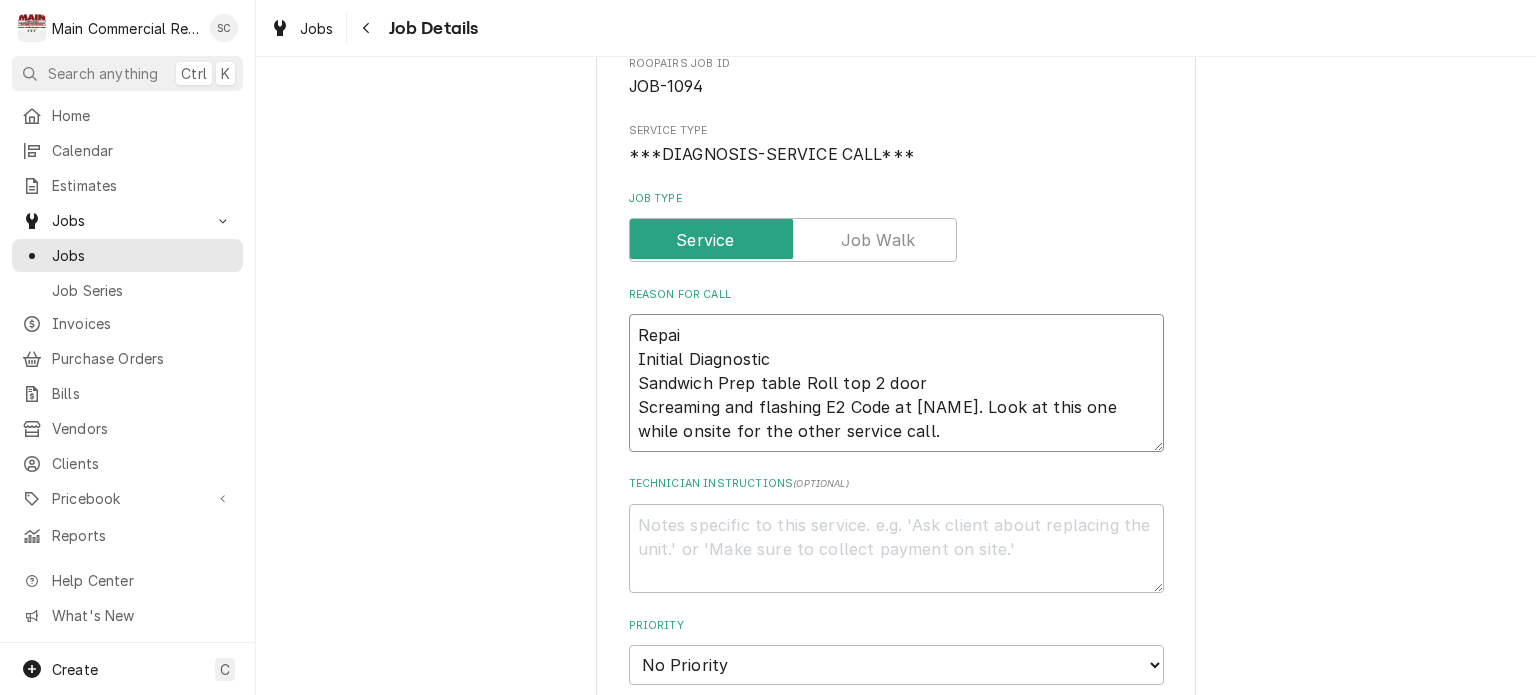 type on "x" 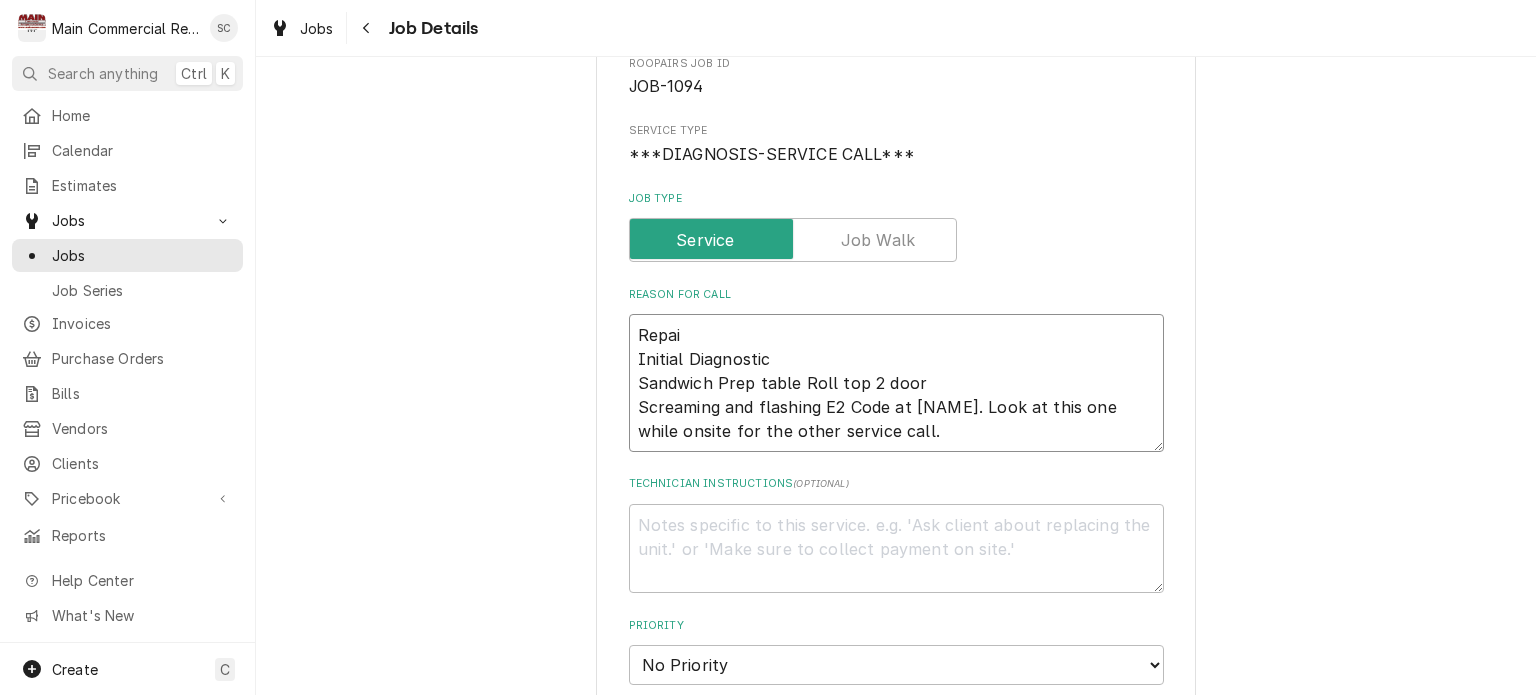 type on "Repair
Initial Diagnostic
Sandwich Prep table Roll top 2 door
Screaming and flashing E2 Code at Brian. Look at this one while onsite for the other service call." 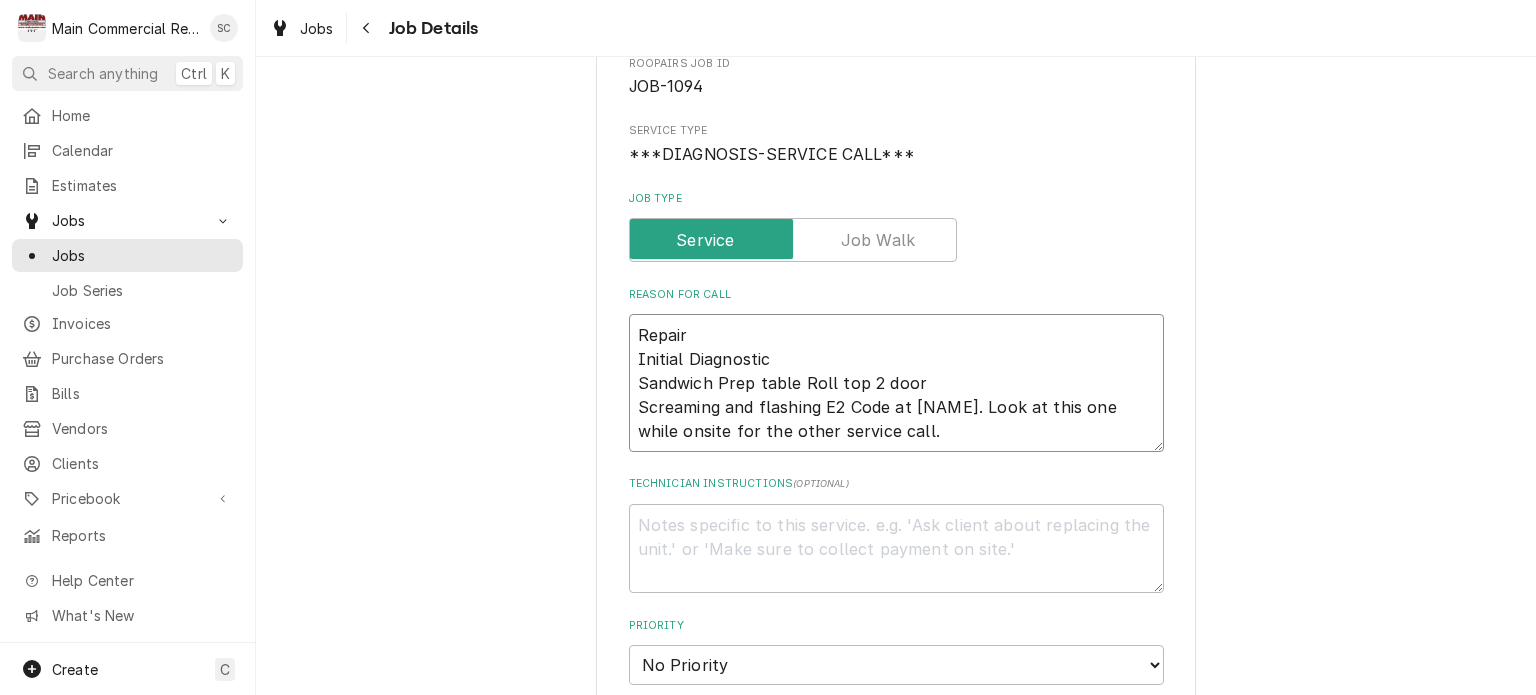 type on "x" 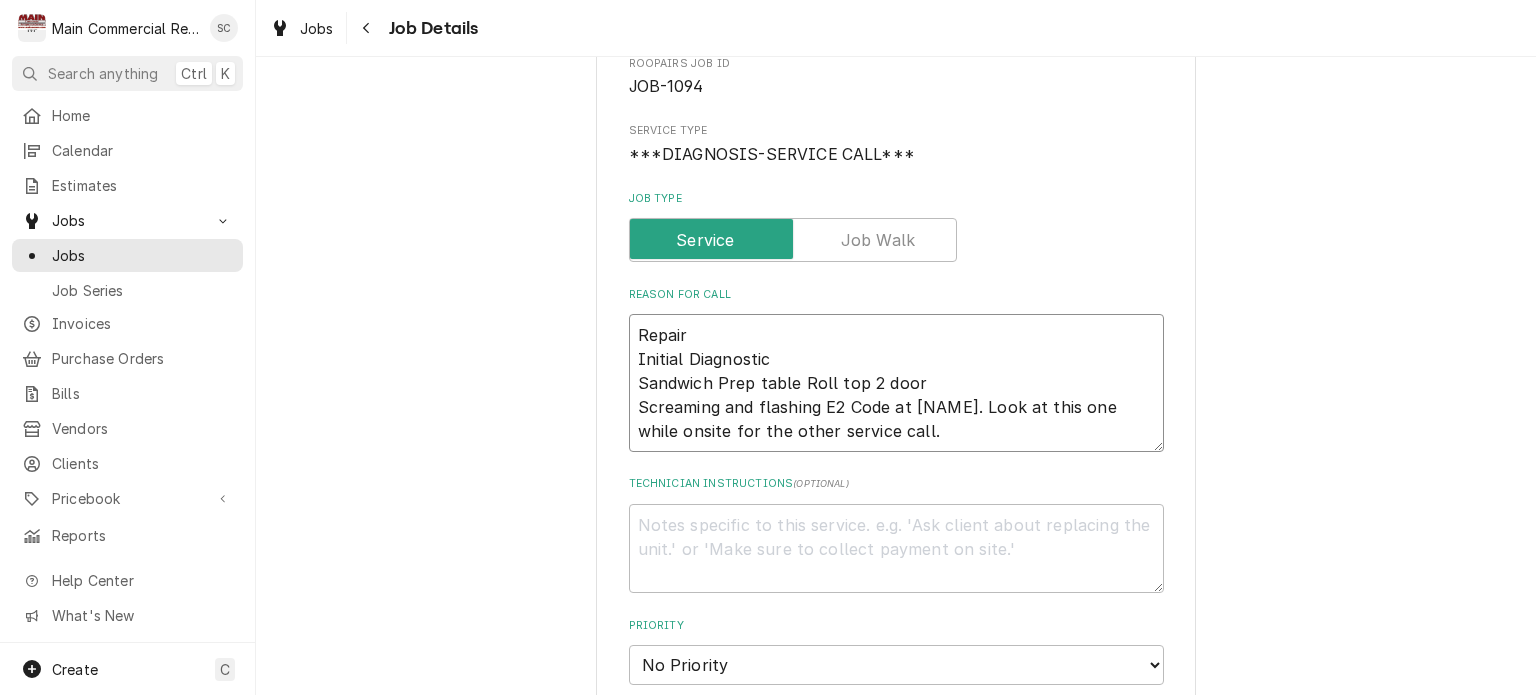 type on "Repairs
Initial Diagnostic
Sandwich Prep table Roll top 2 door
Screaming and flashing E2 Code at Brian. Look at this one while onsite for the other service call." 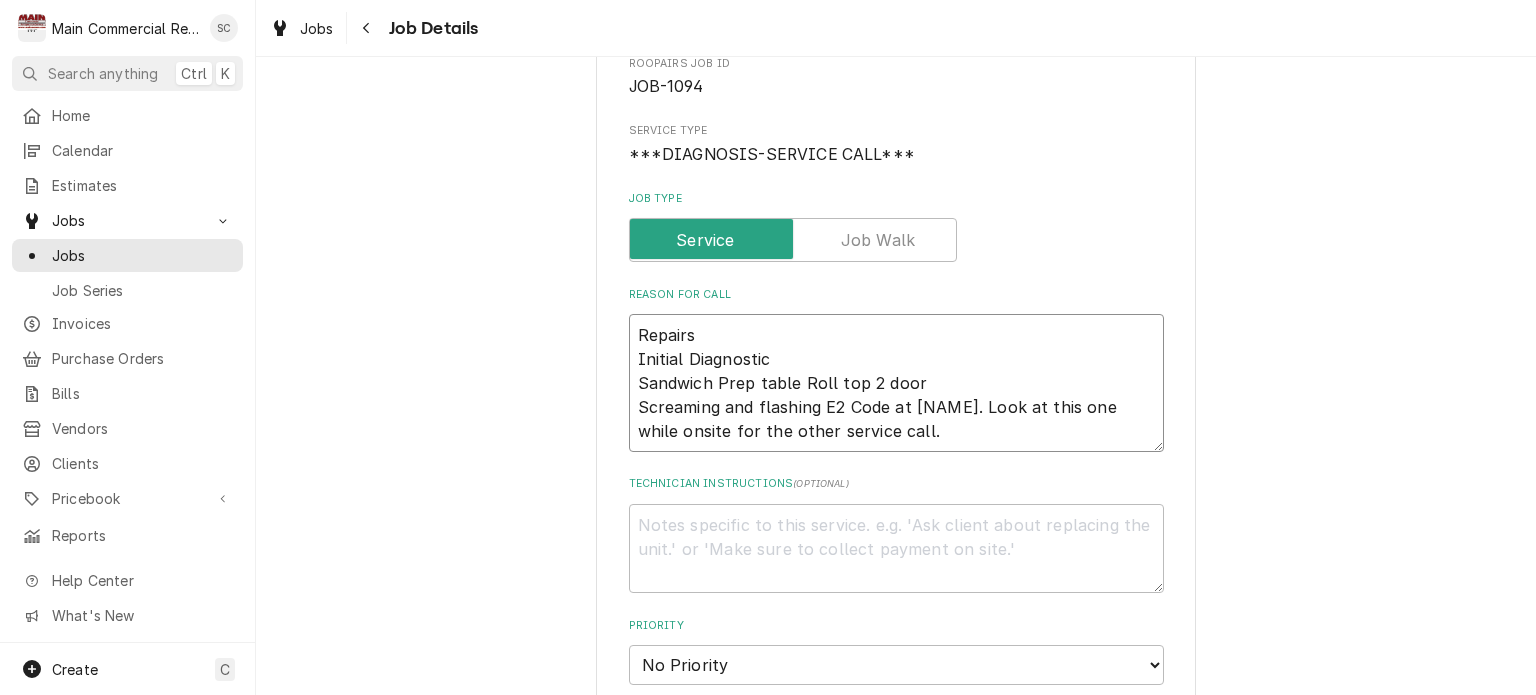 type on "x" 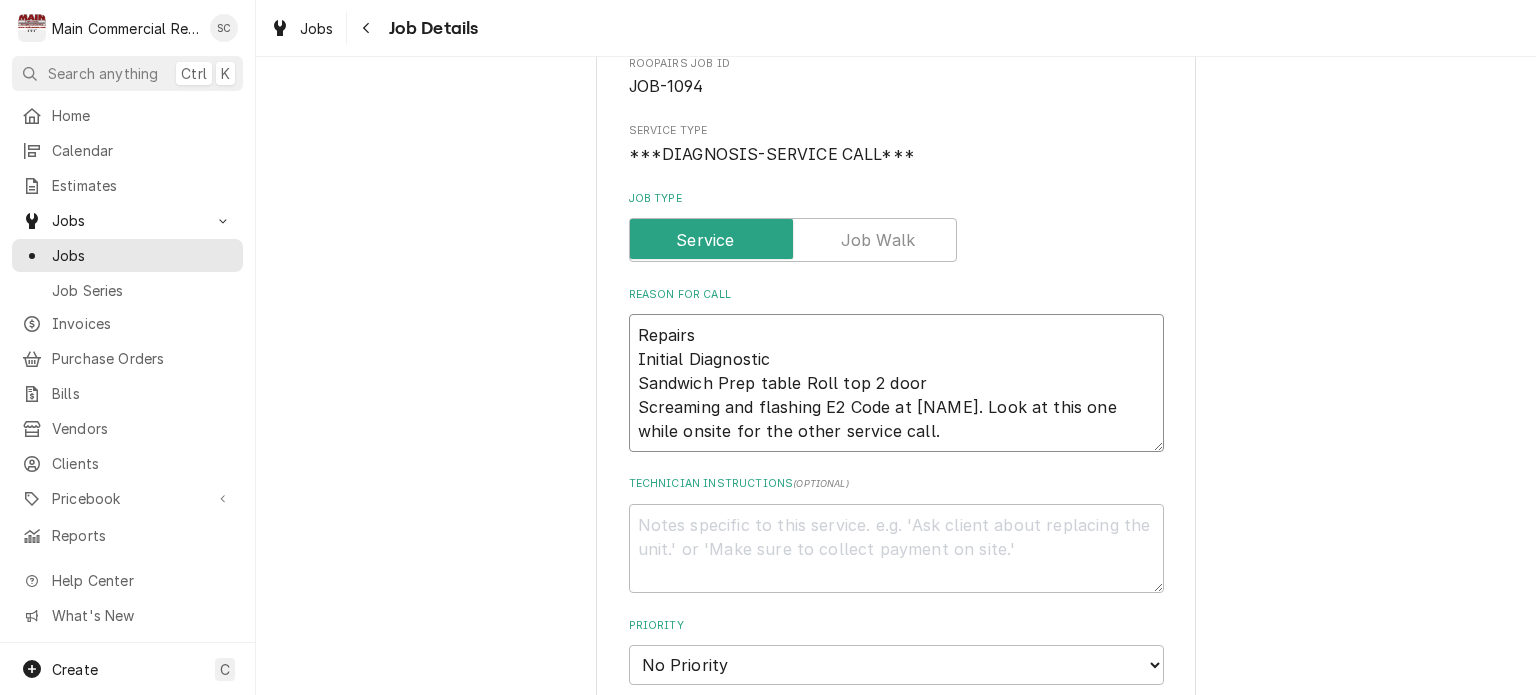 type on "Repairs
Initial Diagnostic
Sandwich Prep table Roll top 2 door
Screaming and flashing E2 Code at Brian. Look at this one while onsite for the other service call." 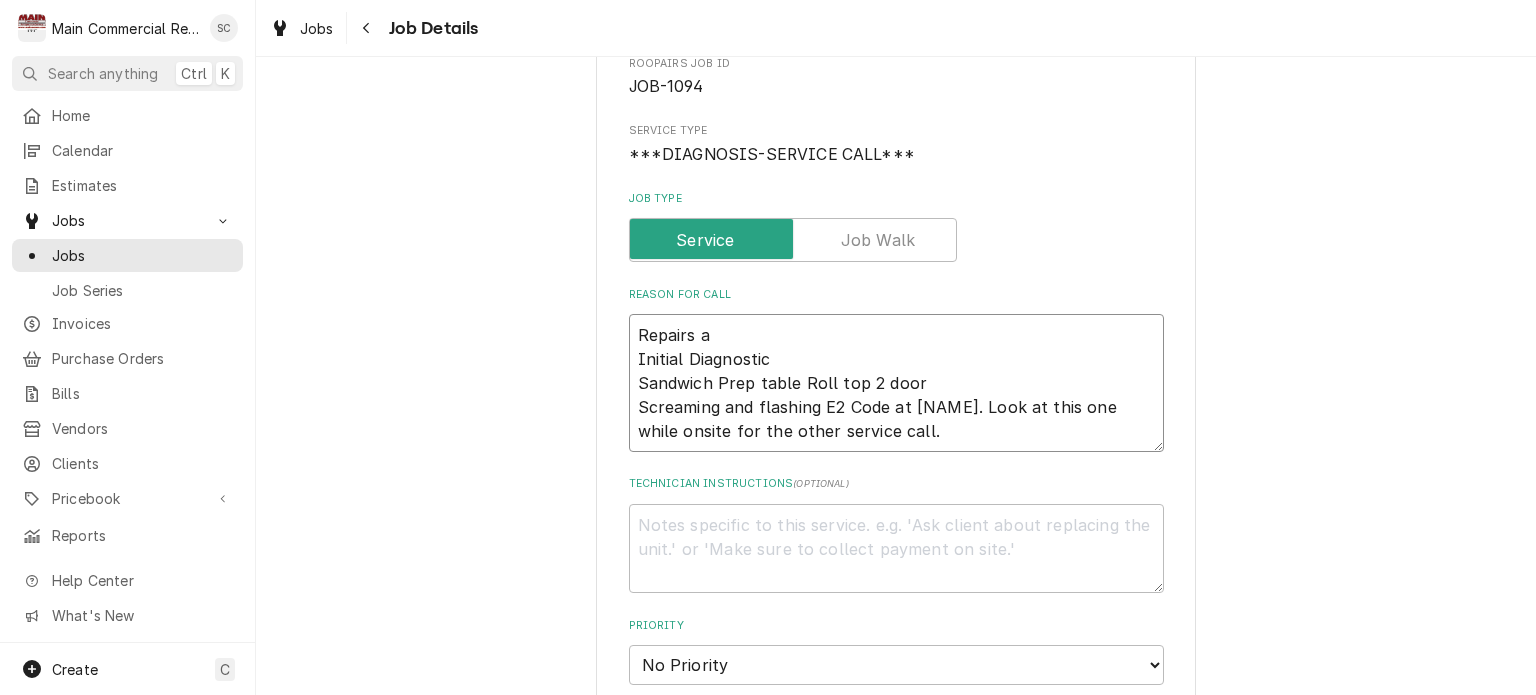 type on "x" 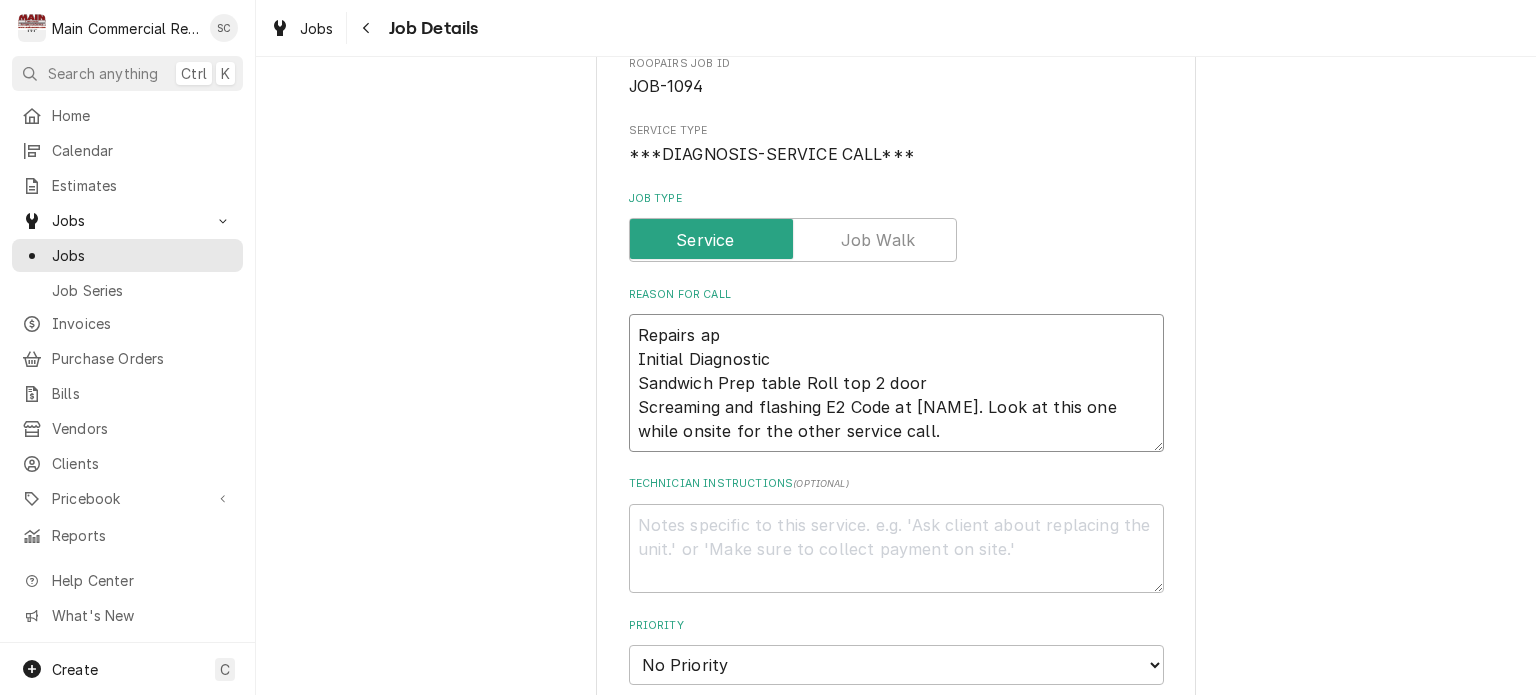 type on "x" 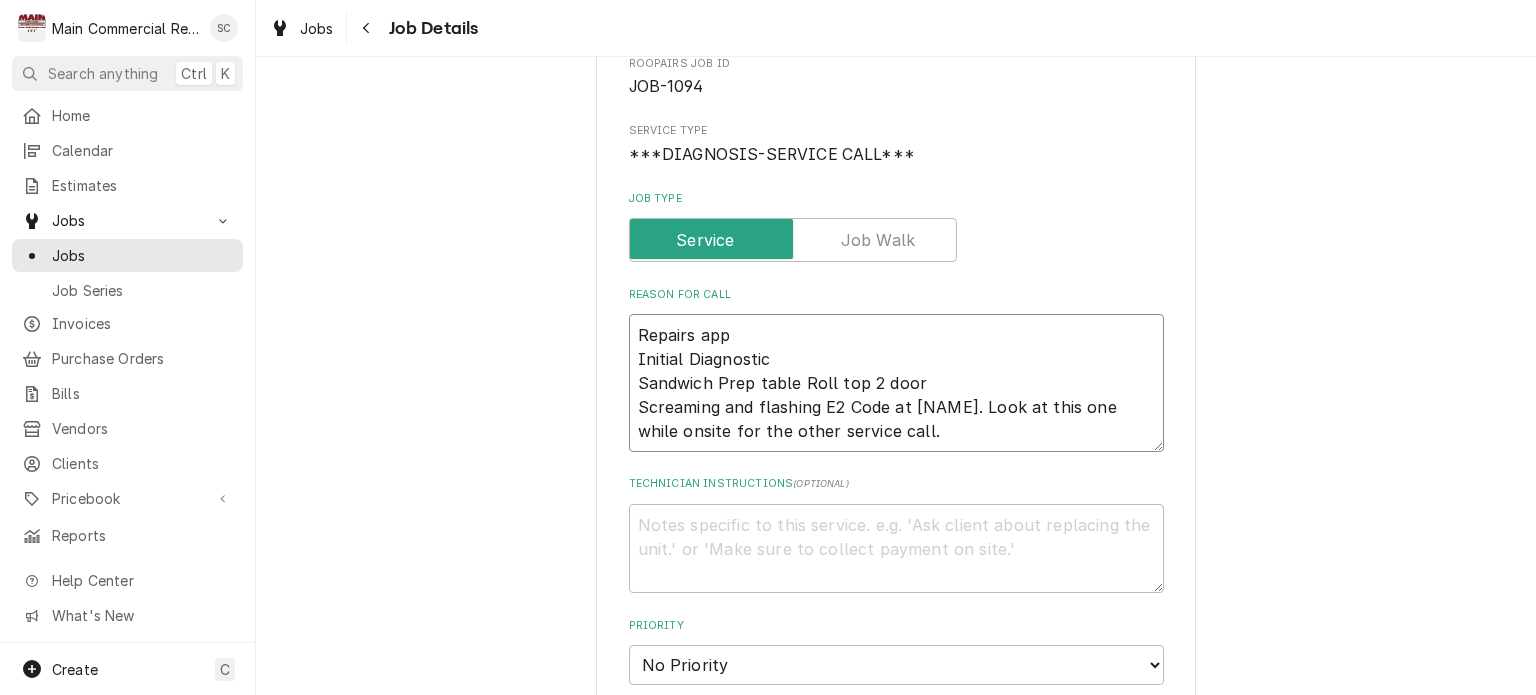 type on "x" 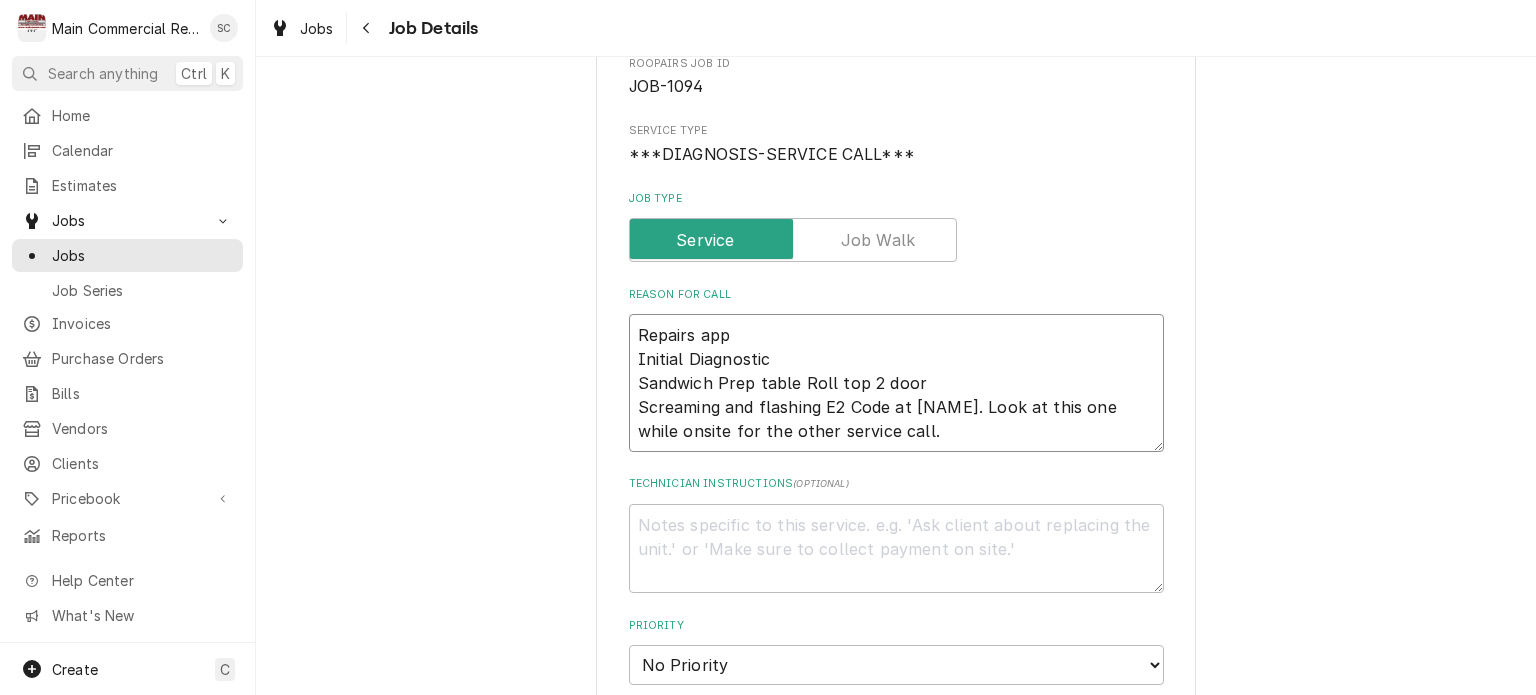 type on "Repairs appr
Initial Diagnostic
Sandwich Prep table Roll top 2 door
Screaming and flashing E2 Code at Brian. Look at this one while onsite for the other service call." 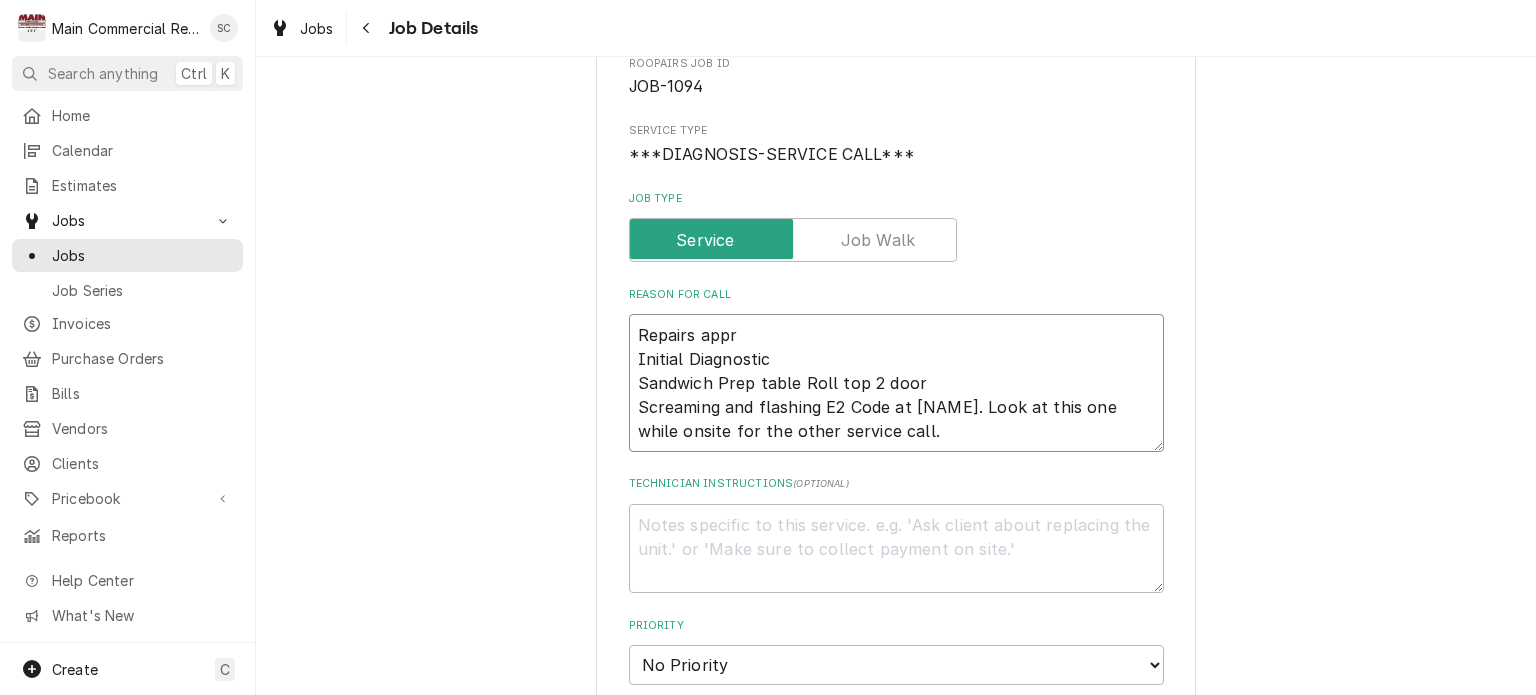 type on "x" 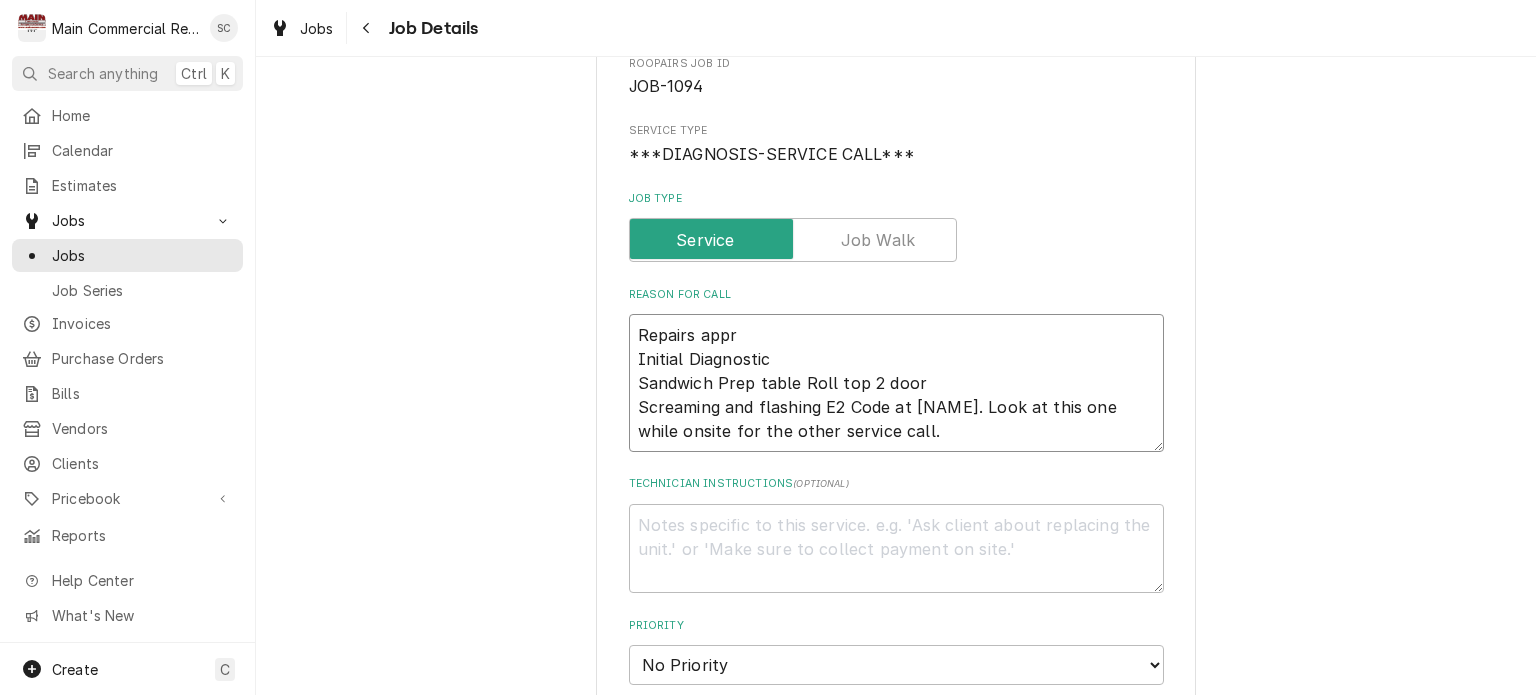 type on "Repairs appro
Initial Diagnostic
Sandwich Prep table Roll top 2 door
Screaming and flashing E2 Code at Brian. Look at this one while onsite for the other service call." 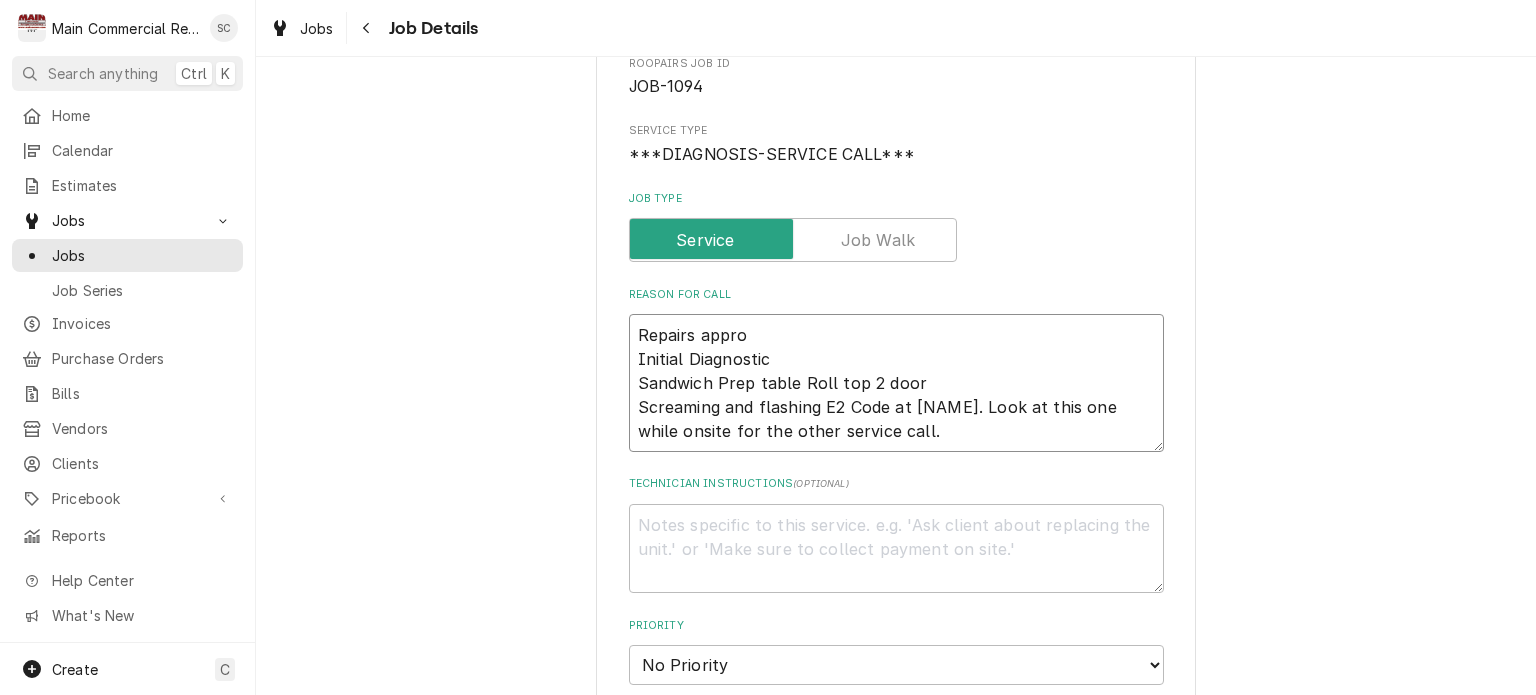 type on "x" 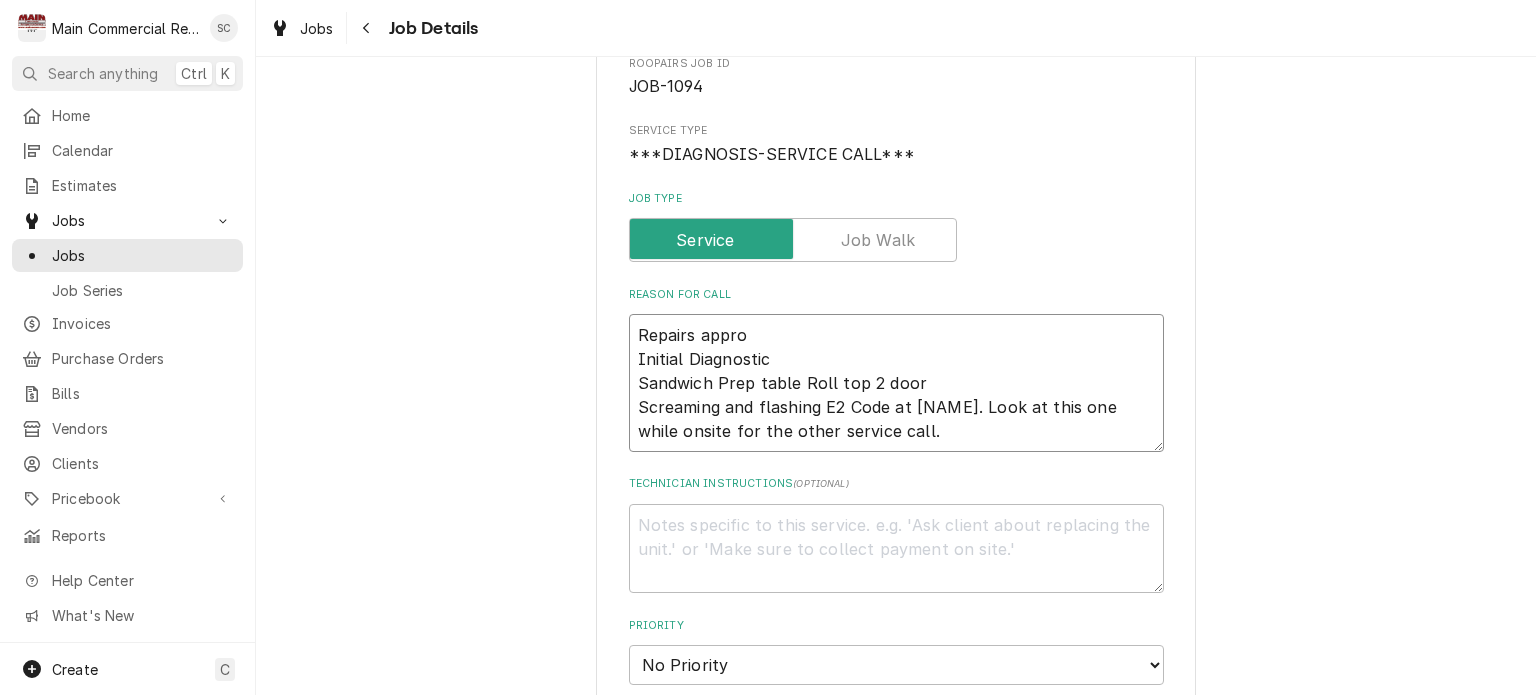 type on "Repairs approv
Initial Diagnostic
Sandwich Prep table Roll top 2 door
Screaming and flashing E2 Code at Brian. Look at this one while onsite for the other service call." 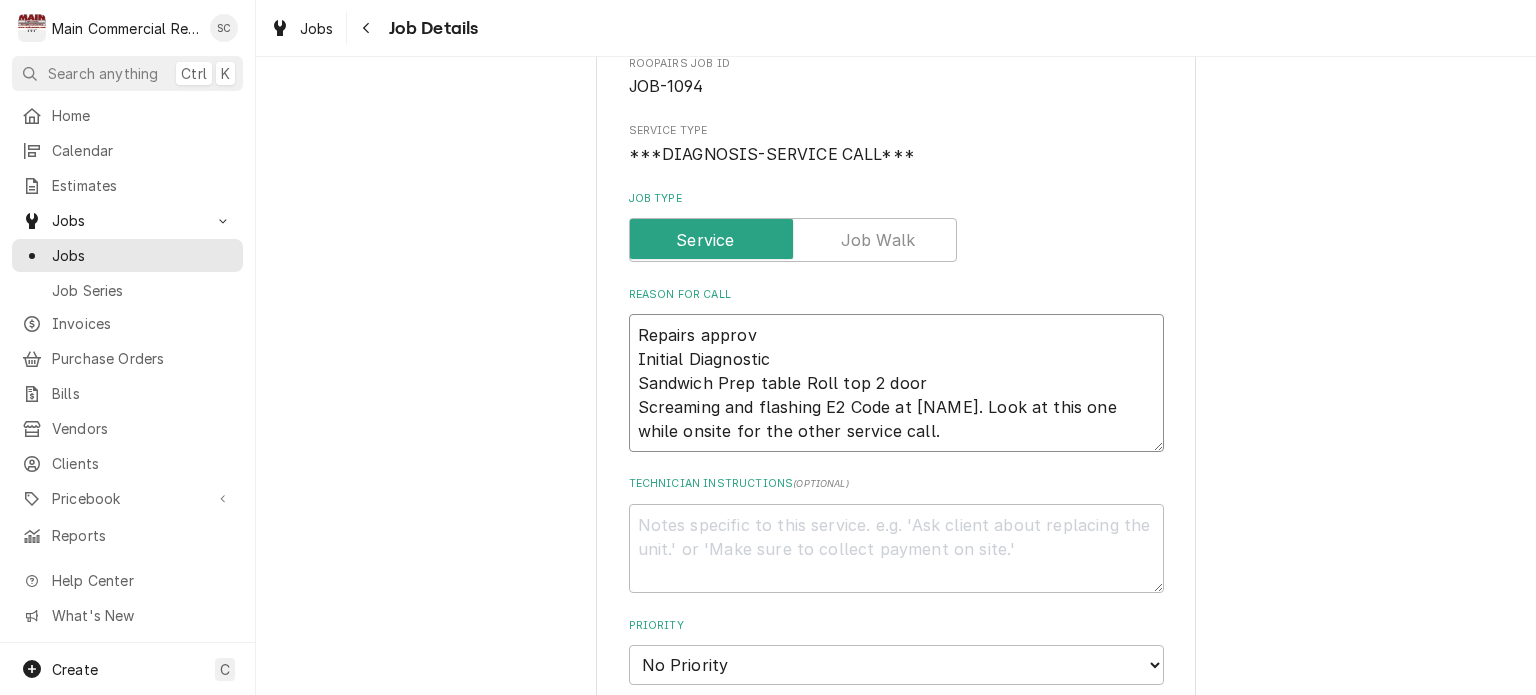 type on "x" 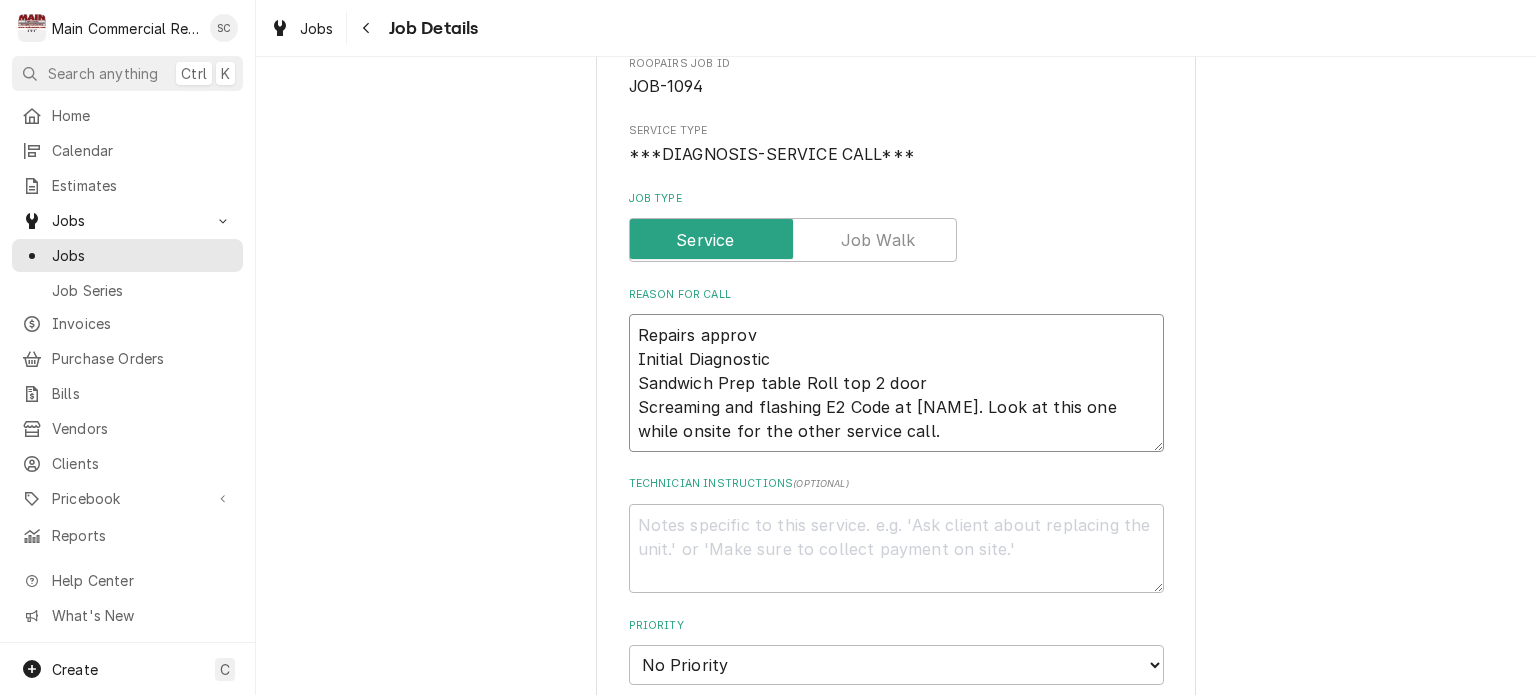 type on "Repairs approve
Initial Diagnostic
Sandwich Prep table Roll top 2 door
Screaming and flashing E2 Code at Brian. Look at this one while onsite for the other service call." 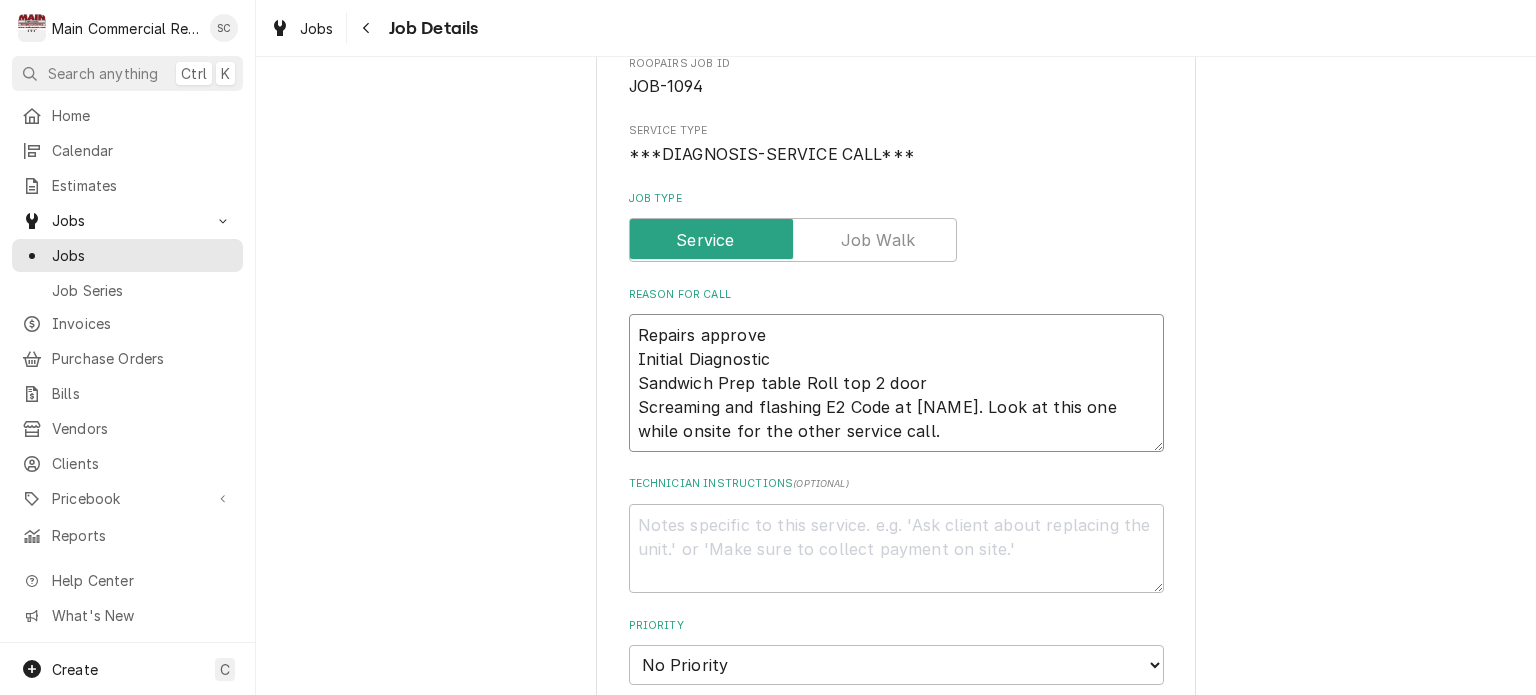 type on "x" 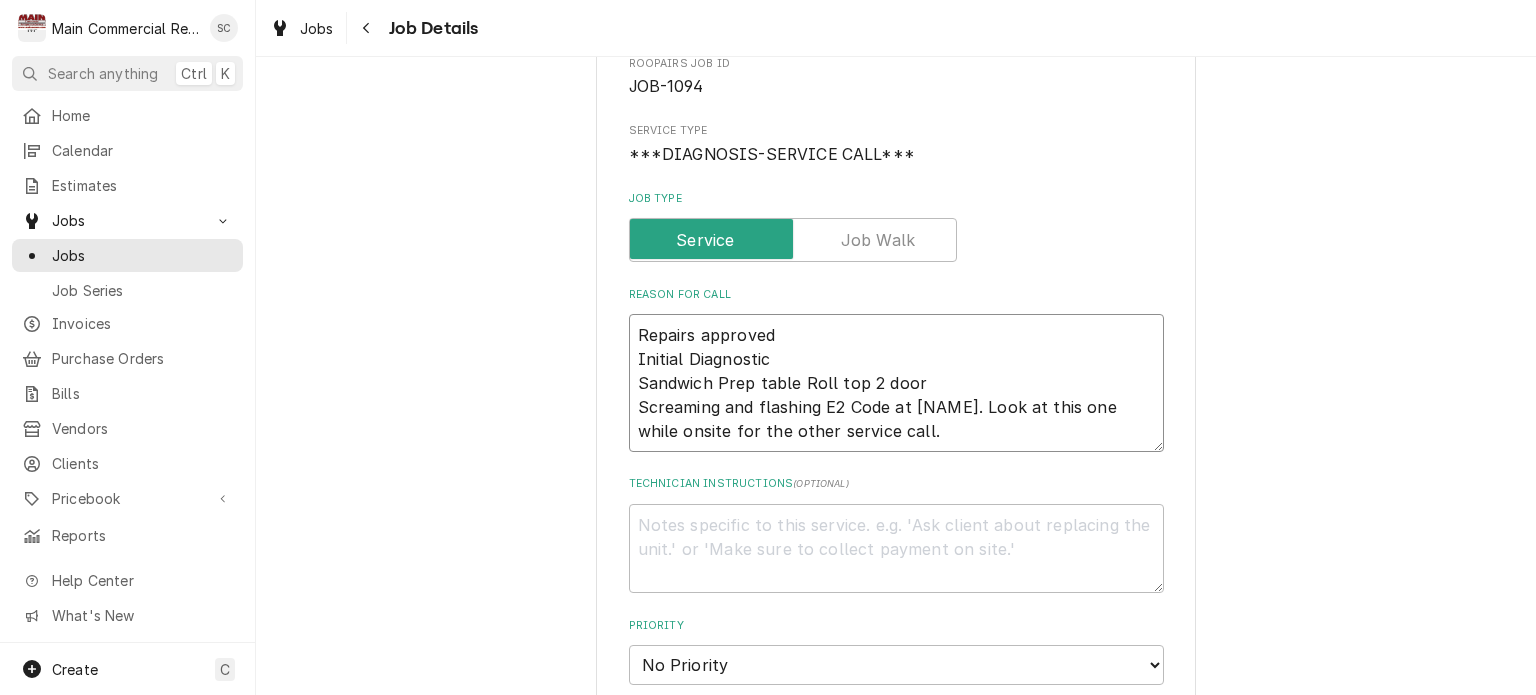 type on "x" 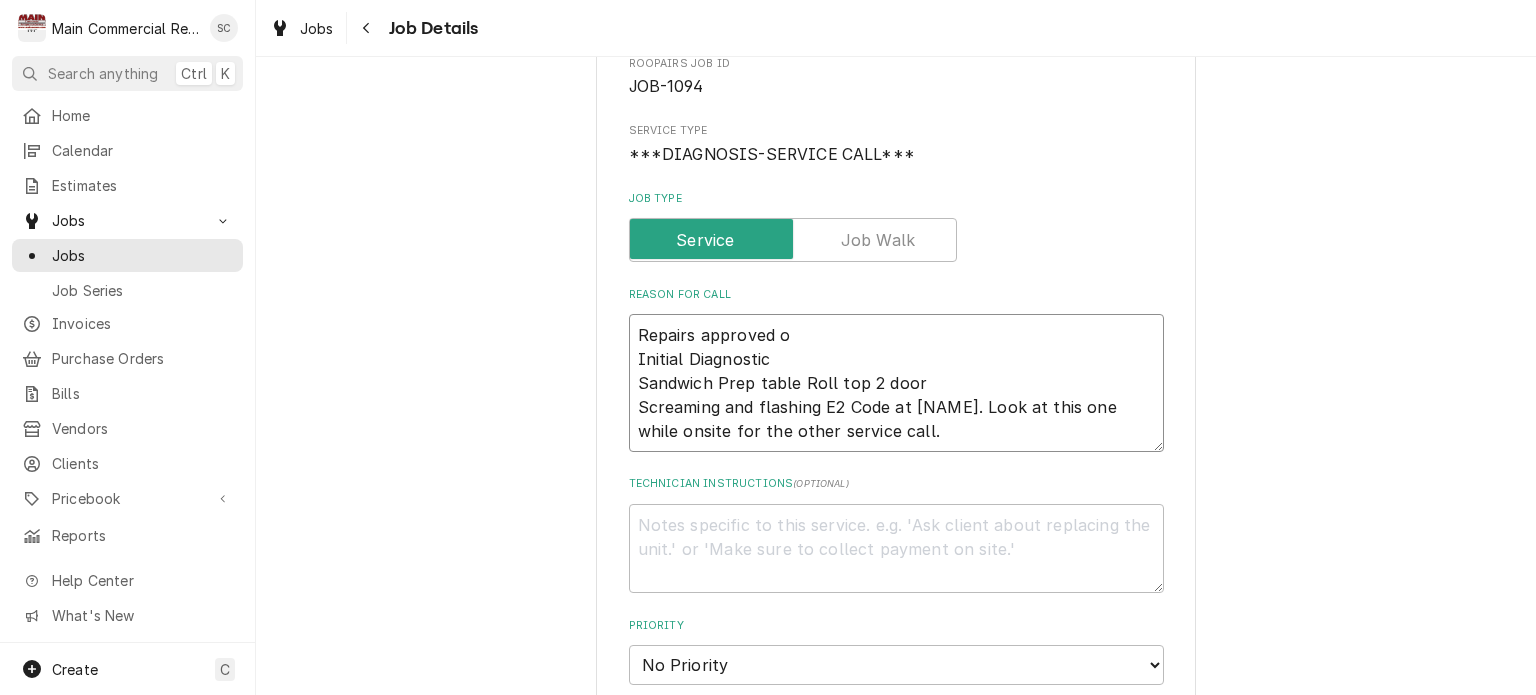 type on "x" 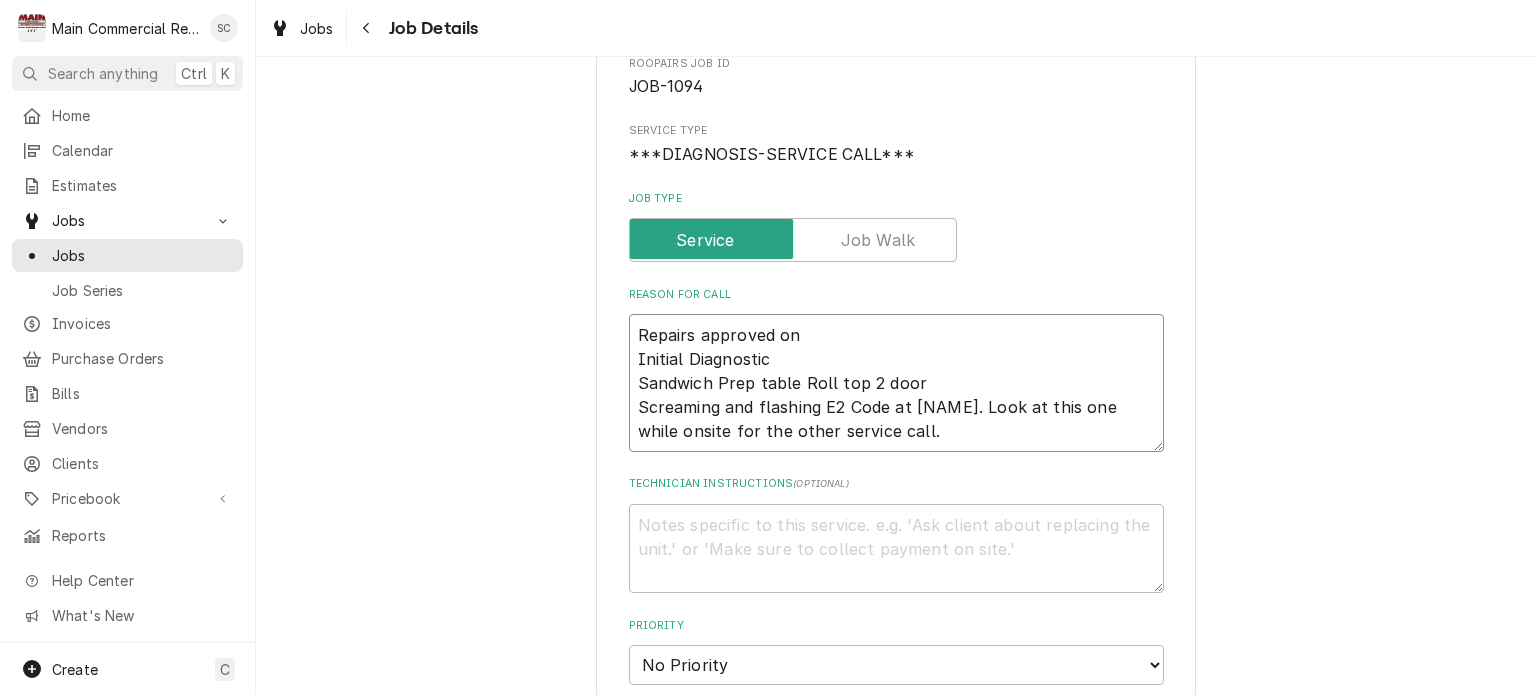 type on "x" 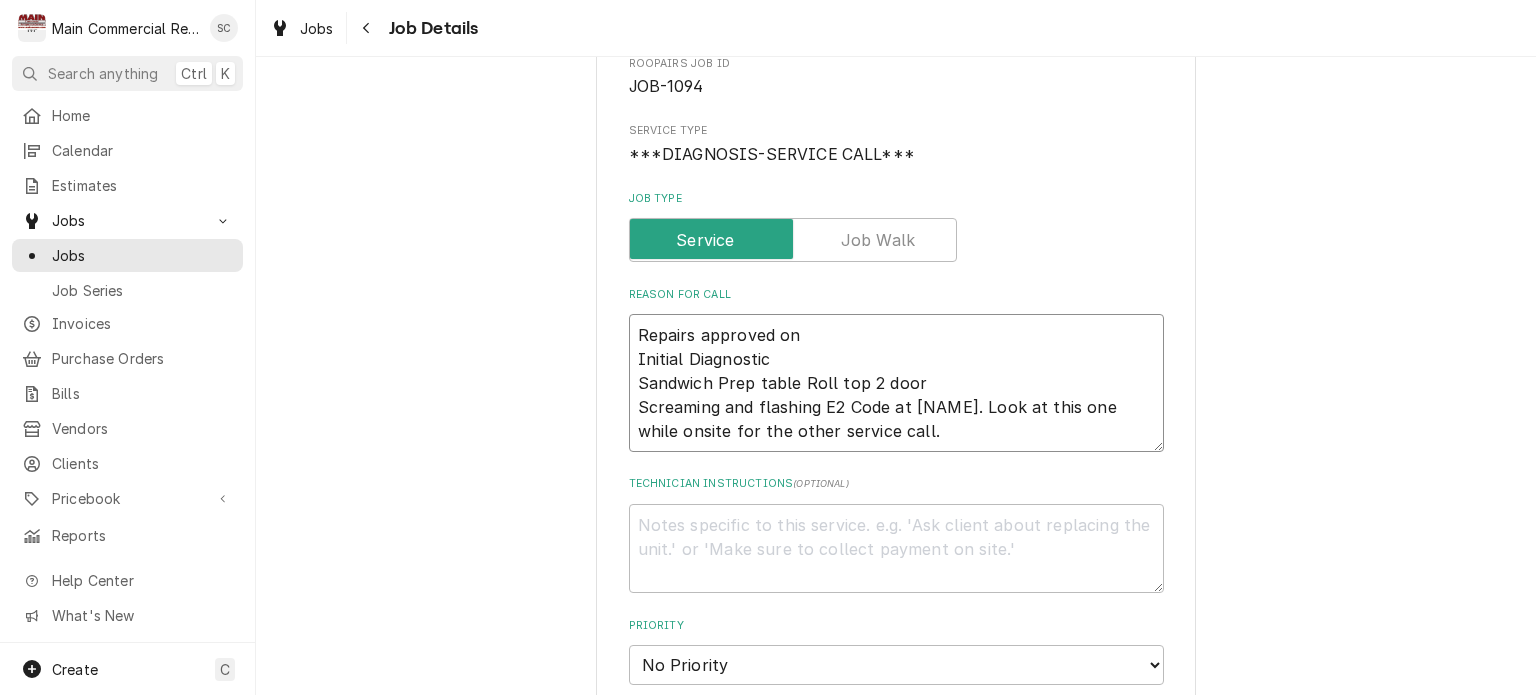 type on "x" 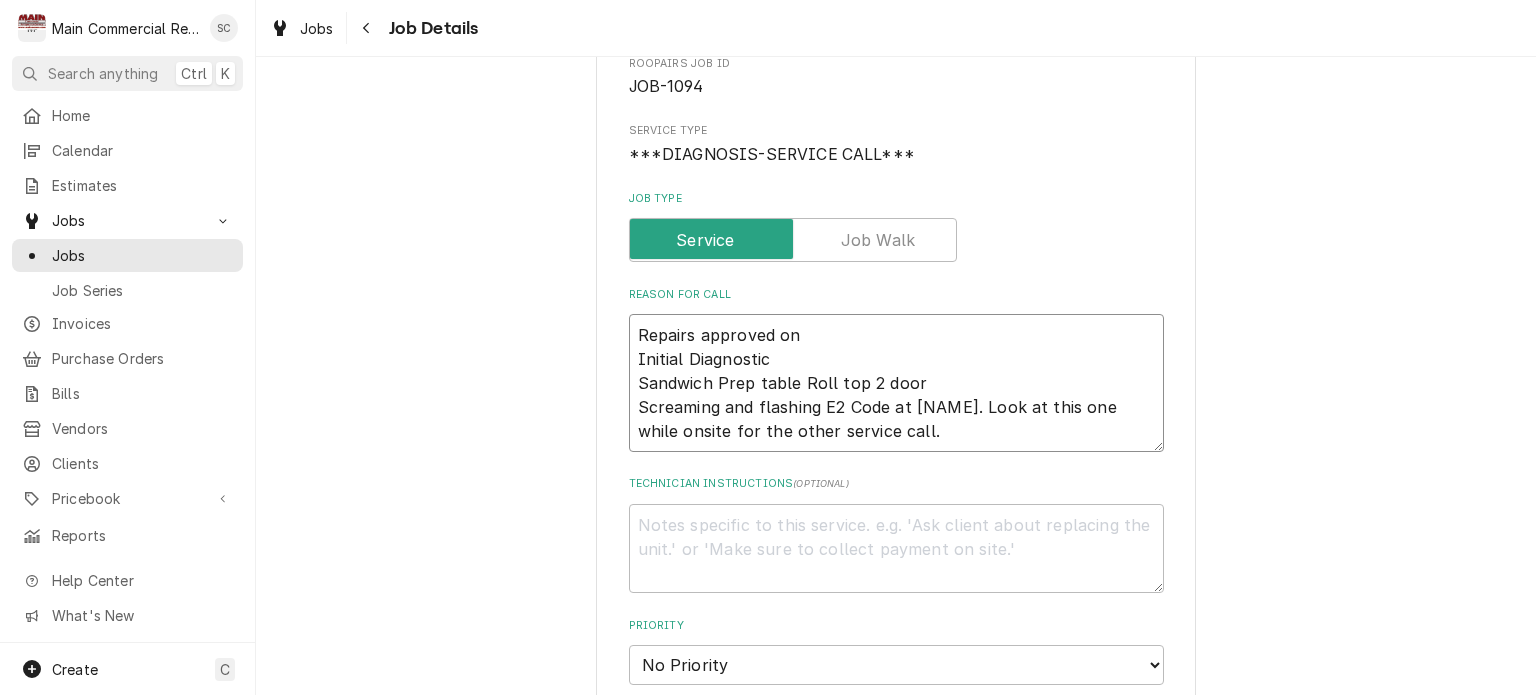 type on "Repairs approved on s
Initial Diagnostic
Sandwich Prep table Roll top 2 door
Screaming and flashing E2 Code at Brian. Look at this one while onsite for the other service call." 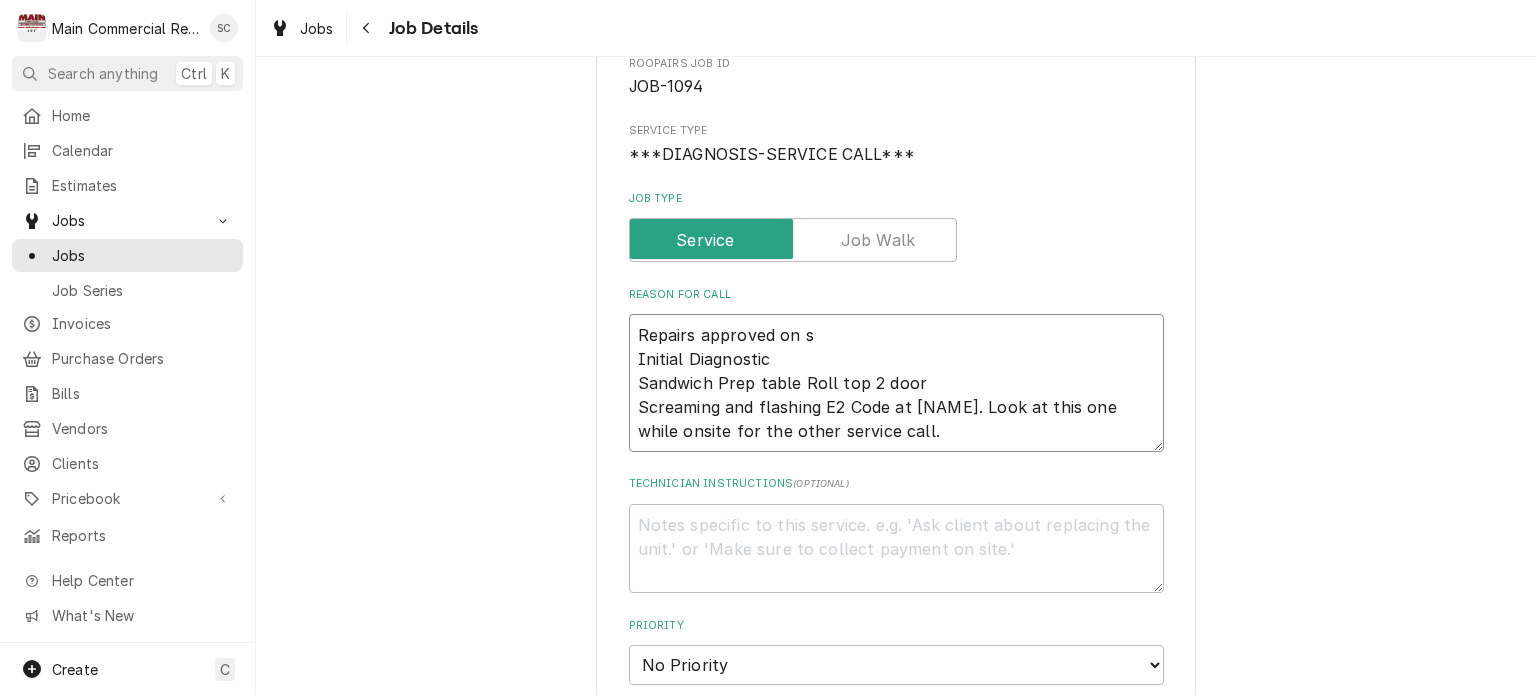 type on "x" 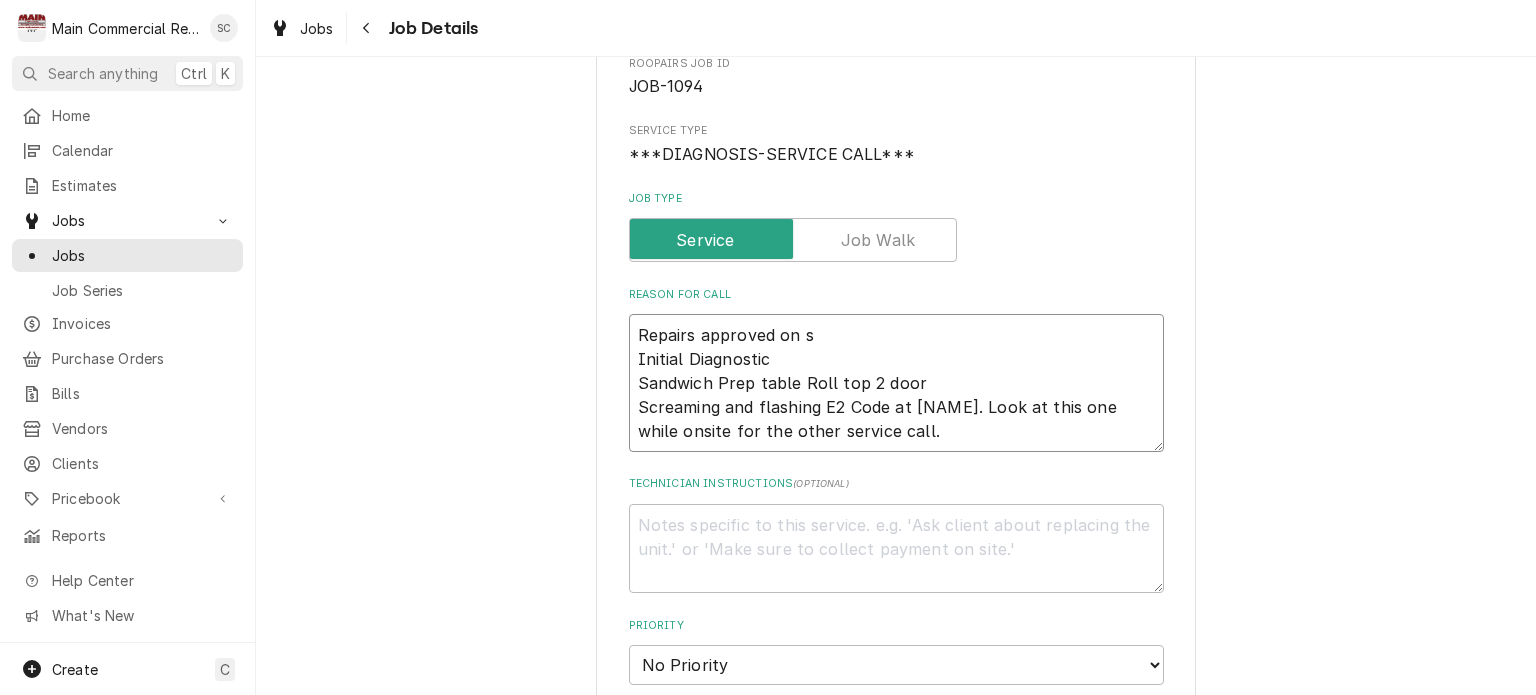 type on "Repairs approved on si
Initial Diagnostic
Sandwich Prep table Roll top 2 door
Screaming and flashing E2 Code at Brian. Look at this one while onsite for the other service call." 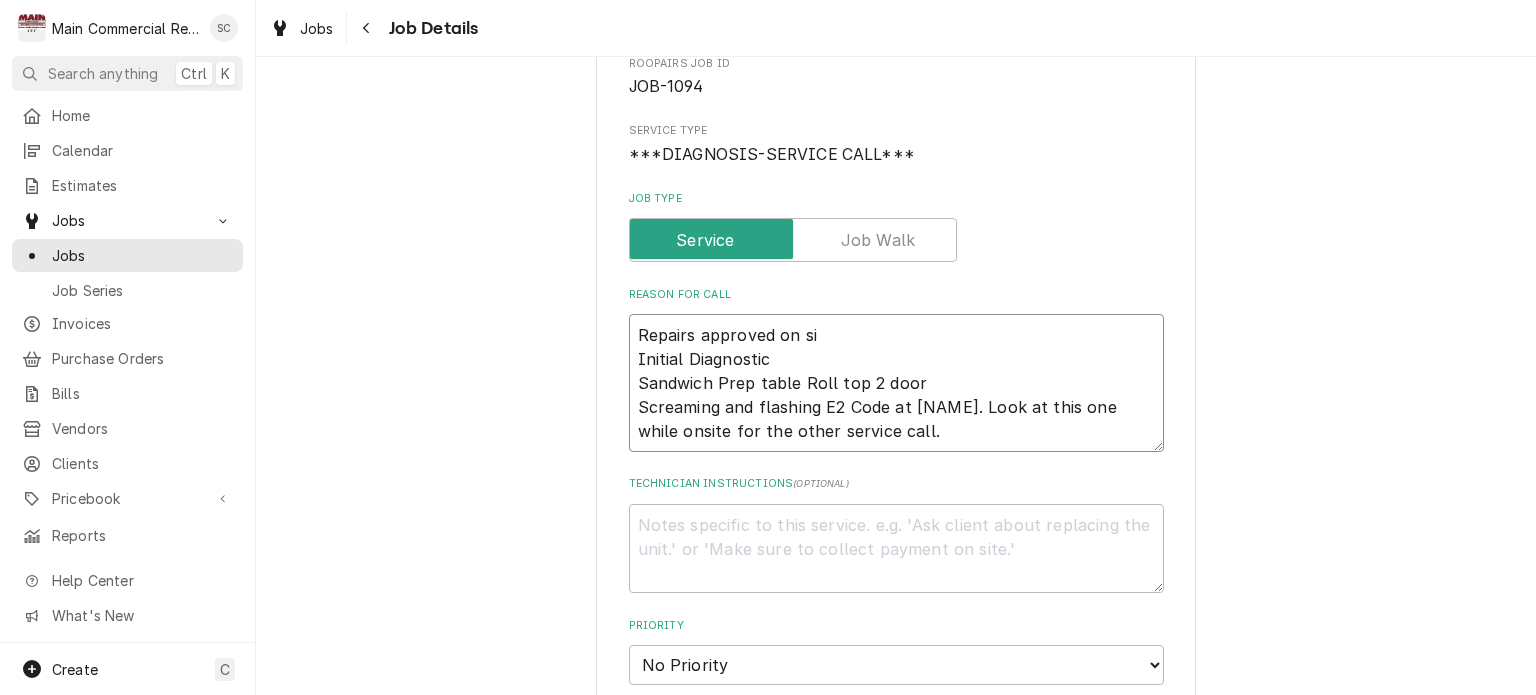 type on "x" 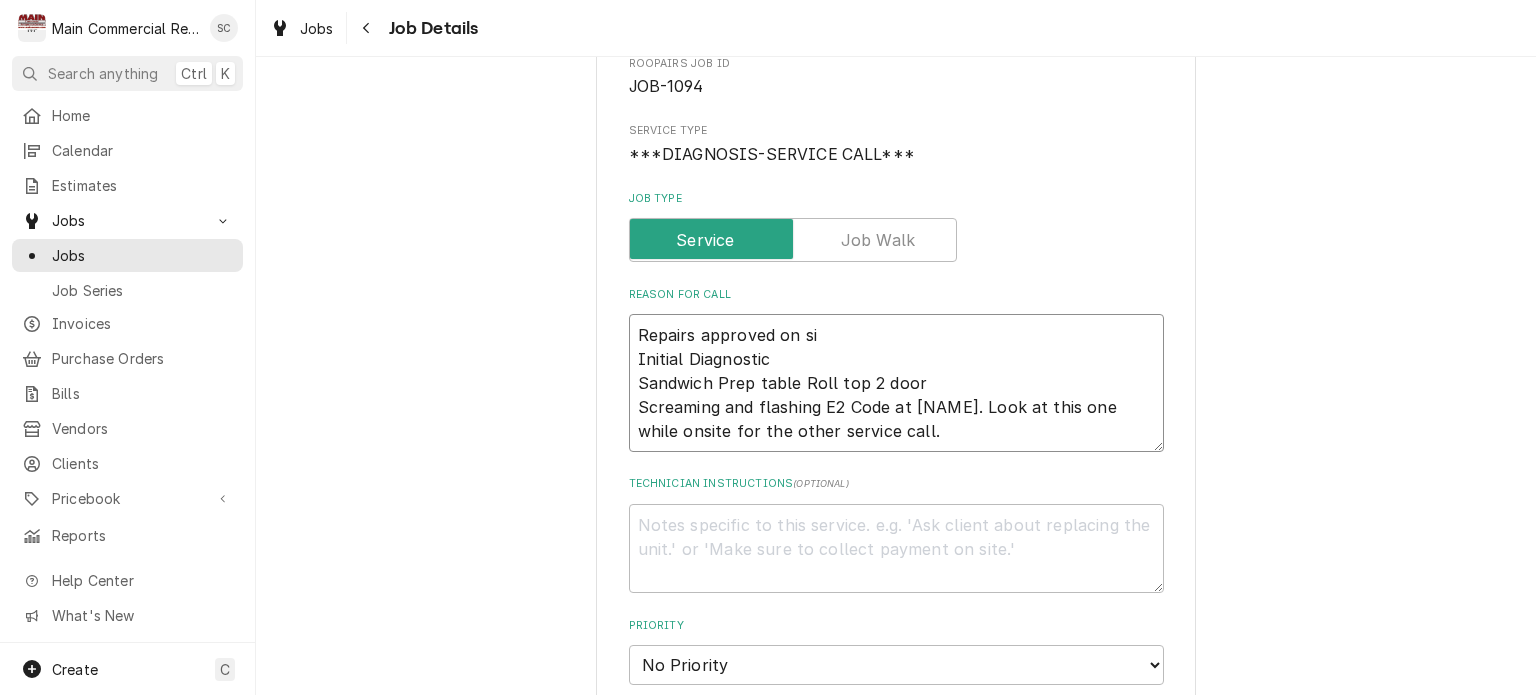 type on "Repairs approved on sit
Initial Diagnostic
Sandwich Prep table Roll top 2 door
Screaming and flashing E2 Code at Brian. Look at this one while onsite for the other service call." 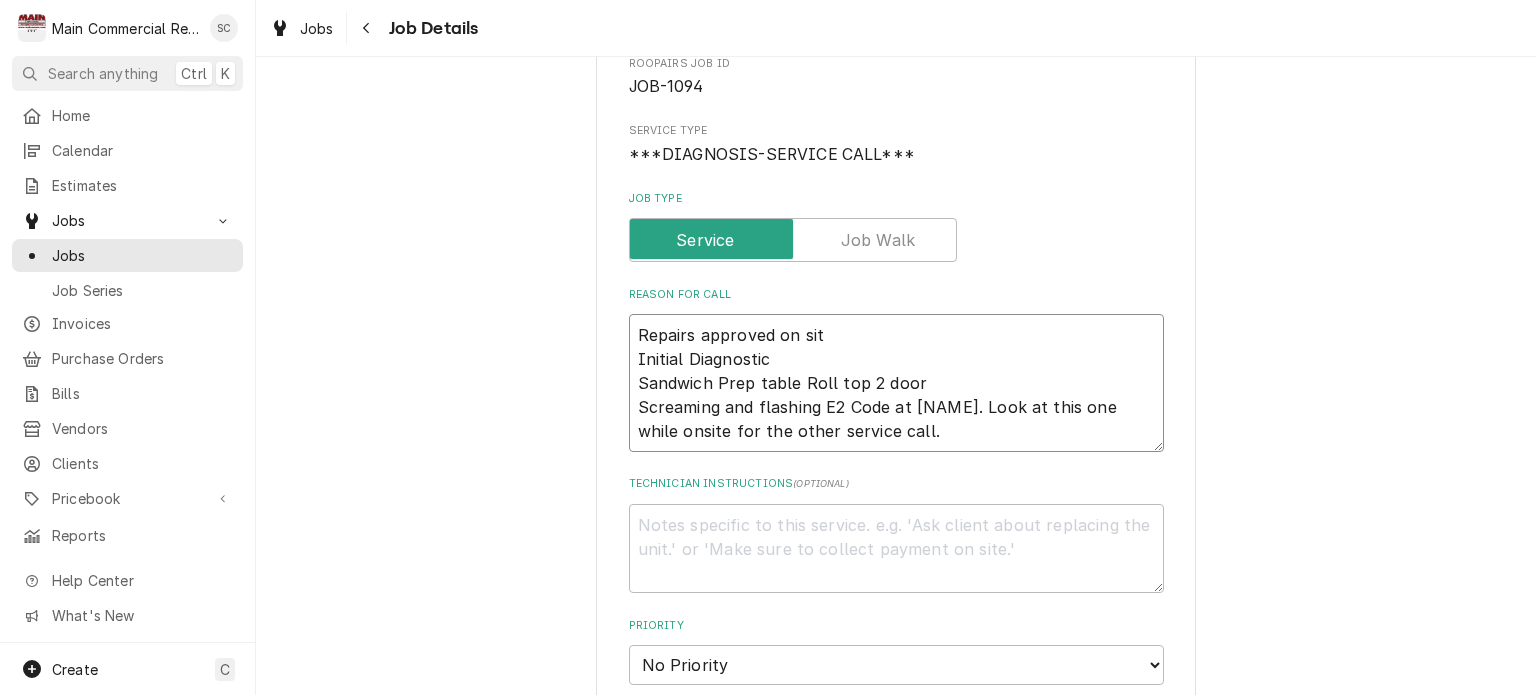 type on "x" 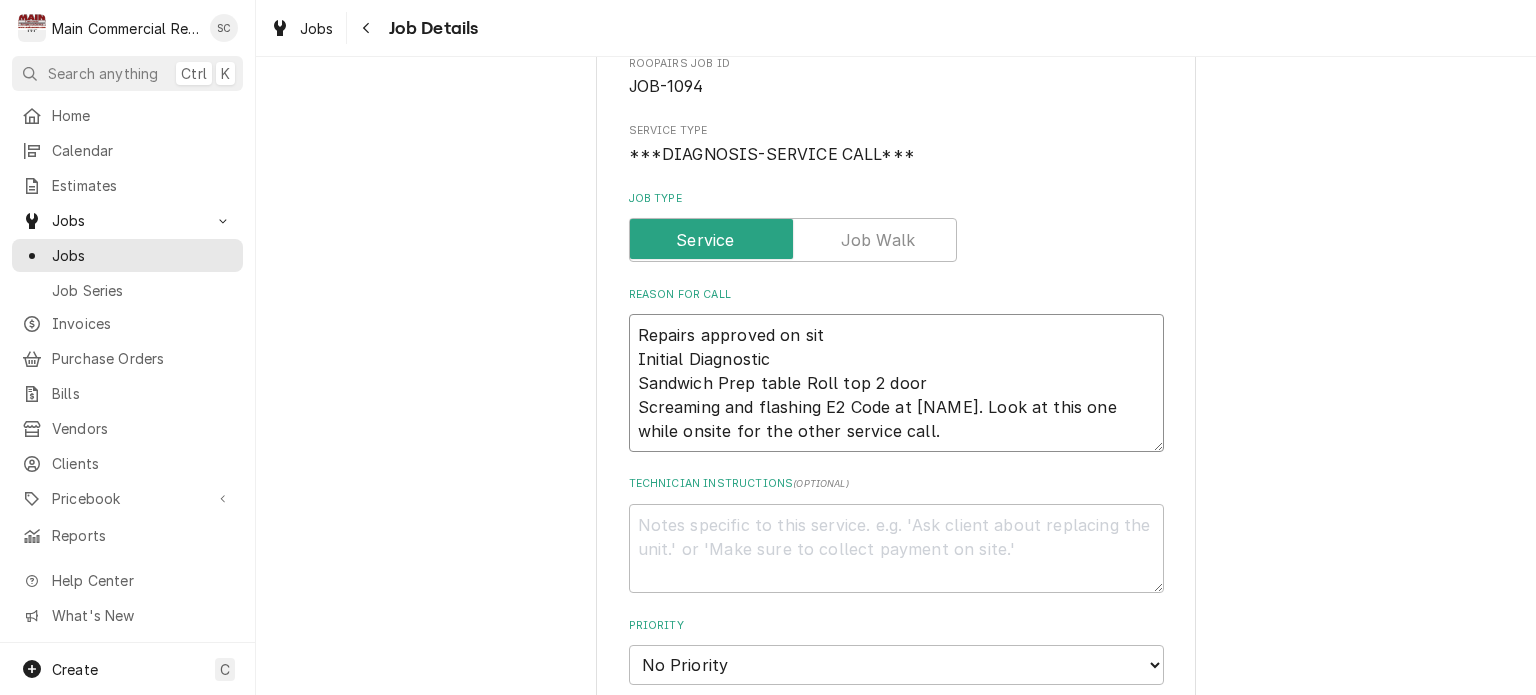 type on "Repairs approved on site
Initial Diagnostic
Sandwich Prep table Roll top 2 door
Screaming and flashing E2 Code at Brian. Look at this one while onsite for the other service call." 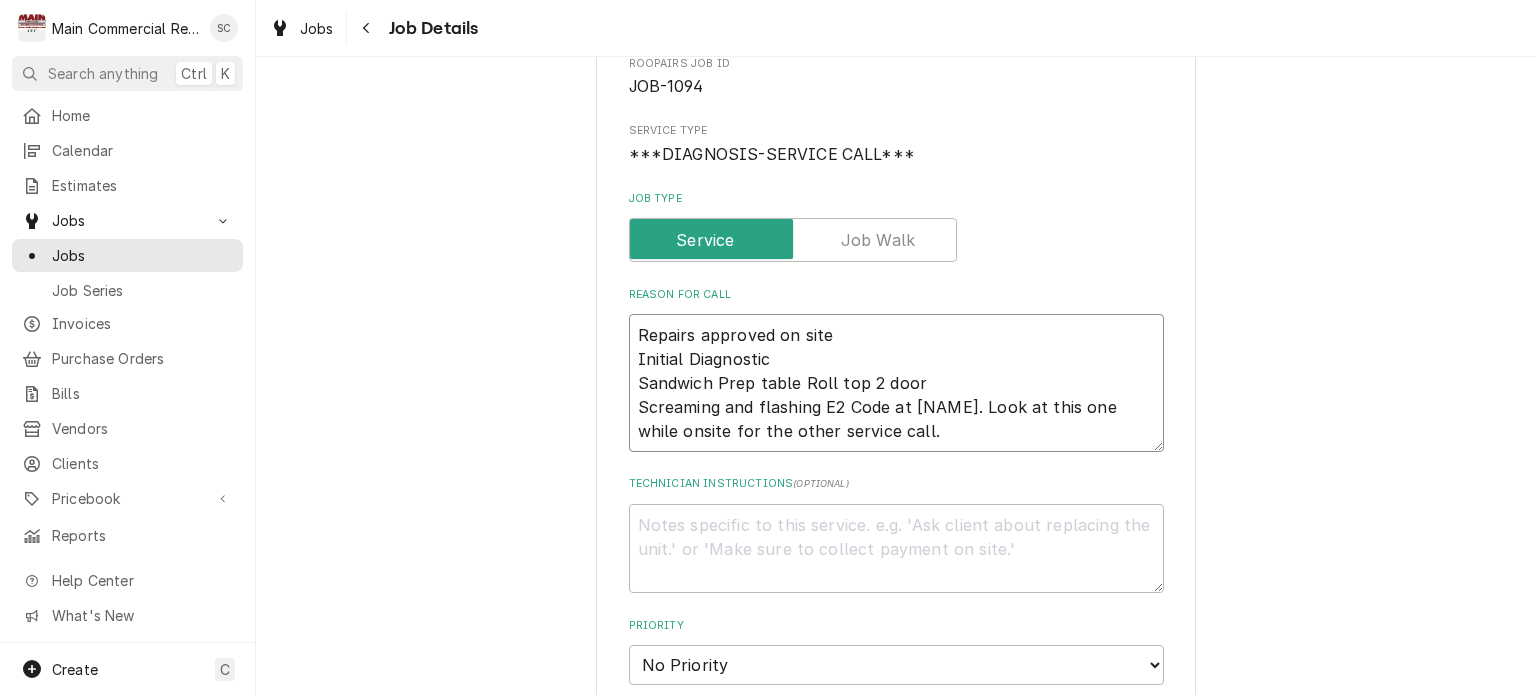type on "x" 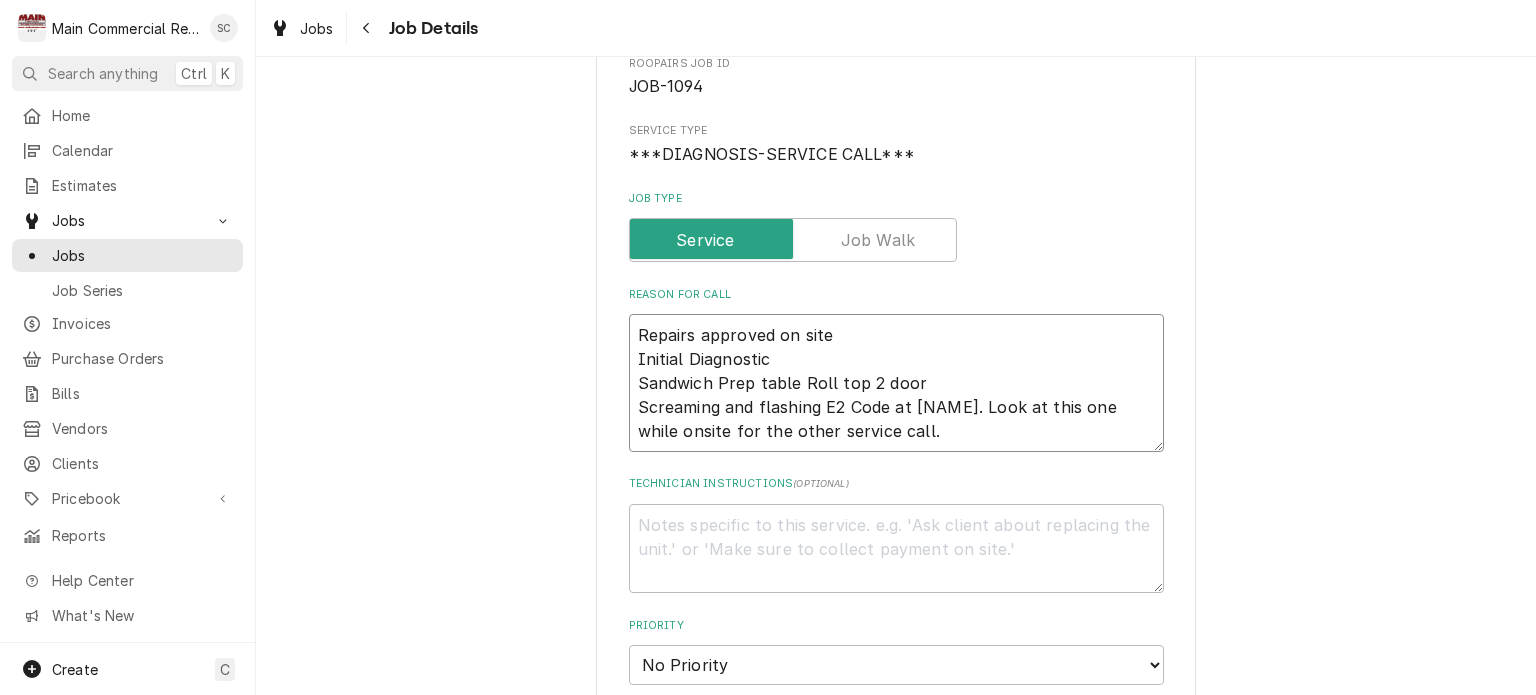 type on "Repairs approved on site.
Initial Diagnostic
Sandwich Prep table Roll top 2 door
Screaming and flashing E2 Code at Brian. Look at this one while onsite for the other service call." 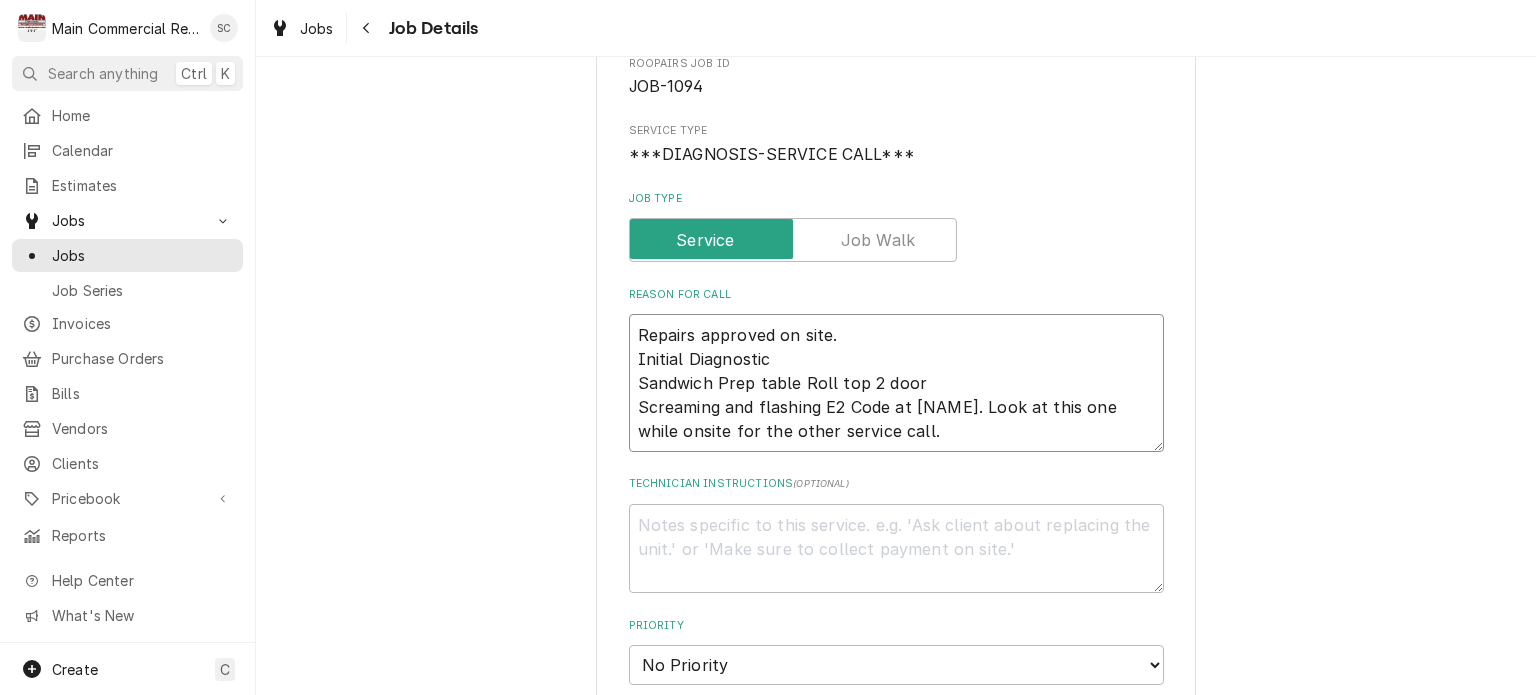 type on "x" 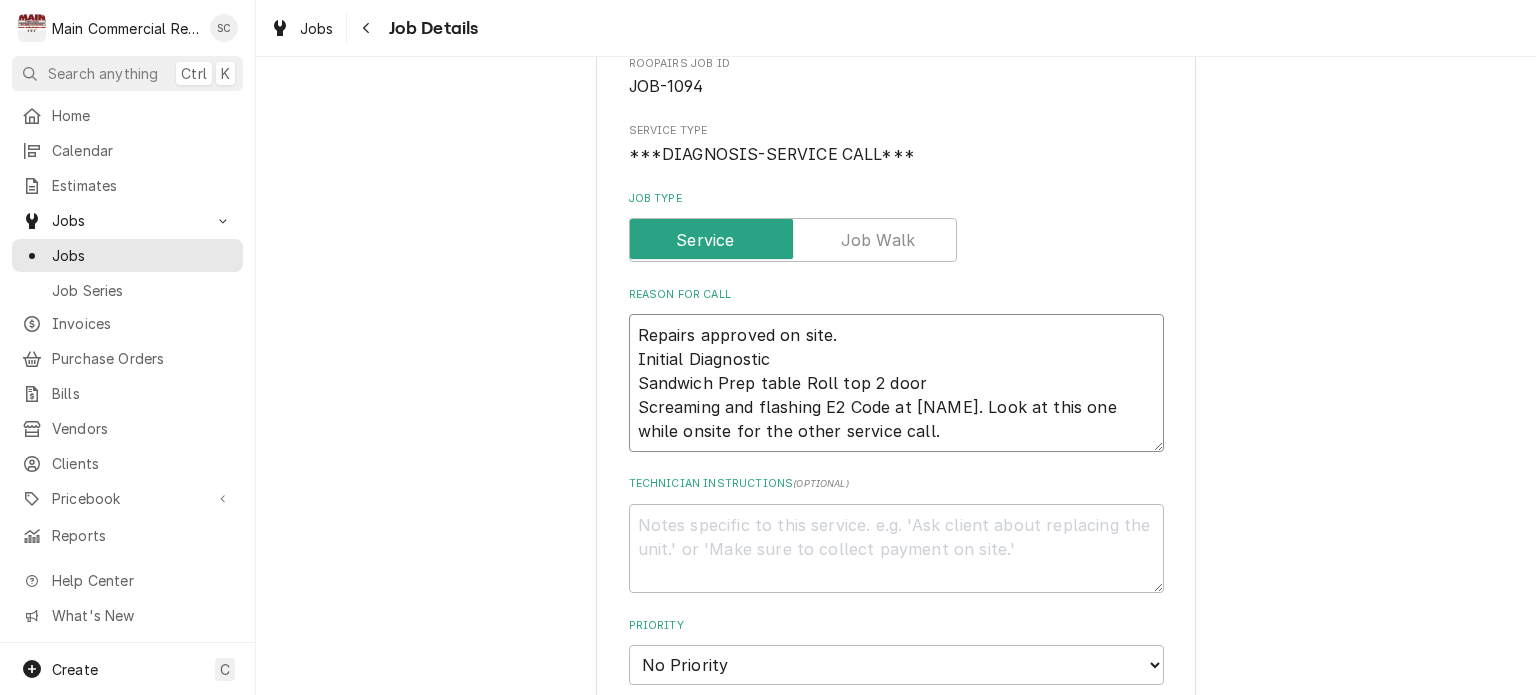 type on "Repairs approved on site.
Initial Diagnostic
Sandwich Prep table Roll top 2 door
Screaming and flashing E2 Code at Brian. Look at this one while onsite for the other service call." 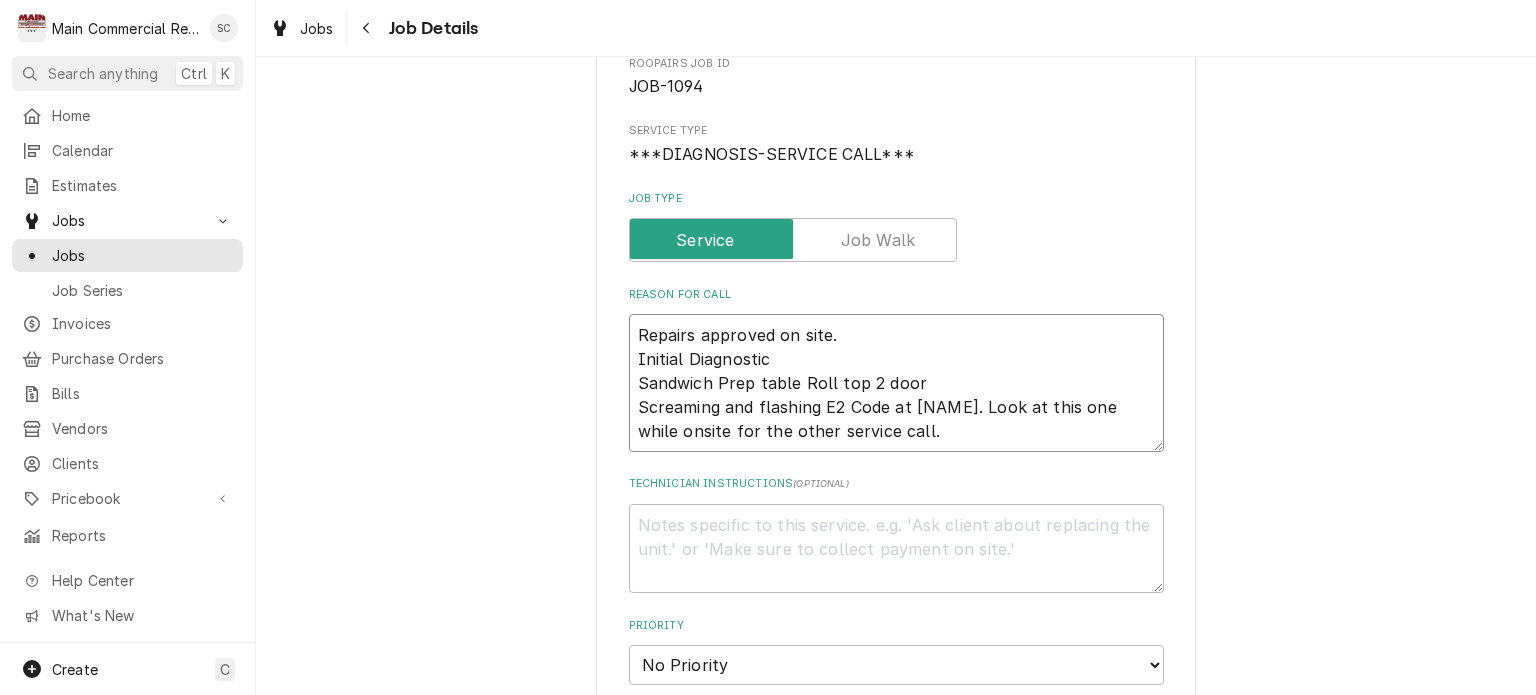 type on "x" 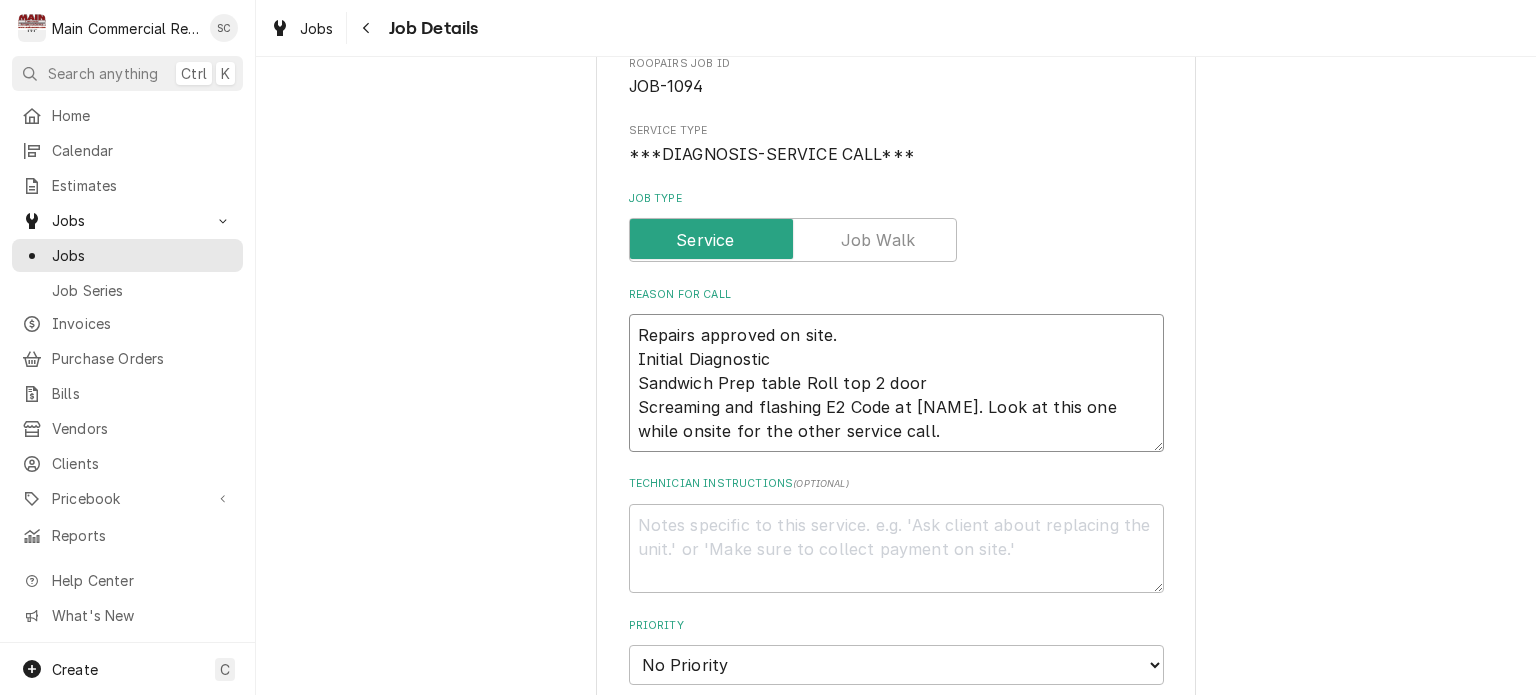 type on "Repairs approved on site.
Initial Diagnostic
Sandwich Prep table Roll top 2 door
Screaming and flashing E2 Code at Brian. Look at this one while onsite for the other service call." 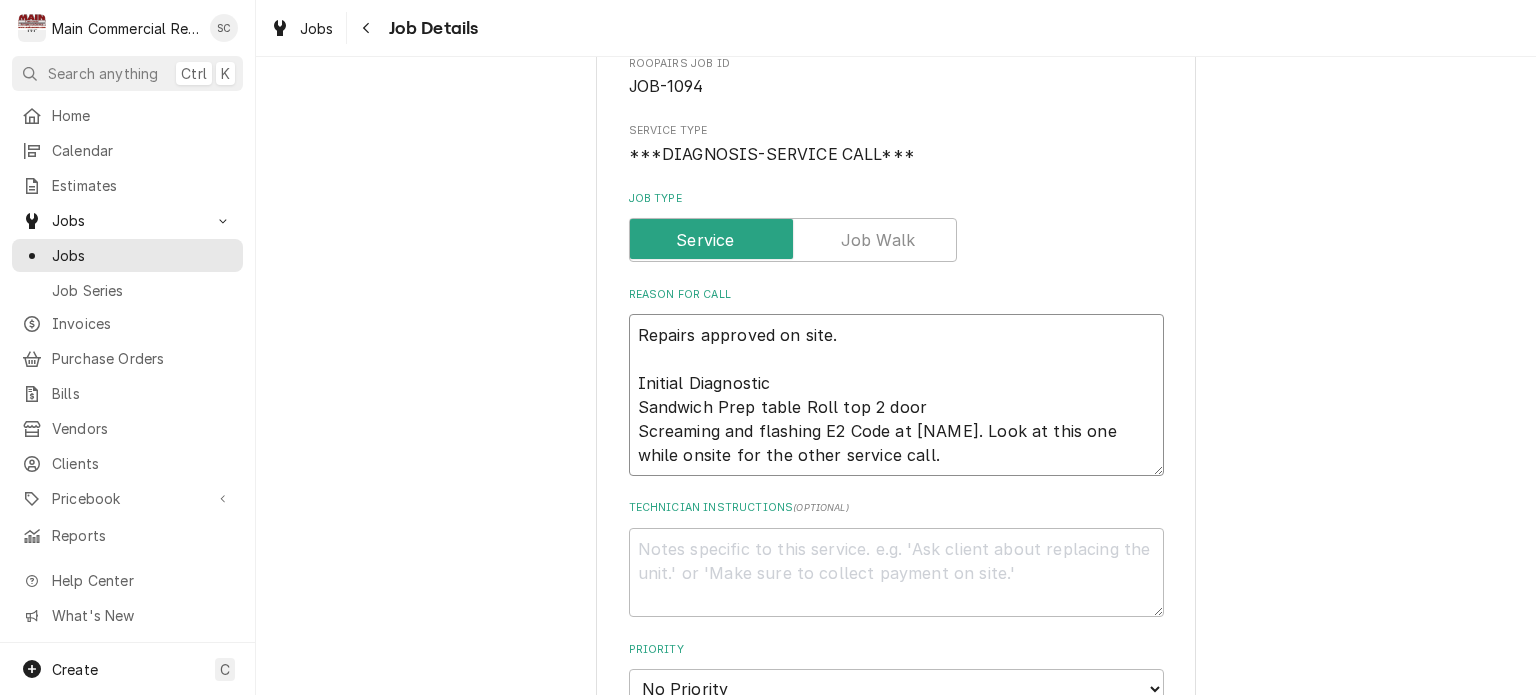 type on "x" 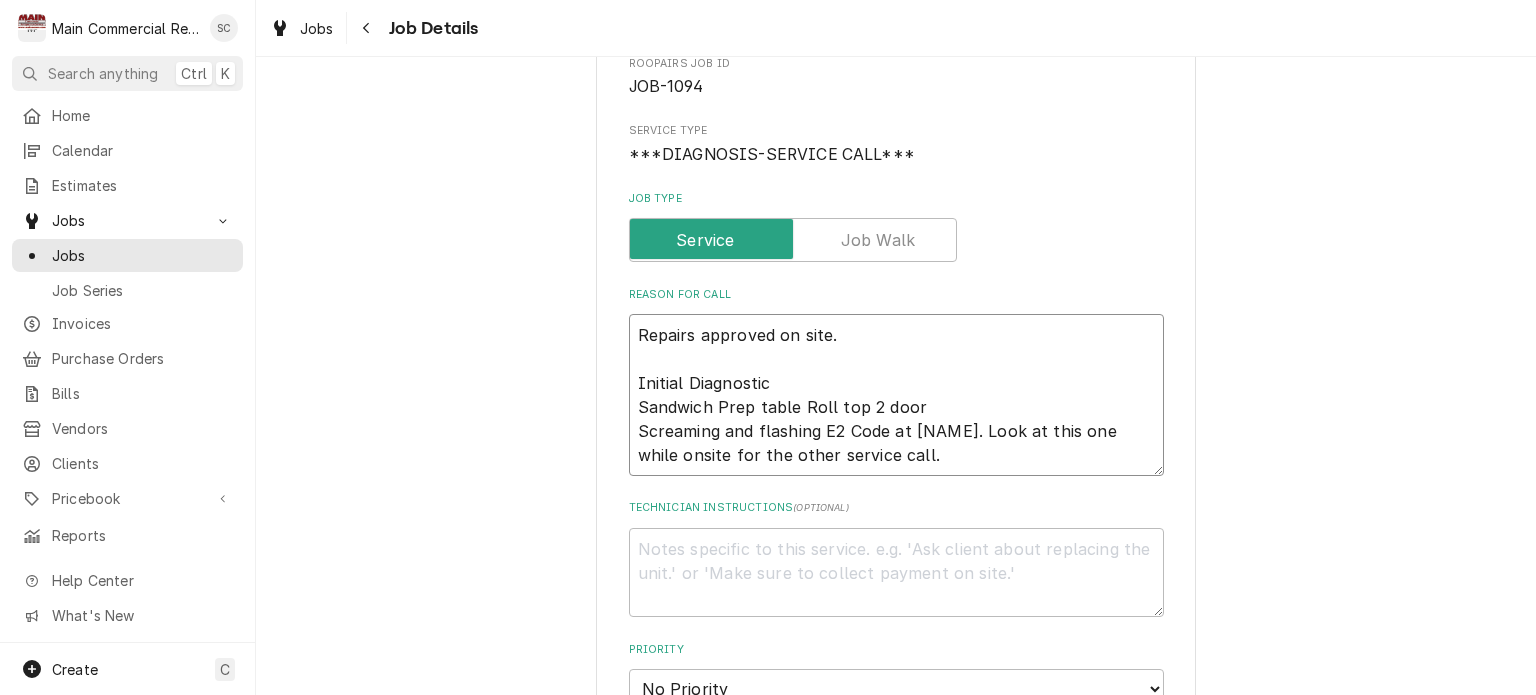 type on "Repairs approved on site.
Initial Diagnostic
Sandwich Prep table Roll top 2 door
Screaming and flashing E2 Code at Brian. Look at this one while onsite for the other service call." 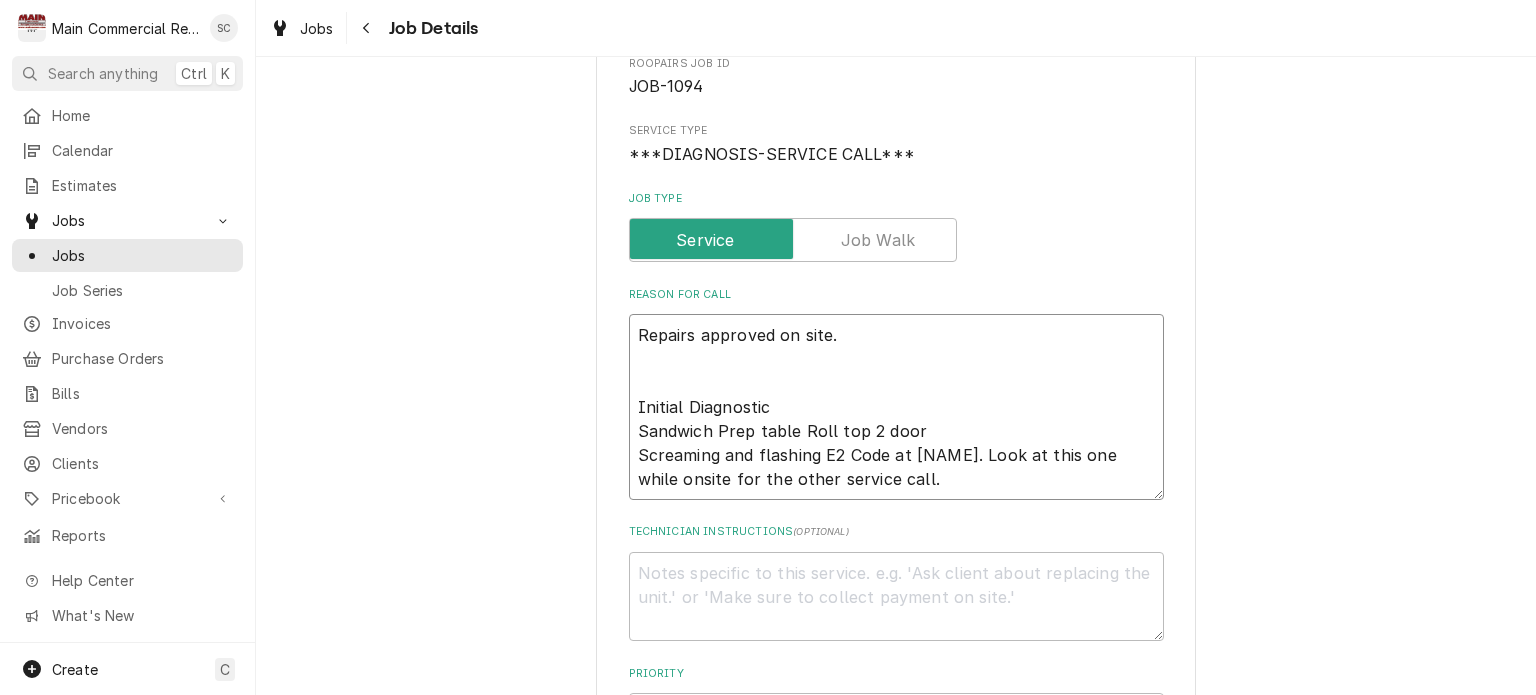 type on "x" 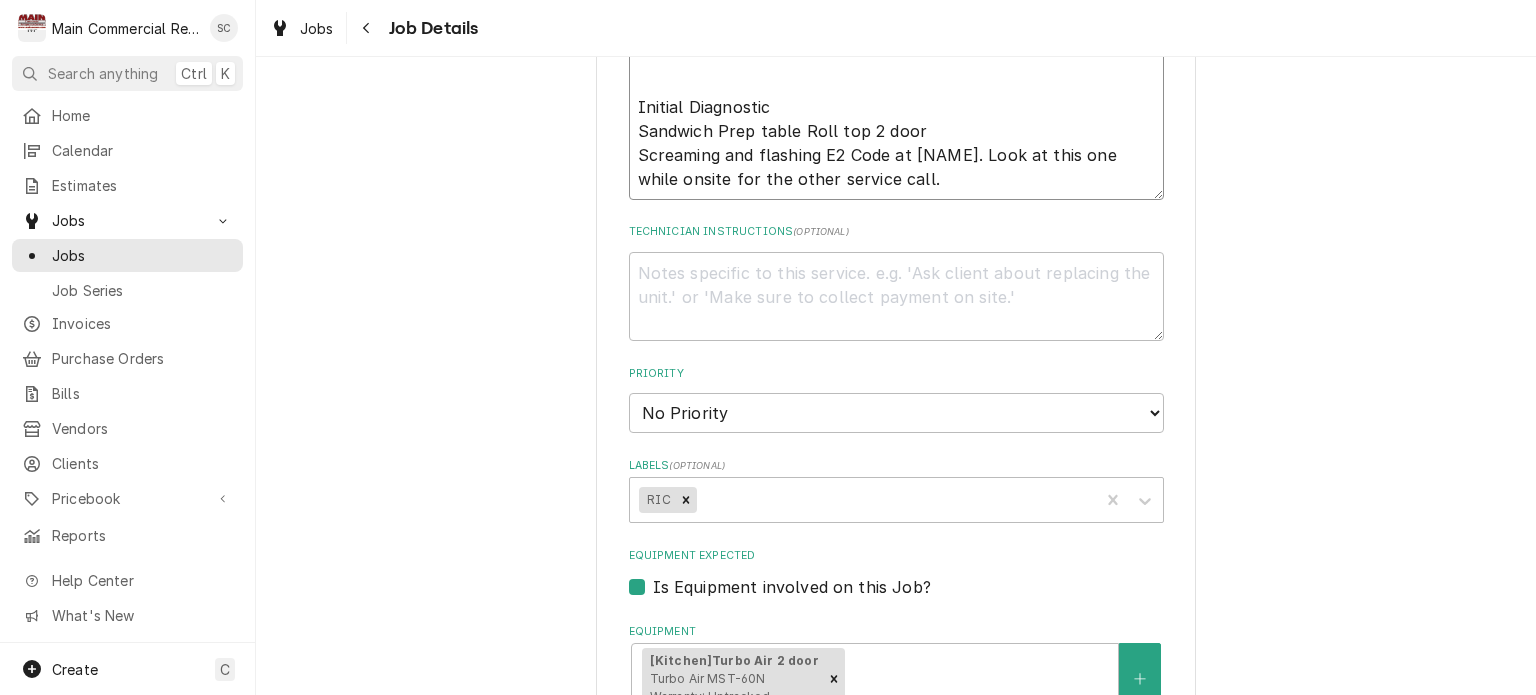 scroll, scrollTop: 300, scrollLeft: 0, axis: vertical 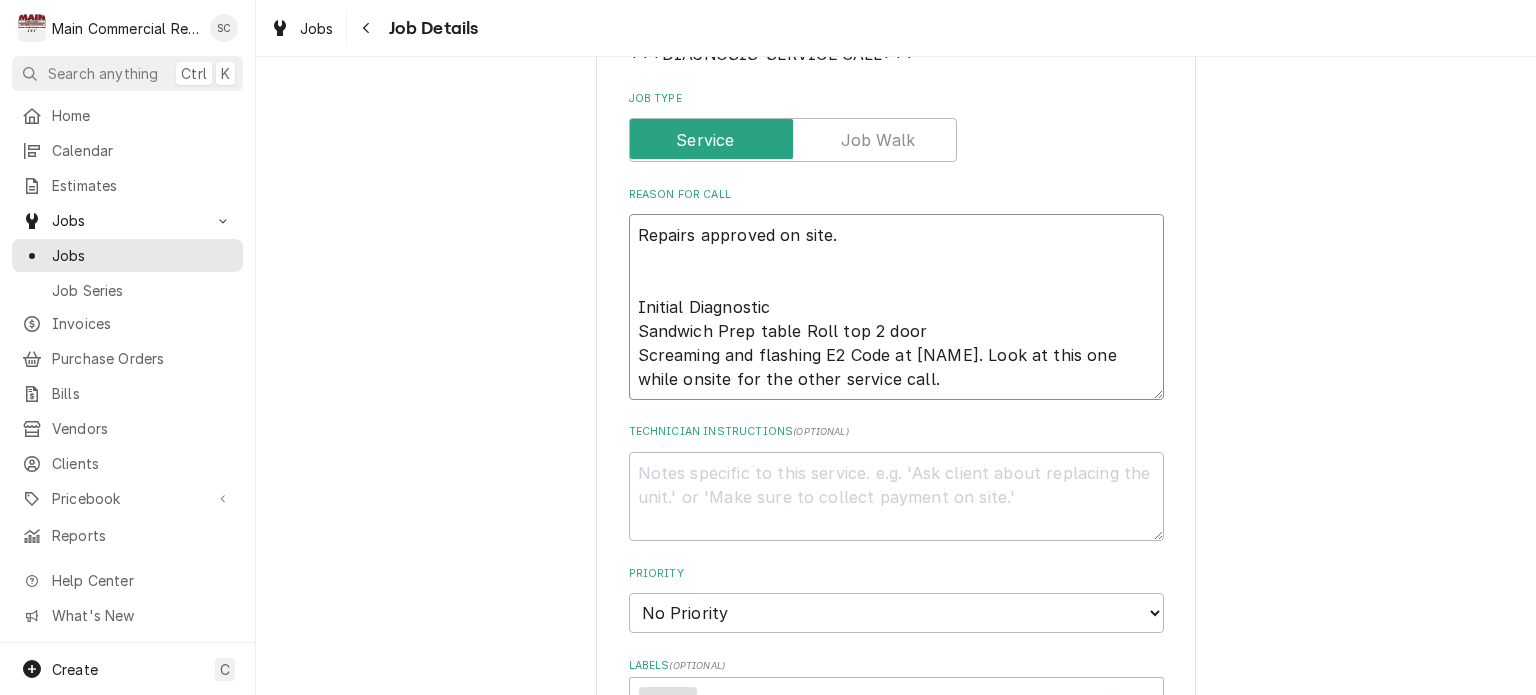 type on "Repairs approved on site.
Initial Diagnostic
Sandwich Prep table Roll top 2 door
Screaming and flashing E2 Code at Brian. Look at this one while onsite for the other service call." 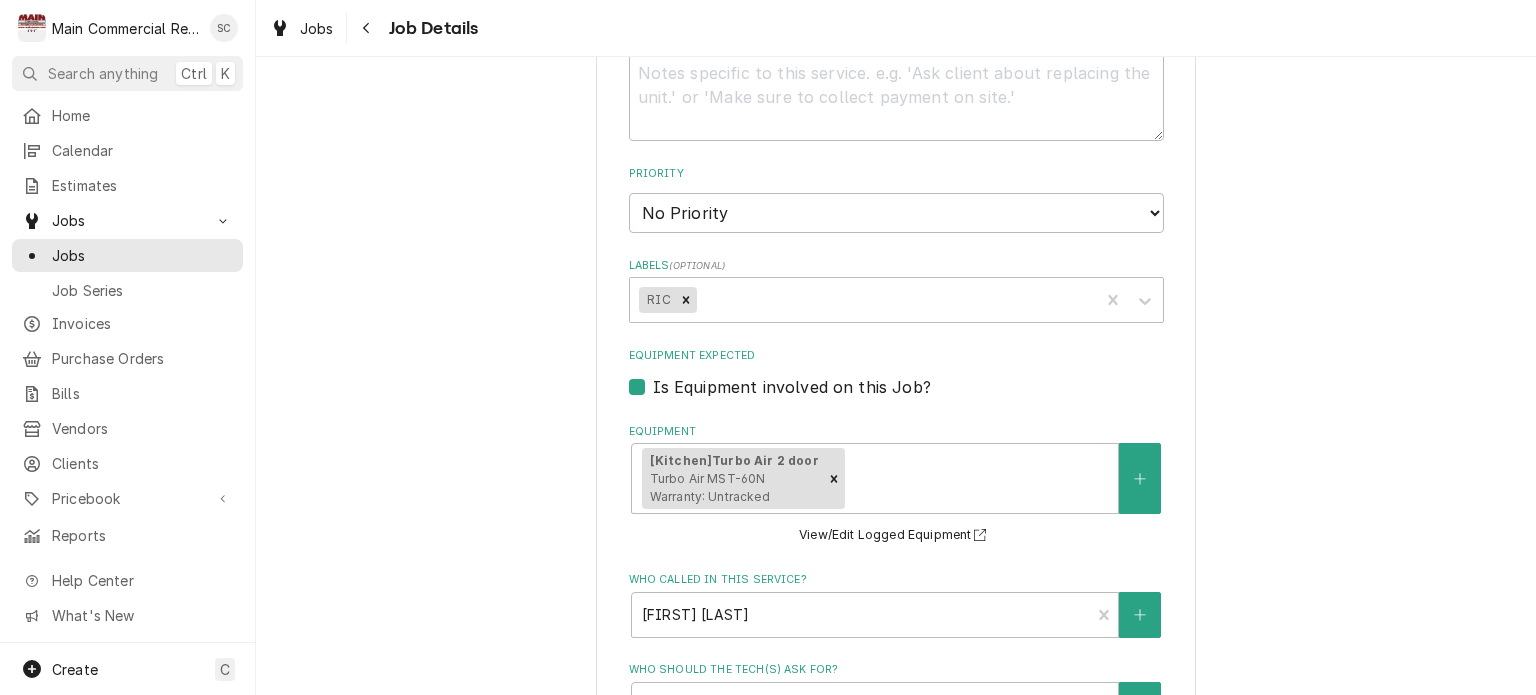 scroll, scrollTop: 1358, scrollLeft: 0, axis: vertical 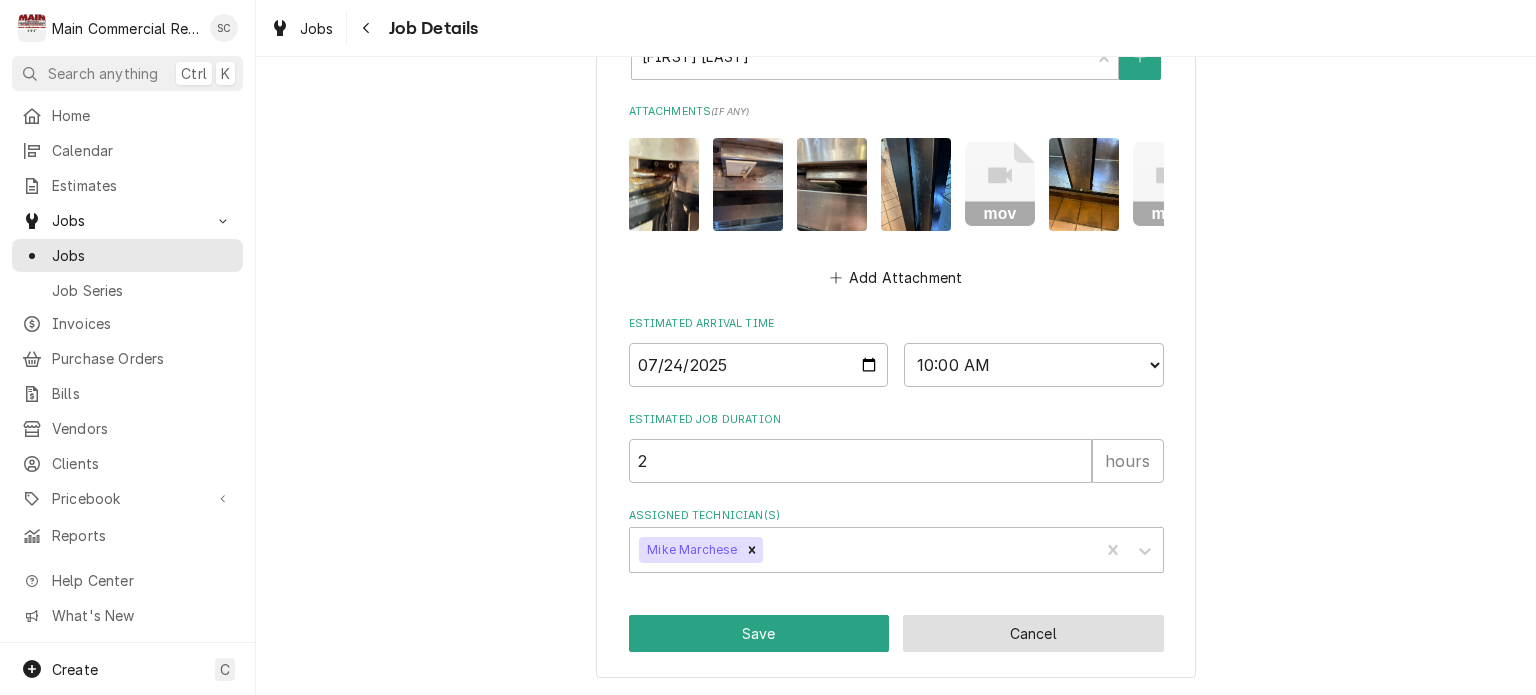 click on "Cancel" at bounding box center (1033, 633) 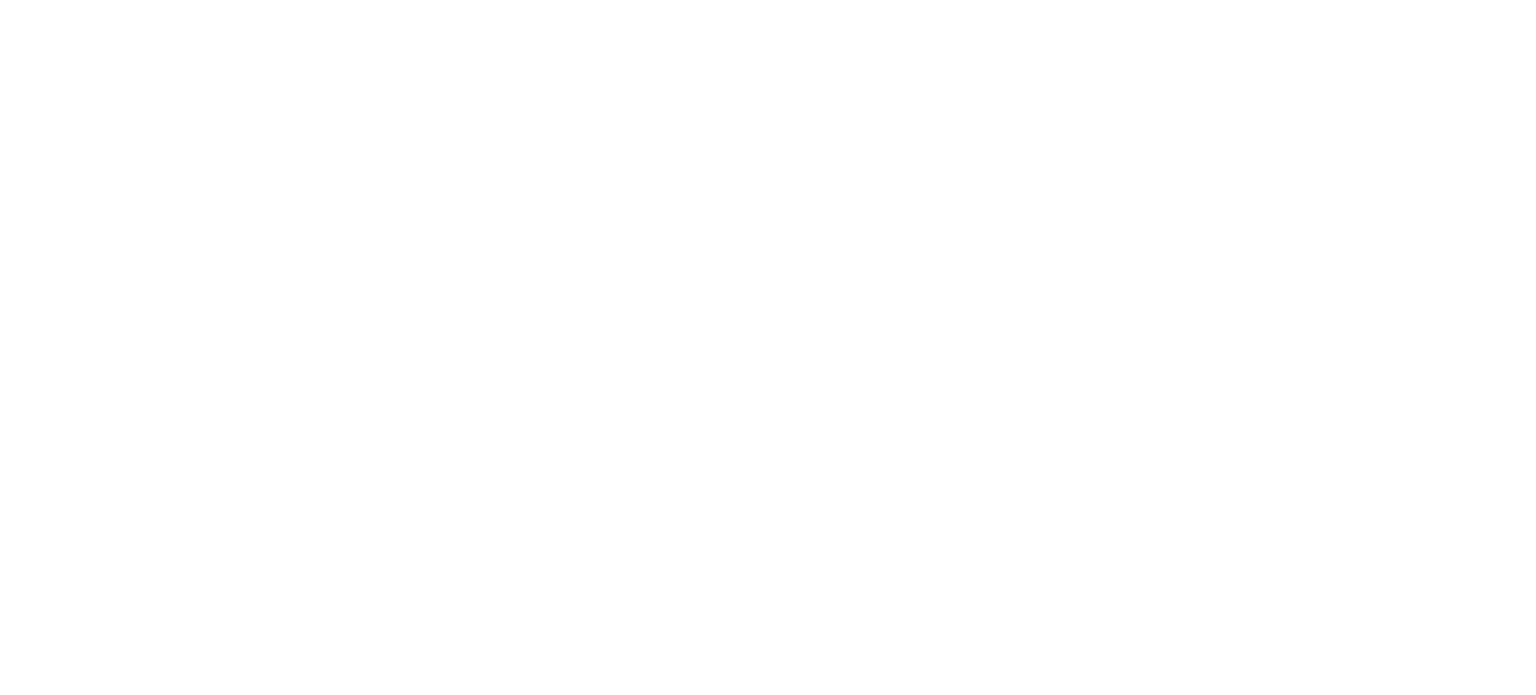 scroll, scrollTop: 0, scrollLeft: 0, axis: both 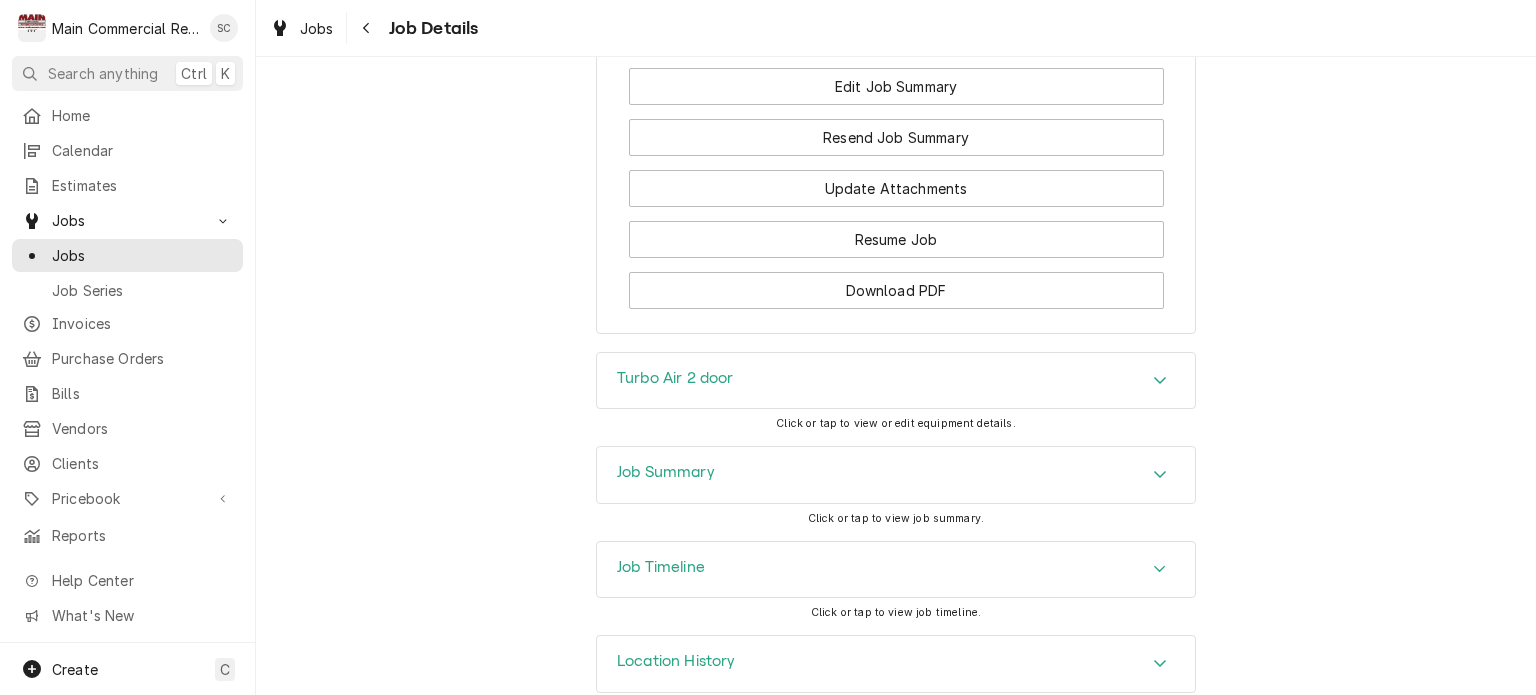 click 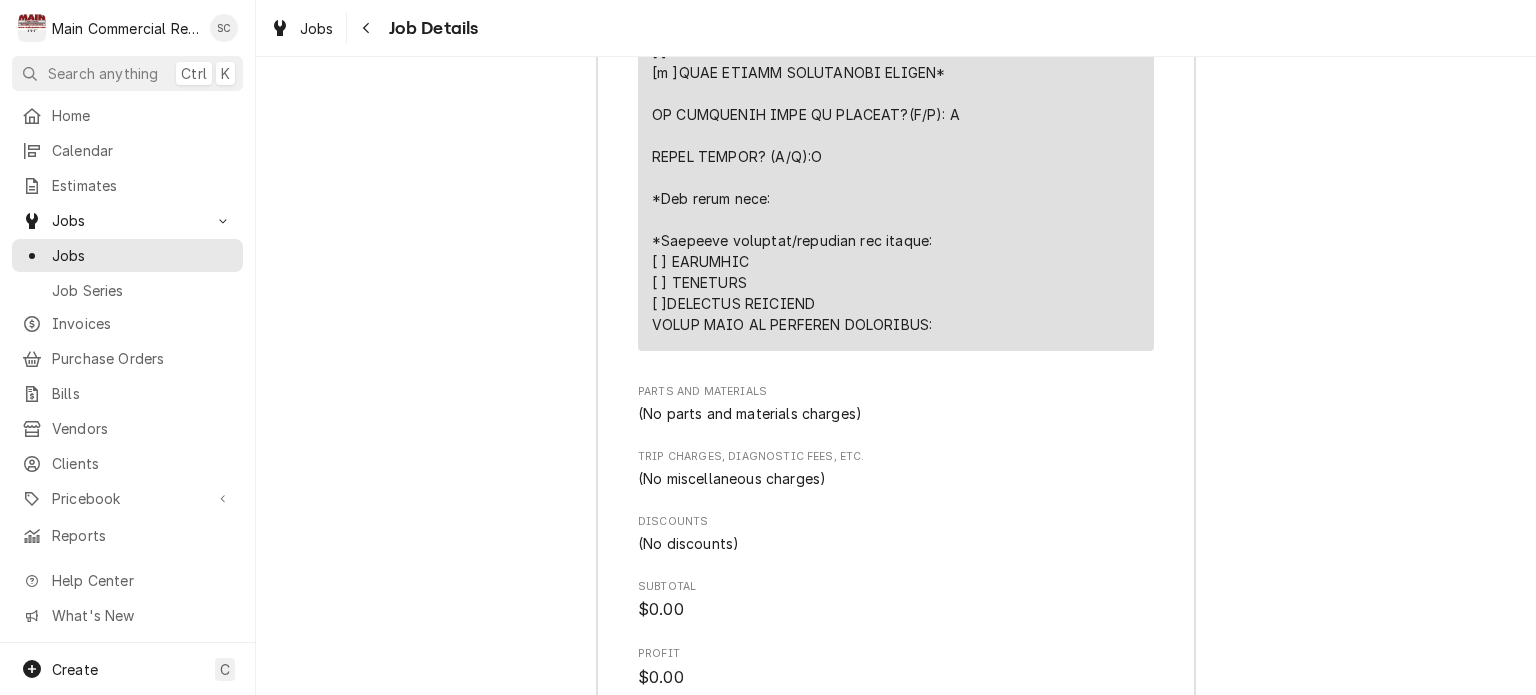 scroll, scrollTop: 5100, scrollLeft: 0, axis: vertical 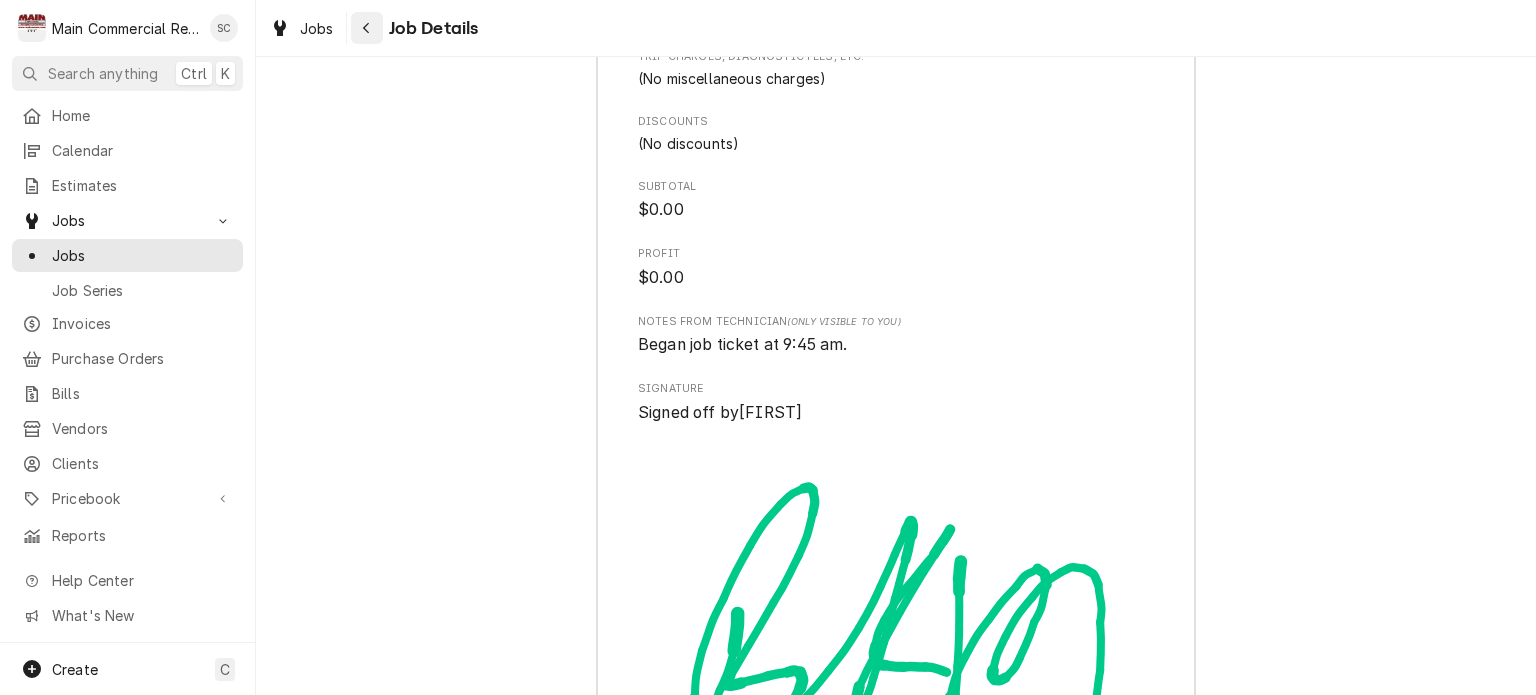 click at bounding box center (367, 28) 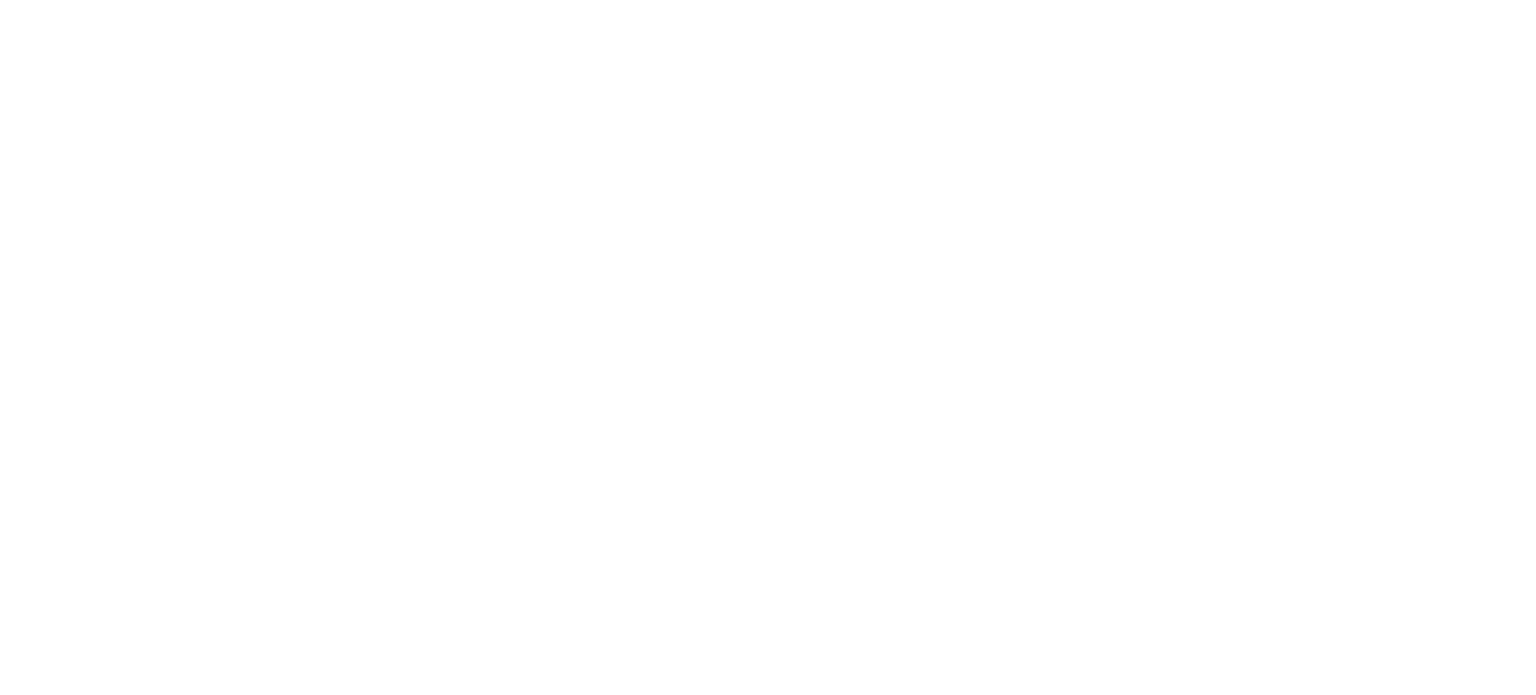 scroll, scrollTop: 0, scrollLeft: 0, axis: both 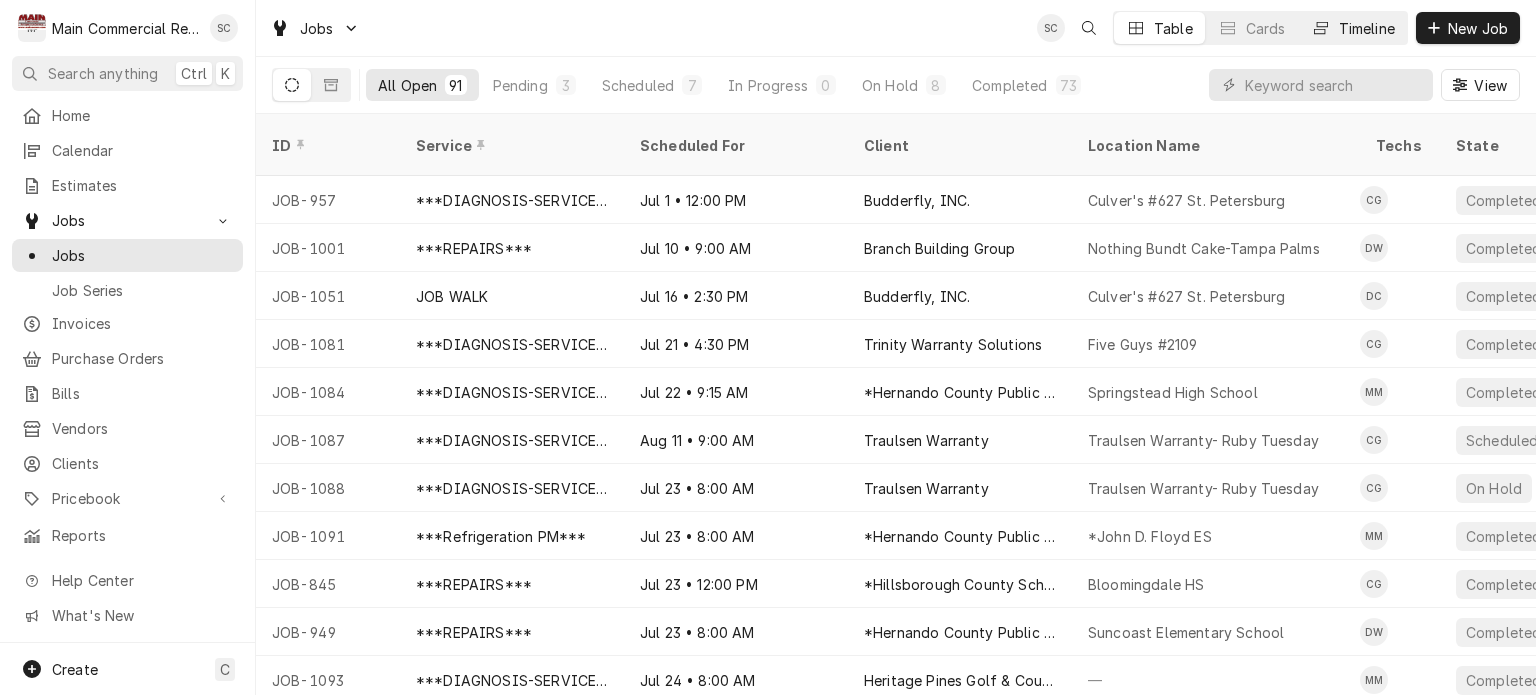 click on "Timeline" at bounding box center (1367, 28) 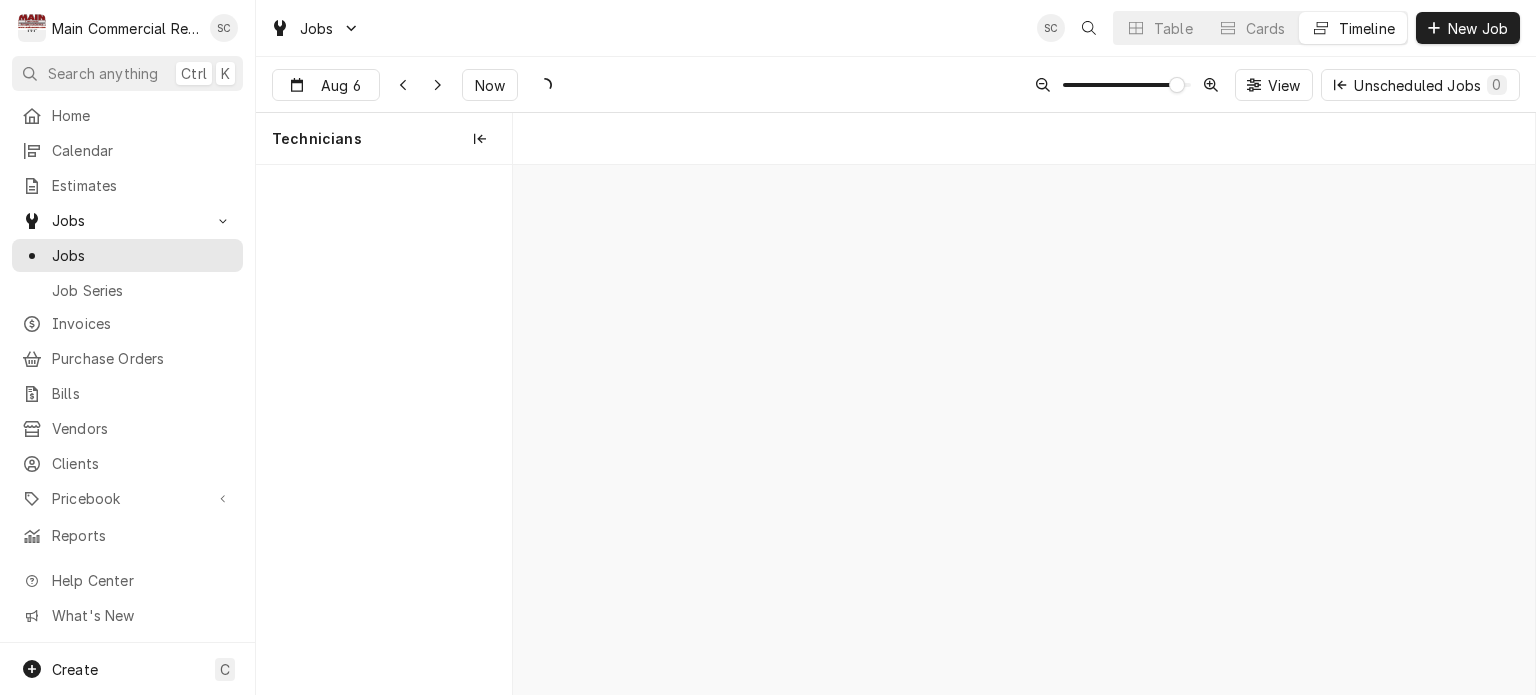 scroll, scrollTop: 0, scrollLeft: 20256, axis: horizontal 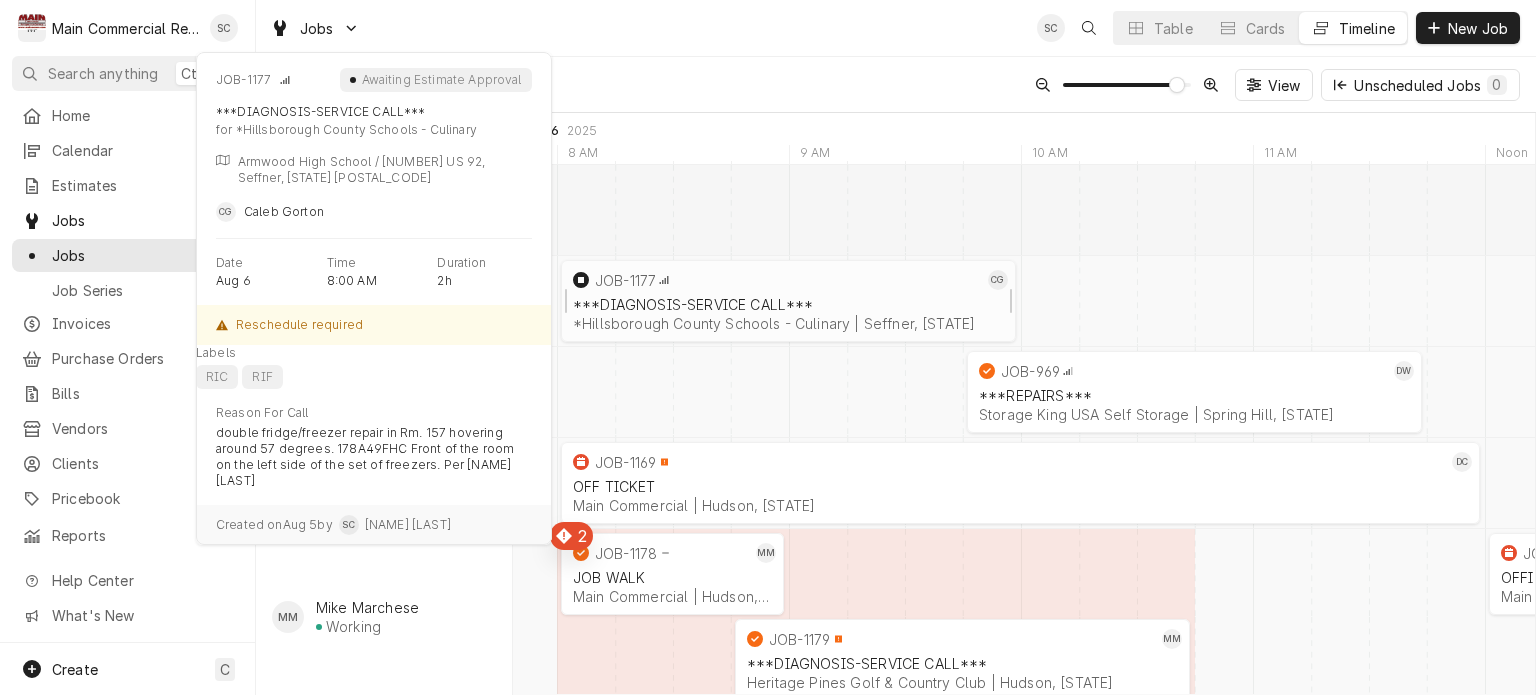 click on "***DIAGNOSIS-SERVICE CALL*** *Hillsborough County Schools - Culinary | Seffner, 33584" at bounding box center [788, 314] 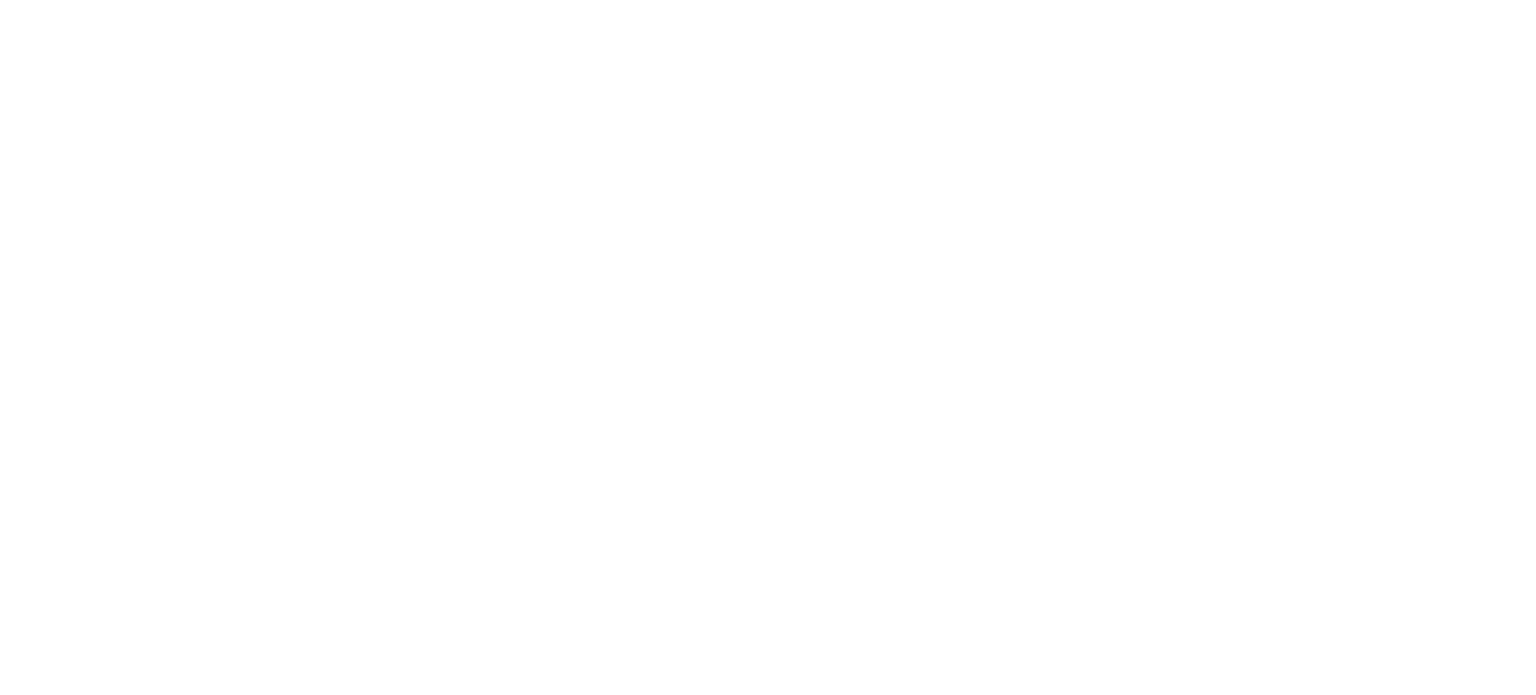 scroll, scrollTop: 0, scrollLeft: 0, axis: both 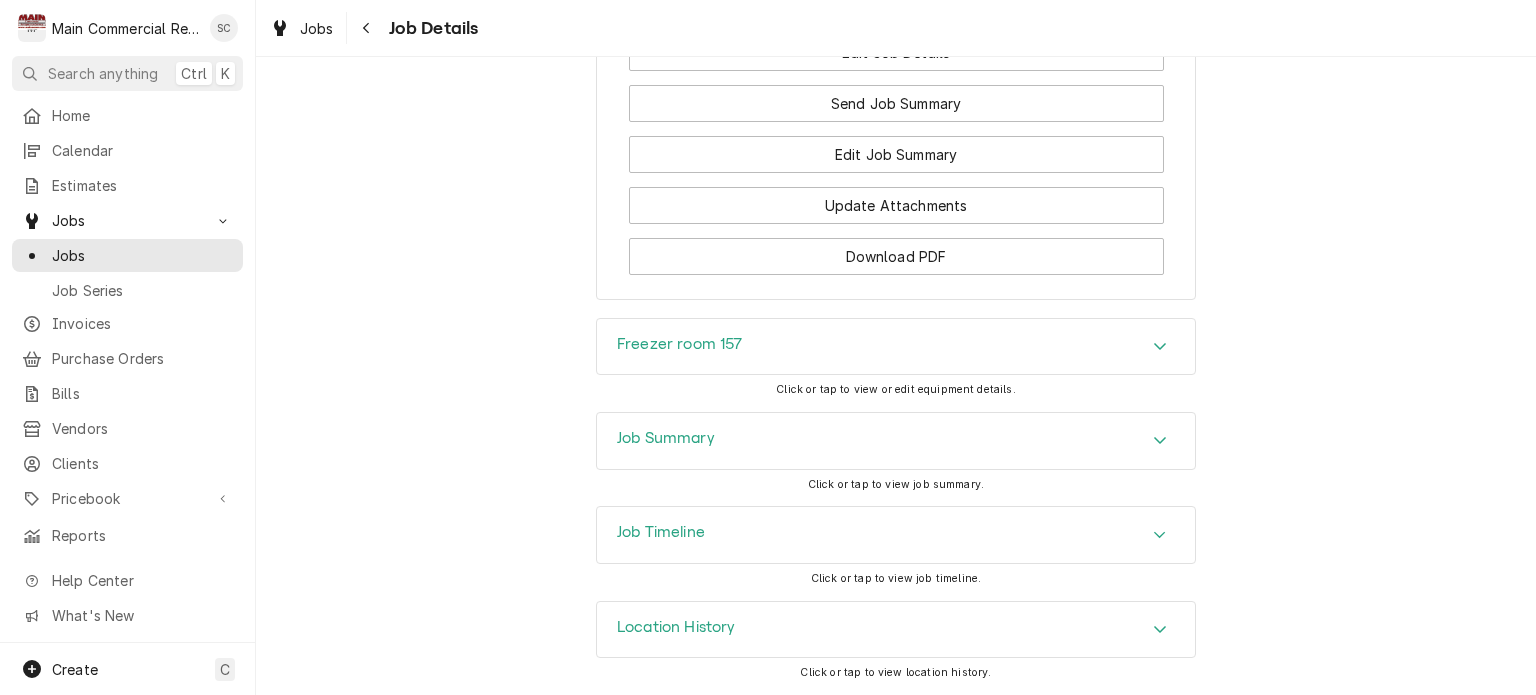 click 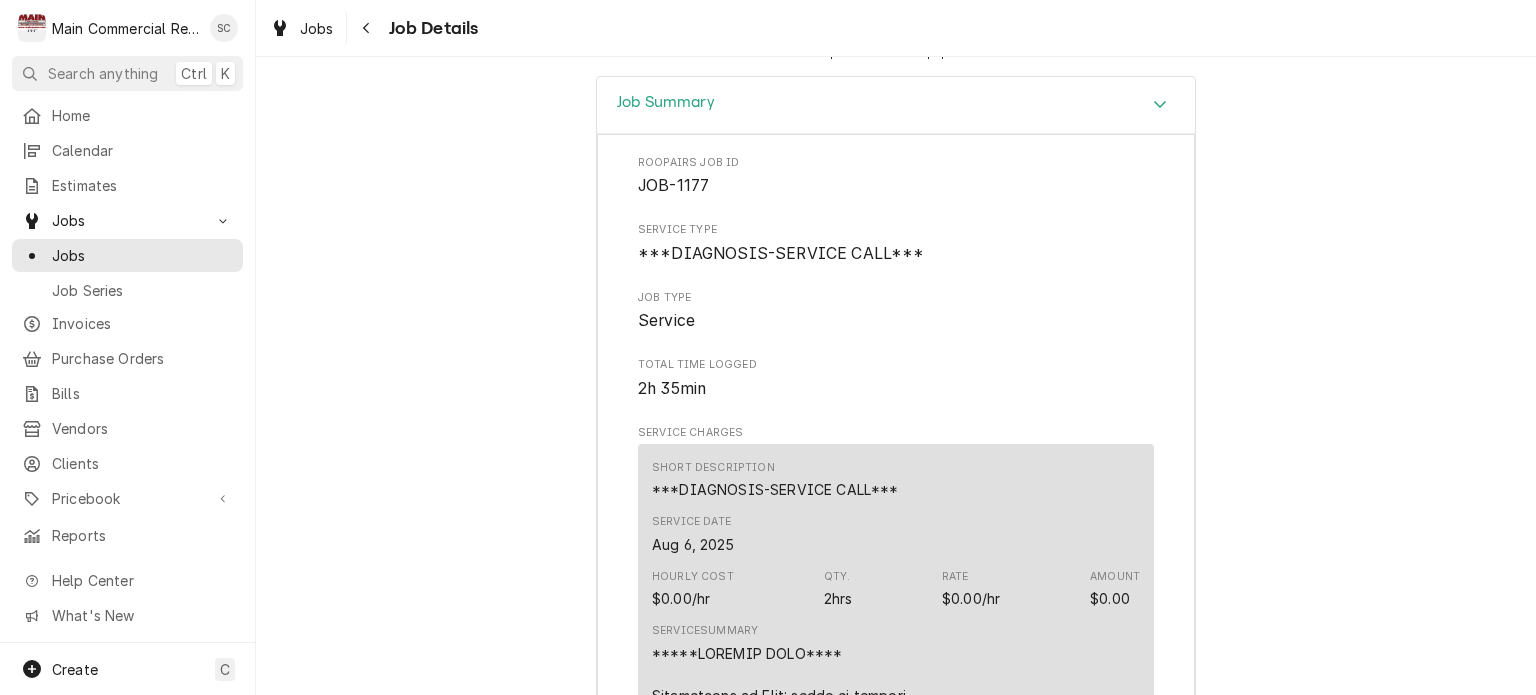 scroll, scrollTop: 2414, scrollLeft: 0, axis: vertical 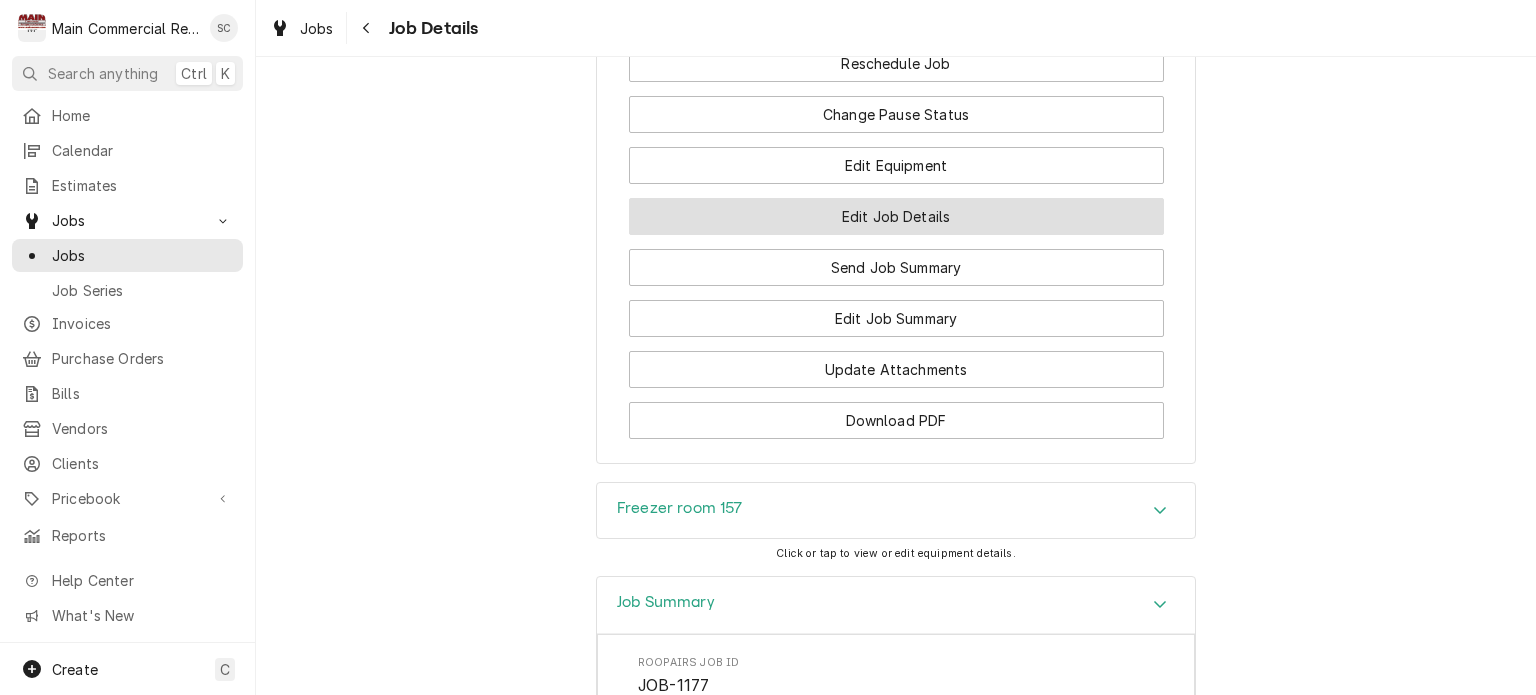 click on "Edit Job Details" at bounding box center (896, 216) 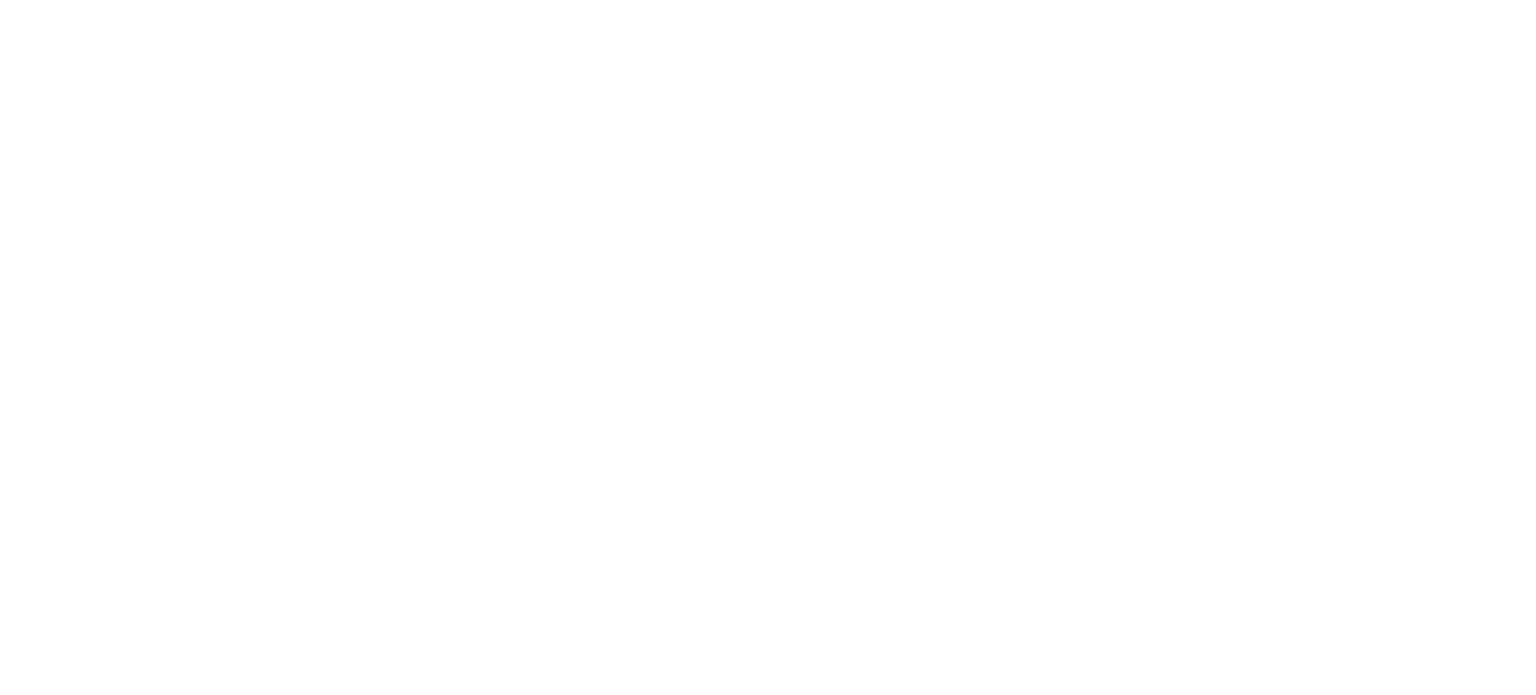 scroll, scrollTop: 0, scrollLeft: 0, axis: both 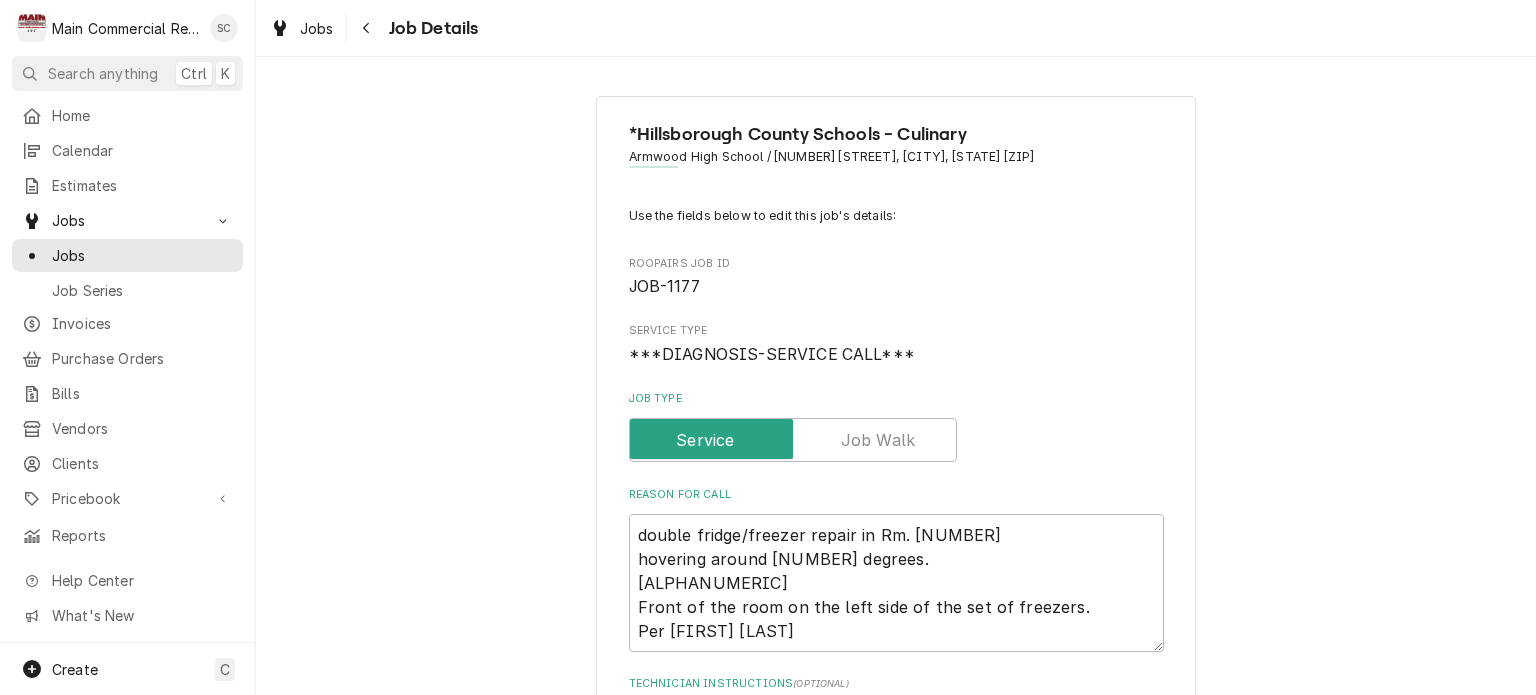 type on "x" 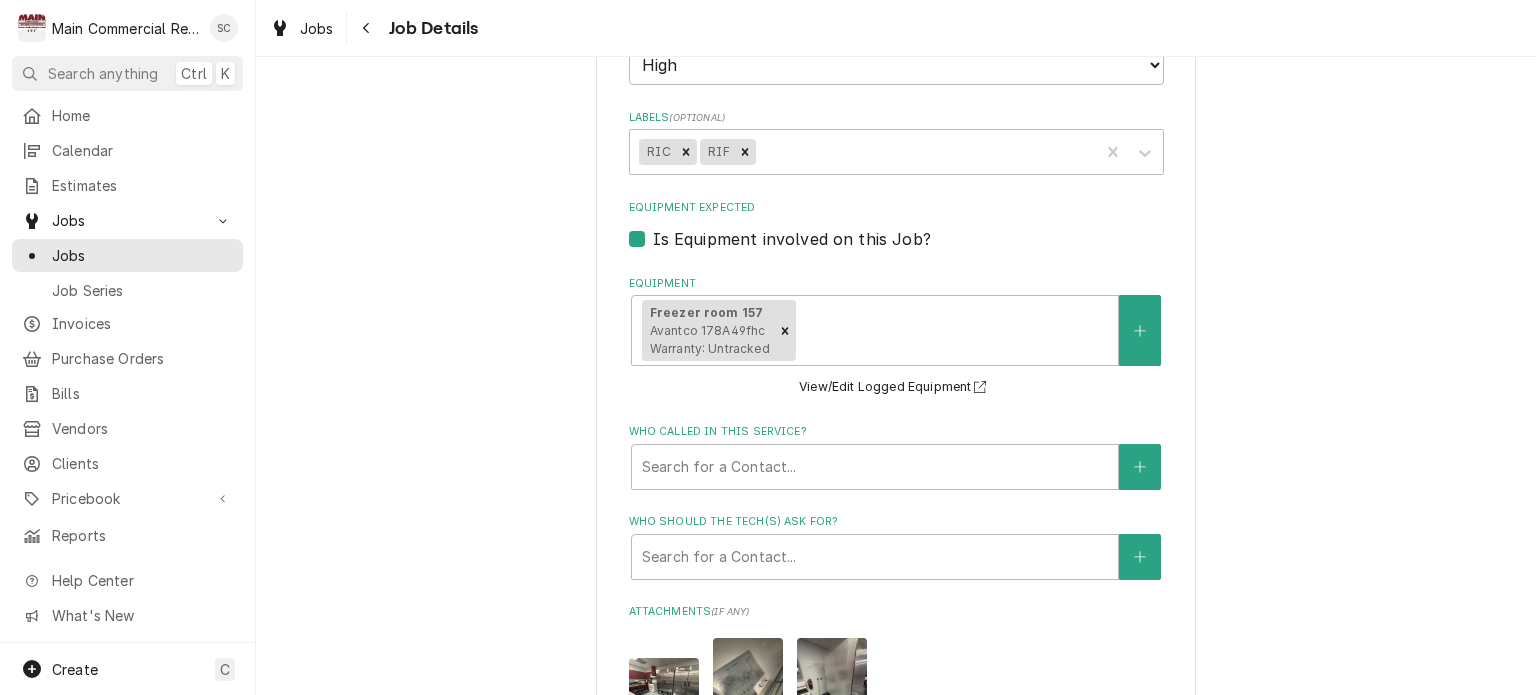 scroll, scrollTop: 1295, scrollLeft: 0, axis: vertical 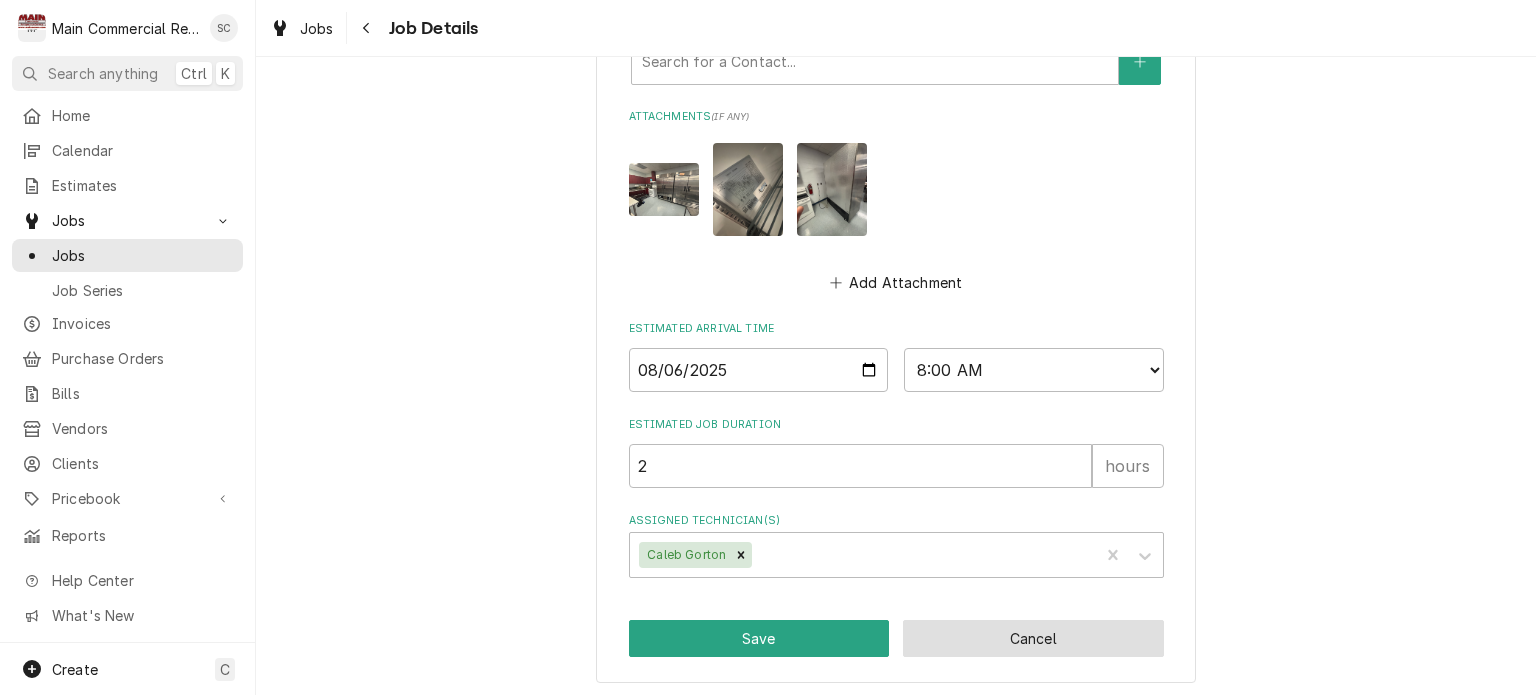 click on "Cancel" at bounding box center [1033, 638] 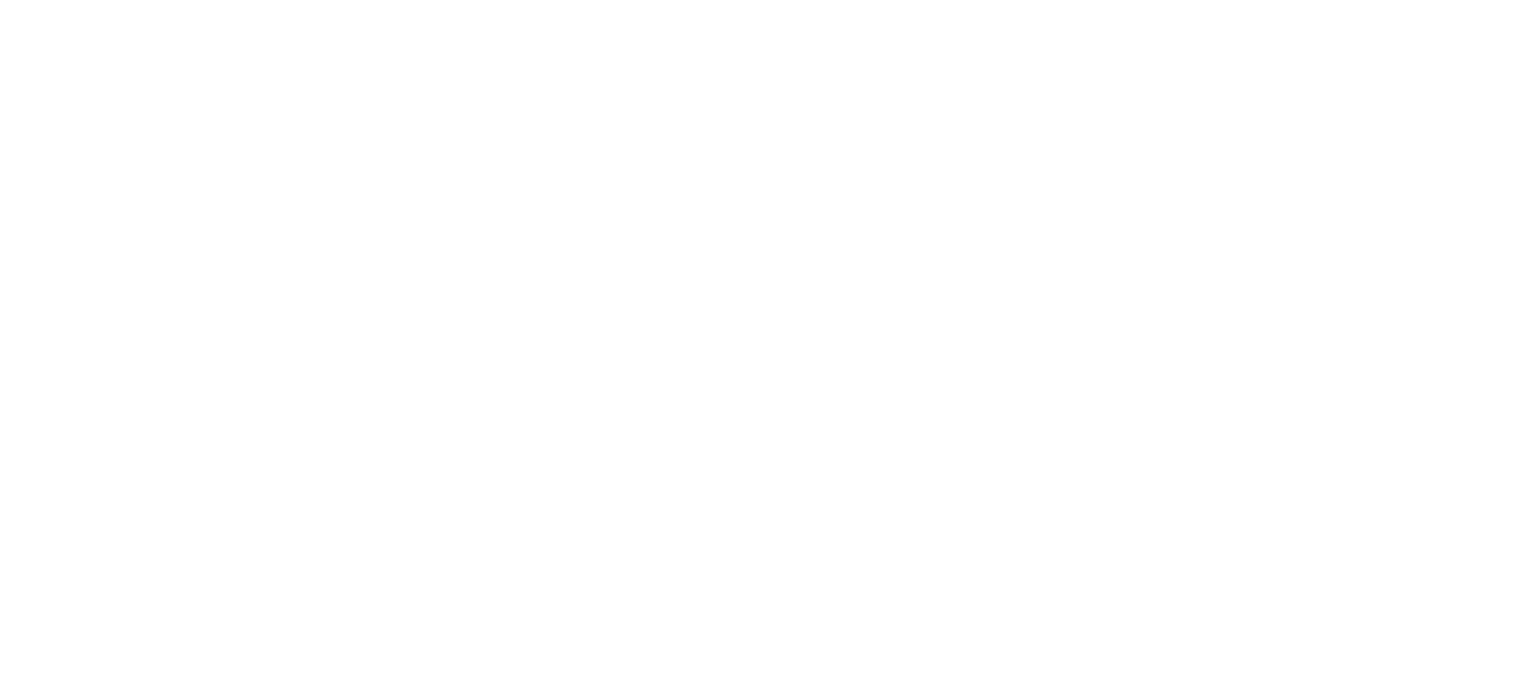scroll, scrollTop: 0, scrollLeft: 0, axis: both 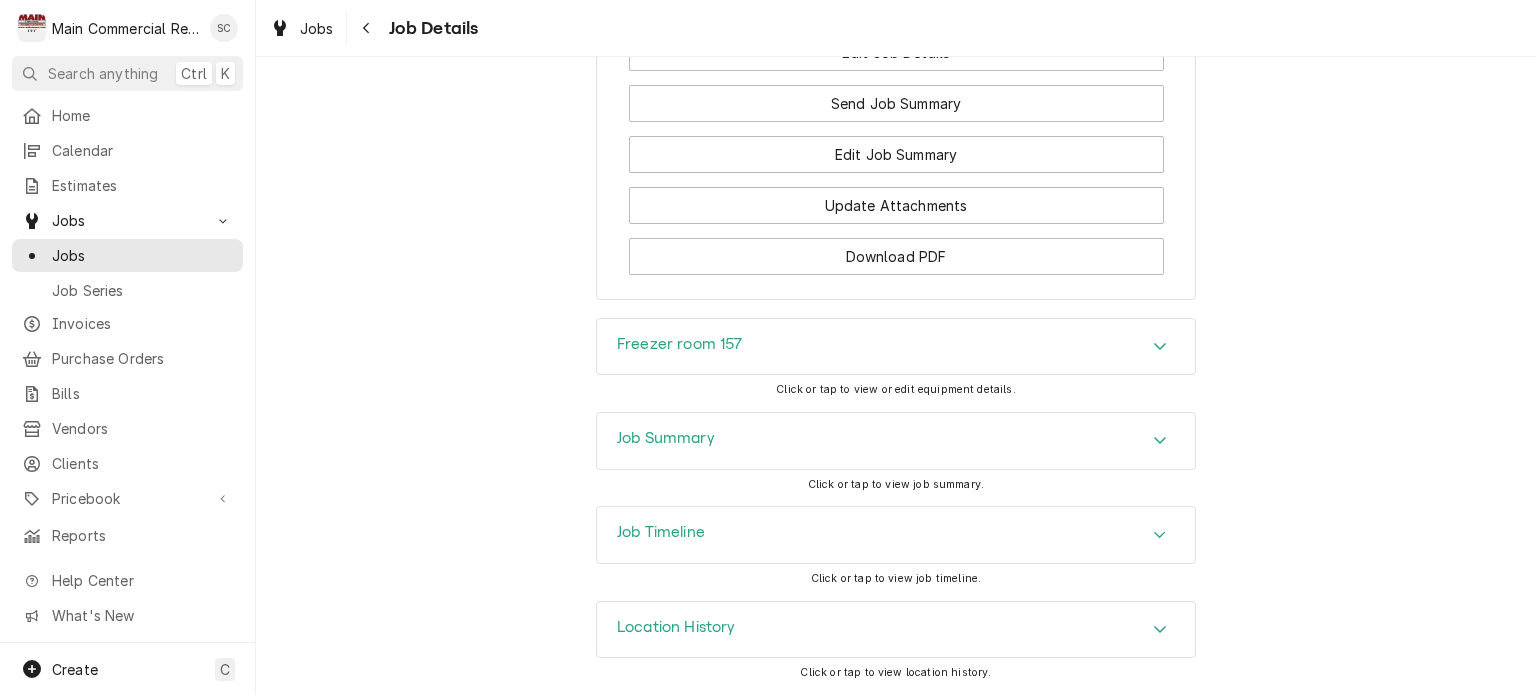 click 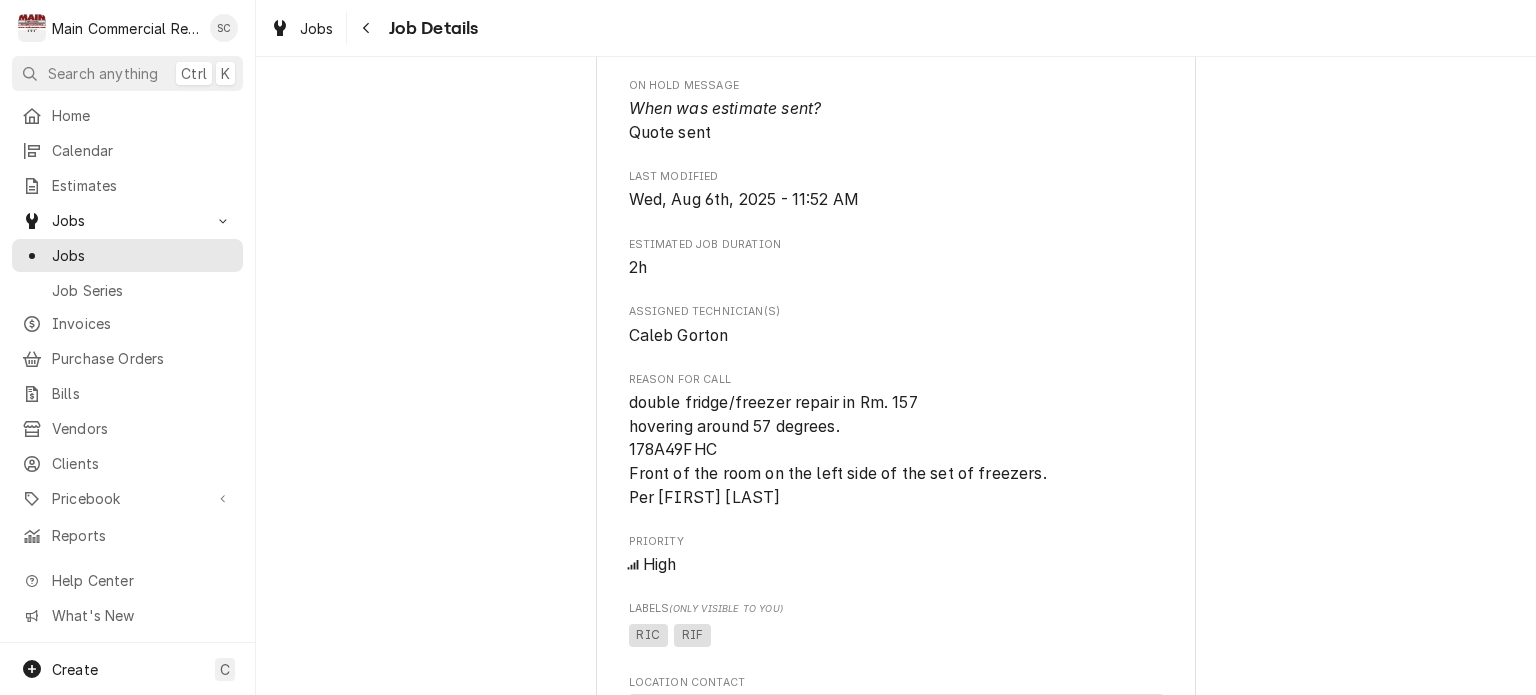 scroll, scrollTop: 956, scrollLeft: 0, axis: vertical 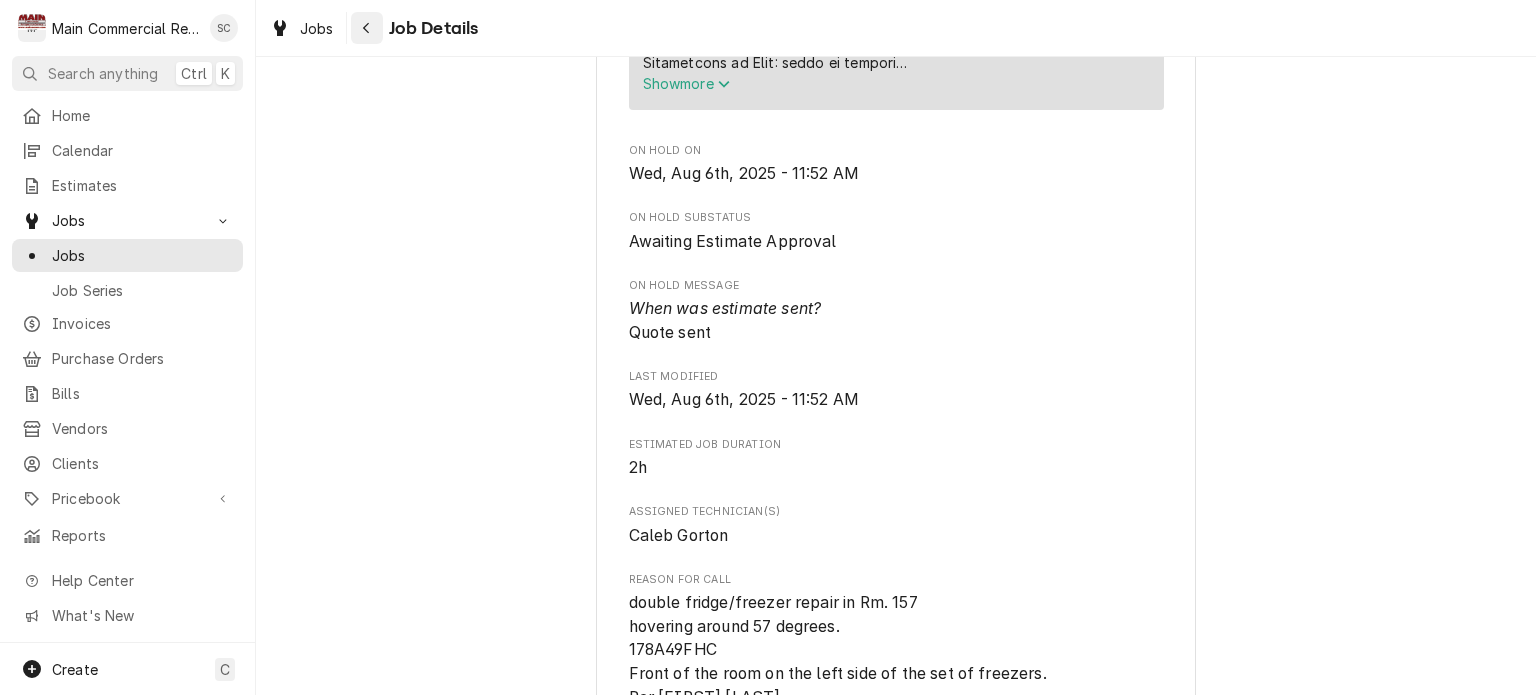 click 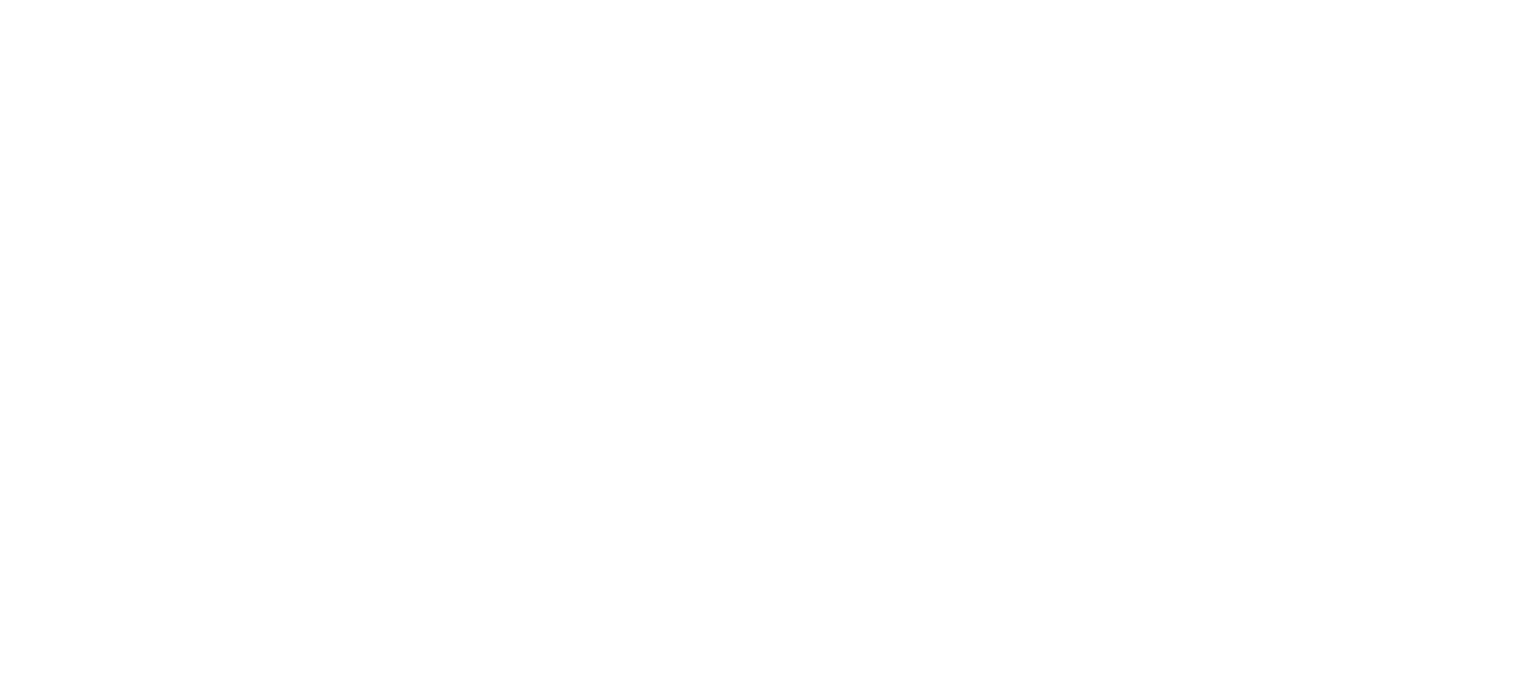 scroll, scrollTop: 0, scrollLeft: 0, axis: both 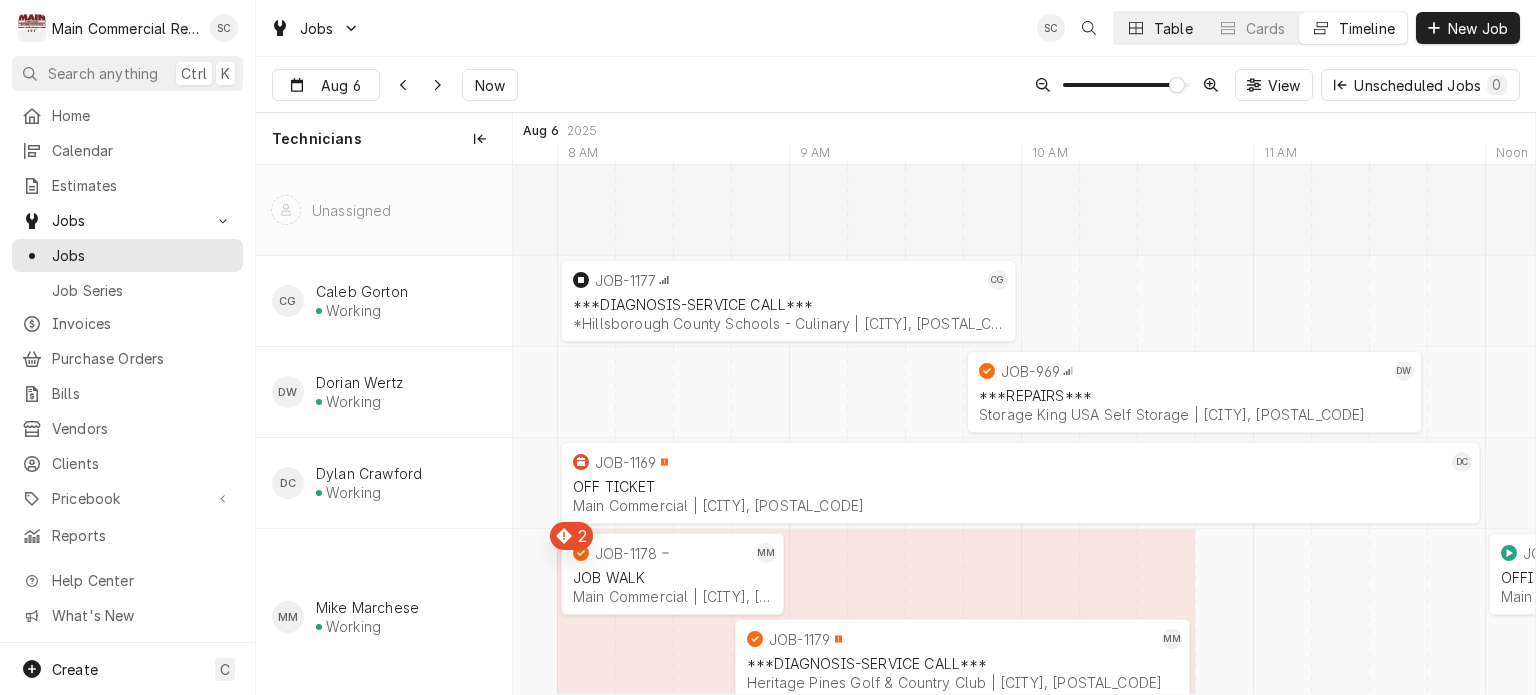 click at bounding box center [1136, 28] 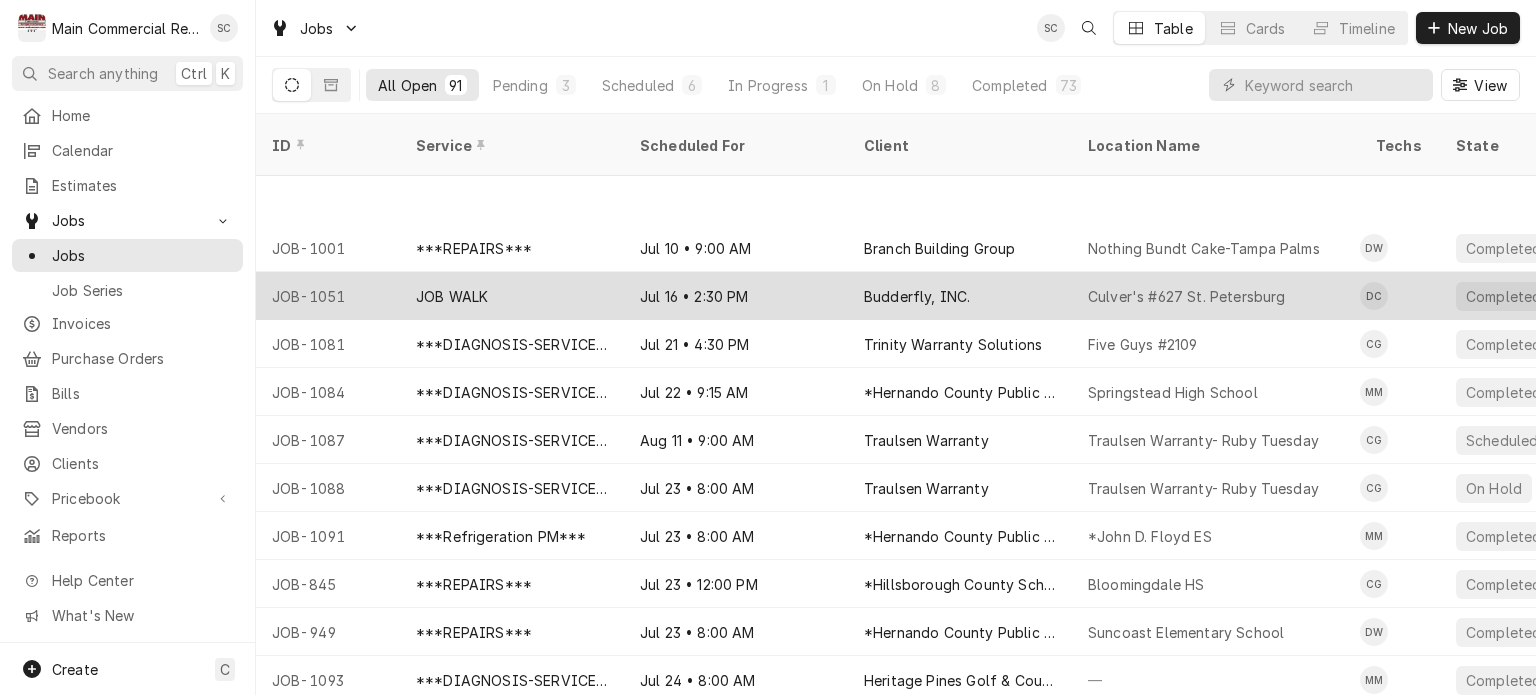 scroll, scrollTop: 100, scrollLeft: 0, axis: vertical 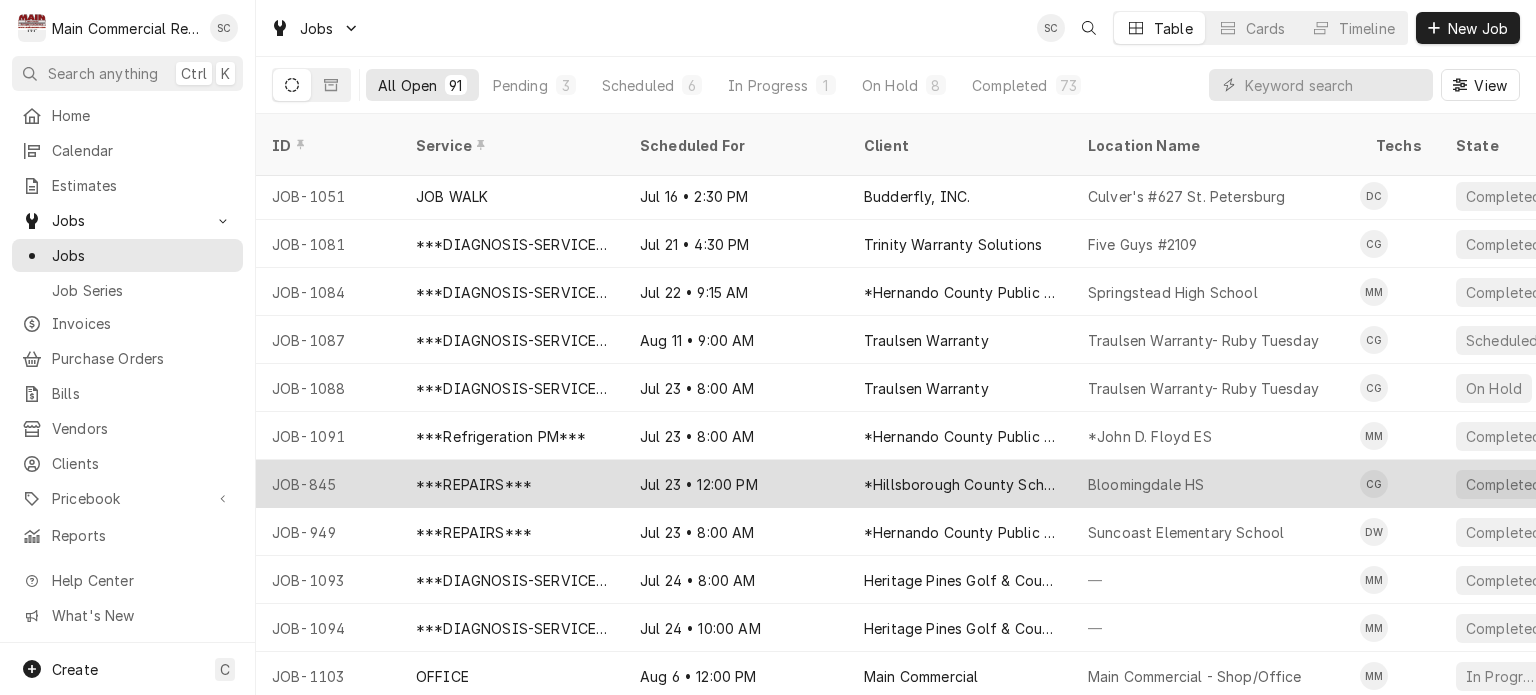 click on "Bloomingdale HS" at bounding box center [1146, 484] 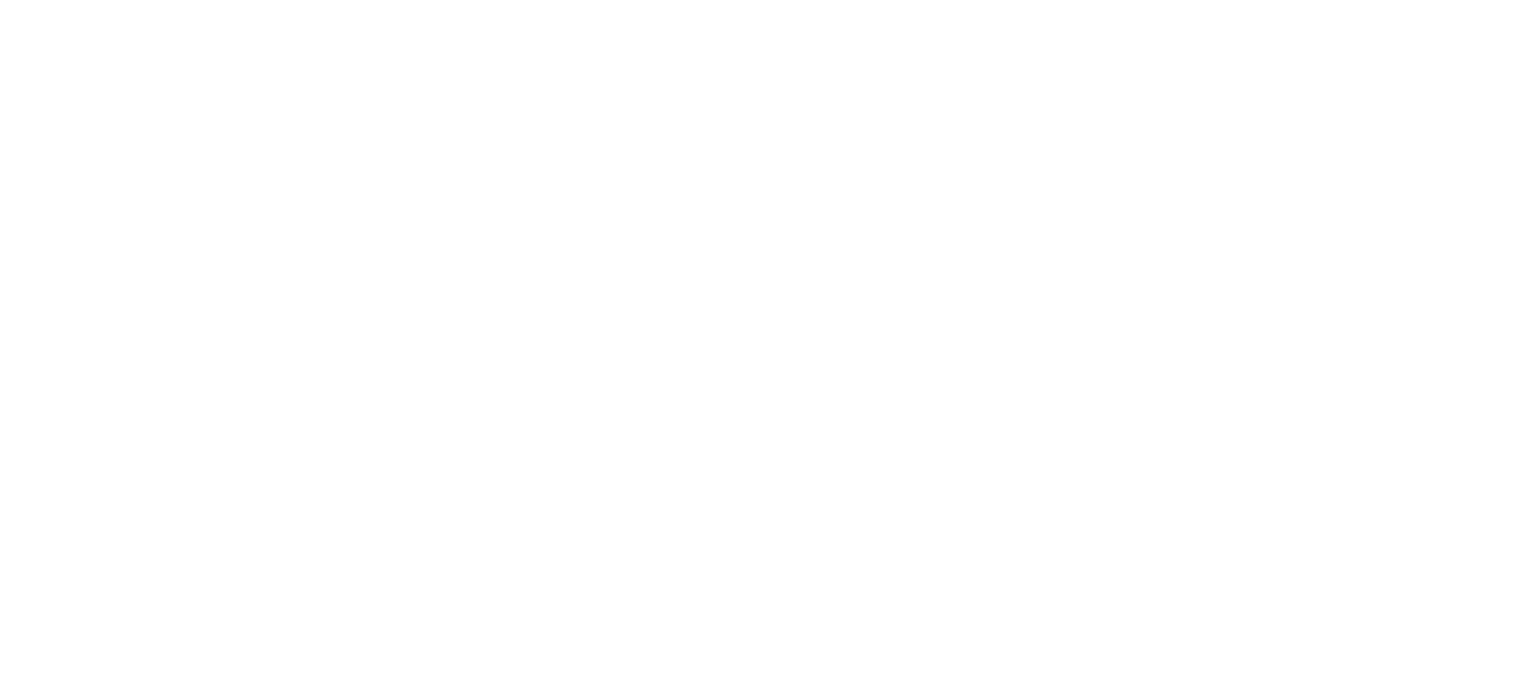 scroll, scrollTop: 0, scrollLeft: 0, axis: both 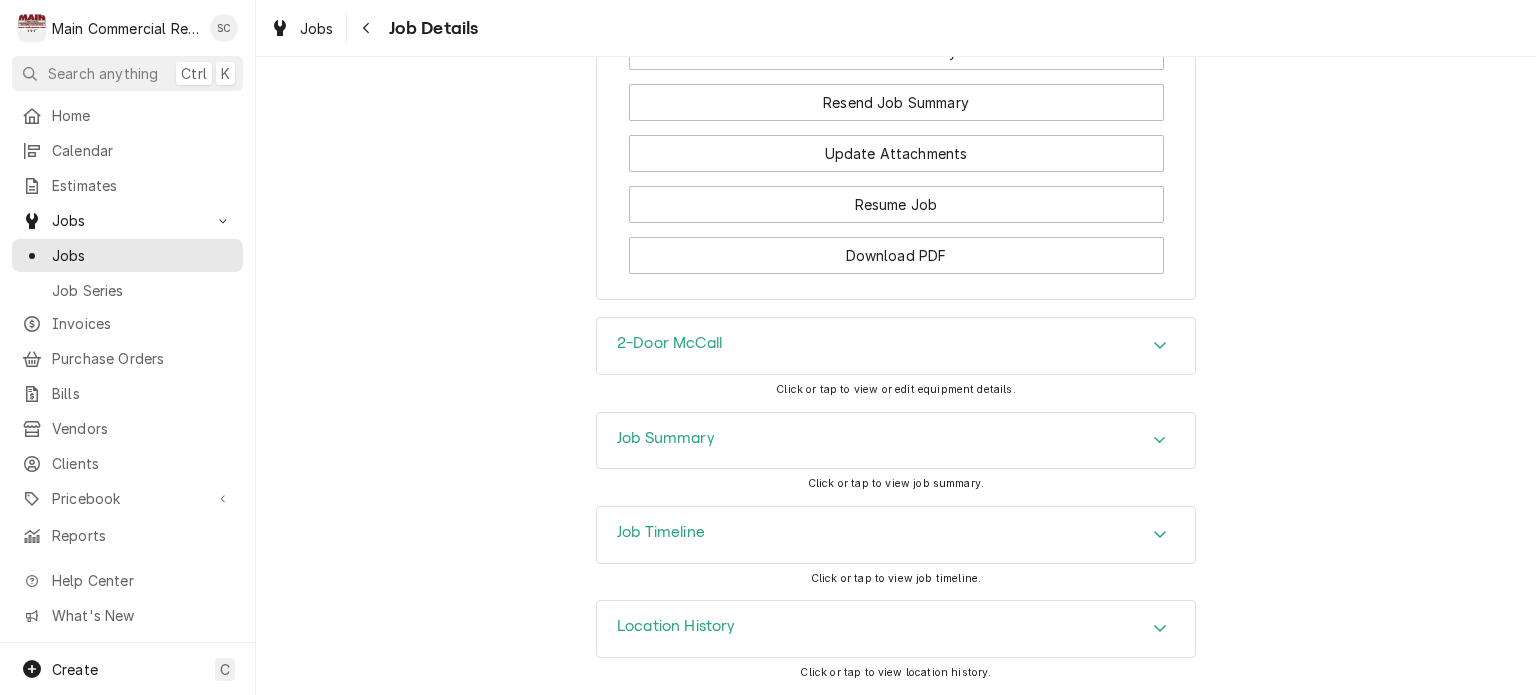 click 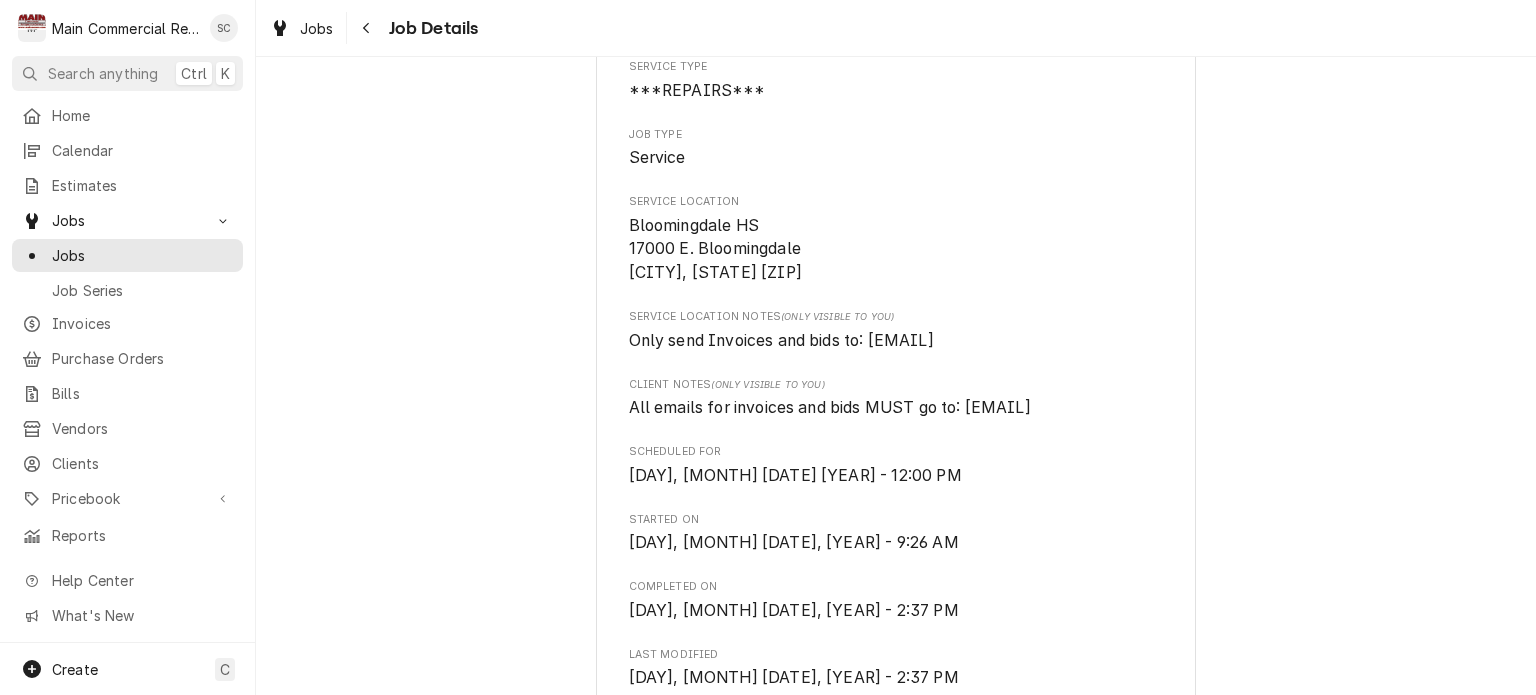 scroll, scrollTop: 0, scrollLeft: 0, axis: both 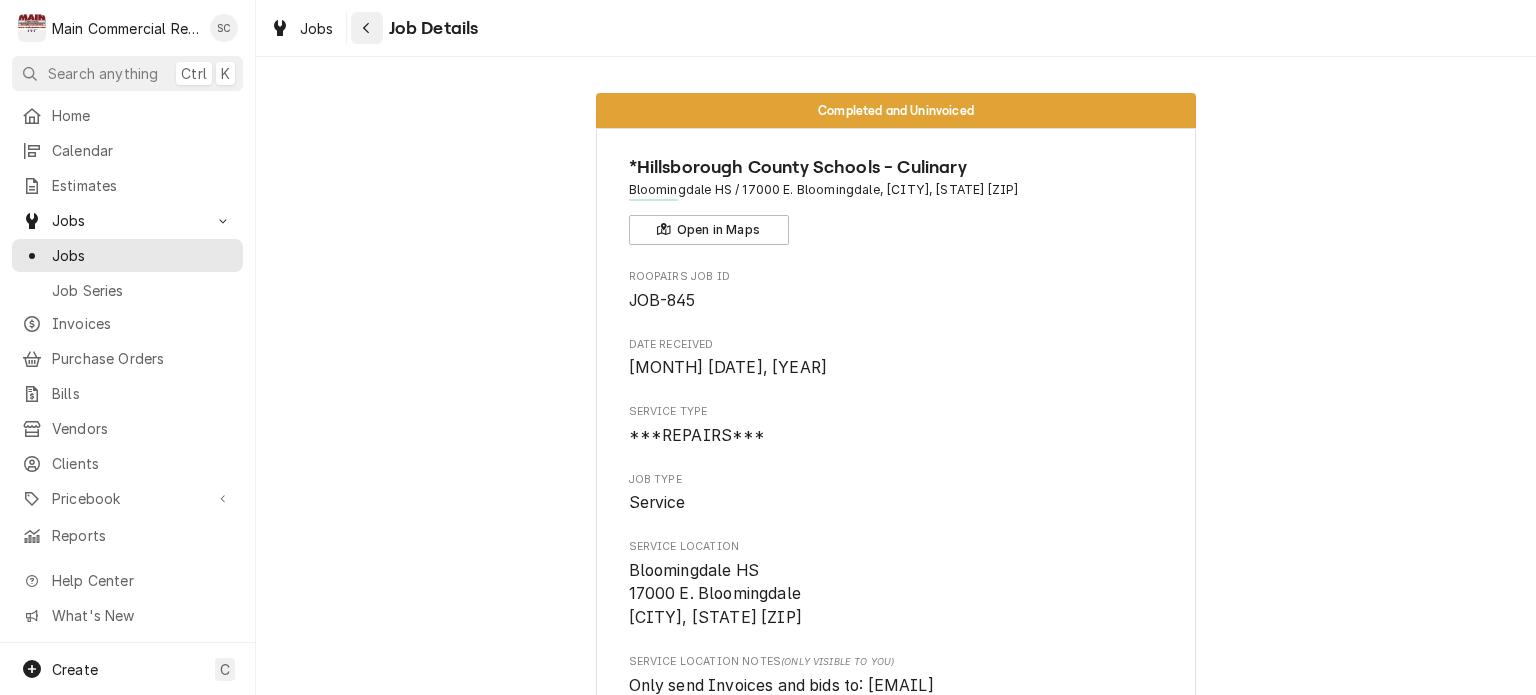 click at bounding box center [367, 28] 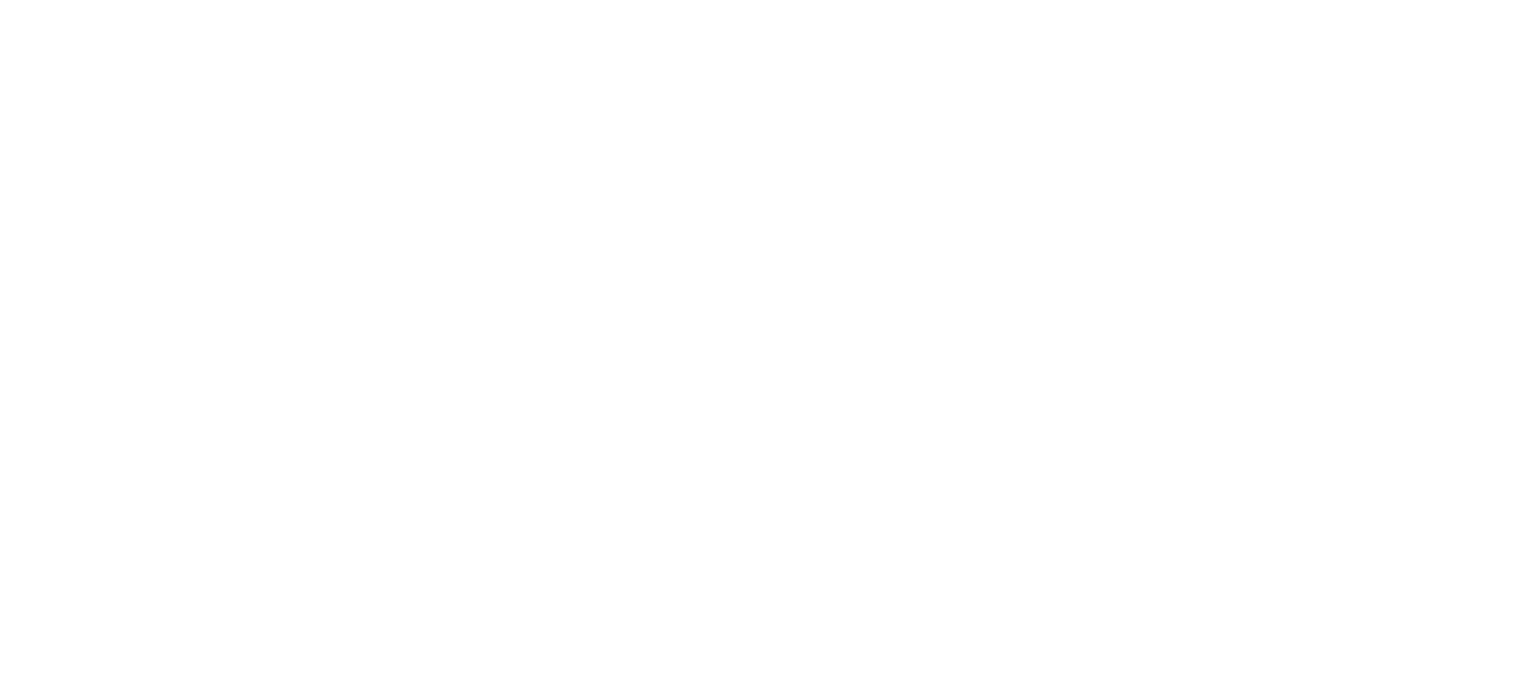 scroll, scrollTop: 0, scrollLeft: 0, axis: both 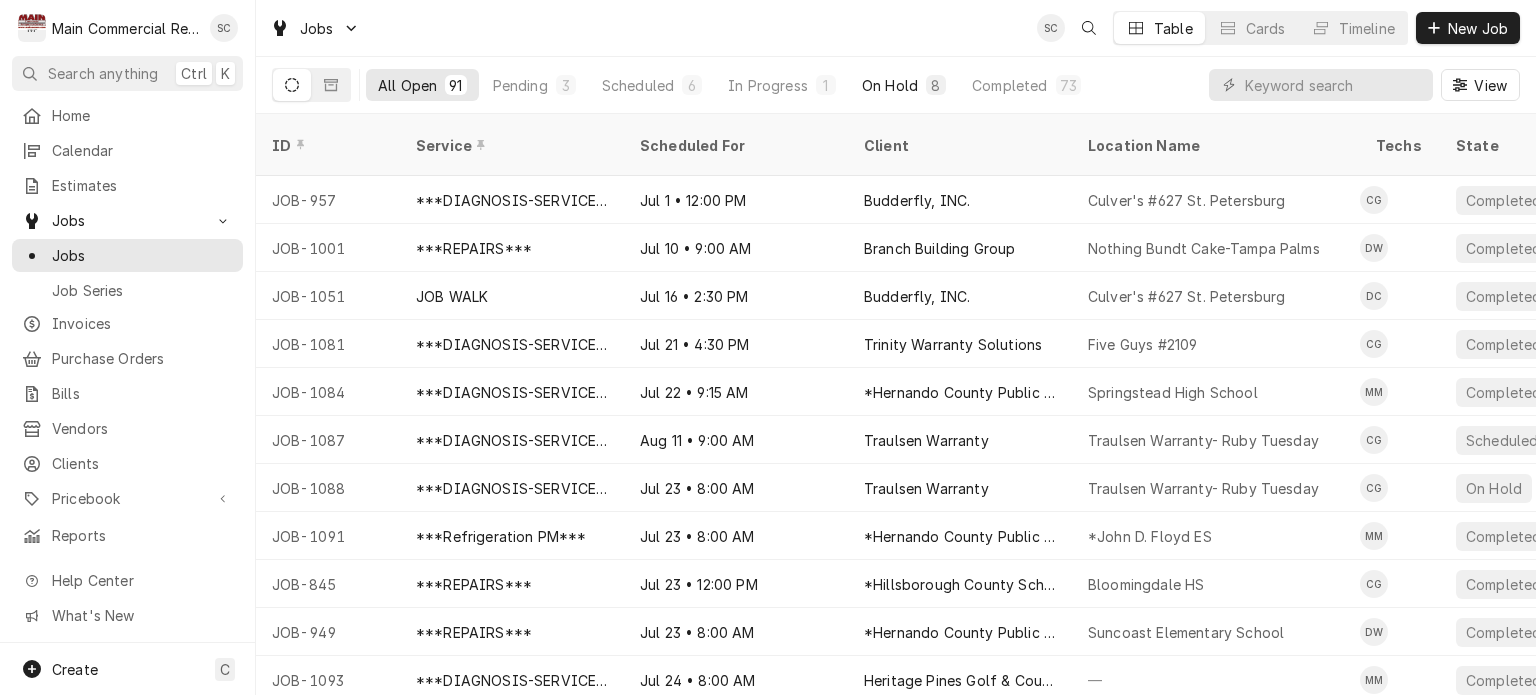 drag, startPoint x: 904, startPoint y: 79, endPoint x: 914, endPoint y: 71, distance: 12.806249 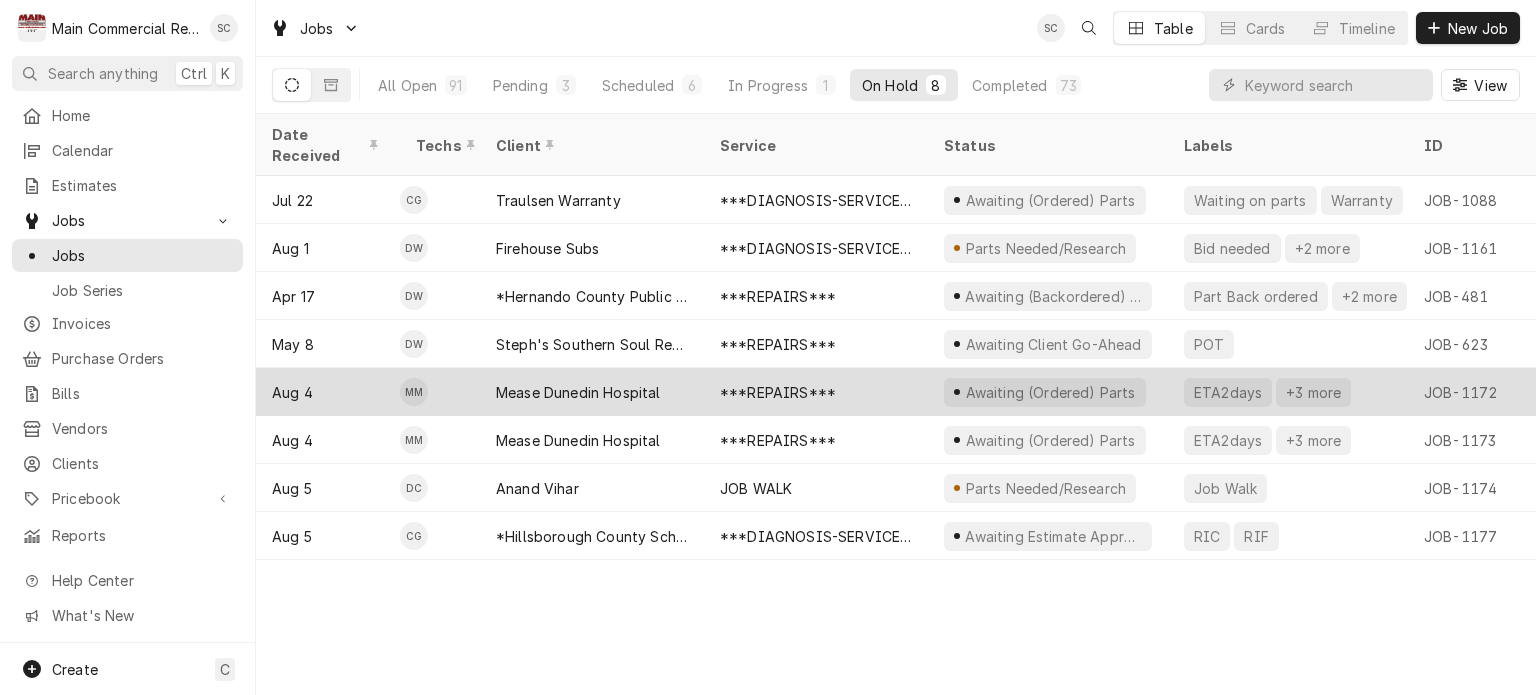 click on "***REPAIRS***" at bounding box center (778, 392) 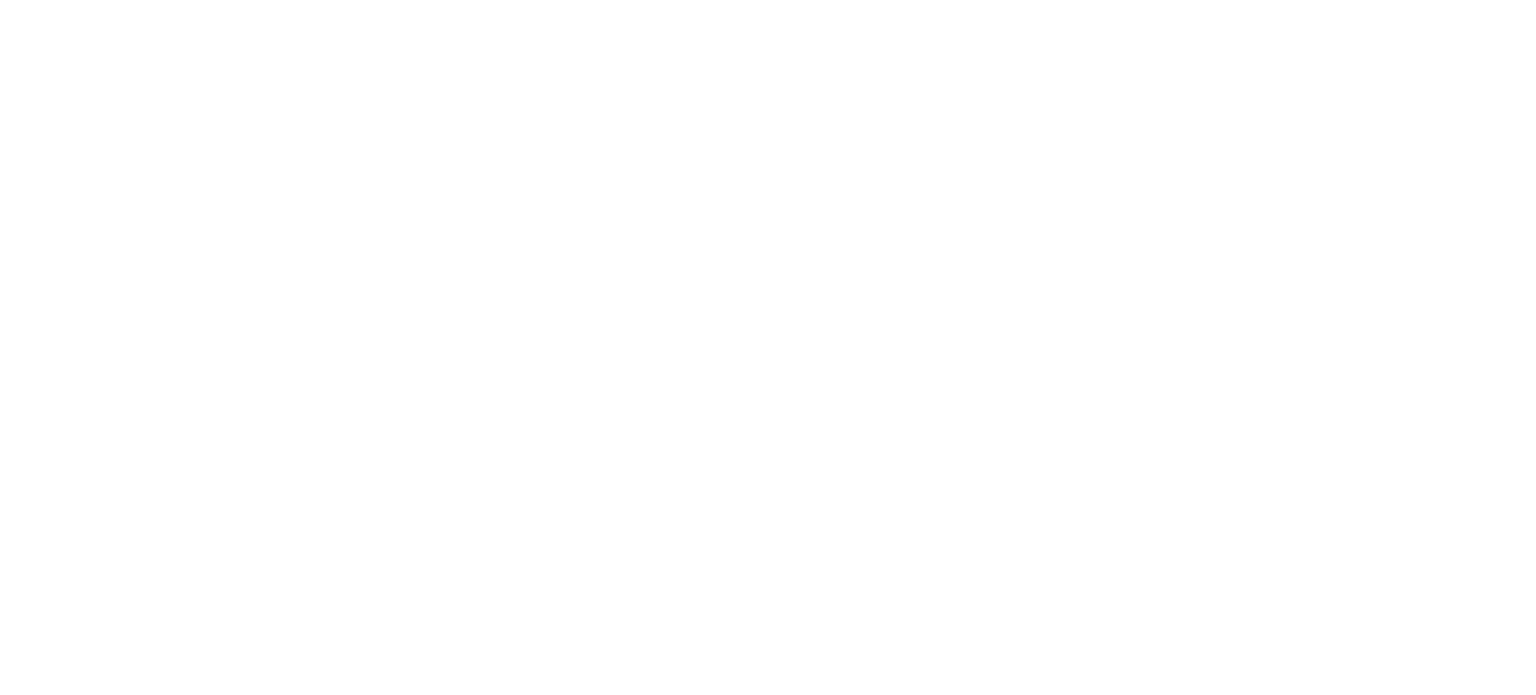 scroll, scrollTop: 0, scrollLeft: 0, axis: both 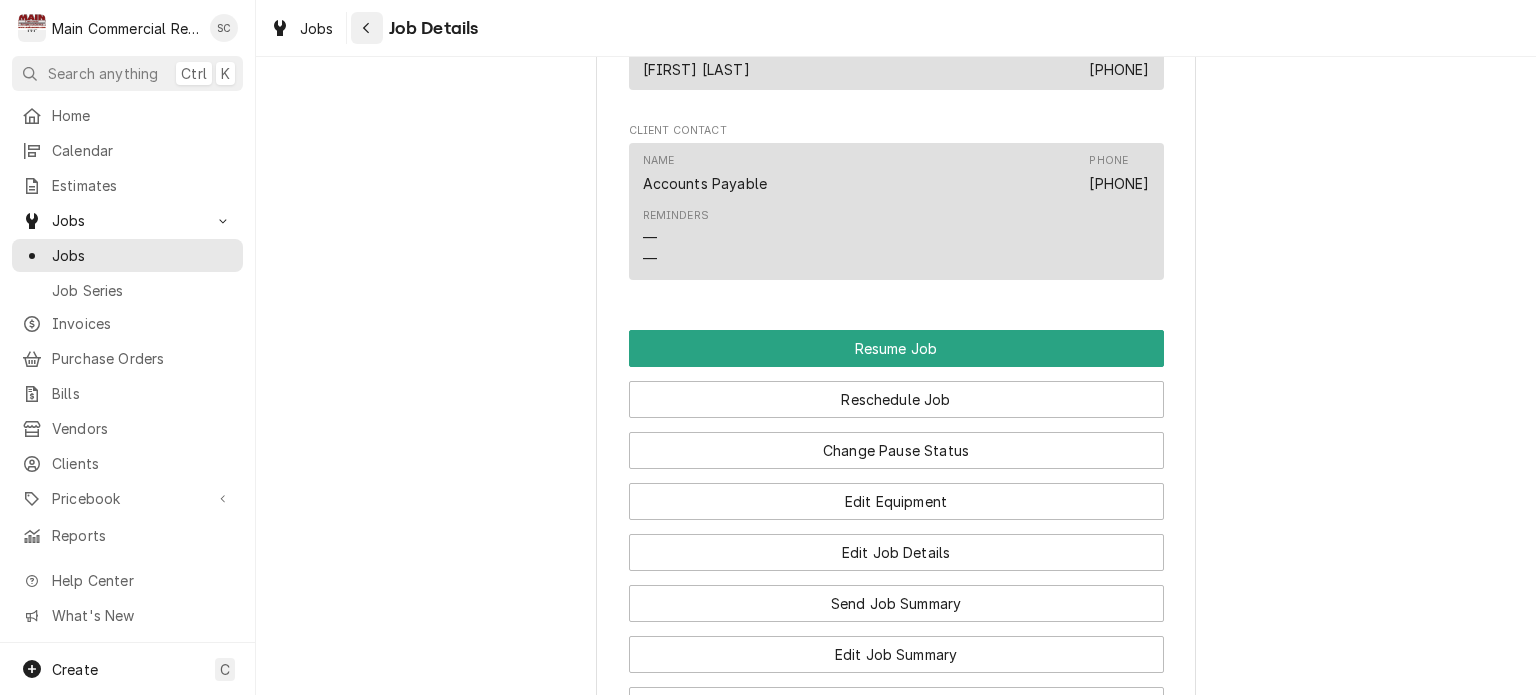 click 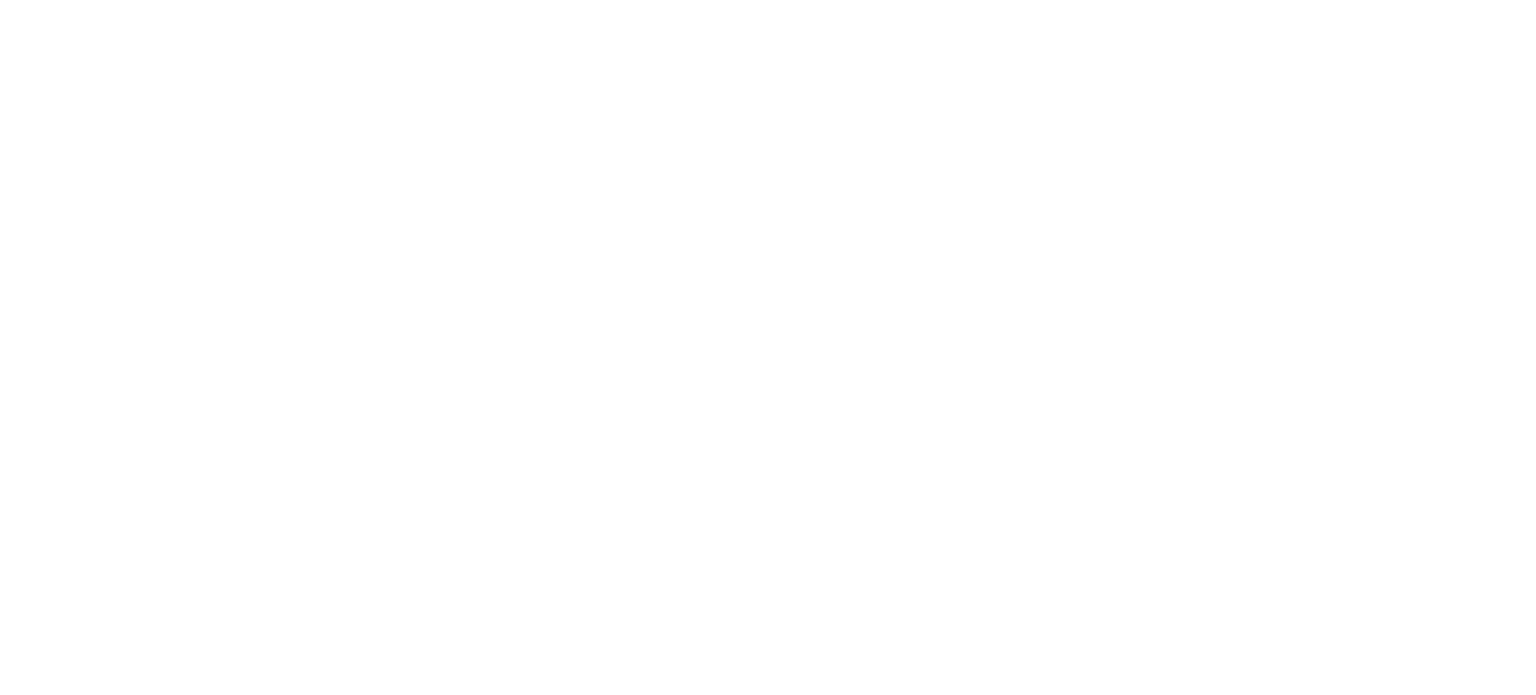 scroll, scrollTop: 0, scrollLeft: 0, axis: both 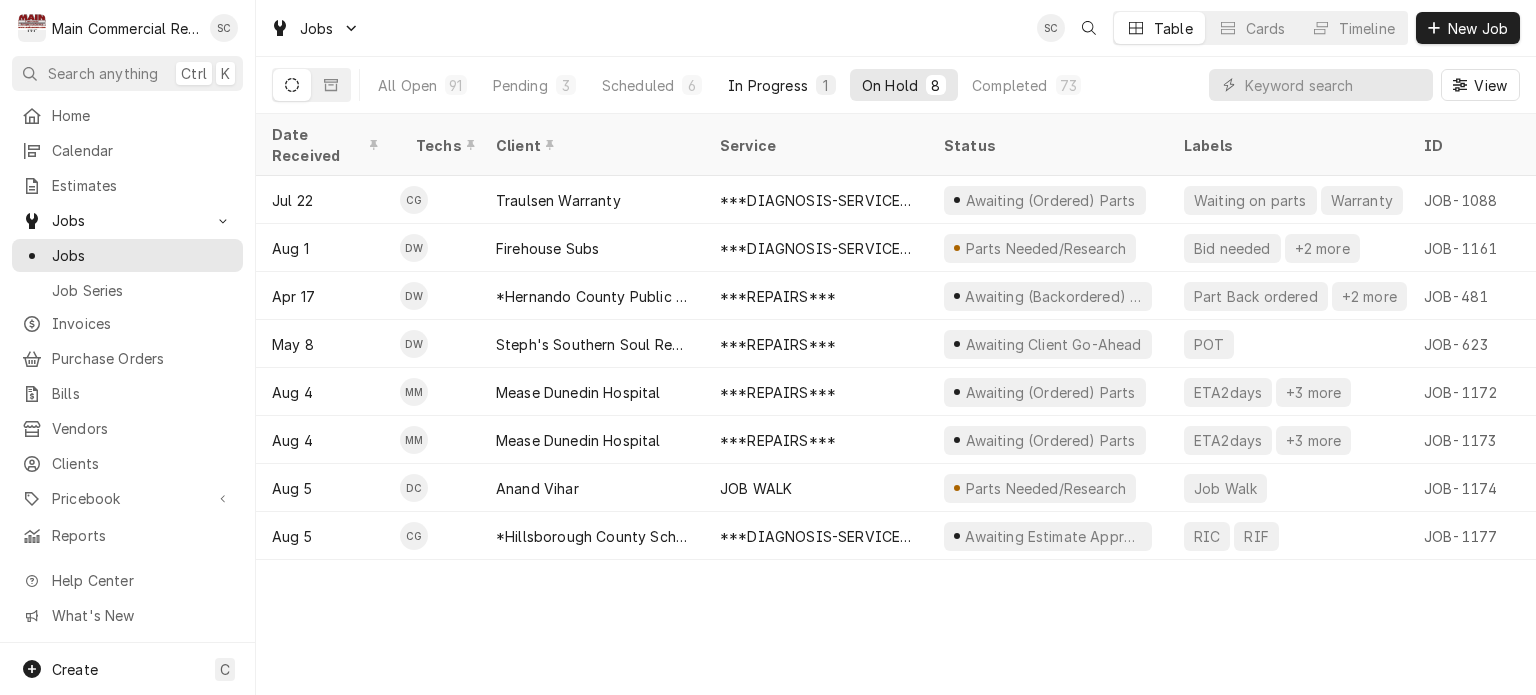 click on "In Progress 1" at bounding box center [782, 85] 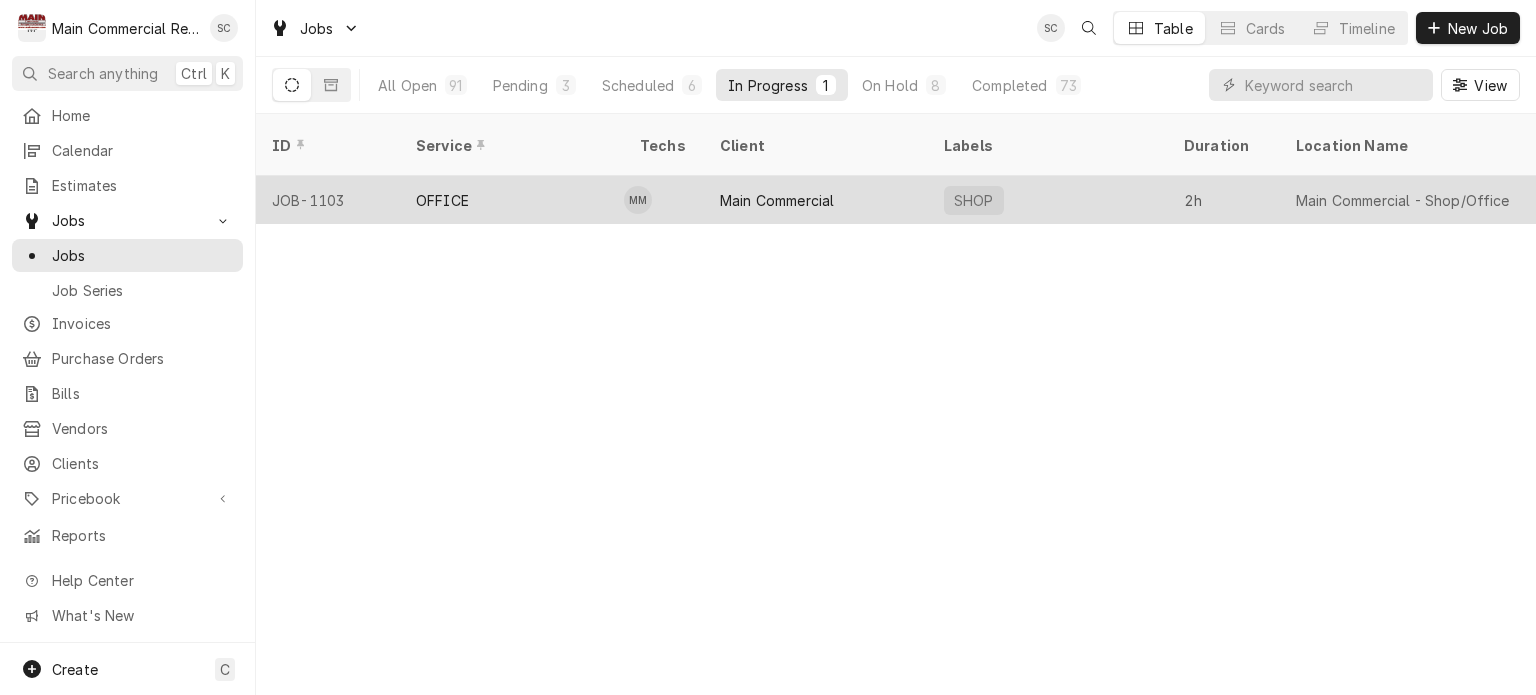 click on "Main Commercial" at bounding box center [777, 200] 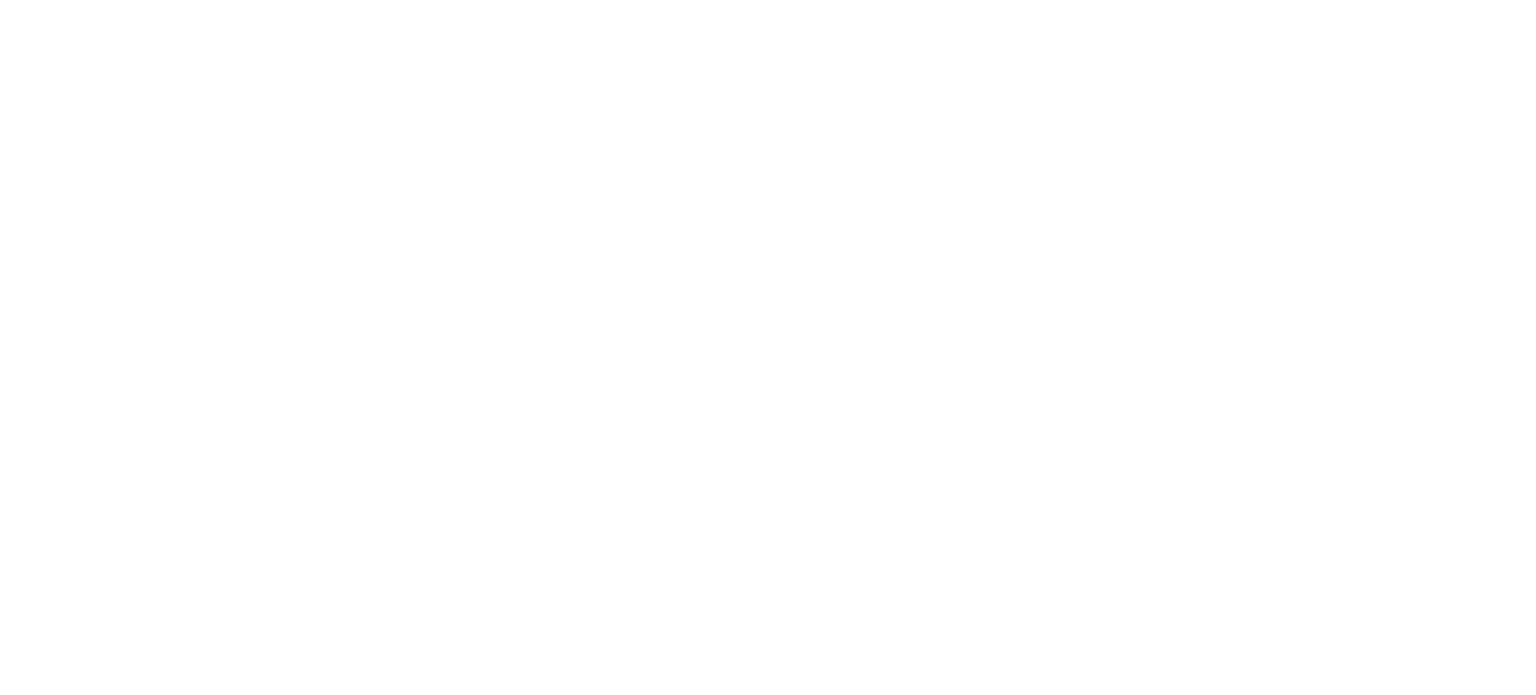scroll, scrollTop: 0, scrollLeft: 0, axis: both 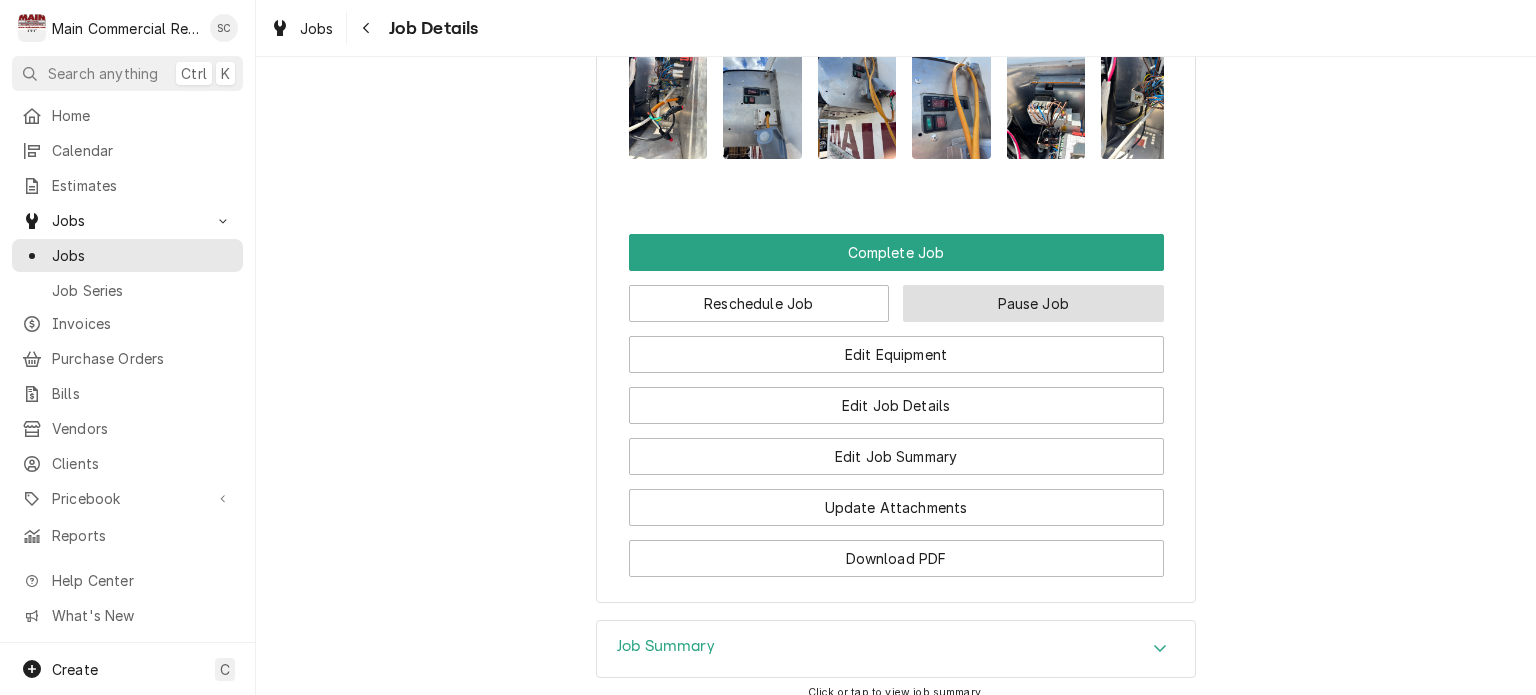 click on "Pause Job" at bounding box center [1033, 303] 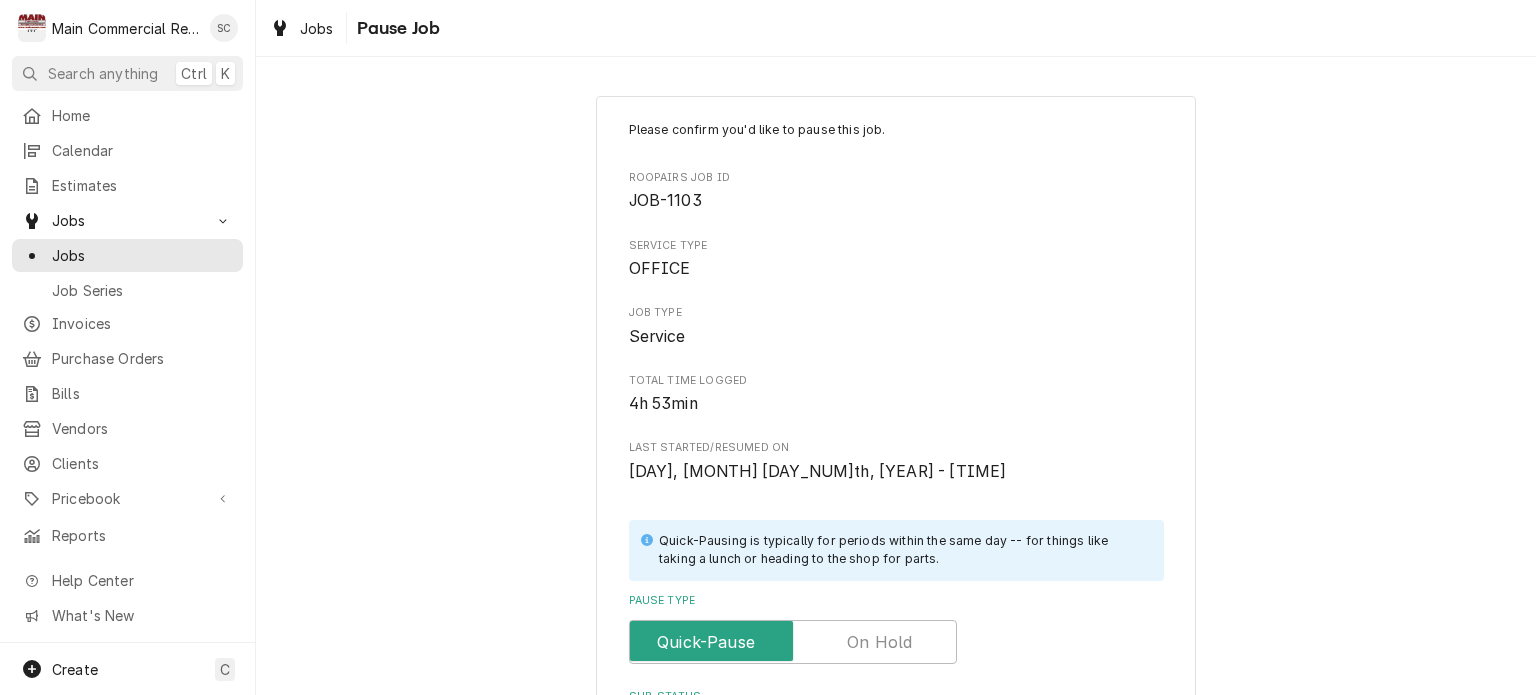 scroll, scrollTop: 300, scrollLeft: 0, axis: vertical 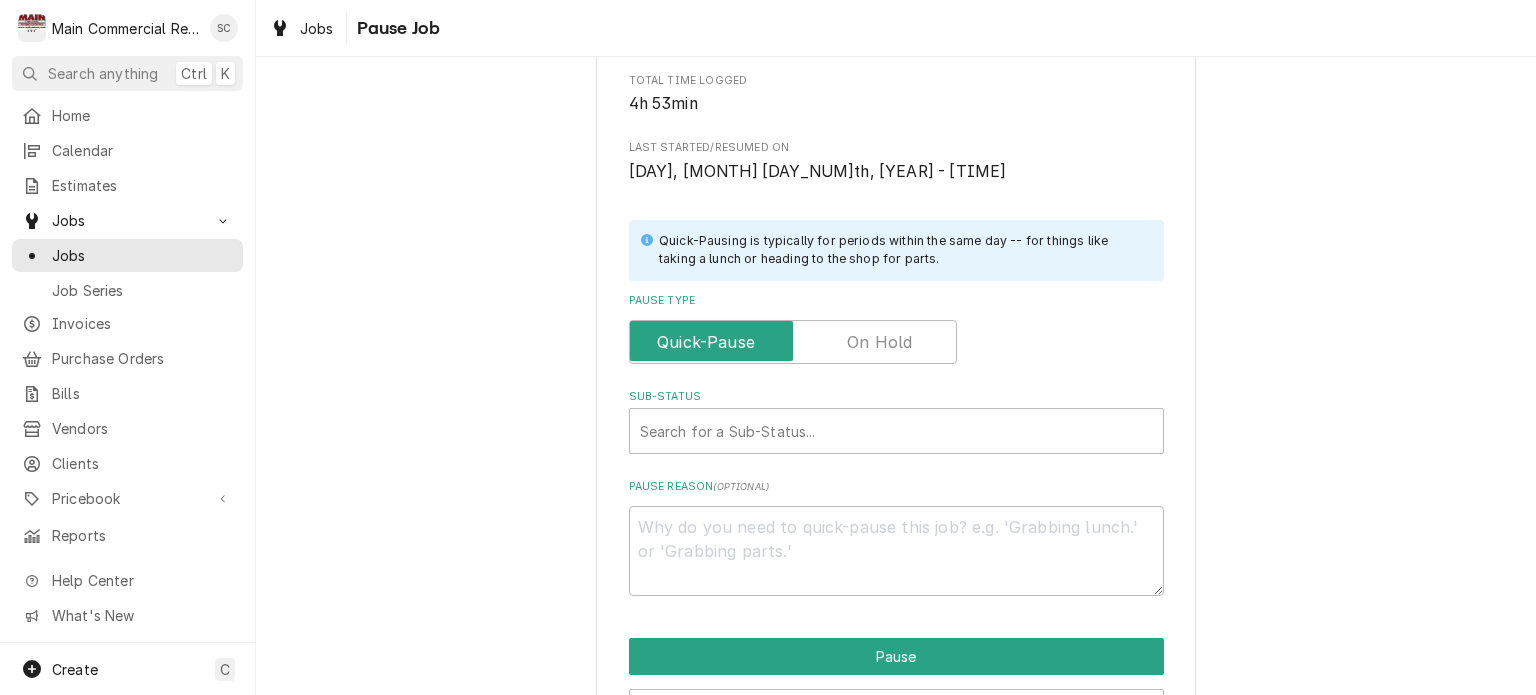 click at bounding box center [793, 342] 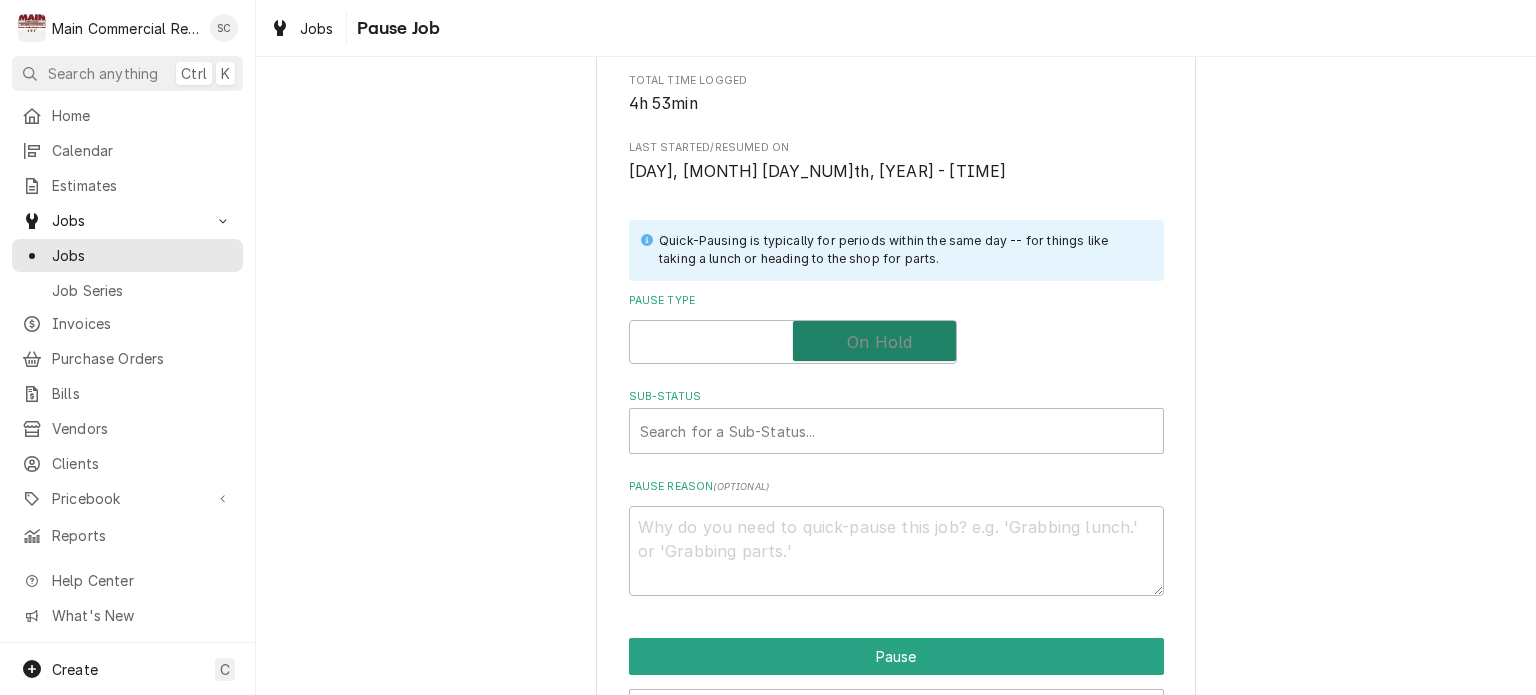 checkbox on "true" 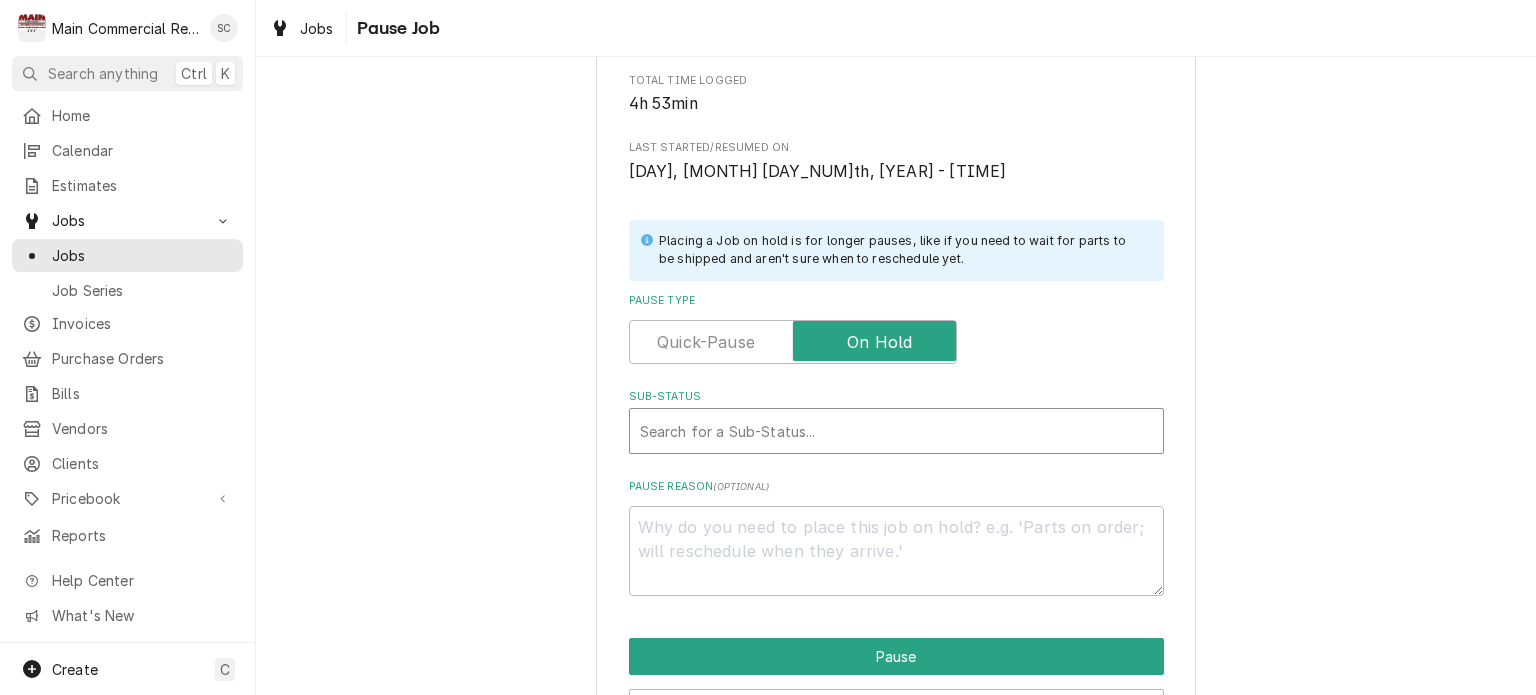 type on "x" 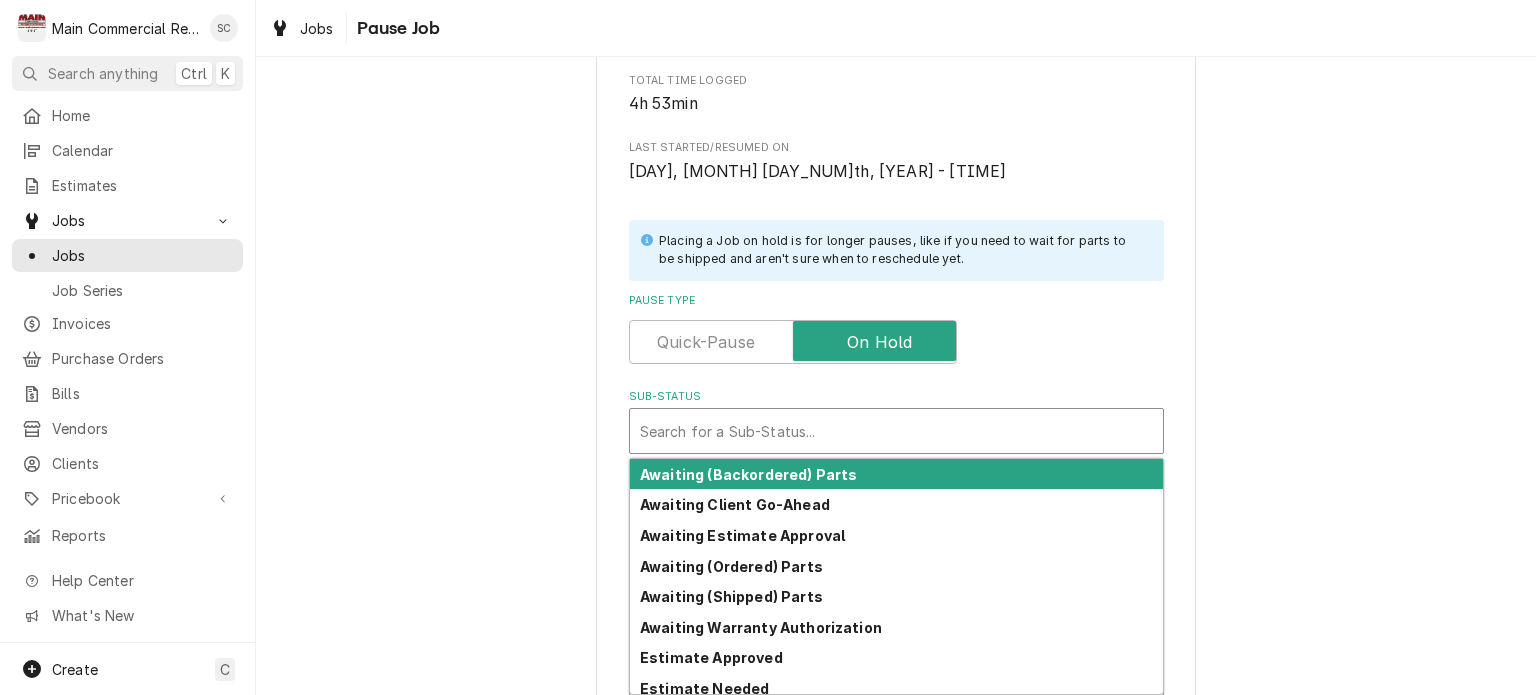 click at bounding box center [896, 431] 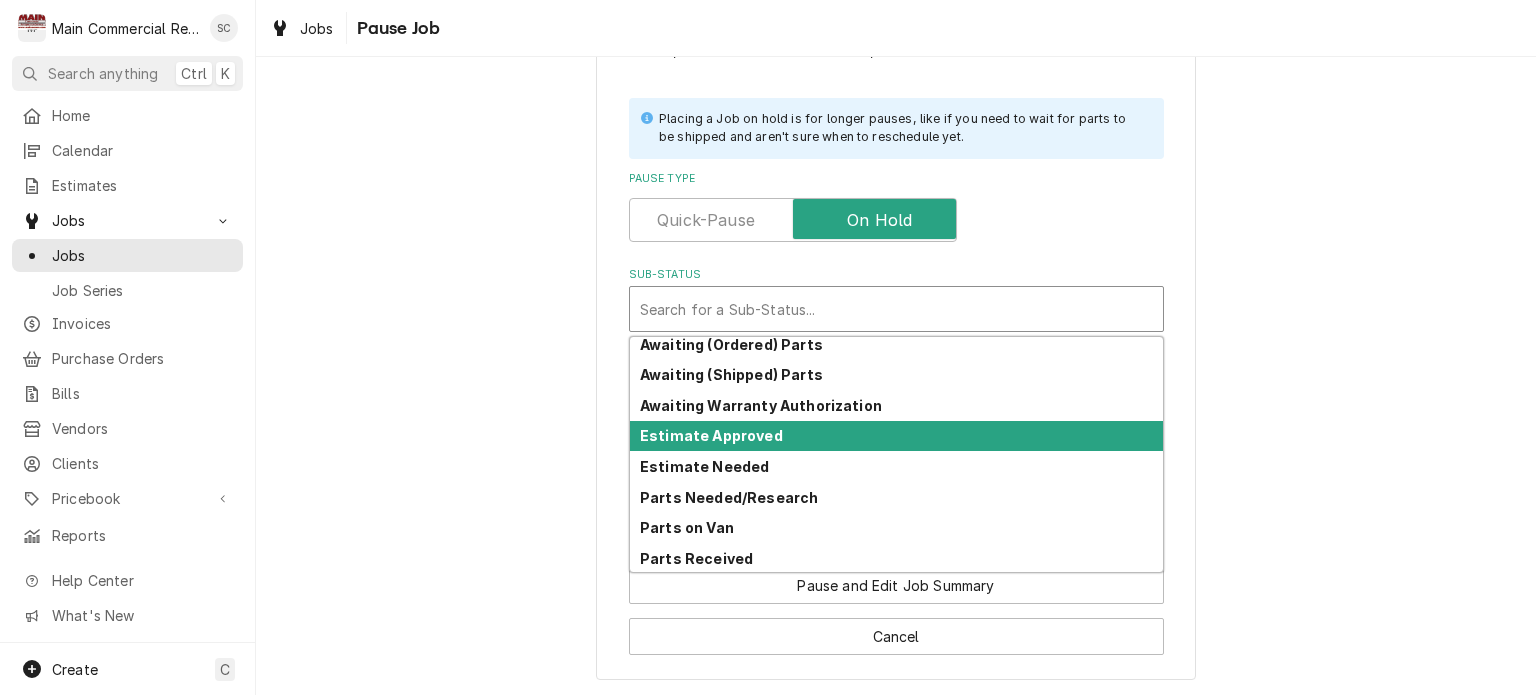 scroll, scrollTop: 0, scrollLeft: 0, axis: both 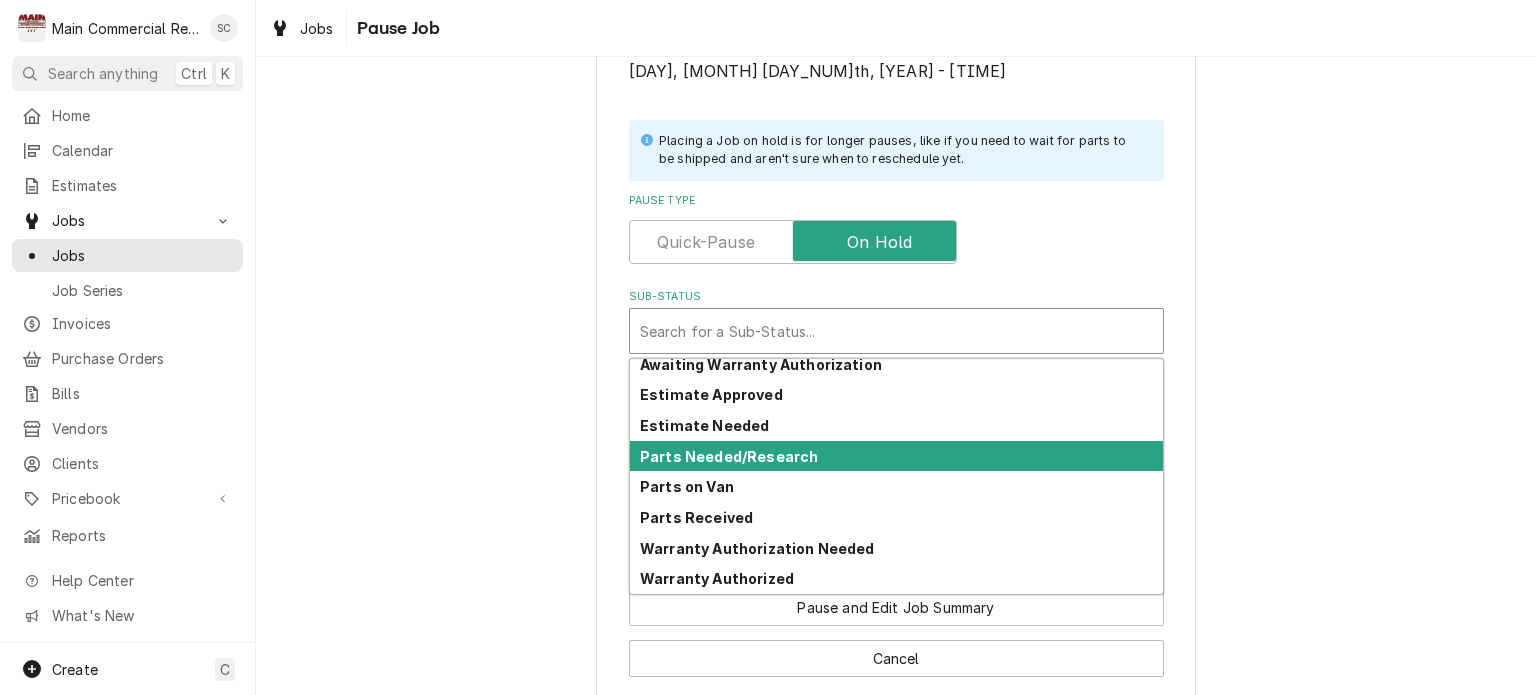 click on "Please confirm you'd like to pause this job. Roopairs Job ID JOB-1103 Service Type OFFICE Job Type Service Total Time Logged 4h 53min Last Started/Resumed On Wed, Aug 6th, 2025 - 2:55 PM Placing a Job on hold is for longer pauses, like if you need to wait for parts to be shipped and aren't sure when to reschedule yet. Pause Type Sub-Status 13 results available. Use Up and Down to choose options, press Enter to select the currently focused option, press Escape to exit the menu, press Tab to select the option and exit the menu. Search for a Sub-Status... Awaiting (Backordered) Parts Awaiting Client Go-Ahead Awaiting Estimate Approval Awaiting (Ordered) Parts Awaiting (Shipped) Parts Awaiting Warranty Authorization Estimate Approved Estimate Needed Parts Needed/Research Parts on Van Parts Received Warranty Authorization Needed Warranty Authorized Pause Reason  ( optional ) Pause Pause and Edit Job Summary Cancel" at bounding box center [896, 199] 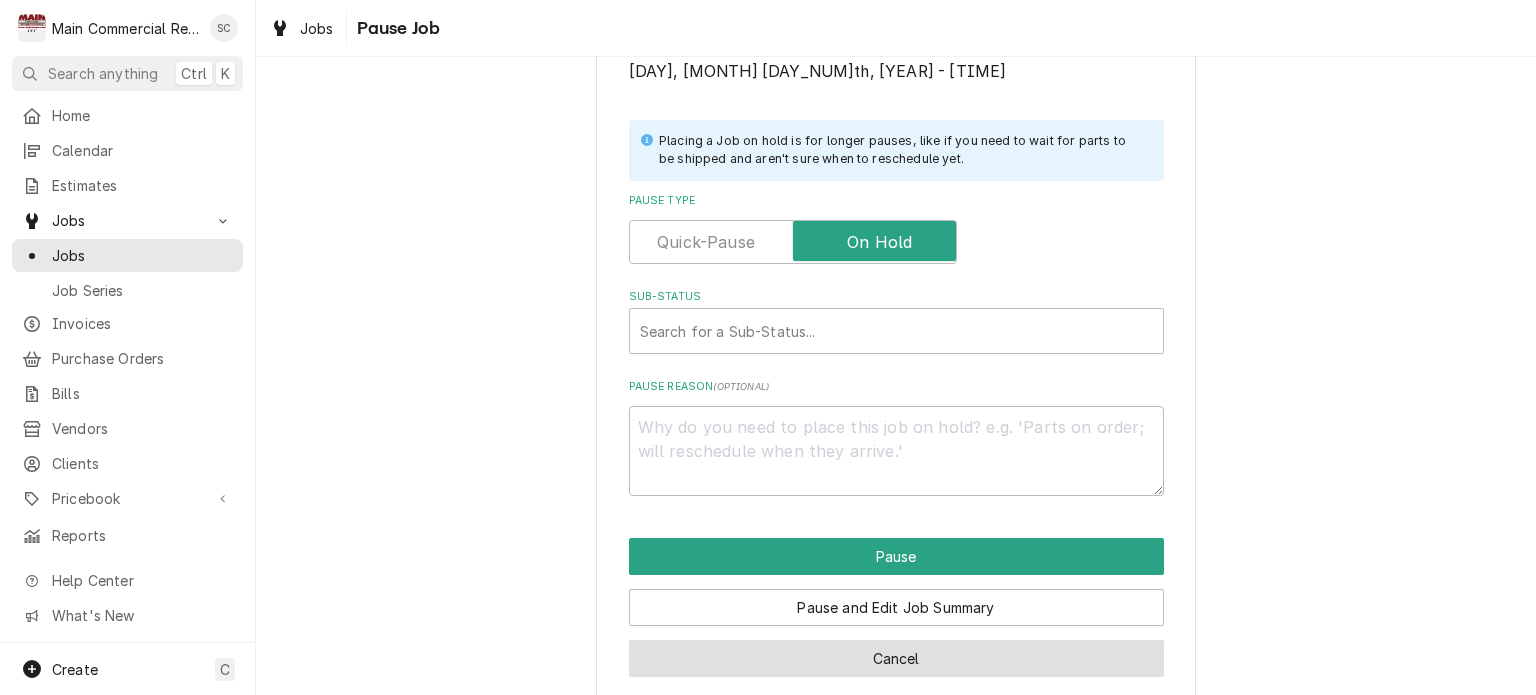 click on "Cancel" at bounding box center [896, 658] 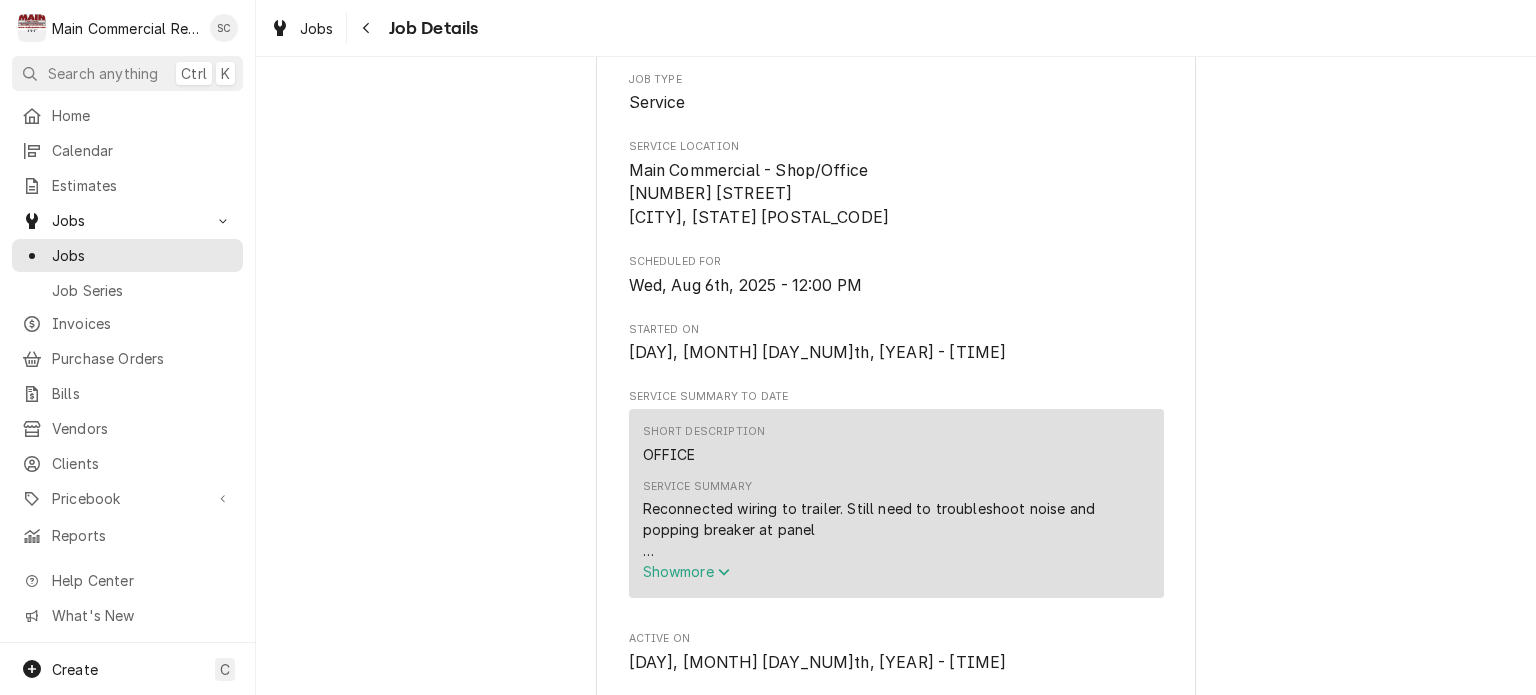 scroll, scrollTop: 1556, scrollLeft: 0, axis: vertical 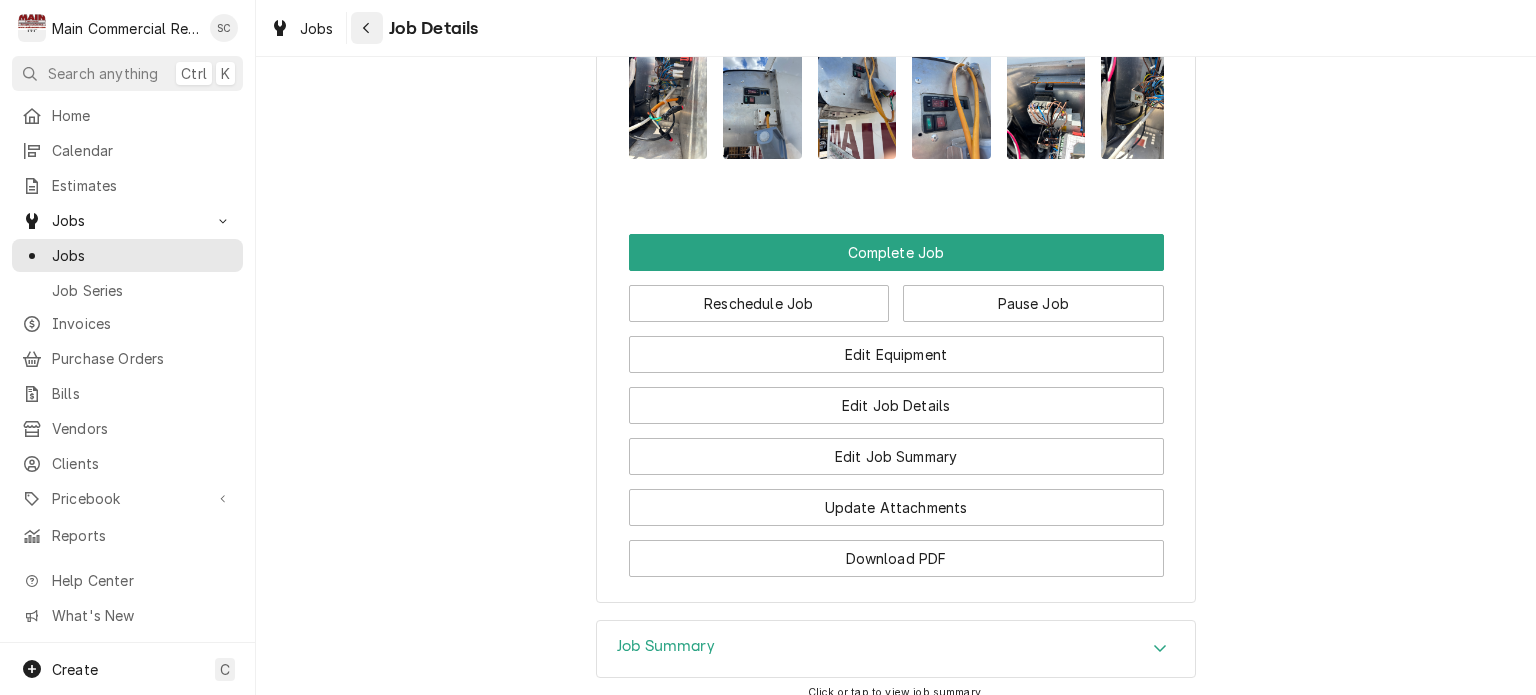 click at bounding box center (367, 28) 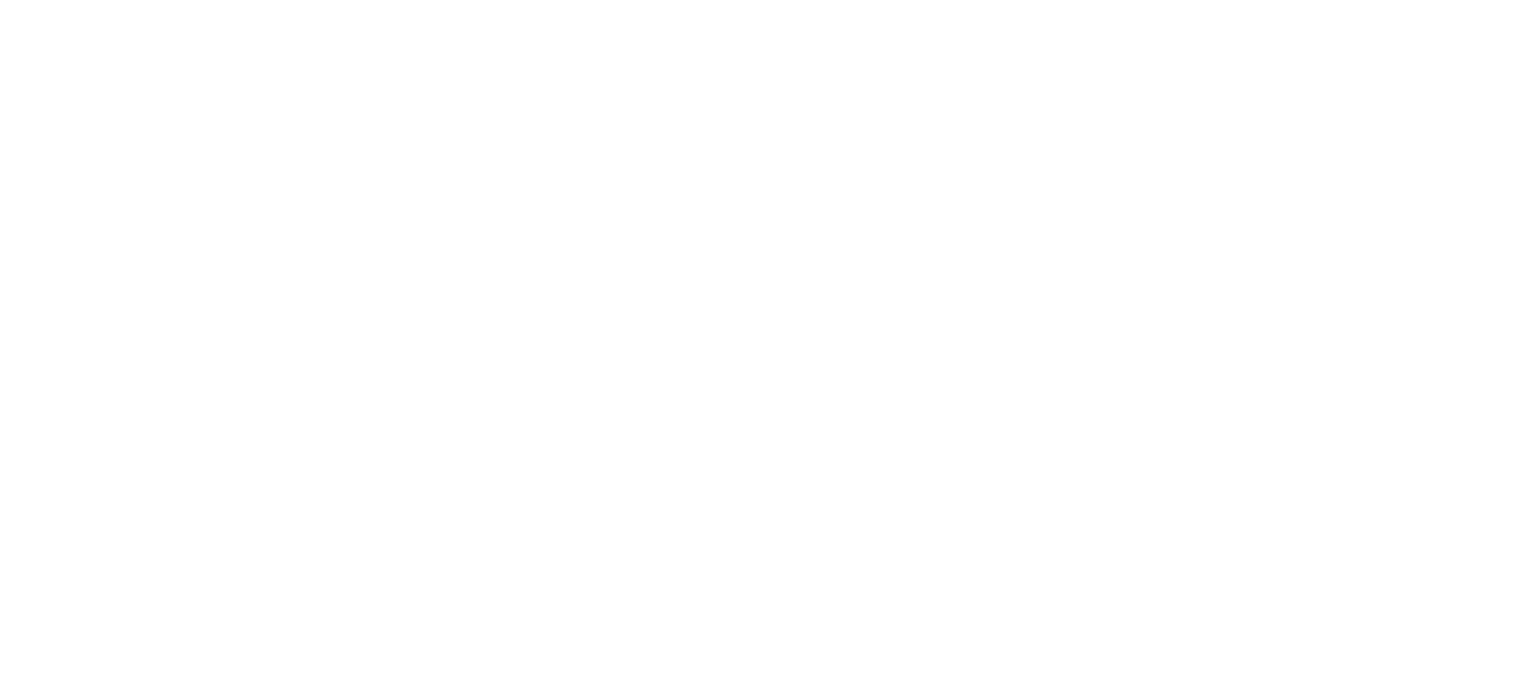 scroll, scrollTop: 0, scrollLeft: 0, axis: both 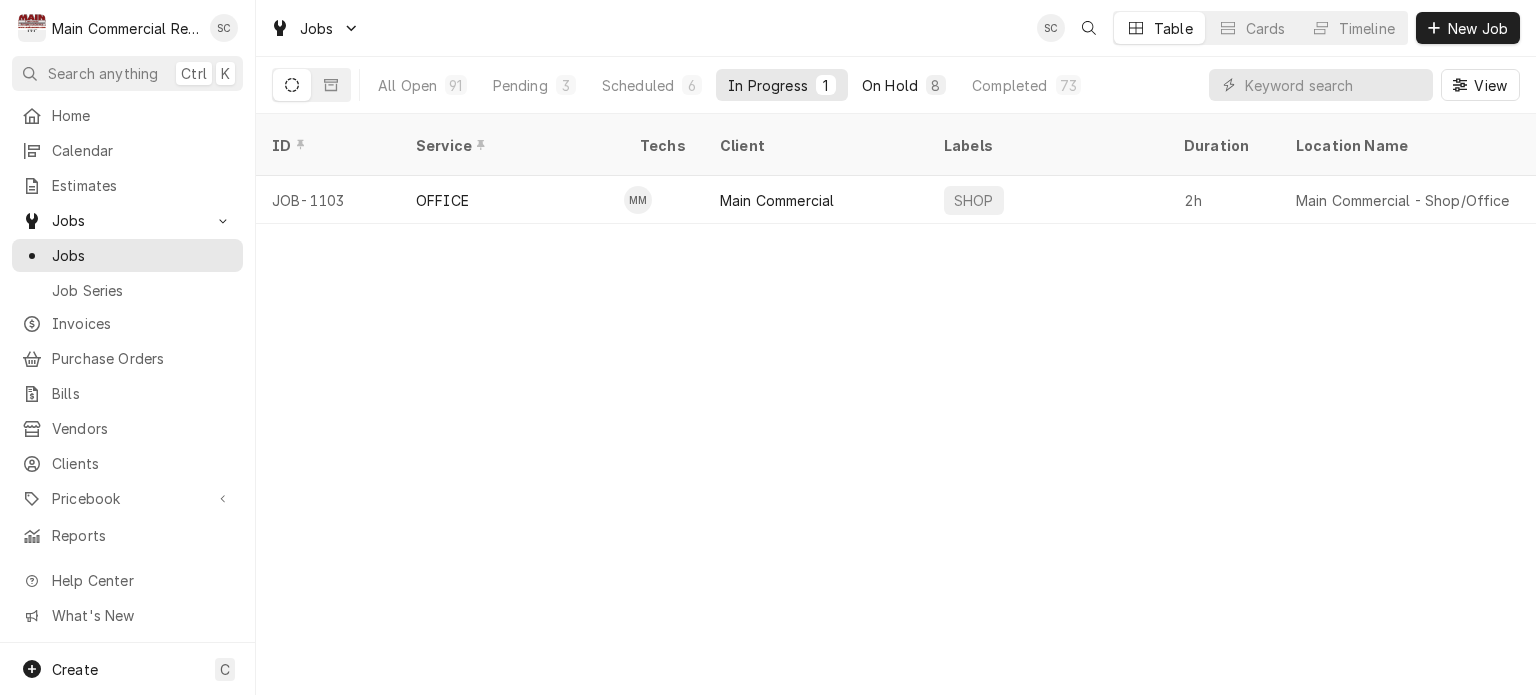 click on "On Hold 8" at bounding box center (904, 85) 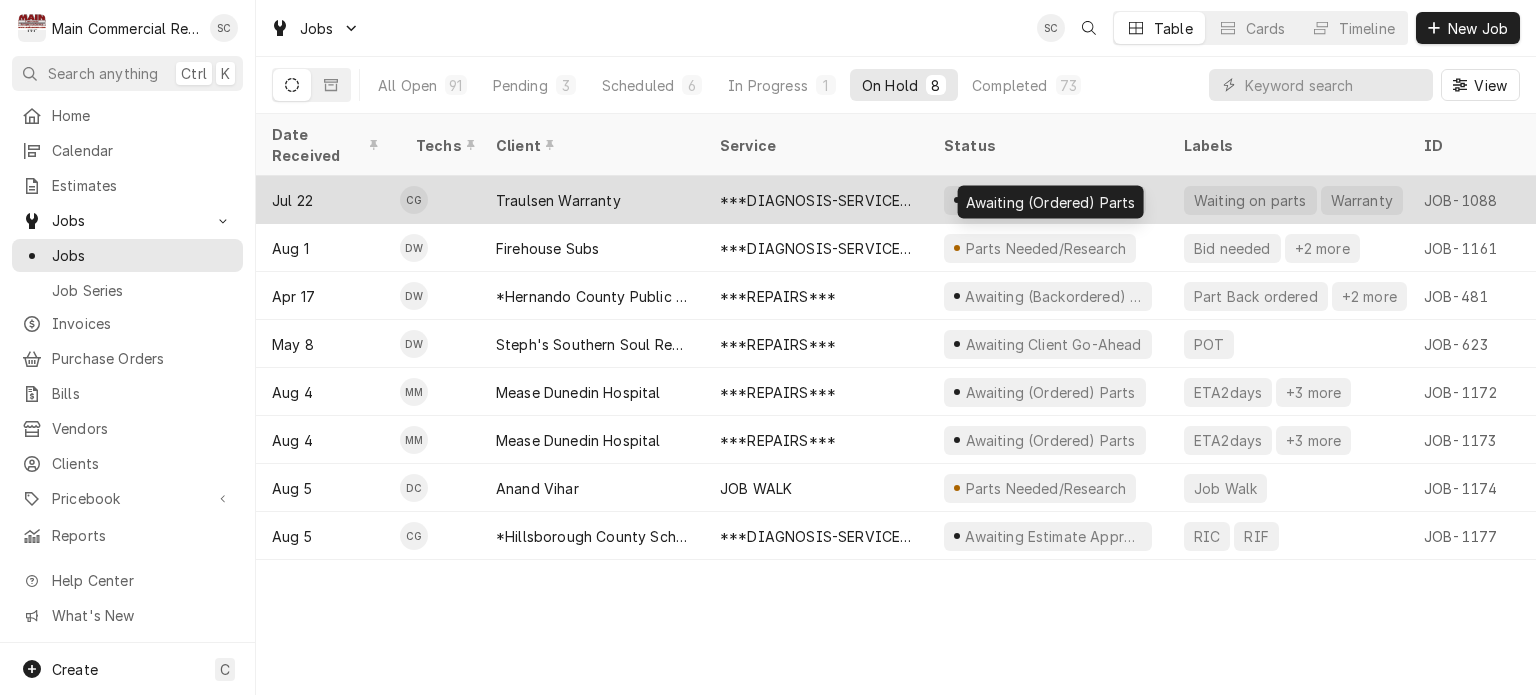 click on "Awaiting (Ordered) Parts" at bounding box center [1050, 200] 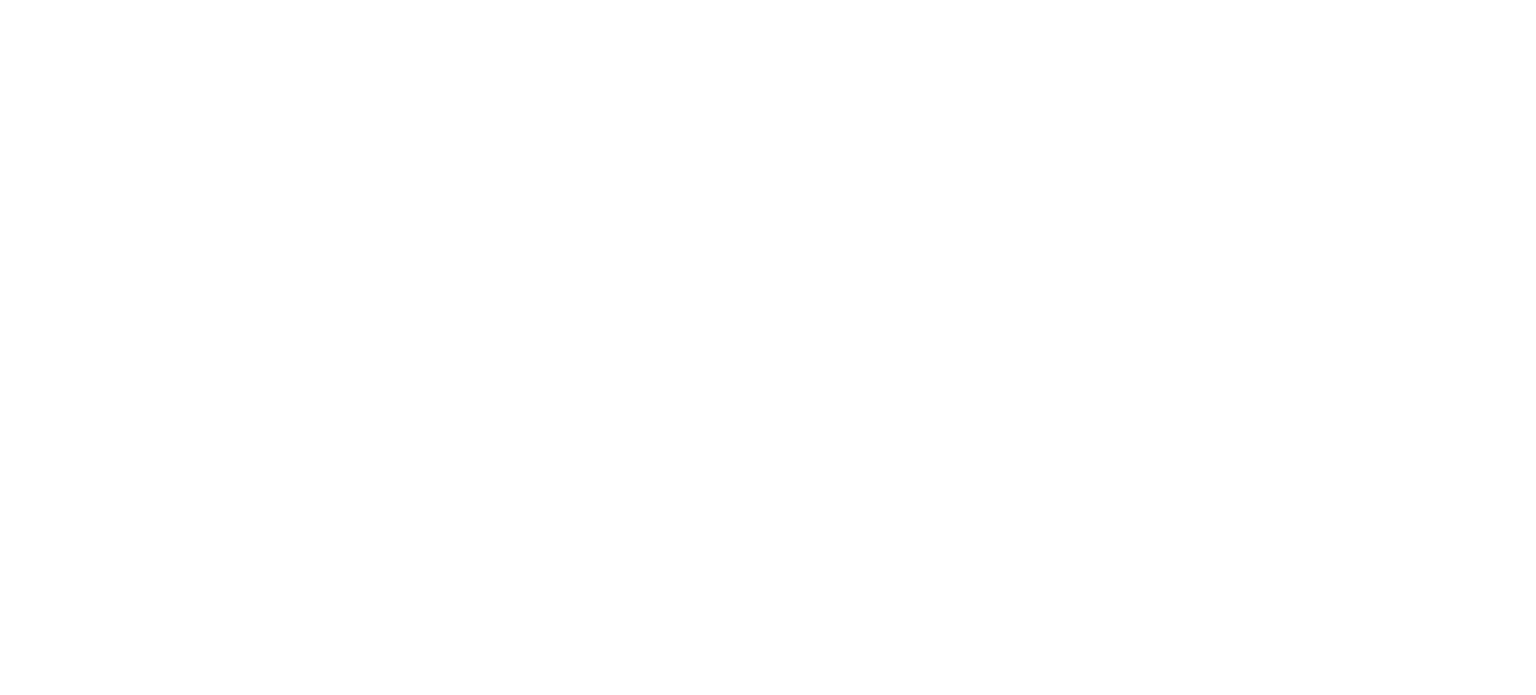 scroll, scrollTop: 0, scrollLeft: 0, axis: both 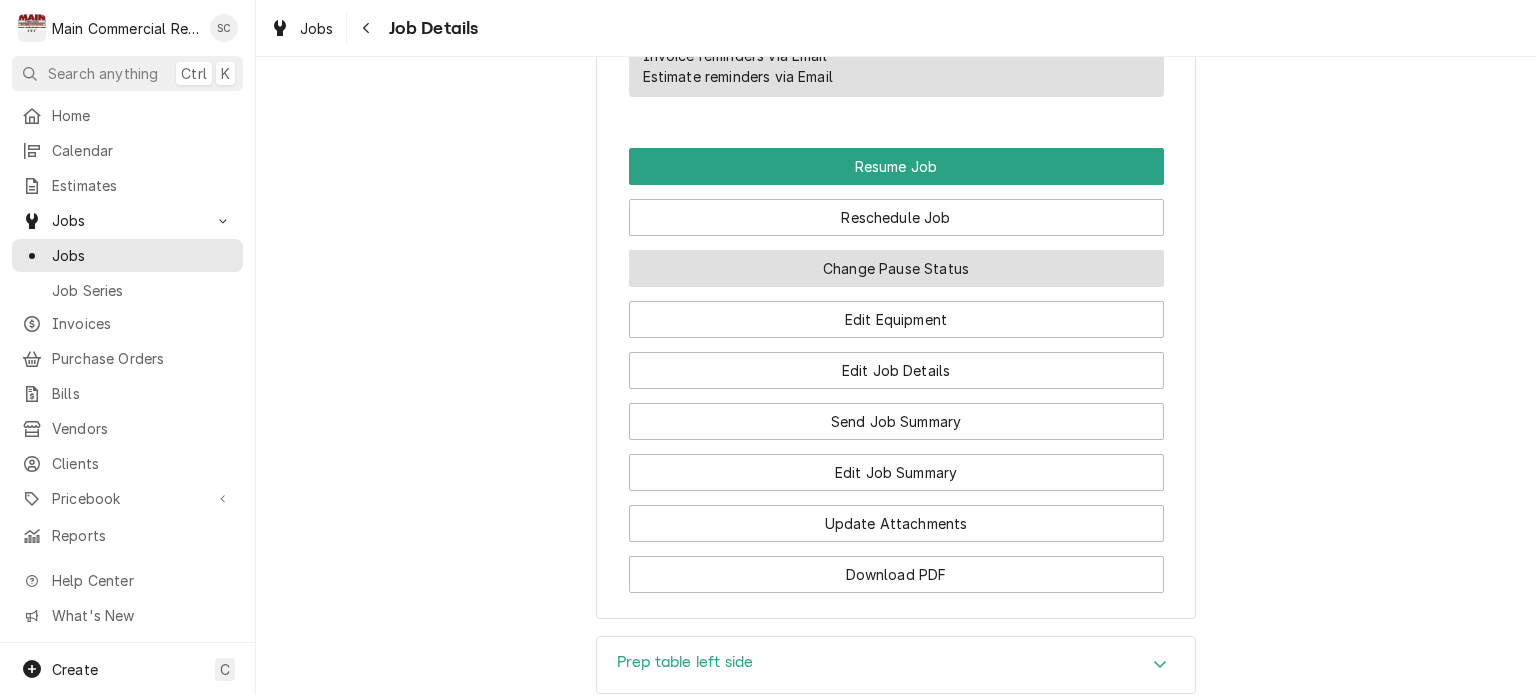 click on "Change Pause Status" at bounding box center (896, 268) 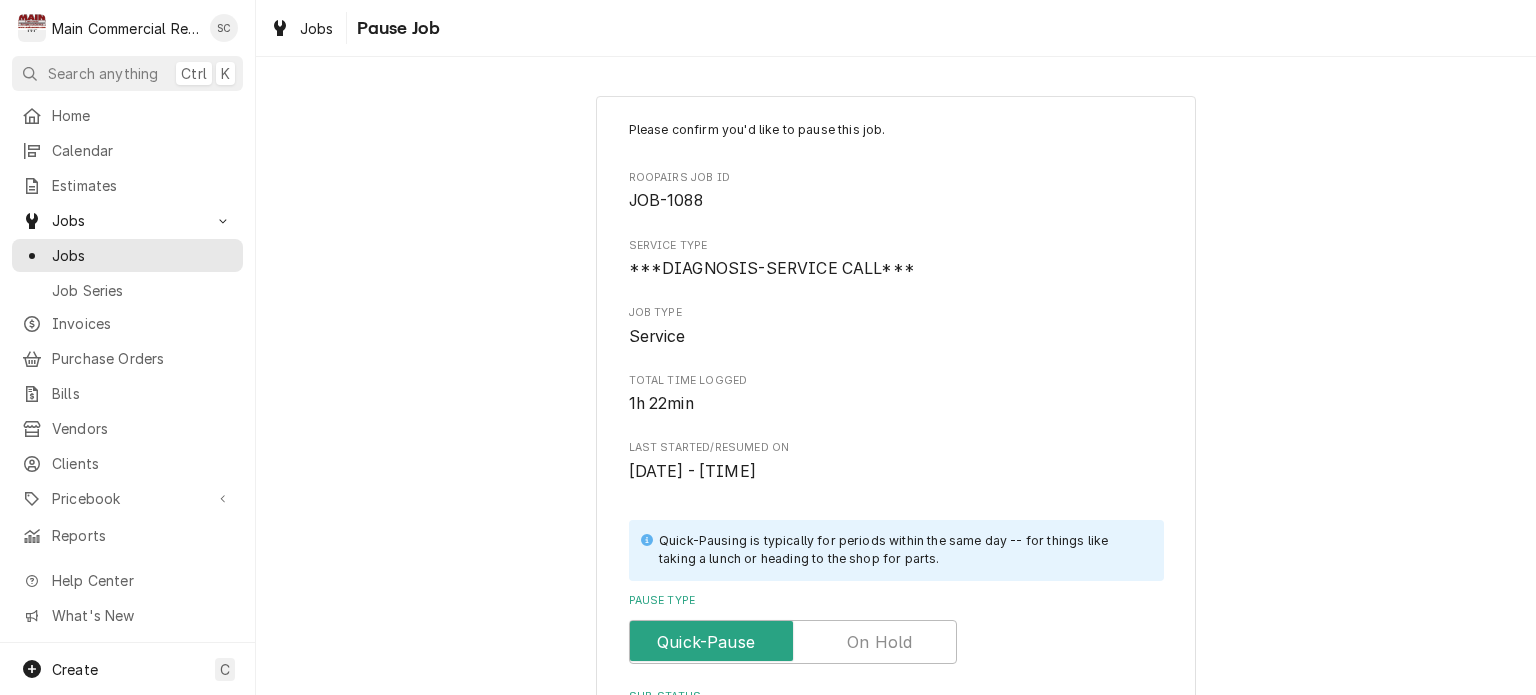 scroll, scrollTop: 422, scrollLeft: 0, axis: vertical 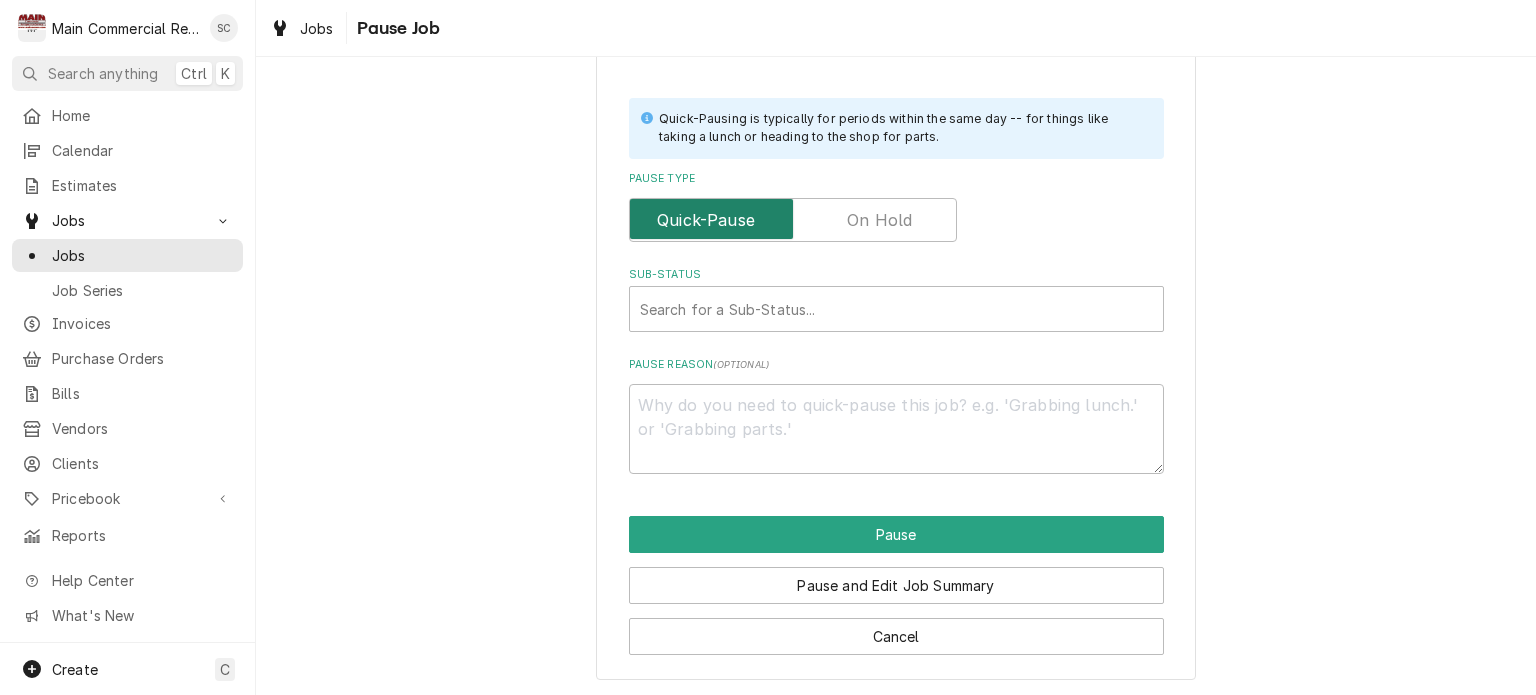 click at bounding box center (793, 220) 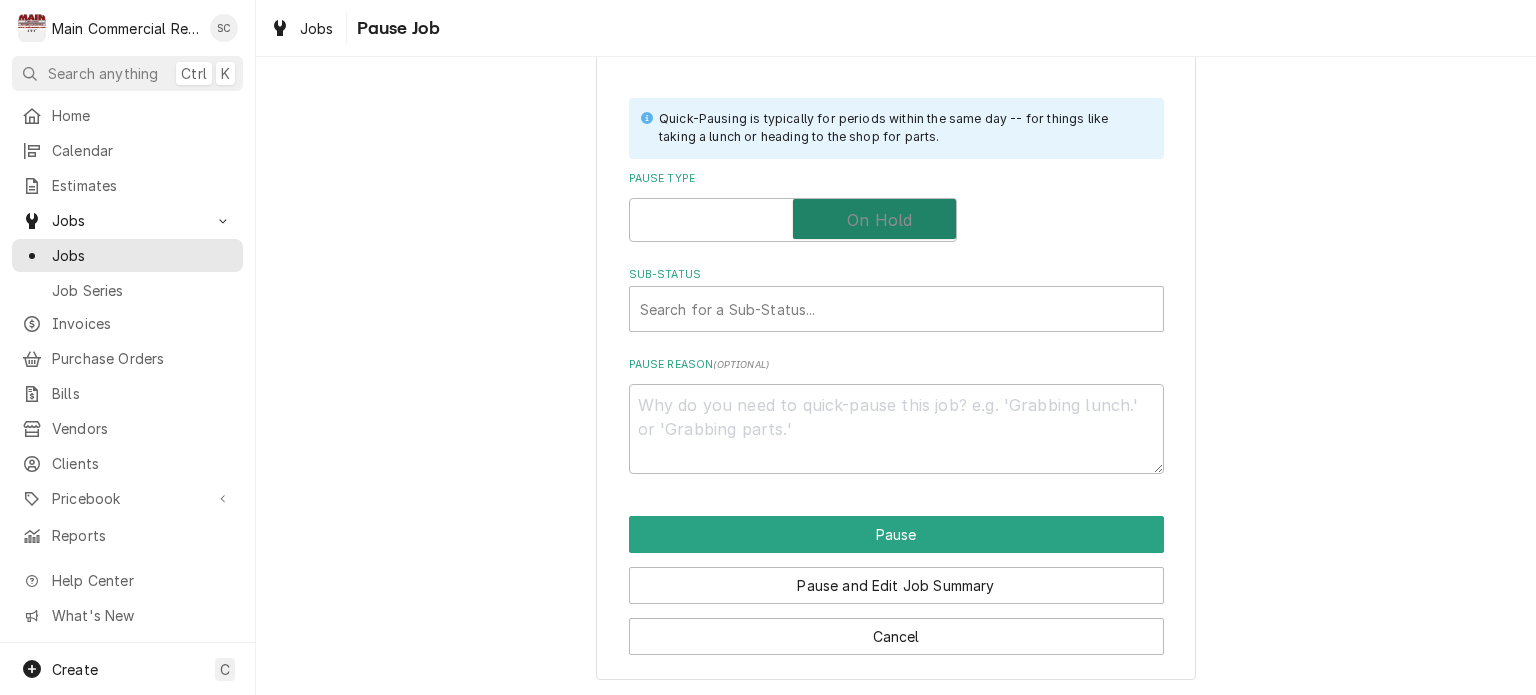 checkbox on "true" 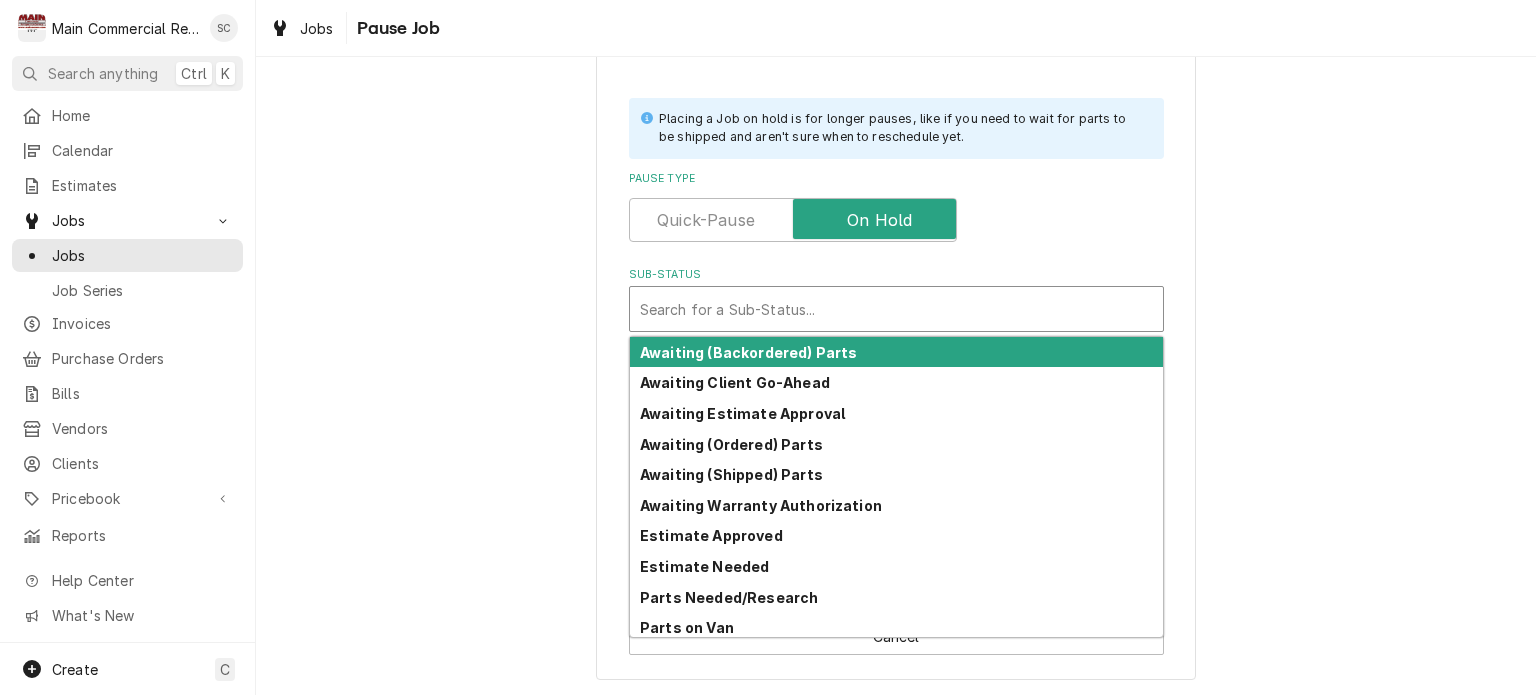 click at bounding box center [896, 309] 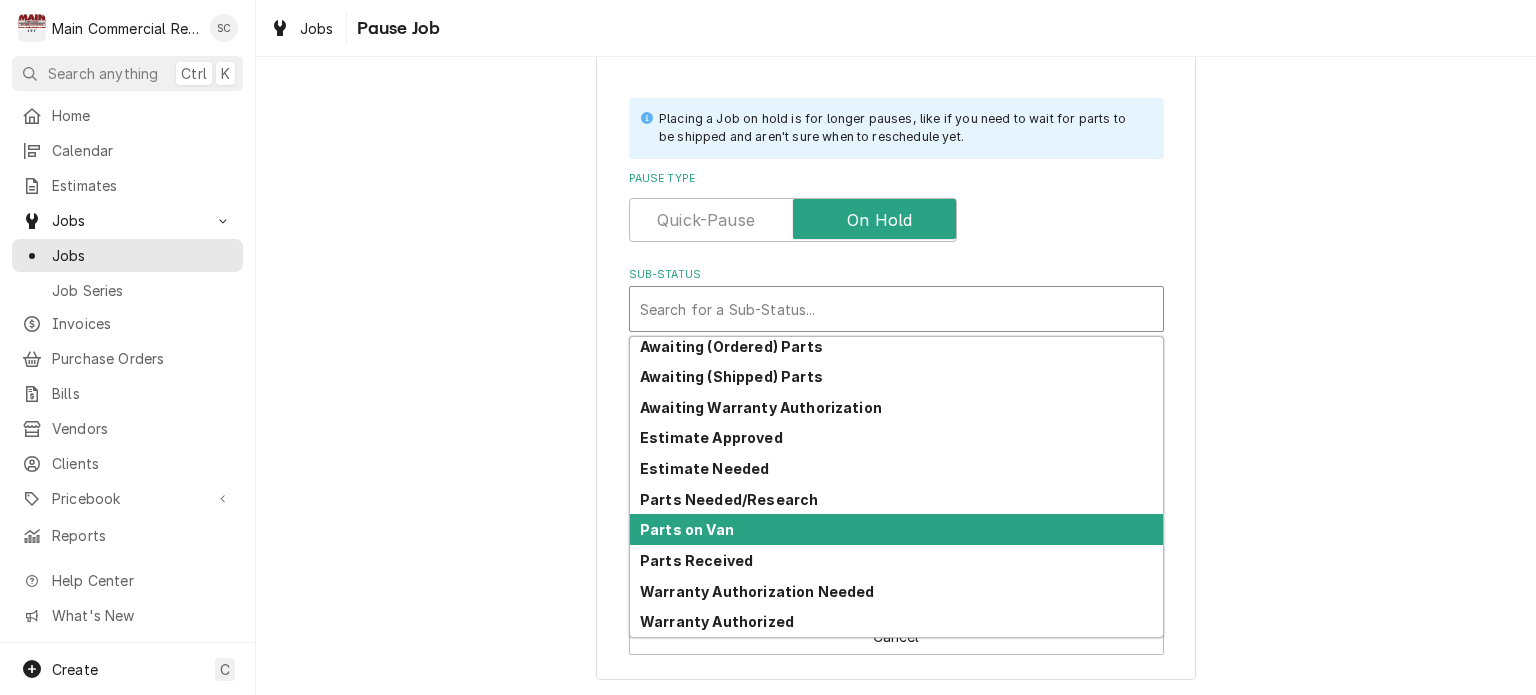 click on "Parts on Van" at bounding box center (896, 529) 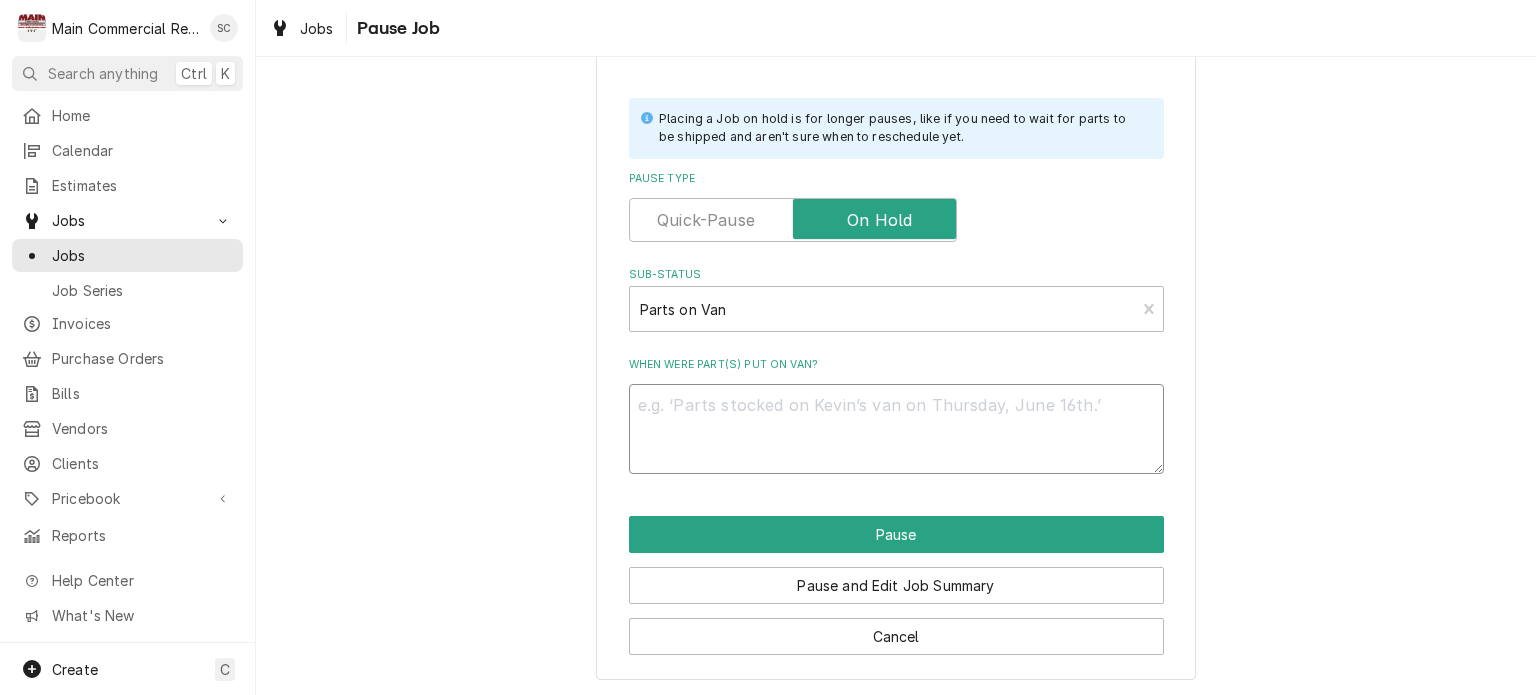 click on "When were part(s) put on van?" at bounding box center (896, 429) 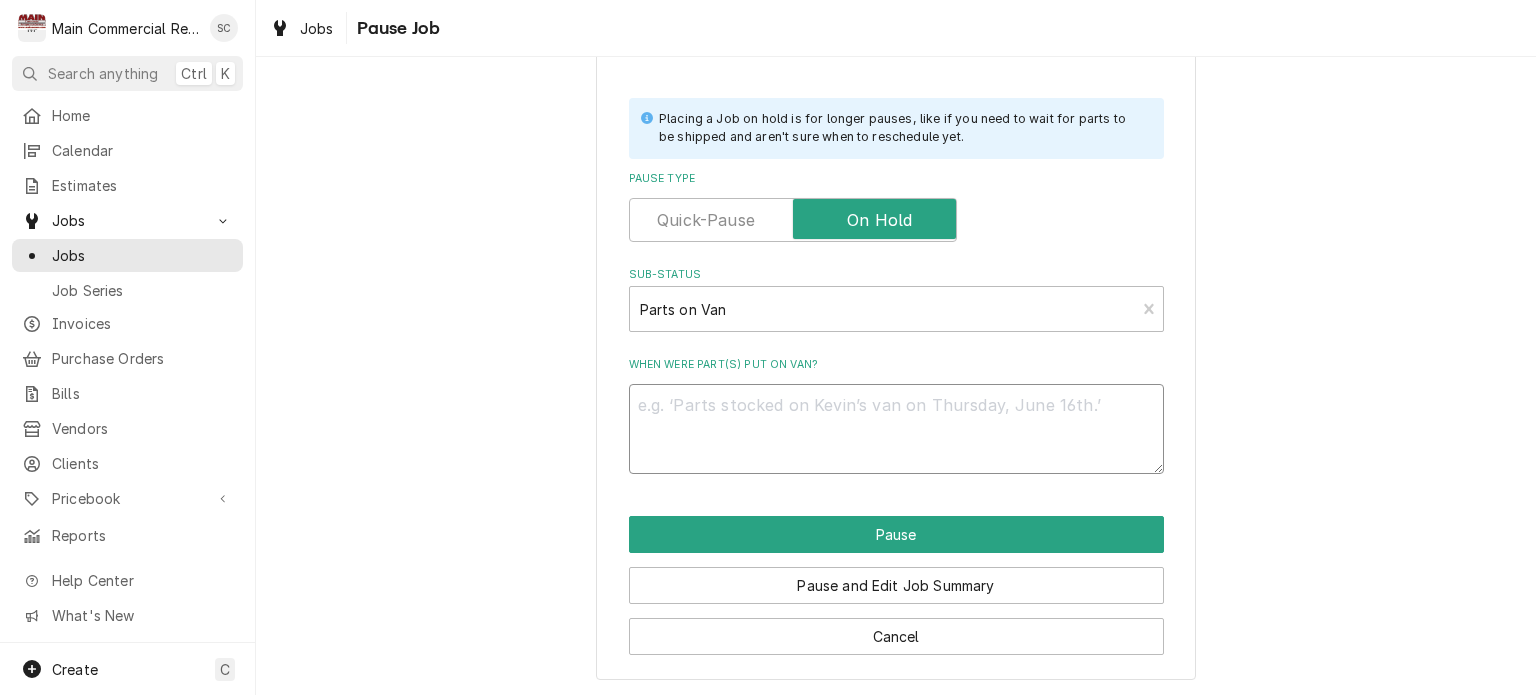 type on "x" 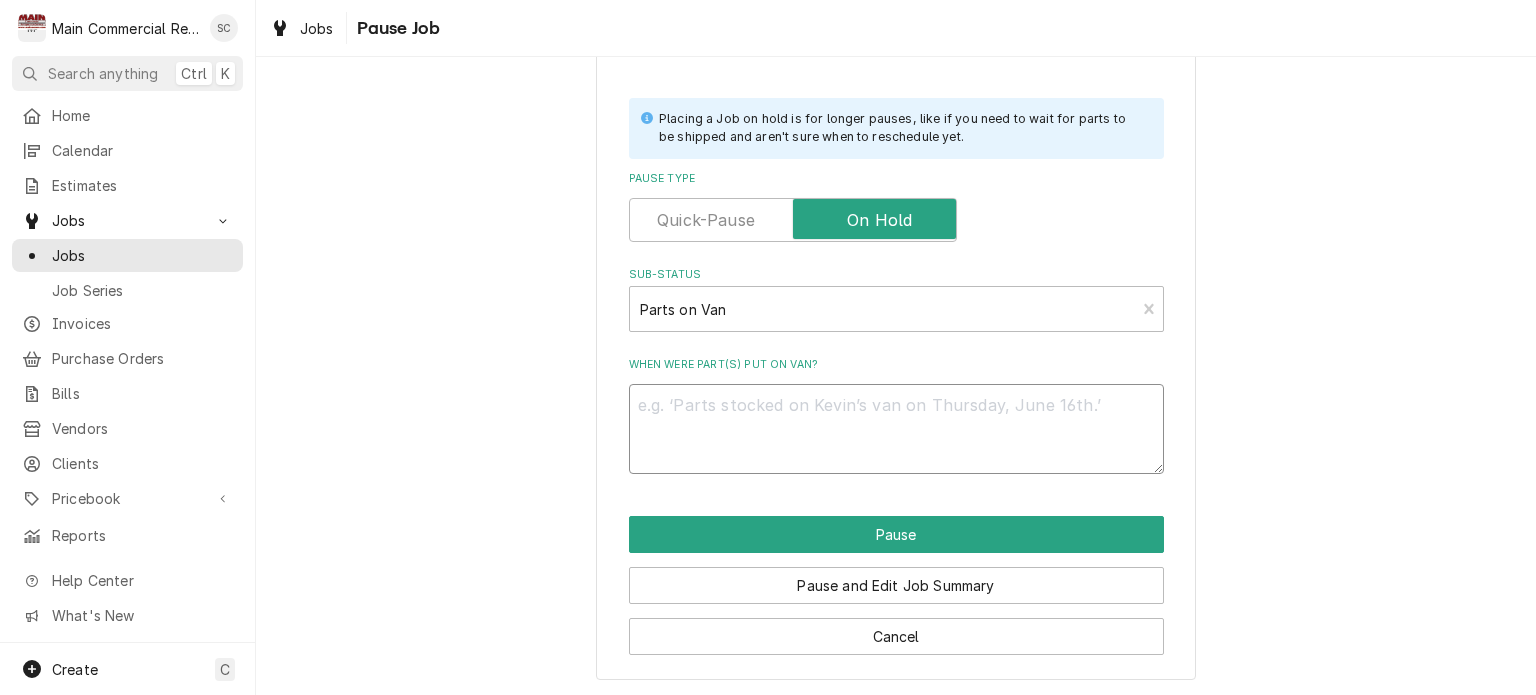 type on "8" 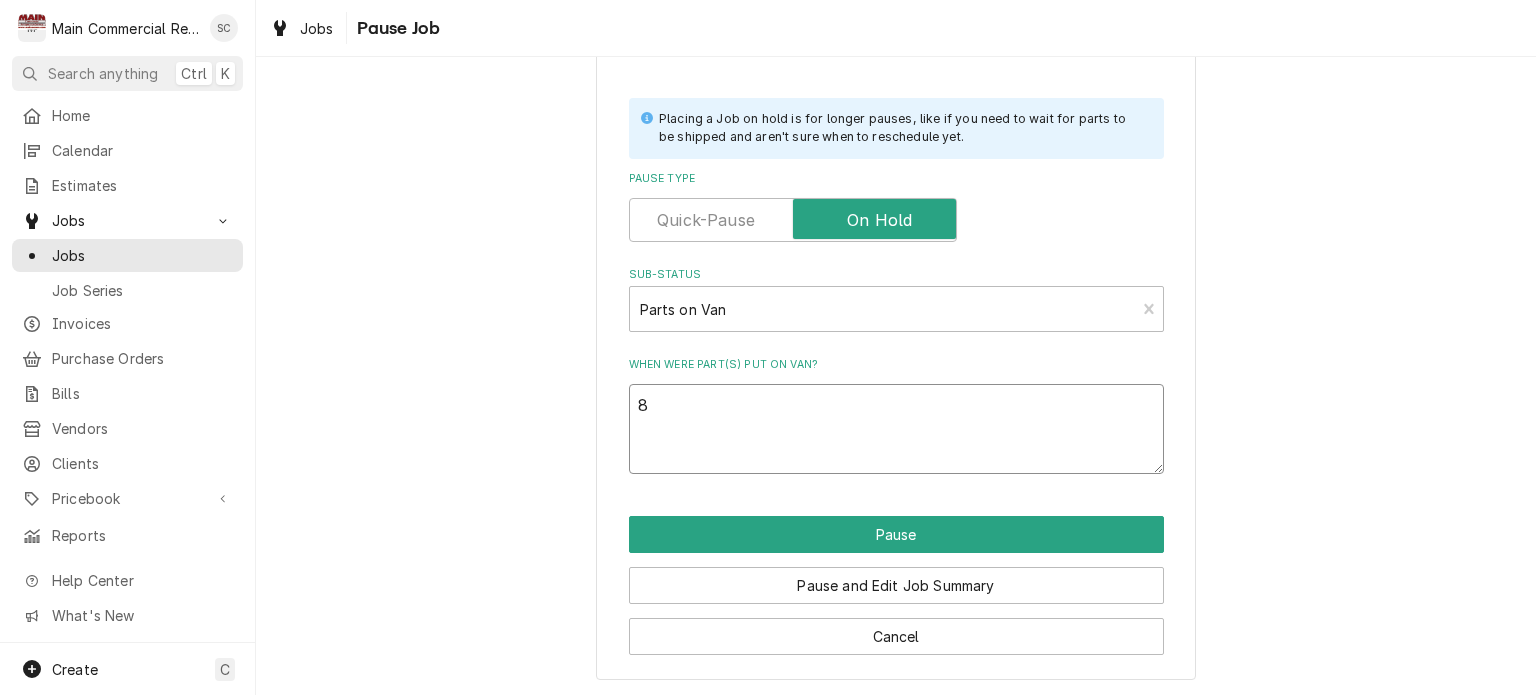 type on "x" 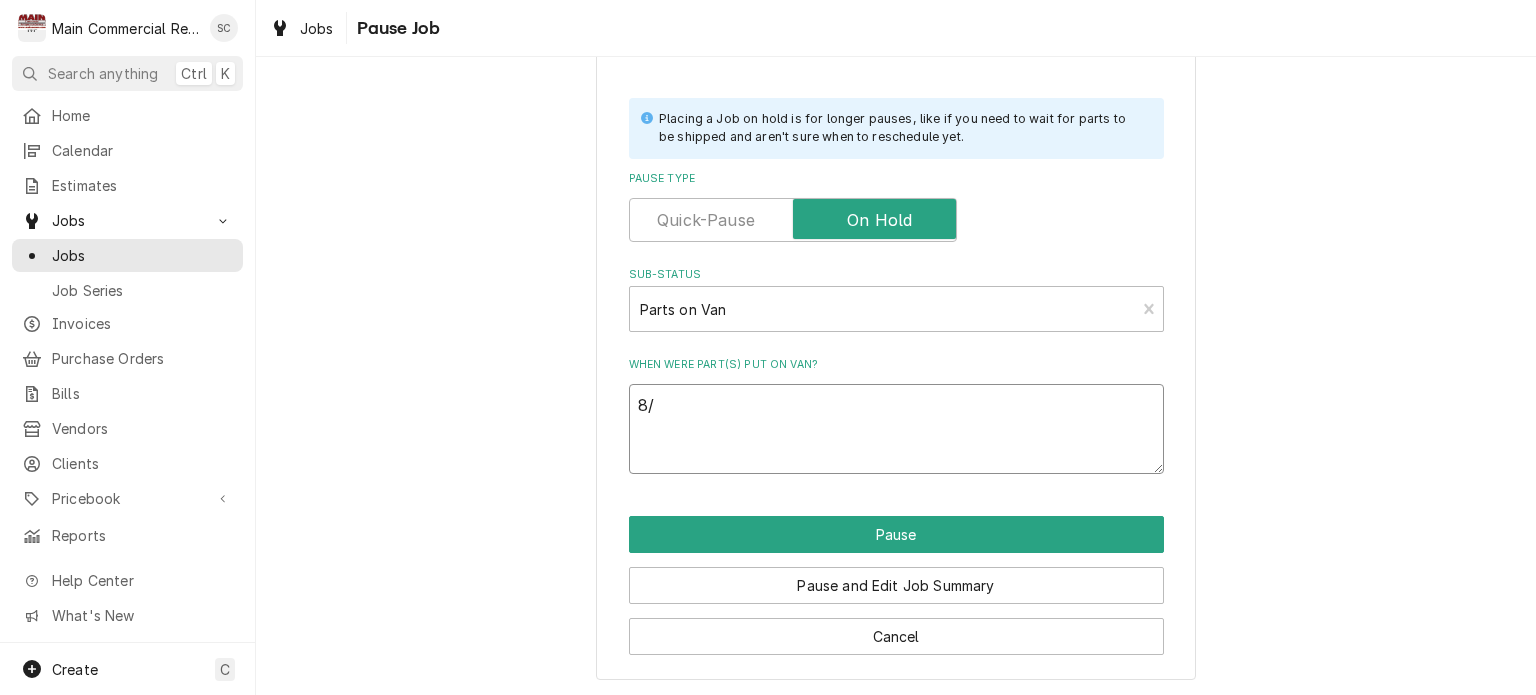 type on "x" 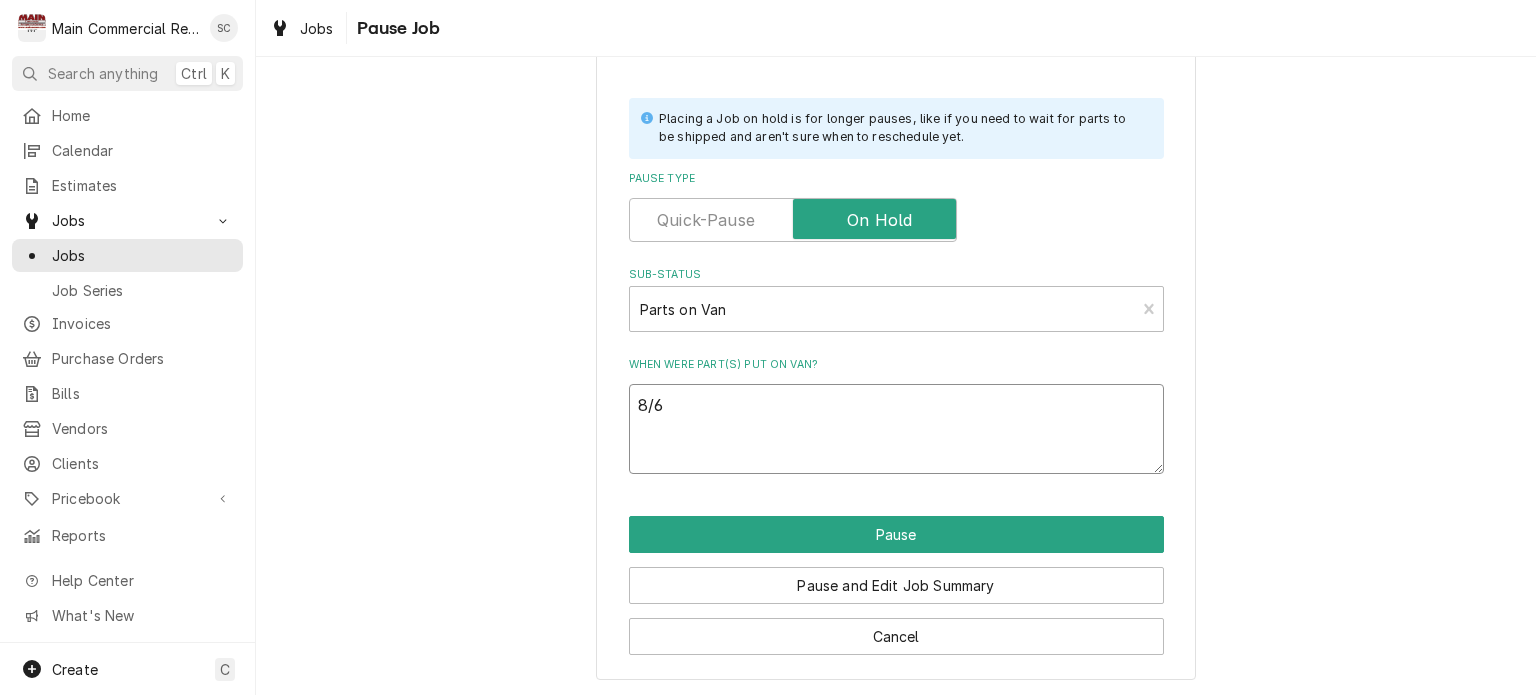 type on "x" 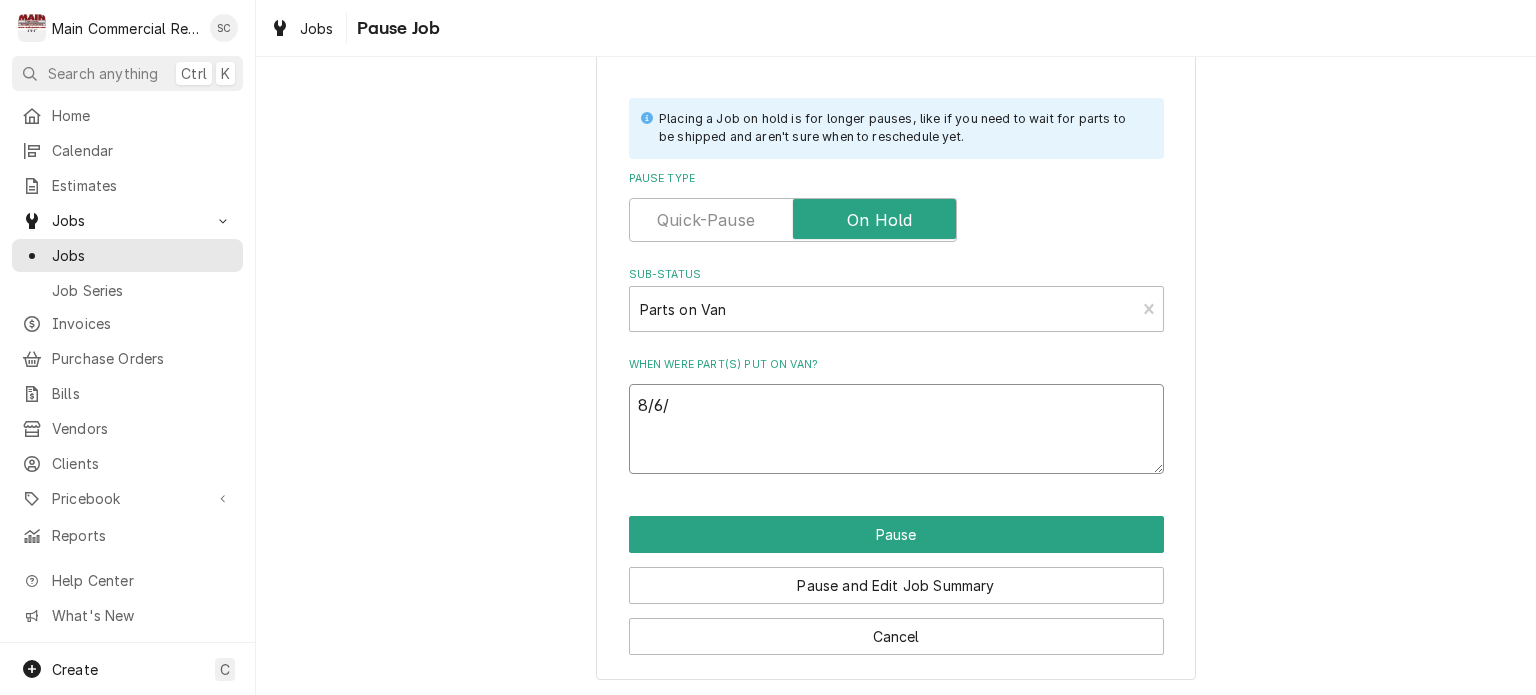 type on "x" 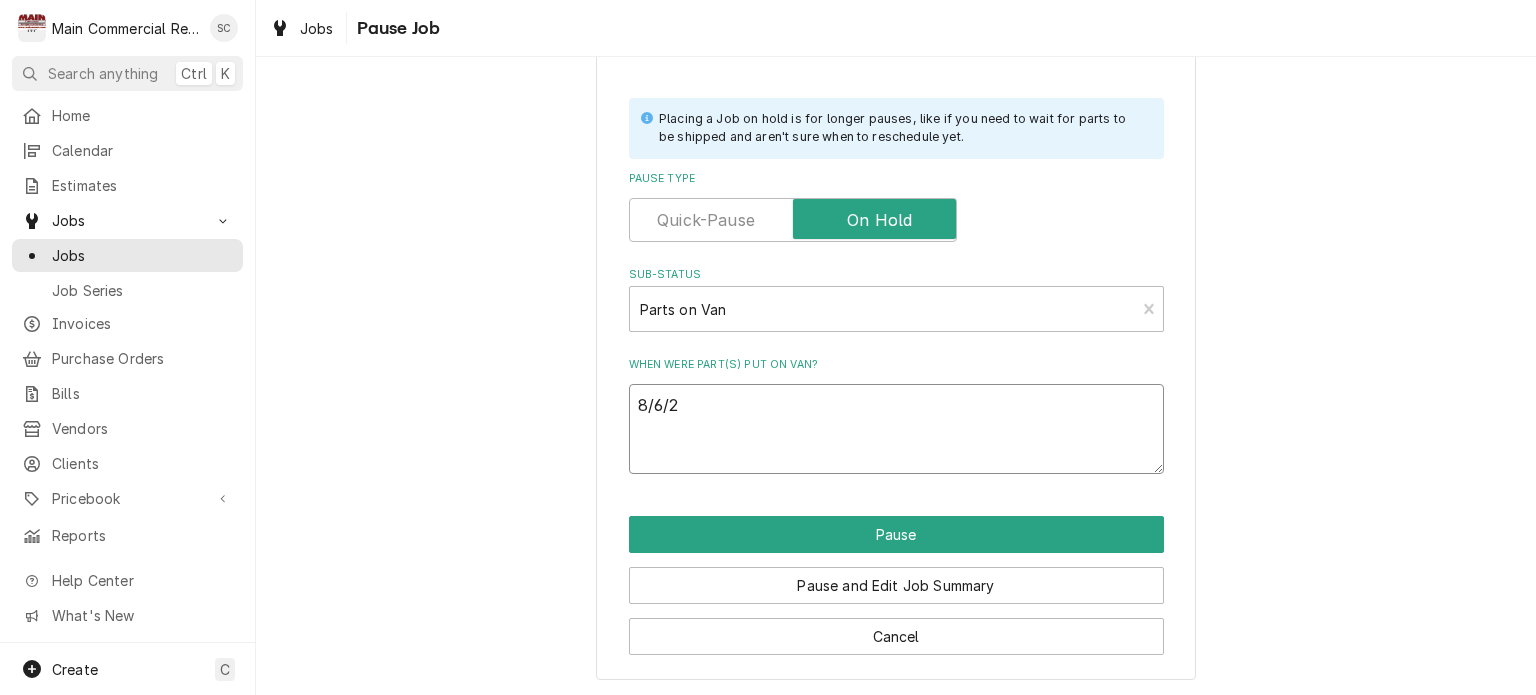 type on "x" 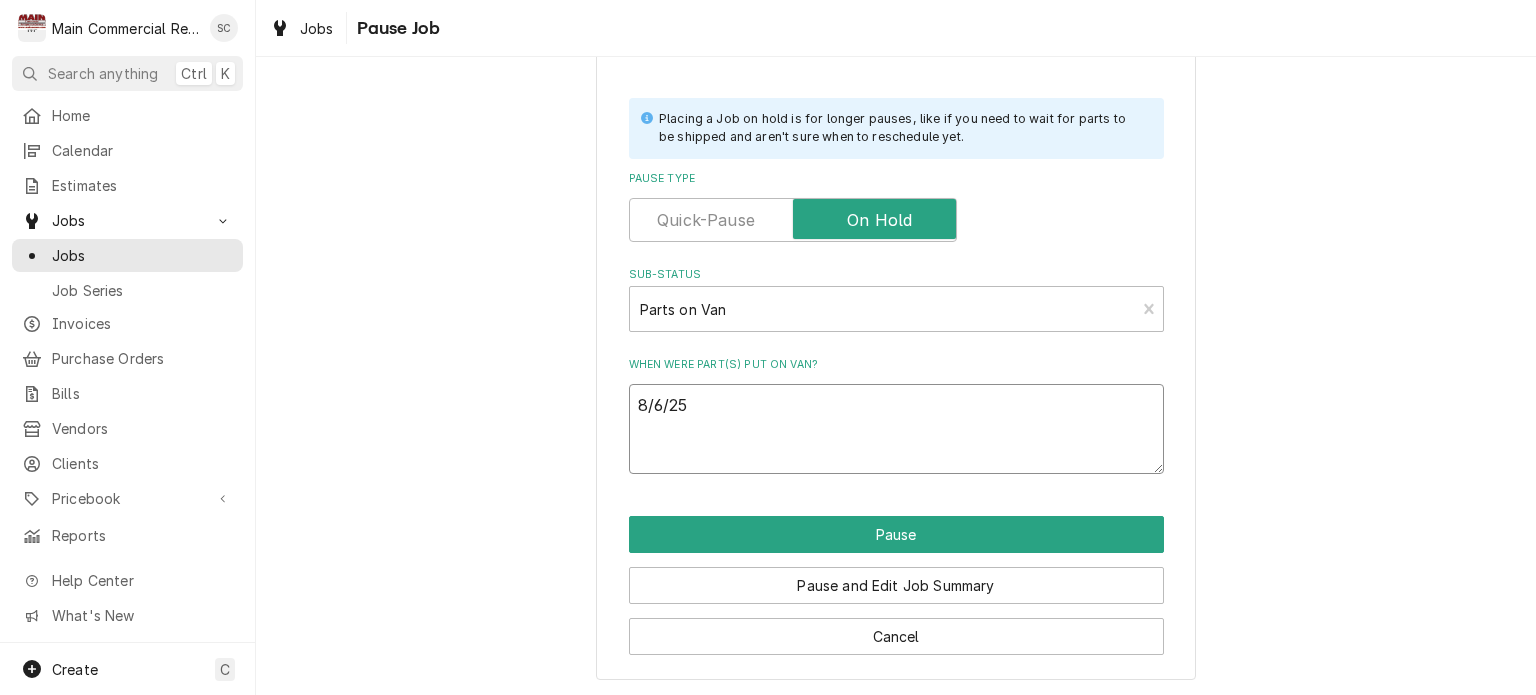 type on "x" 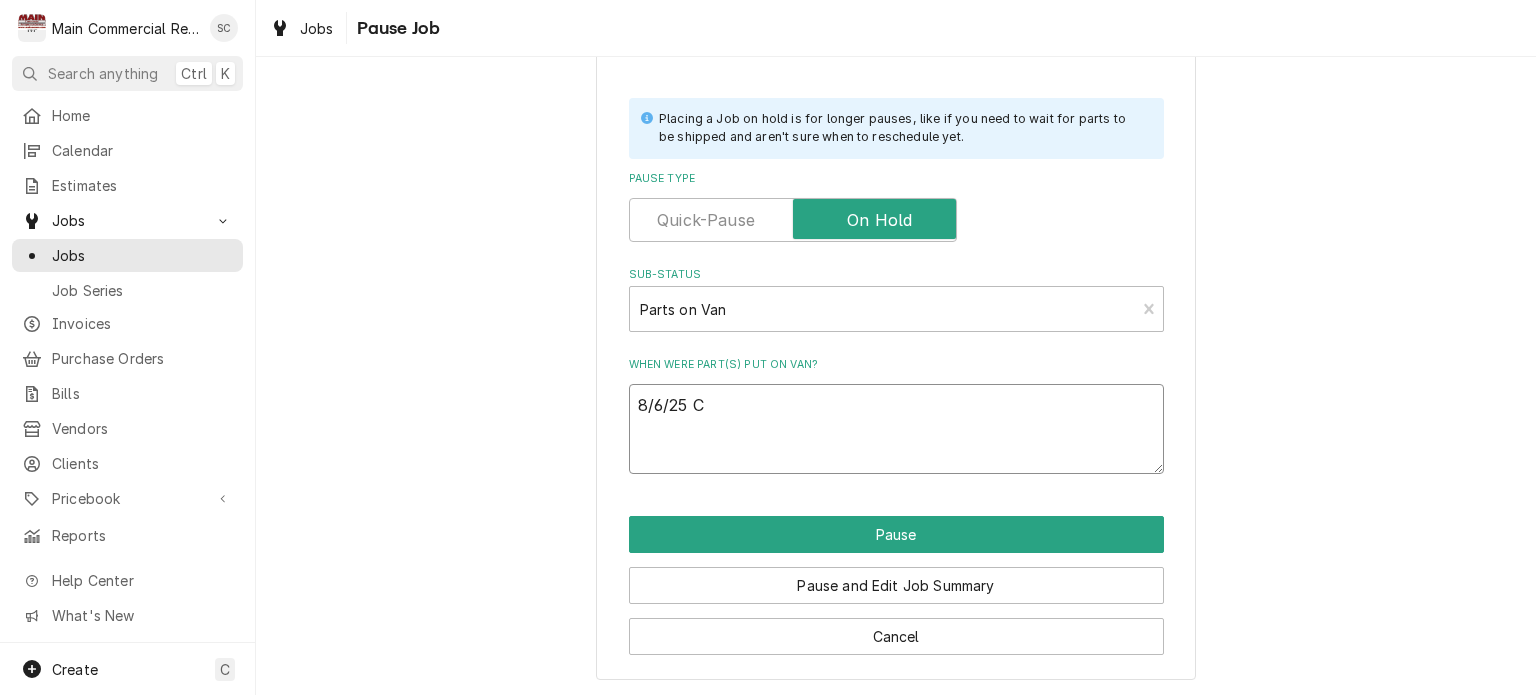 type on "x" 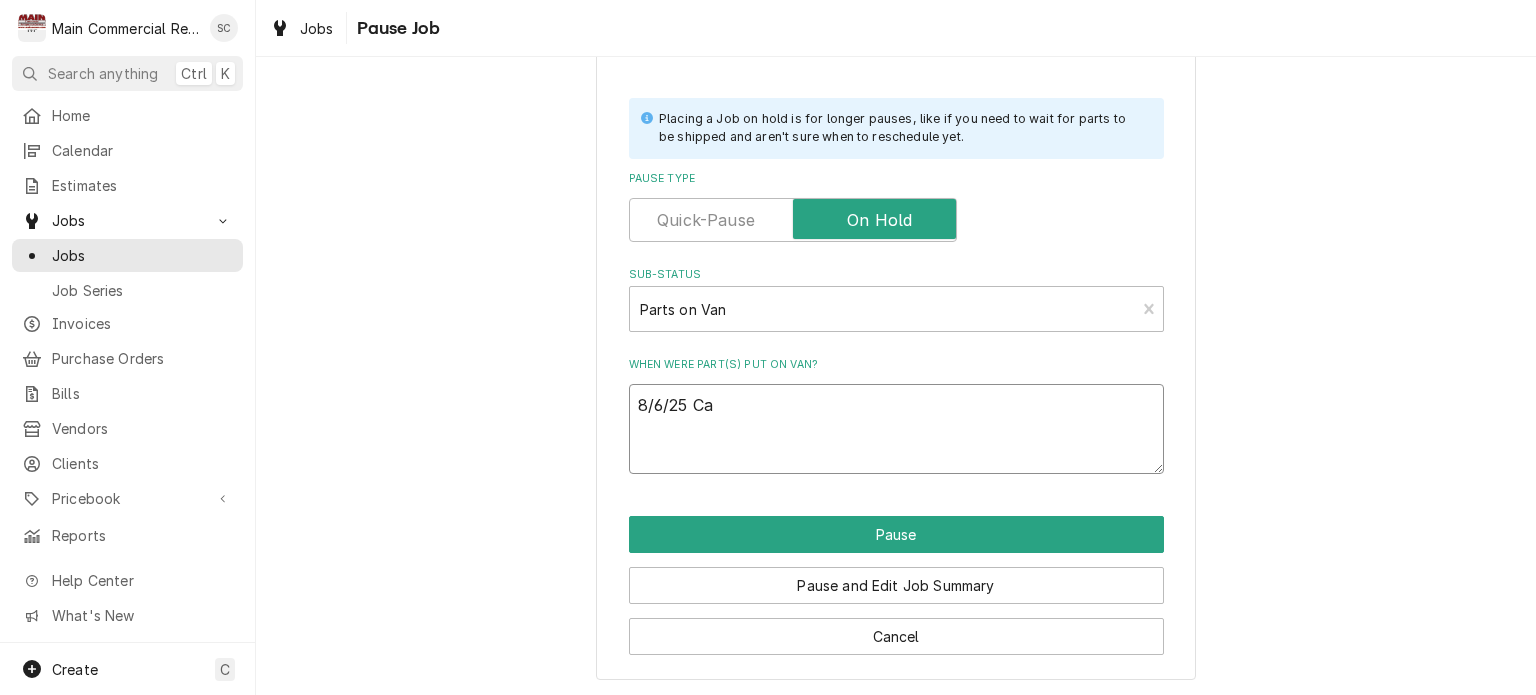 type on "x" 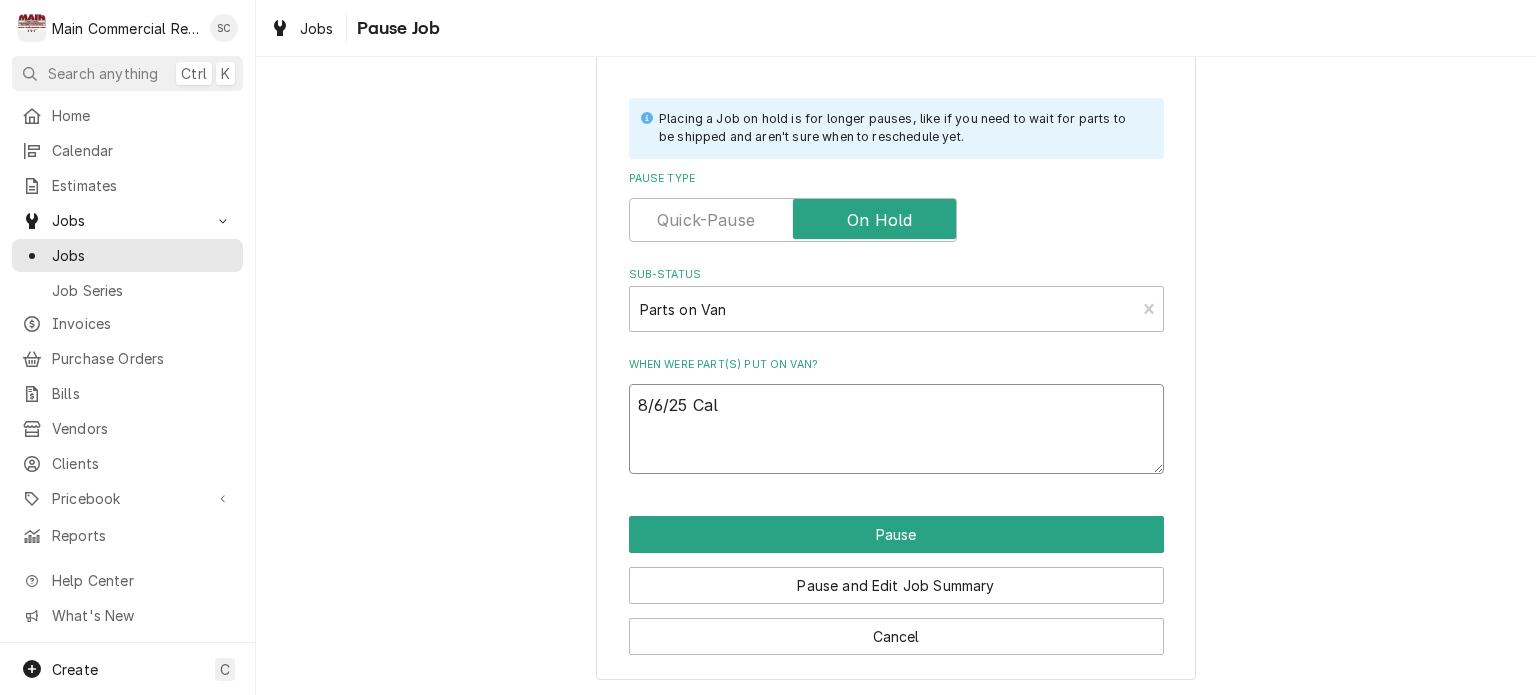 type on "x" 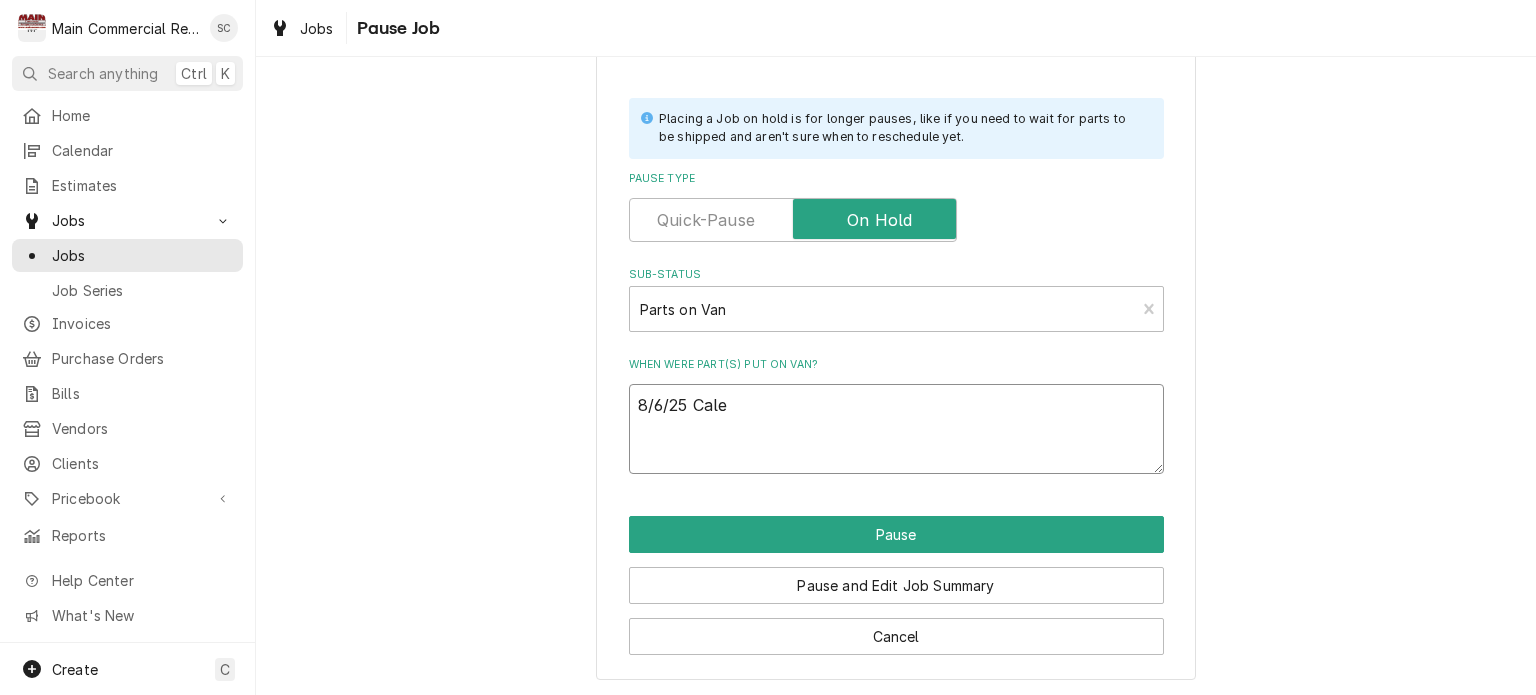 type on "x" 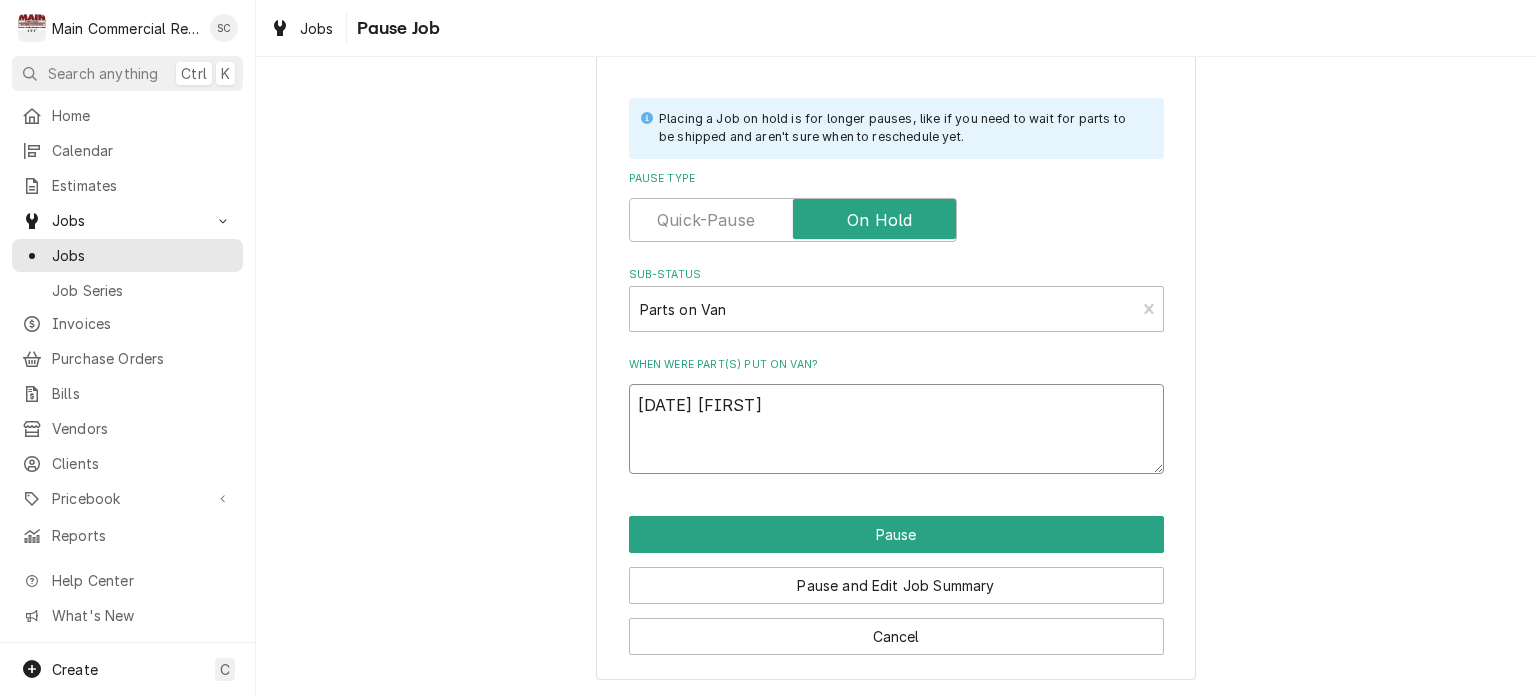 type on "x" 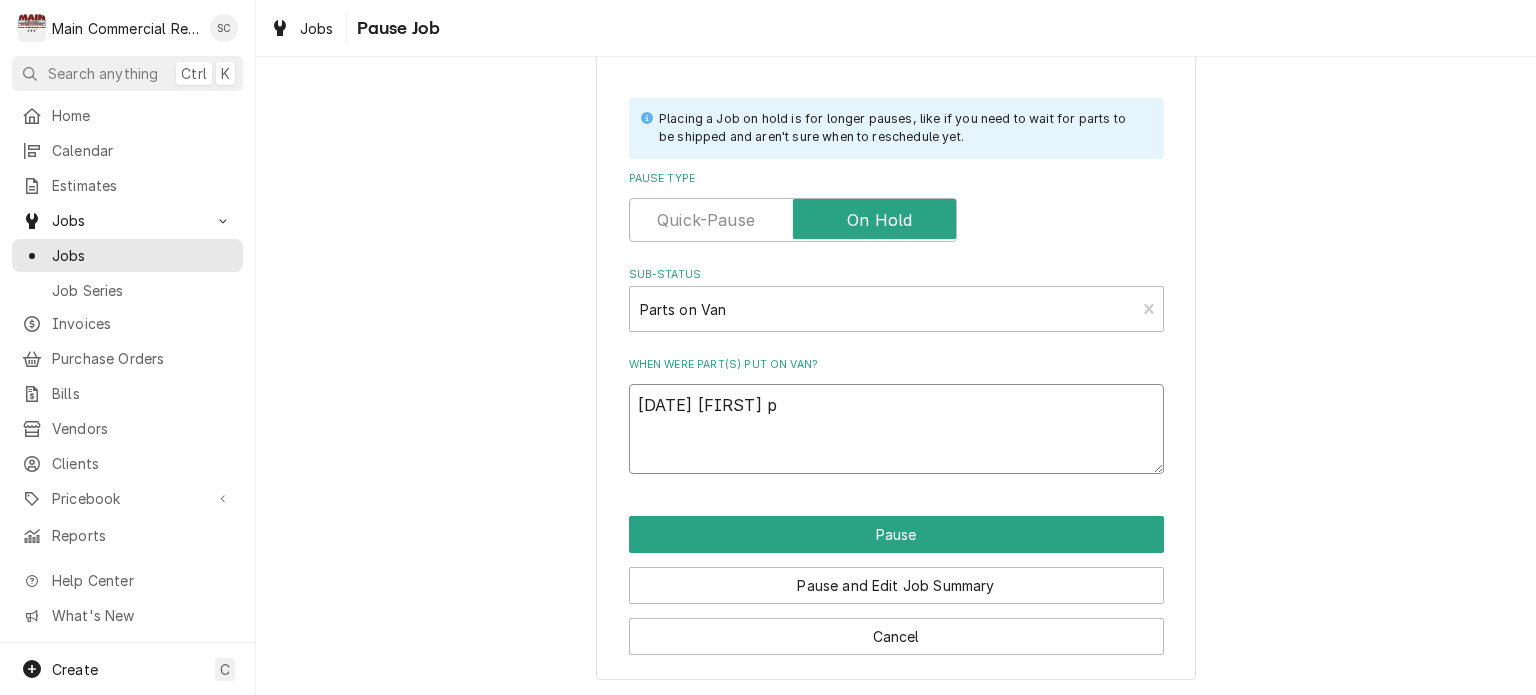 type on "x" 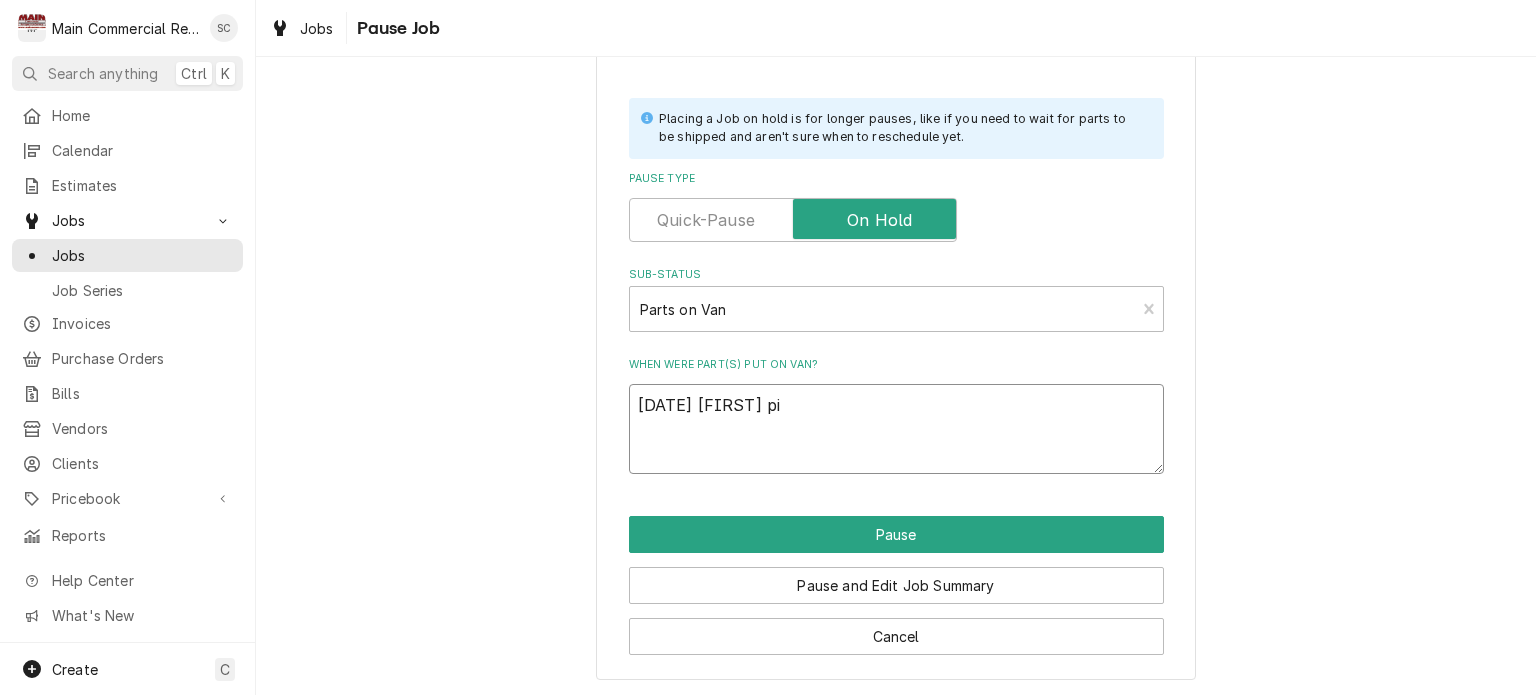 type on "x" 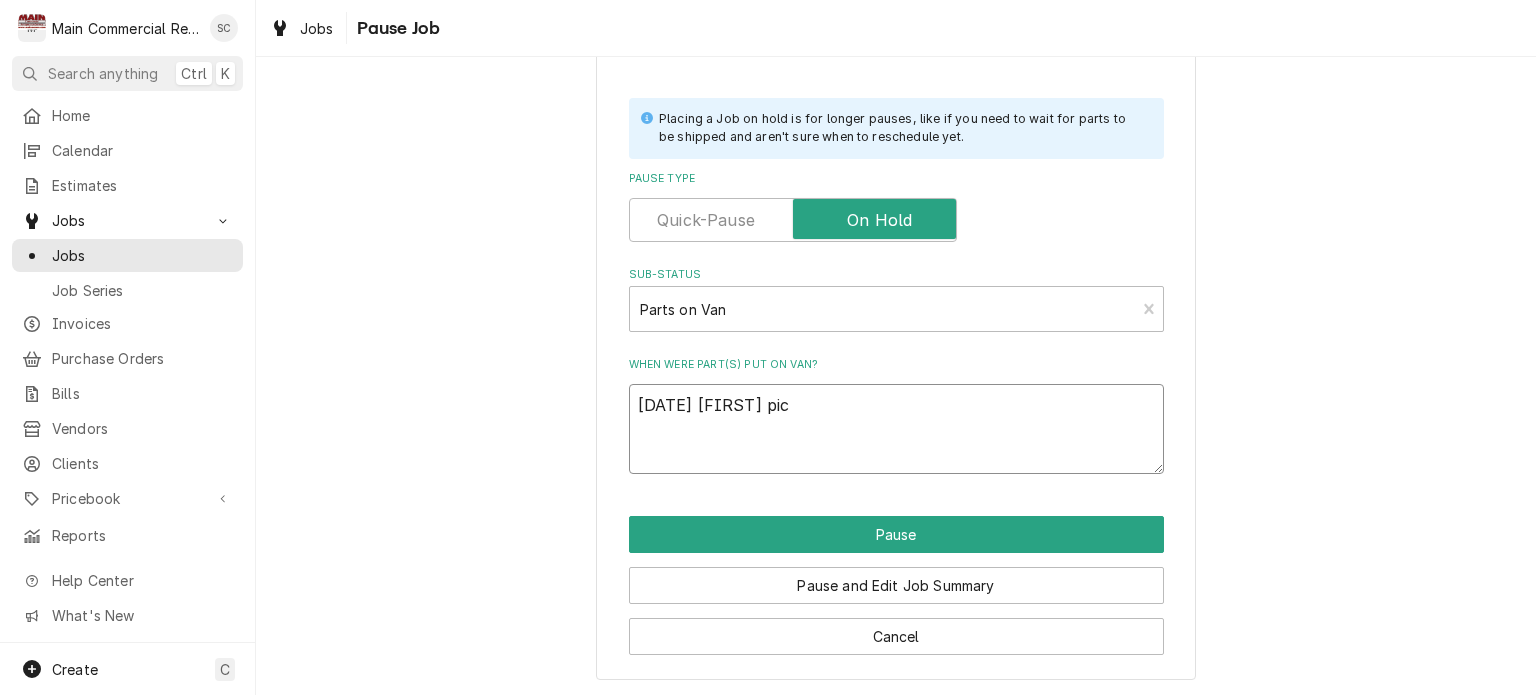 type on "x" 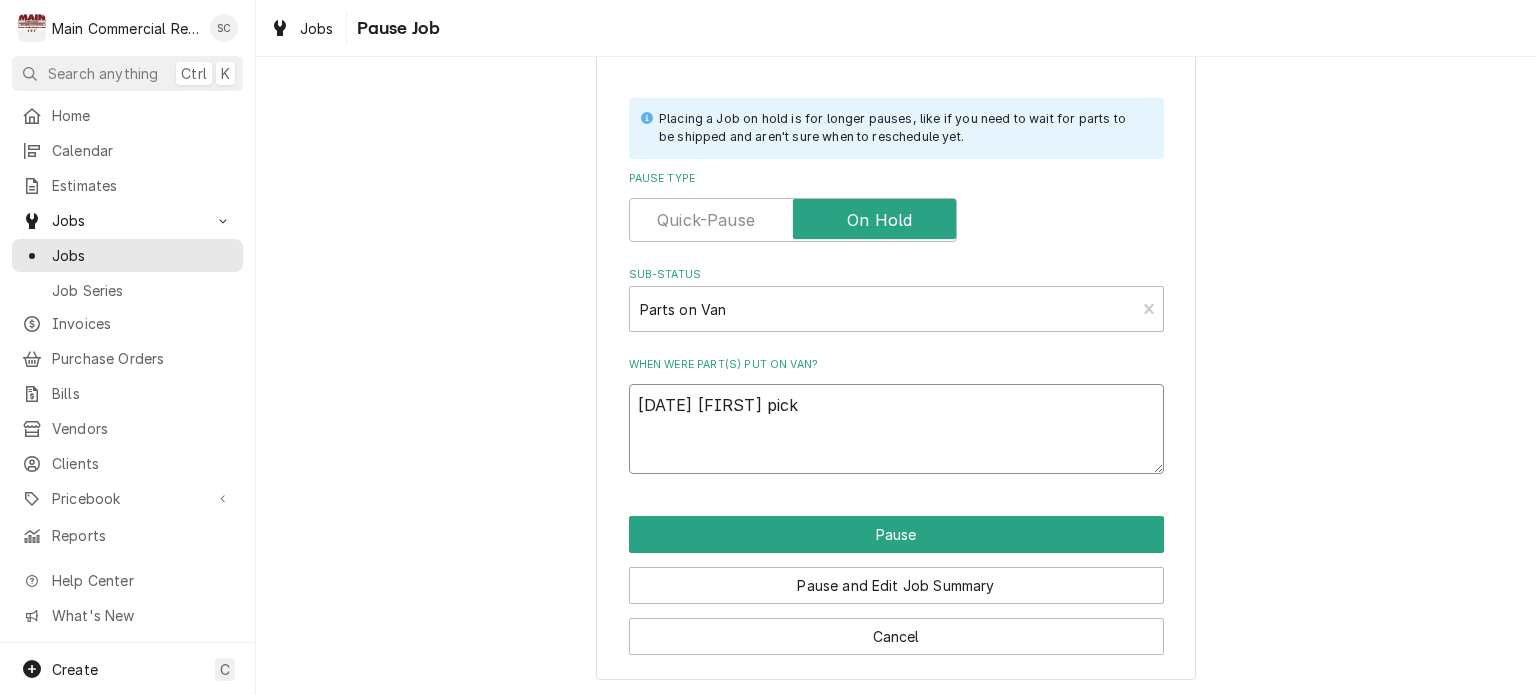 type on "x" 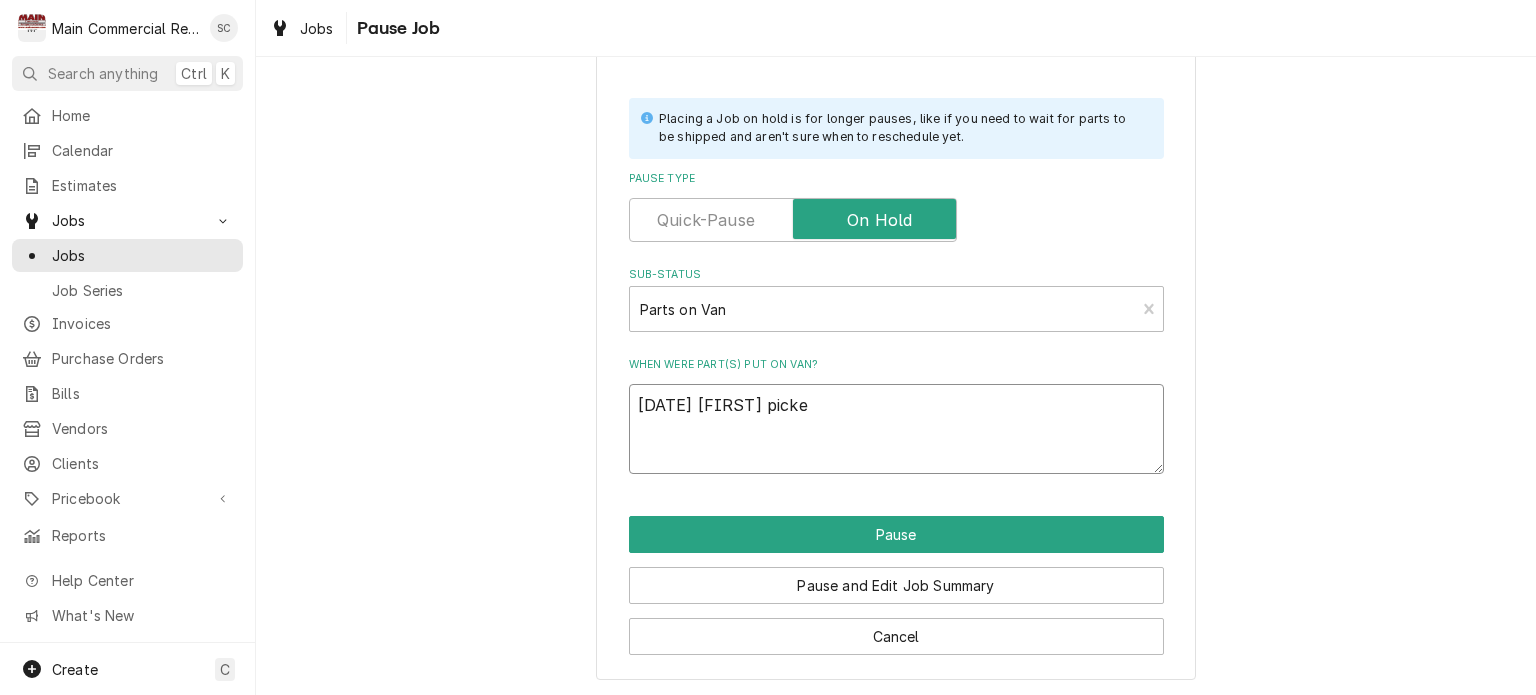 type on "x" 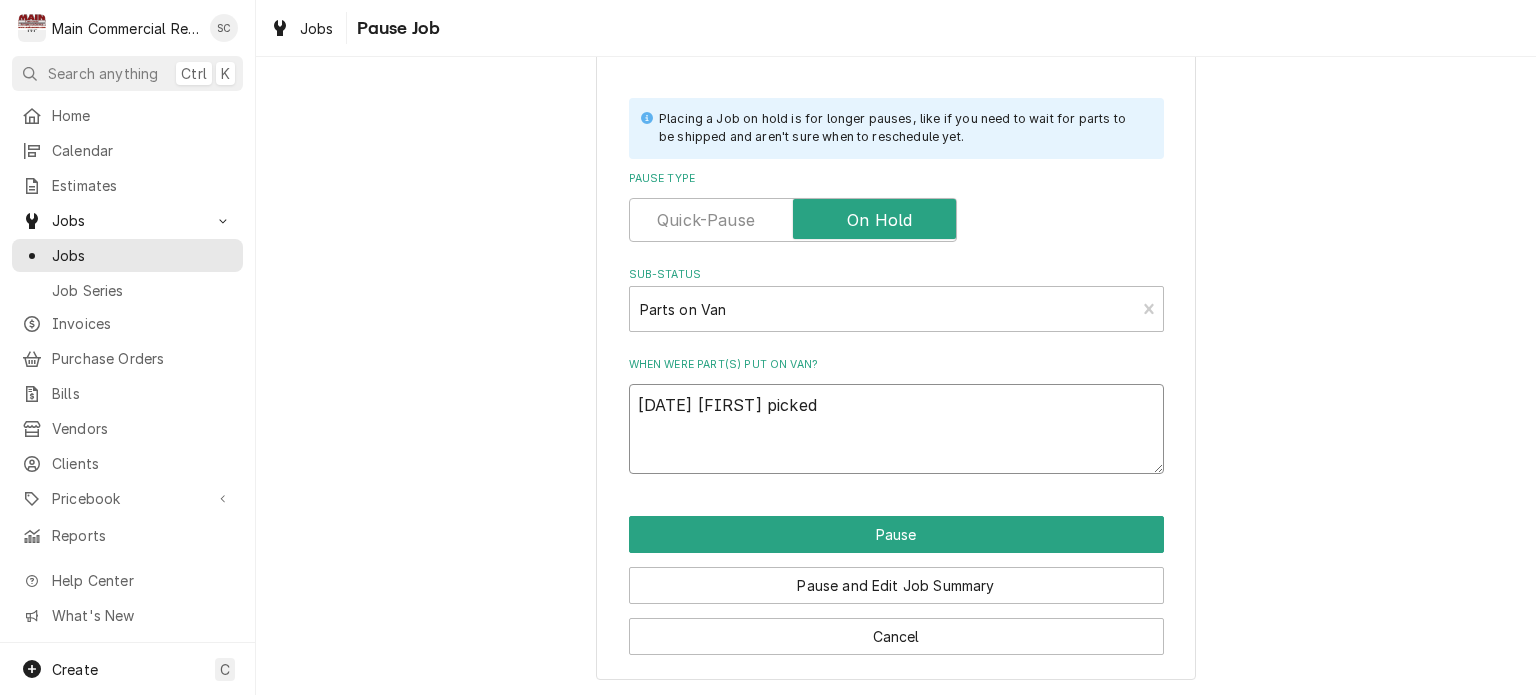 type on "x" 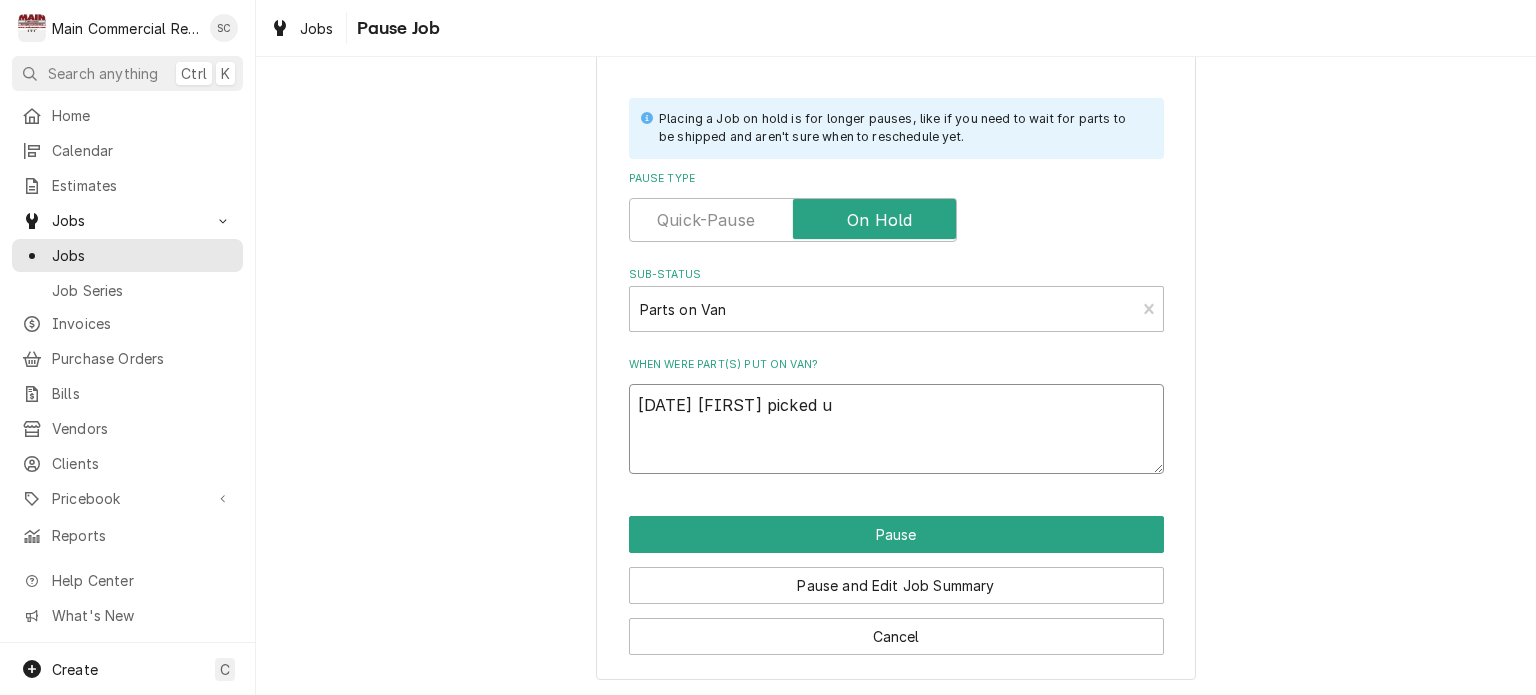type on "x" 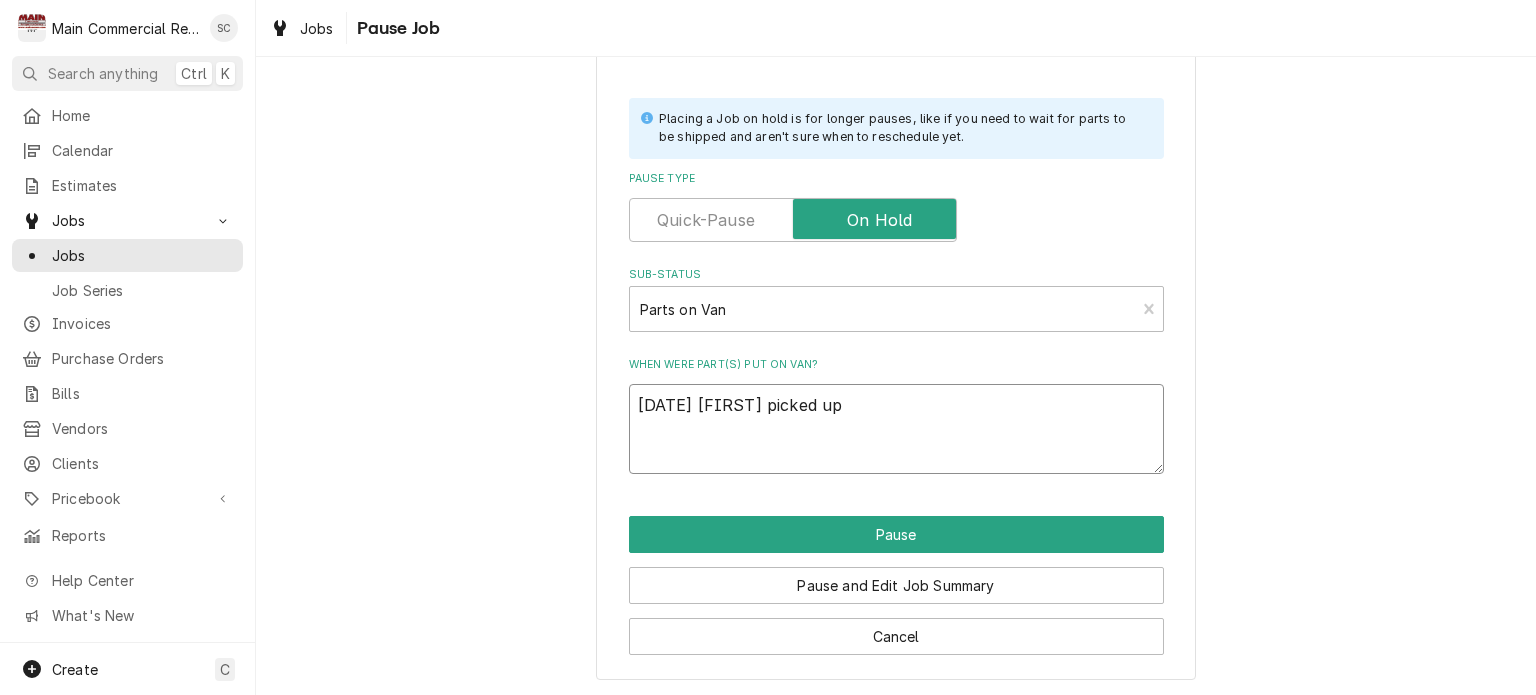 type on "x" 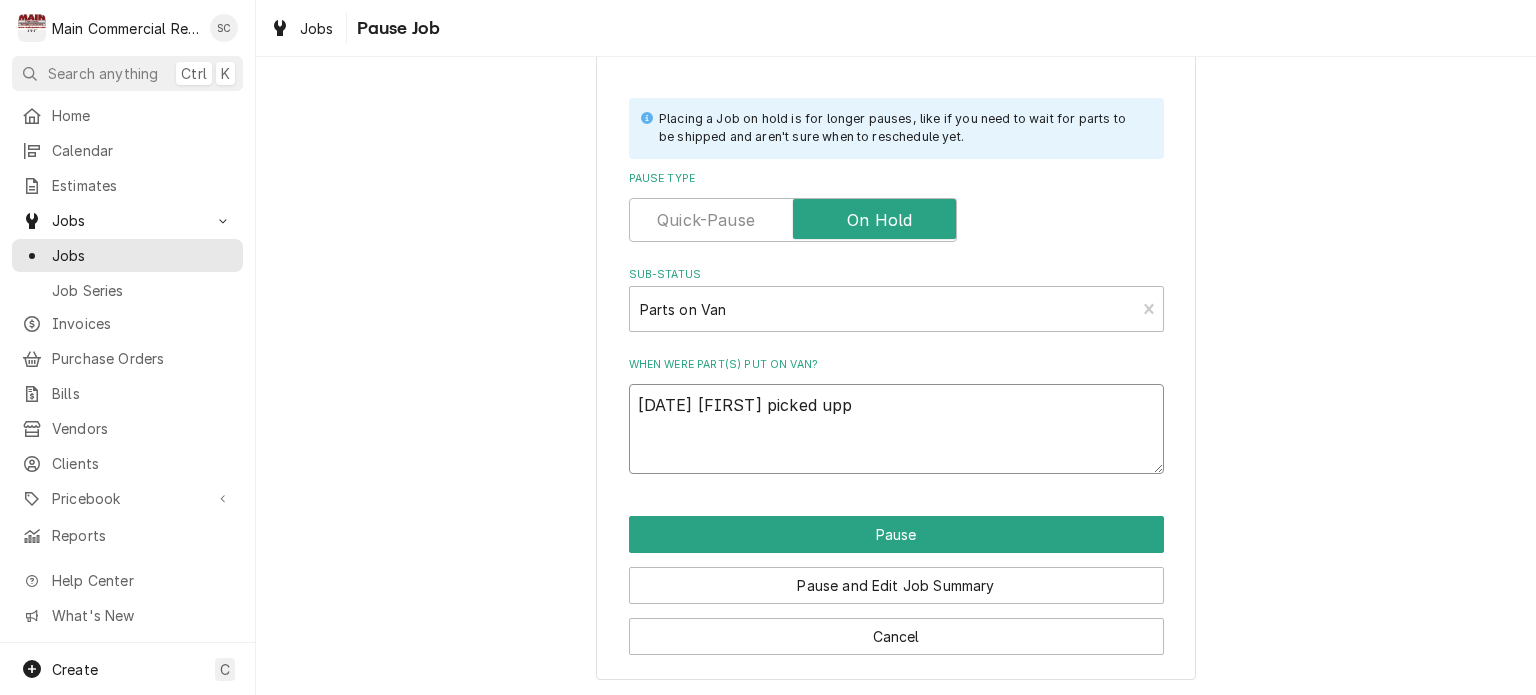 type on "x" 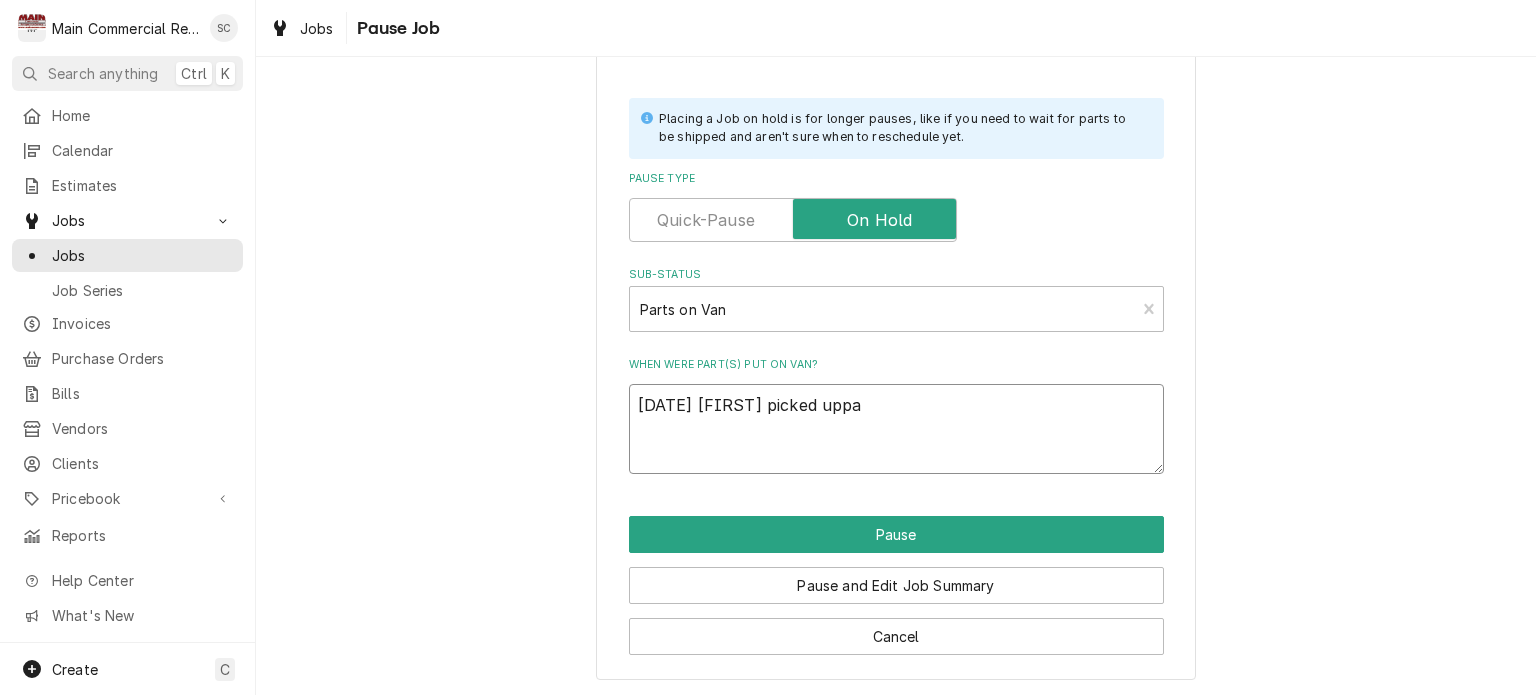 type on "x" 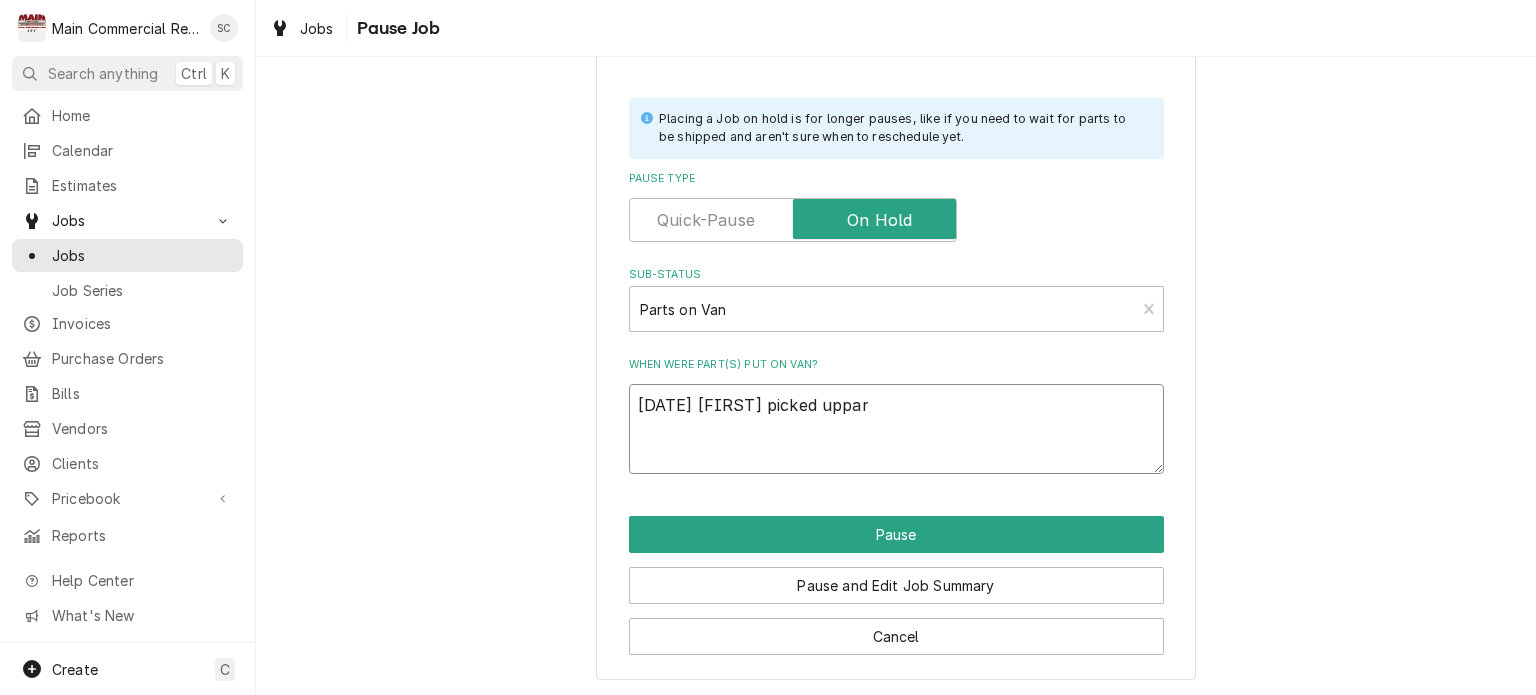 type on "x" 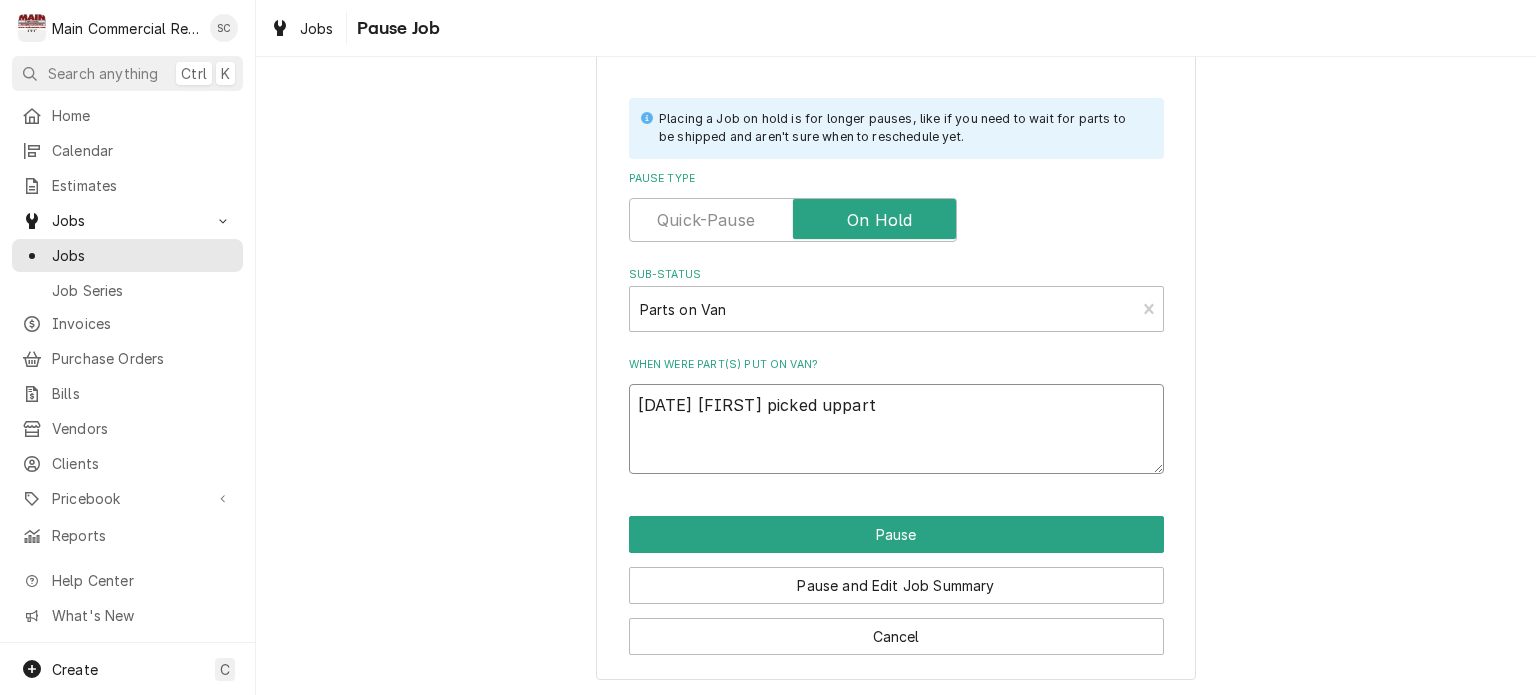 type on "x" 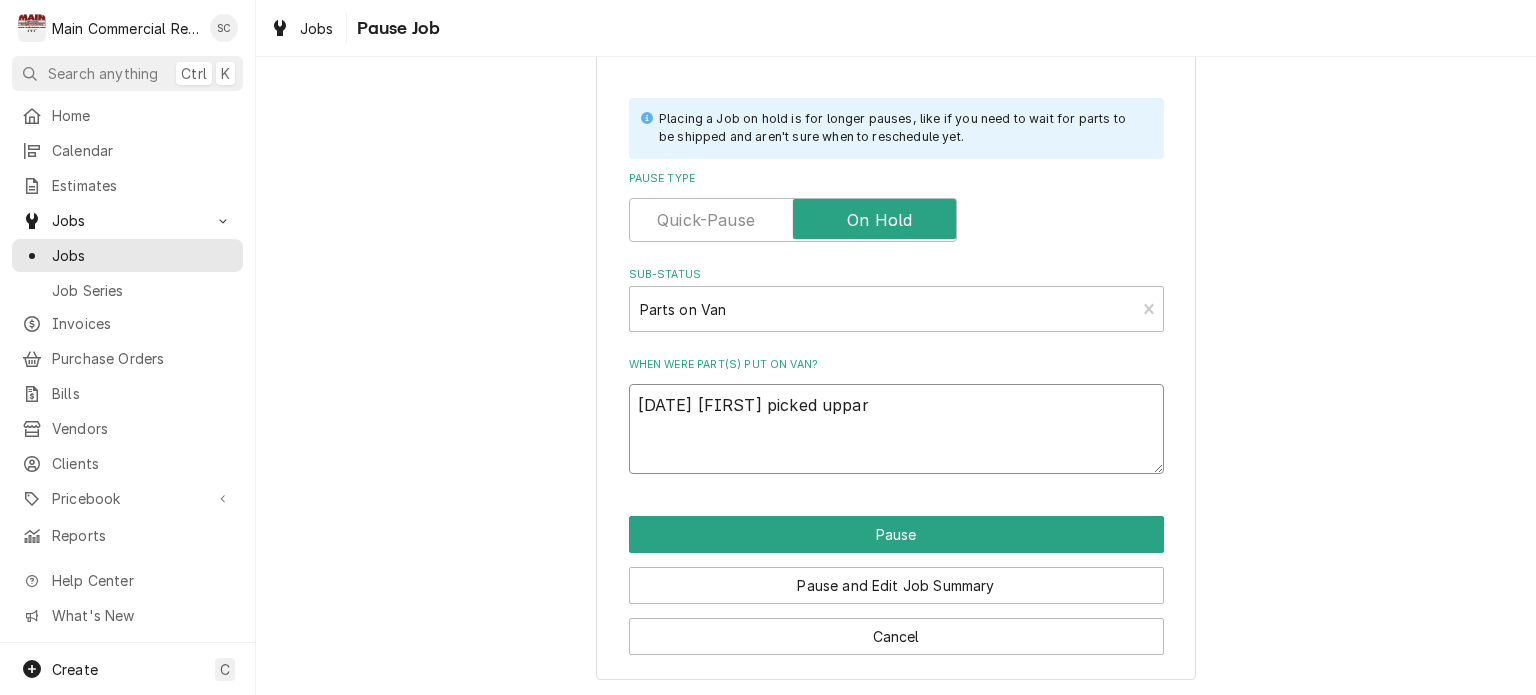type on "x" 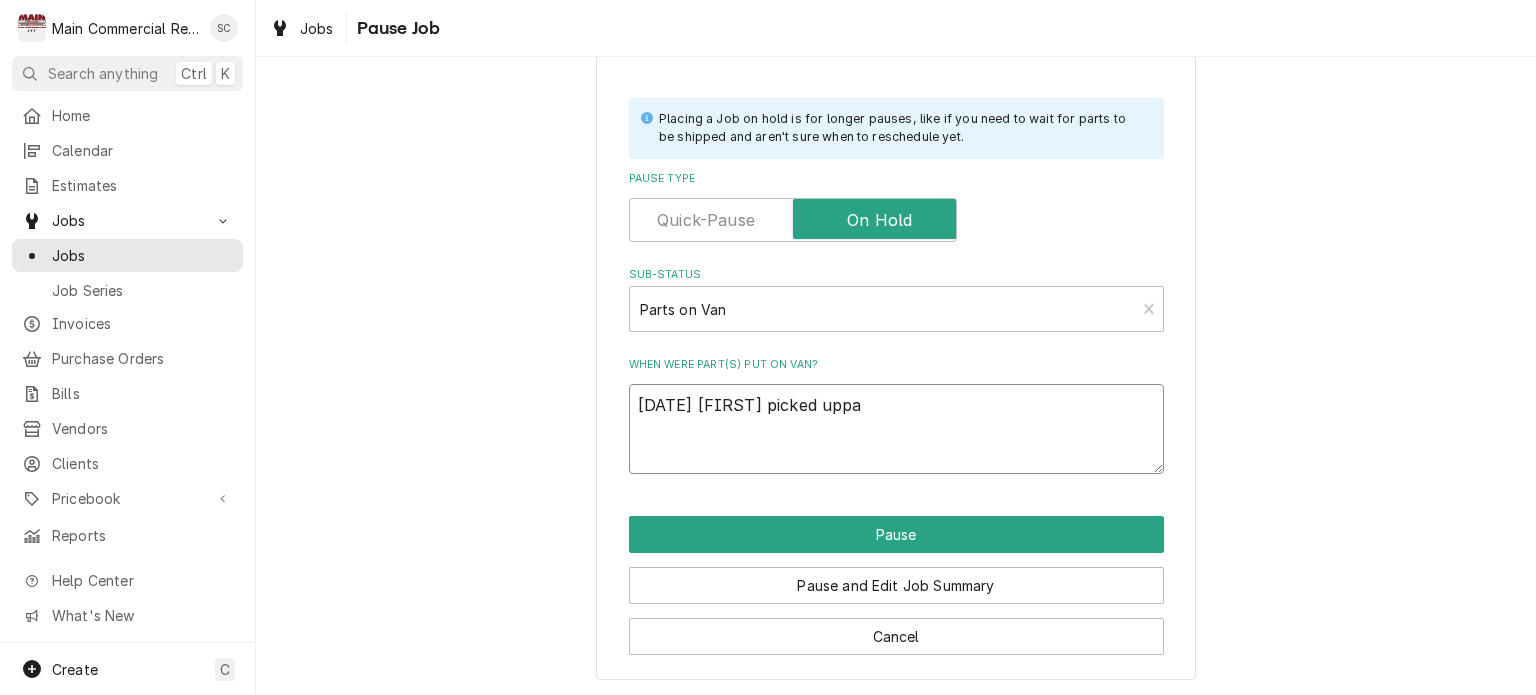 type on "x" 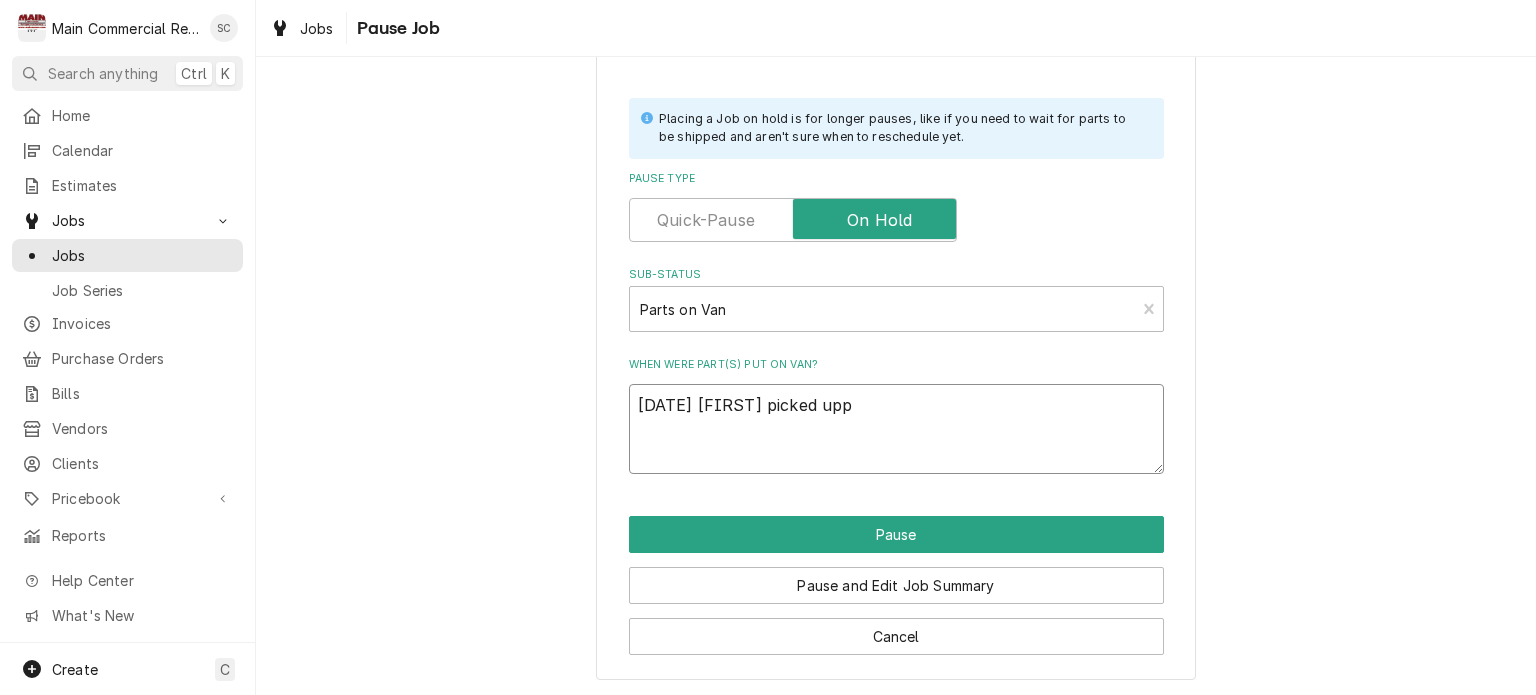 type on "x" 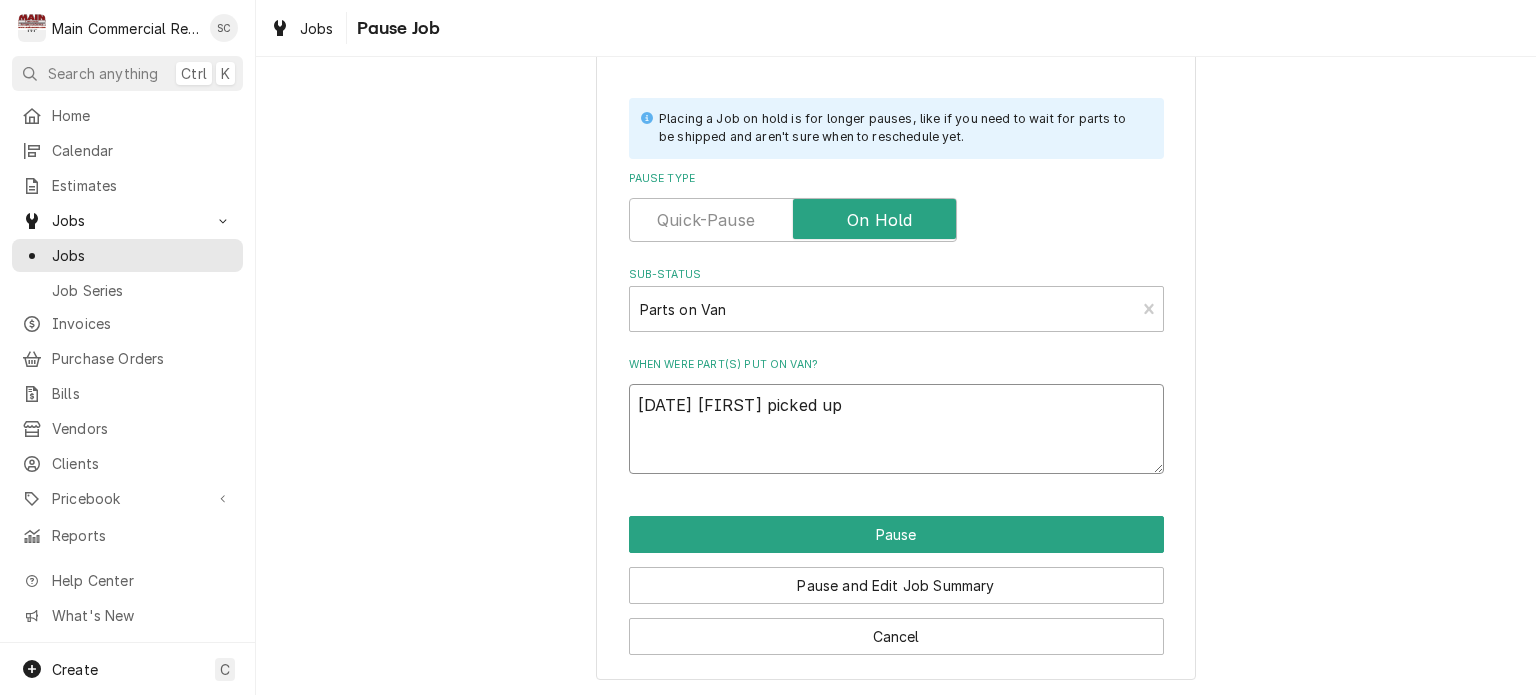 type on "x" 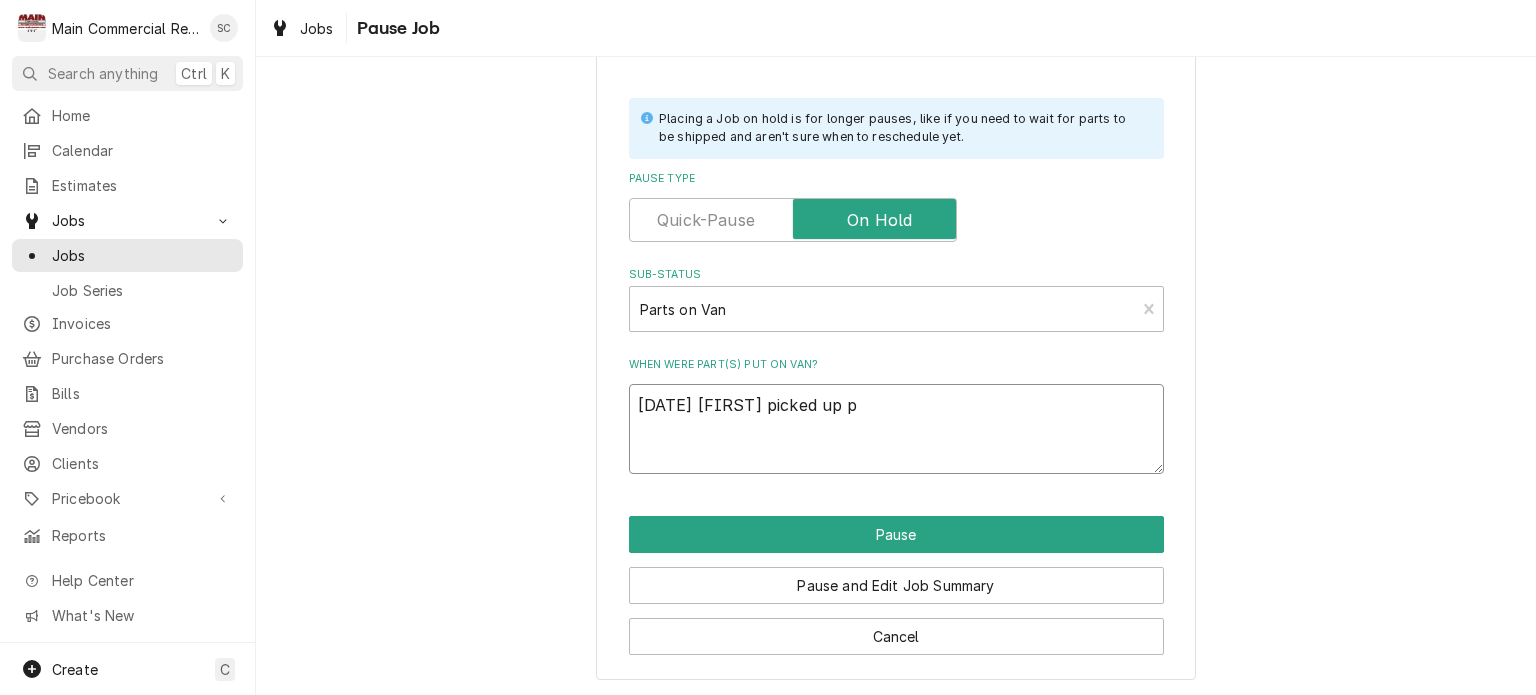 type on "x" 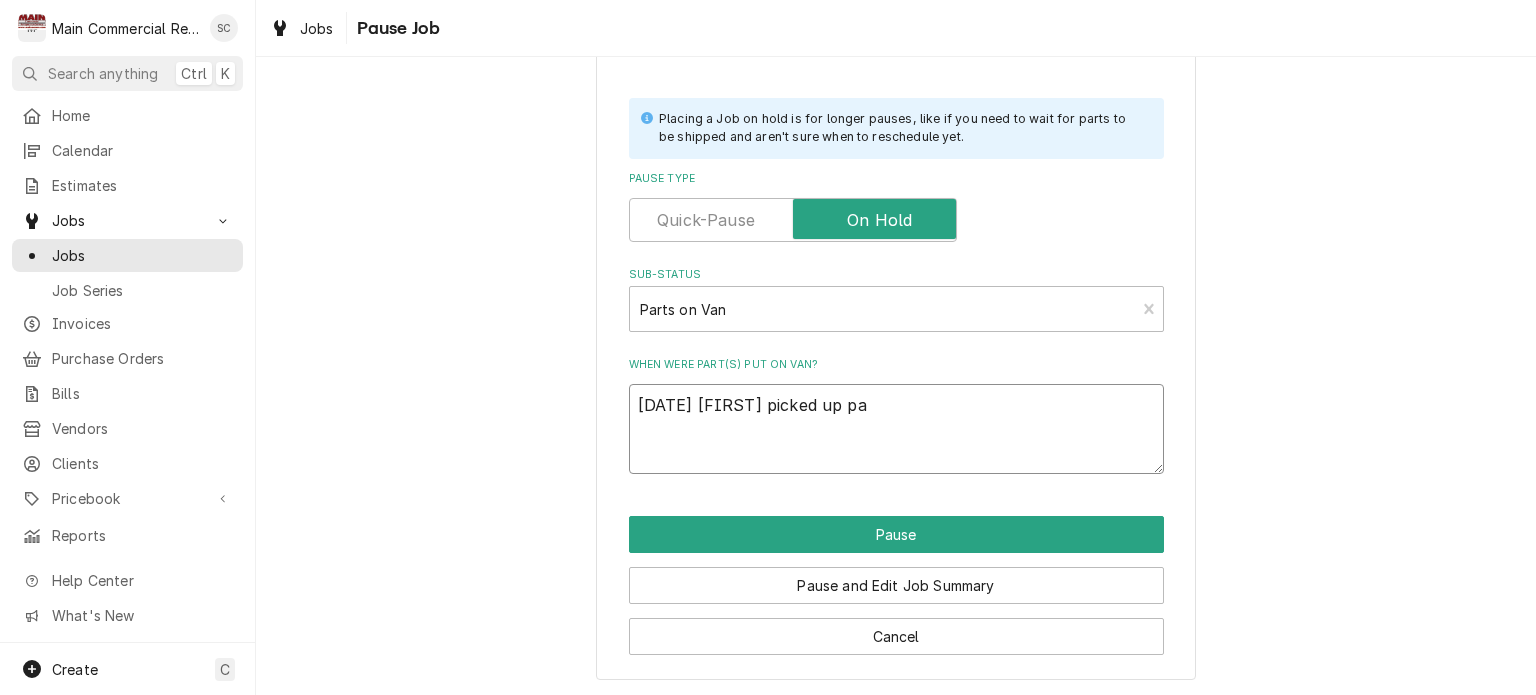 type on "x" 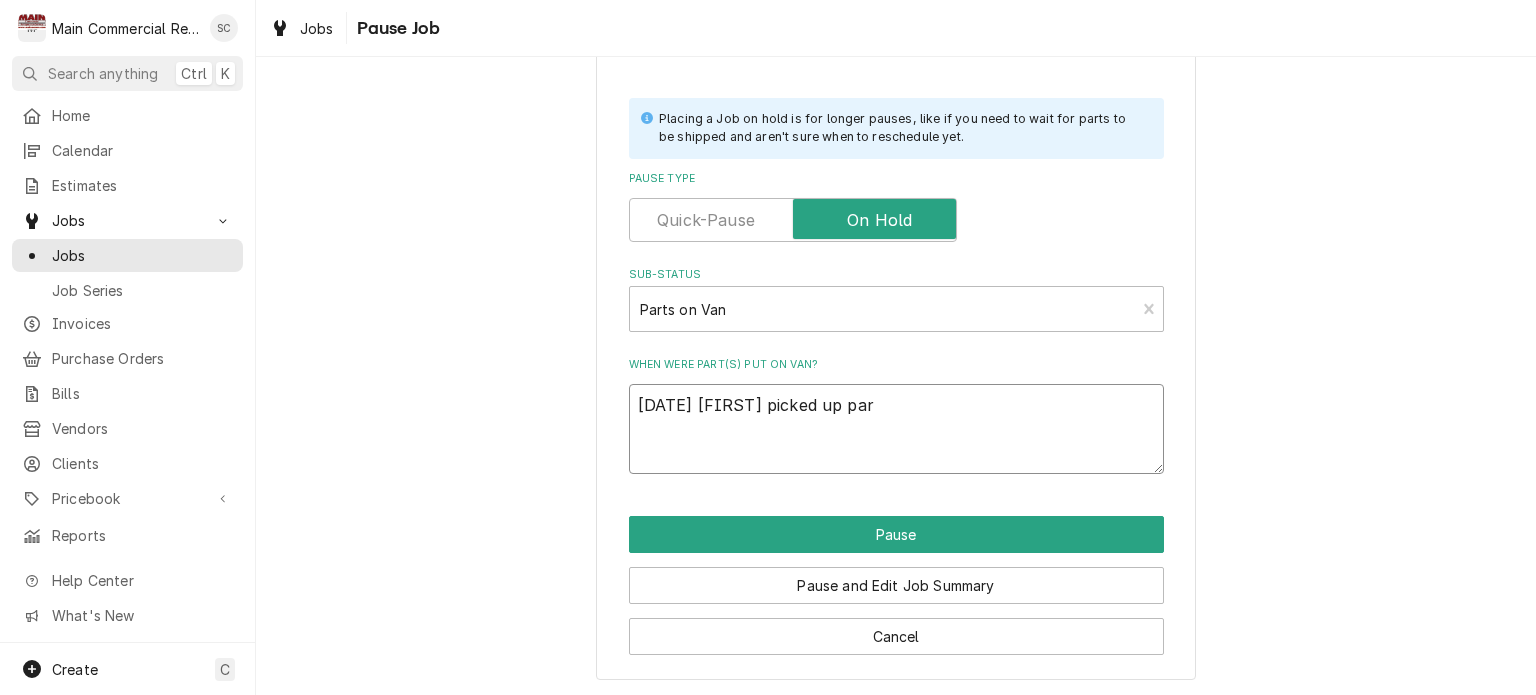 type on "x" 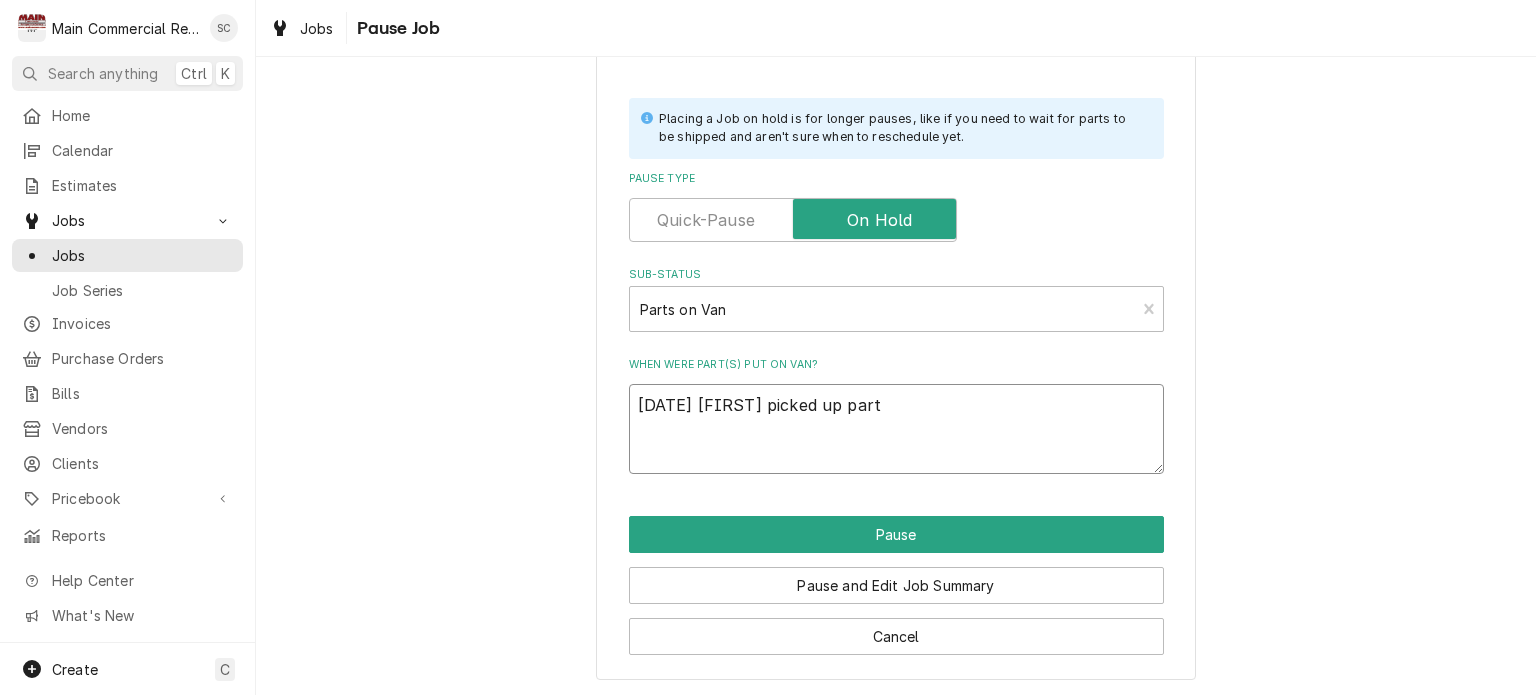 type on "x" 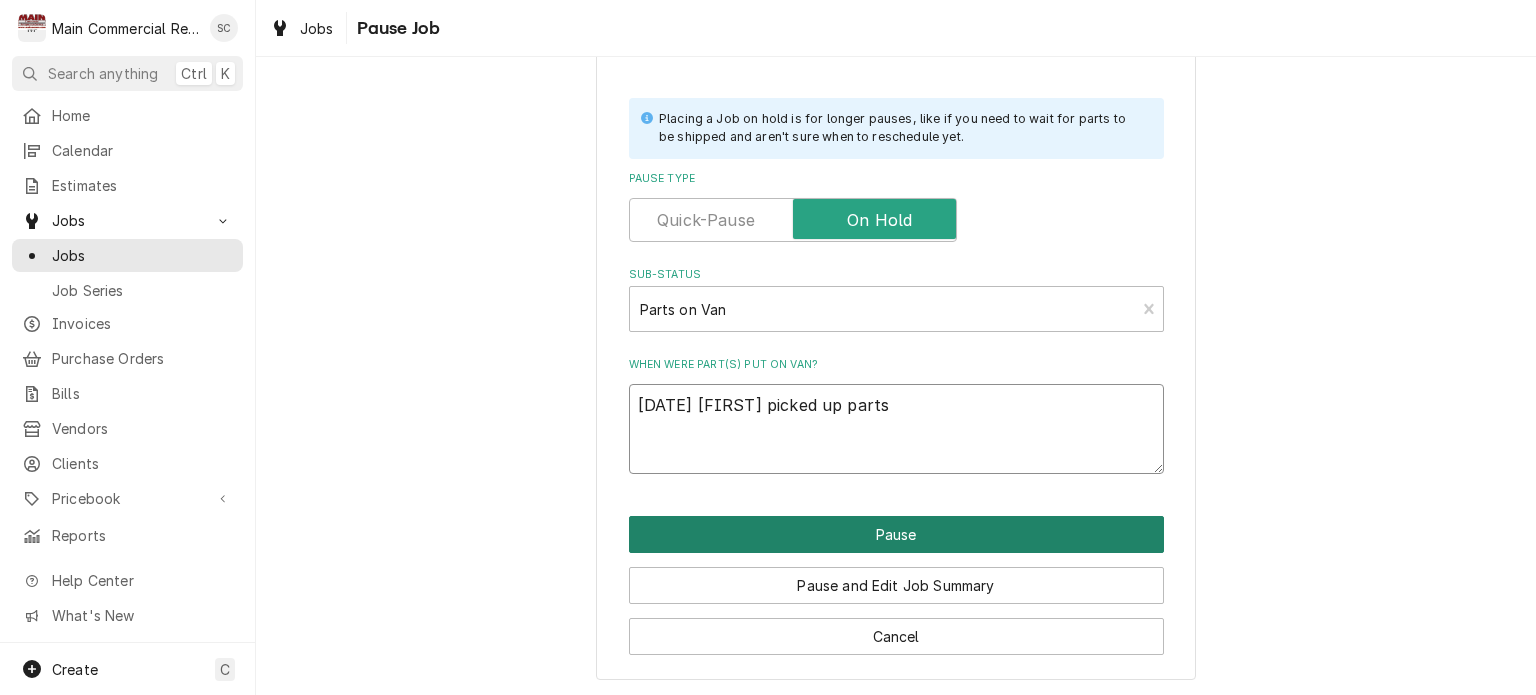 type on "[DATE] [FIRST] picked up parts" 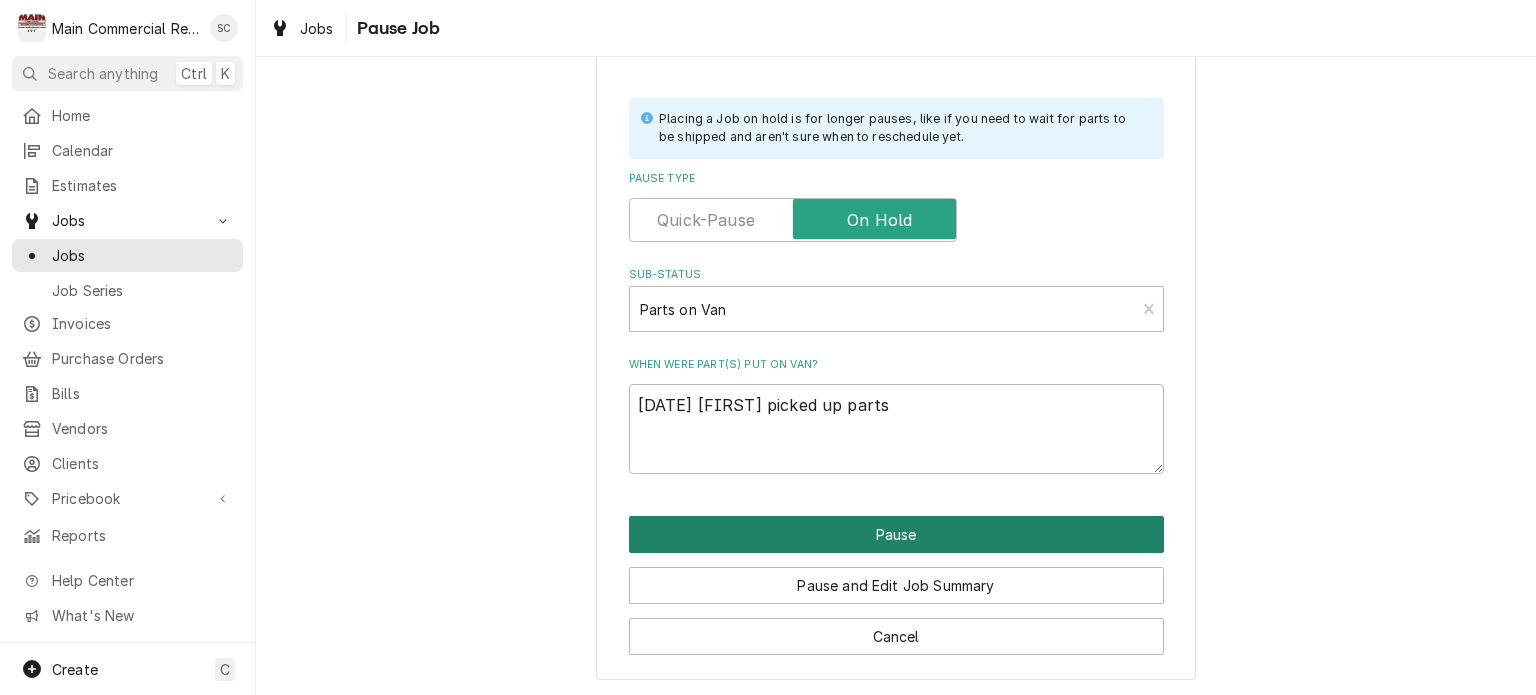 click on "Pause" at bounding box center [896, 534] 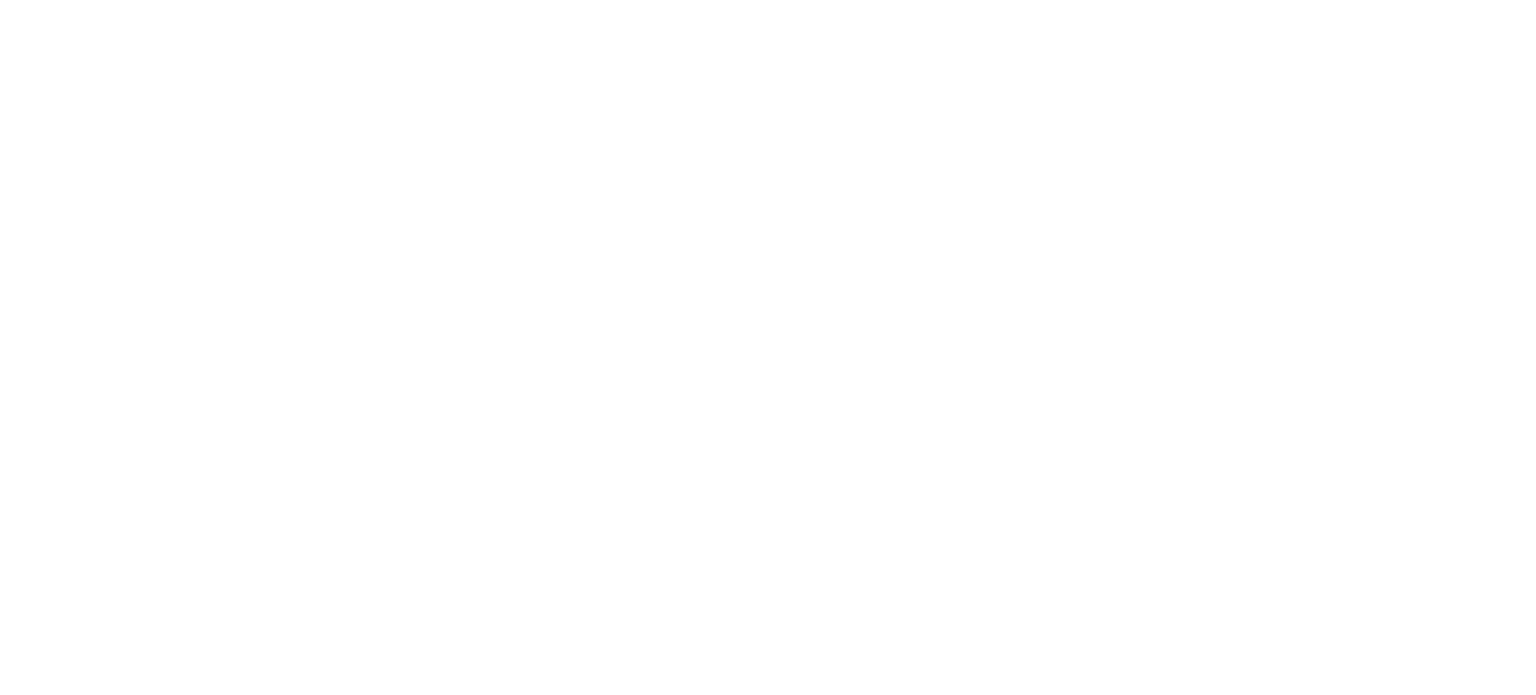 scroll, scrollTop: 0, scrollLeft: 0, axis: both 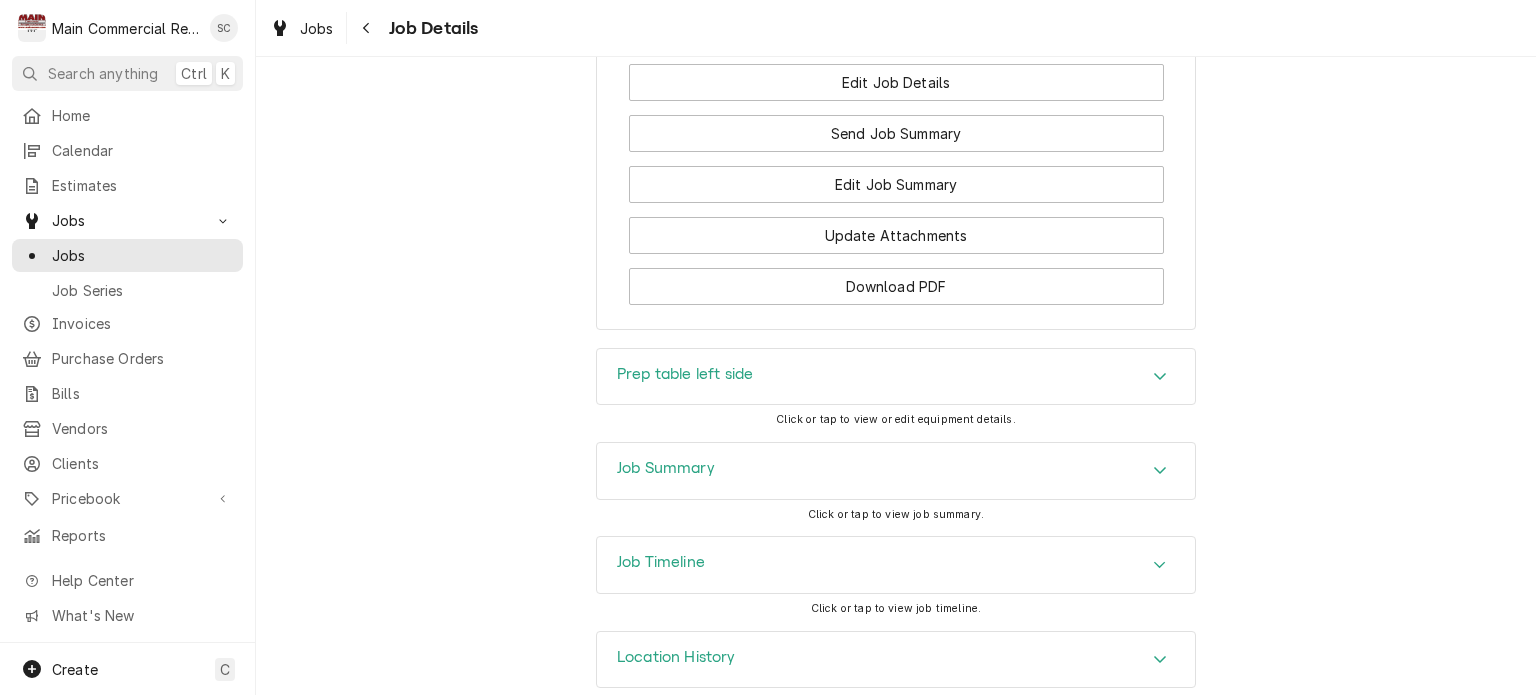 click 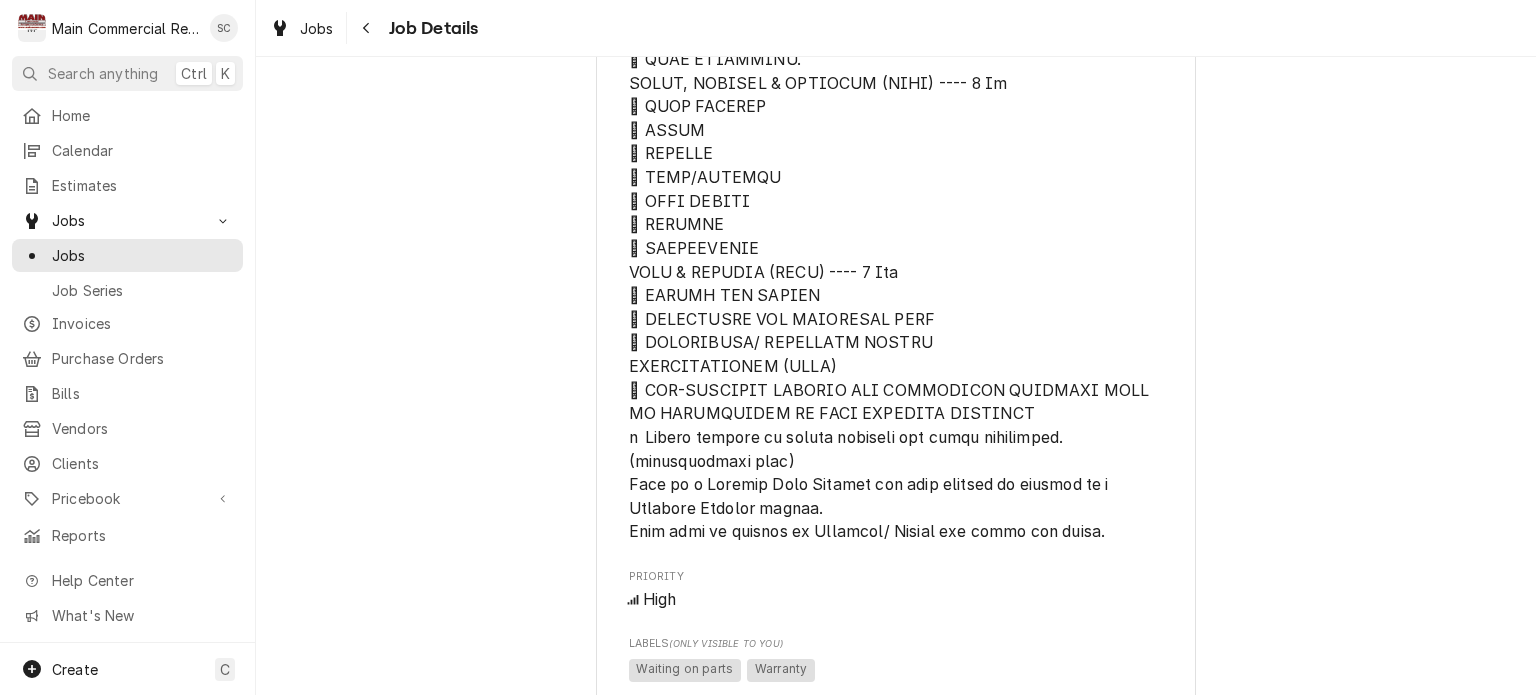 scroll, scrollTop: 2599, scrollLeft: 0, axis: vertical 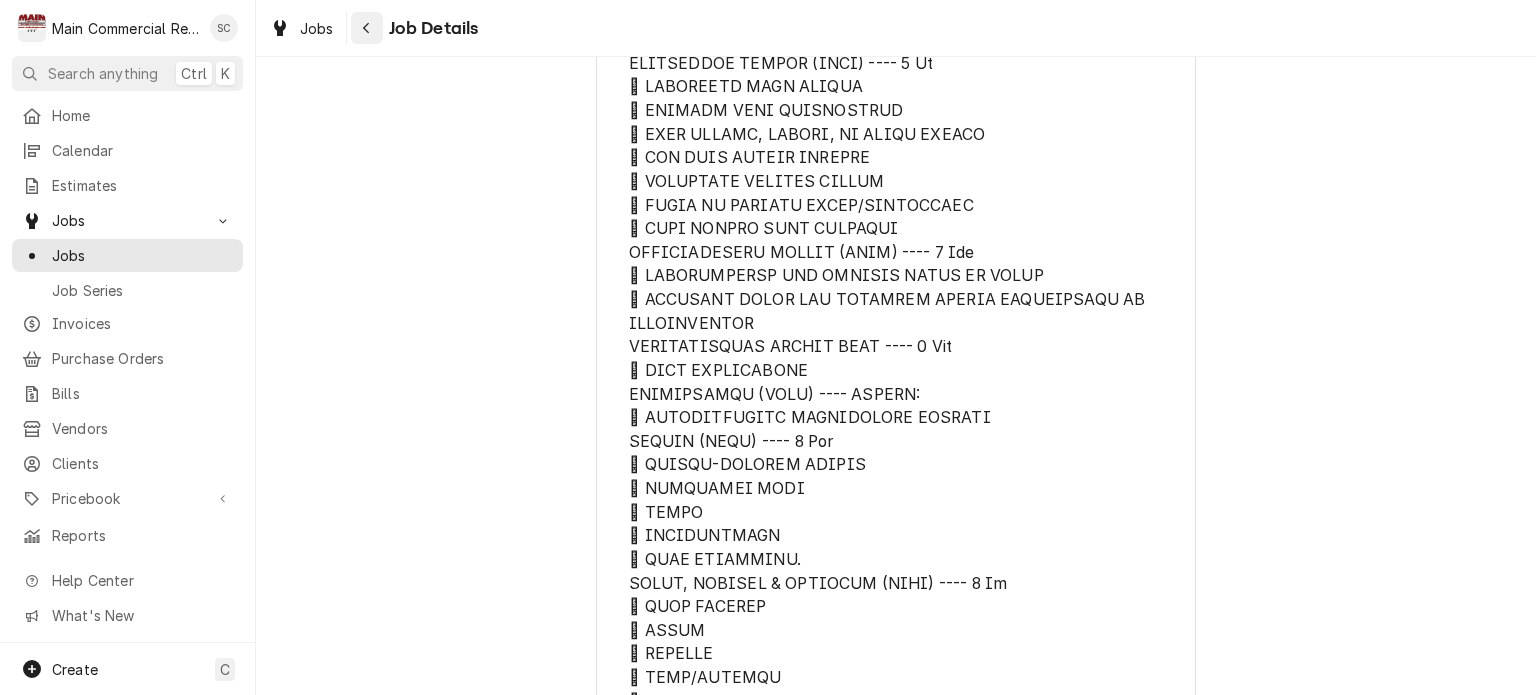 click at bounding box center [367, 28] 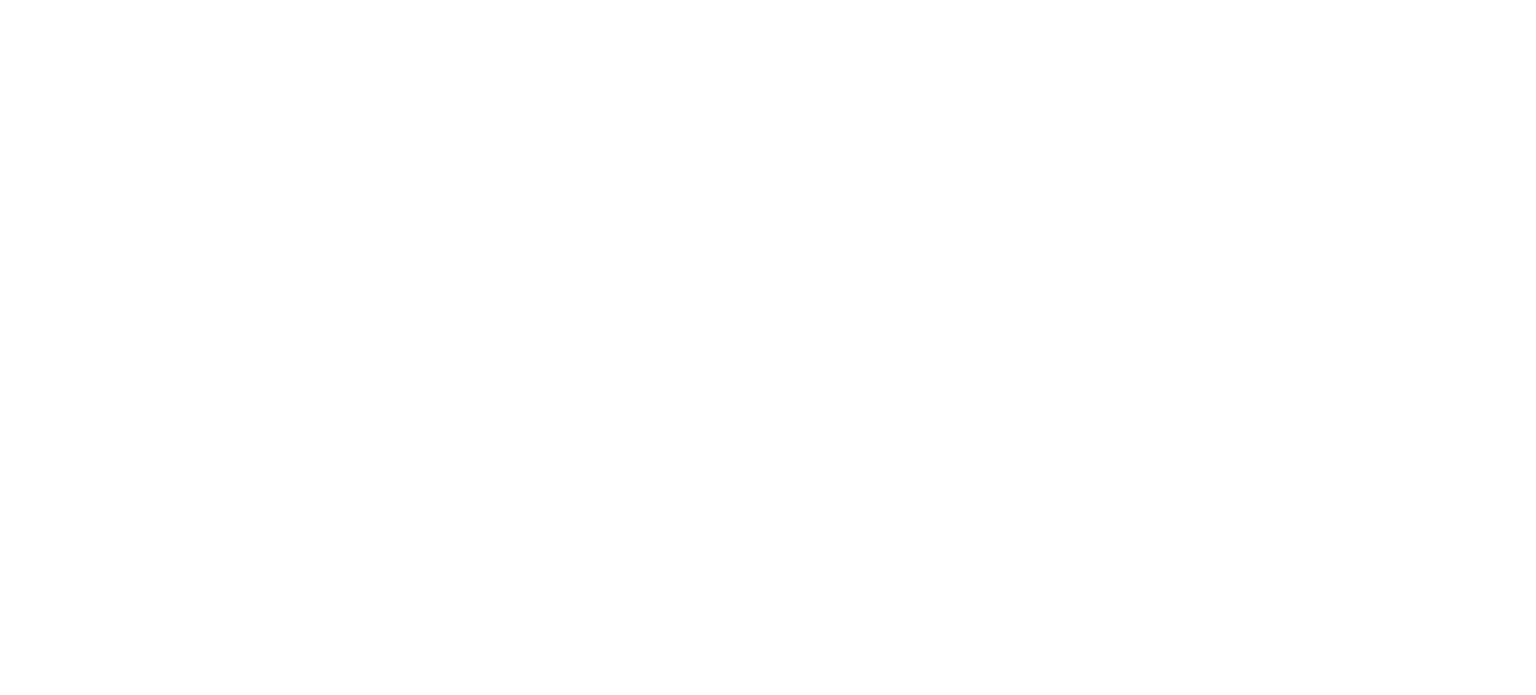scroll, scrollTop: 0, scrollLeft: 0, axis: both 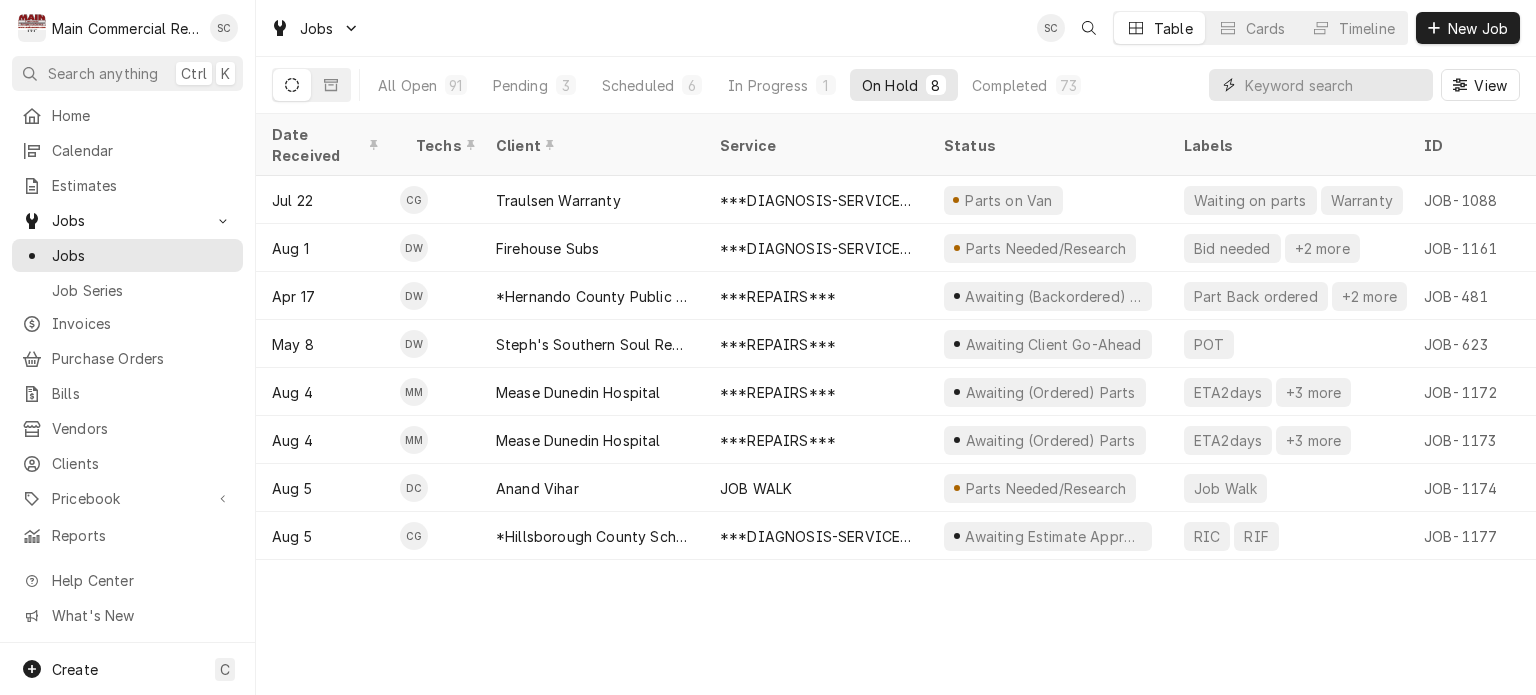 click at bounding box center [1334, 85] 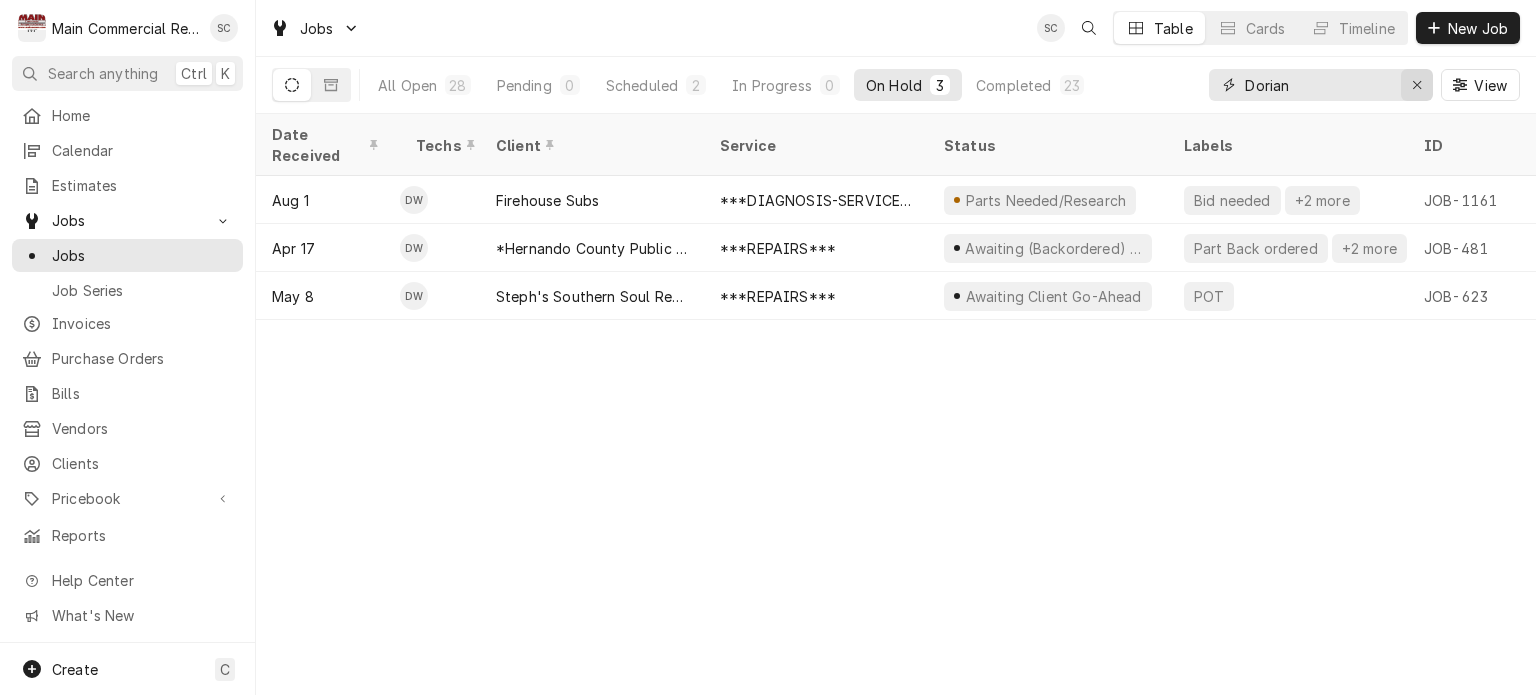 type on "Dorian" 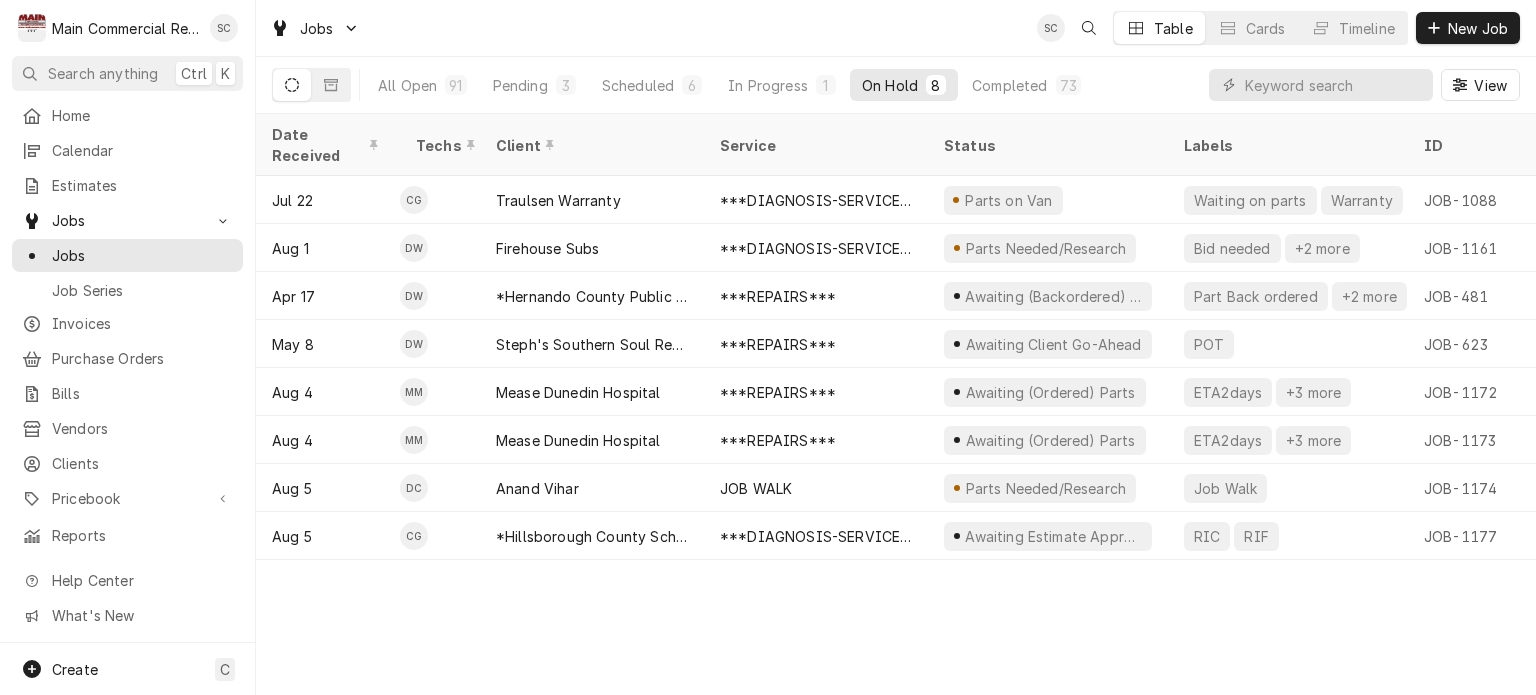 click on "Date Received Techs Client Service Status Labels ID Duration Location Name Job Type Priority Location Address Scheduled For On Hold Last Modified [MONTH] [DAY]   CG Traulsen Warranty ***DIAGNOSIS-SERVICE CALL*** Parts on Van Waiting on parts Warranty JOB-1088 1h Traulsen Warranty- Ruby Tuesday Service High [NUMBER] [STREET], [CITY], [STATE] [POSTAL_CODE] [MONTH] [DAY]   • [TIME] [MONTH] [DAY]   [MONTH] [DAY]   [MONTH] [DAY]   DW Firehouse Subs ***DIAGNOSIS-SERVICE CALL*** Parts Needed/Research Bid needed +2 more JOB-1161 2h — Service Urgent [NUMBER] [STREET], [CITY], [STATE] [POSTAL_CODE] [MONTH] [DAY]   • [TIME] [MONTH] [DAY]   [MONTH] [DAY]   [MONTH] [DAY]   Apr [DAY]   DW *Hernando County Public School ***REPAIRS*** Awaiting (Backordered) Parts Part Back ordered +2 more JOB-481 5h *Moton Elementary School Service No Priority [NUMBER] [STREET], [CITY], [STATE] [POSTAL_CODE] [MONTH] [DAY]   • [TIME] [MONTH] [DAY]   [MONTH] [DAY]   [MONTH] [DAY]   May [DAY]   DW Steph's Southern Soul Restaurant ***REPAIRS*** Awaiting Client Go-Ahead POT JOB-623 5h — Service No Priority [NUMBER] [STREET], [CITY], [STATE] [POSTAL_CODE] [MONTH] [DAY]   • [TIME] [MONTH] [DAY]   [MONTH] [DAY]" at bounding box center [896, 404] 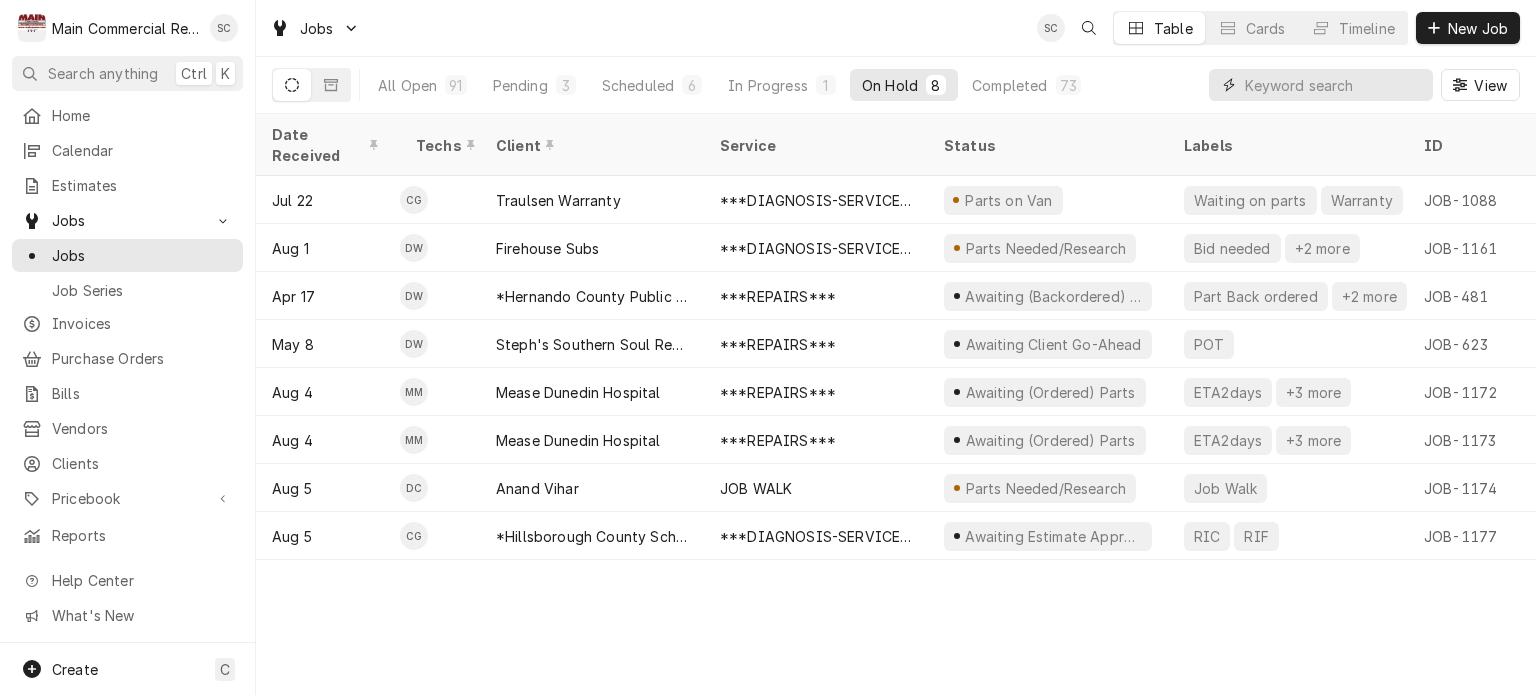 click at bounding box center (1334, 85) 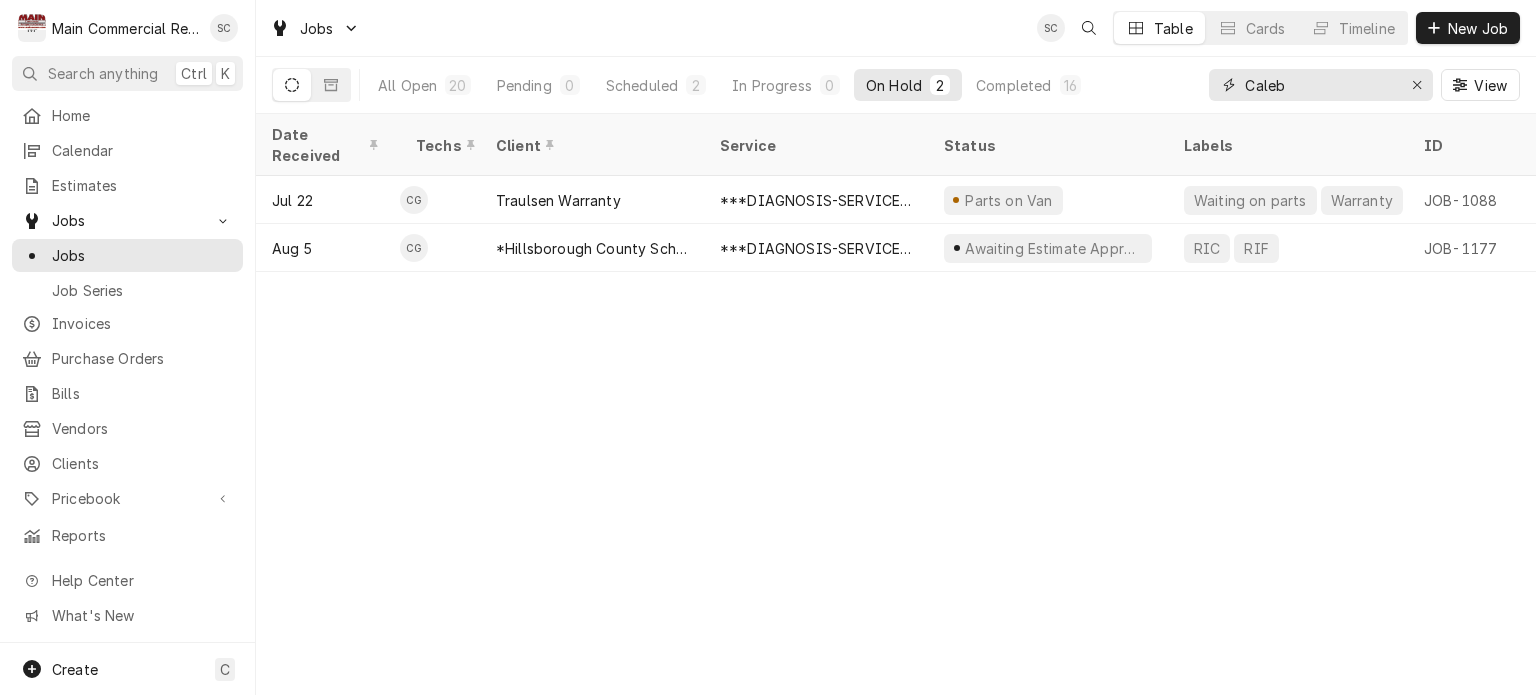 type on "Caleb" 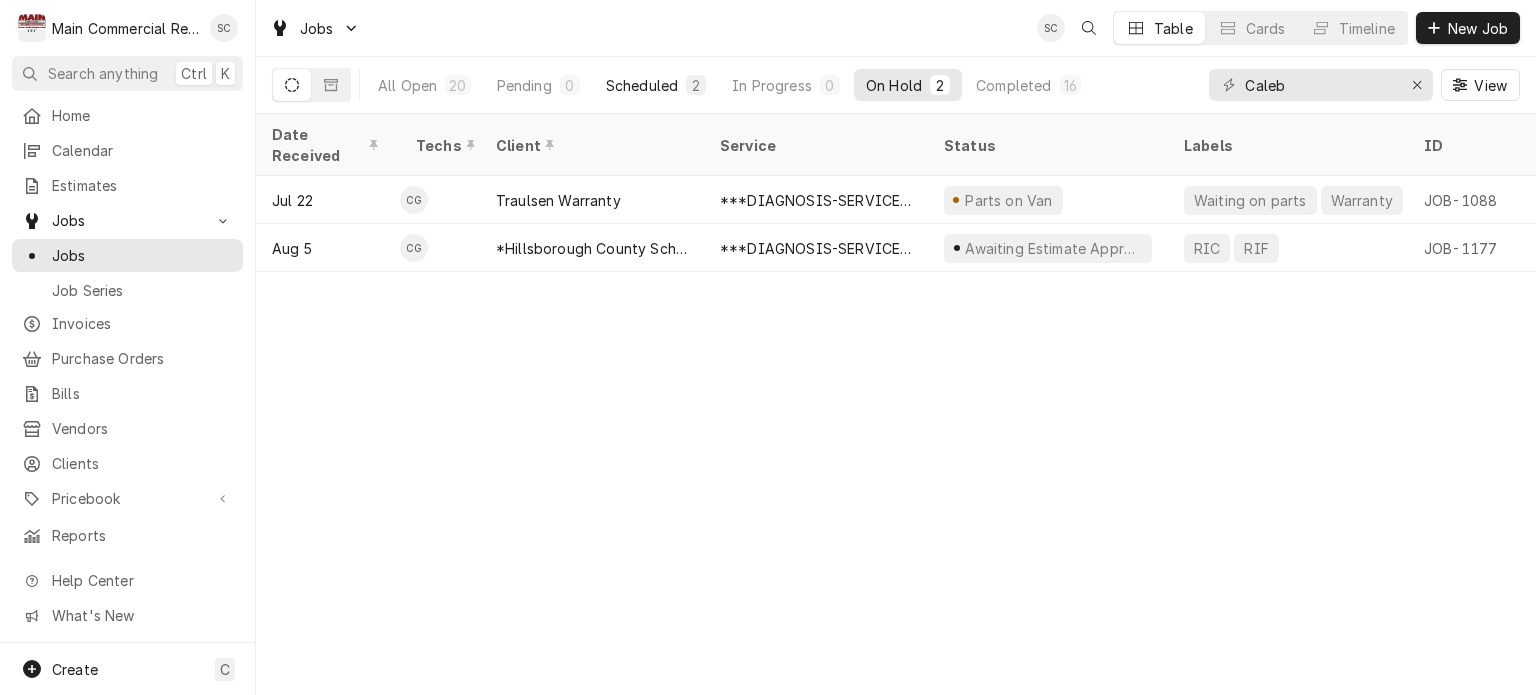 click on "Scheduled" at bounding box center (642, 85) 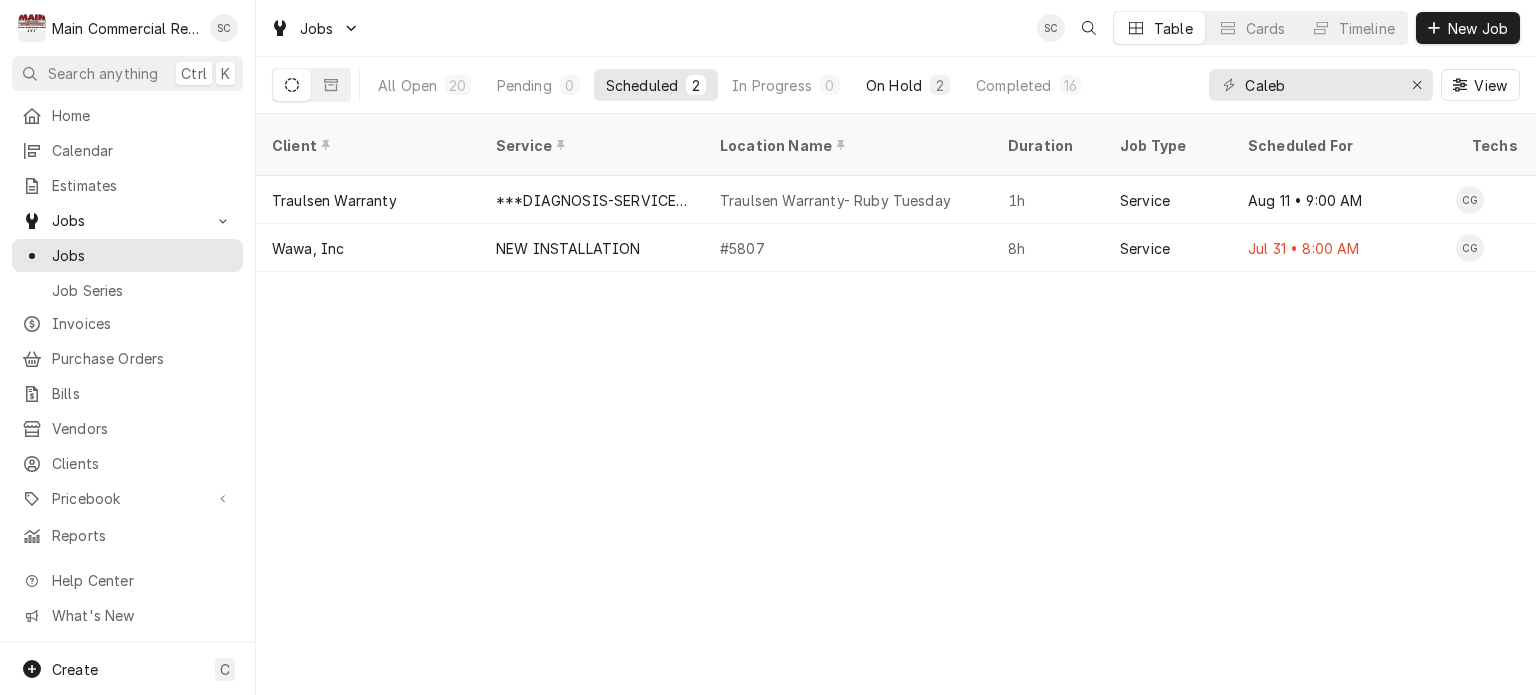 click on "2" at bounding box center [940, 85] 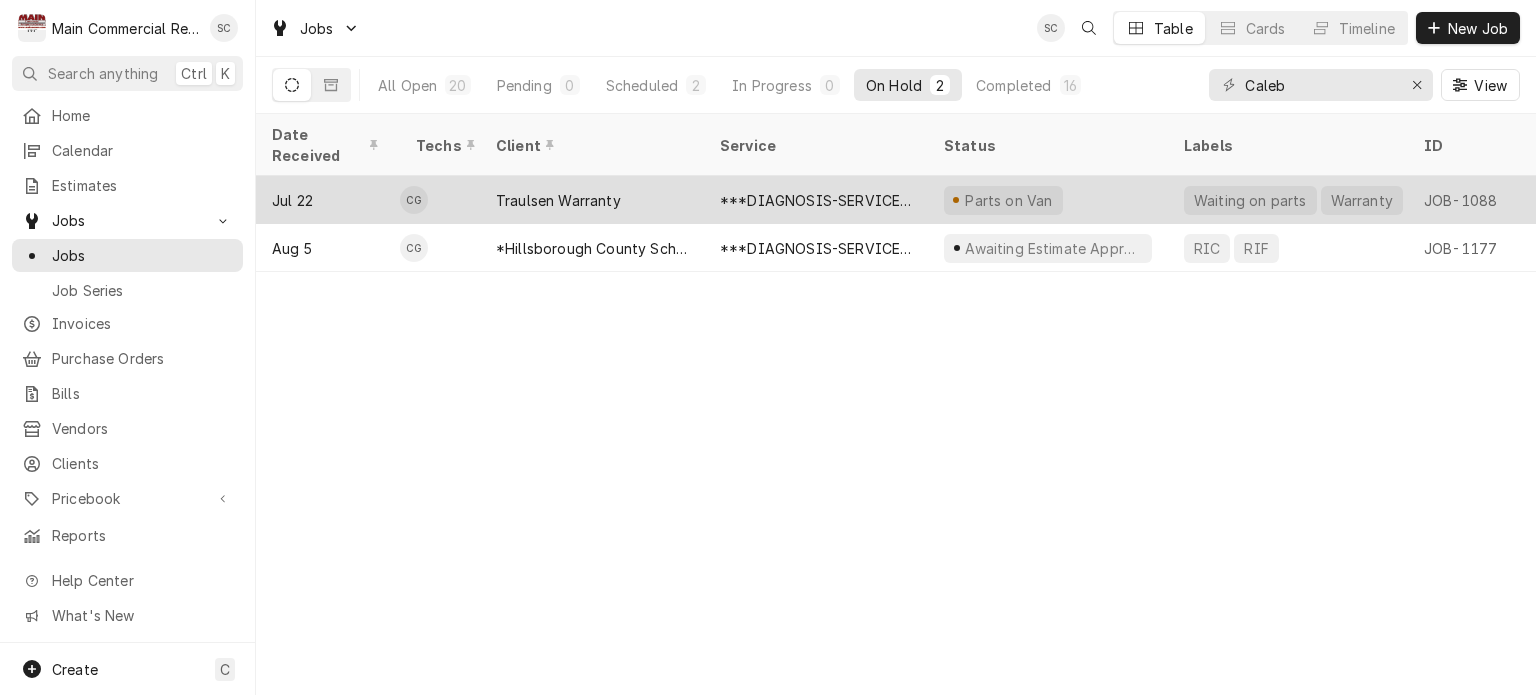 click on "Parts on Van" at bounding box center (1009, 200) 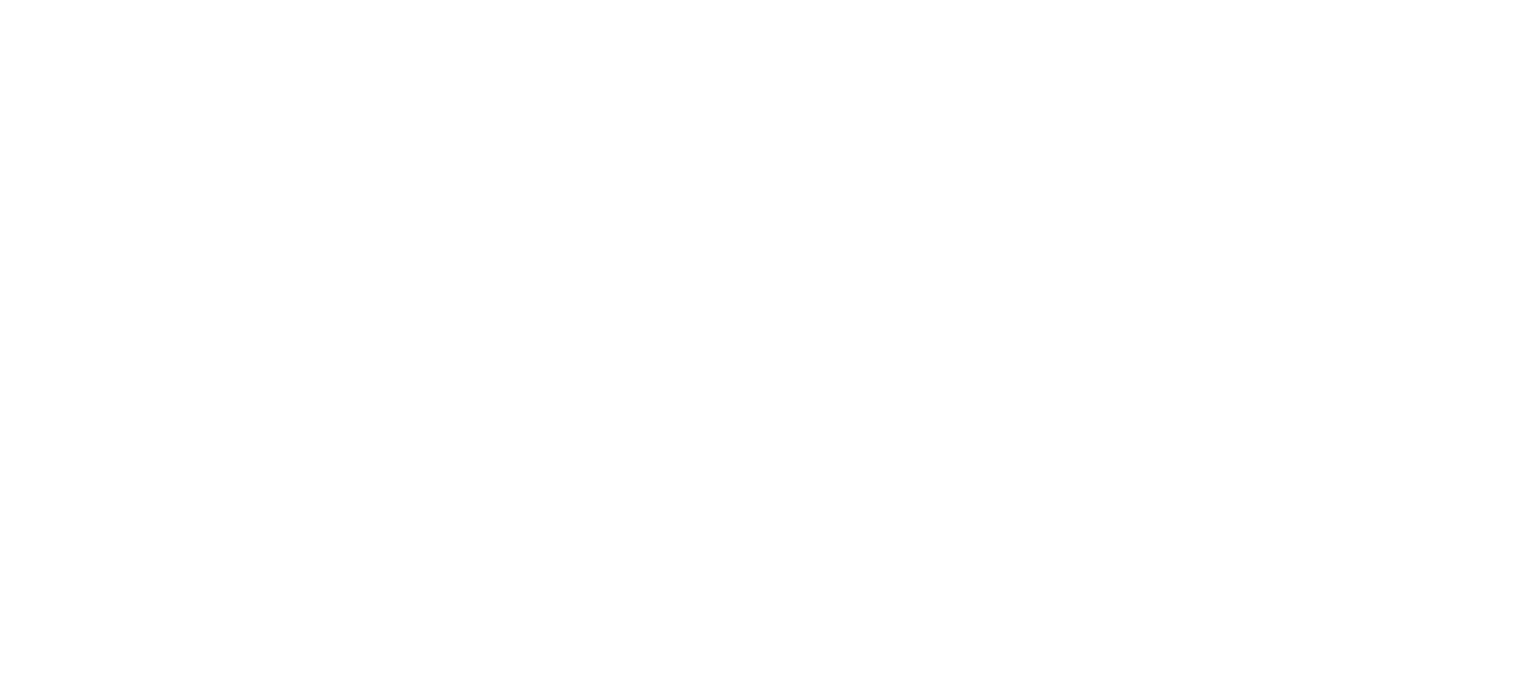 scroll, scrollTop: 0, scrollLeft: 0, axis: both 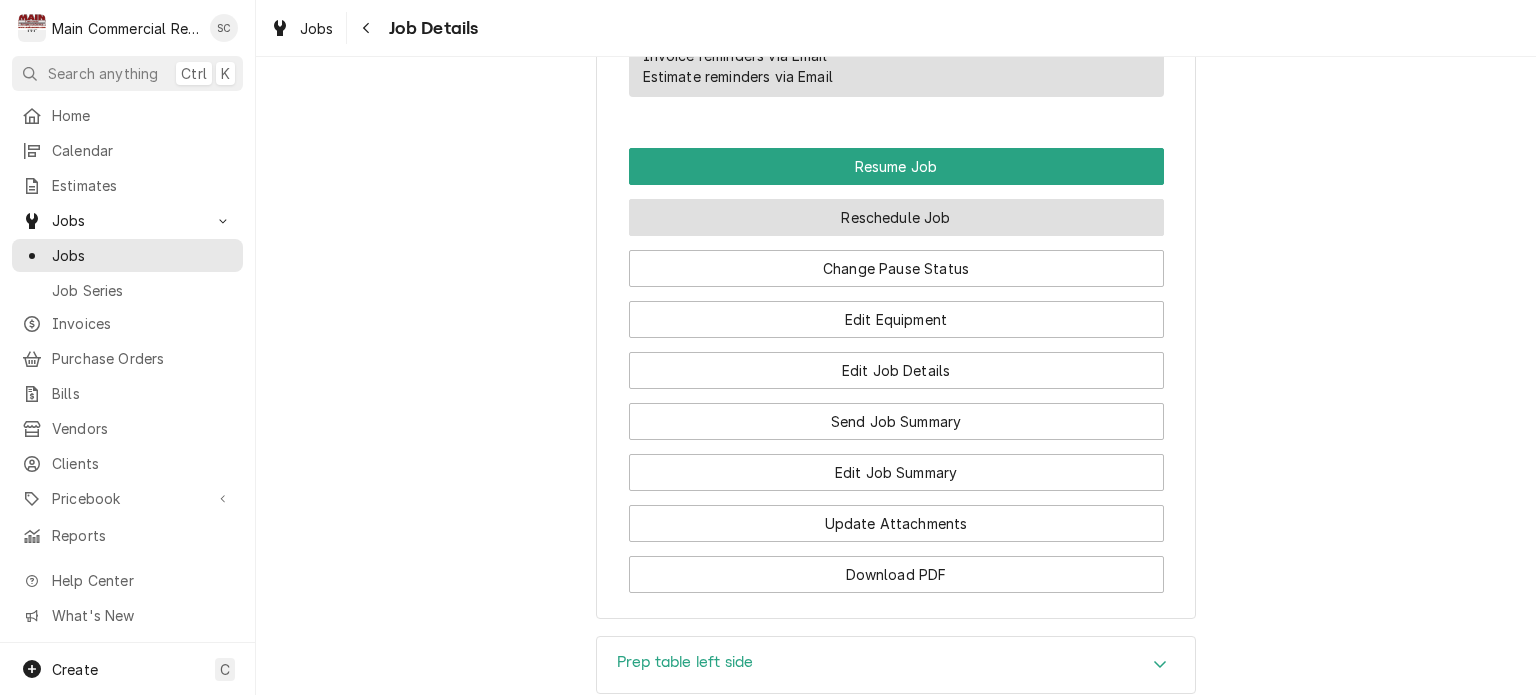click on "Reschedule Job" at bounding box center [896, 217] 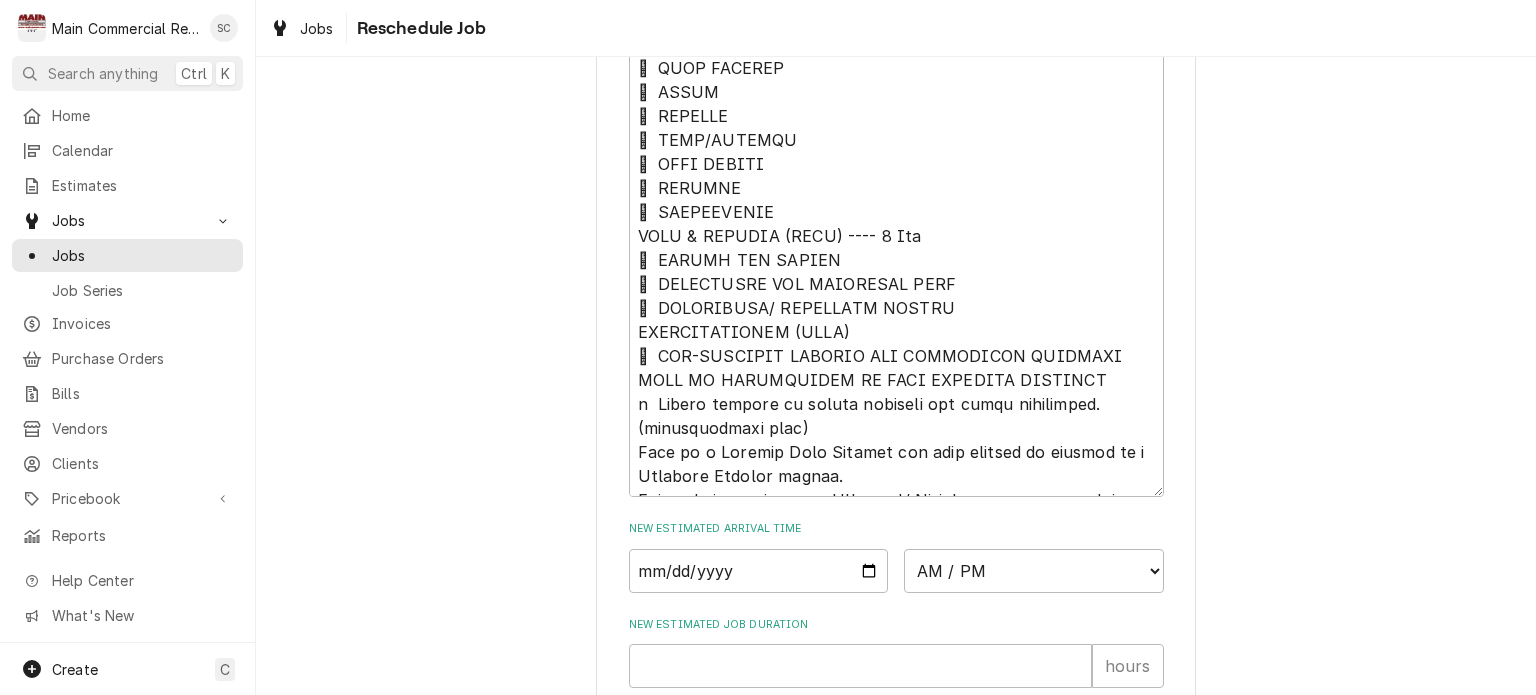 scroll, scrollTop: 2645, scrollLeft: 0, axis: vertical 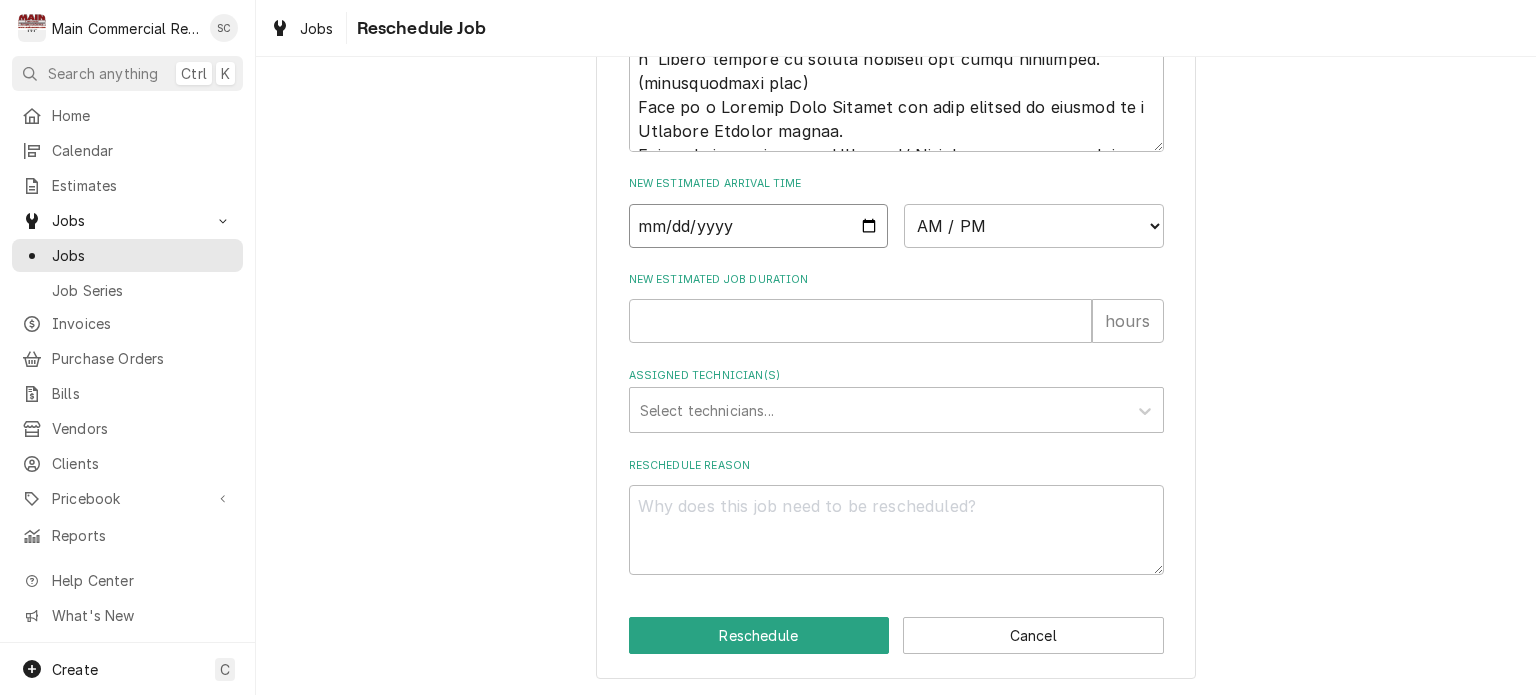 click at bounding box center [759, 226] 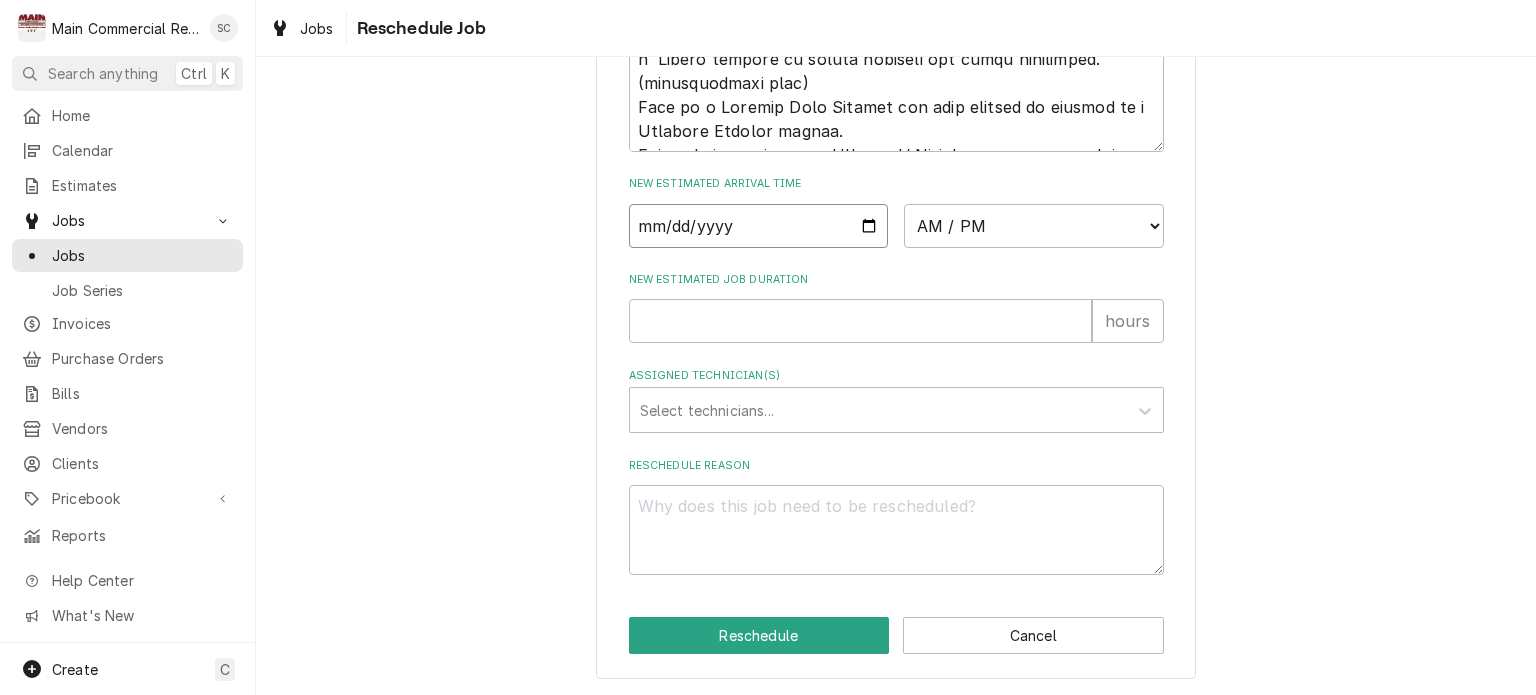 type on "x" 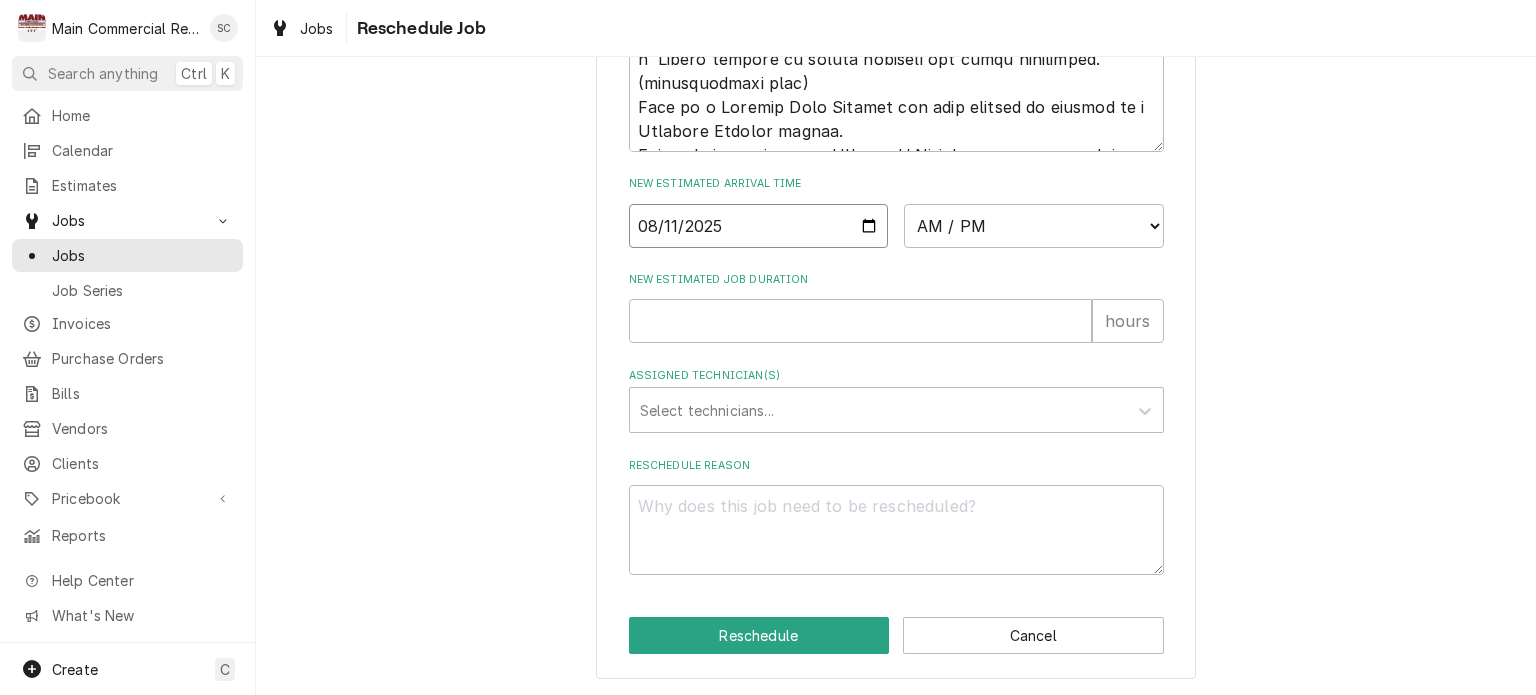 type on "2025-08-11" 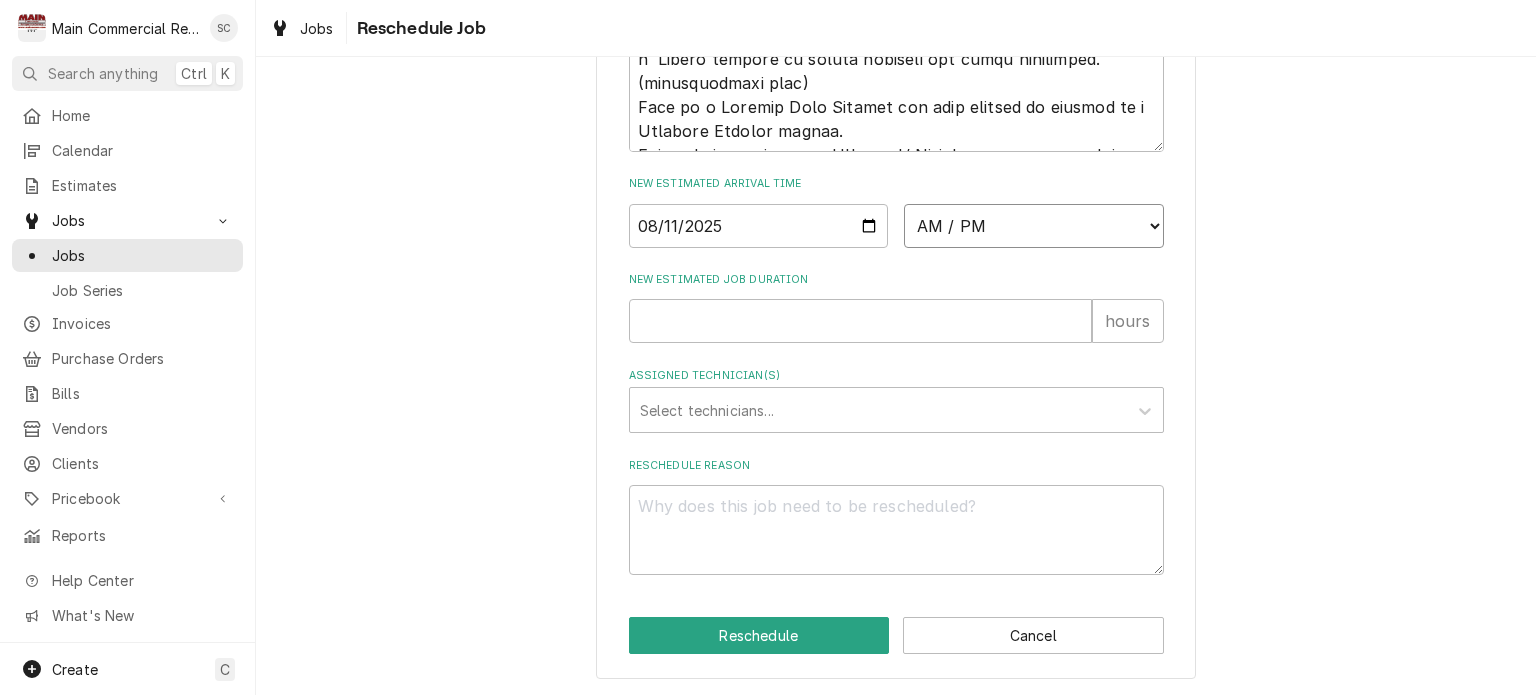 click on "AM / PM 6:00 AM 6:15 AM 6:30 AM 6:45 AM 7:00 AM 7:15 AM 7:30 AM 7:45 AM 8:00 AM 8:15 AM 8:30 AM 8:45 AM 9:00 AM 9:15 AM 9:30 AM 9:45 AM 10:00 AM 10:15 AM 10:30 AM 10:45 AM 11:00 AM 11:15 AM 11:30 AM 11:45 AM 12:00 PM 12:15 PM 12:30 PM 12:45 PM 1:00 PM 1:15 PM 1:30 PM 1:45 PM 2:00 PM 2:15 PM 2:30 PM 2:45 PM 3:00 PM 3:15 PM 3:30 PM 3:45 PM 4:00 PM 4:15 PM 4:30 PM 4:45 PM 5:00 PM 5:15 PM 5:30 PM 5:45 PM 6:00 PM 6:15 PM 6:30 PM 6:45 PM 7:00 PM 7:15 PM 7:30 PM 7:45 PM 8:00 PM 8:15 PM 8:30 PM 8:45 PM 9:00 PM 9:15 PM 9:30 PM 9:45 PM 10:00 PM 10:15 PM 10:30 PM 10:45 PM 11:00 PM 11:15 PM 11:30 PM 11:45 PM 12:00 AM 12:15 AM 12:30 AM 12:45 AM 1:00 AM 1:15 AM 1:30 AM 1:45 AM 2:00 AM 2:15 AM 2:30 AM 2:45 AM 3:00 AM 3:15 AM 3:30 AM 3:45 AM 4:00 AM 4:15 AM 4:30 AM 4:45 AM 5:00 AM 5:15 AM 5:30 AM 5:45 AM" at bounding box center (1034, 226) 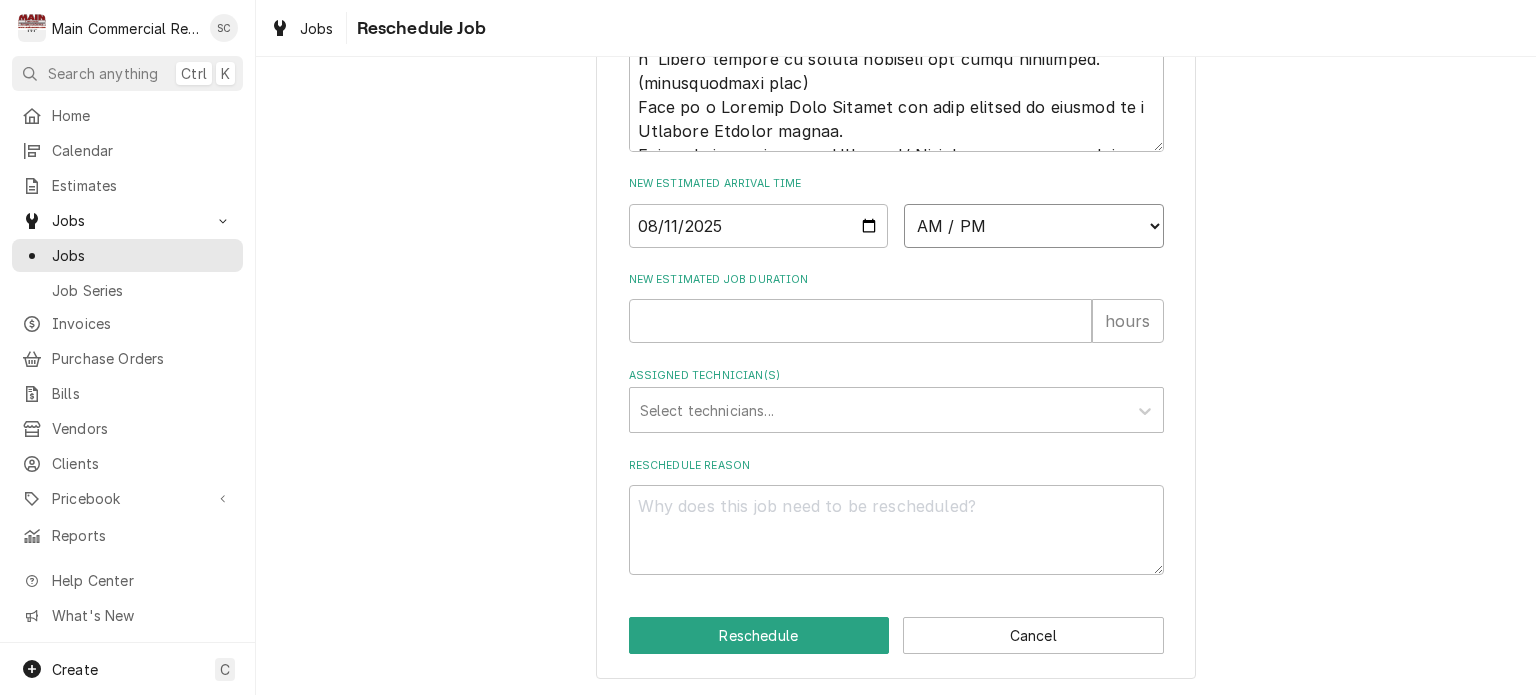 select on "10:00:00" 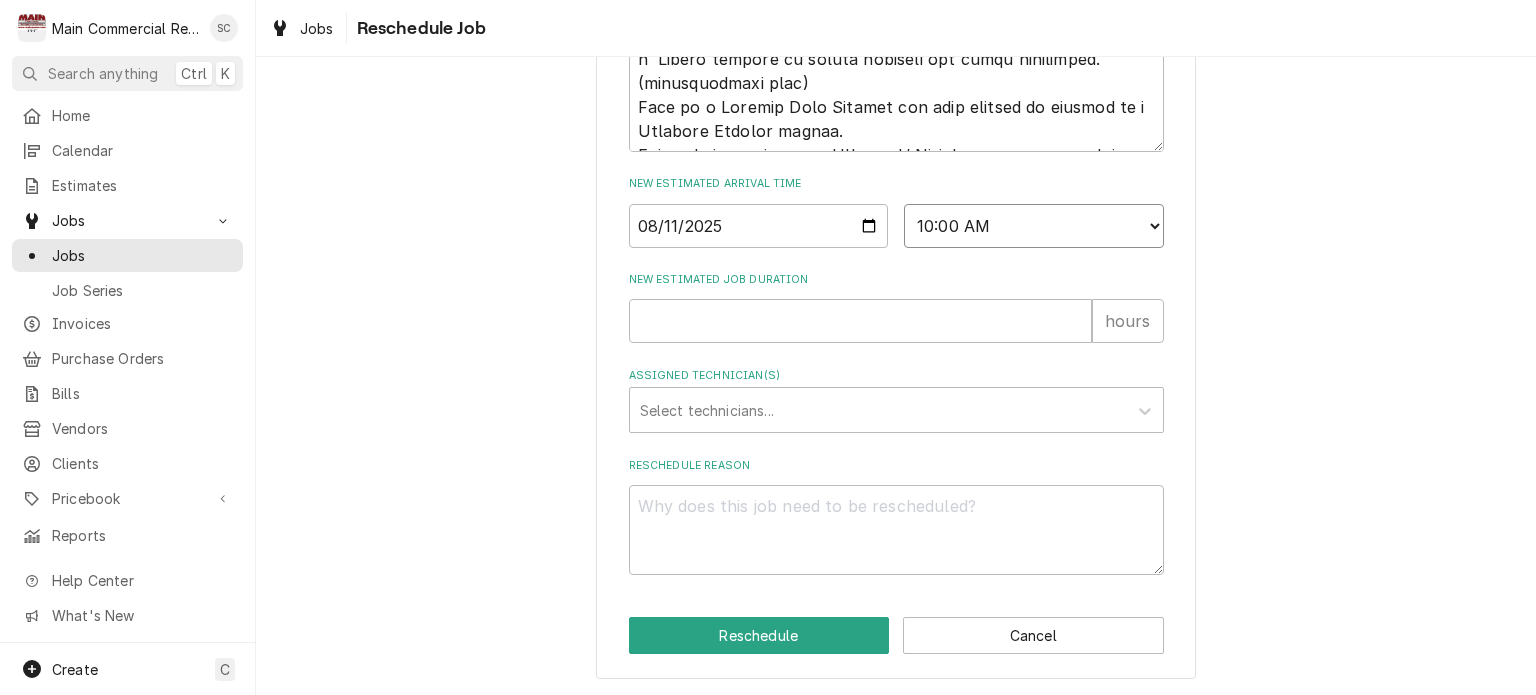 click on "AM / PM 6:00 AM 6:15 AM 6:30 AM 6:45 AM 7:00 AM 7:15 AM 7:30 AM 7:45 AM 8:00 AM 8:15 AM 8:30 AM 8:45 AM 9:00 AM 9:15 AM 9:30 AM 9:45 AM 10:00 AM 10:15 AM 10:30 AM 10:45 AM 11:00 AM 11:15 AM 11:30 AM 11:45 AM 12:00 PM 12:15 PM 12:30 PM 12:45 PM 1:00 PM 1:15 PM 1:30 PM 1:45 PM 2:00 PM 2:15 PM 2:30 PM 2:45 PM 3:00 PM 3:15 PM 3:30 PM 3:45 PM 4:00 PM 4:15 PM 4:30 PM 4:45 PM 5:00 PM 5:15 PM 5:30 PM 5:45 PM 6:00 PM 6:15 PM 6:30 PM 6:45 PM 7:00 PM 7:15 PM 7:30 PM 7:45 PM 8:00 PM 8:15 PM 8:30 PM 8:45 PM 9:00 PM 9:15 PM 9:30 PM 9:45 PM 10:00 PM 10:15 PM 10:30 PM 10:45 PM 11:00 PM 11:15 PM 11:30 PM 11:45 PM 12:00 AM 12:15 AM 12:30 AM 12:45 AM 1:00 AM 1:15 AM 1:30 AM 1:45 AM 2:00 AM 2:15 AM 2:30 AM 2:45 AM 3:00 AM 3:15 AM 3:30 AM 3:45 AM 4:00 AM 4:15 AM 4:30 AM 4:45 AM 5:00 AM 5:15 AM 5:30 AM 5:45 AM" at bounding box center [1034, 226] 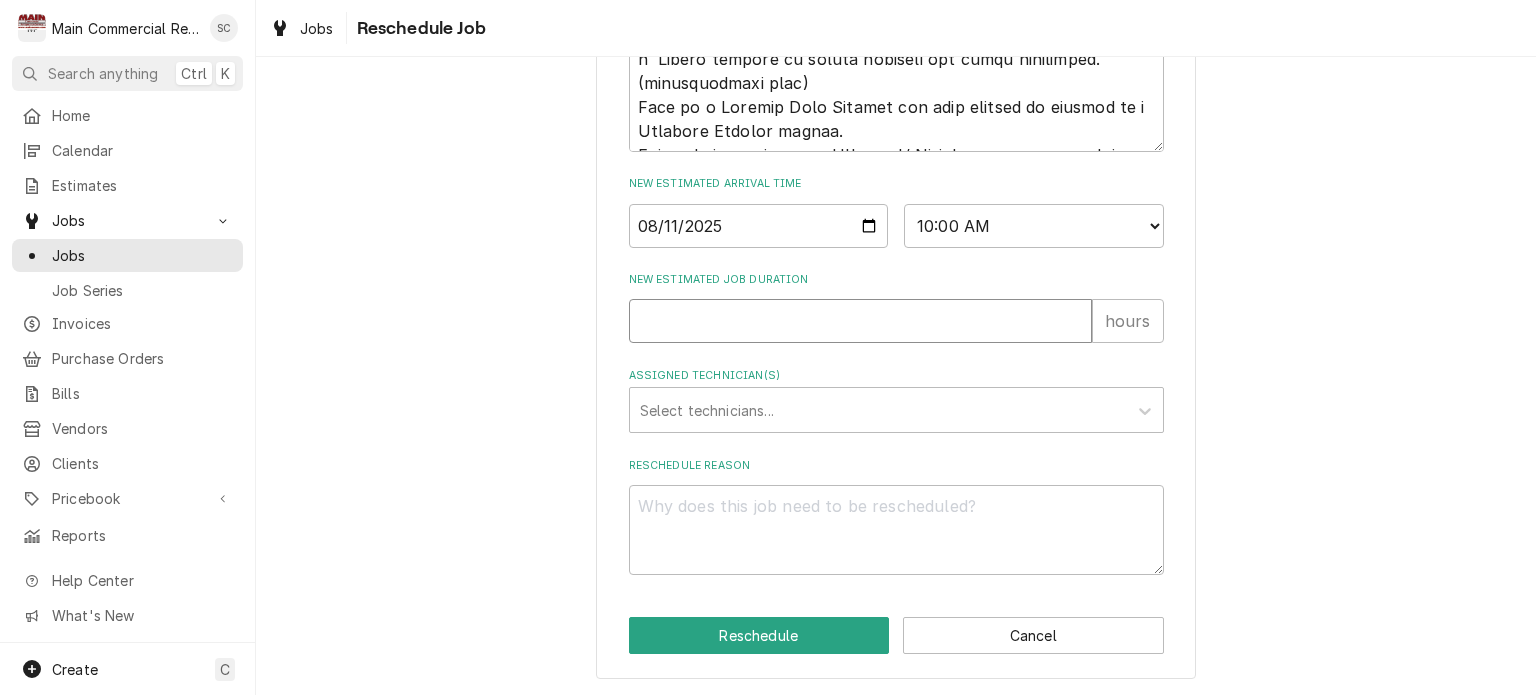 click on "New Estimated Job Duration" at bounding box center (860, 321) 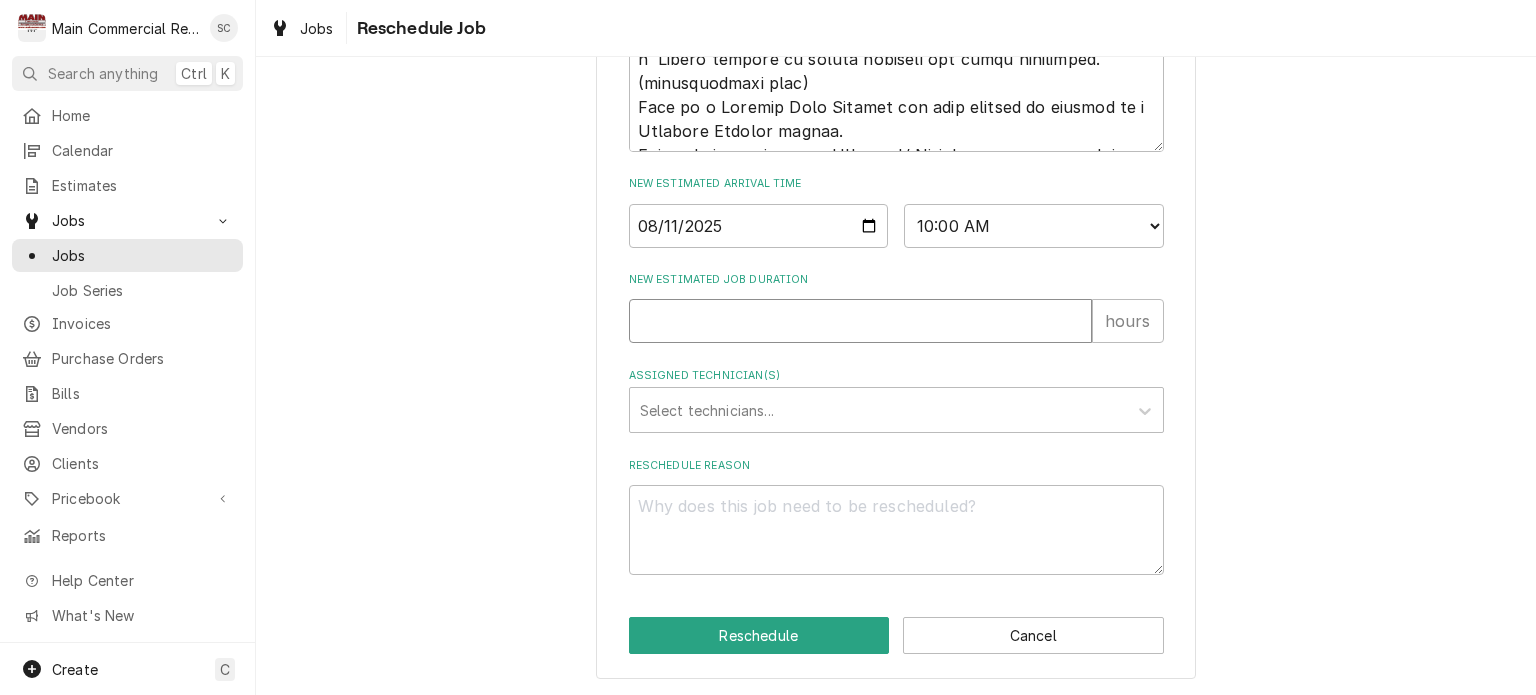 type on "x" 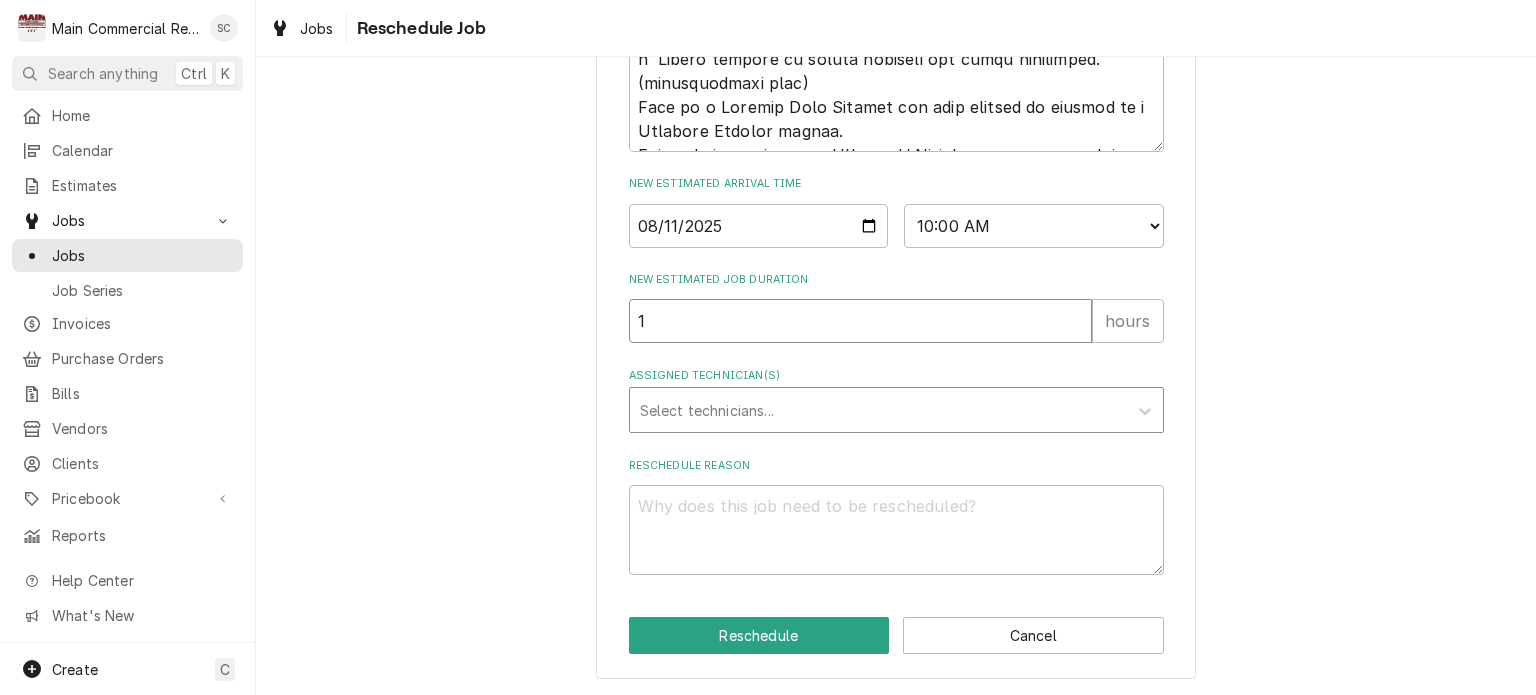 type on "1" 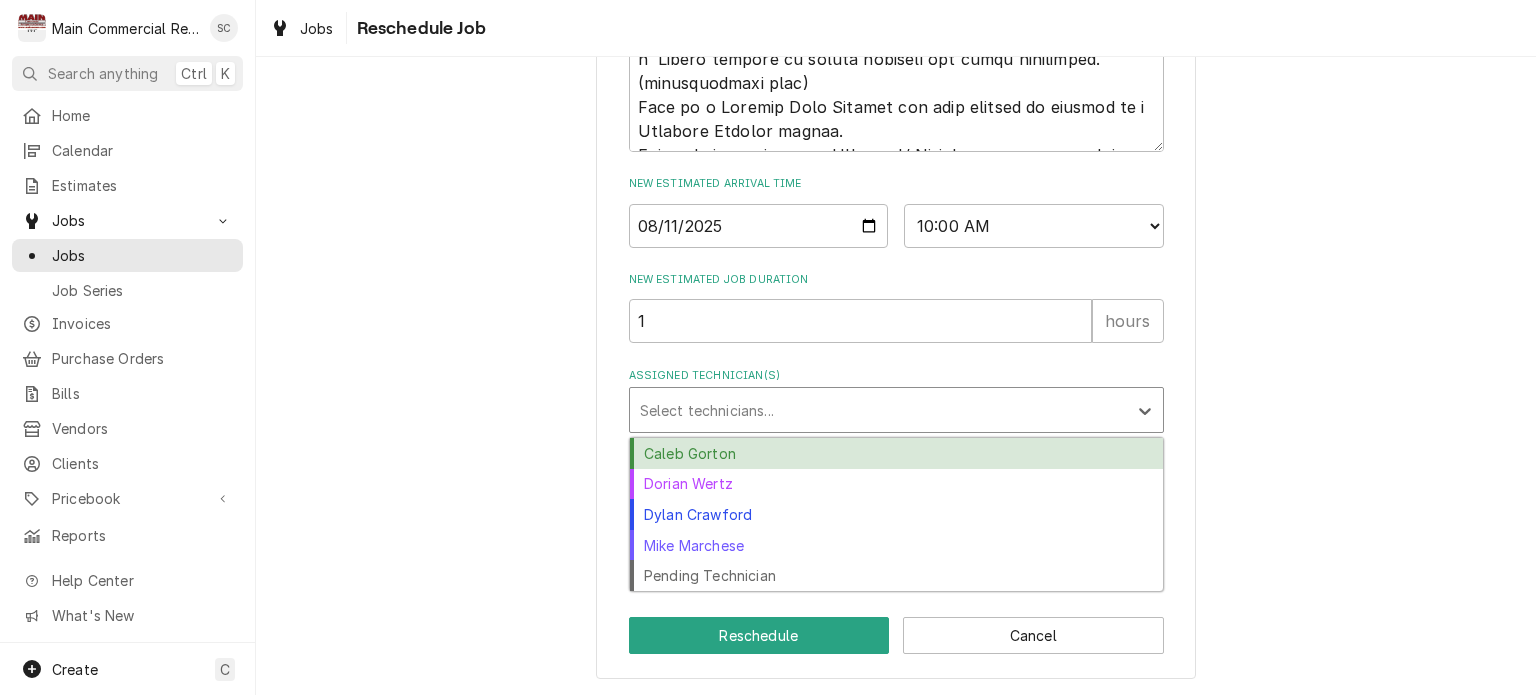 click at bounding box center [878, 410] 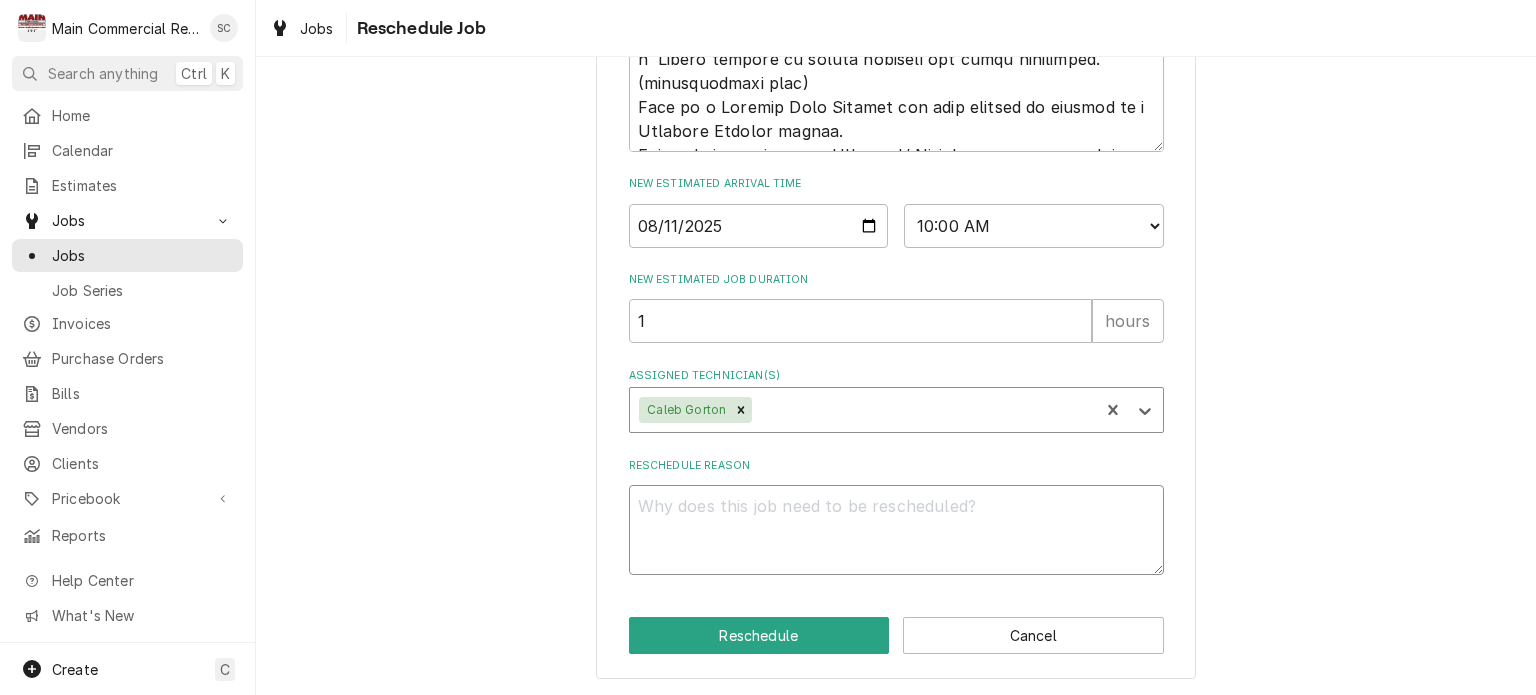 click on "Reschedule Reason" at bounding box center (896, 530) 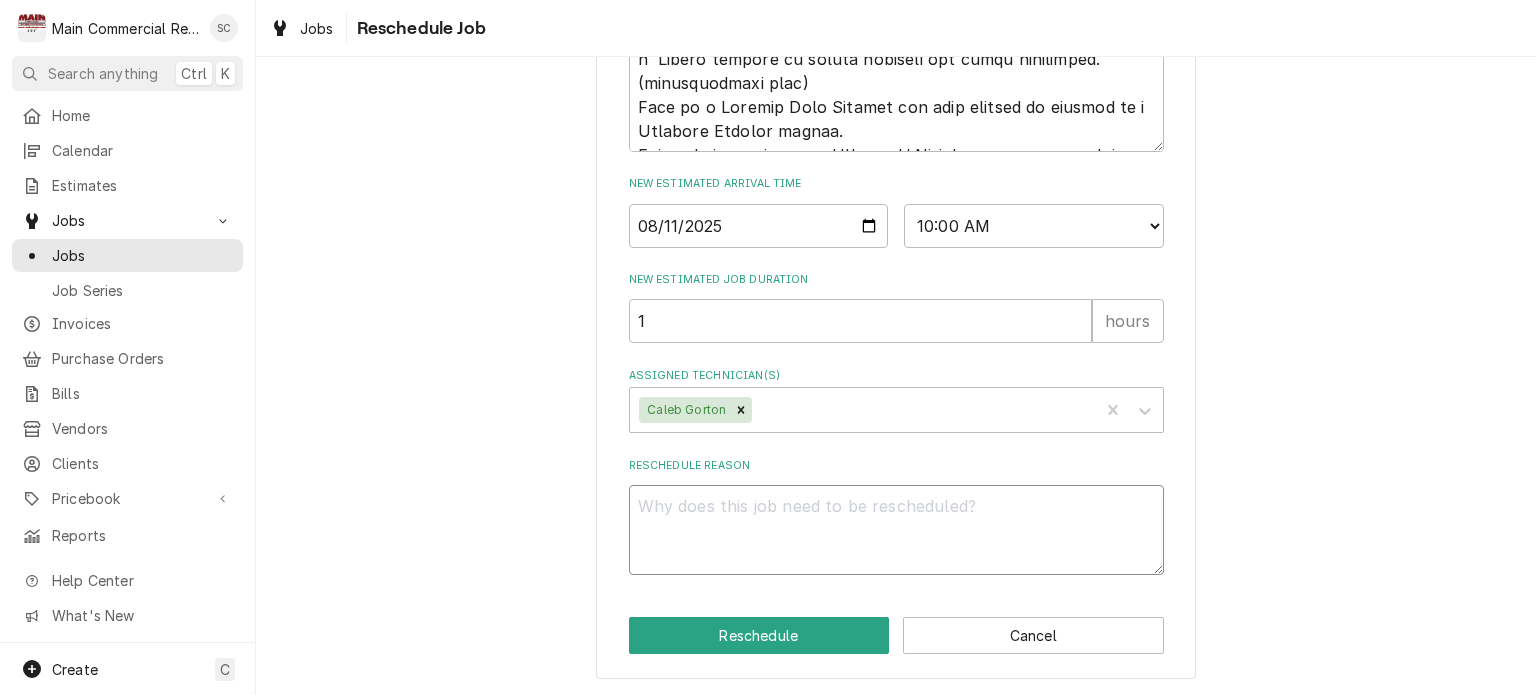 type on "x" 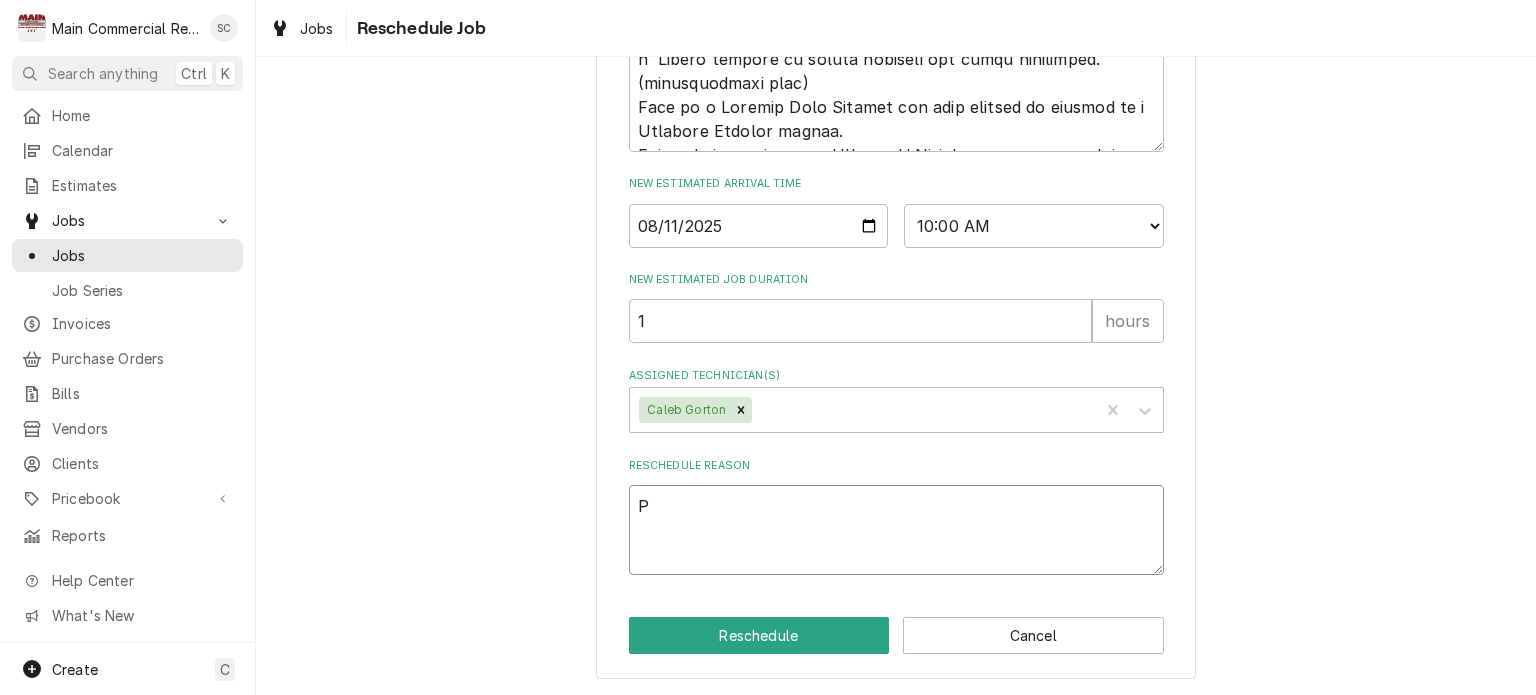 type on "x" 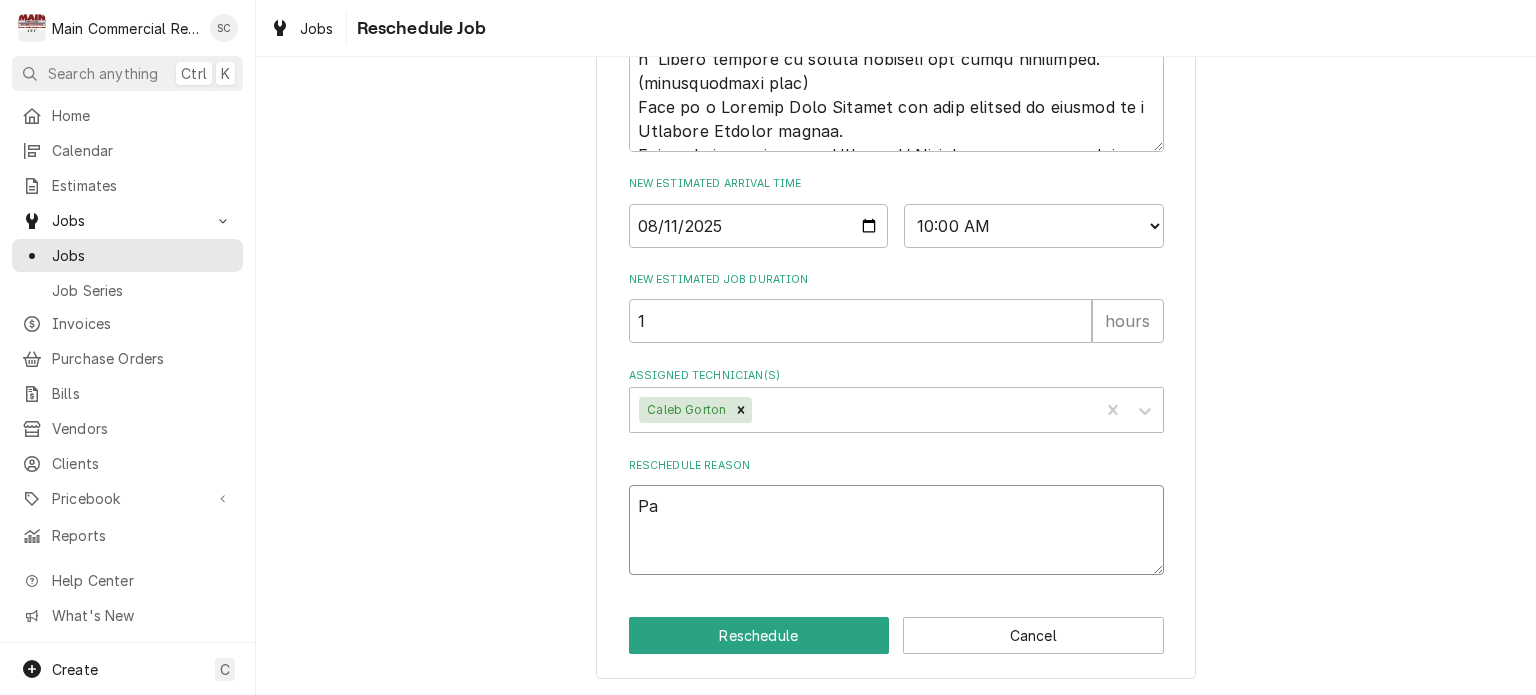type on "x" 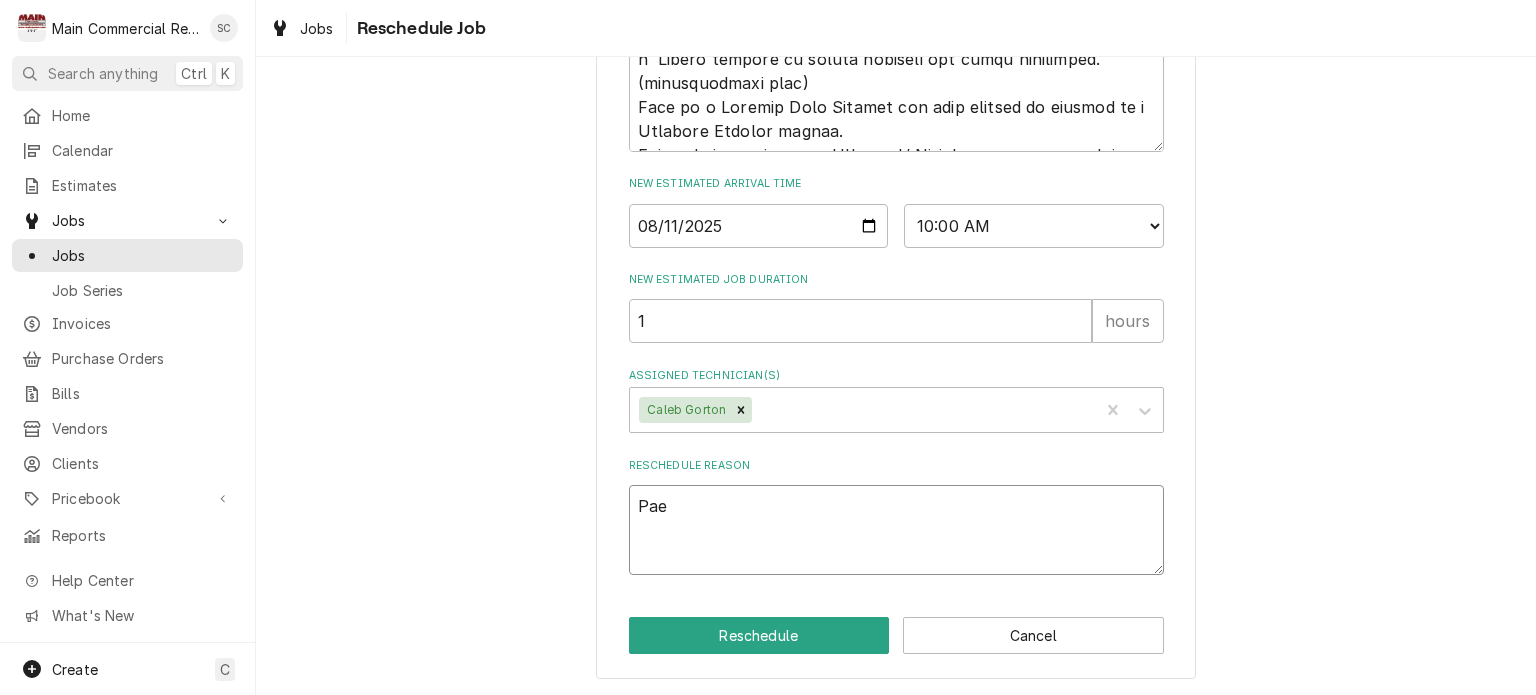 type on "x" 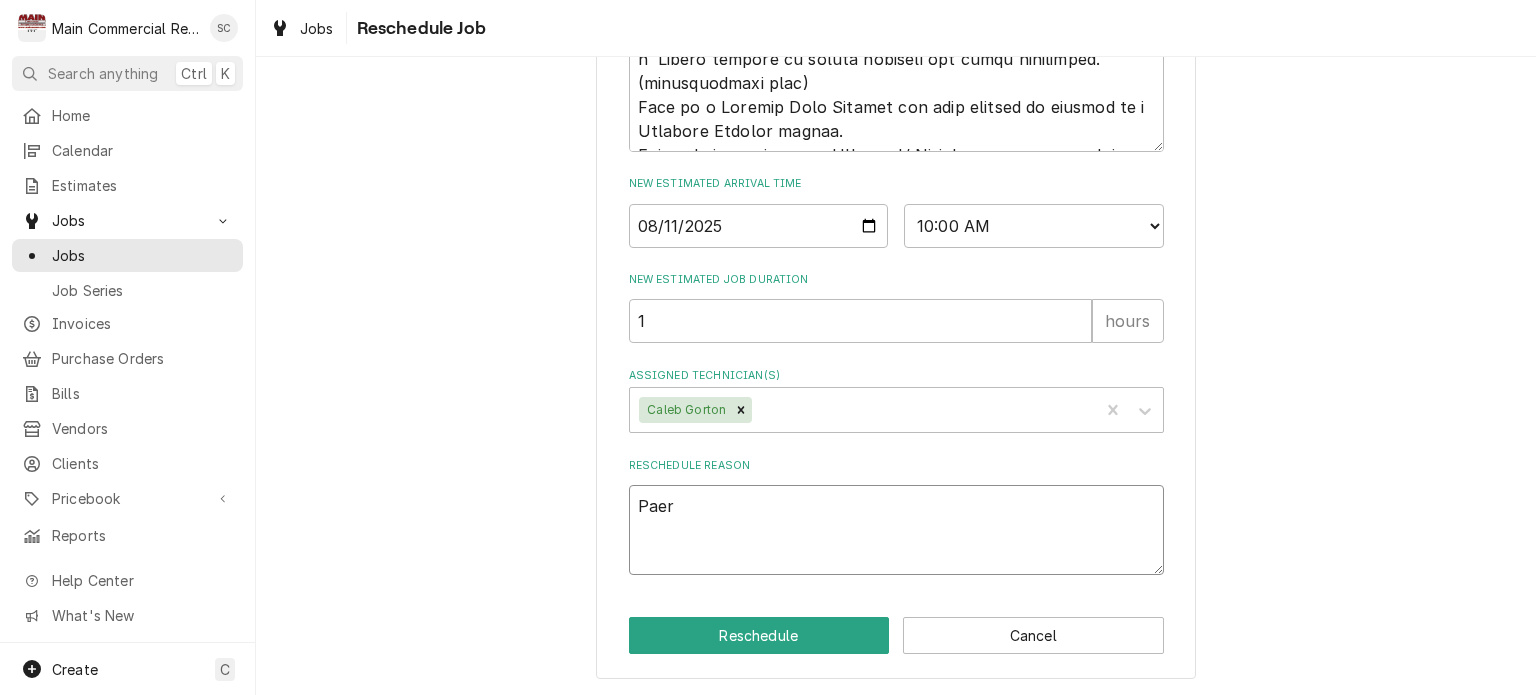 type on "x" 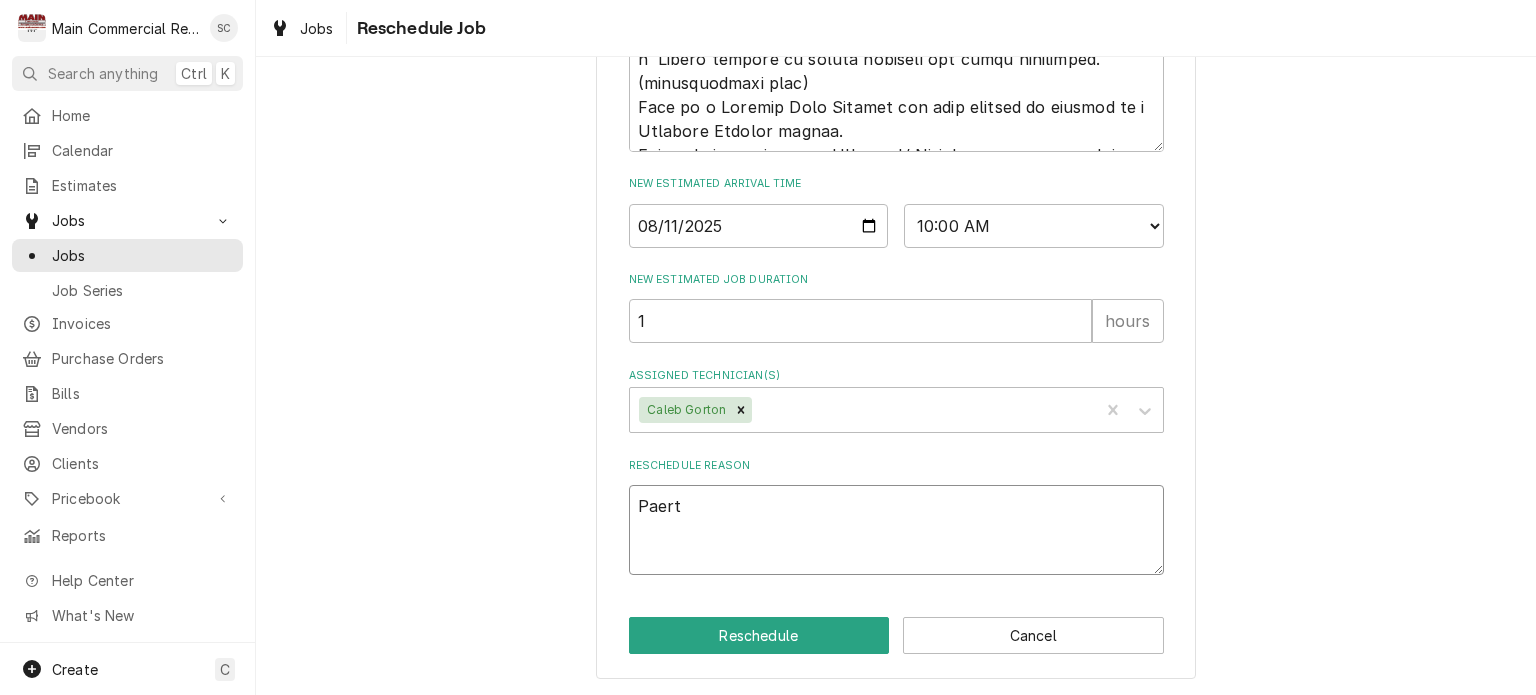 type on "x" 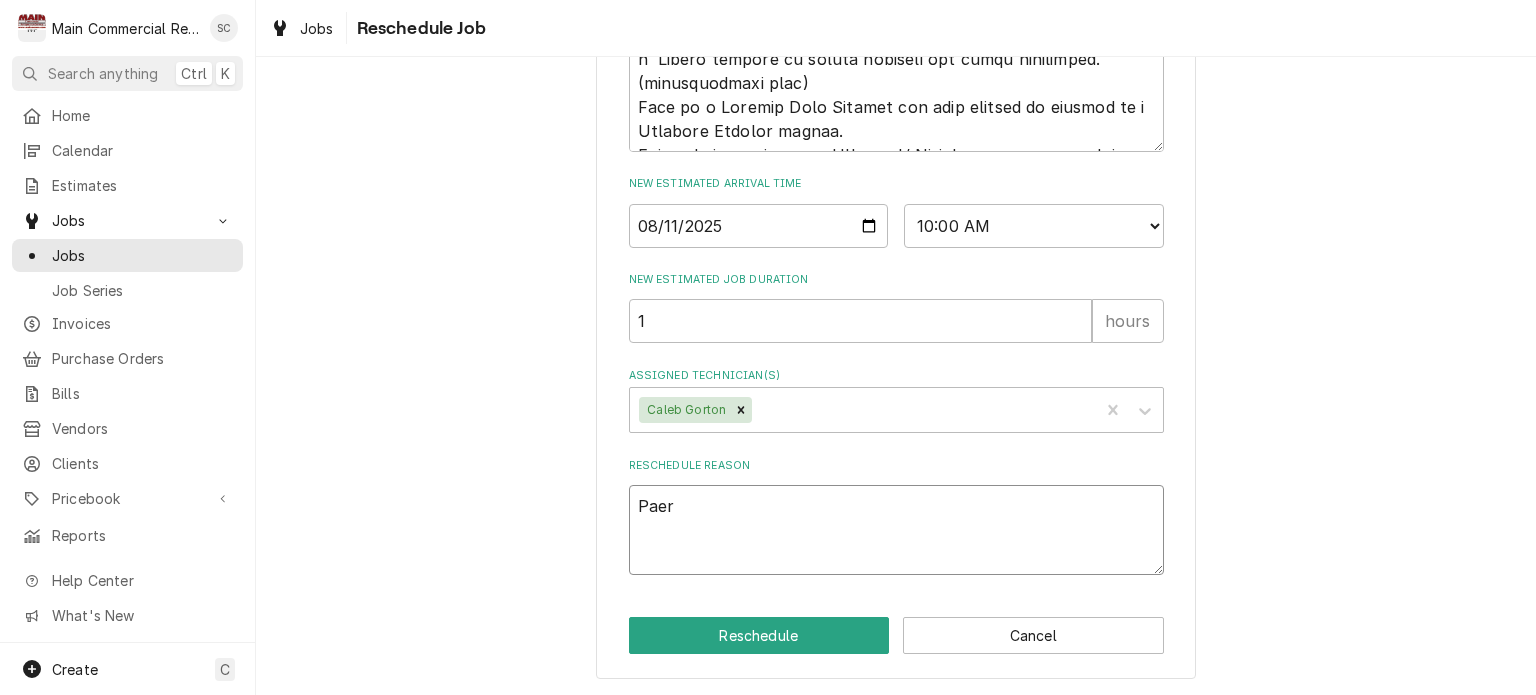 type on "x" 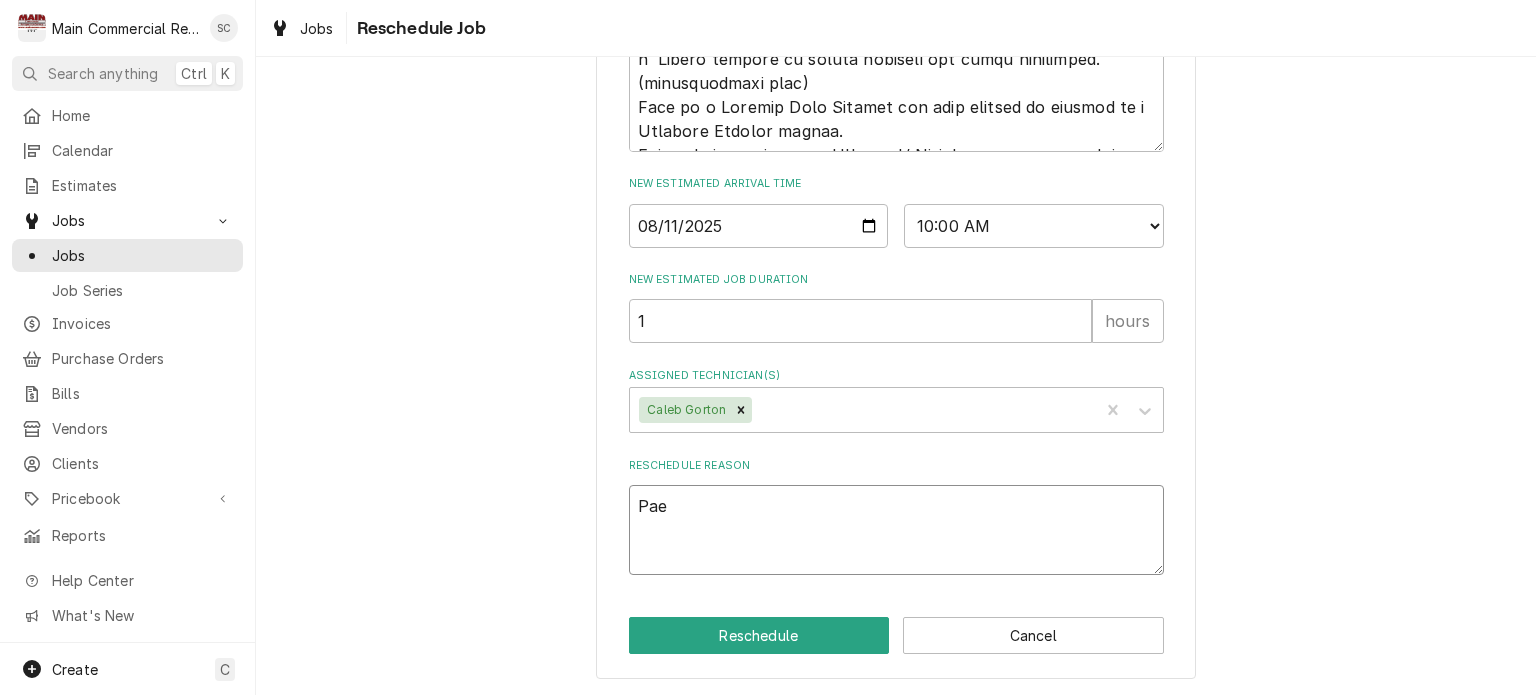 type on "x" 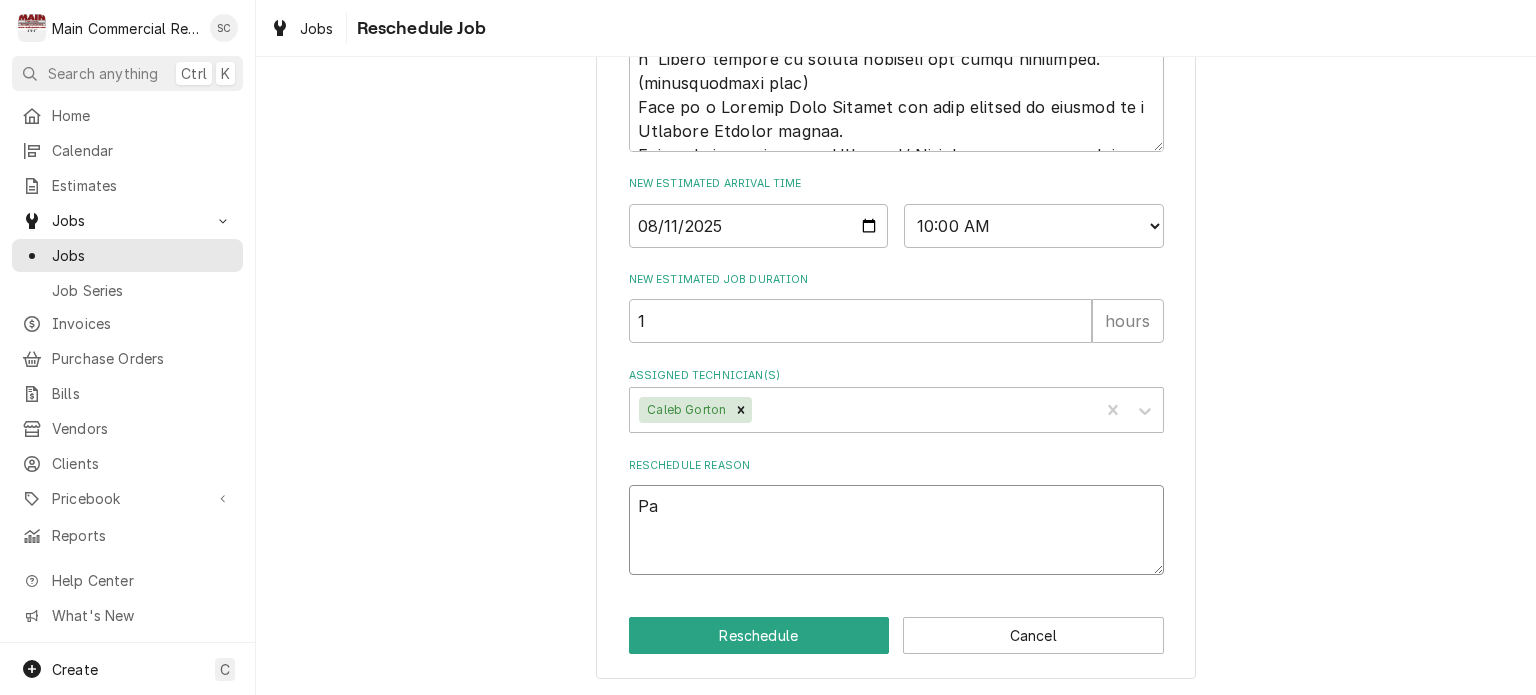 type on "x" 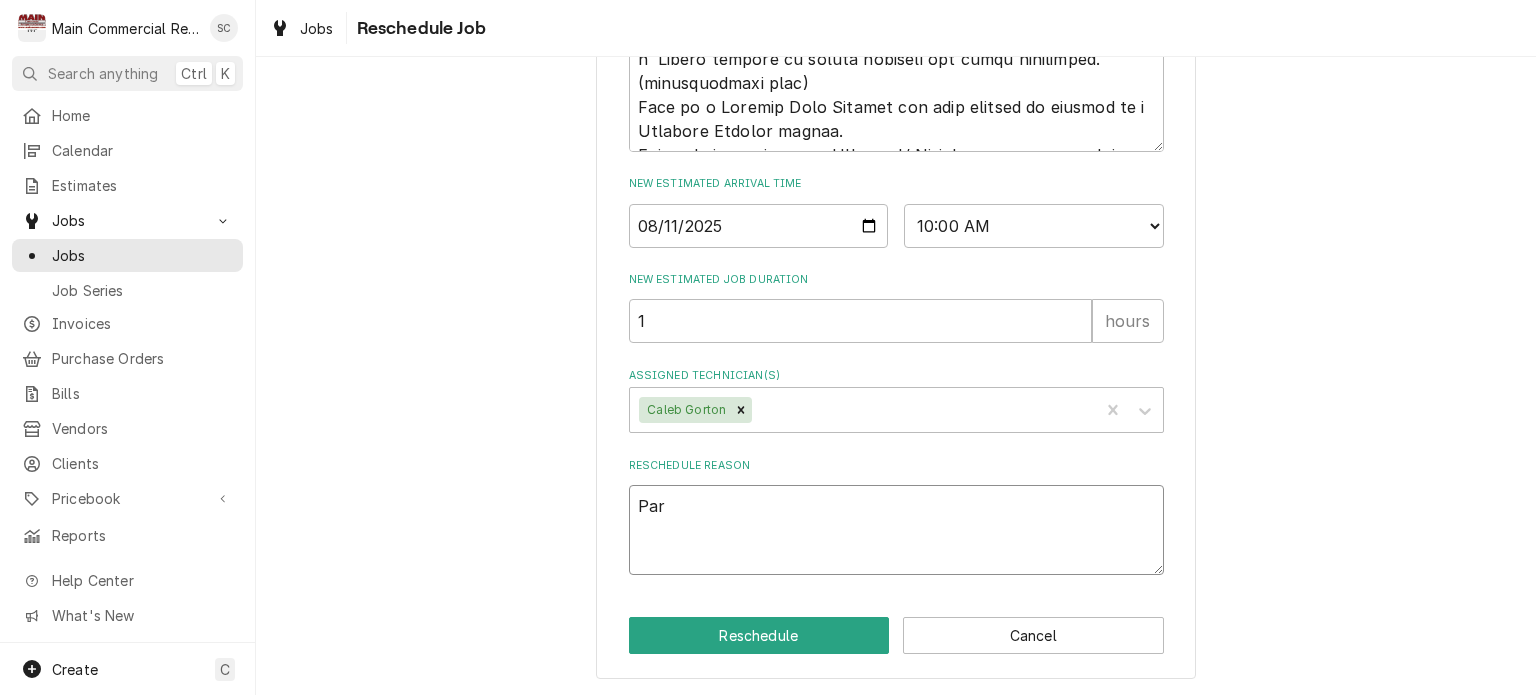 type on "x" 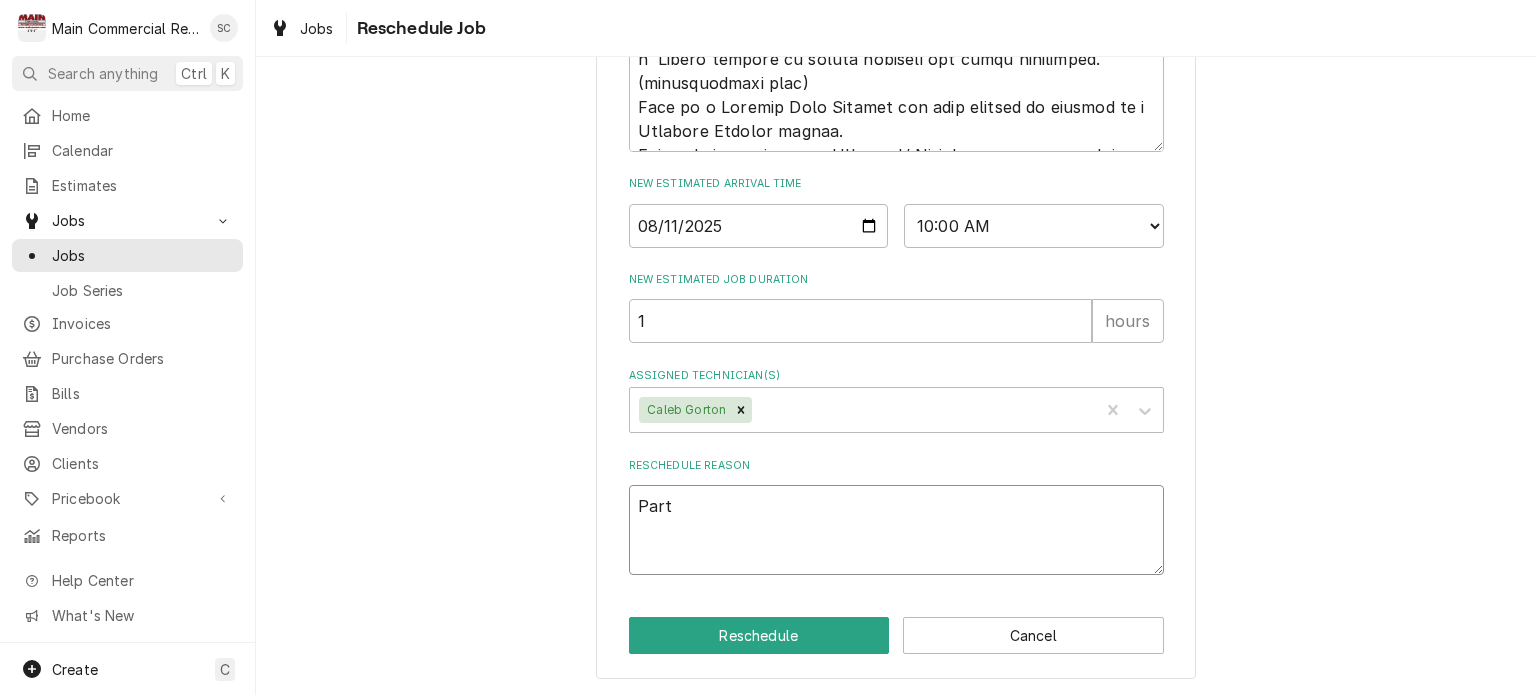 type on "x" 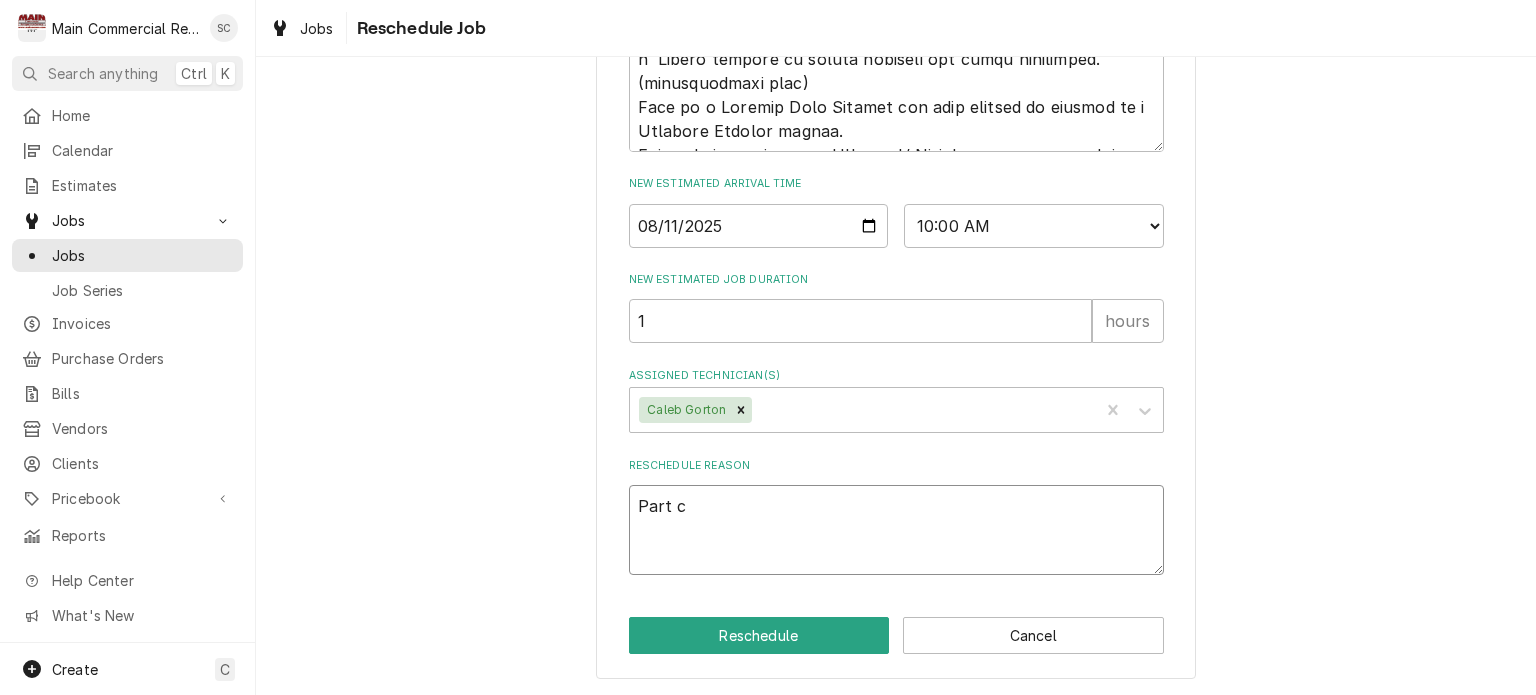 type on "x" 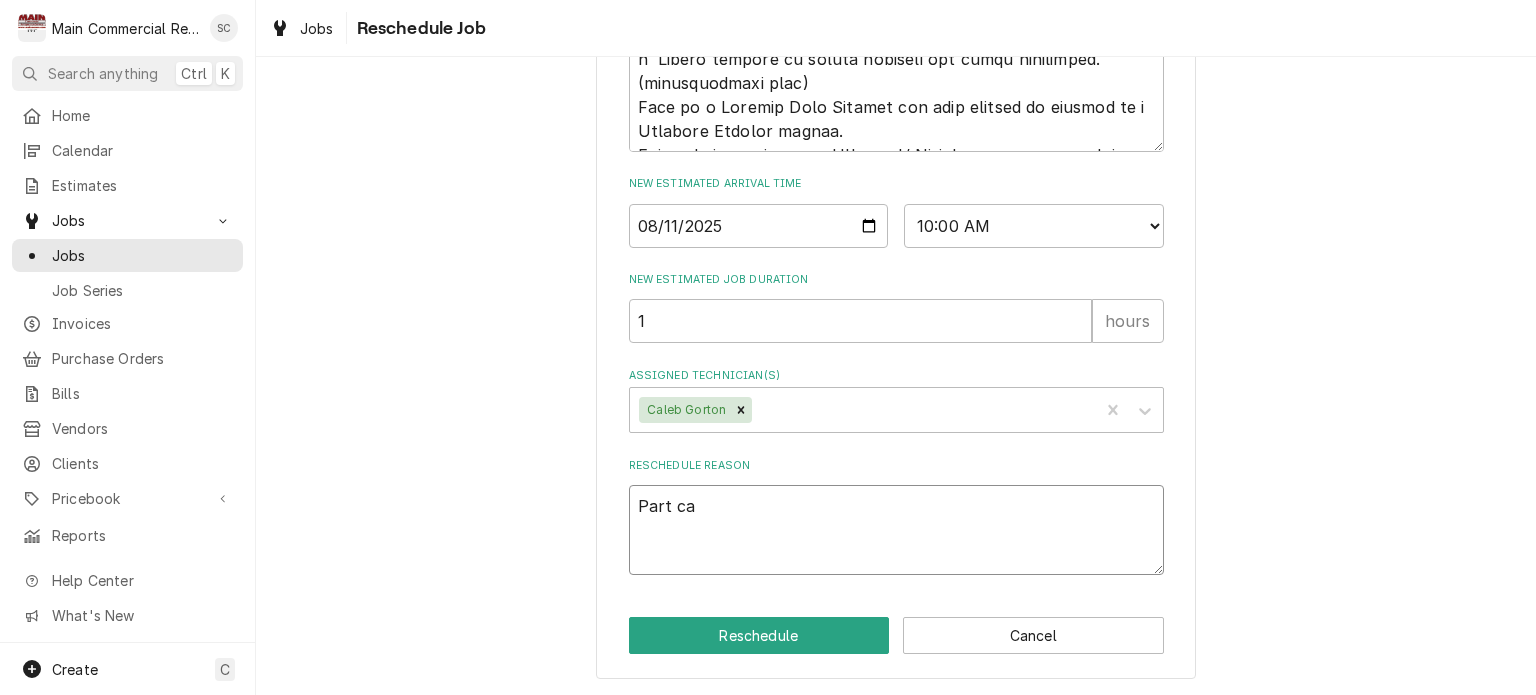 type on "x" 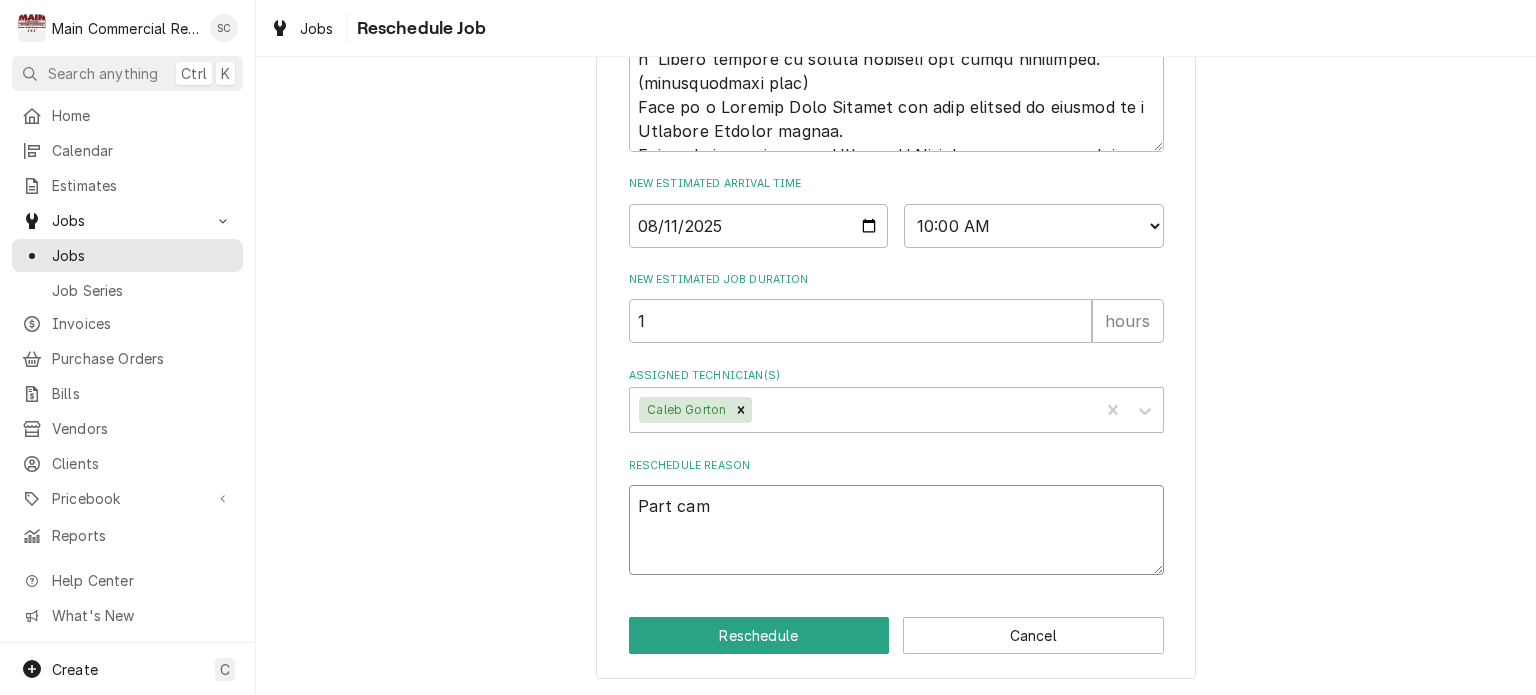 type on "x" 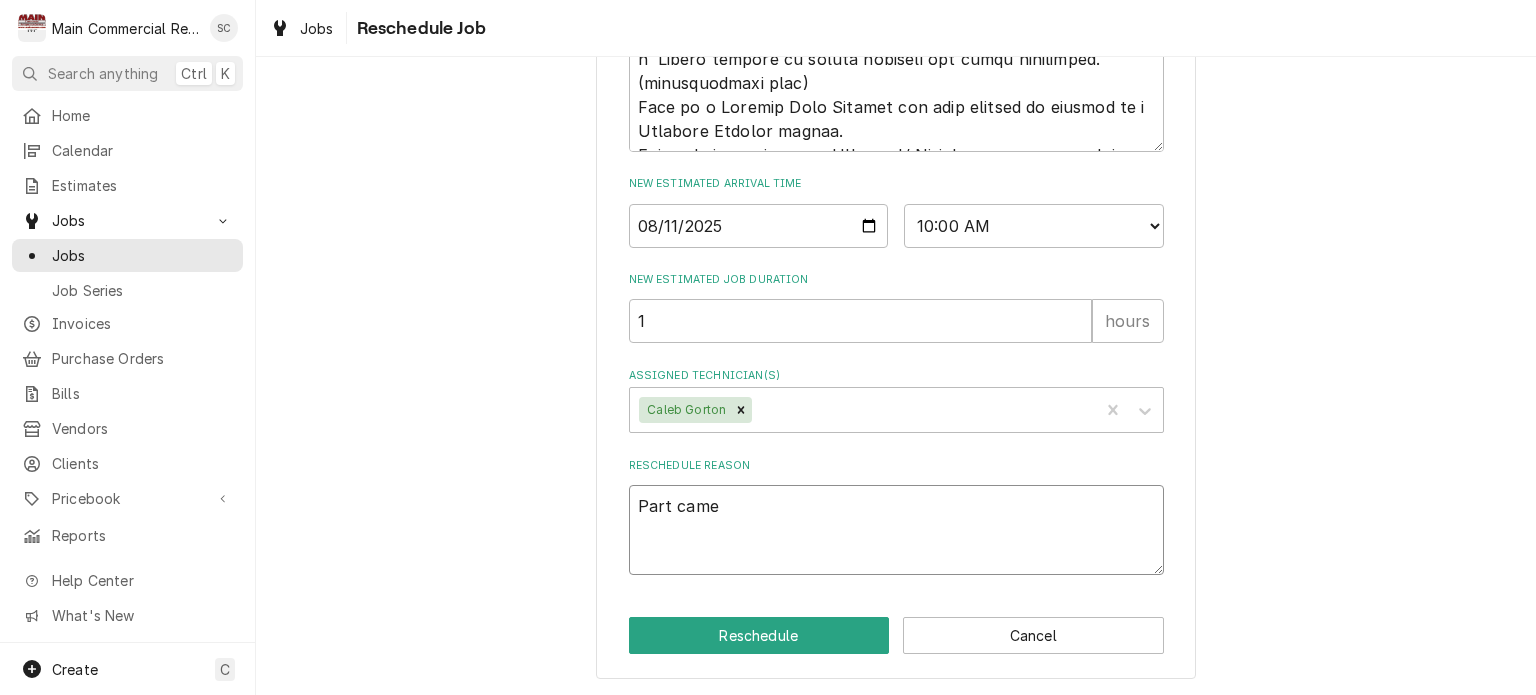 type on "x" 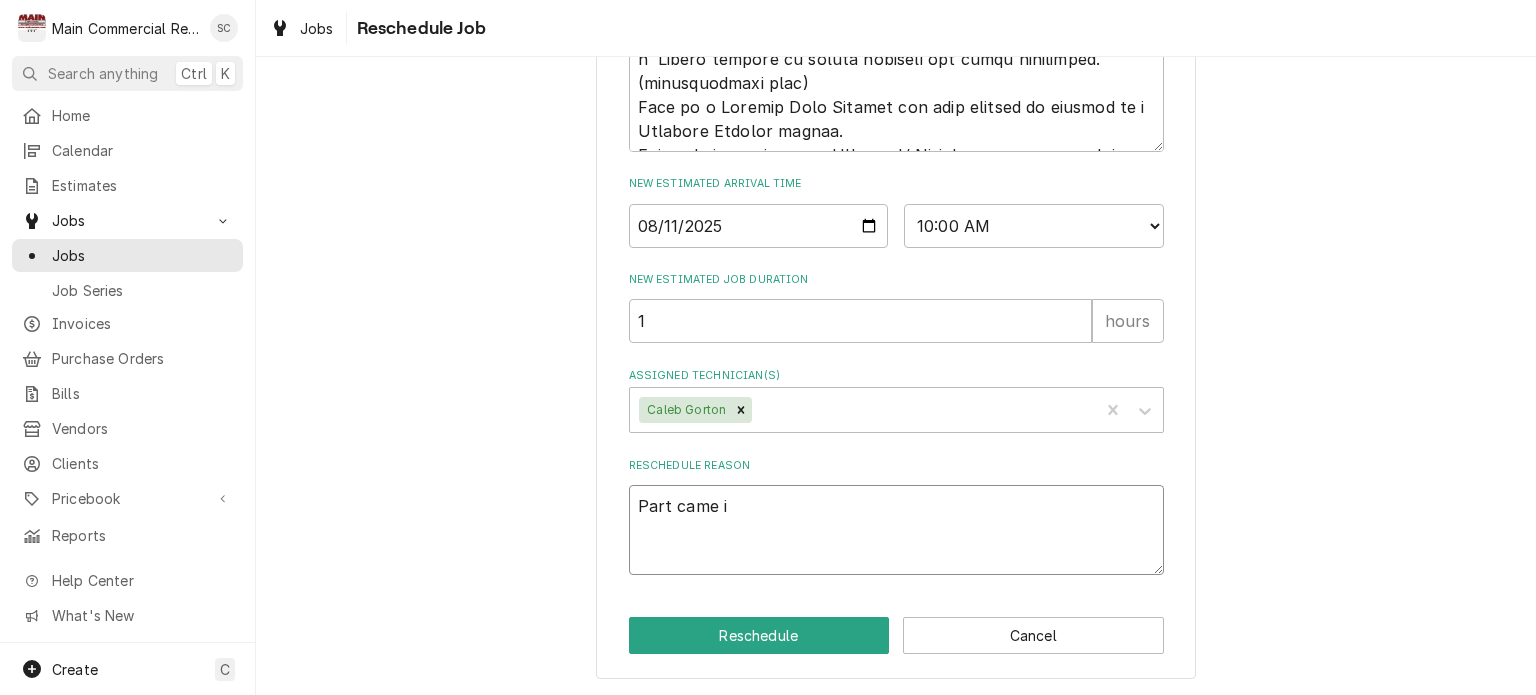 type on "x" 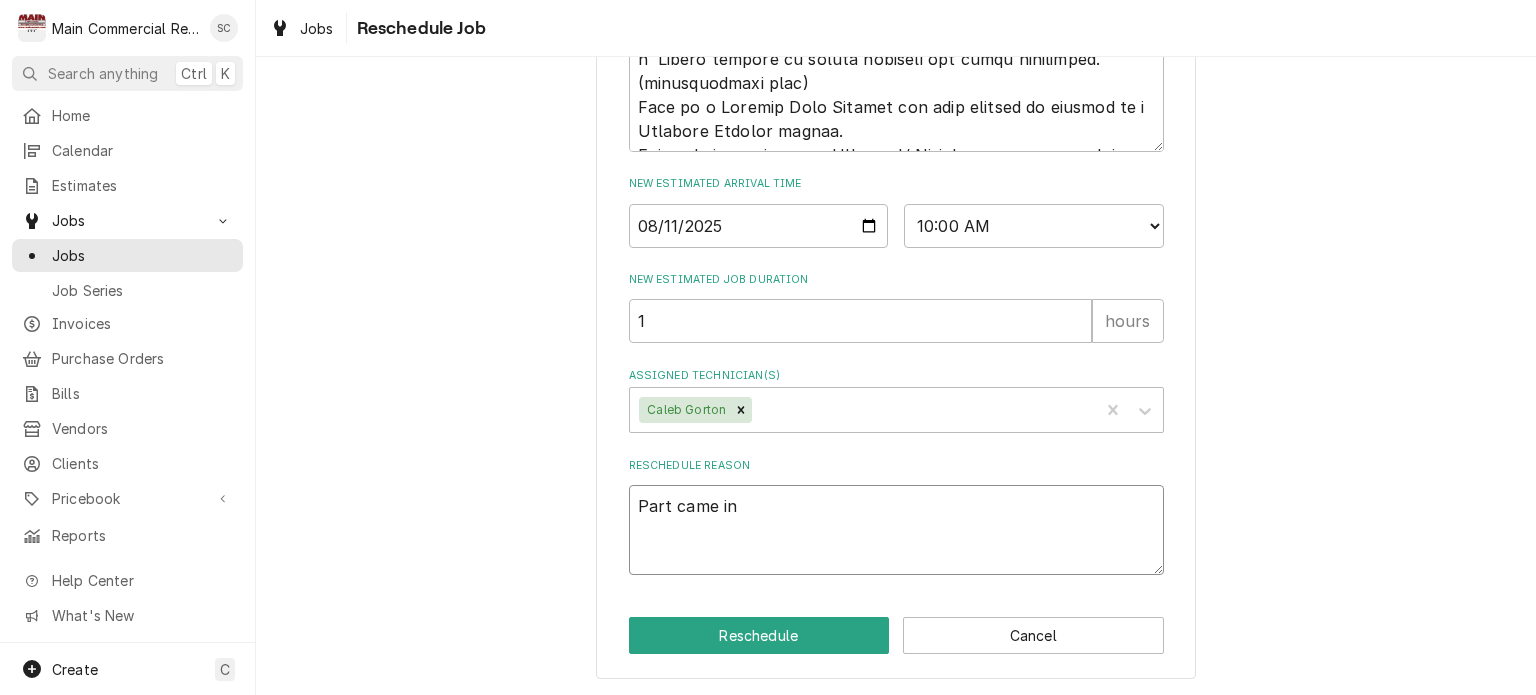 type on "x" 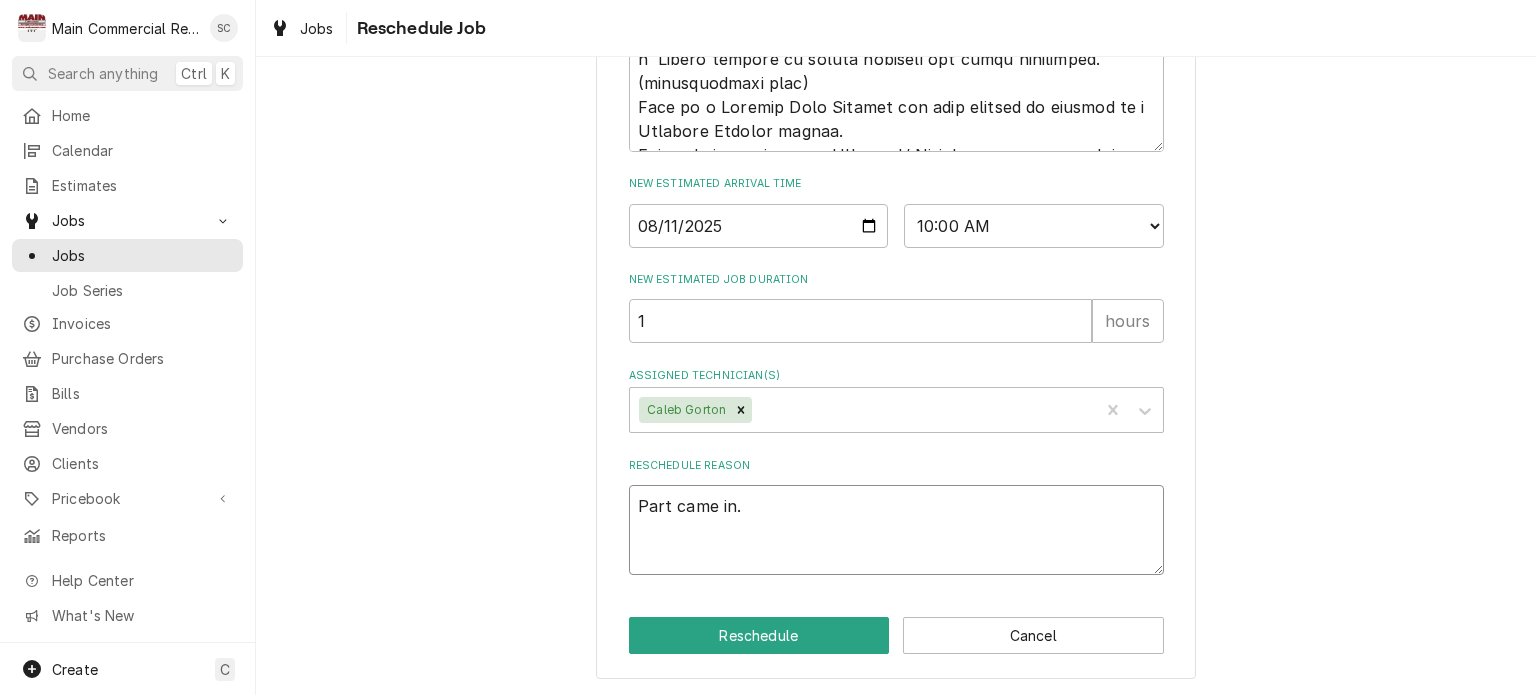 type on "x" 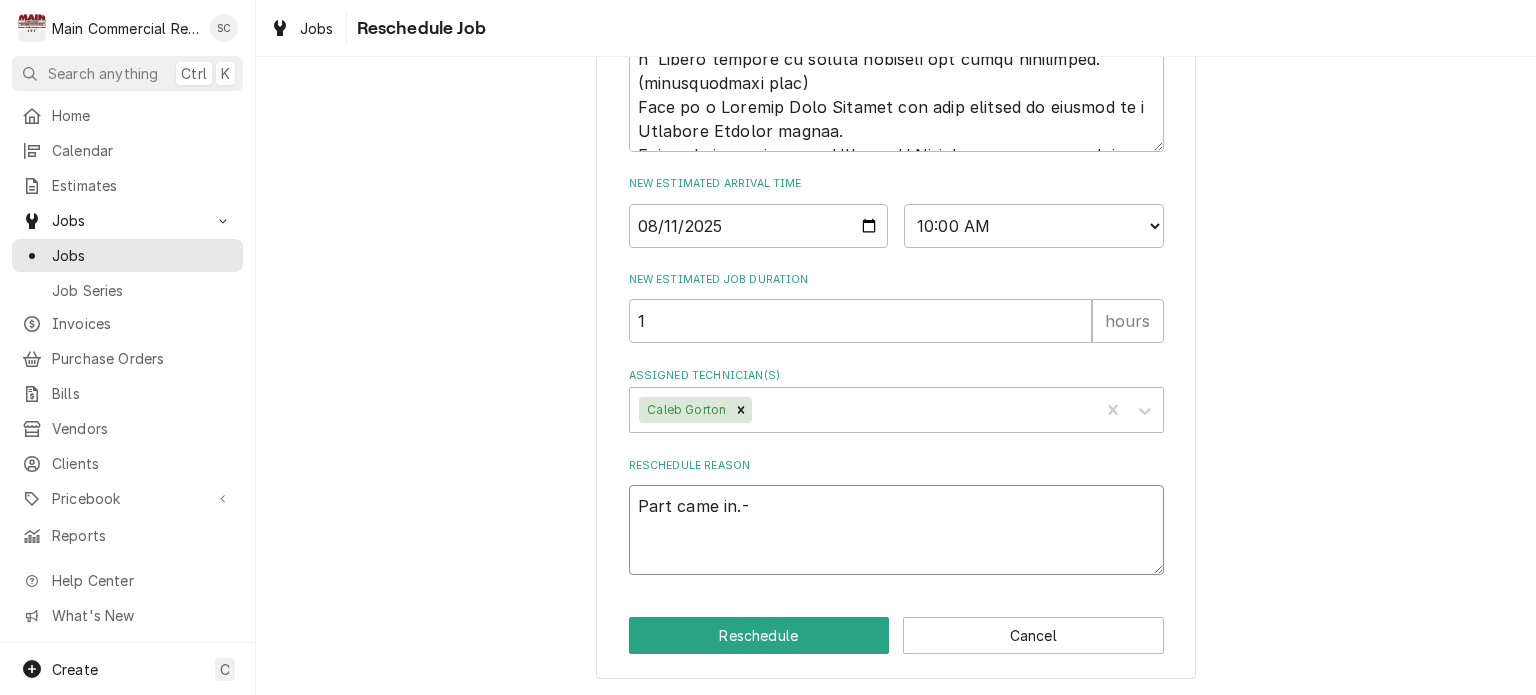 type on "x" 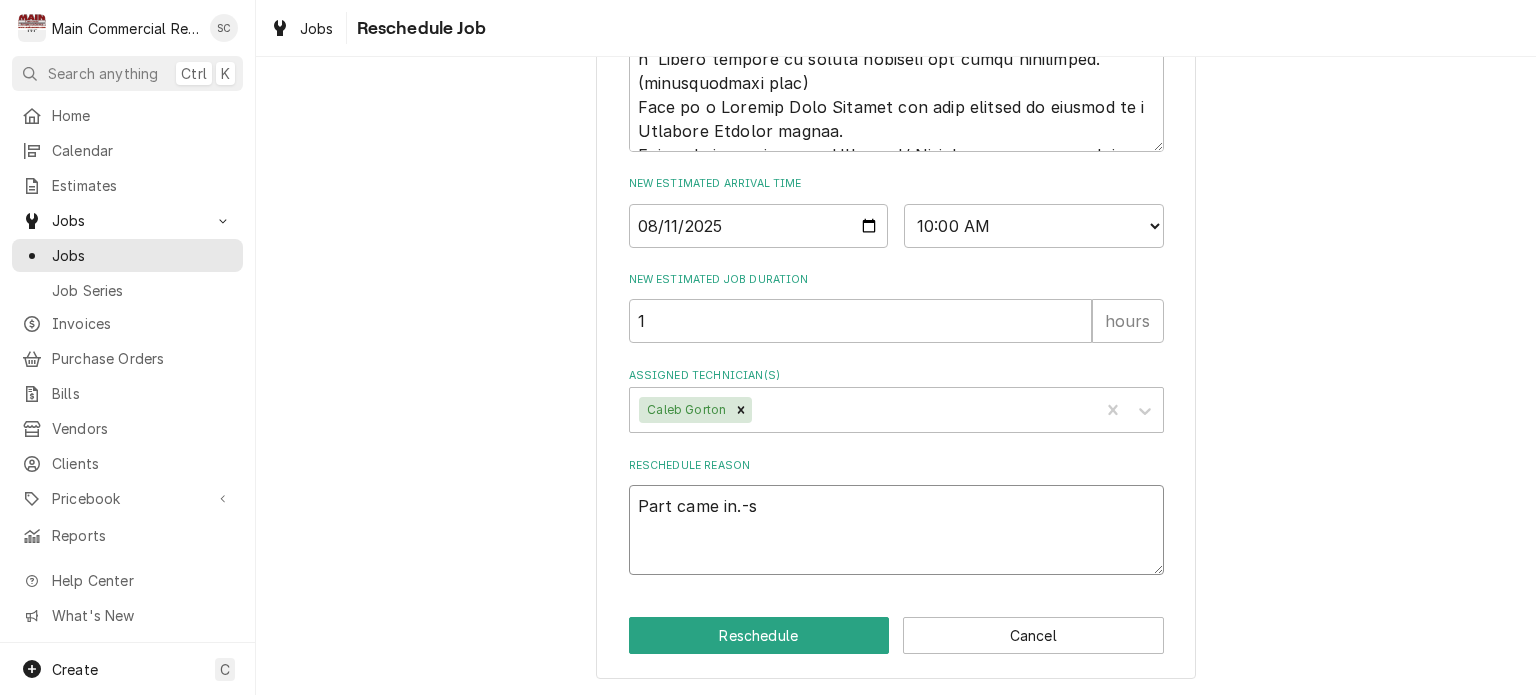 type on "x" 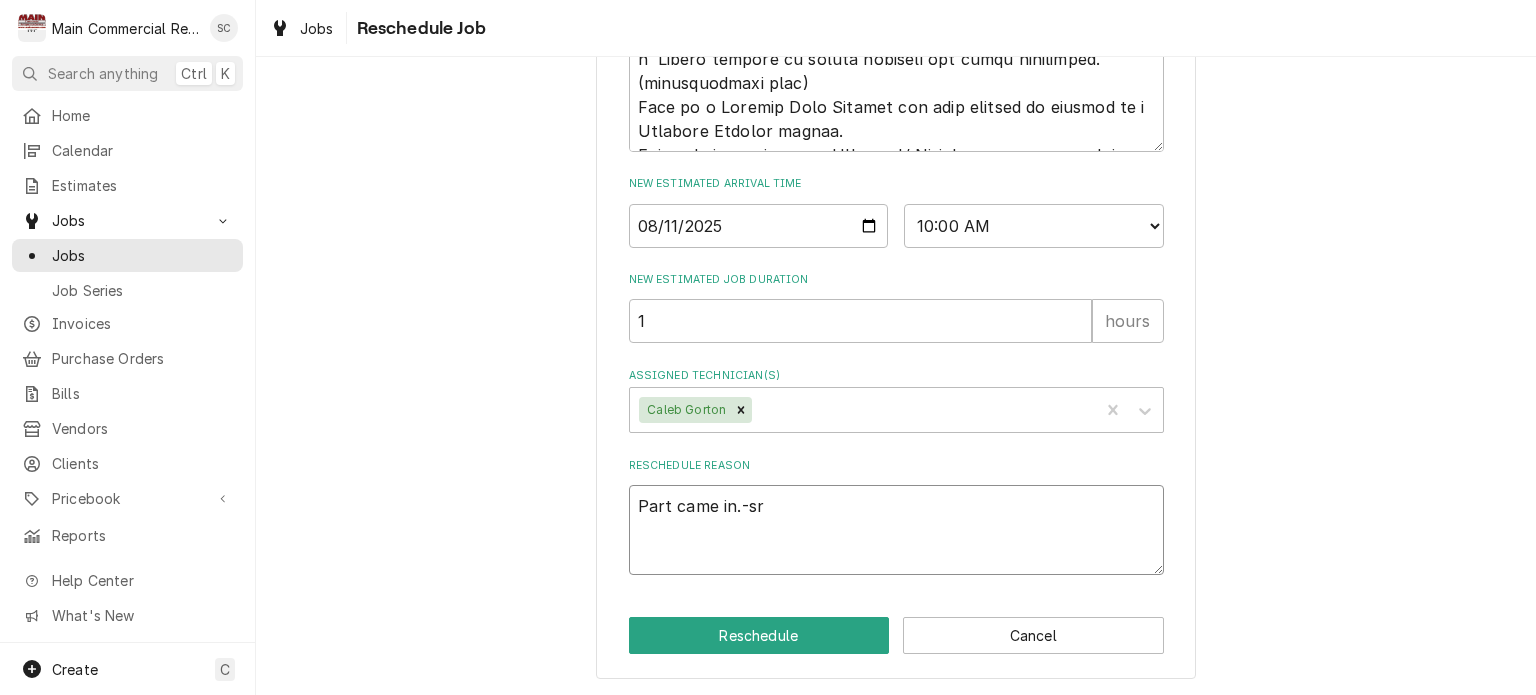type on "x" 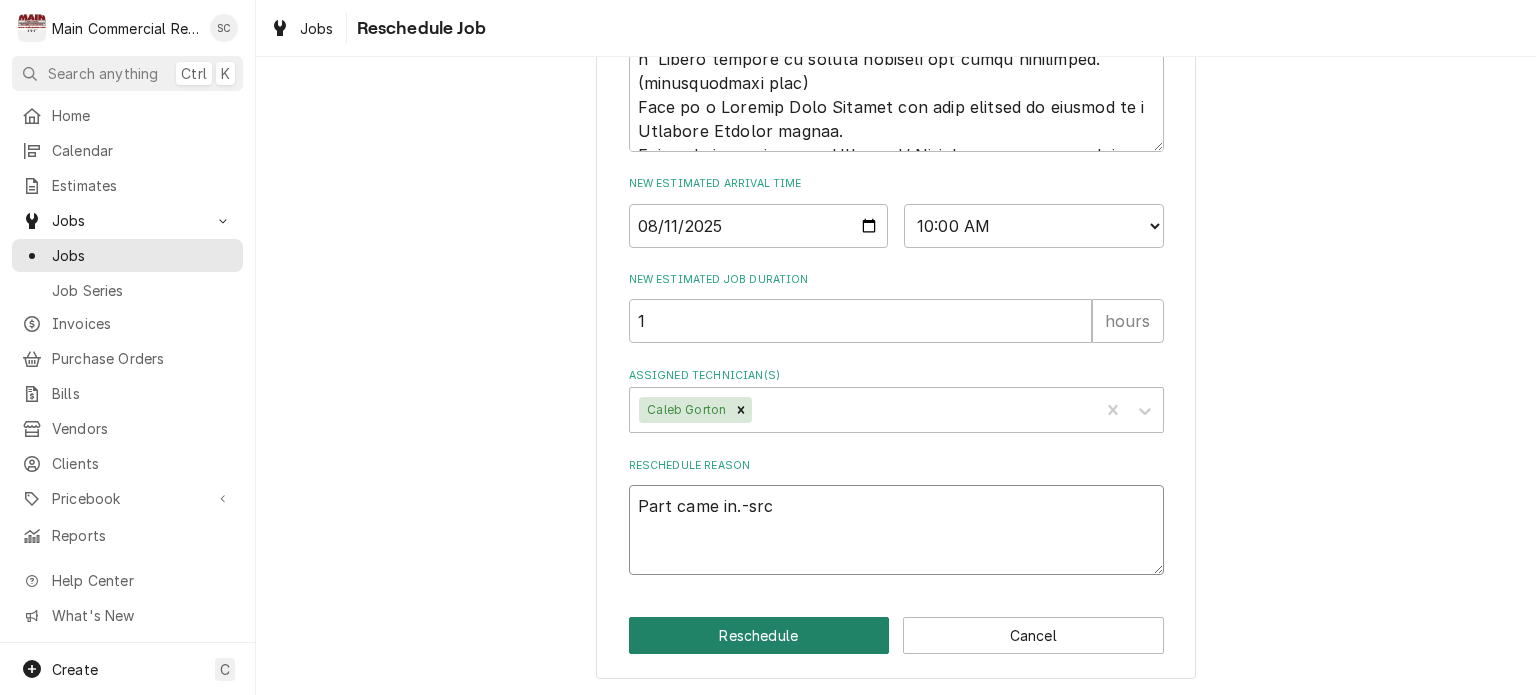 type on "Part came in.-src" 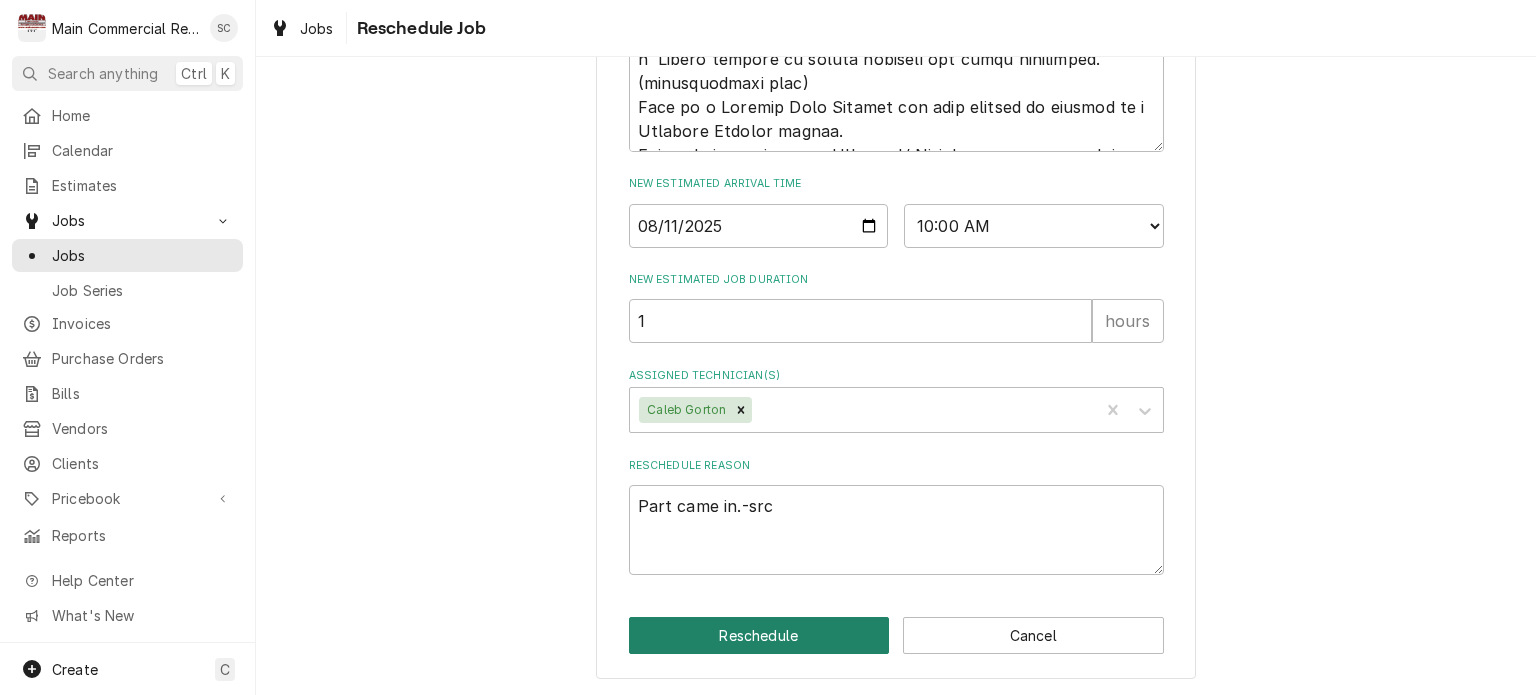 click on "Reschedule" at bounding box center [759, 635] 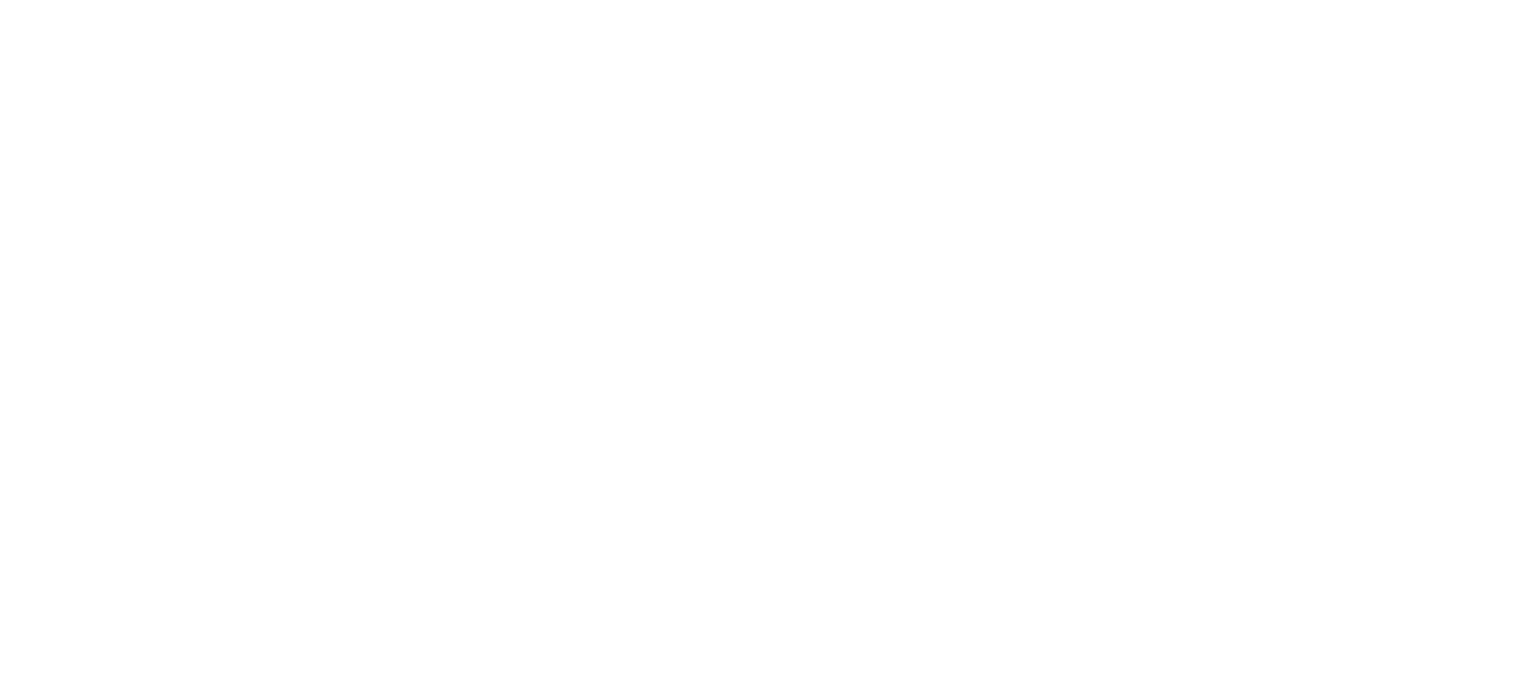 scroll, scrollTop: 0, scrollLeft: 0, axis: both 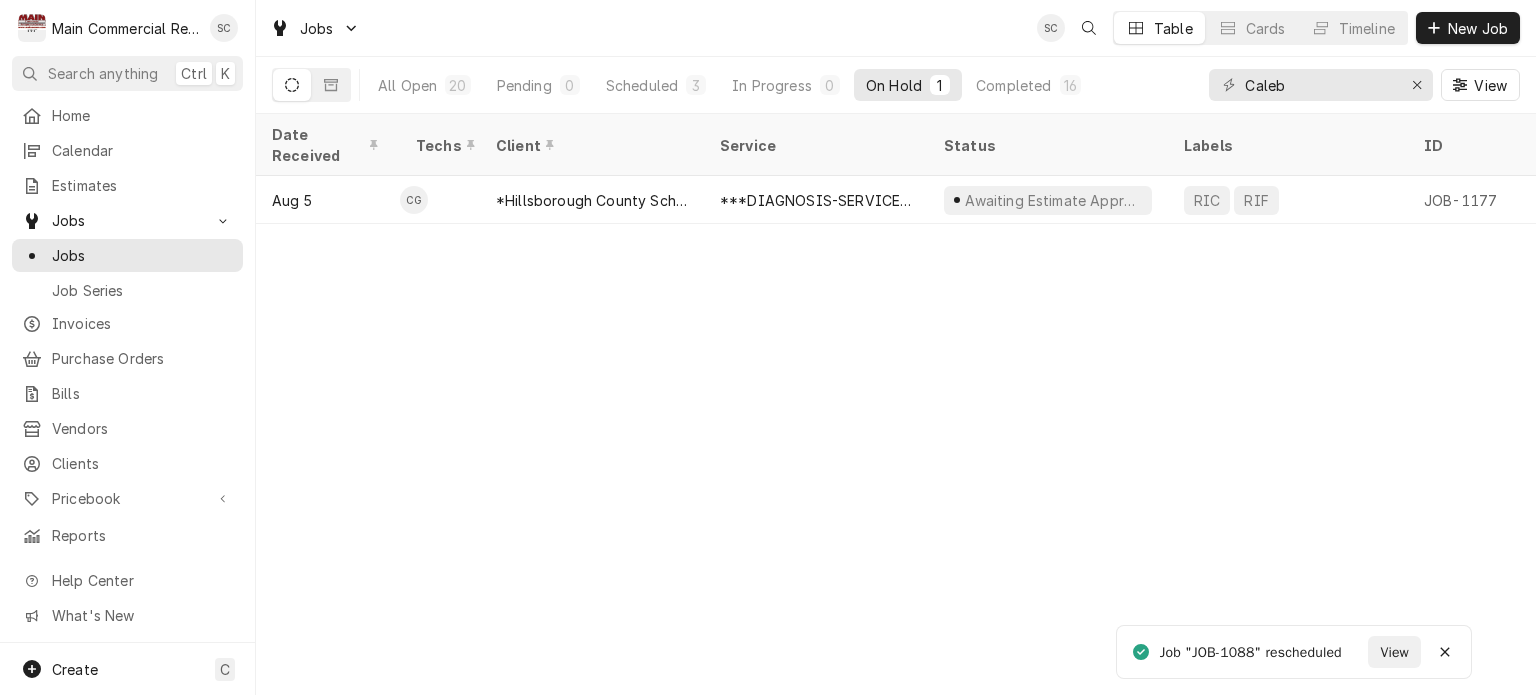 click on "Date Received Techs Client Service Status Labels ID Duration Location Name Job Type Priority Location Address Scheduled For On Hold Last Modified Aug 5   CG *Hillsborough County Schools - Culinary ***DIAGNOSIS-SERVICE CALL*** Awaiting Estimate Approval RIC RIF JOB-1177 2h Armwood High School Service High 12000 US 92, [CITY], [STATE] [POSTAL_CODE] Aug 6   • 8:00 AM Aug 6   Aug 6   1bzNAD1 Date — Time — Duration — Labels No labels Reason For Call Not mentioned" at bounding box center (896, 404) 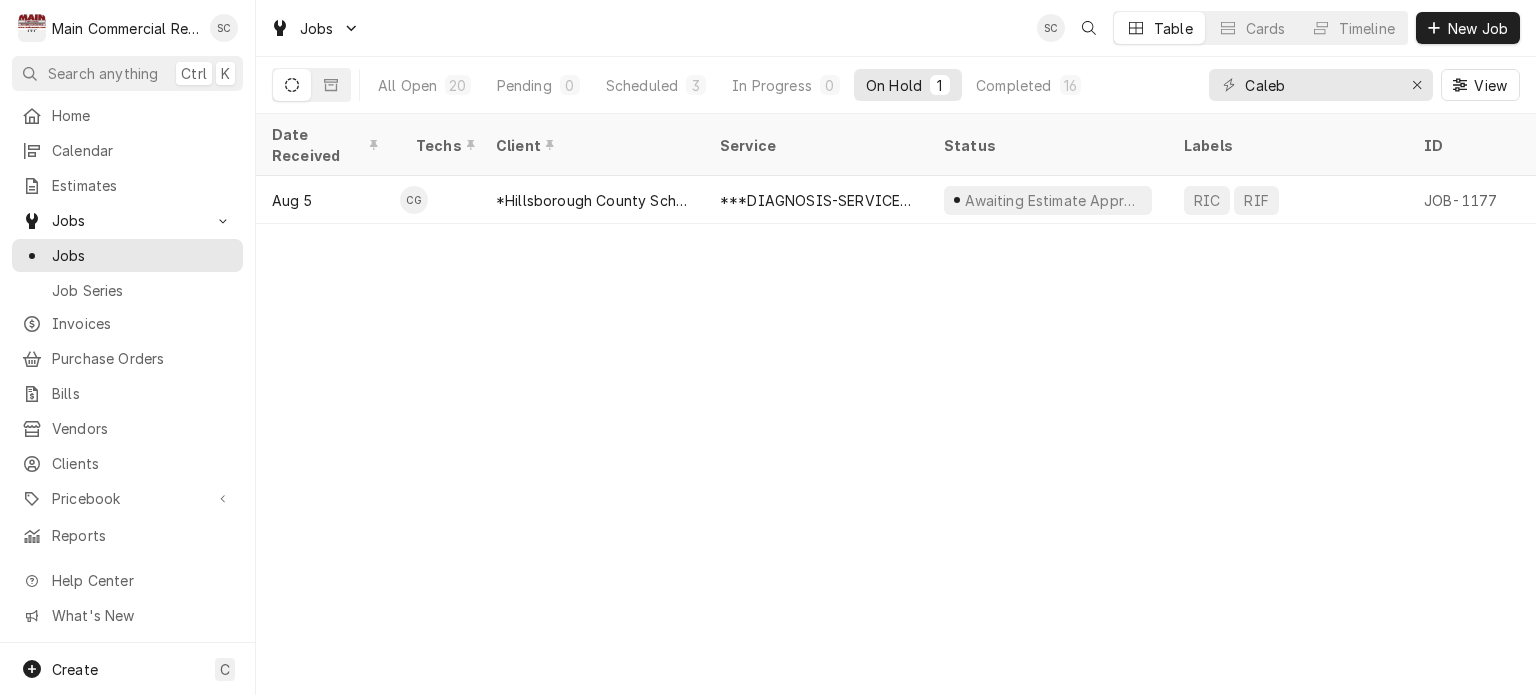 click on "Date Received Techs Client Service Status Labels ID Duration Location Name Job Type Priority Location Address Scheduled For On Hold Last Modified Aug 5   CG *Hillsborough County Schools - Culinary ***DIAGNOSIS-SERVICE CALL*** Awaiting Estimate Approval RIC RIF JOB-1177 2h Armwood High School Service High 12000 US 92, [CITY], [STATE] [POSTAL_CODE] Aug 6   • 8:00 AM Aug 6   Aug 6   1bzNAD1 Date — Time — Duration — Labels No labels Reason For Call Not mentioned" at bounding box center (896, 404) 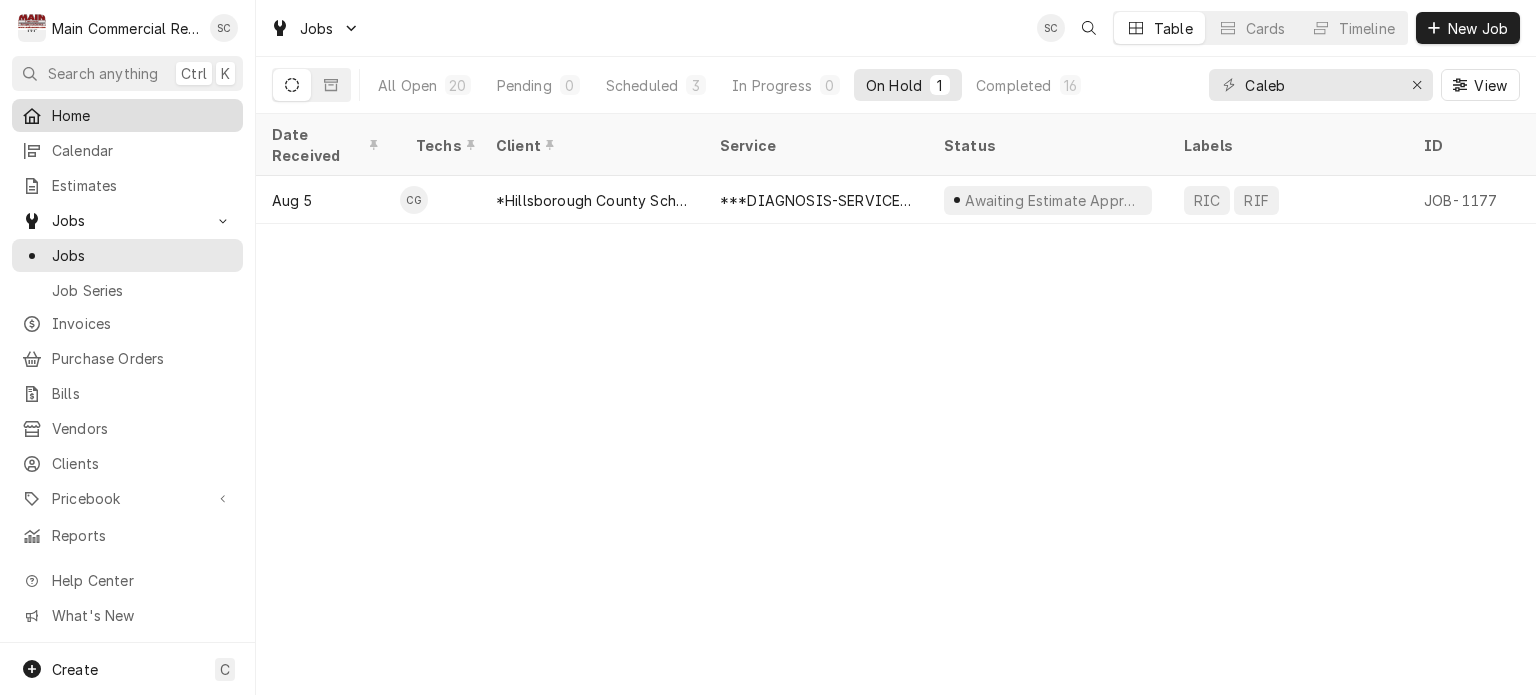 click on "Home" at bounding box center (142, 115) 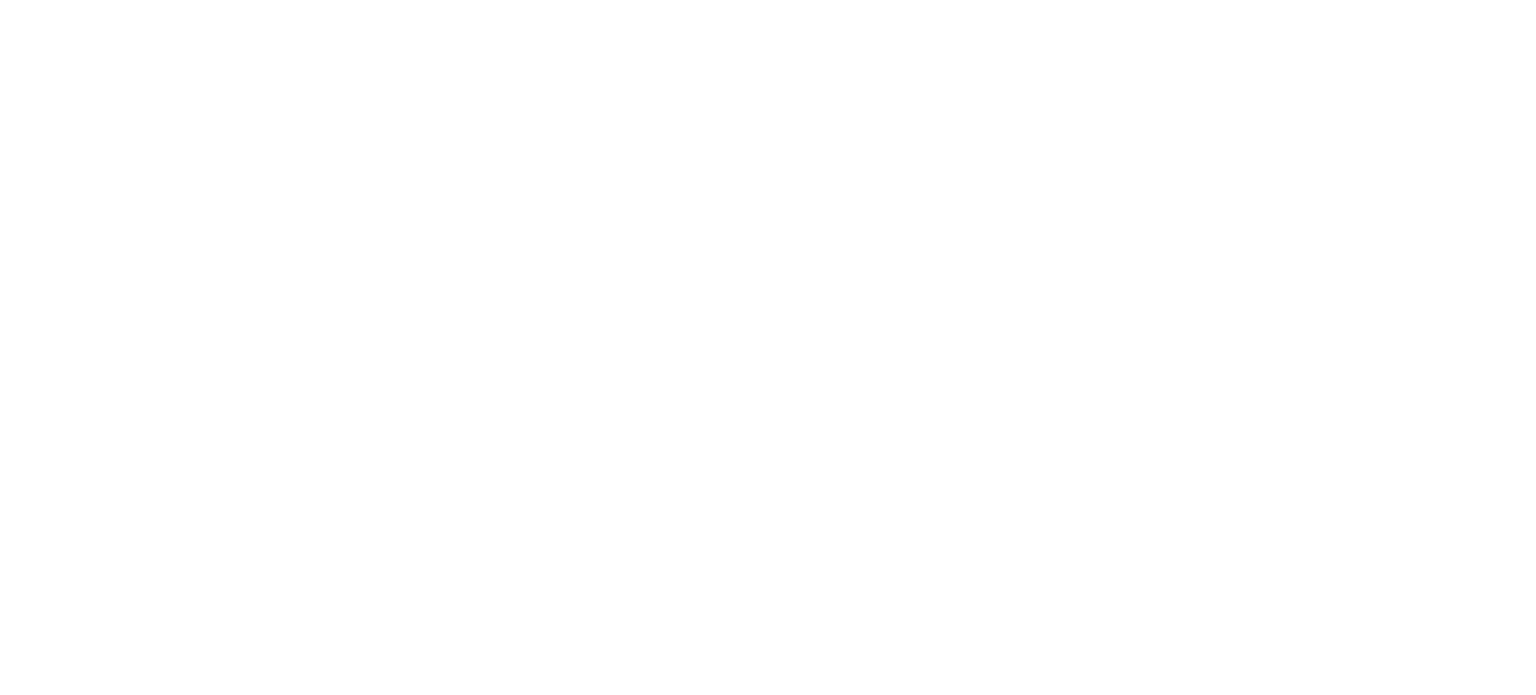 scroll, scrollTop: 0, scrollLeft: 0, axis: both 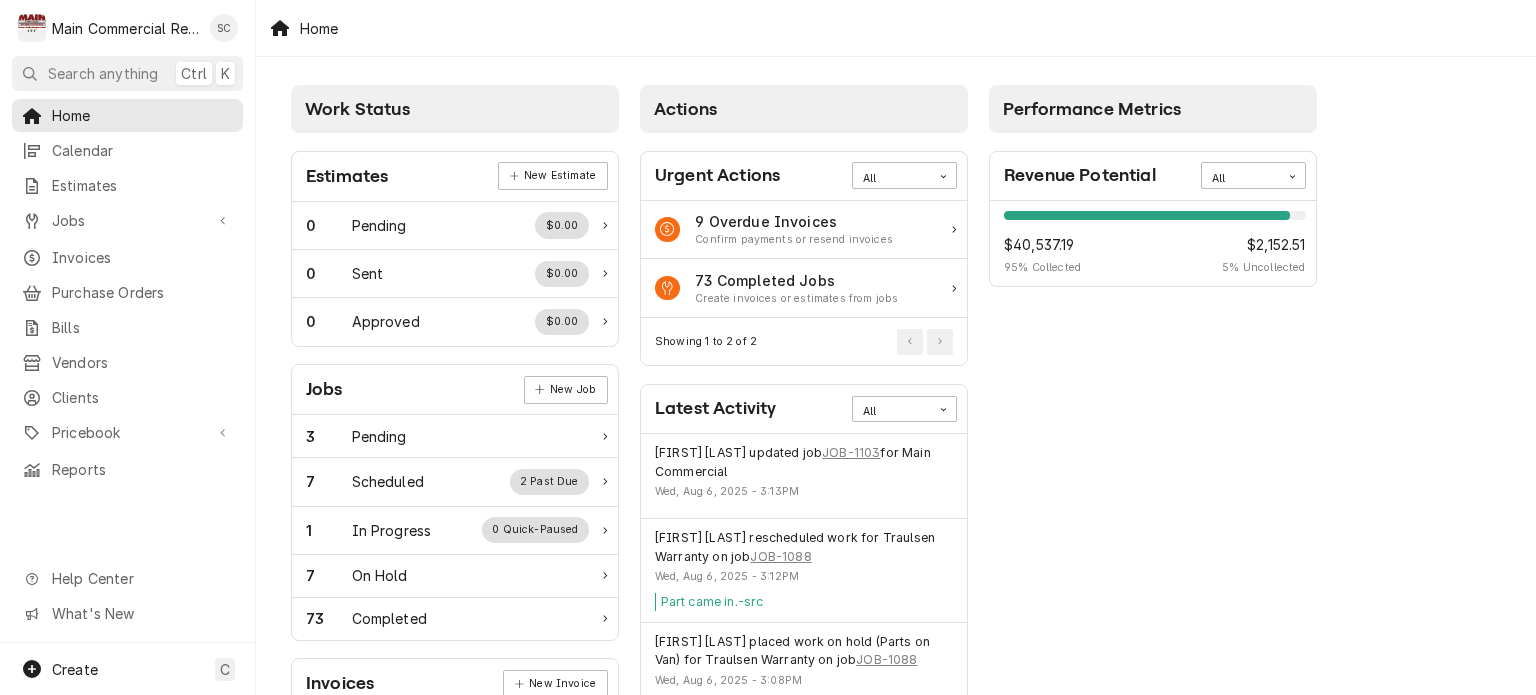 click on "Home" at bounding box center [896, 28] 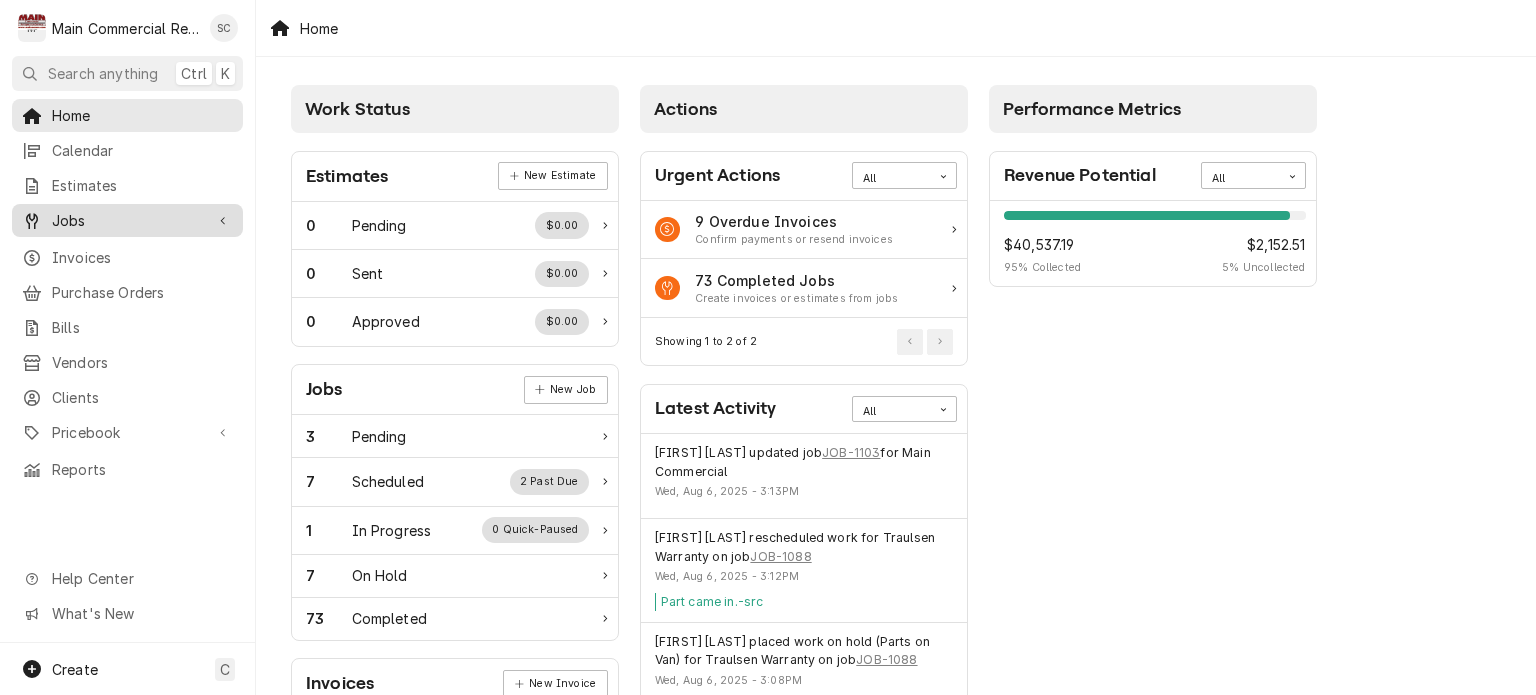 click on "Jobs" at bounding box center [127, 220] 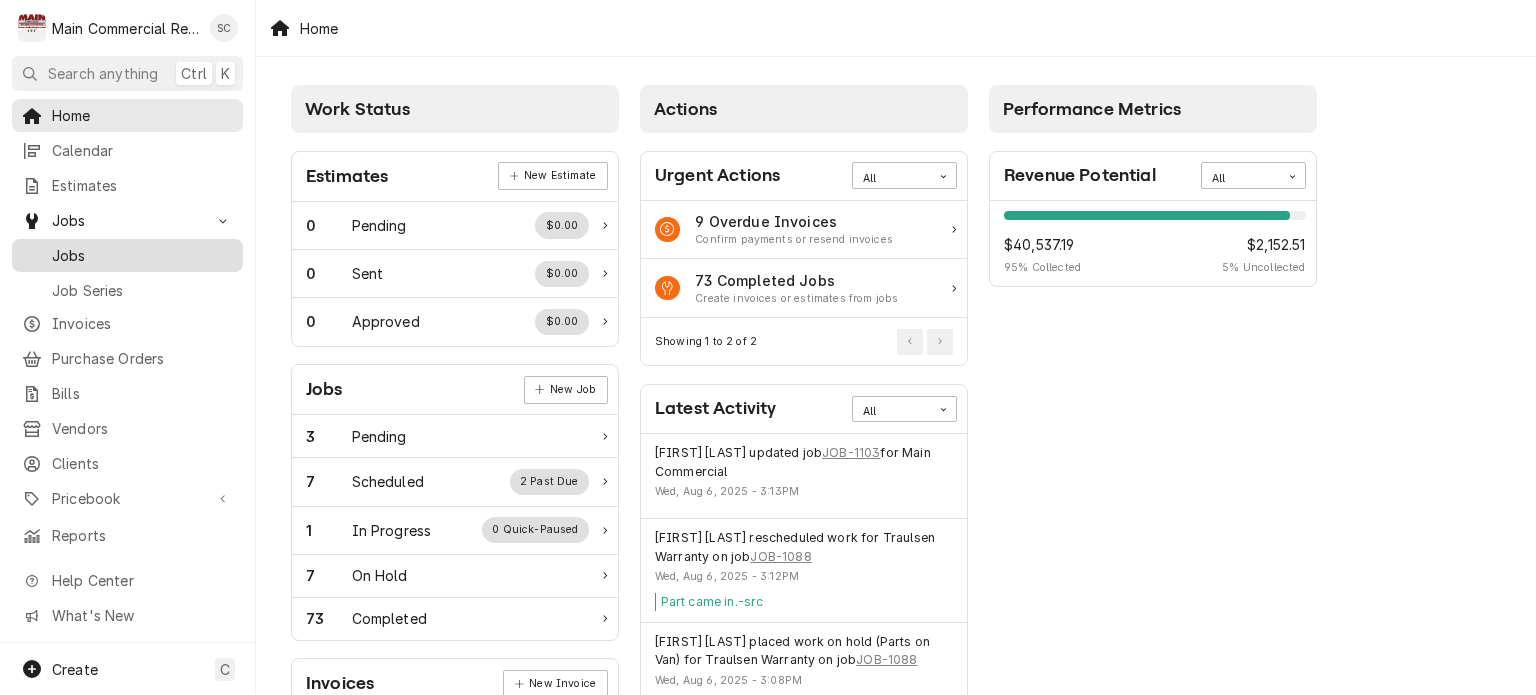 click on "Jobs" at bounding box center (142, 255) 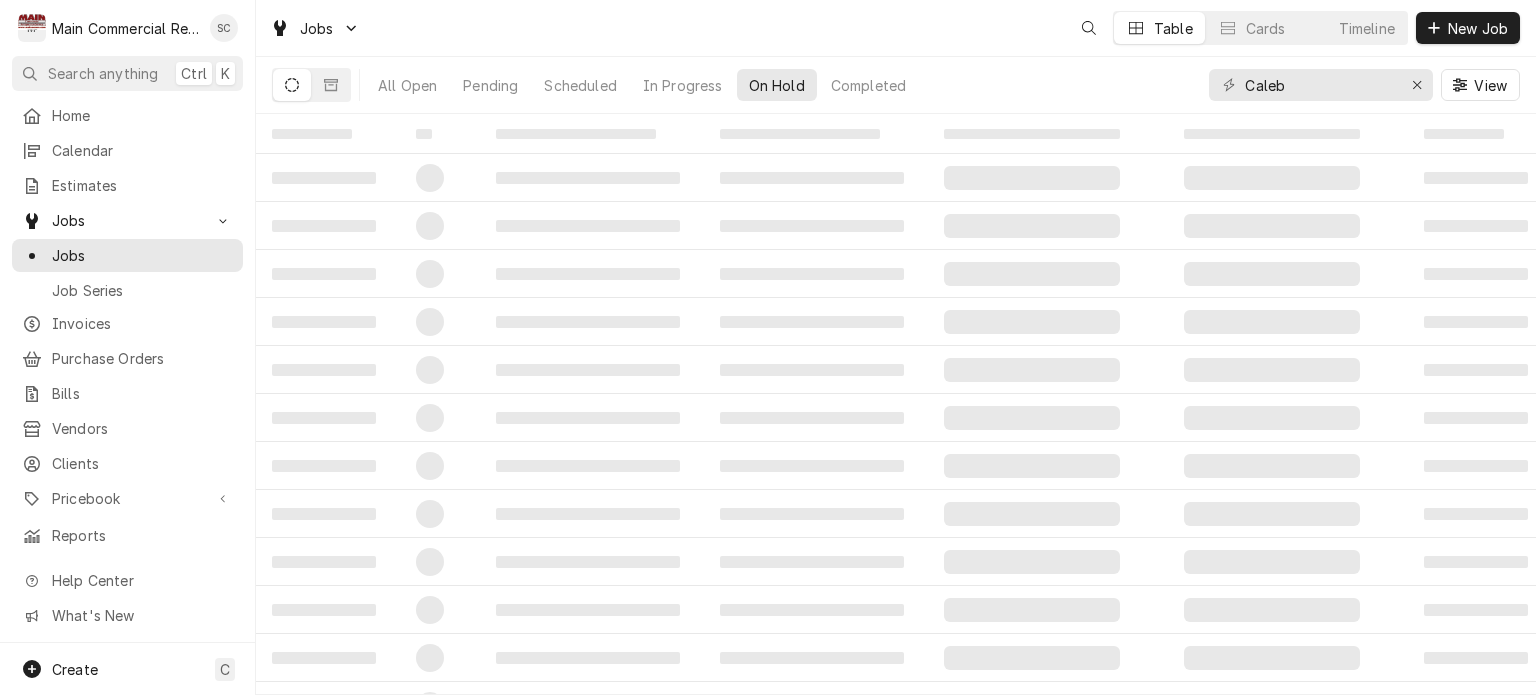 scroll, scrollTop: 0, scrollLeft: 0, axis: both 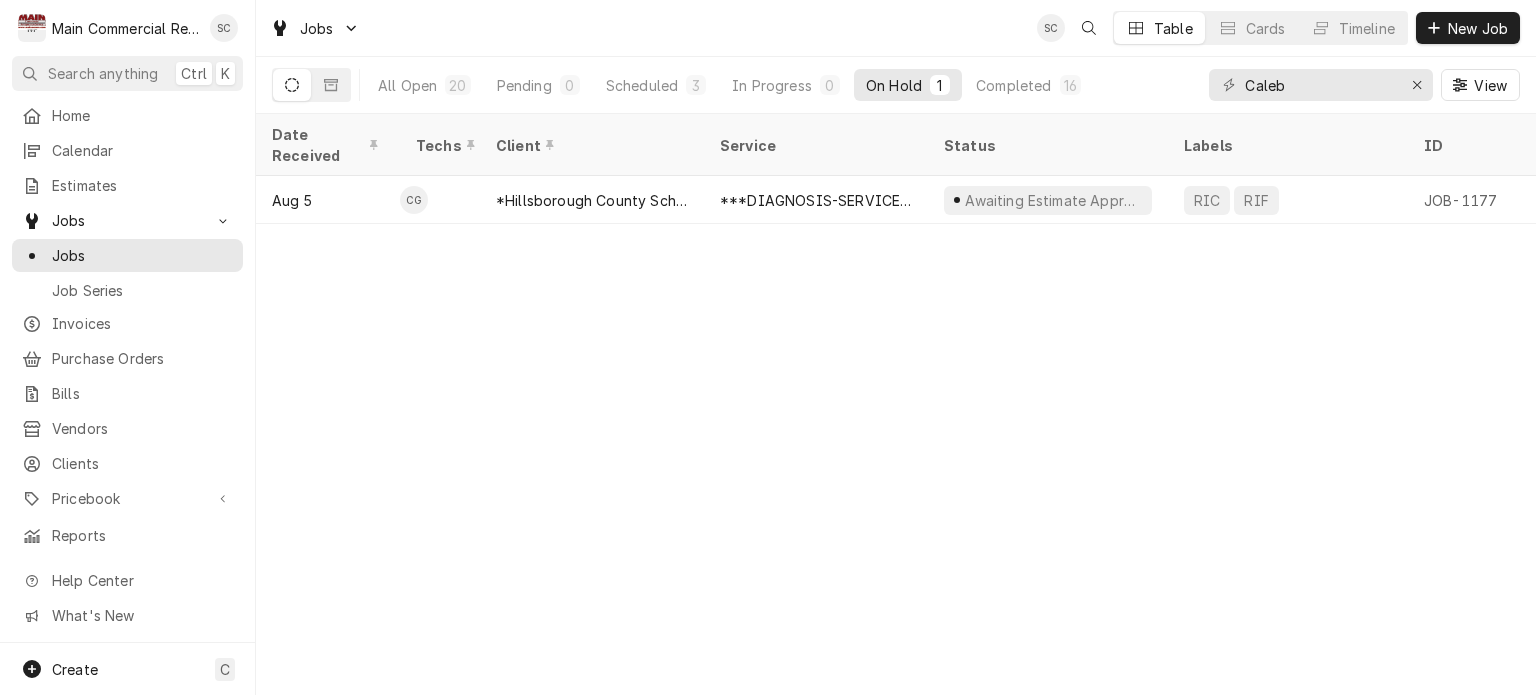 click on "Date Received Techs Client Service Status Labels ID Duration Location Name Job Type Priority Location Address Scheduled For On Hold Last Modified Aug 5   CG *Hillsborough County Schools - Culinary ***DIAGNOSIS-SERVICE CALL*** Awaiting Estimate Approval RIC RIF JOB-1177 2h Armwood High School Service High [NUMBER] [STREET], [CITY], [STATE] [POSTAL_CODE] Aug 6   • 8:00 AM Aug 6   Aug 6   Date — Time — Duration — Labels No labels Reason For Call Not mentioned" at bounding box center [896, 404] 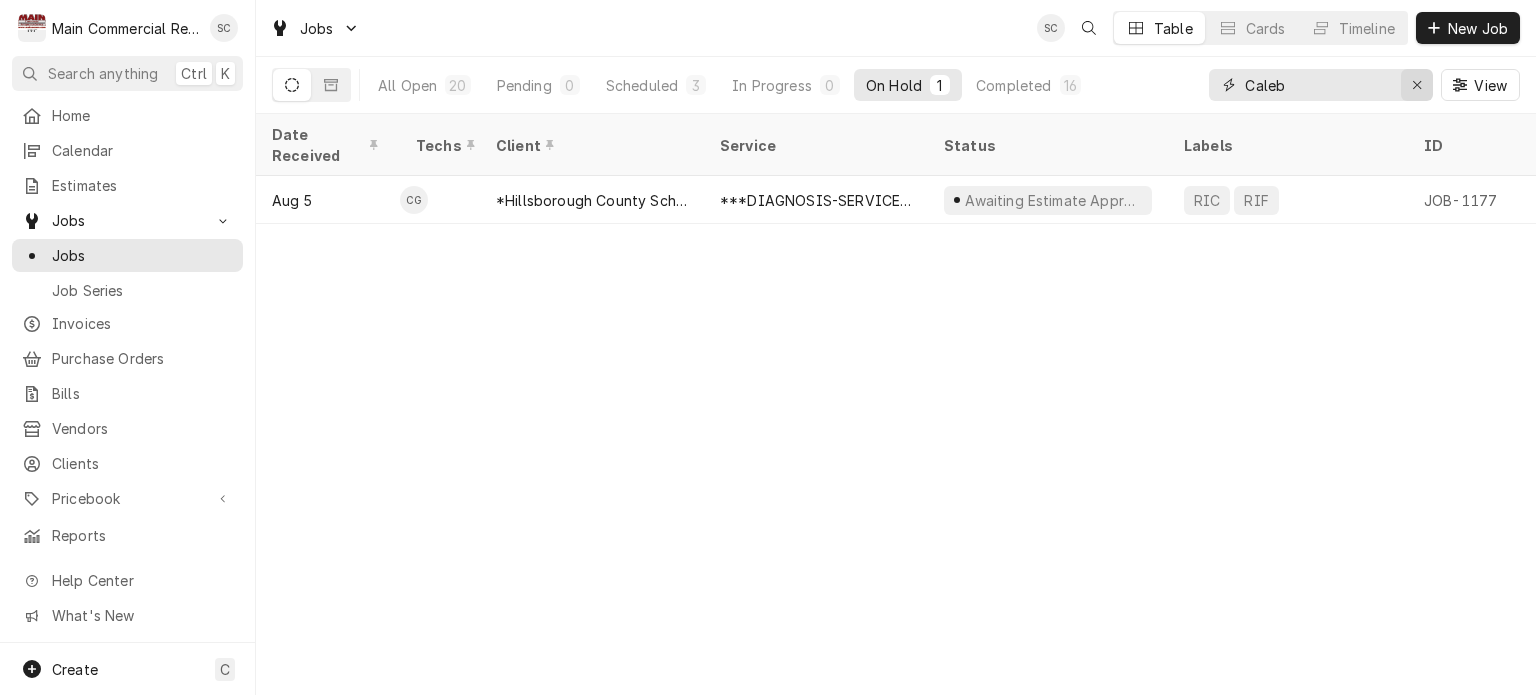 click at bounding box center [1417, 85] 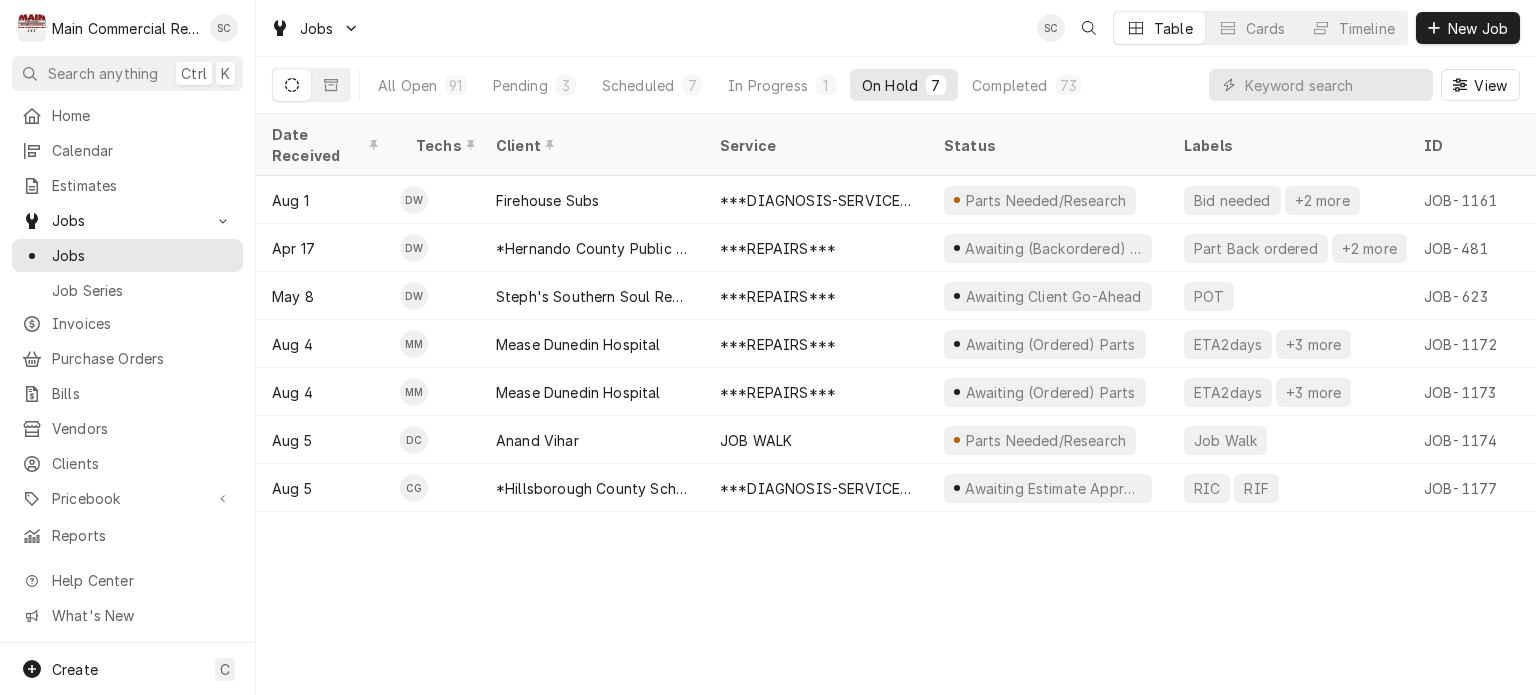 click on "Date Received Techs Client Service Status Labels ID Duration Location Name Job Type Priority Location Address Scheduled For On Hold Last Modified Aug 1   DW Firehouse Subs ***DIAGNOSIS-SERVICE CALL*** Parts Needed/Research Bid needed +2 more JOB-1161 2h — Service Urgent 3434 Eastlake Rd., Palm Harbor, FL 34685 Aug 1   • 4:00 PM Aug 4   Aug 4   Apr 17   DW *Hernando County Public School ***REPAIRS*** Awaiting (Backordered) Parts Part Back ordered +2 more JOB-481 5h *Moton Elementary School Service No Priority 7175 Emerson Road, Brooksville, FL 34601 Jul 10   • 8:00 AM Jul 10   Jul 10   May 8   DW Steph's Southern Soul Restaurant ***REPAIRS*** Awaiting Client Go-Ahead POT JOB-623 5h — Service No Priority 14519 5th St., Dade City, FL 33523 Aug 12   • 8:00 AM Jul 24   Jul 24   Aug 4   MM Mease Dunedin Hospital ***REPAIRS*** Awaiting (Ordered) Parts ETA2days +3 more JOB-1172 3h — Service No Priority 601 Main St., Dunedin, FL 34698 Aug 4   • 10:15 PM Aug 4   Aug 4   Aug 4   MM Mease Dunedin Hospital" at bounding box center (896, 404) 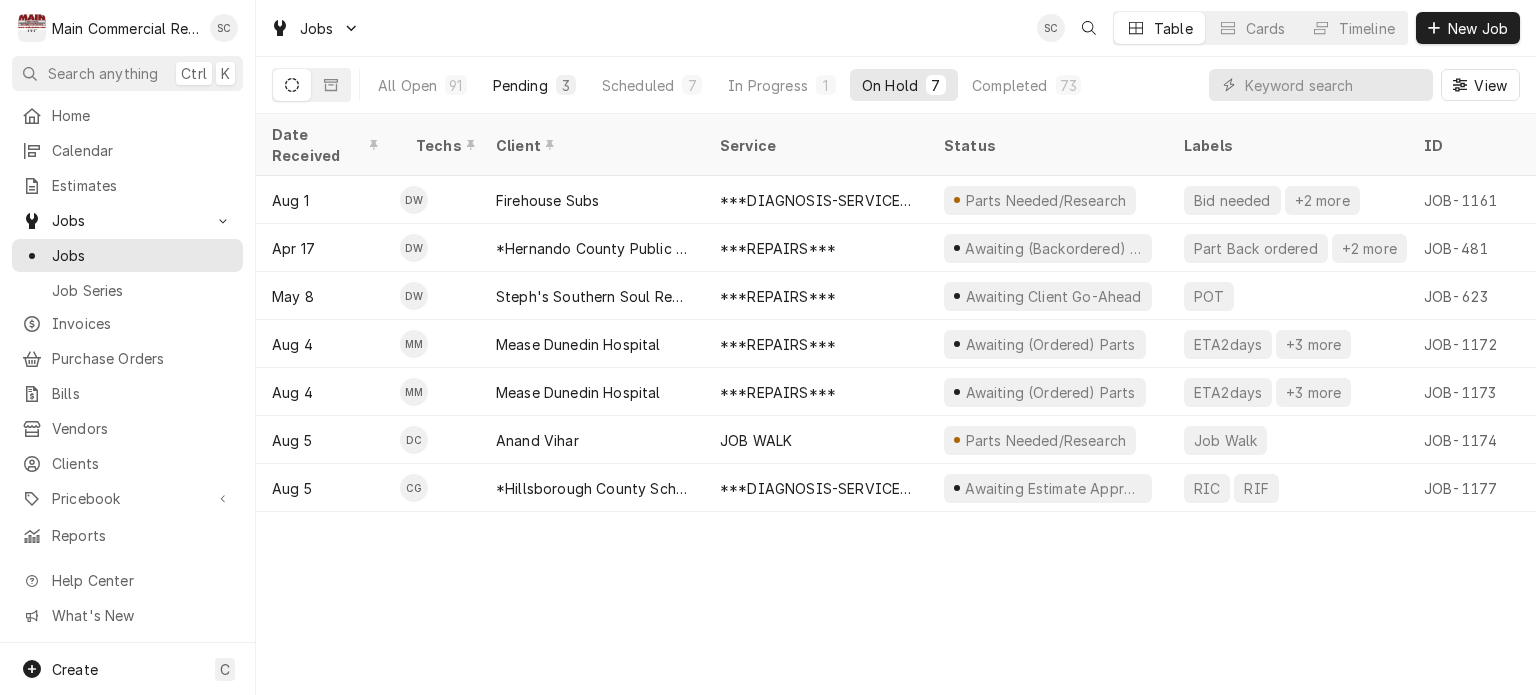 click on "Pending" at bounding box center [520, 85] 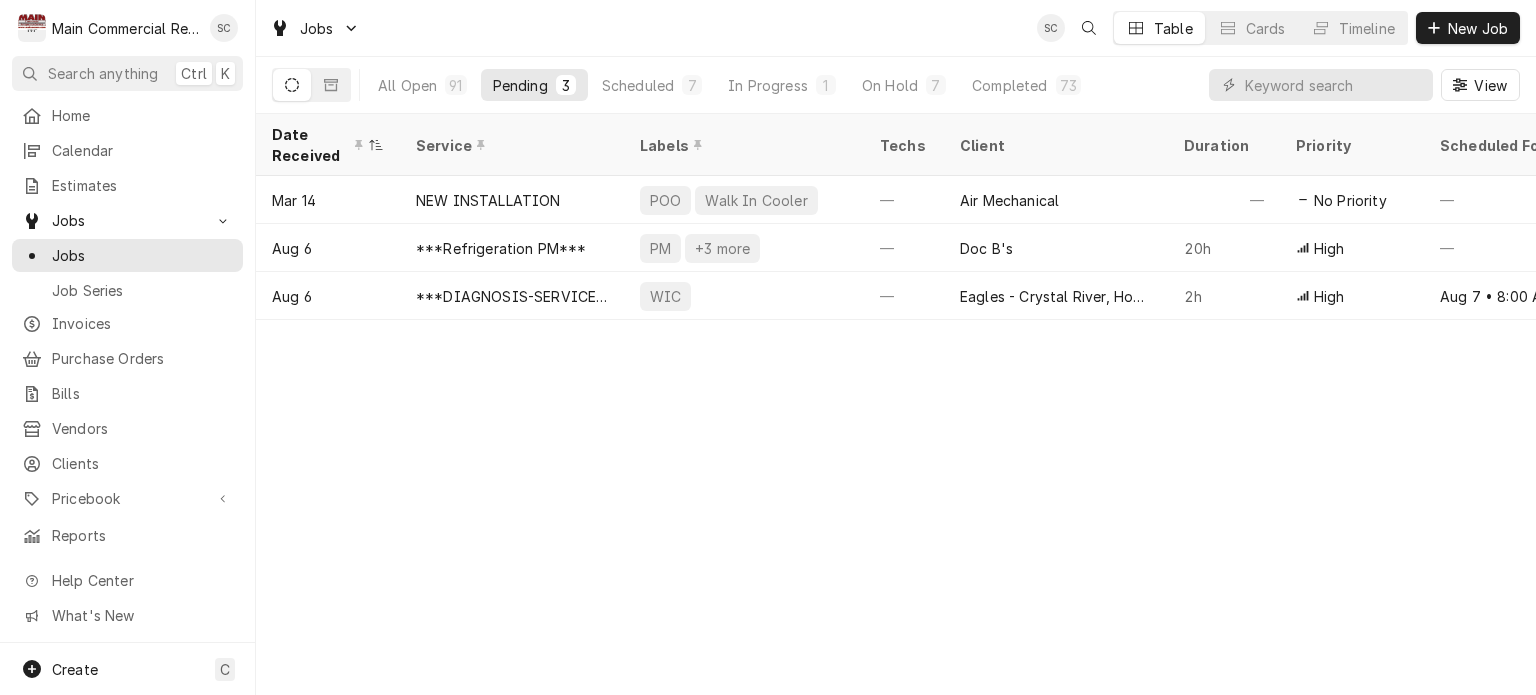 click on "Date Received Service Labels Techs Client Duration Priority Scheduled For Location Name Location Address Last Modified Job Type Status Mar 14   NEW INSTALLATION POO Walk In Cooler — Air Mechanical — No Priority — TGH Brooksville/Springhill [NUMBER] [STREET], [CITY], [STATE] [POSTAL_CODE] Apr 29   Service Draft Aug 6   ***Refrigeration PM*** PM +3 more — Doc B's 20h High — — [NUMBER] [STREET], [CITY], [STATE] Aug 6   Service Draft Aug 6   ***DIAGNOSIS-SERVICE CALL*** WIC — Eagles - Crystal River, Homosassa 2h High Aug 7   • 8:00 AM Crystal River Eagles-Homosassa [NUMBER] [STREET], [CITY], [STATE] [POSTAL_CODE] Aug 6   Service Draft Date — Time — Duration — Labels No labels Reason For Call Not mentioned" at bounding box center [896, 404] 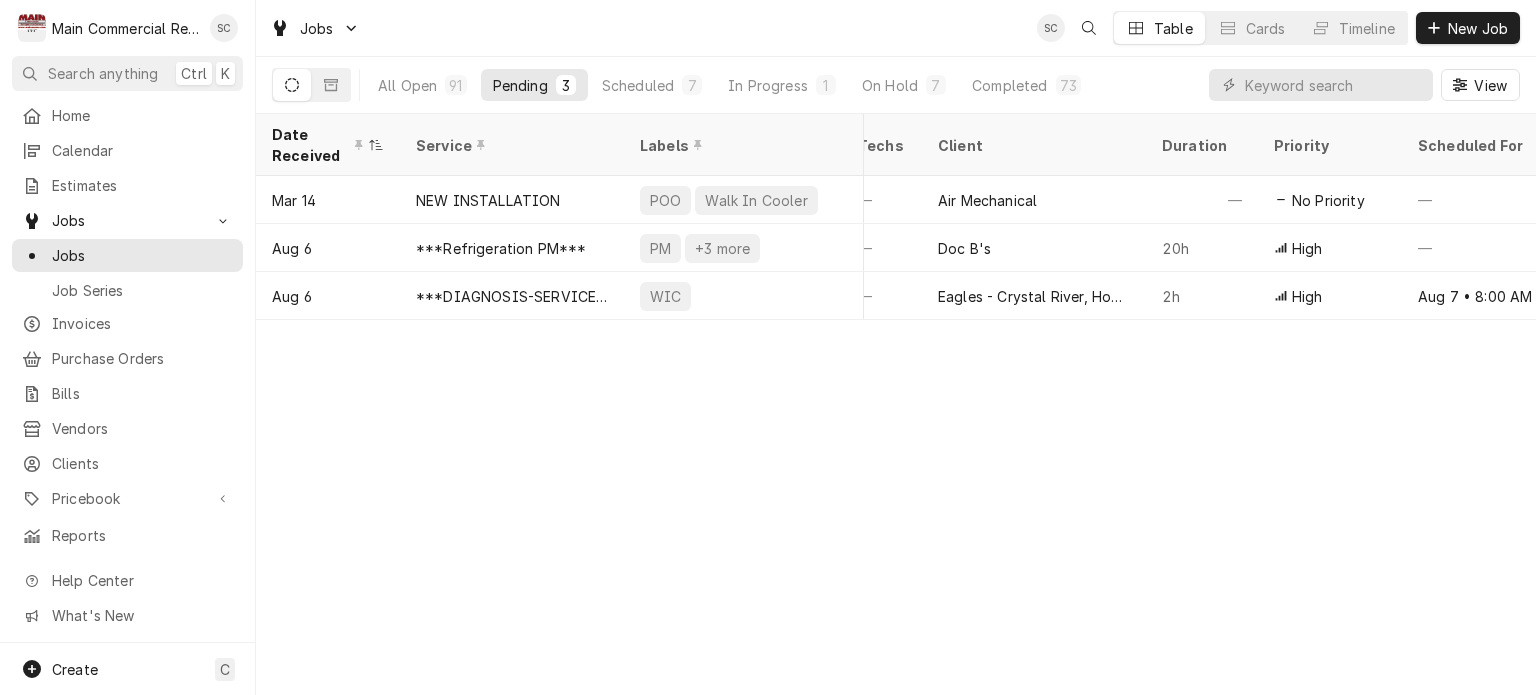 scroll, scrollTop: 0, scrollLeft: 0, axis: both 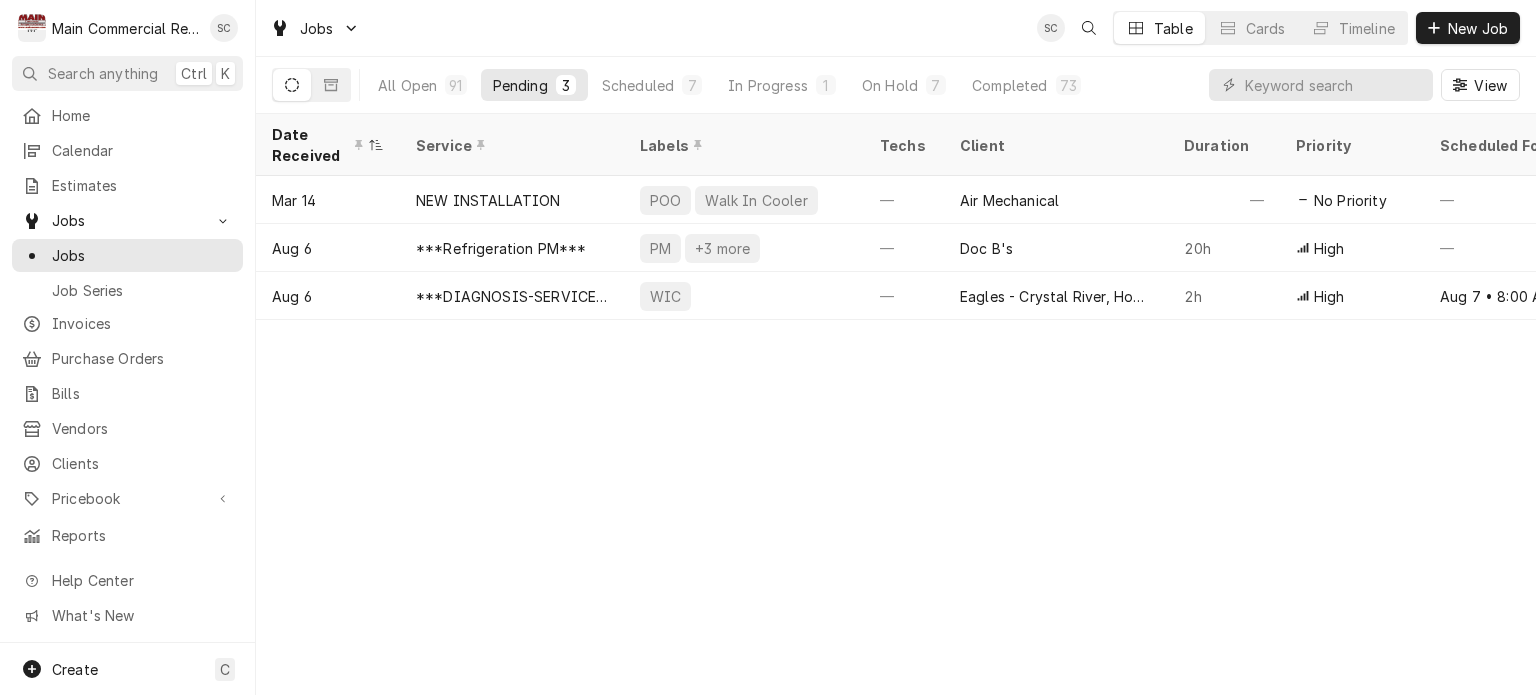 click on "Date Received Service Labels Techs Client Duration Priority Scheduled For Location Name Location Address Last Modified Job Type Status Mar 14   NEW INSTALLATION POO Walk In Cooler — Air Mechanical — No Priority — TGH Brooksville/Springhill [NUMBER] [STREET], [CITY], [STATE] [POSTAL_CODE] Apr 29   Service Draft Aug 6   ***Refrigeration PM*** PM +3 more — Doc B's 20h High — — [NUMBER] [STREET], [CITY], [STATE] Aug 6   Service Draft Aug 6   ***DIAGNOSIS-SERVICE CALL*** WIC — Eagles - Crystal River, Homosassa 2h High Aug 7   • 8:00 AM Crystal River Eagles-Homosassa [NUMBER] [STREET], [CITY], [STATE] [POSTAL_CODE] Aug 6   Service Draft Date — Time — Duration — Labels No labels Reason For Call Not mentioned" at bounding box center [896, 404] 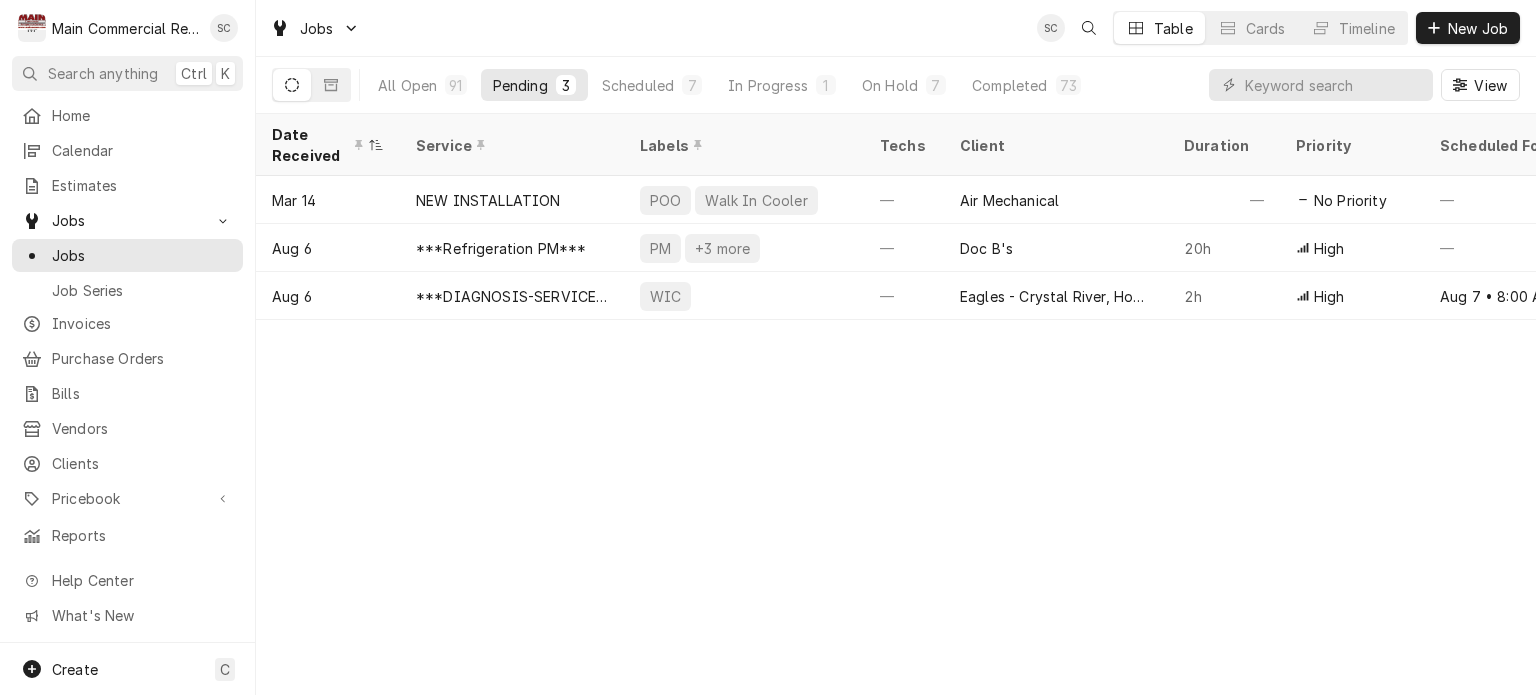 click on "Date Received Service Labels Techs Client Duration Priority Scheduled For Location Name Location Address Last Modified Job Type Status Mar 14   NEW INSTALLATION POO Walk In Cooler — Air Mechanical — No Priority — TGH Brooksville/Springhill [NUMBER] [STREET], [CITY], [STATE] [POSTAL_CODE] Apr 29   Service Draft Aug 6   ***Refrigeration PM*** PM +3 more — Doc B's 20h High — — [NUMBER] [STREET], [CITY], [STATE] Aug 6   Service Draft Aug 6   ***DIAGNOSIS-SERVICE CALL*** WIC — Eagles - Crystal River, Homosassa 2h High Aug 7   • 8:00 AM Crystal River Eagles-Homosassa [NUMBER] [STREET], [CITY], [STATE] [POSTAL_CODE] Aug 6   Service Draft Date — Time — Duration — Labels No labels Reason For Call Not mentioned" at bounding box center (896, 404) 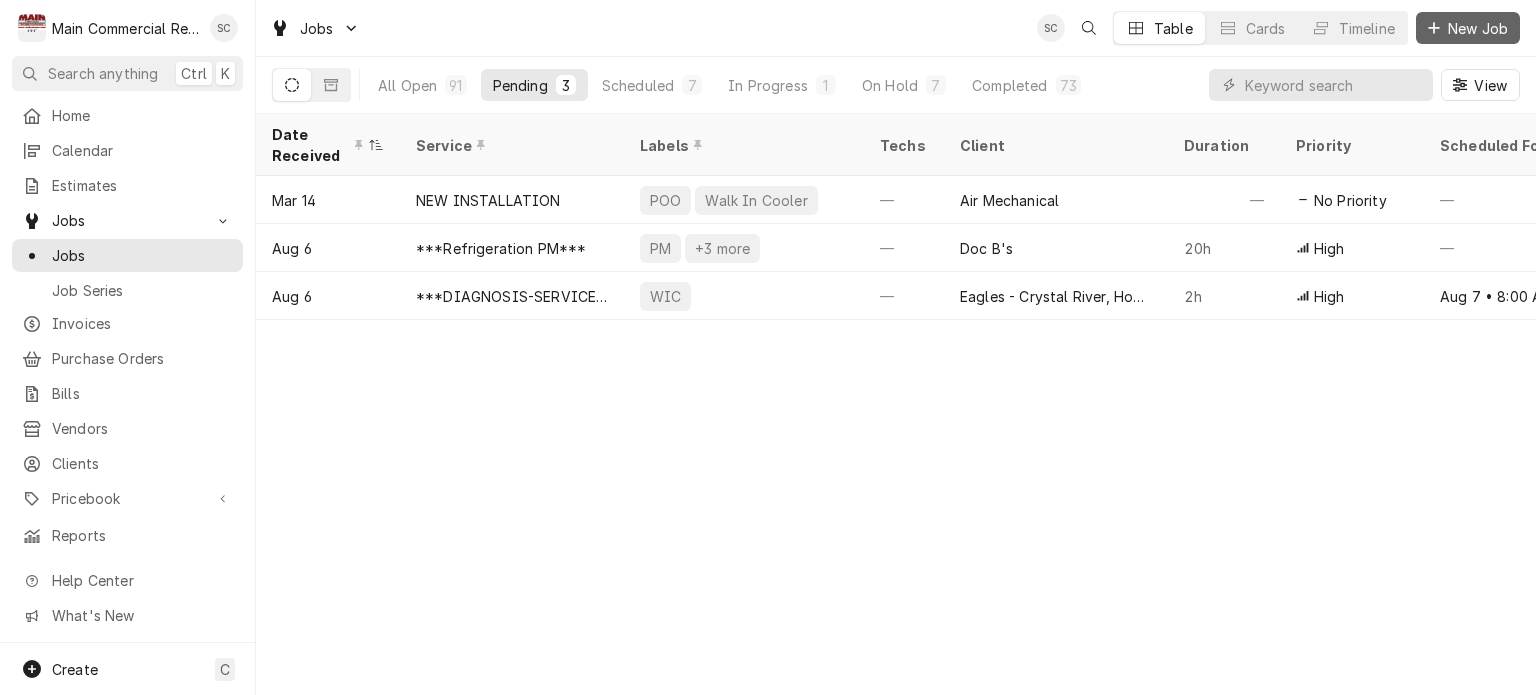 click on "New Job" at bounding box center (1478, 28) 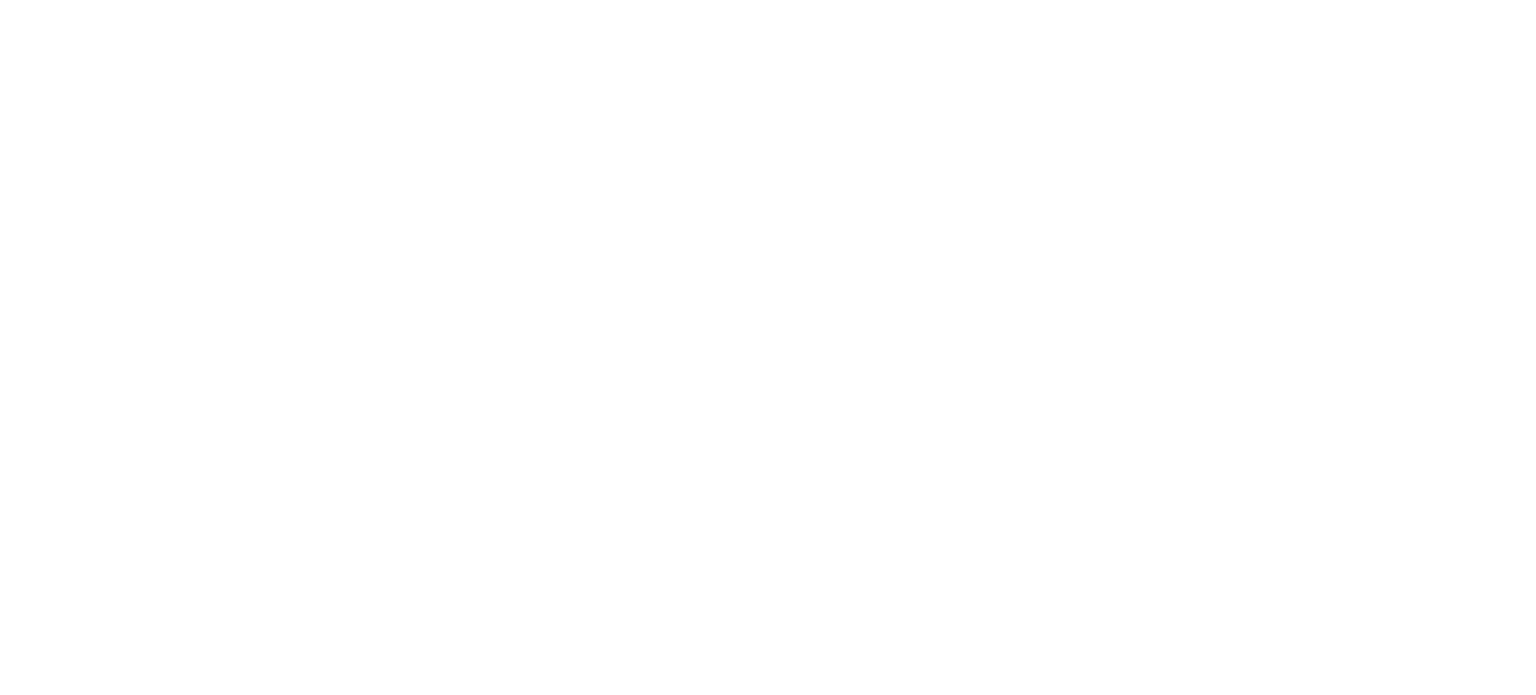 scroll, scrollTop: 0, scrollLeft: 0, axis: both 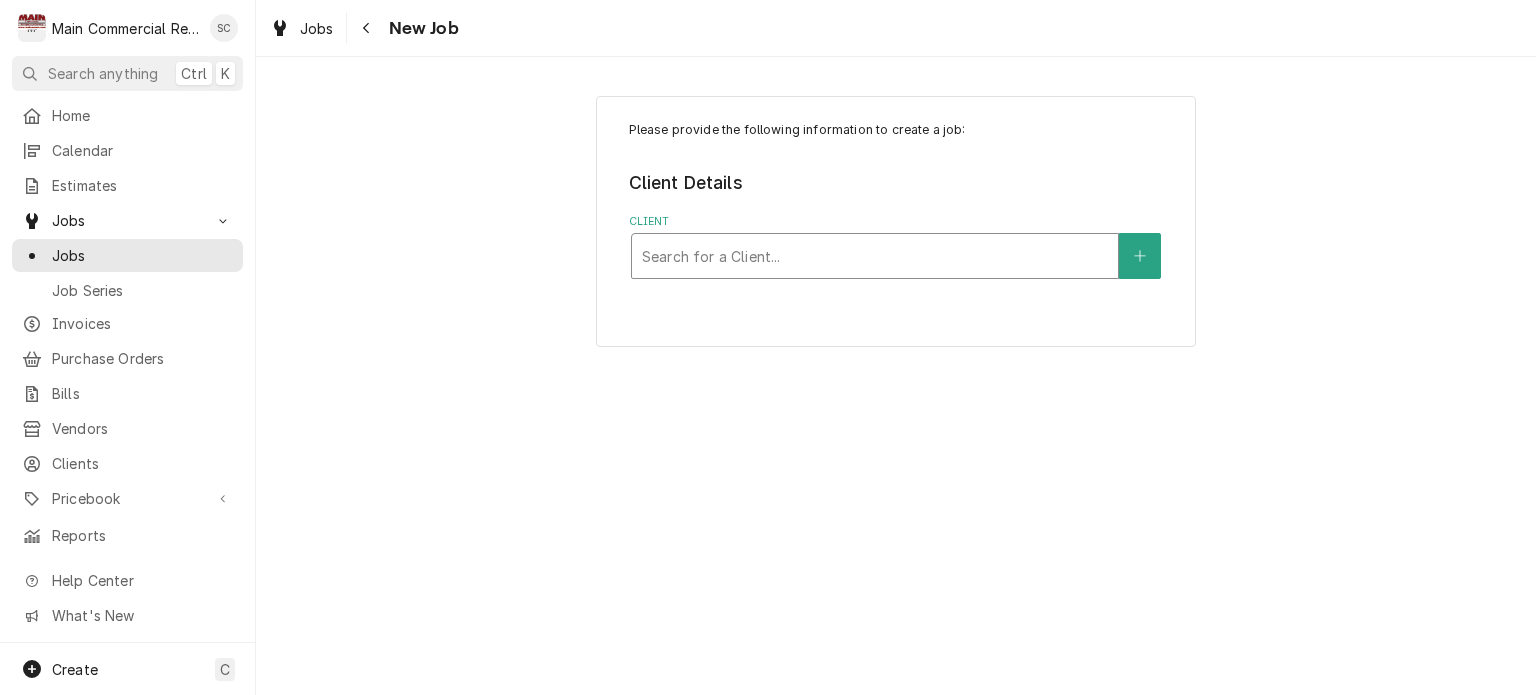 click at bounding box center (875, 256) 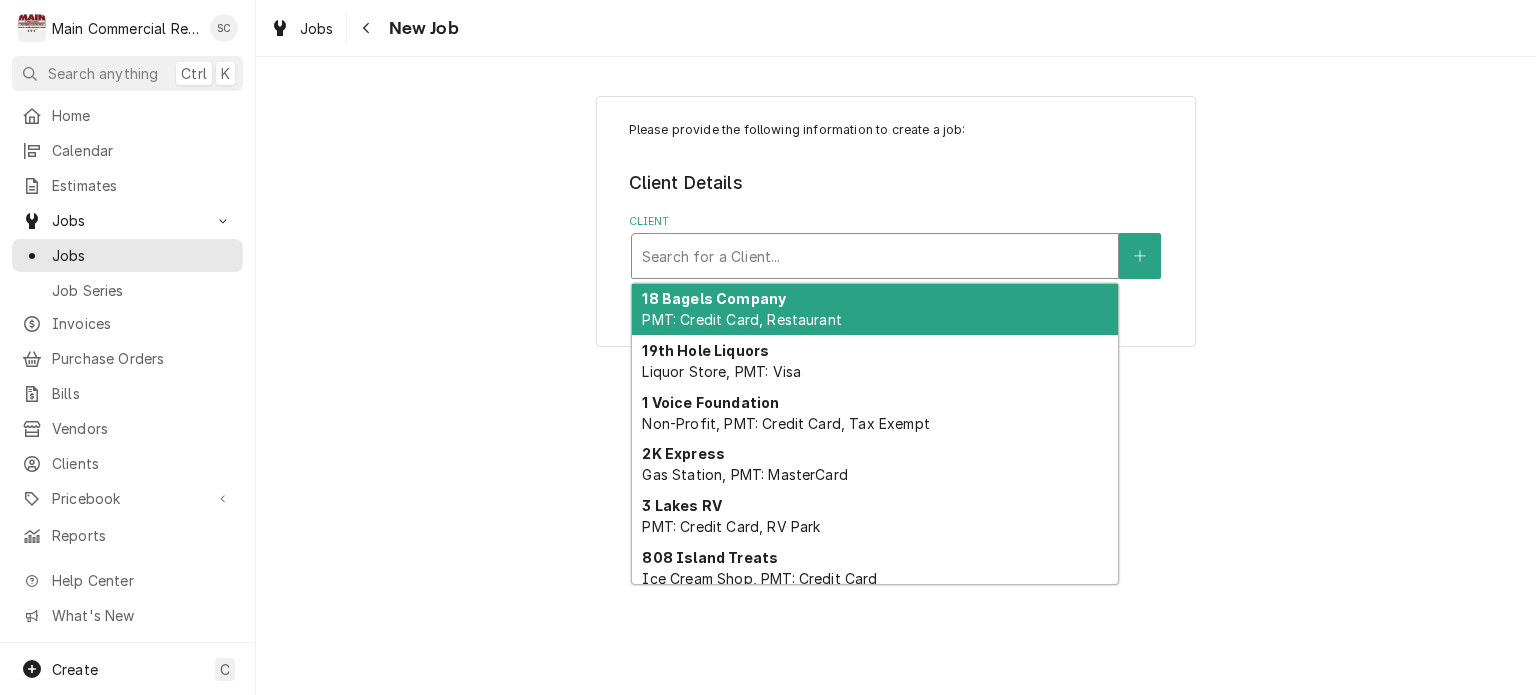 click at bounding box center [875, 256] 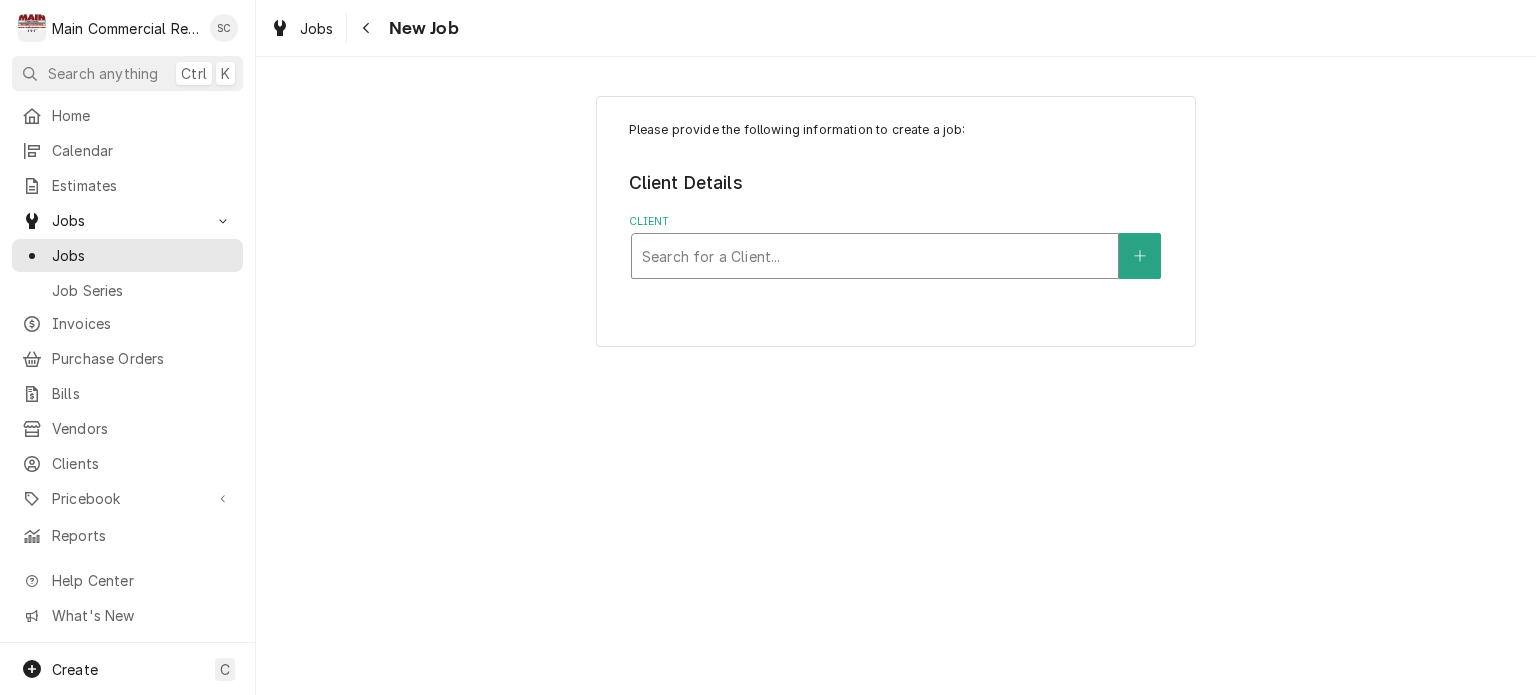 click at bounding box center (875, 256) 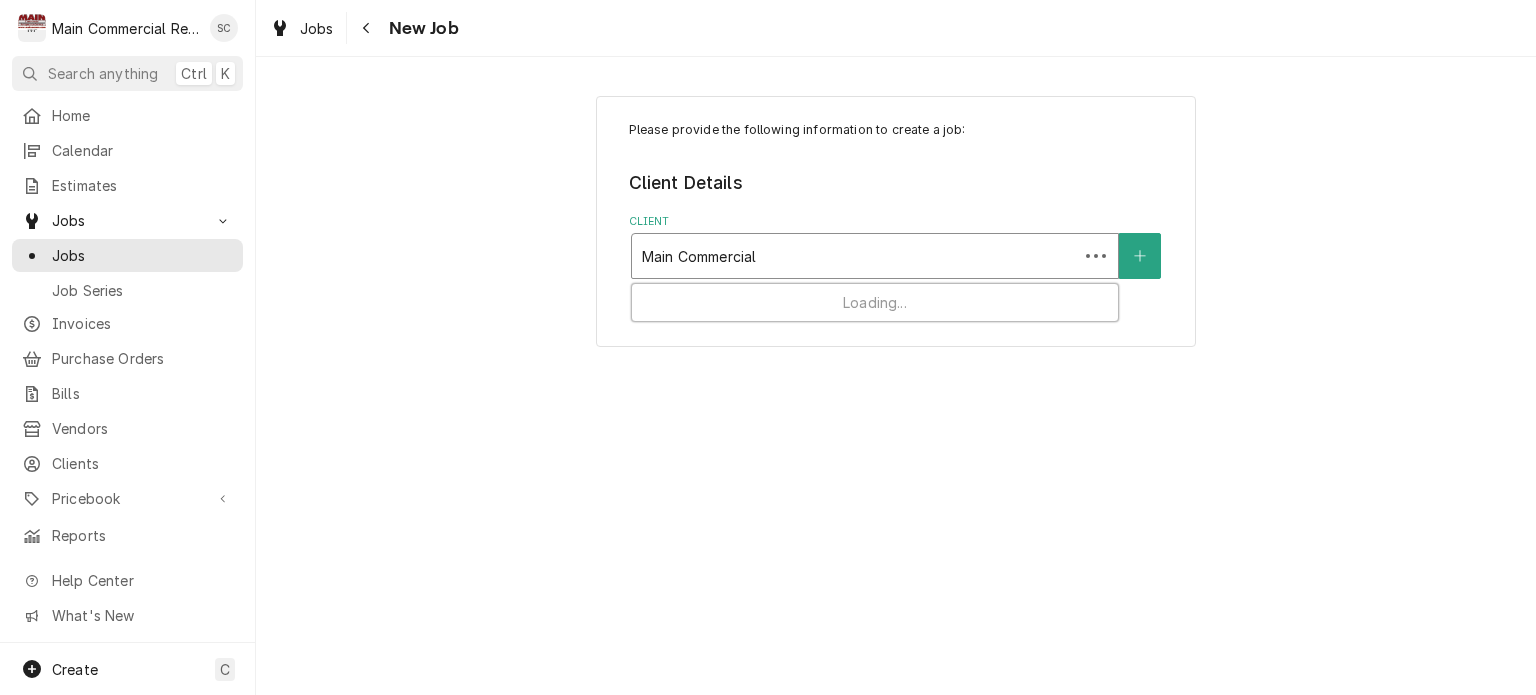 type on "Main Commercial" 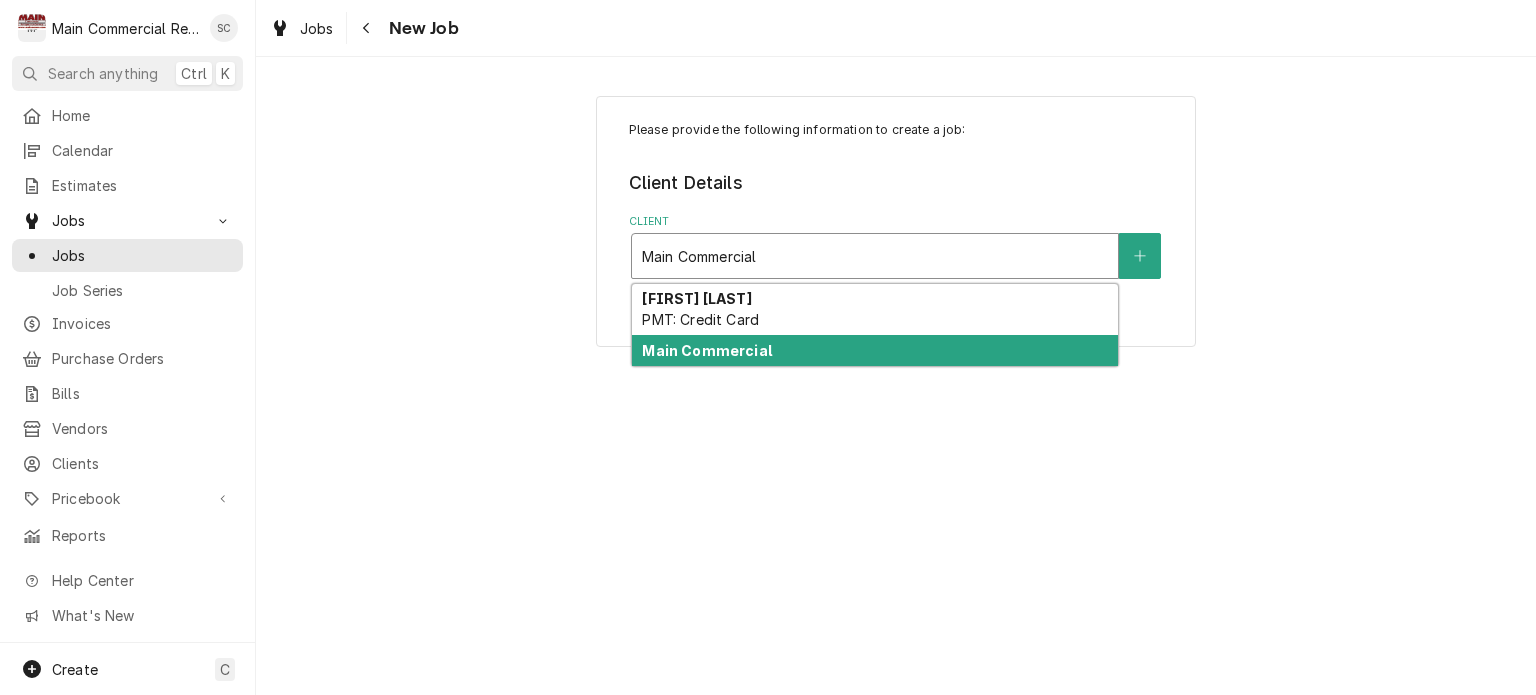 click on "Main Commercial" at bounding box center [875, 350] 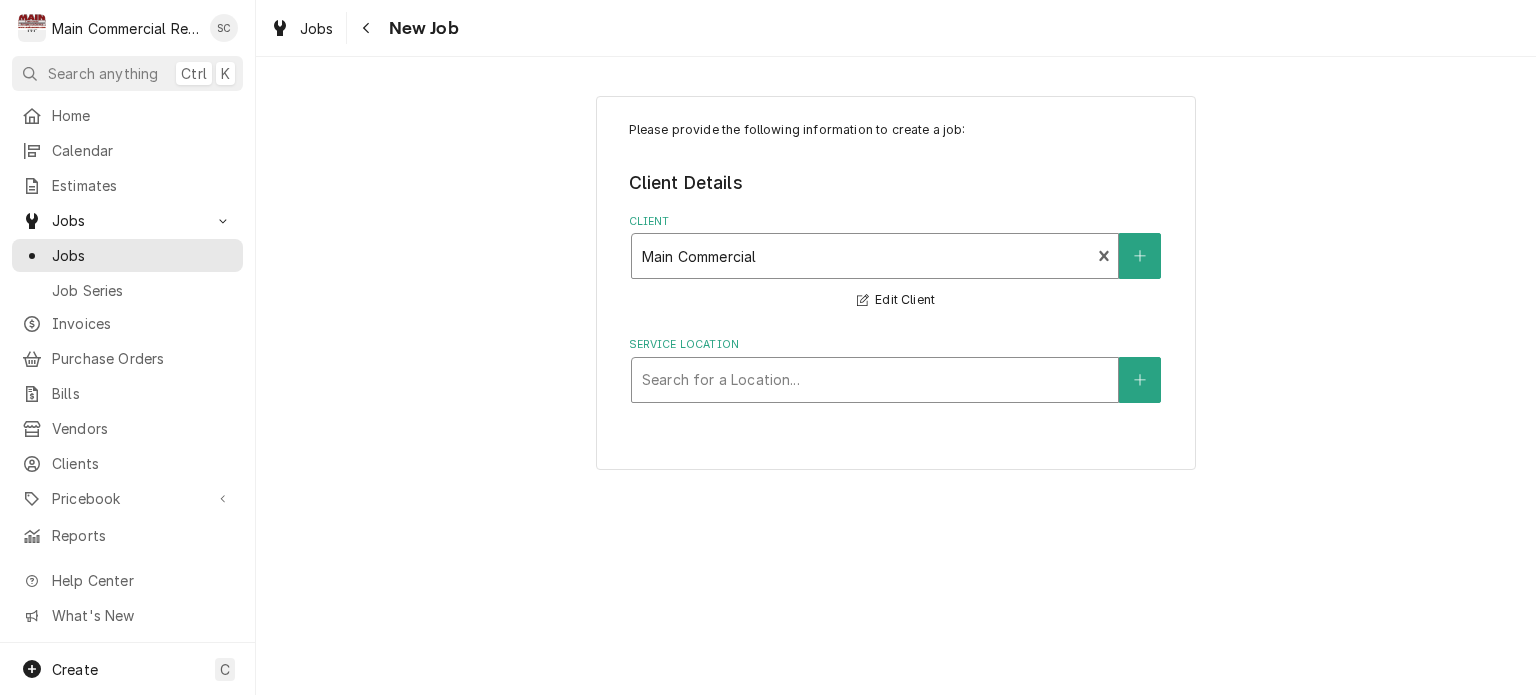 click at bounding box center [875, 380] 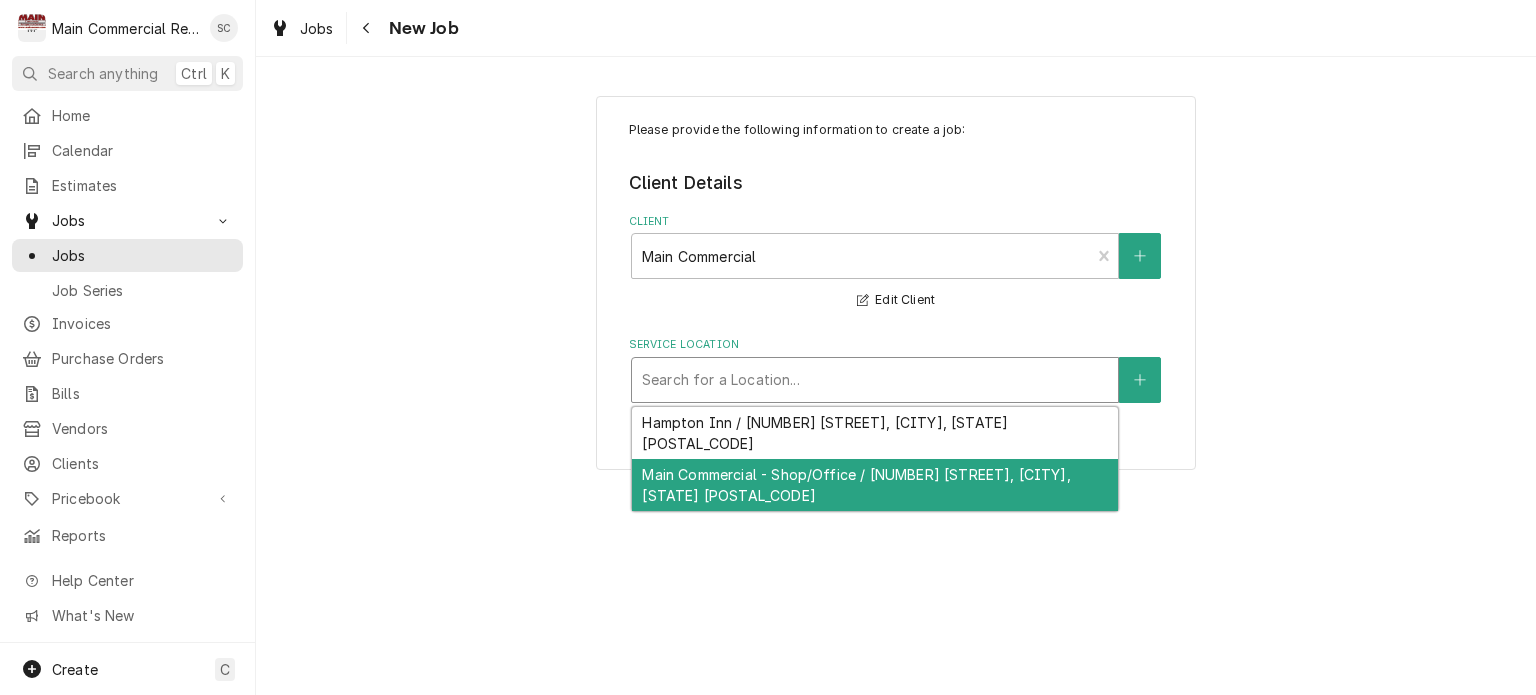 click on "Main Commercial - Shop/Office / 16705 Scheer Blvd, Hudson, FL 34667" at bounding box center [875, 485] 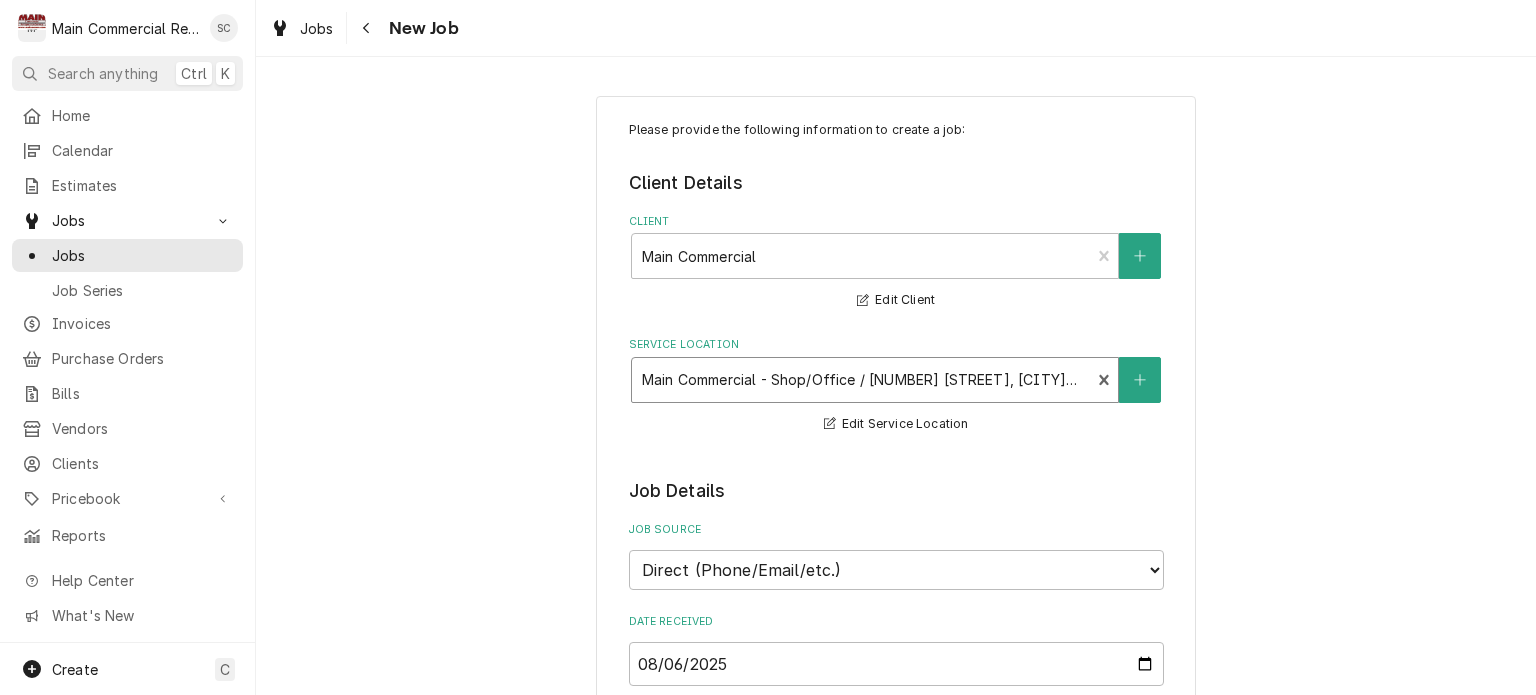 click on "Please provide the following information to create a job: Client Details Client Main Commercial Edit Client Service Location option Main Commercial - Shop/Office / 16705 Scheer Blvd, Hudson, FL 34667, selected. Main Commercial - Shop/Office / 16705 Scheer Blvd, Hudson, FL 34667 Edit Service Location Job Details Job Source Direct (Phone/Email/etc.) Service Channel Corrigo Ecotrak Other Date Received 2025-08-06 Service Type Search for a Service... Job Type Reason For Call Technician Instructions  ( optional ) Priority No Priority Urgent High Medium Low Labels  ( optional ) Add Labels... Equipment Expected Is Equipment involved on this Job? Who called in this service? Search for a Contact... Who should the tech(s) ask for? Search for a Contact... Attachments  ( if any ) Add Attachment Estimated Arrival Time AM / PM 6:00 AM 6:15 AM 6:30 AM 6:45 AM 7:00 AM 7:15 AM 7:30 AM 7:45 AM 8:00 AM 8:15 AM 8:30 AM 8:45 AM 9:00 AM 9:15 AM 9:30 AM 9:45 AM 10:00 AM 10:15 AM 10:30 AM 10:45 AM 11:00 AM 11:15 AM 11:30 AM 11:45 AM" at bounding box center (896, 1107) 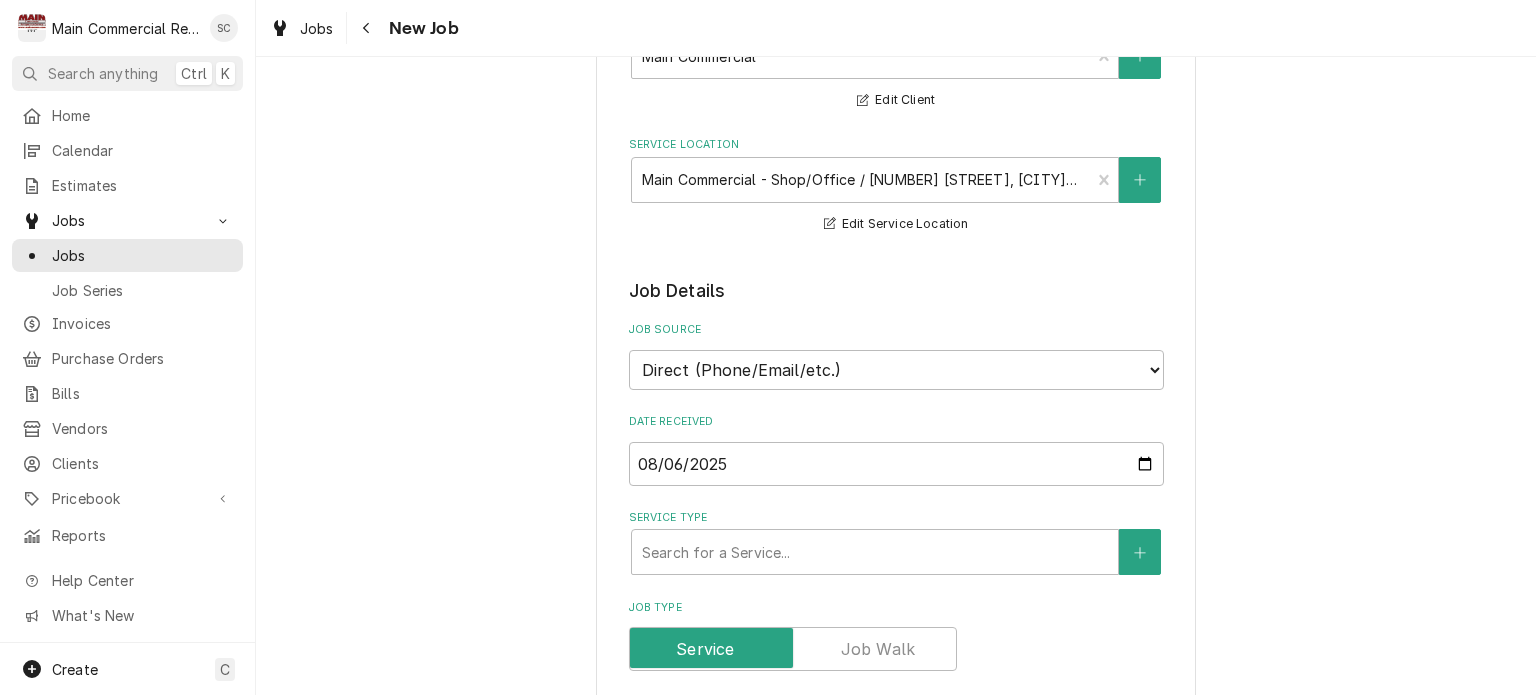 scroll, scrollTop: 300, scrollLeft: 0, axis: vertical 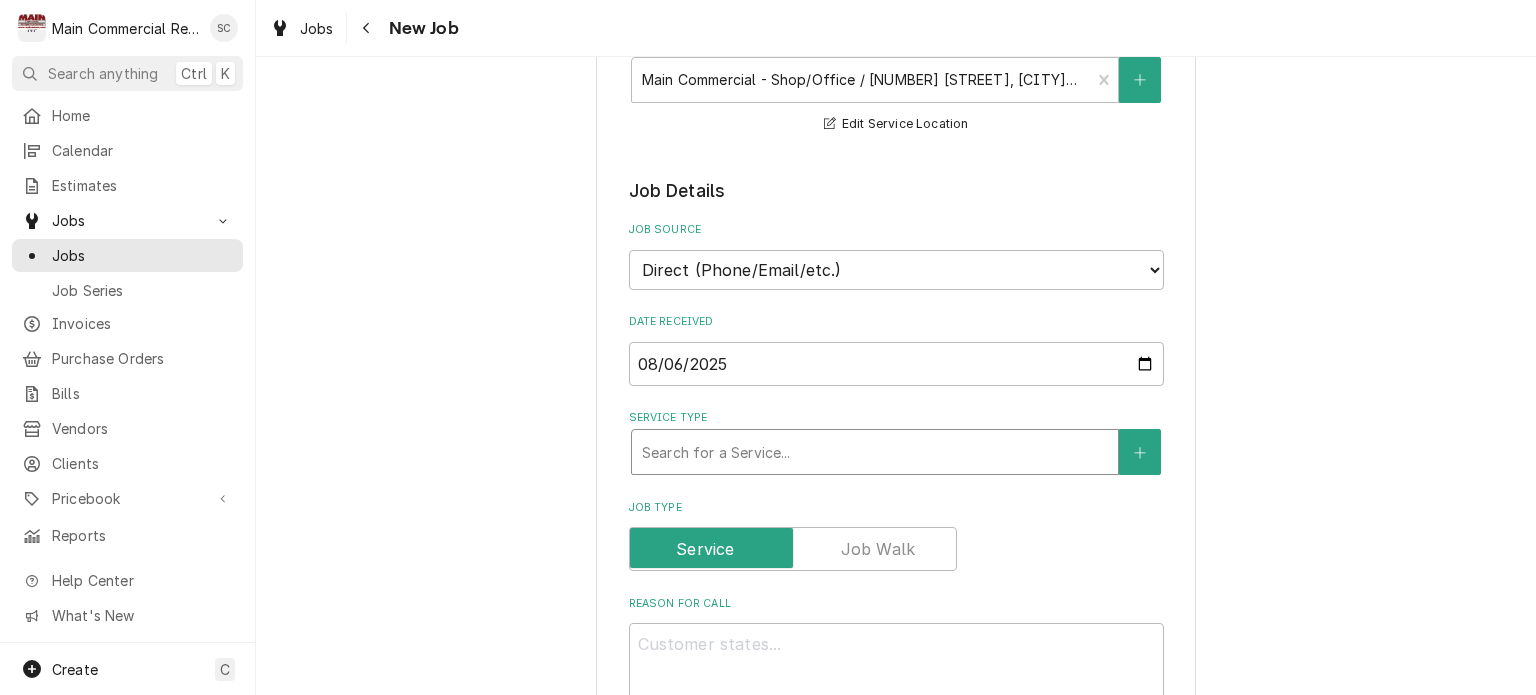 click at bounding box center [875, 452] 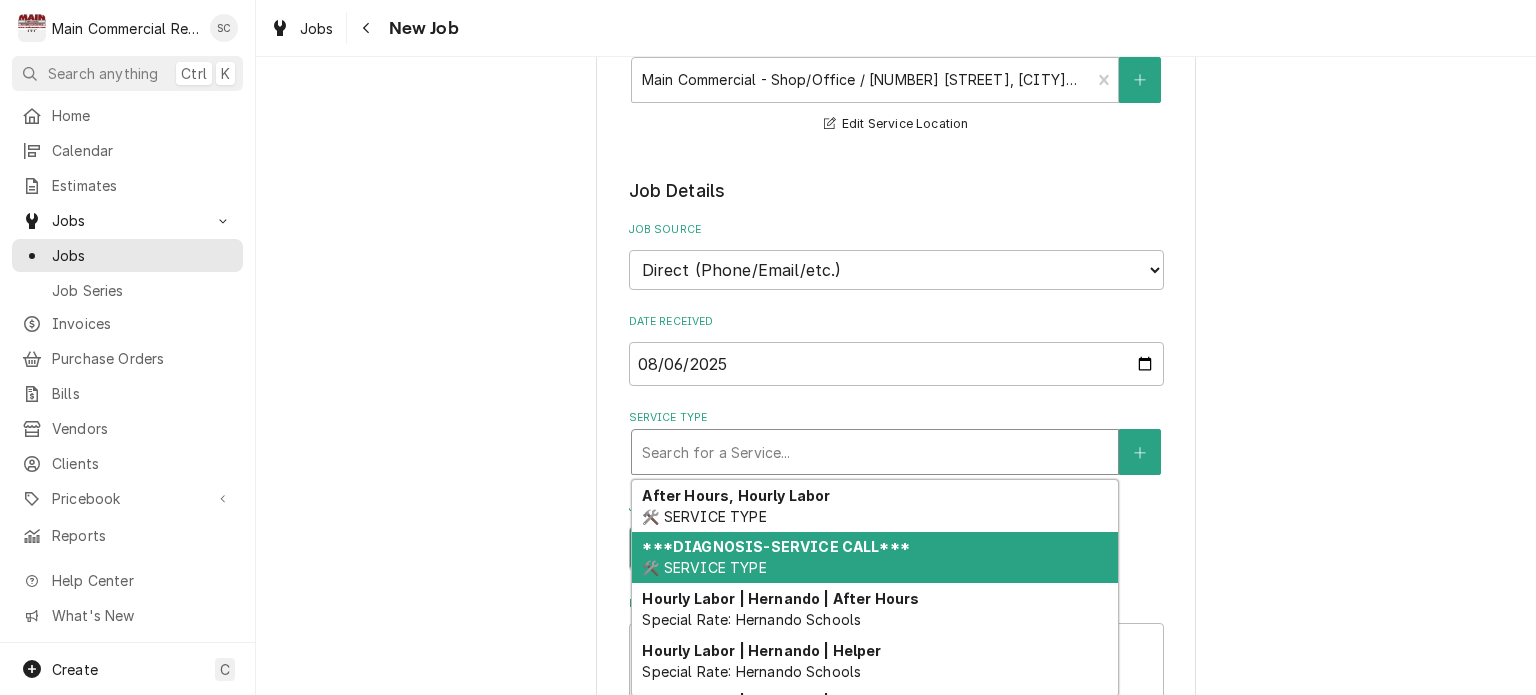 scroll, scrollTop: 500, scrollLeft: 0, axis: vertical 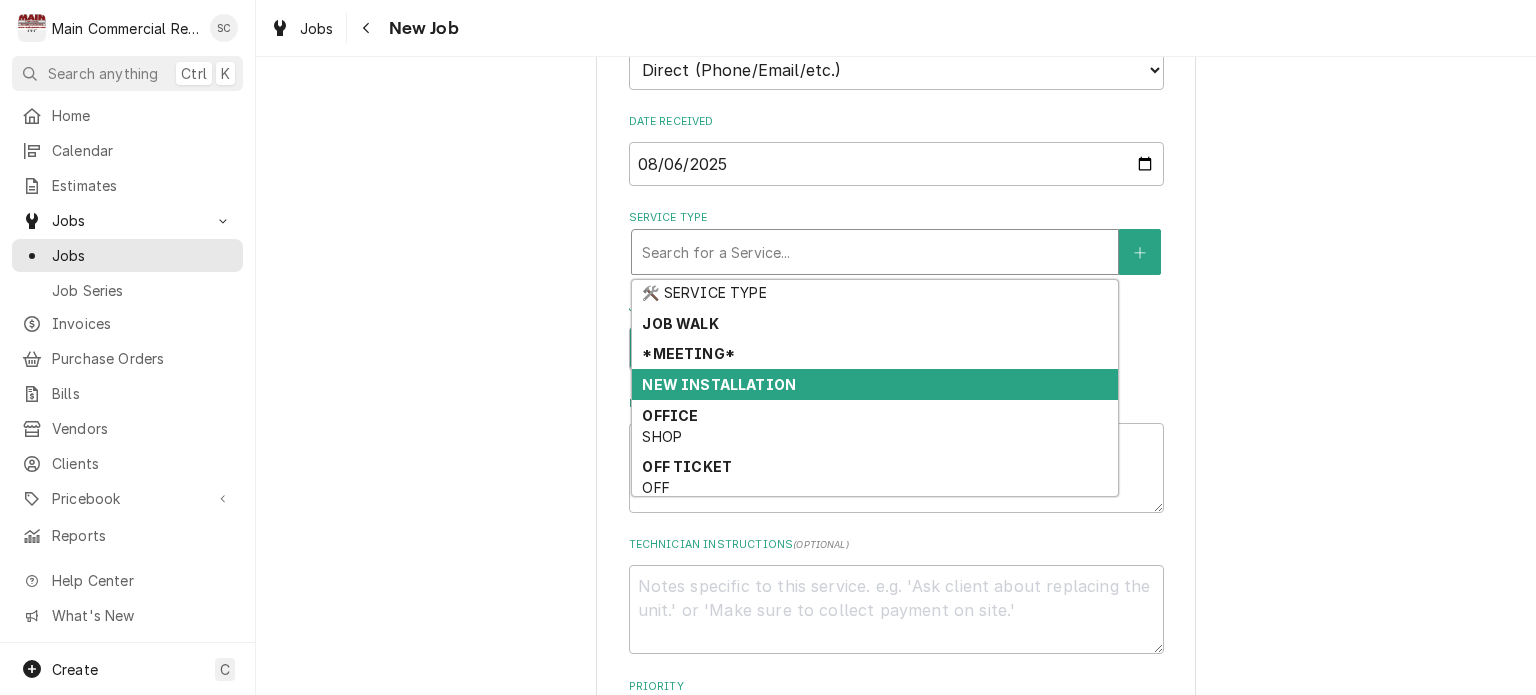 click on "NEW INSTALLATION" at bounding box center (719, 384) 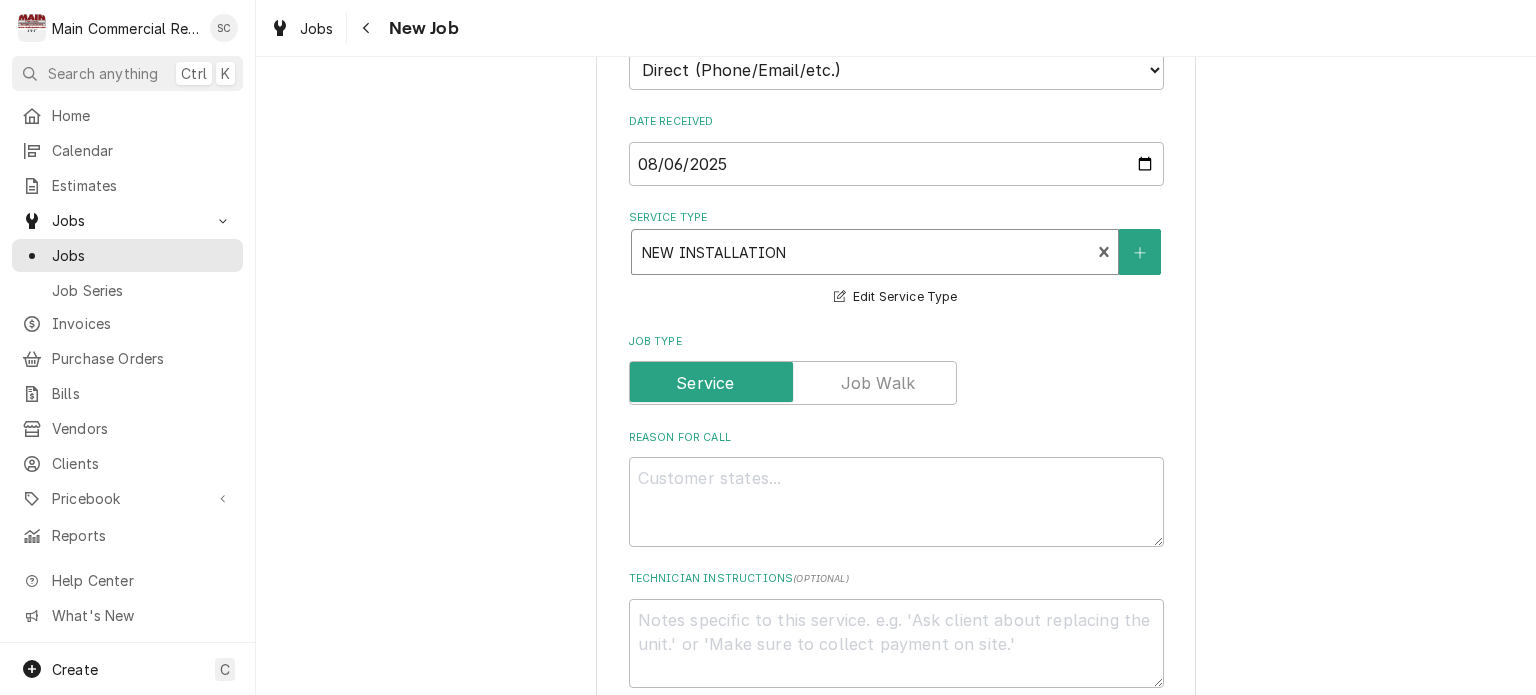 type on "x" 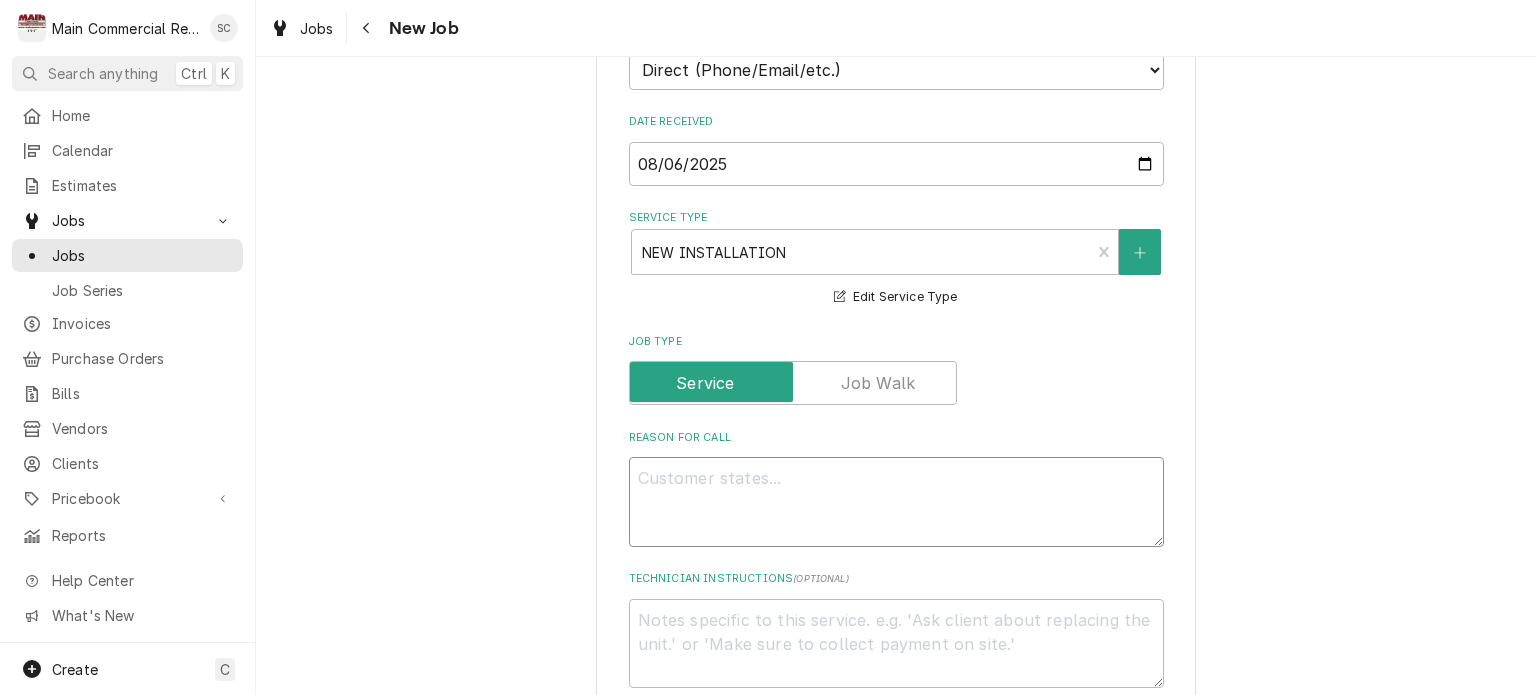 click on "Reason For Call" at bounding box center (896, 502) 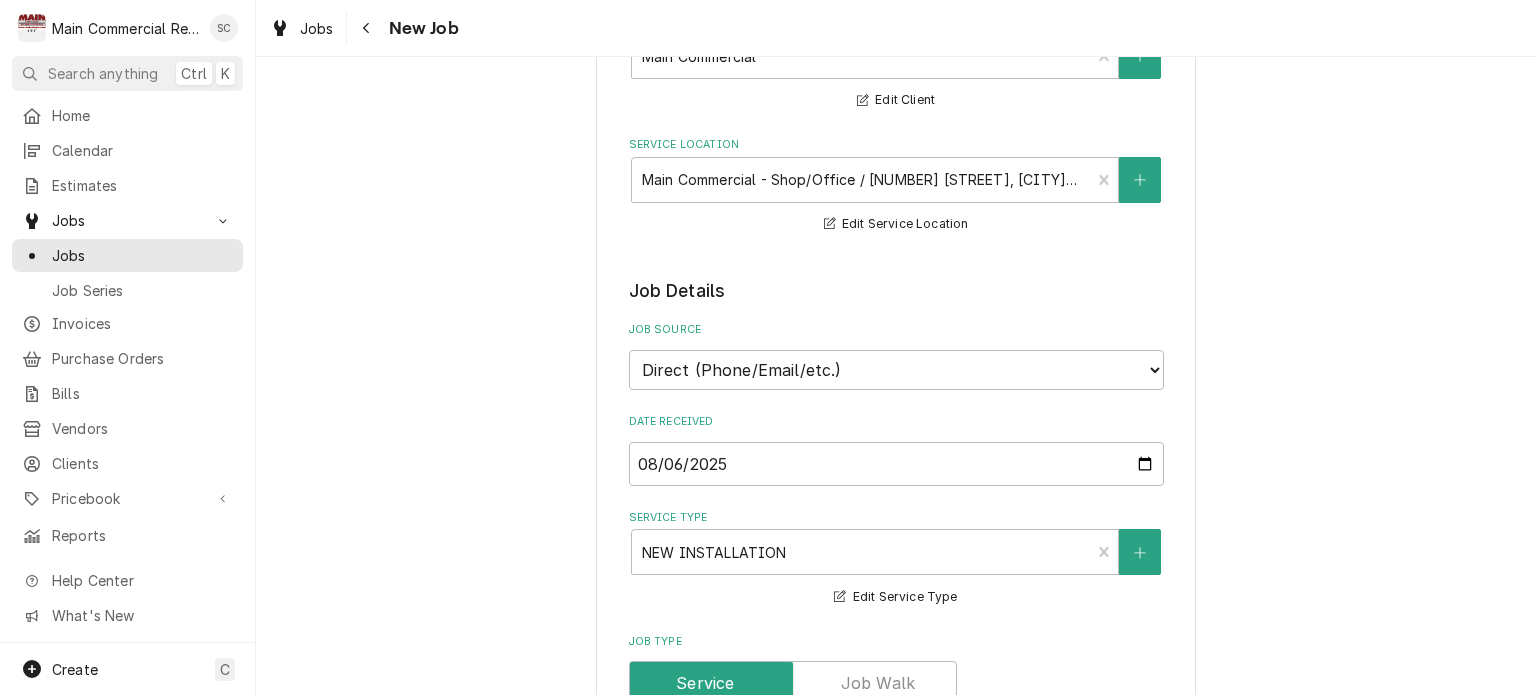 scroll, scrollTop: 0, scrollLeft: 0, axis: both 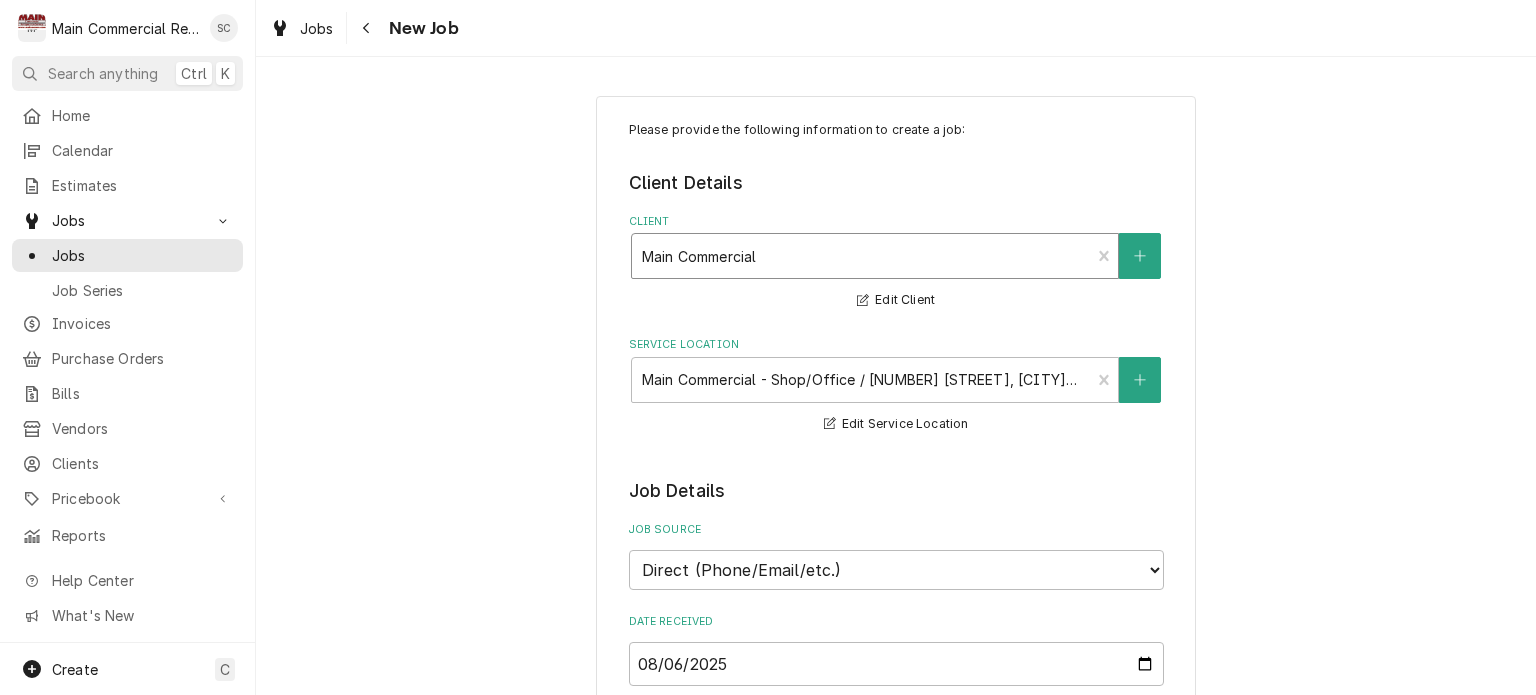 click at bounding box center [861, 256] 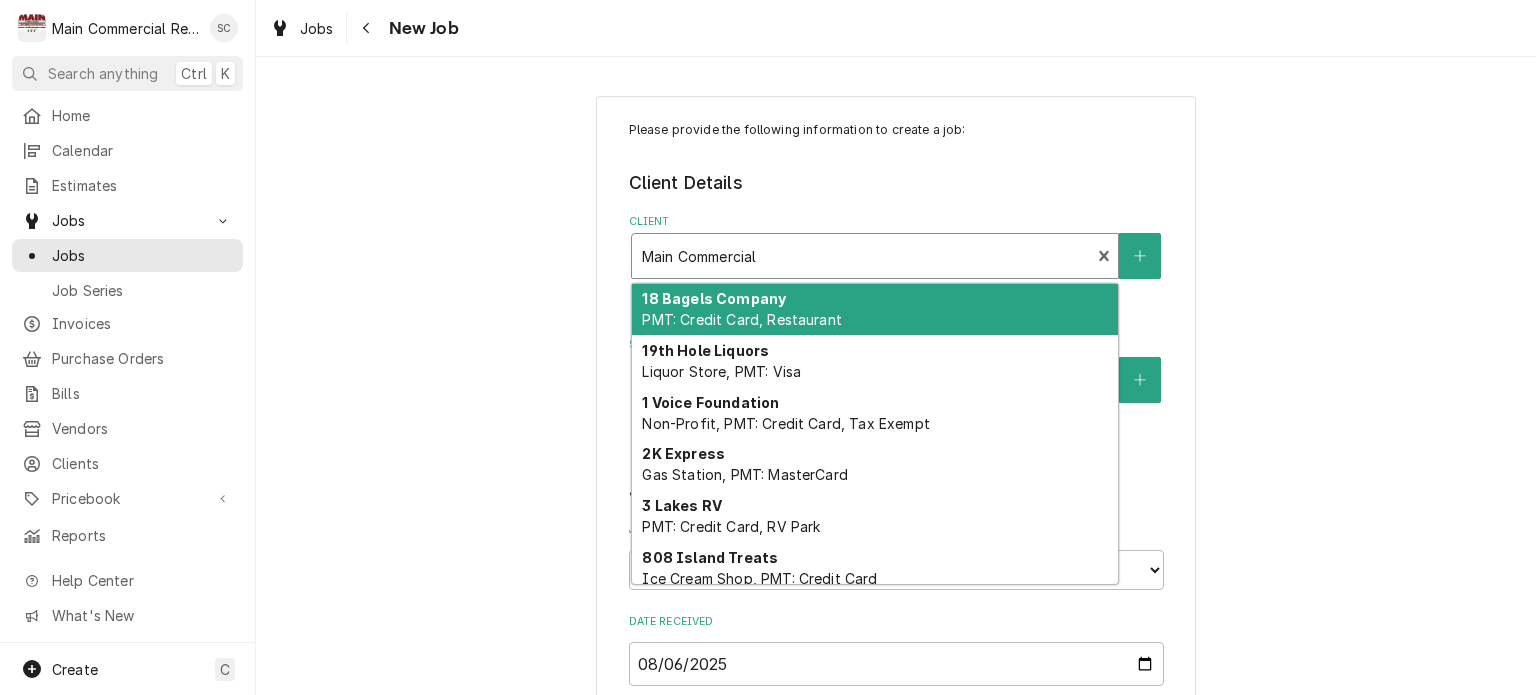 type on "W" 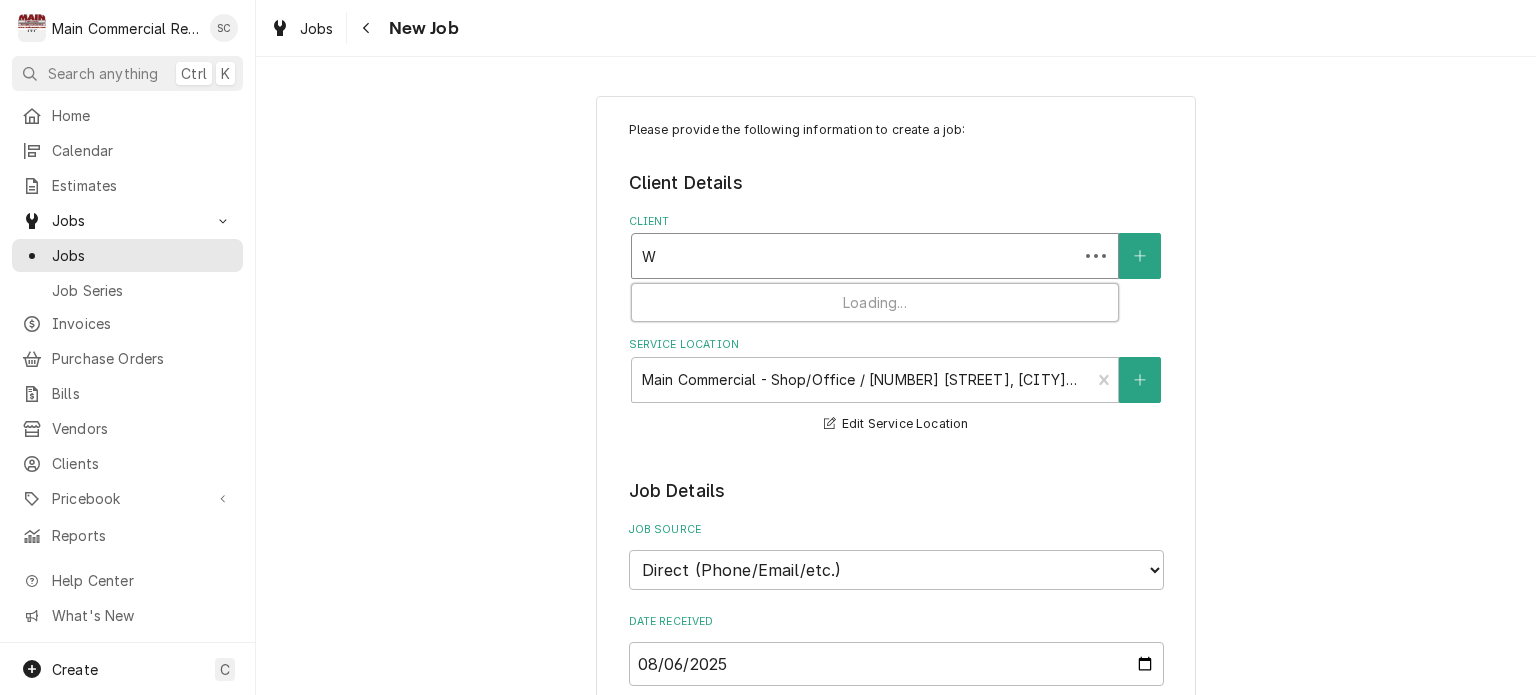 type on "Wa" 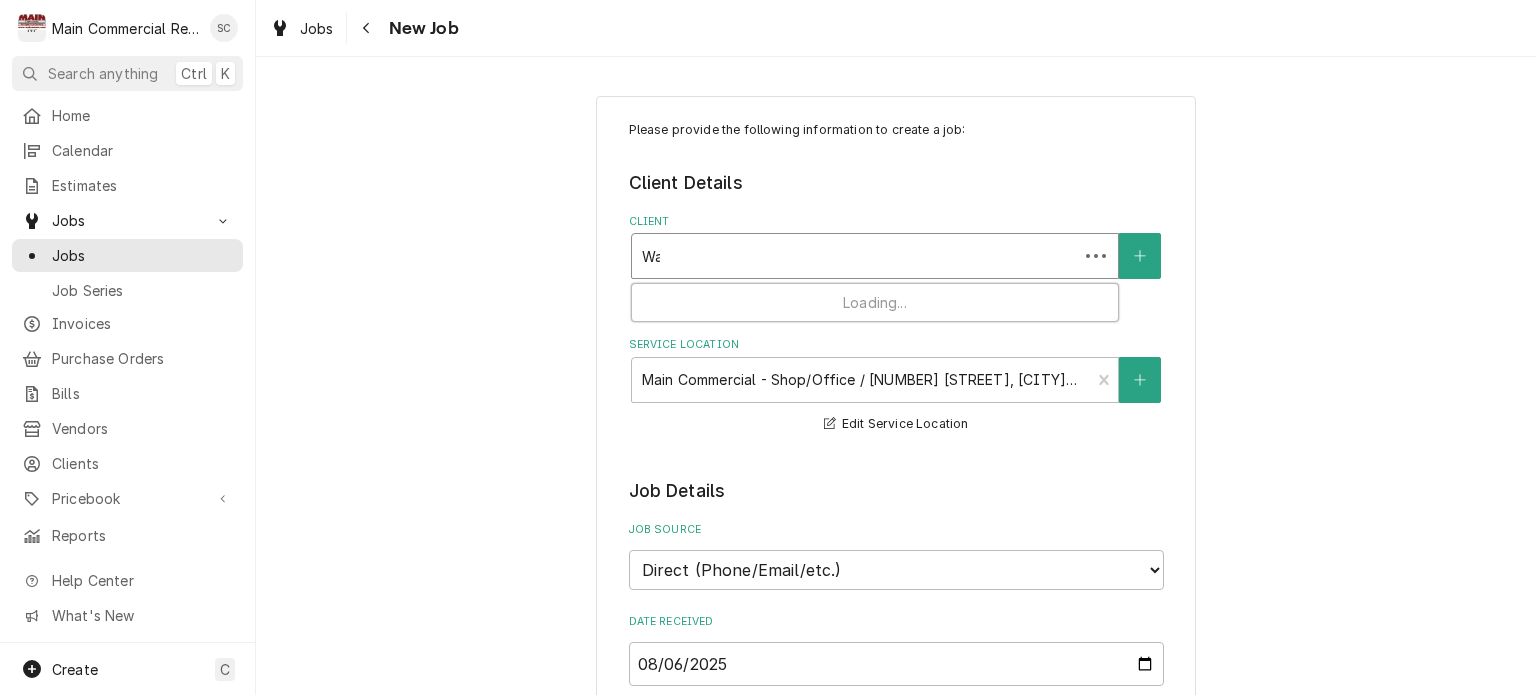 type on "Waw" 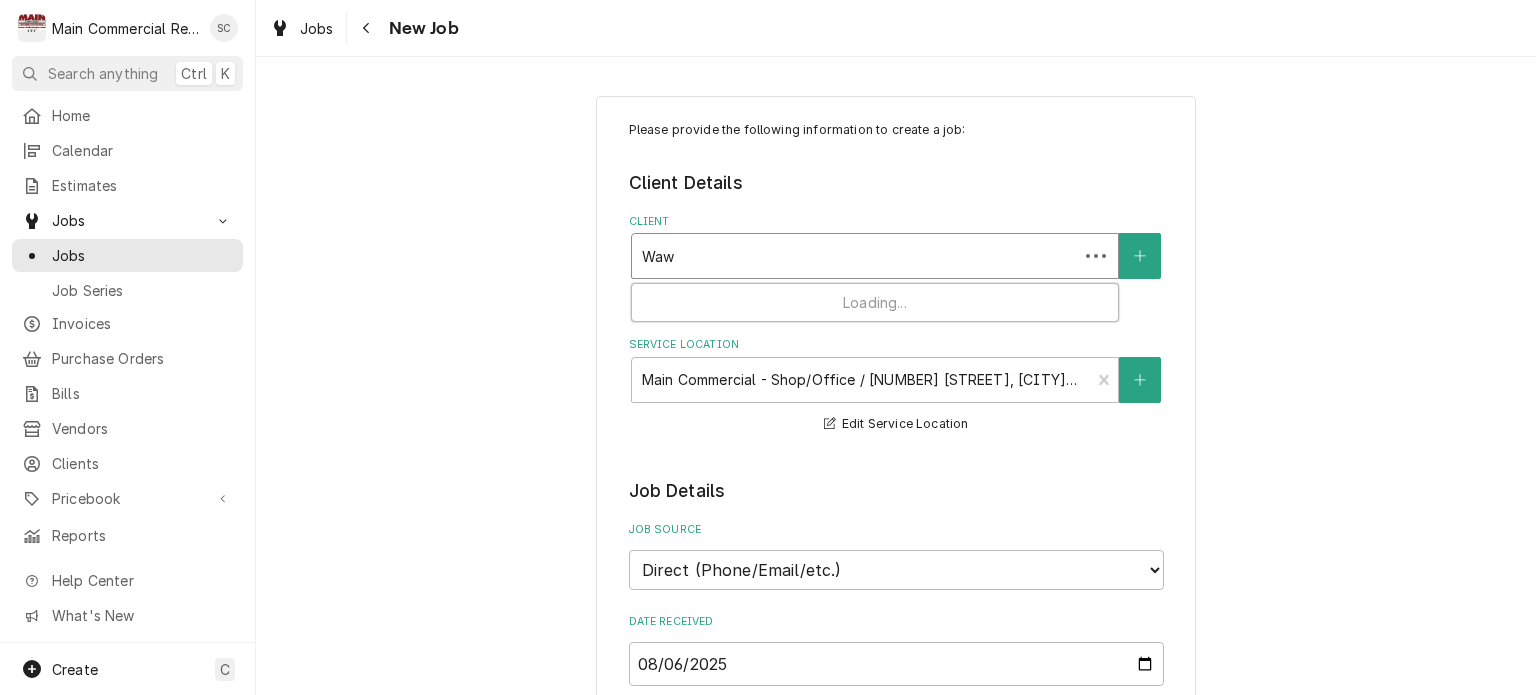 type on "Wawa" 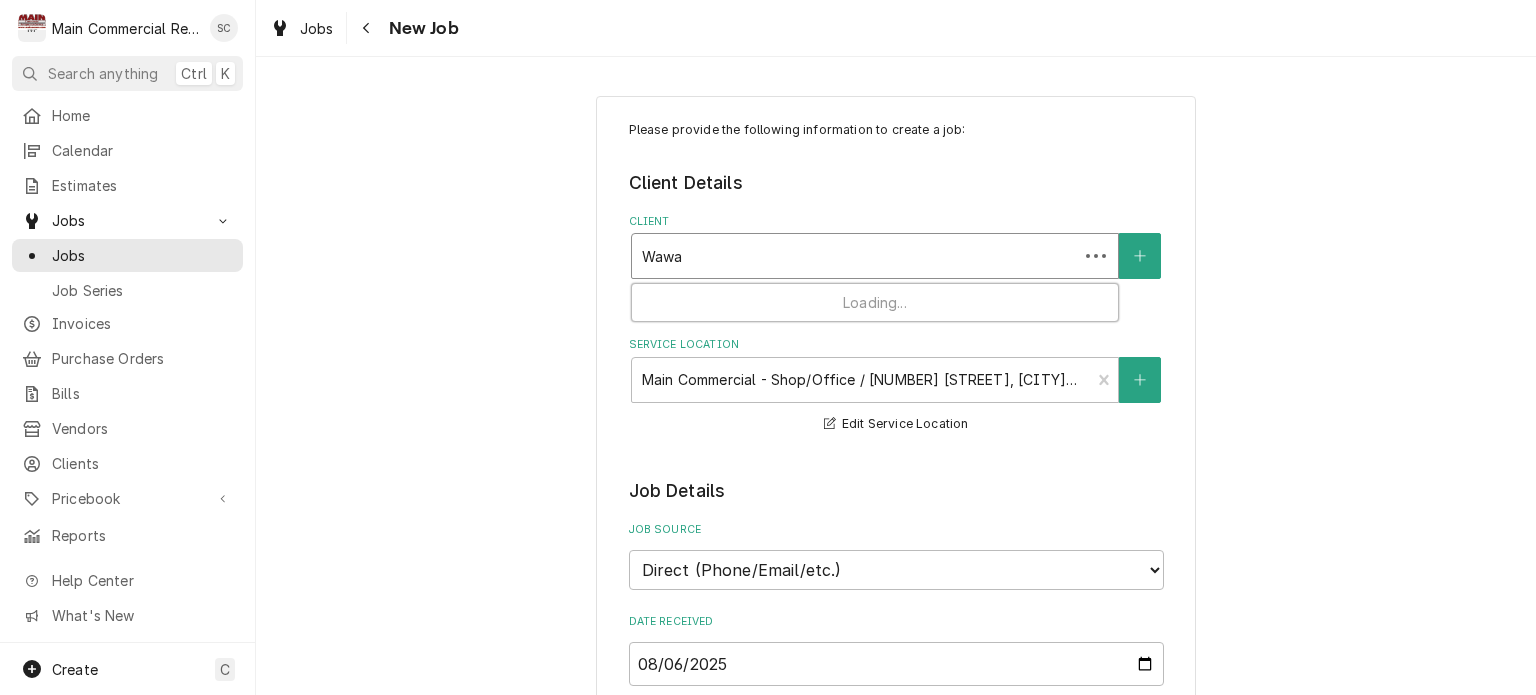 type on "Wawa" 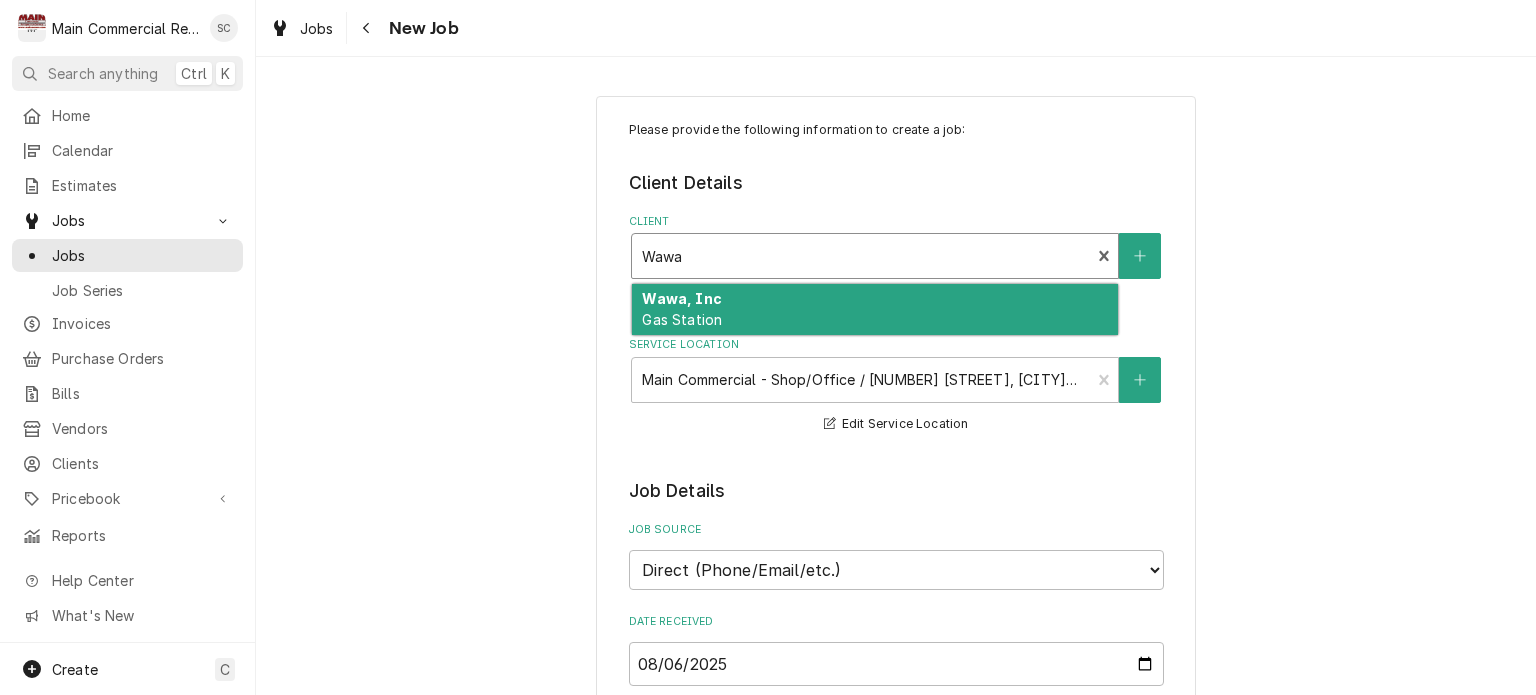 click on "Wawa, Inc Gas Station" at bounding box center [875, 310] 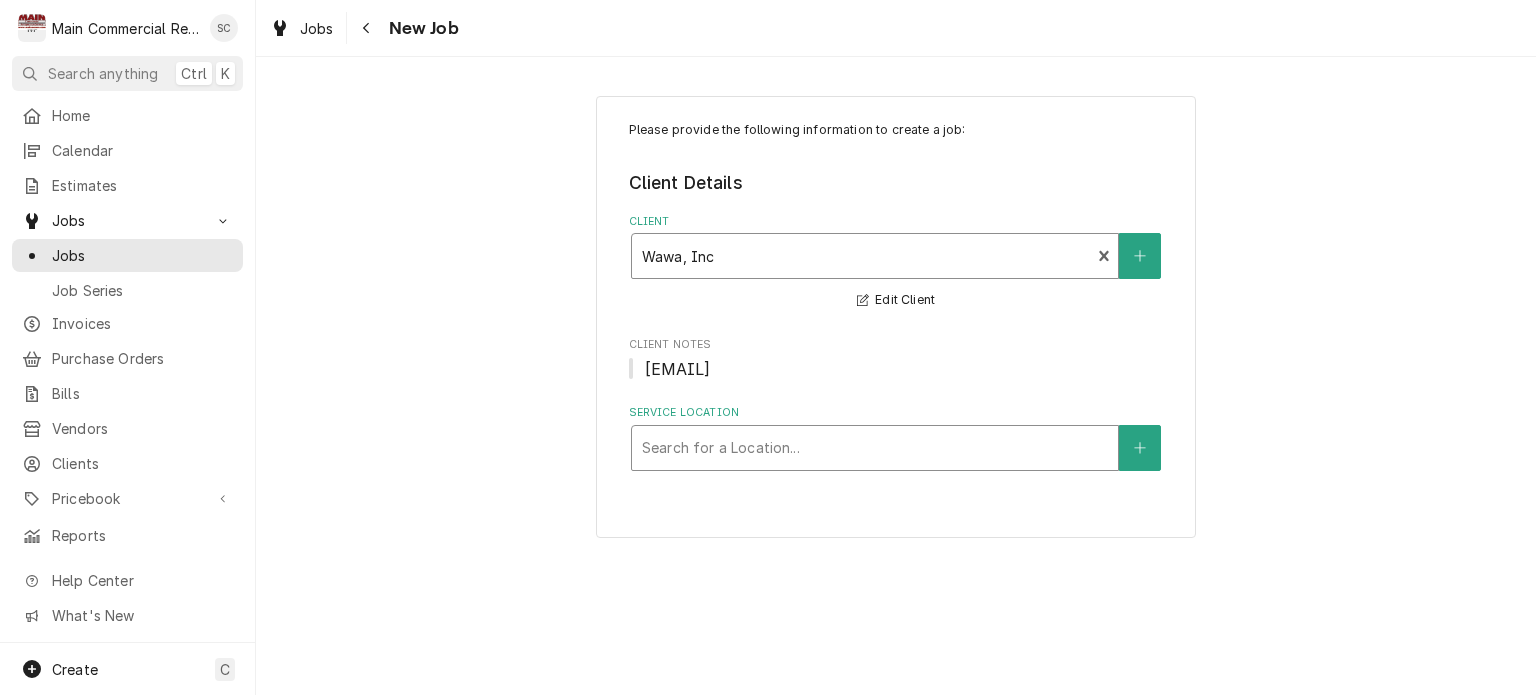 click at bounding box center [875, 448] 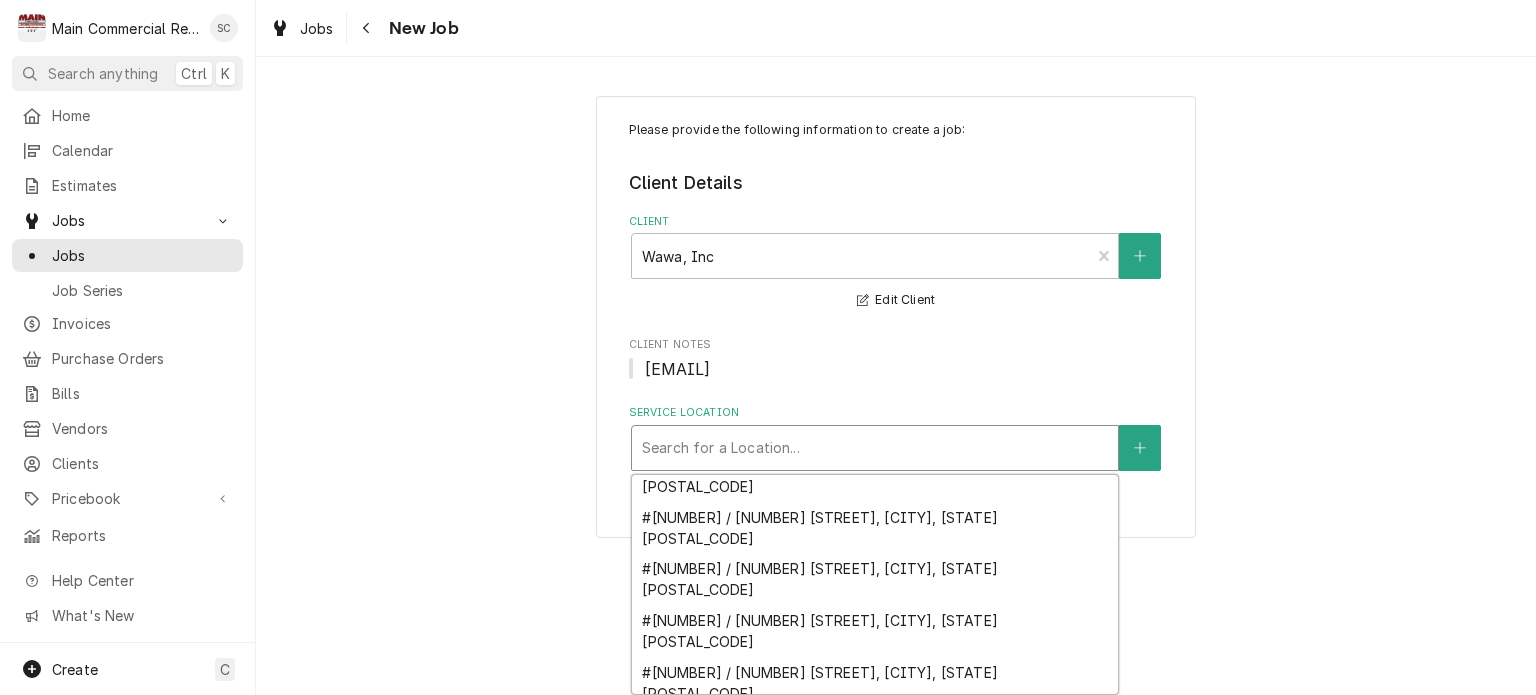 scroll, scrollTop: 596, scrollLeft: 0, axis: vertical 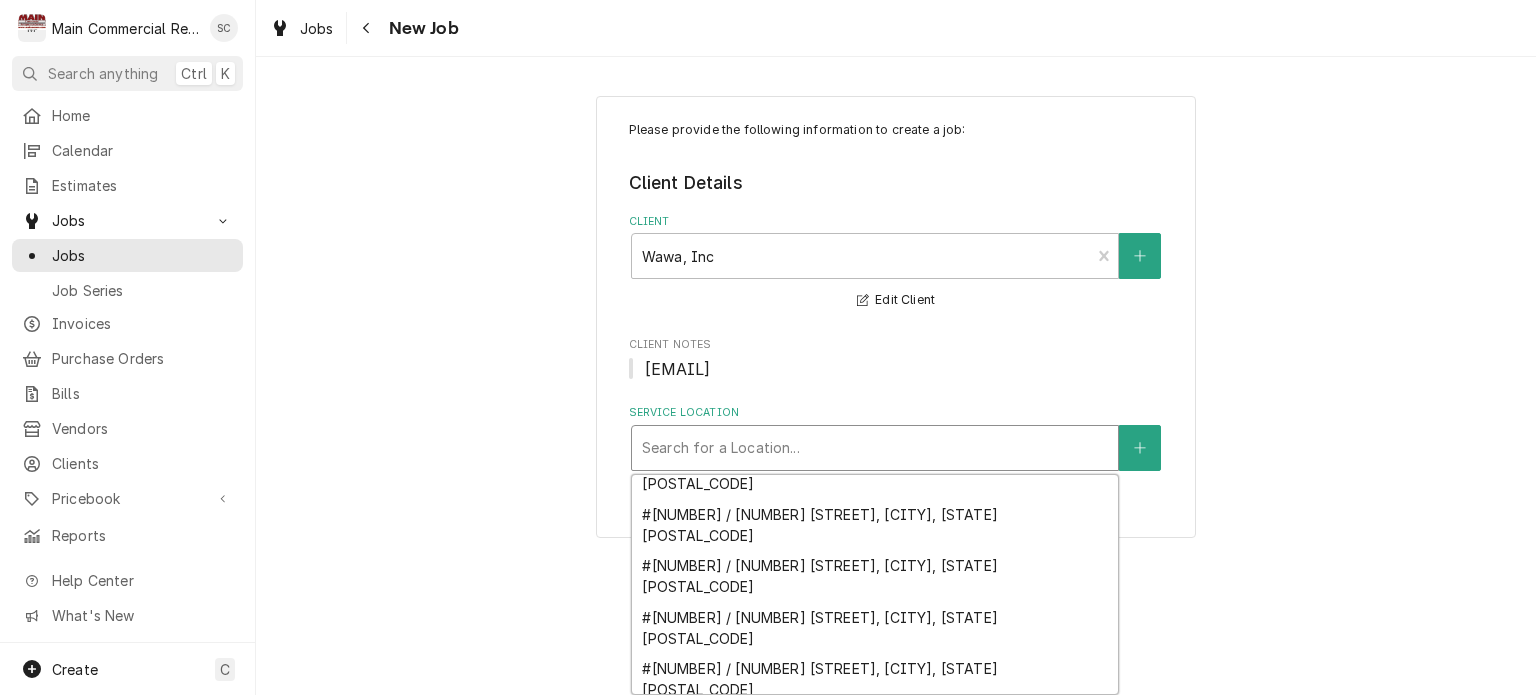 click on "#5447 / 5431 Capital Circle SW, Tallahassee, FL 32305" at bounding box center (875, 989) 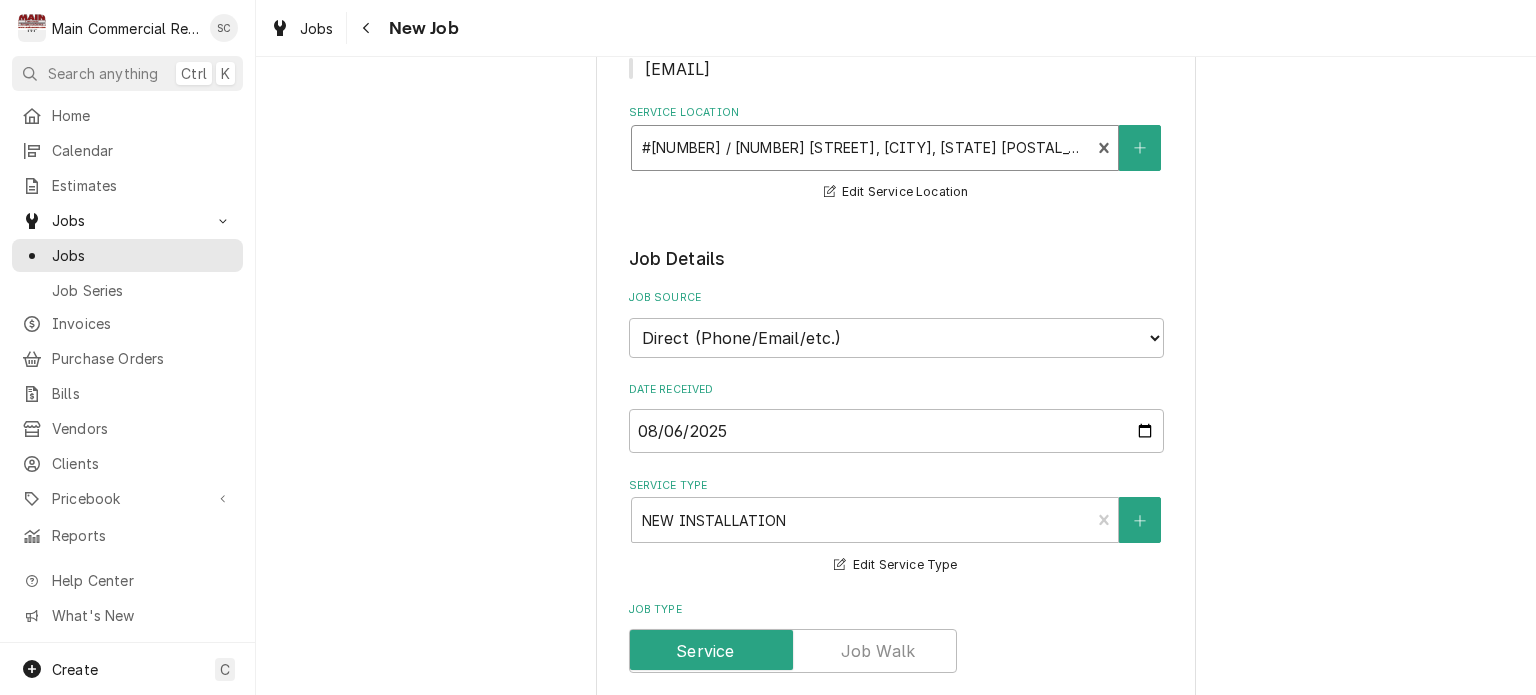 scroll, scrollTop: 600, scrollLeft: 0, axis: vertical 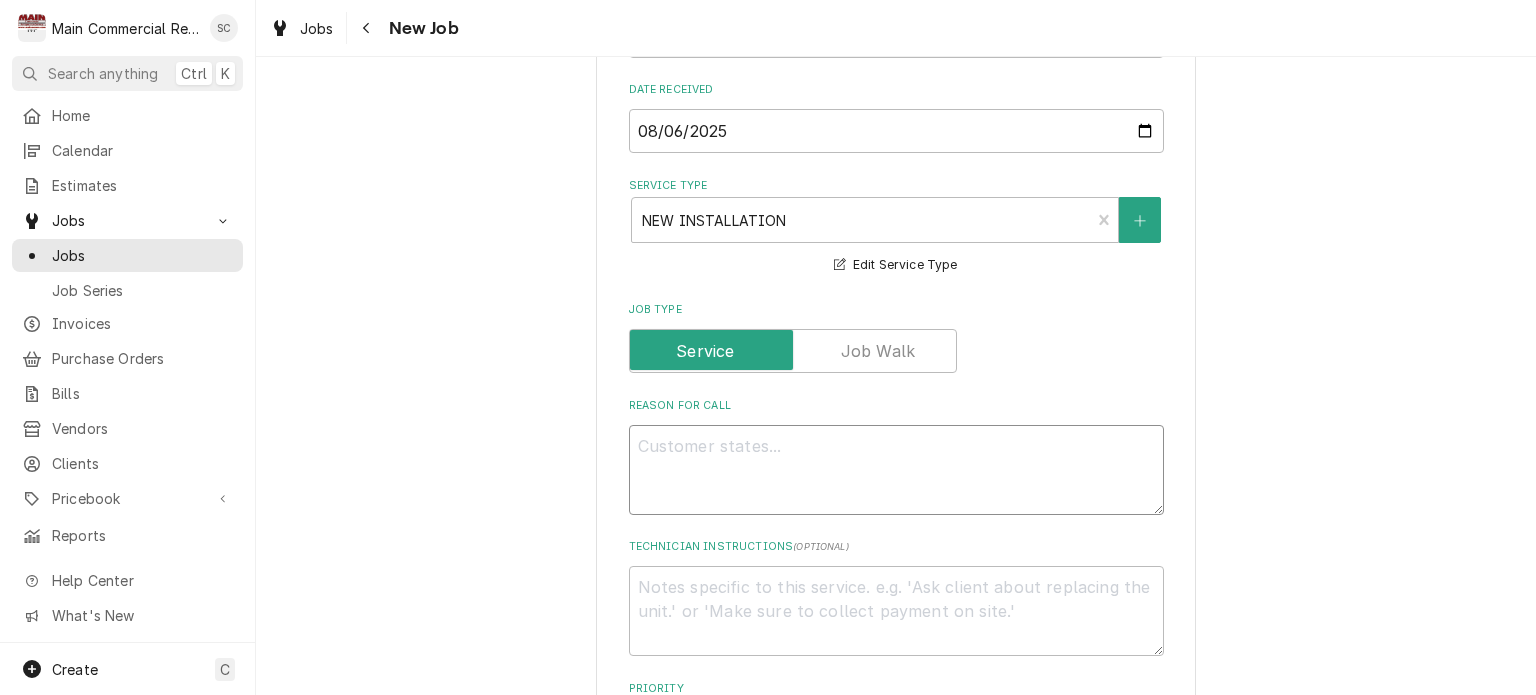 click on "Reason For Call" at bounding box center [896, 470] 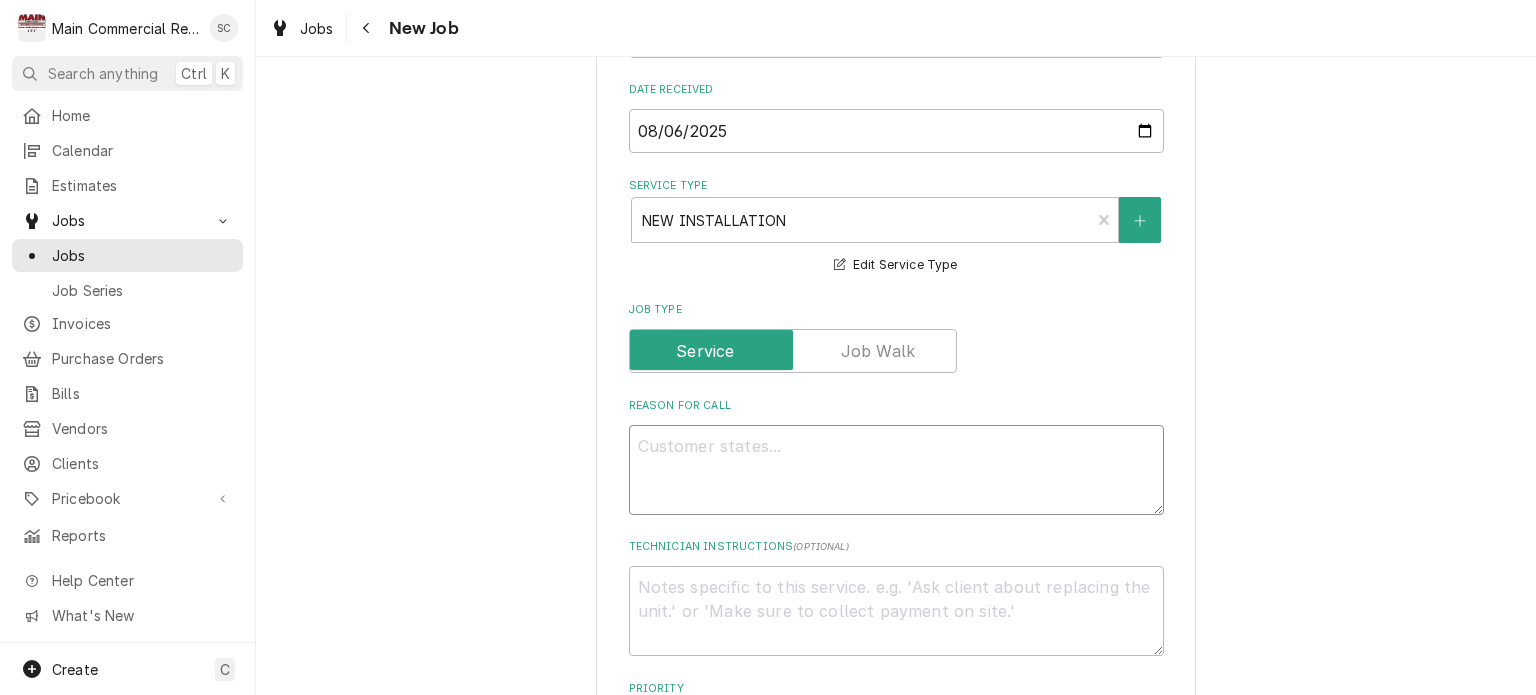 type on "x" 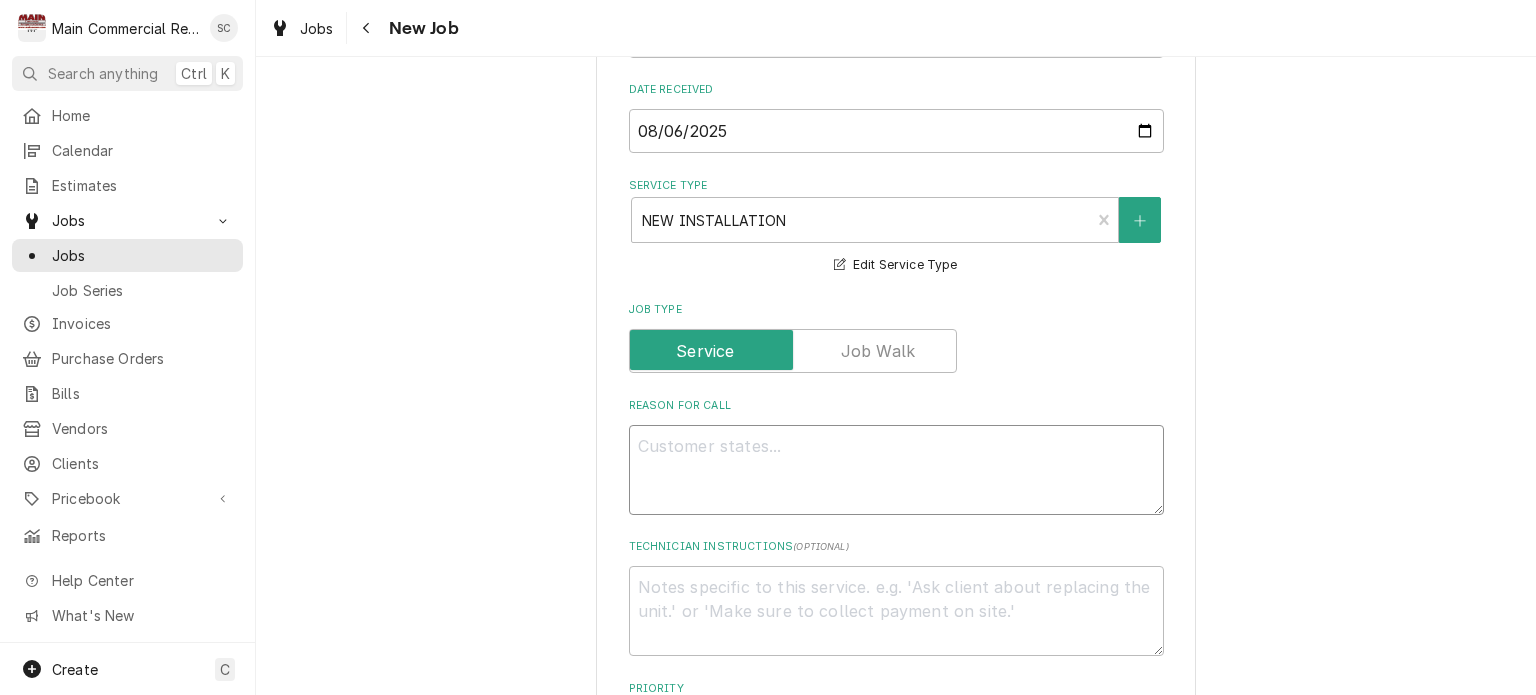 type on "S" 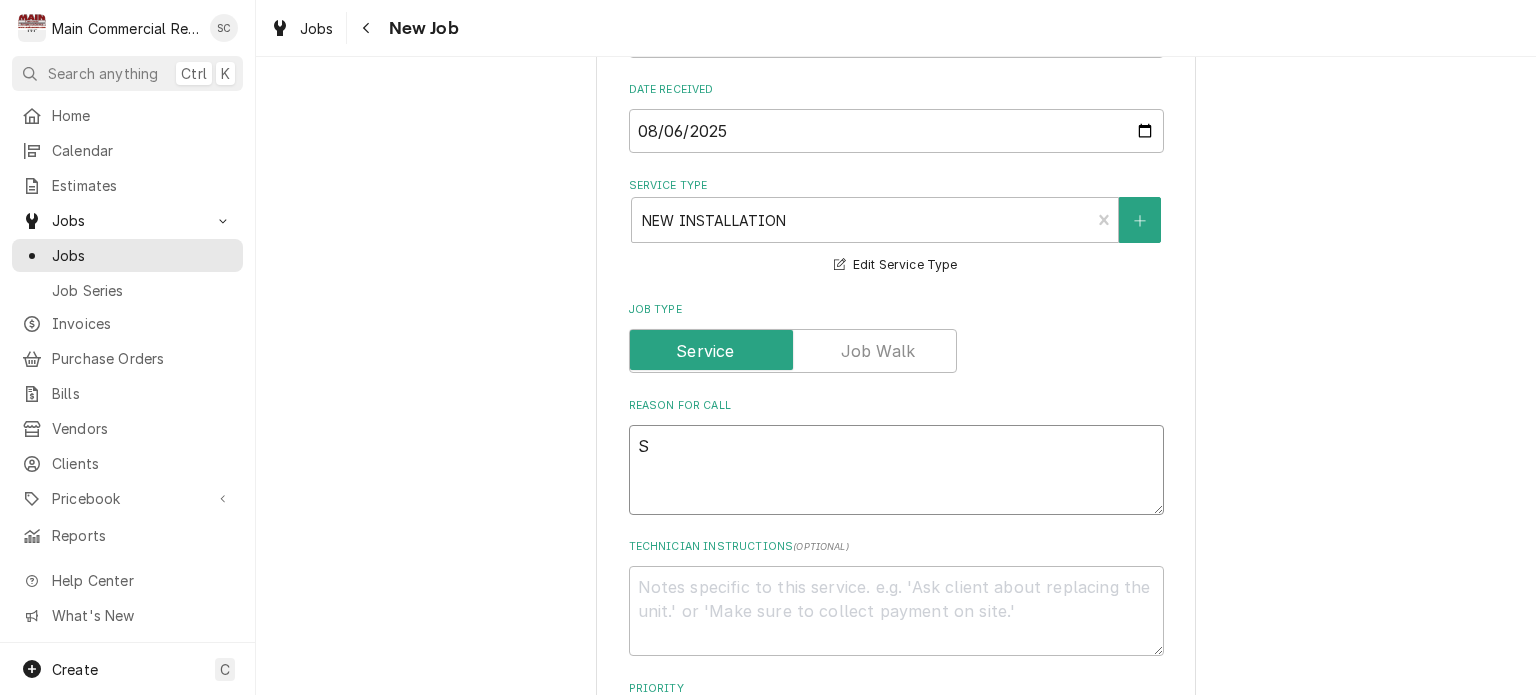 type on "x" 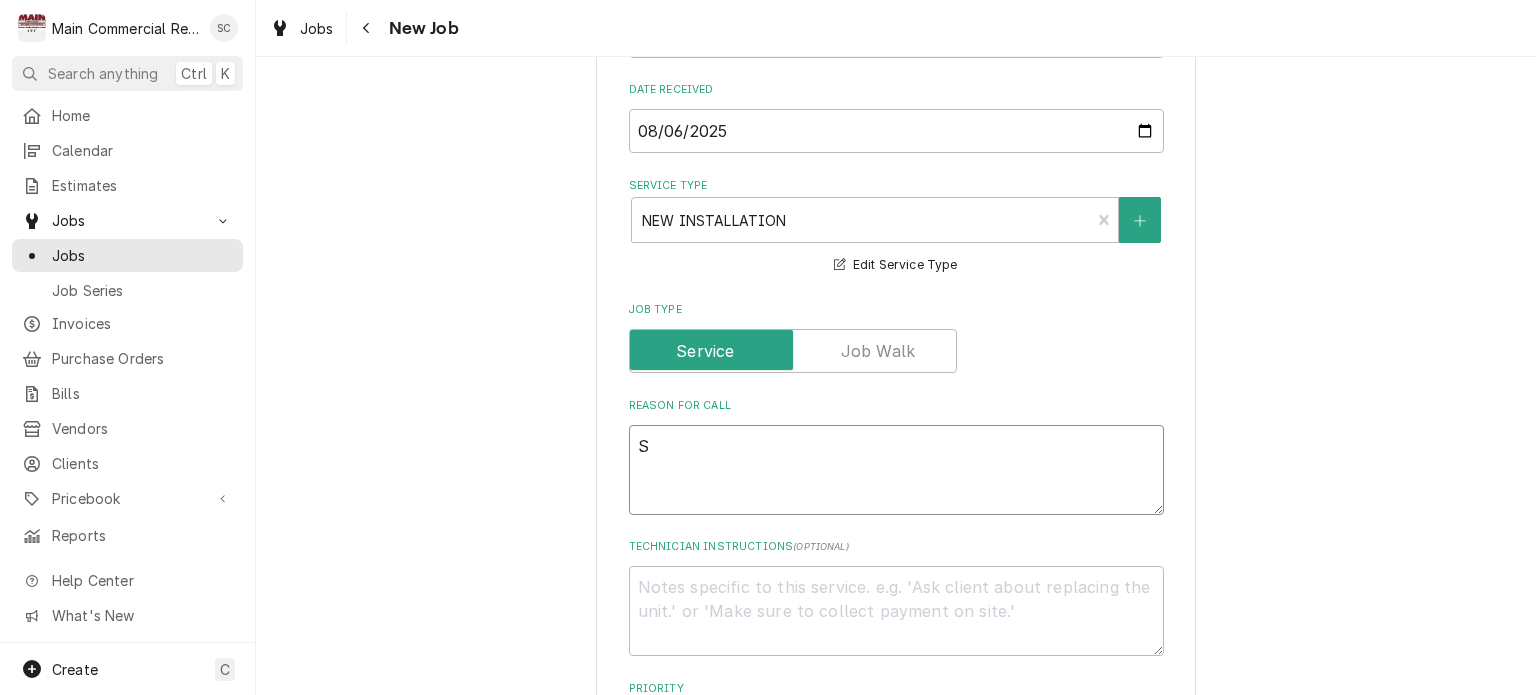 type on "St" 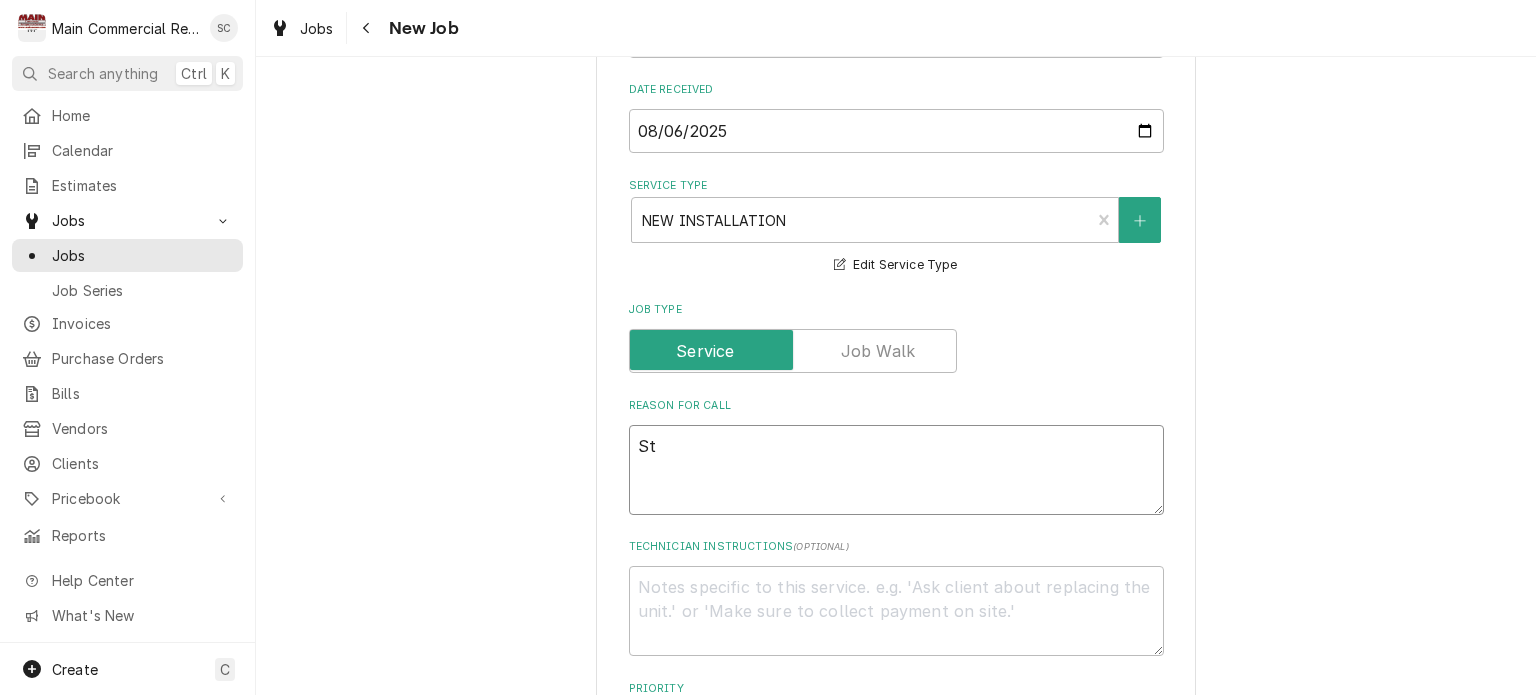 type on "x" 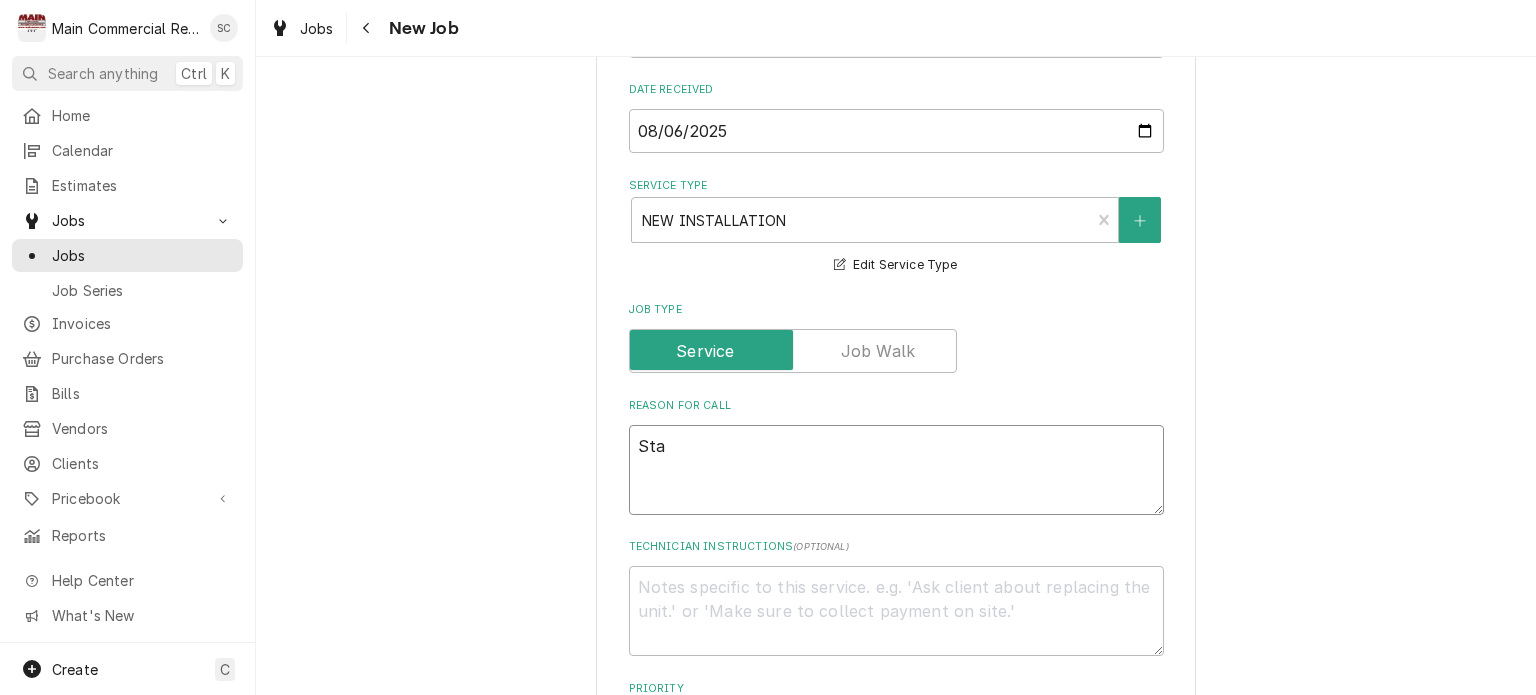 type on "x" 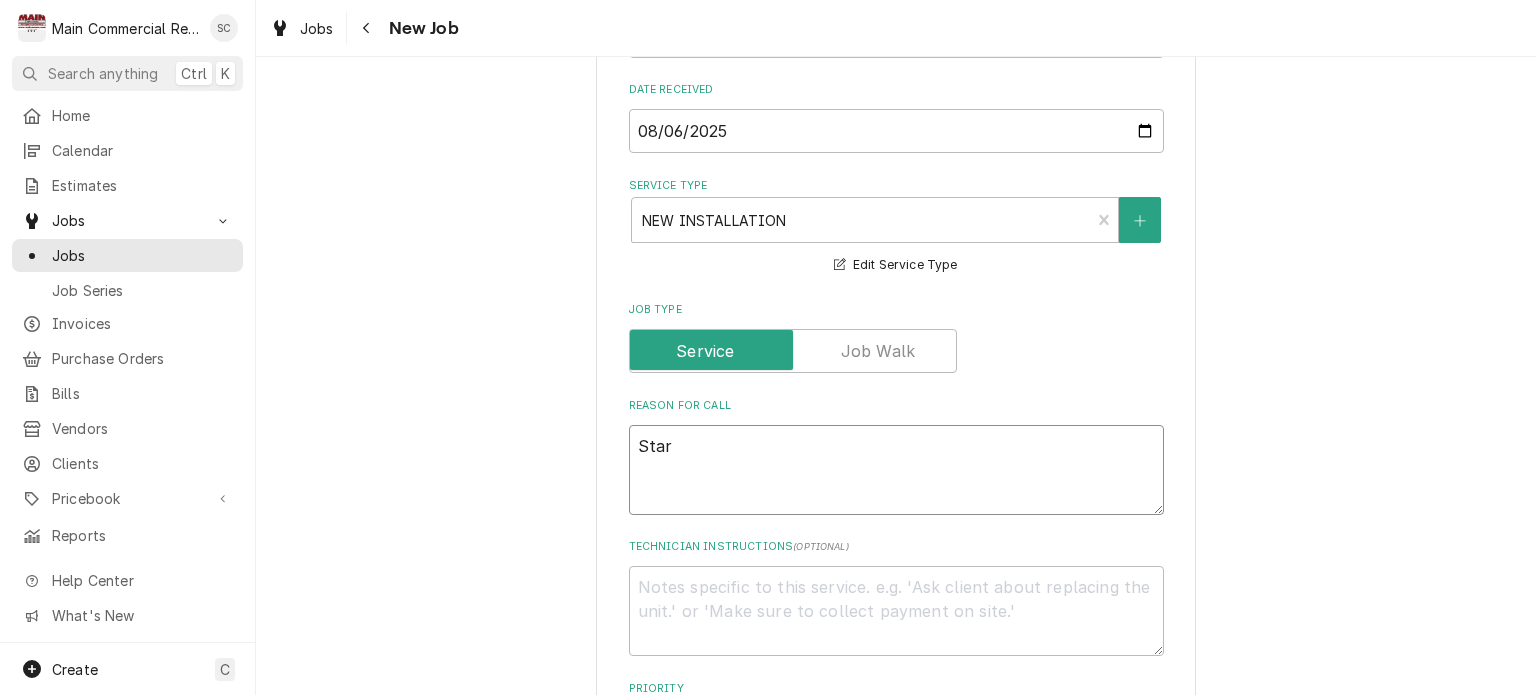 type on "x" 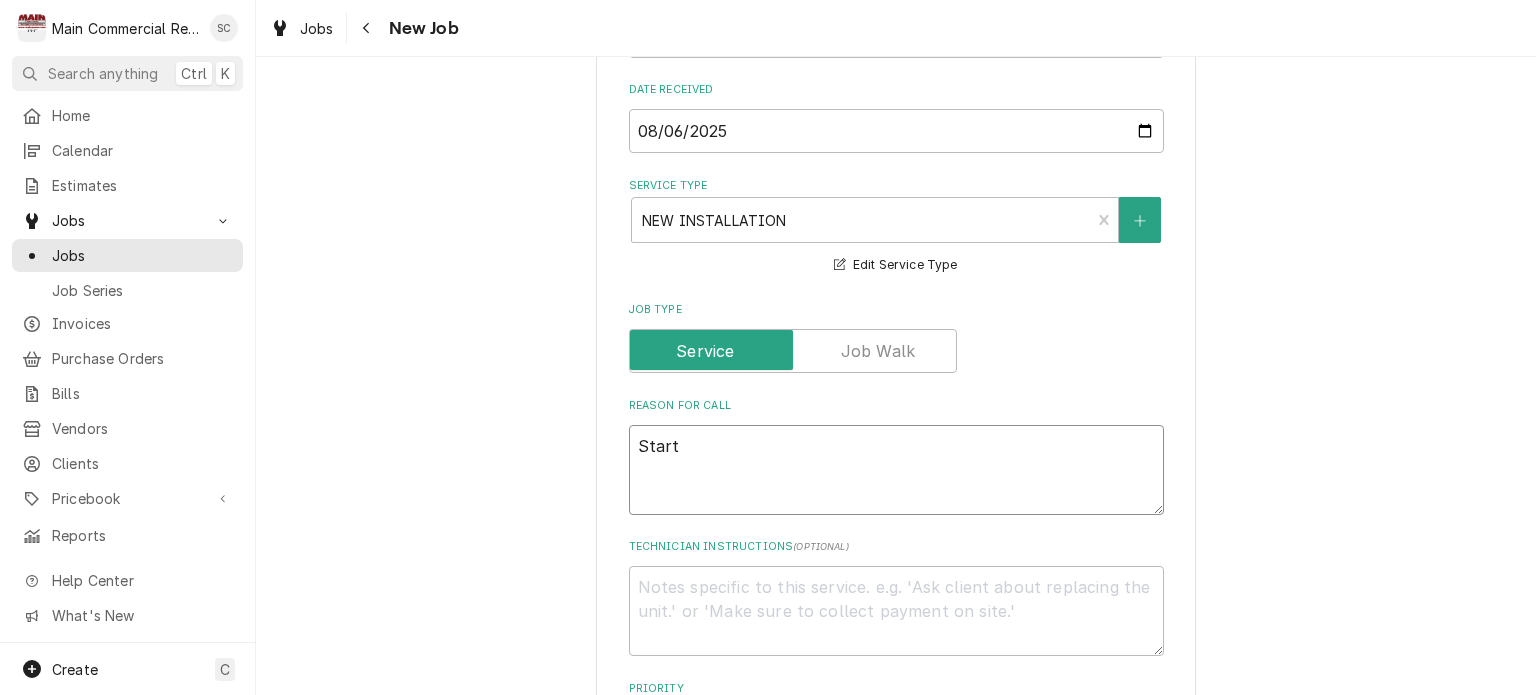 type on "x" 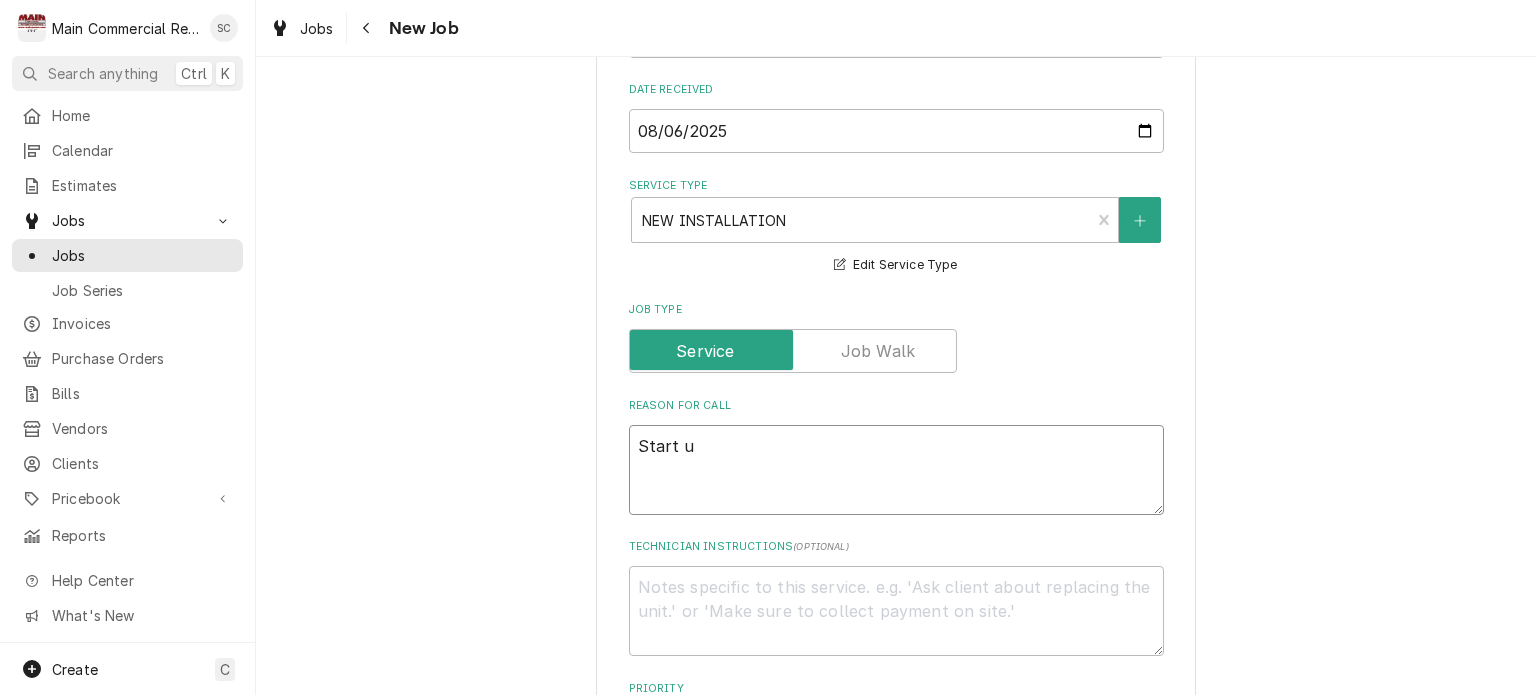 type on "x" 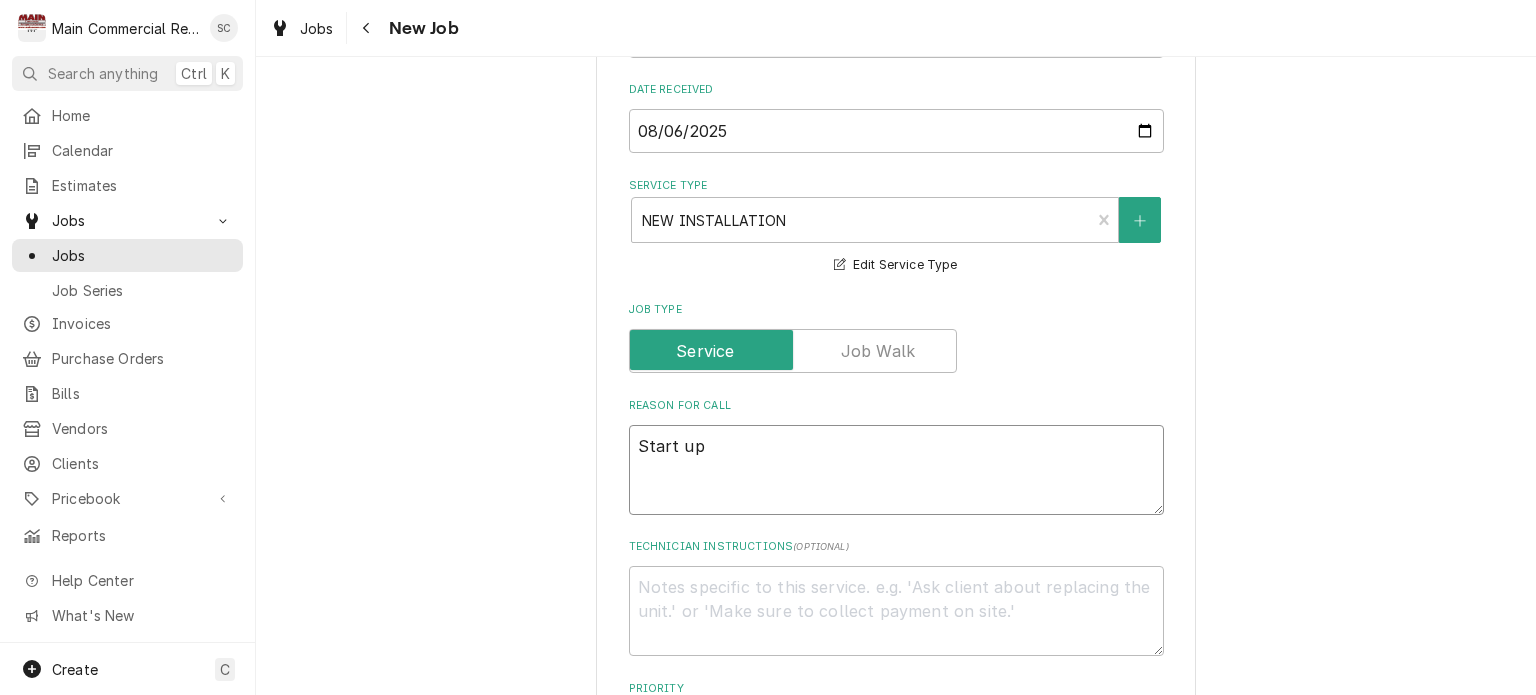 type on "x" 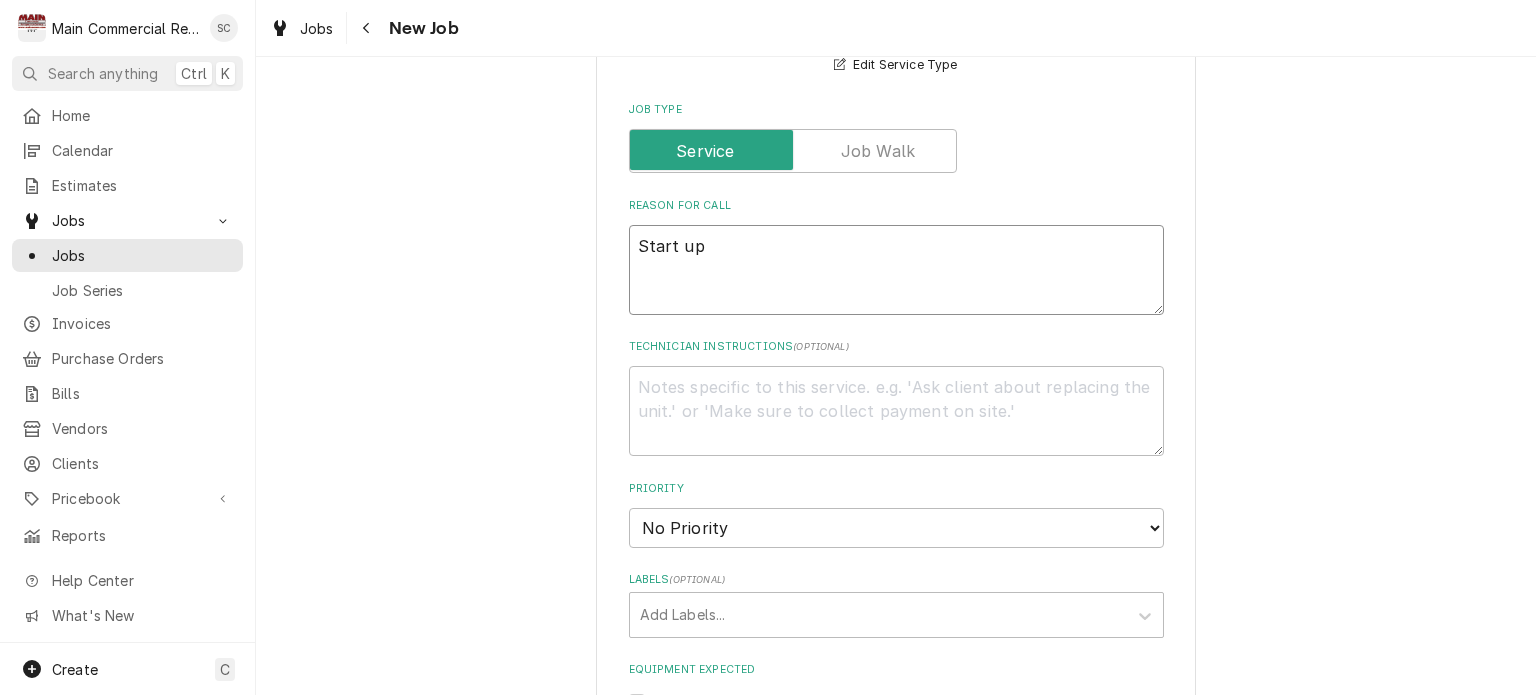 scroll, scrollTop: 1100, scrollLeft: 0, axis: vertical 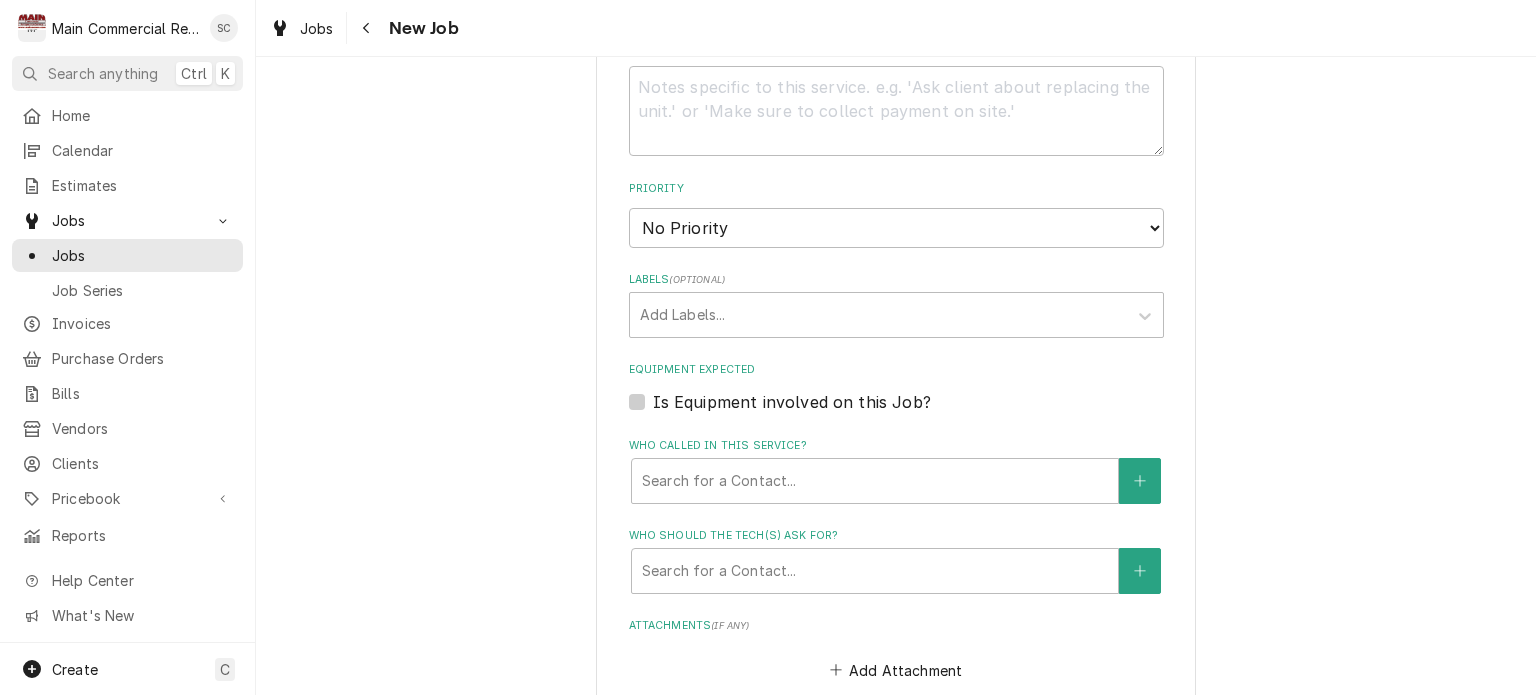 type on "Start up" 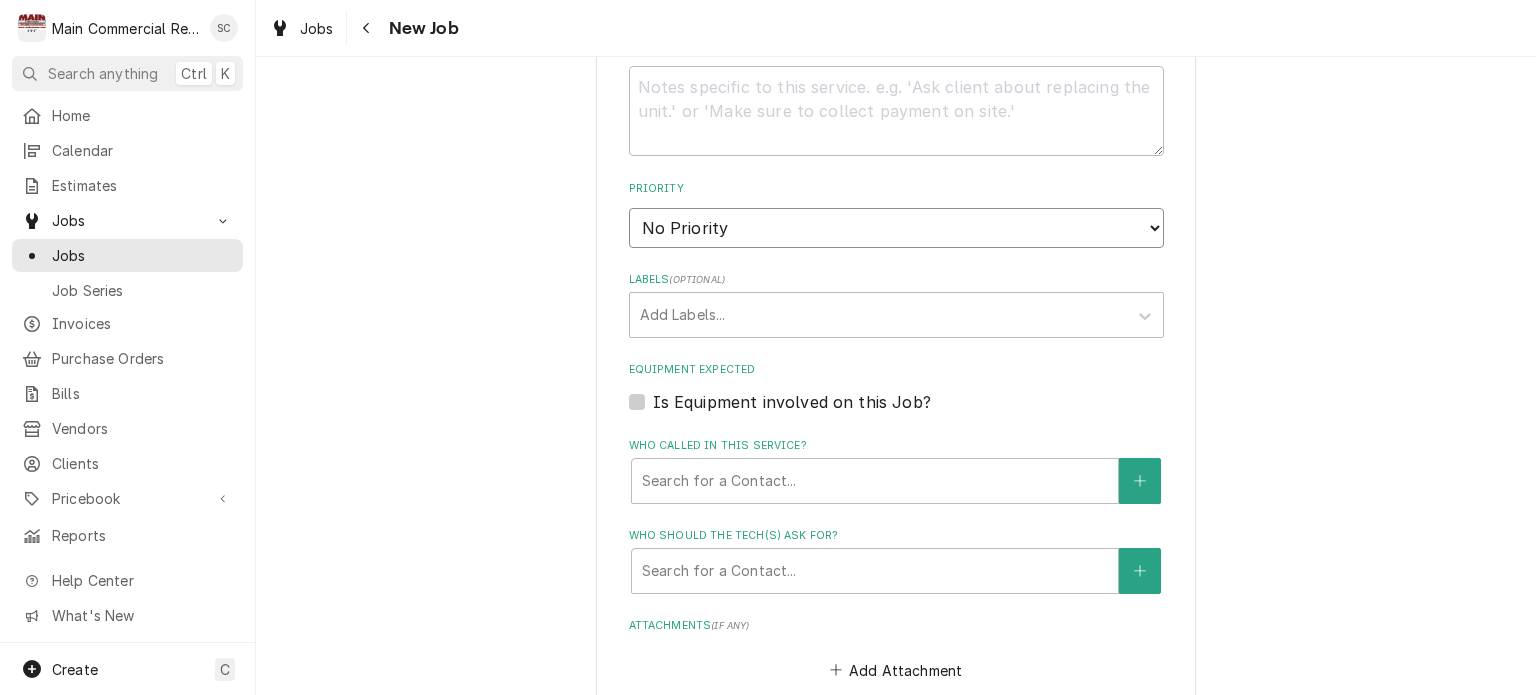 click on "No Priority Urgent High Medium Low" at bounding box center [896, 228] 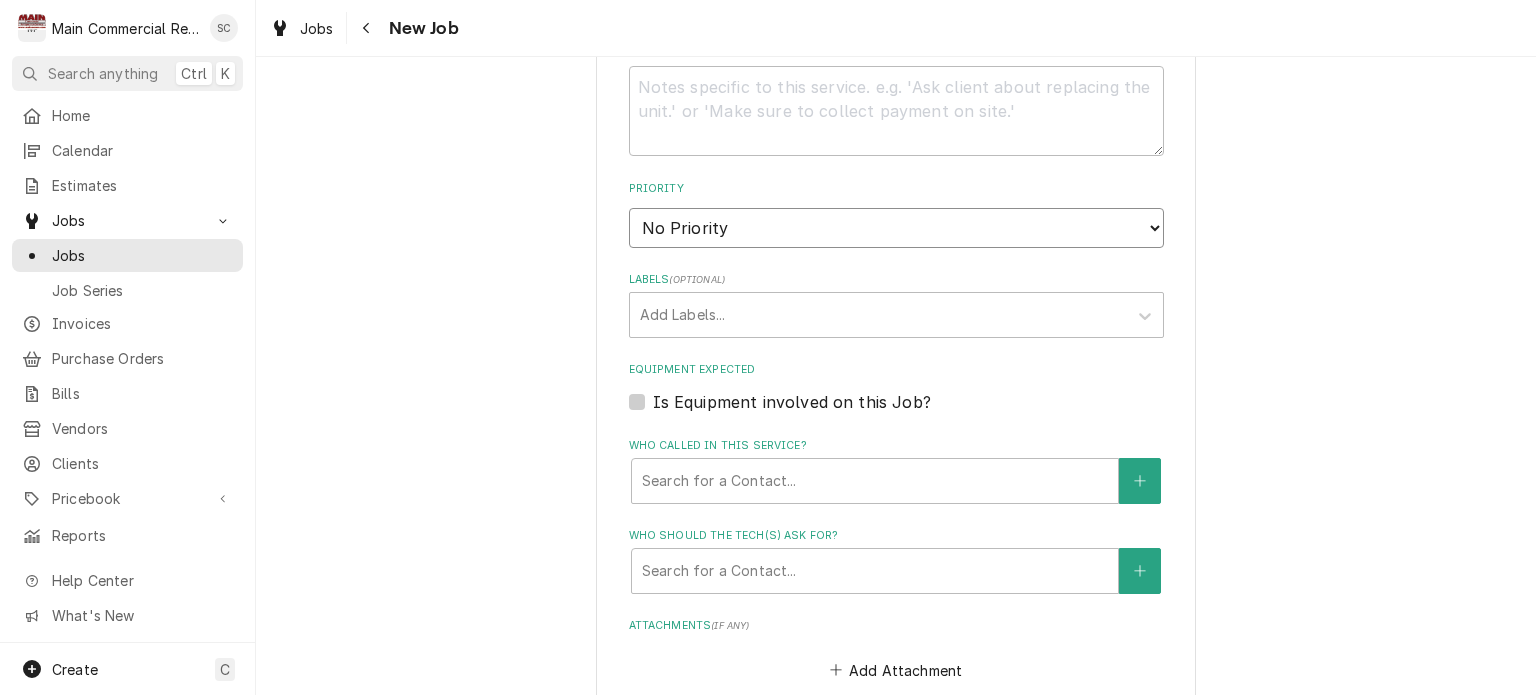 select on "2" 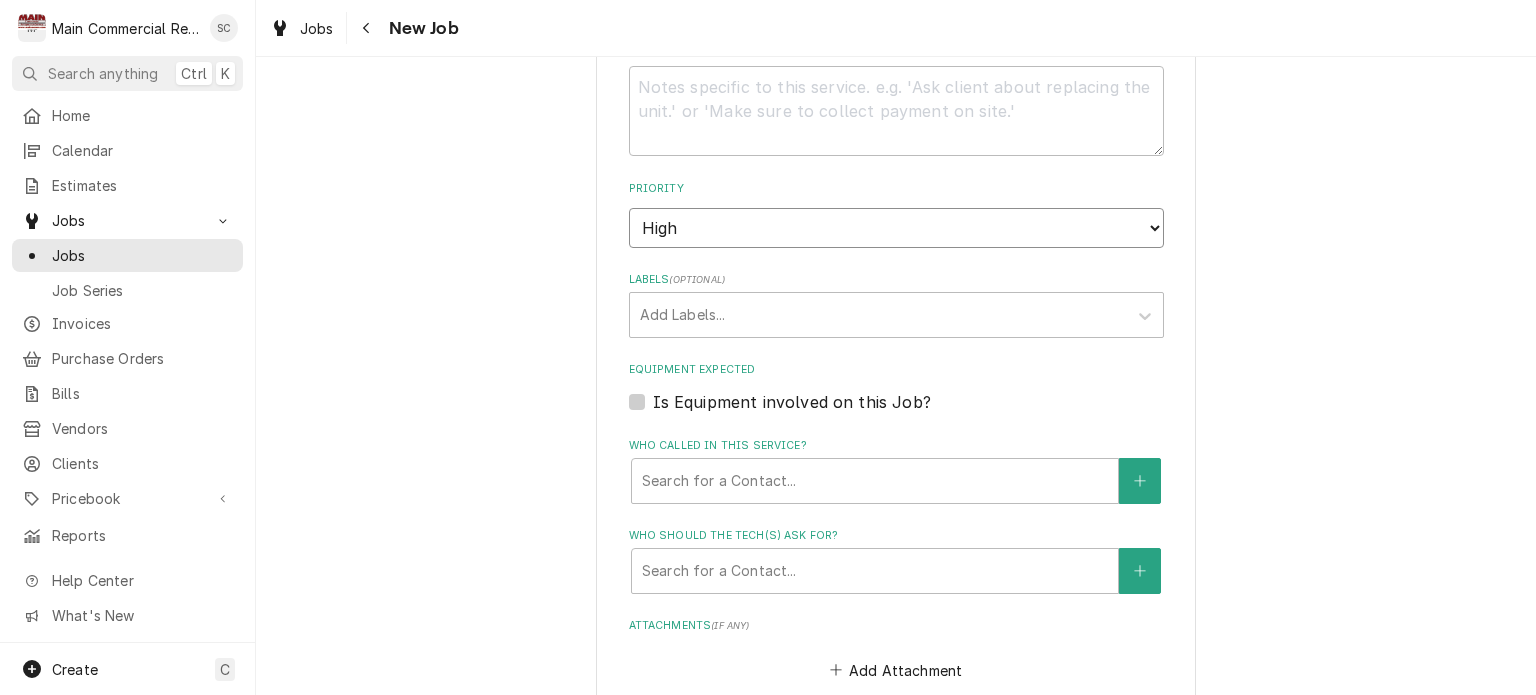 click on "No Priority Urgent High Medium Low" at bounding box center (896, 228) 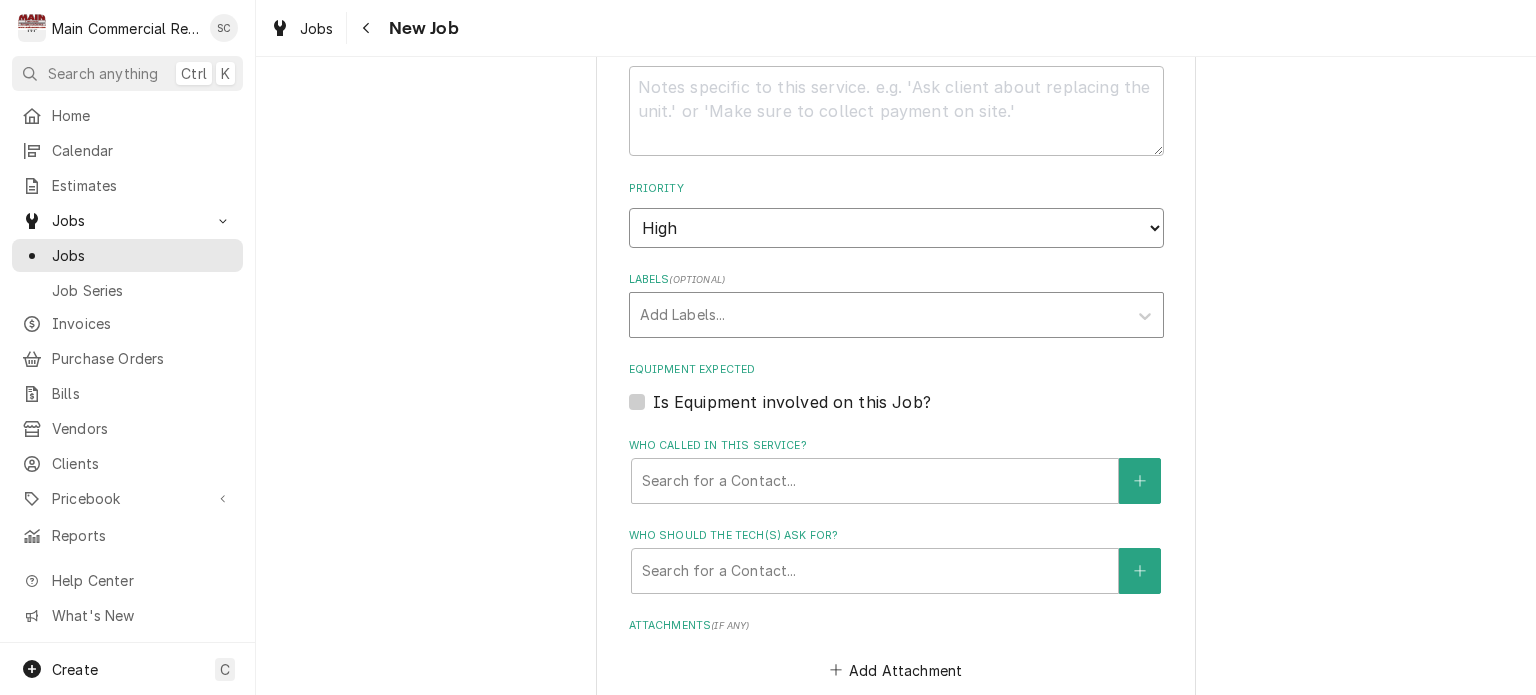 type on "x" 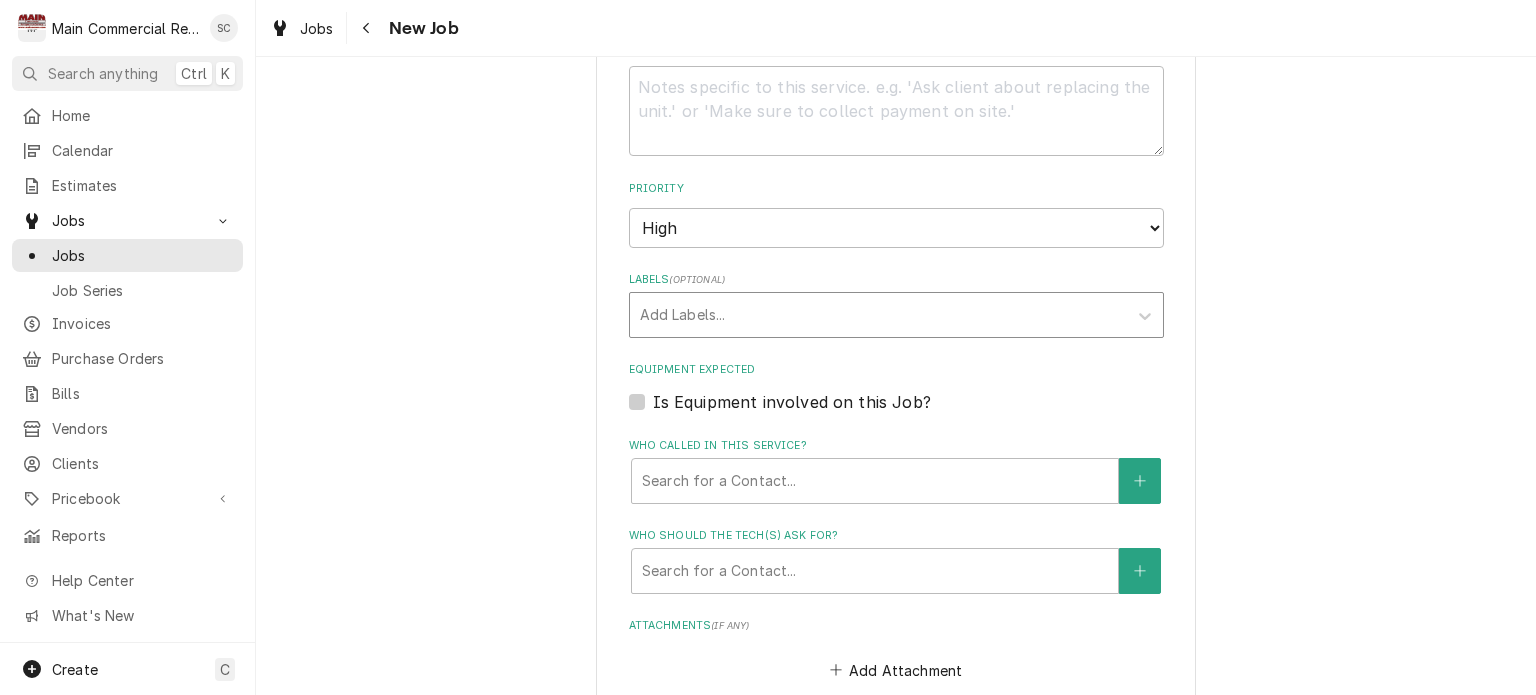 click at bounding box center (878, 315) 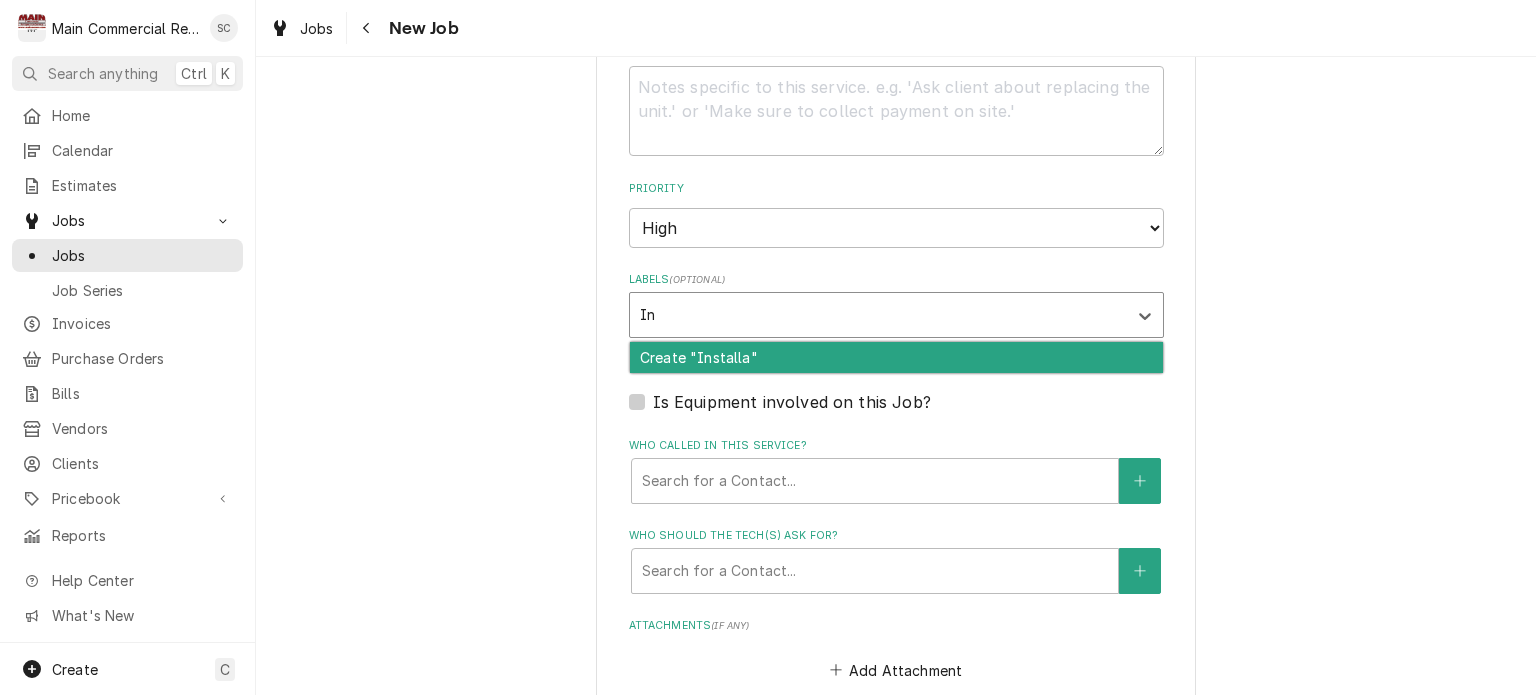type on "I" 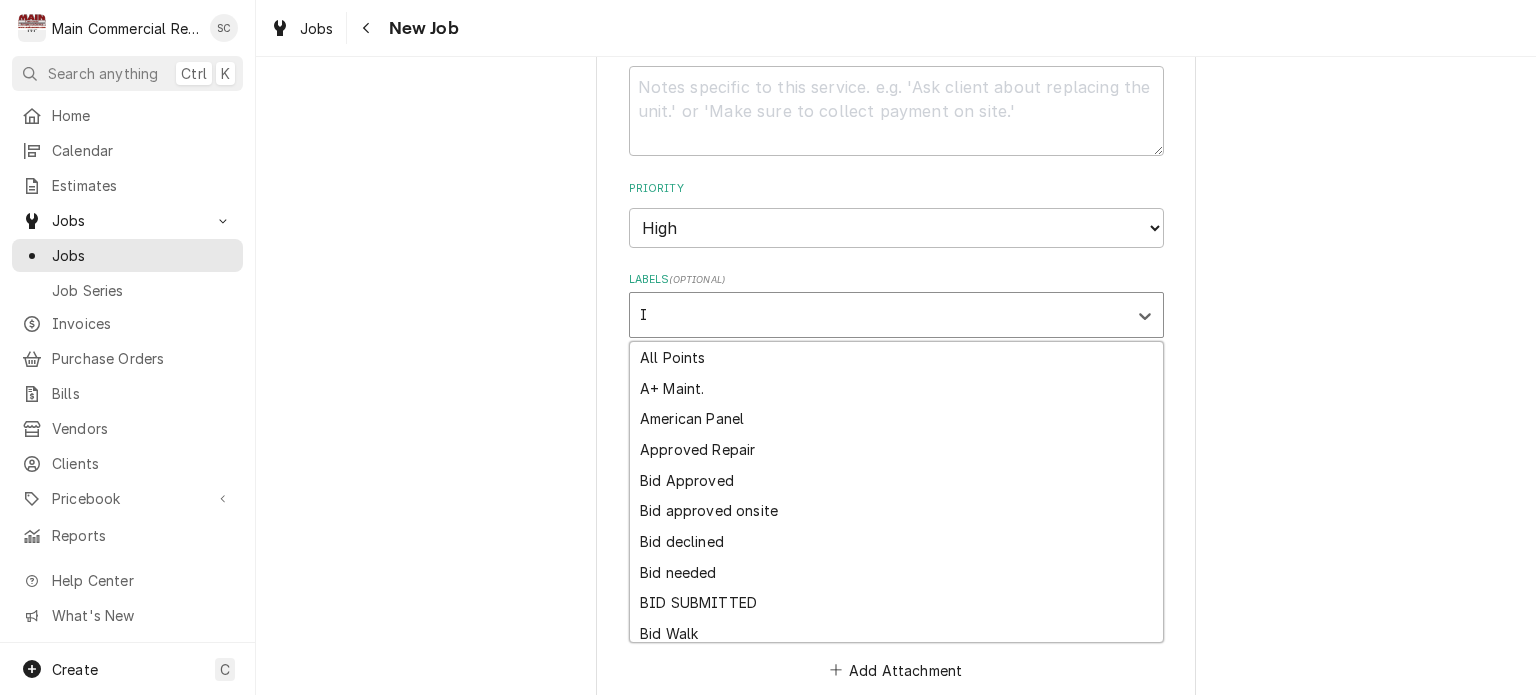 type 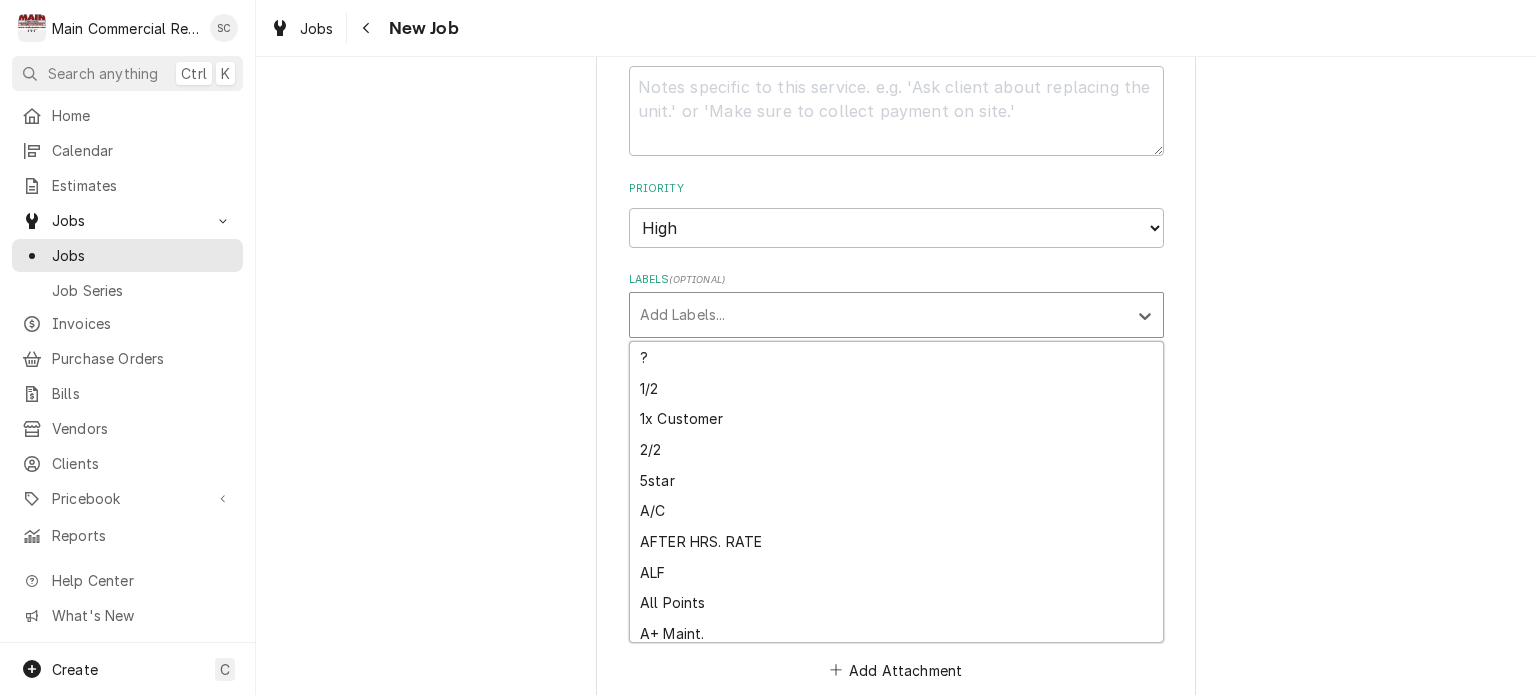 type on "x" 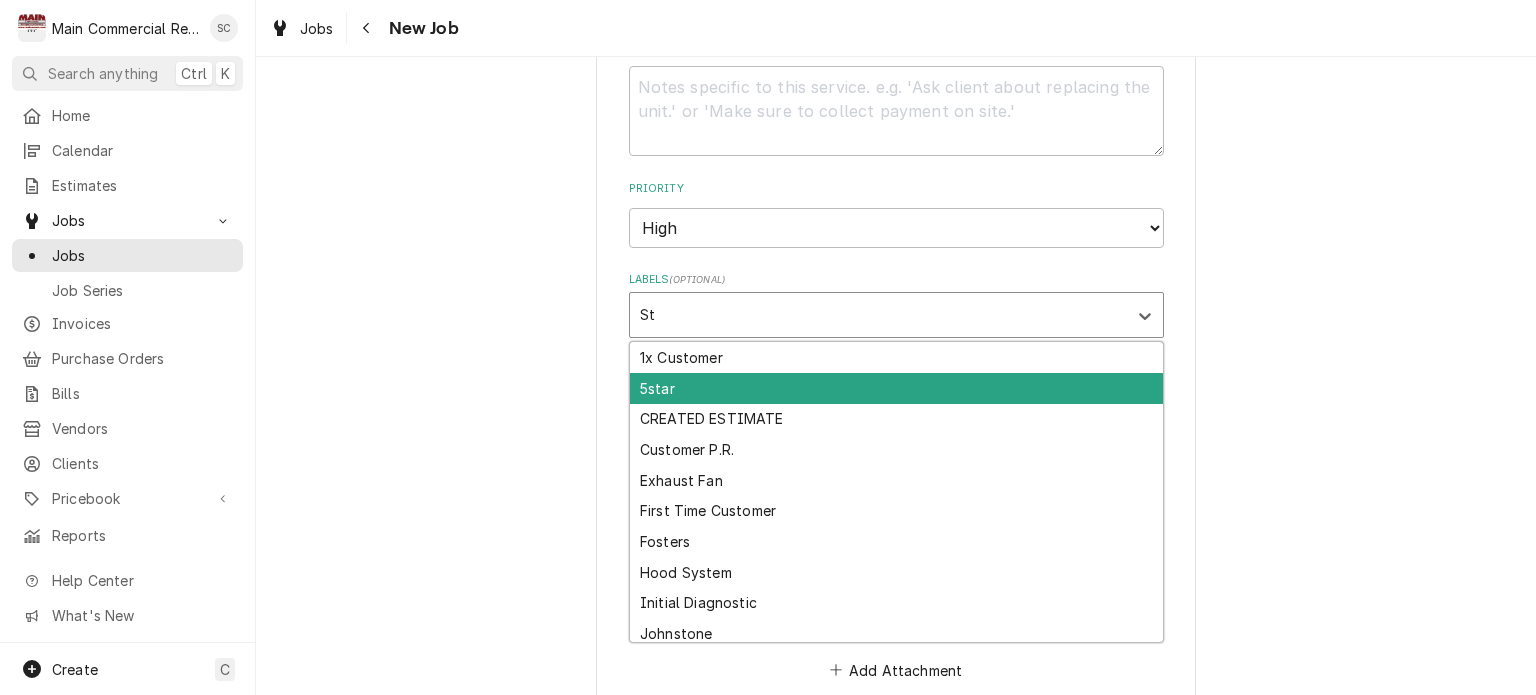 type on "S" 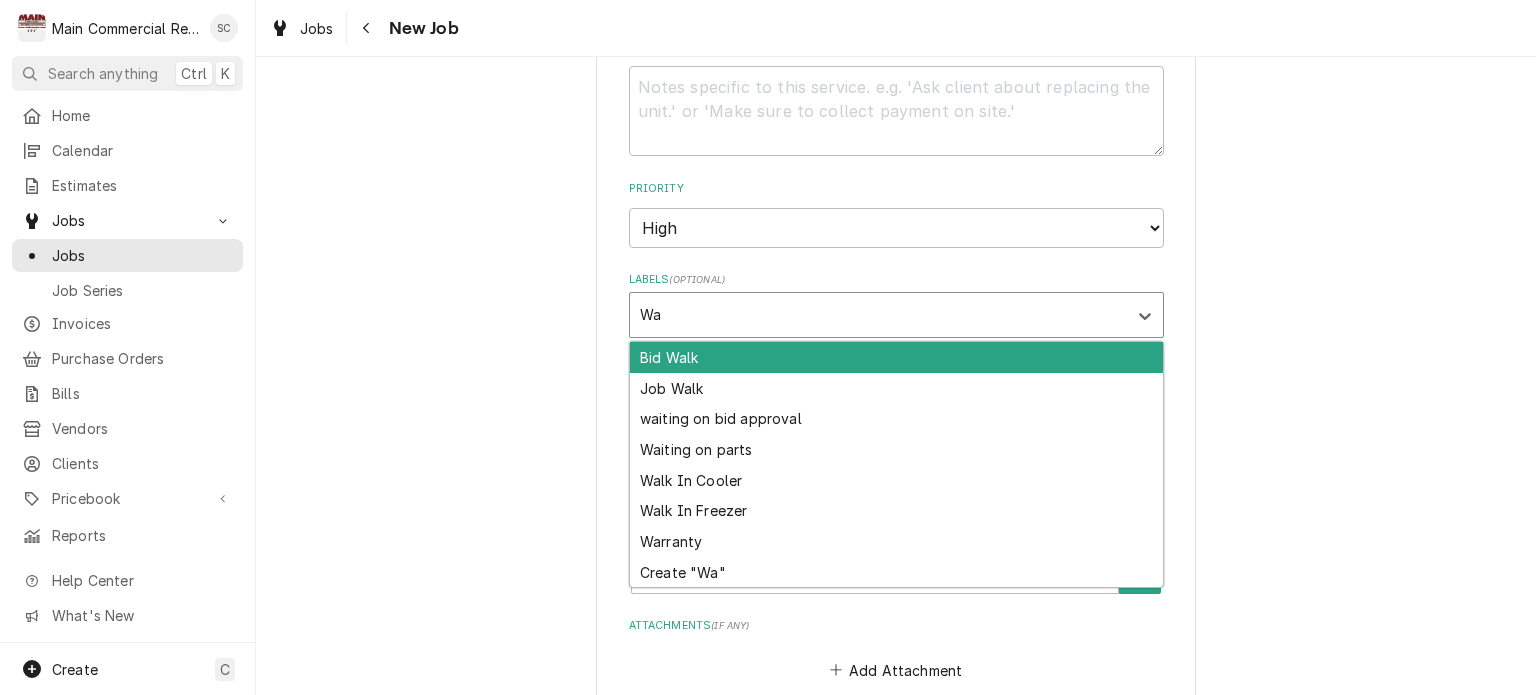 type on "W" 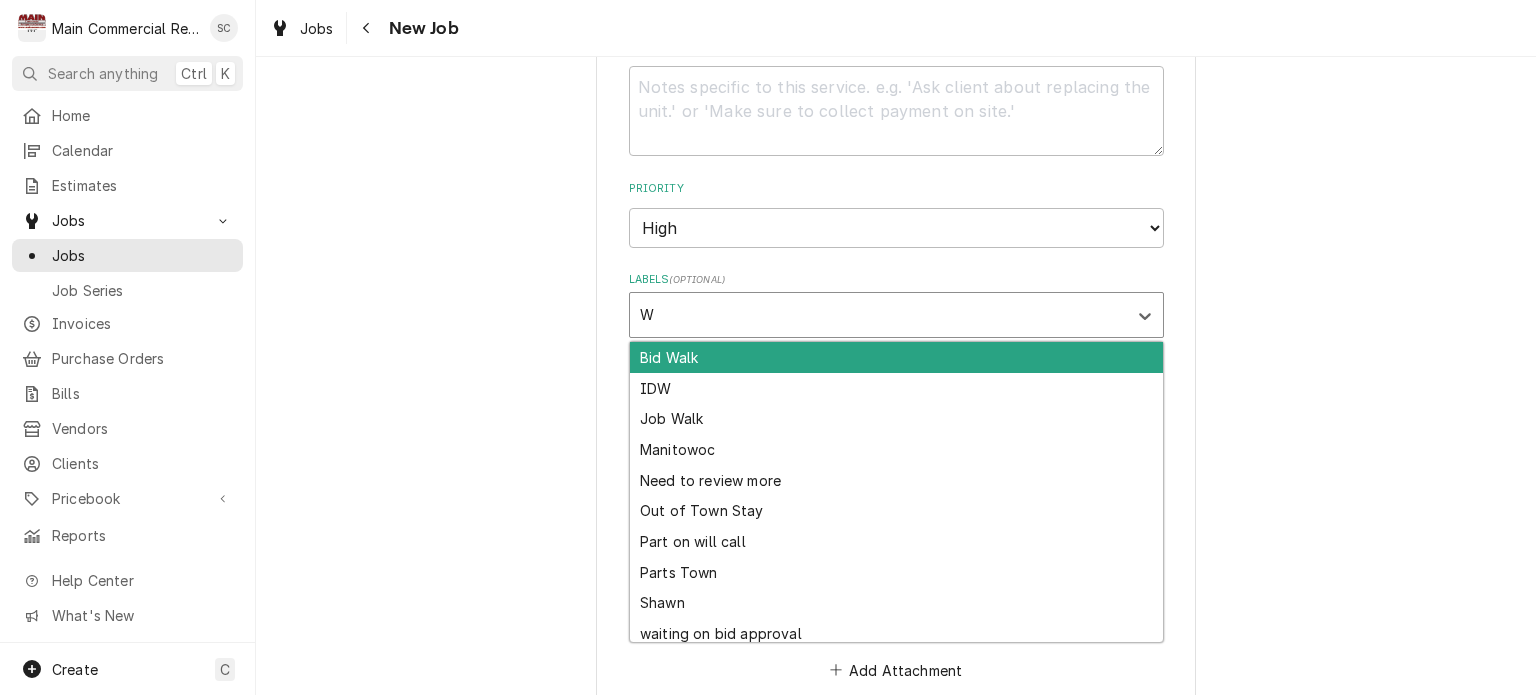 type 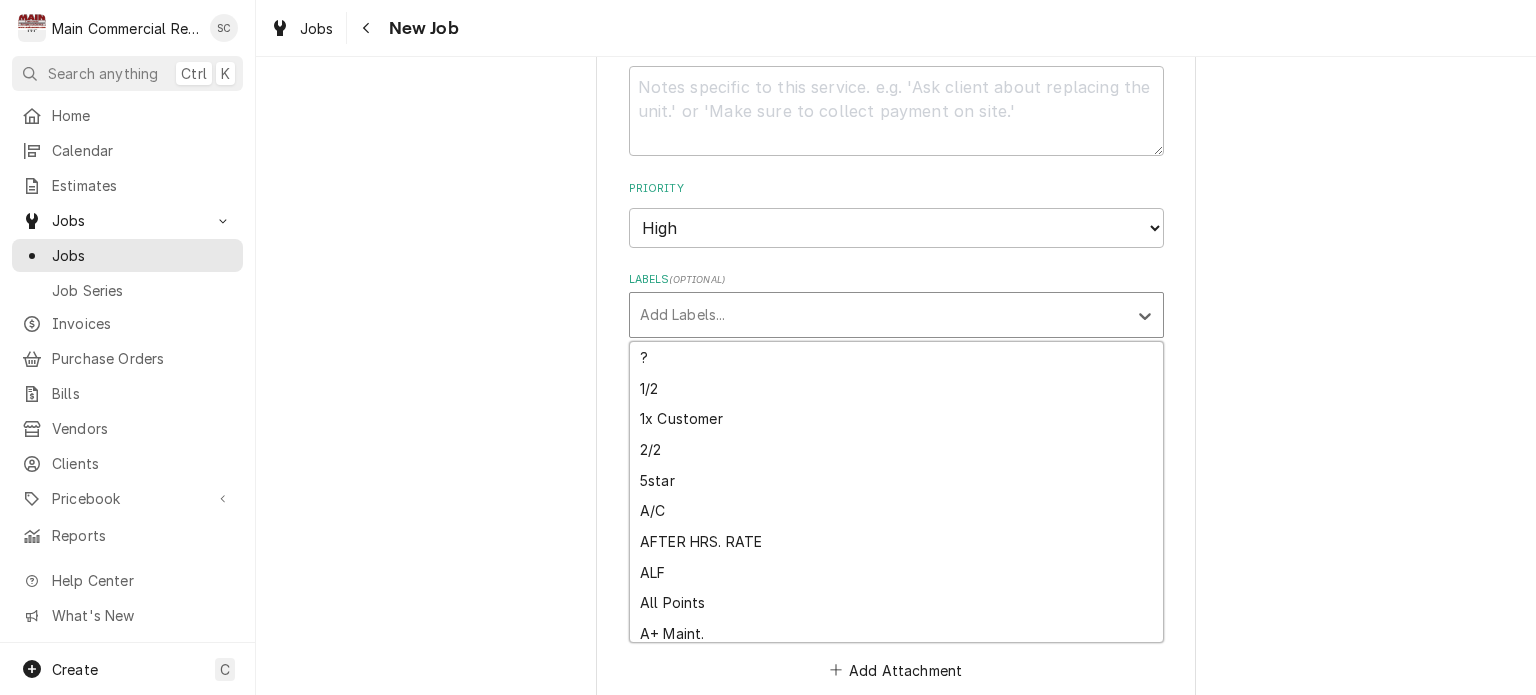type on "x" 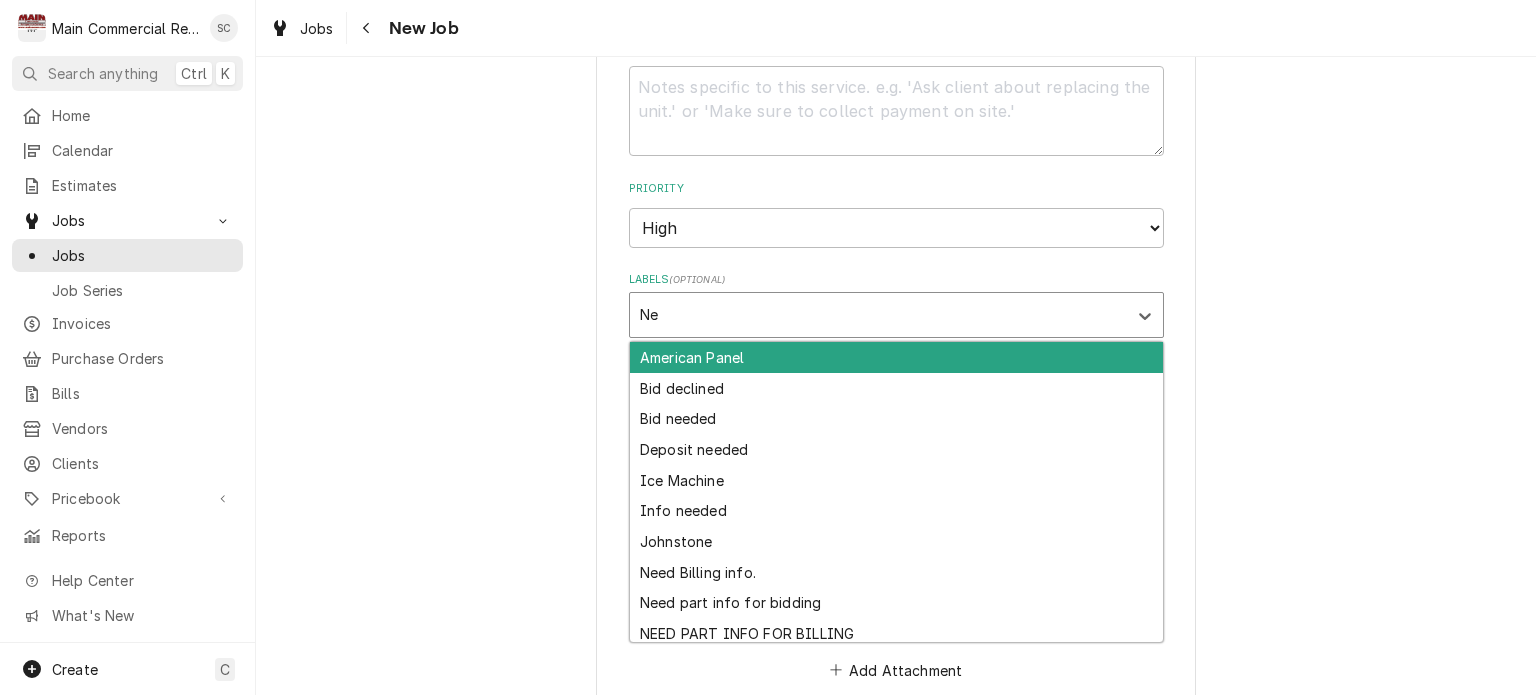type on "N" 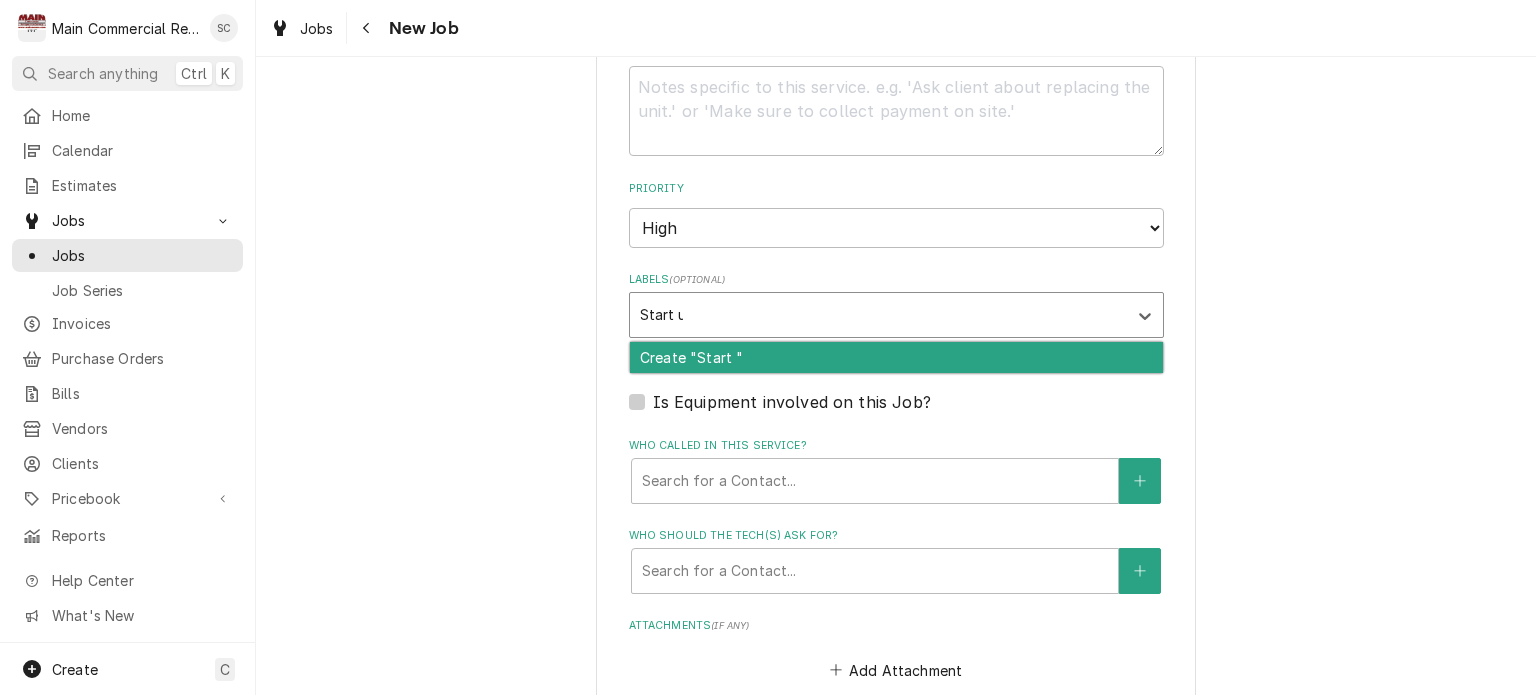 type on "Start up" 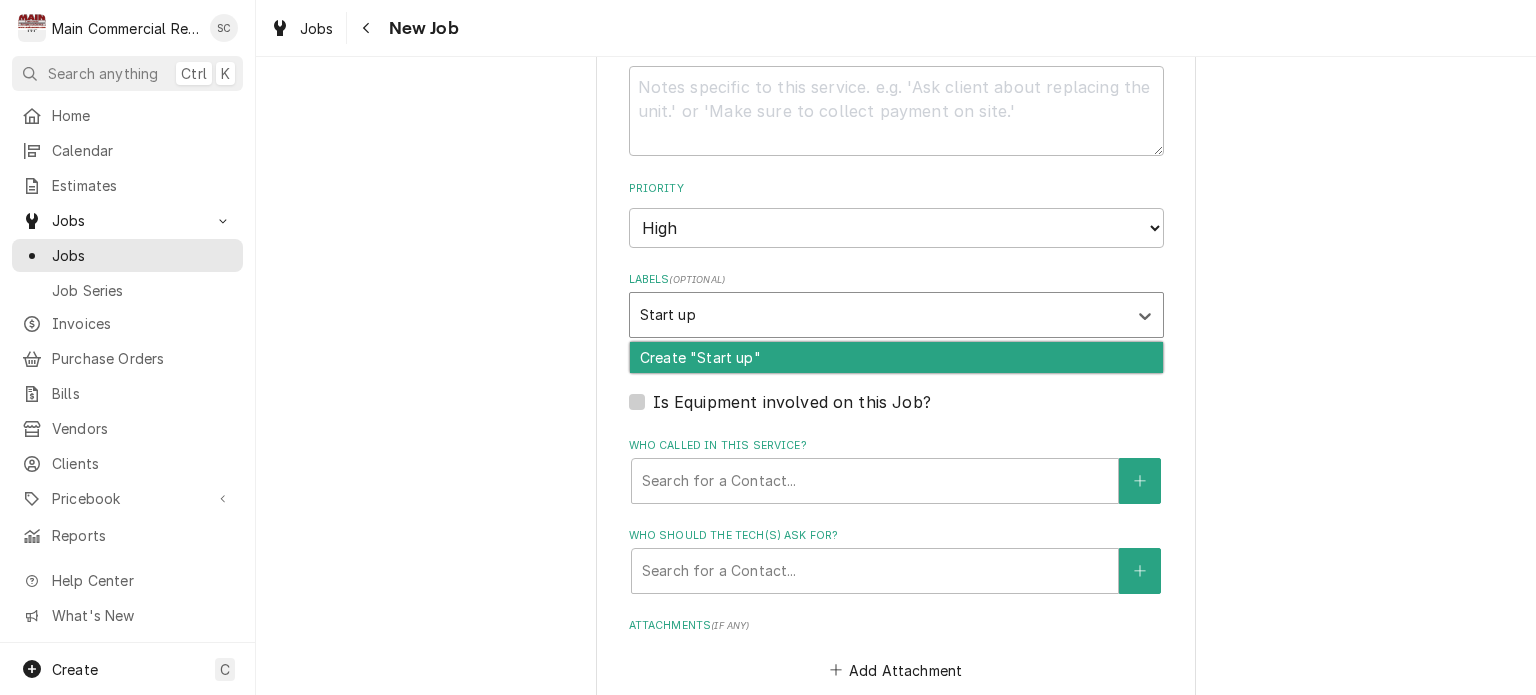 click on "Create "Start up"" at bounding box center [896, 357] 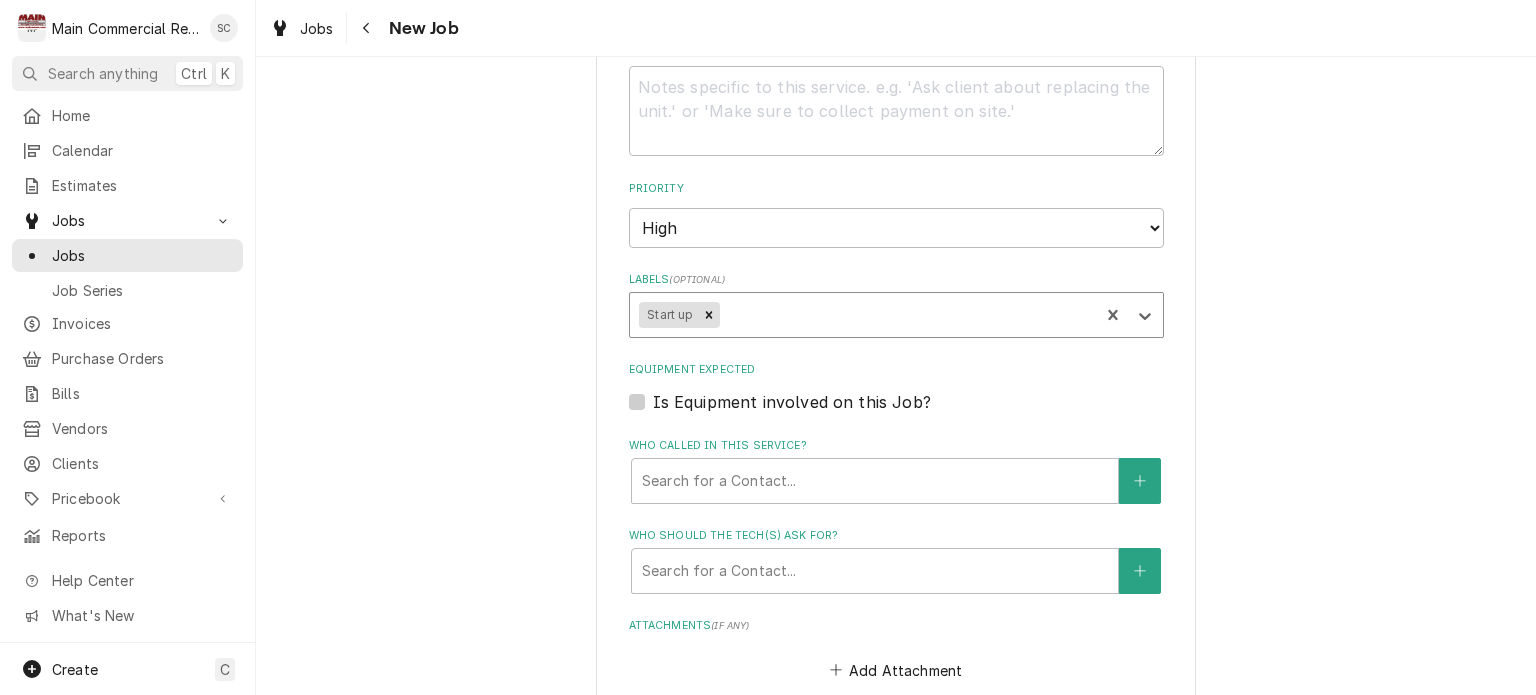 type on "x" 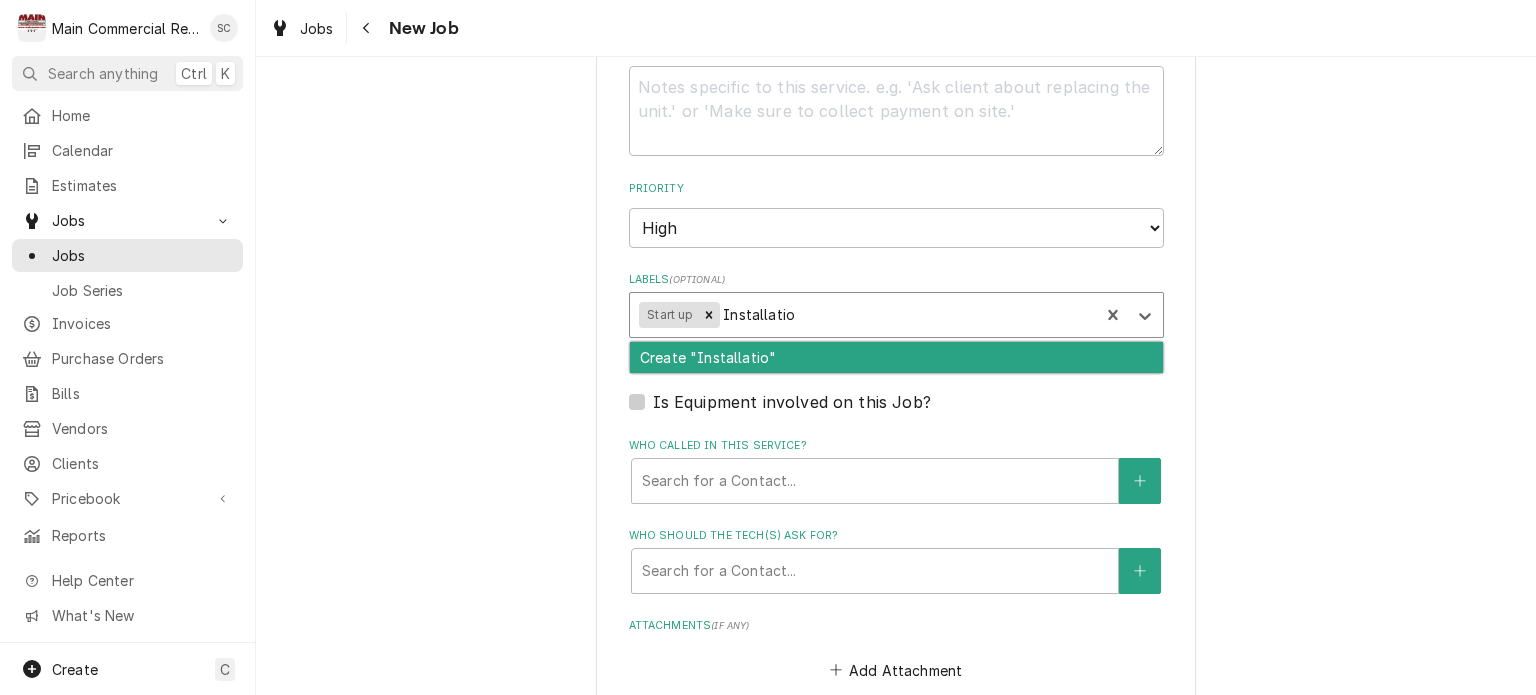 type on "Installation" 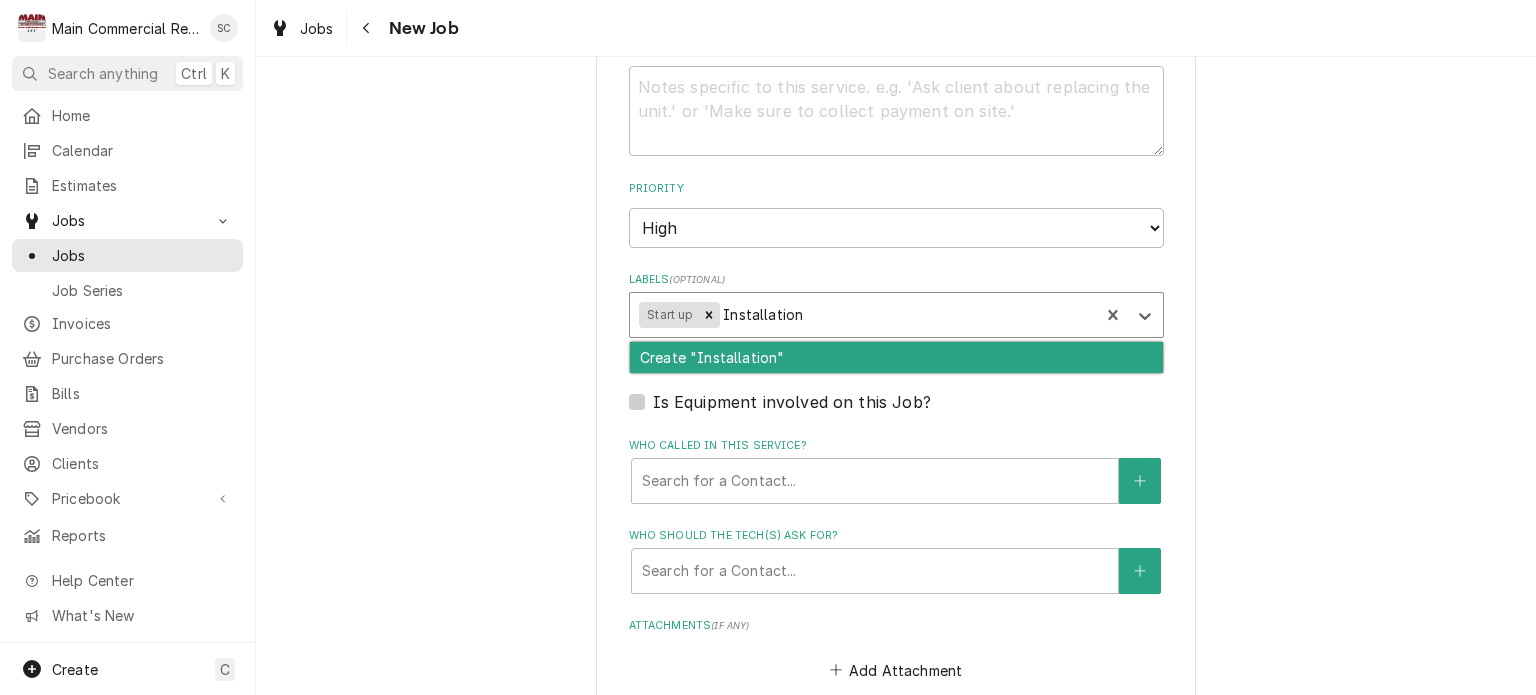 click on "Create "Installation"" at bounding box center (896, 357) 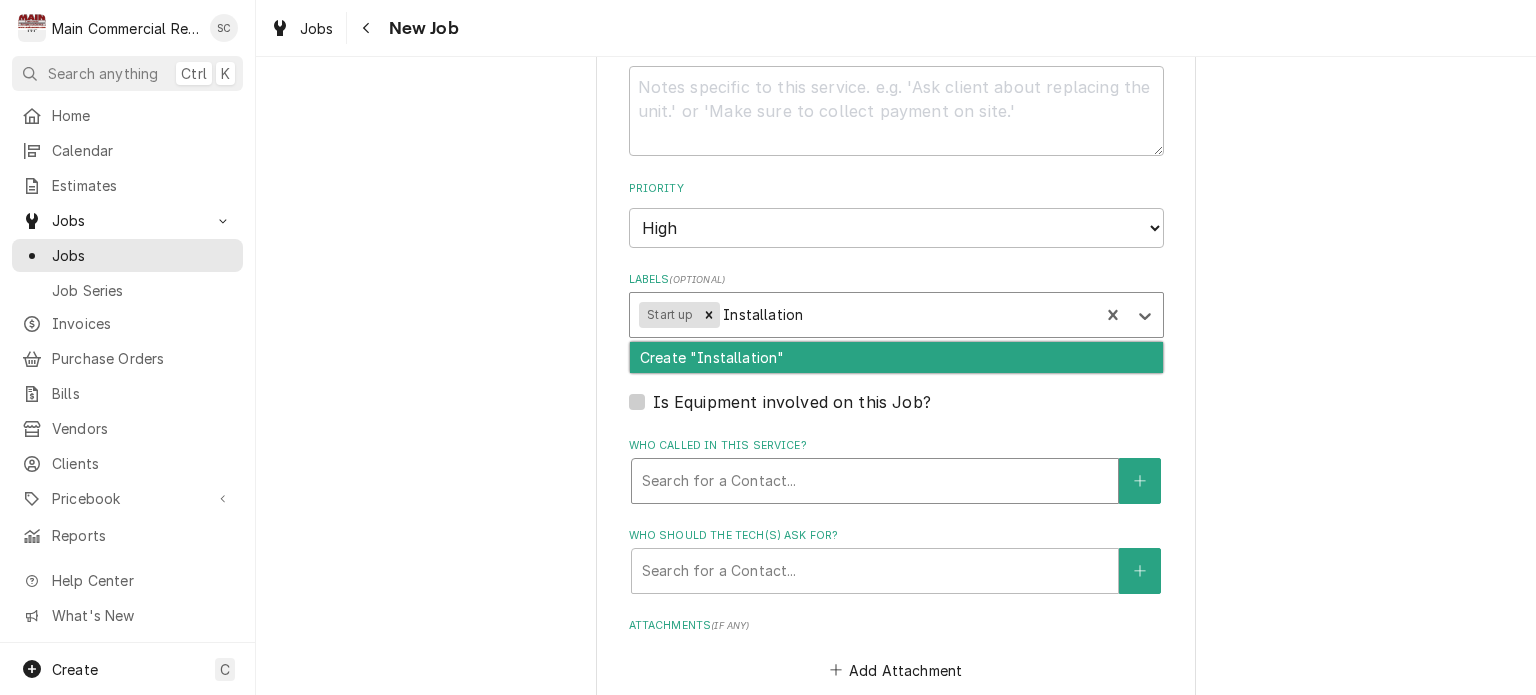 type on "x" 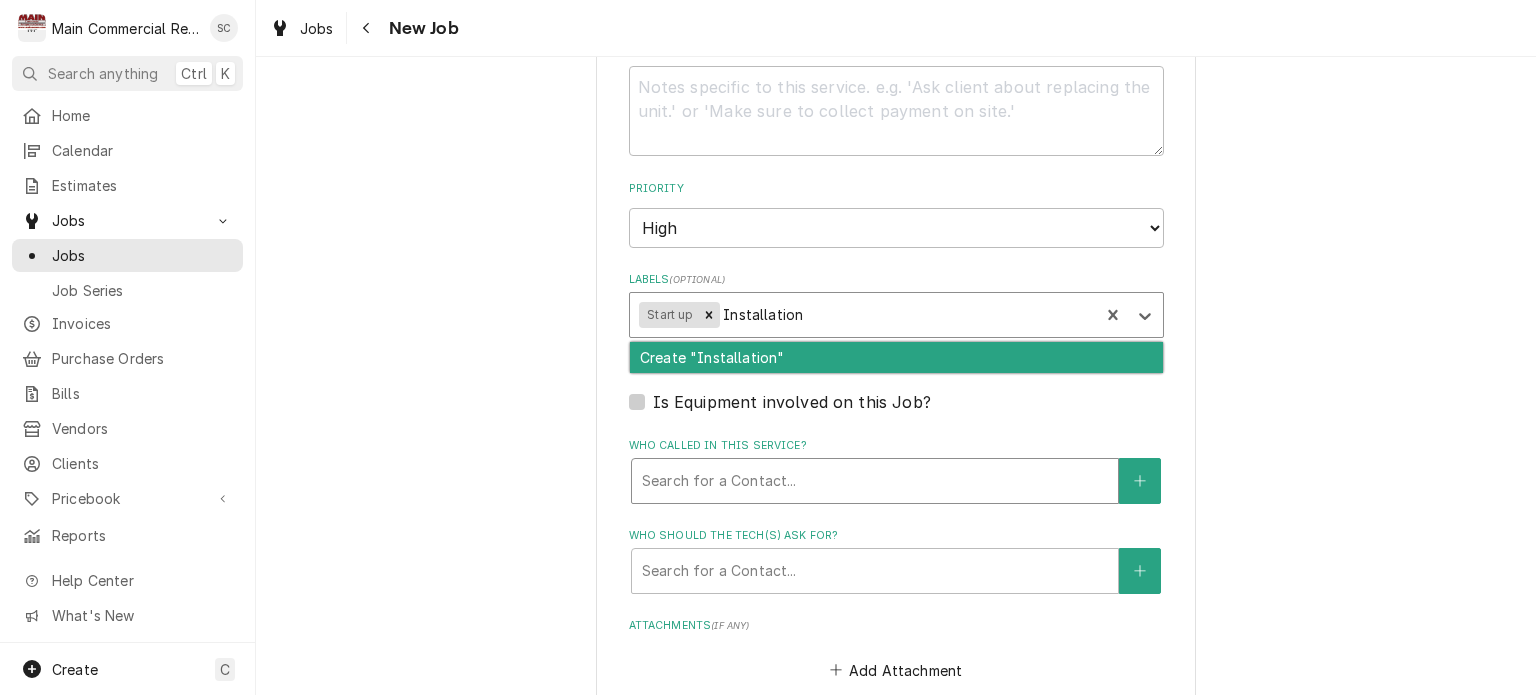 type 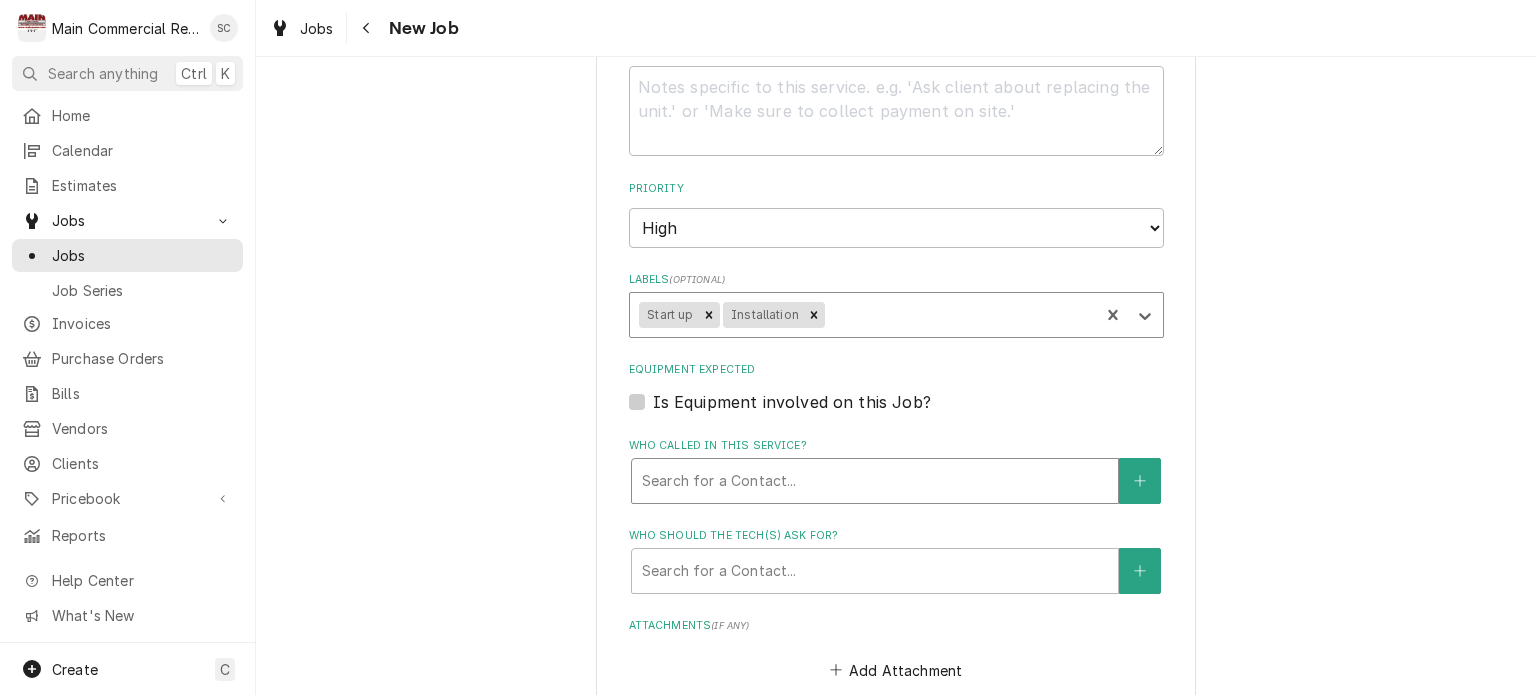 type on "x" 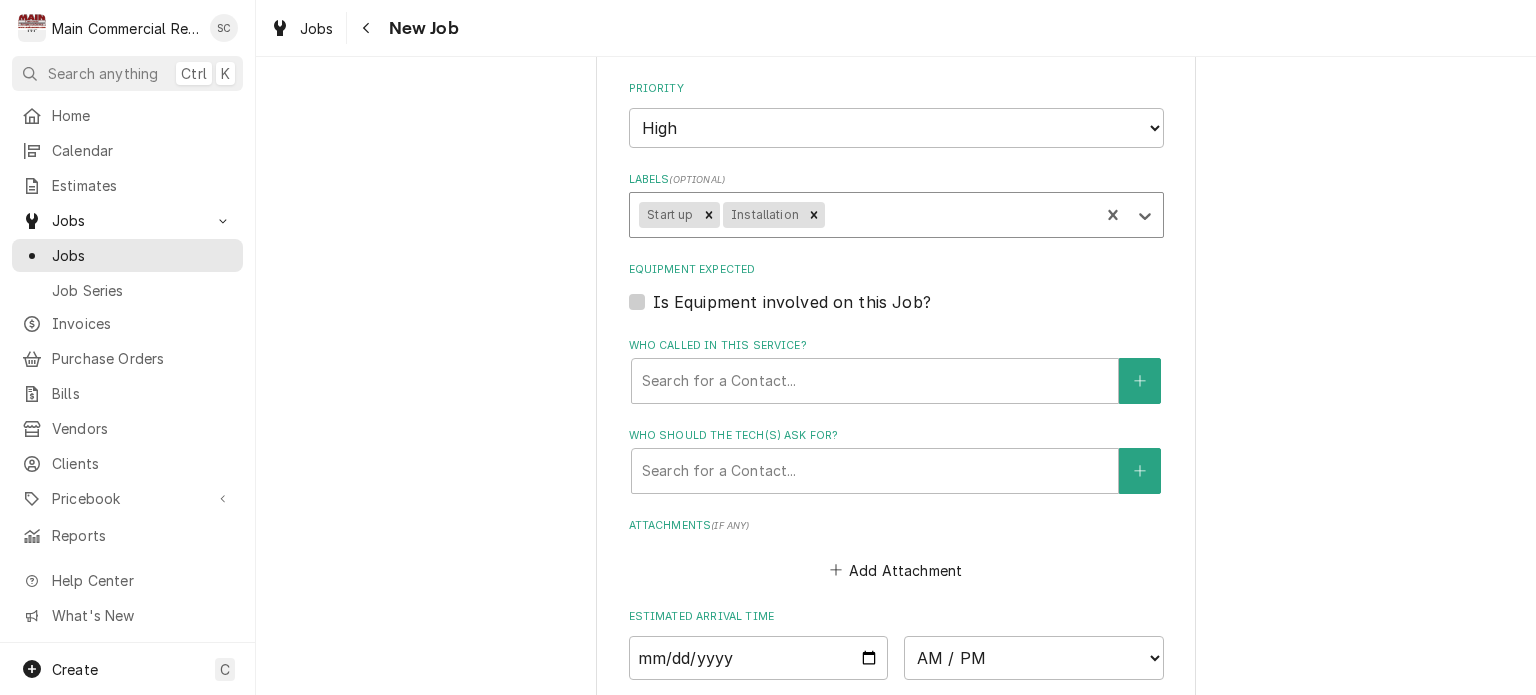 scroll, scrollTop: 1500, scrollLeft: 0, axis: vertical 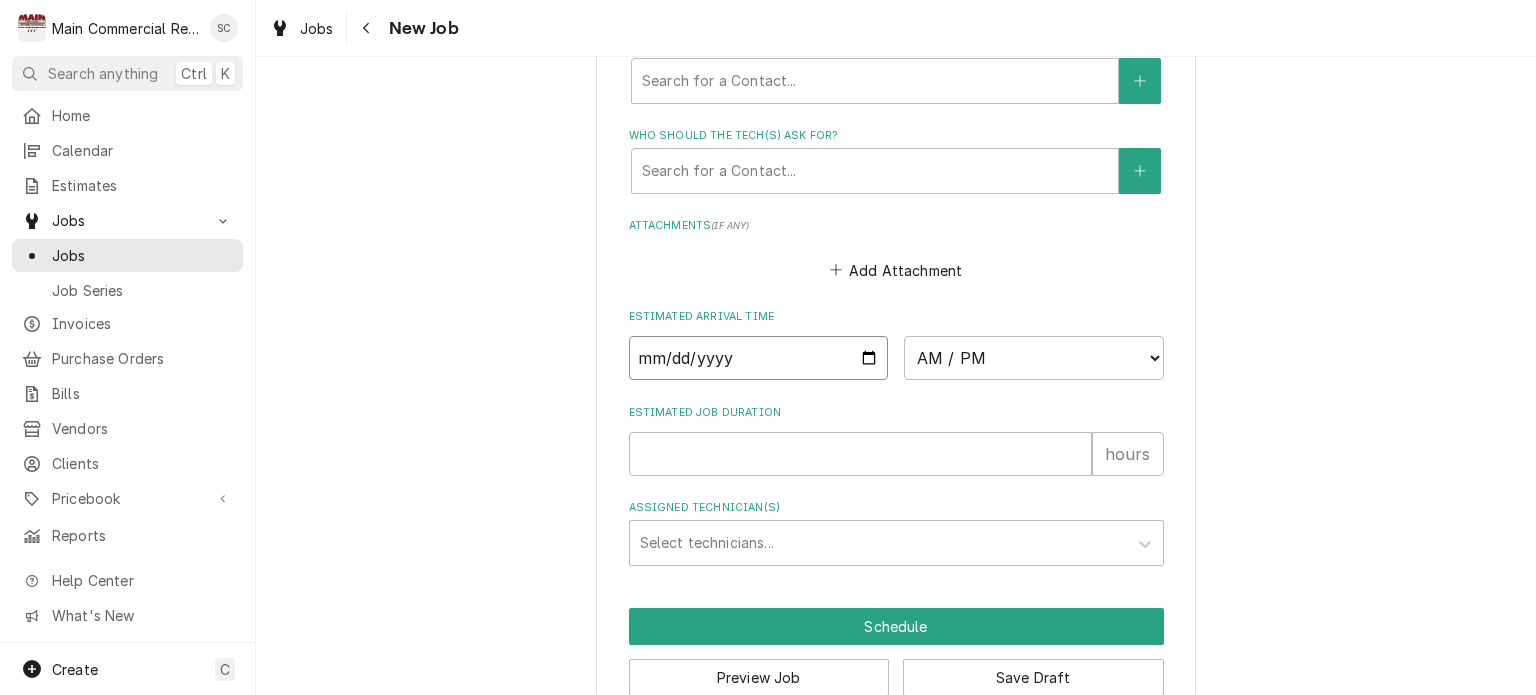 click at bounding box center (759, 358) 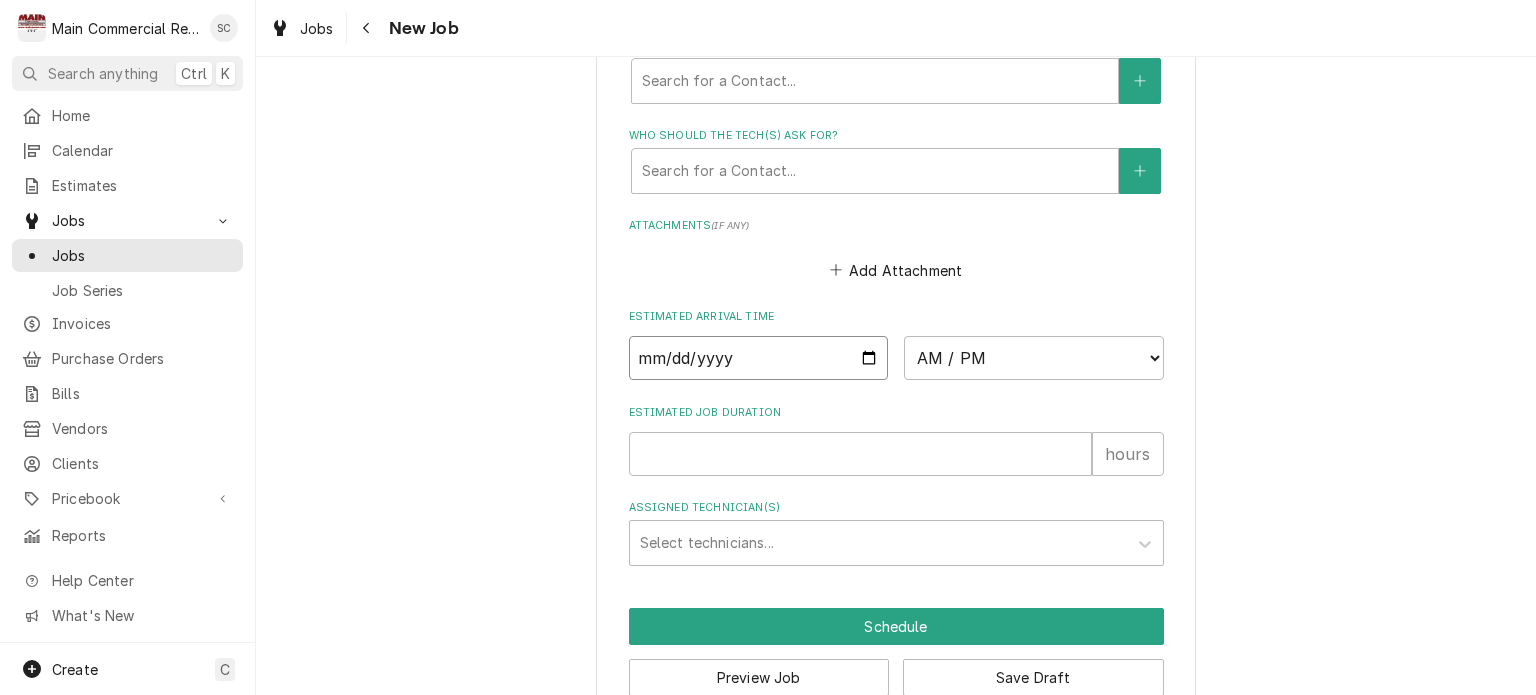 type on "2025-08-07" 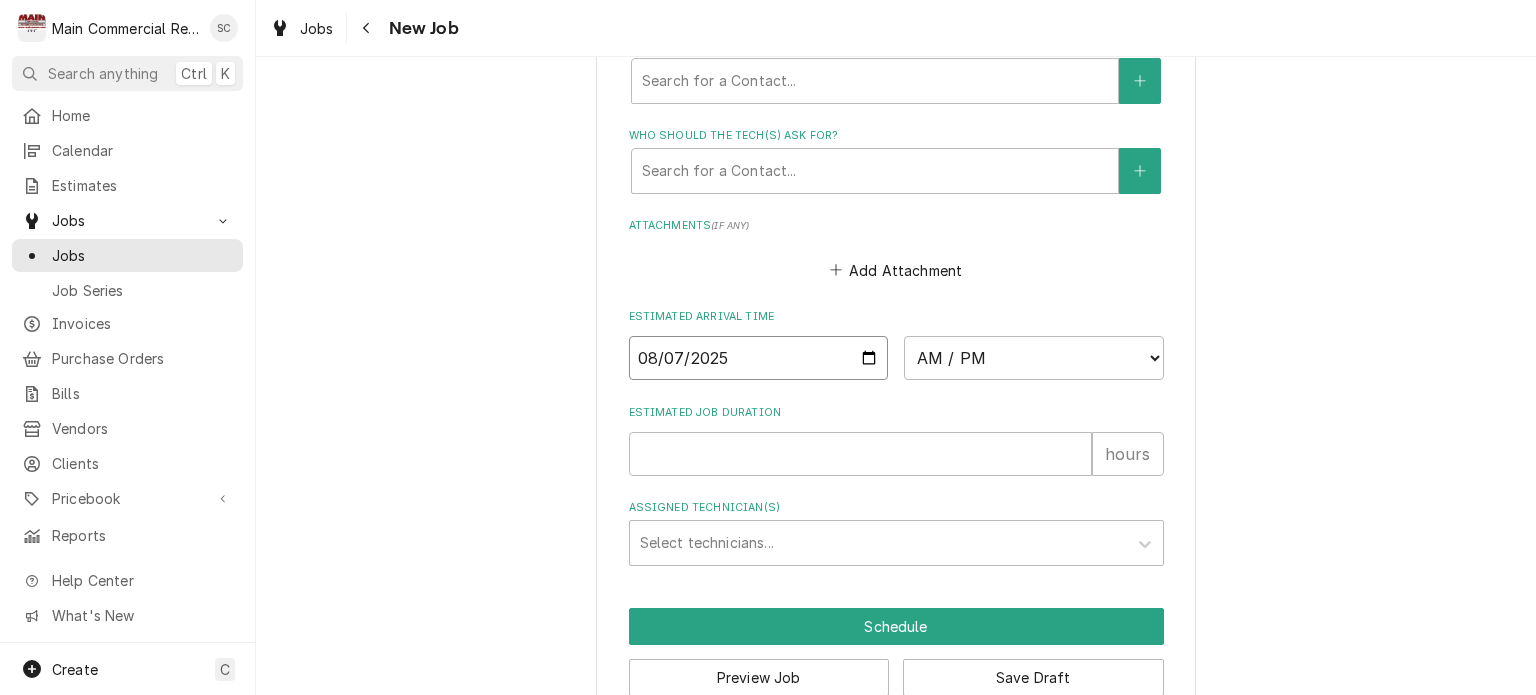 type on "x" 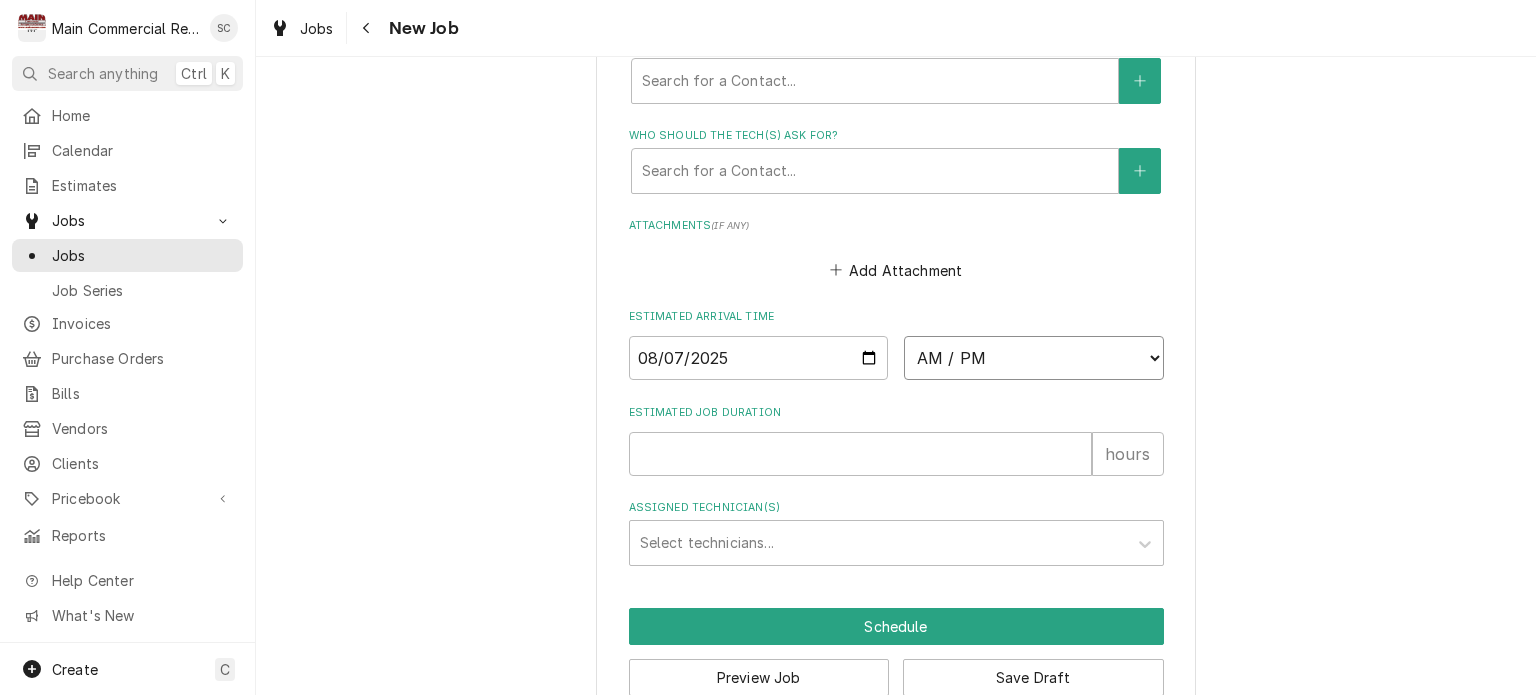 click on "AM / PM 6:00 AM 6:15 AM 6:30 AM 6:45 AM 7:00 AM 7:15 AM 7:30 AM 7:45 AM 8:00 AM 8:15 AM 8:30 AM 8:45 AM 9:00 AM 9:15 AM 9:30 AM 9:45 AM 10:00 AM 10:15 AM 10:30 AM 10:45 AM 11:00 AM 11:15 AM 11:30 AM 11:45 AM 12:00 PM 12:15 PM 12:30 PM 12:45 PM 1:00 PM 1:15 PM 1:30 PM 1:45 PM 2:00 PM 2:15 PM 2:30 PM 2:45 PM 3:00 PM 3:15 PM 3:30 PM 3:45 PM 4:00 PM 4:15 PM 4:30 PM 4:45 PM 5:00 PM 5:15 PM 5:30 PM 5:45 PM 6:00 PM 6:15 PM 6:30 PM 6:45 PM 7:00 PM 7:15 PM 7:30 PM 7:45 PM 8:00 PM 8:15 PM 8:30 PM 8:45 PM 9:00 PM 9:15 PM 9:30 PM 9:45 PM 10:00 PM 10:15 PM 10:30 PM 10:45 PM 11:00 PM 11:15 PM 11:30 PM 11:45 PM 12:00 AM 12:15 AM 12:30 AM 12:45 AM 1:00 AM 1:15 AM 1:30 AM 1:45 AM 2:00 AM 2:15 AM 2:30 AM 2:45 AM 3:00 AM 3:15 AM 3:30 AM 3:45 AM 4:00 AM 4:15 AM 4:30 AM 4:45 AM 5:00 AM 5:15 AM 5:30 AM 5:45 AM" at bounding box center (1034, 358) 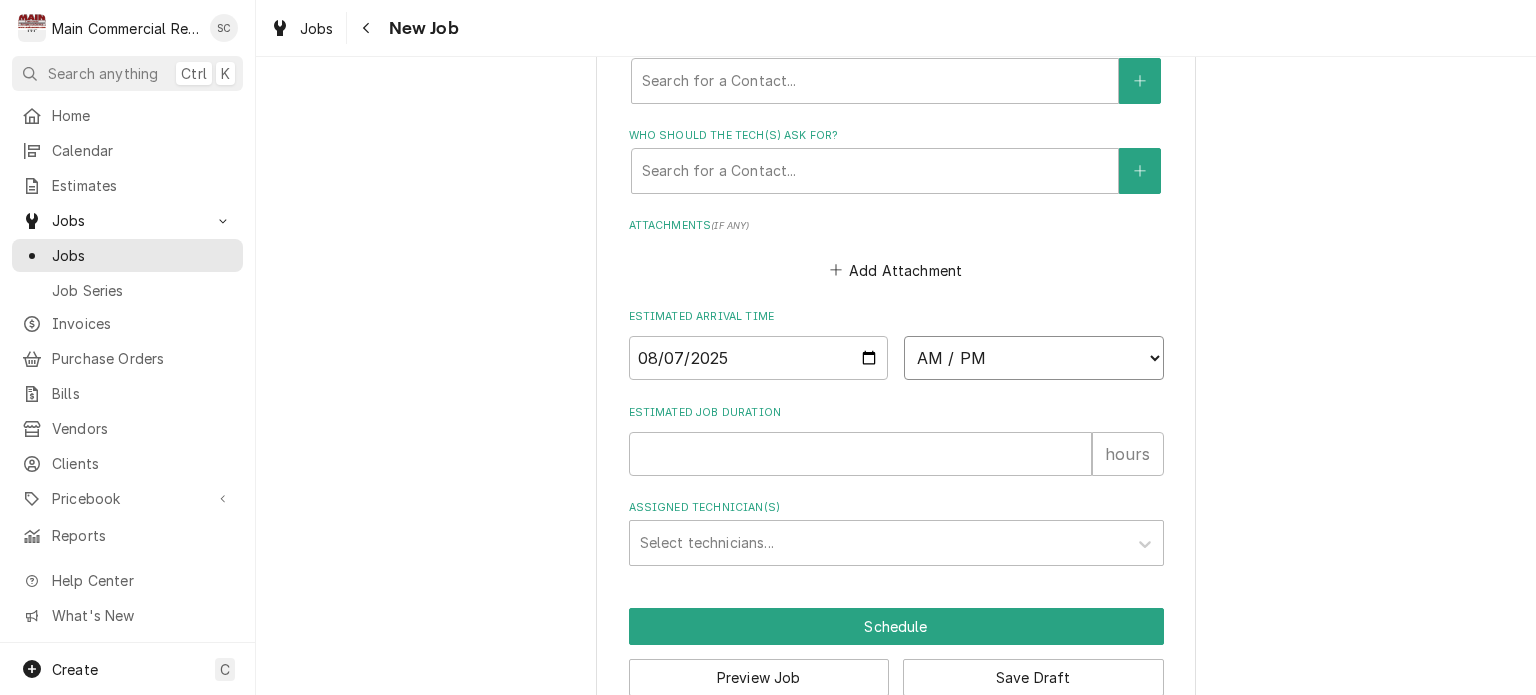 select on "08:00:00" 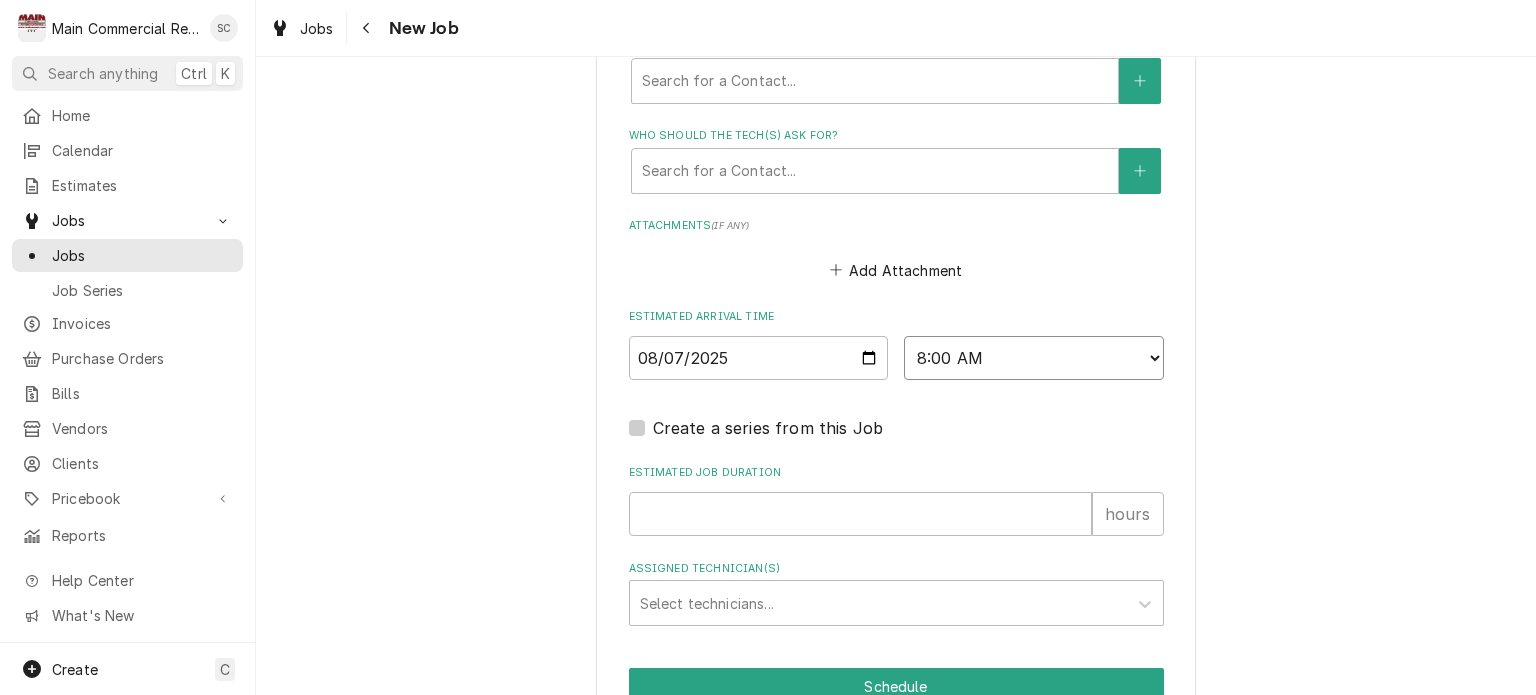 scroll, scrollTop: 1596, scrollLeft: 0, axis: vertical 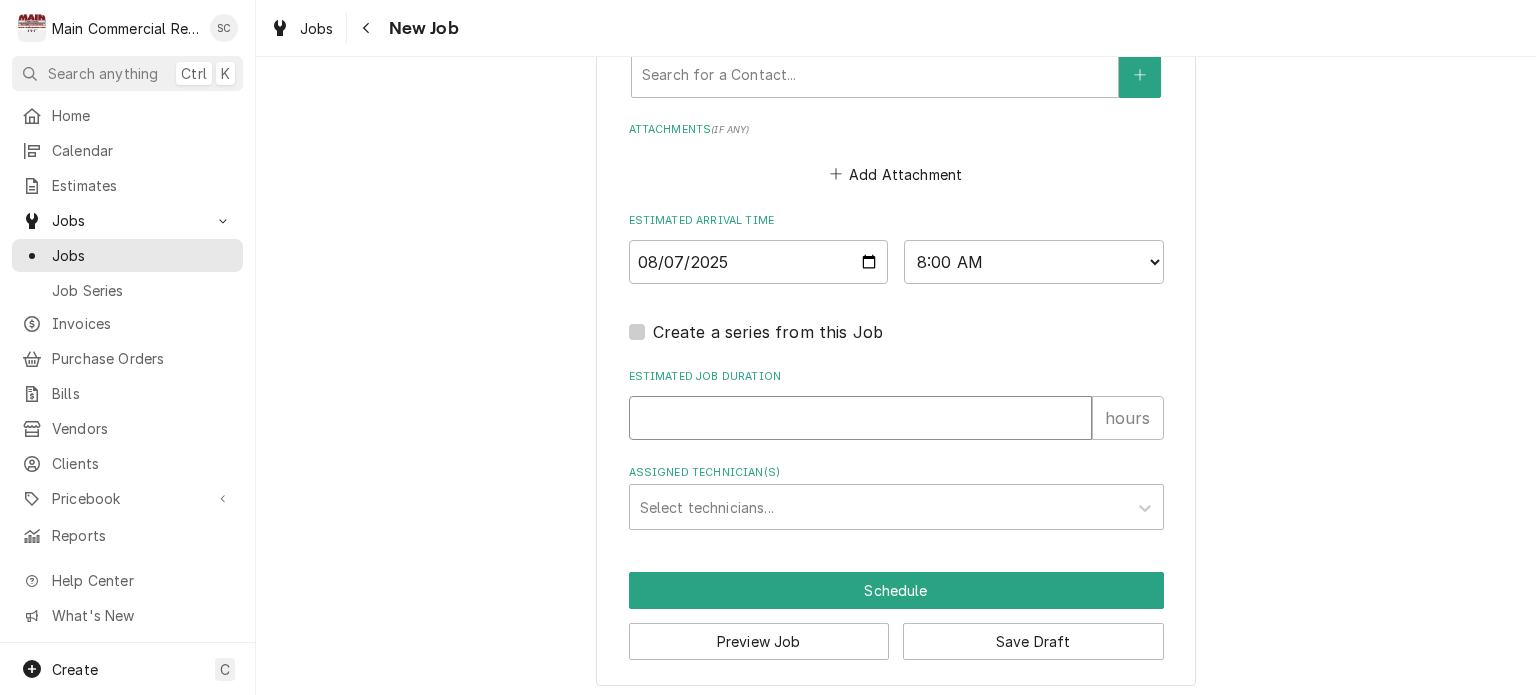 click on "Estimated Job Duration" at bounding box center (860, 418) 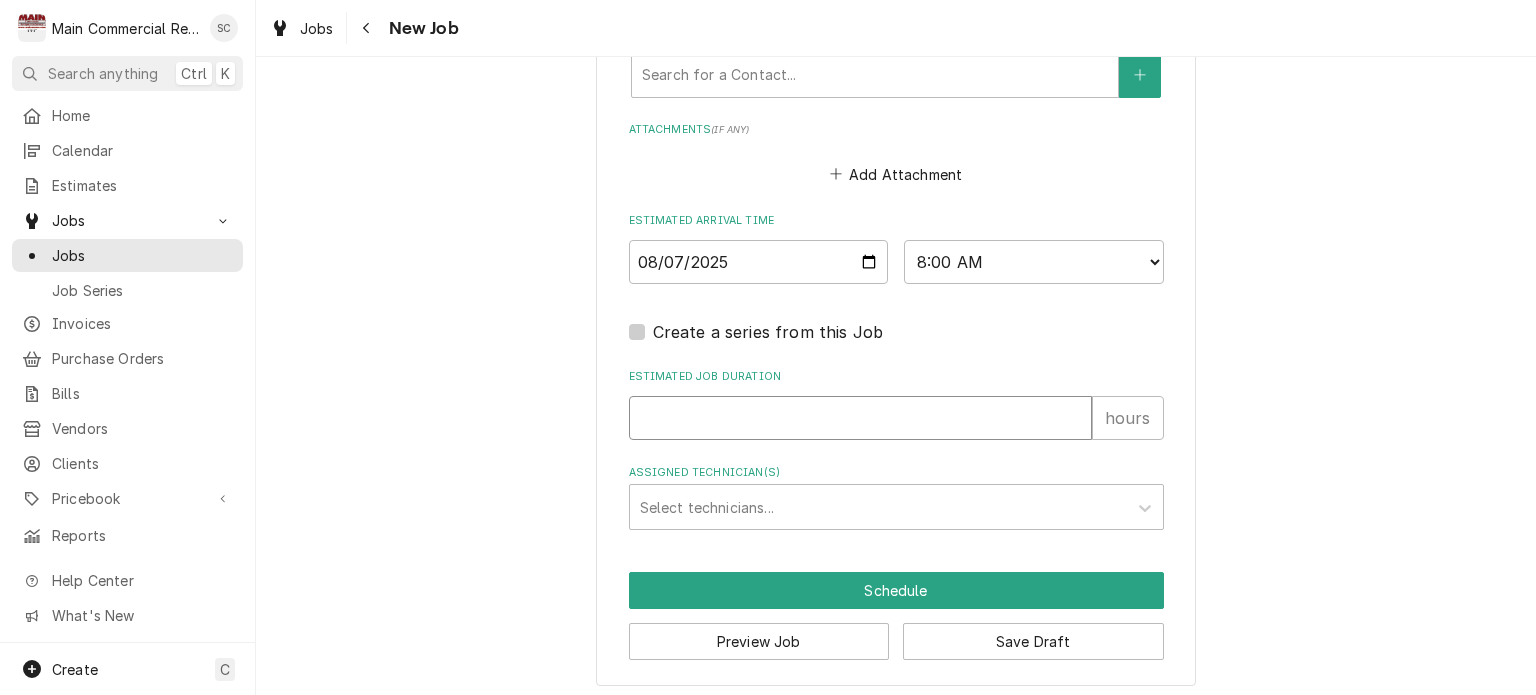 type on "x" 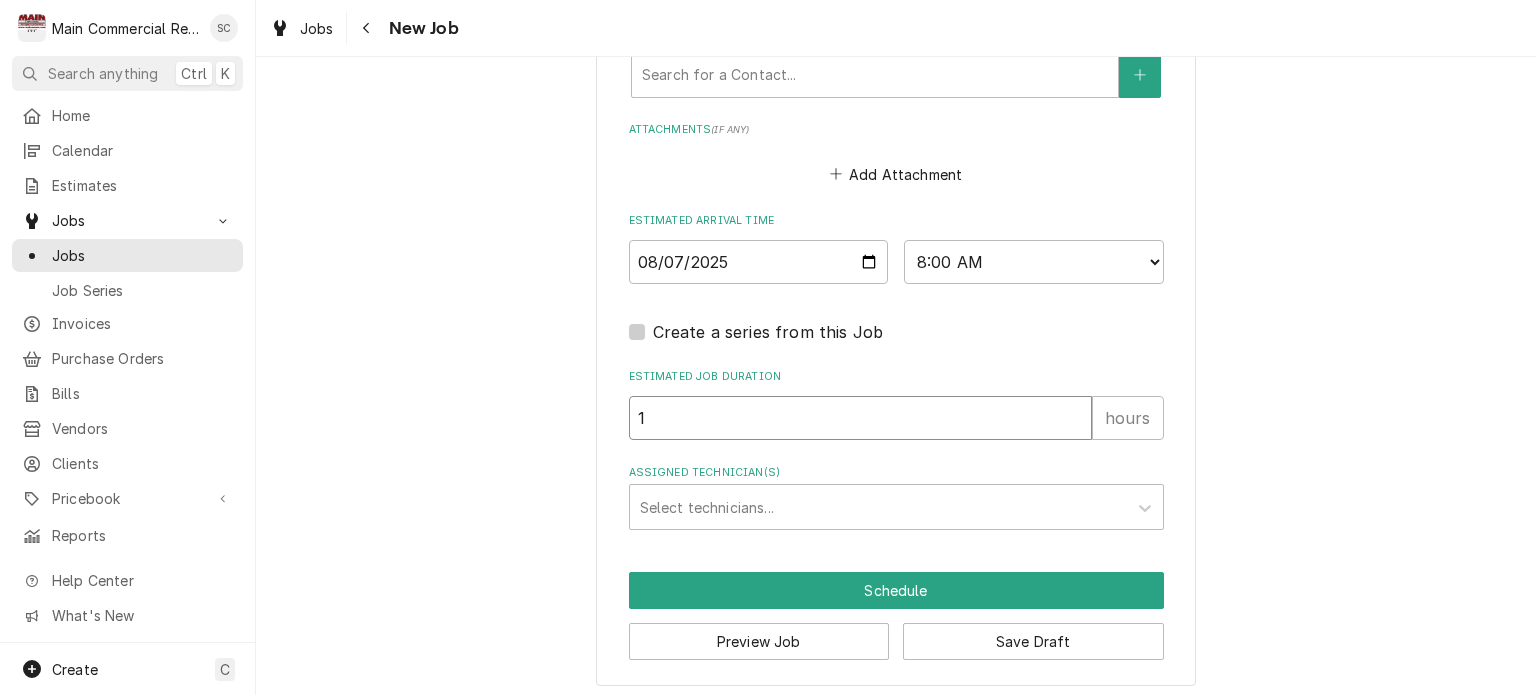 type on "x" 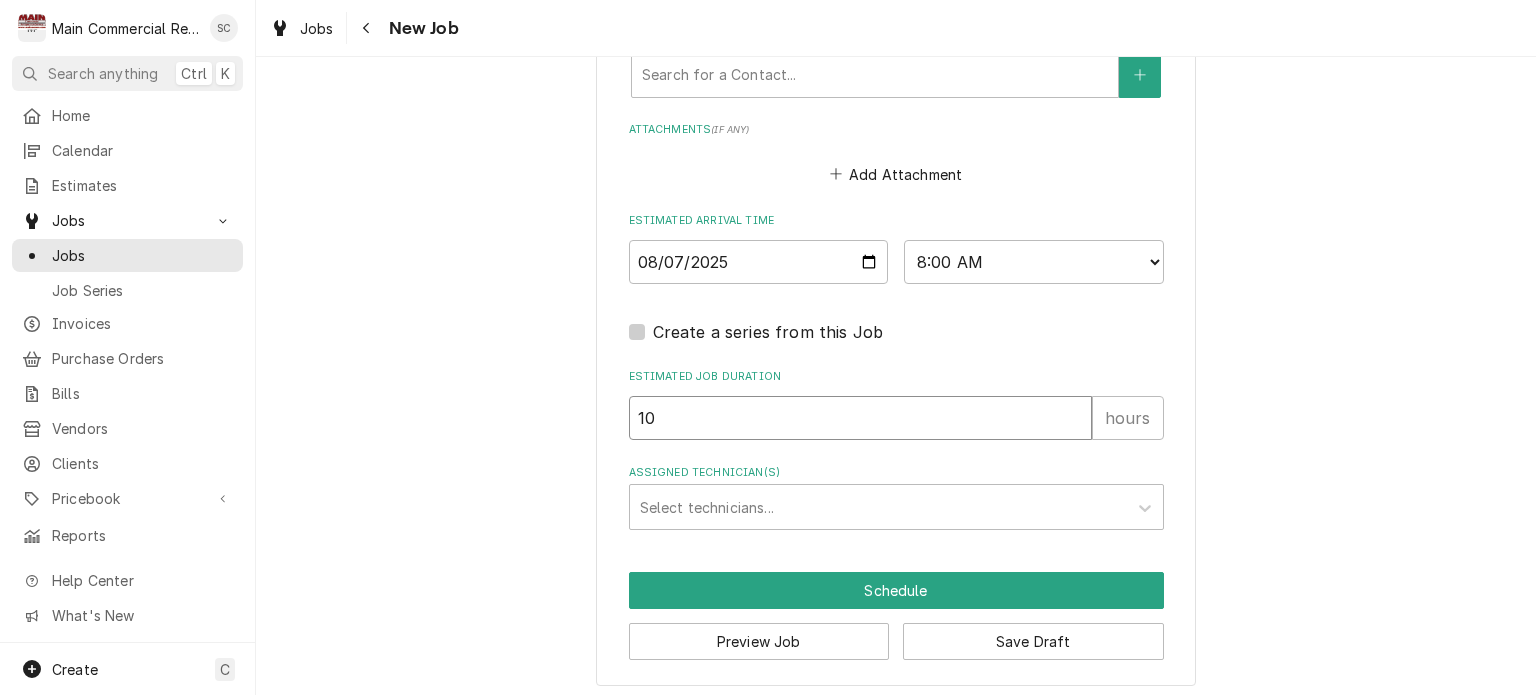 type on "x" 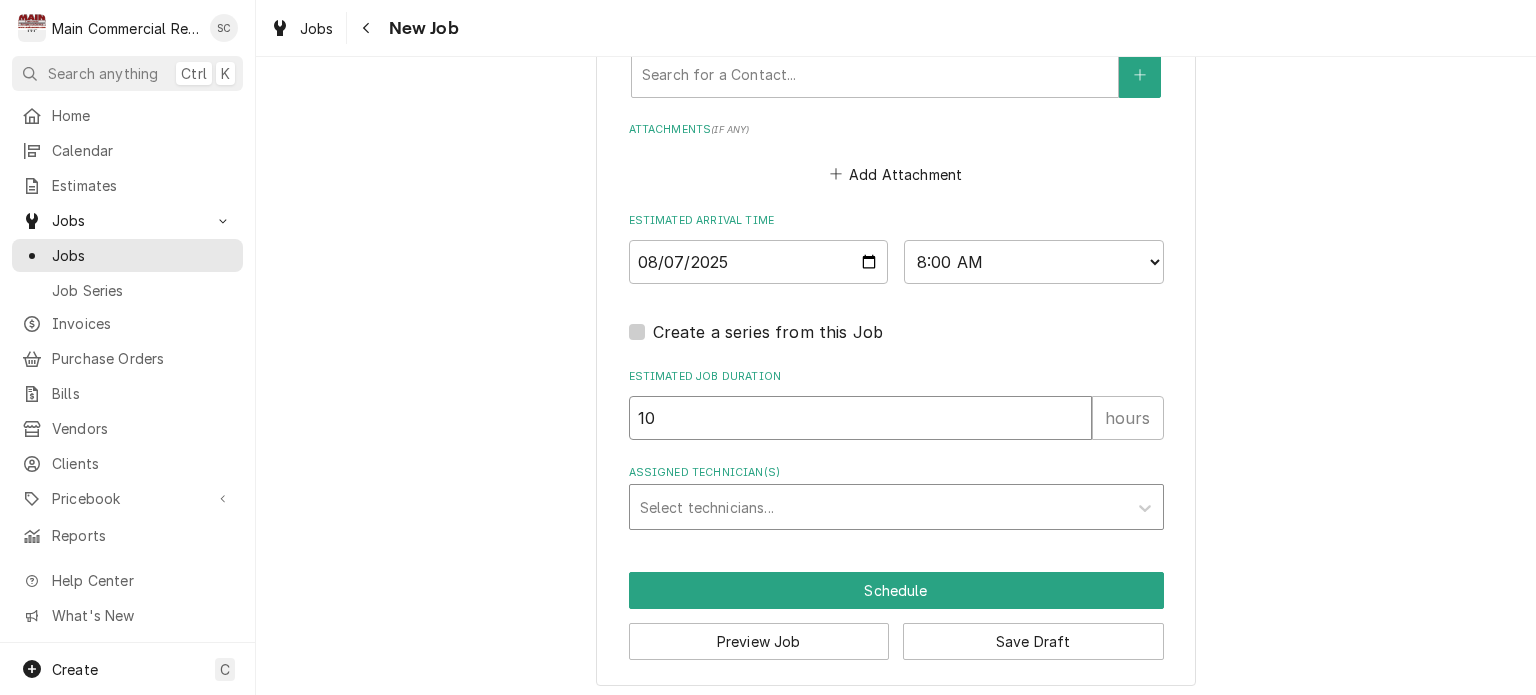 type on "10" 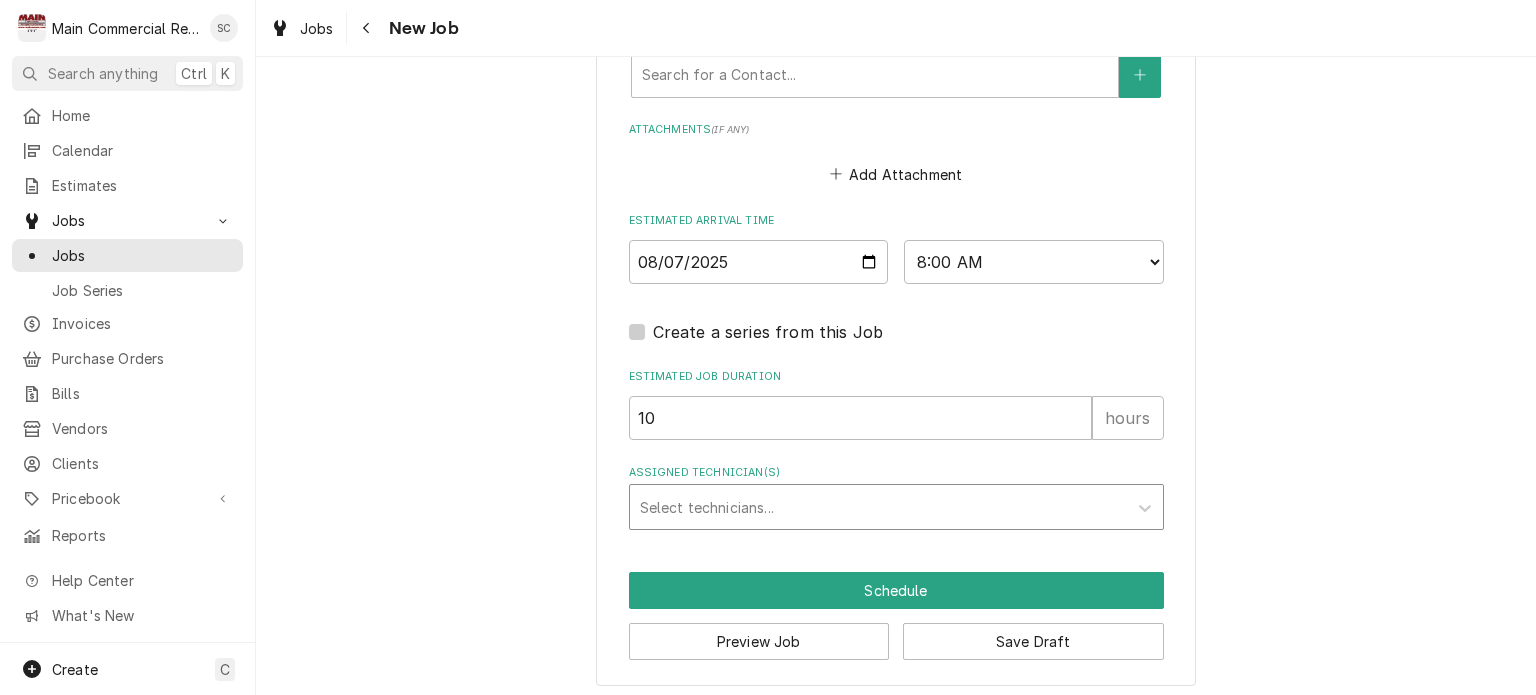 click at bounding box center (878, 507) 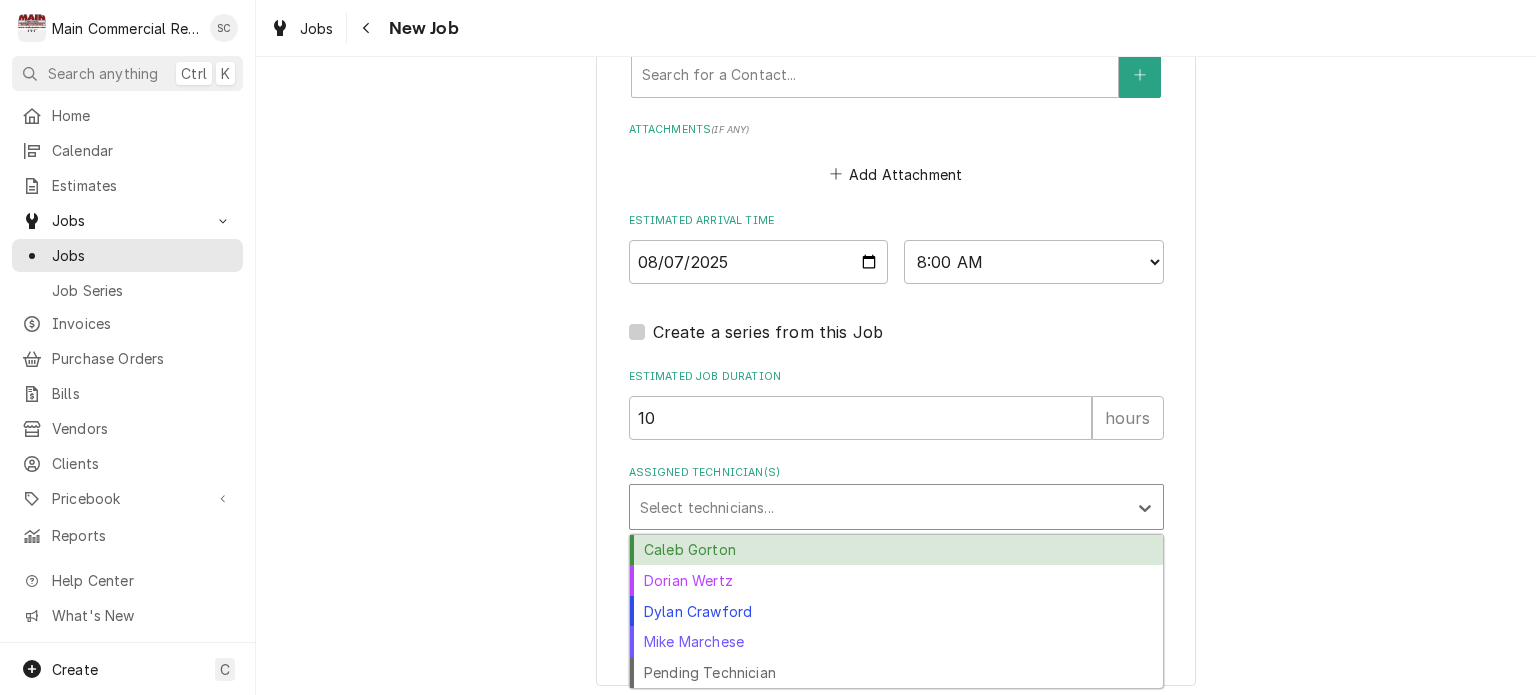 click on "Caleb Gorton" at bounding box center (896, 550) 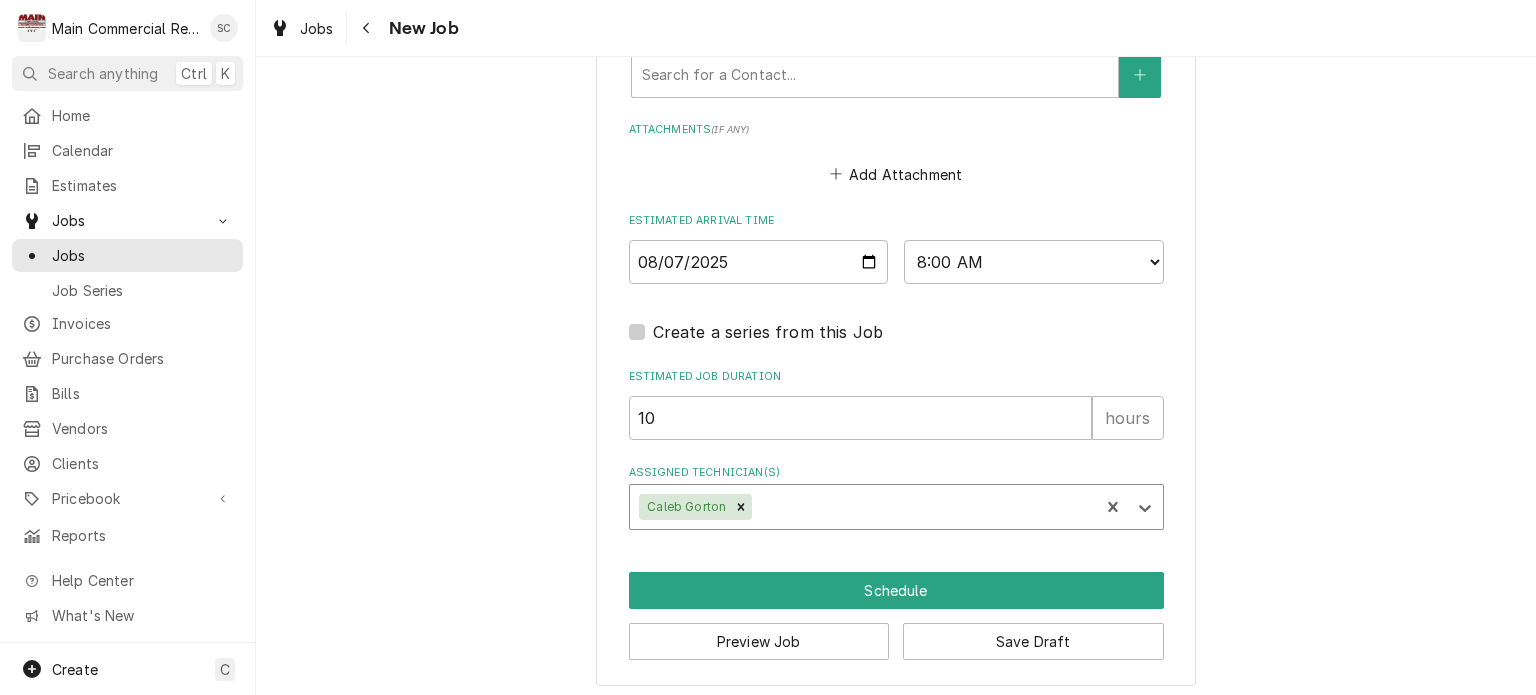 type on "x" 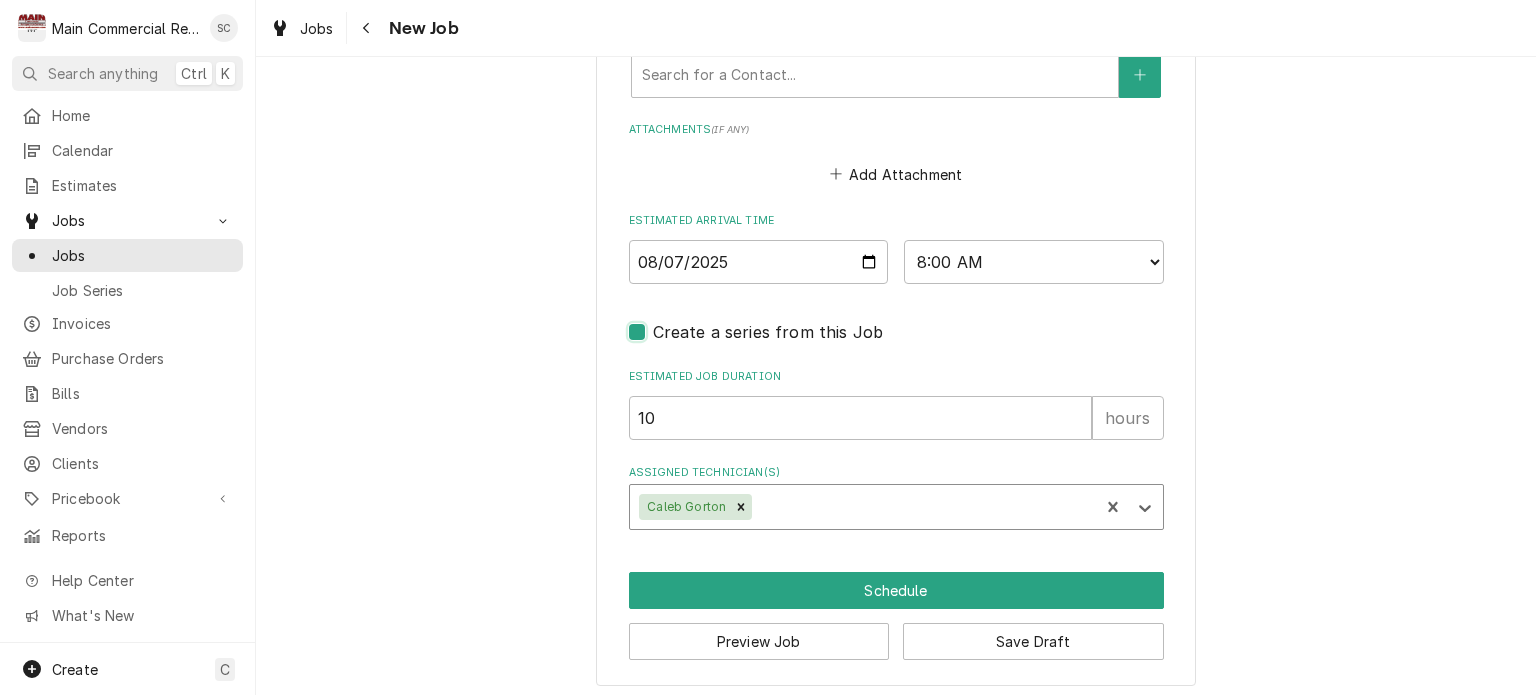 checkbox on "true" 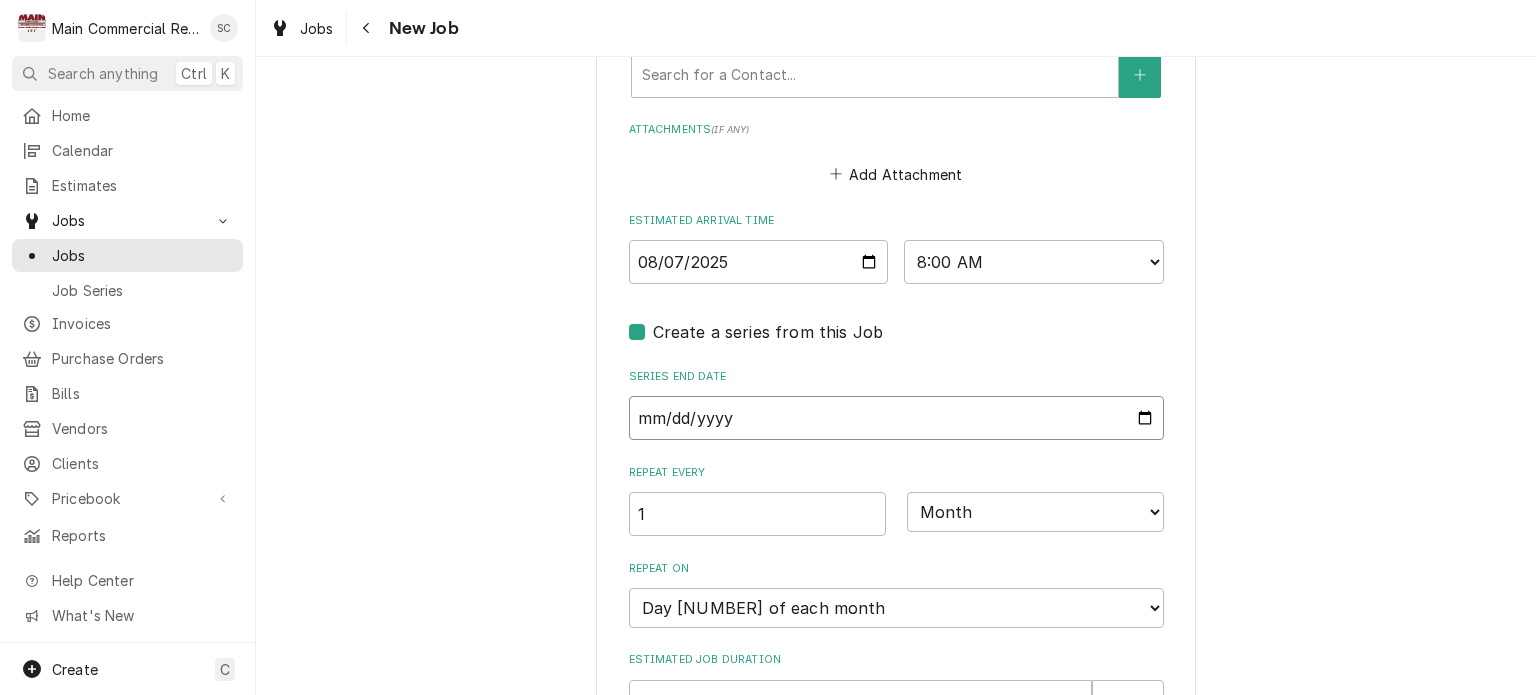 click on "Series End Date" at bounding box center (896, 418) 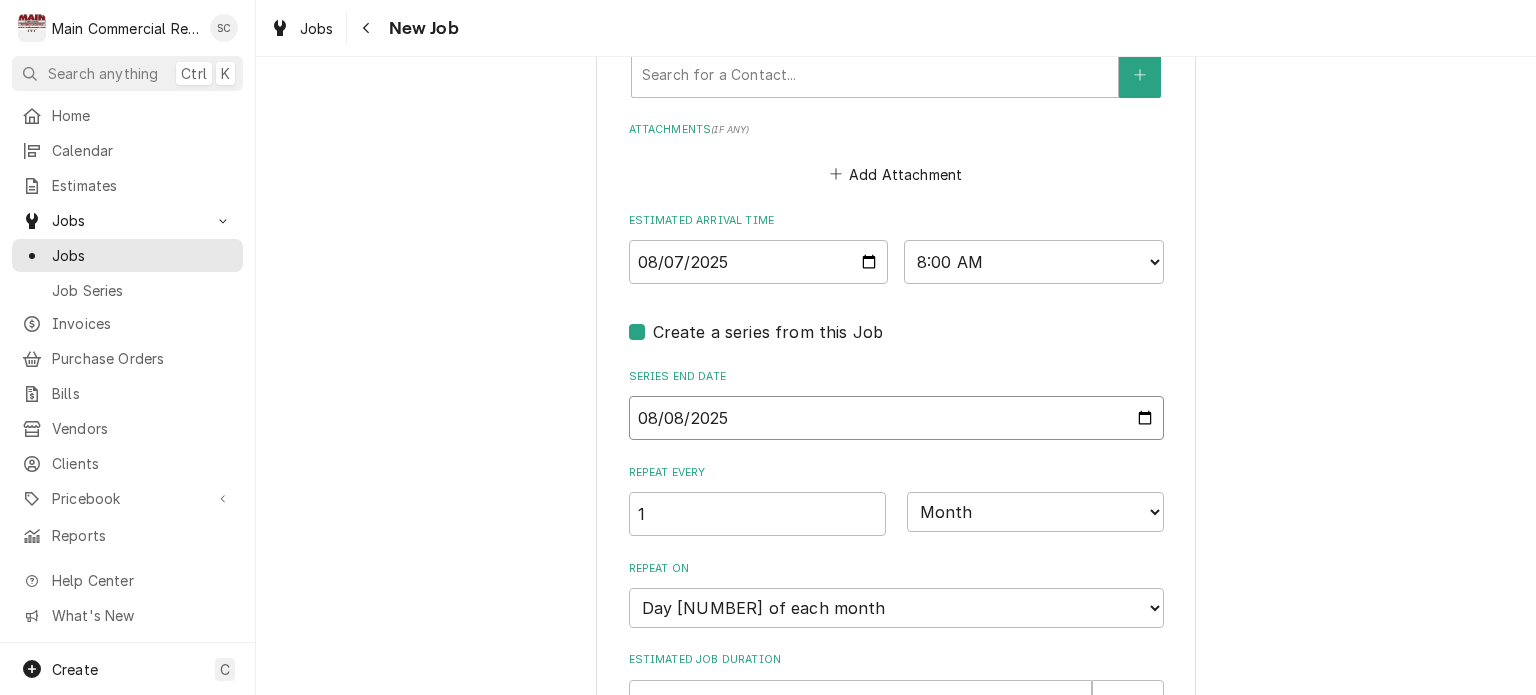 type on "x" 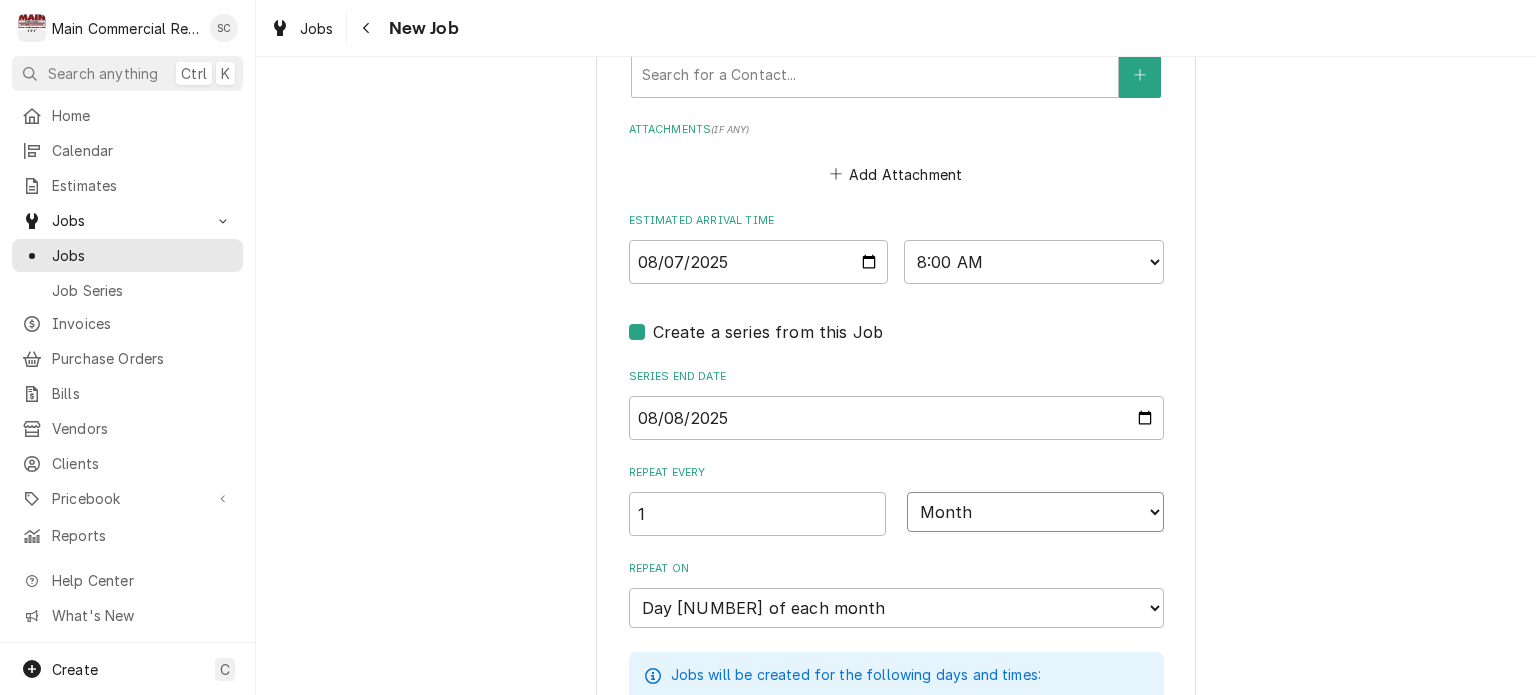 click on "Day Week Month Year" at bounding box center (1035, 512) 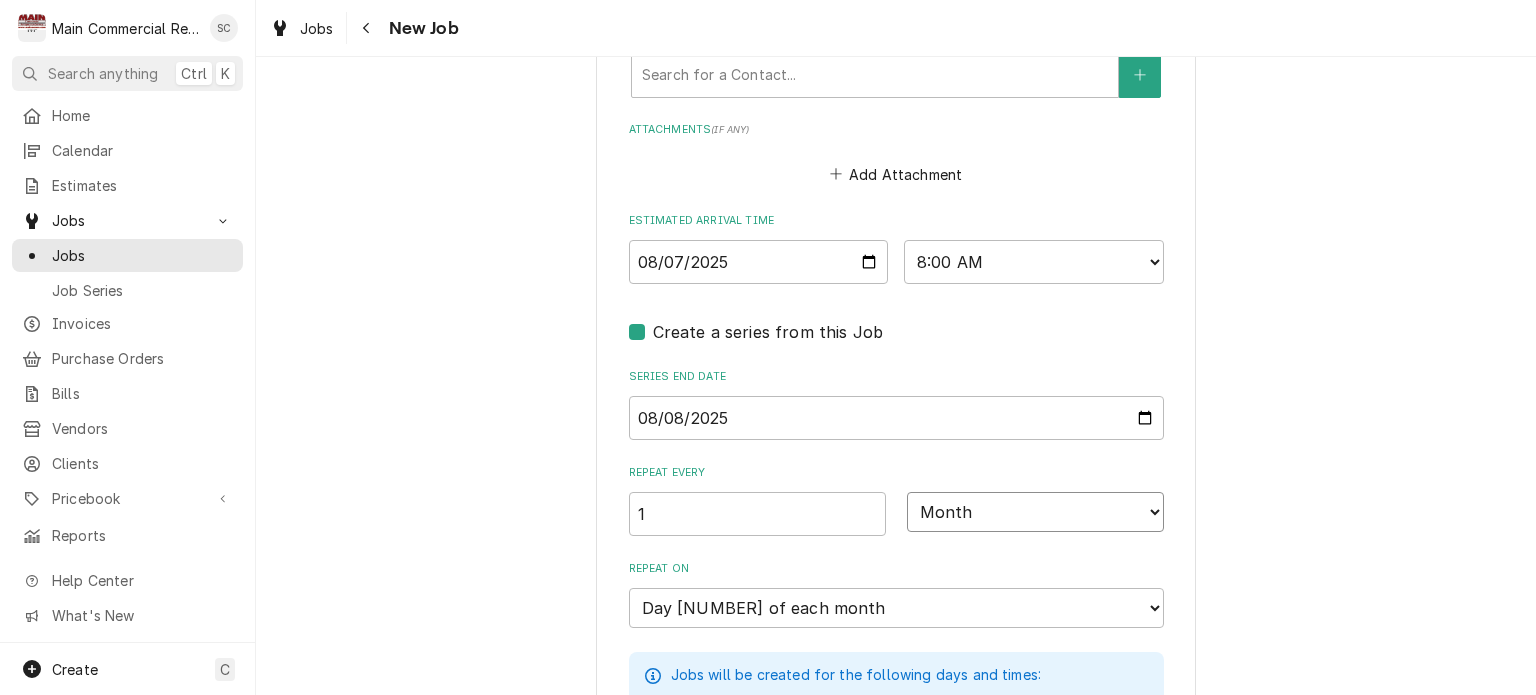 select on "3" 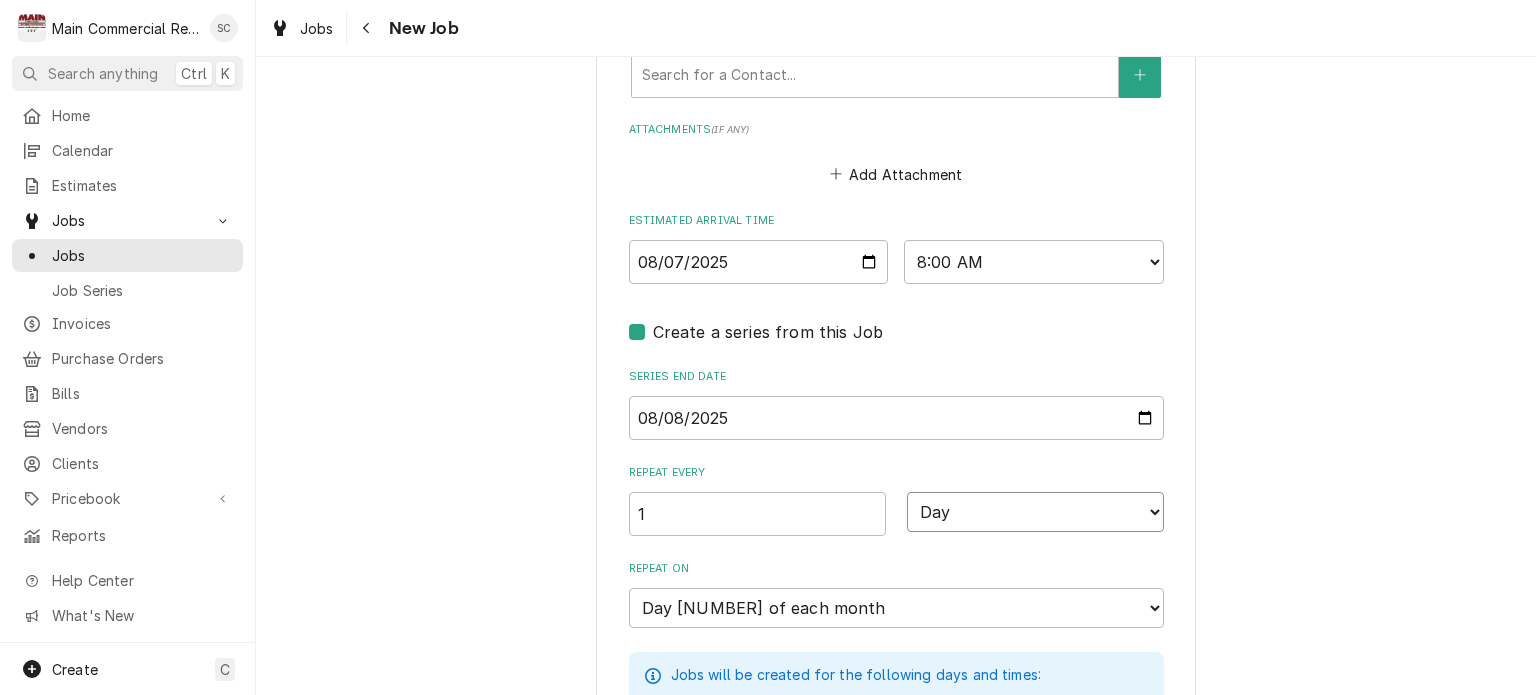 click on "Day Week Month Year" at bounding box center [1035, 512] 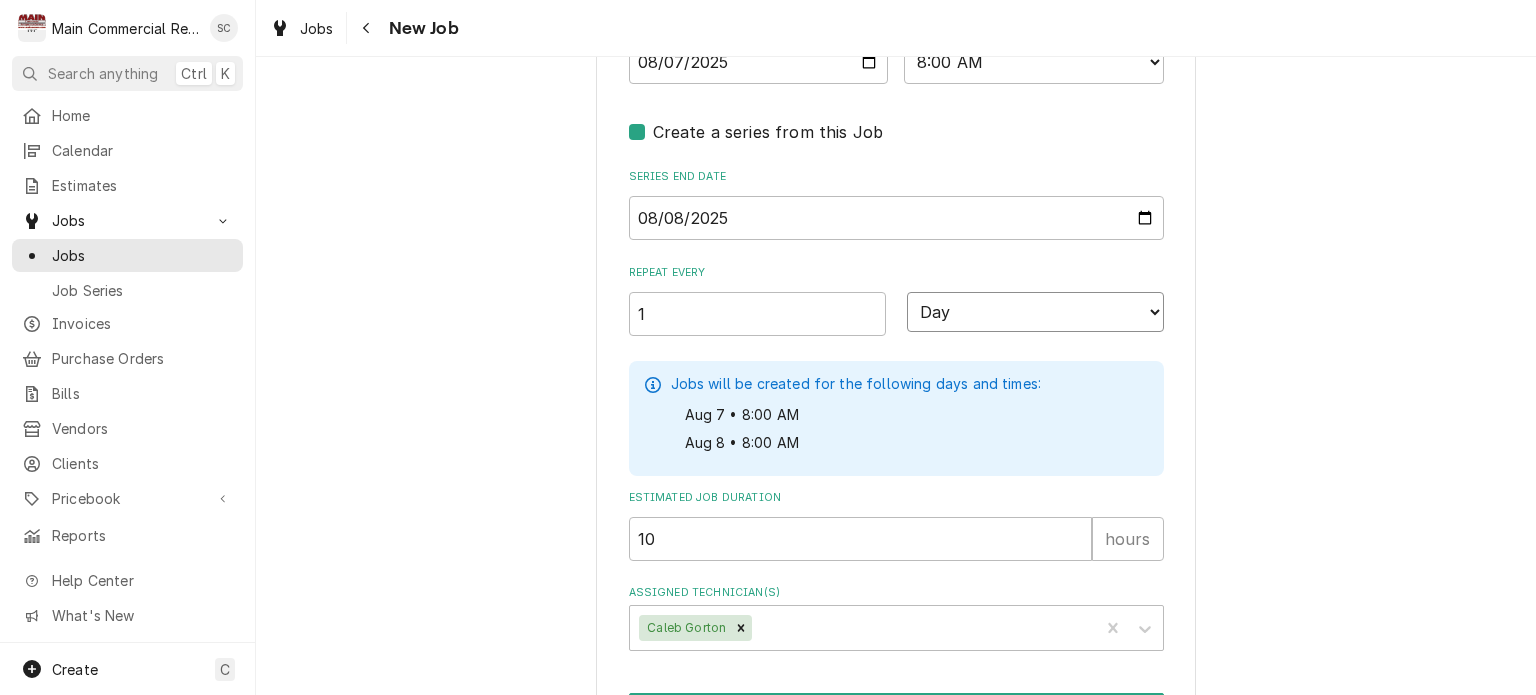 scroll, scrollTop: 1914, scrollLeft: 0, axis: vertical 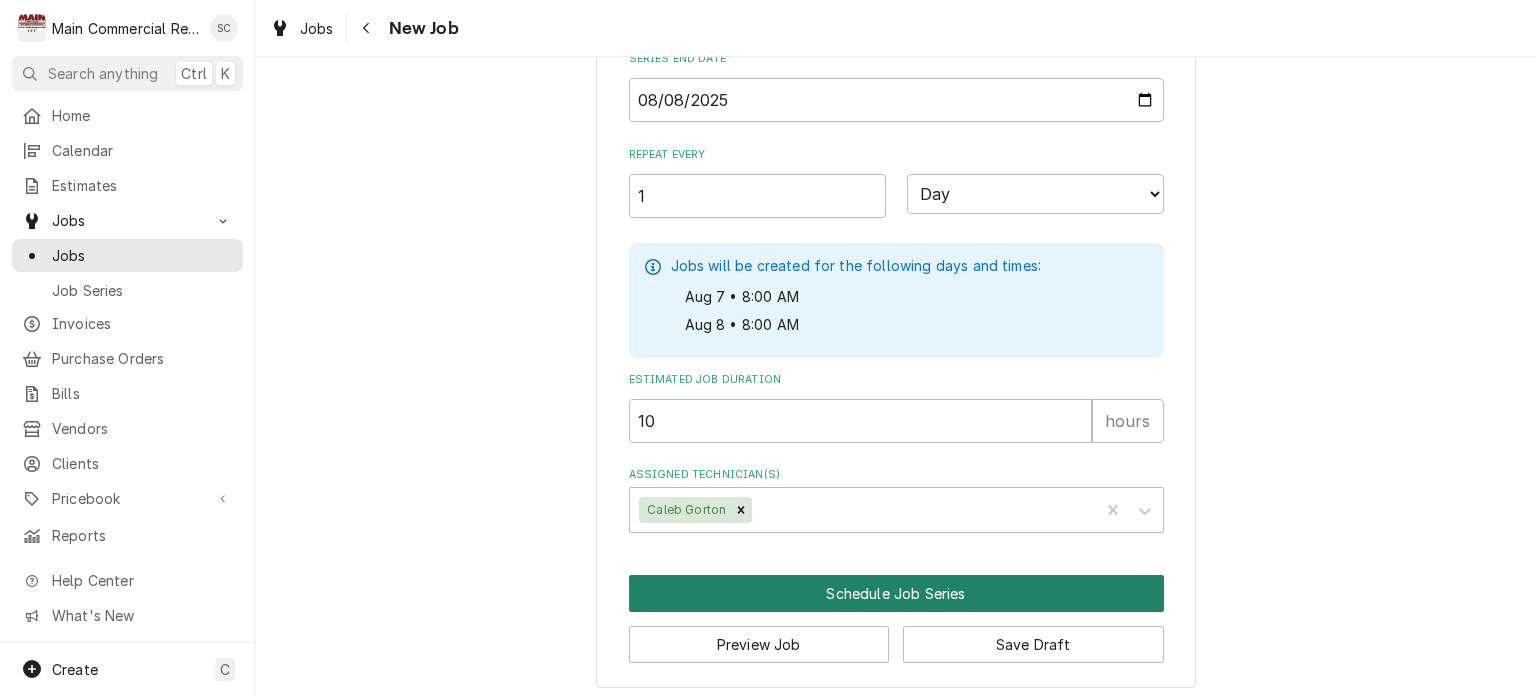 click on "Schedule Job Series" at bounding box center [896, 593] 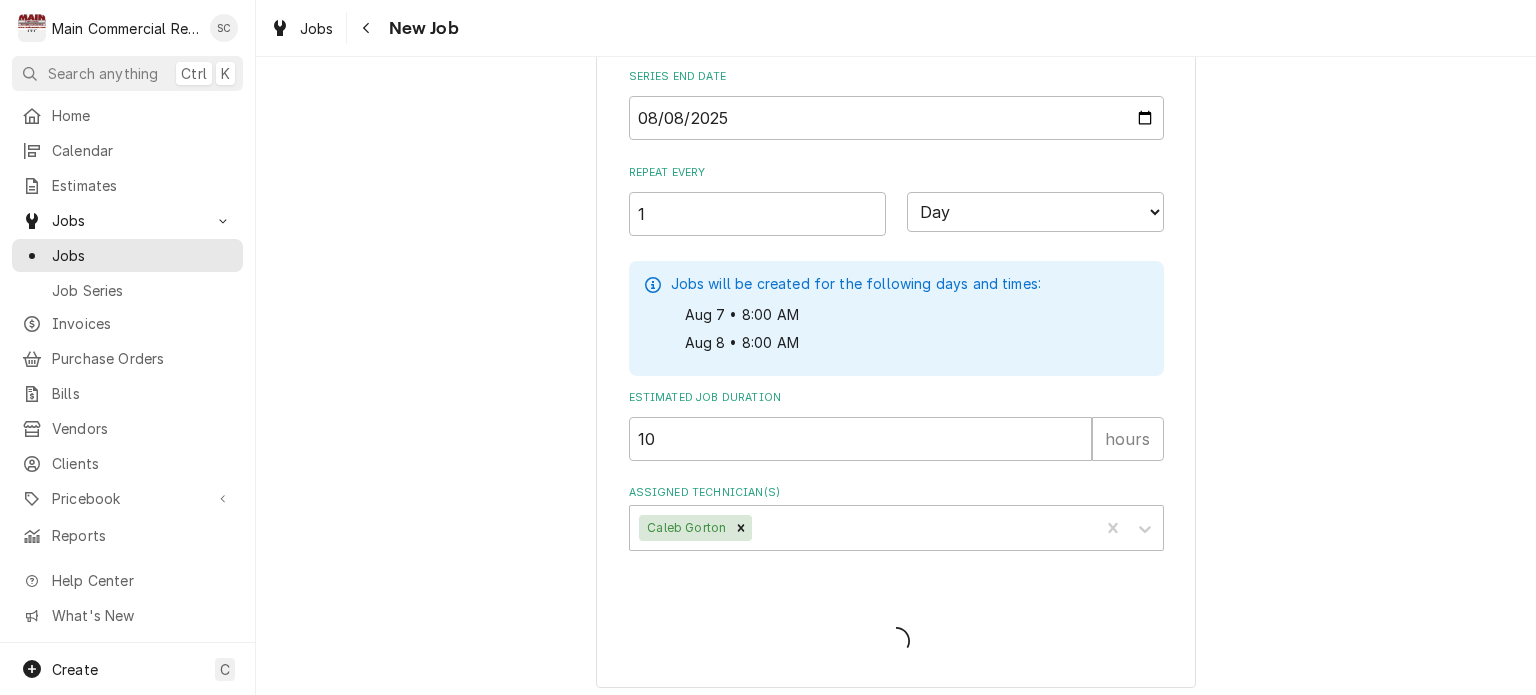 type on "x" 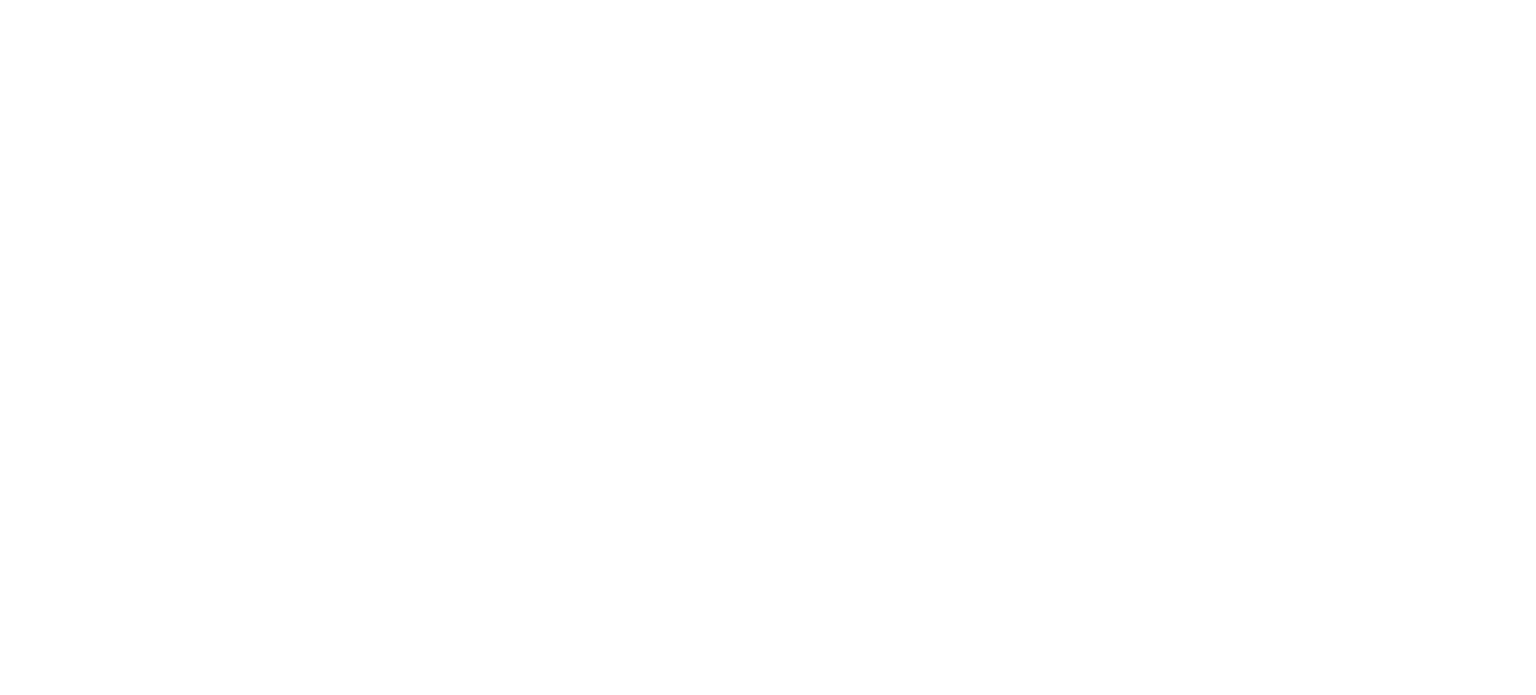 scroll, scrollTop: 0, scrollLeft: 0, axis: both 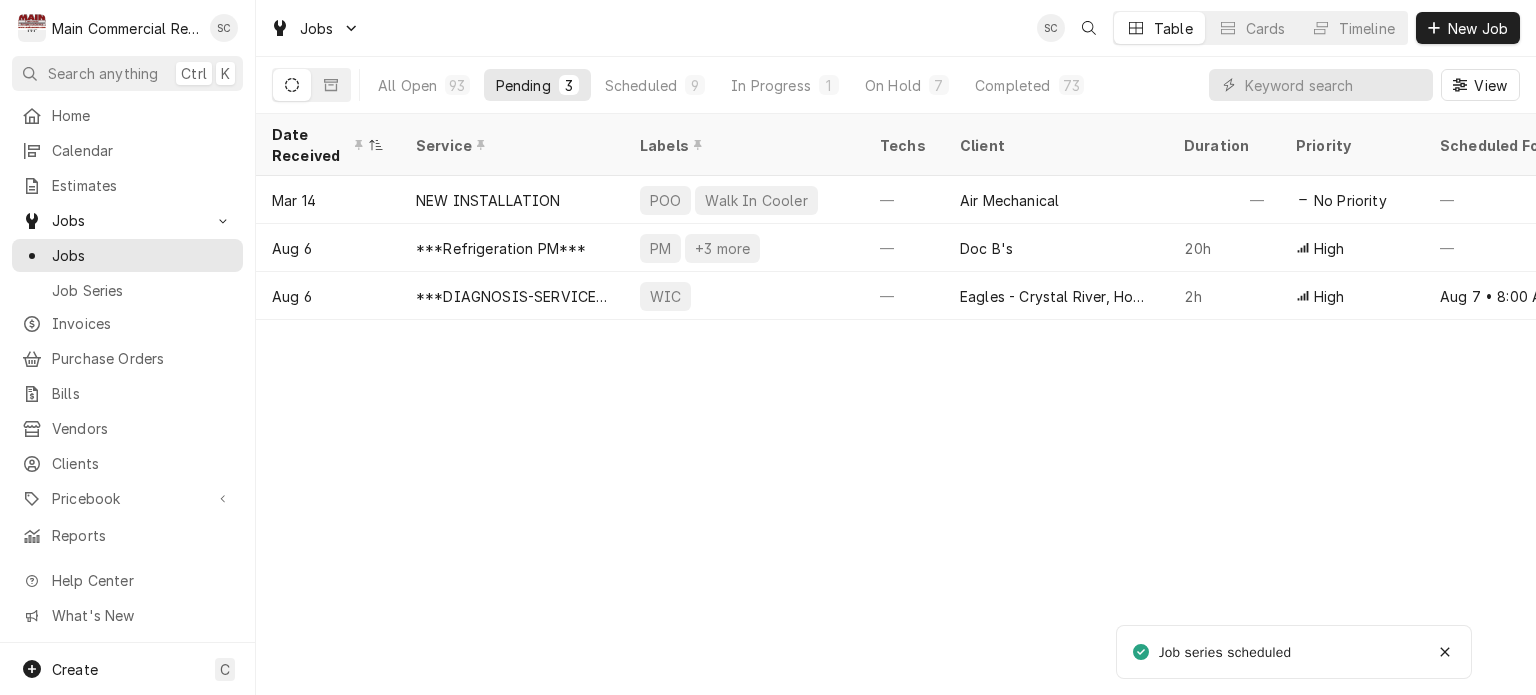 click on "Date Received Service Labels Techs Client Duration Priority Scheduled For Location Name Location Address Last Modified Job Type Status Mar 14   NEW INSTALLATION POO Walk In Cooler — Air Mechanical — No Priority — TGH Brooksville/Springhill [NUMBER] [STREET], [CITY], [STATE] [POSTAL_CODE] Apr 29   Service Draft Aug 6   ***Refrigeration PM*** PM +3 more — Doc B's 20h High — — [NUMBER] [STREET], [CITY], [STATE] Aug 6   Service Draft Aug 6   ***DIAGNOSIS-SERVICE CALL*** WIC — Eagles - Crystal River, Homosassa 2h High Aug 7   • 8:00 AM Crystal River Eagles-Homosassa [NUMBER] [STREET], [CITY], [STATE] [POSTAL_CODE] Aug 6   Service Draft Date — Time — Duration — Labels No labels Reason For Call Not mentioned" at bounding box center [896, 404] 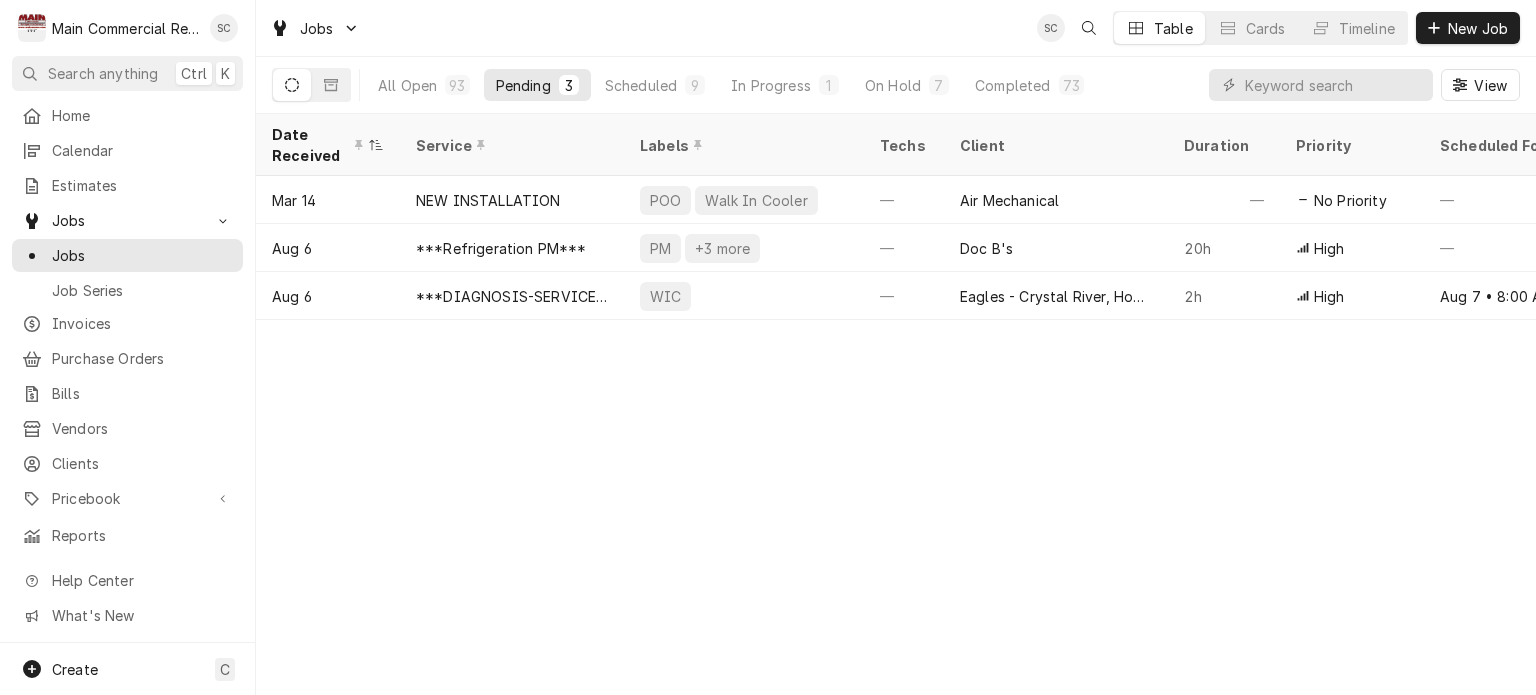 drag, startPoint x: 660, startPoint y: 453, endPoint x: 690, endPoint y: 474, distance: 36.619667 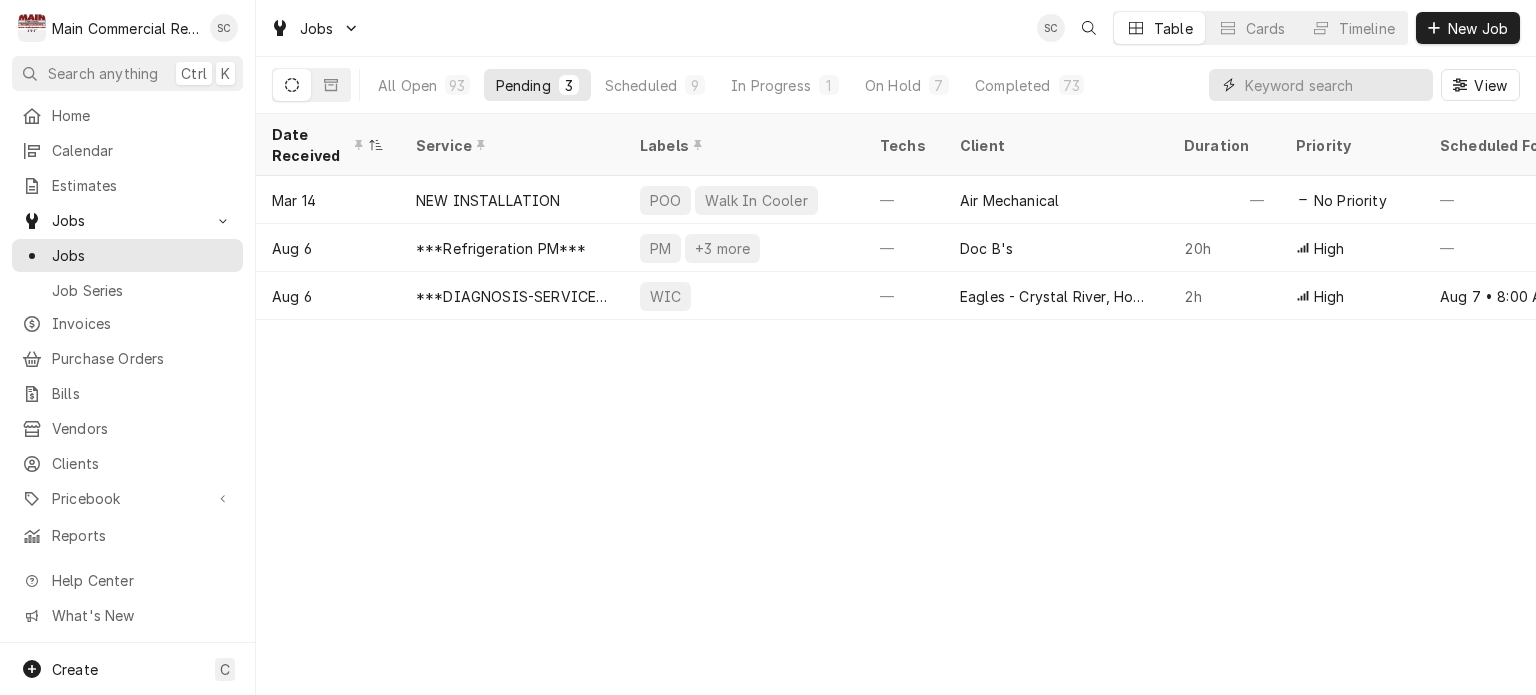 click at bounding box center [1334, 85] 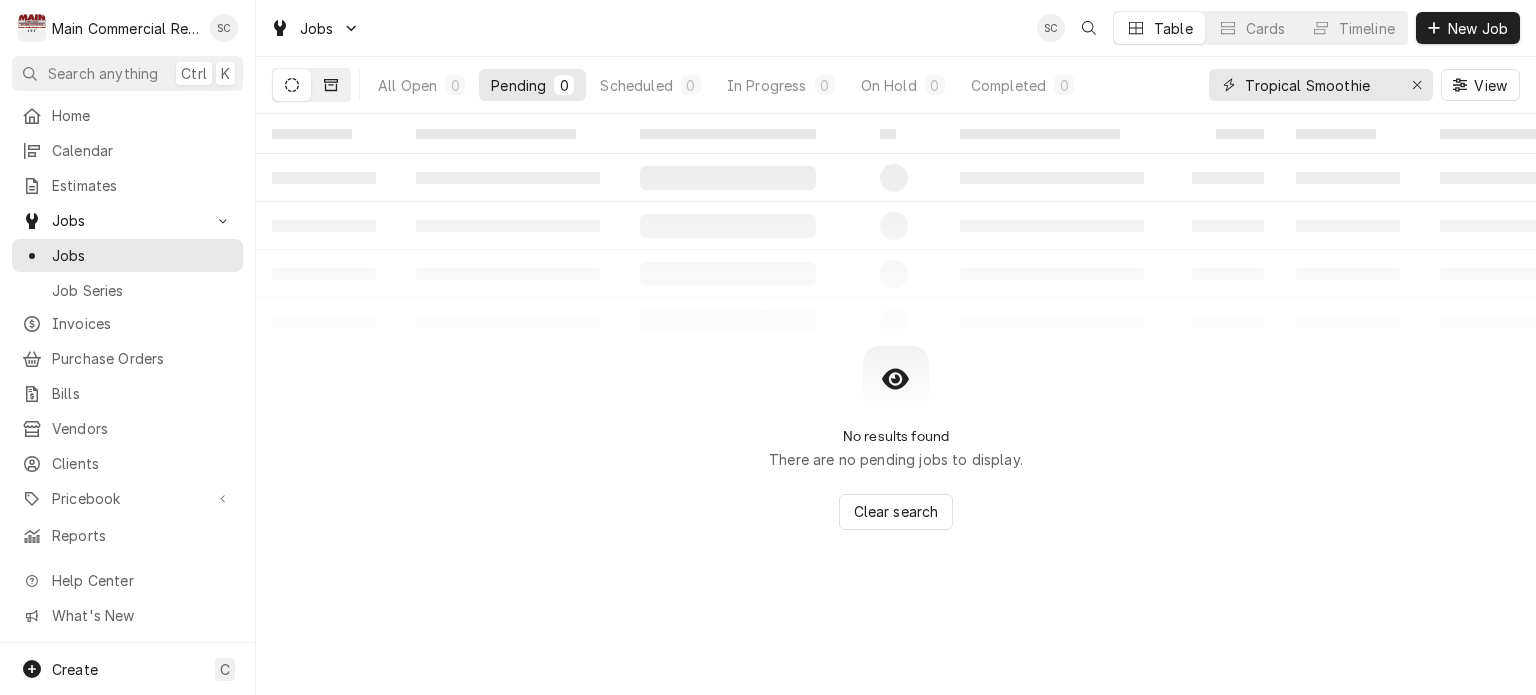 type on "Tropical Smoothie" 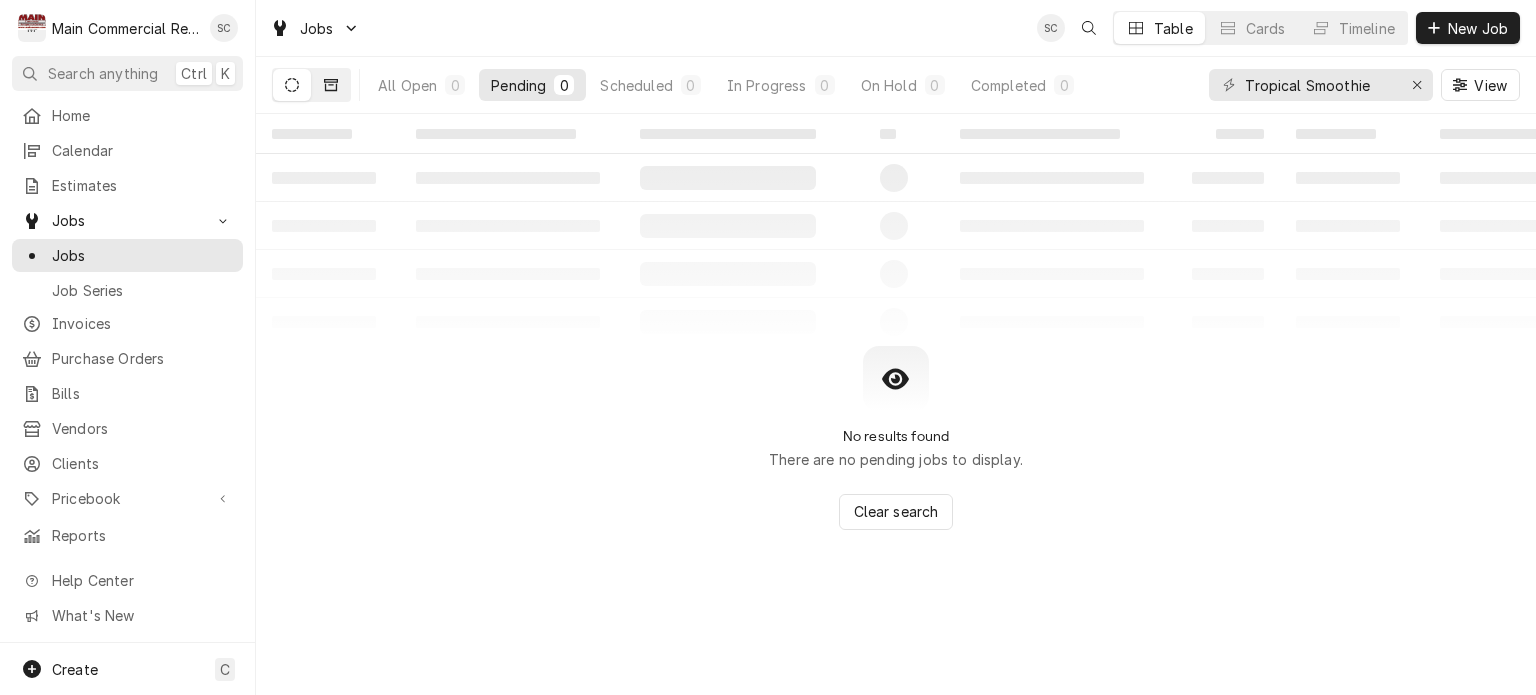 click at bounding box center (331, 85) 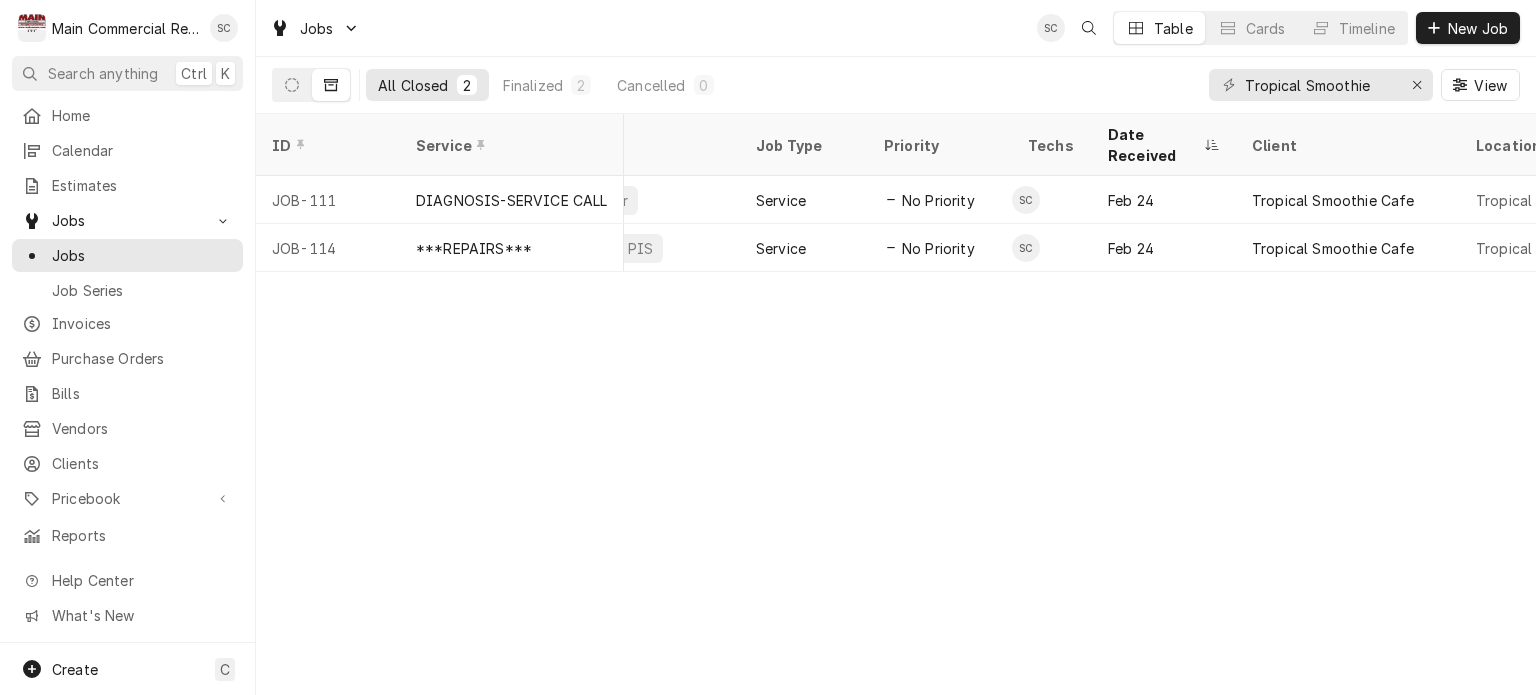 scroll, scrollTop: 0, scrollLeft: 0, axis: both 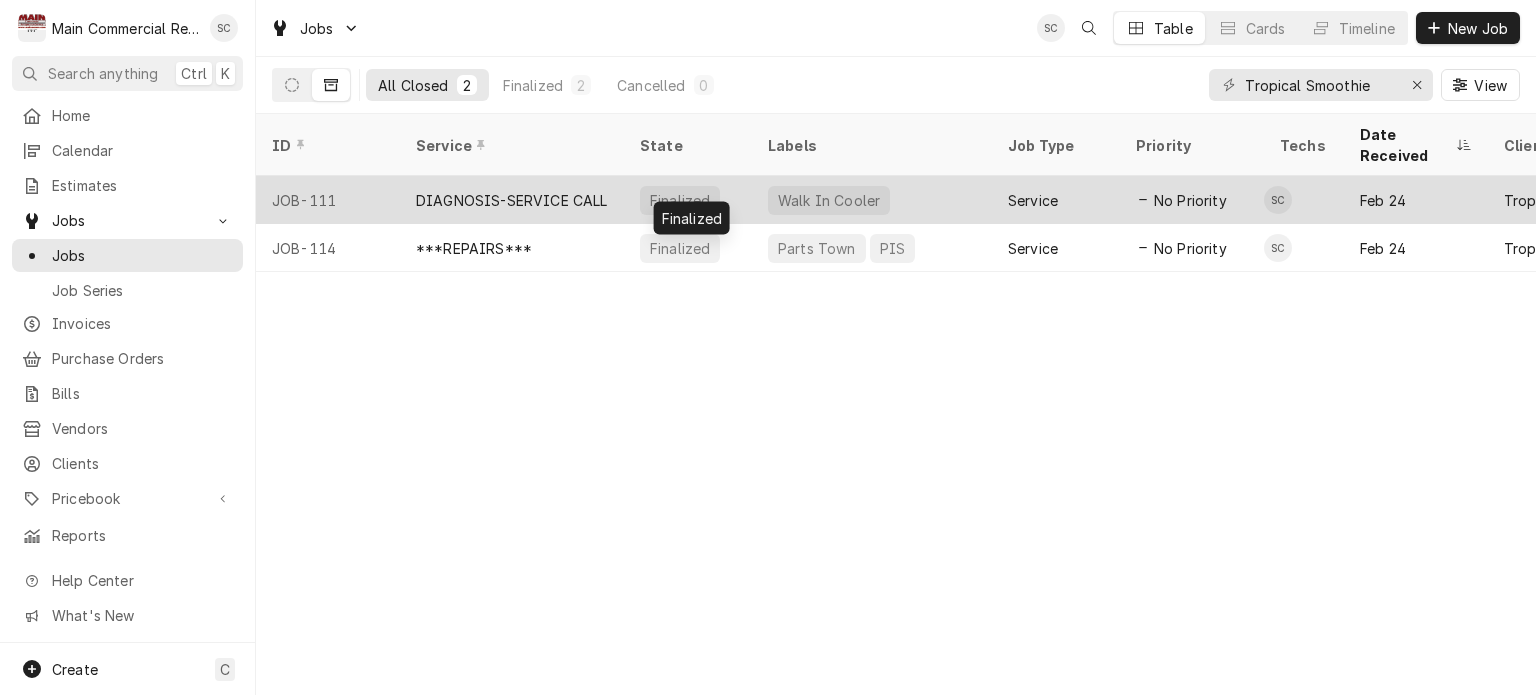 click on "Finalized" at bounding box center [688, 200] 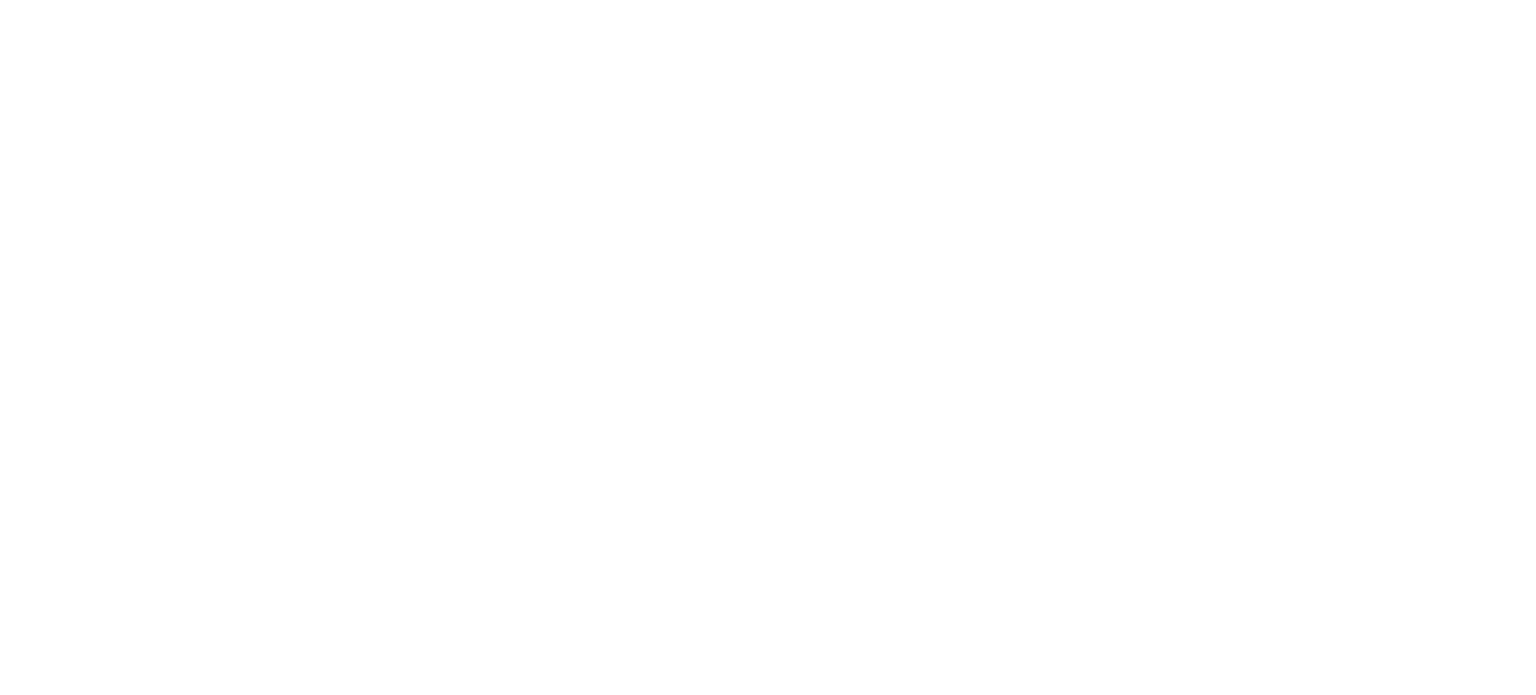 scroll, scrollTop: 0, scrollLeft: 0, axis: both 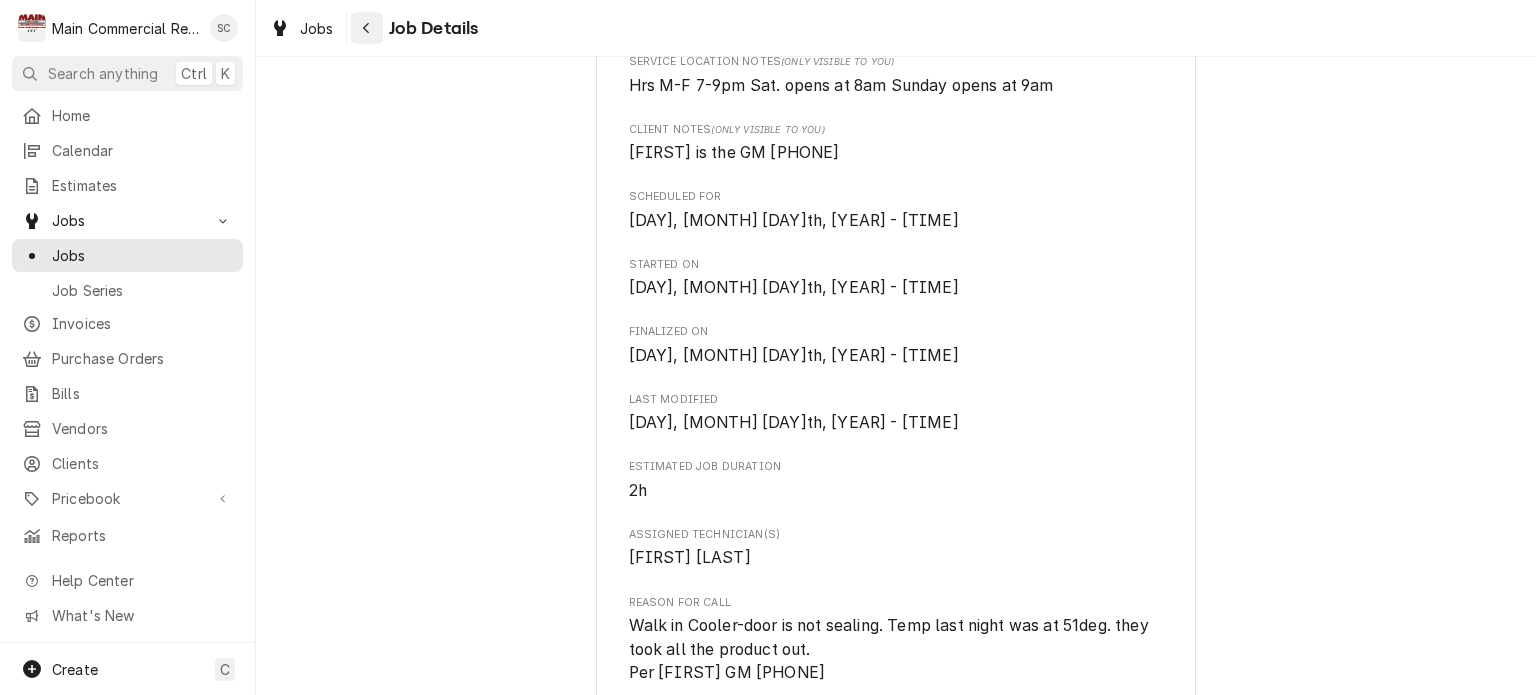 click 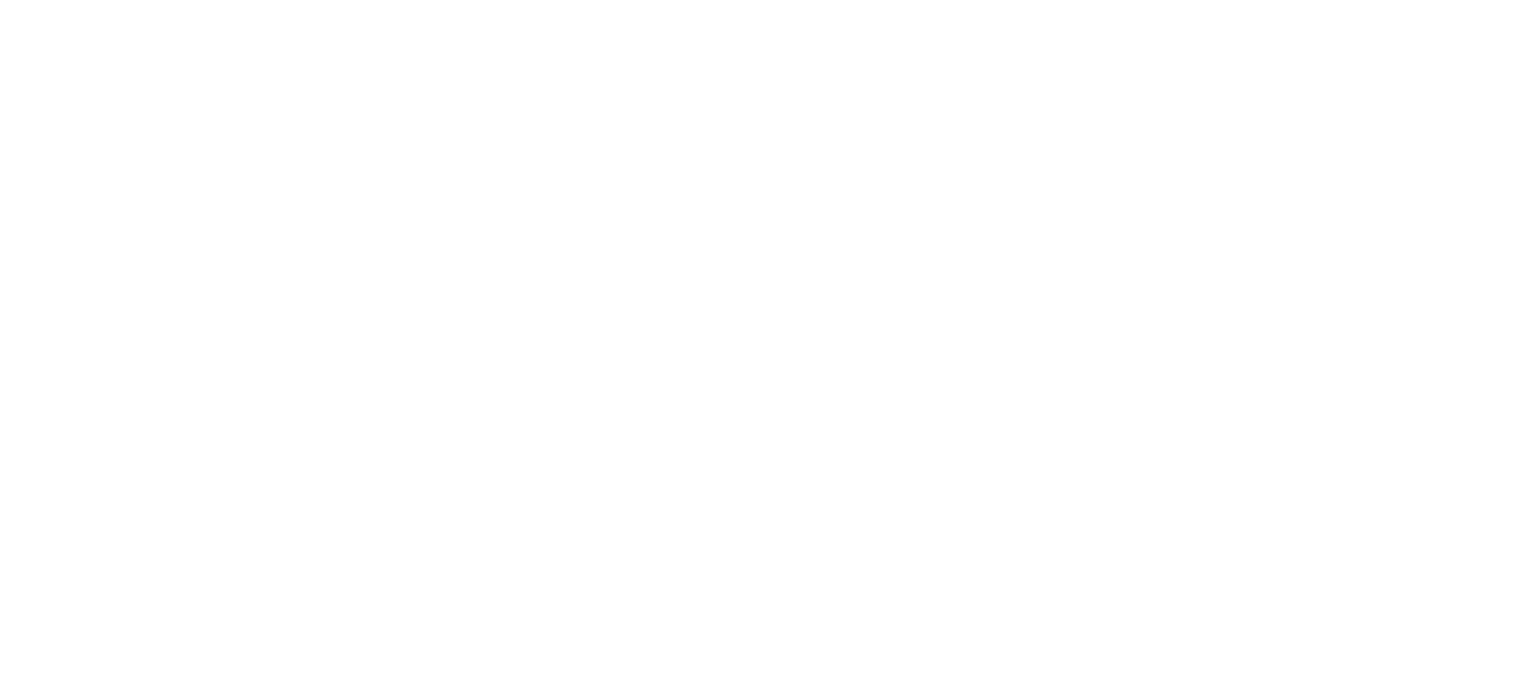 scroll, scrollTop: 0, scrollLeft: 0, axis: both 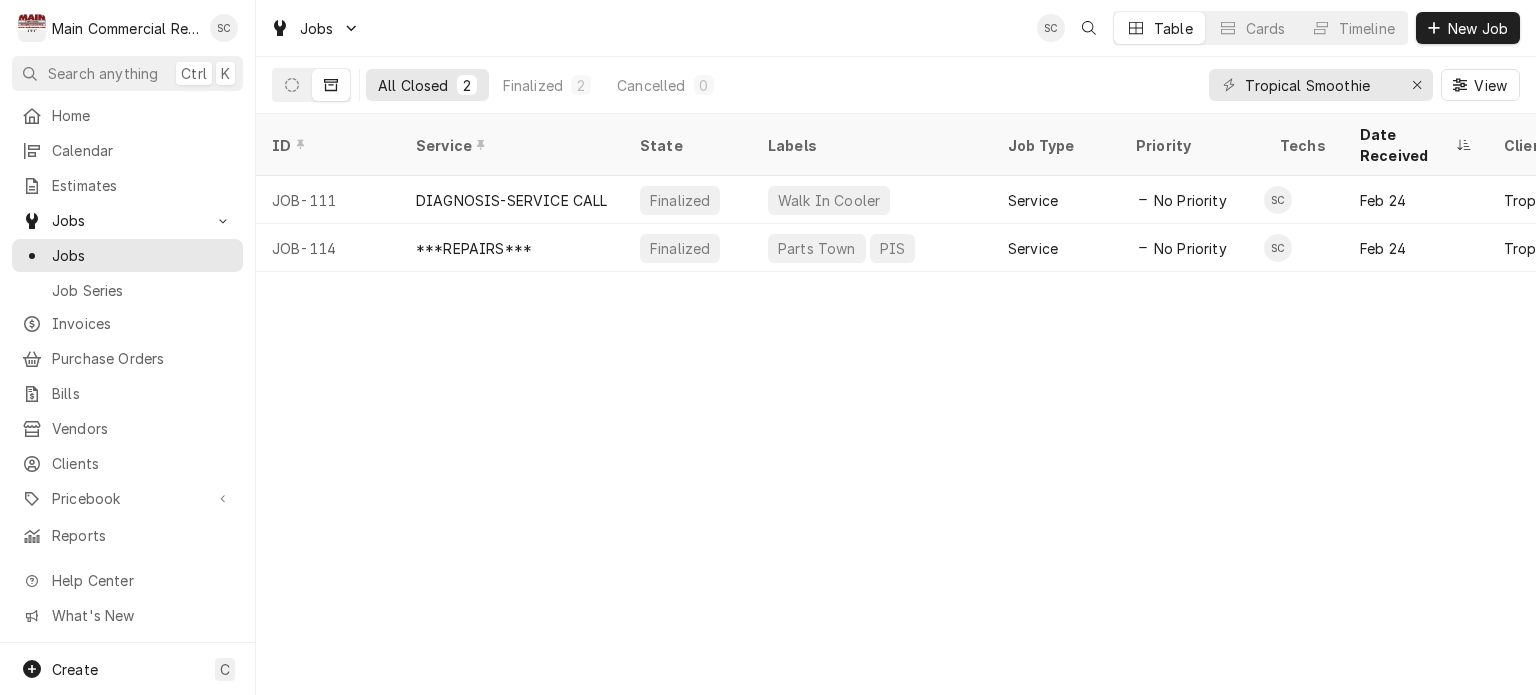 click on "ID Service State Labels Job Type Priority Techs Date Received Client Location Name Location Address Scheduled For Duration Status Changed Last Modified JOB-111 DIAGNOSIS-SERVICE CALL Finalized Walk In Cooler Service No Priority SC Feb 24   [BRAND] [BRAND]-[CITY] [NUMBER] [STREET], [CITY], [STATE] [POSTAL_CODE] Feb 24   • [TIME] [DURATION] Feb 25   Feb 25   JOB-114 ***REPAIRS*** Finalized Parts Town PIS Service No Priority SC Feb 24   [BRAND] [BRAND]-[CITY] [NUMBER] [STREET], [CITY], [STATE] [POSTAL_CODE] Feb 26   • [TIME] [DURATION] Mar 1   Mar 1   K9m5ejK Date — Time — Duration — Labels No labels Reason For Call Not mentioned" at bounding box center [896, 404] 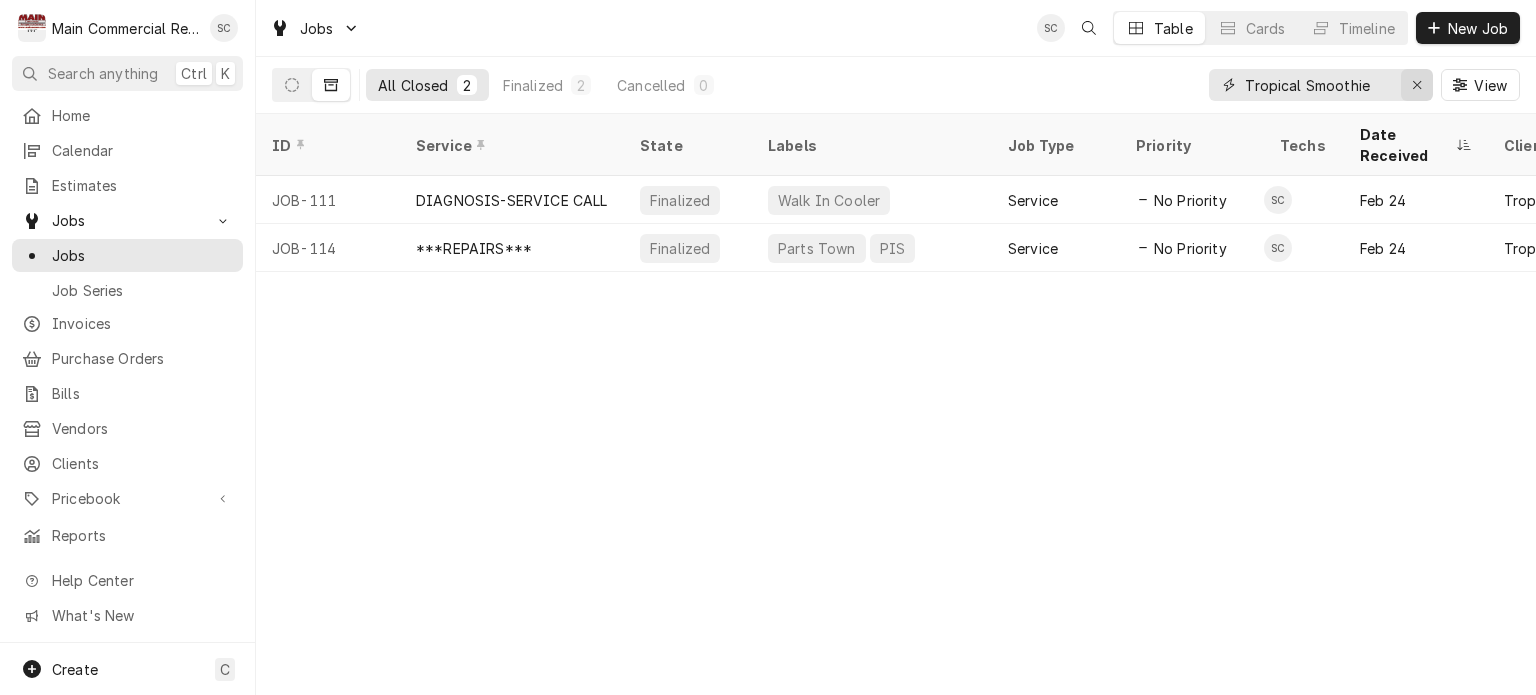 click 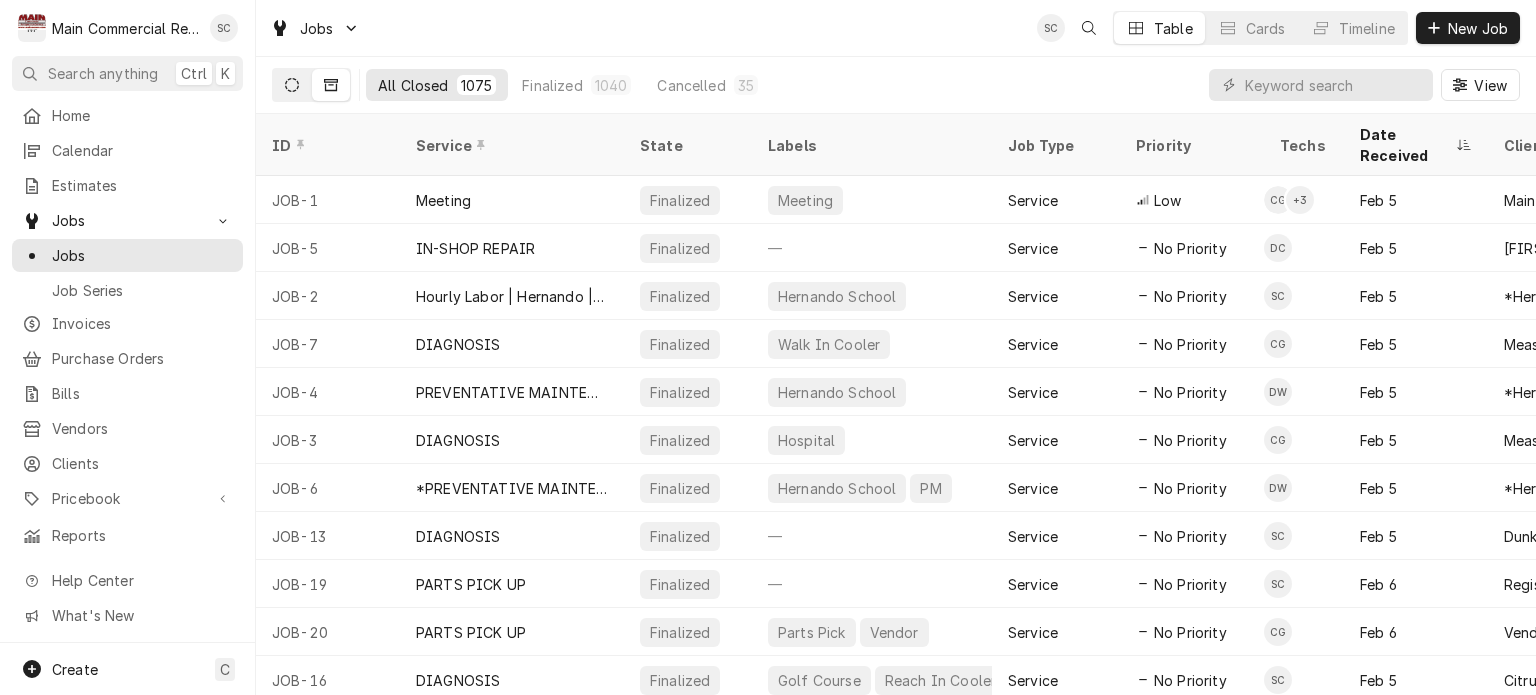 click 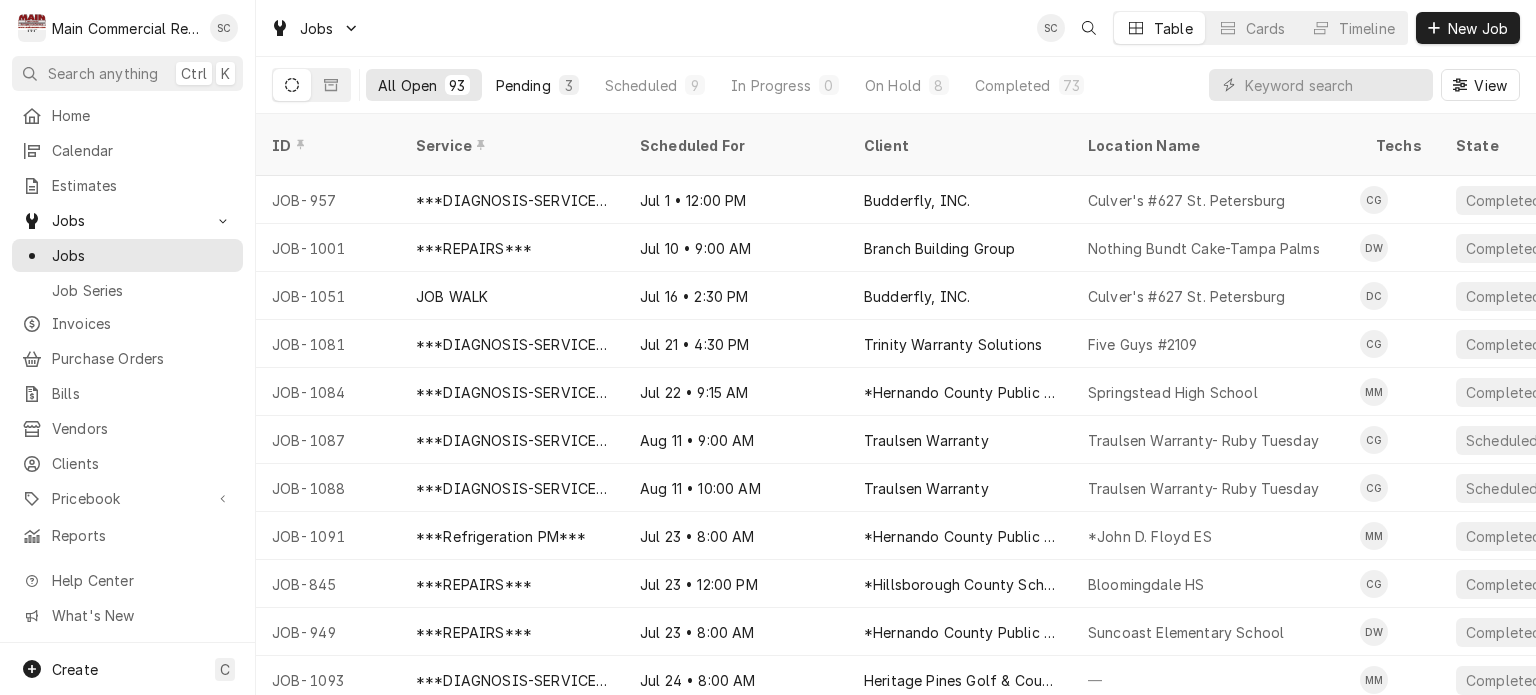 click on "Pending" at bounding box center (523, 85) 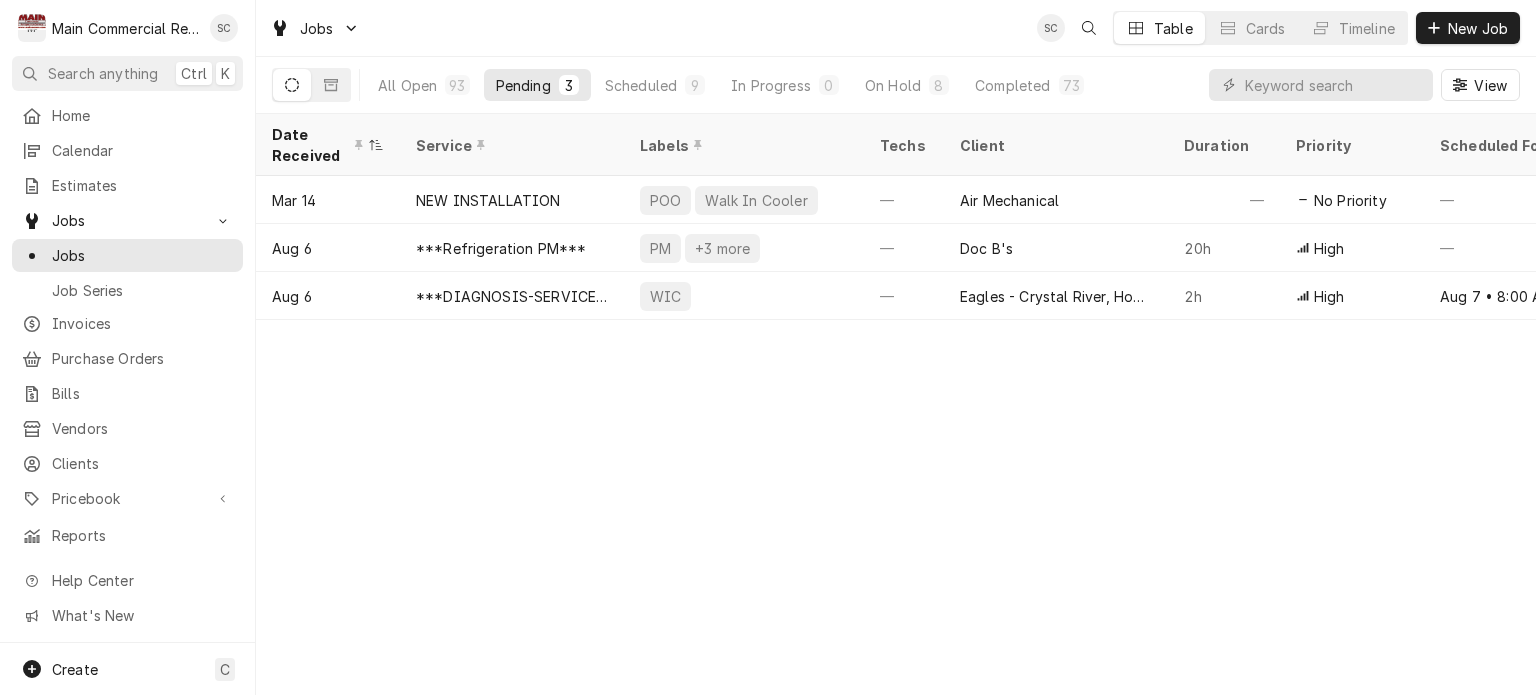 click on "Date Received Service Labels Techs Client Duration Priority Scheduled For Location Name Location Address Last Modified Job Type Status Mar 14   NEW INSTALLATION POO Walk In Cooler — Air Mechanical — No Priority — TGH [CITY]/[CITY] [NUMBER] [STREET], [CITY], [STATE] [POSTAL_CODE] Apr 29   Service Draft Aug 6   ***Refrigeration PM*** PM +3 more — Doc B's 20h High — — [NUMBER] [STREET], [CITY], [STATE] [POSTAL_CODE] Aug 6   Service Draft Aug 6   ***DIAGNOSIS-SERVICE CALL*** WIC — Eagles - [CITY], [CITY] 2h High Aug 7   • [TIME] AM [CITY] Eagles-[CITY] [NUMBER] [STREET], [CITY], [STATE] [DATE]   Service Draft kGybJA1 Date — Time — Duration — Labels No labels Reason For Call Not mentioned" at bounding box center [896, 404] 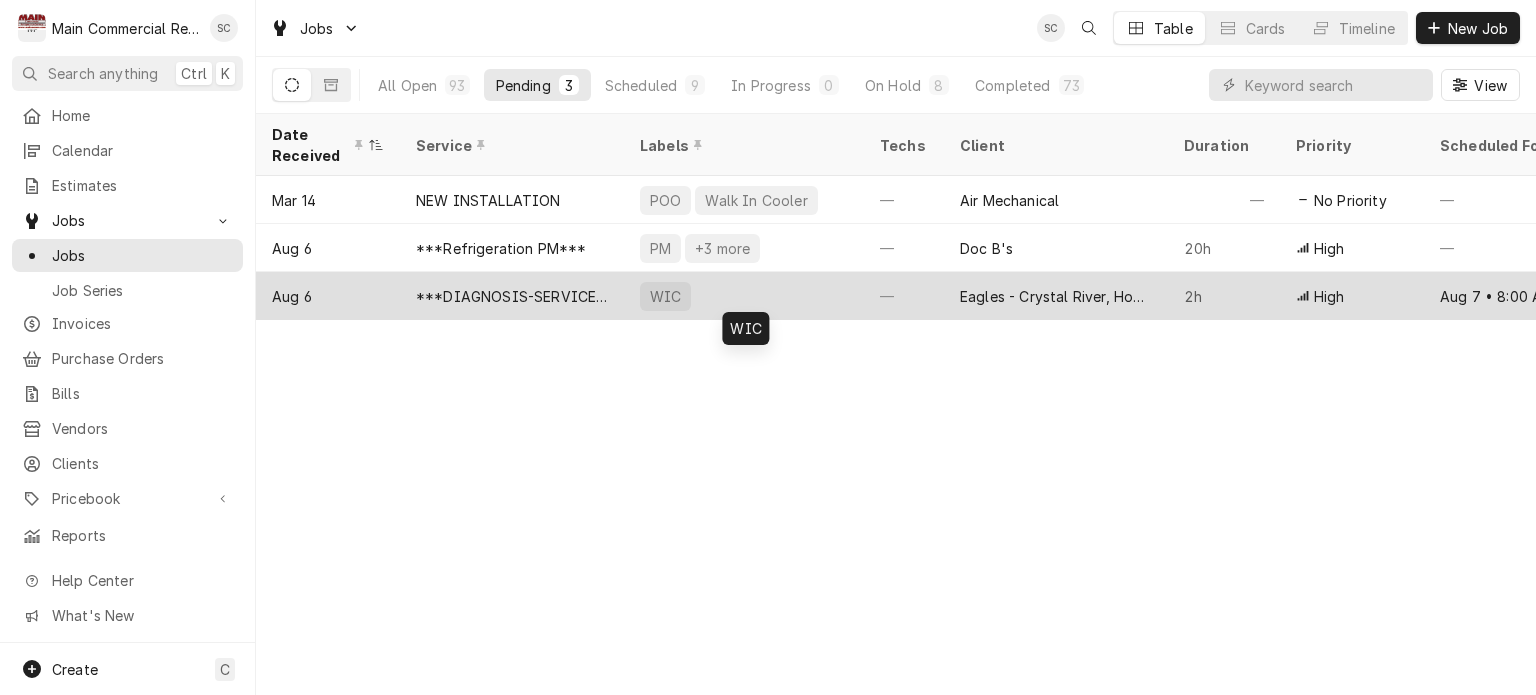 click on "WIC" at bounding box center [744, 296] 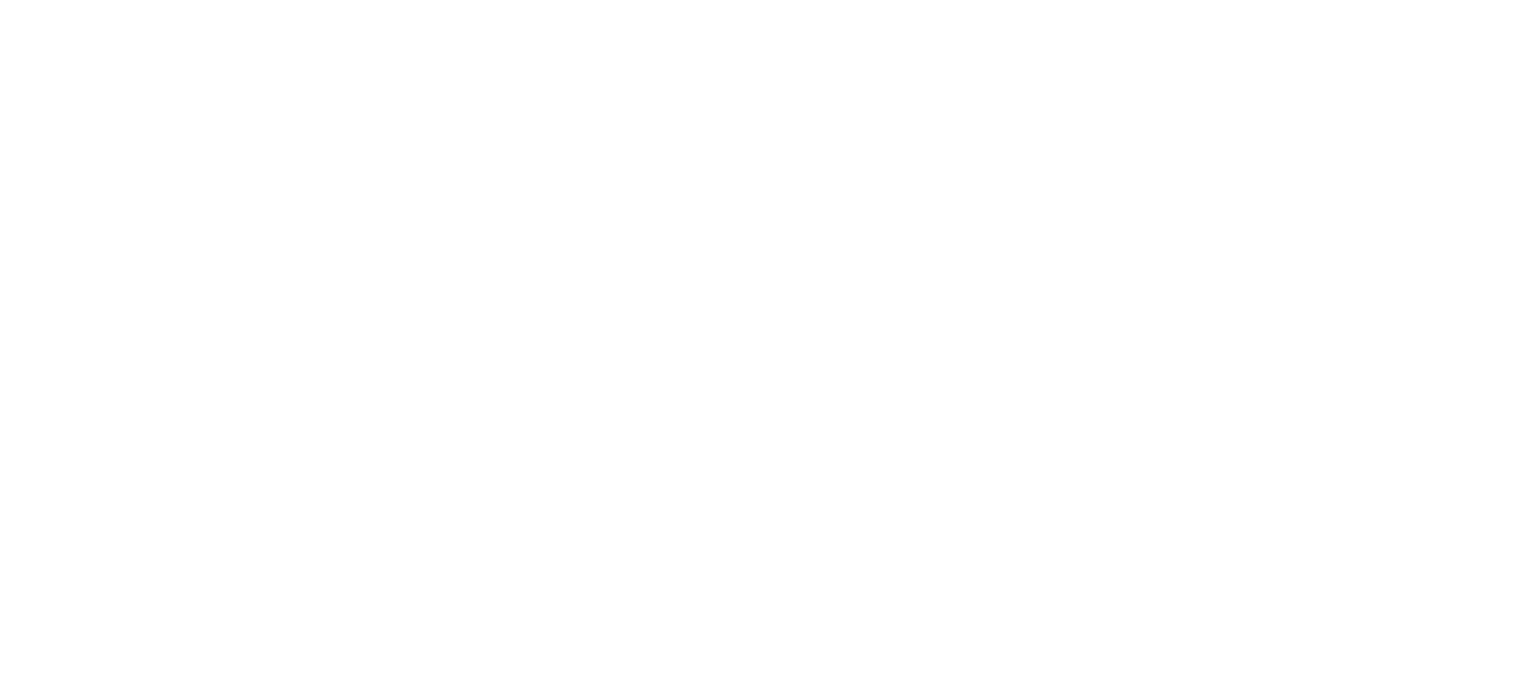 scroll, scrollTop: 0, scrollLeft: 0, axis: both 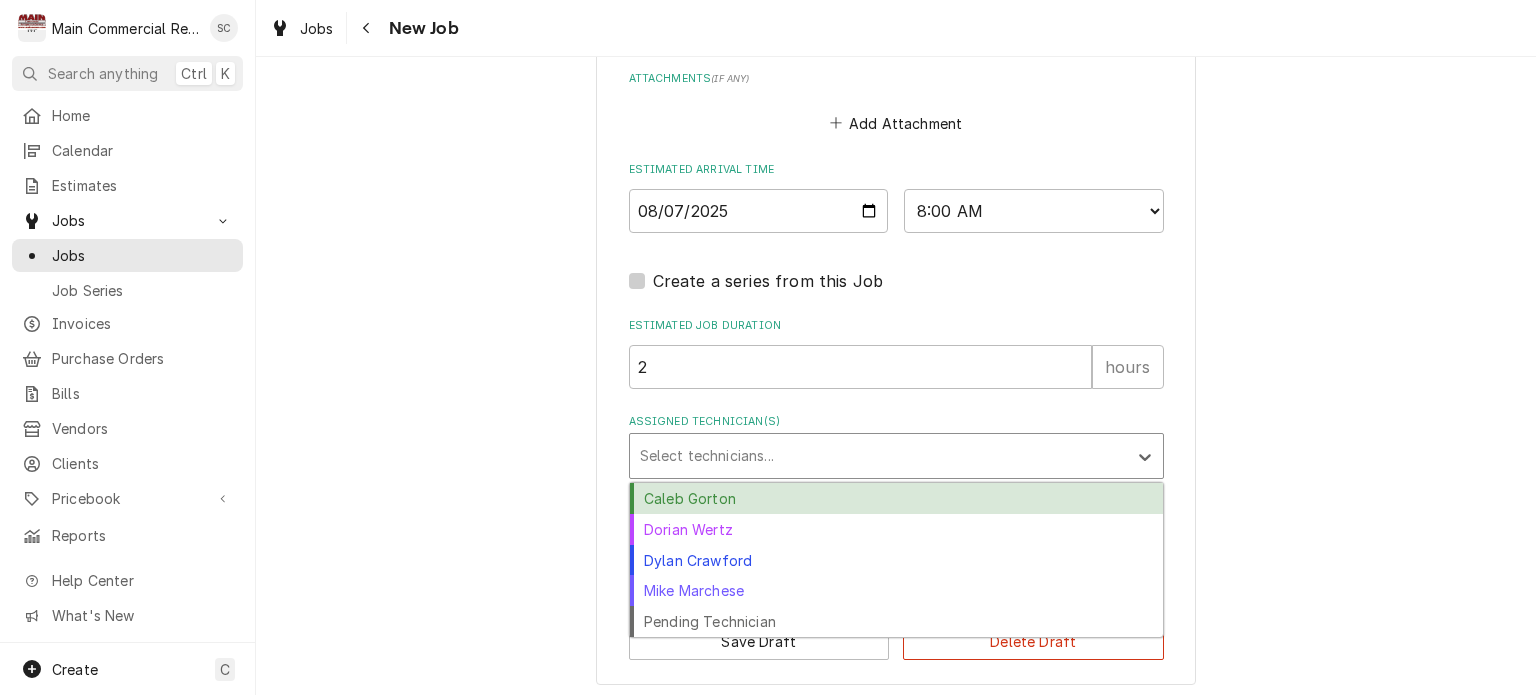 click at bounding box center [878, 456] 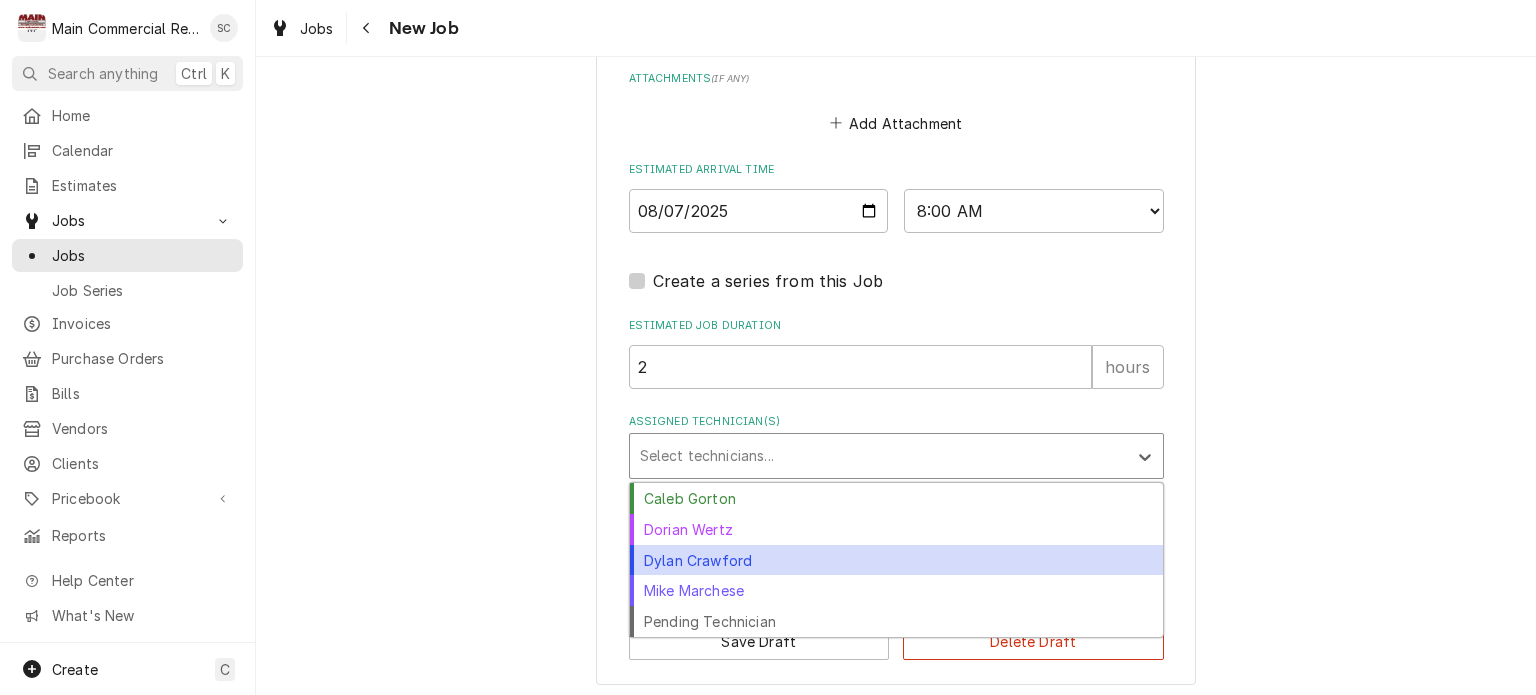 click on "Dylan Crawford" at bounding box center [896, 560] 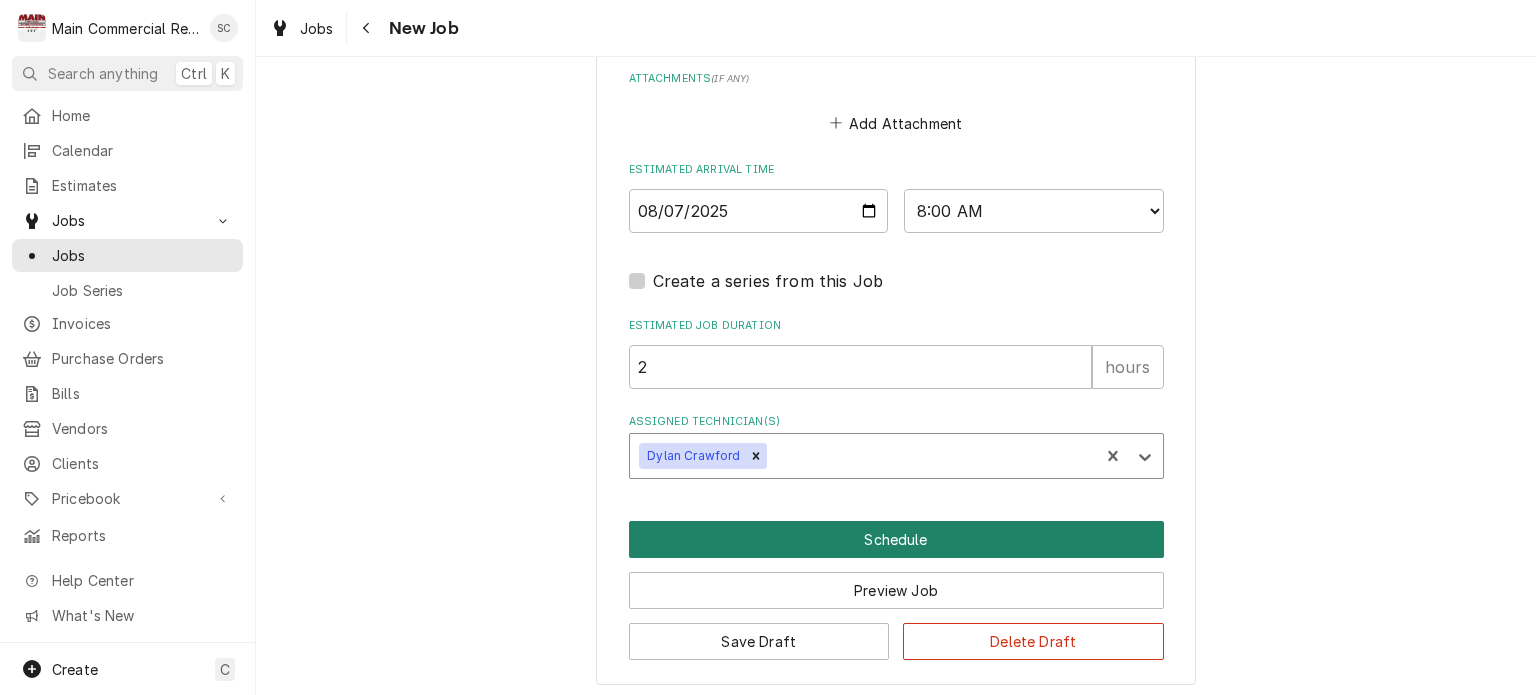 click on "Schedule" at bounding box center (896, 539) 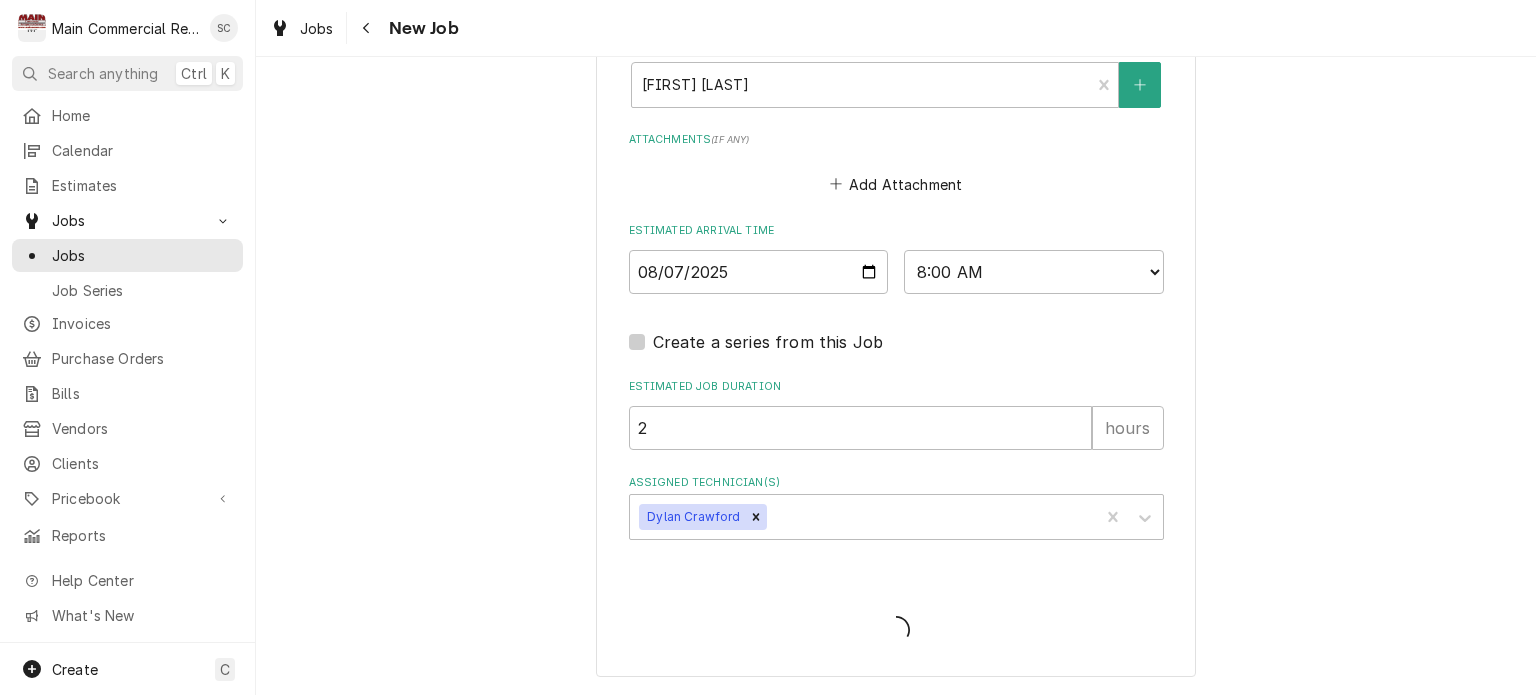 scroll, scrollTop: 1695, scrollLeft: 0, axis: vertical 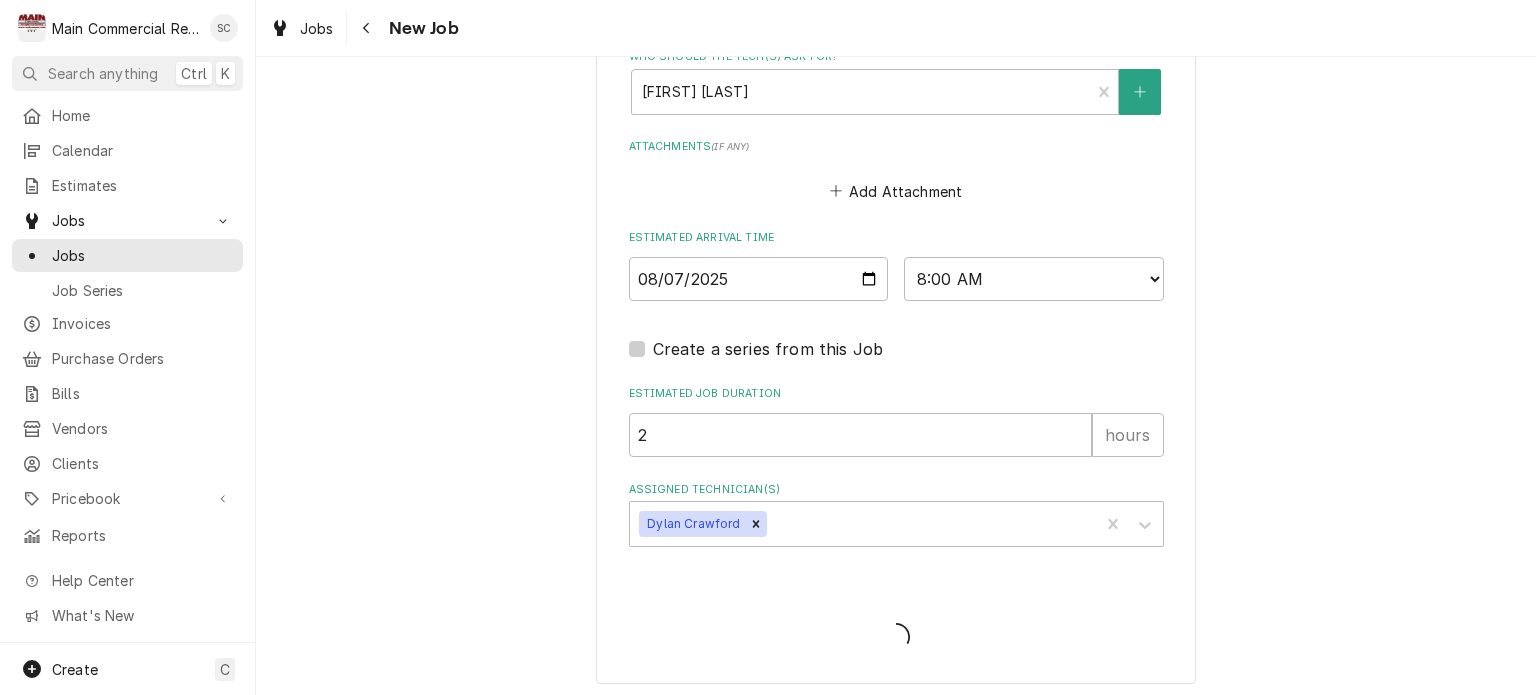 type on "x" 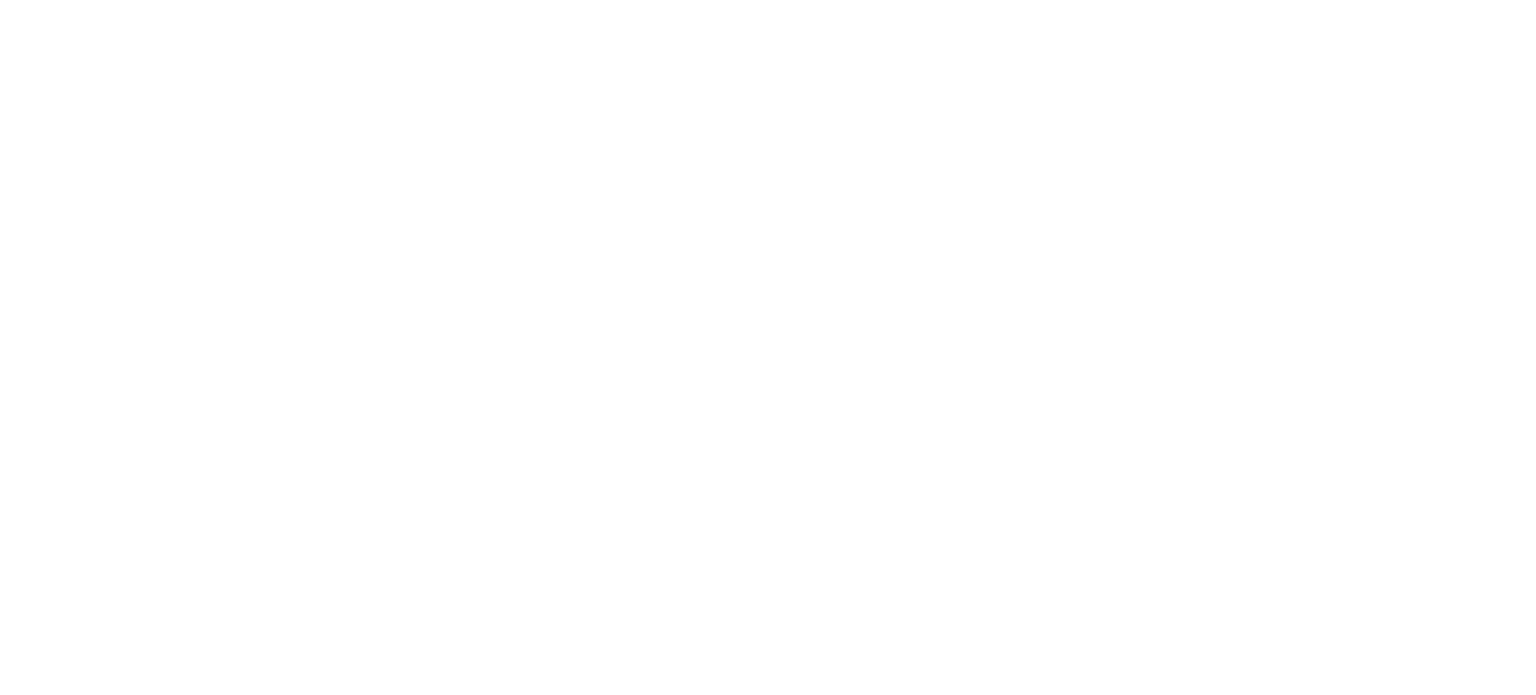 scroll, scrollTop: 0, scrollLeft: 0, axis: both 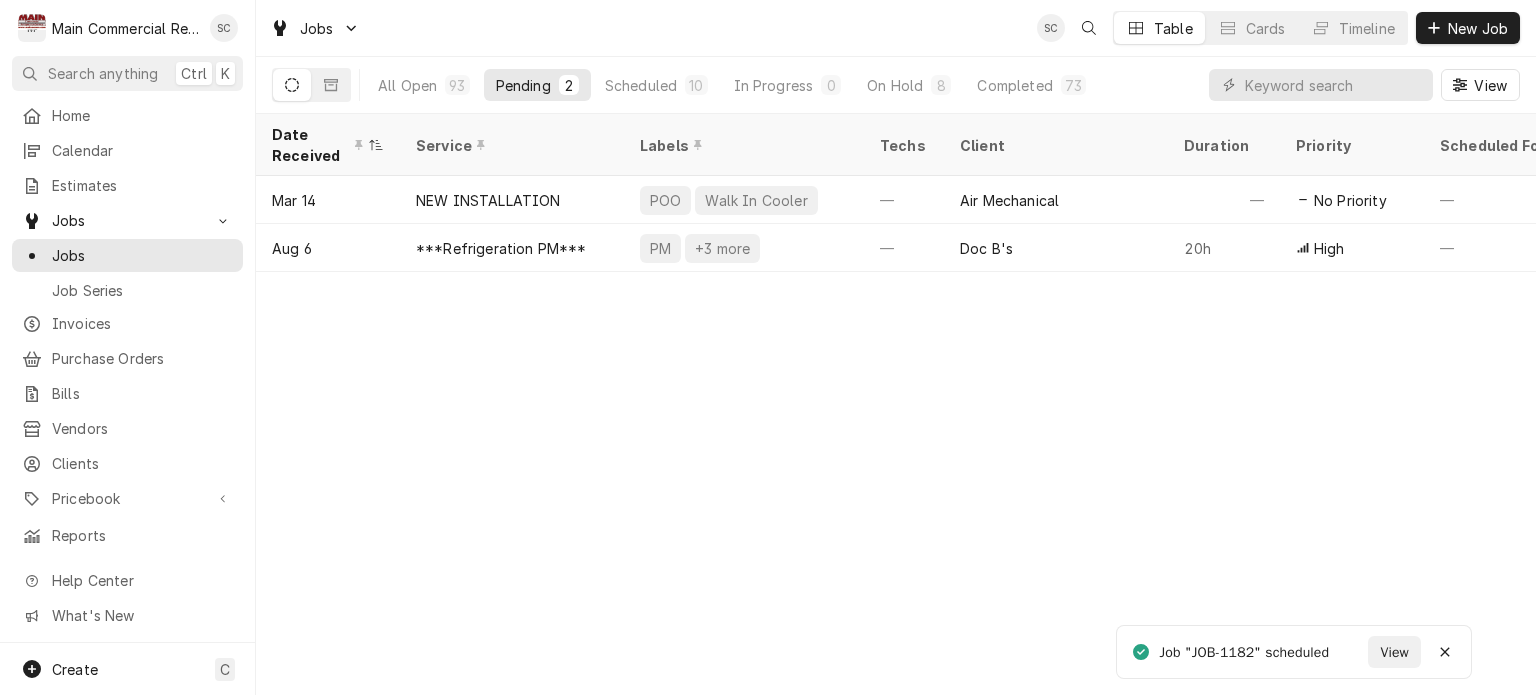 click on "Date Received Service Labels Techs Client Duration Priority Scheduled For Location Name Location Address Last Modified Job Type Status Mar 14   NEW INSTALLATION POO Walk In Cooler — Air Mechanical — No Priority — TGH Brooksville/Springhill [NUMBER] [STREET], [CITY], [STATE] Apr 29   Service Draft Aug 6   ***Refrigeration PM*** PM +3 more — Doc B's 20h High — — [NUMBER] [STREET], [CITY], [STATE] Aug 6   Service Draft Date — Time — Duration — Labels No labels Reason For Call Not mentioned" at bounding box center (896, 404) 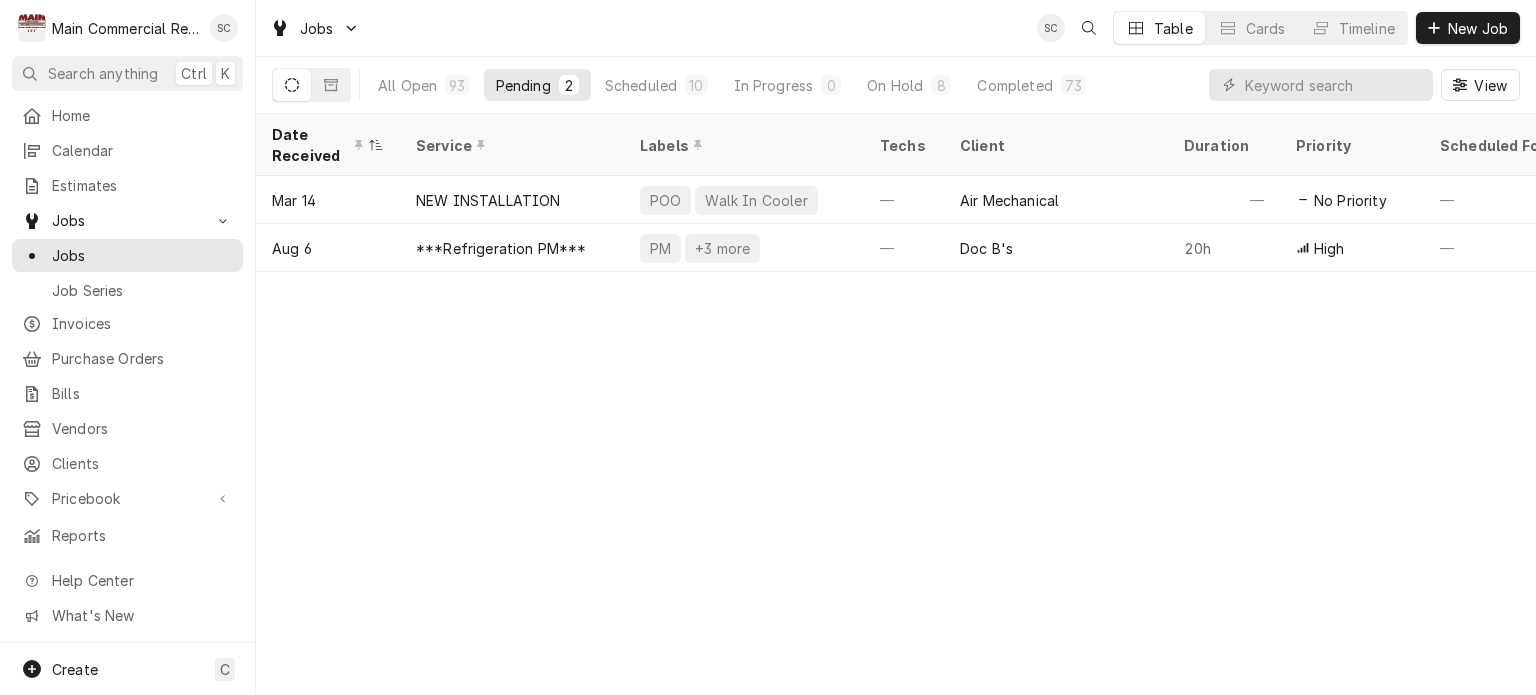 click on "Date Received Service Labels Techs Client Duration Priority Scheduled For Location Name Location Address Last Modified Job Type Status Mar 14   NEW INSTALLATION POO Walk In Cooler — Air Mechanical — No Priority — TGH Brooksville/Springhill [NUMBER] [STREET], [CITY], [STATE] Apr 29   Service Draft Aug 6   ***Refrigeration PM*** PM +3 more — Doc B's 20h High — — [NUMBER] [STREET], [CITY], [STATE] Aug 6   Service Draft Date — Time — Duration — Labels No labels Reason For Call Not mentioned" at bounding box center (896, 404) 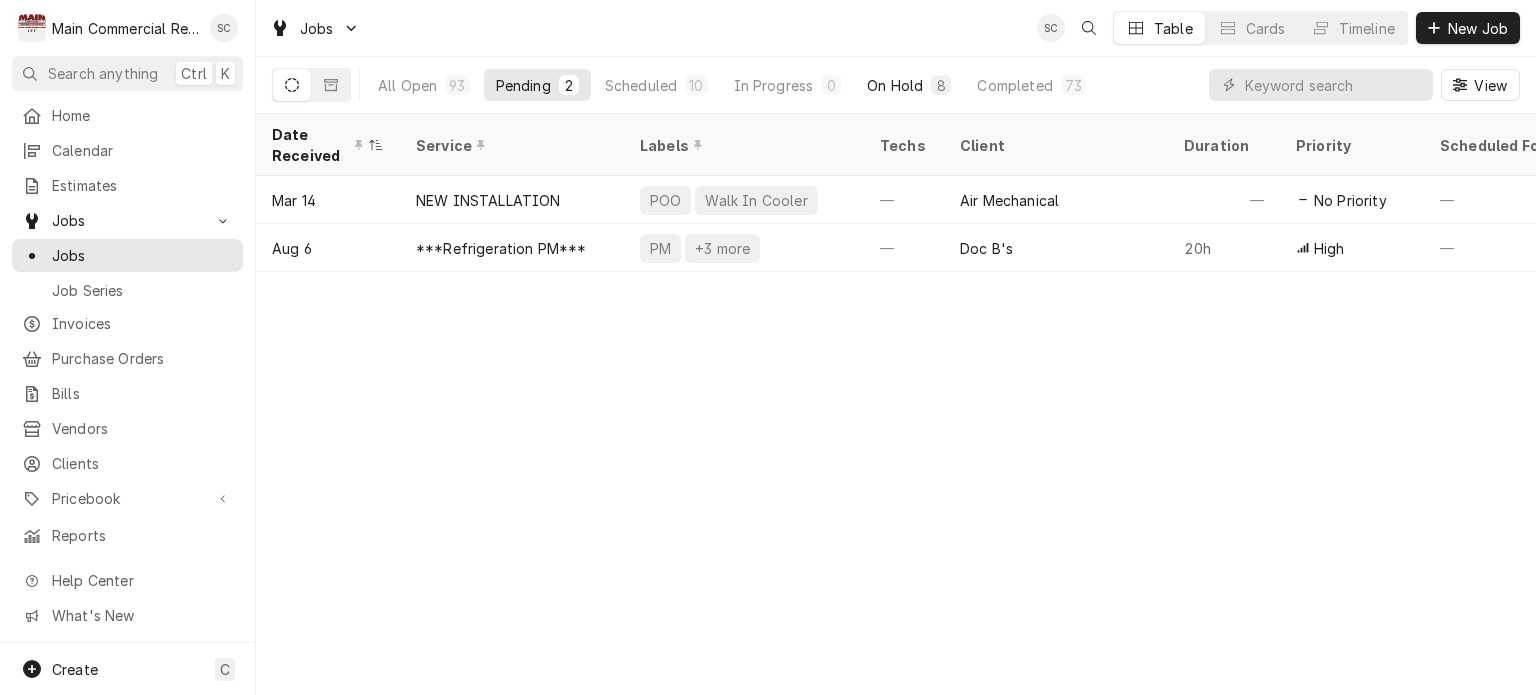 click on "On Hold" at bounding box center [895, 85] 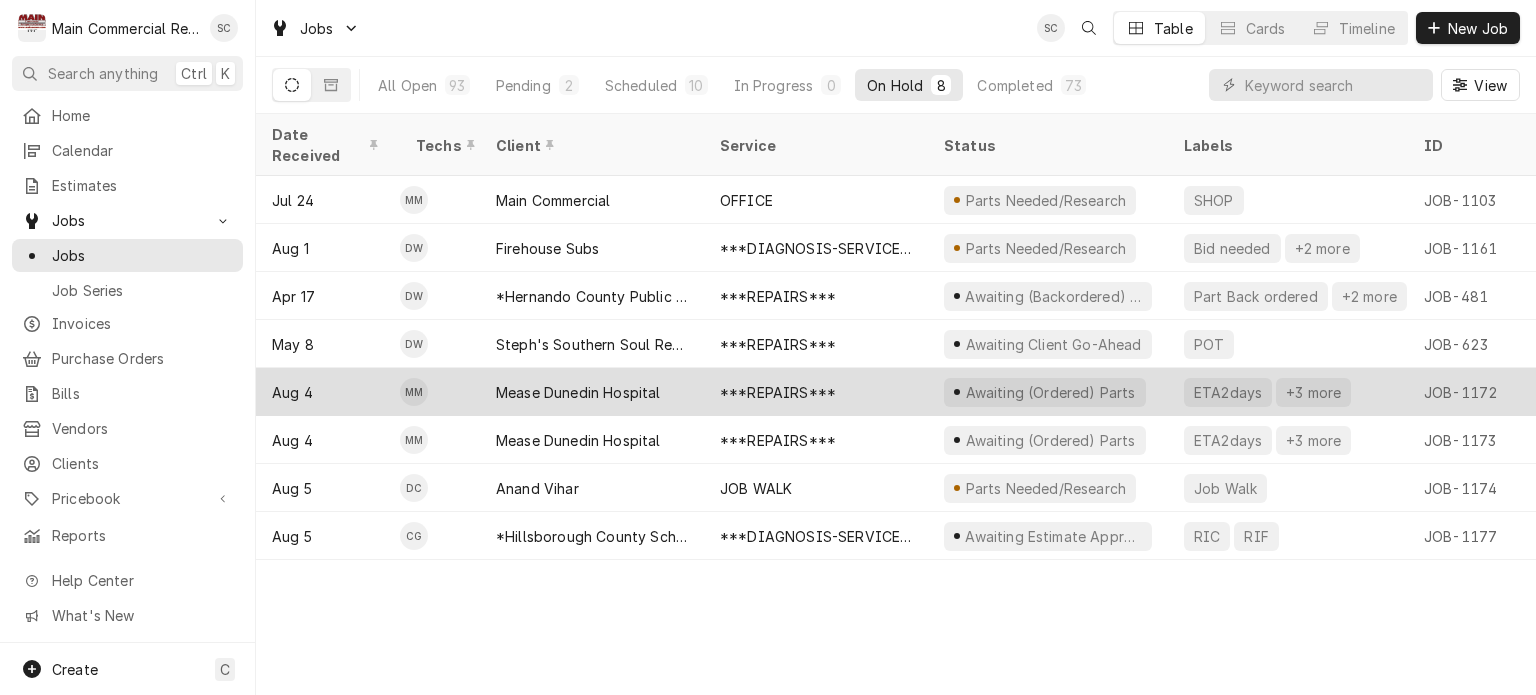 click on "Mease Dunedin Hospital" at bounding box center [592, 392] 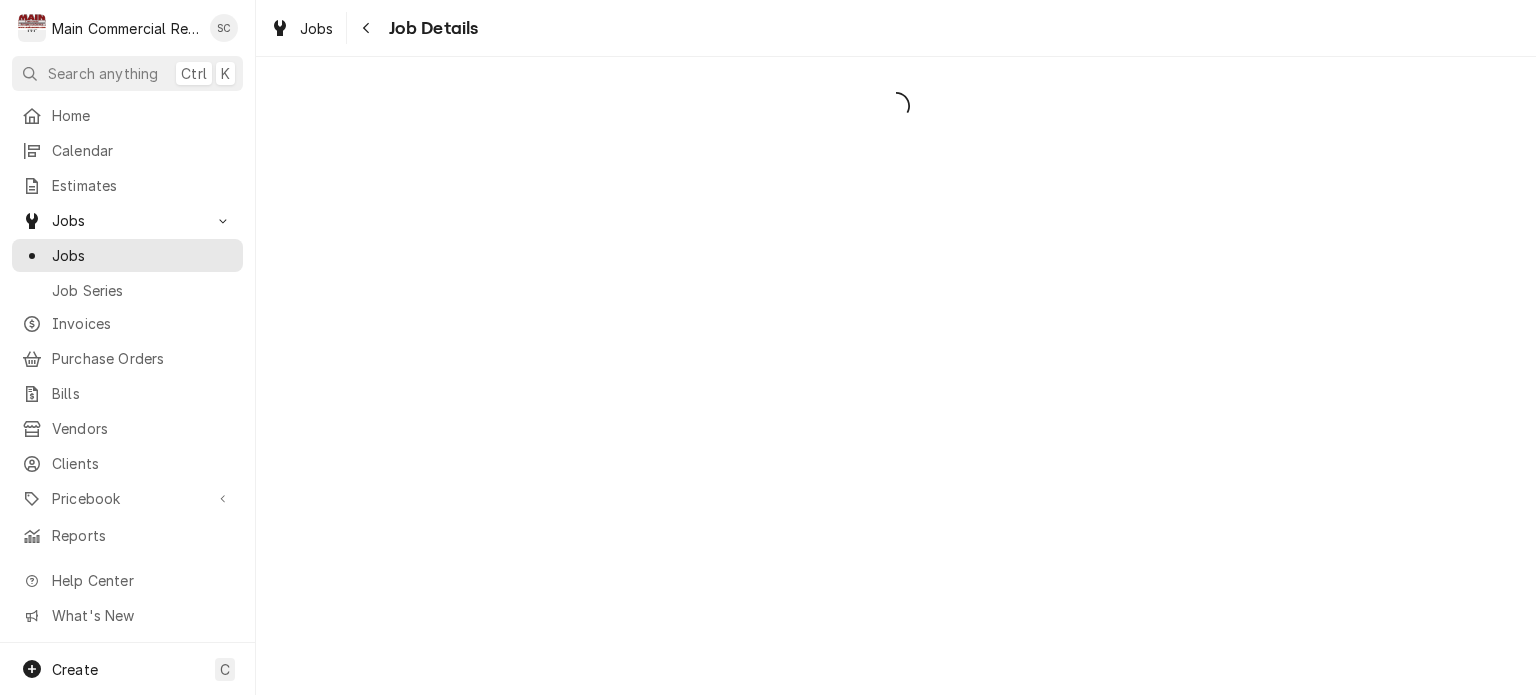 scroll, scrollTop: 0, scrollLeft: 0, axis: both 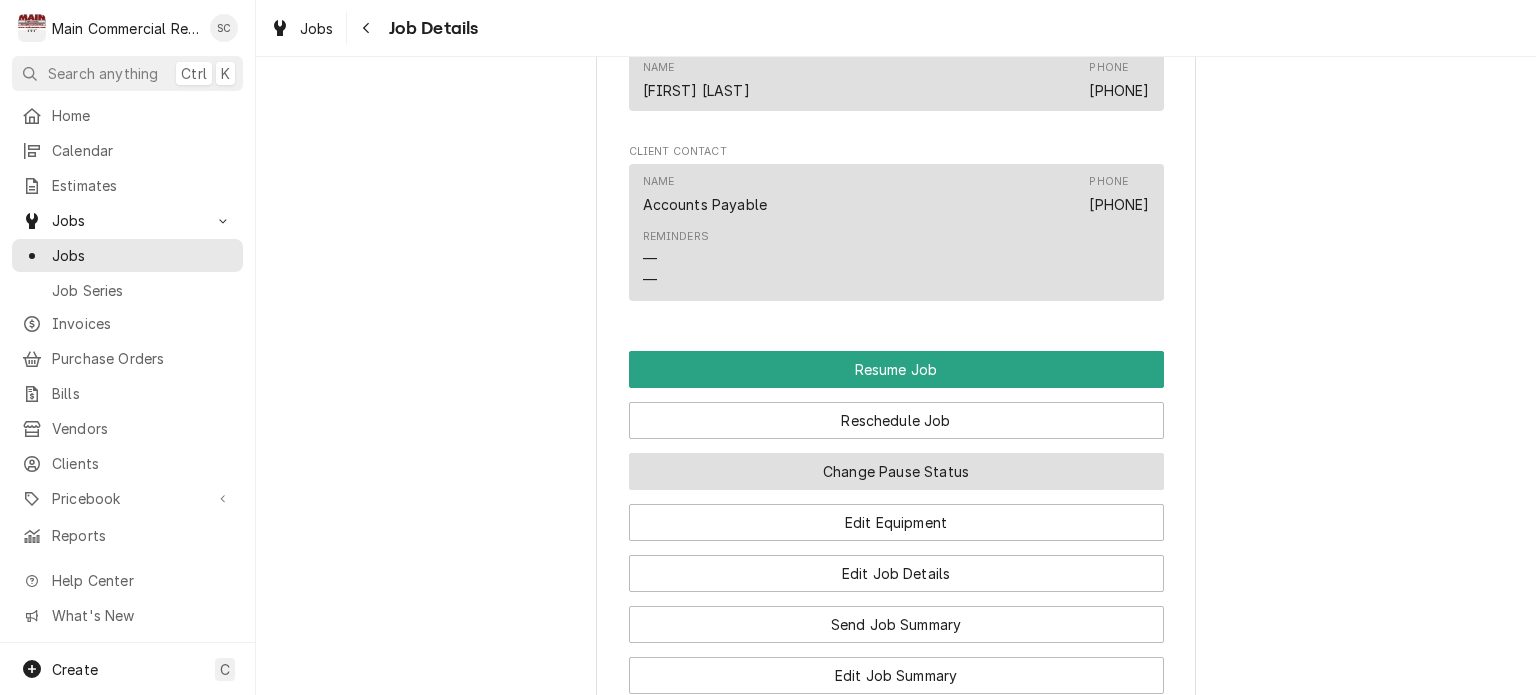 click on "Change Pause Status" at bounding box center (896, 471) 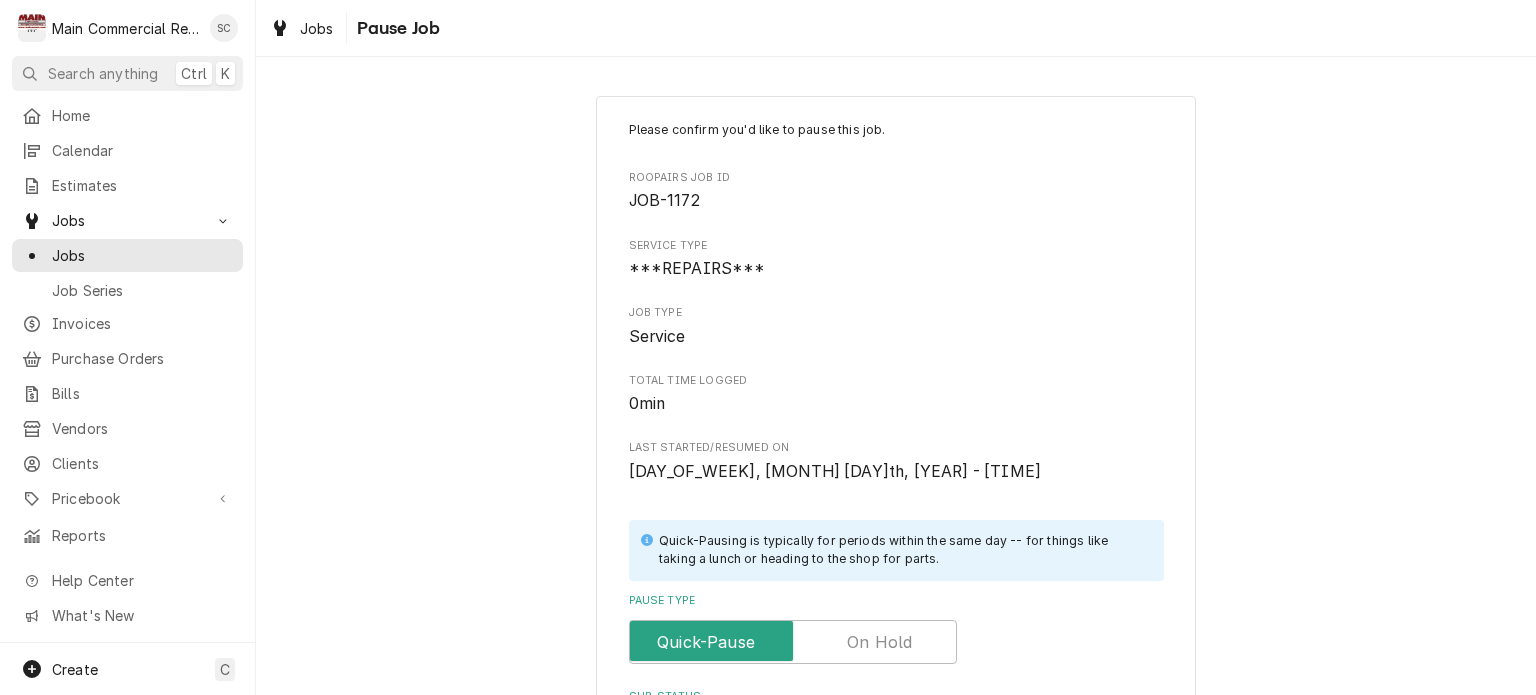 scroll, scrollTop: 400, scrollLeft: 0, axis: vertical 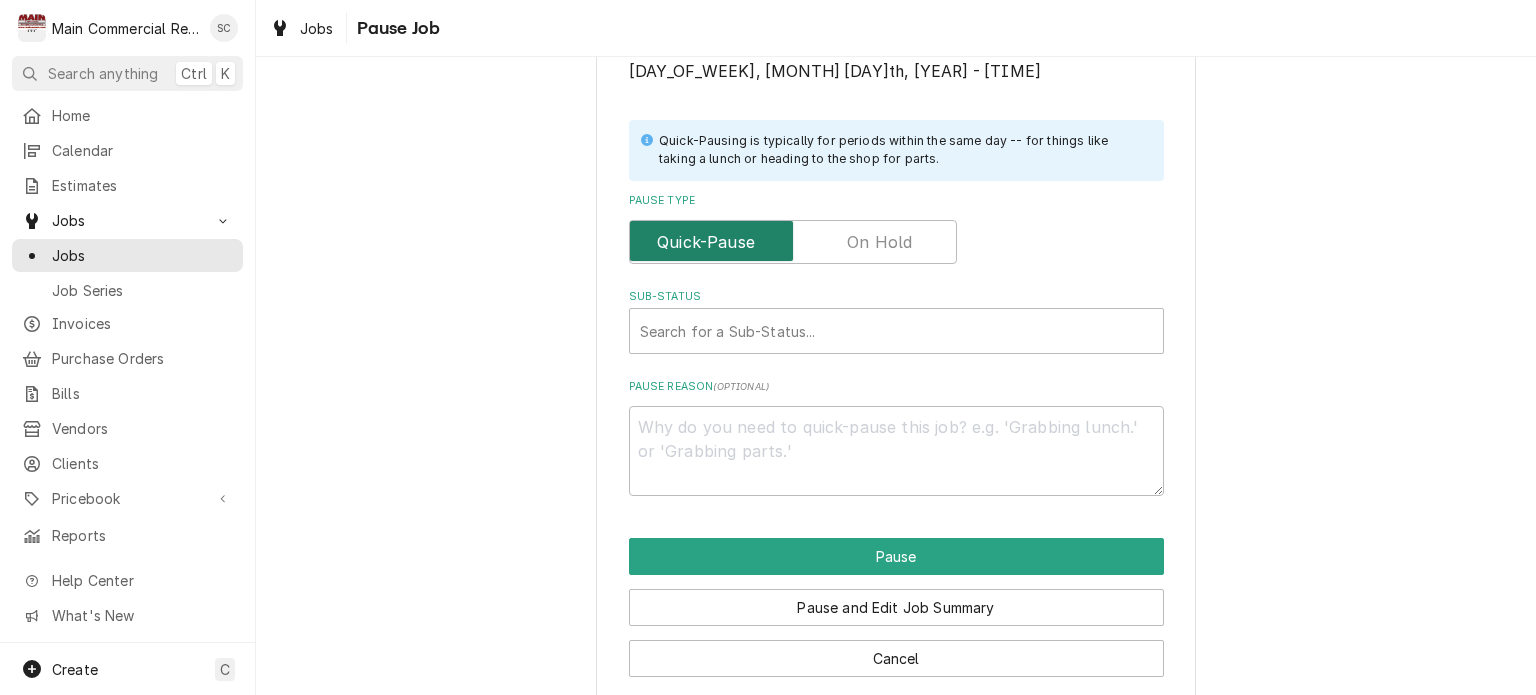 click at bounding box center [793, 242] 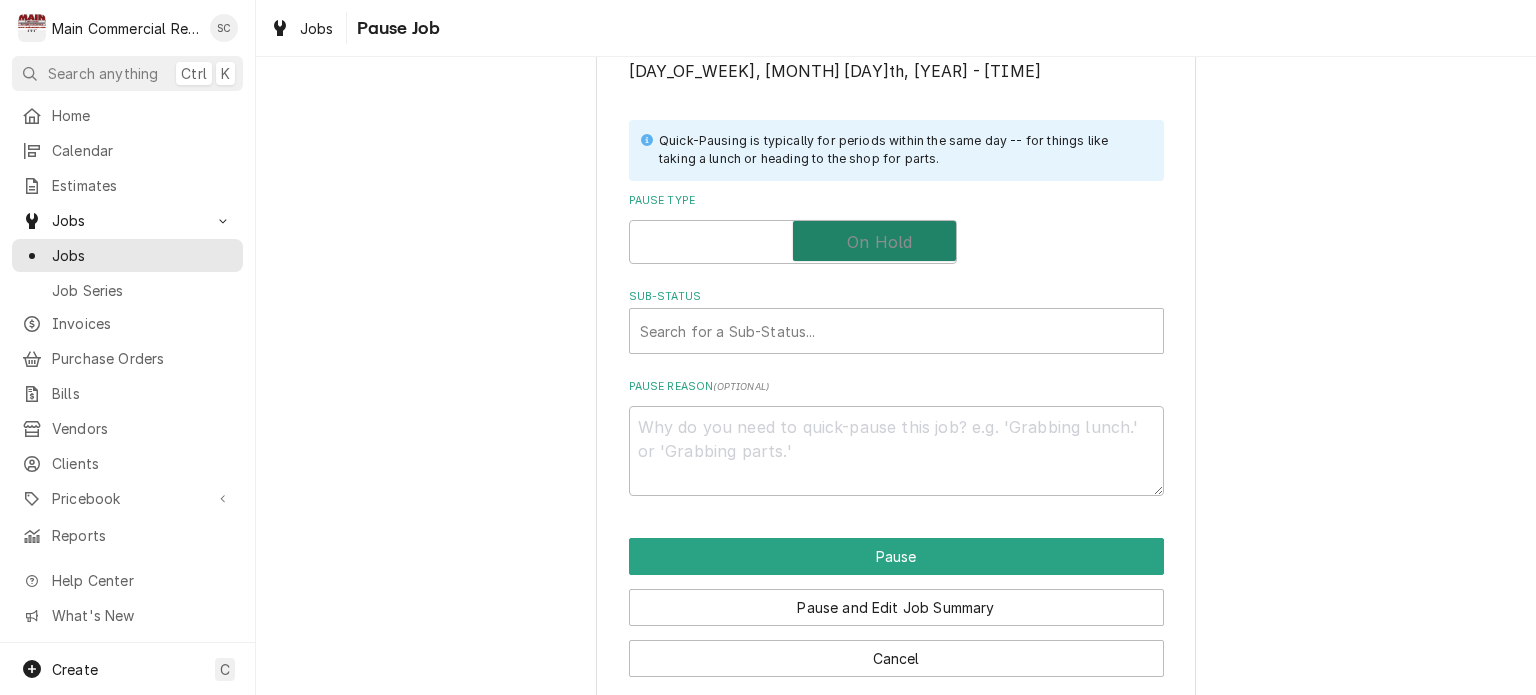 checkbox on "true" 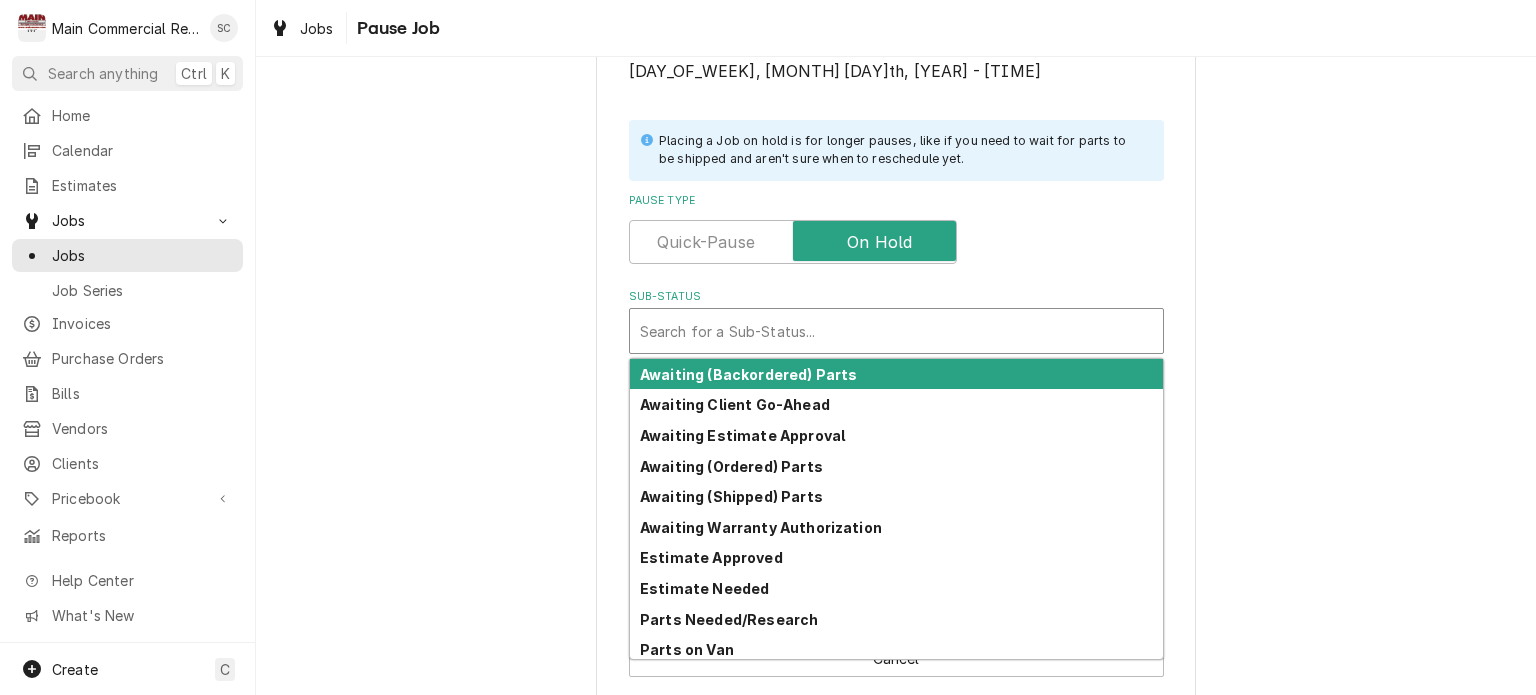 click at bounding box center (896, 331) 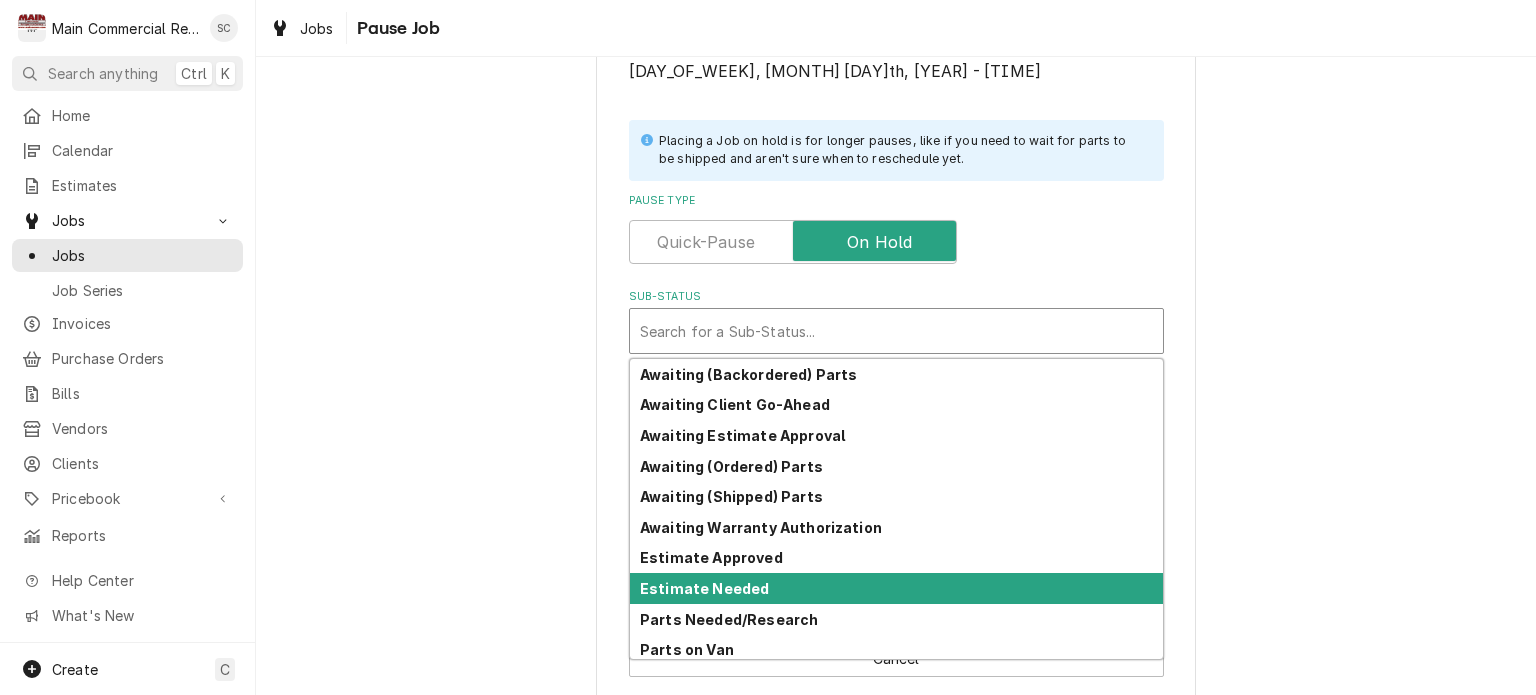 scroll, scrollTop: 98, scrollLeft: 0, axis: vertical 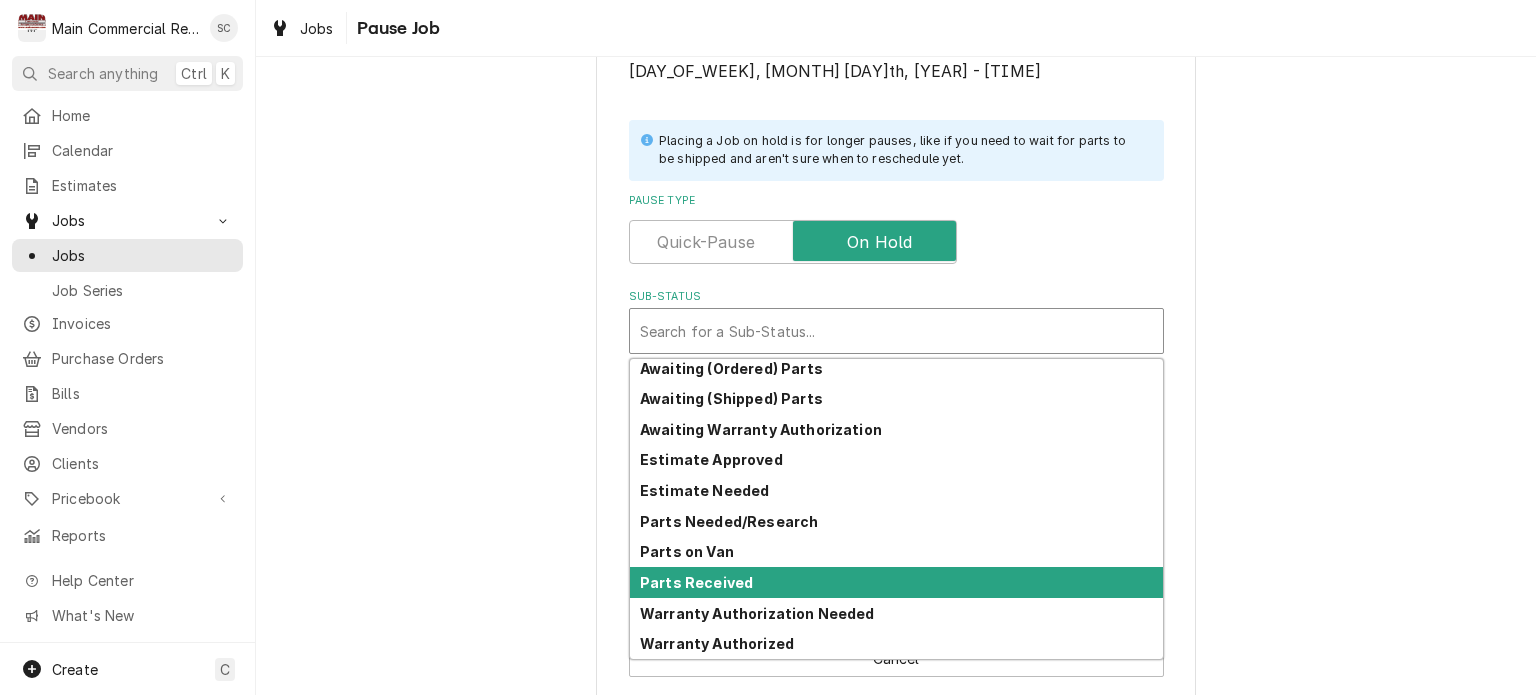 click on "Parts Received" at bounding box center [896, 582] 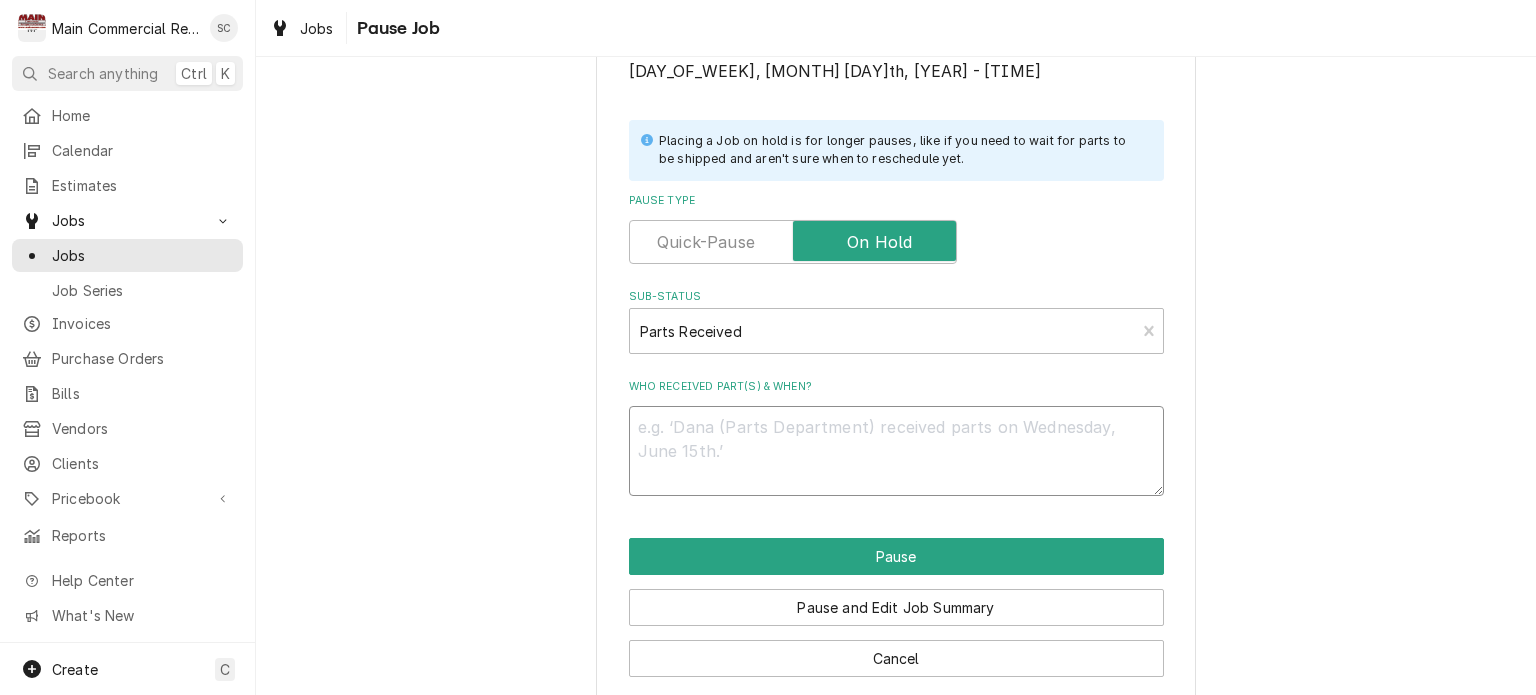 click on "Who received part(s) & when?" at bounding box center [896, 451] 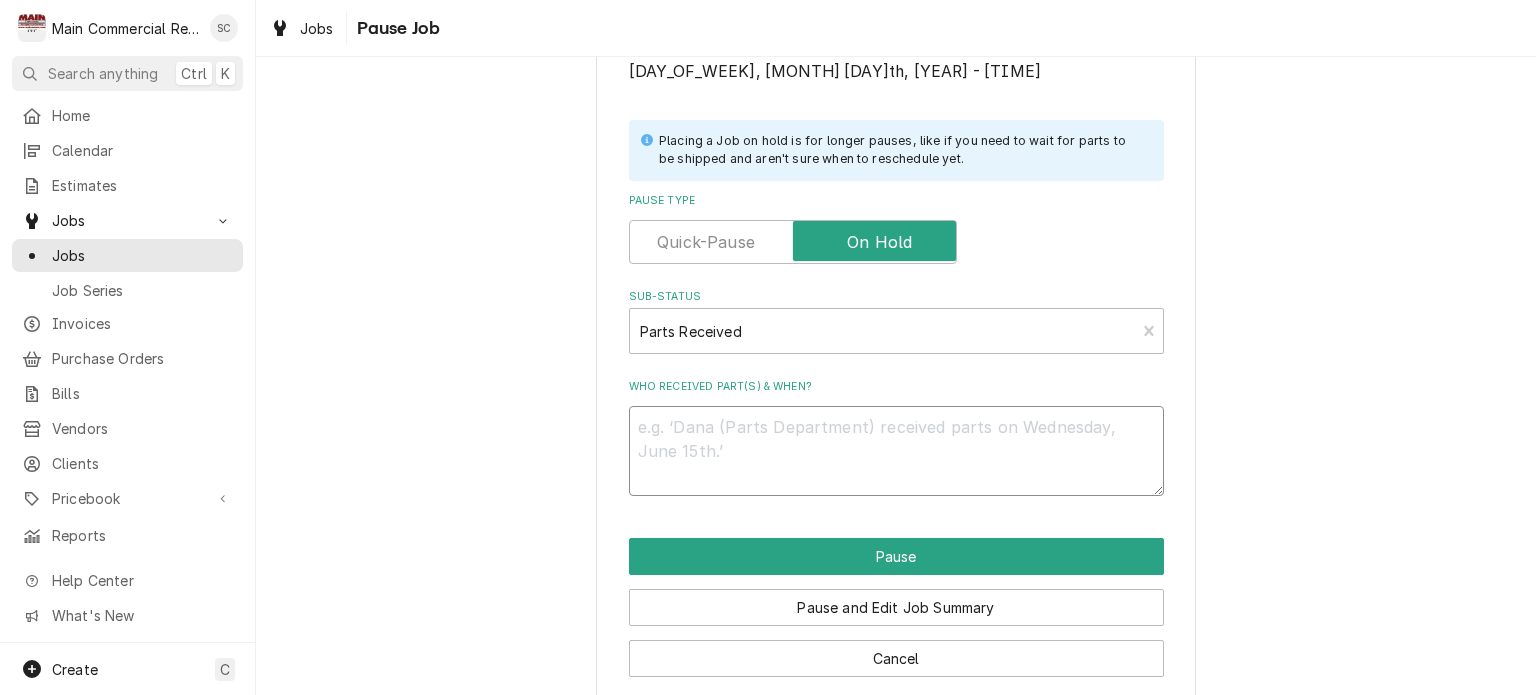 type on "x" 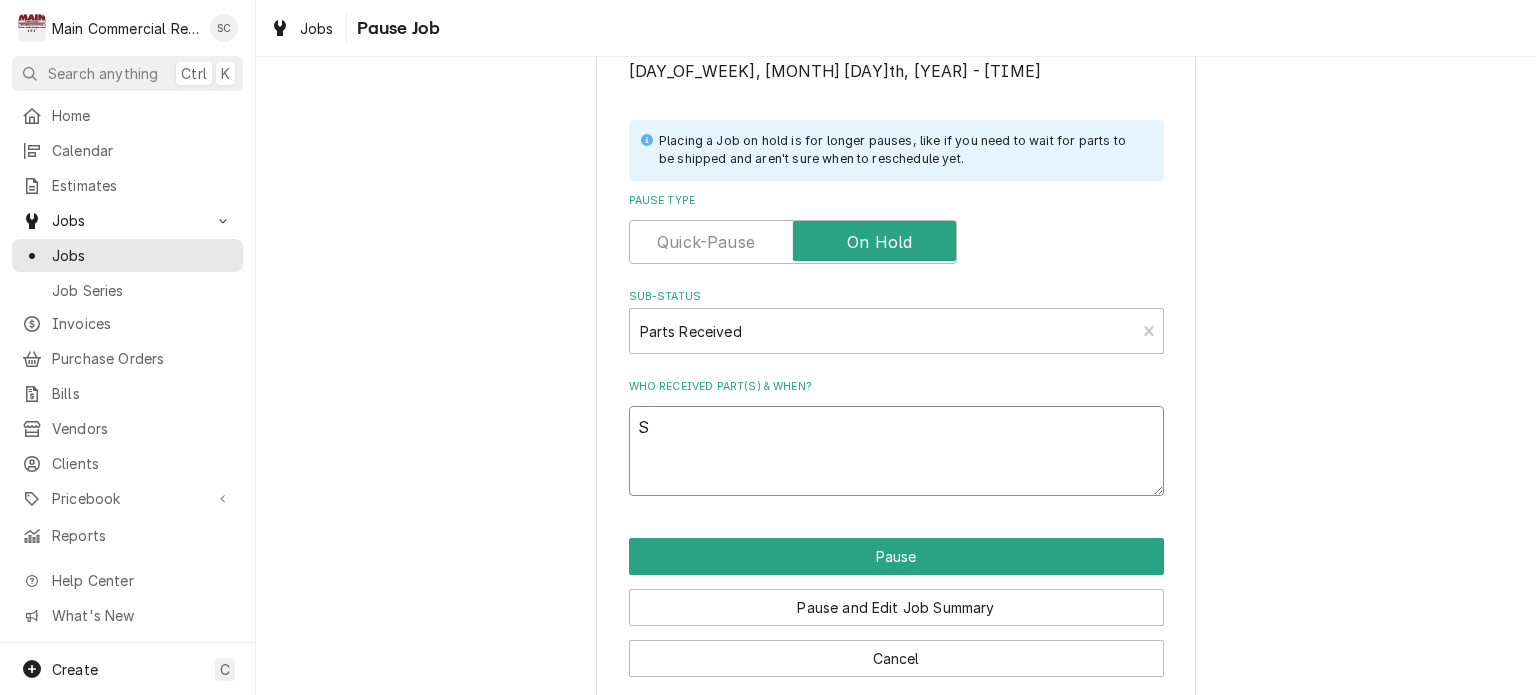 type on "Sh" 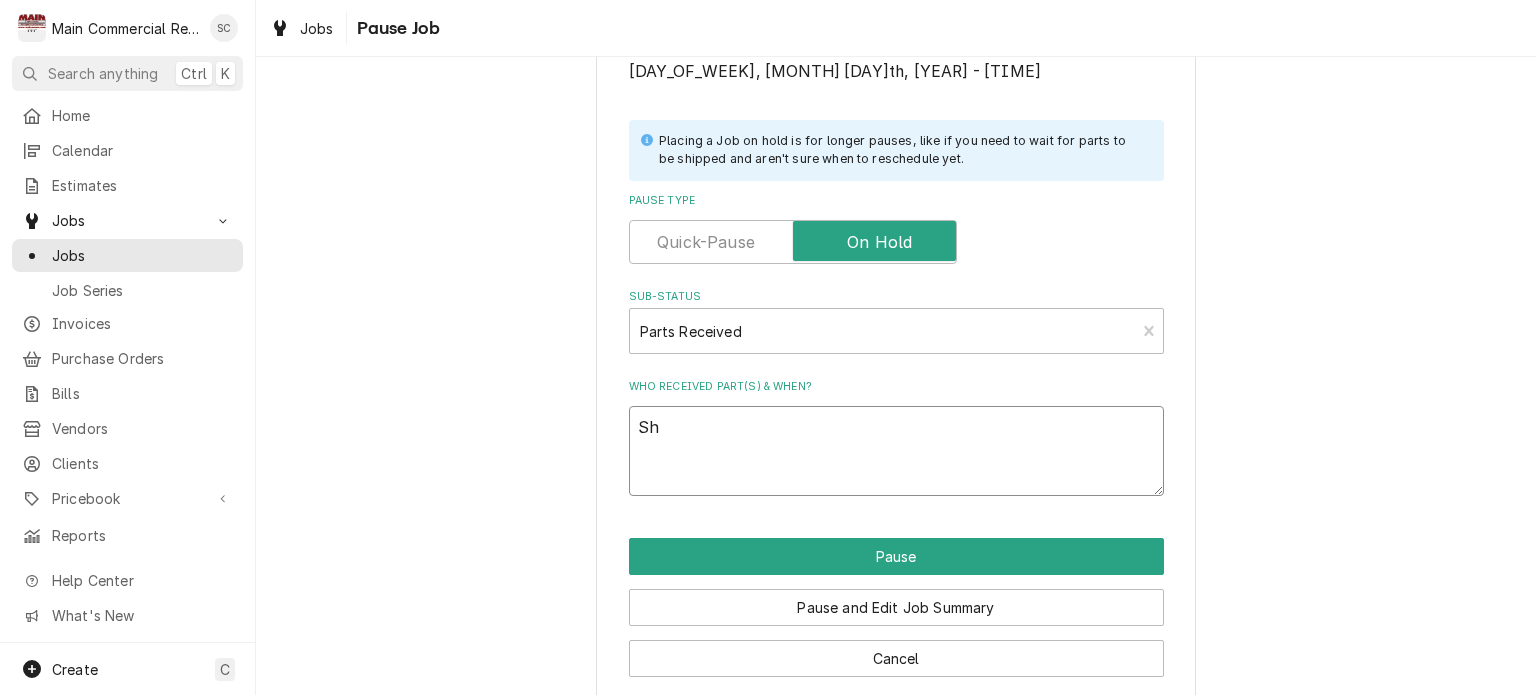 type on "x" 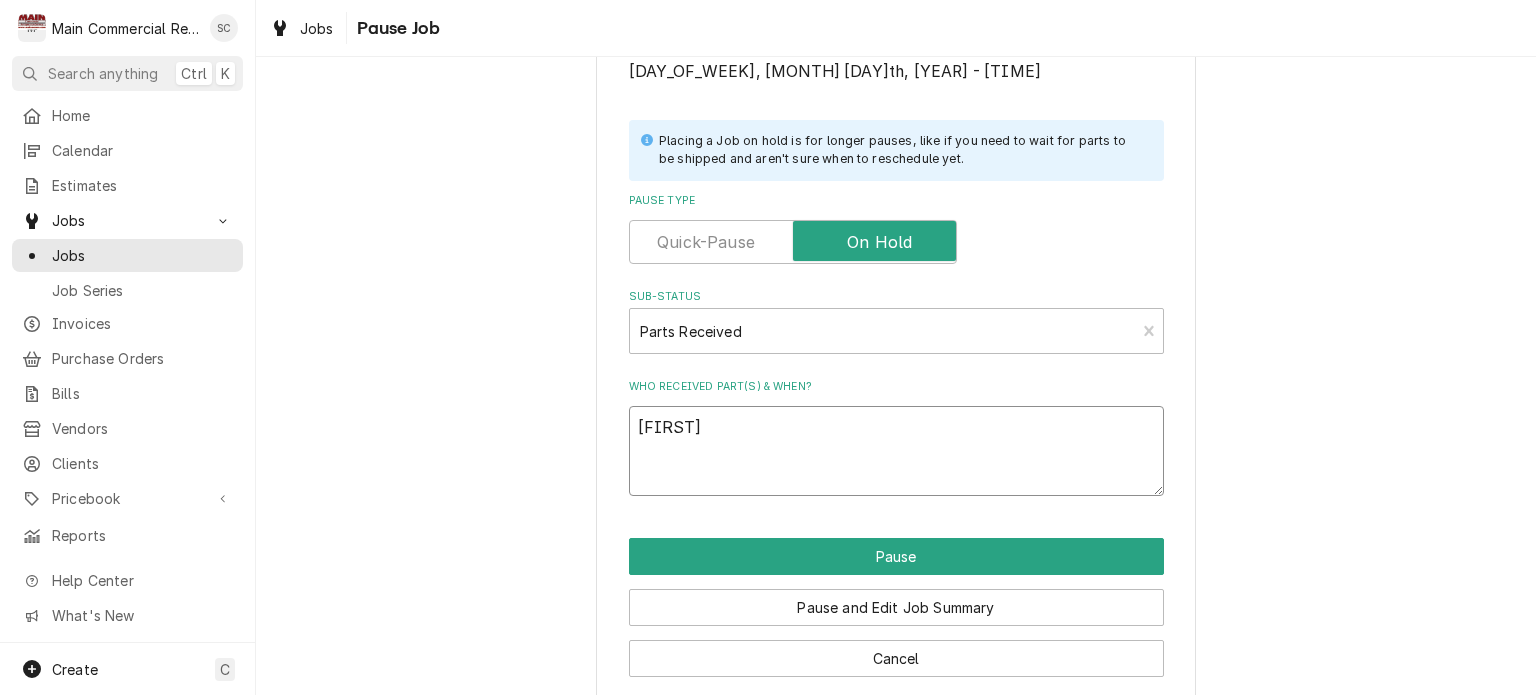 type on "x" 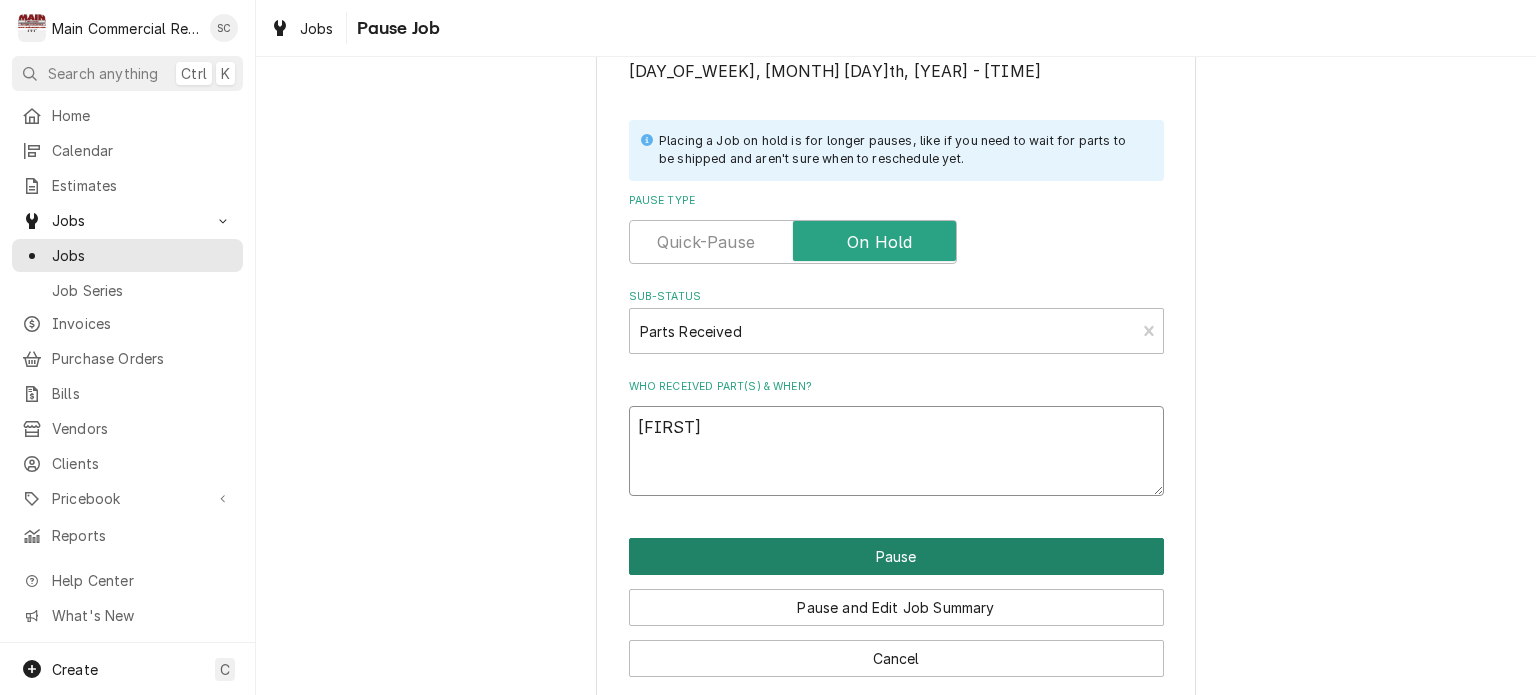 type on "Sharon" 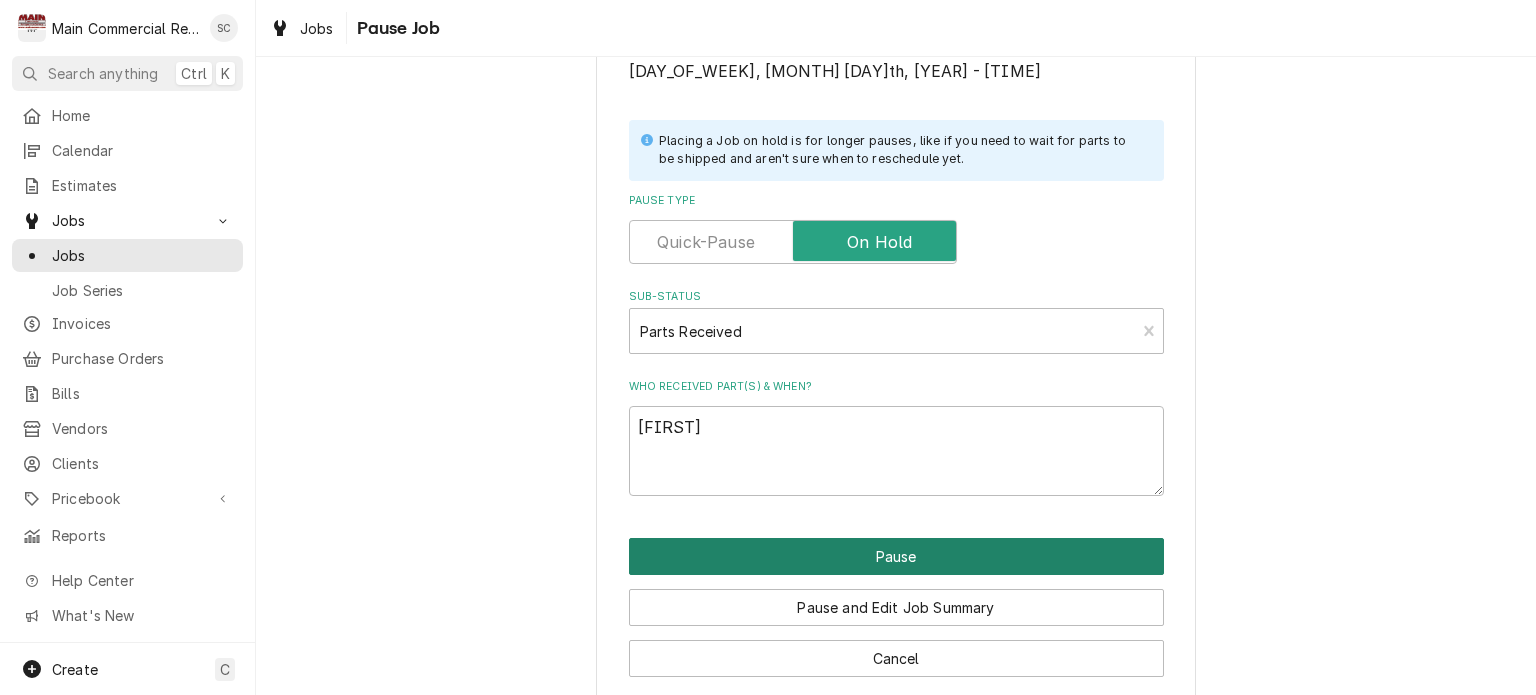 click on "Pause" at bounding box center [896, 556] 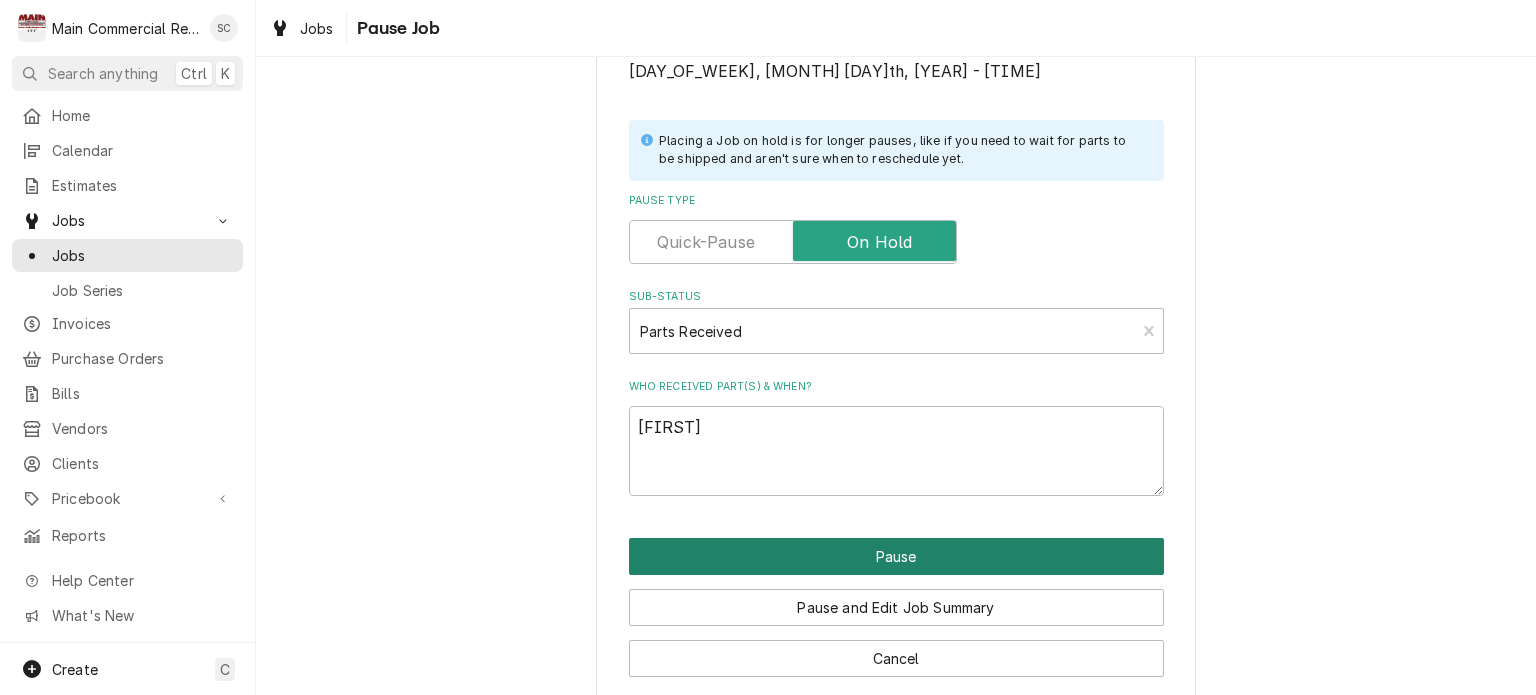 type on "x" 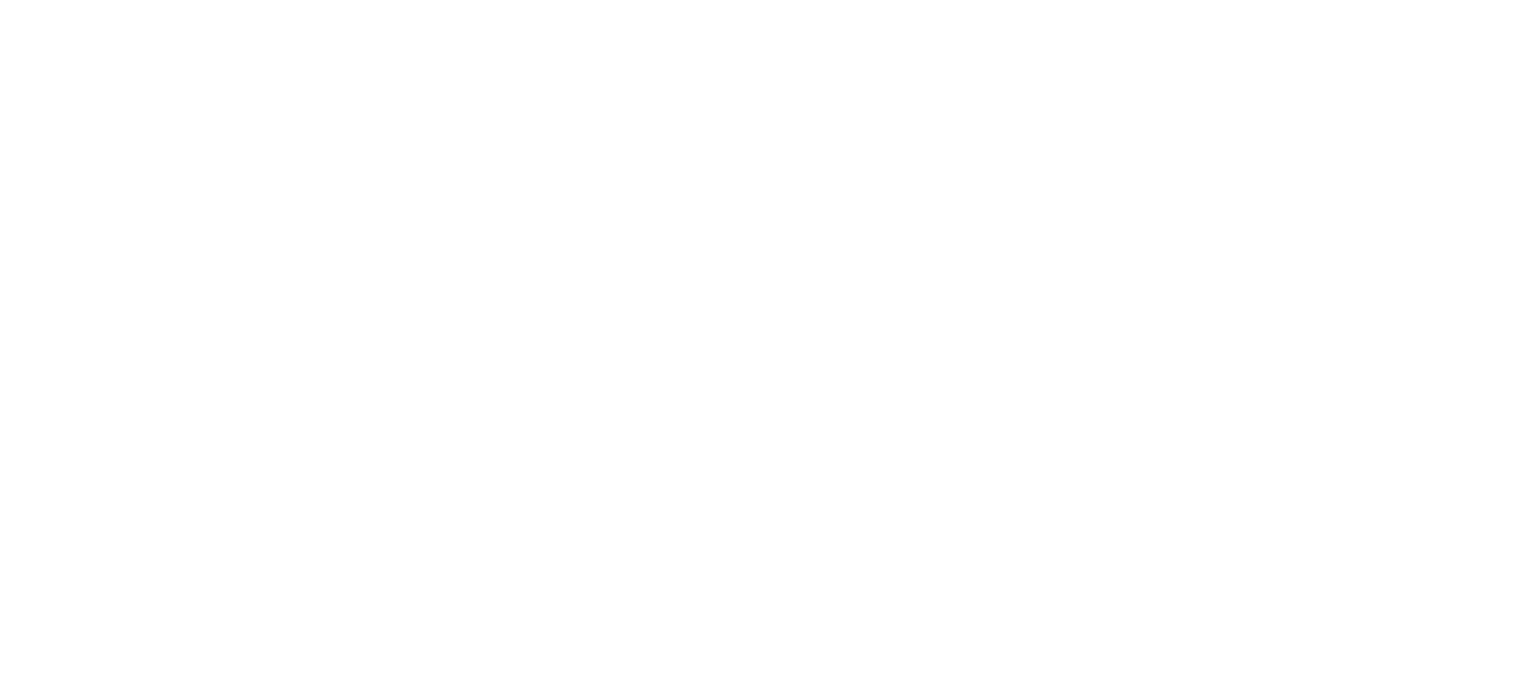 scroll, scrollTop: 0, scrollLeft: 0, axis: both 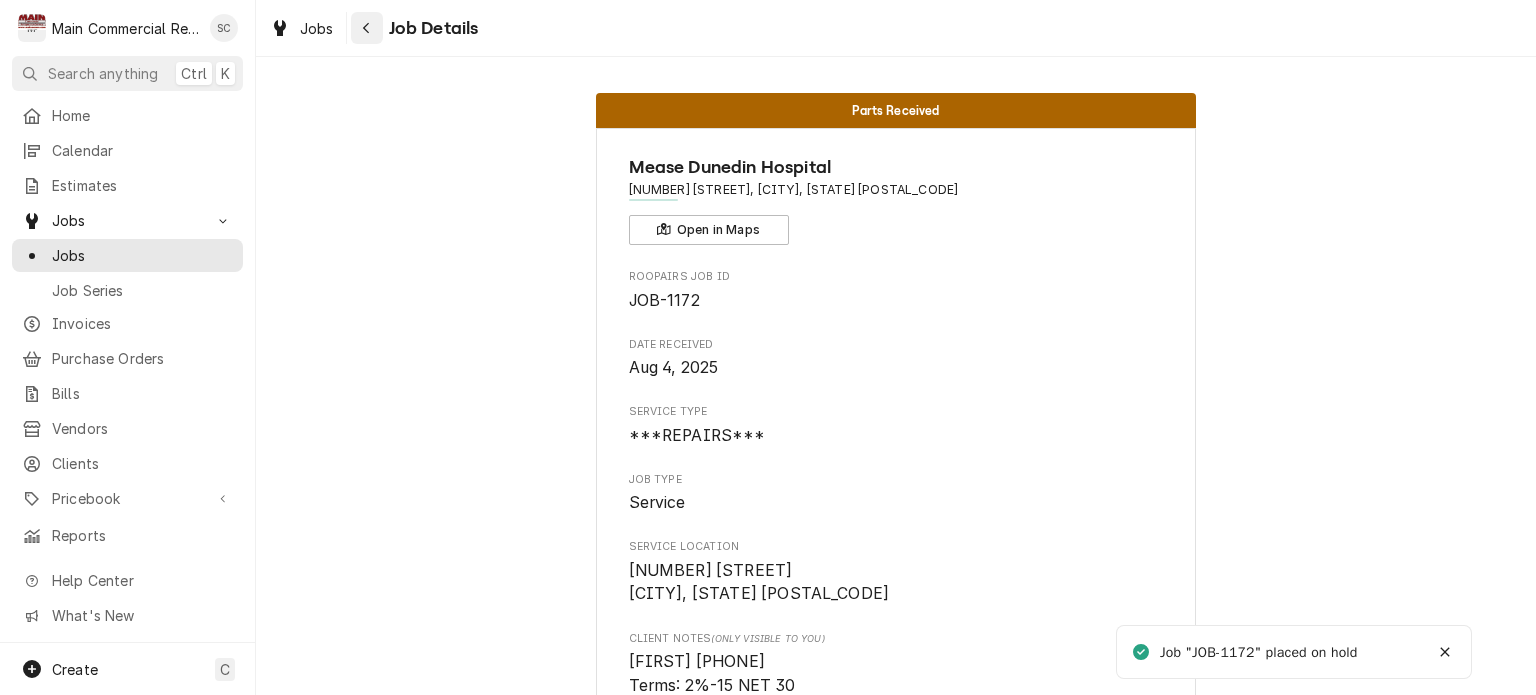 click 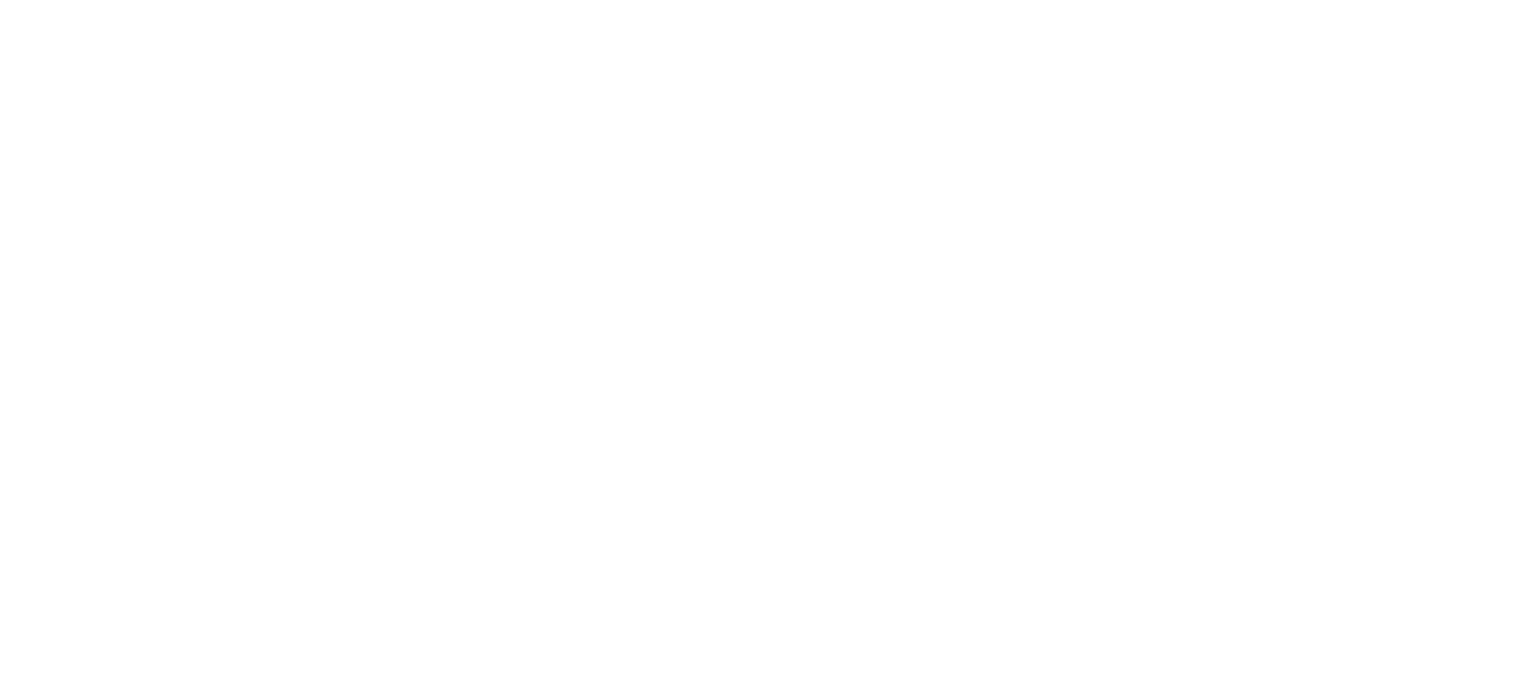 scroll, scrollTop: 0, scrollLeft: 0, axis: both 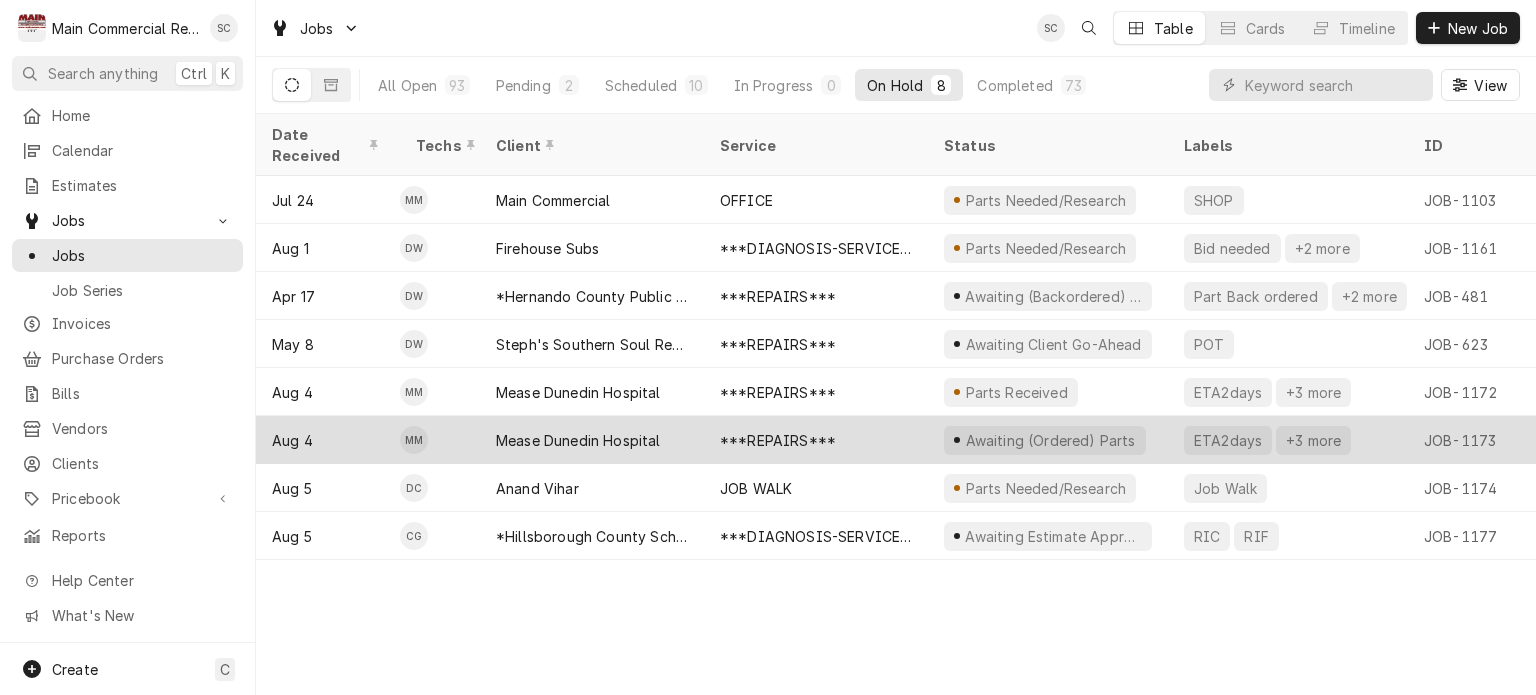 click on "***REPAIRS***" at bounding box center (778, 440) 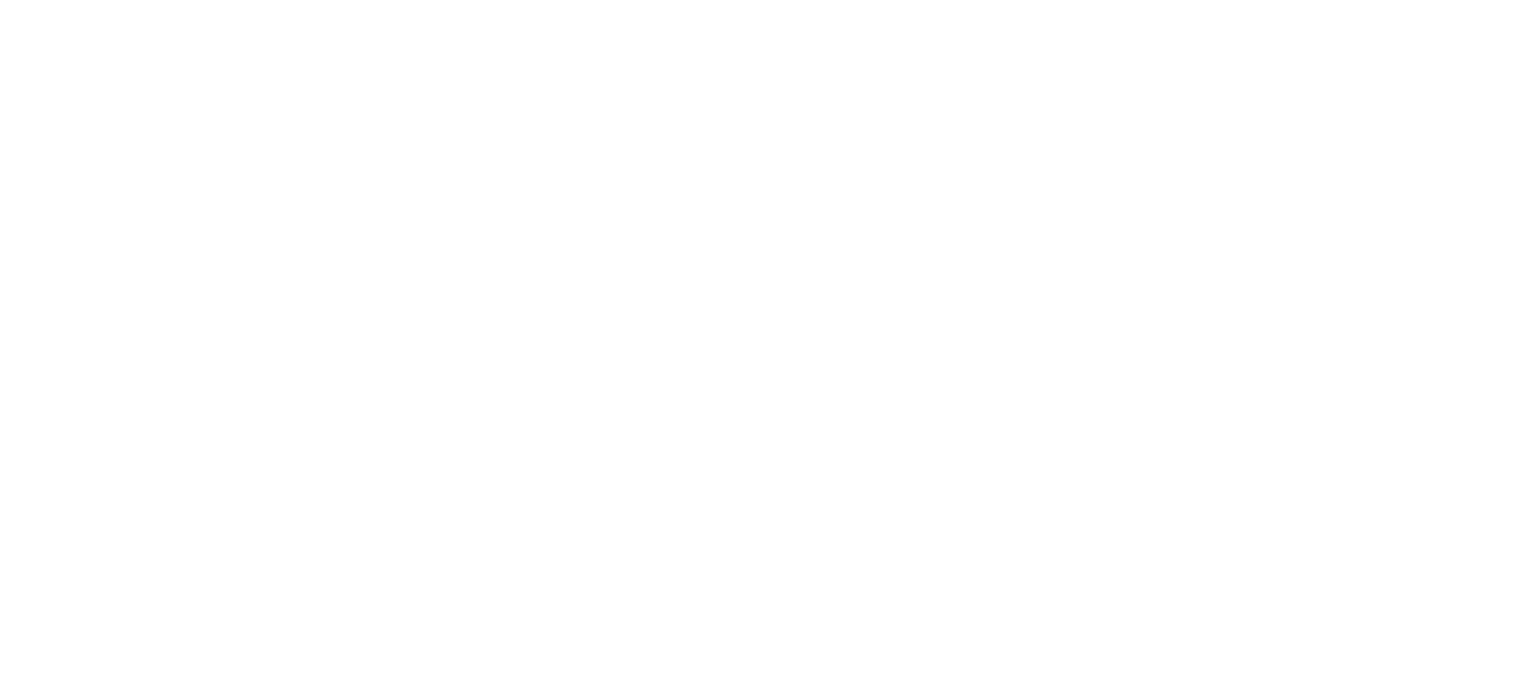 scroll, scrollTop: 0, scrollLeft: 0, axis: both 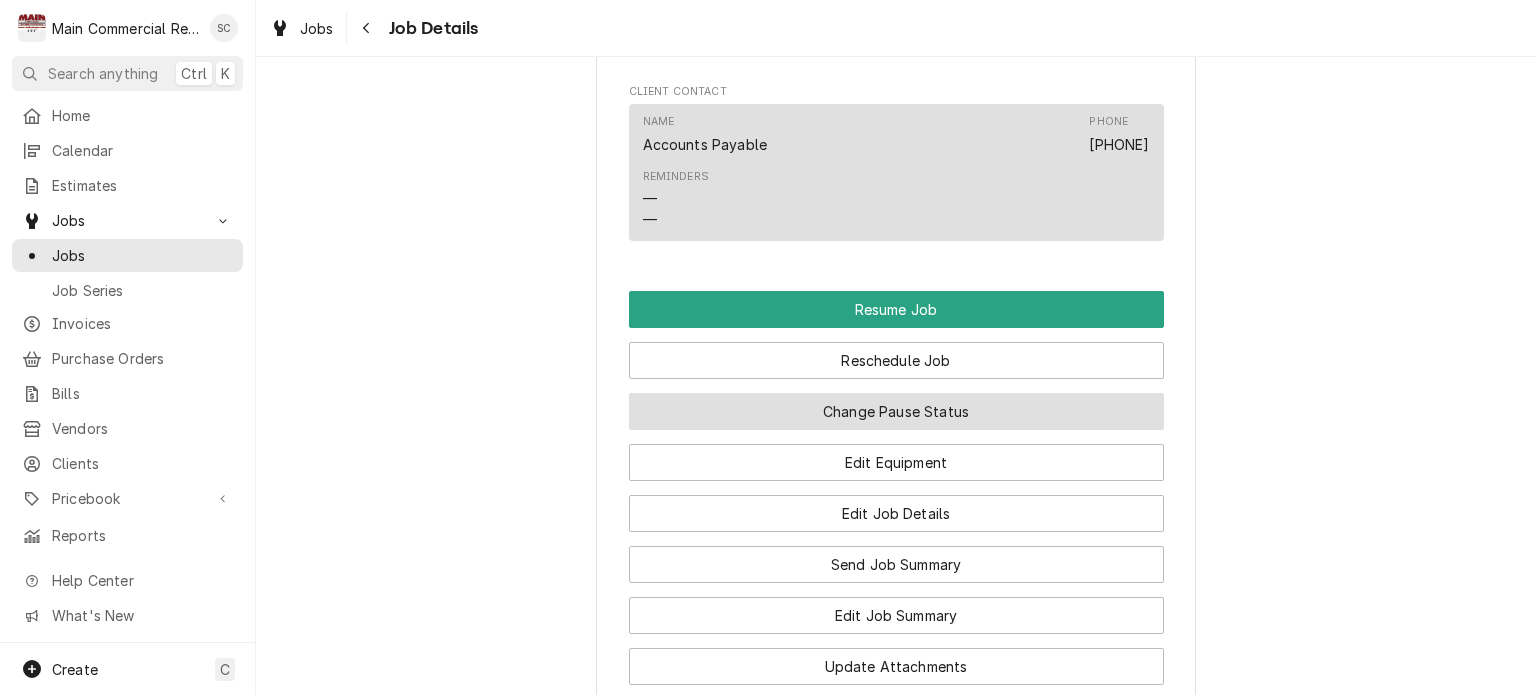 click on "Change Pause Status" at bounding box center [896, 411] 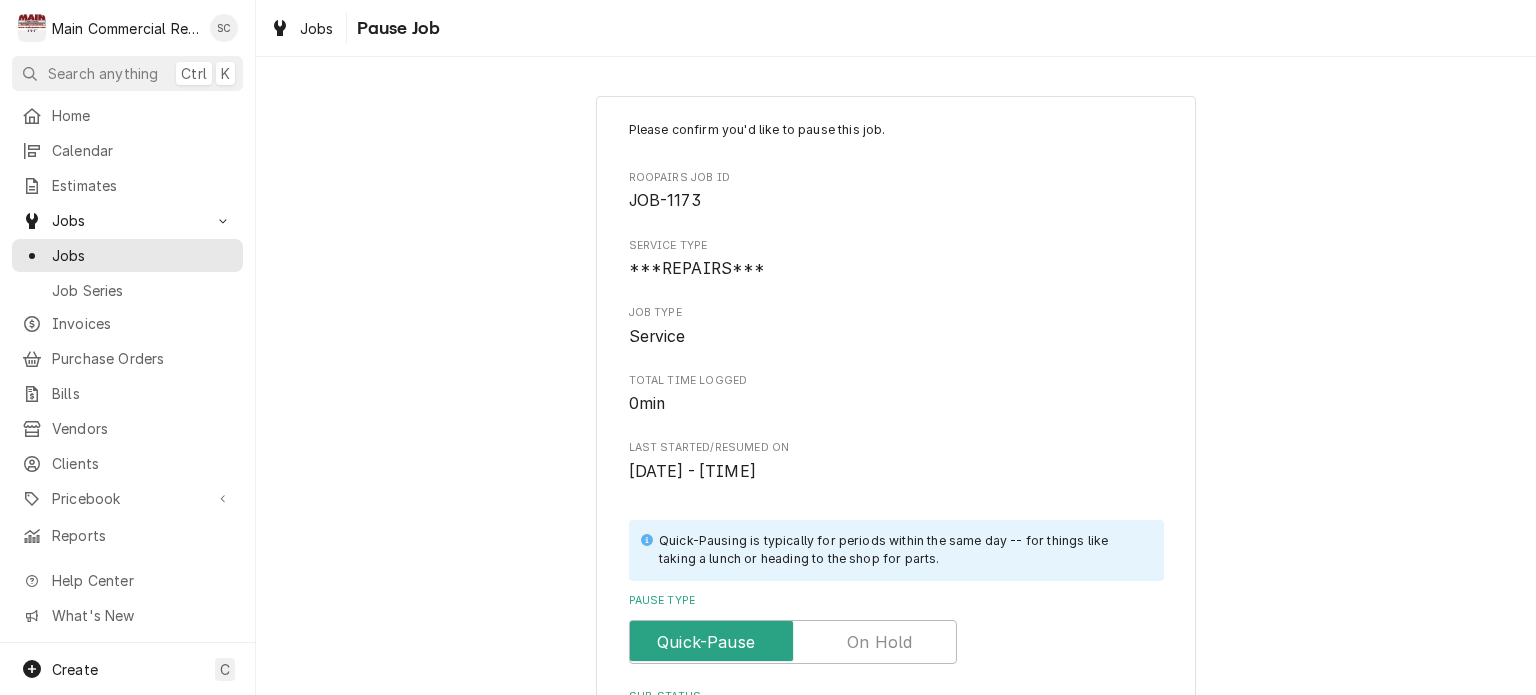 scroll, scrollTop: 400, scrollLeft: 0, axis: vertical 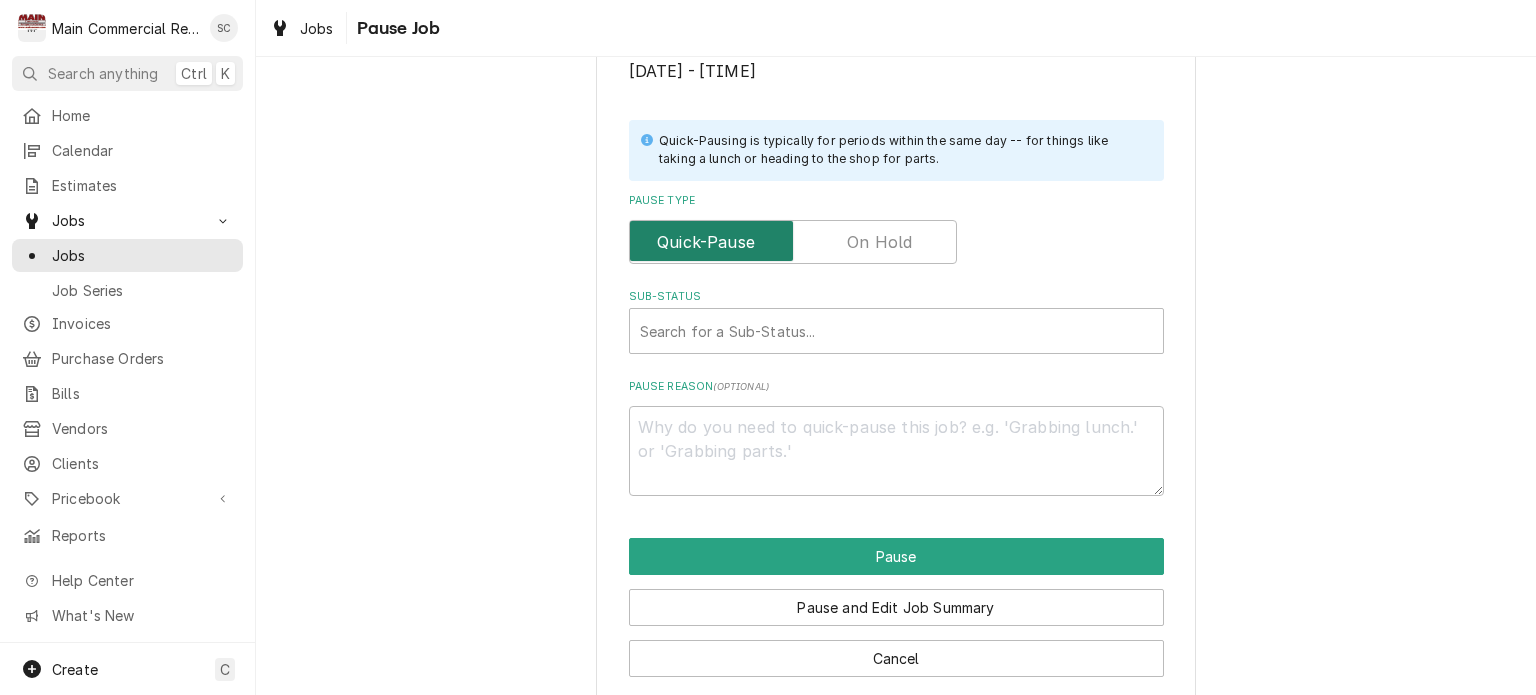 click at bounding box center [793, 242] 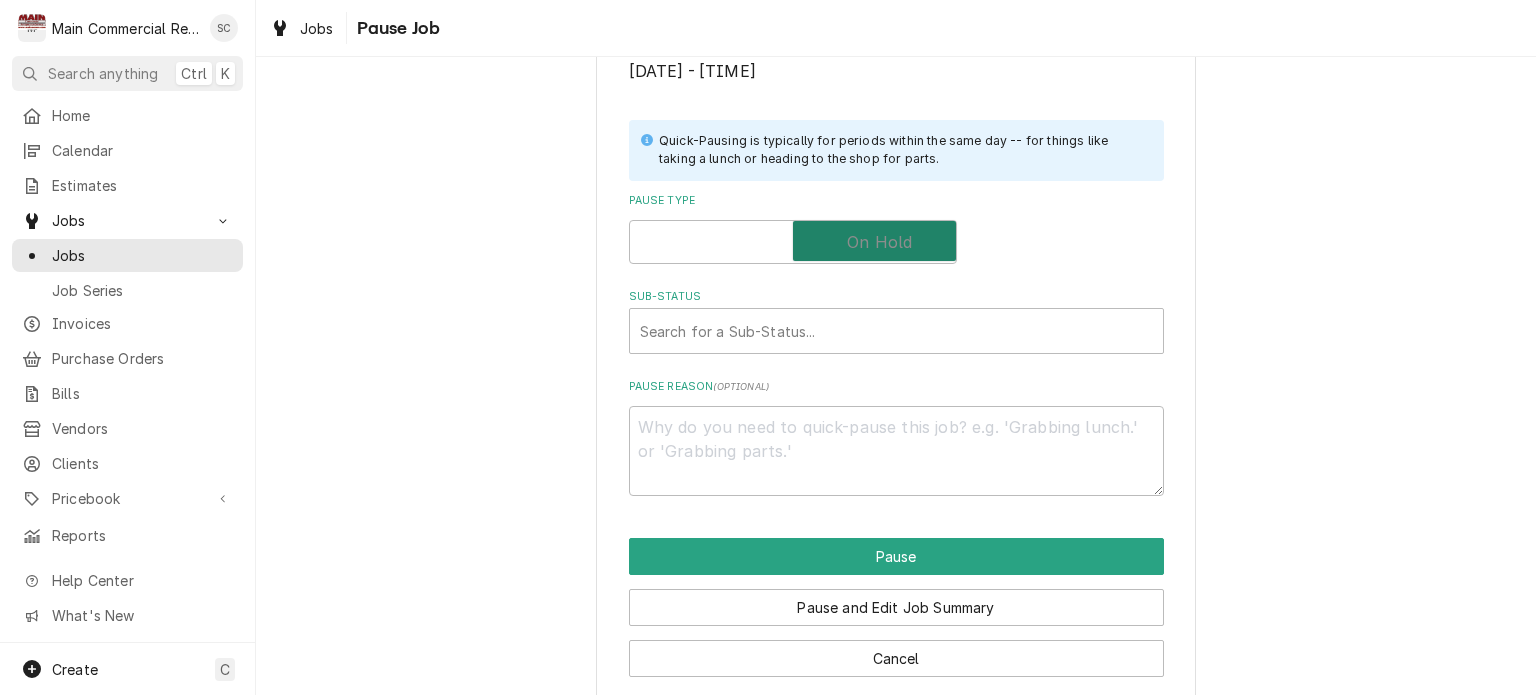 checkbox on "true" 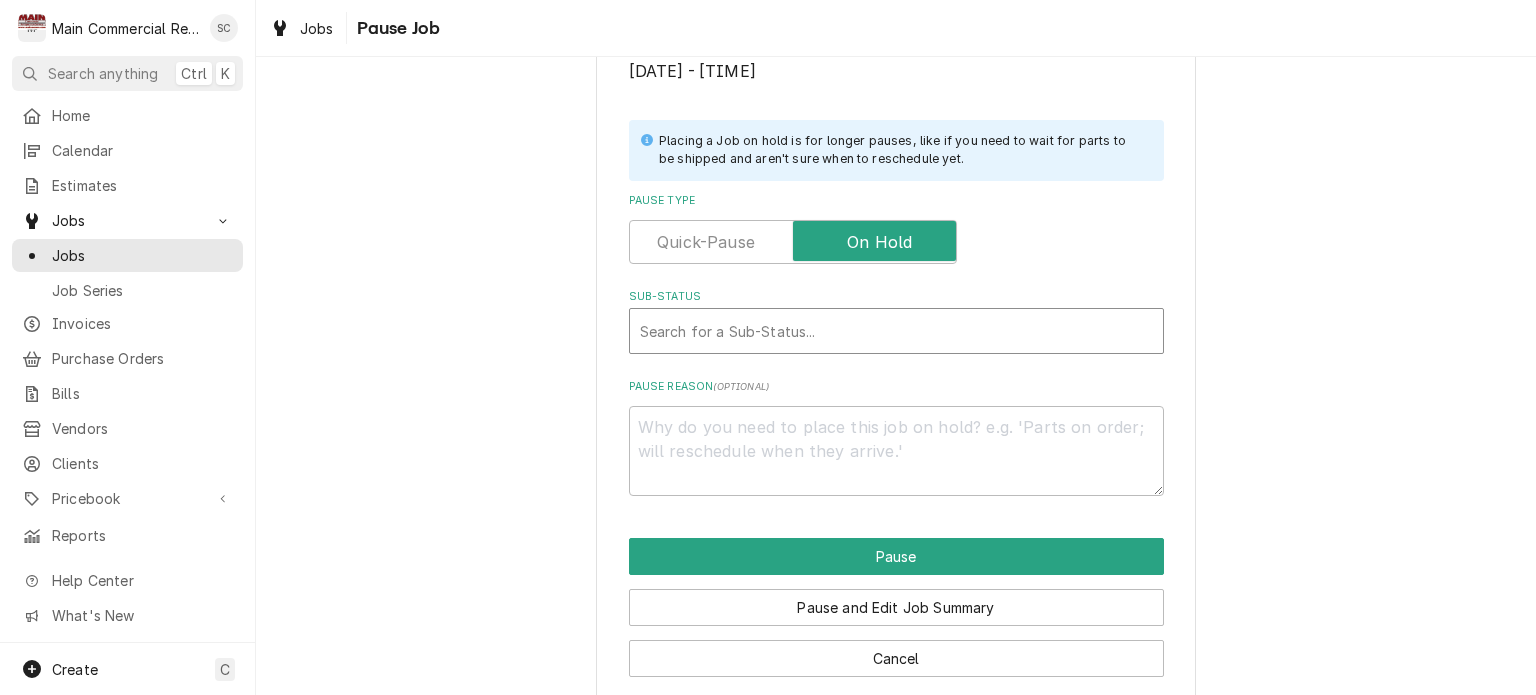 click at bounding box center [896, 331] 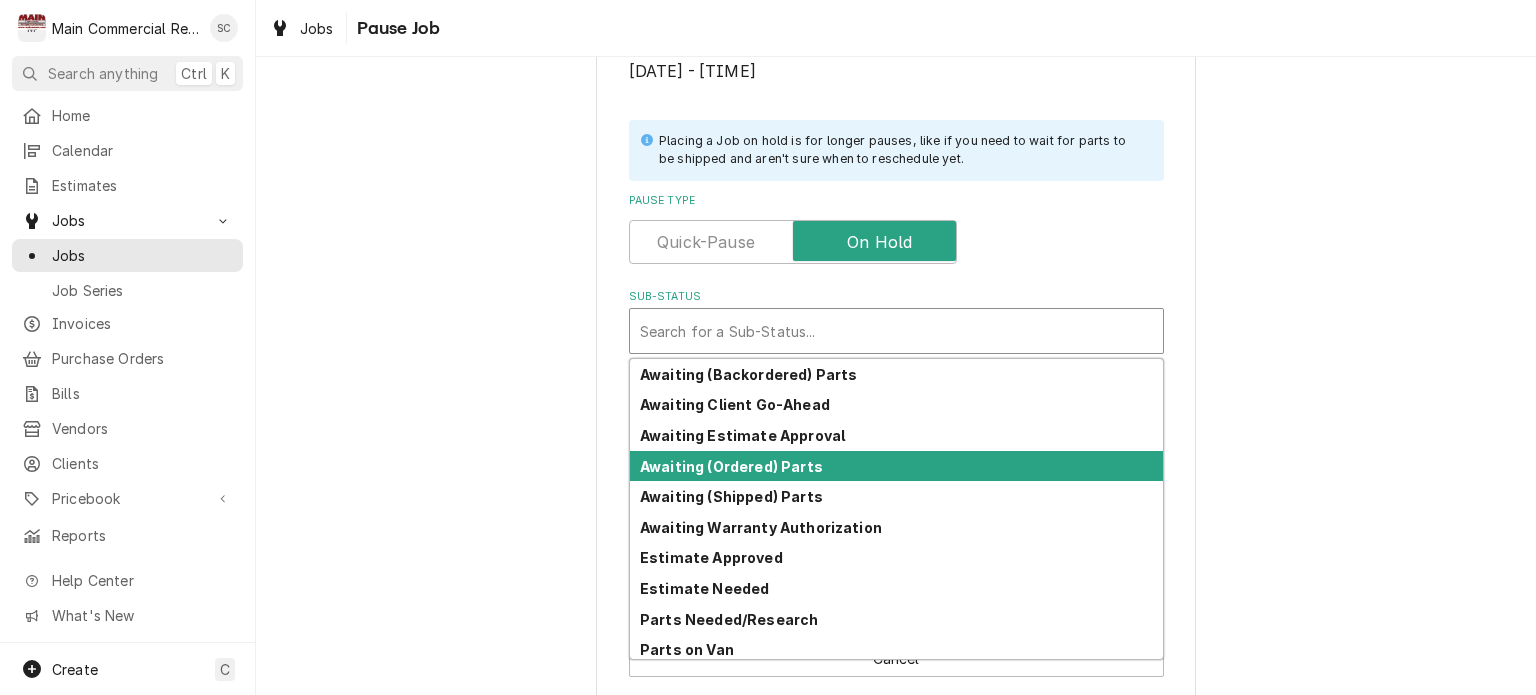 scroll, scrollTop: 98, scrollLeft: 0, axis: vertical 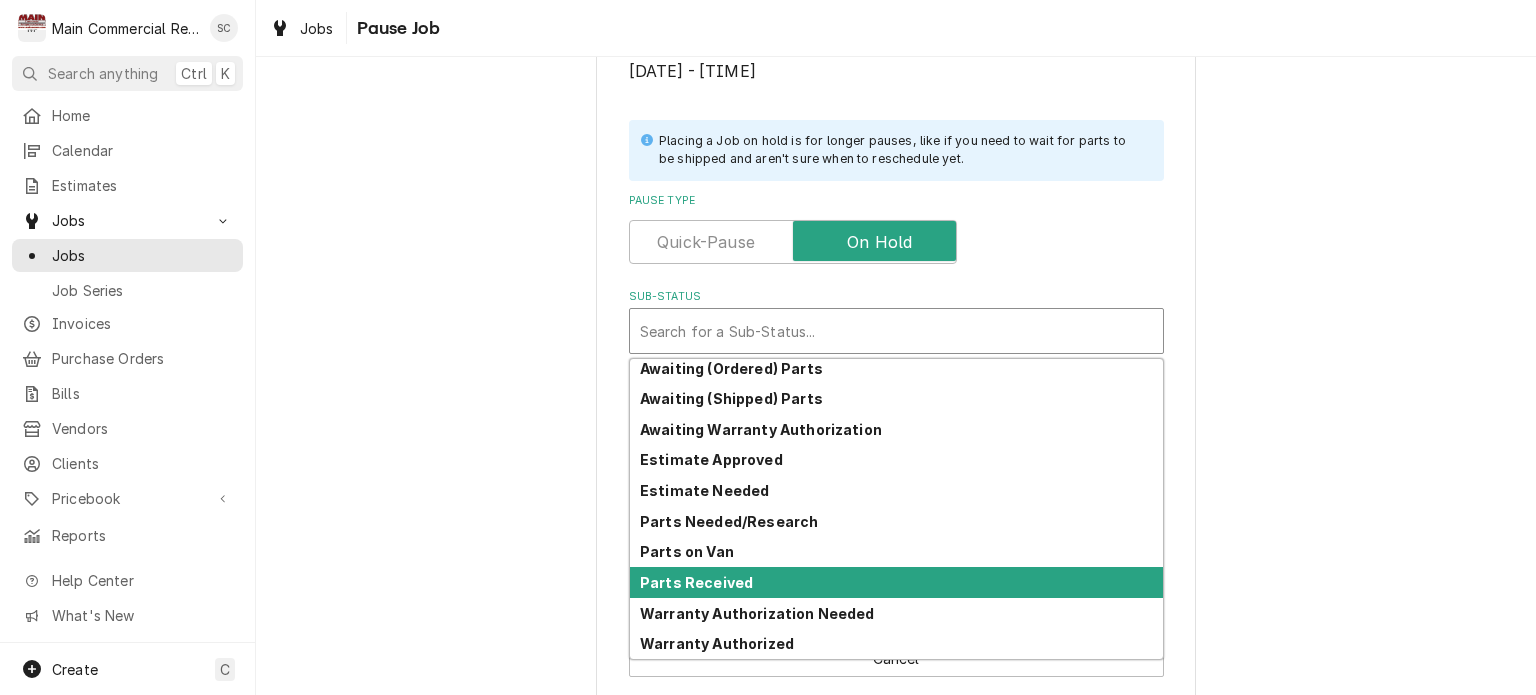 click on "Parts Received" at bounding box center [896, 582] 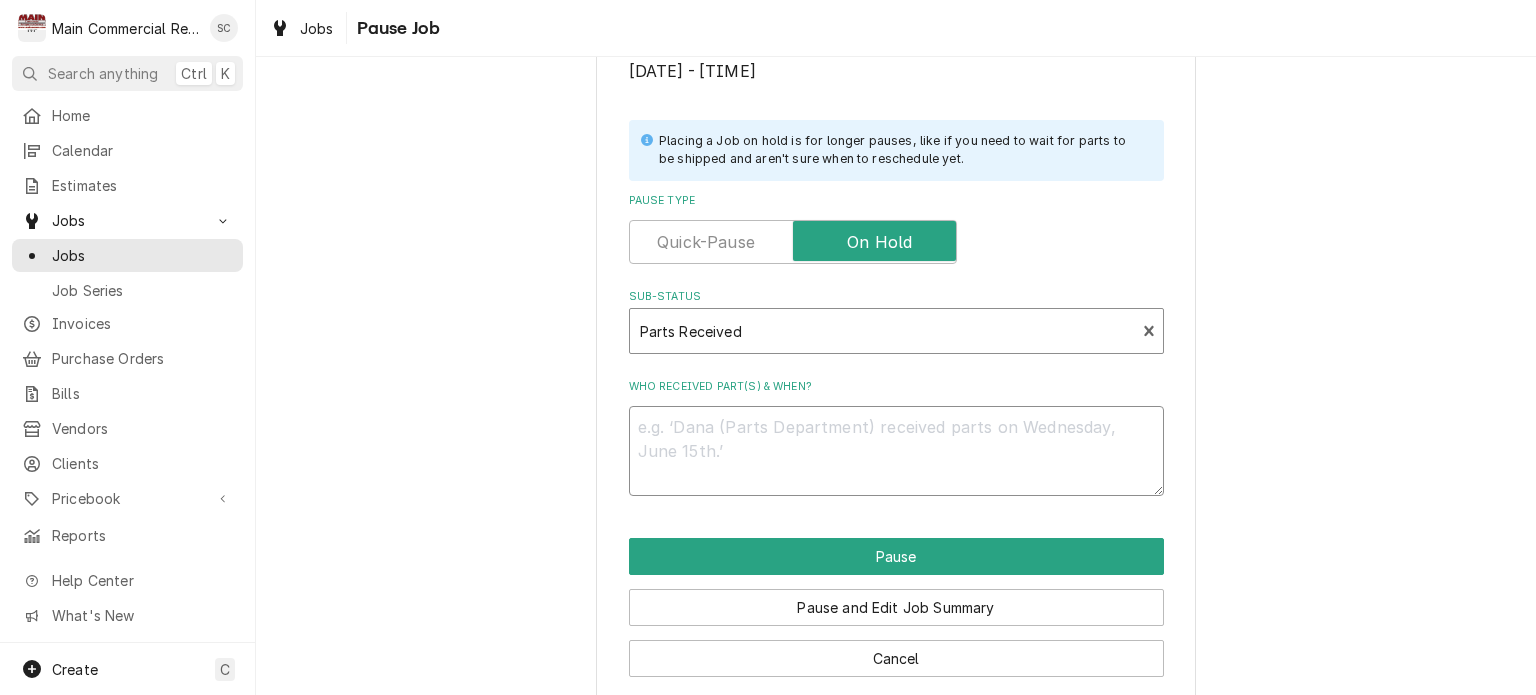 click on "Who received part(s) & when?" at bounding box center (896, 451) 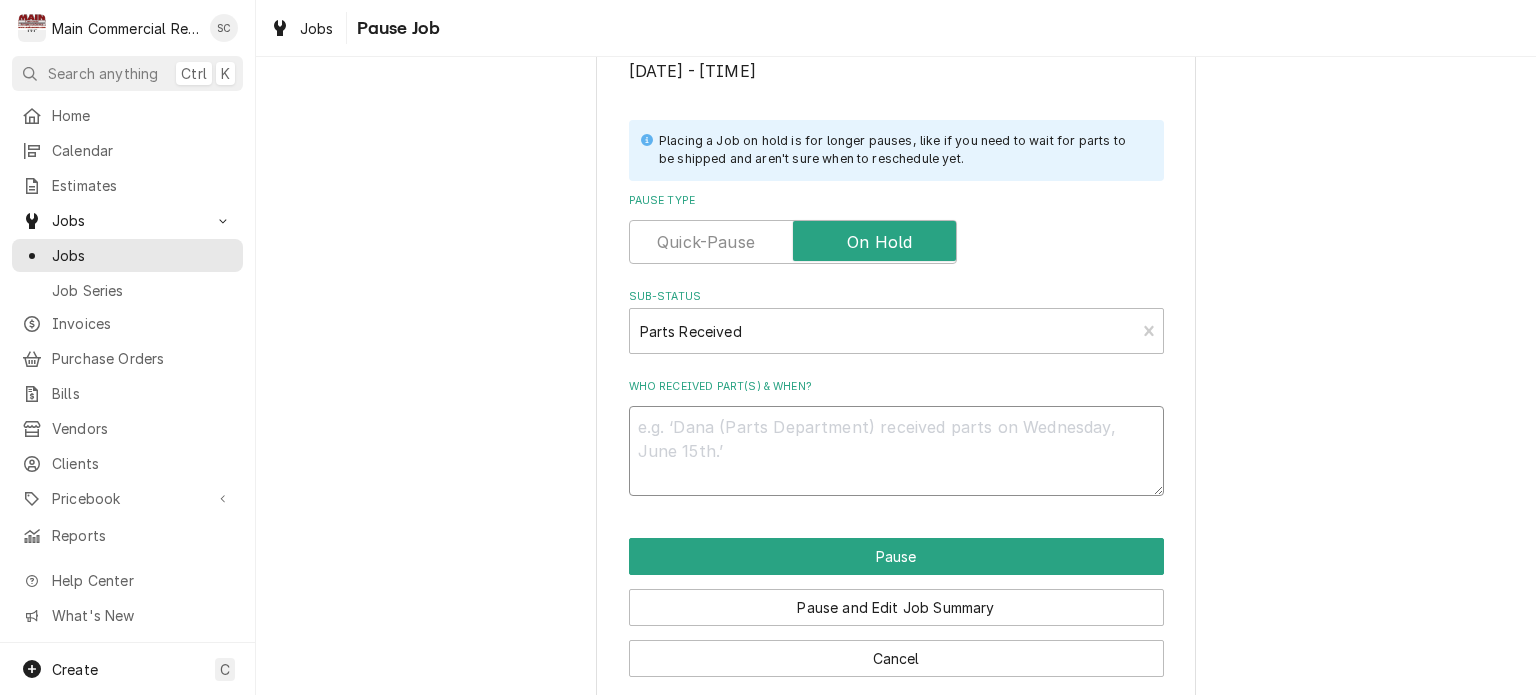 type on "x" 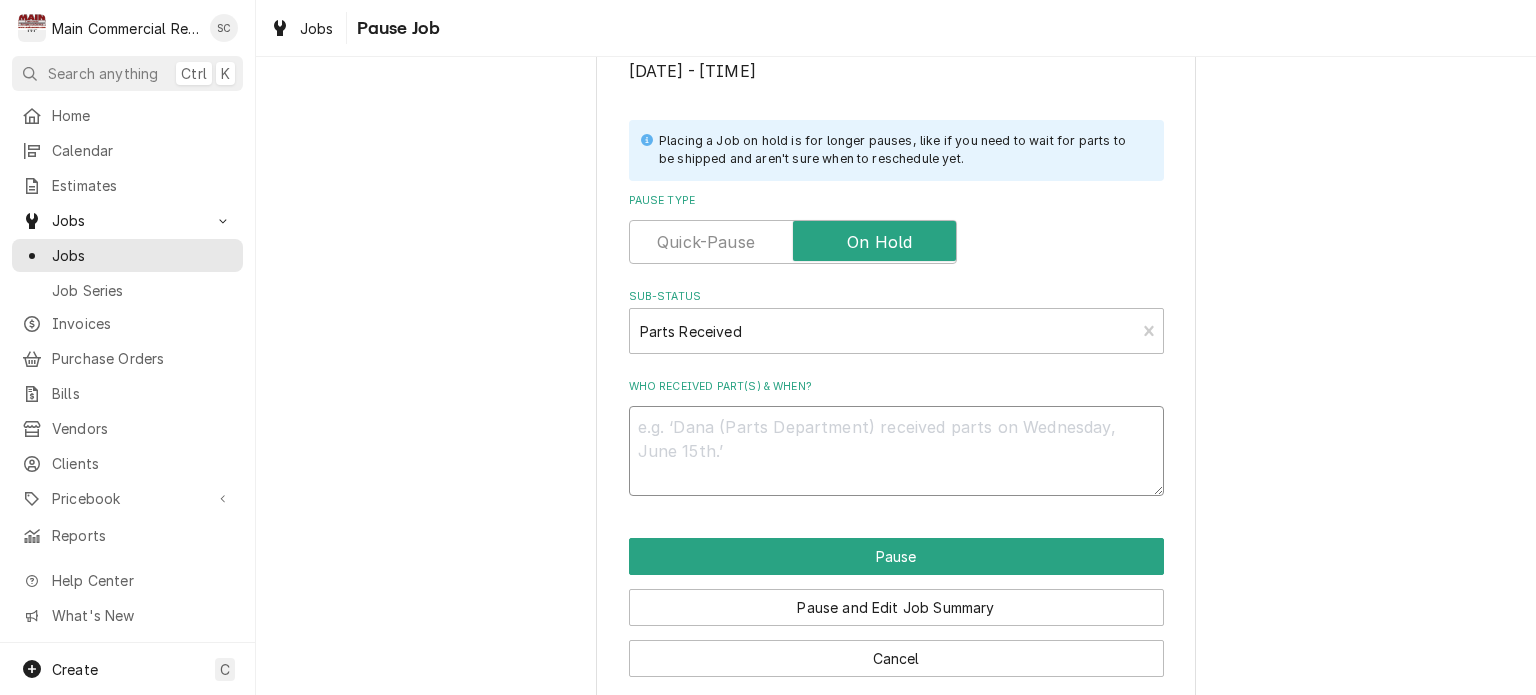 type on "S" 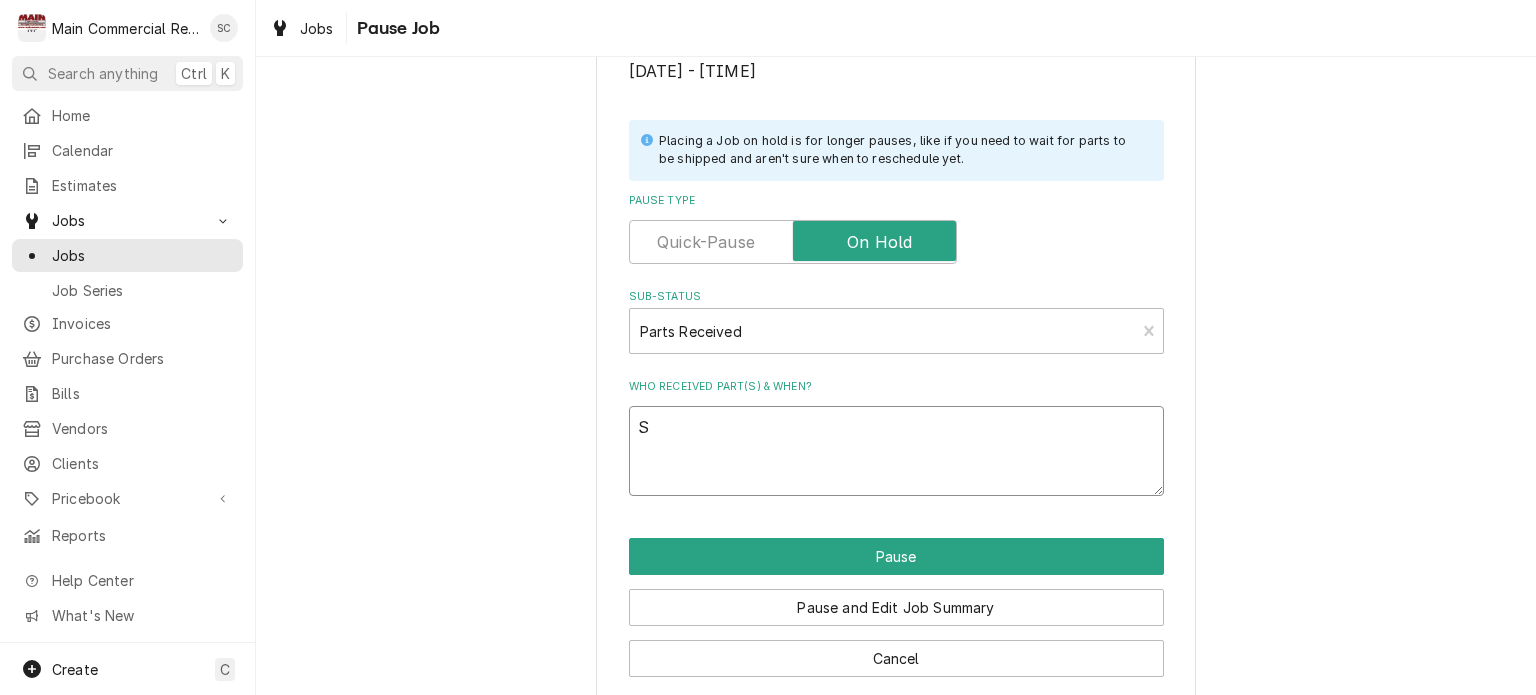 type on "x" 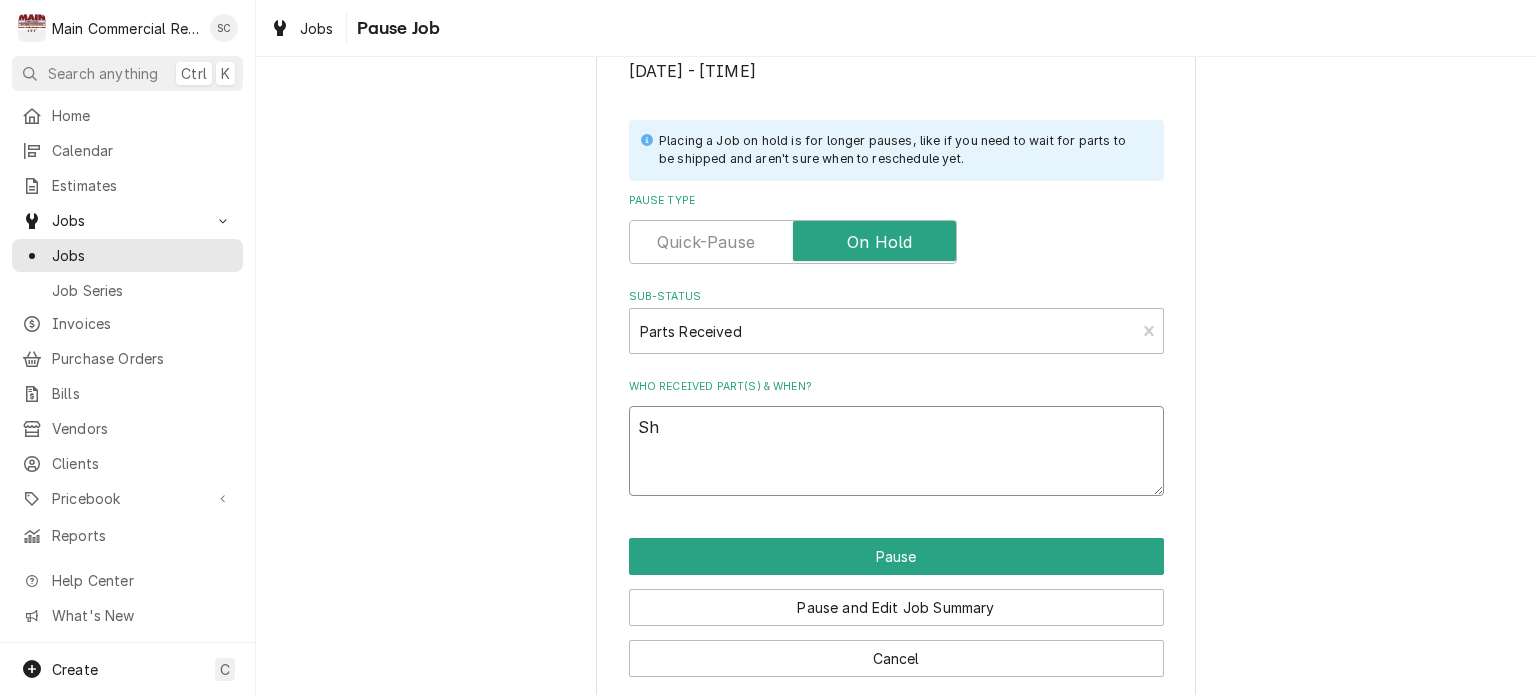 type on "x" 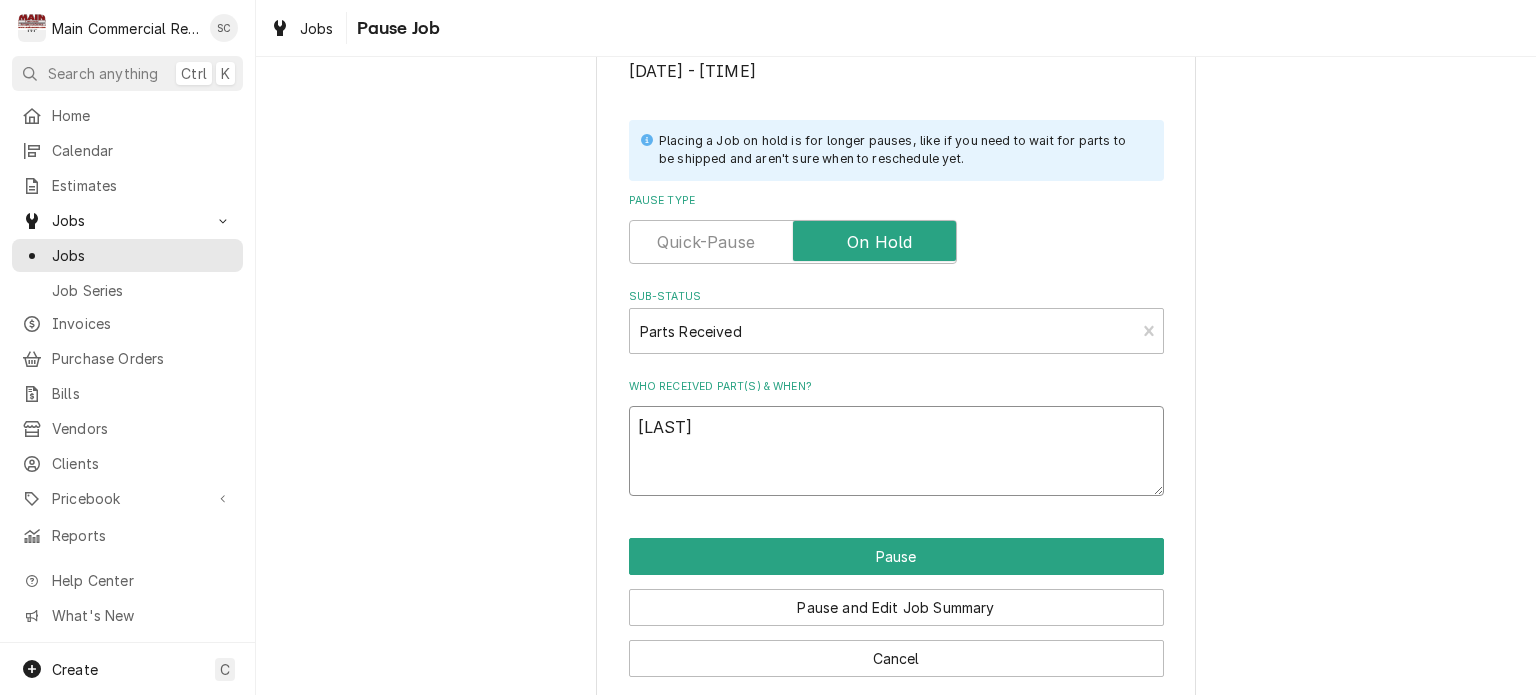 type on "x" 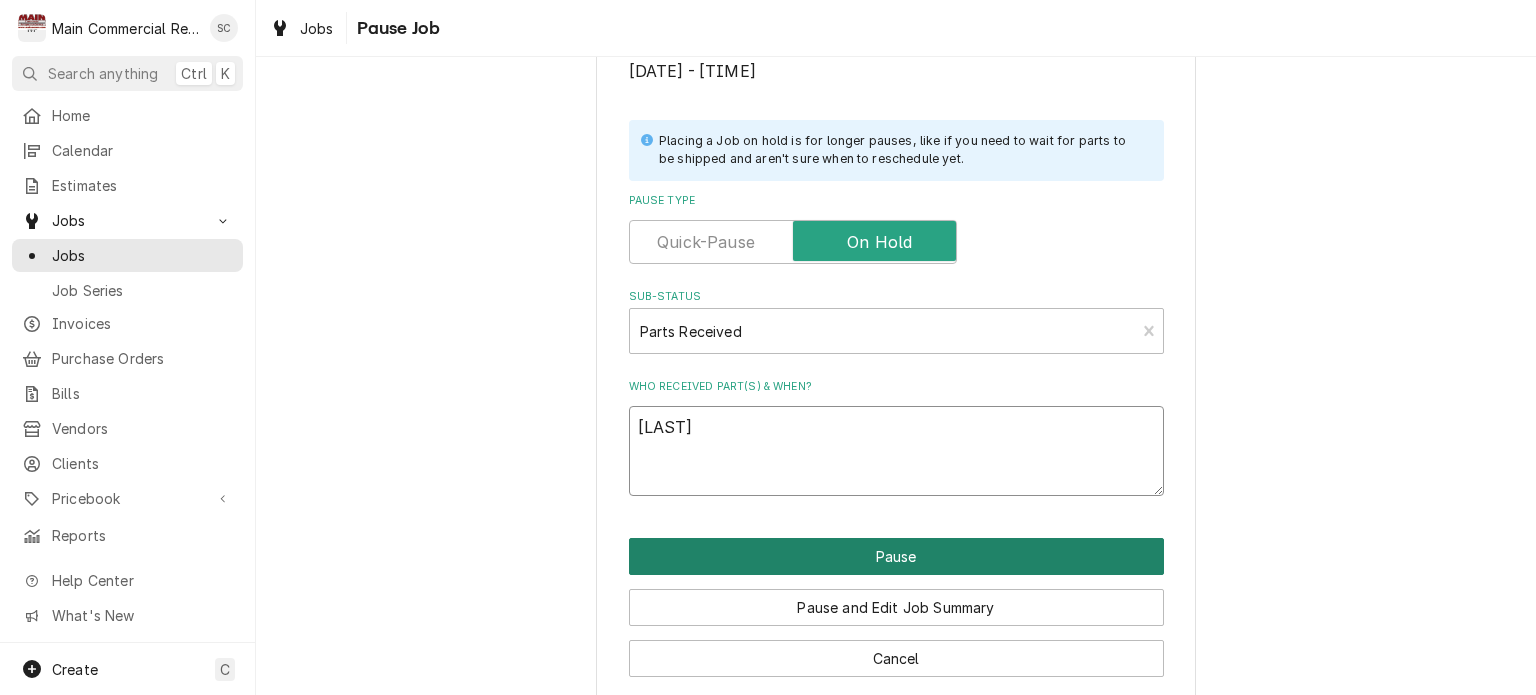 type on "Sharon" 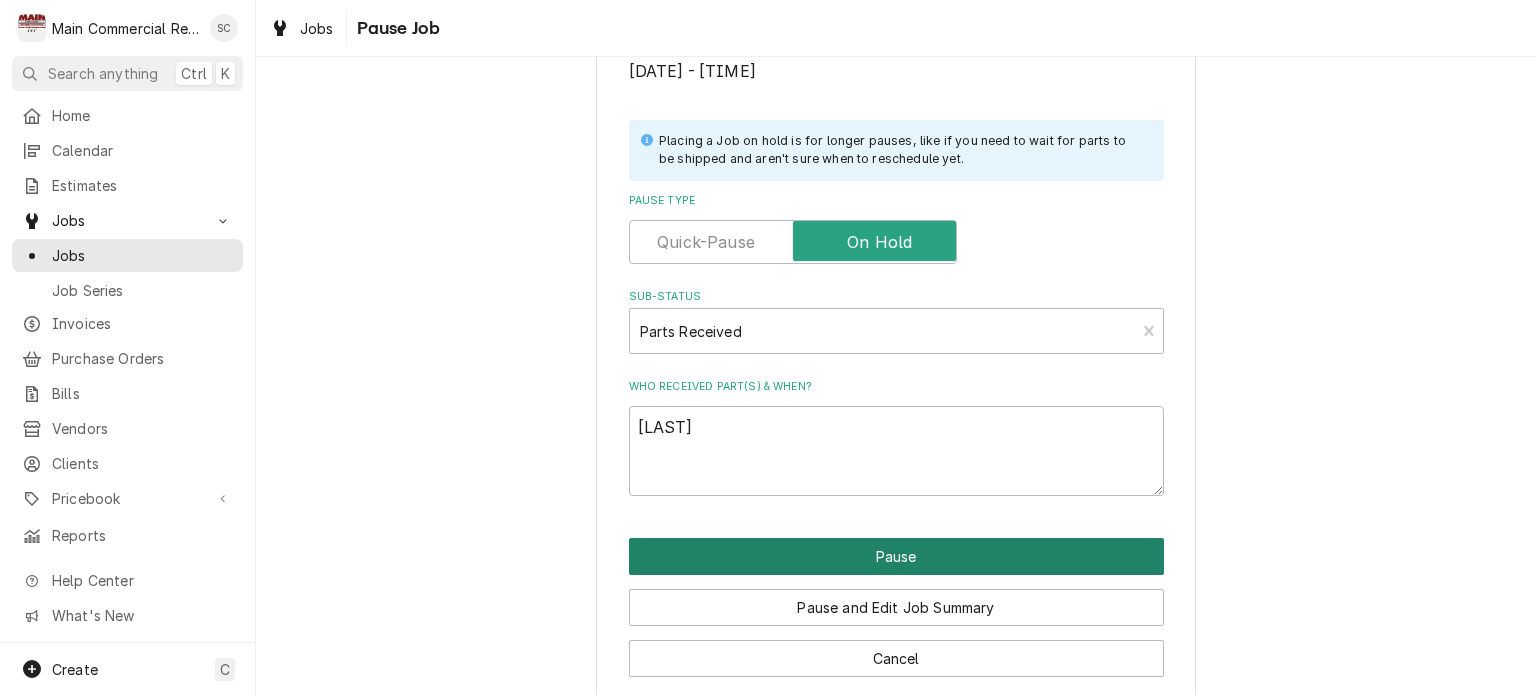click on "Pause" at bounding box center [896, 556] 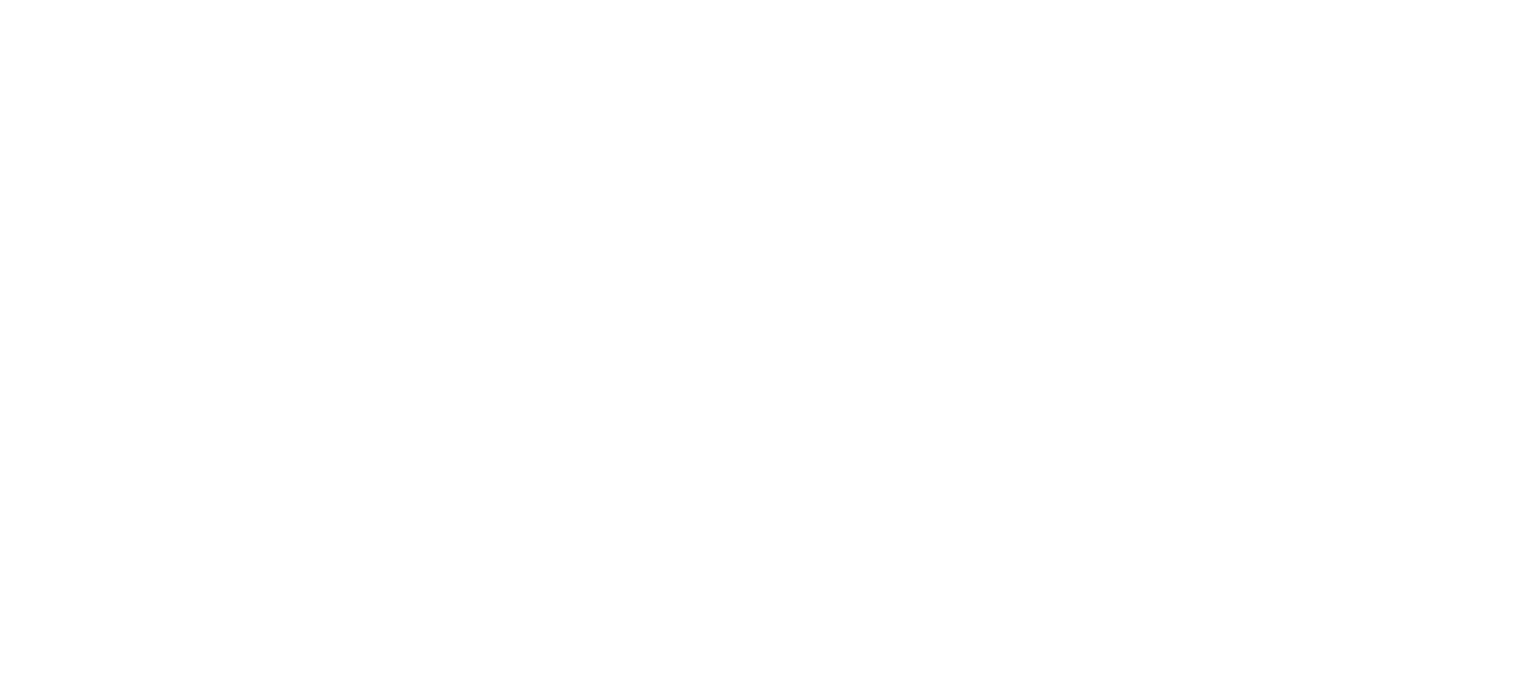 scroll, scrollTop: 0, scrollLeft: 0, axis: both 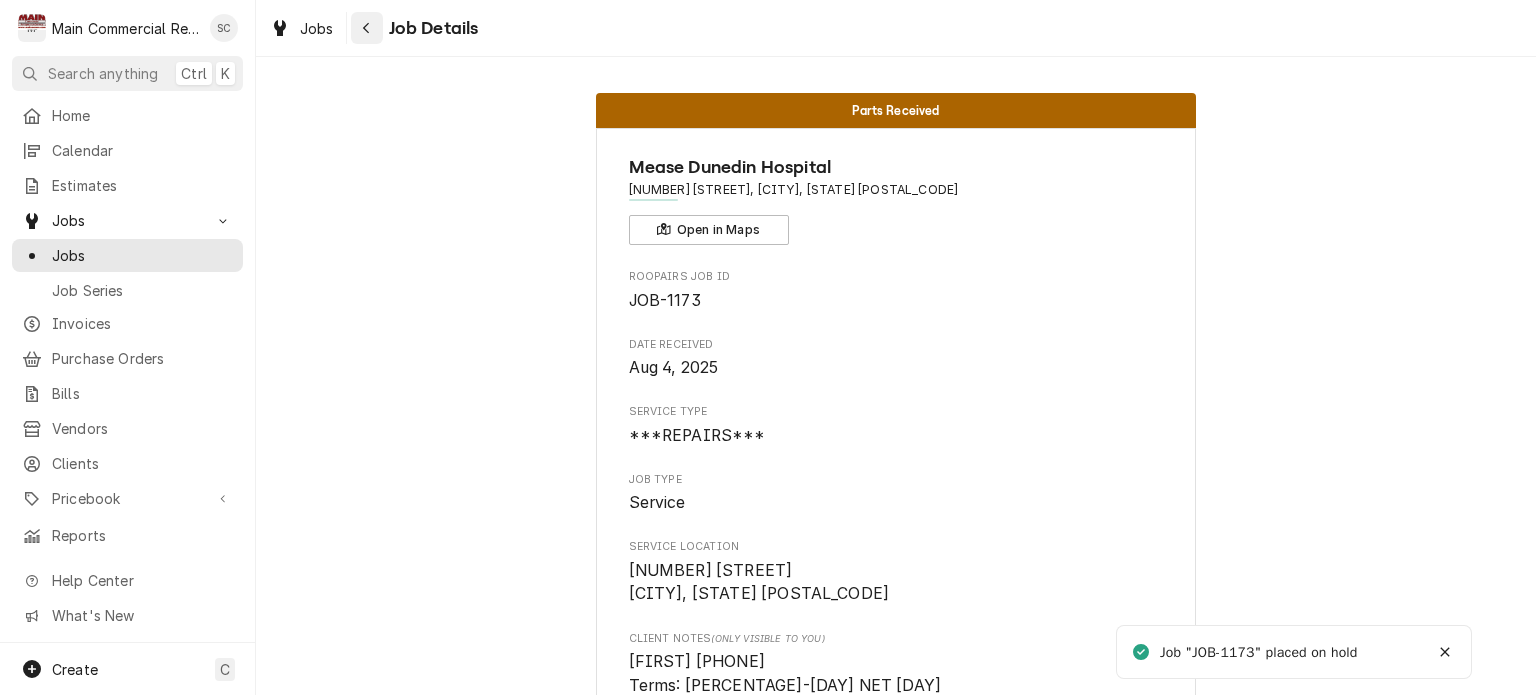 click 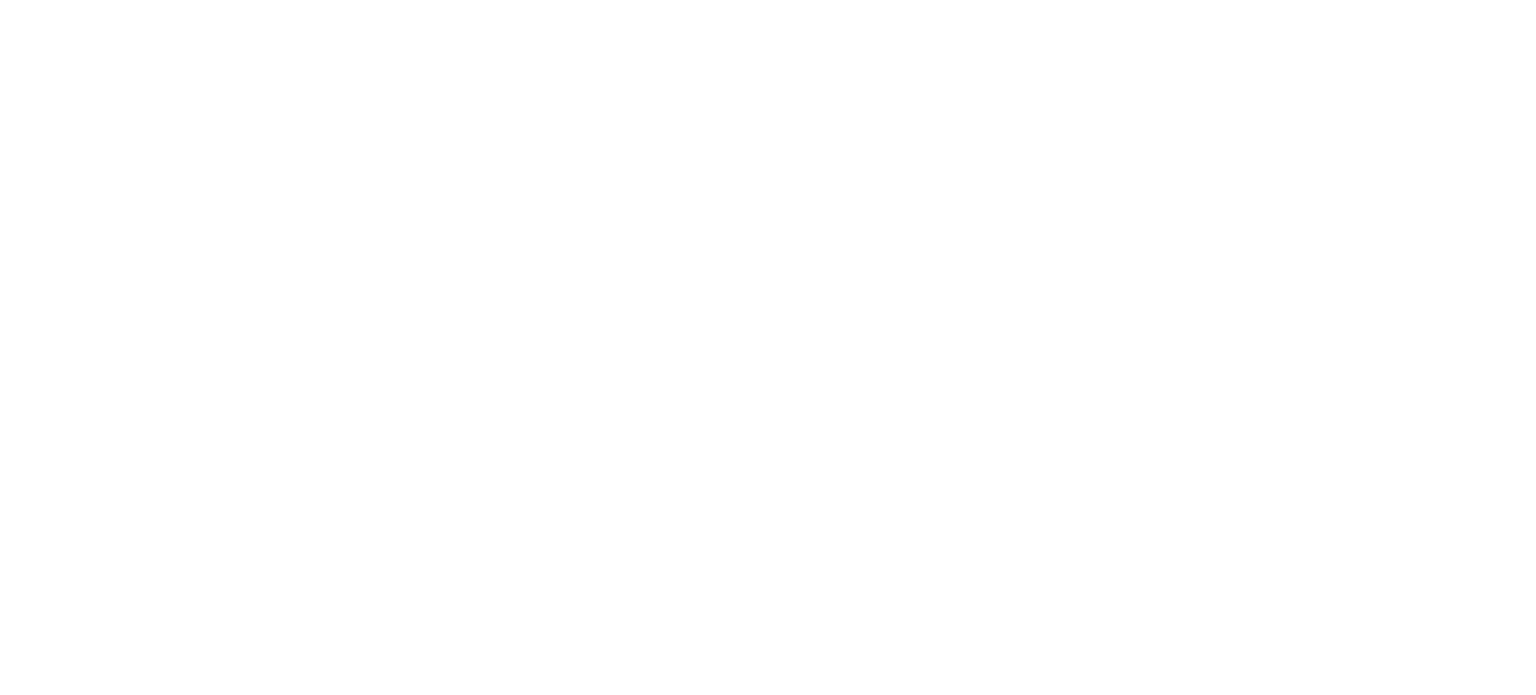 scroll, scrollTop: 0, scrollLeft: 0, axis: both 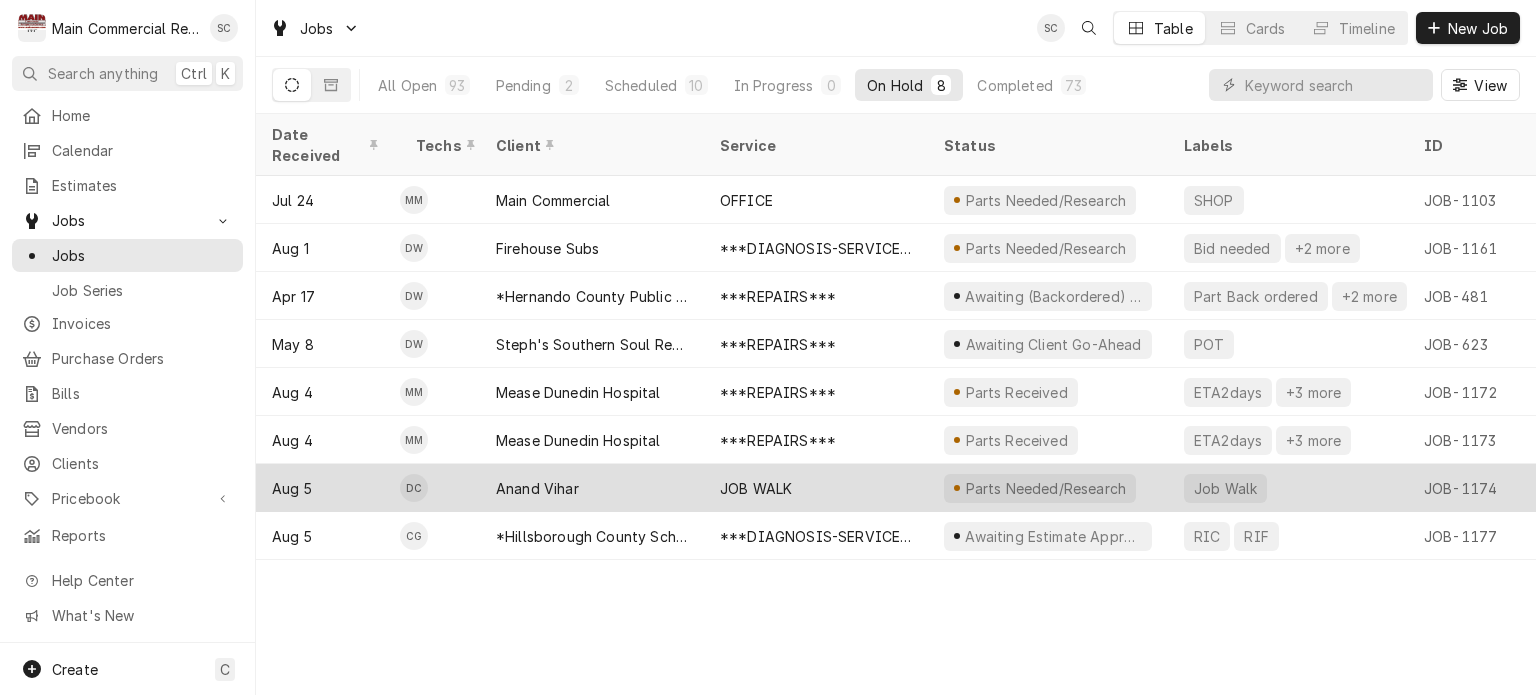 click on "JOB WALK" at bounding box center (816, 488) 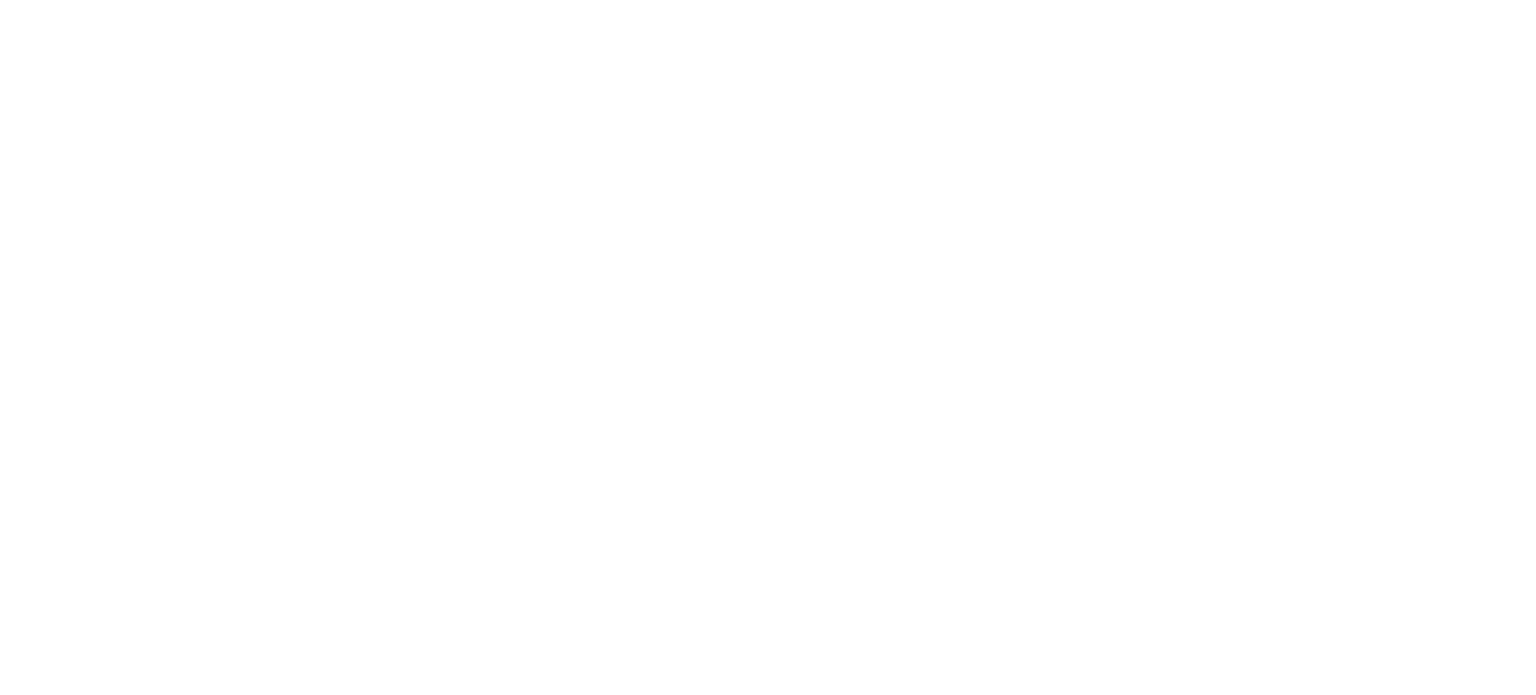 scroll, scrollTop: 0, scrollLeft: 0, axis: both 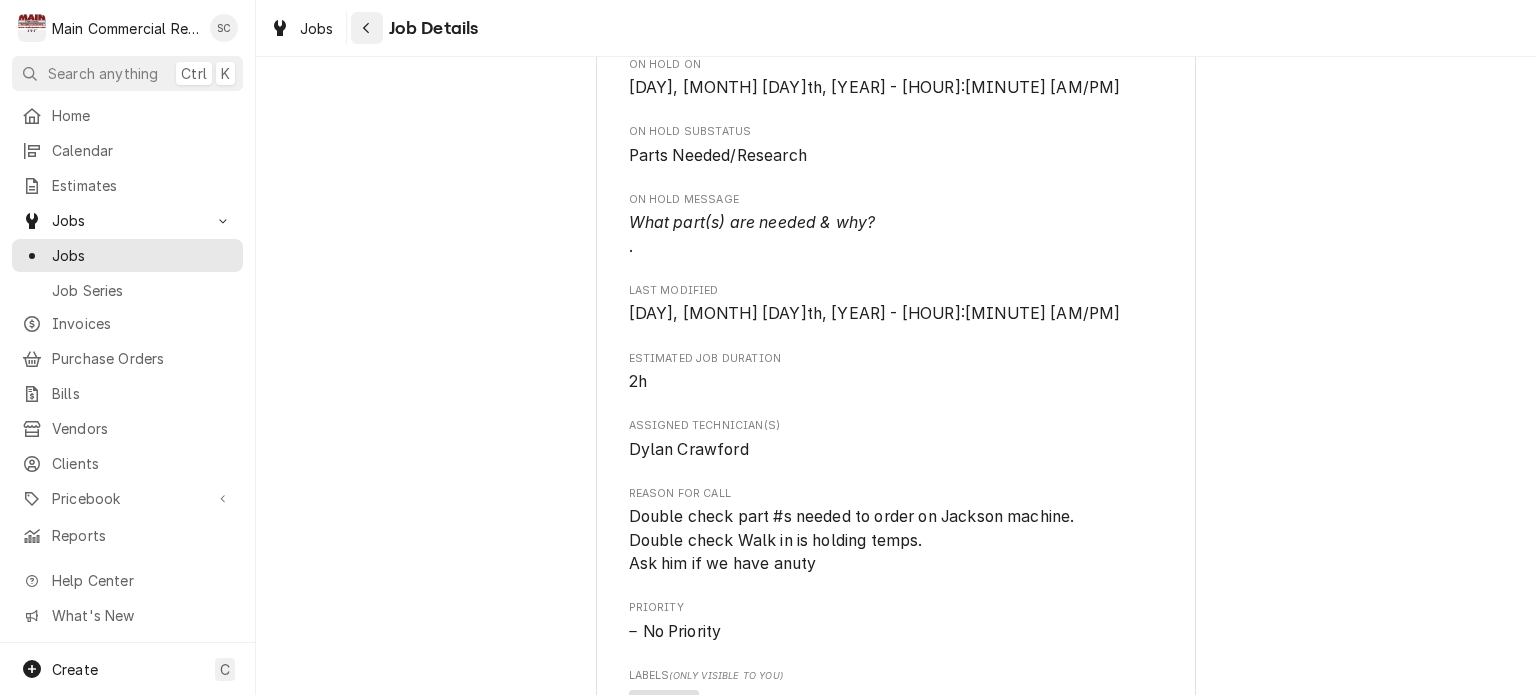 click 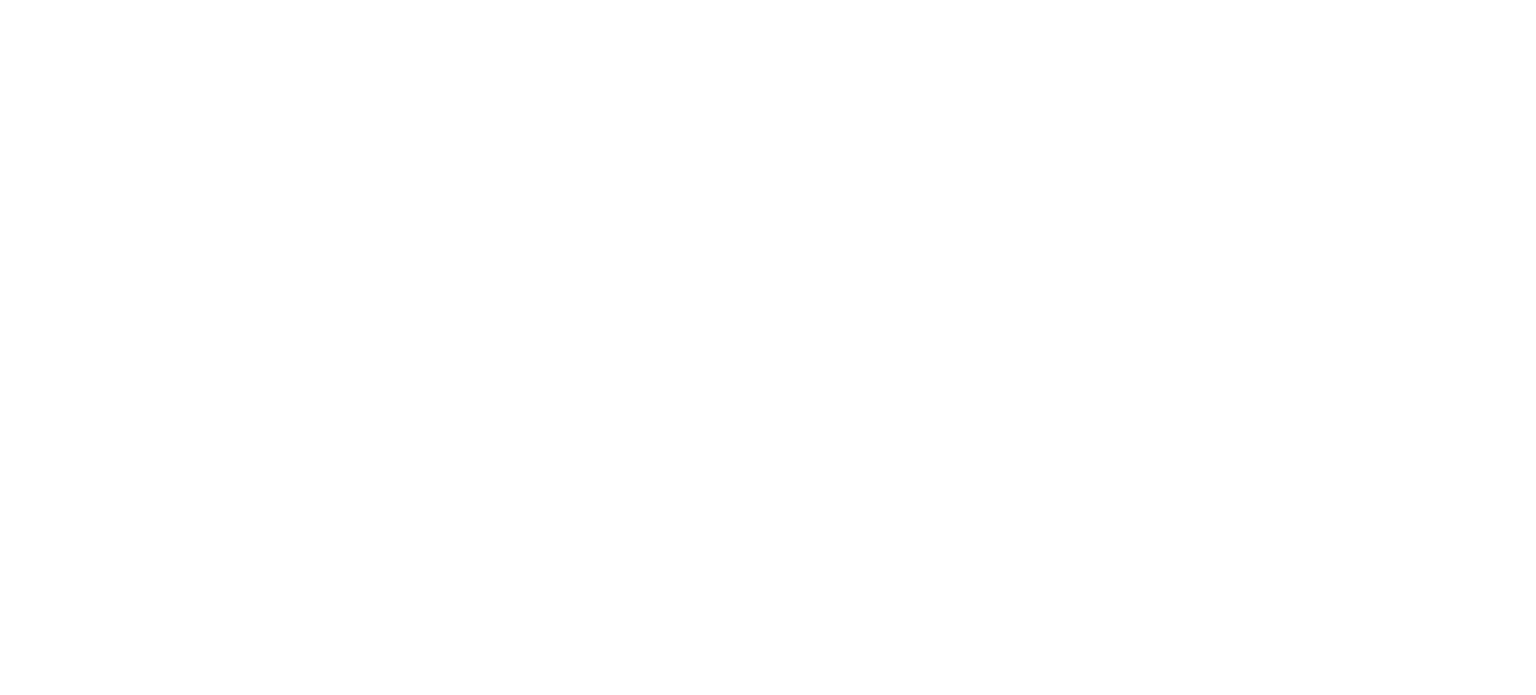 scroll, scrollTop: 0, scrollLeft: 0, axis: both 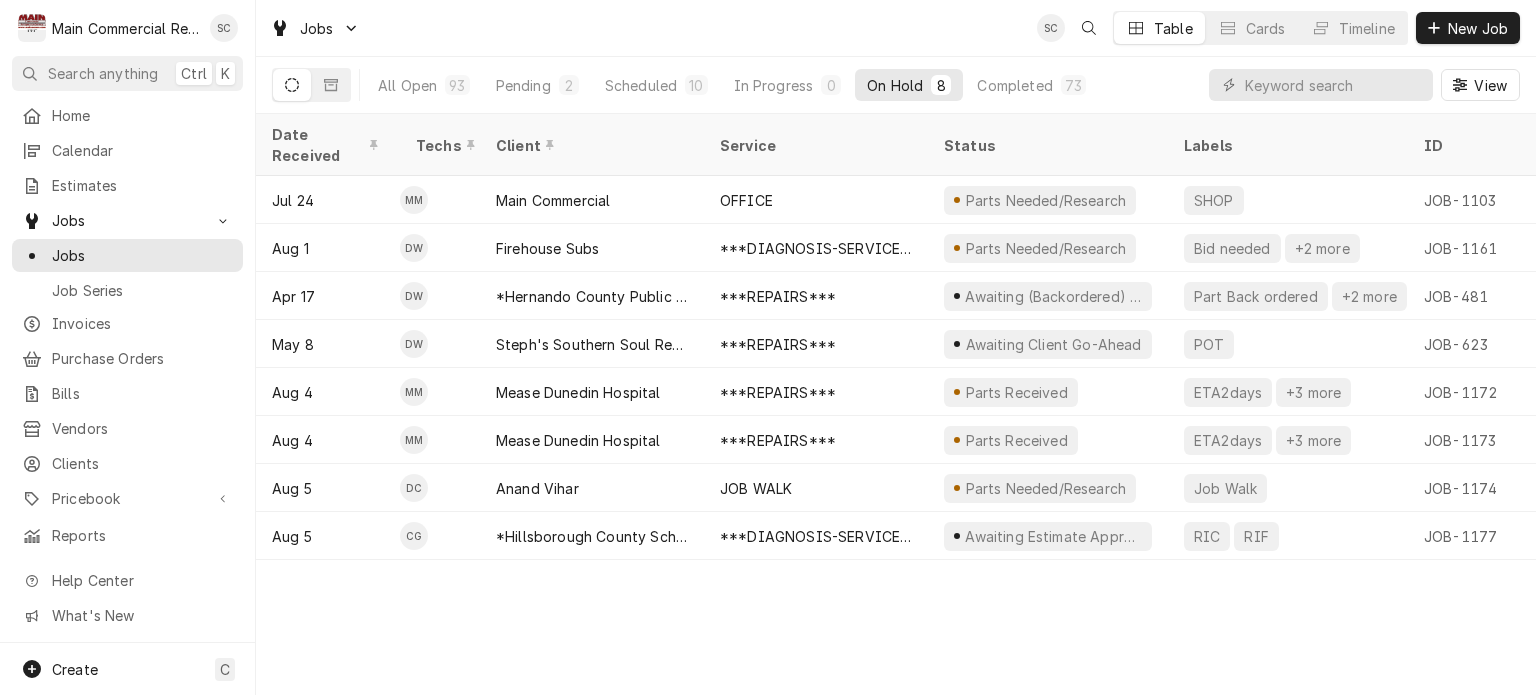 click on "Date Received Techs Client Service Status Labels ID Duration Location Name Job Type Priority Location Address Scheduled For On Hold Last Modified Jul 24   MM Main Commercial OFFICE Parts Needed/Research SHOP JOB-1103 2h Main Commercial - Shop/Office Service High 16705 Scheer Blvd, Hudson, FL 34667 Aug 6   • 12:00 PM Aug 6   Aug 6   Aug 1   DW Firehouse Subs ***DIAGNOSIS-SERVICE CALL*** Parts Needed/Research Bid needed +2 more JOB-1161 2h — Service Urgent 3434 Eastlake Rd., Palm Harbor, FL 34685 Aug 1   • 4:00 PM Aug 4   Aug 4   Apr 17   DW *Hernando County Public School ***REPAIRS*** Awaiting (Backordered) Parts Part Back ordered +2 more JOB-481 5h *Moton Elementary School Service No Priority 7175 Emerson Road, Brooksville, FL 34601 Jul 10   • 8:00 AM Jul 10   Jul 10   May 8   DW Steph's Southern Soul Restaurant ***REPAIRS*** Awaiting Client Go-Ahead POT JOB-623 5h — Service No Priority 14519 5th St., Dade City, FL 33523 Aug 12   • 8:00 AM Jul 24   Jul 24   Aug 4   MM Mease Dunedin Hospital 3h —" at bounding box center (896, 404) 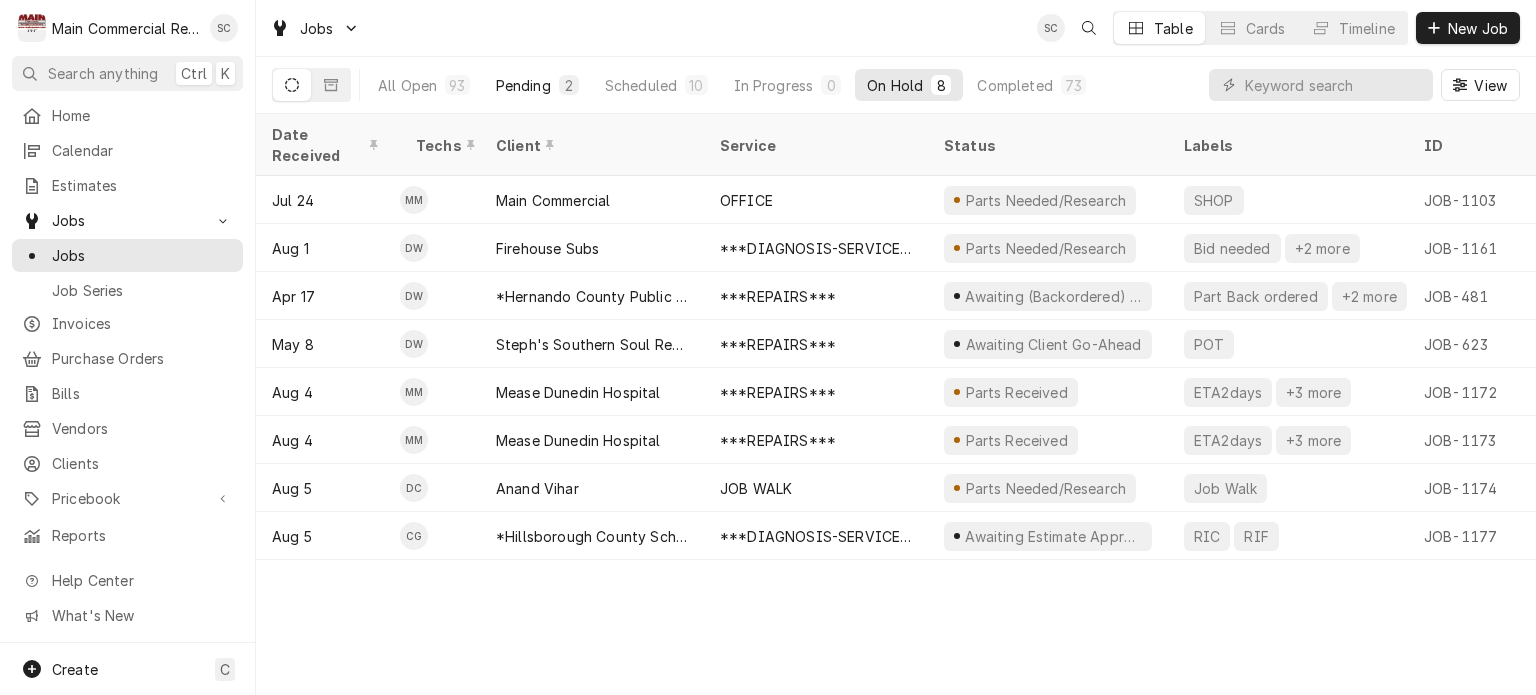 click on "Pending 2" at bounding box center [537, 85] 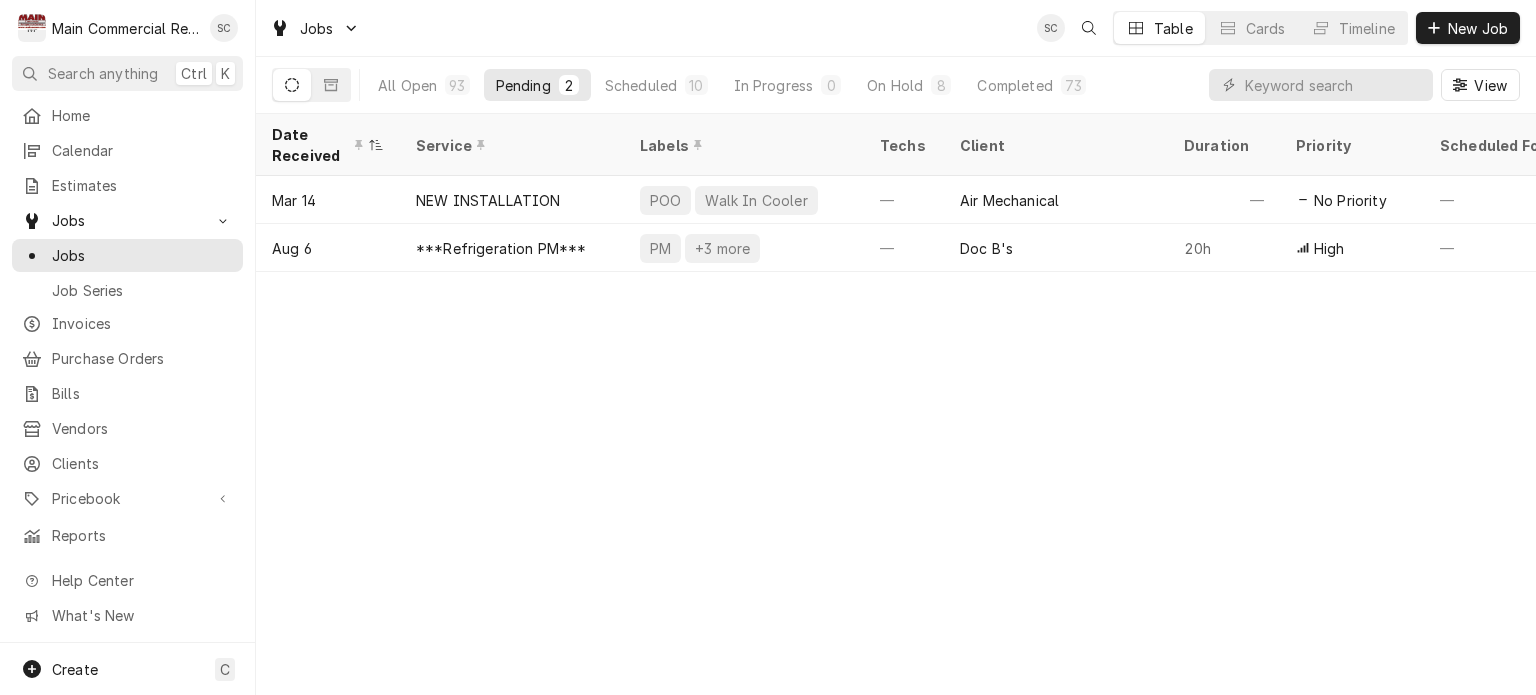 click on "Date Received Service Labels Techs Client Duration Priority Scheduled For Location Name Location Address Last Modified Job Type Status Mar 14   NEW INSTALLATION POO Walk In Cooler — Air Mechanical — No Priority — TGH Brooksville/Springhill 10461 Quality Dr, Spring Hill, FL 34609 Apr 29   Service Draft Aug 6   ***Refrigeration PM*** PM +3 more — Doc B's 20h High — — 2223 N Westshore Blvd., Tampa, FL 33607 Aug 6   Service Draft xeYzXqx Date — Time — Duration — Labels No labels Reason For Call Not mentioned" at bounding box center [896, 404] 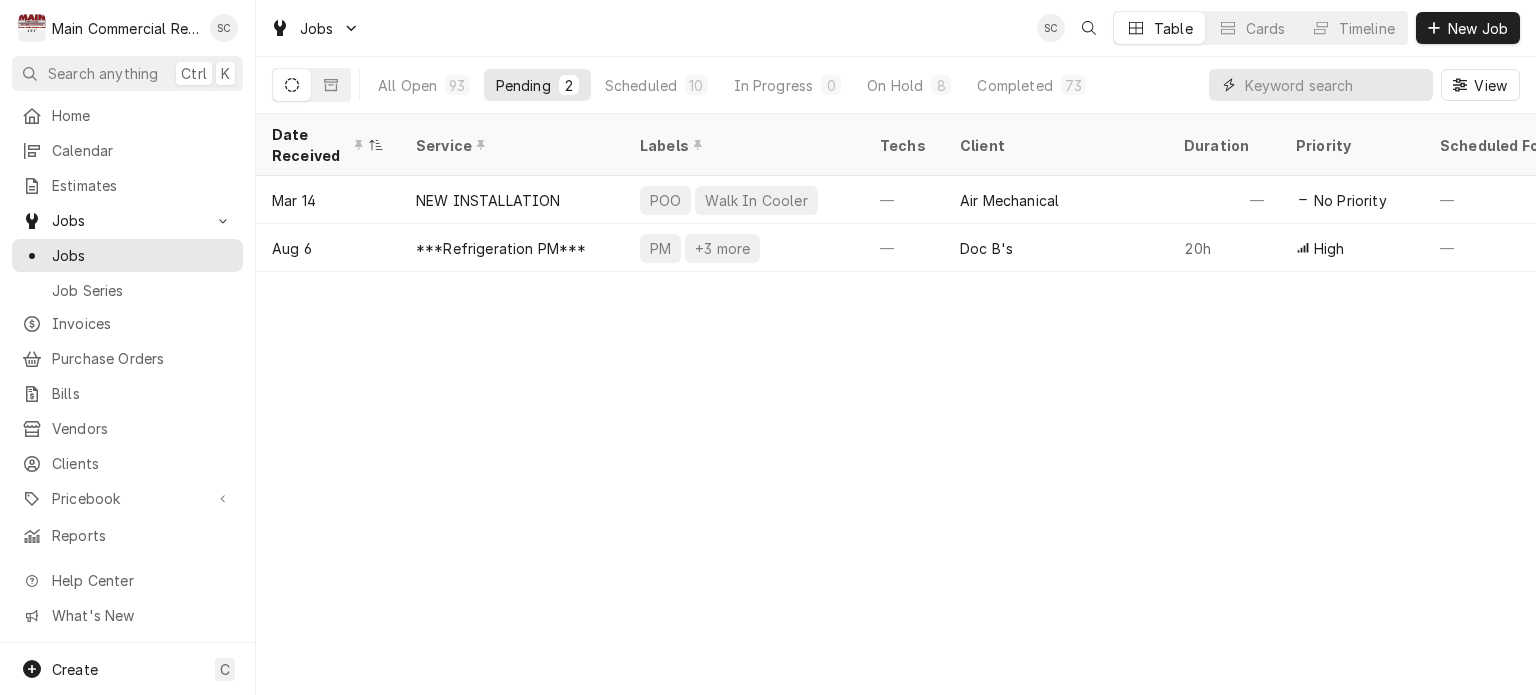 click at bounding box center [1334, 85] 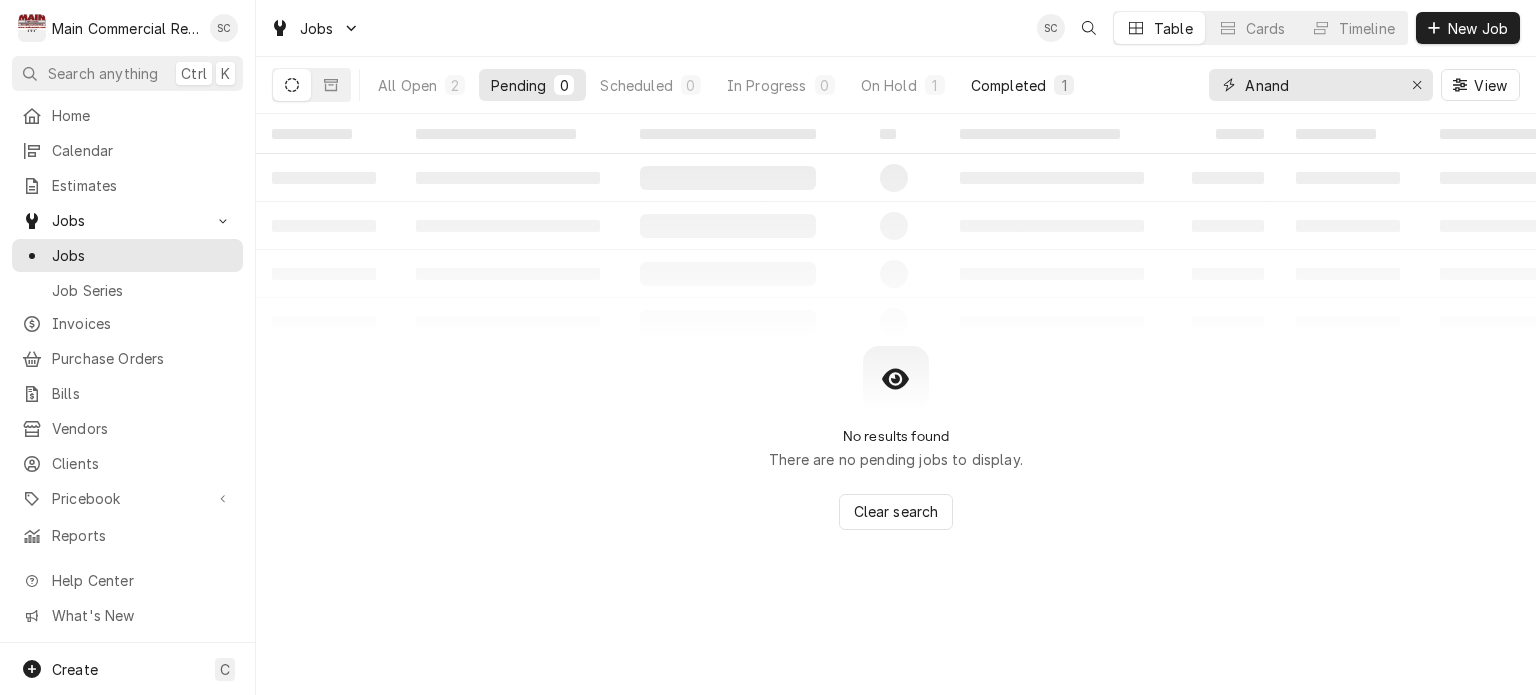 type on "Anand" 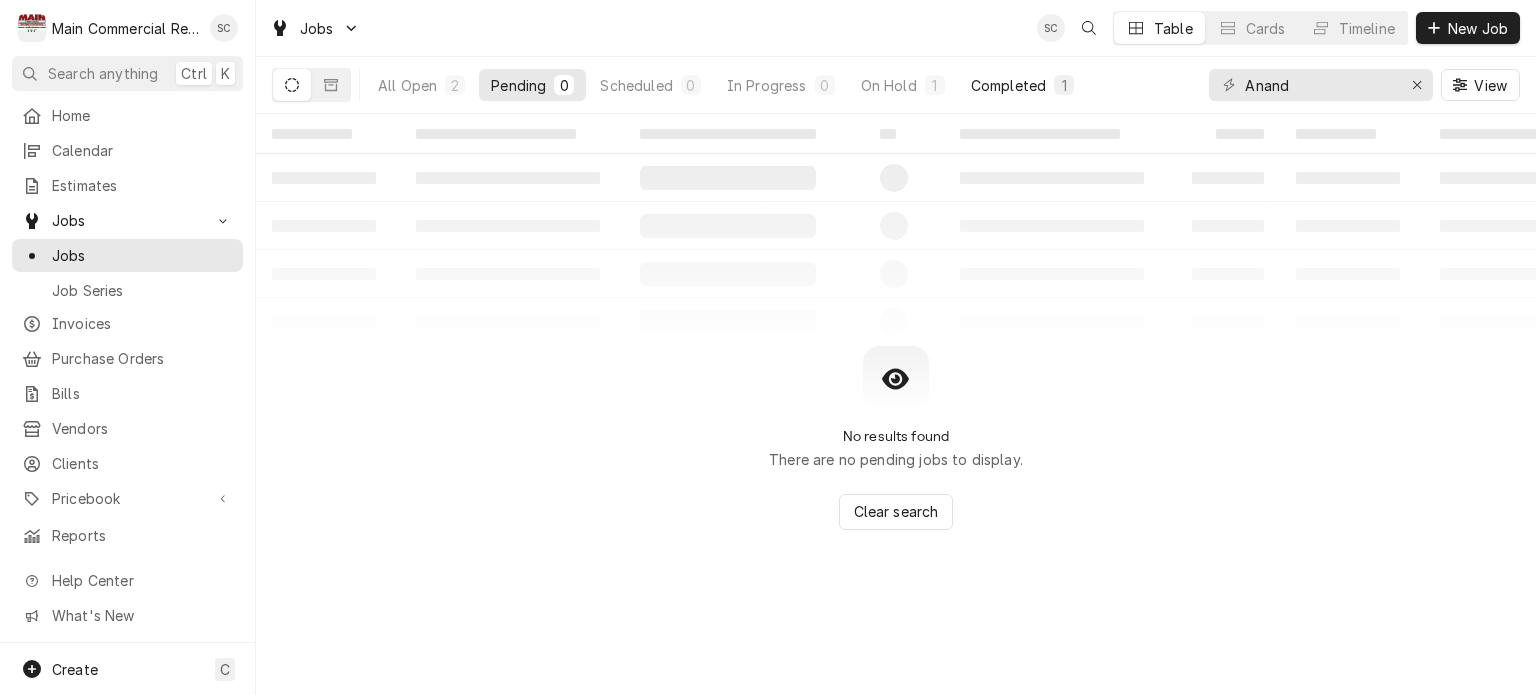 click on "Completed" at bounding box center [1008, 85] 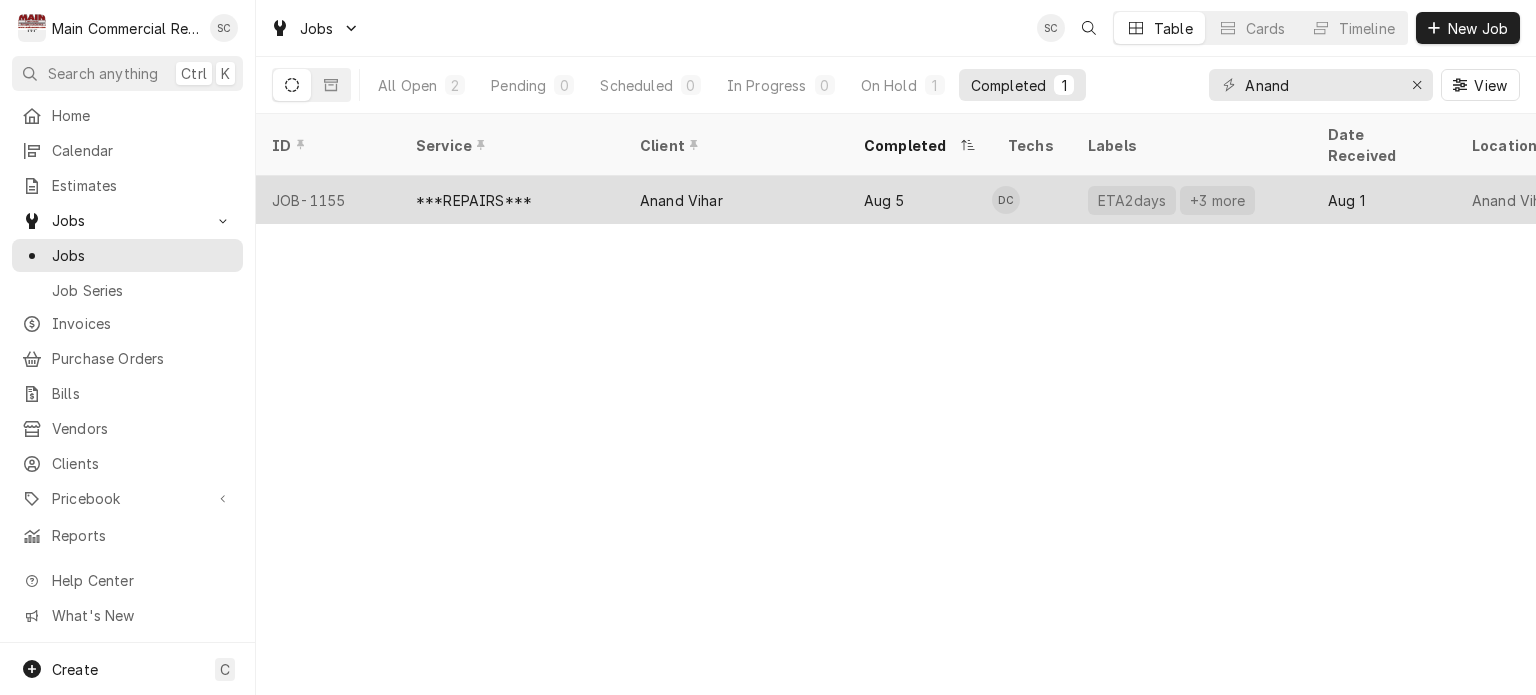 click on "Anand Vihar" at bounding box center [736, 200] 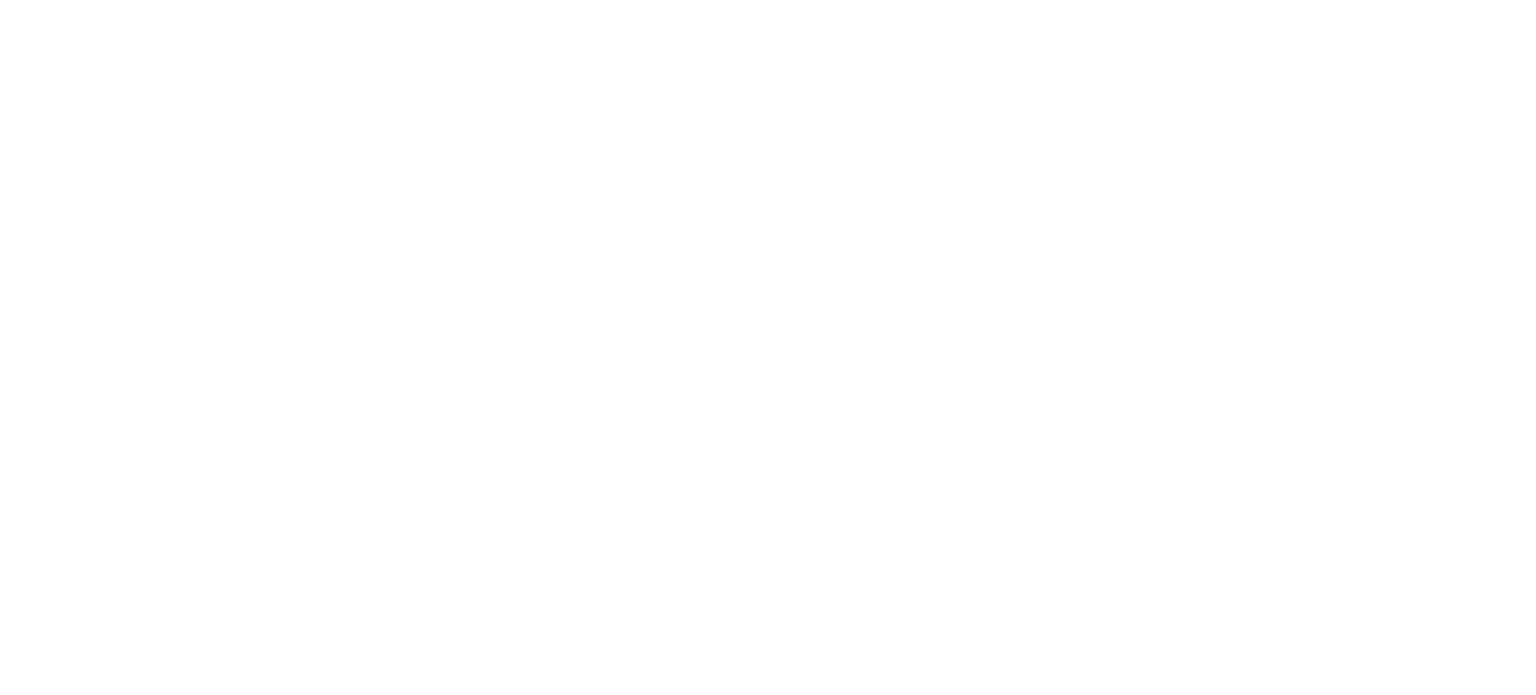 scroll, scrollTop: 0, scrollLeft: 0, axis: both 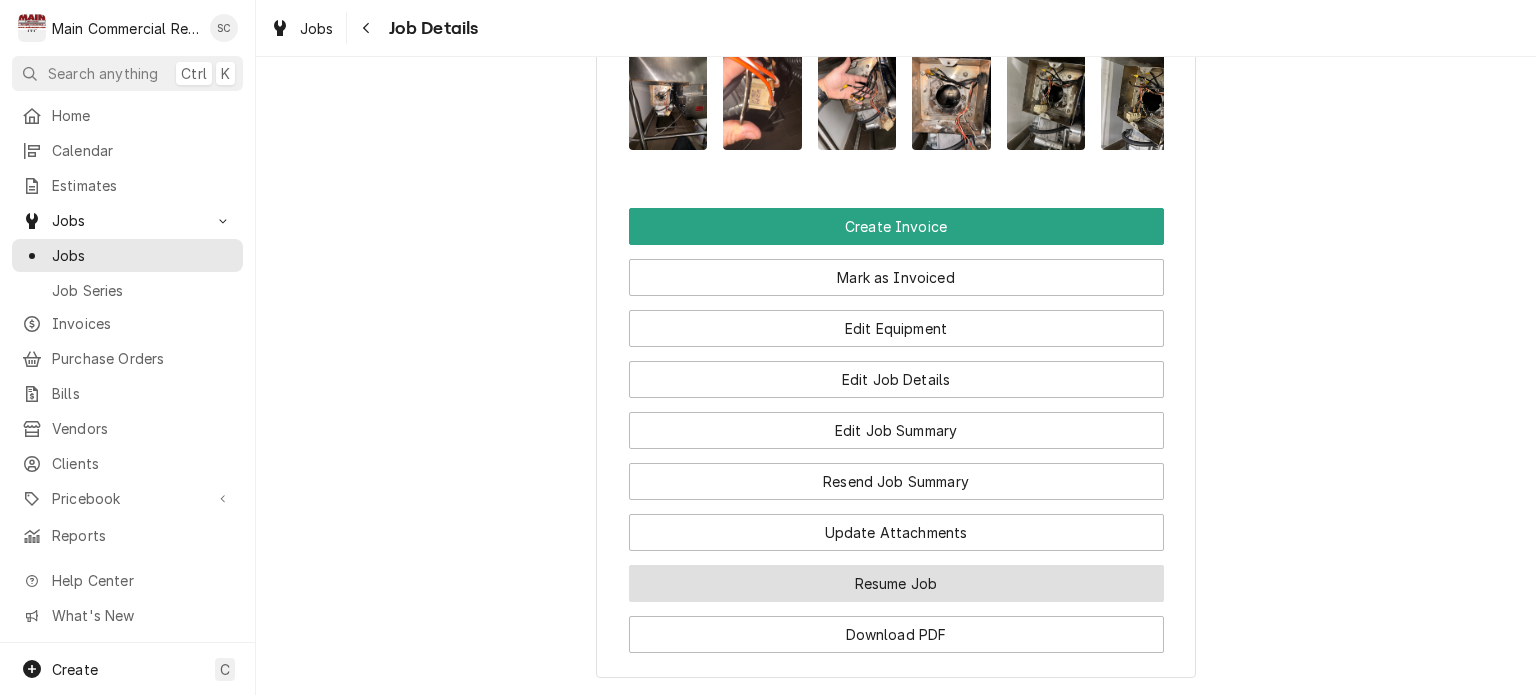 click on "Resume Job" at bounding box center [896, 583] 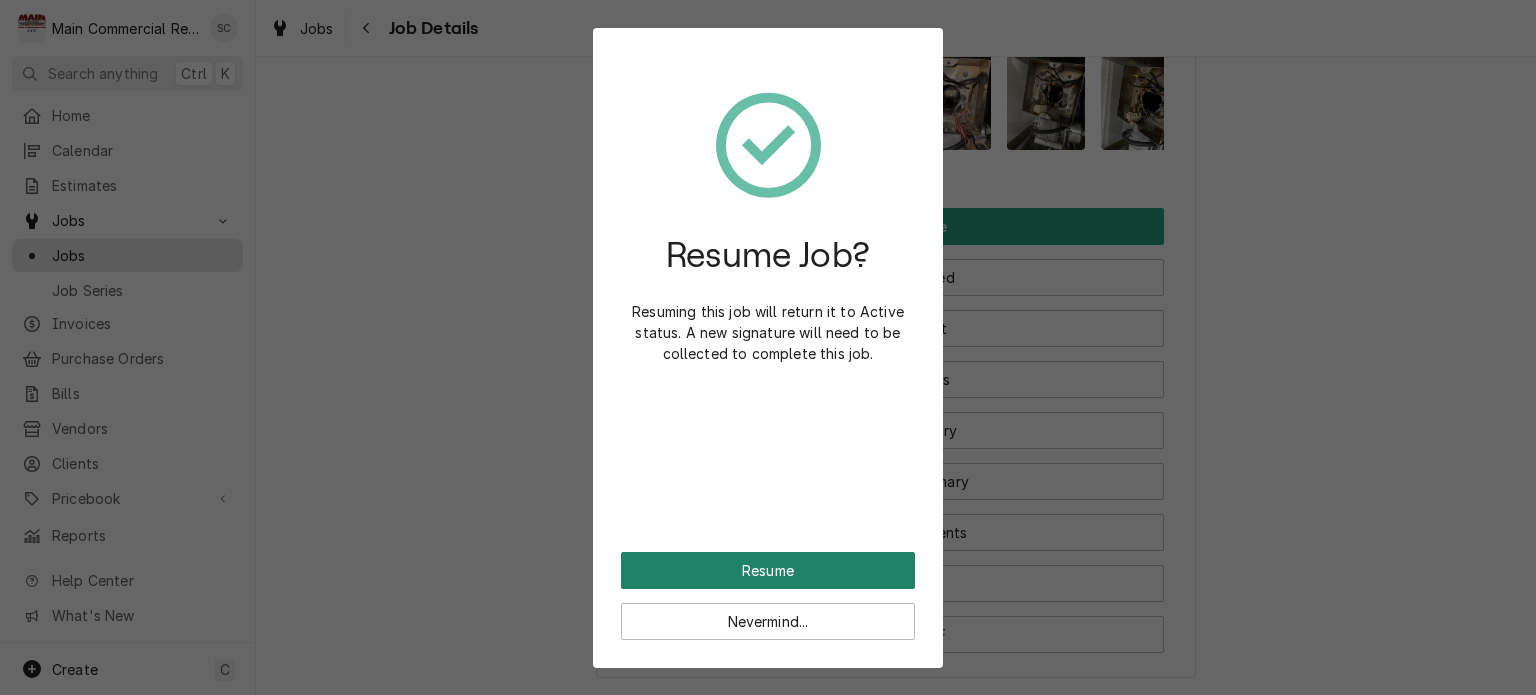 click on "Resume" at bounding box center [768, 570] 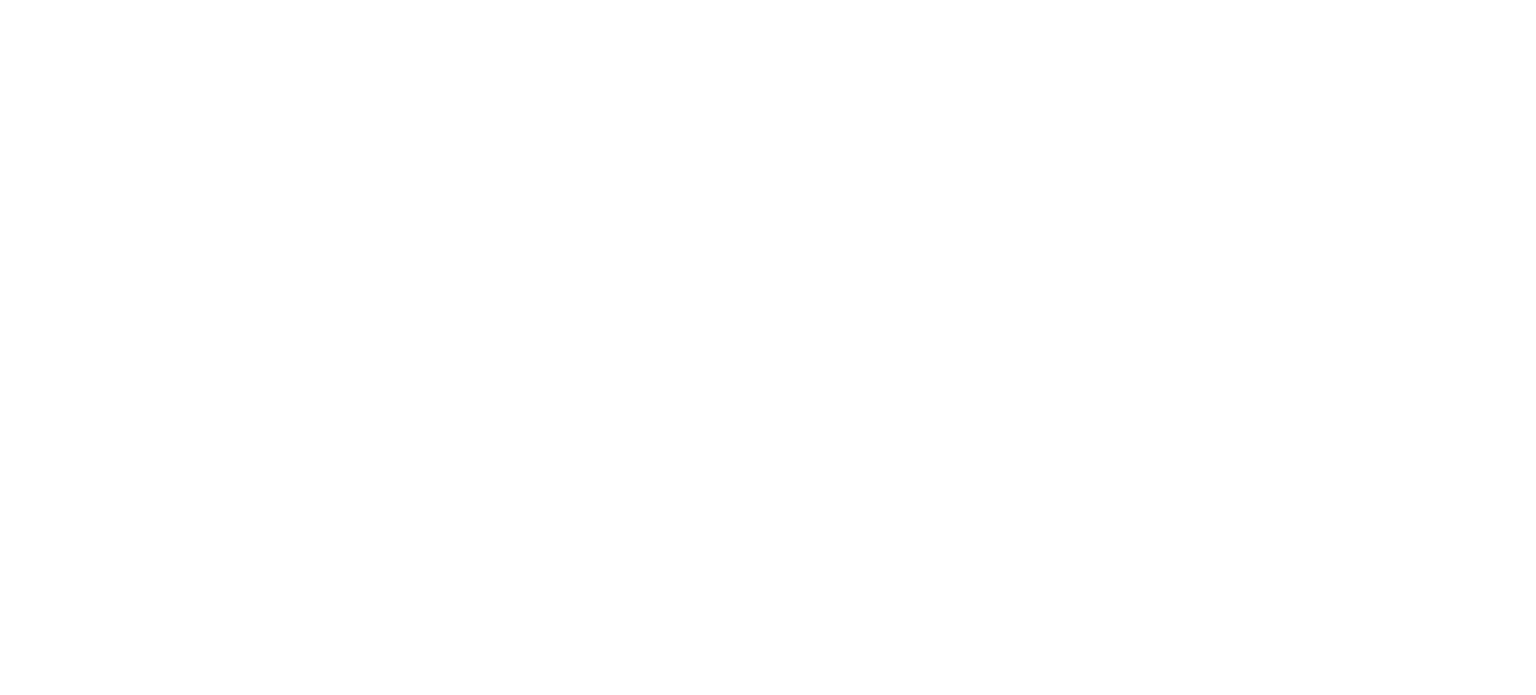 scroll, scrollTop: 0, scrollLeft: 0, axis: both 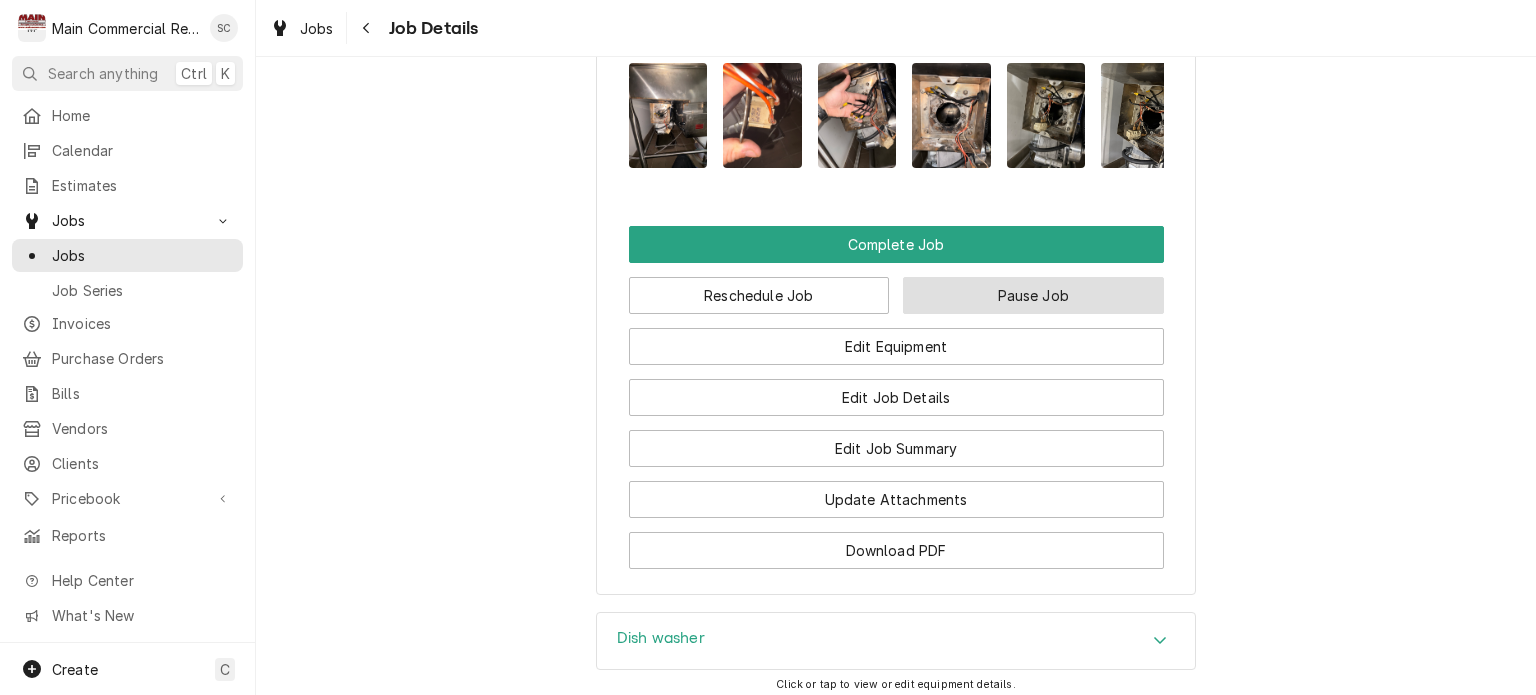 click on "Pause Job" at bounding box center (1033, 295) 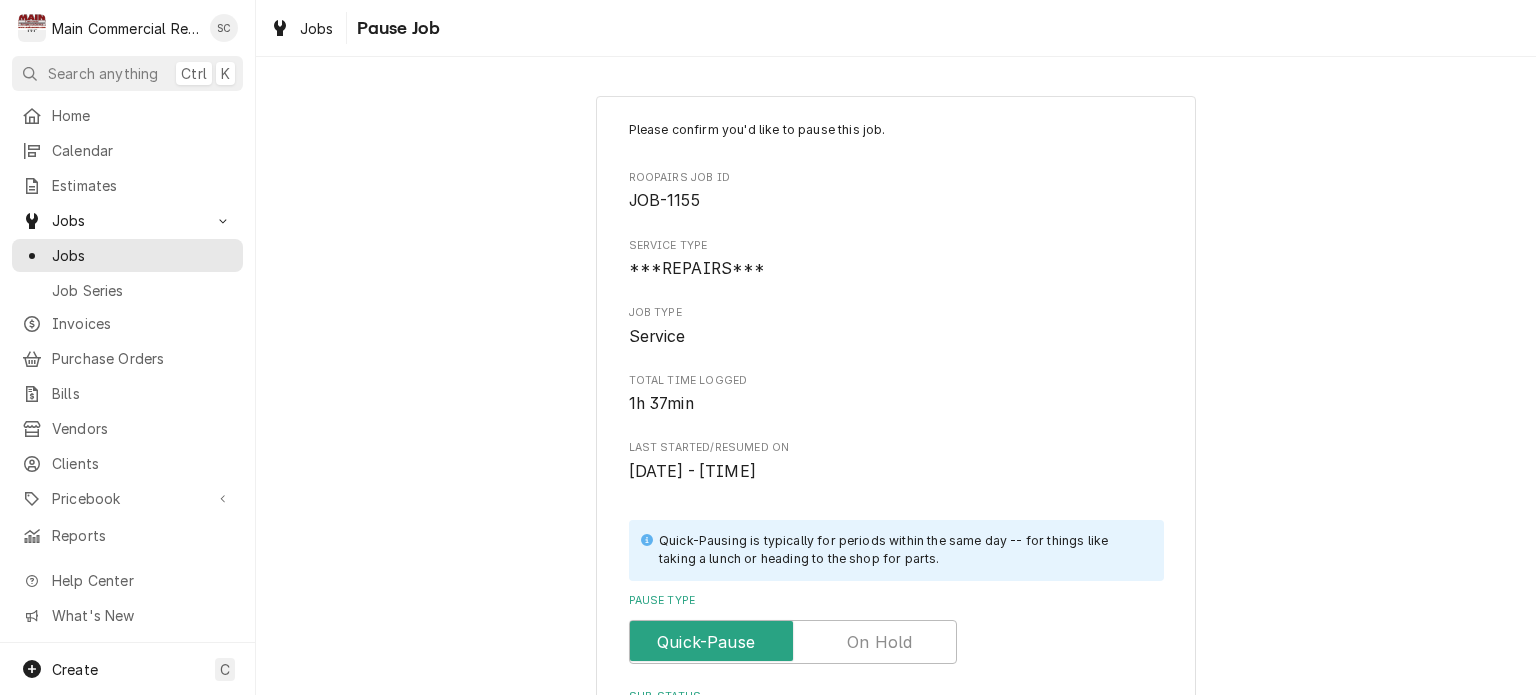 scroll, scrollTop: 300, scrollLeft: 0, axis: vertical 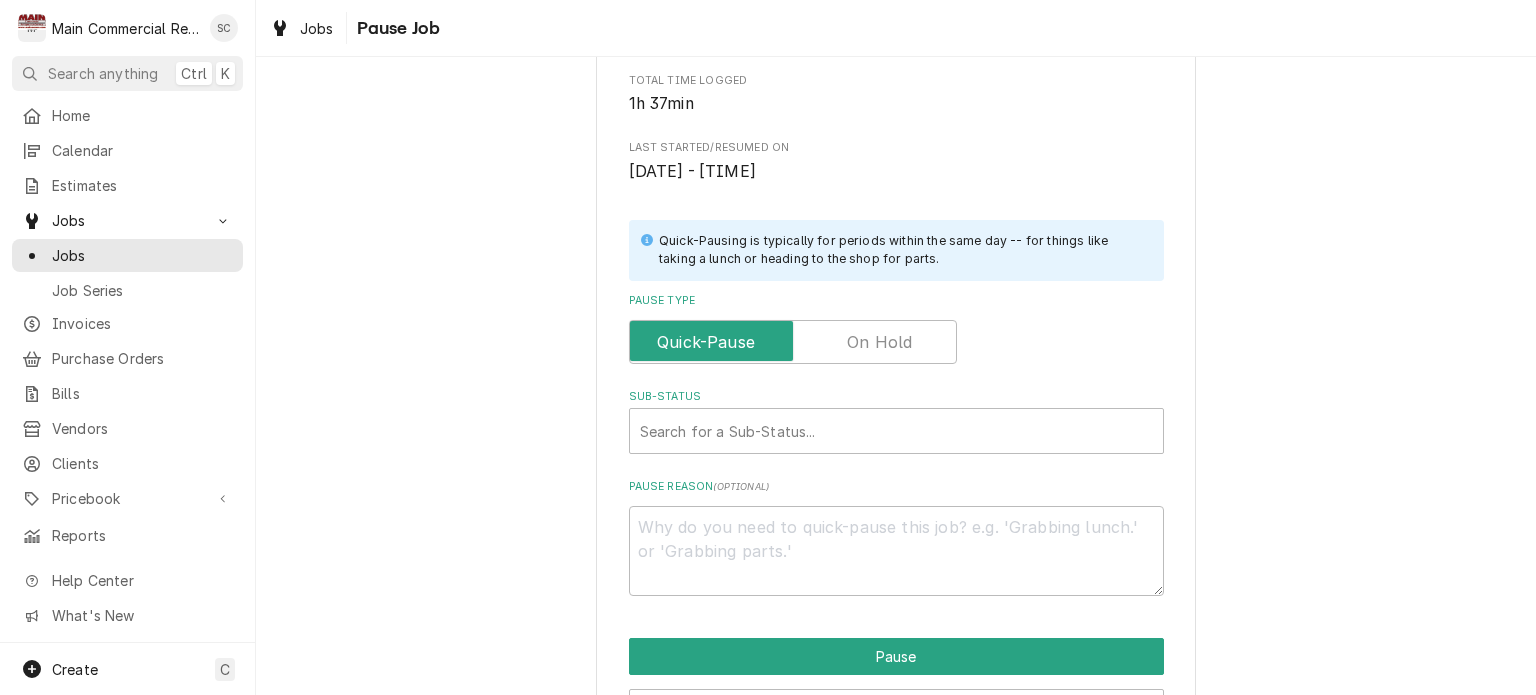 click at bounding box center (793, 342) 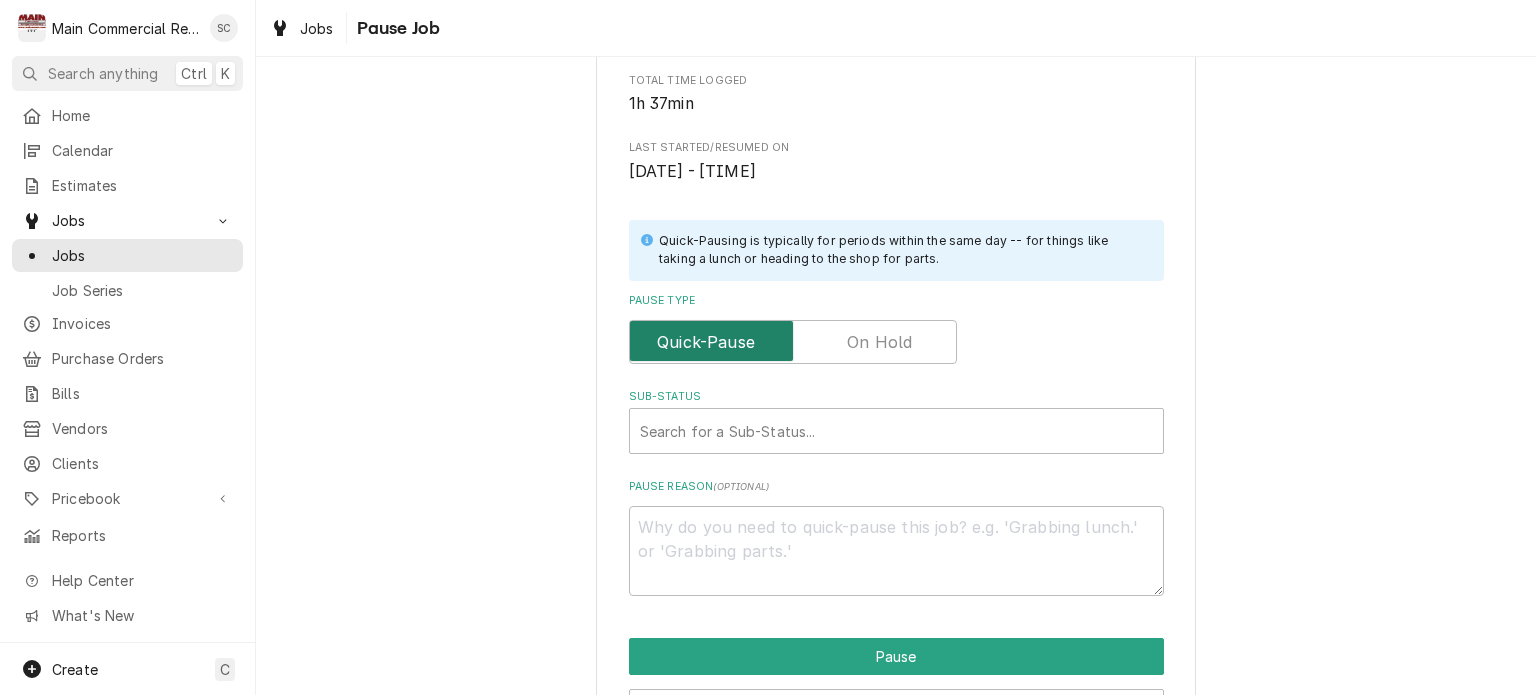 click at bounding box center [793, 342] 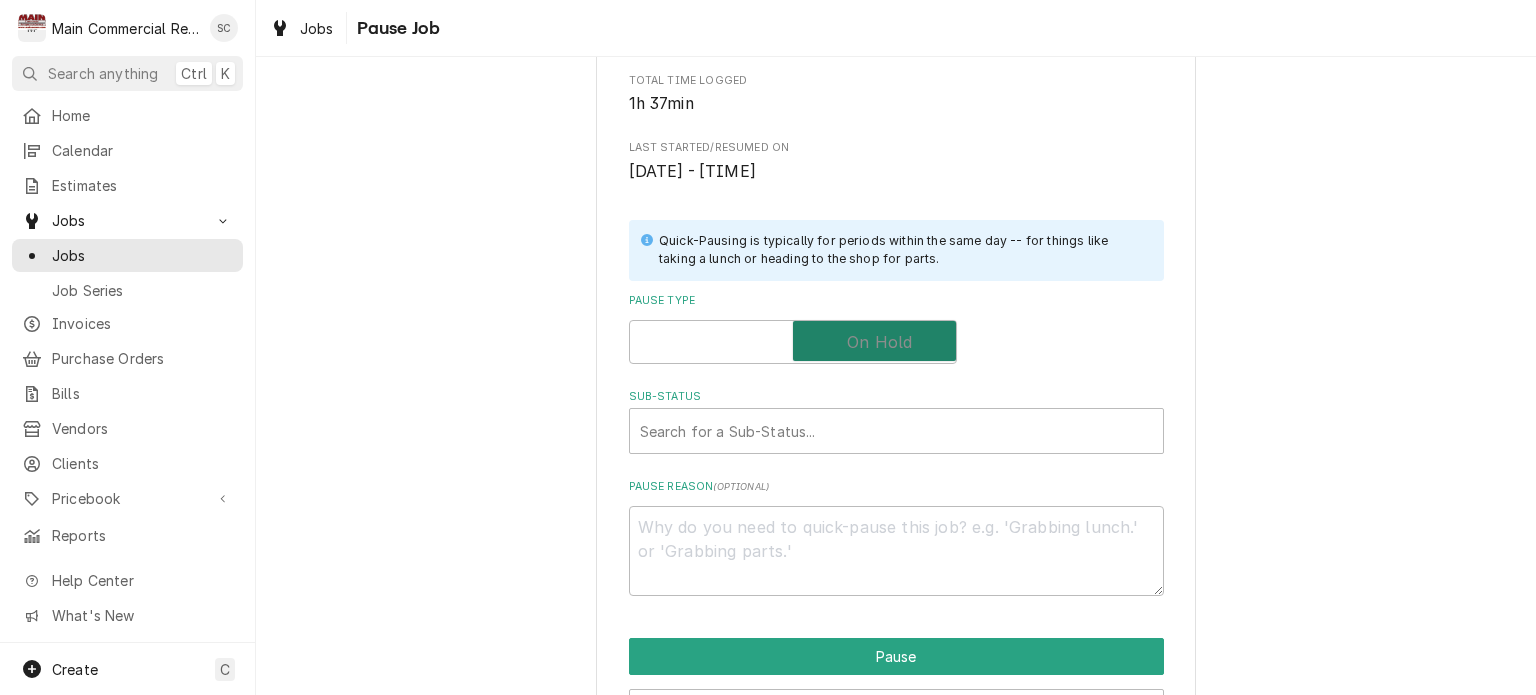 checkbox on "true" 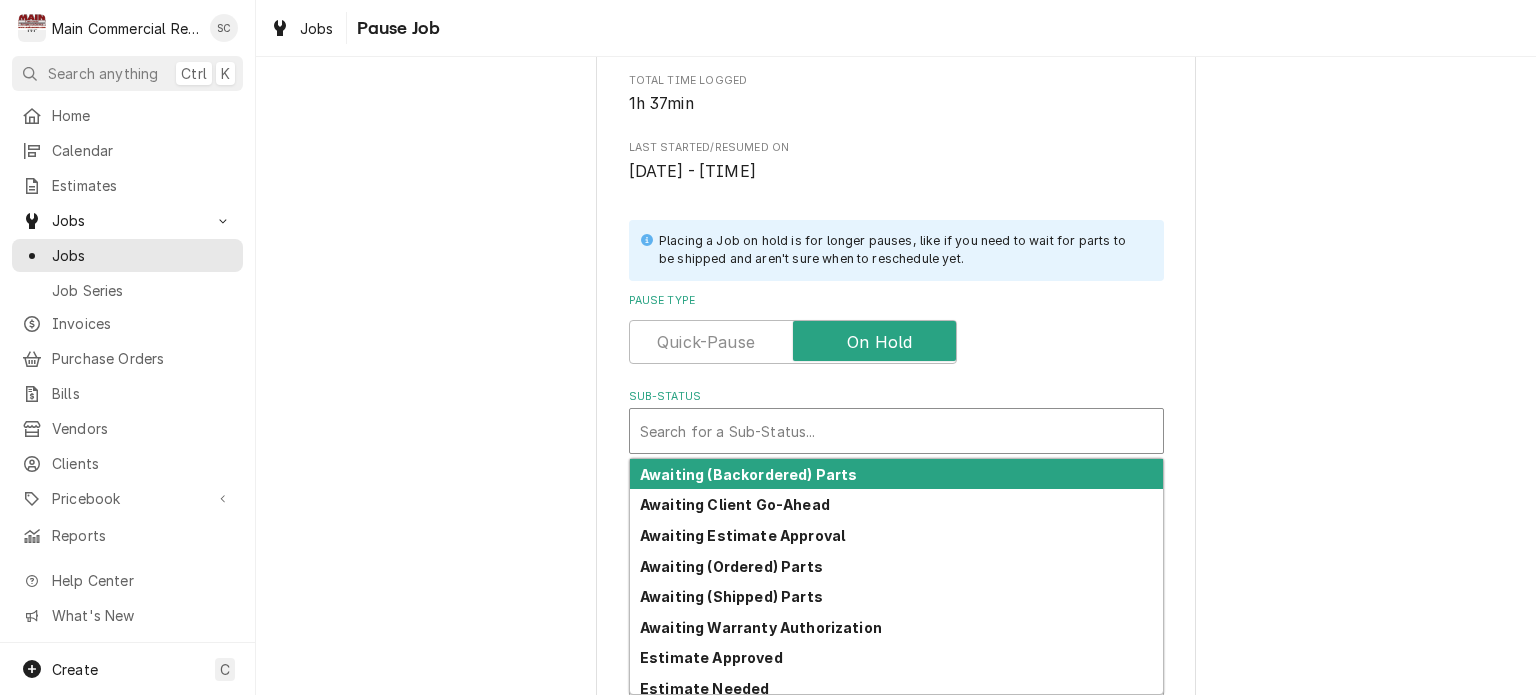 click at bounding box center (896, 431) 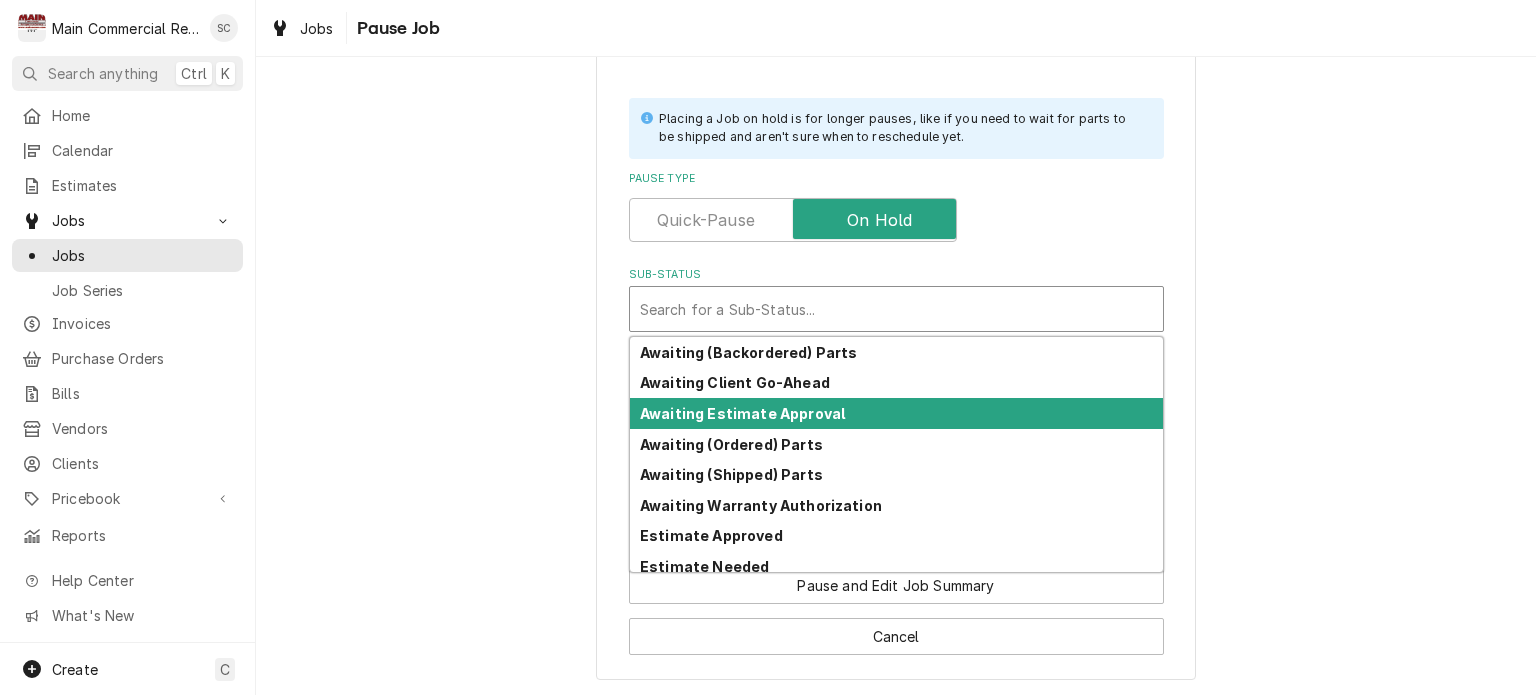 scroll, scrollTop: 163, scrollLeft: 0, axis: vertical 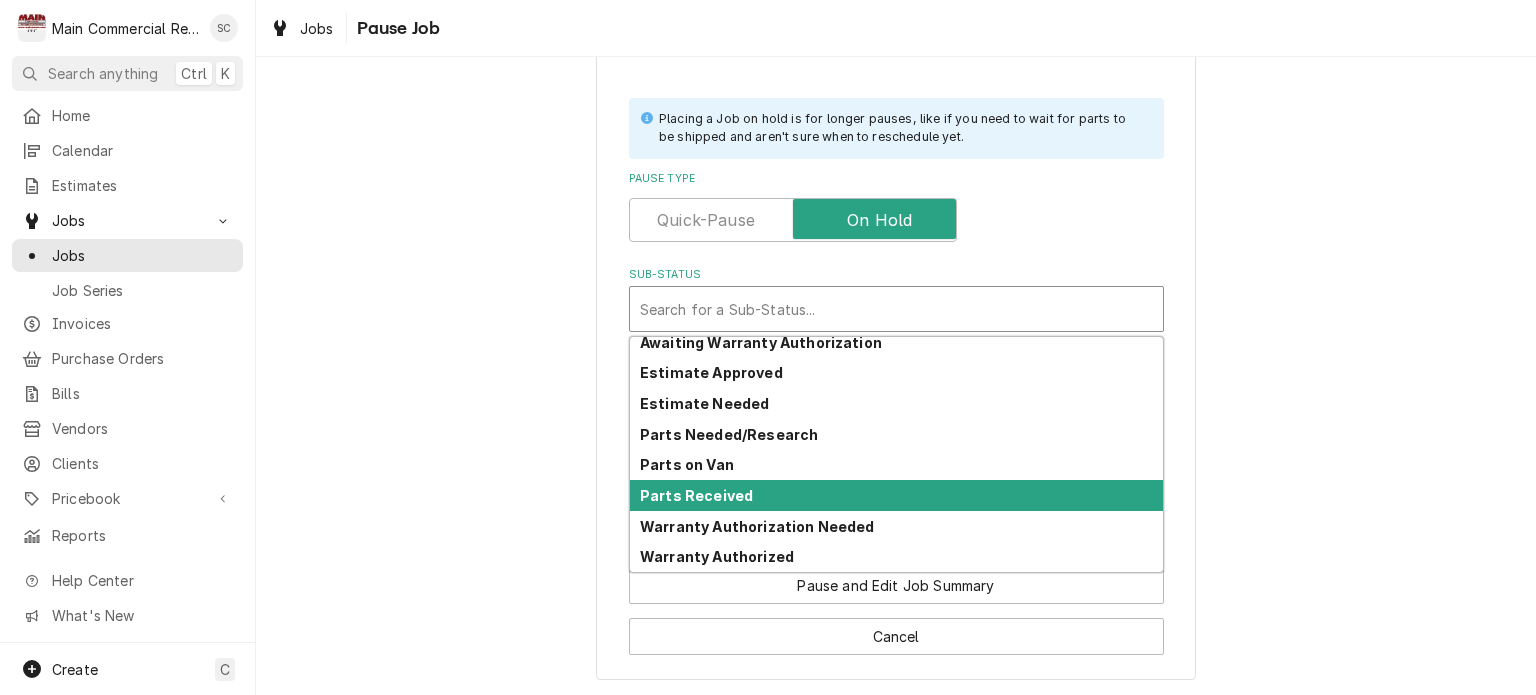 click on "Parts Received" at bounding box center (696, 495) 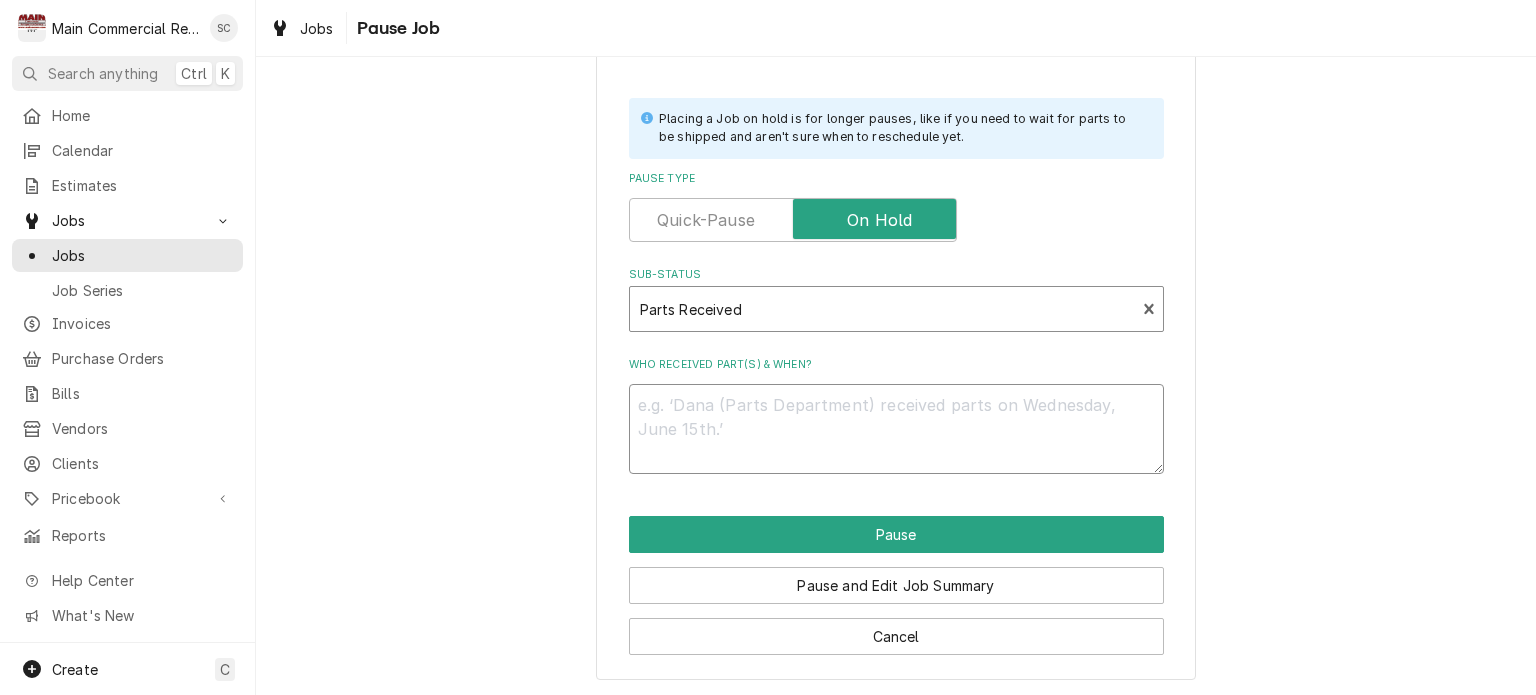 click on "Who received part(s) & when?" at bounding box center (896, 429) 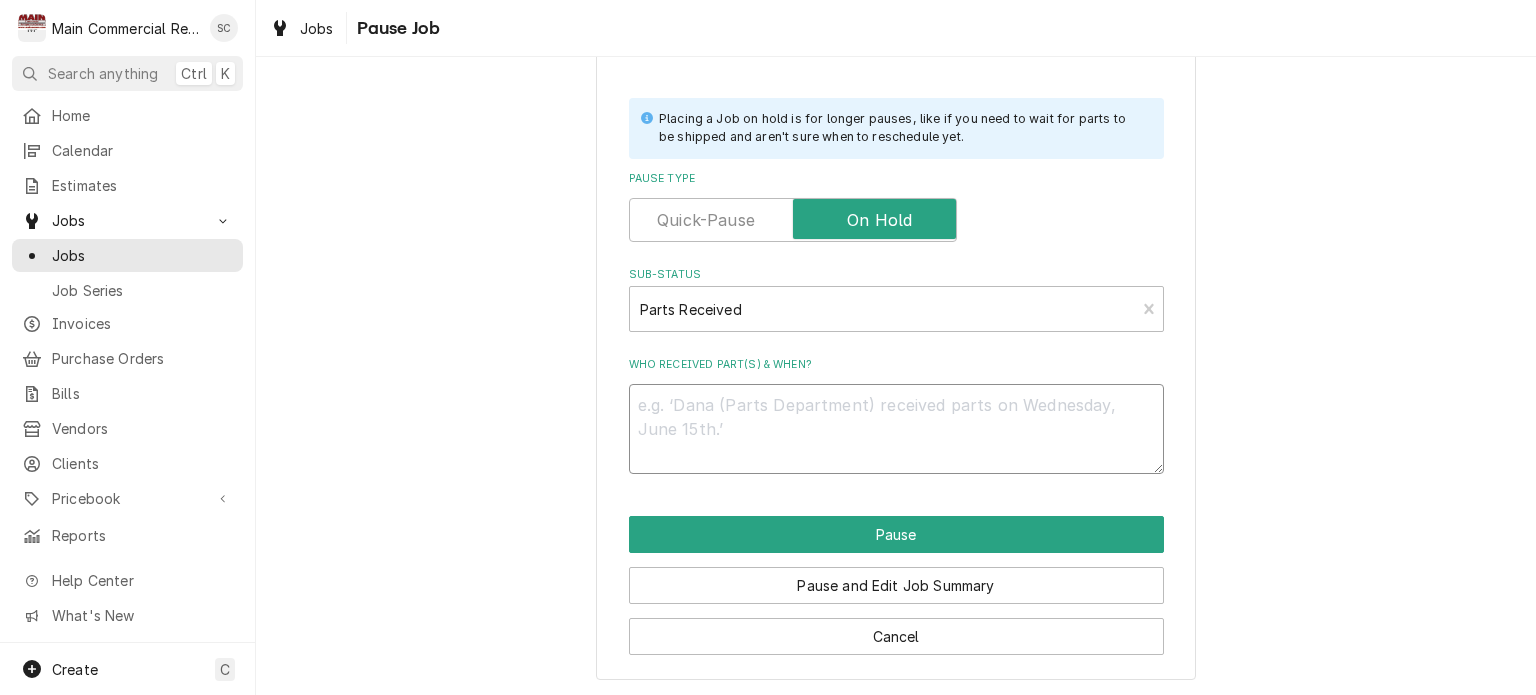 type on "x" 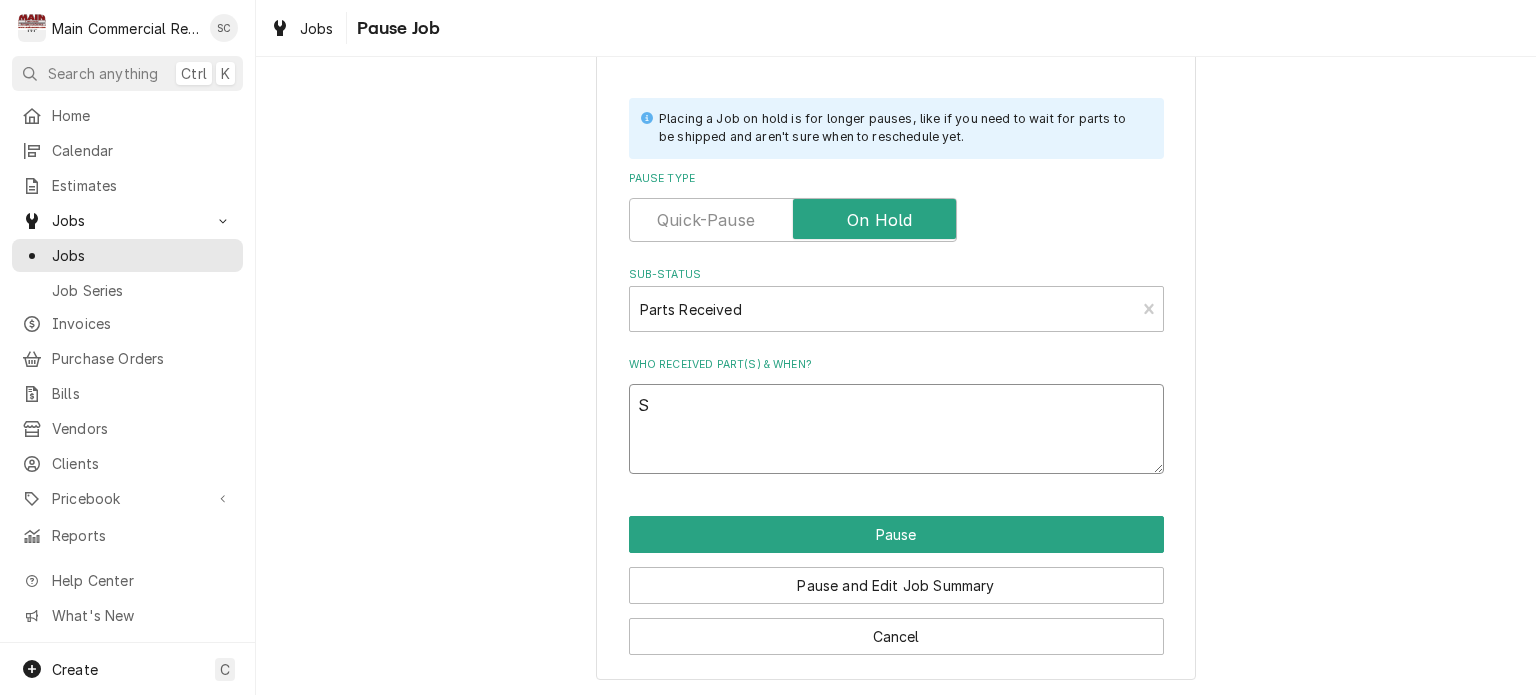 type on "x" 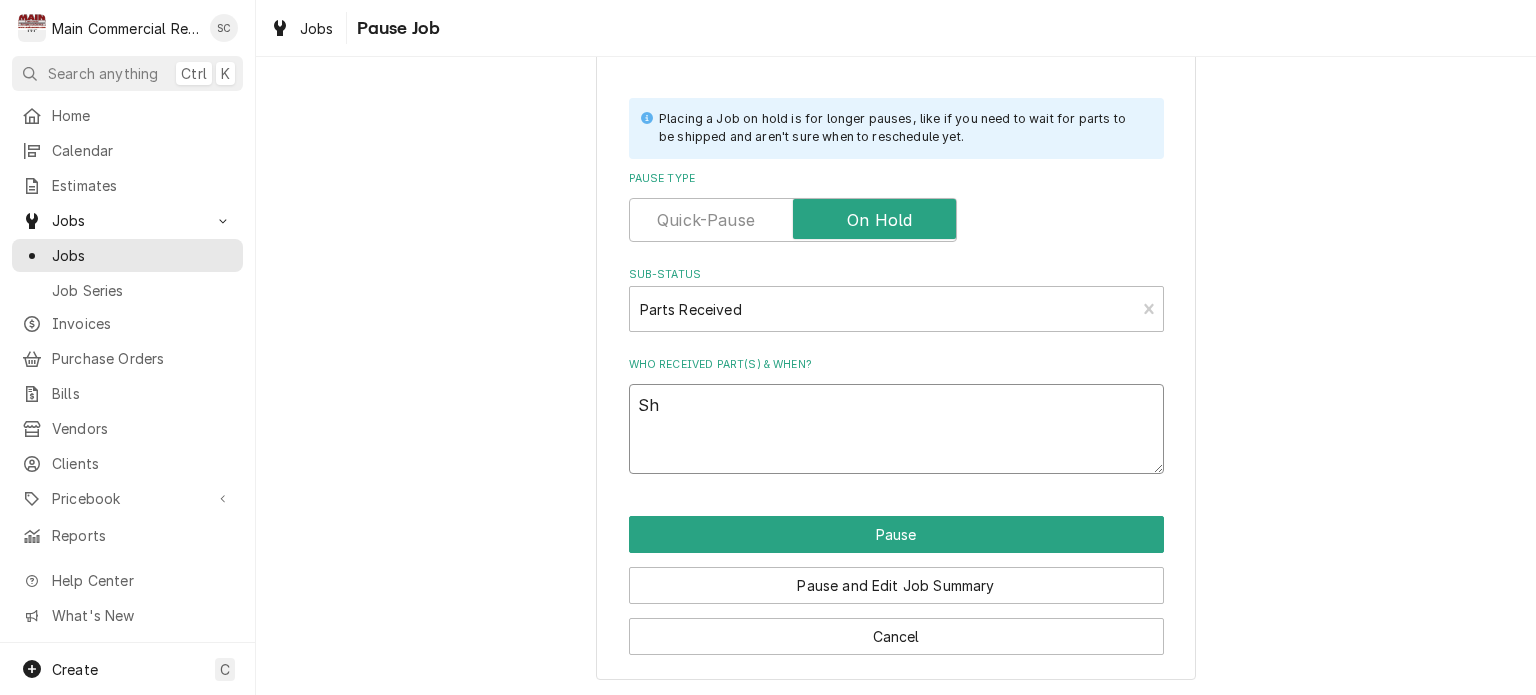 type on "x" 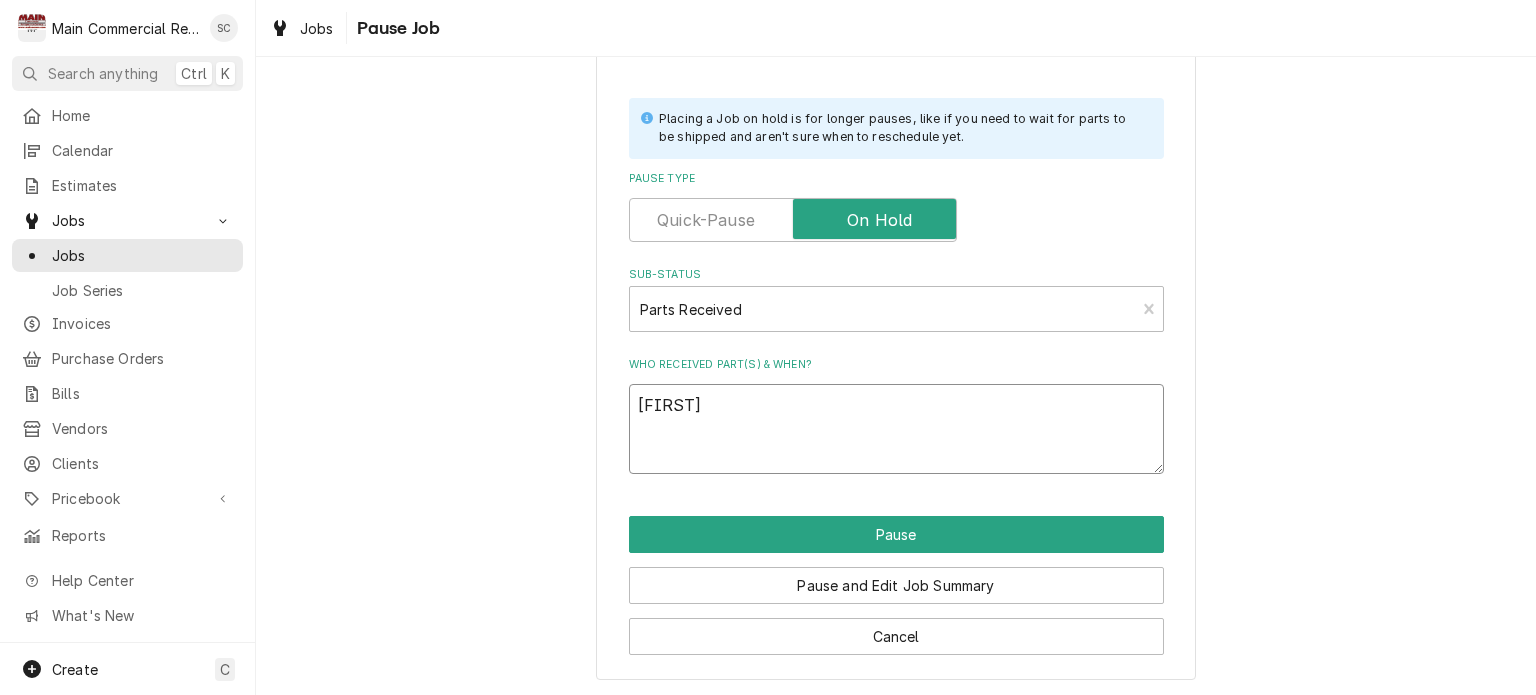 type on "x" 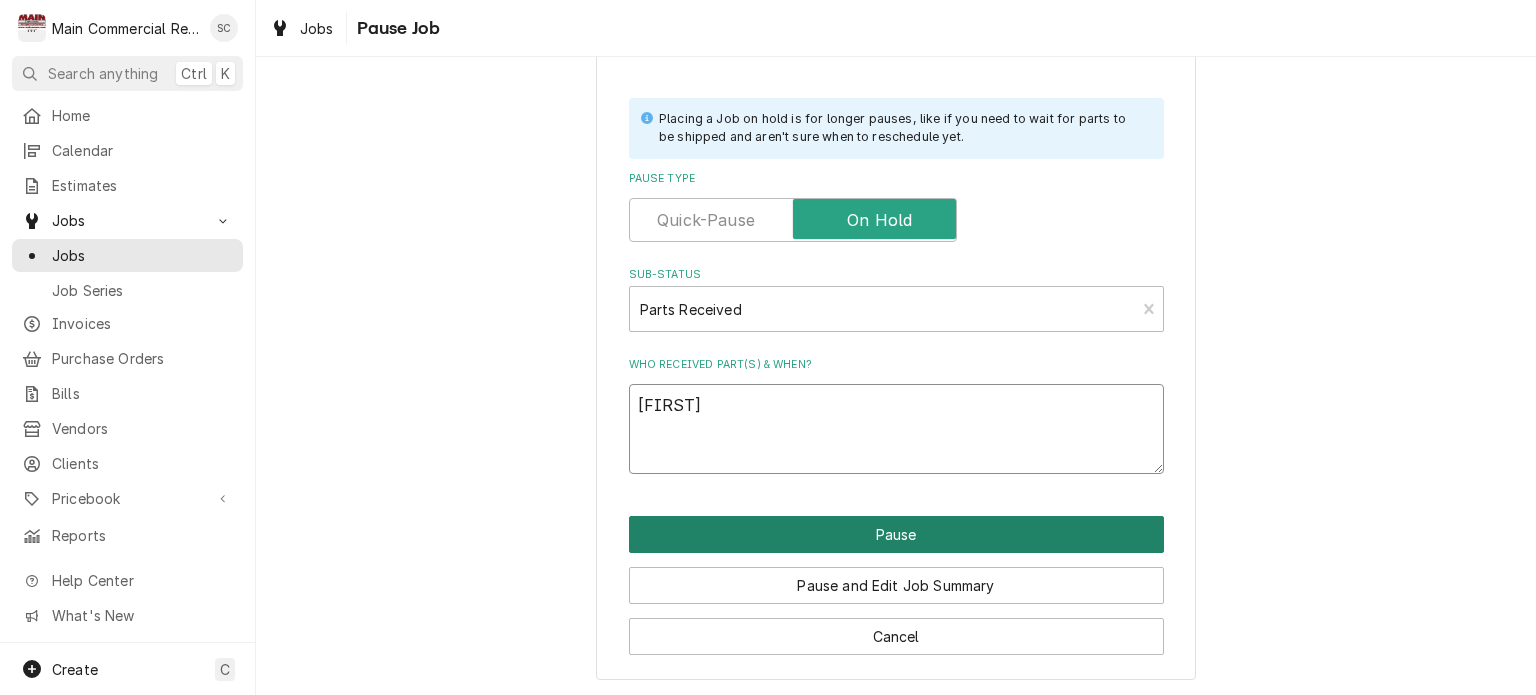 type on "Sharon" 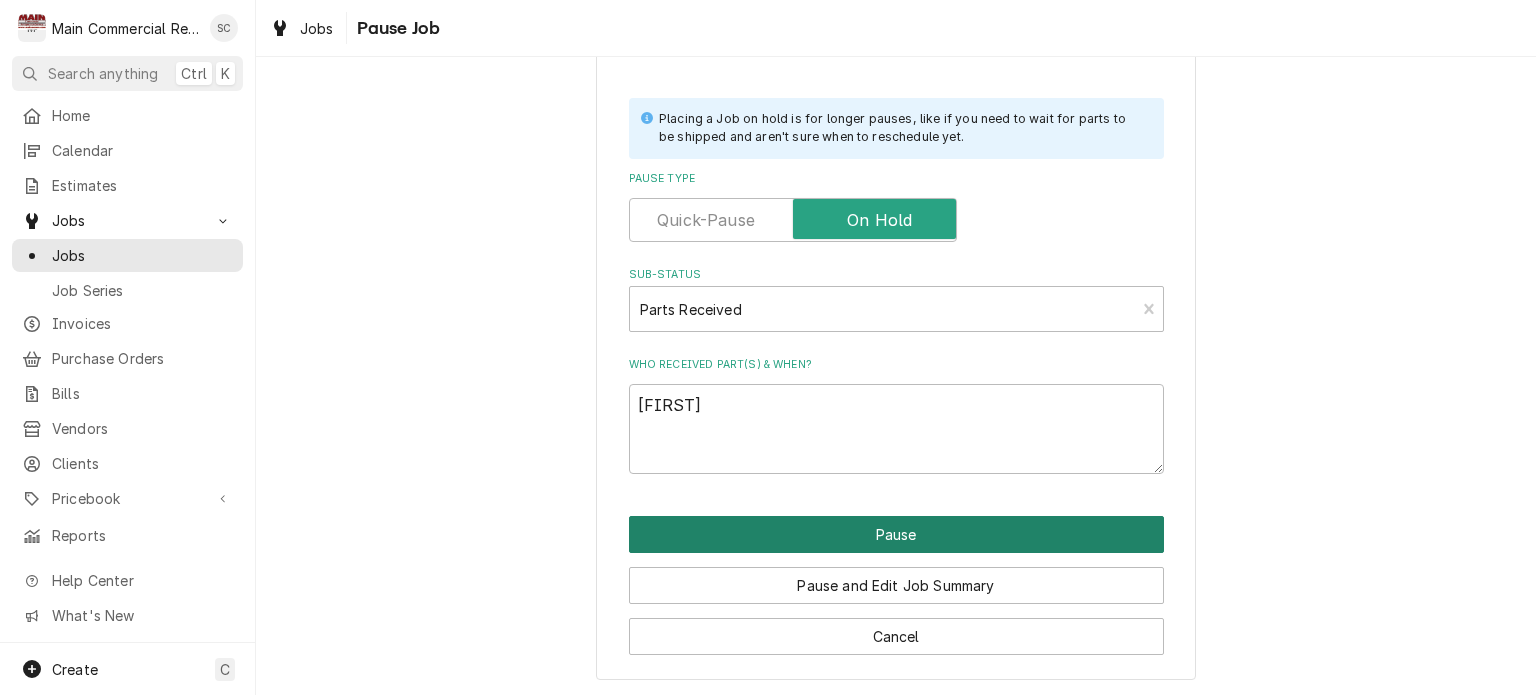 click on "Pause" at bounding box center (896, 534) 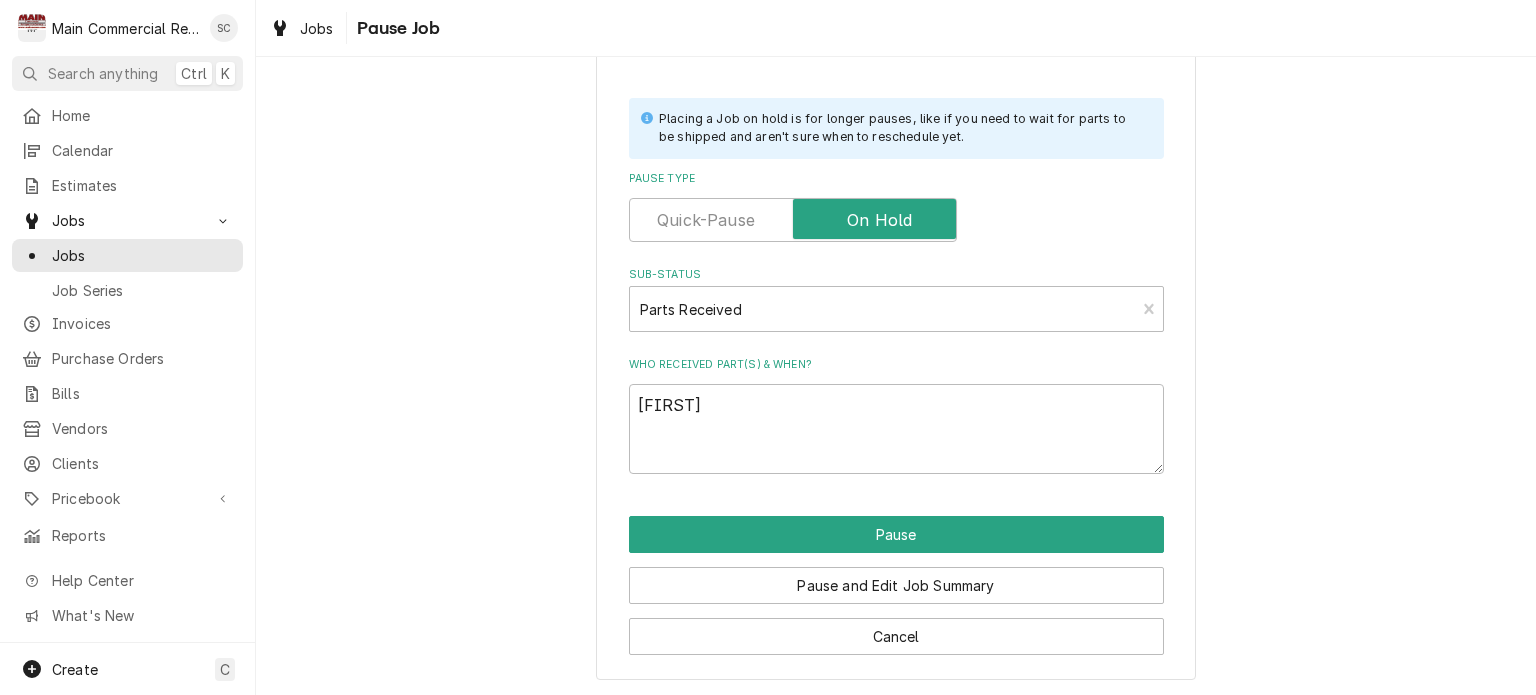 type on "x" 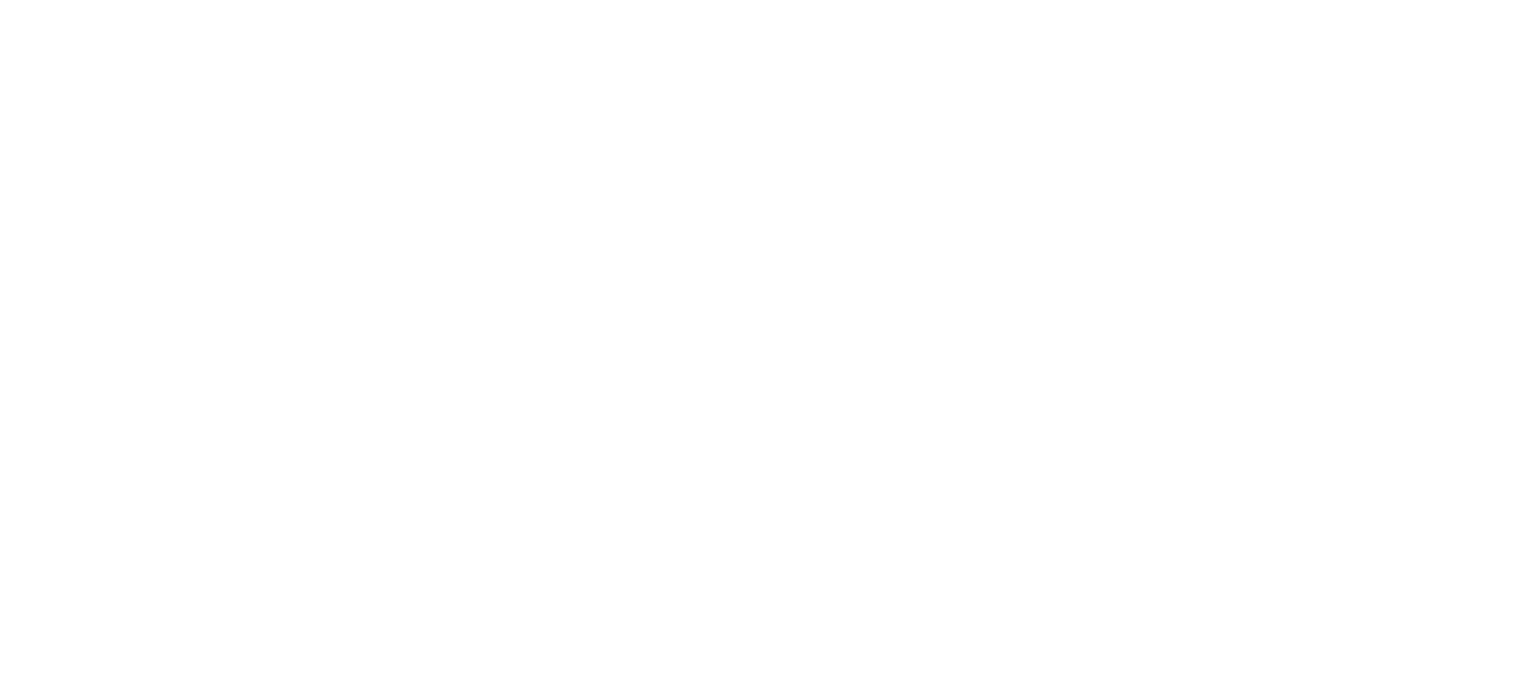 scroll, scrollTop: 0, scrollLeft: 0, axis: both 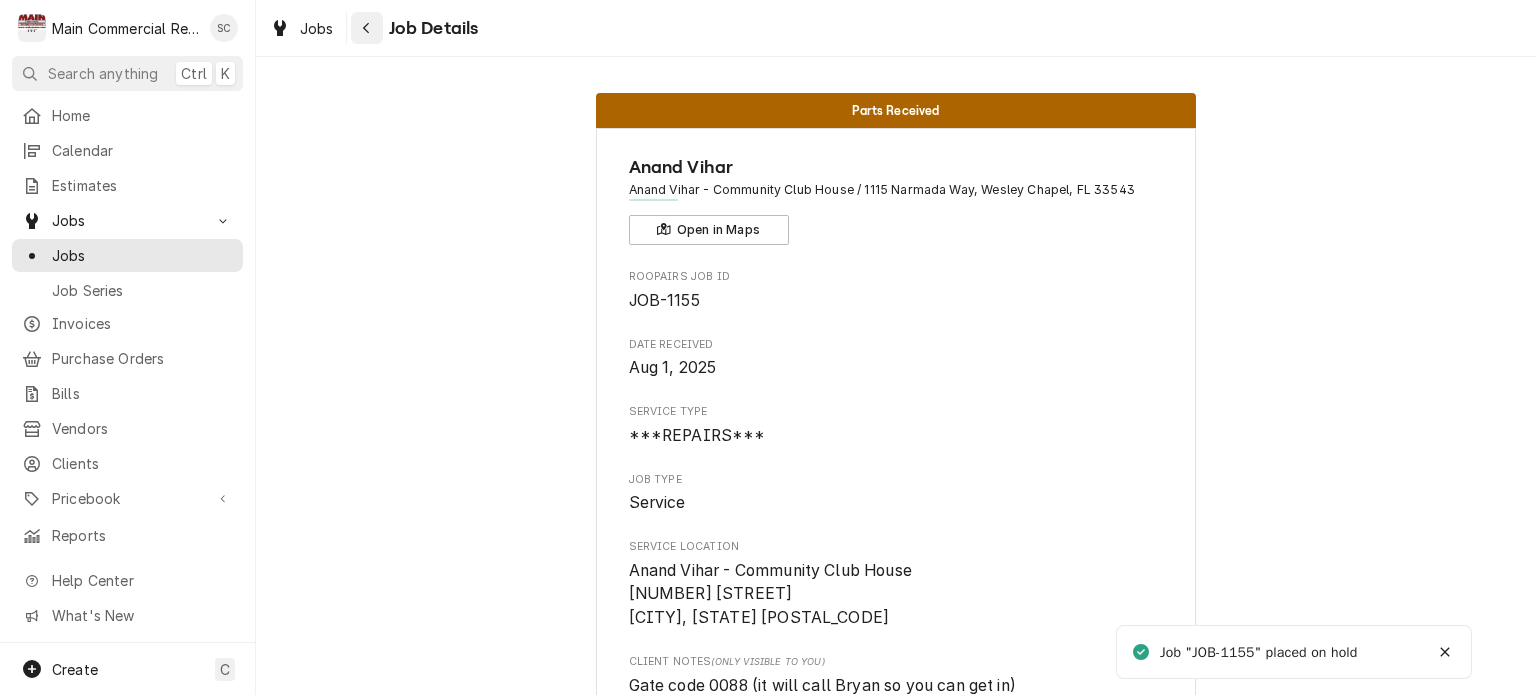 click at bounding box center (367, 28) 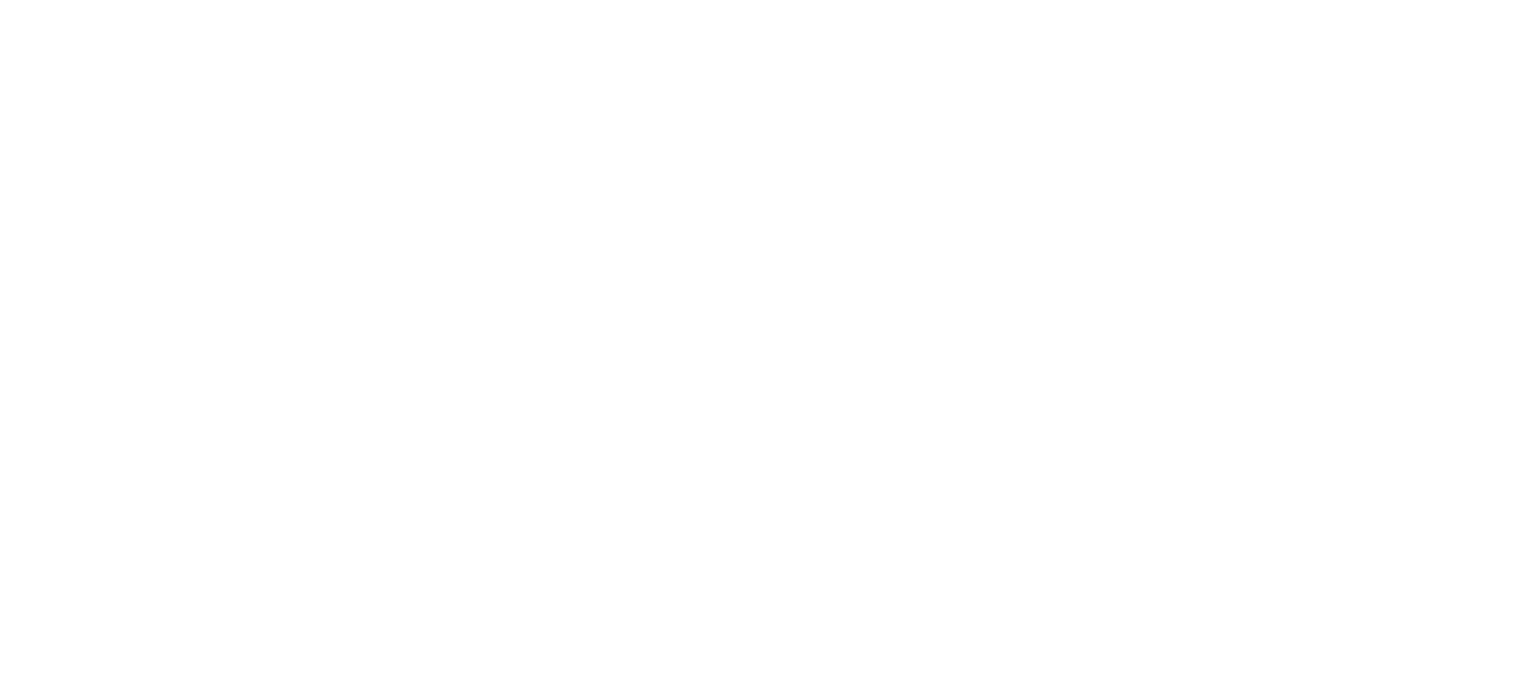 scroll, scrollTop: 0, scrollLeft: 0, axis: both 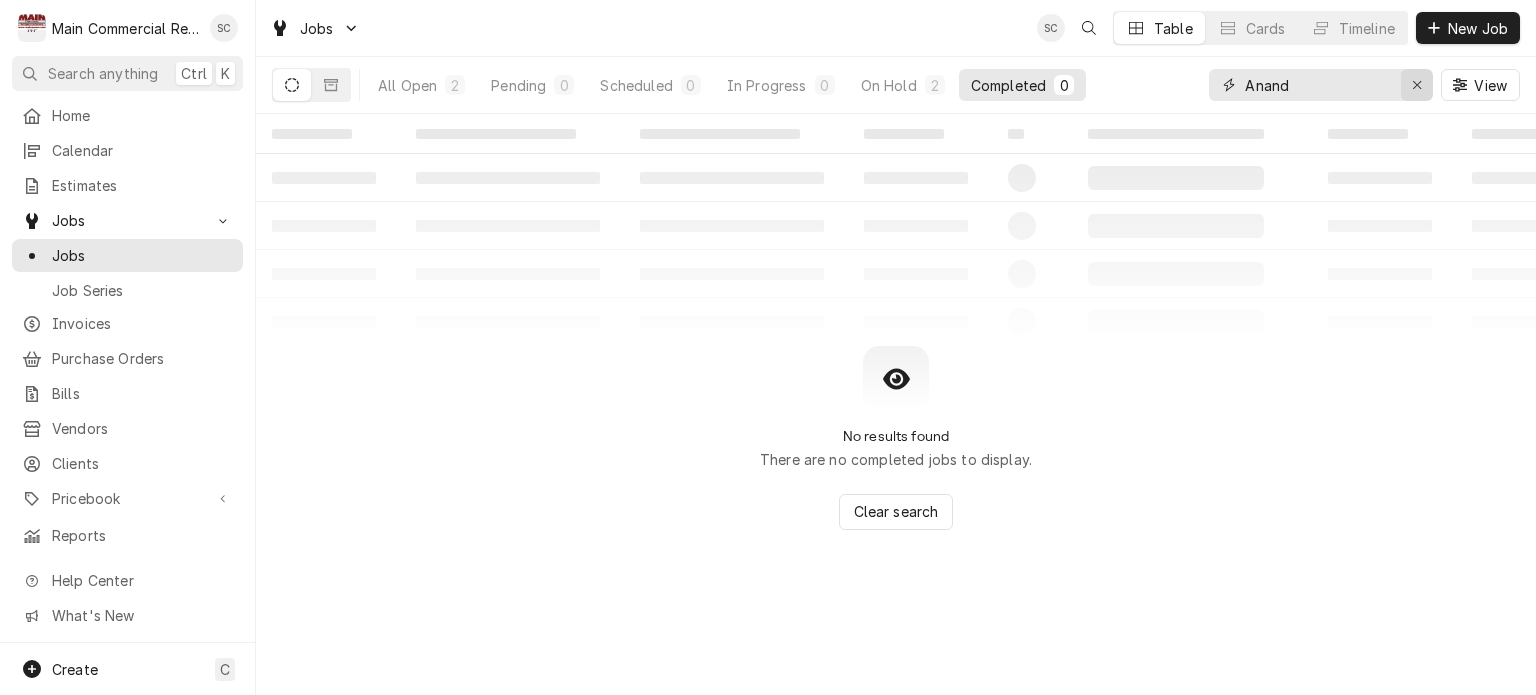 click at bounding box center (1417, 85) 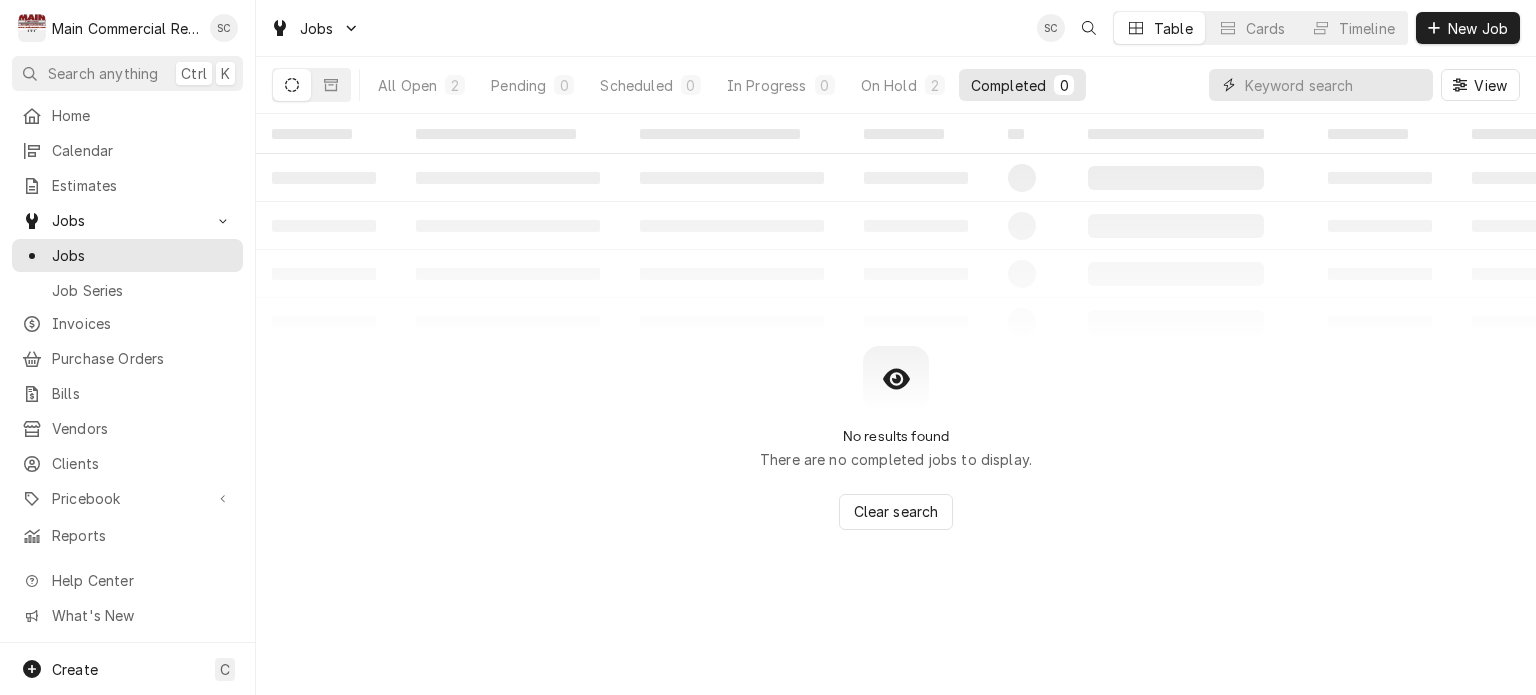 type 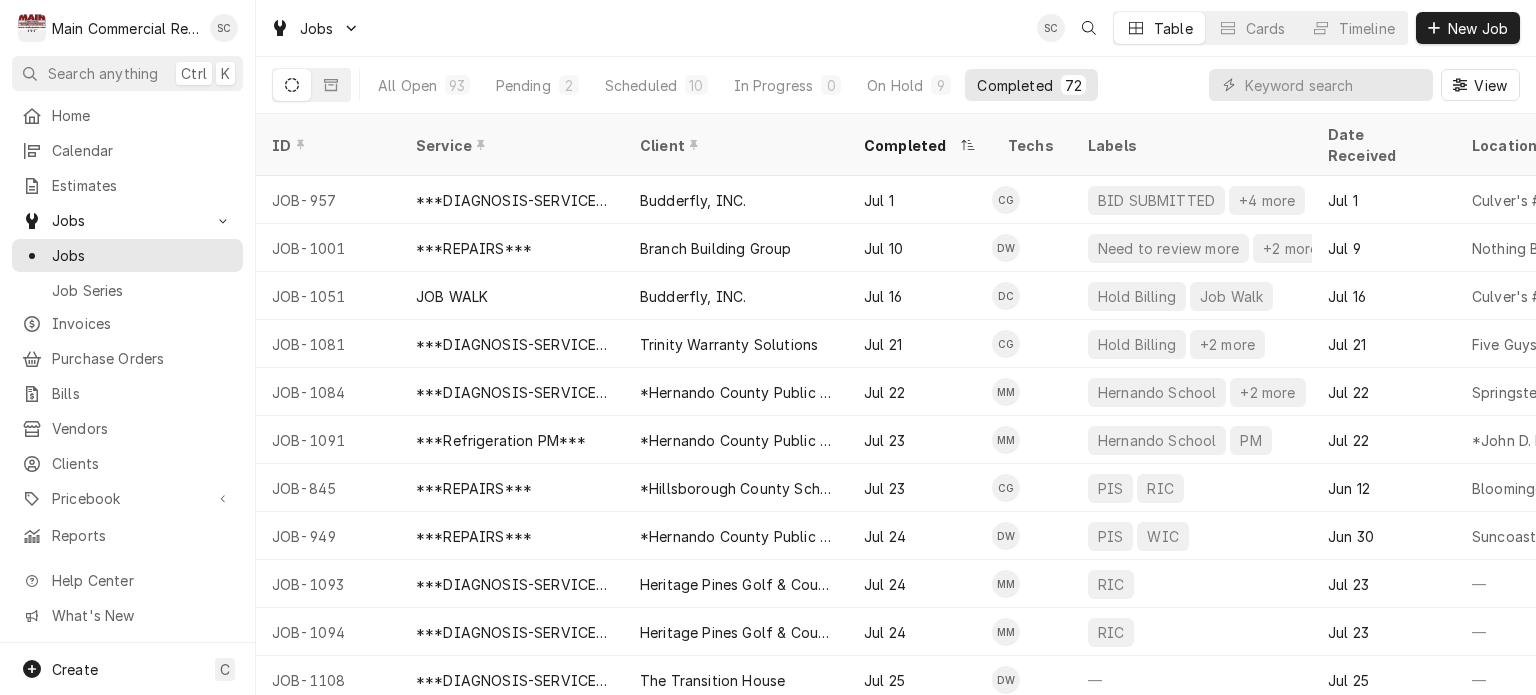 click on "Jobs   SC Table Cards Timeline New Job" at bounding box center [896, 28] 